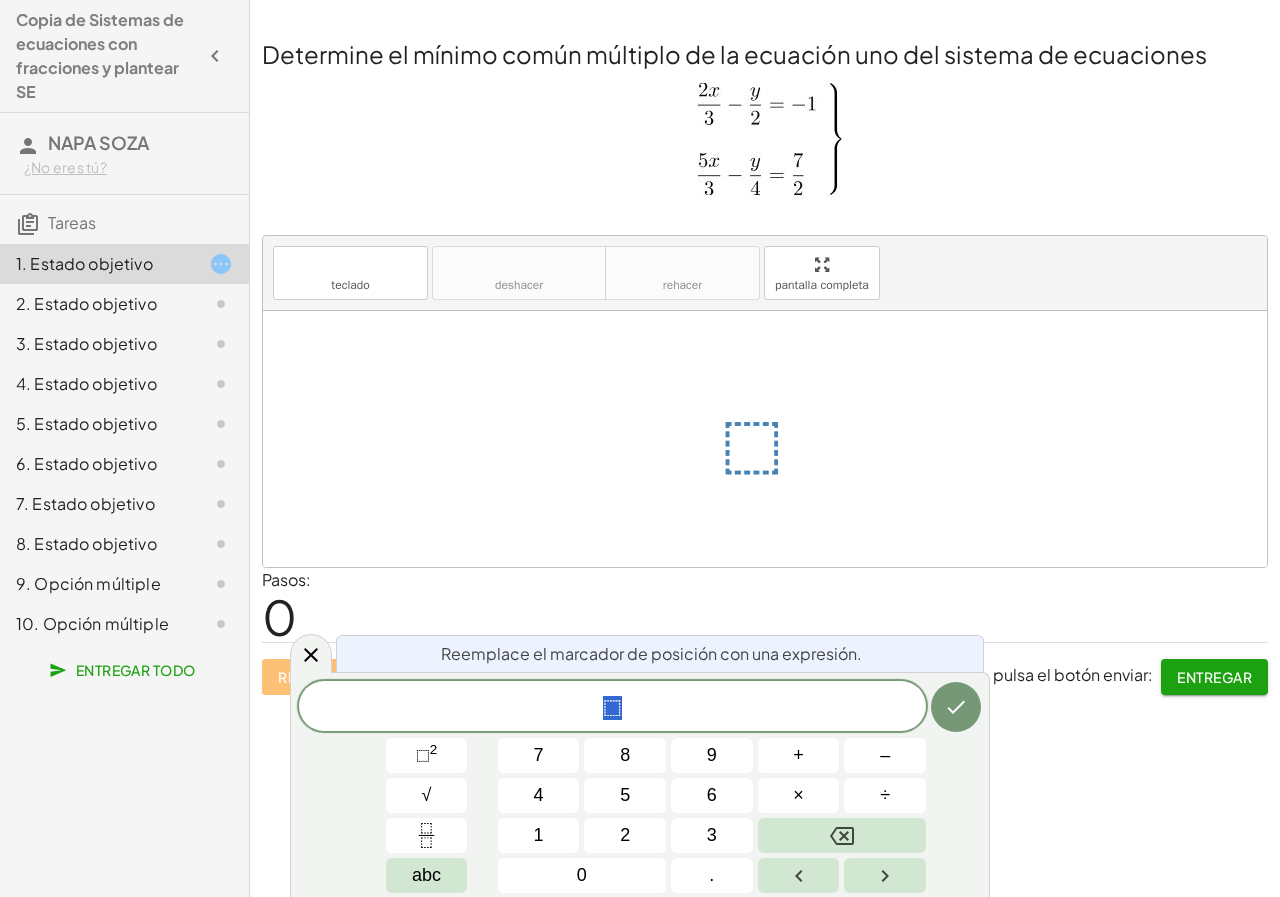 scroll, scrollTop: 0, scrollLeft: 0, axis: both 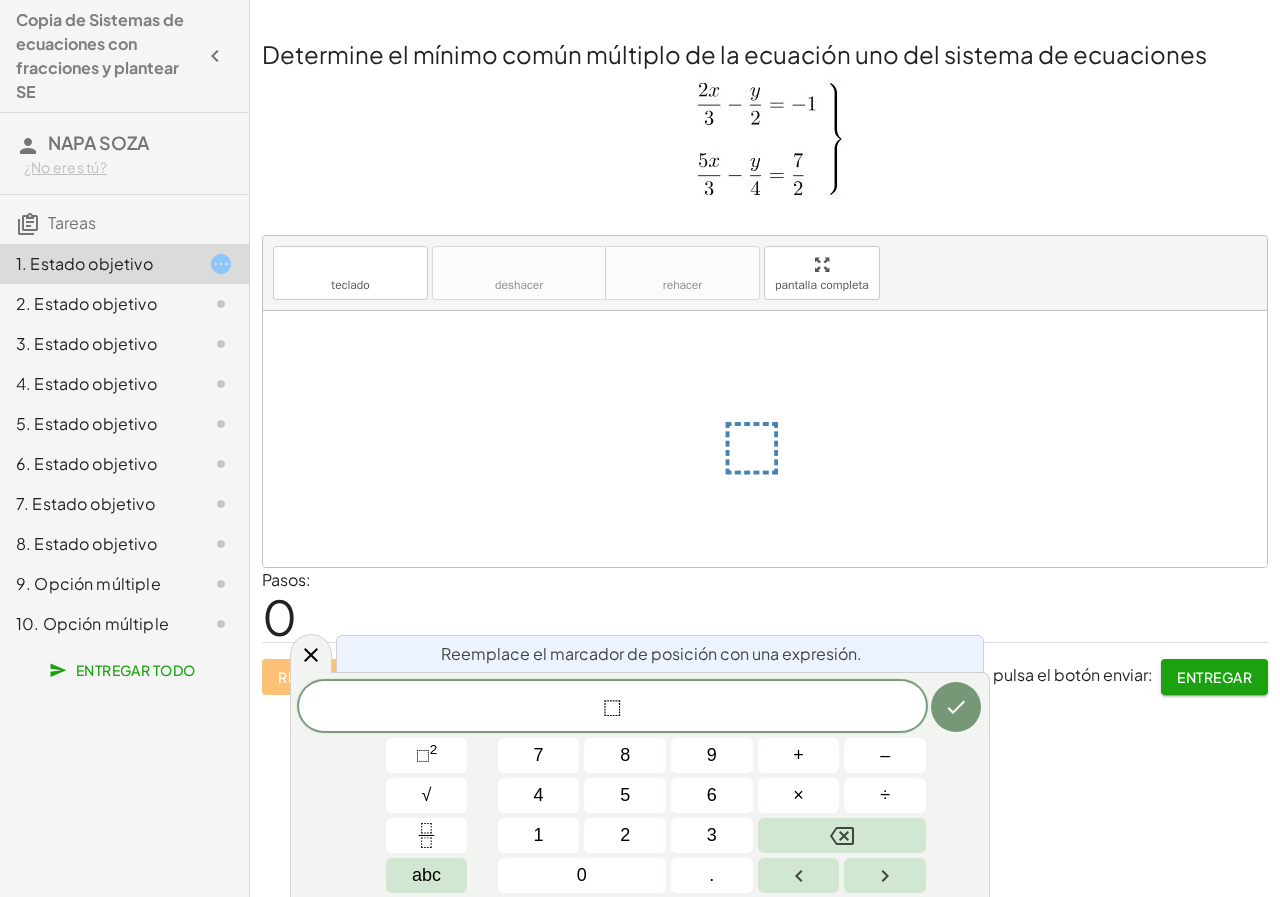 click at bounding box center (765, 439) 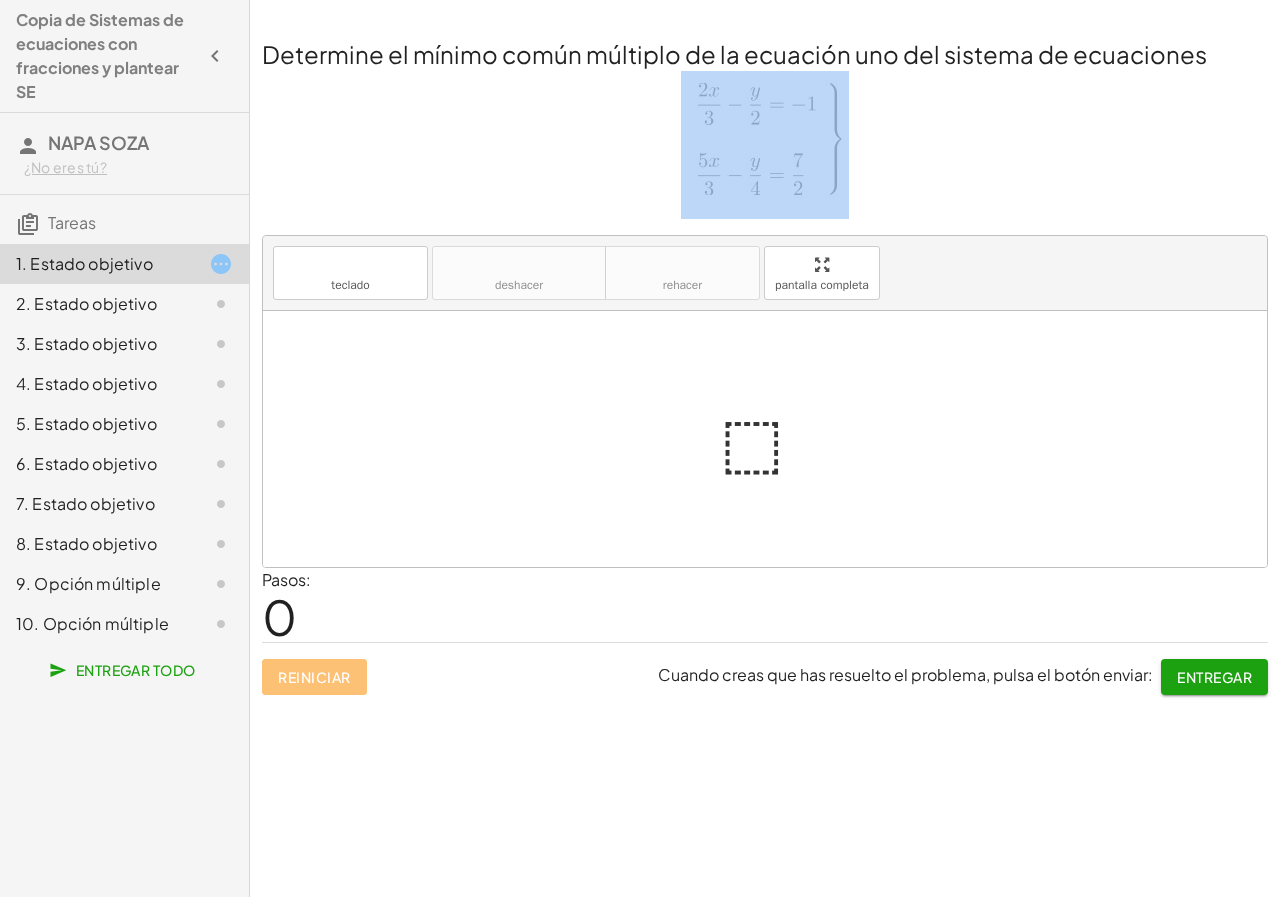 drag, startPoint x: 679, startPoint y: 100, endPoint x: 738, endPoint y: 429, distance: 334.2484 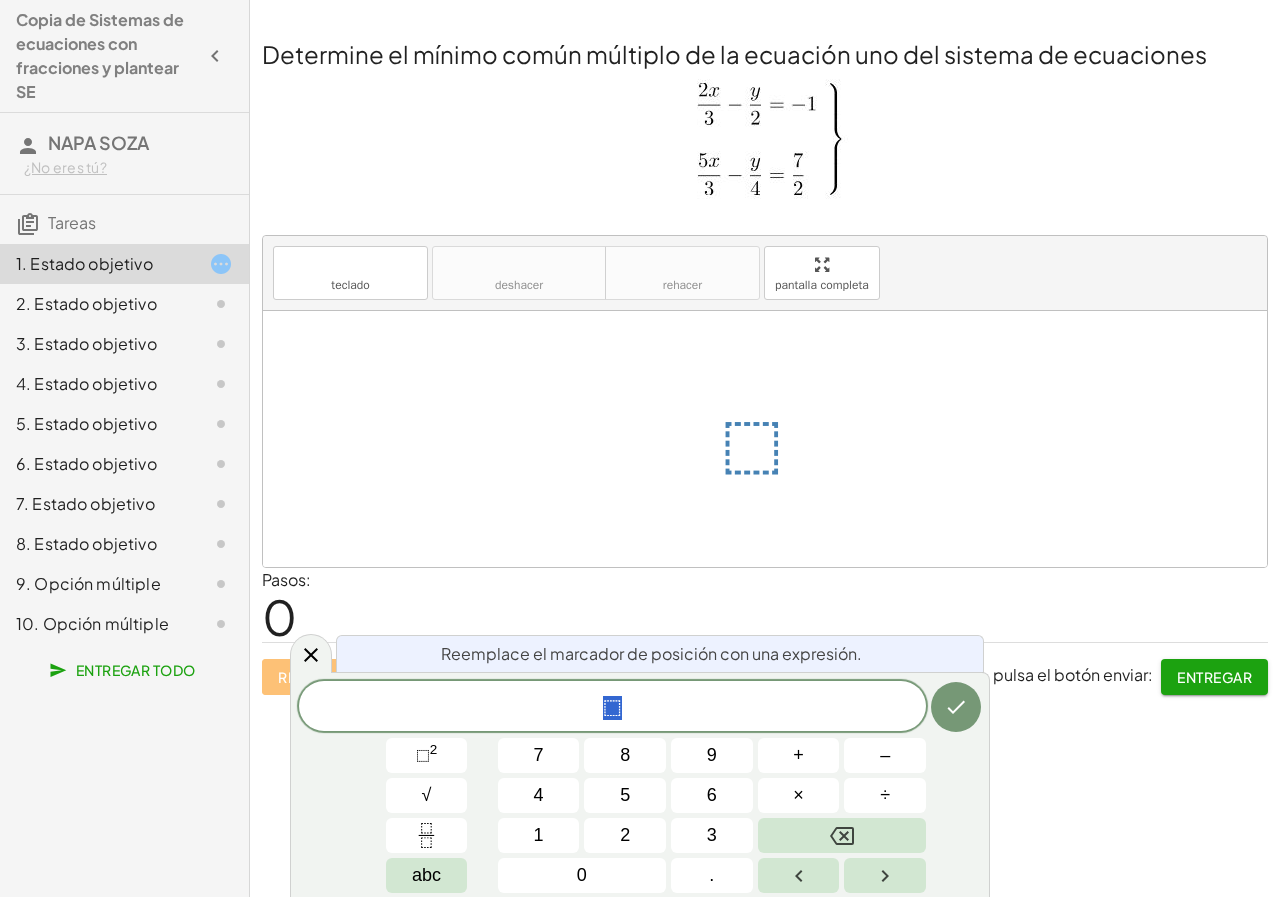 drag, startPoint x: 752, startPoint y: 435, endPoint x: 761, endPoint y: 151, distance: 284.14258 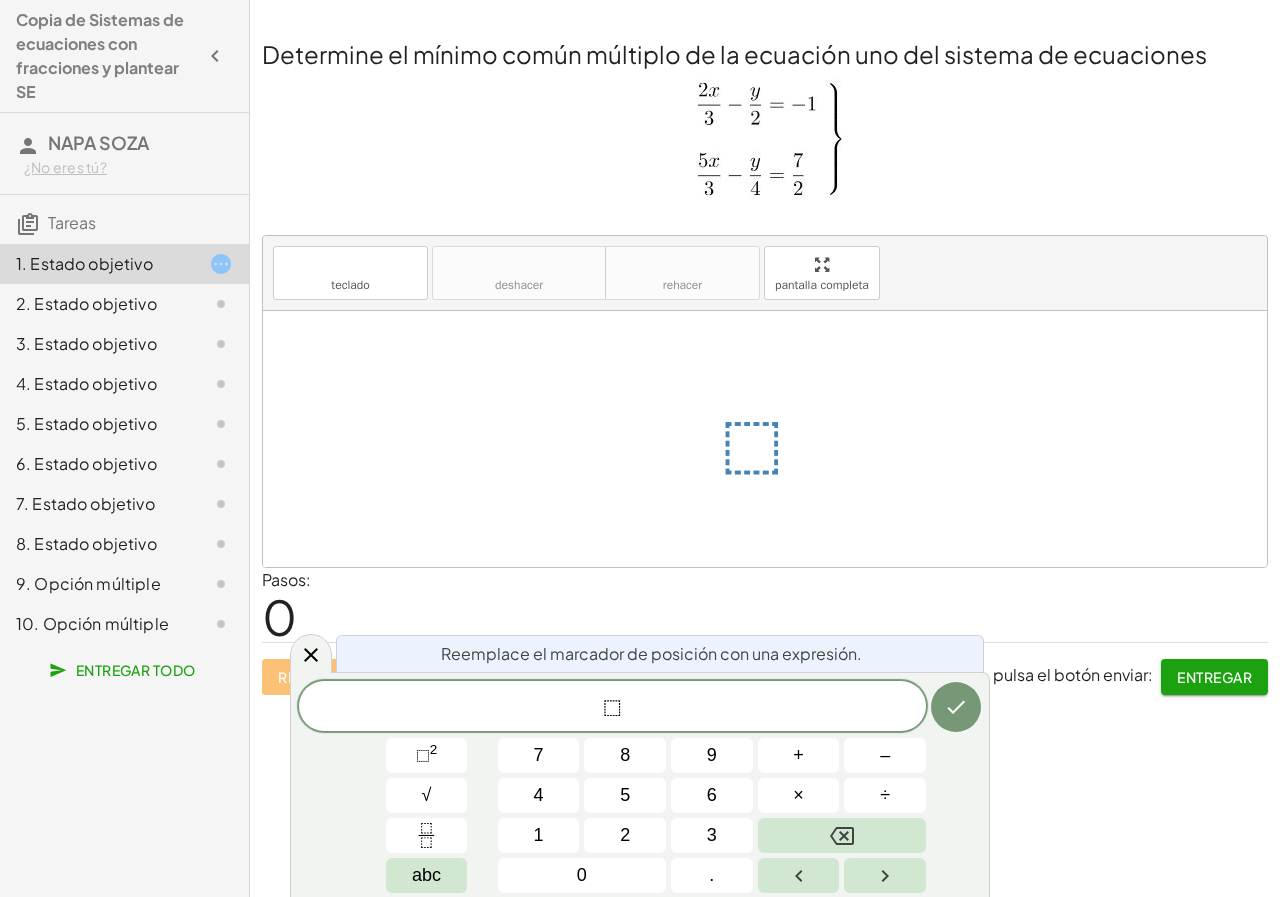 click at bounding box center [765, 142] 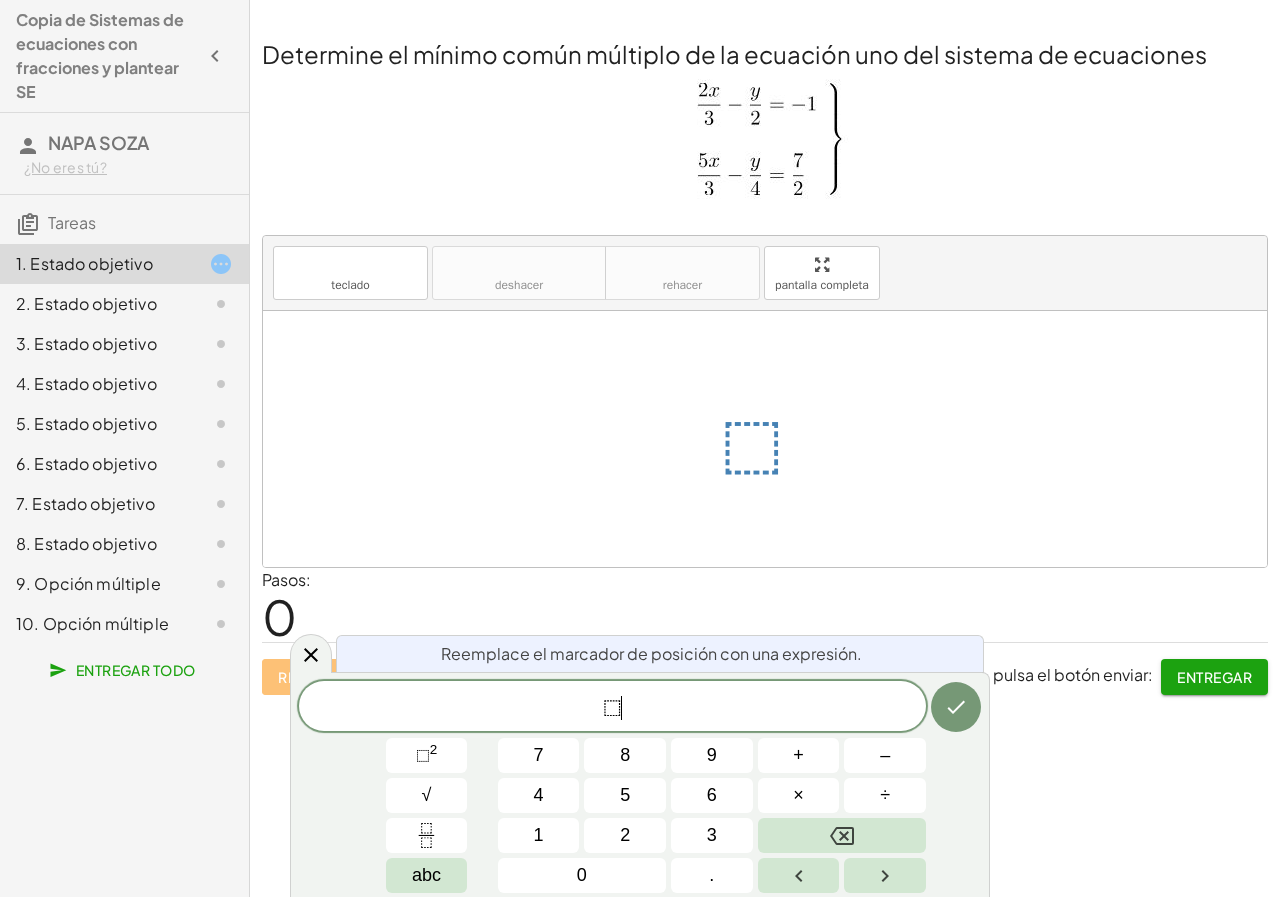 click on "⬚ ​" at bounding box center [612, 708] 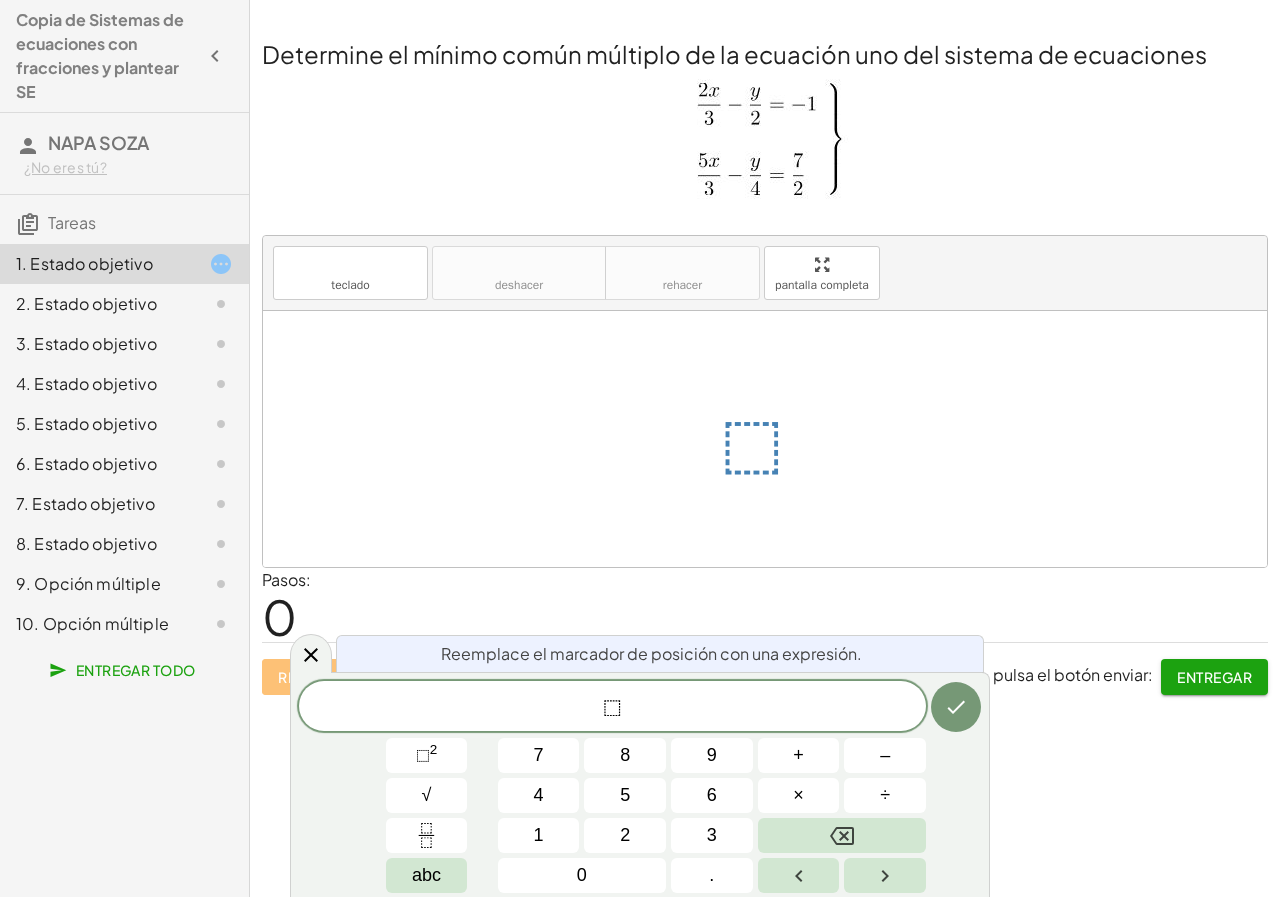 click at bounding box center [773, 439] 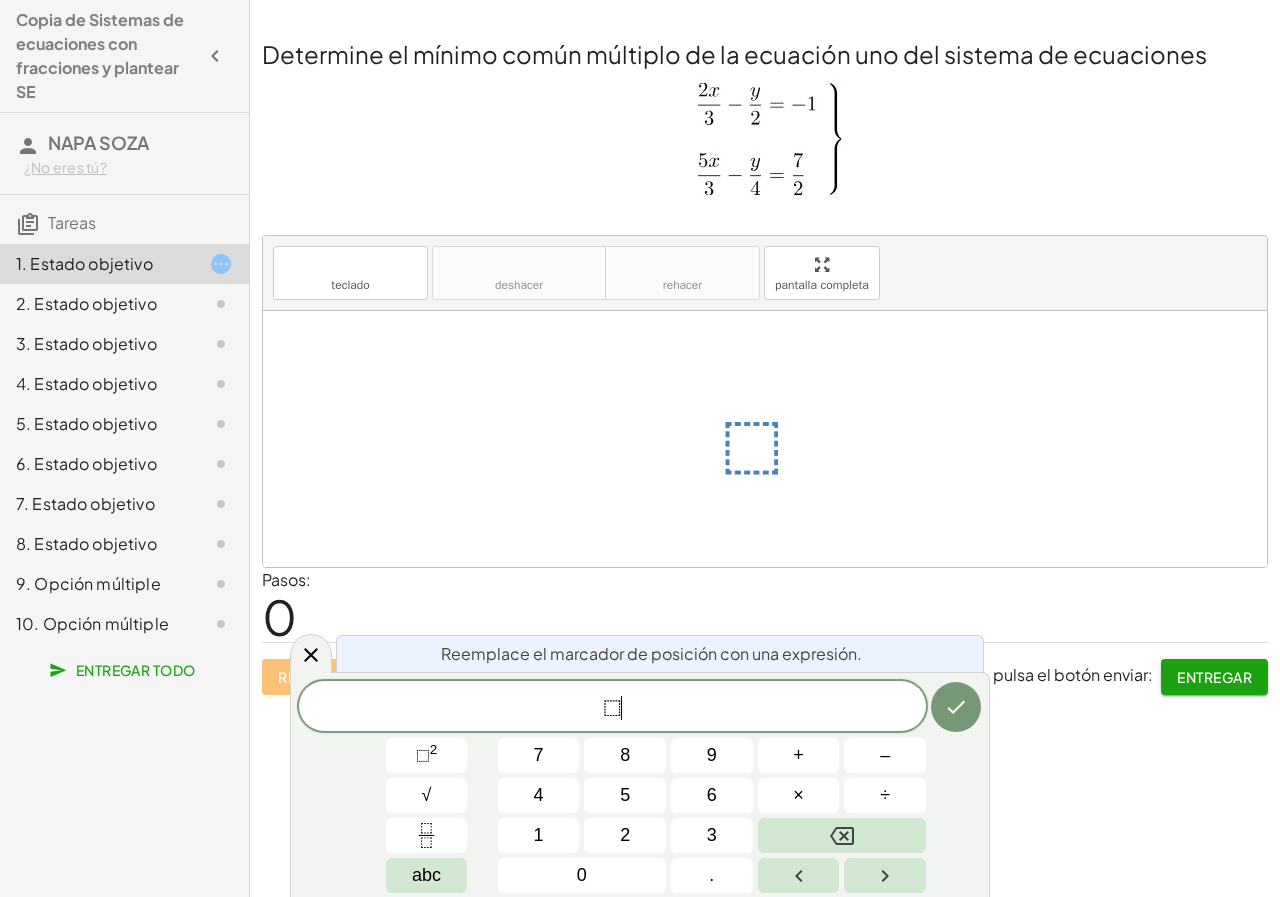 click at bounding box center [773, 439] 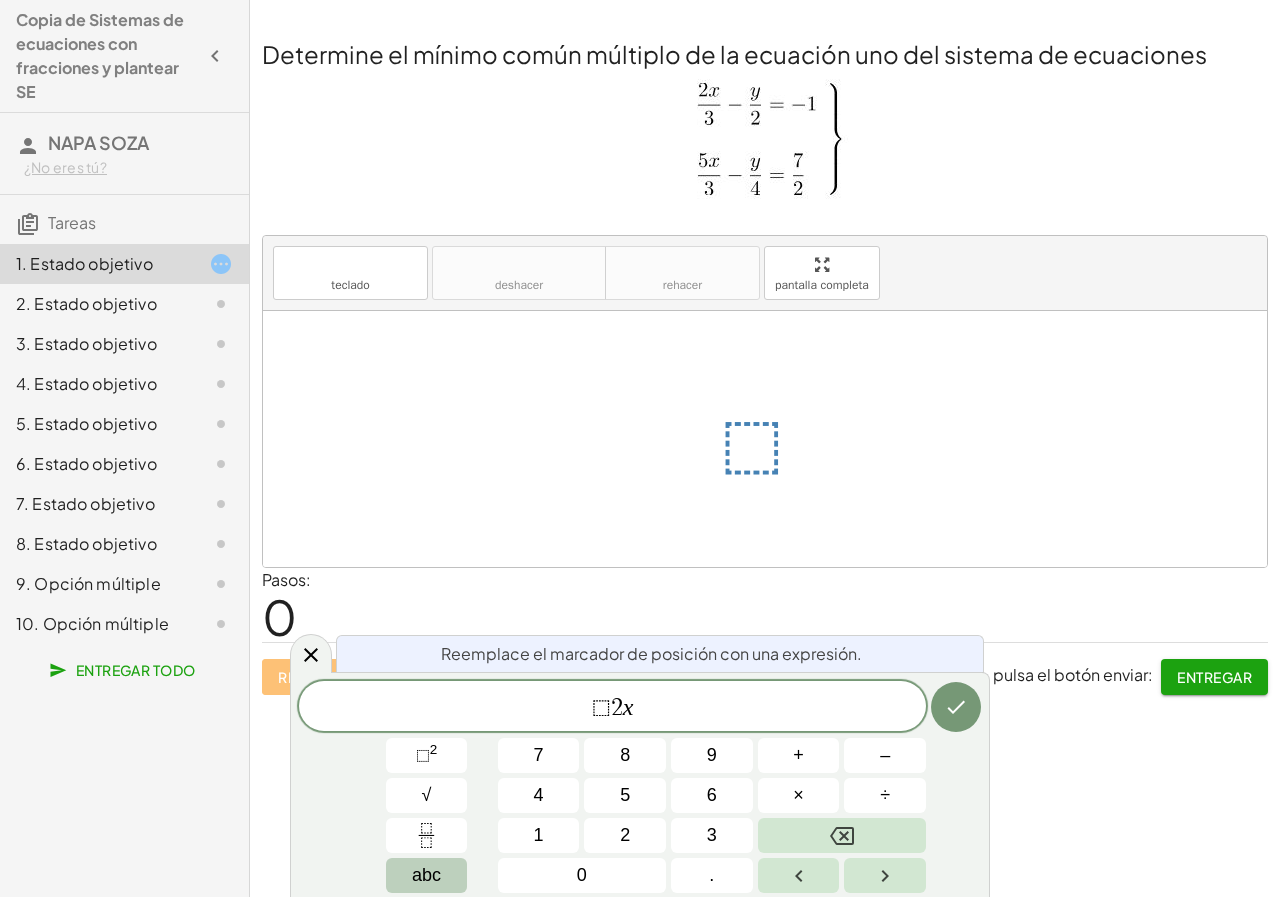 click on "abc" at bounding box center (427, 875) 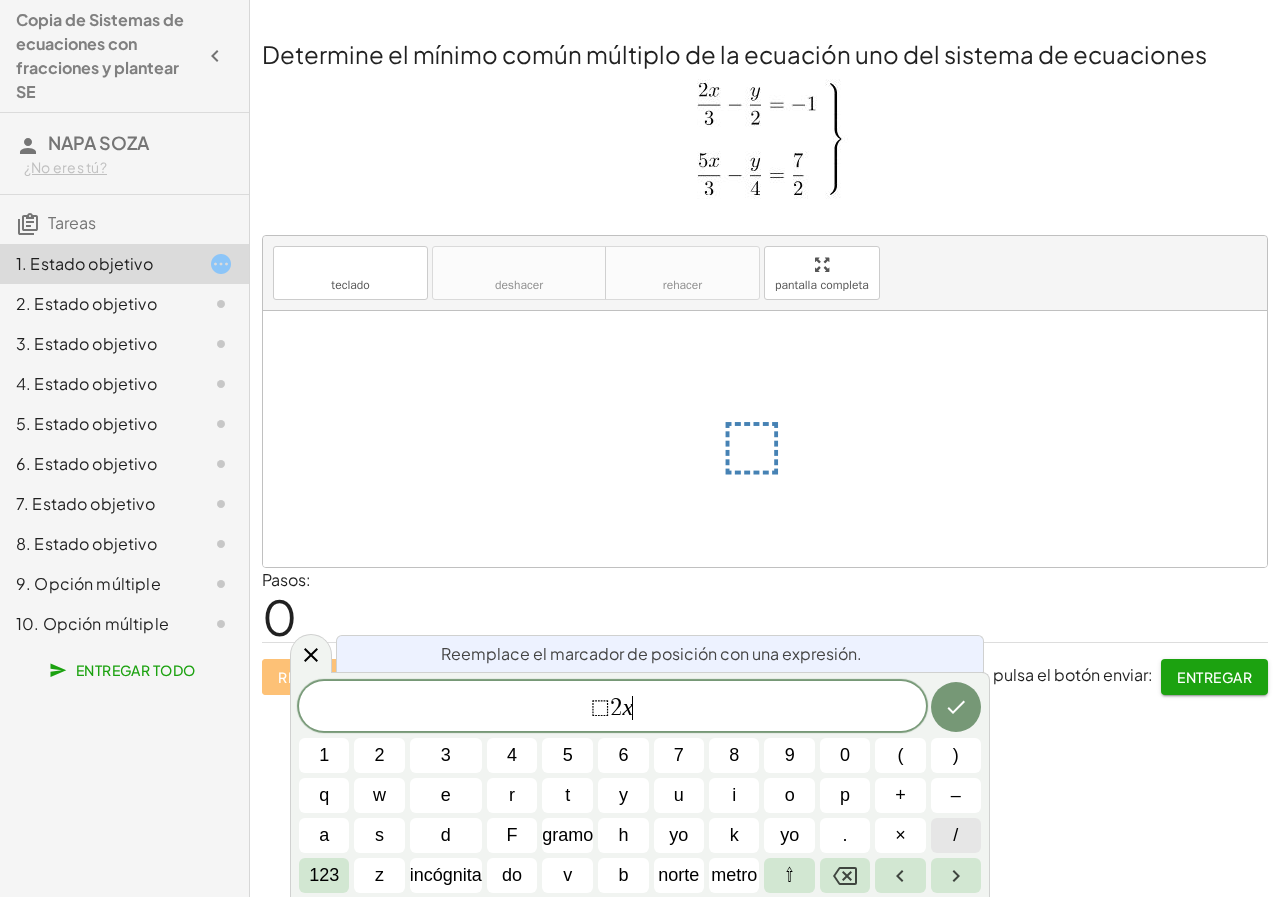 click on "/" at bounding box center (955, 835) 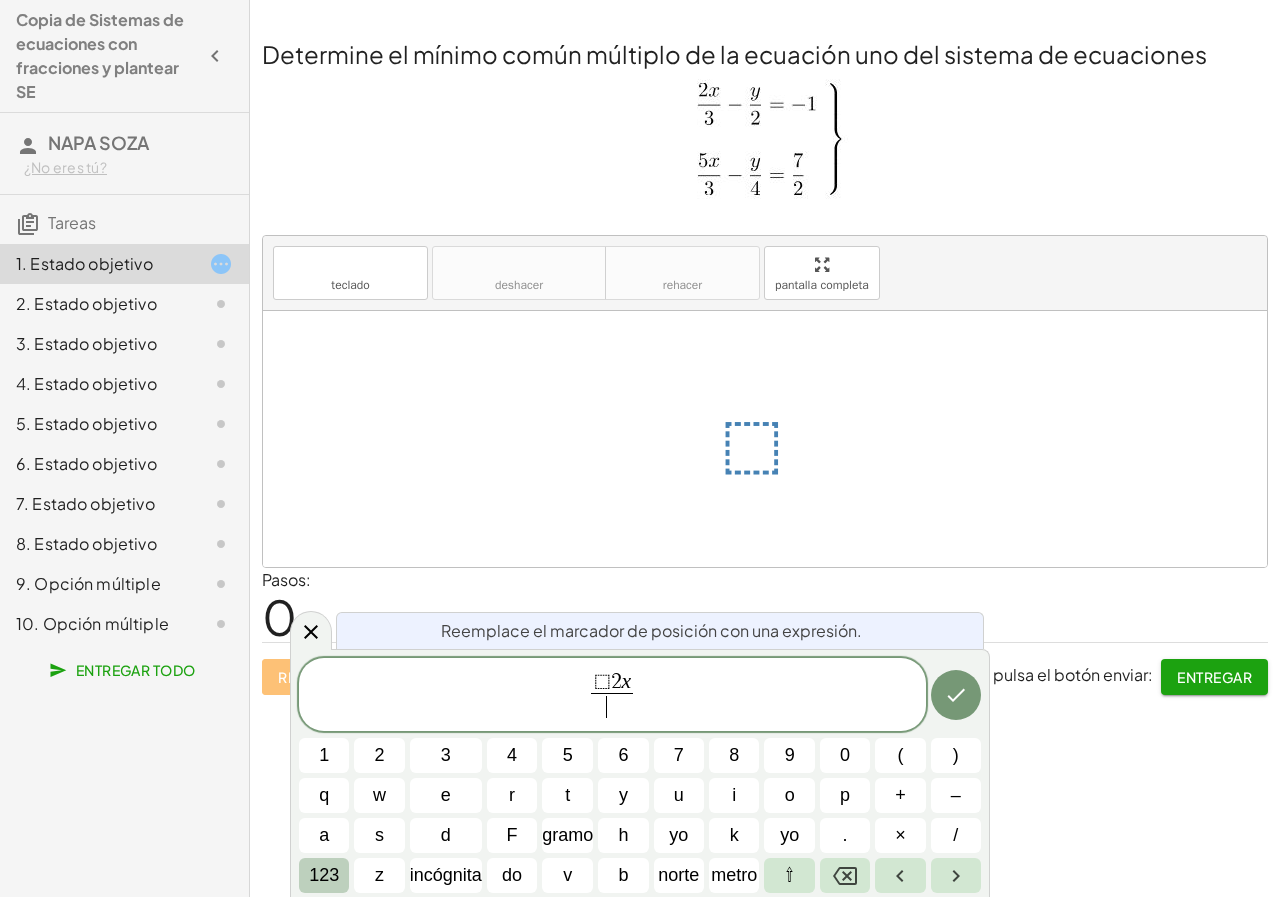 click on "123" at bounding box center [324, 875] 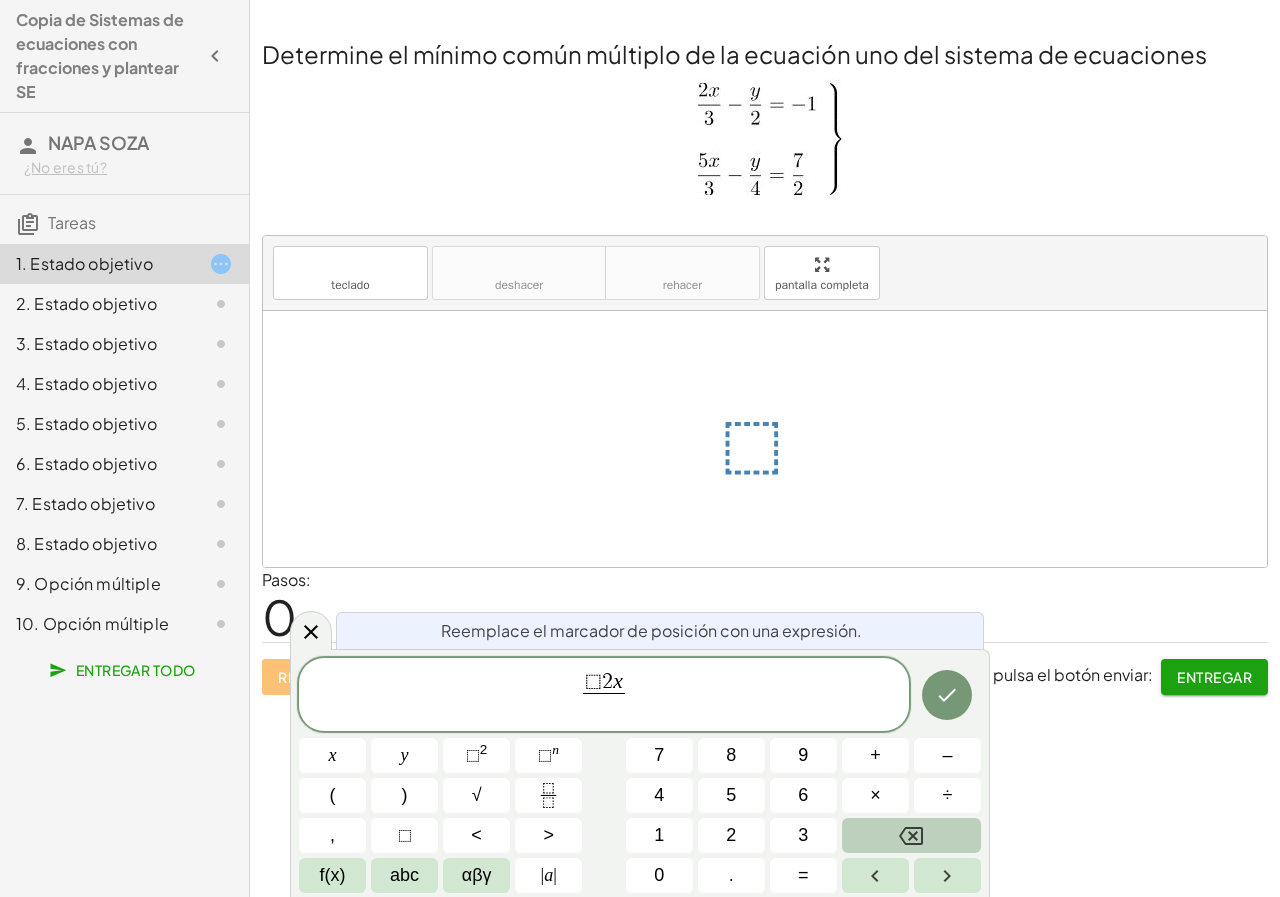 click at bounding box center [911, 835] 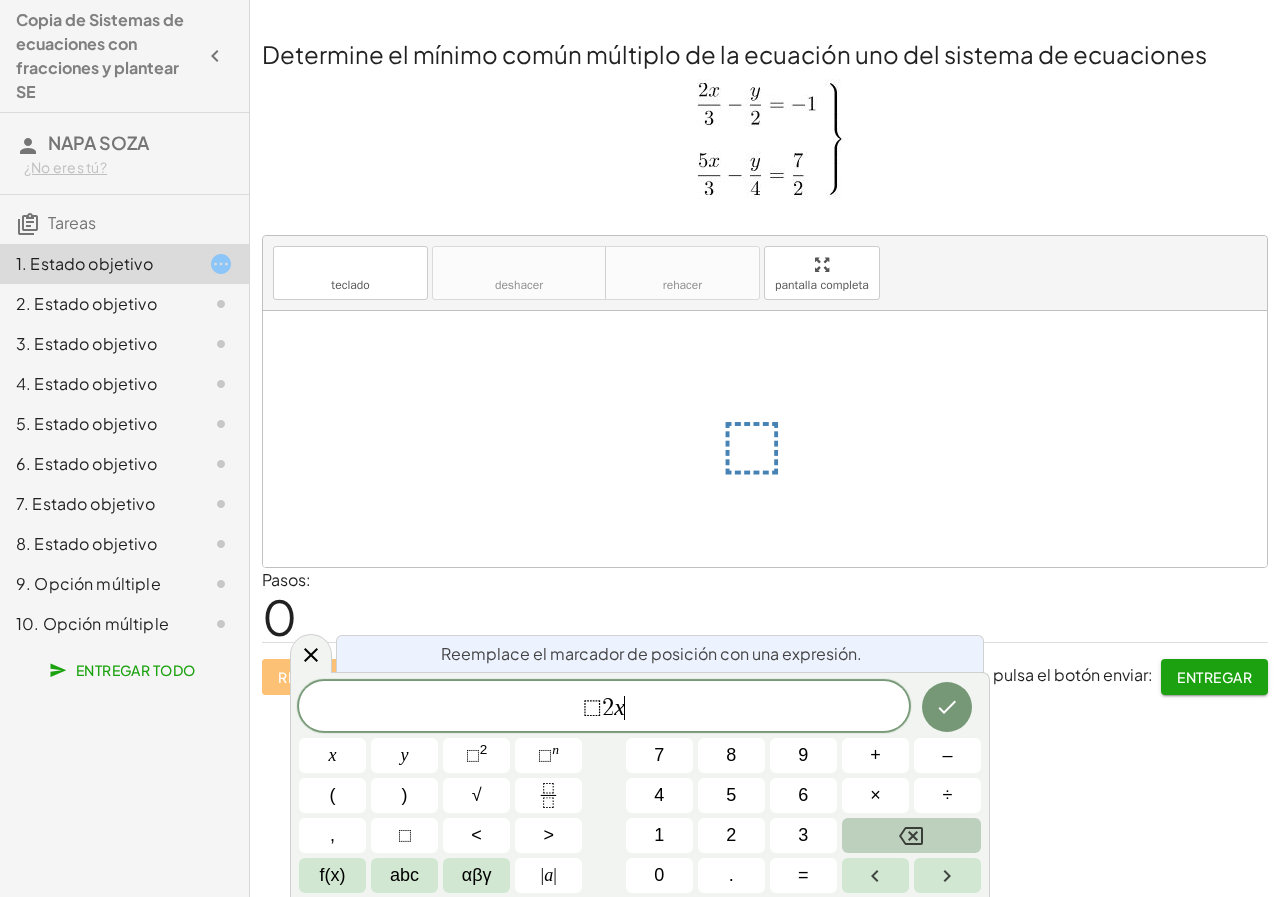 click at bounding box center (911, 835) 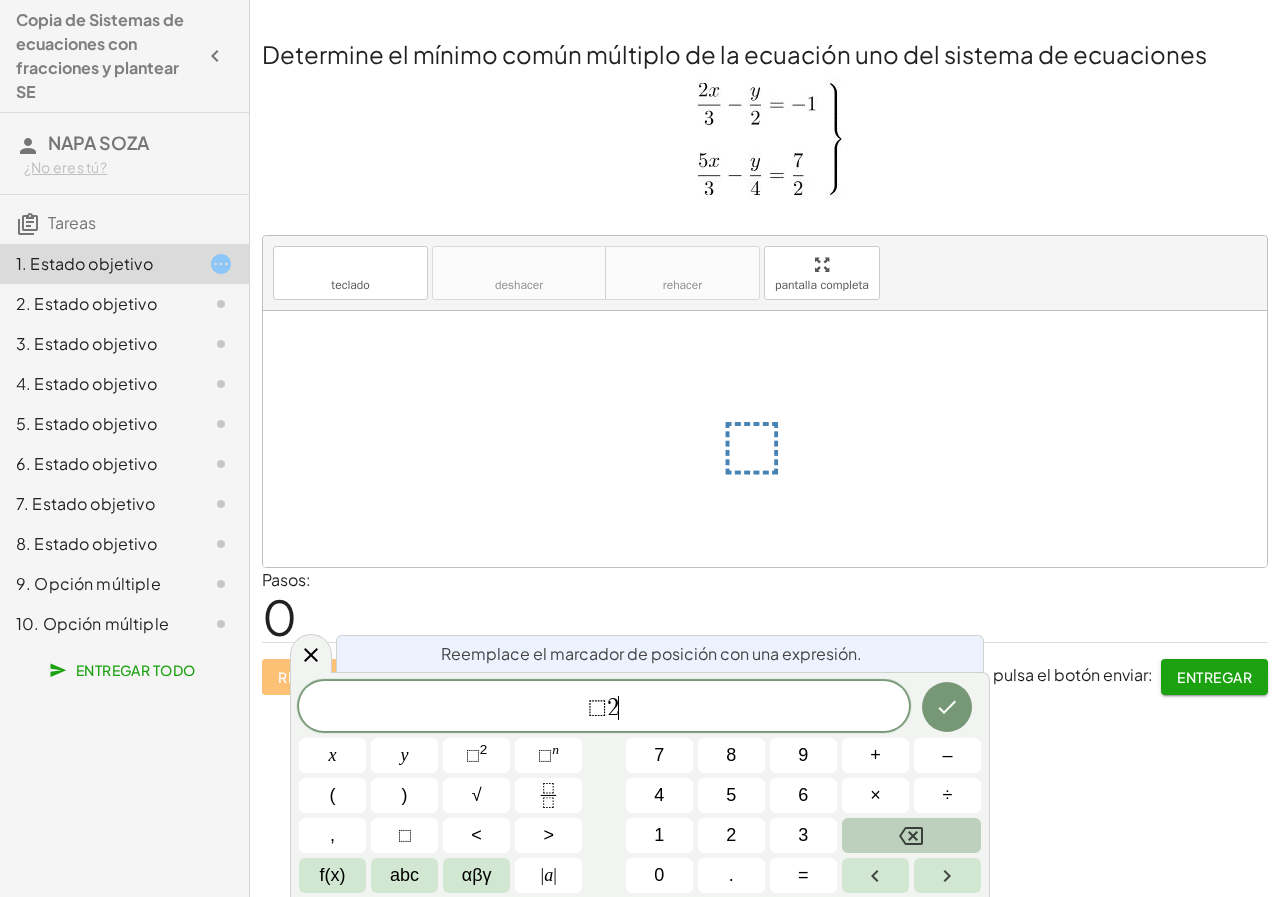 click at bounding box center [911, 835] 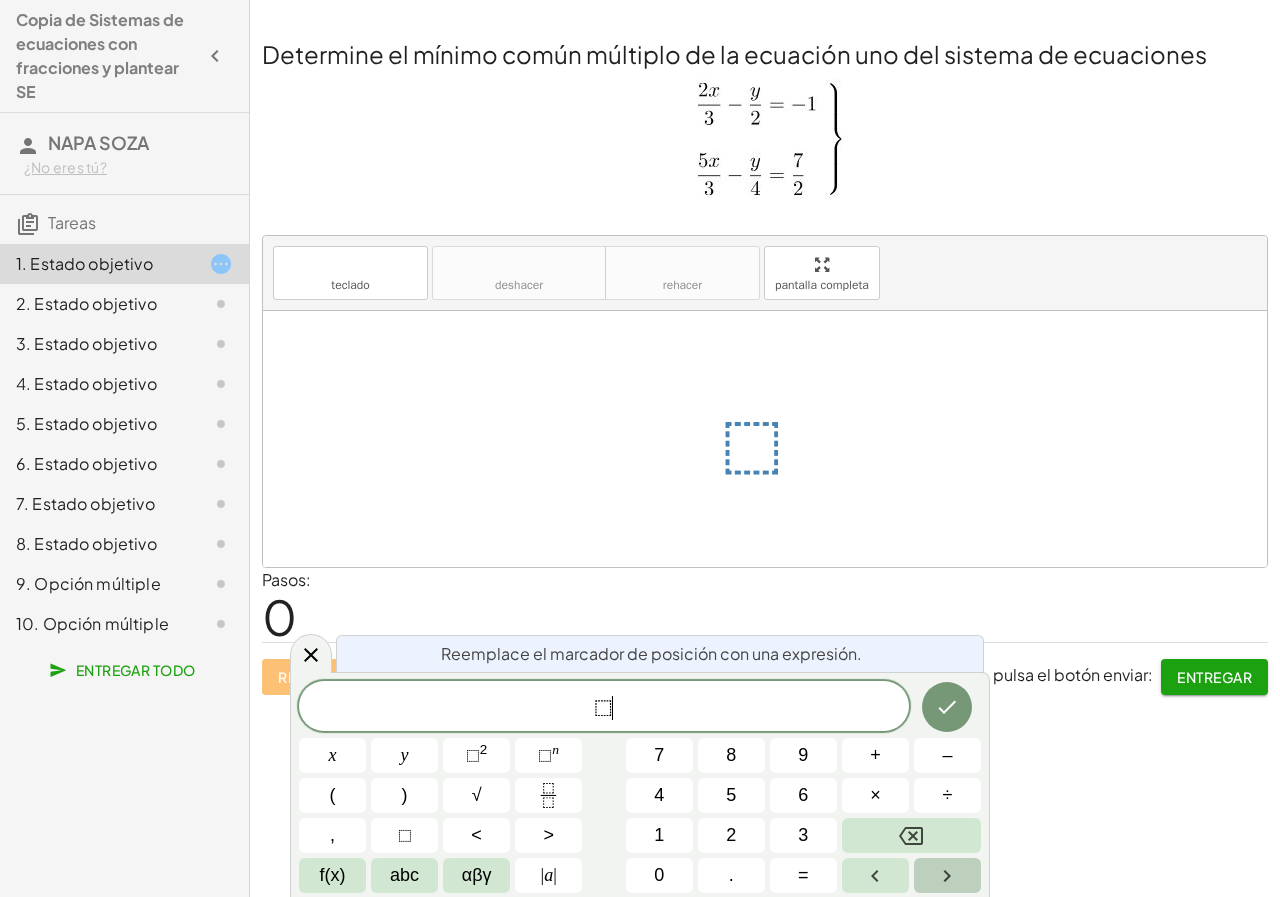 click 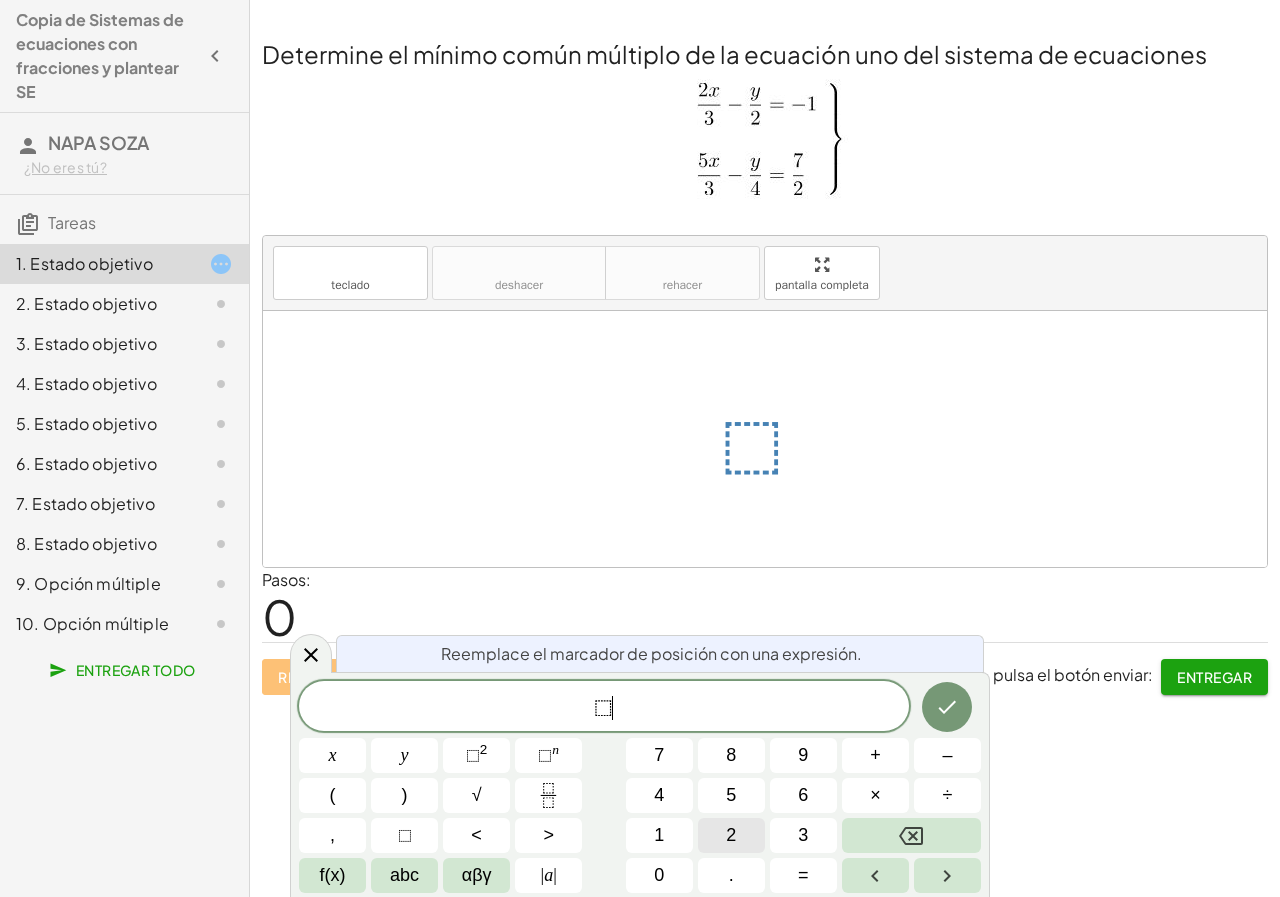 click on "2" at bounding box center [731, 835] 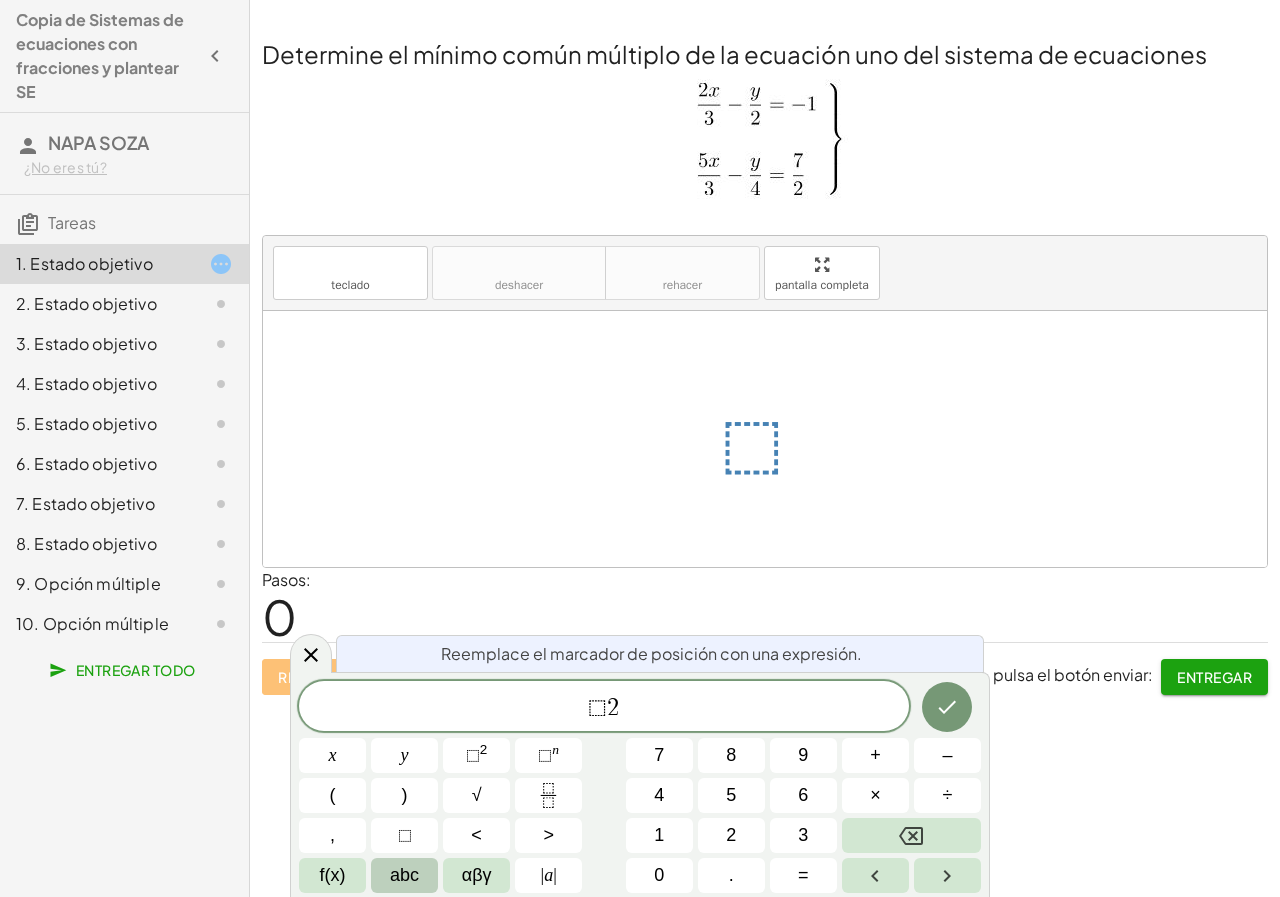 click on "abc" at bounding box center [404, 875] 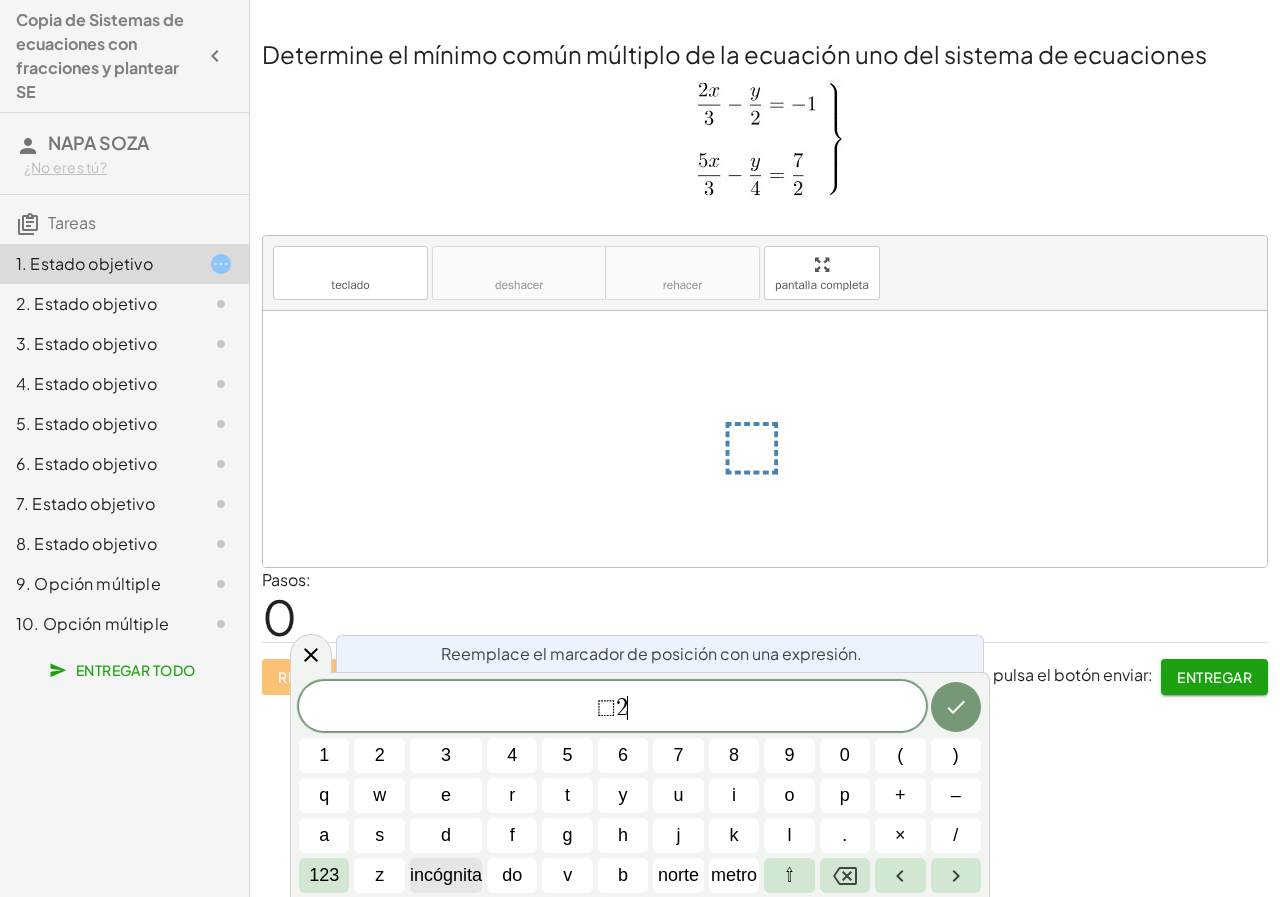 click on "incógnita" at bounding box center [446, 875] 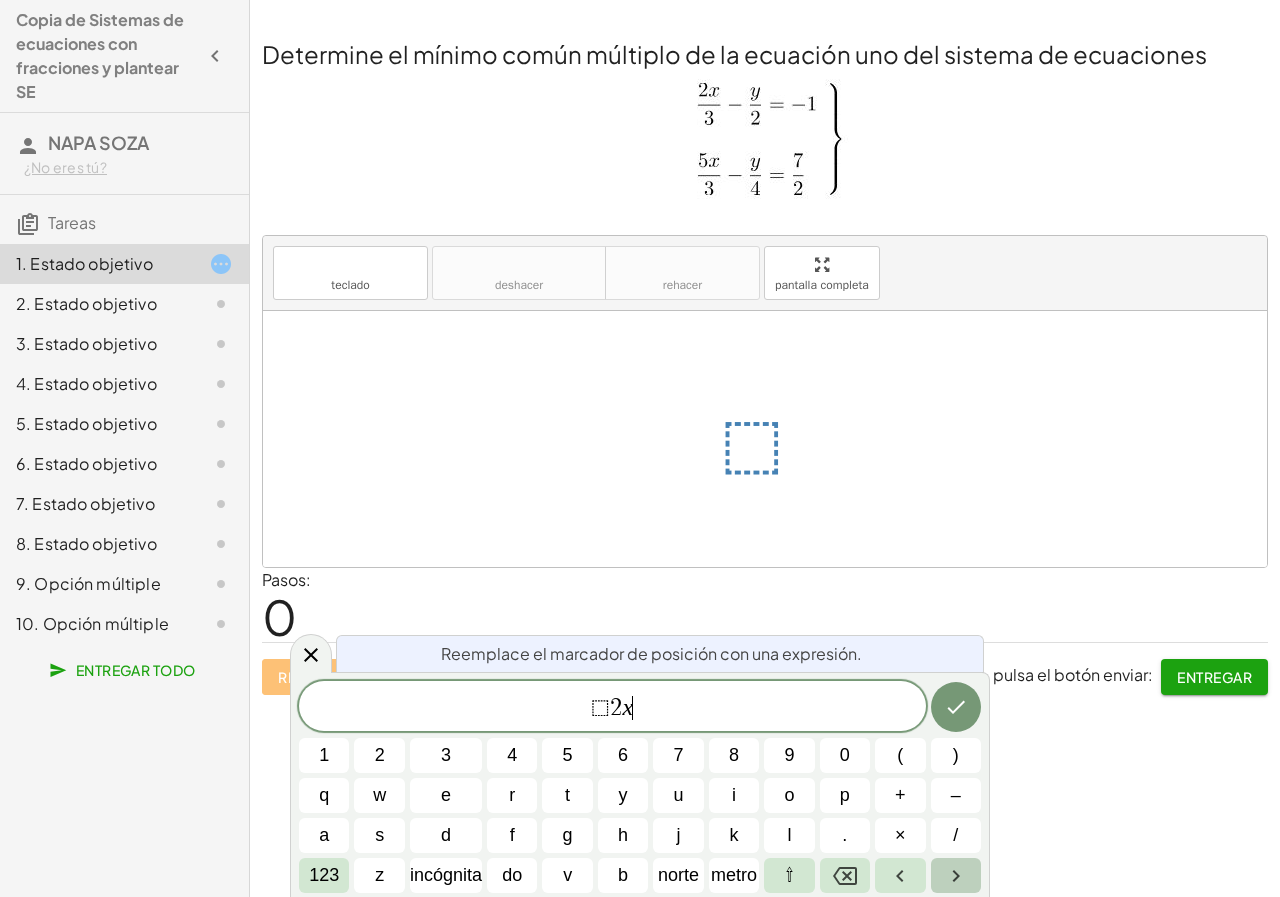 click at bounding box center (956, 875) 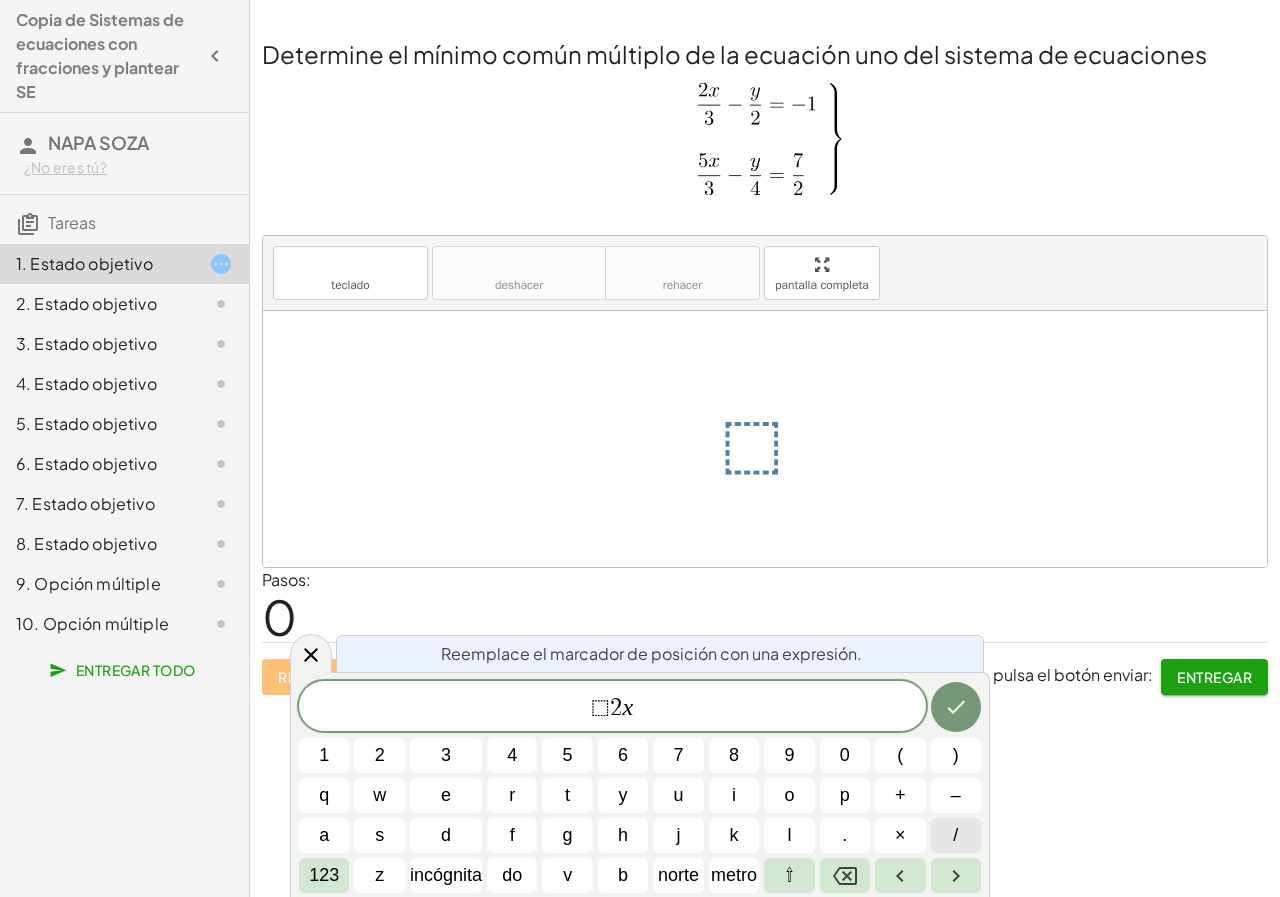 click on "/" at bounding box center [956, 835] 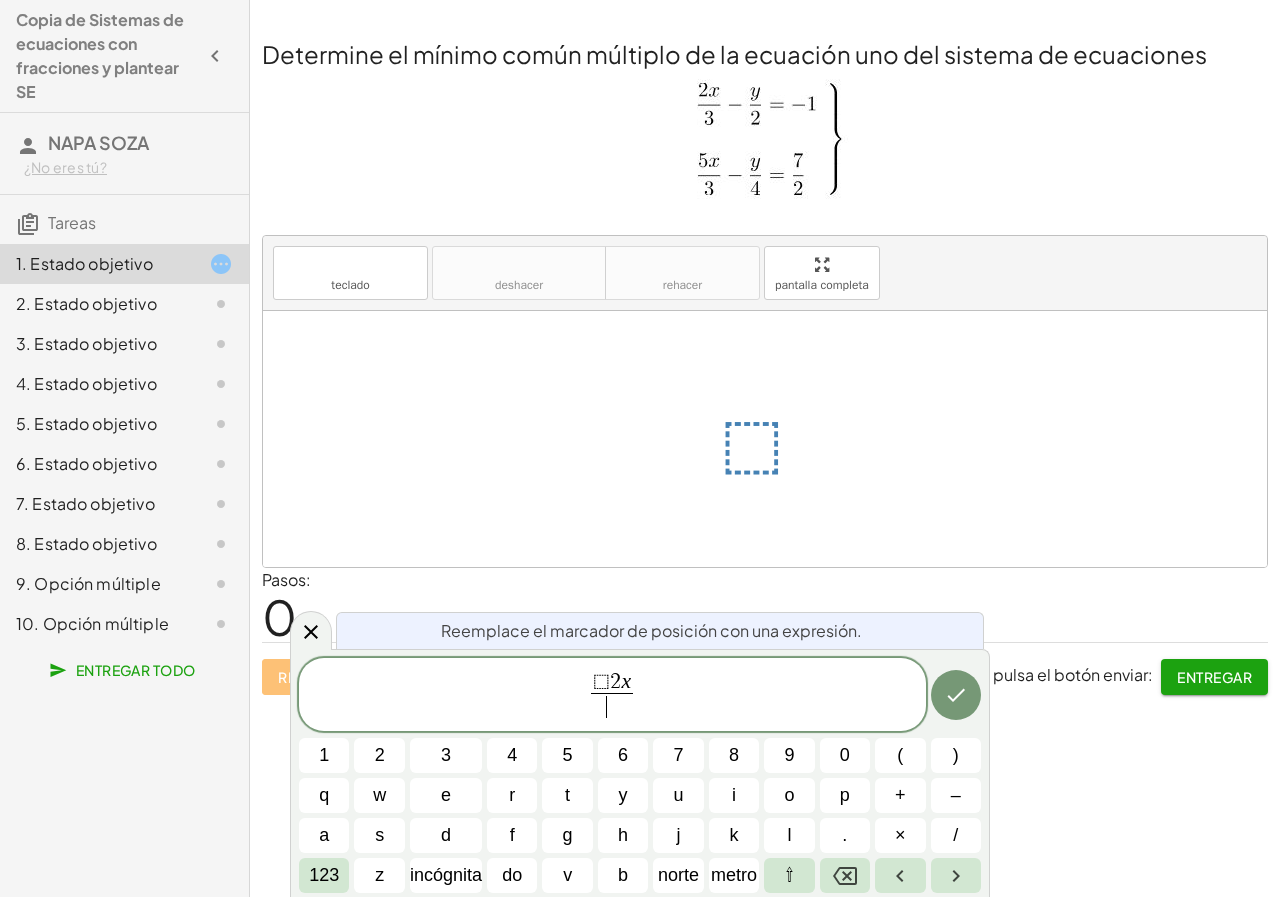 click on "2" at bounding box center [615, 682] 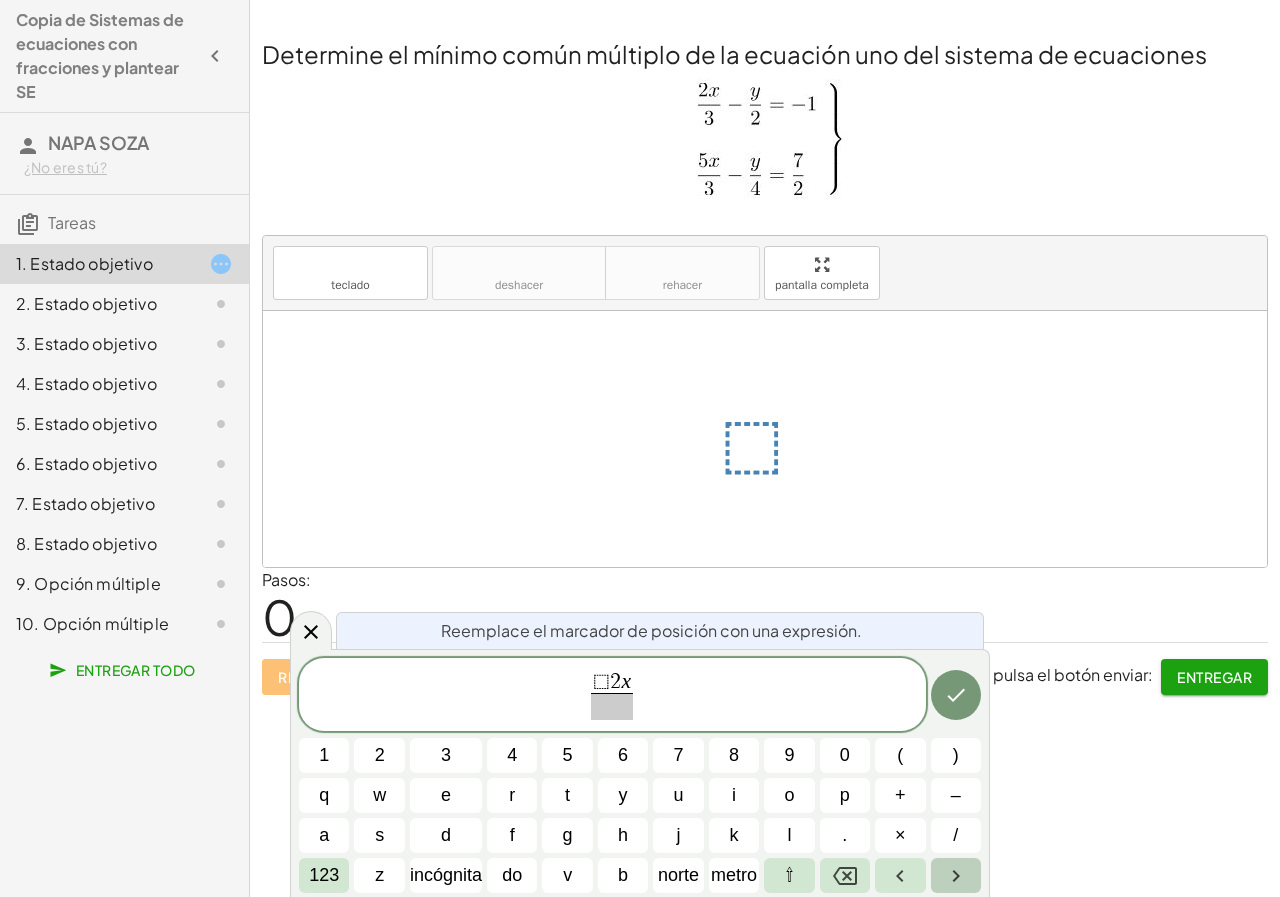 click 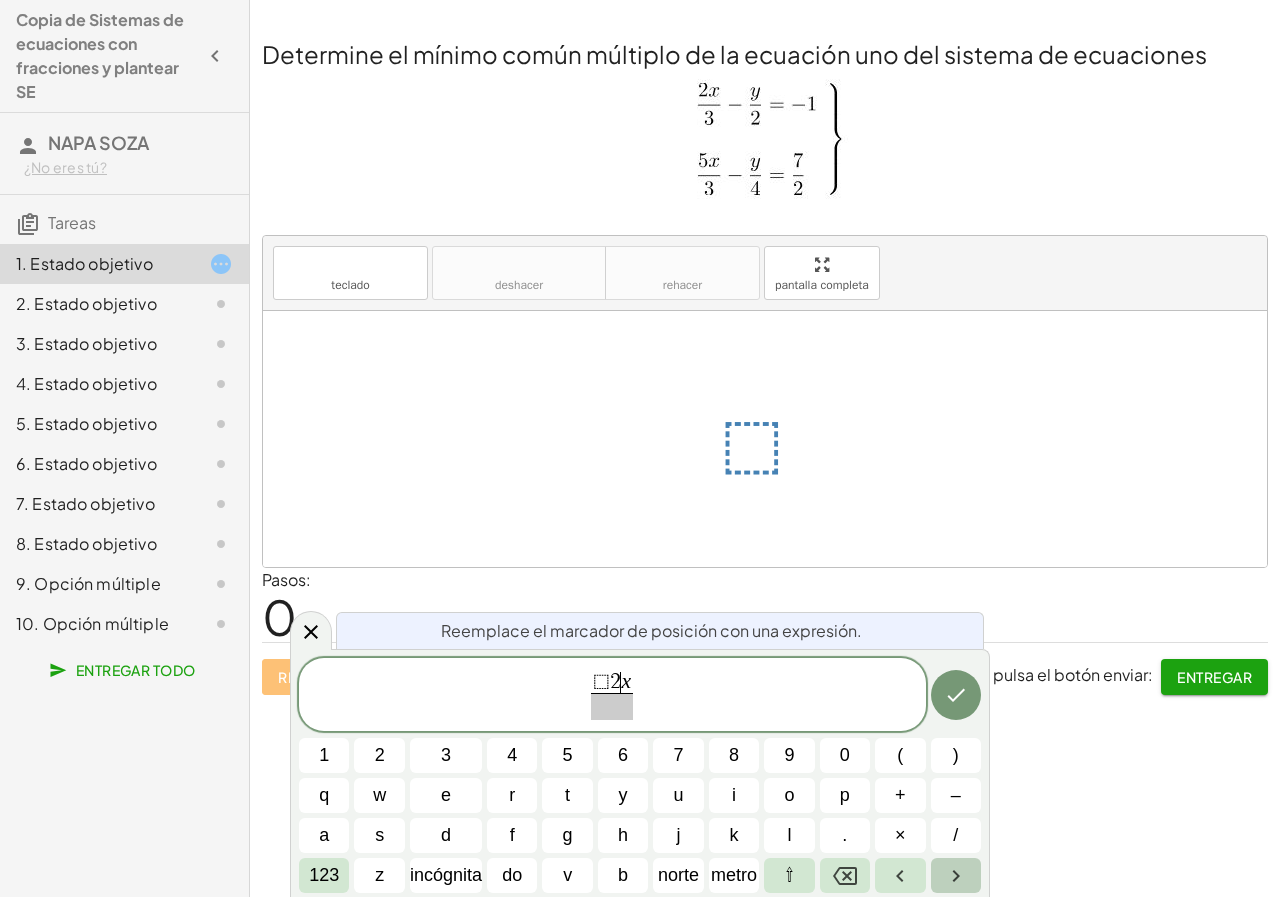 click 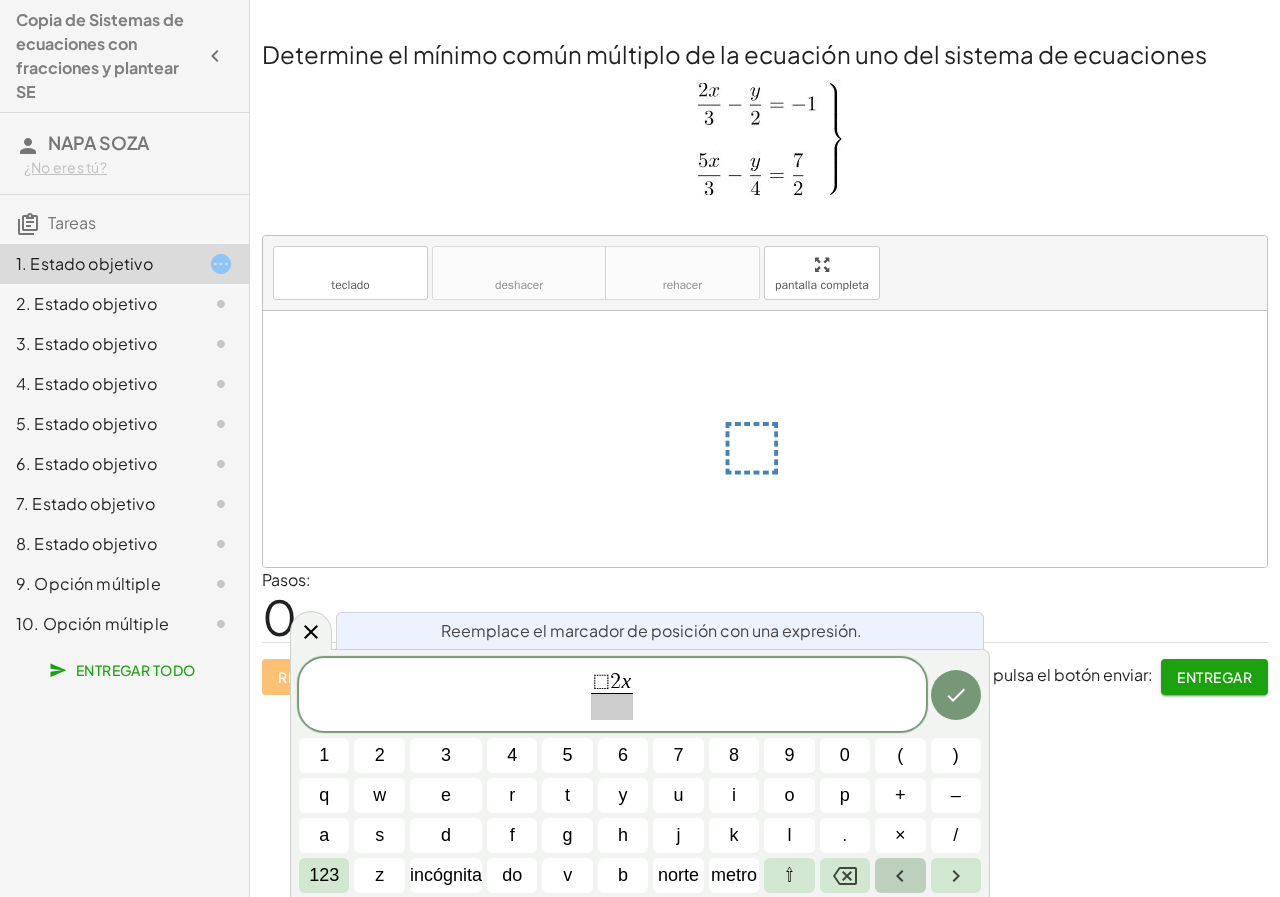 click at bounding box center [900, 875] 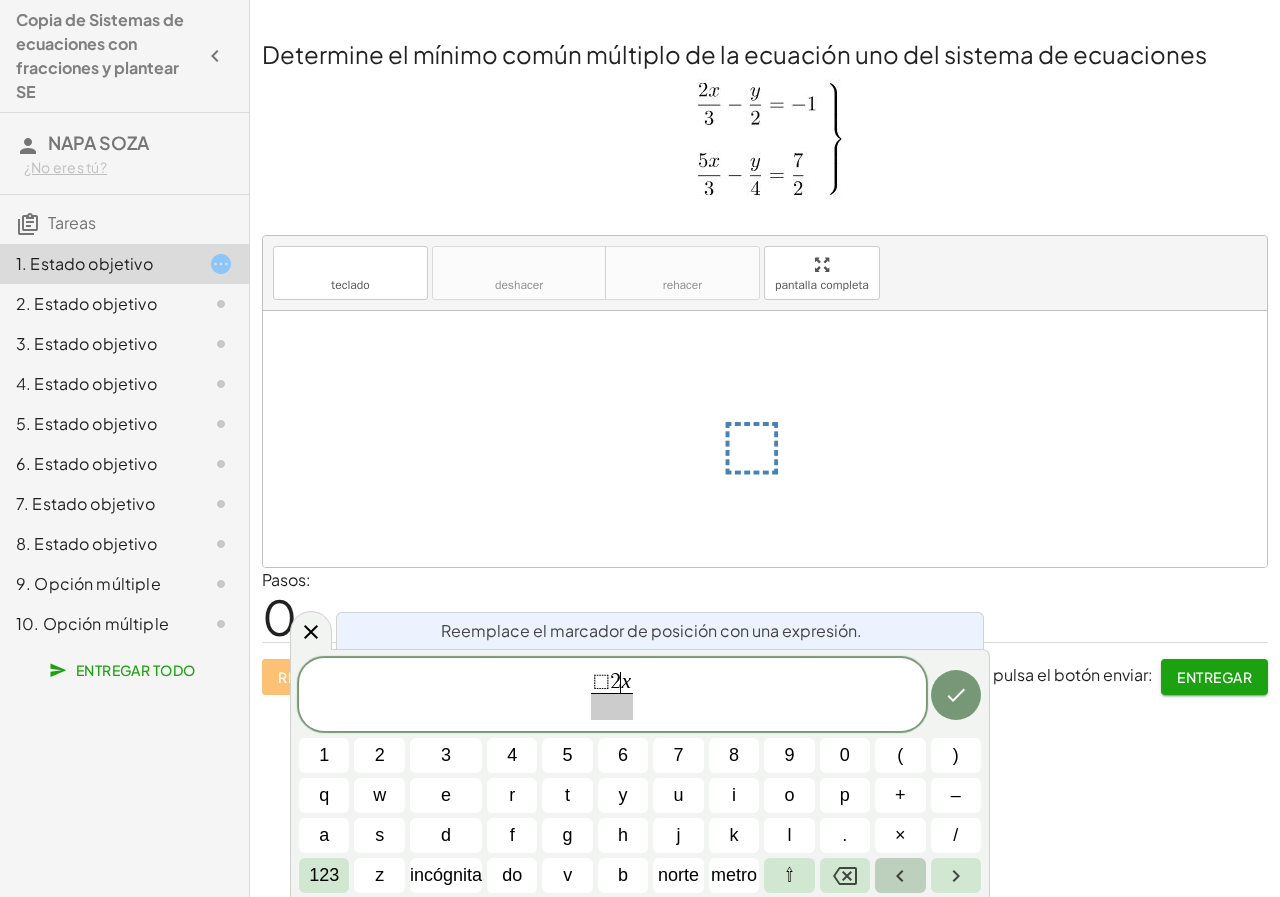 click 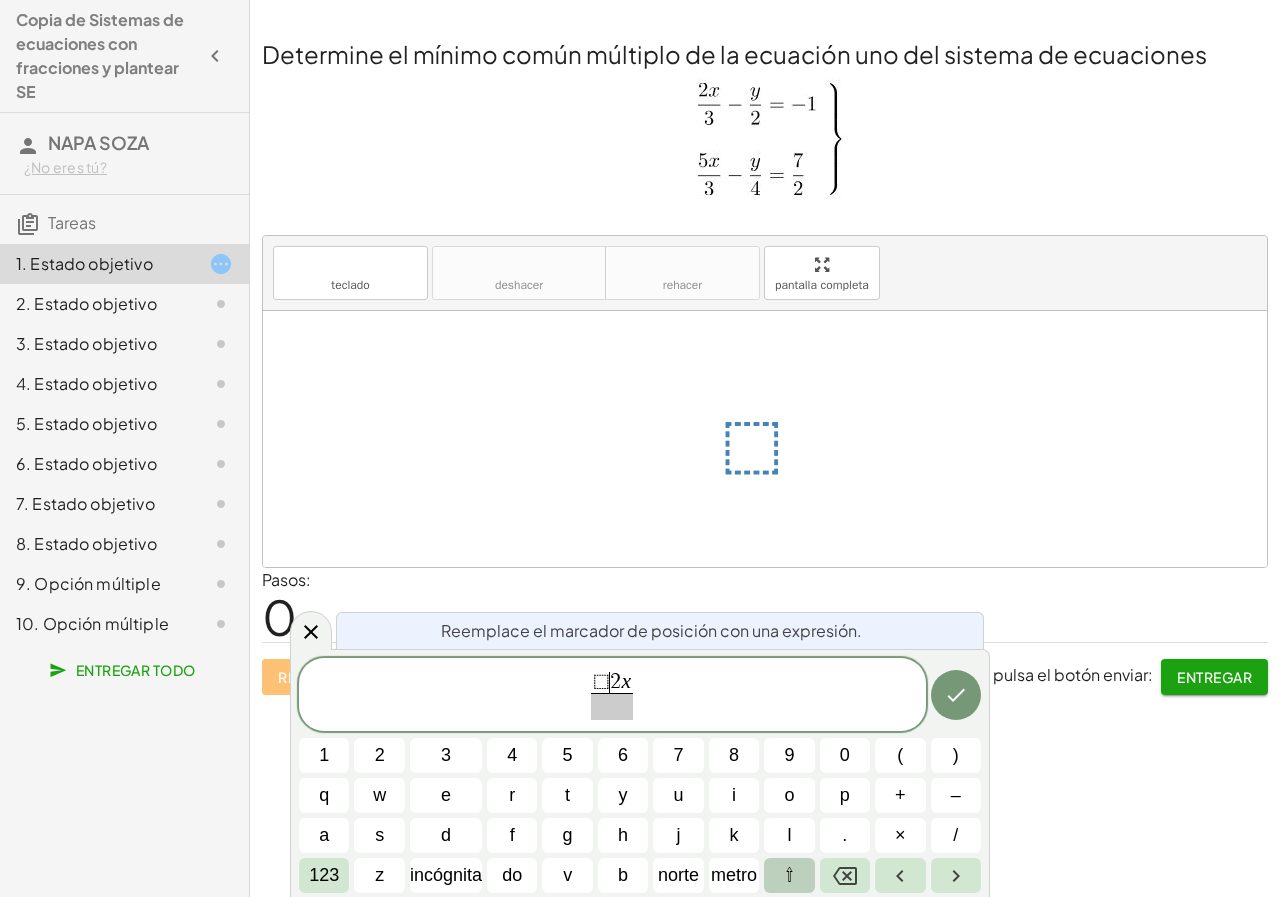 click on "⇧" at bounding box center (789, 875) 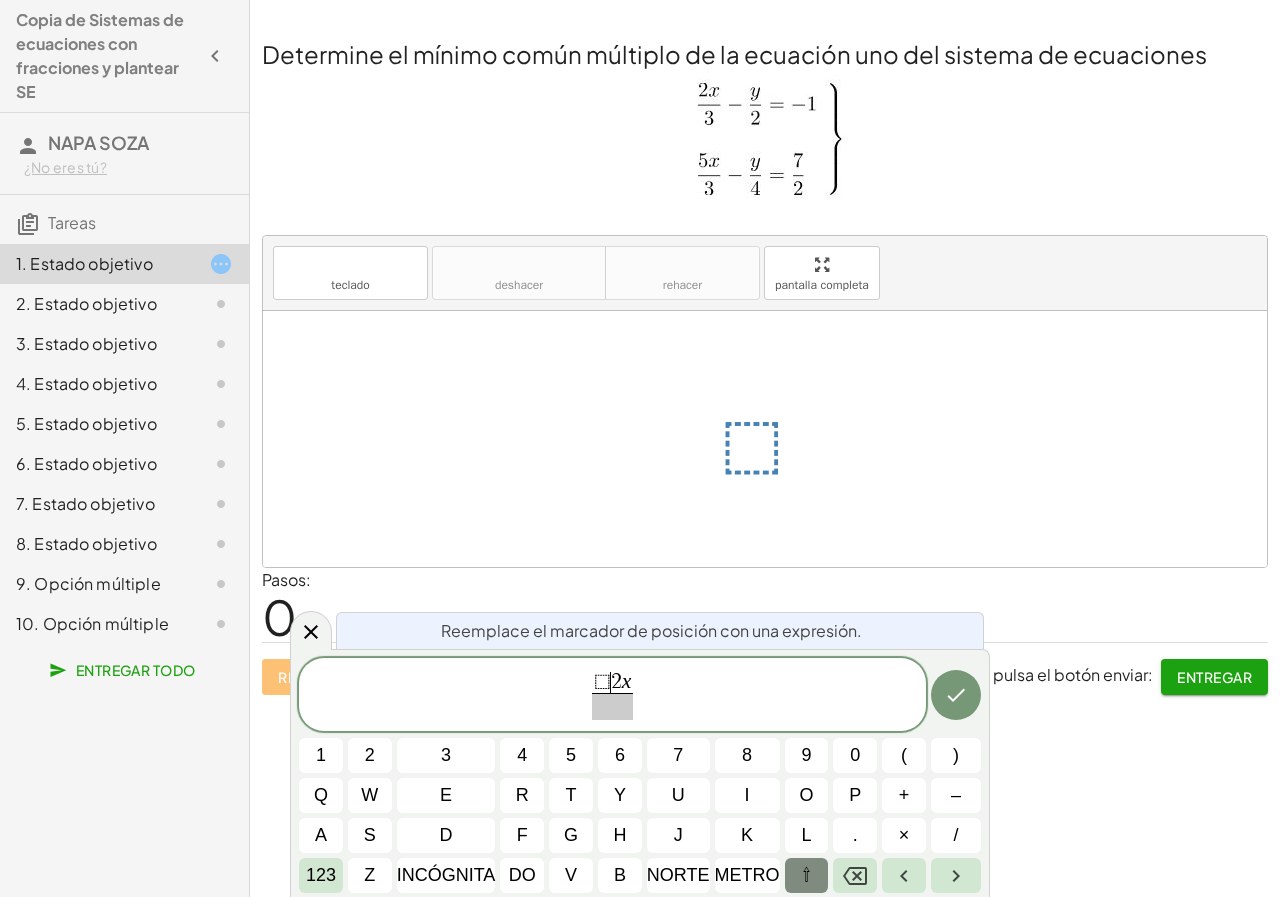 click on "⇧" at bounding box center (807, 875) 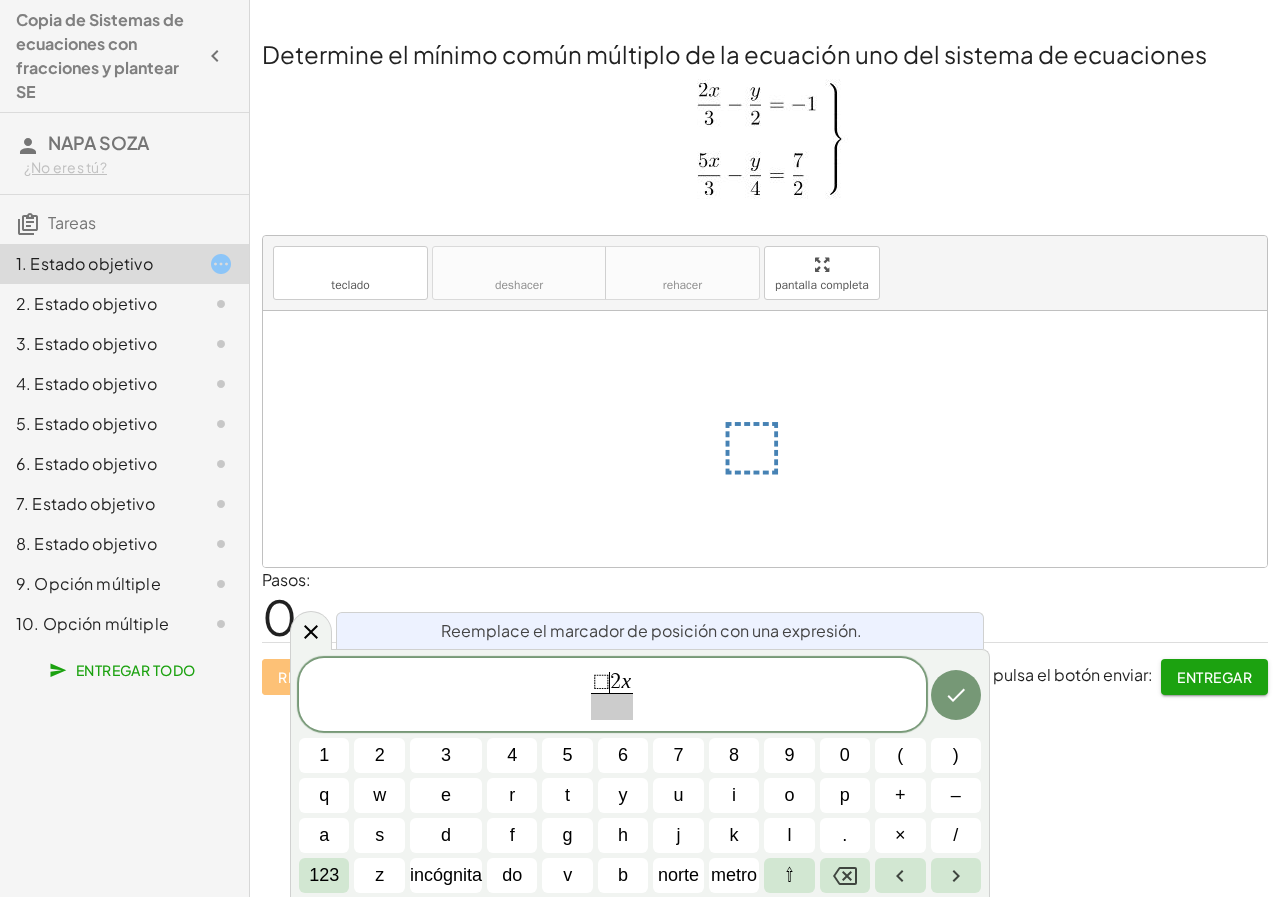 click on "⬚ ​ 2 x ​" at bounding box center (612, 696) 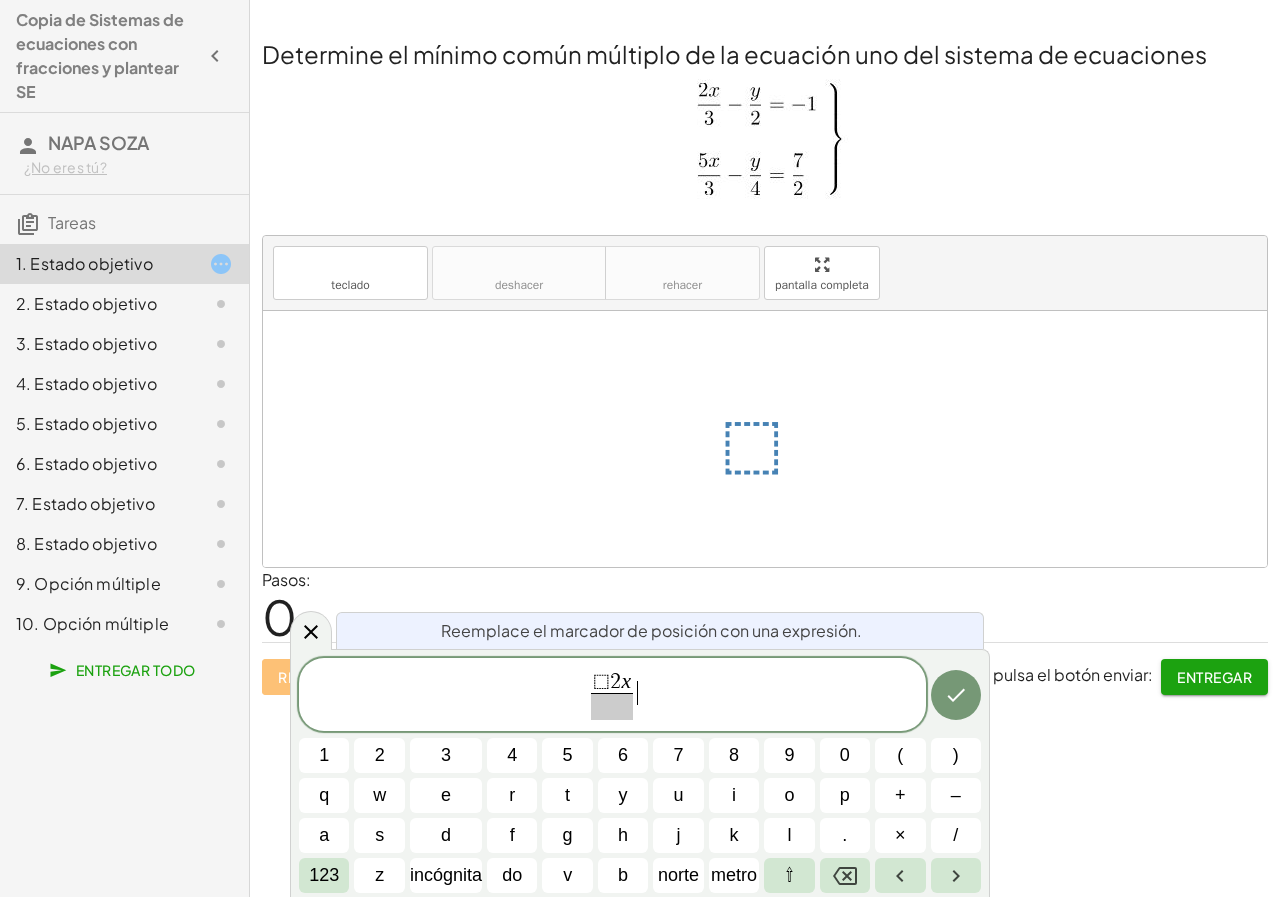 click on "⬚ 2 x ​ ​" at bounding box center [612, 696] 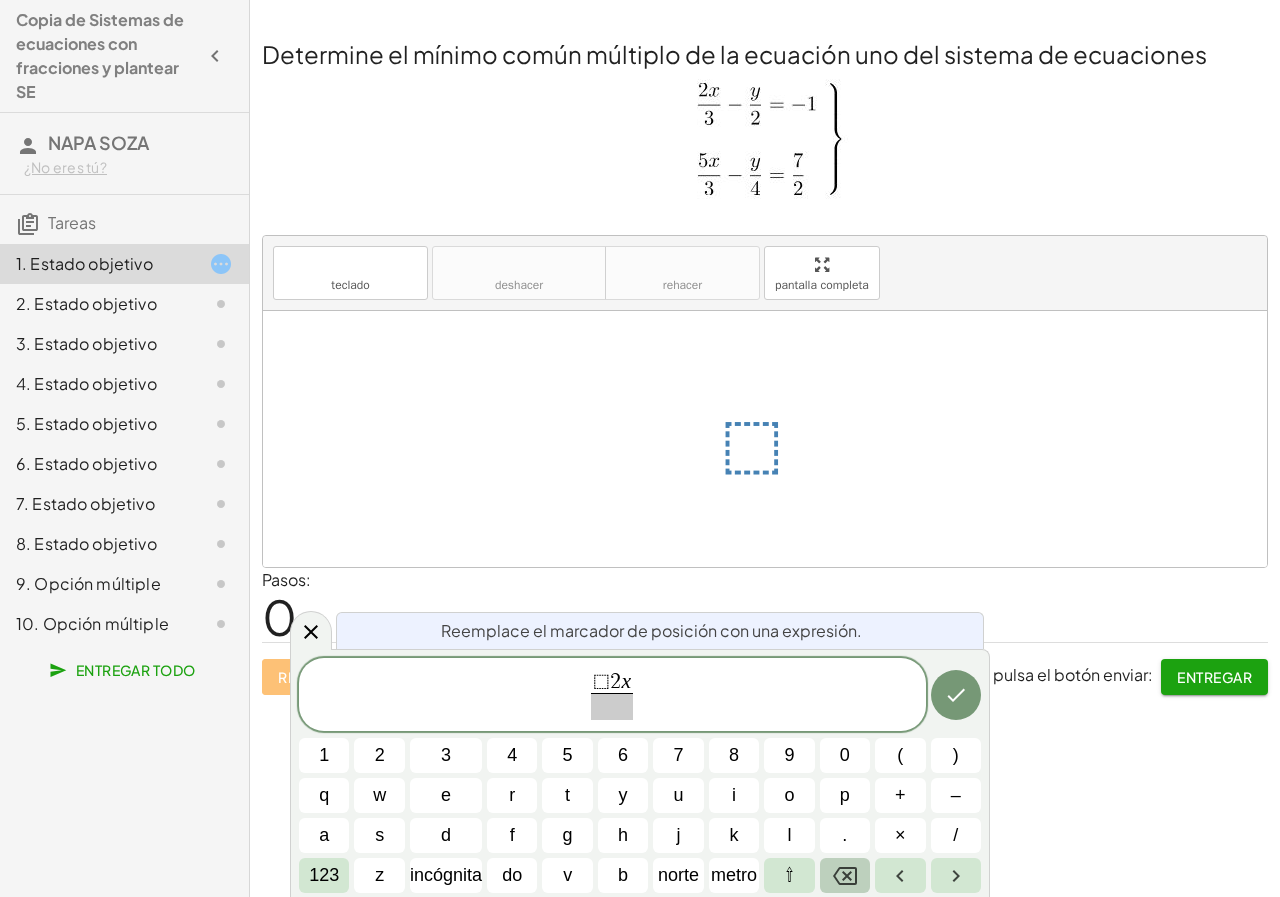 click 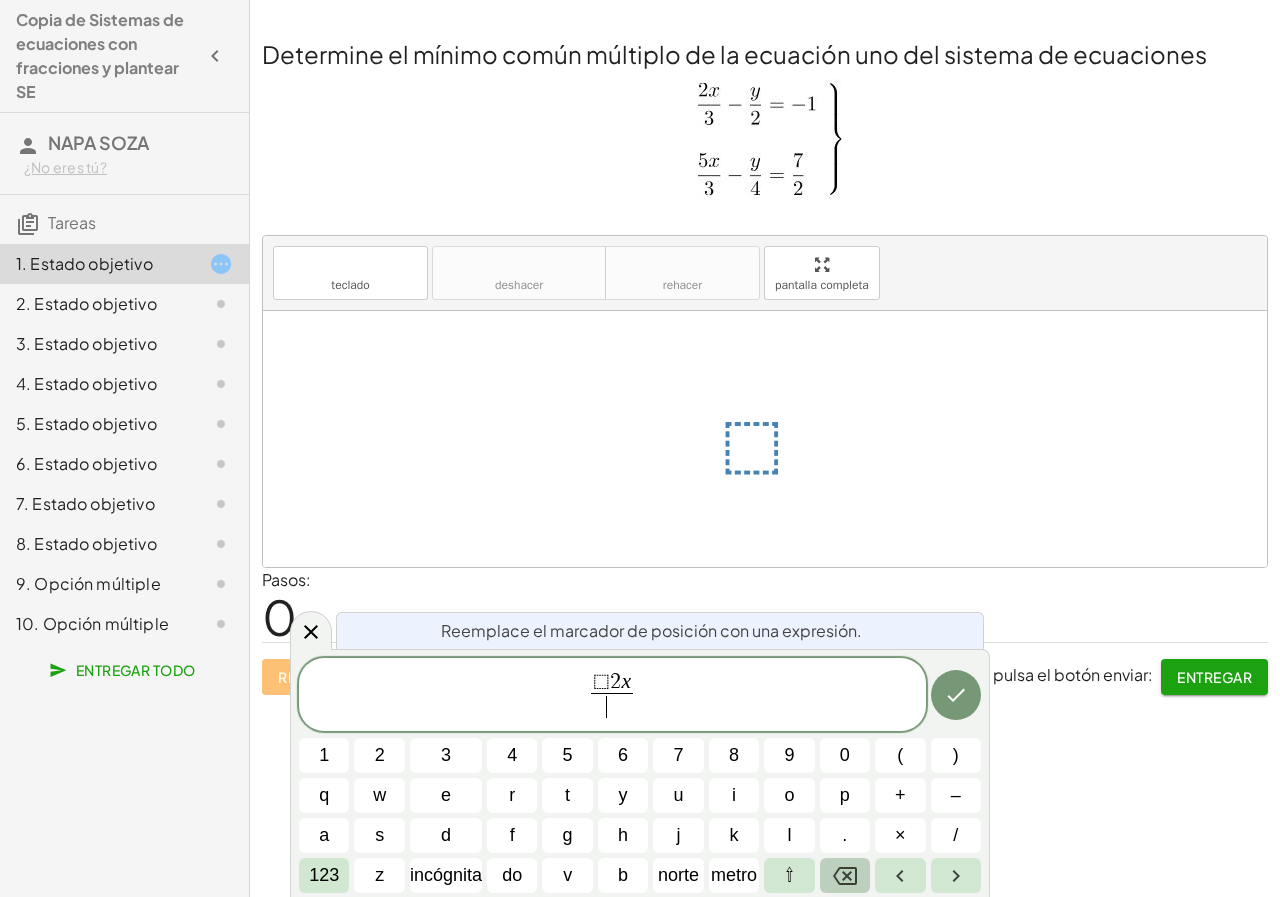 click 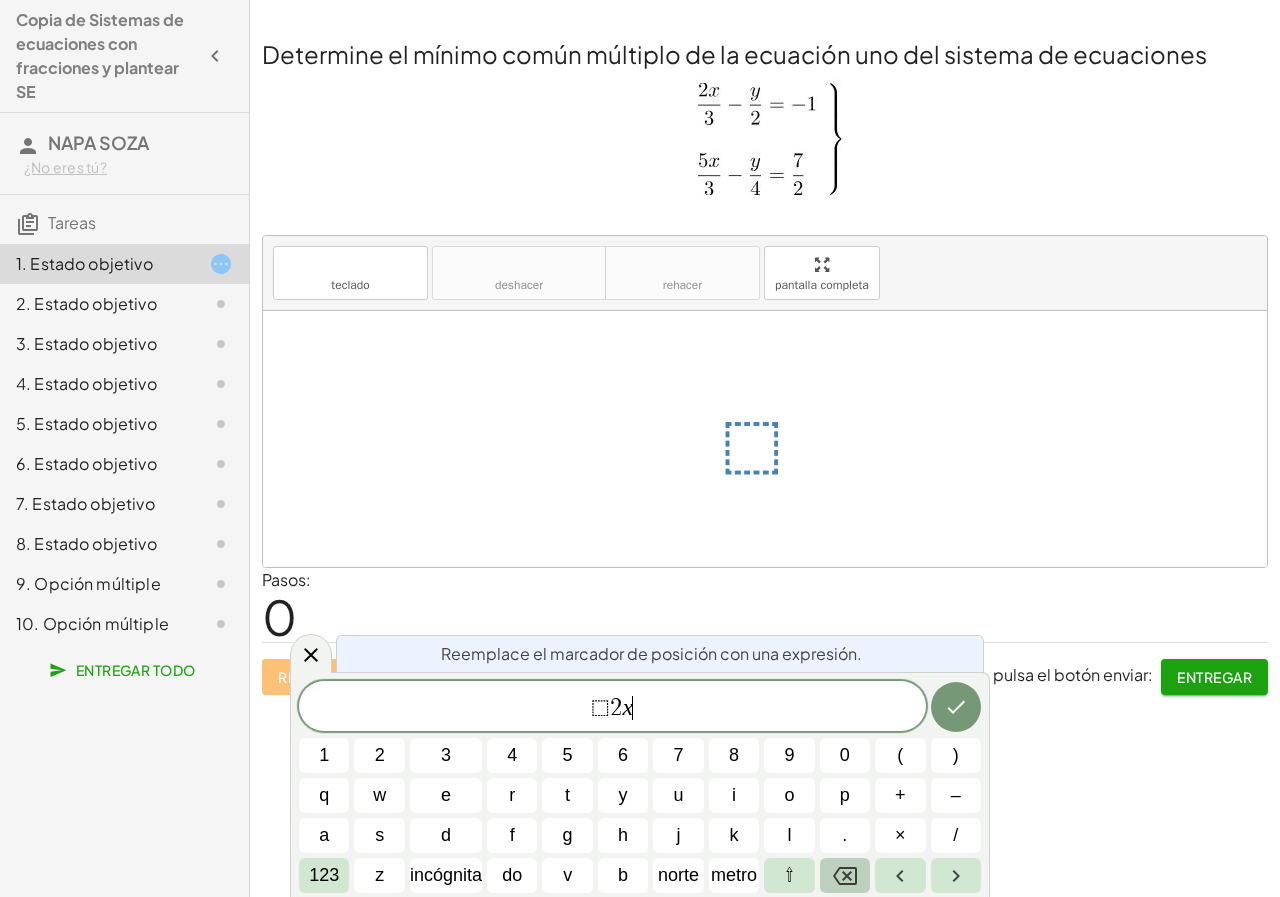 click 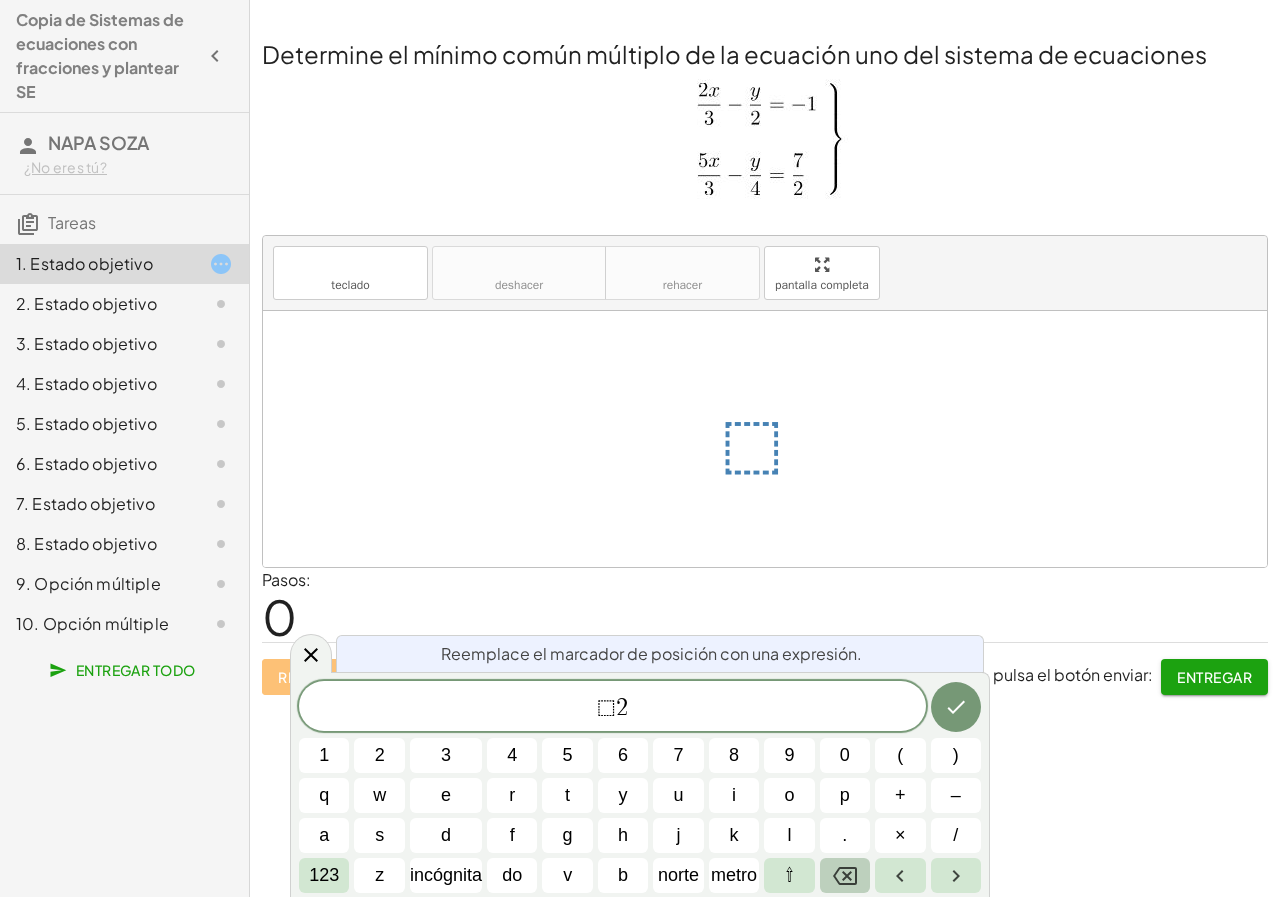click 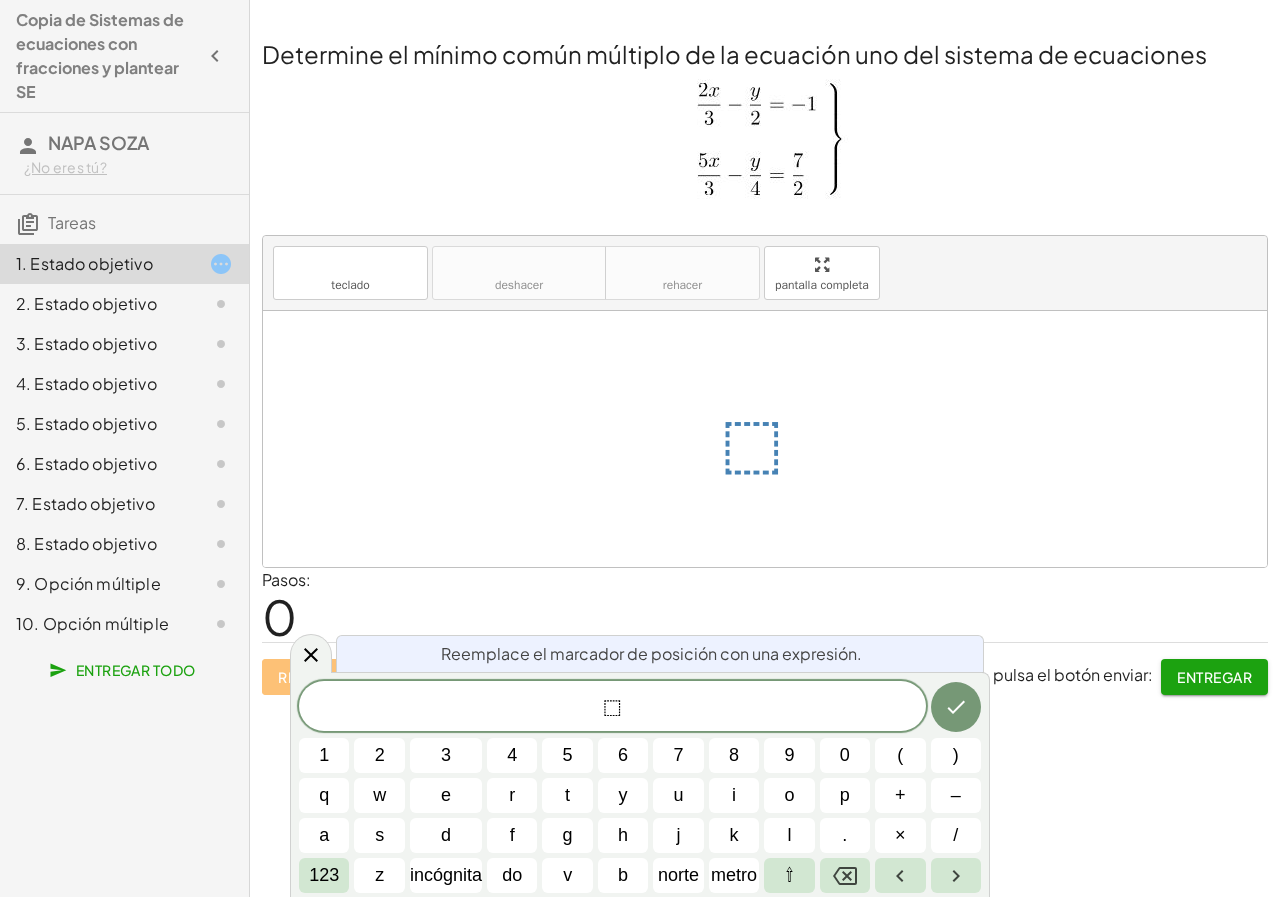 click on "⬚ 1 2 3 4 5 6 7 8 9 0 ( ) q w e r t y u i o p + – a s d f g h j k l . × / 123 z incógnita do v b norte metro ⇧" at bounding box center [640, 787] 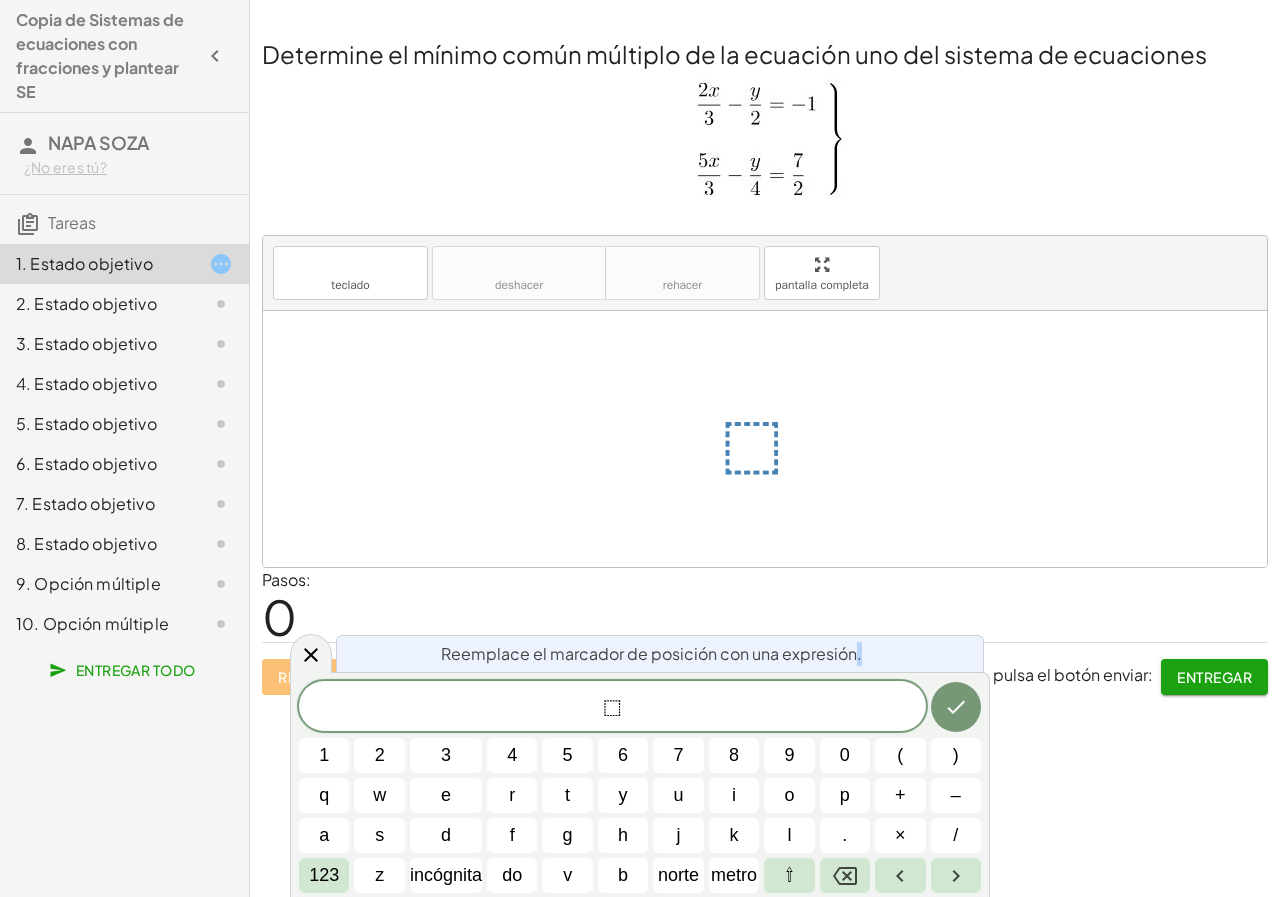 click on "⬚ 1 2 3 4 5 6 7 8 9 0 ( ) q w e r t y u i o p + – a s d f g h j k l . × / 123 z incógnita do v b norte metro ⇧" at bounding box center (640, 787) 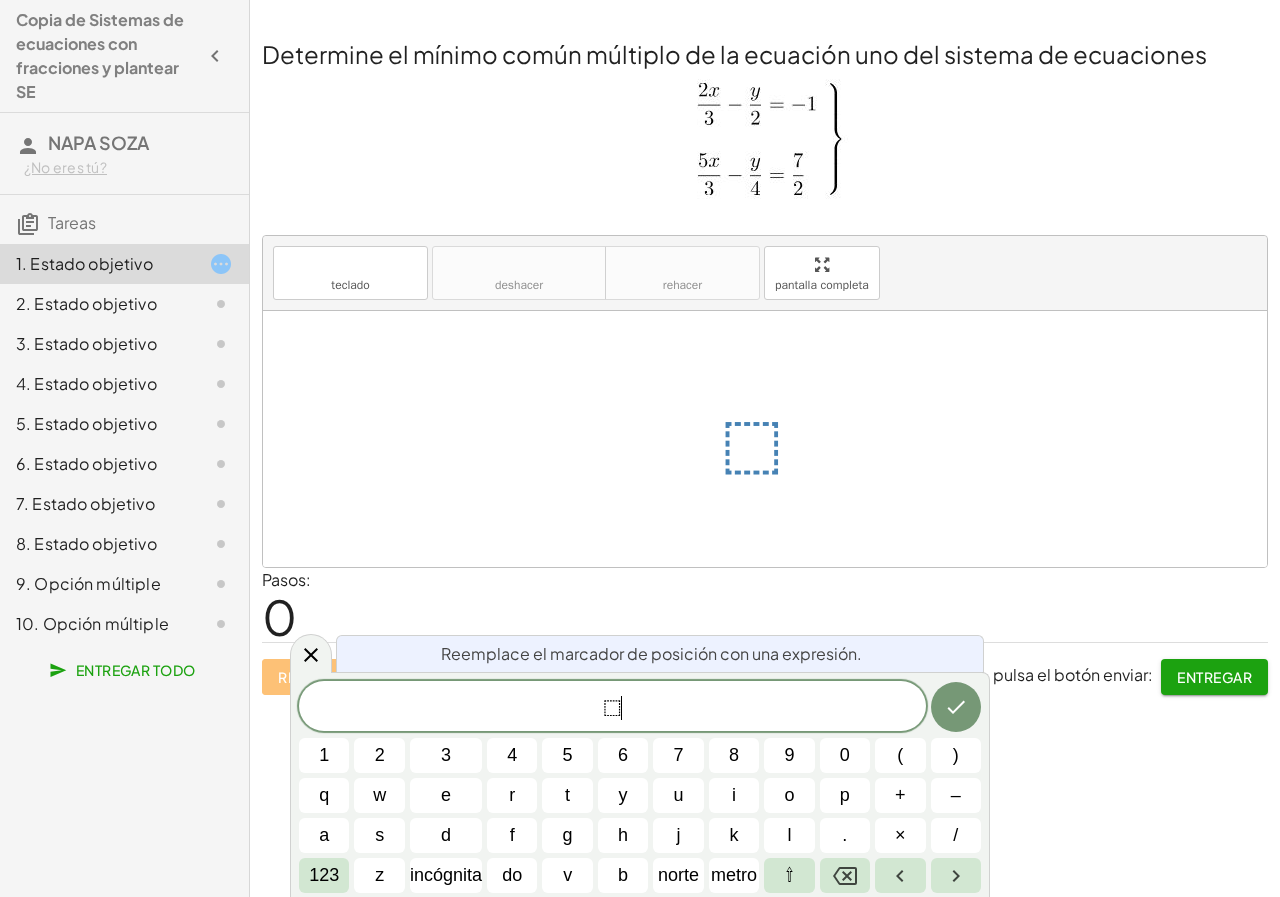 click on "⬚ ​" at bounding box center [612, 708] 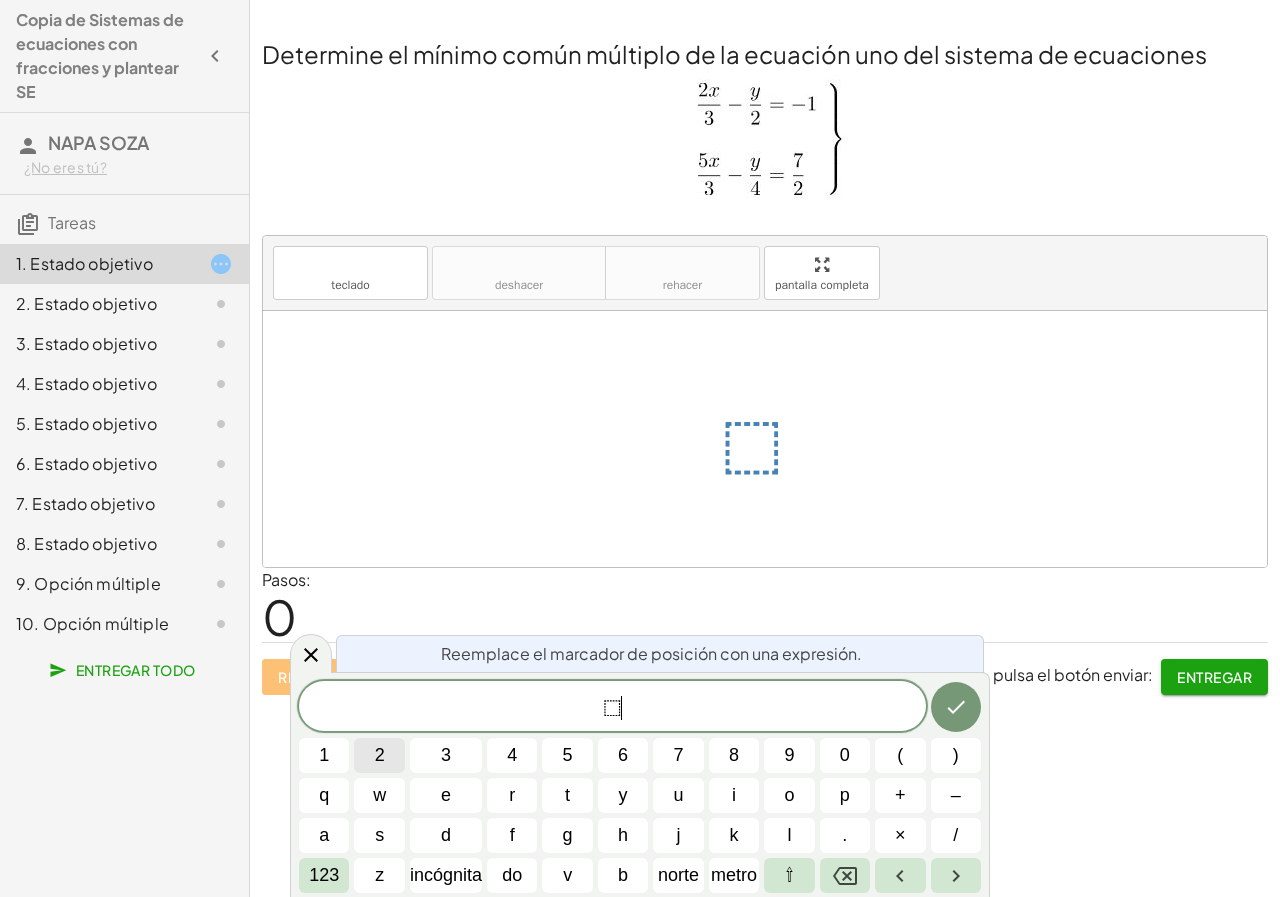 click on "2" at bounding box center [379, 755] 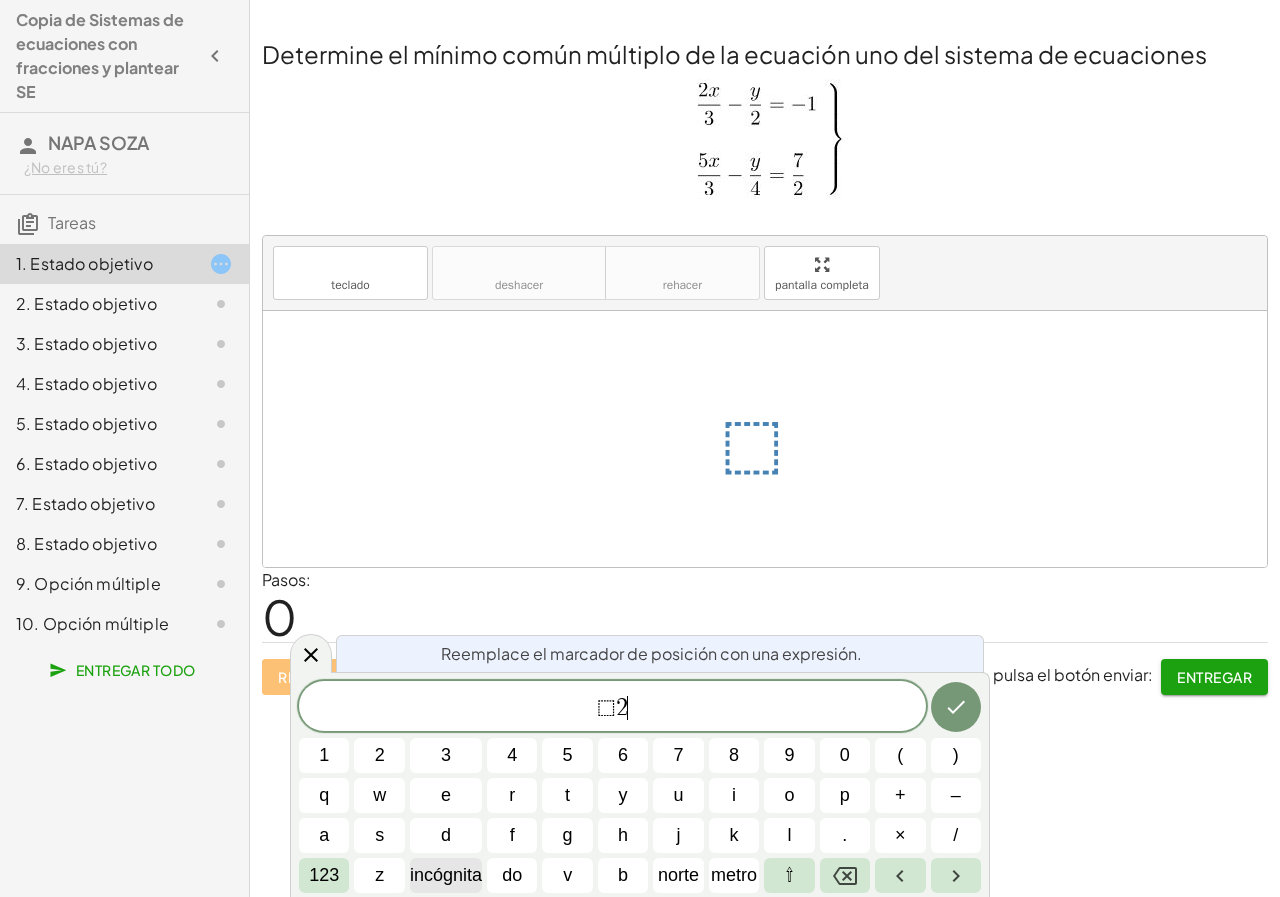 click on "incógnita" at bounding box center (446, 875) 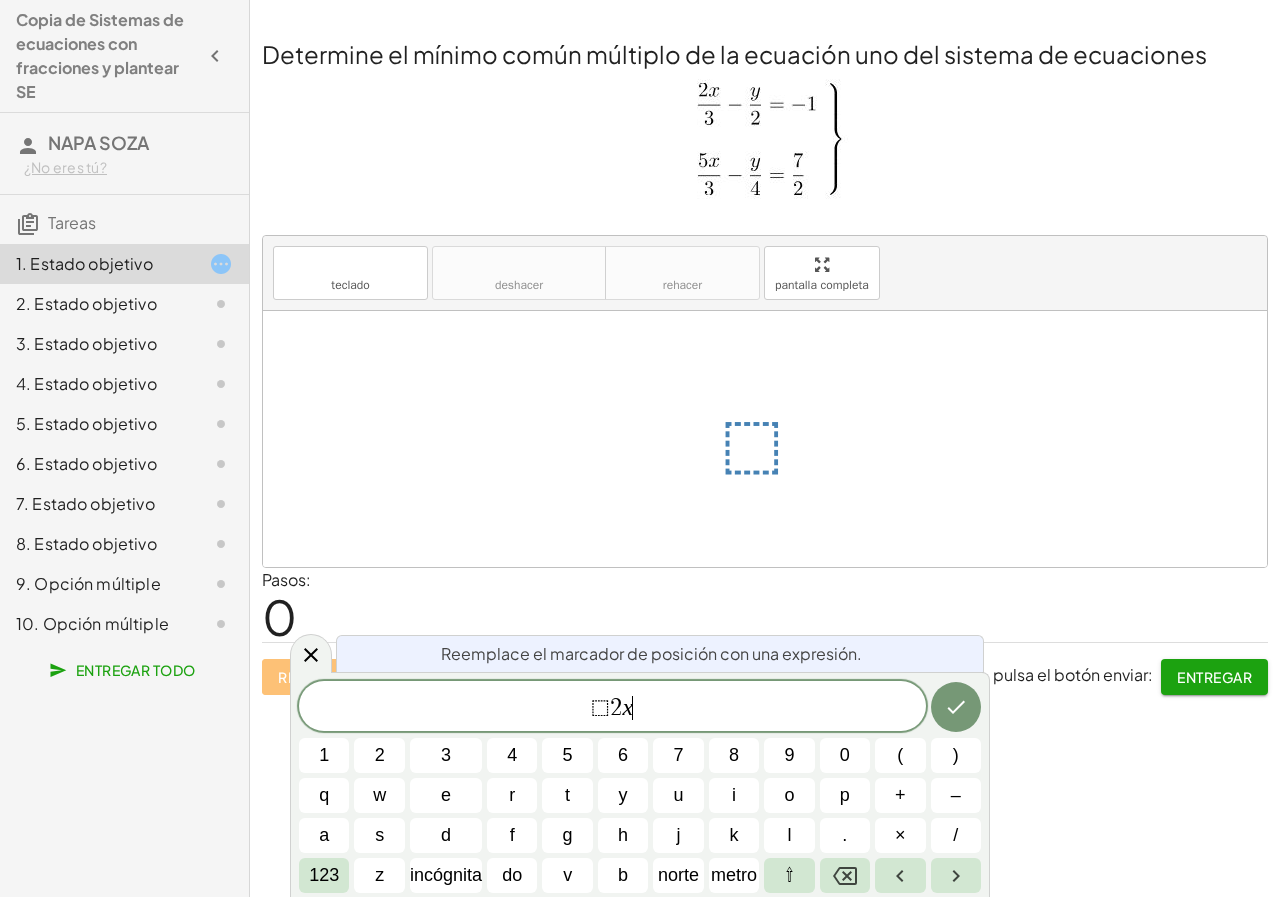click on "Reemplace el marcador de posición con una expresión. ⬚ 2 x ​ 1 2 3 4 5 6 7 8 9 0 ( ) q w e r t y u i o p + – a s d f g h j k l . × / 123 z incógnita do v b norte metro ⇧" at bounding box center [640, 784] 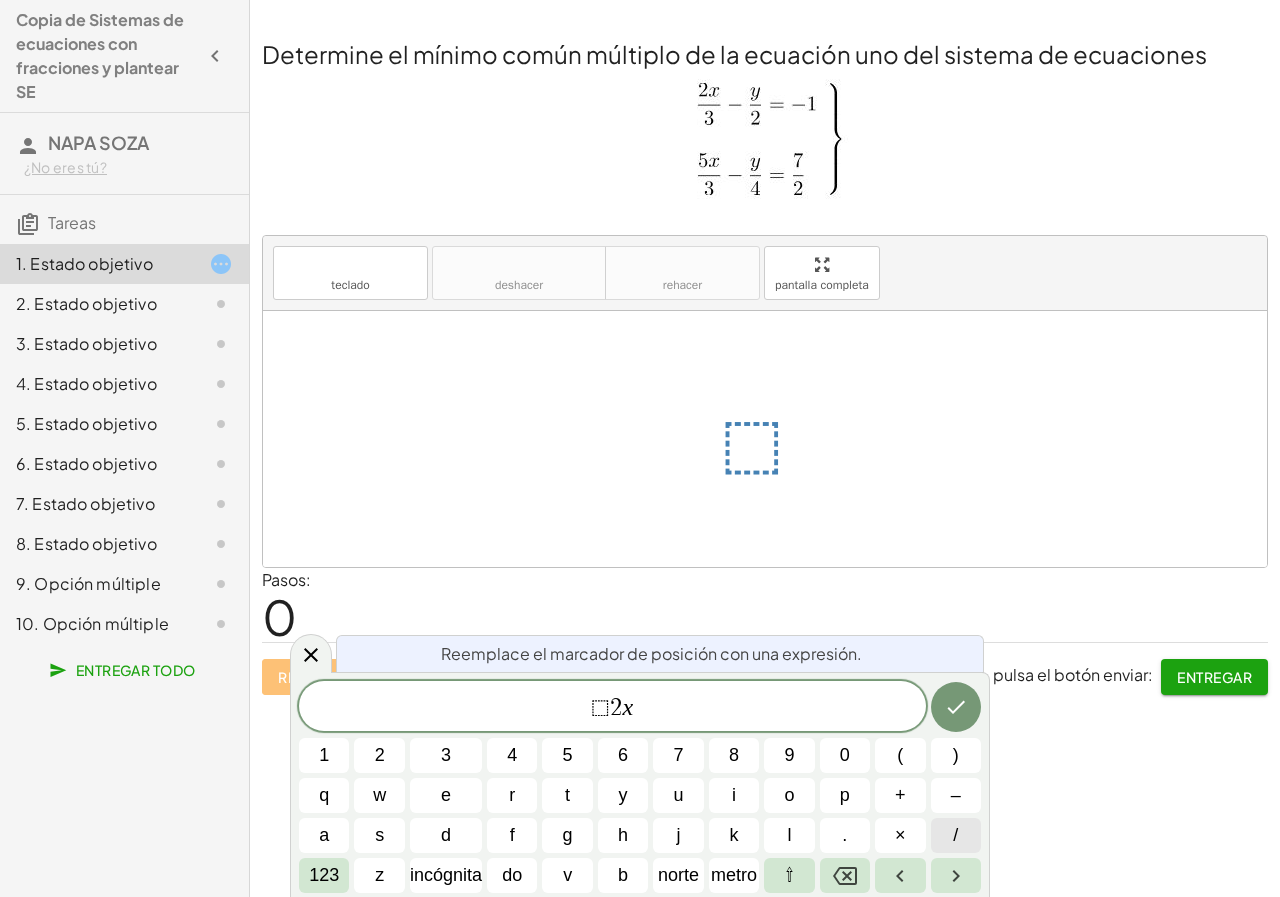 click on "/" at bounding box center (955, 835) 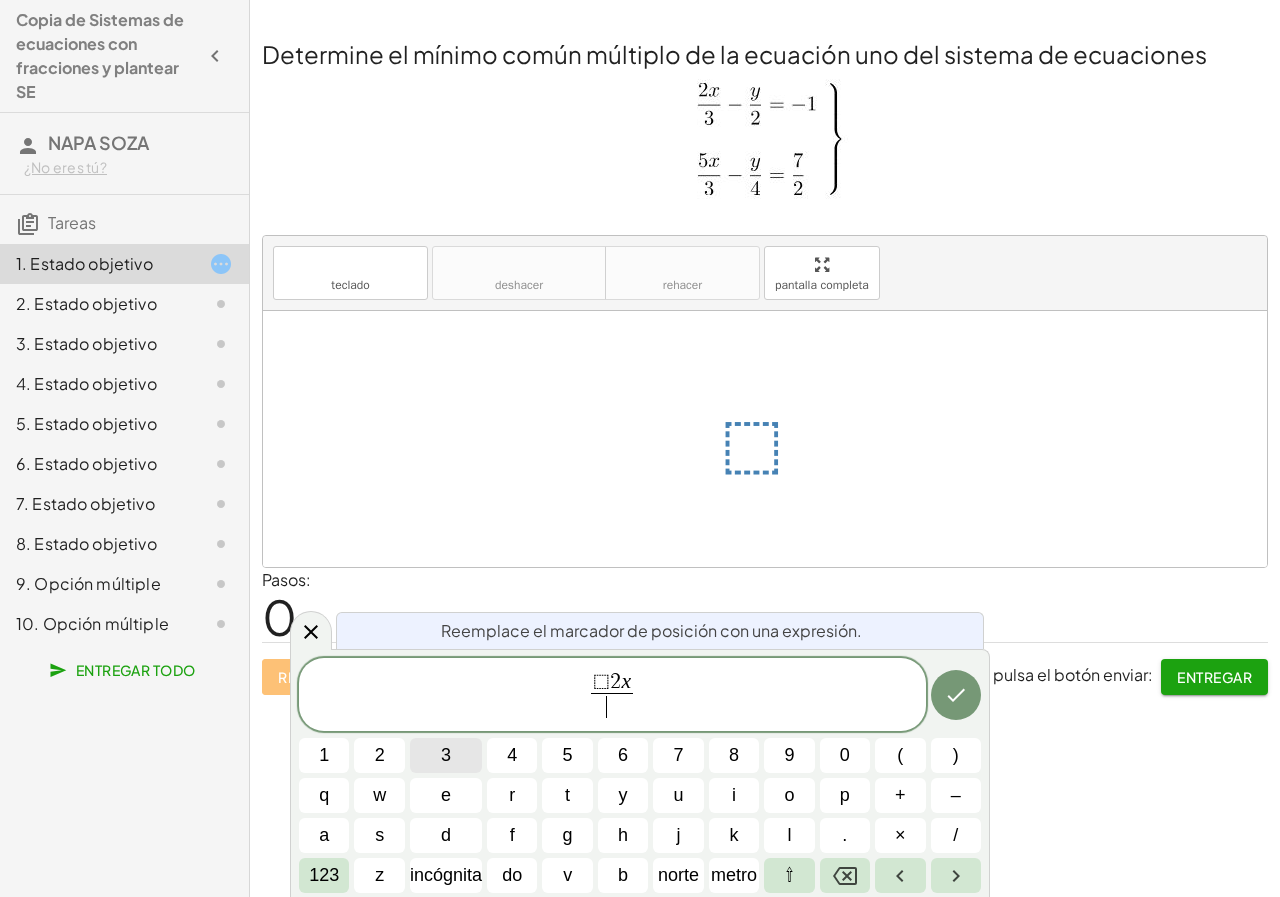 click on "3" at bounding box center (446, 755) 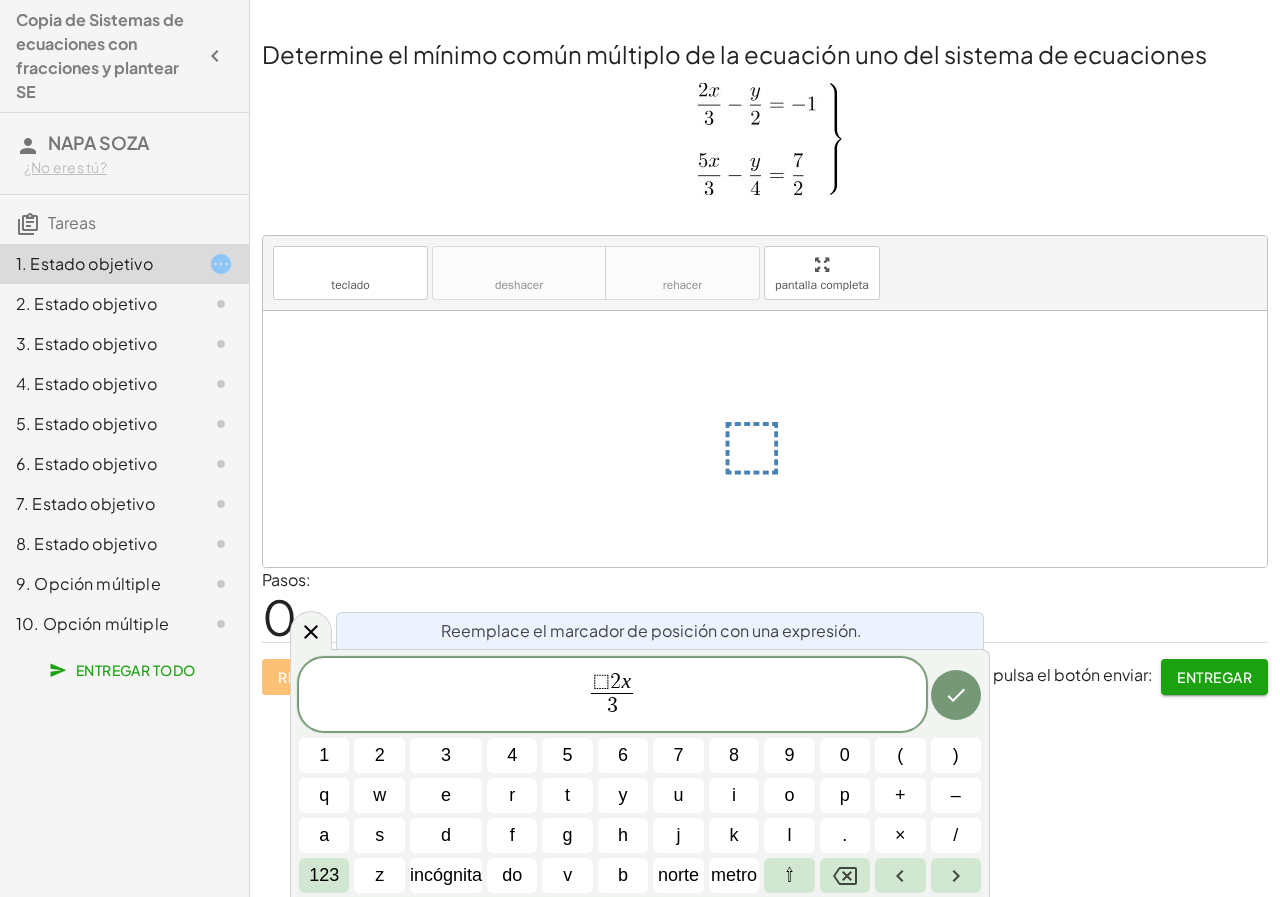 click on "⬚ 2 x 3 ​ 1 2 3 4 5 6 7 8 9 0 ( ) q w e r t y u i o p + – a s d f g h j k l . × / 123 z incógnita do v b norte metro ⇧" at bounding box center [640, 776] 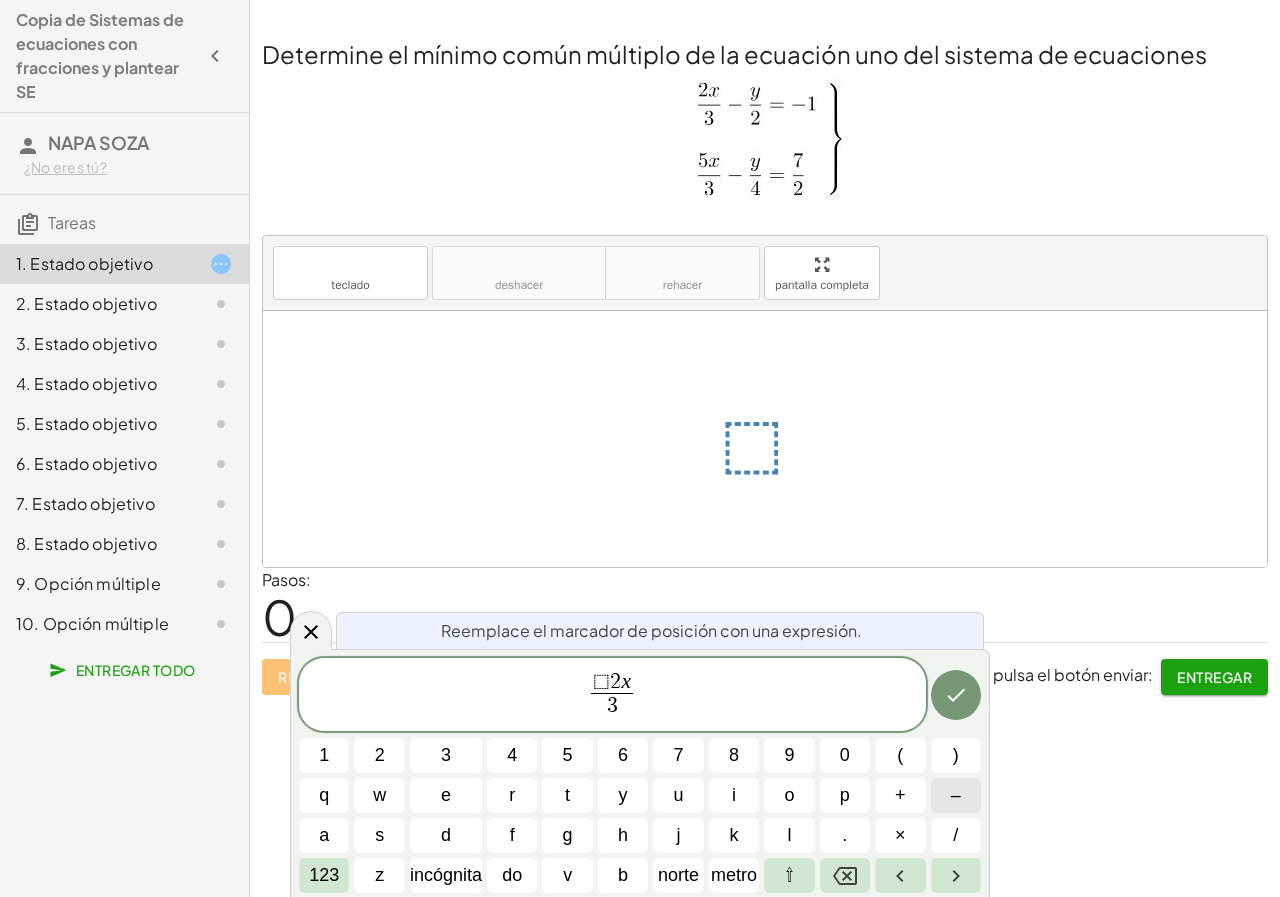 click on "–" at bounding box center [956, 795] 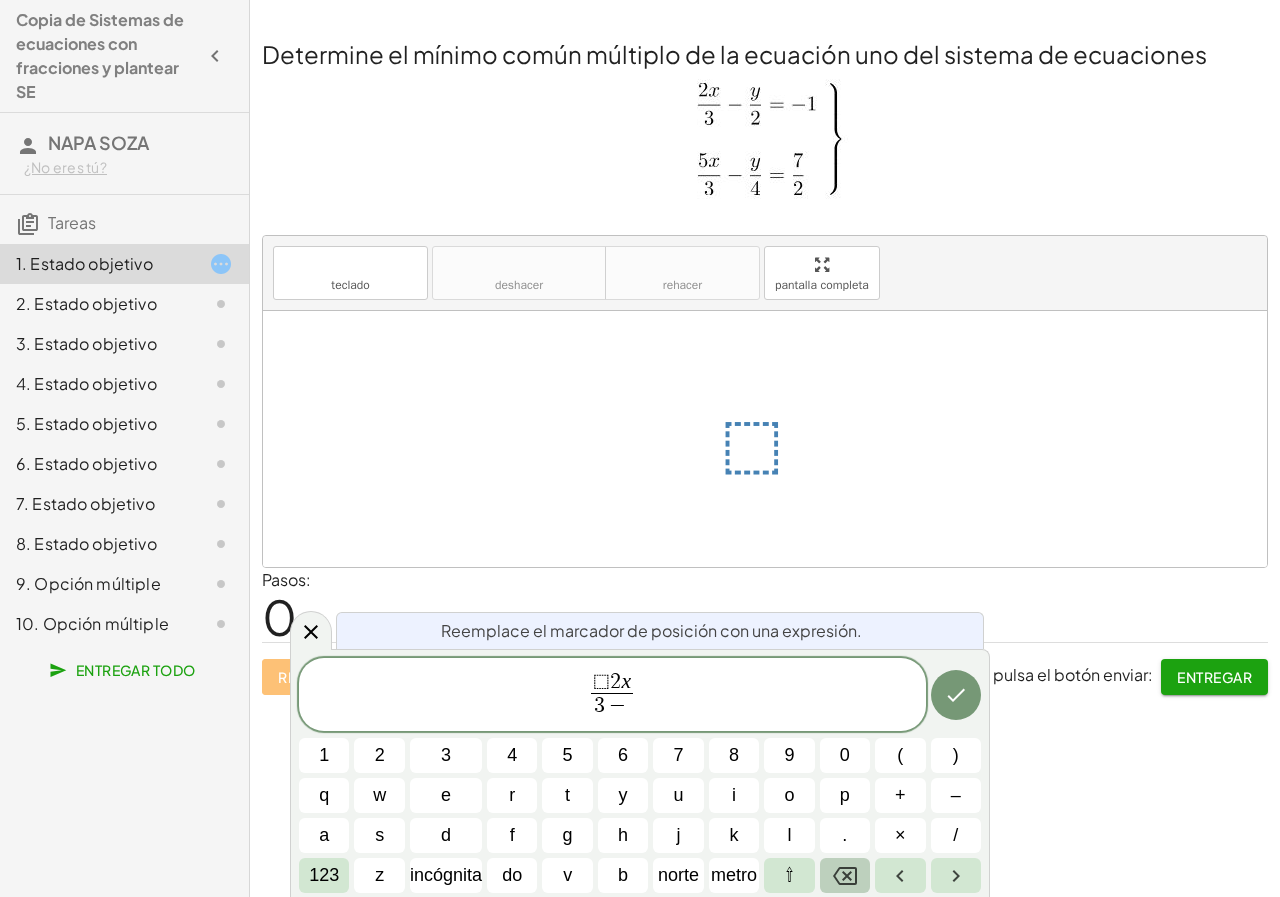 click 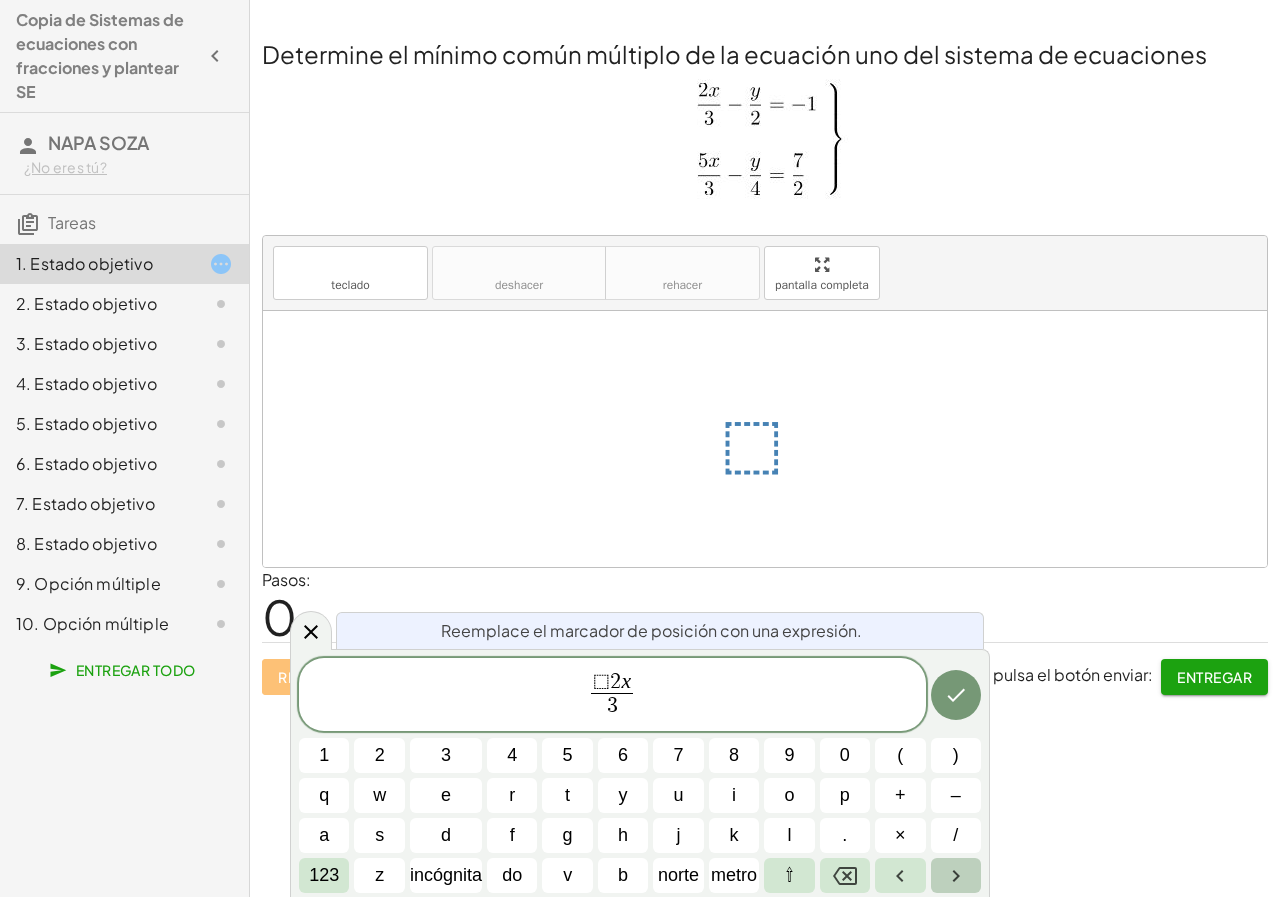 click 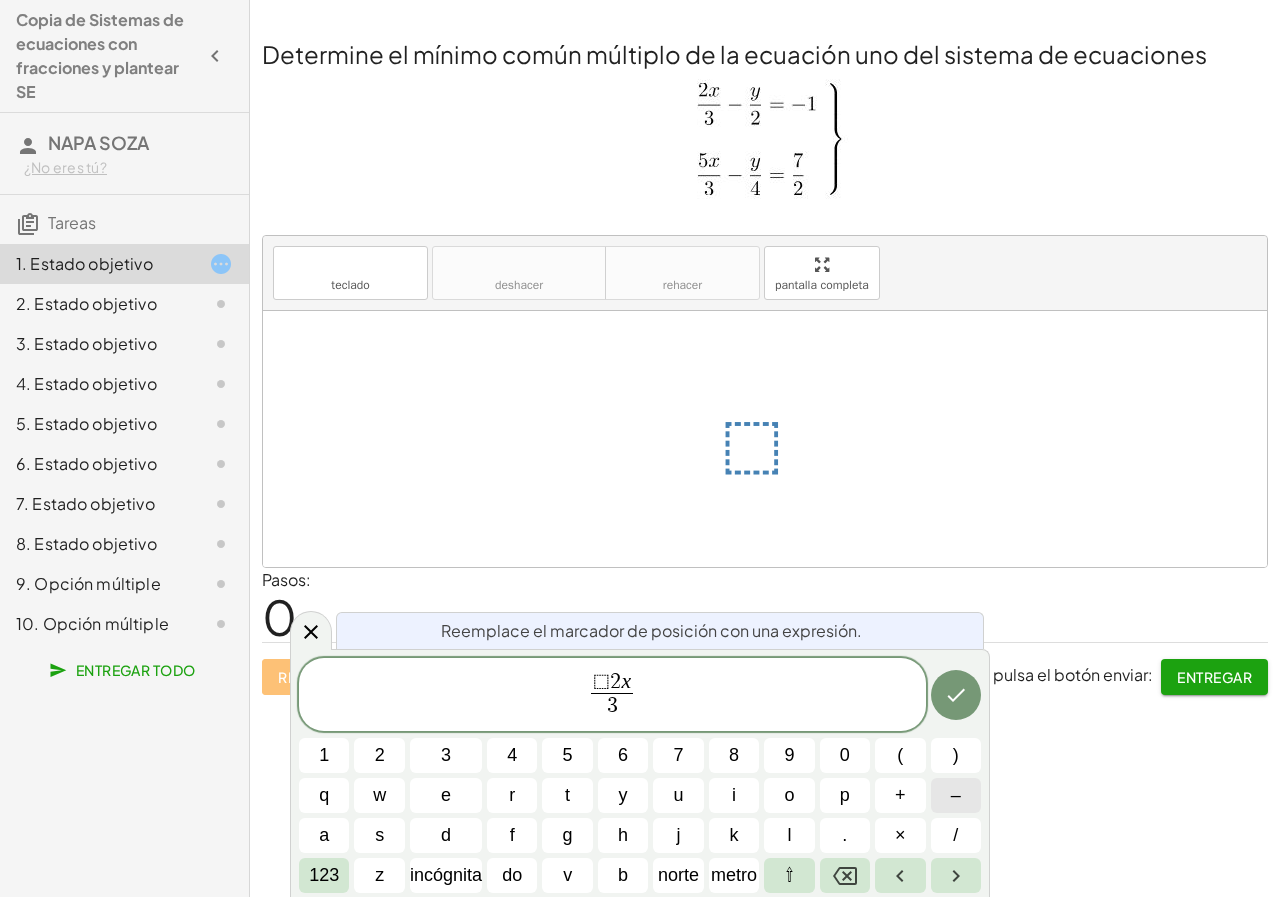 click on "–" at bounding box center (956, 795) 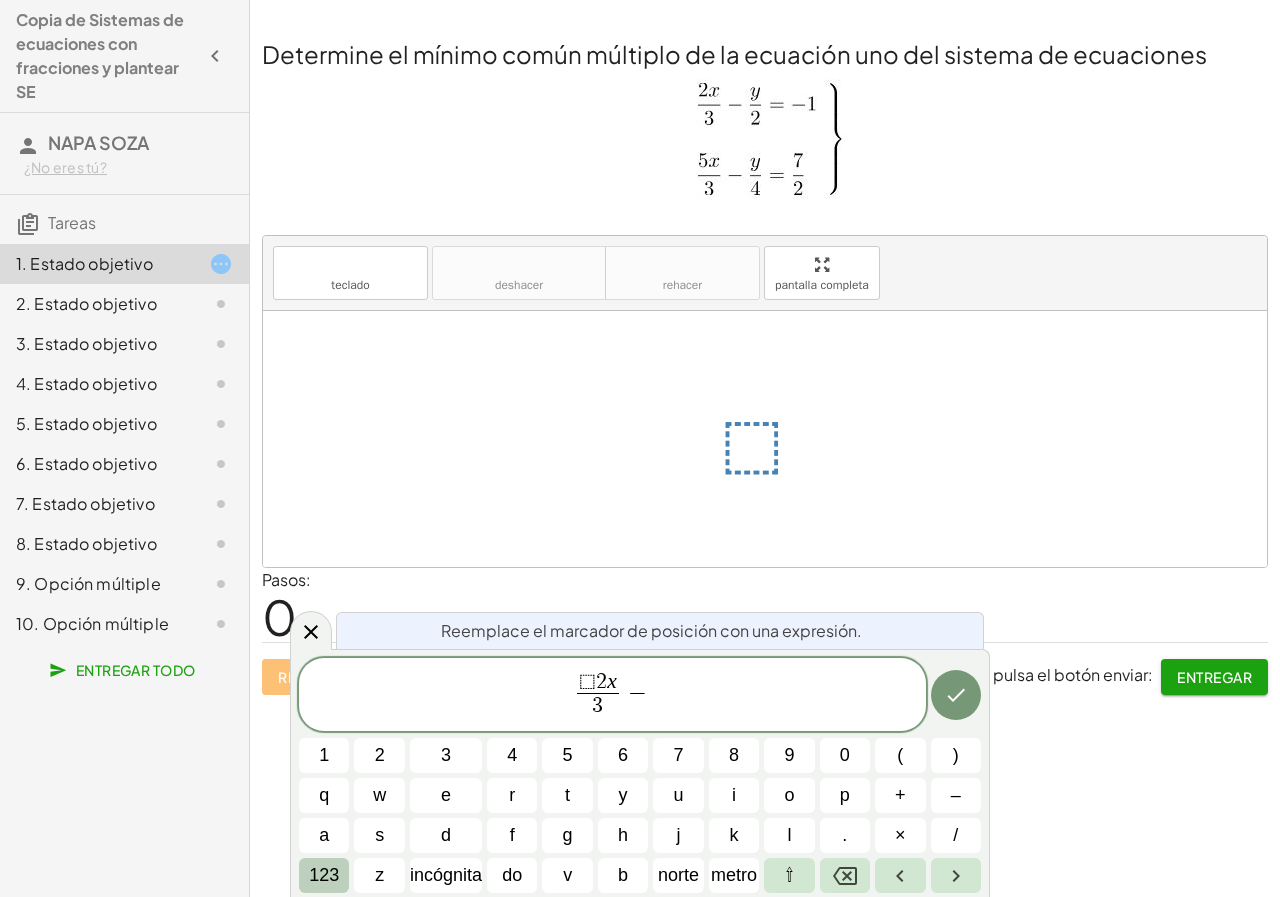 click on "123" at bounding box center (324, 875) 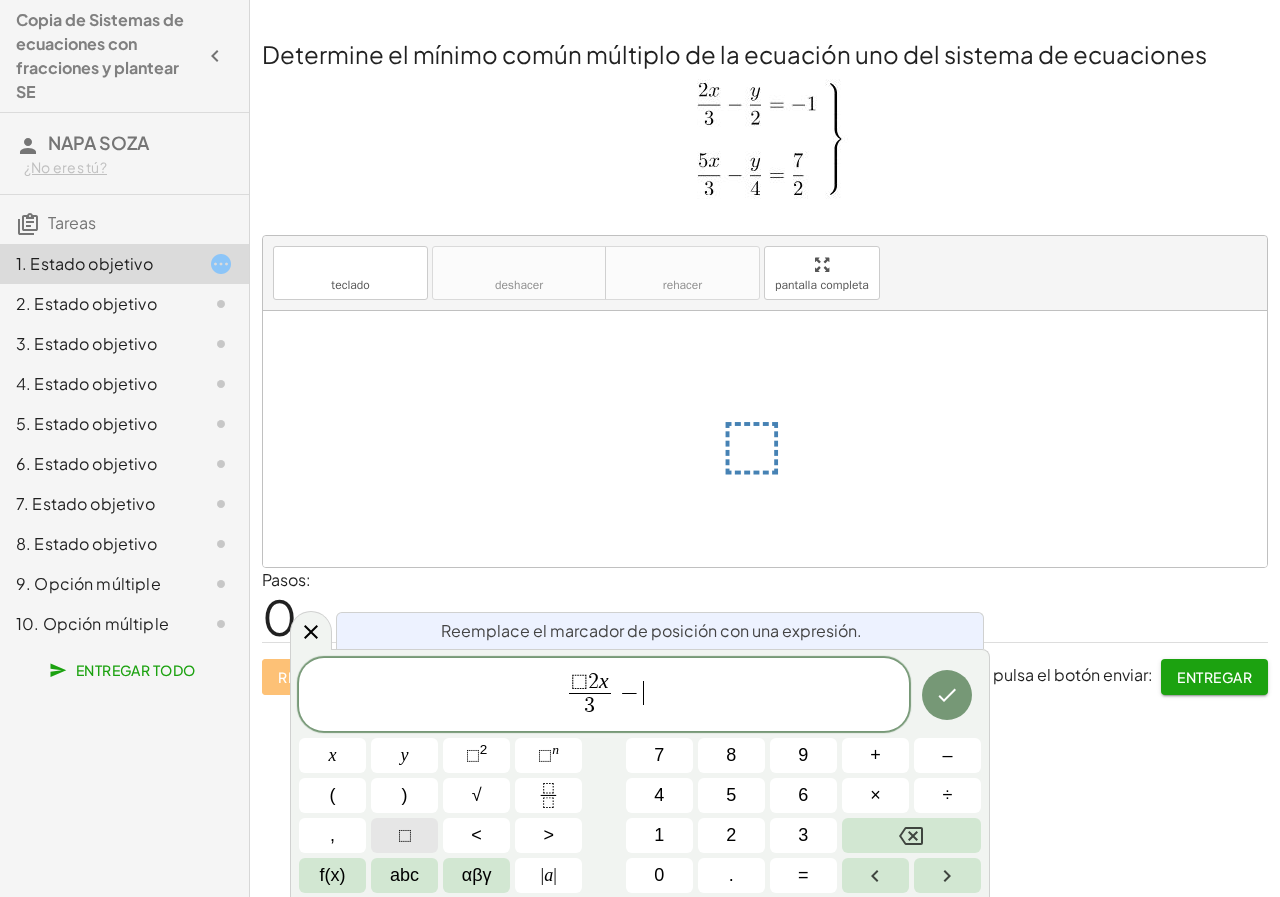 click on "⬚" at bounding box center [405, 835] 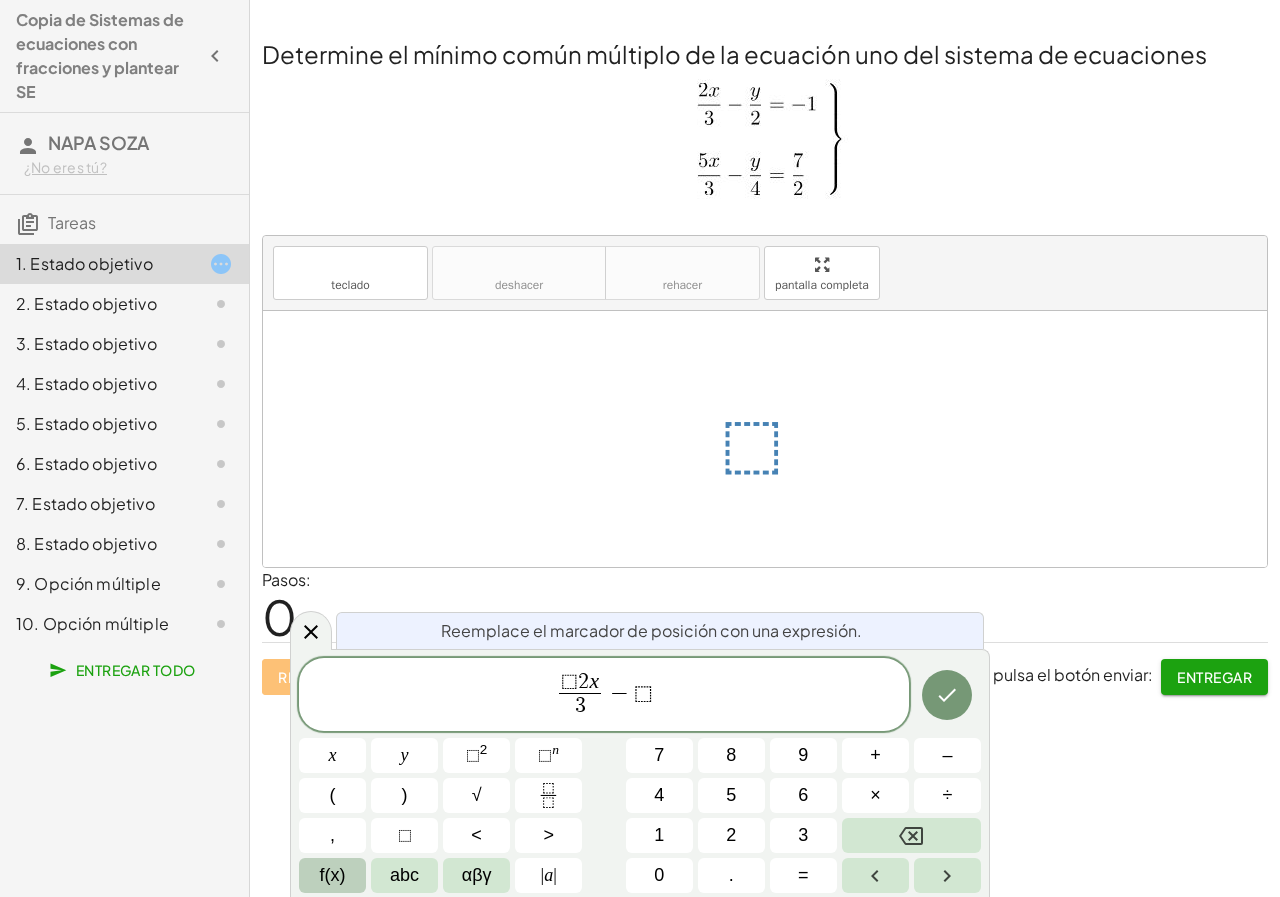 click on "f(x)" at bounding box center (332, 875) 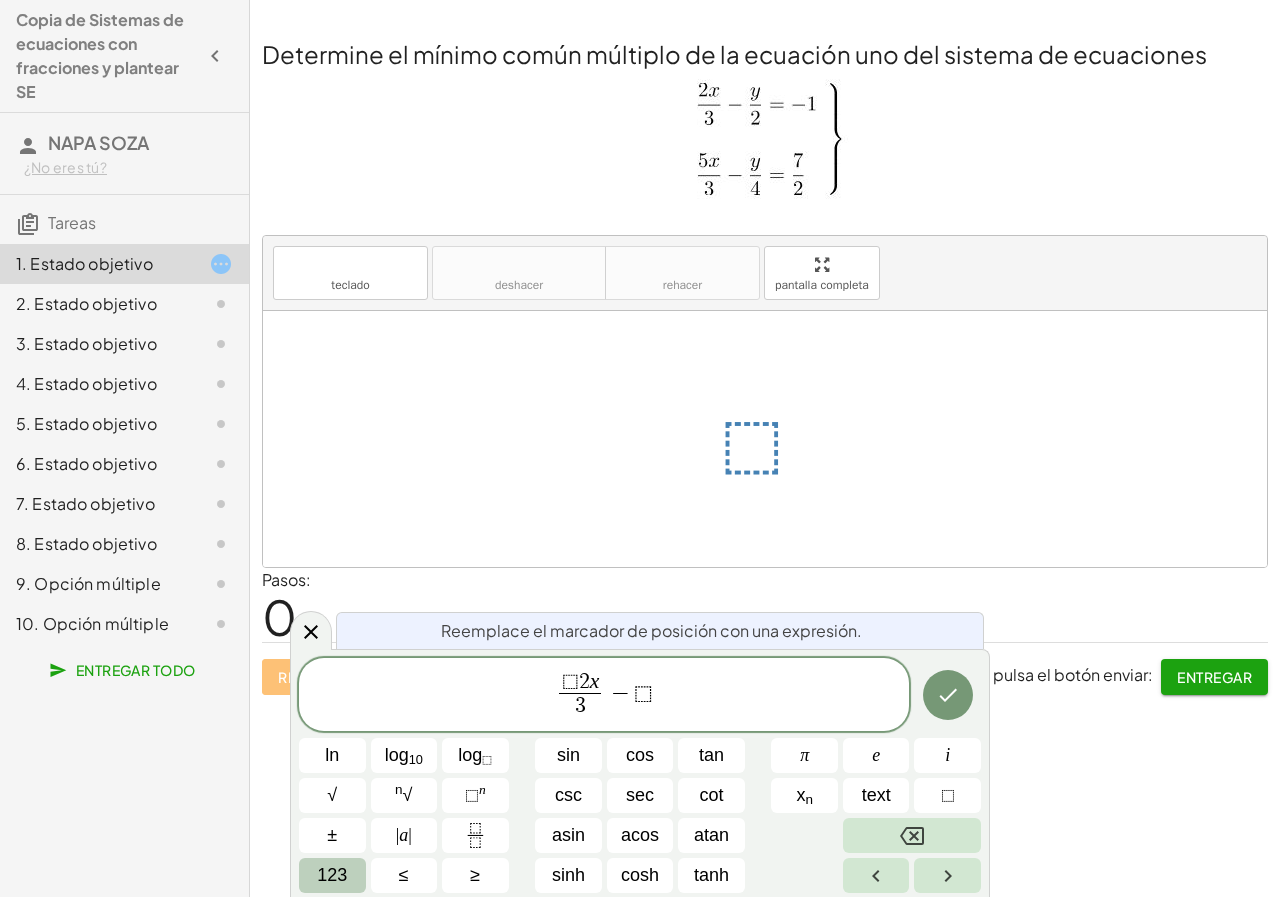 click on "123" at bounding box center [332, 875] 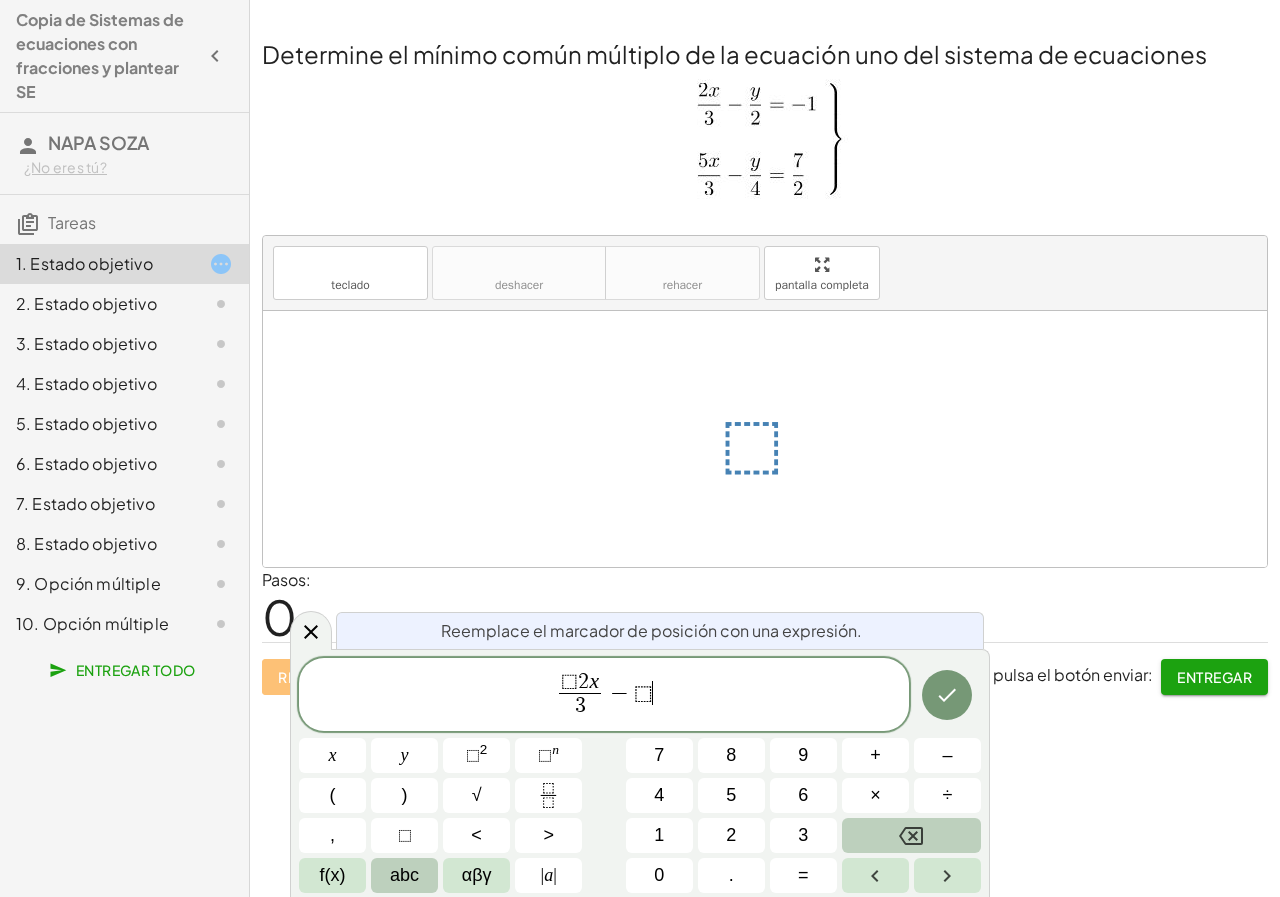 click on "abc" at bounding box center (404, 875) 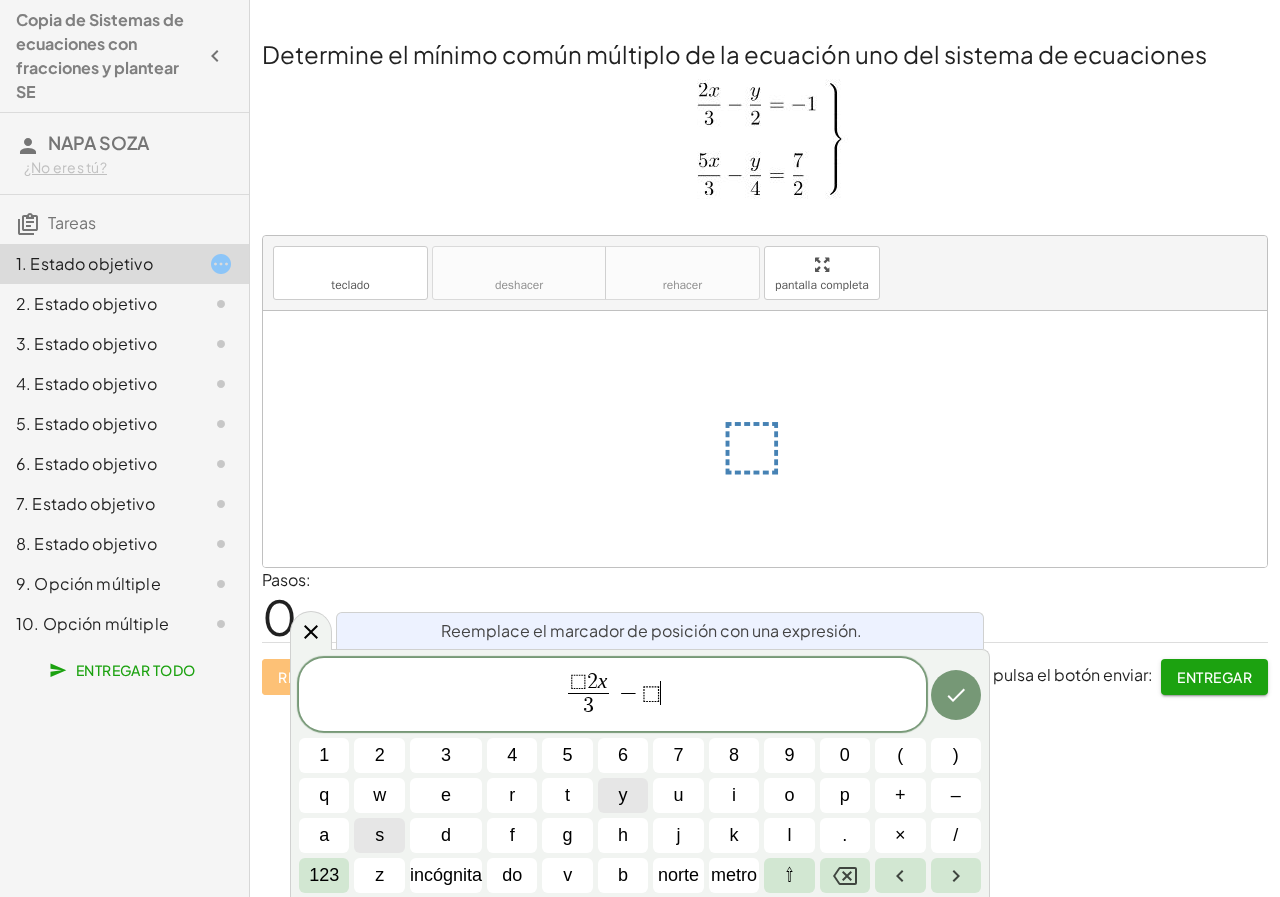 click on "y" at bounding box center [623, 795] 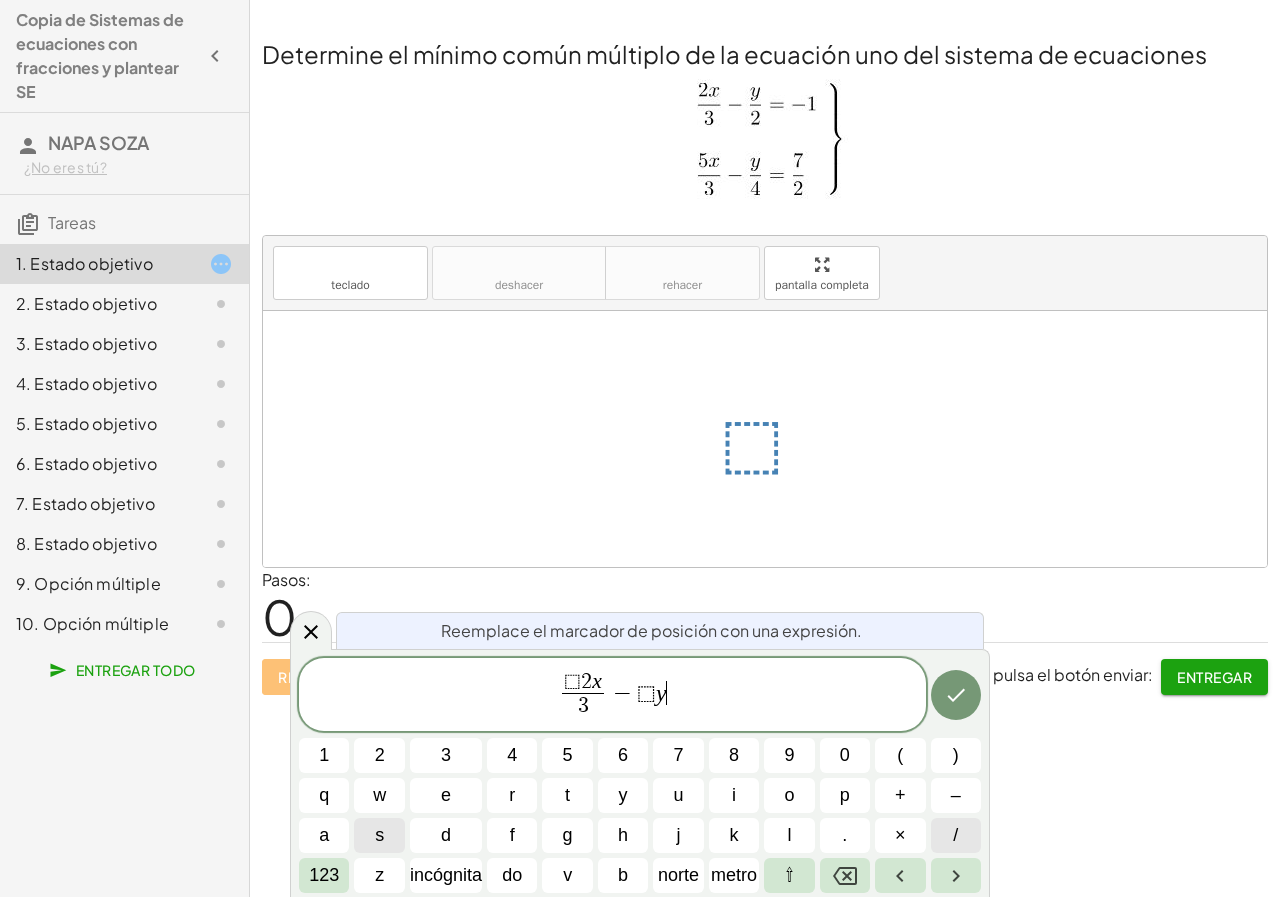 click on "/" at bounding box center [955, 835] 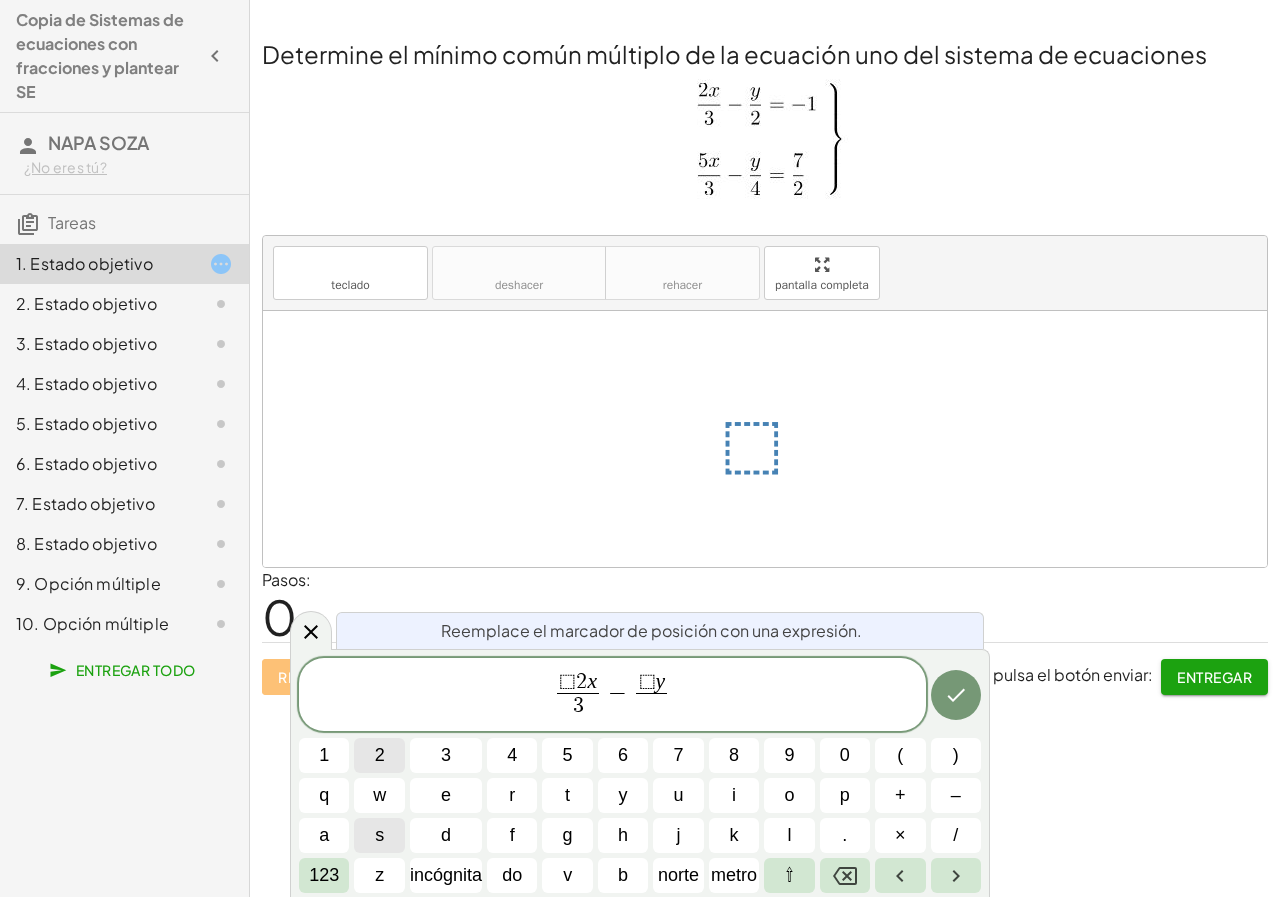 click on "2" at bounding box center [380, 755] 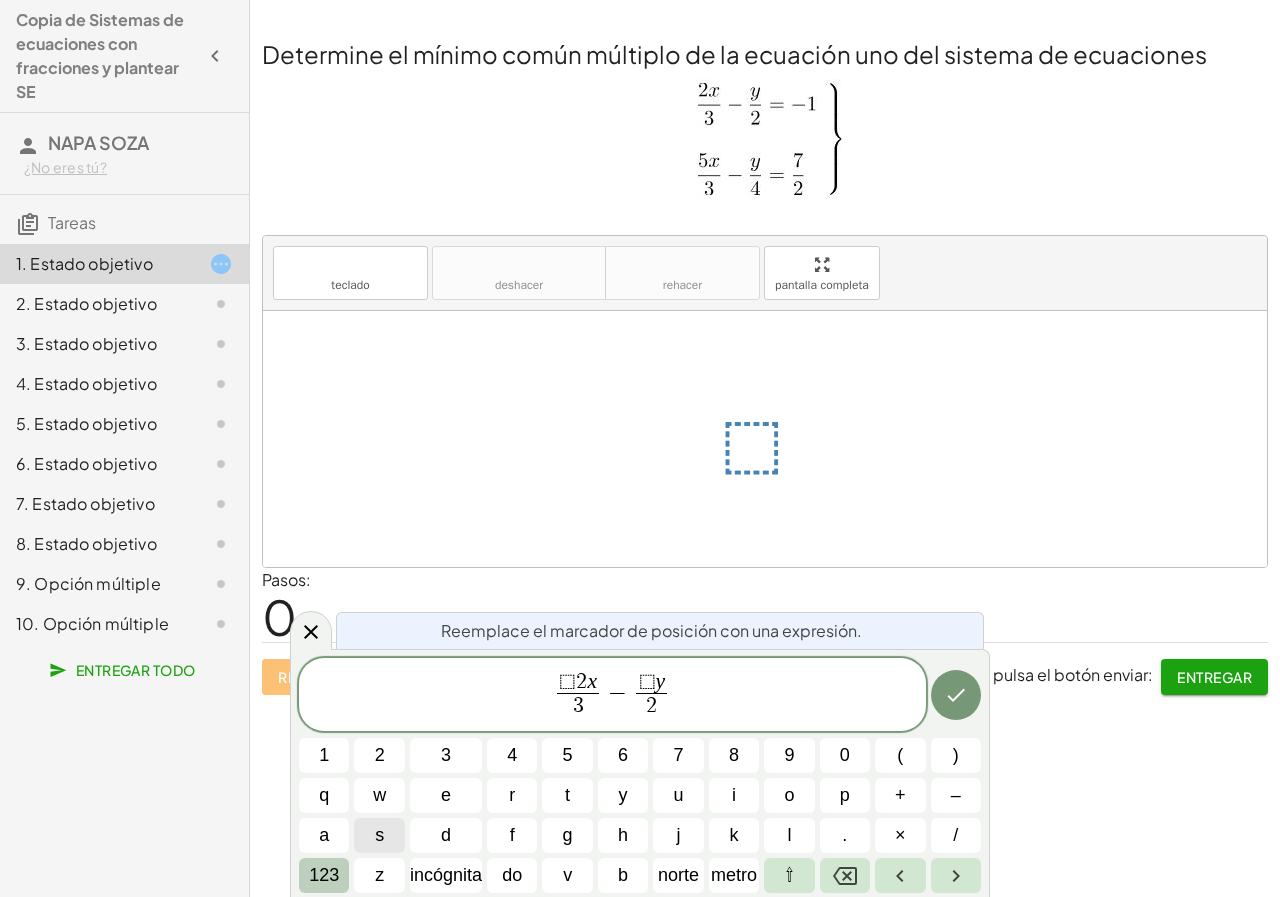 click on "123" at bounding box center [324, 875] 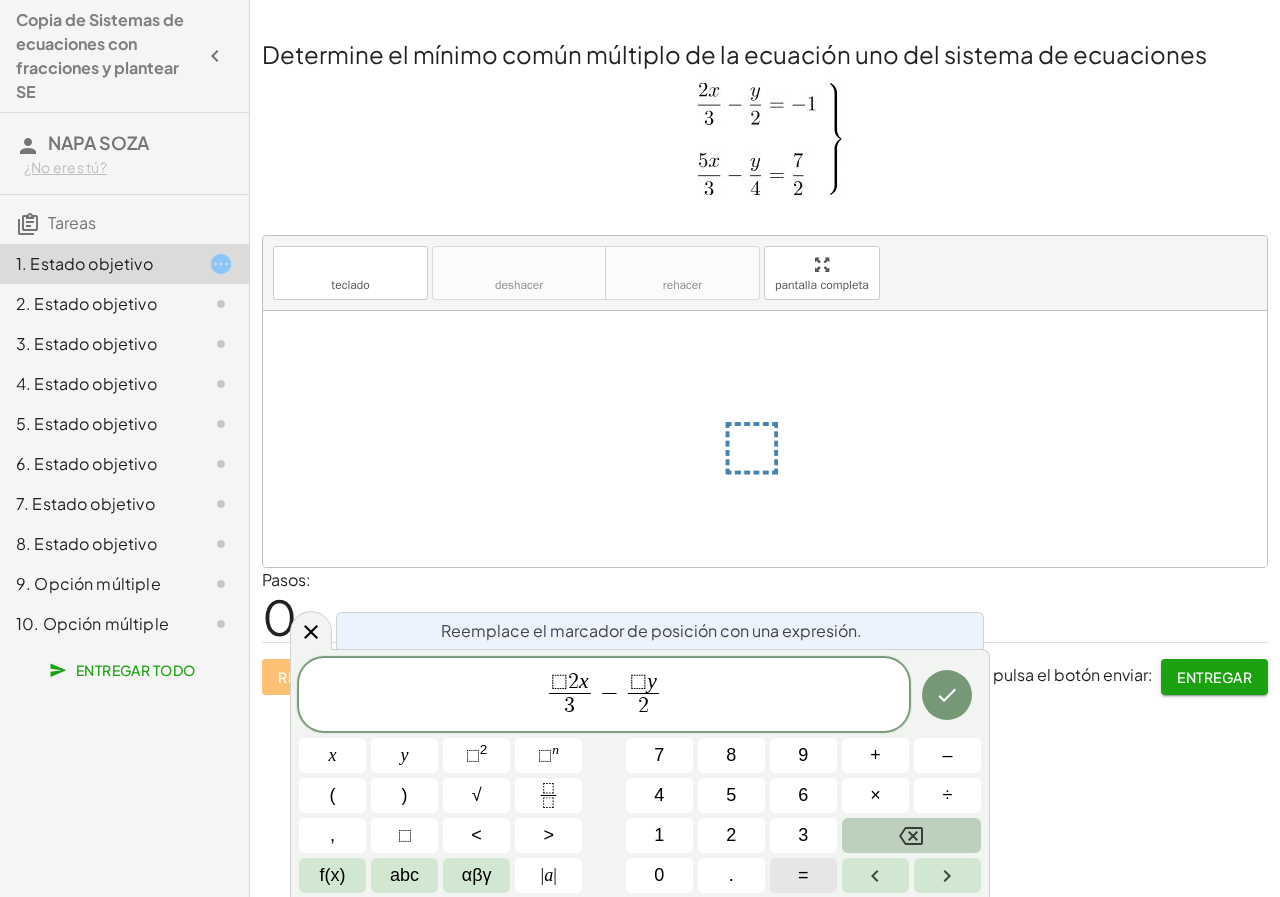 click on "=" at bounding box center (803, 875) 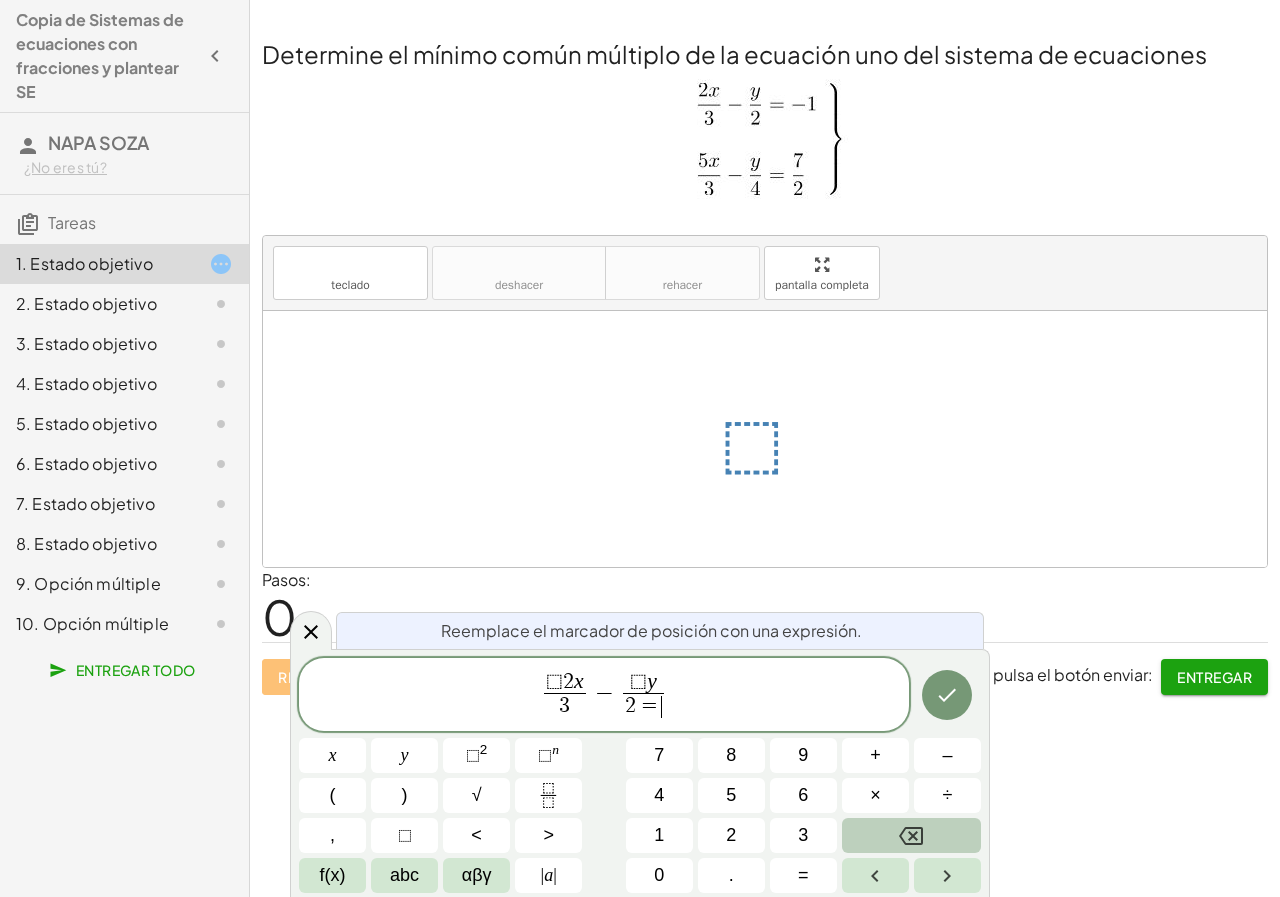 click at bounding box center (911, 835) 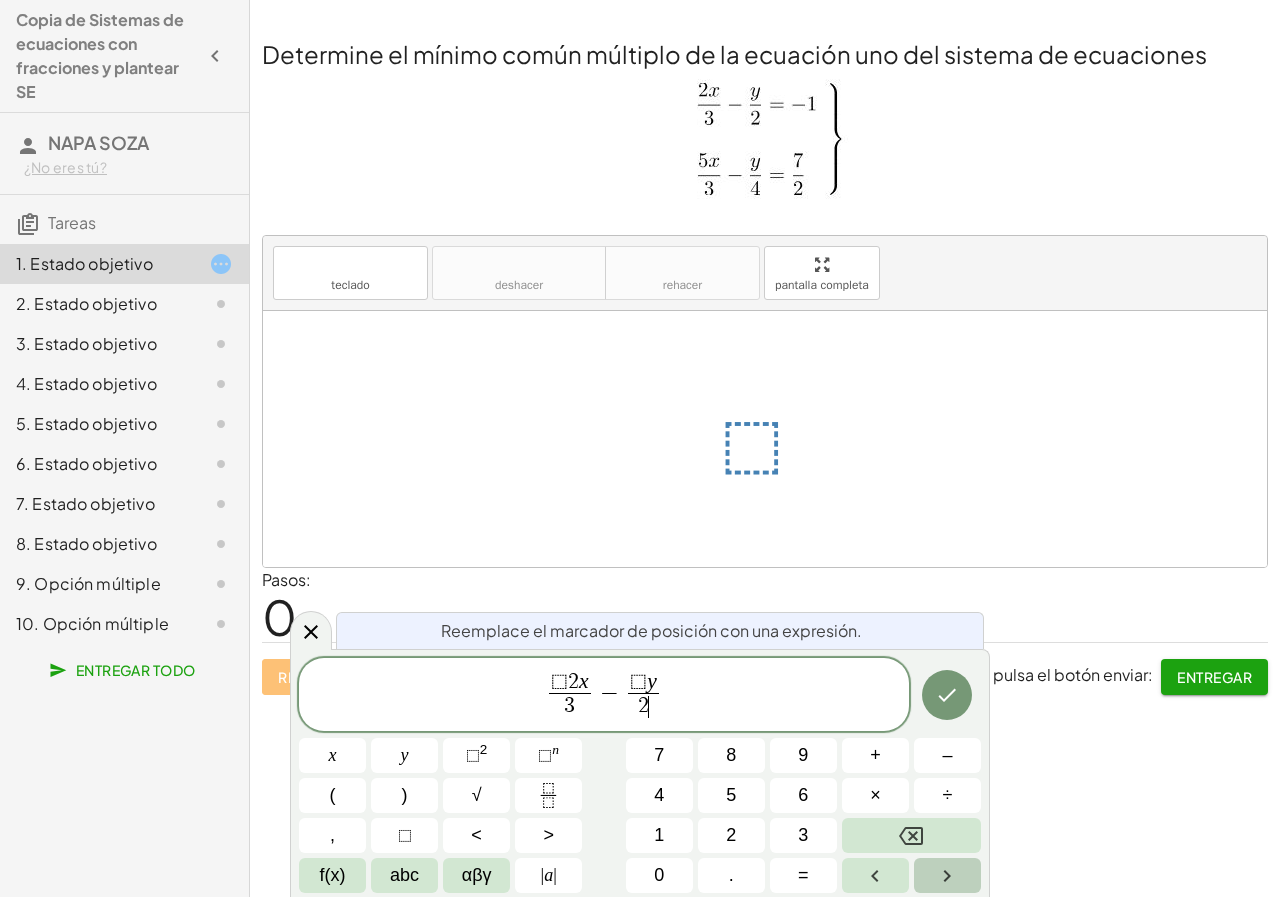 click at bounding box center [947, 875] 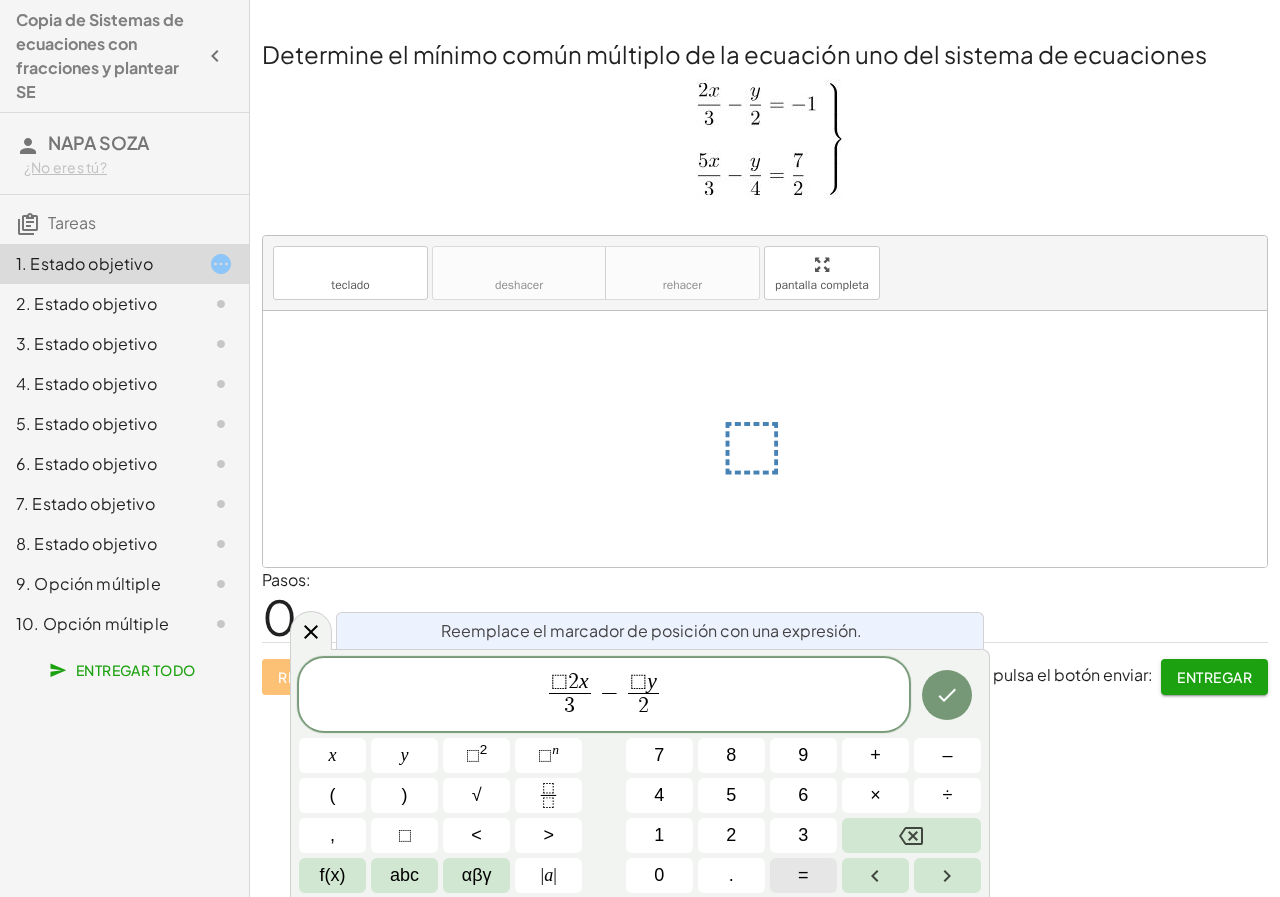 click on "=" at bounding box center (803, 875) 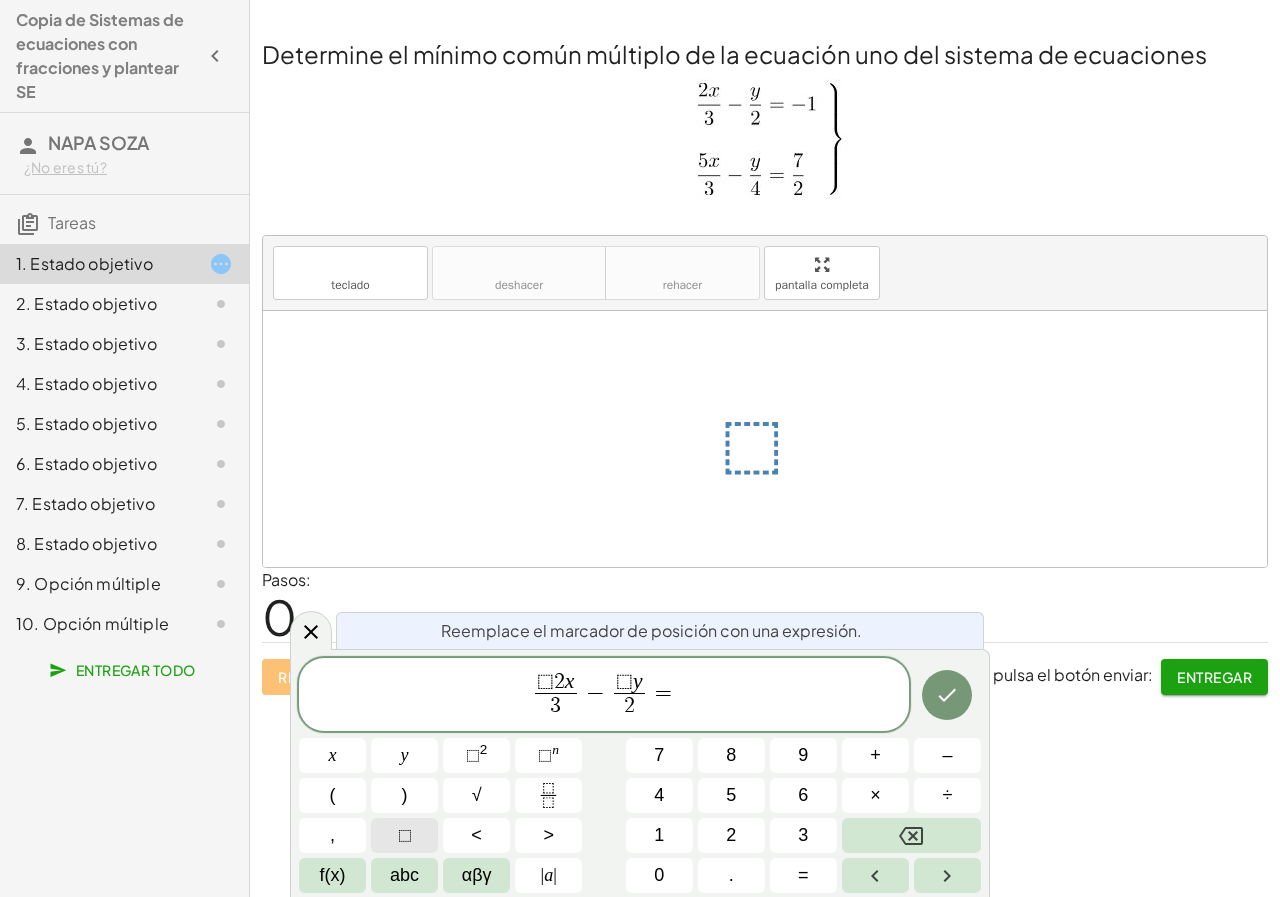 click on "⬚" at bounding box center [405, 835] 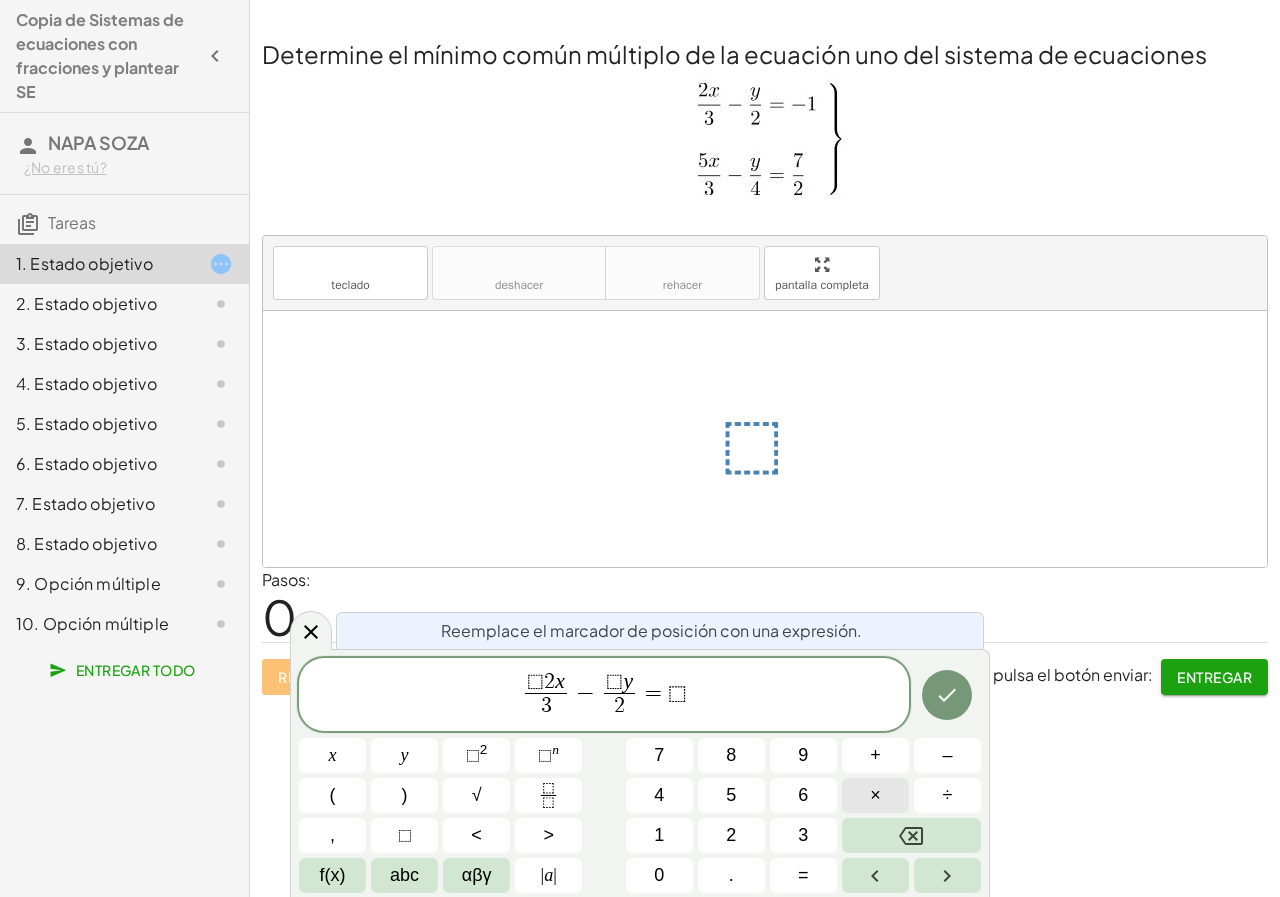 click on "×" at bounding box center (875, 795) 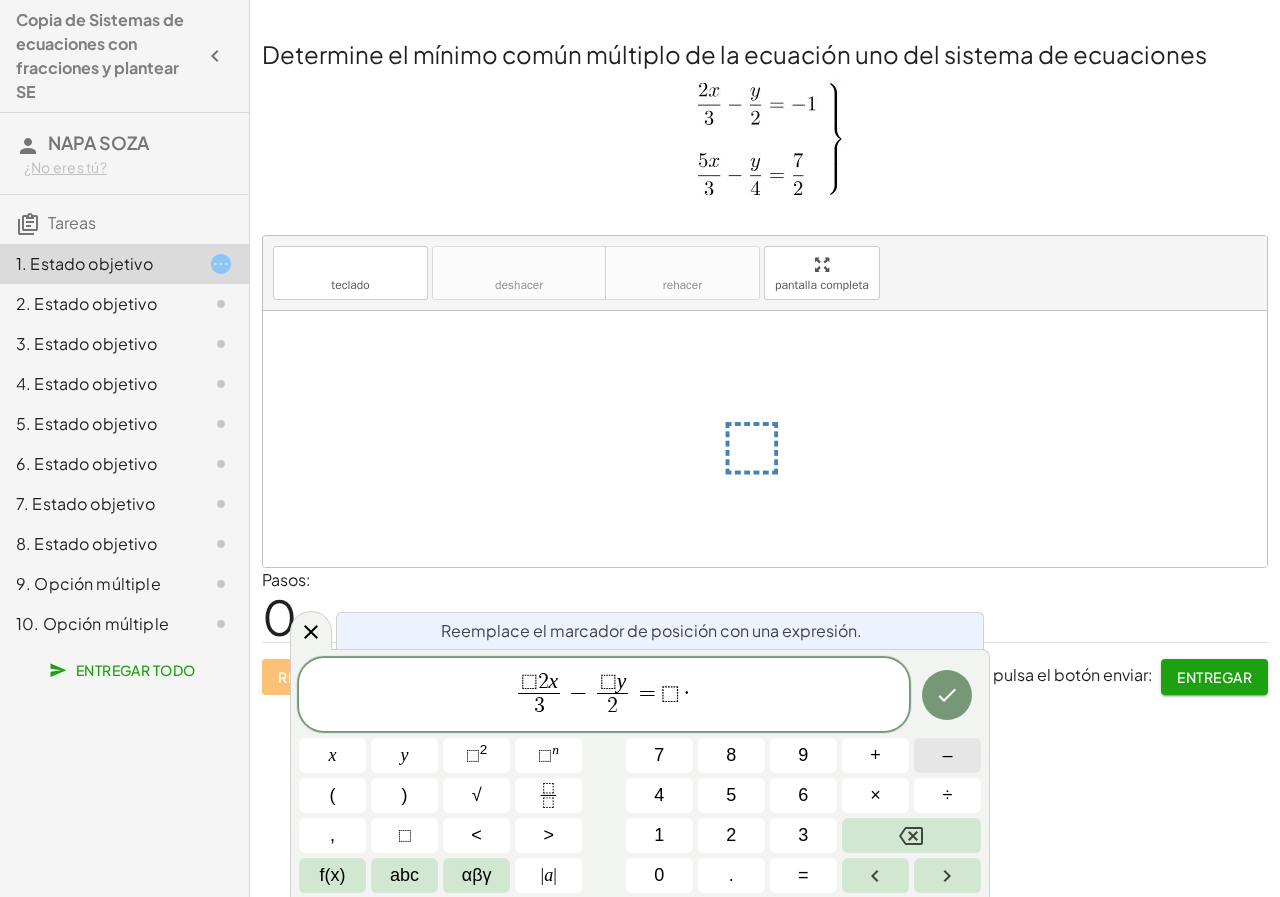 click on "–" at bounding box center [947, 755] 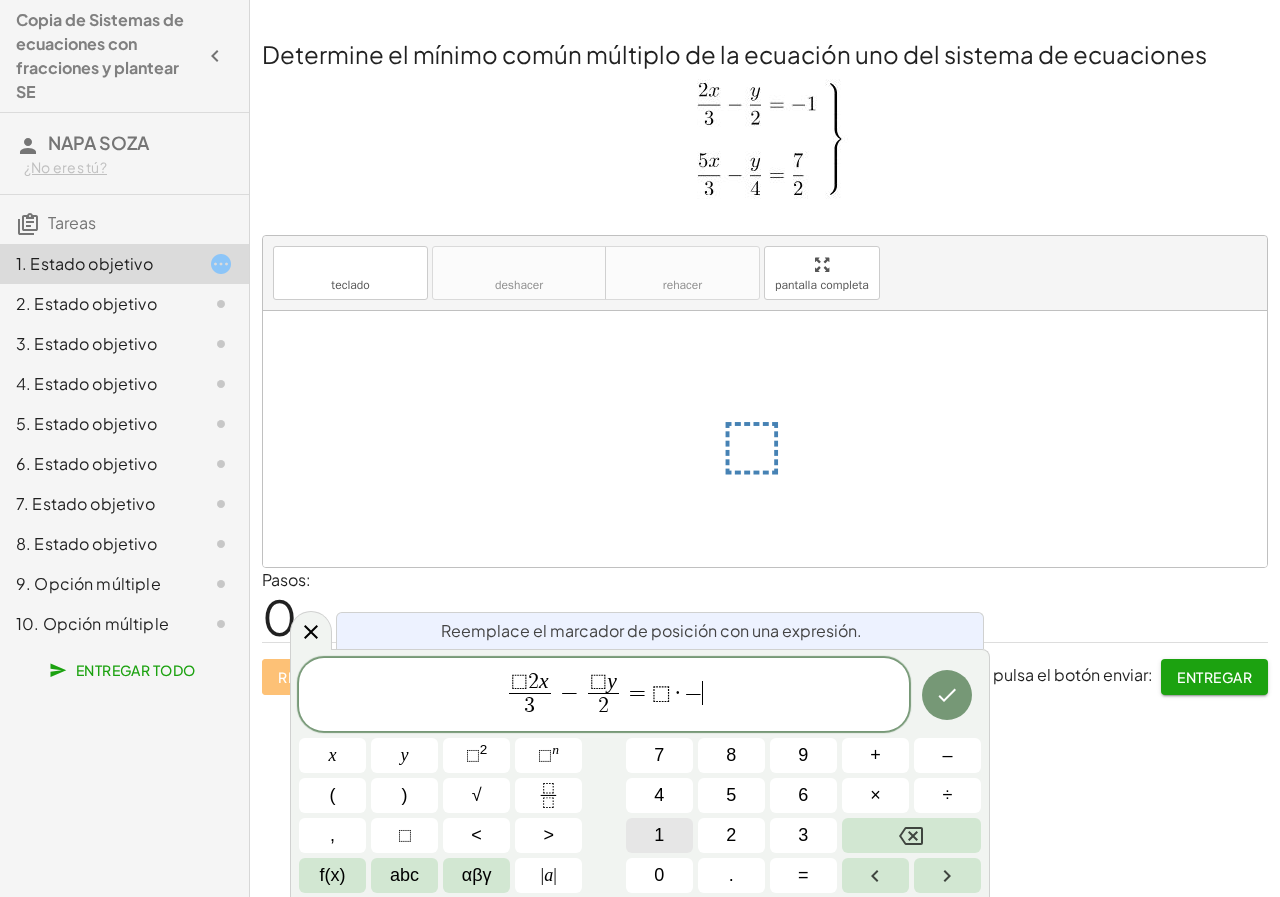 click on "1" at bounding box center (659, 835) 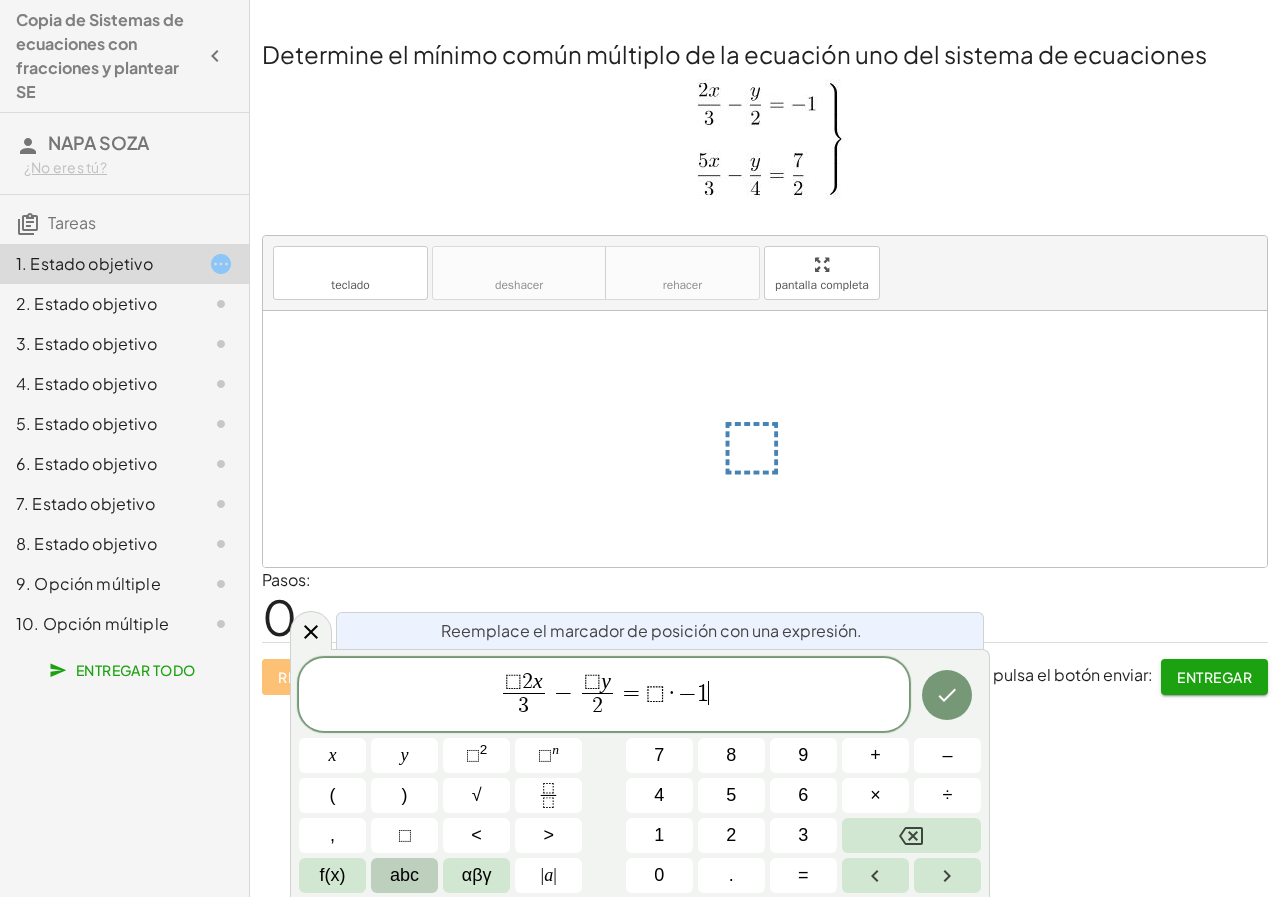 click on "abc" at bounding box center [404, 875] 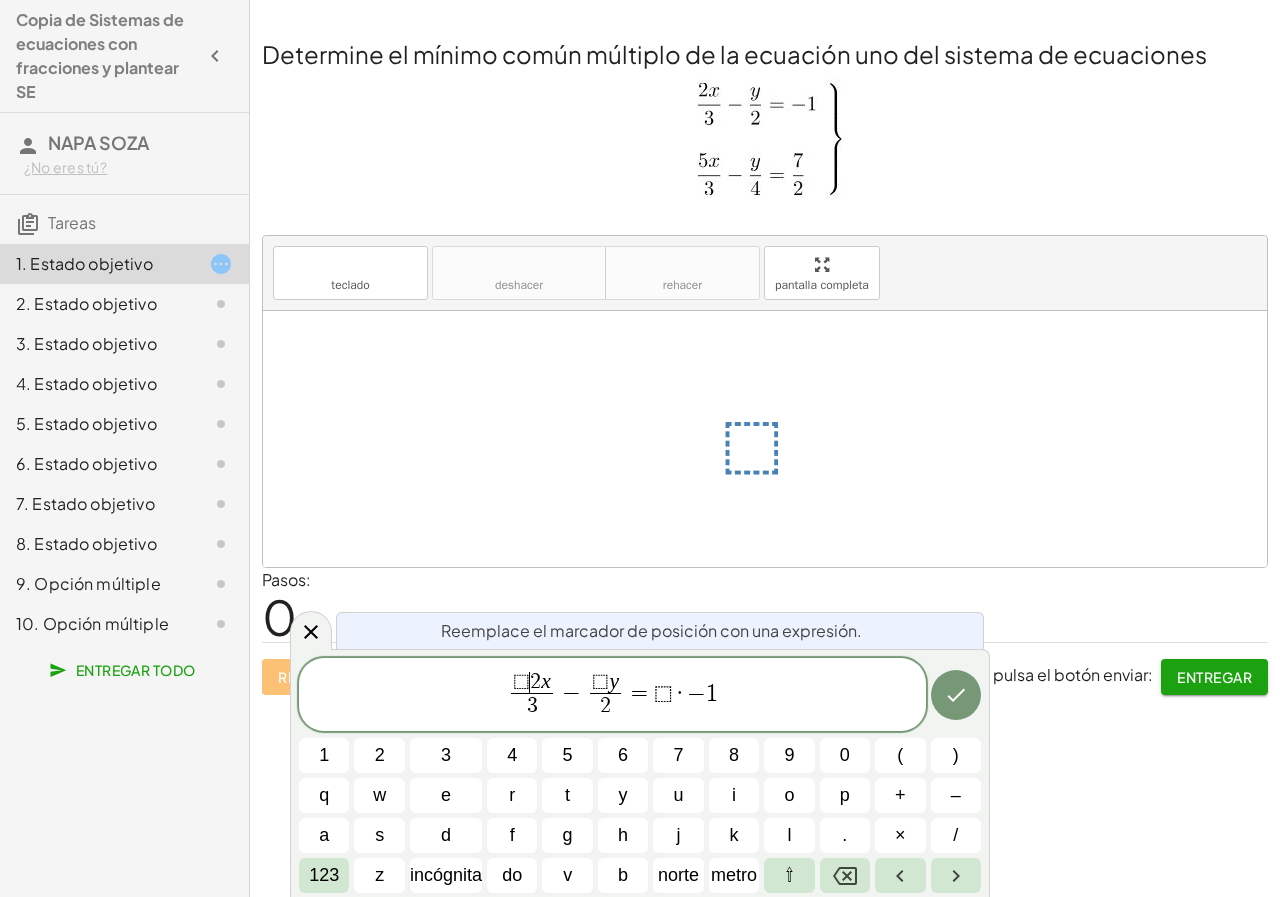click on "2" at bounding box center [535, 682] 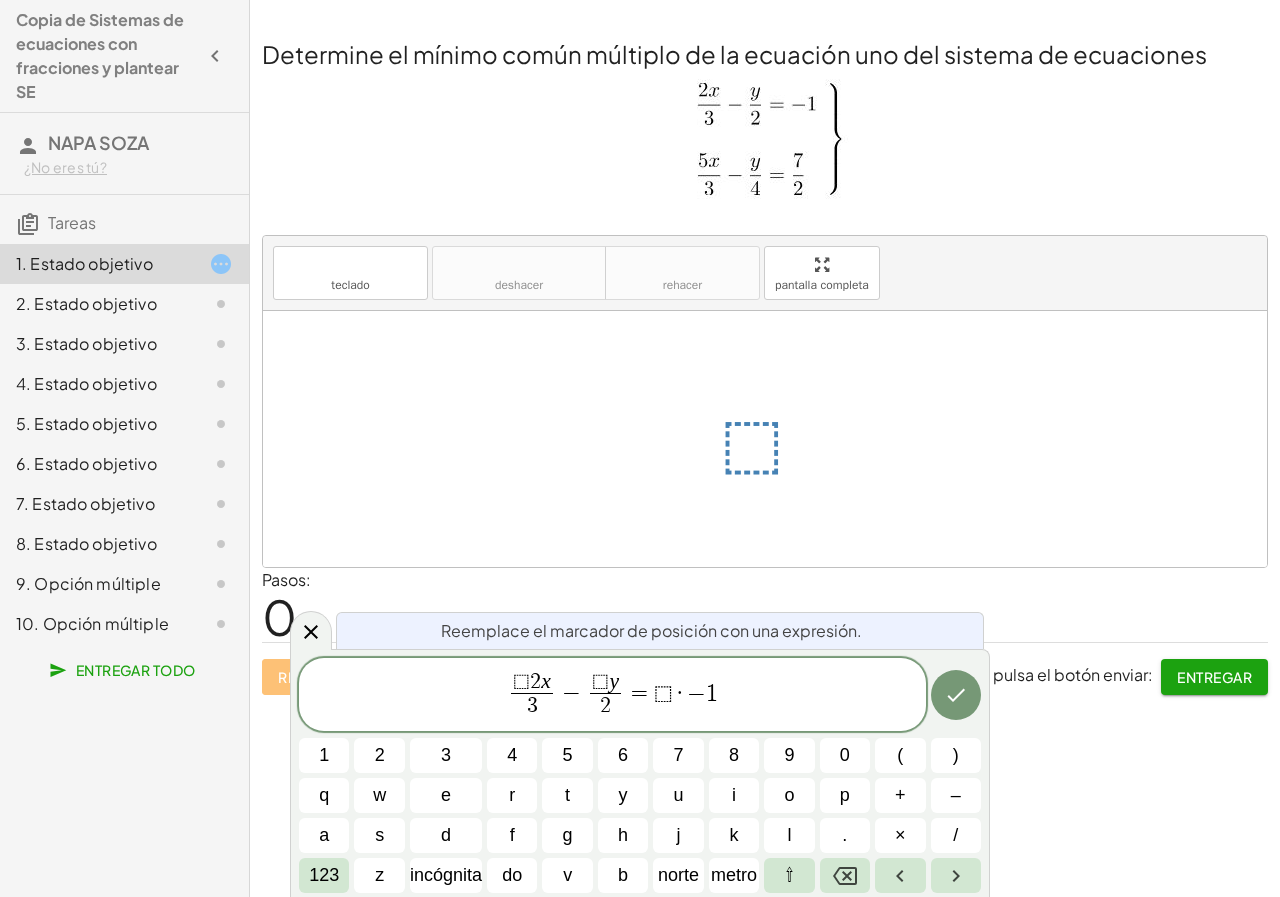 click on "Entregar" at bounding box center (1214, 677) 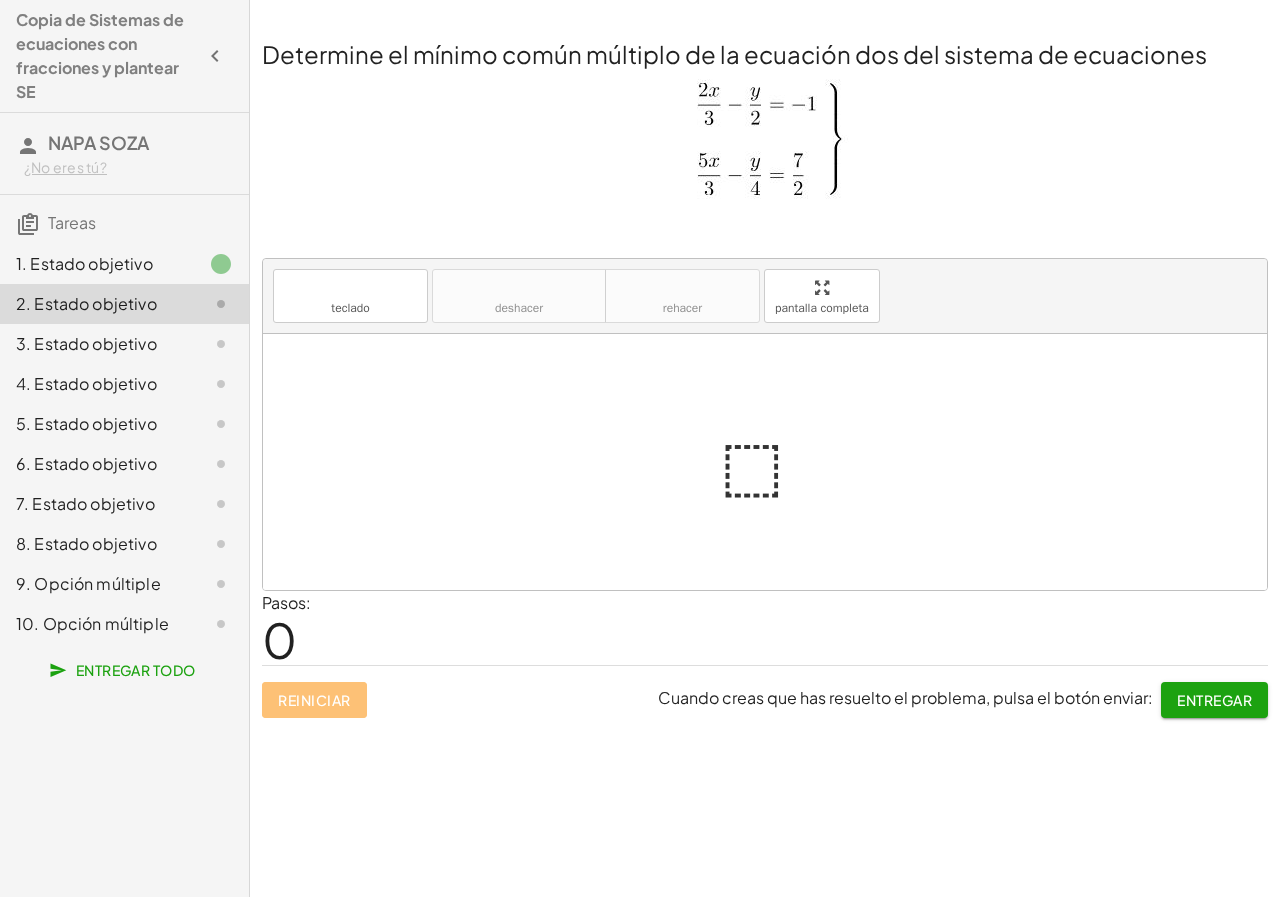 click on "1. Estado objetivo" at bounding box center (84, 263) 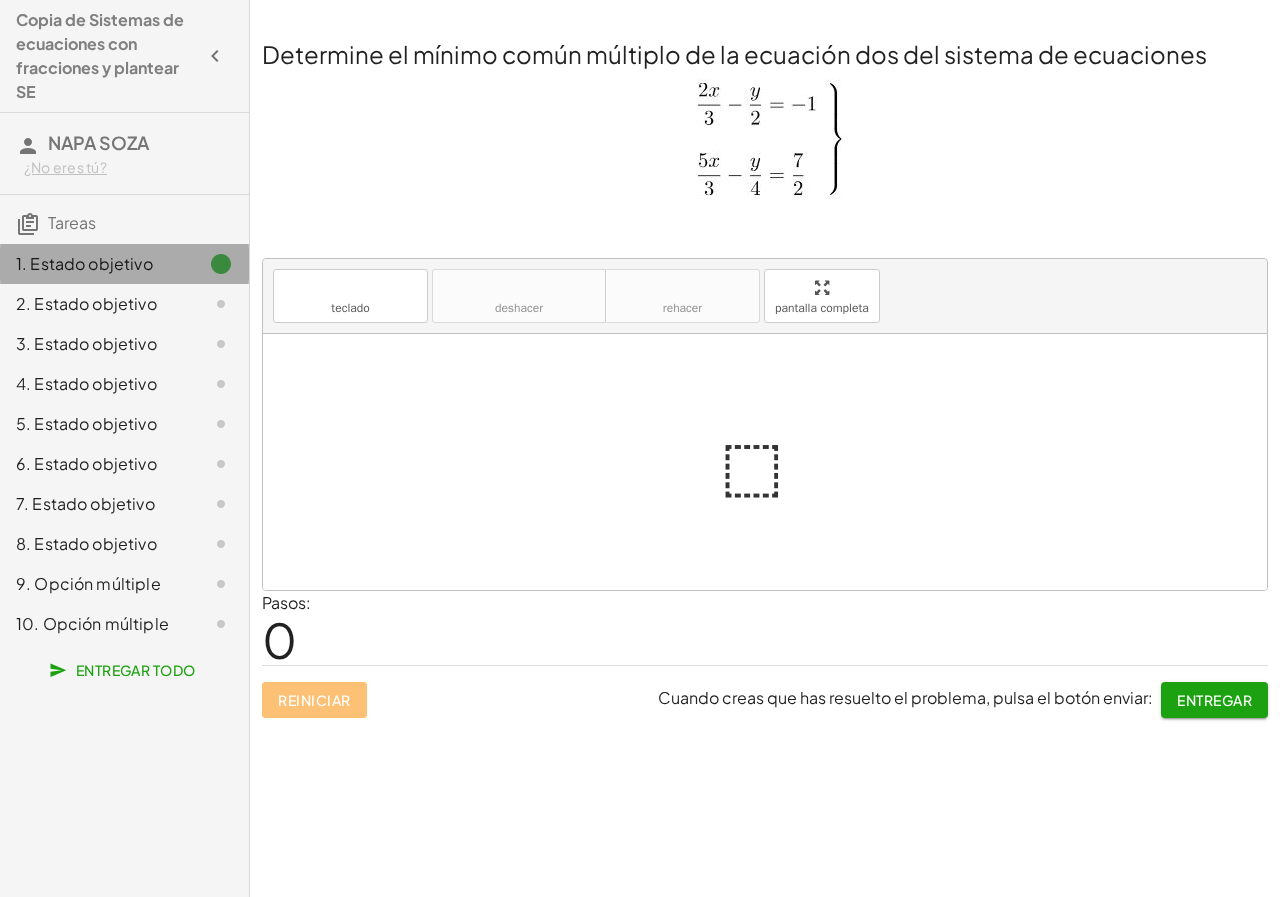 click on "1. Estado objetivo" at bounding box center (84, 263) 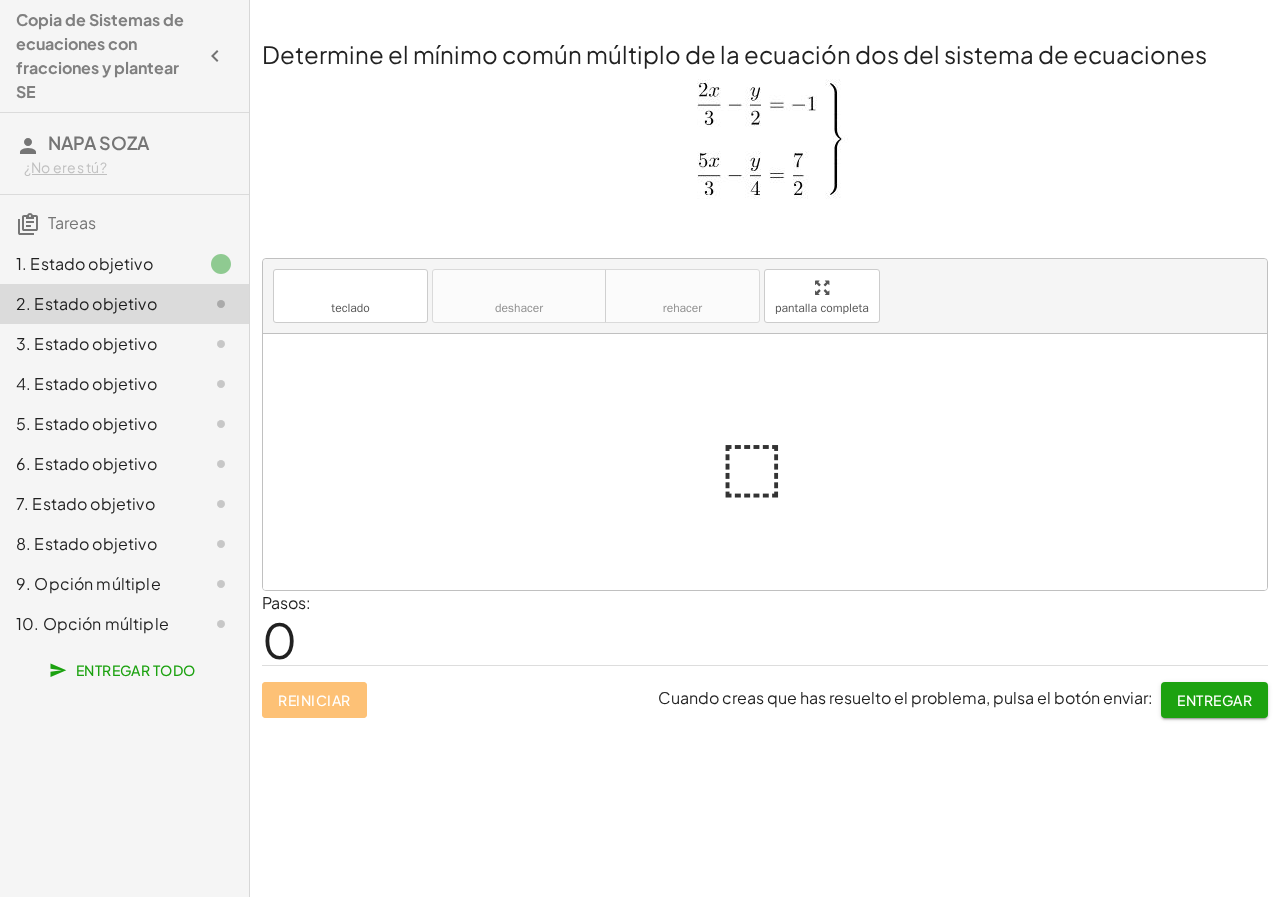 click at bounding box center [773, 462] 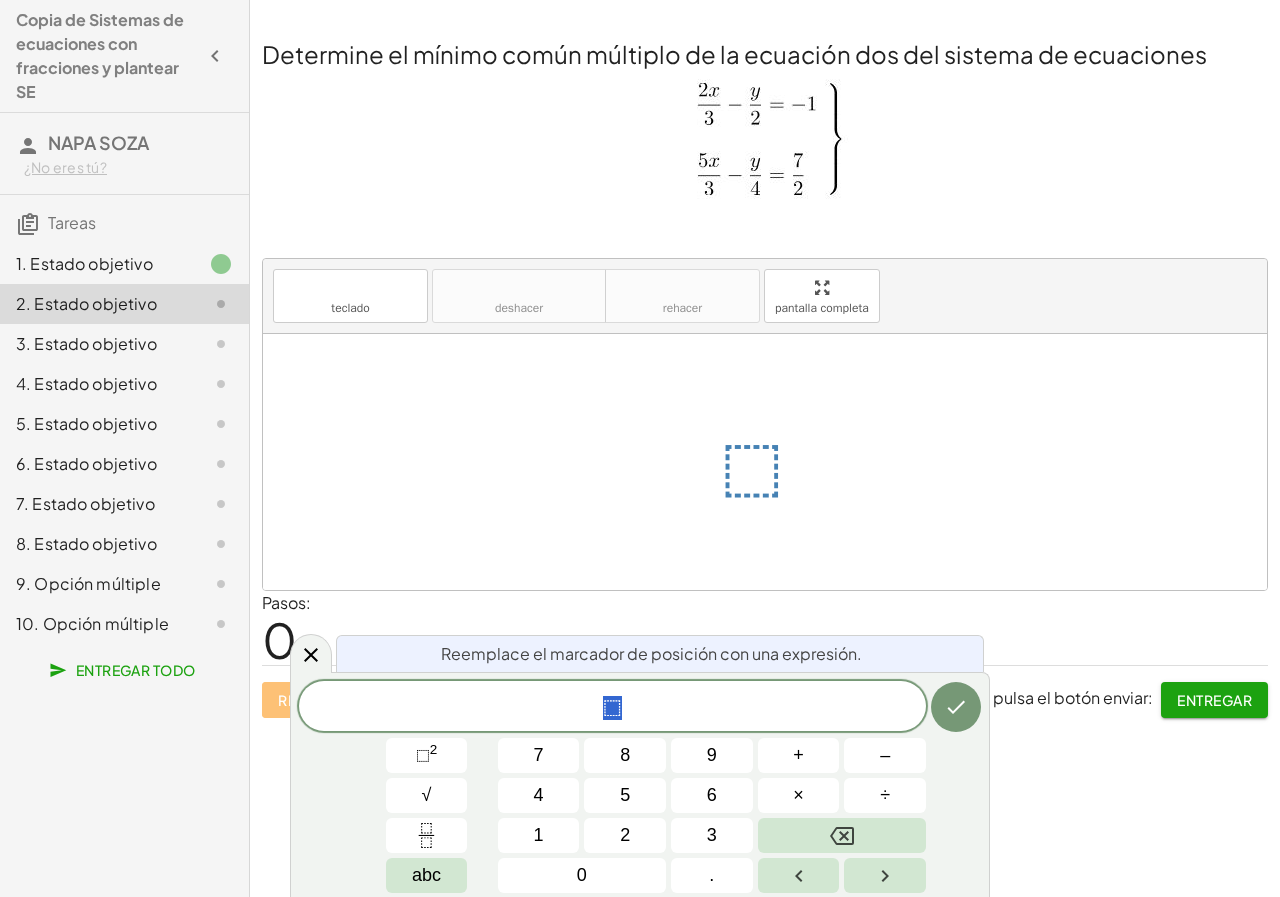 click at bounding box center (773, 462) 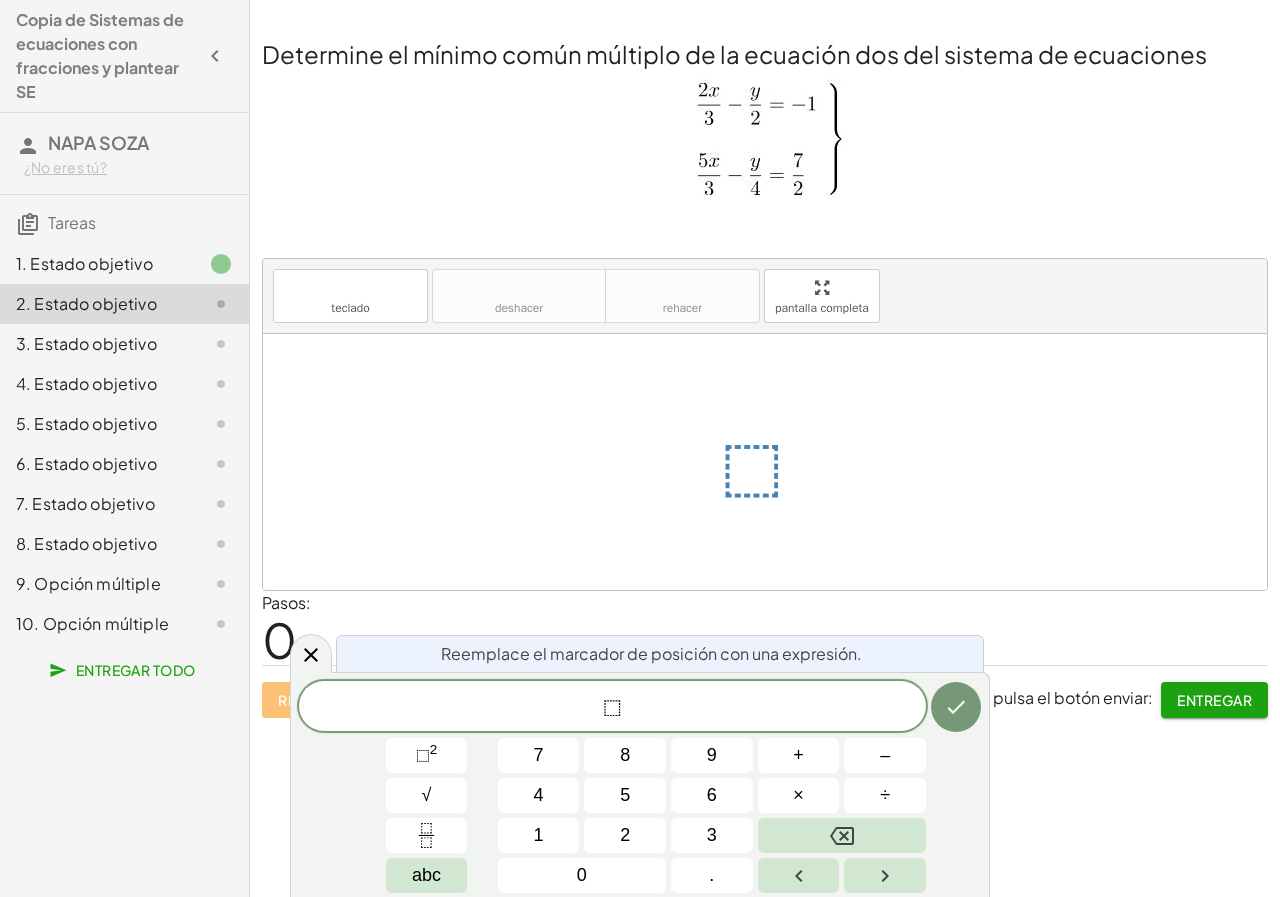 click on "Reemplace el marcador de posición con una expresión." at bounding box center [651, 654] 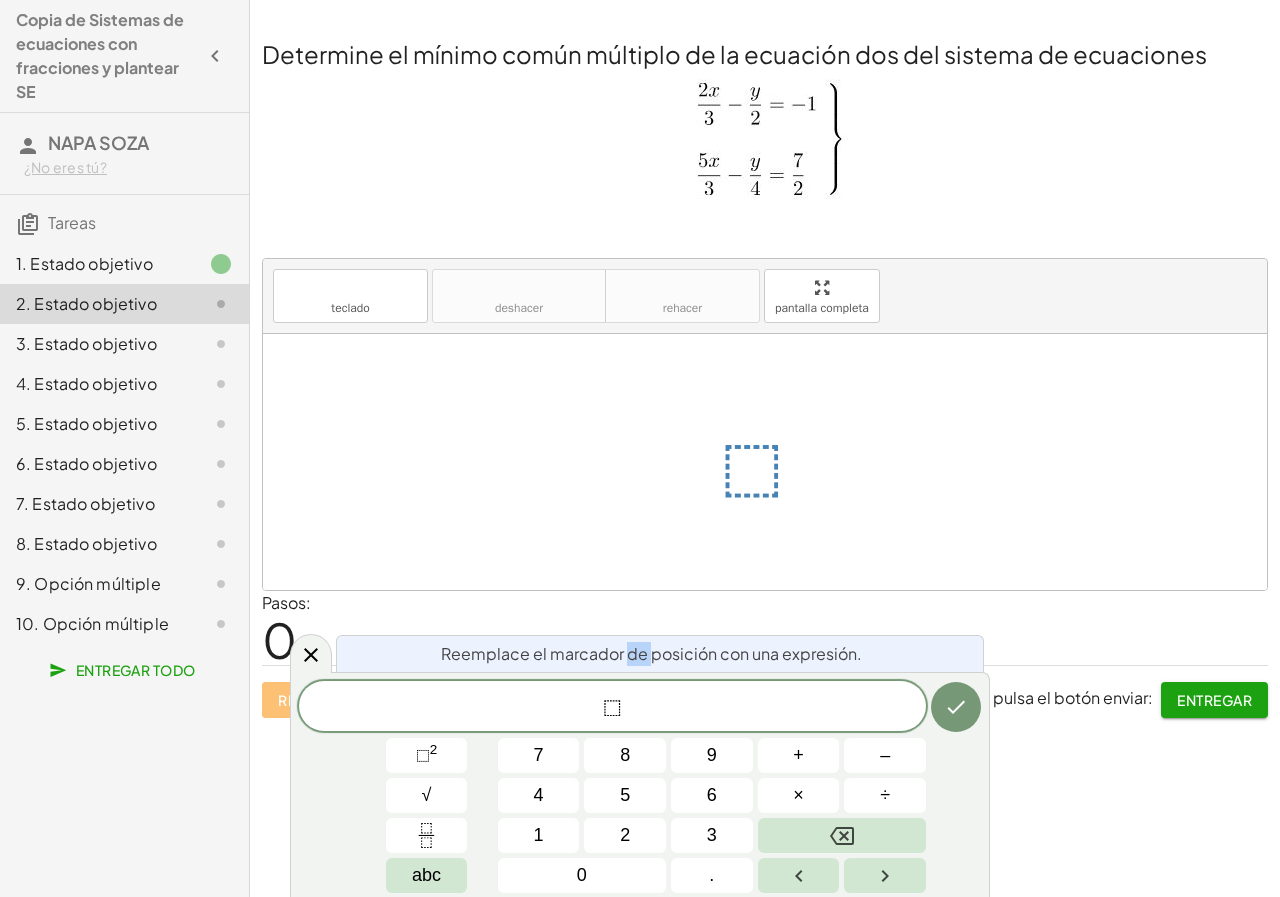 click on "Reemplace el marcador de posición con una expresión." at bounding box center (651, 654) 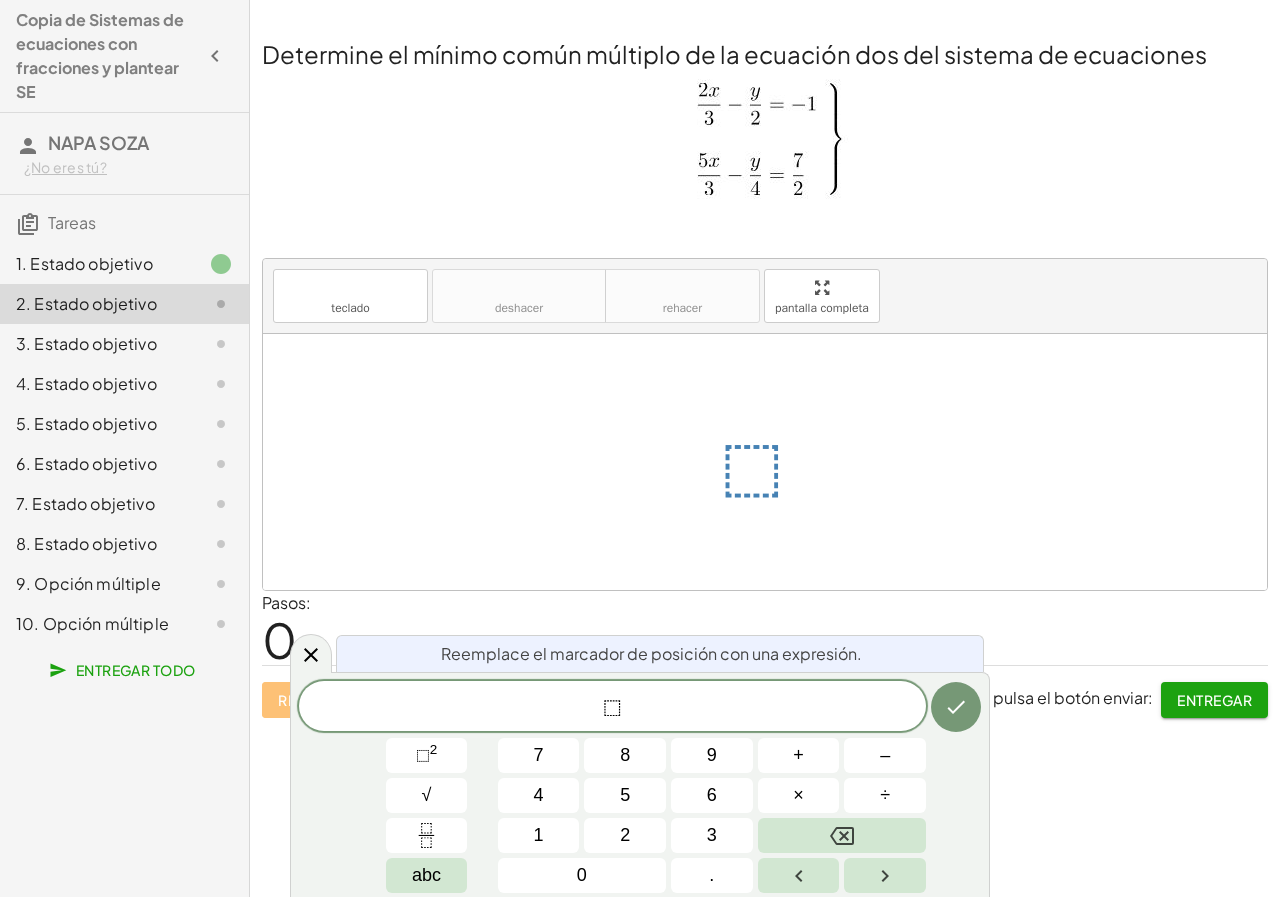 click on "Reemplace el marcador de posición con una expresión." at bounding box center (651, 654) 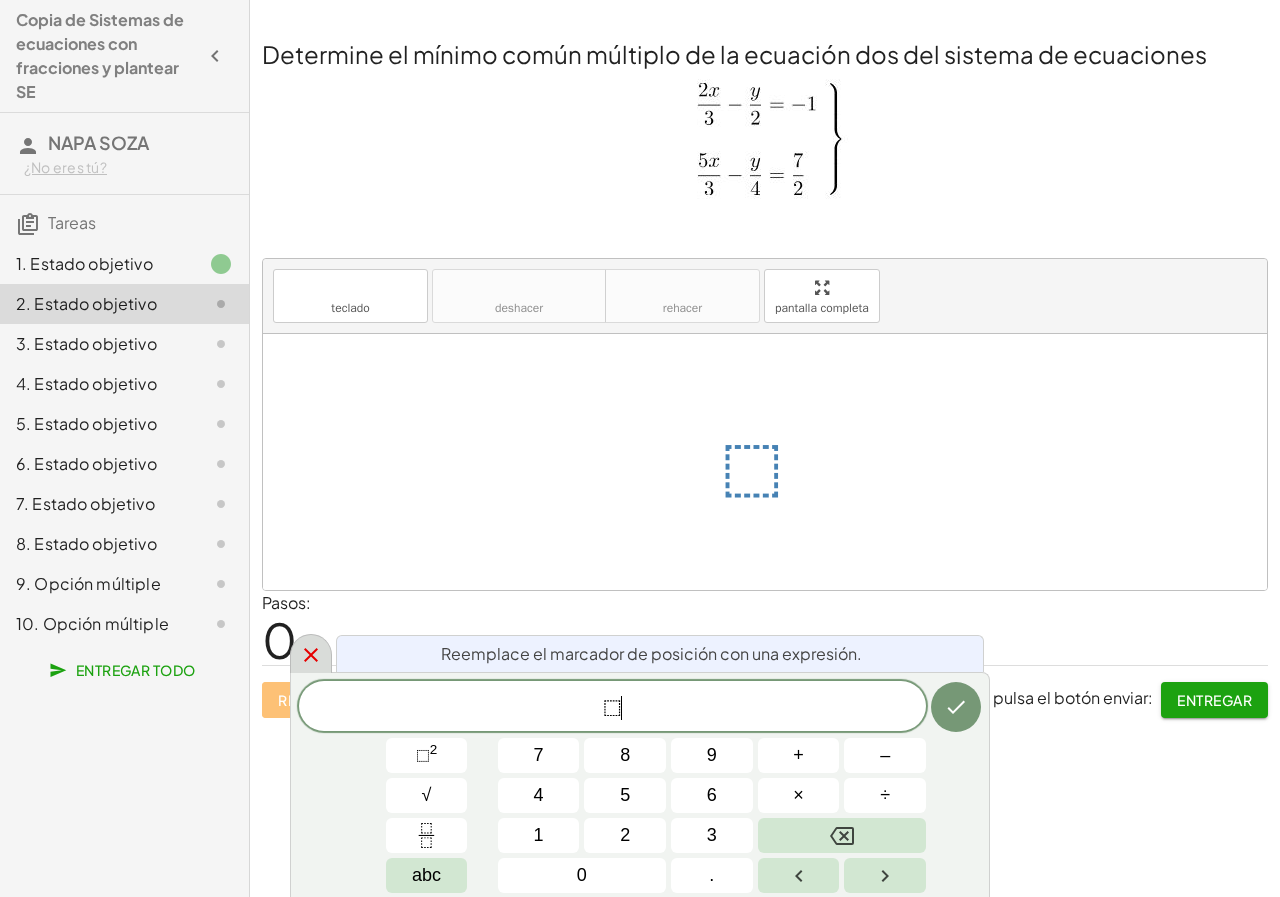 click at bounding box center [311, 653] 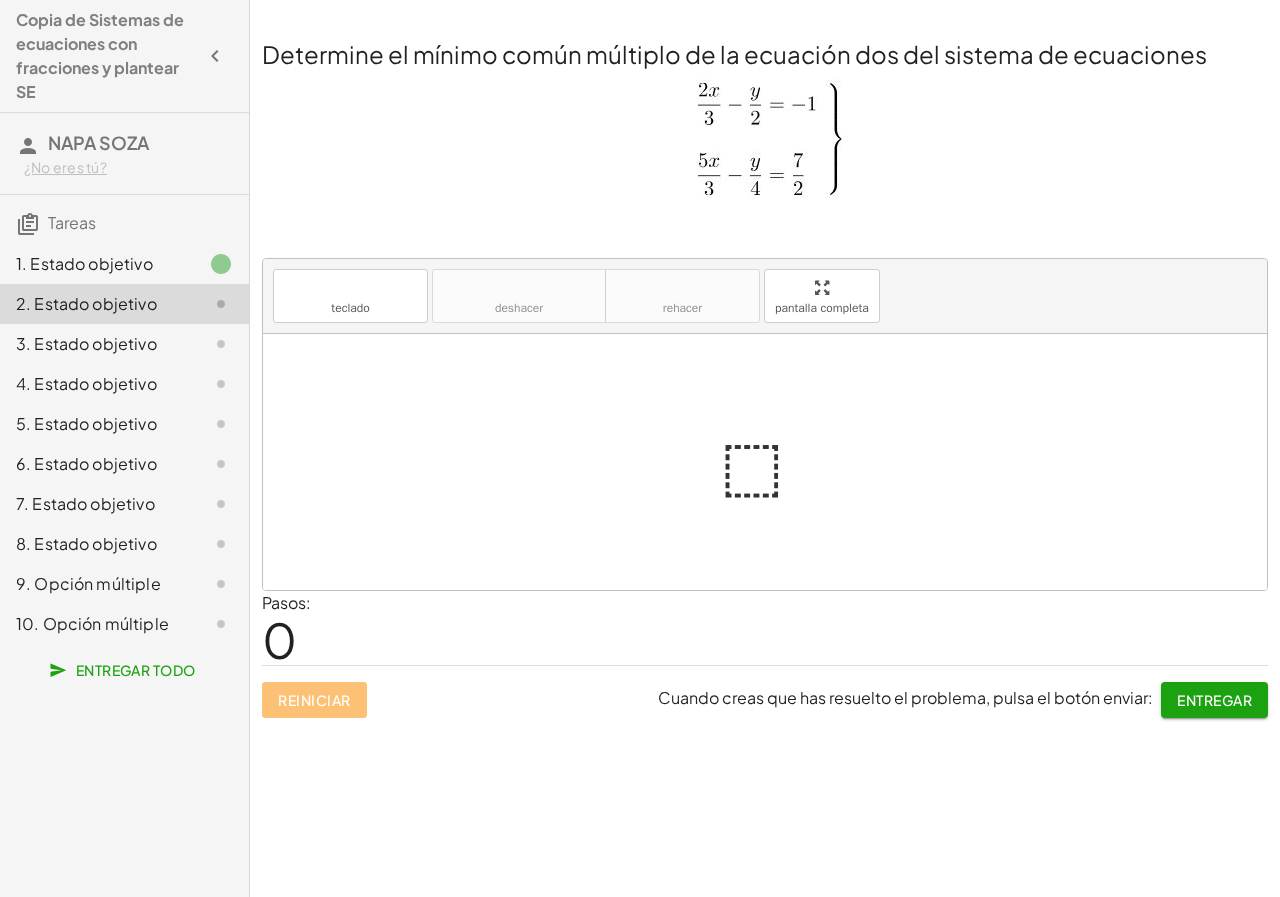 click on "Determine el mínimo común múltiplo de la ecuación uno del sistema de ecuaciones teclado teclado deshacer deshacer rehacer rehacer pantalla completa ⬚ × Pasos:   0 Reiniciar Cuando creas que has resuelto el problema, pulsa el botón enviar: Continuar Determine el mínimo común múltiplo de la ecuación dos del sistema de ecuaciones teclado teclado deshacer deshacer rehacer rehacer pantalla completa ⬚ × Pasos:   0 Reiniciar Cuando creas que has resuelto el problema, pulsa el botón enviar: Entregar encuentre la ecuación equivalente de la primera ecuación del sistema. teclado teclado deshacer deshacer rehacer rehacer pantalla completa × Pasos:   0 Meta: + · 4 · x − · 3 · y = - 6 Reiniciar Cuando creas que has resuelto el problema, pulsa el botón enviar: Continuar encuentre la ecuación equivalente de la primera ecuación del sistema. teclado teclado deshacer deshacer rehacer rehacer pantalla completa × Pasos:   0 Meta: + · 20 · x − · 3 · y = 42 Reiniciar Continuar Diciendo: × 0 +" 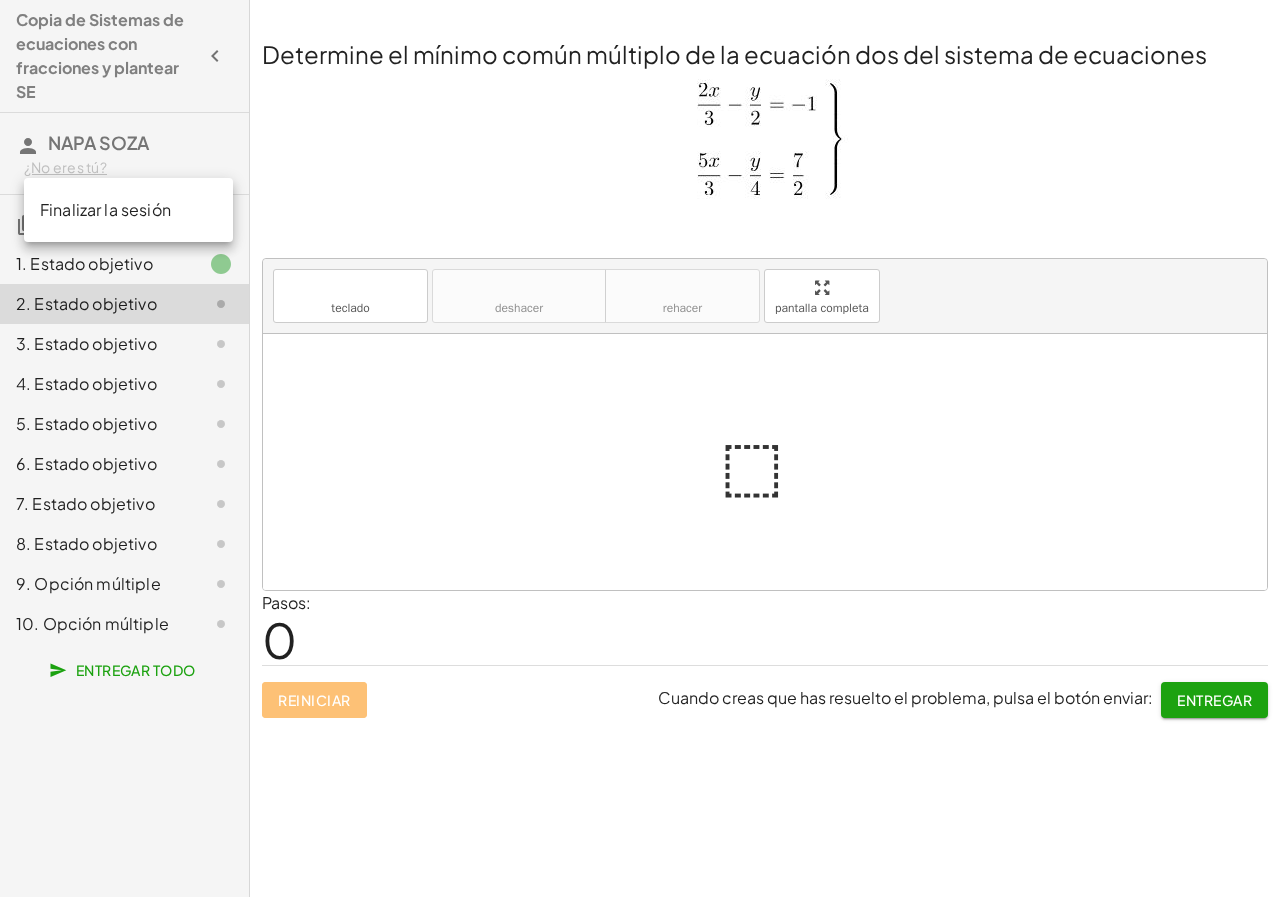 click 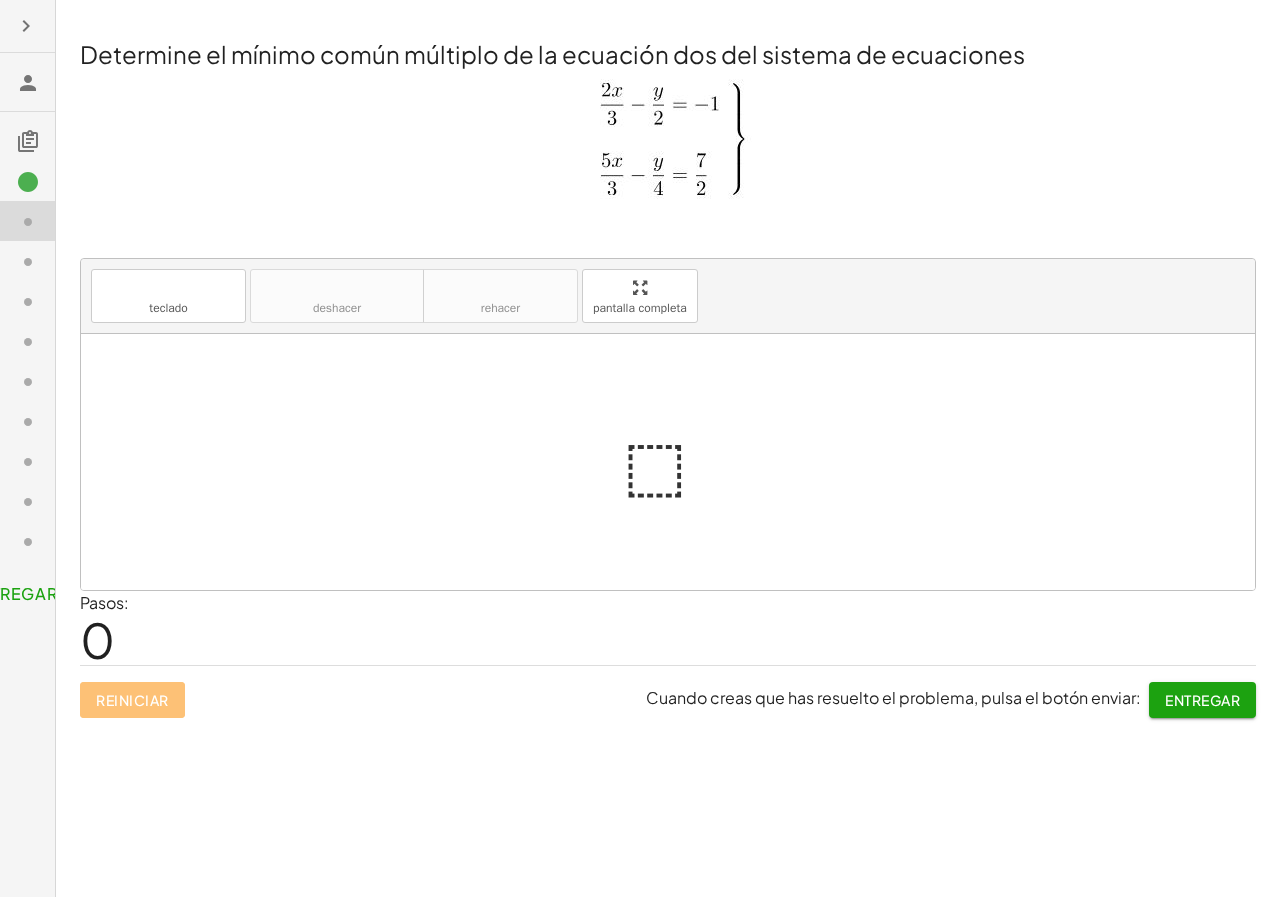 click on "Determine el mínimo común múltiplo de la ecuación dos del sistema de ecuaciones" at bounding box center (552, 54) 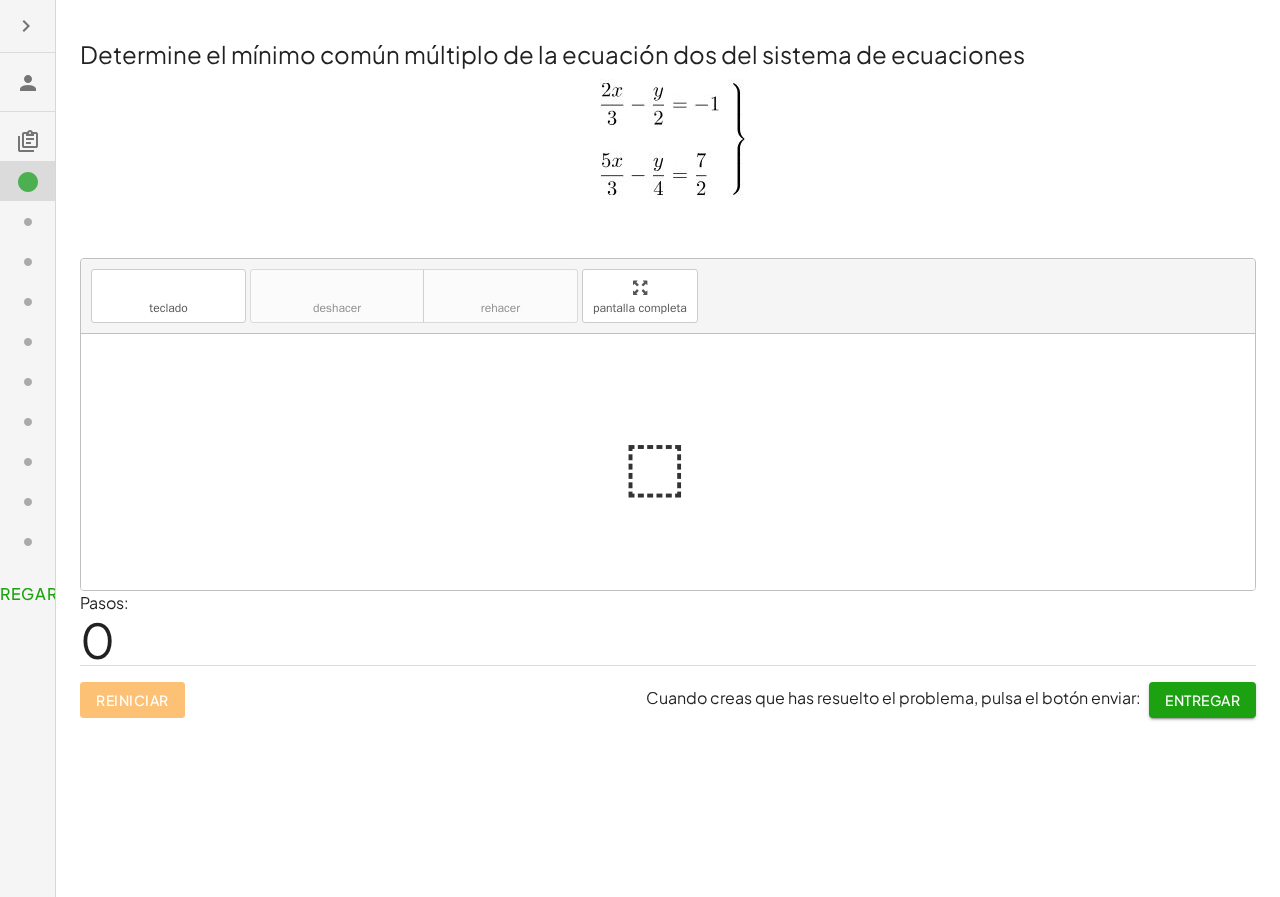 click at bounding box center (28, 141) 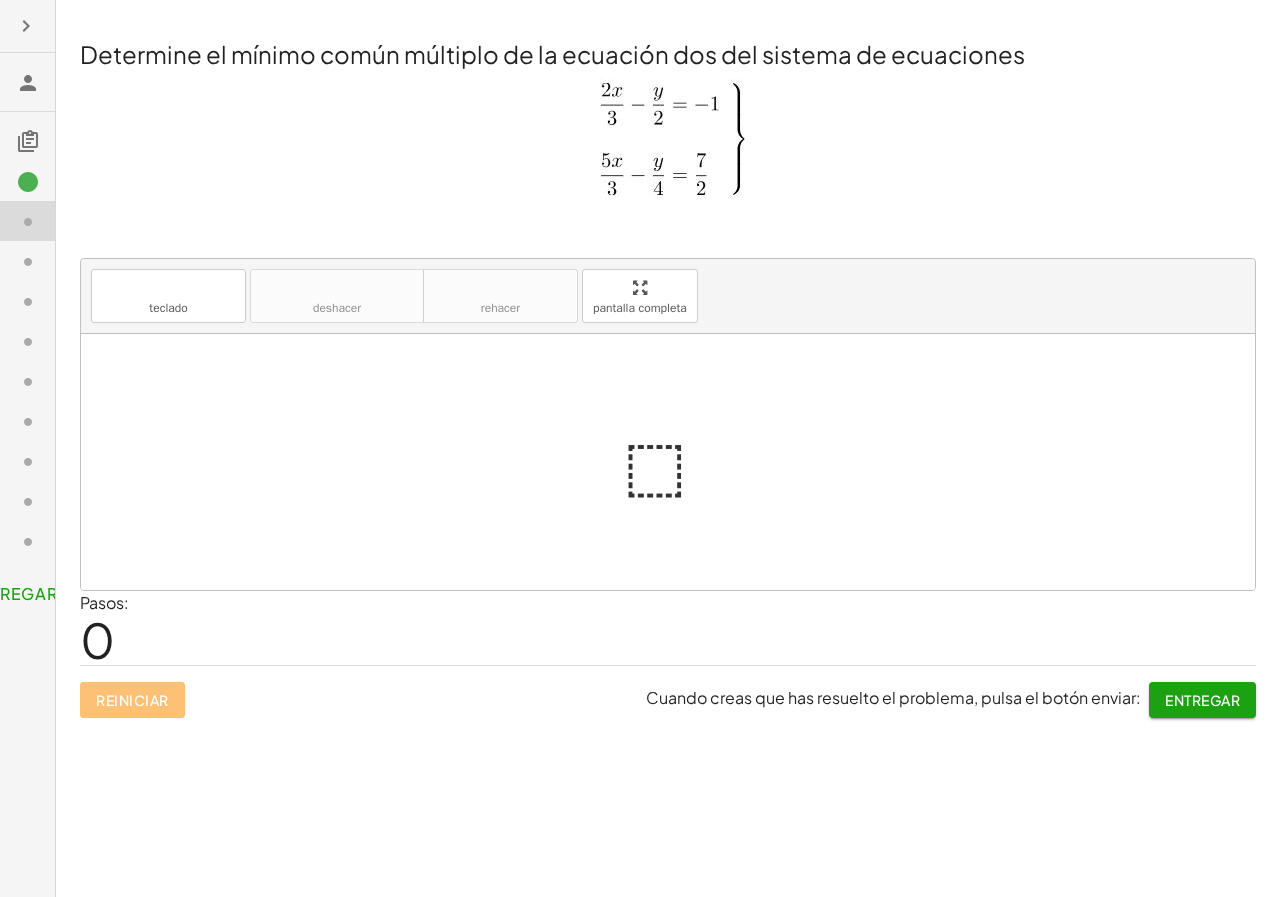 click 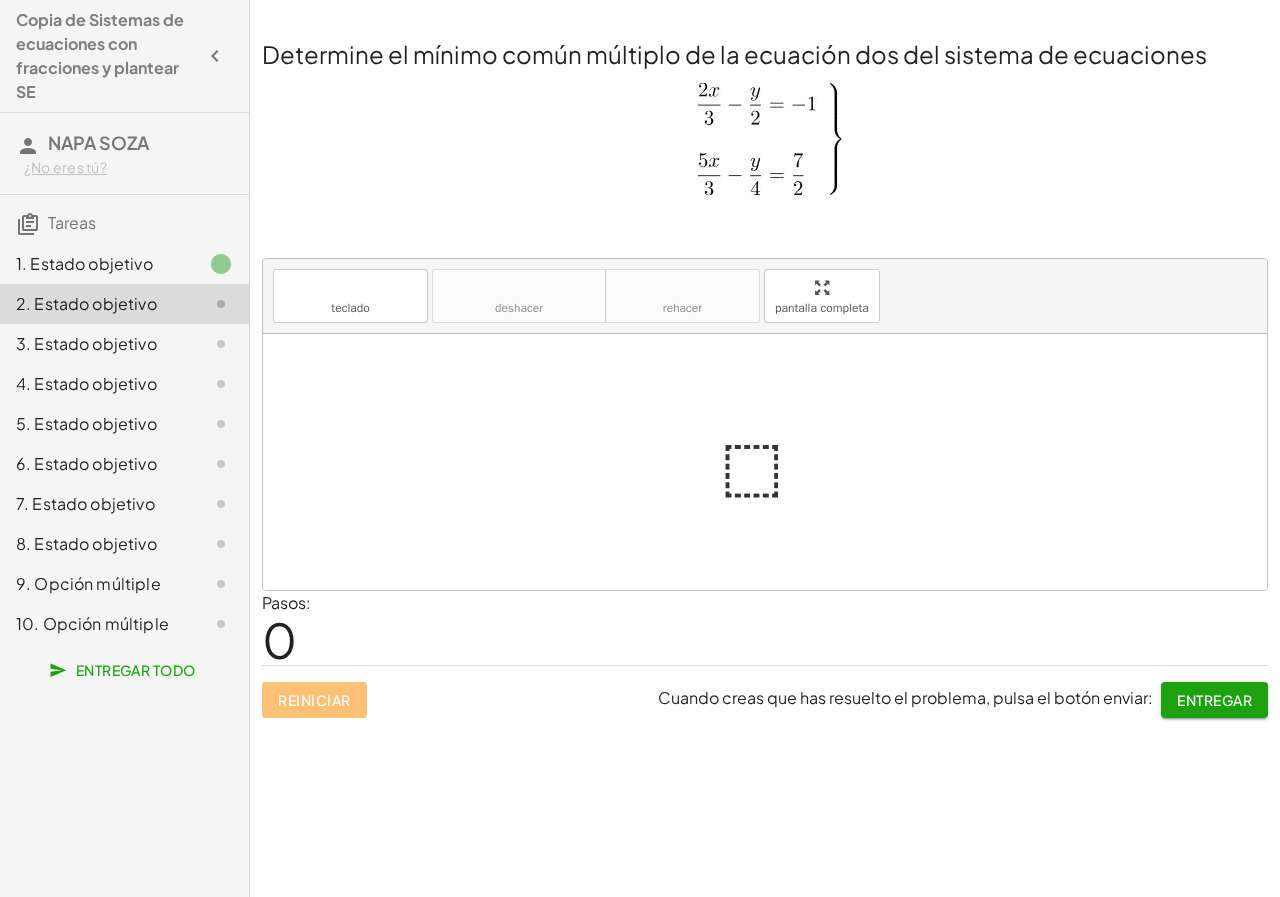 click at bounding box center [773, 462] 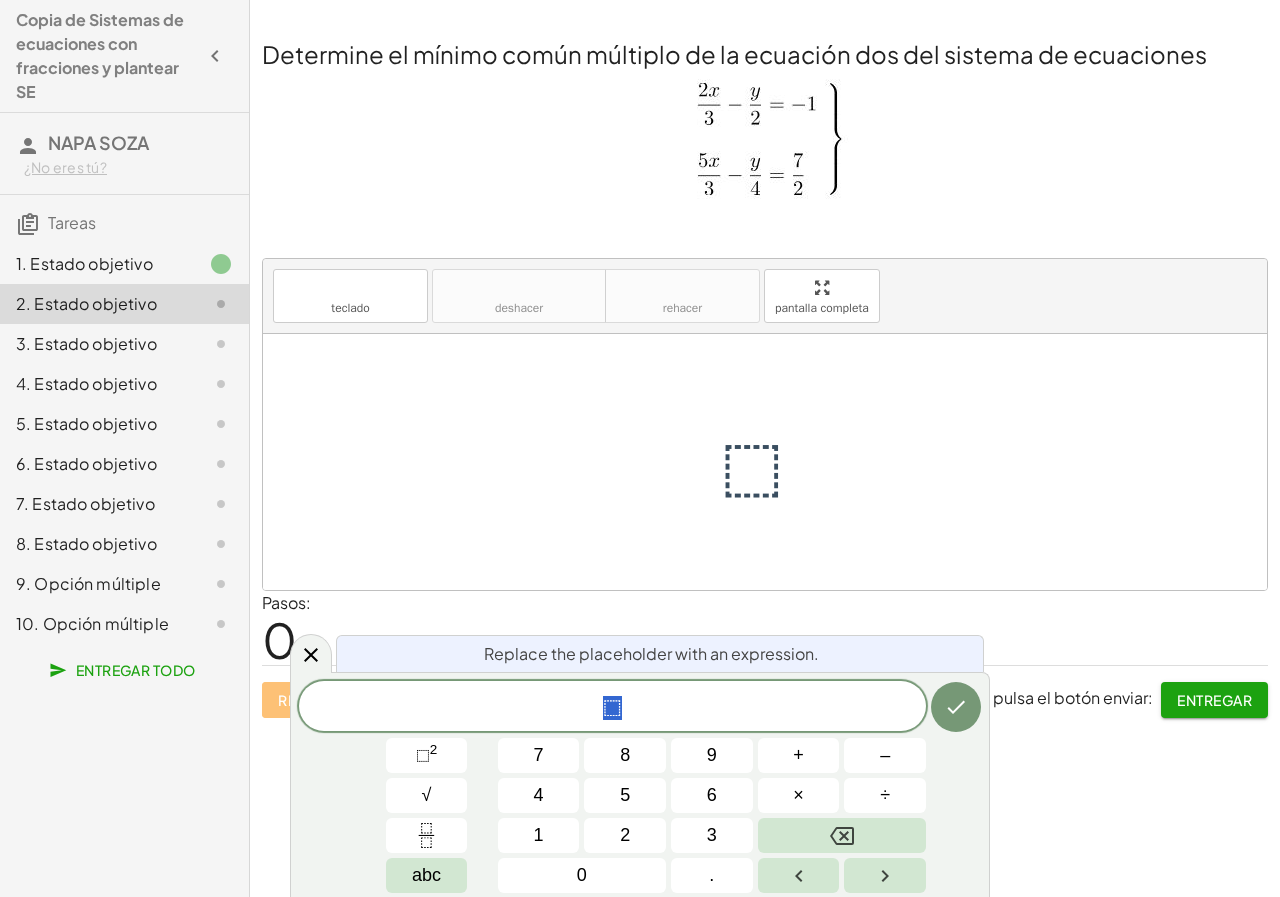click at bounding box center [773, 462] 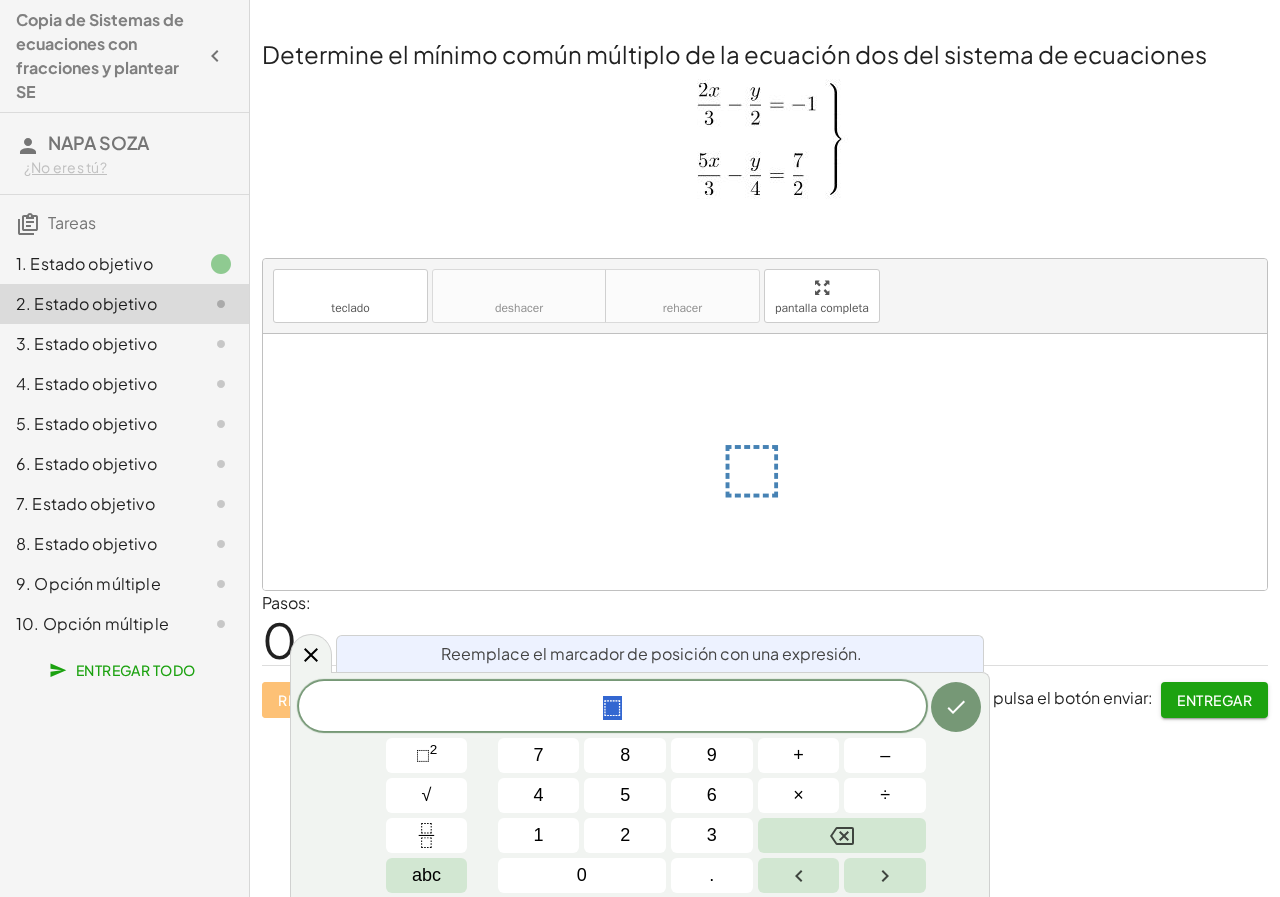 click on "⬚" 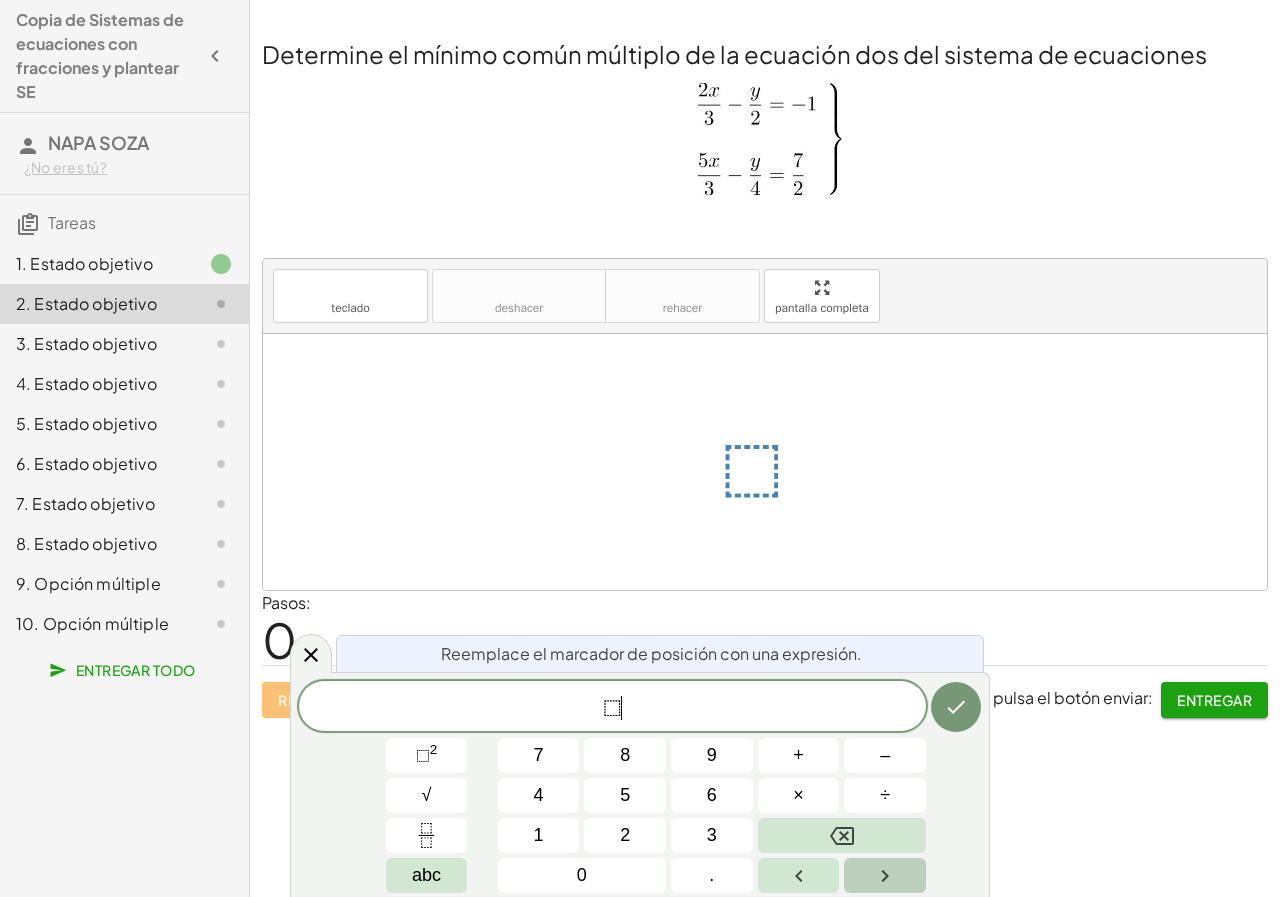 click at bounding box center [885, 875] 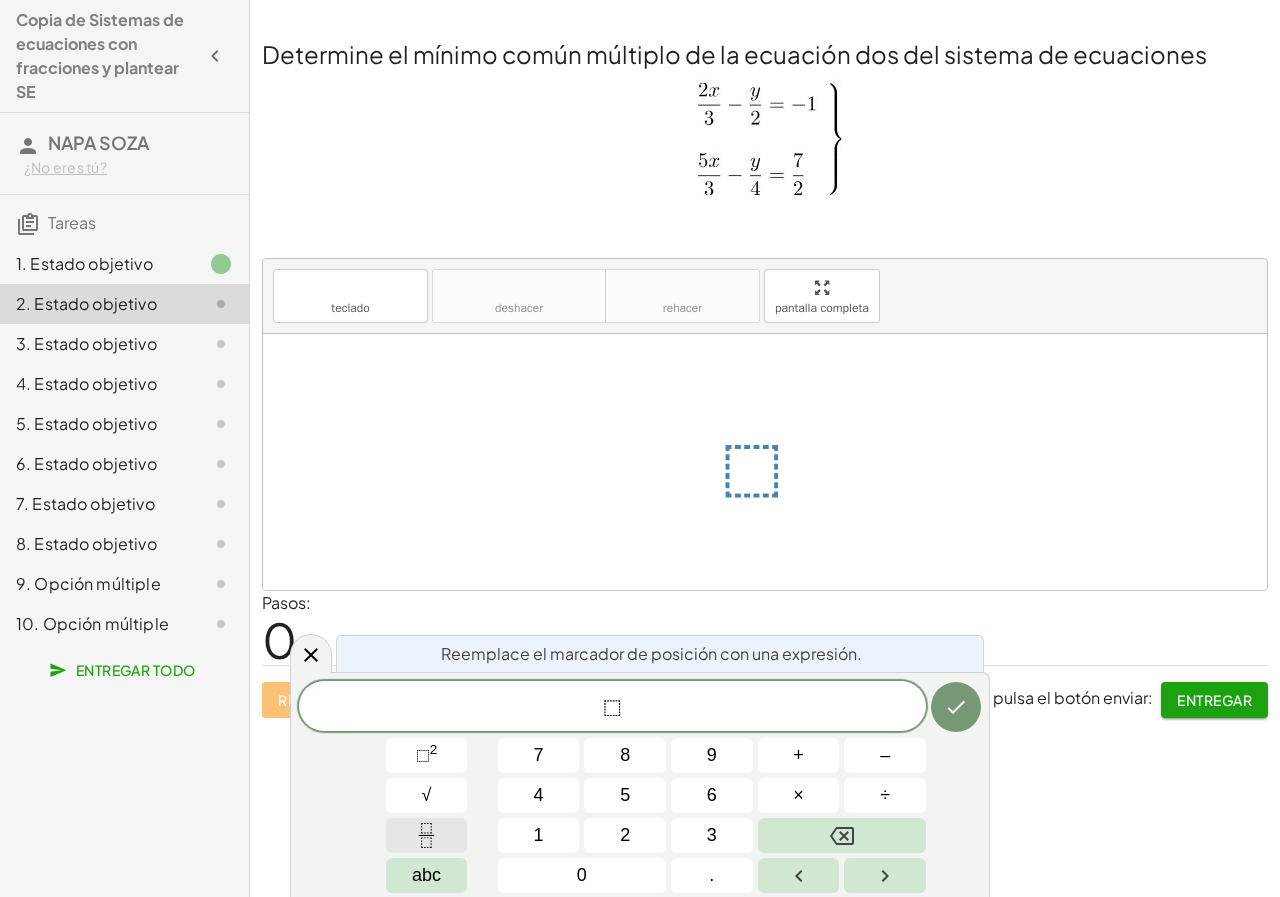 click at bounding box center (427, 835) 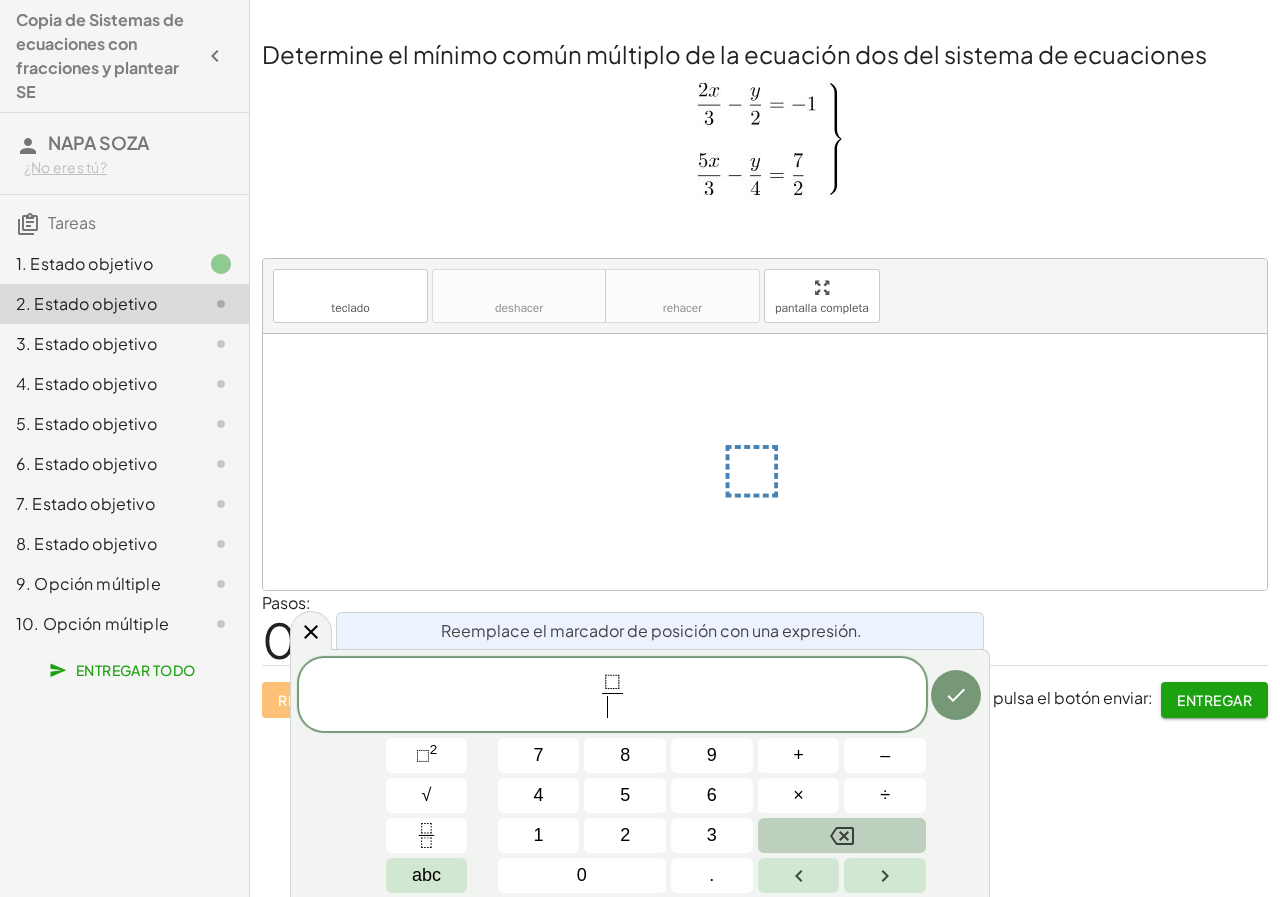 click at bounding box center [842, 835] 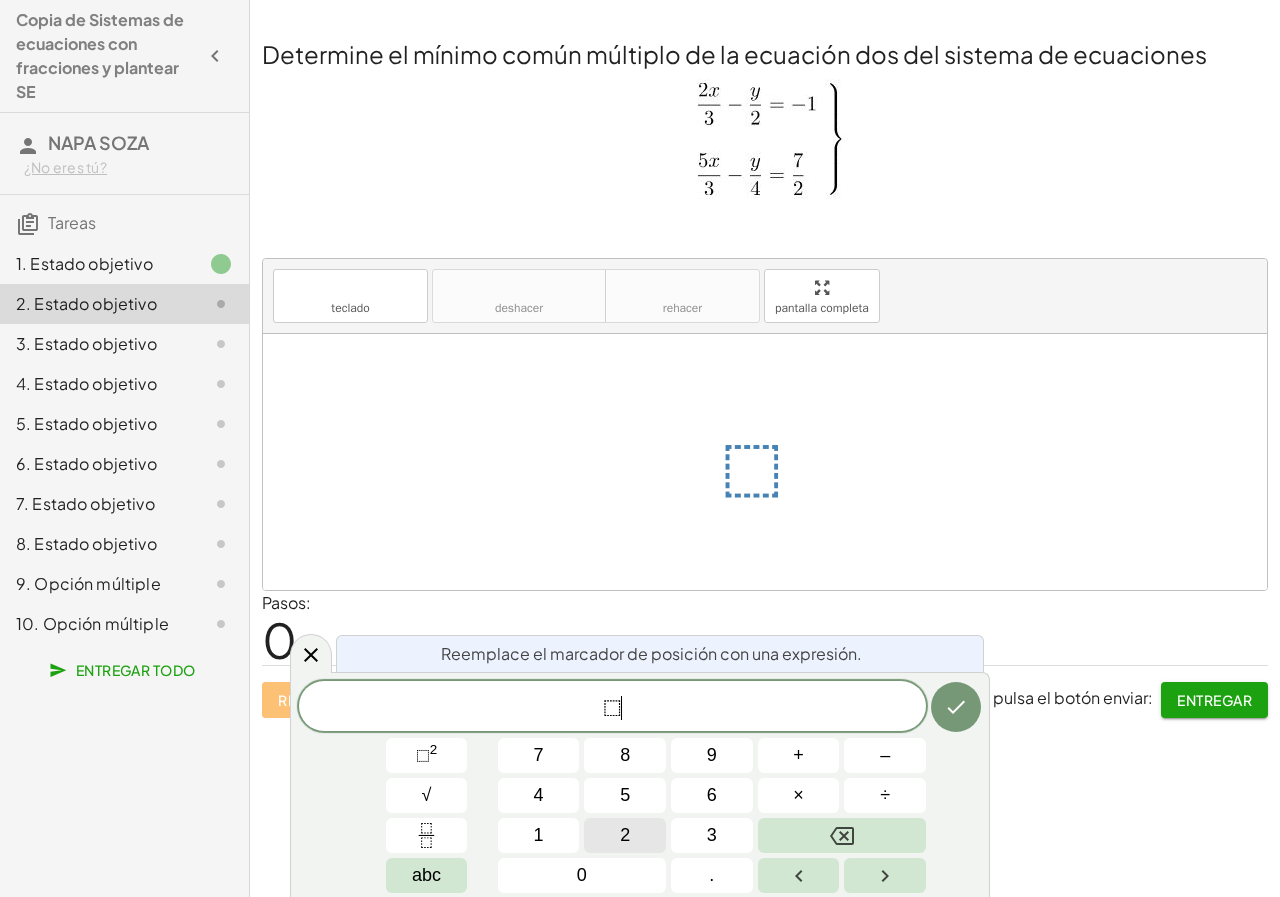 click on "2" at bounding box center (625, 835) 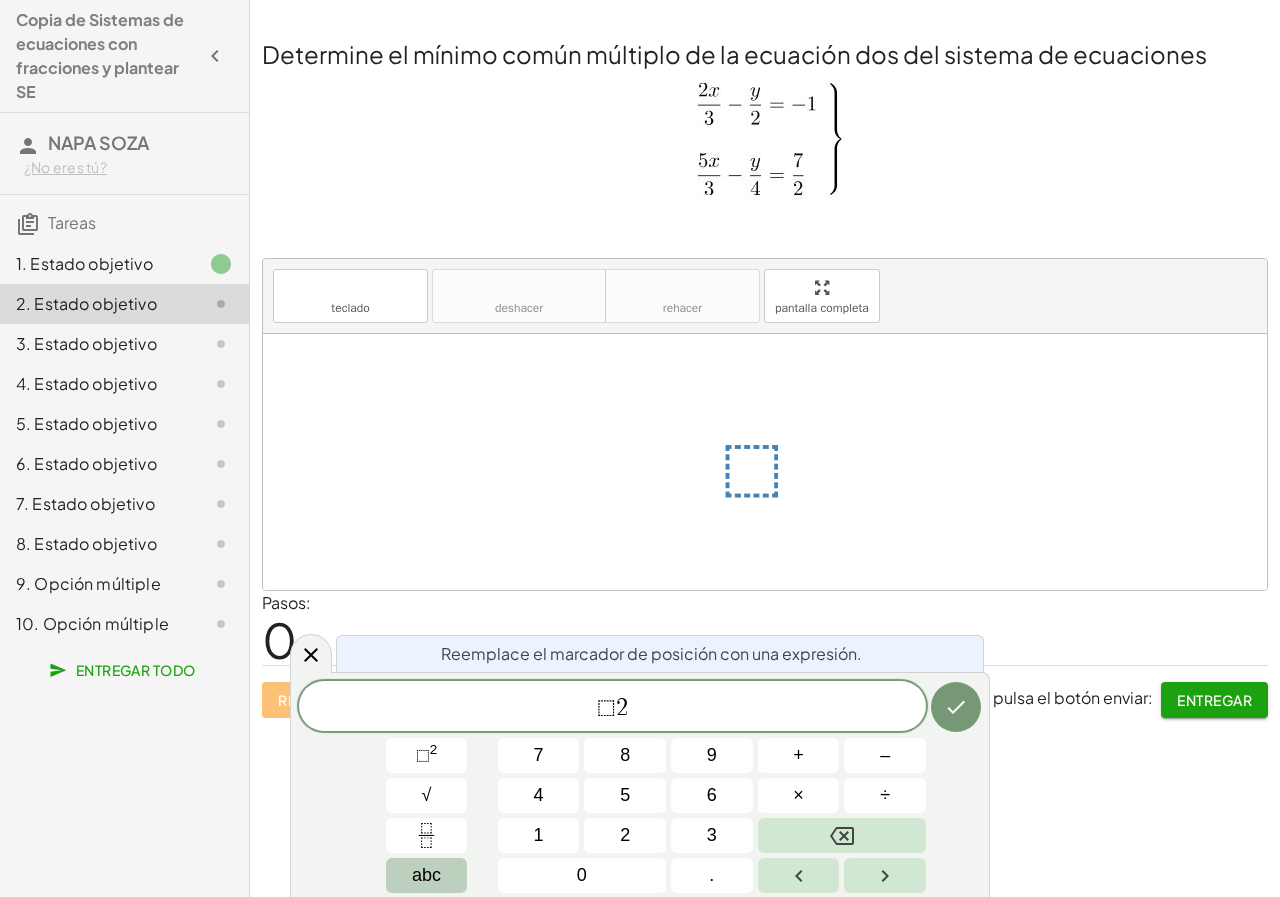click on "abc" at bounding box center [427, 875] 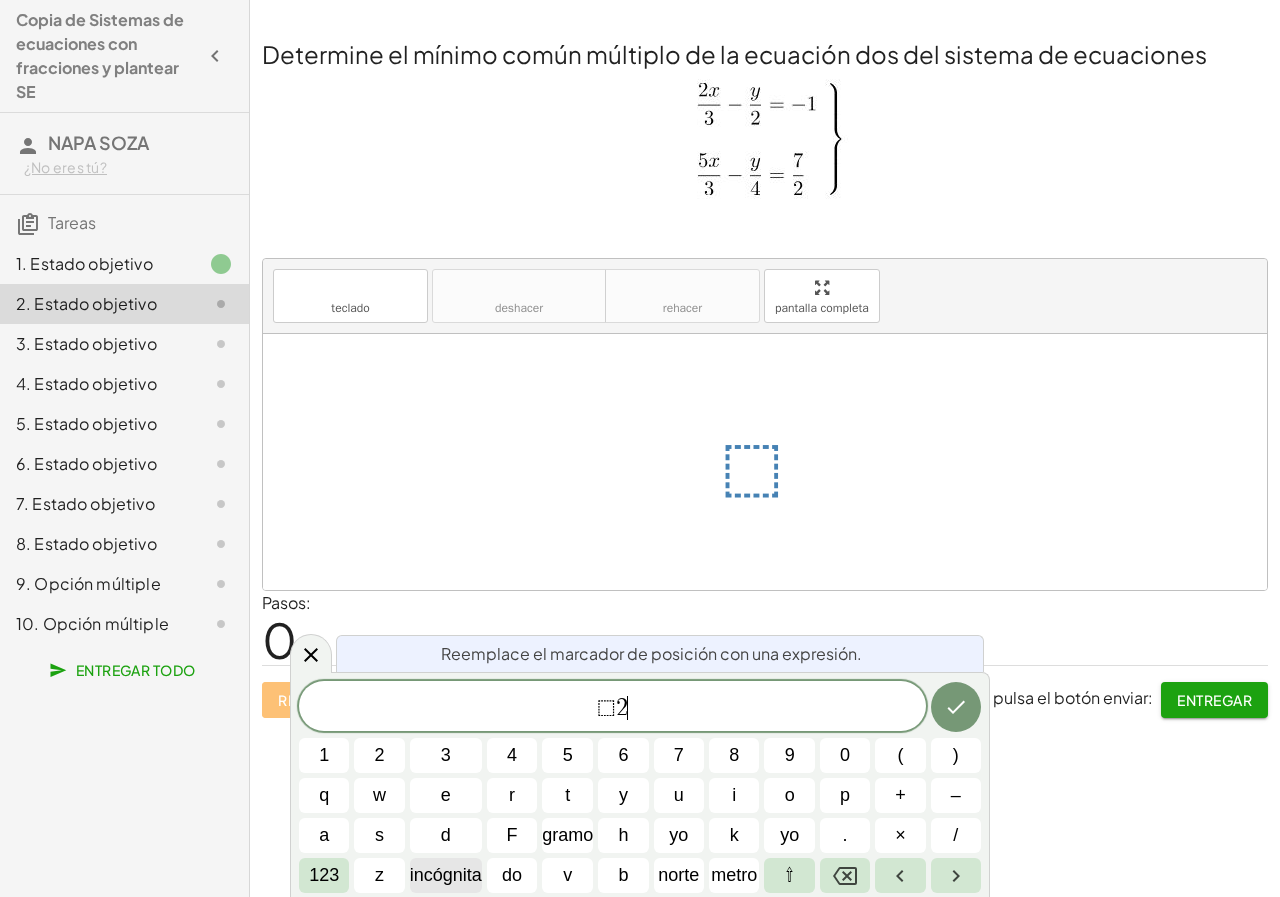 click on "incógnita" at bounding box center (446, 875) 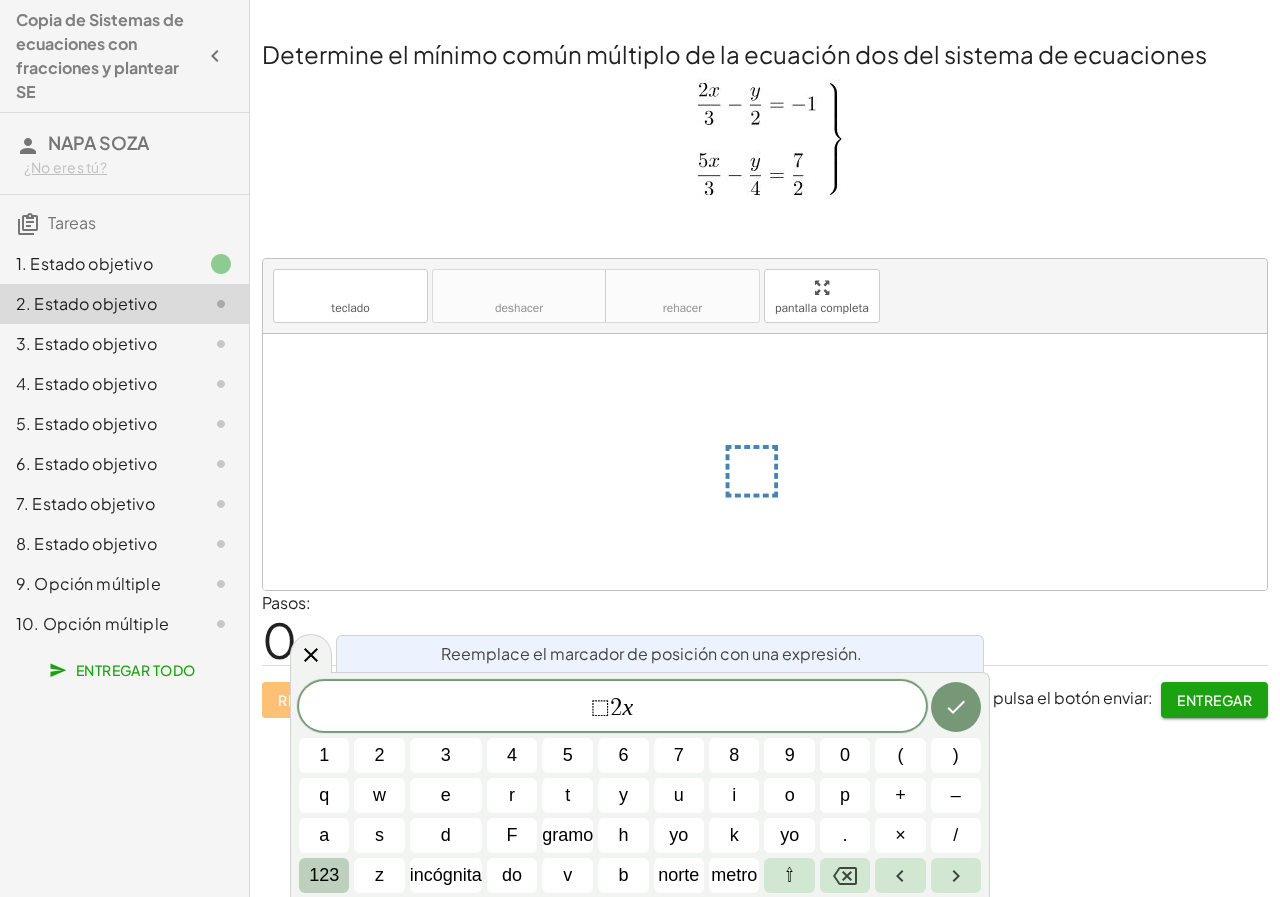 click on "123" at bounding box center (324, 875) 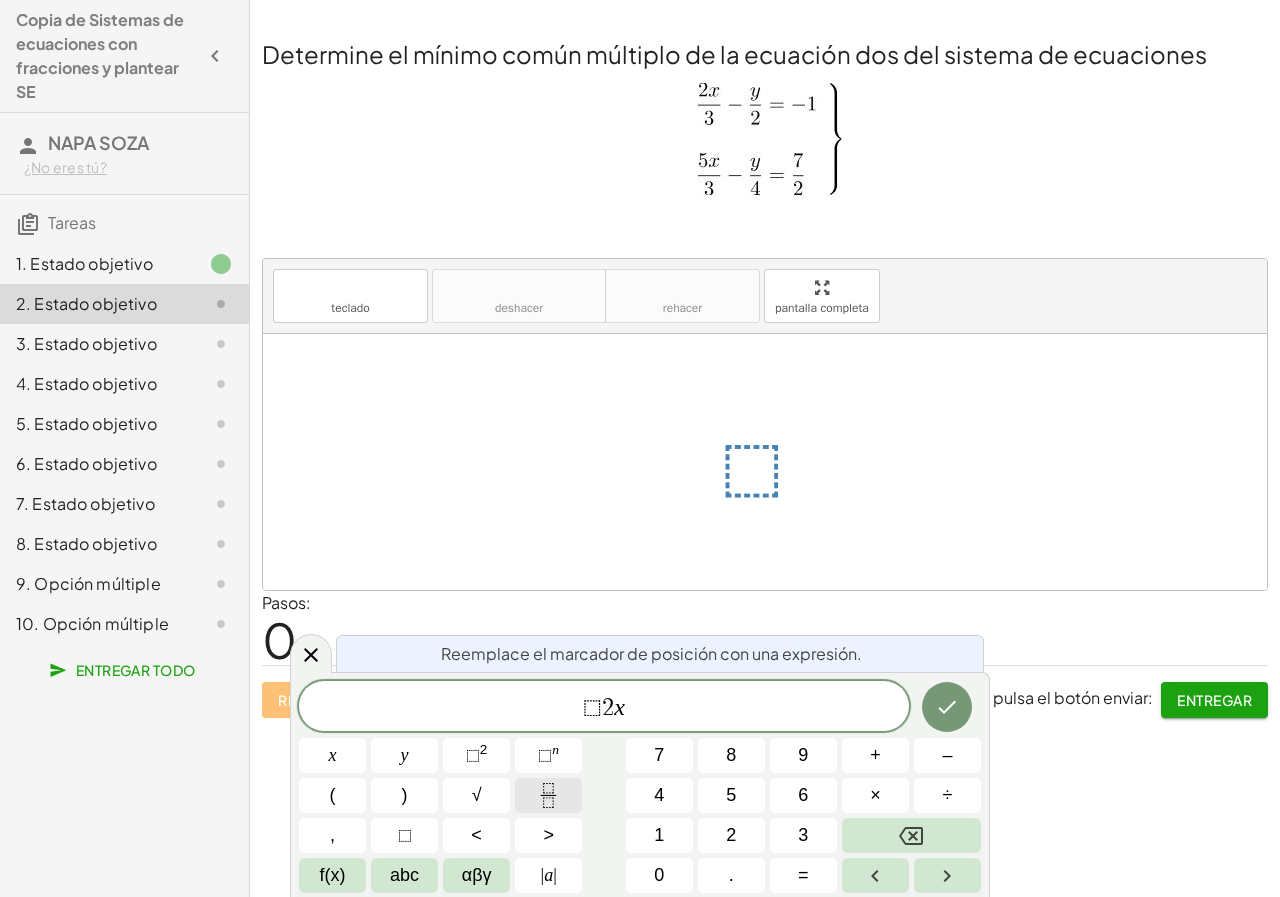 click at bounding box center (548, 795) 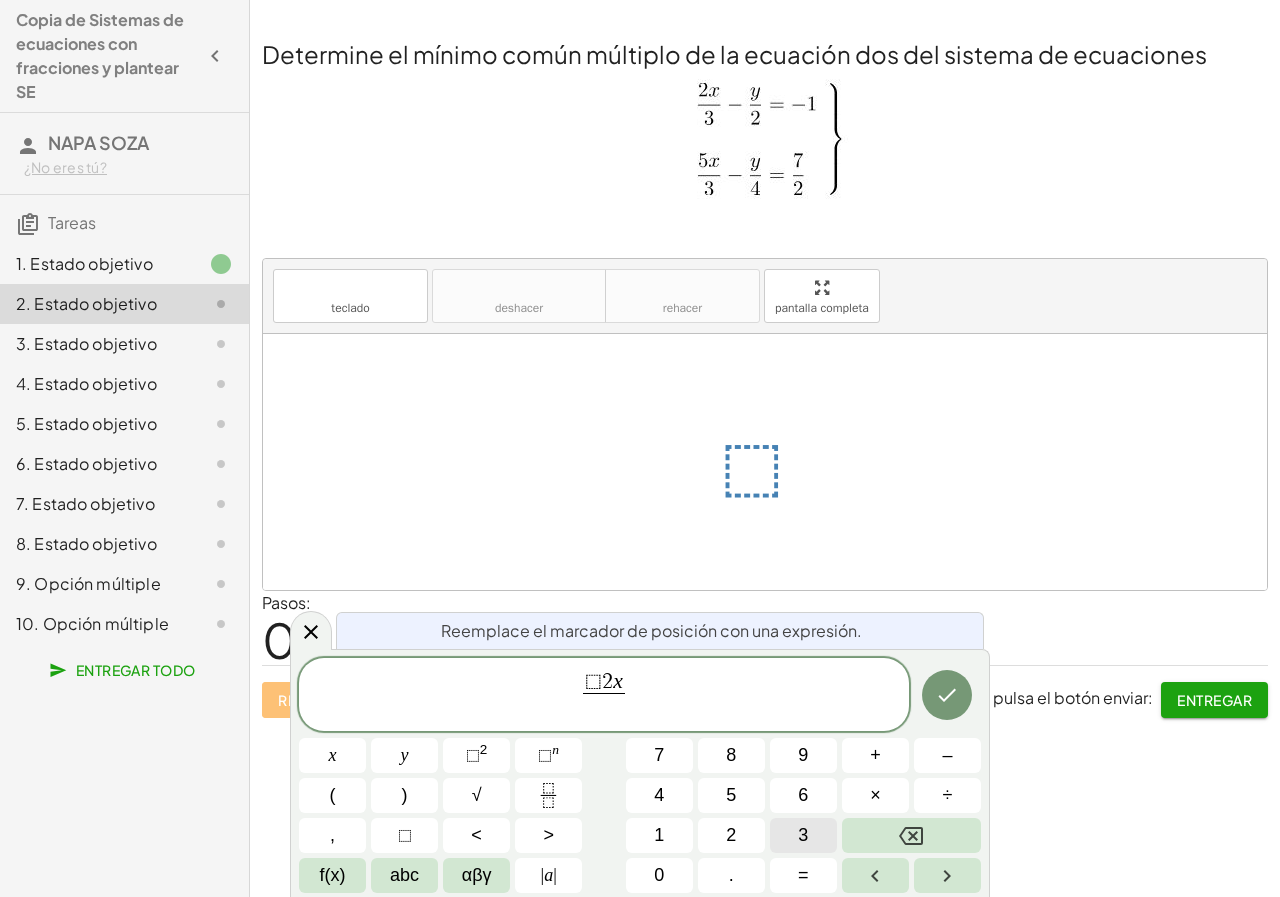 click on "3" at bounding box center (803, 835) 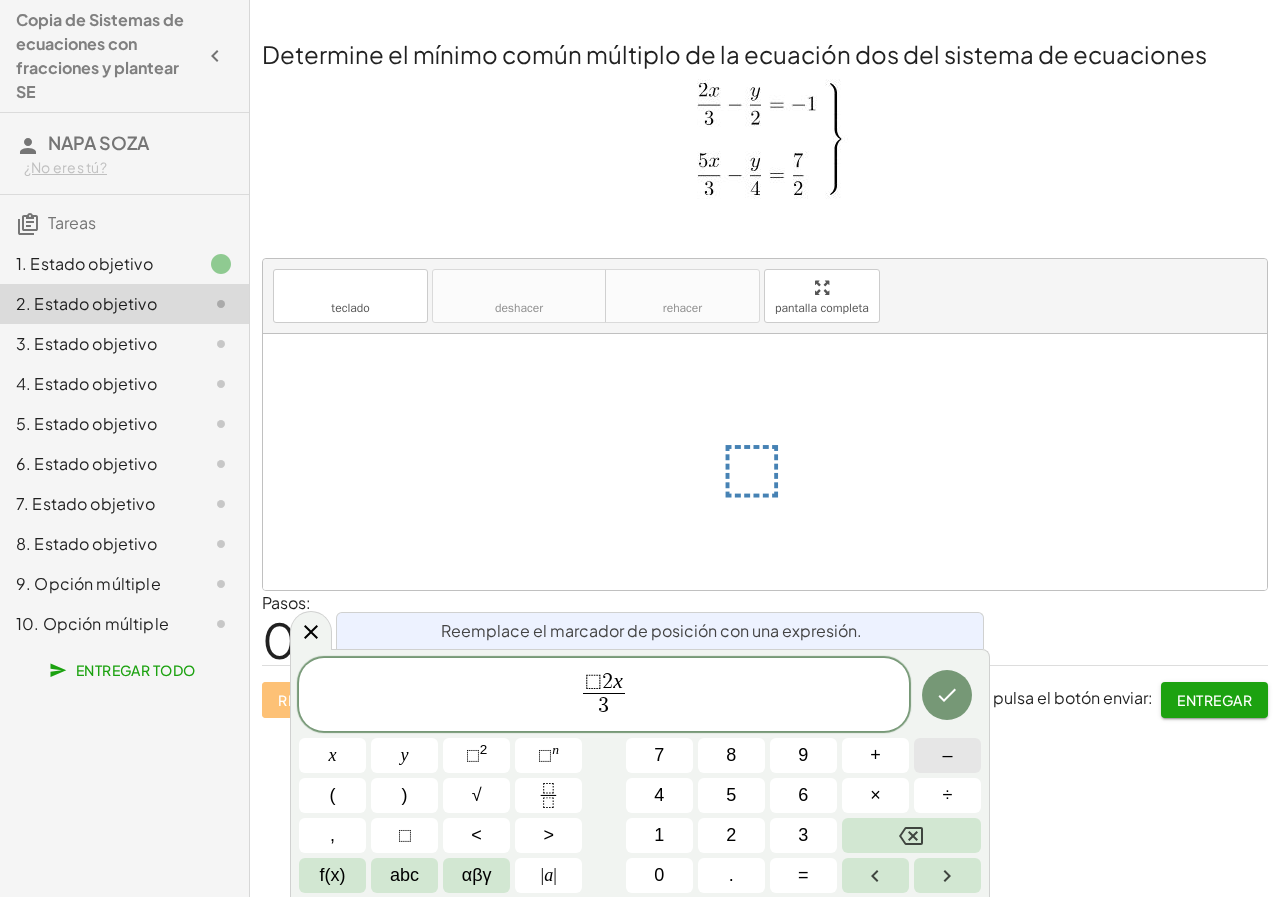 click on "–" at bounding box center [947, 755] 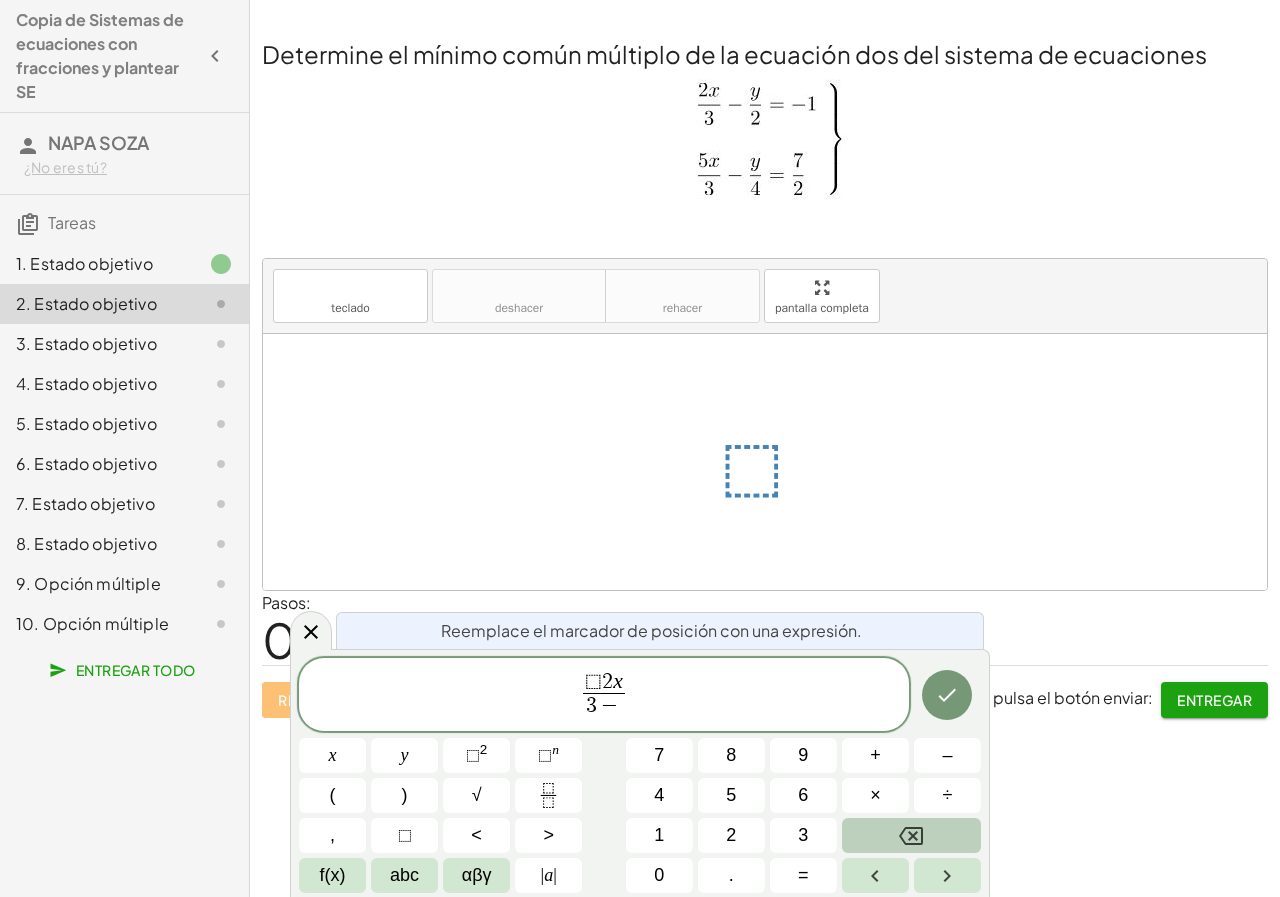 click at bounding box center (911, 835) 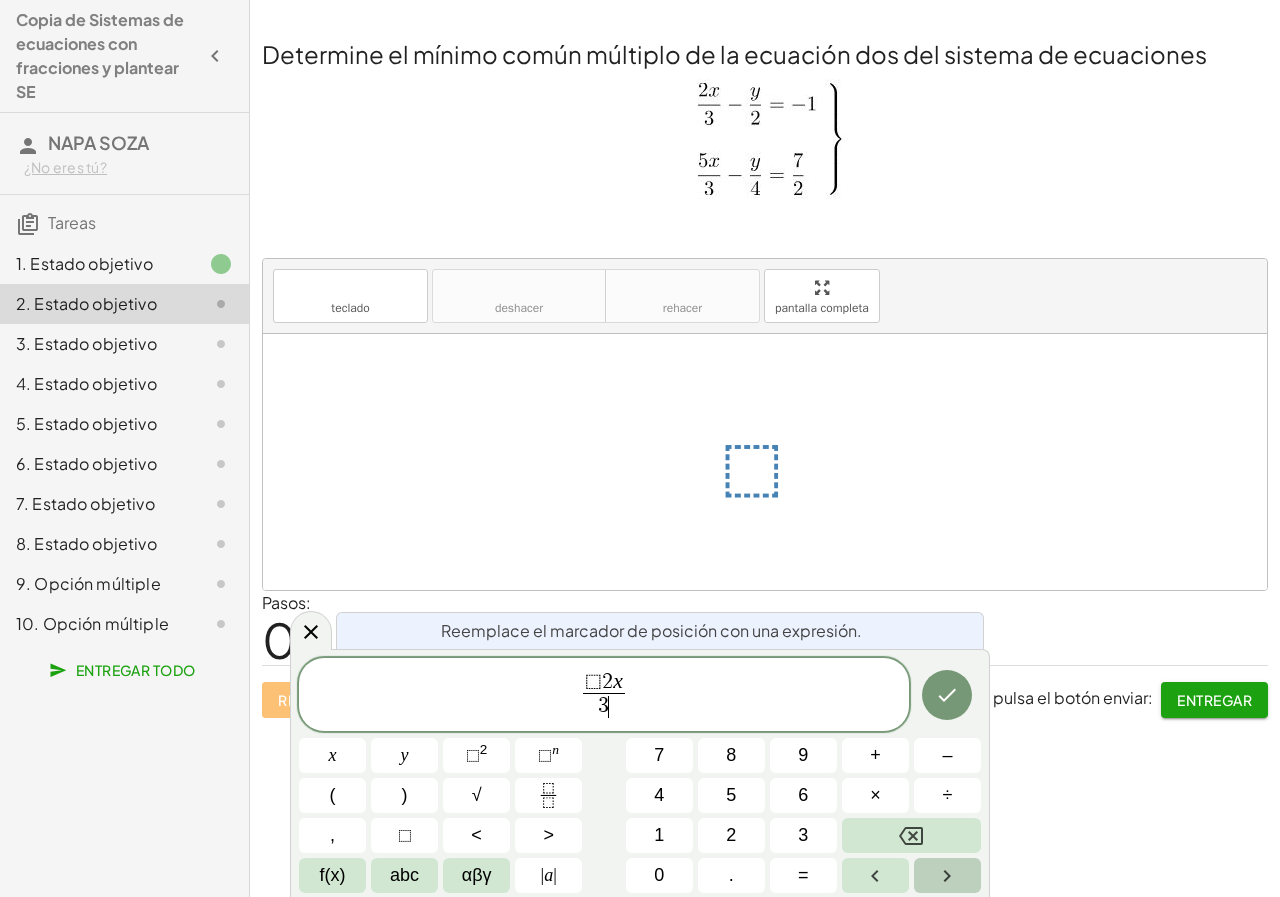 click 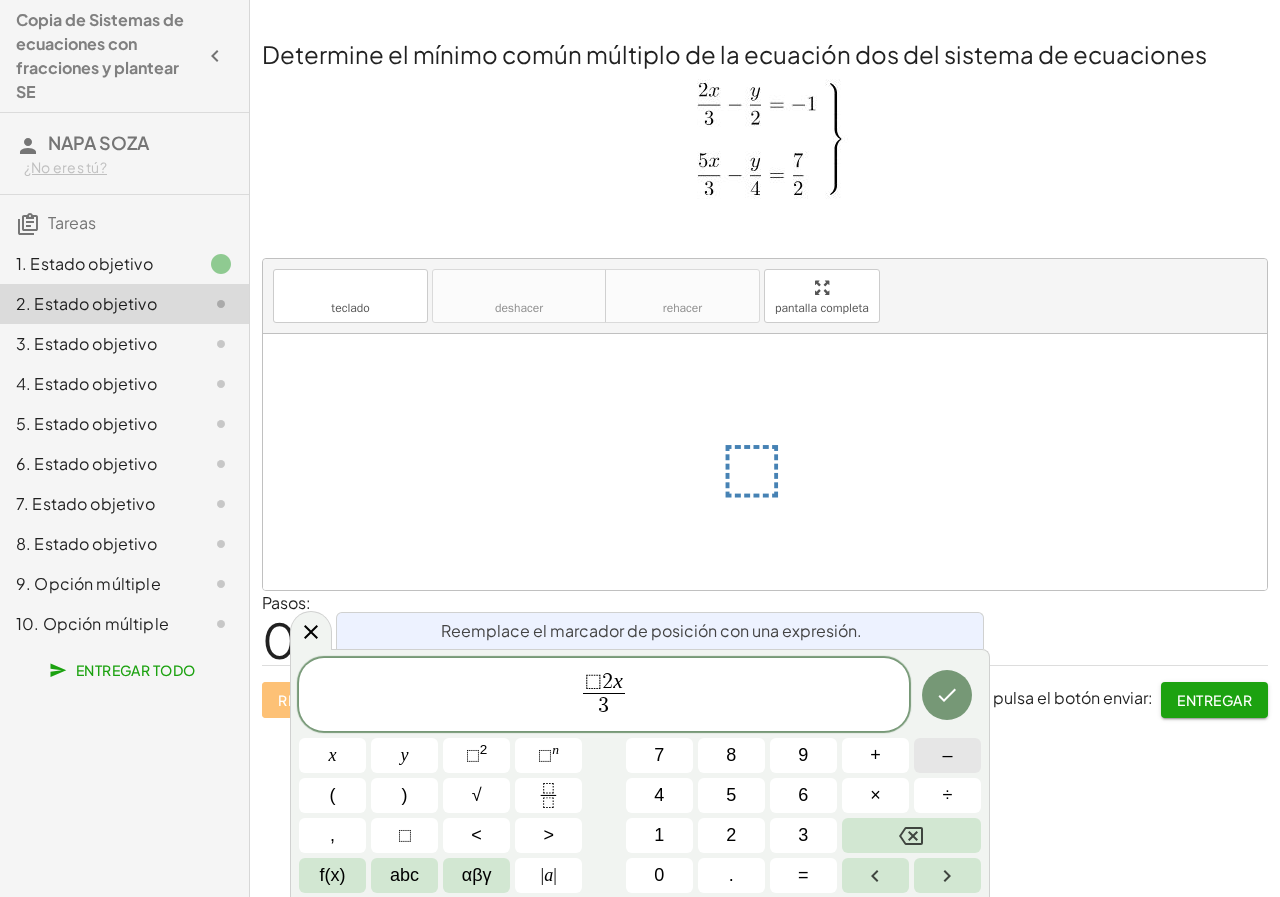 click on "–" at bounding box center (947, 755) 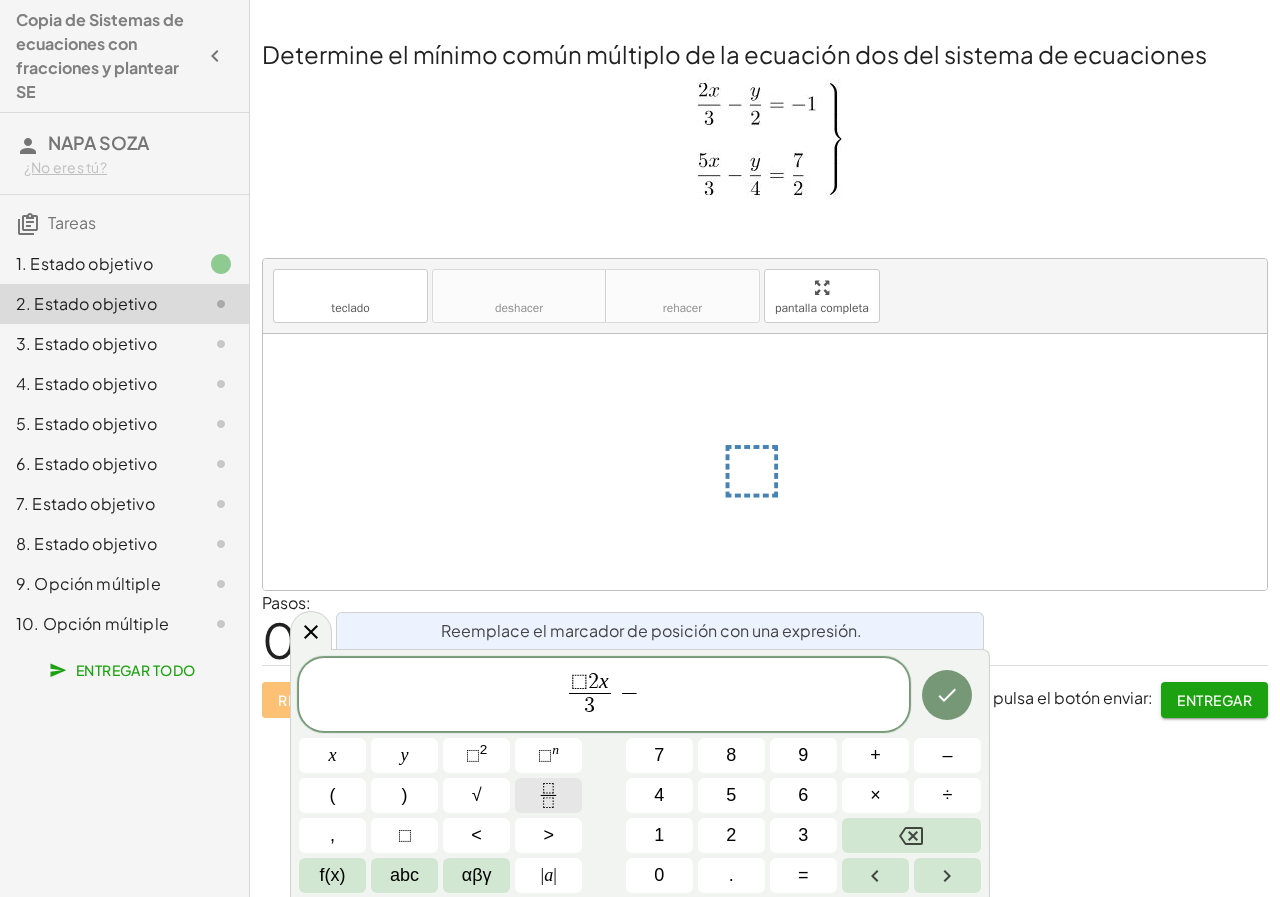 click 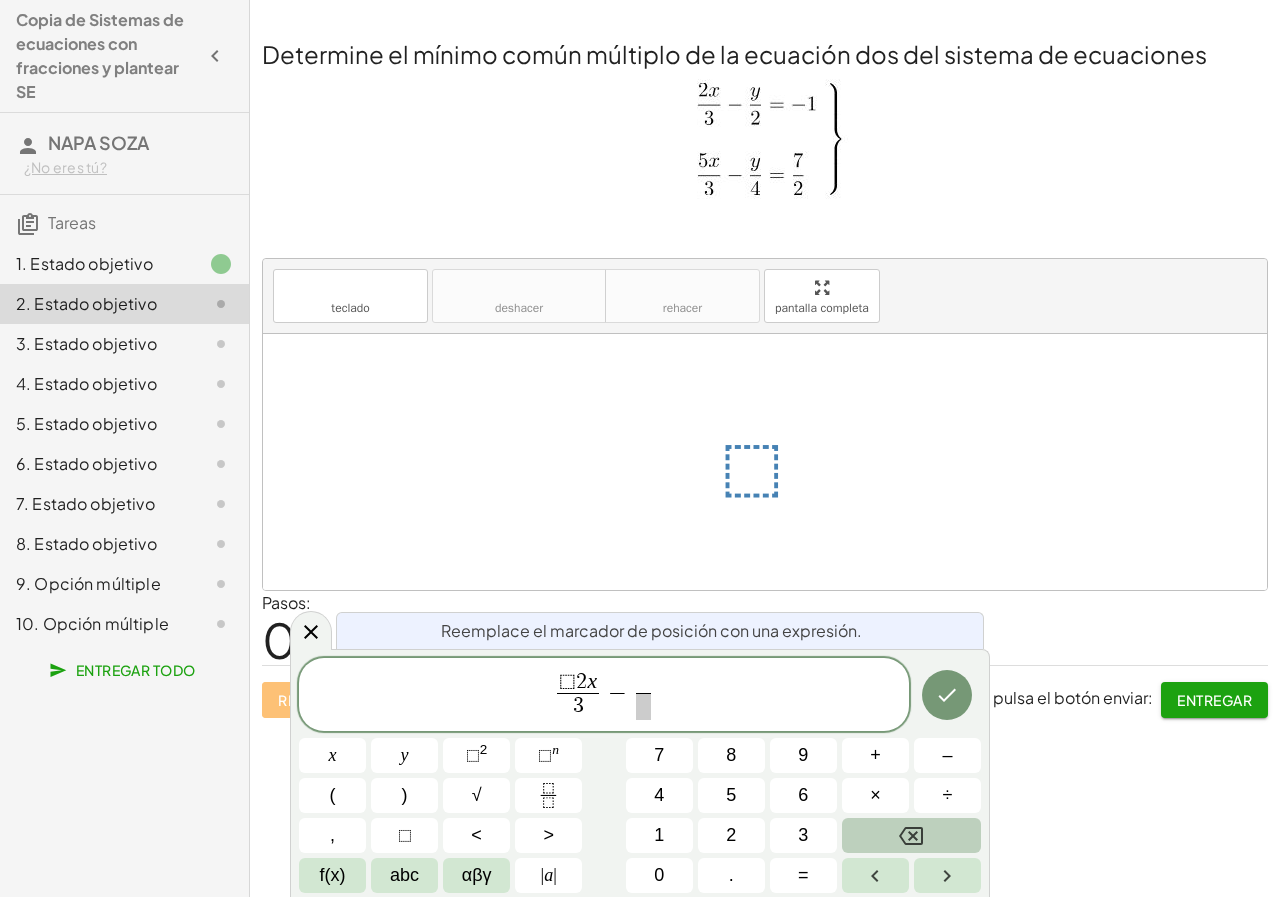 click 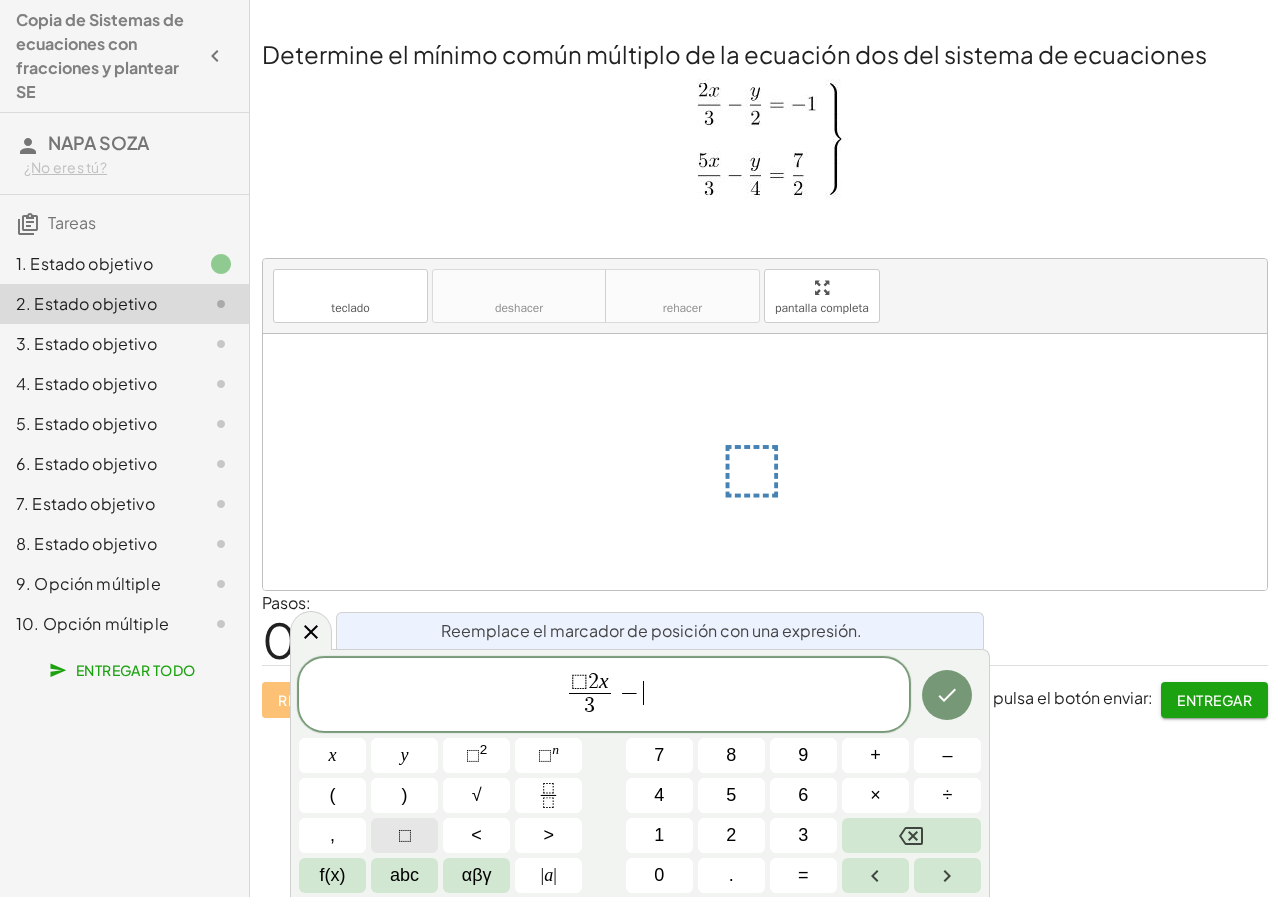 click on "⬚" at bounding box center [404, 835] 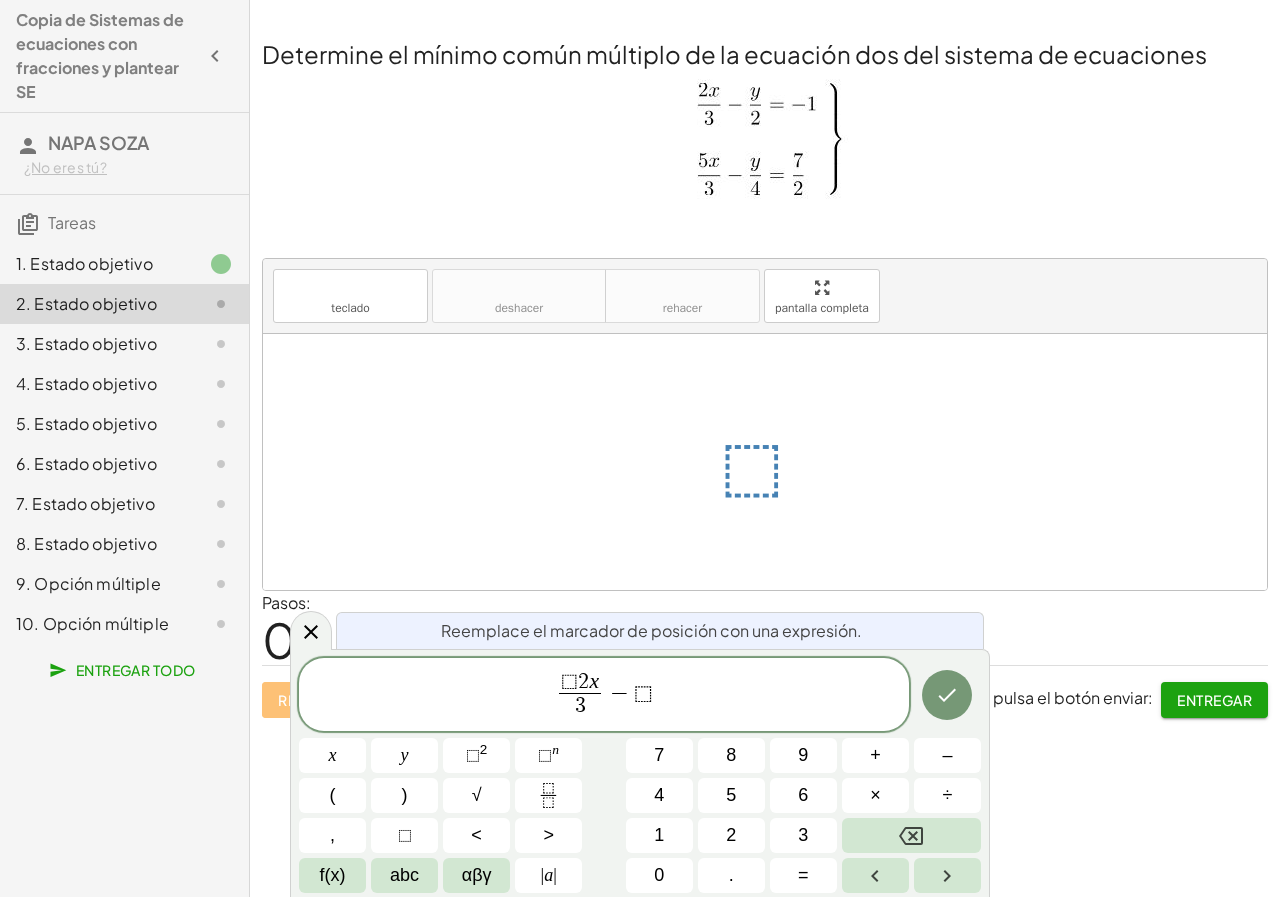 click on "Reemplace el marcador de posición con una expresión. ⬚ 2 x 3 ​ − ⬚ x y ⬚ 2 ⬚ n 7 8 9 + – ( ) √ 4 5 6 × ÷ , ⬚ < > 1 2 3 f(x) abc αβγ | a | 0 . =" at bounding box center [640, 773] 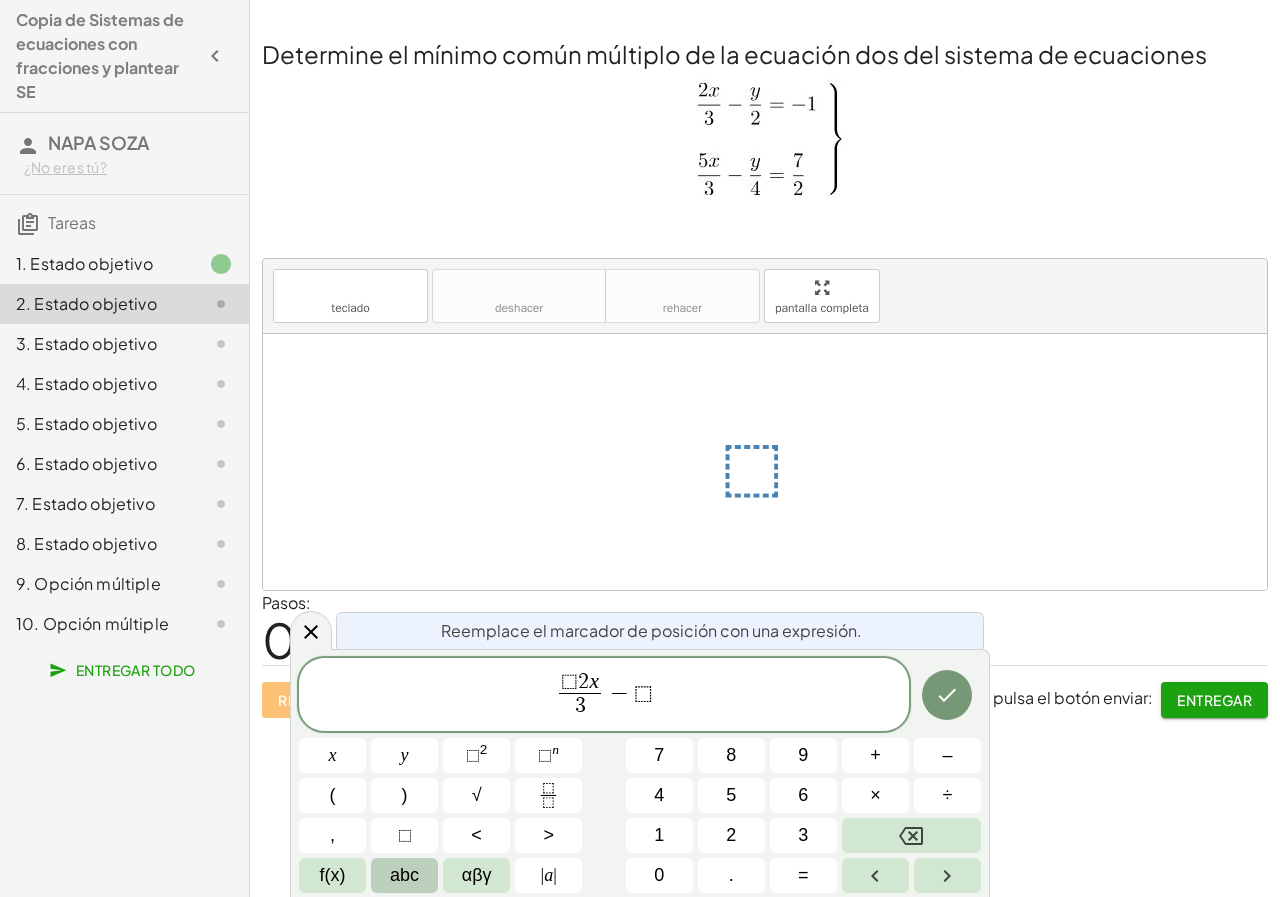 click on "abc" at bounding box center [404, 875] 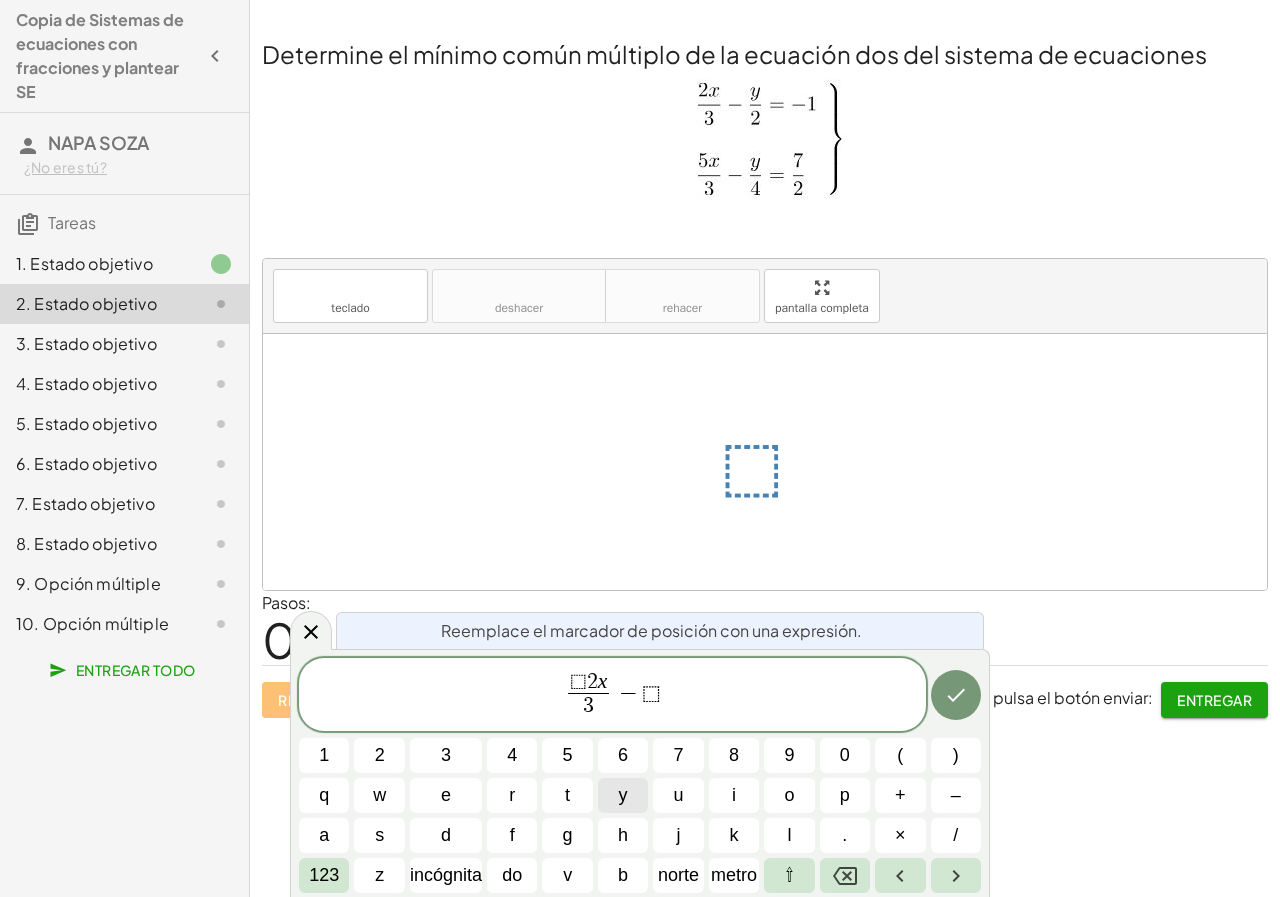 click on "y" at bounding box center [623, 795] 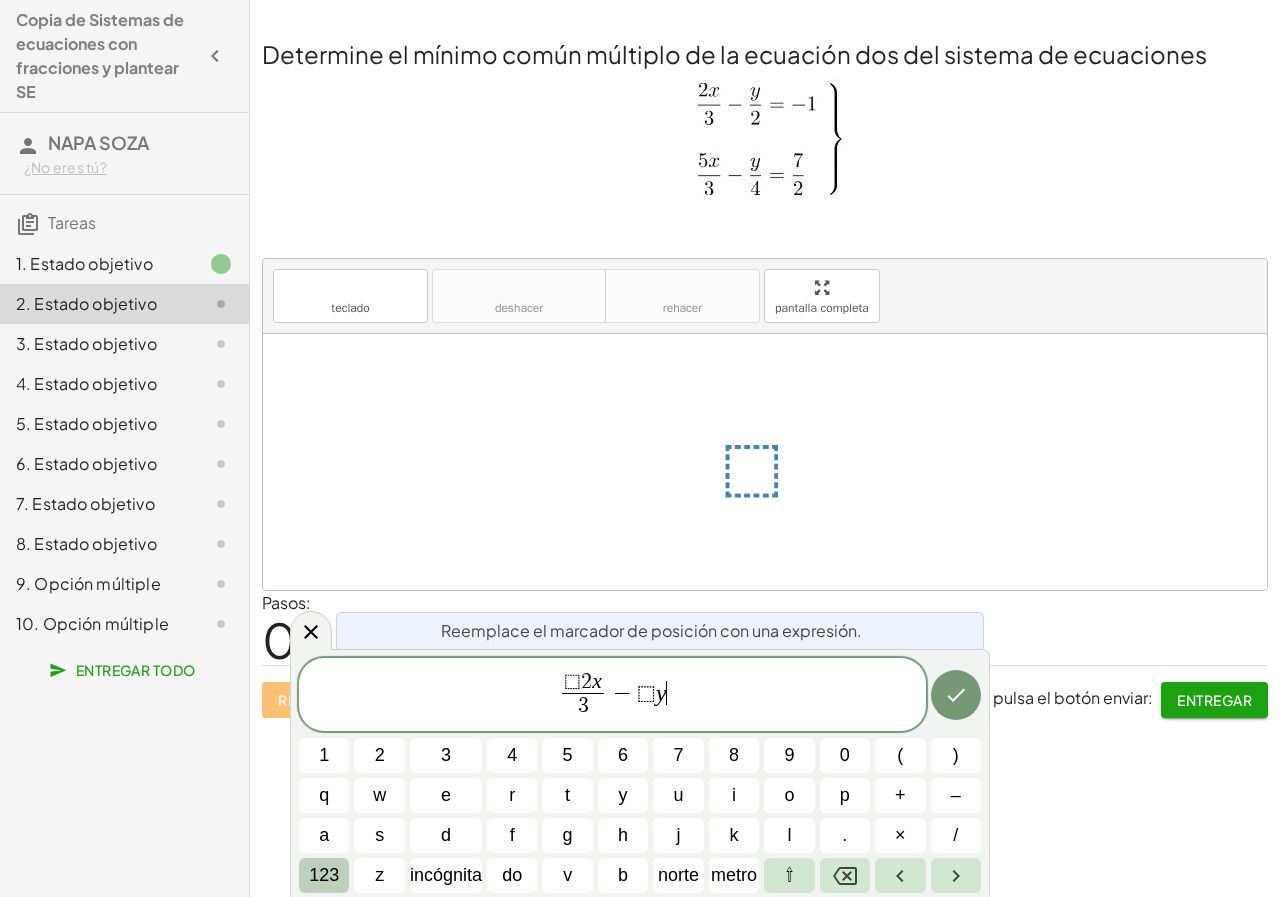 click on "123" at bounding box center [324, 875] 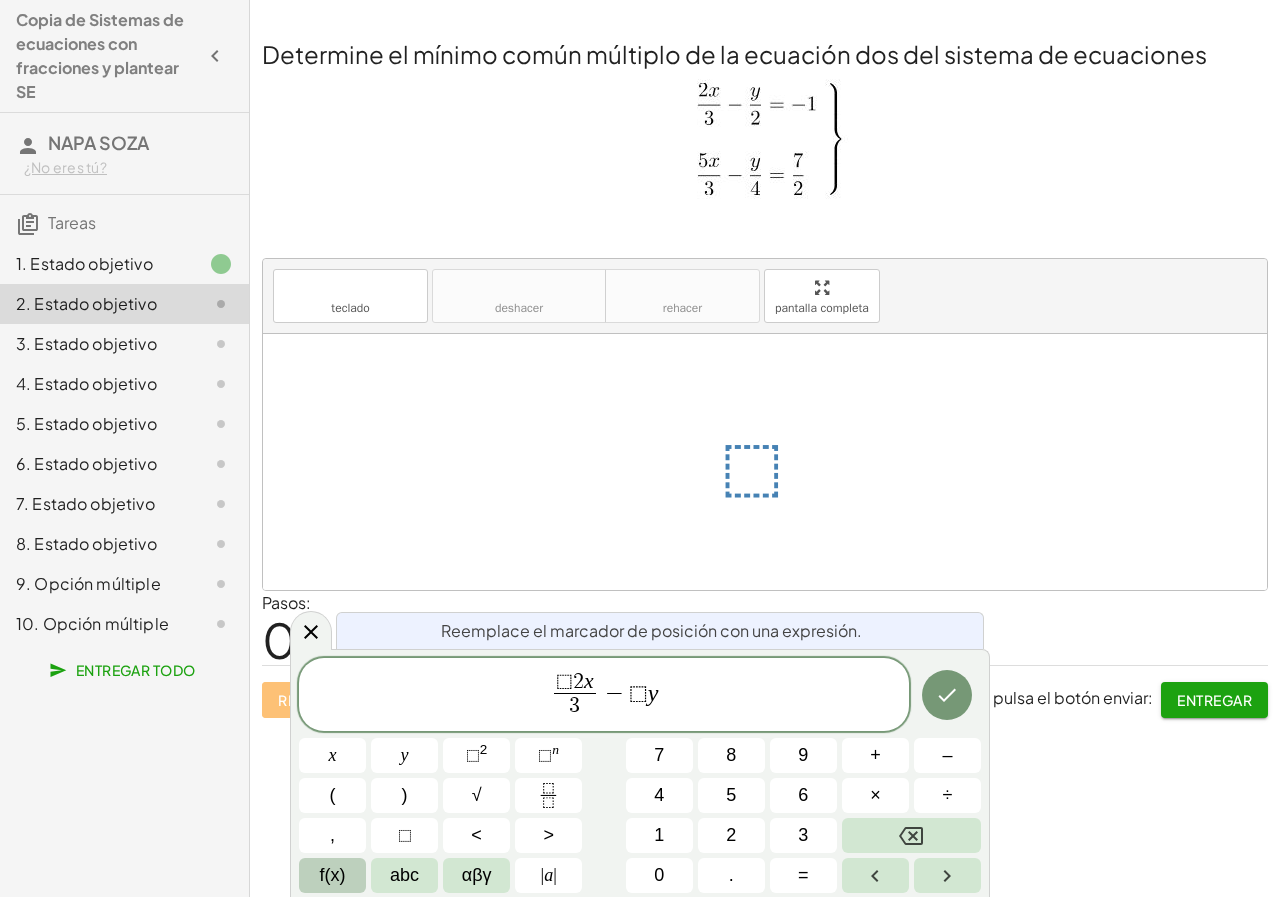 click on "f(x)" at bounding box center (332, 875) 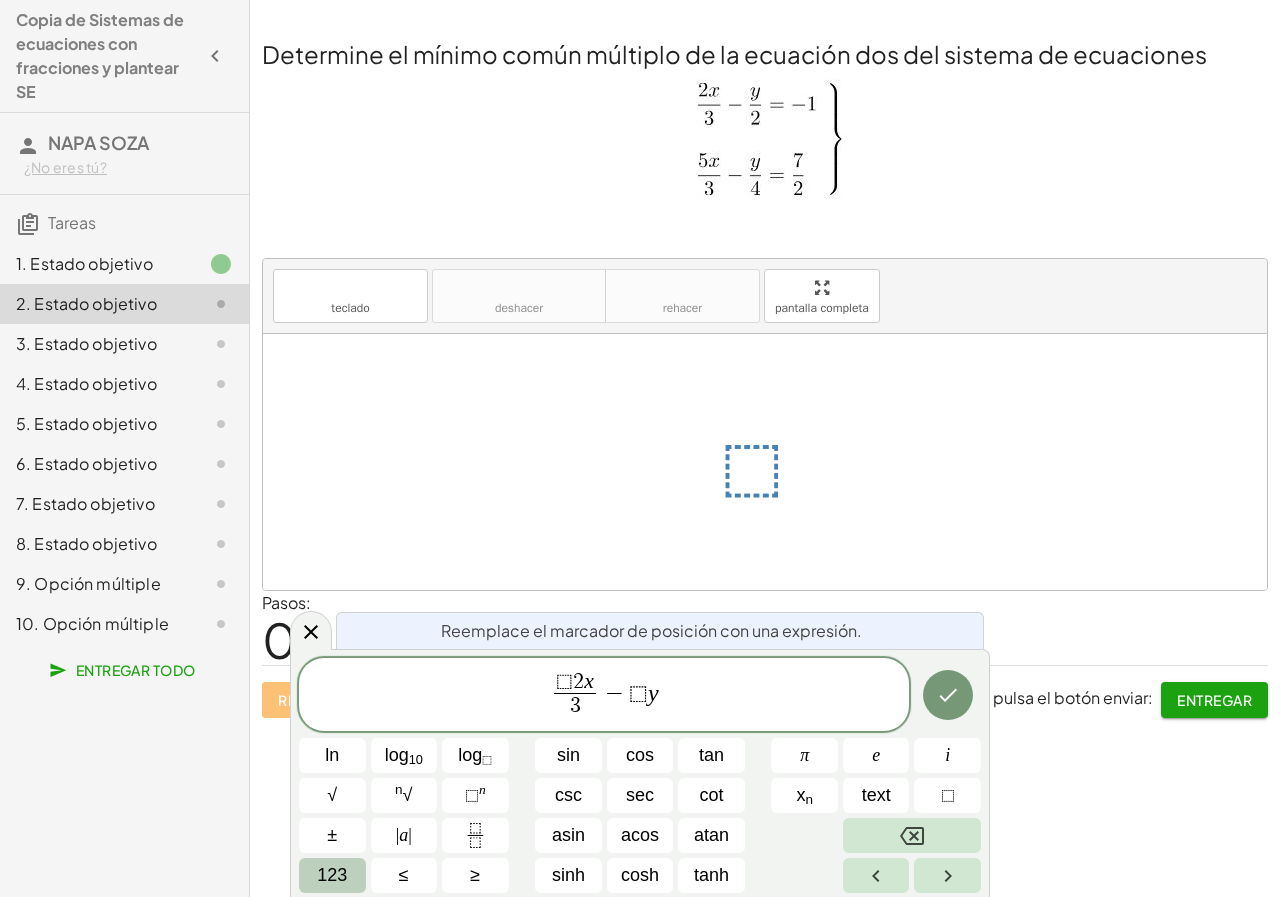 click on "123" at bounding box center [332, 875] 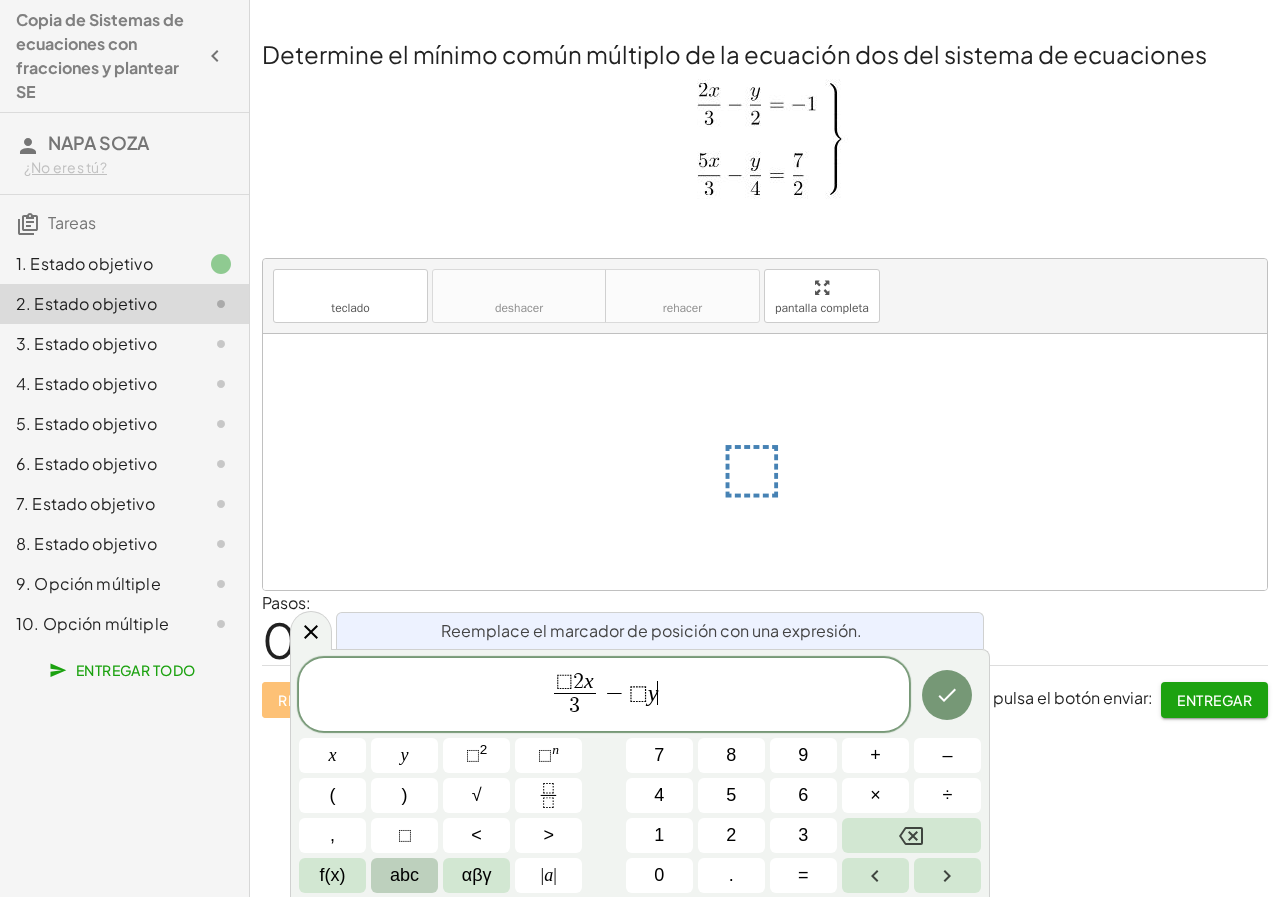 click on "abc" at bounding box center [404, 875] 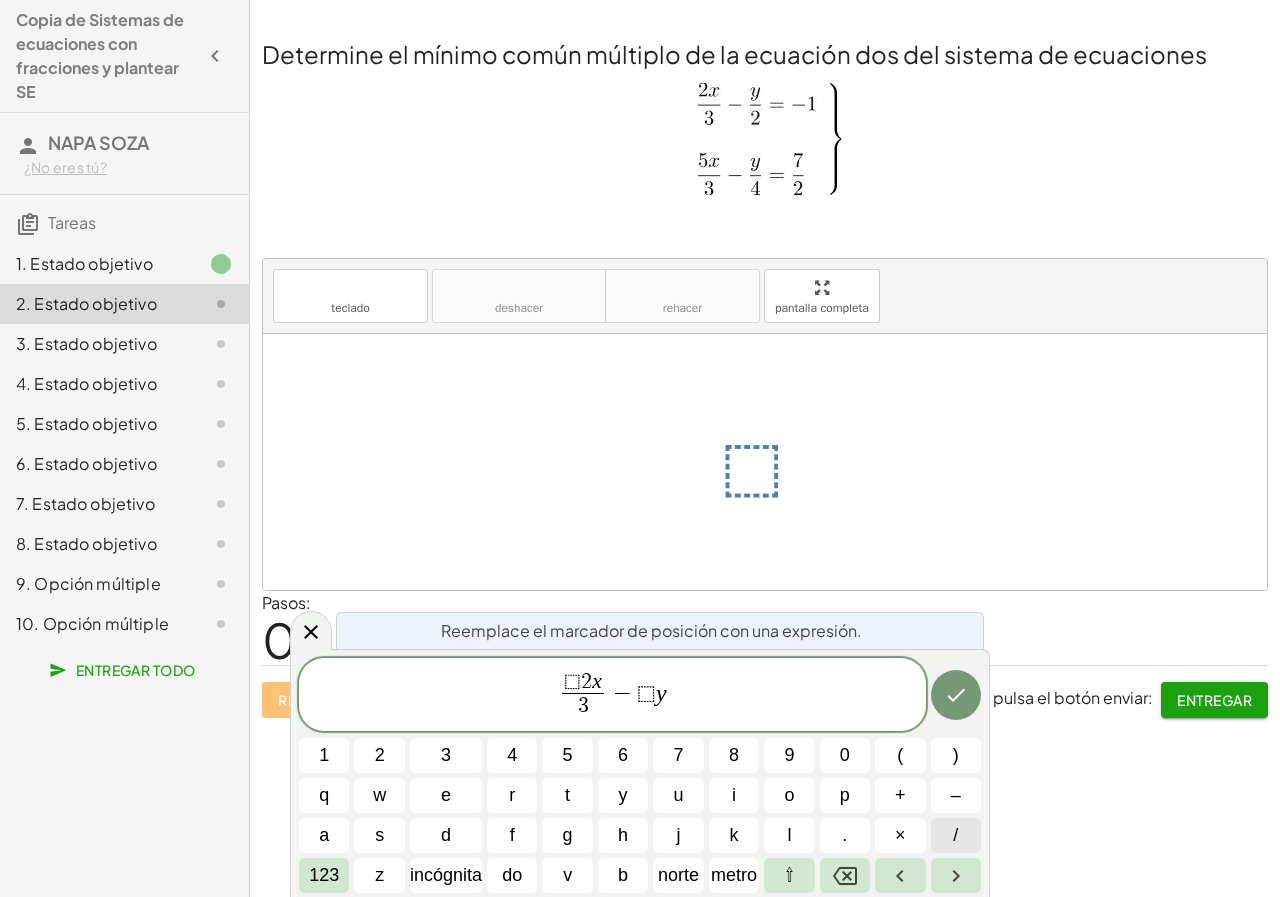 click on "/" at bounding box center [956, 835] 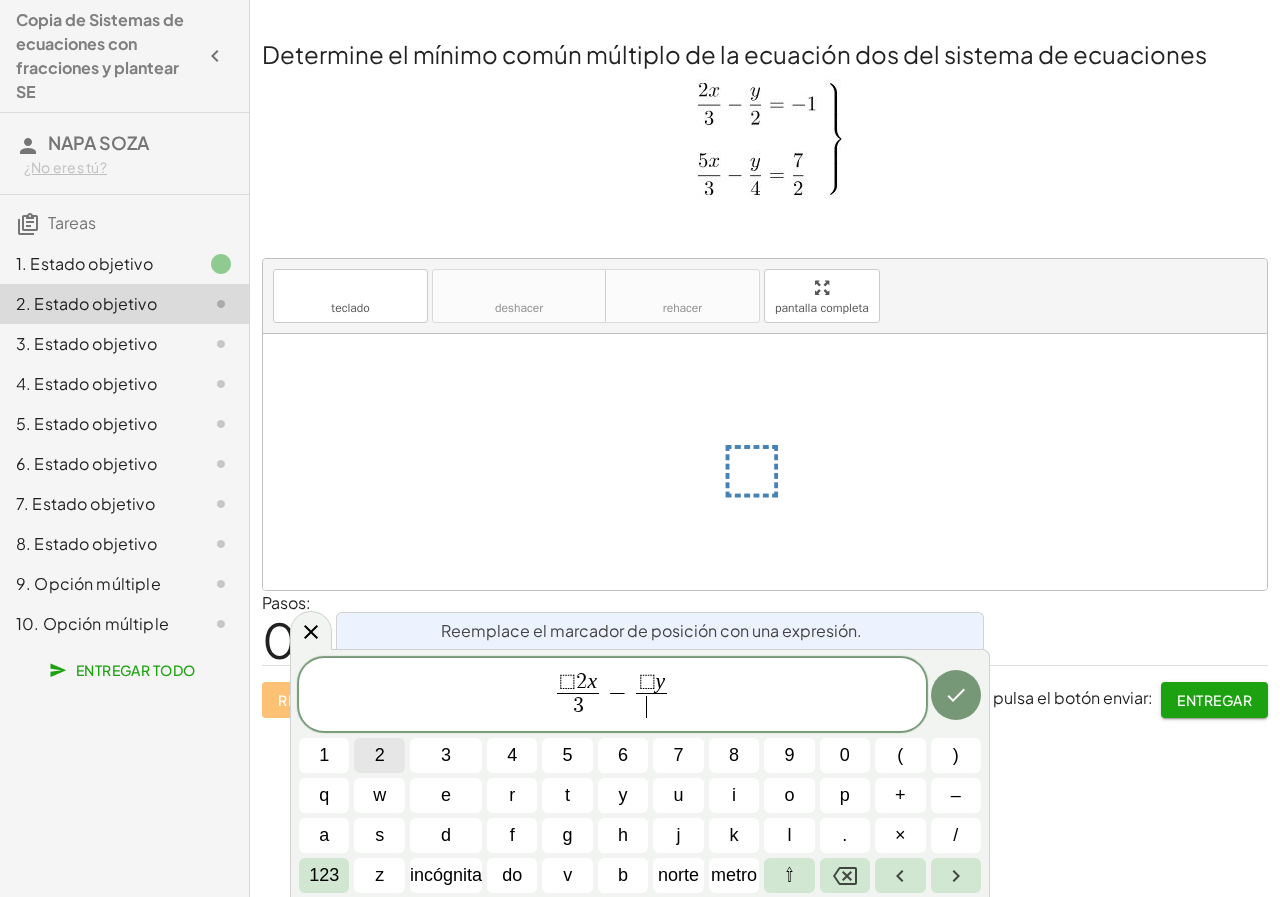 click on "2" at bounding box center [379, 755] 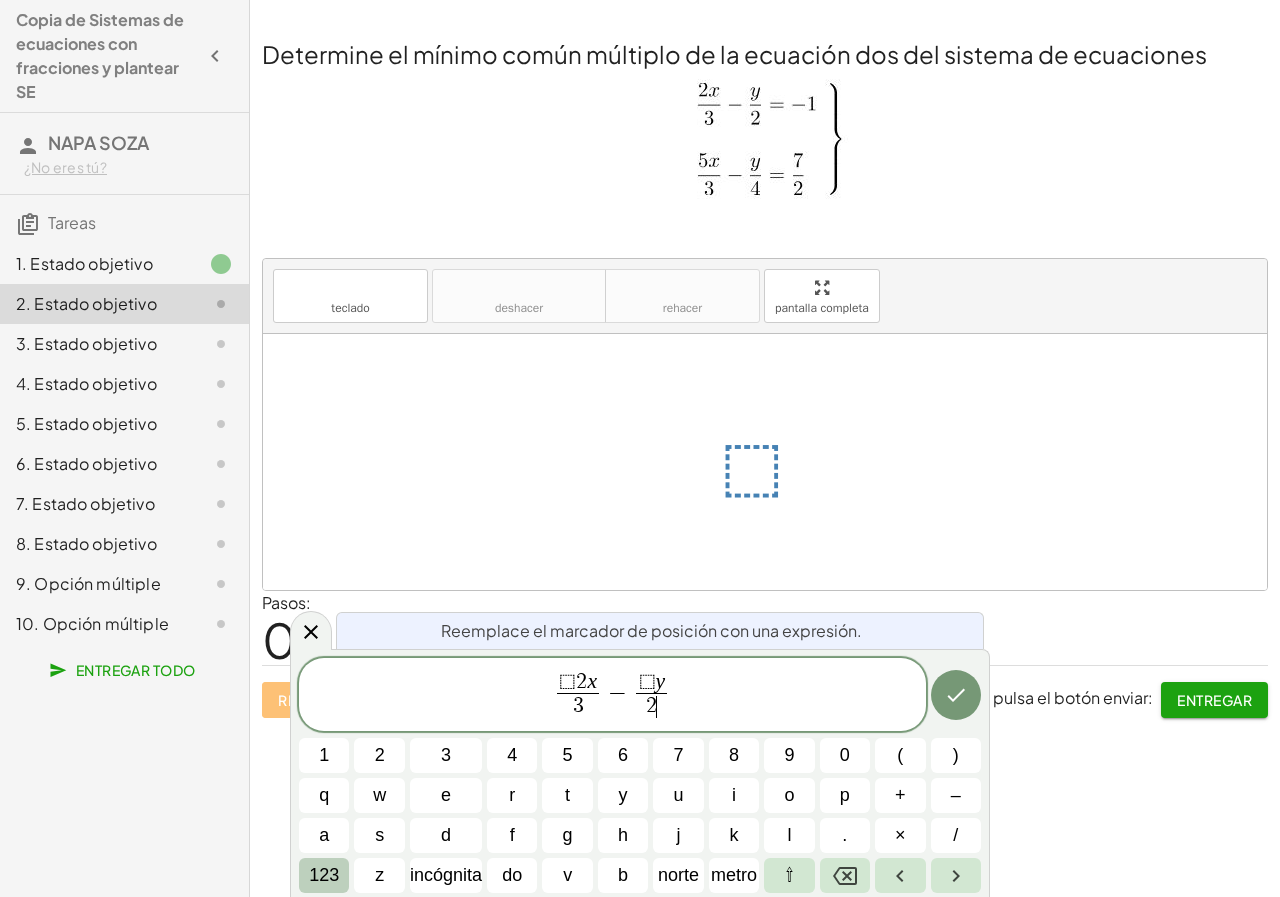 click on "123" at bounding box center [324, 875] 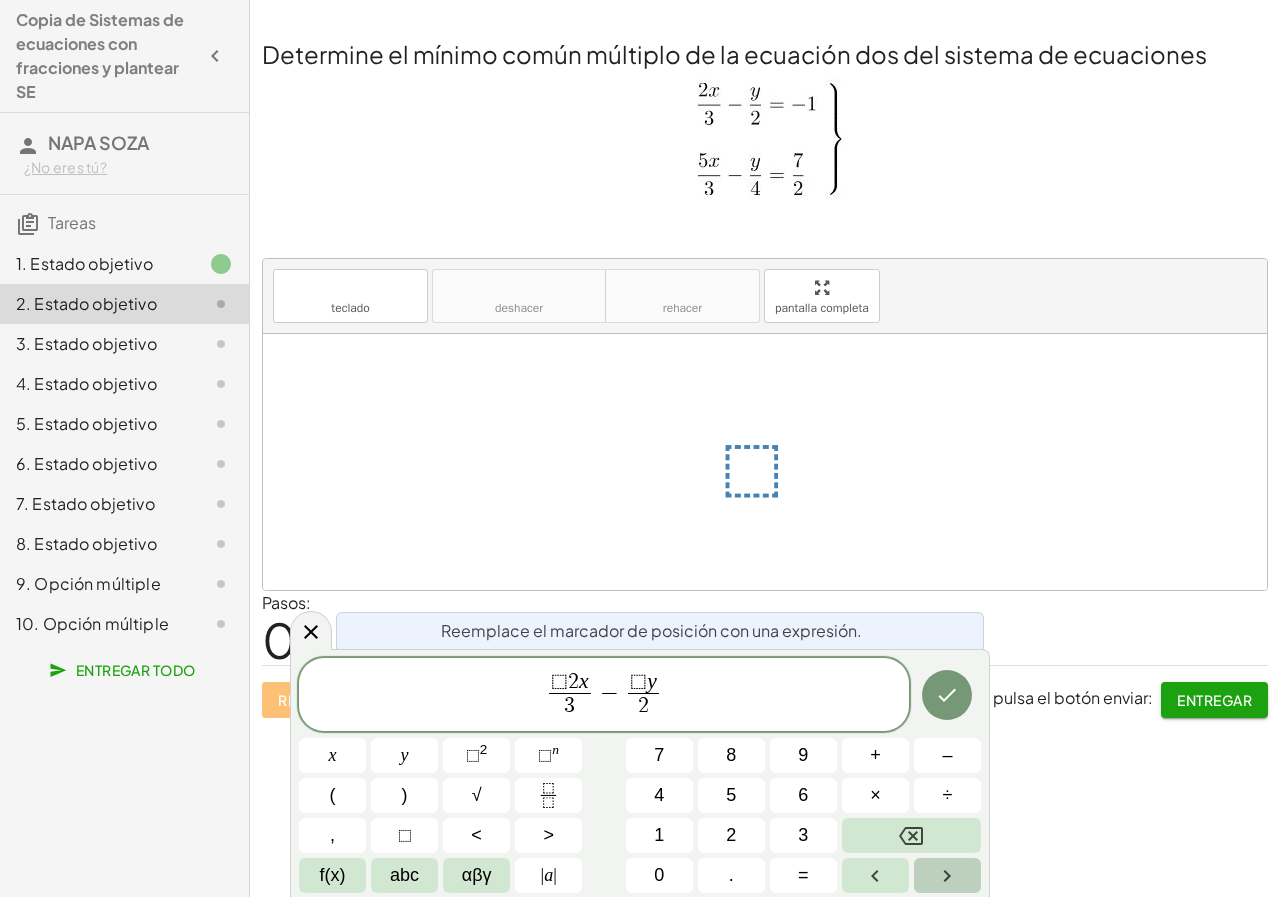 click at bounding box center (947, 875) 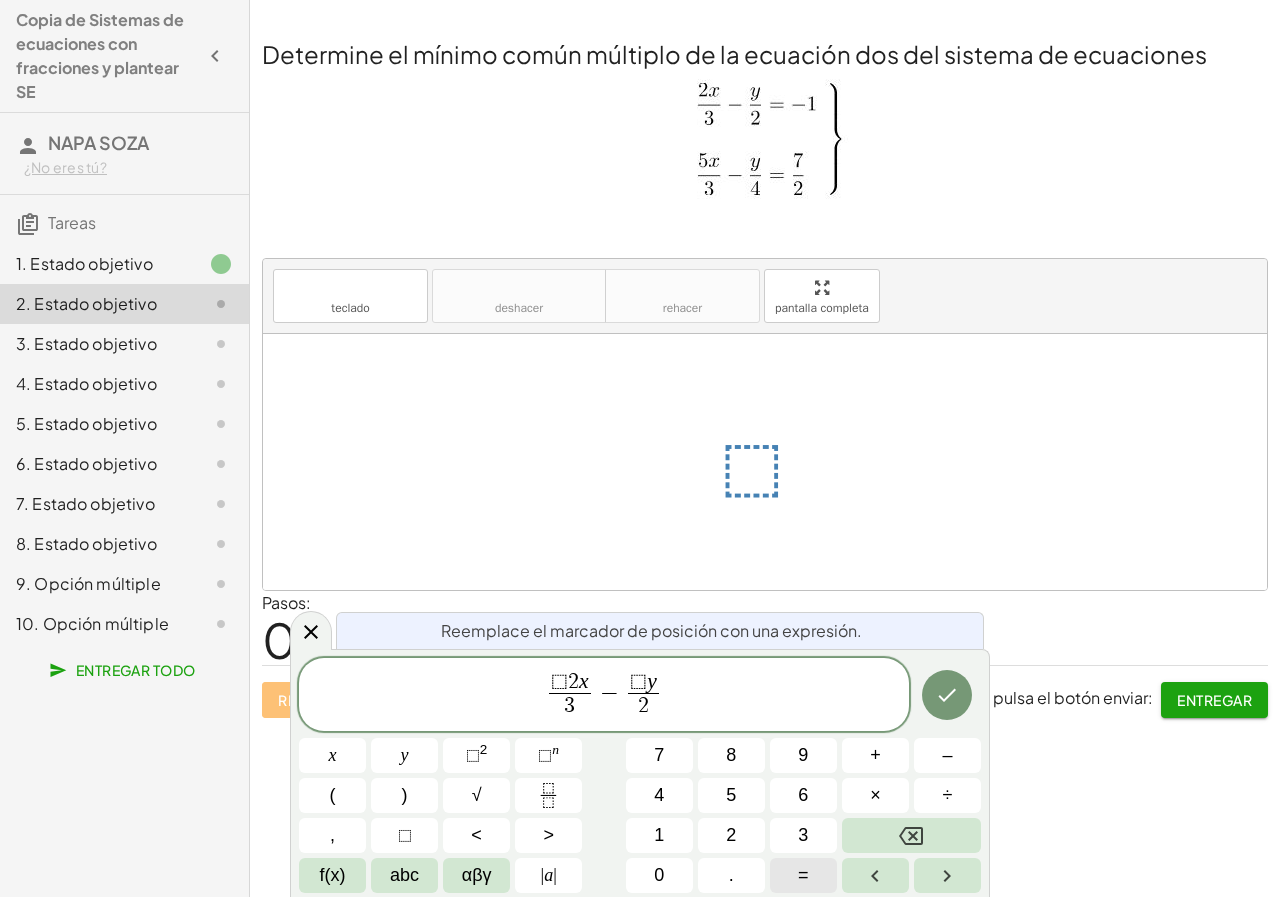 click on "=" at bounding box center [803, 875] 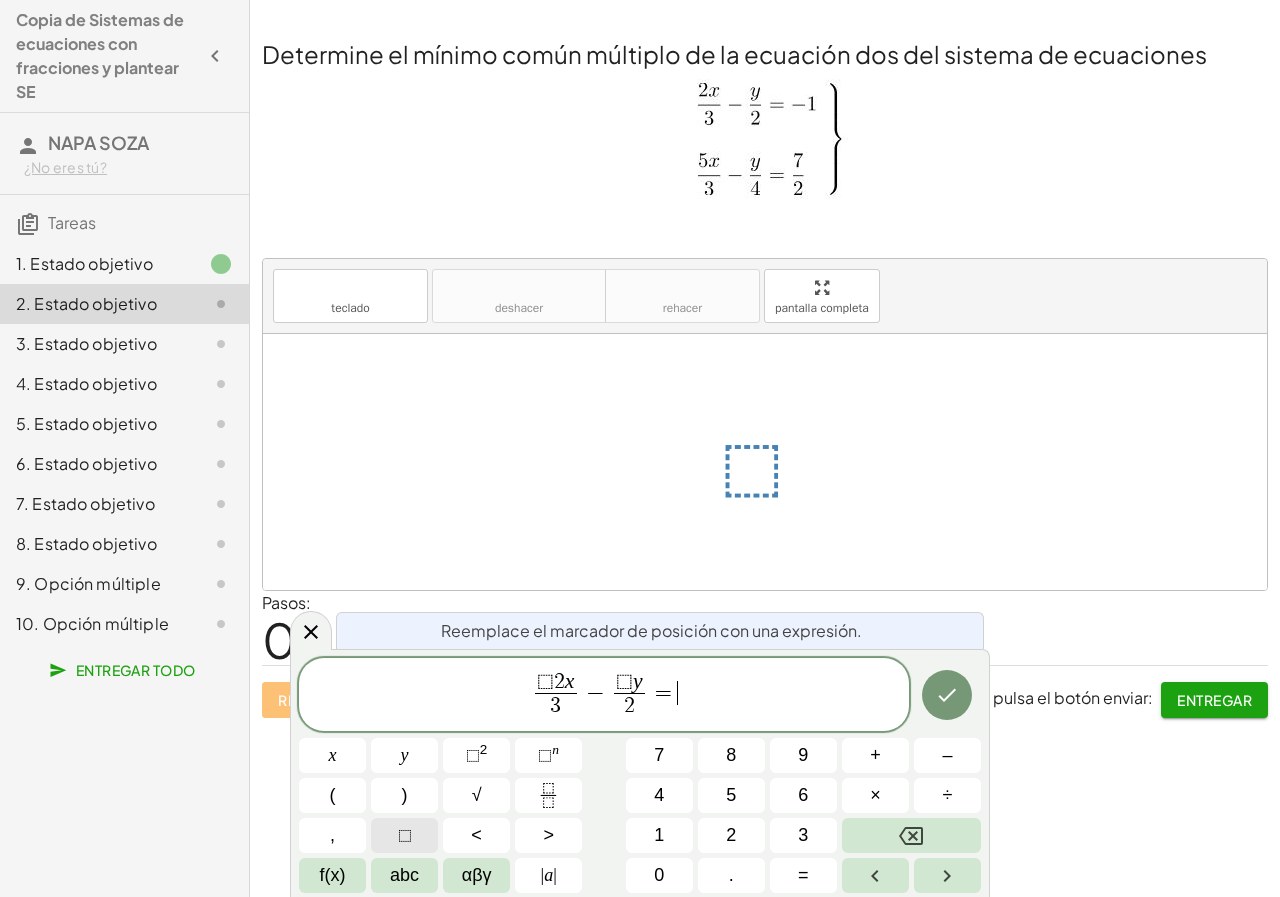 click on "⬚" at bounding box center [404, 835] 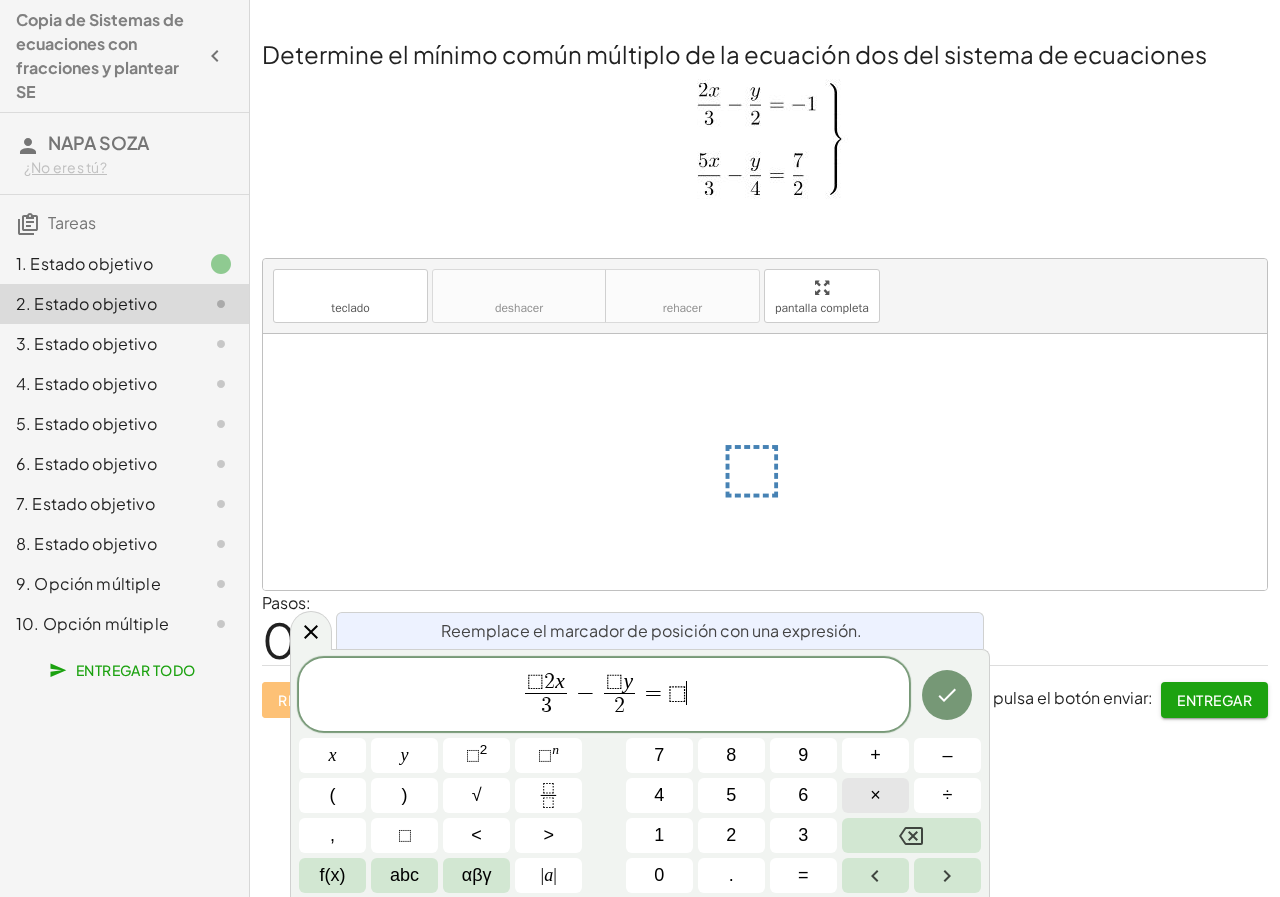 click on "×" at bounding box center [875, 795] 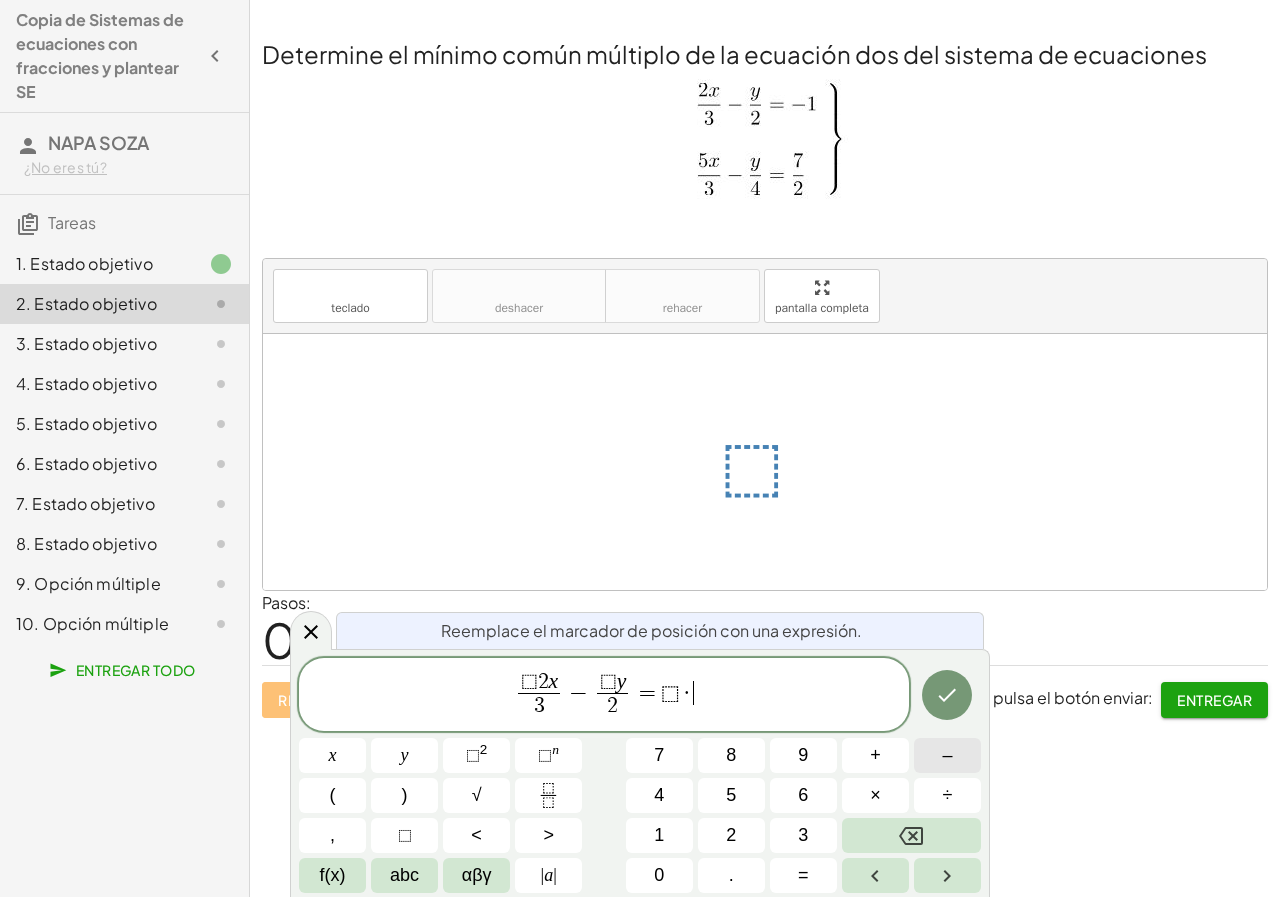 click on "–" at bounding box center (947, 755) 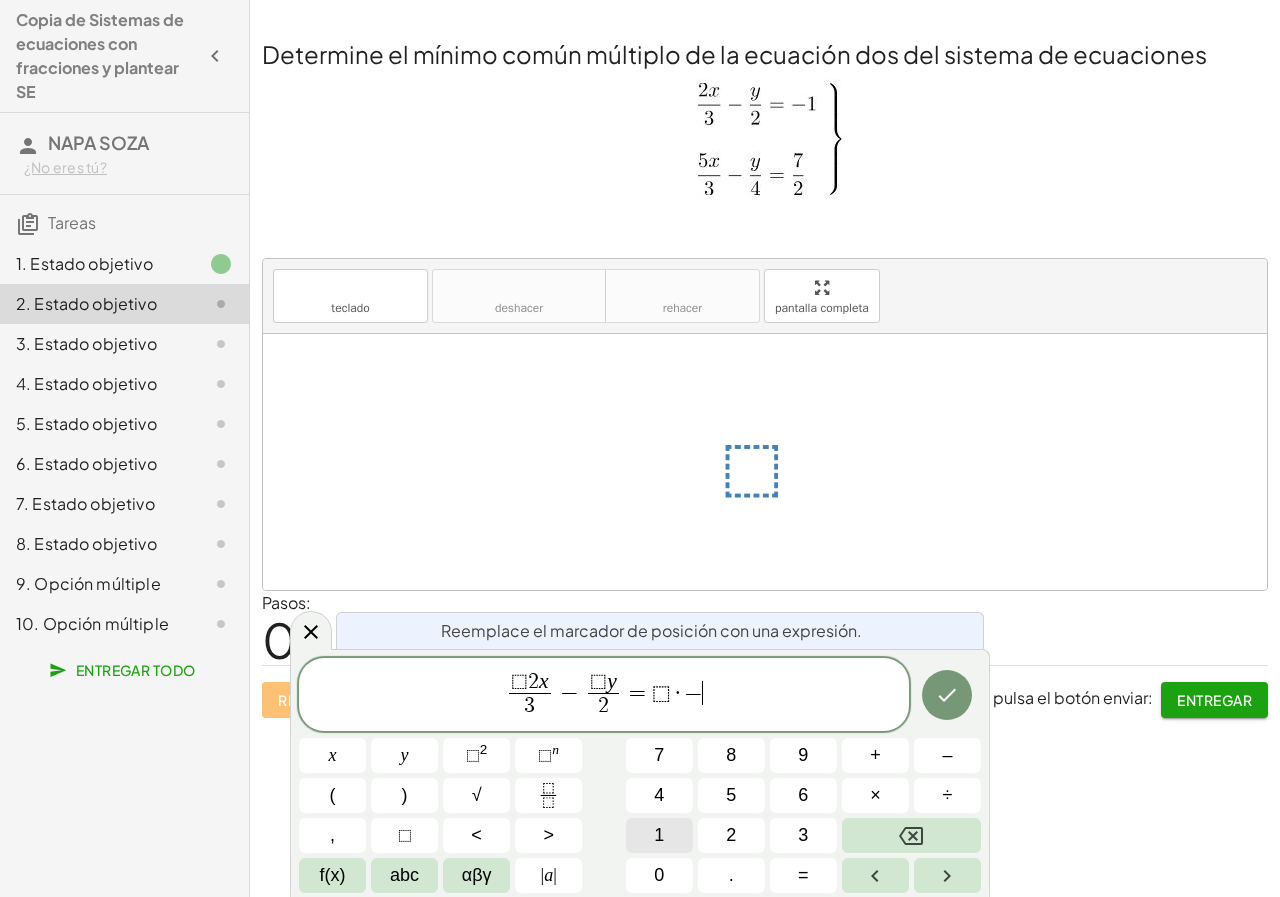 click on "1" at bounding box center (659, 835) 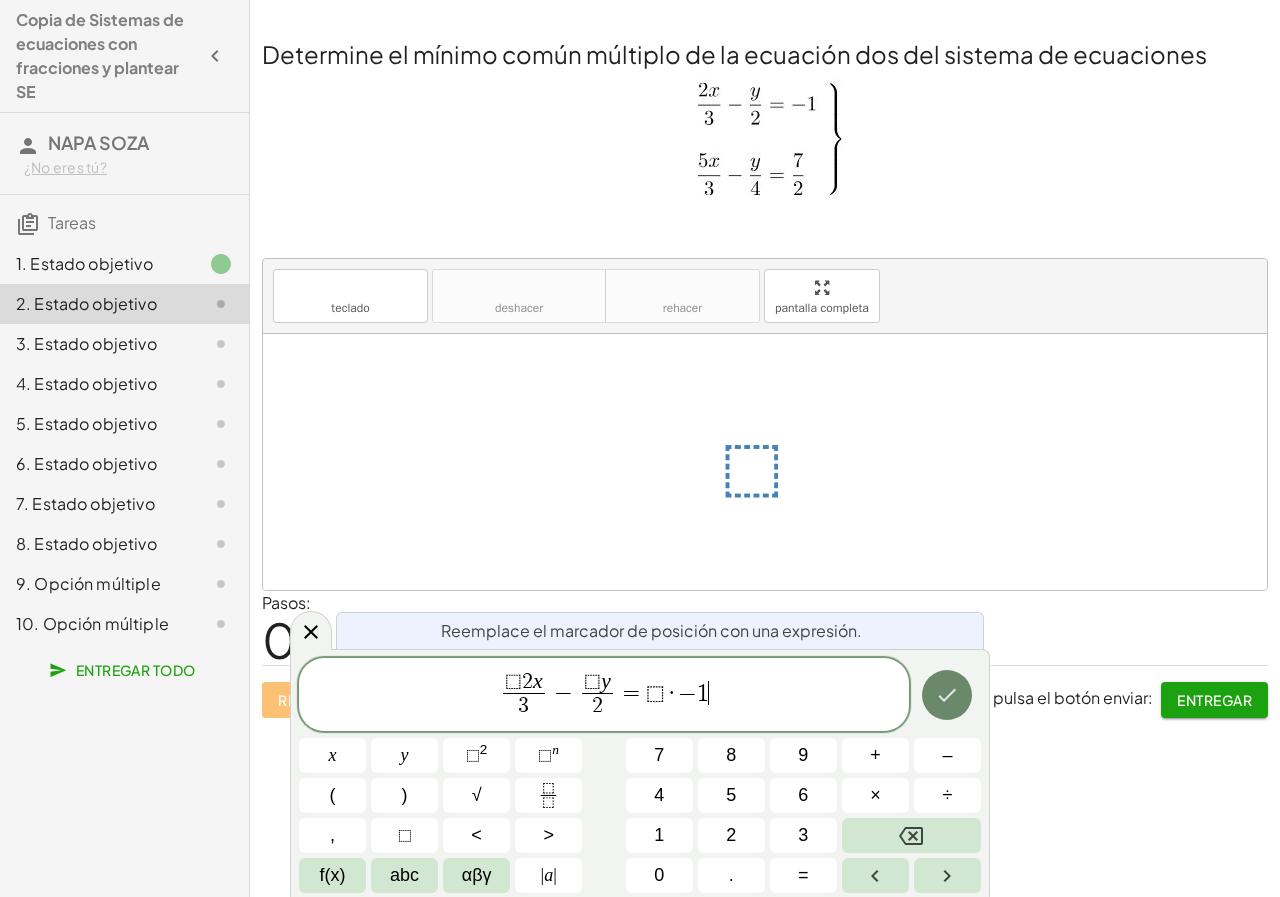 click 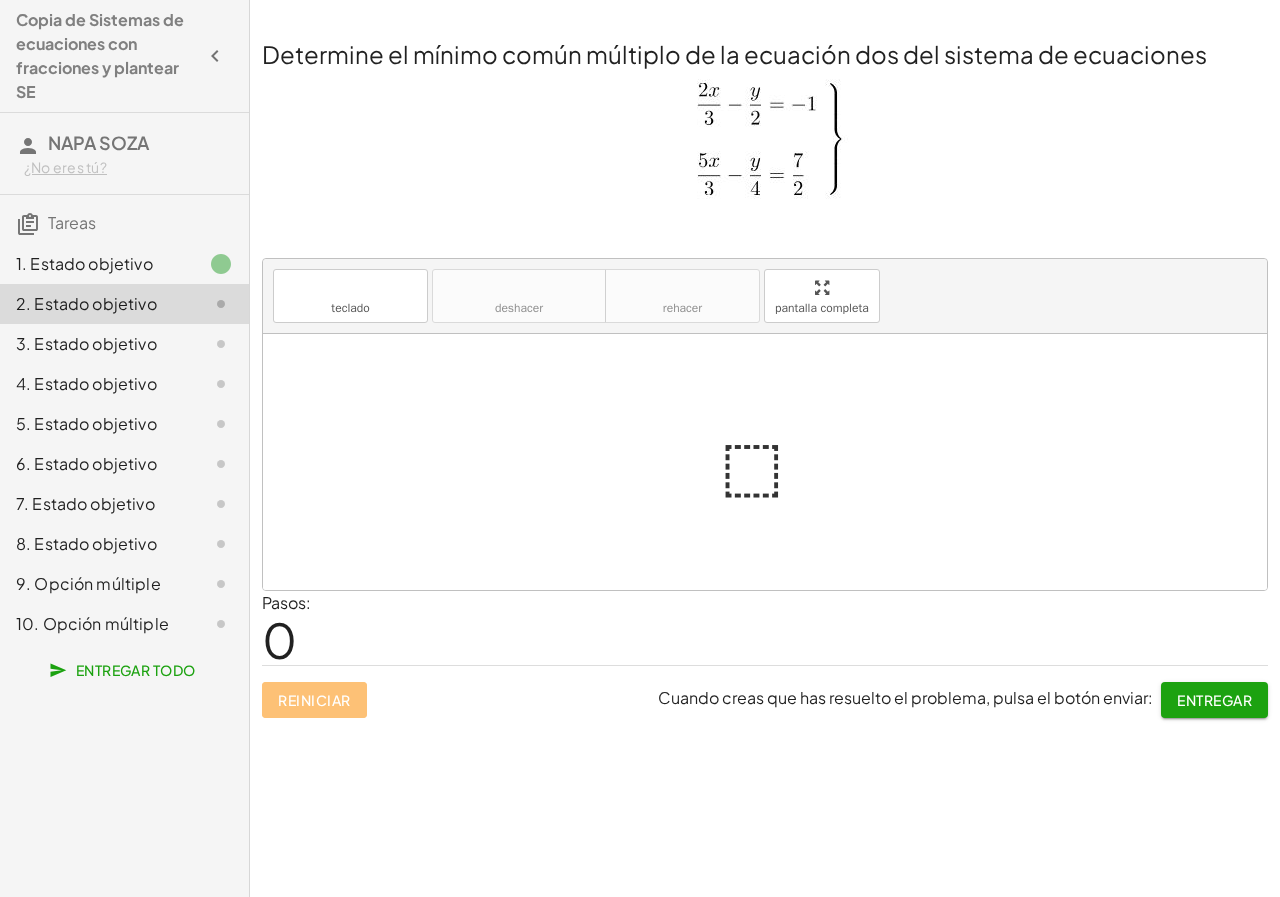 click on "teclado teclado deshacer deshacer rehacer rehacer pantalla completa" at bounding box center [765, 296] 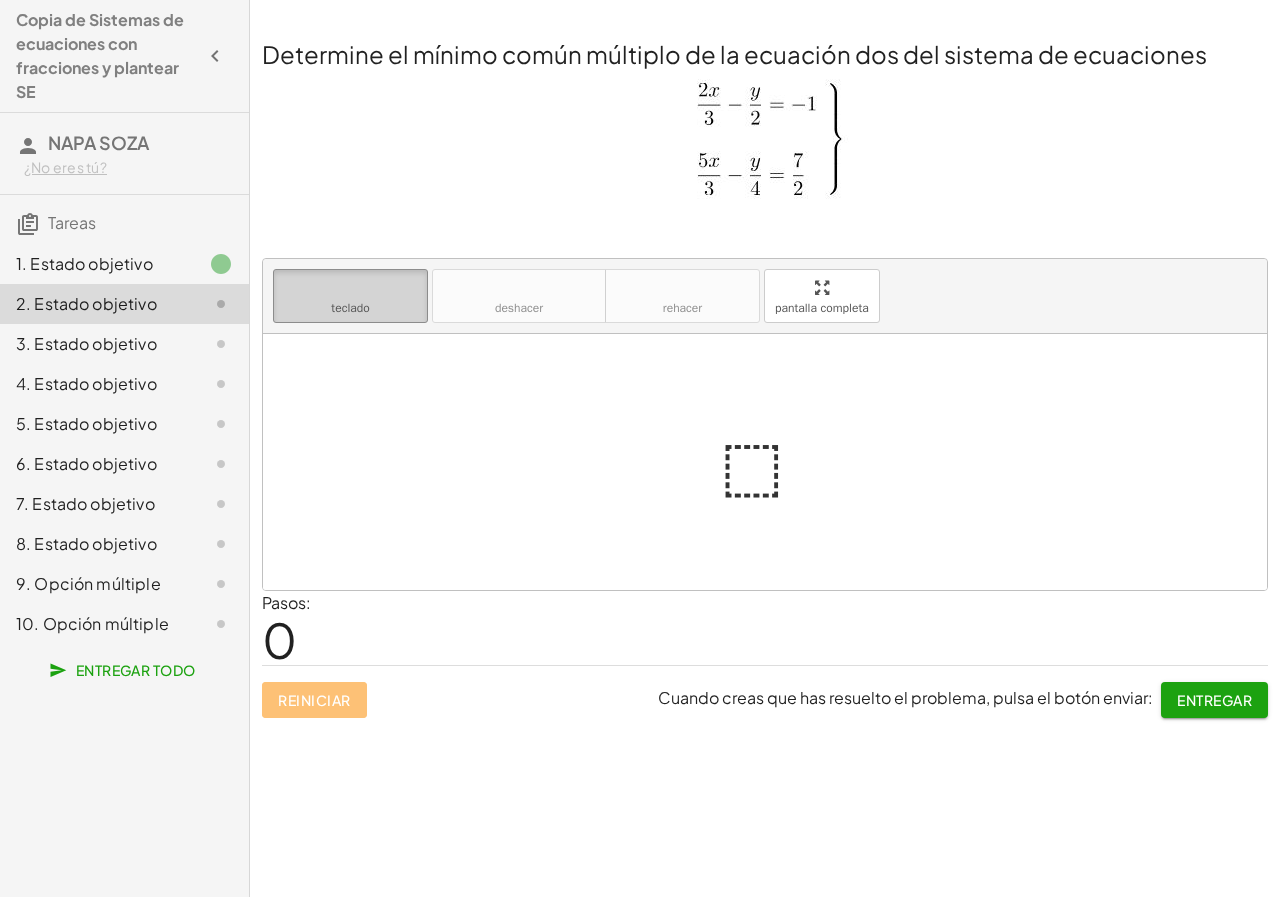 click on "teclado" at bounding box center (350, 308) 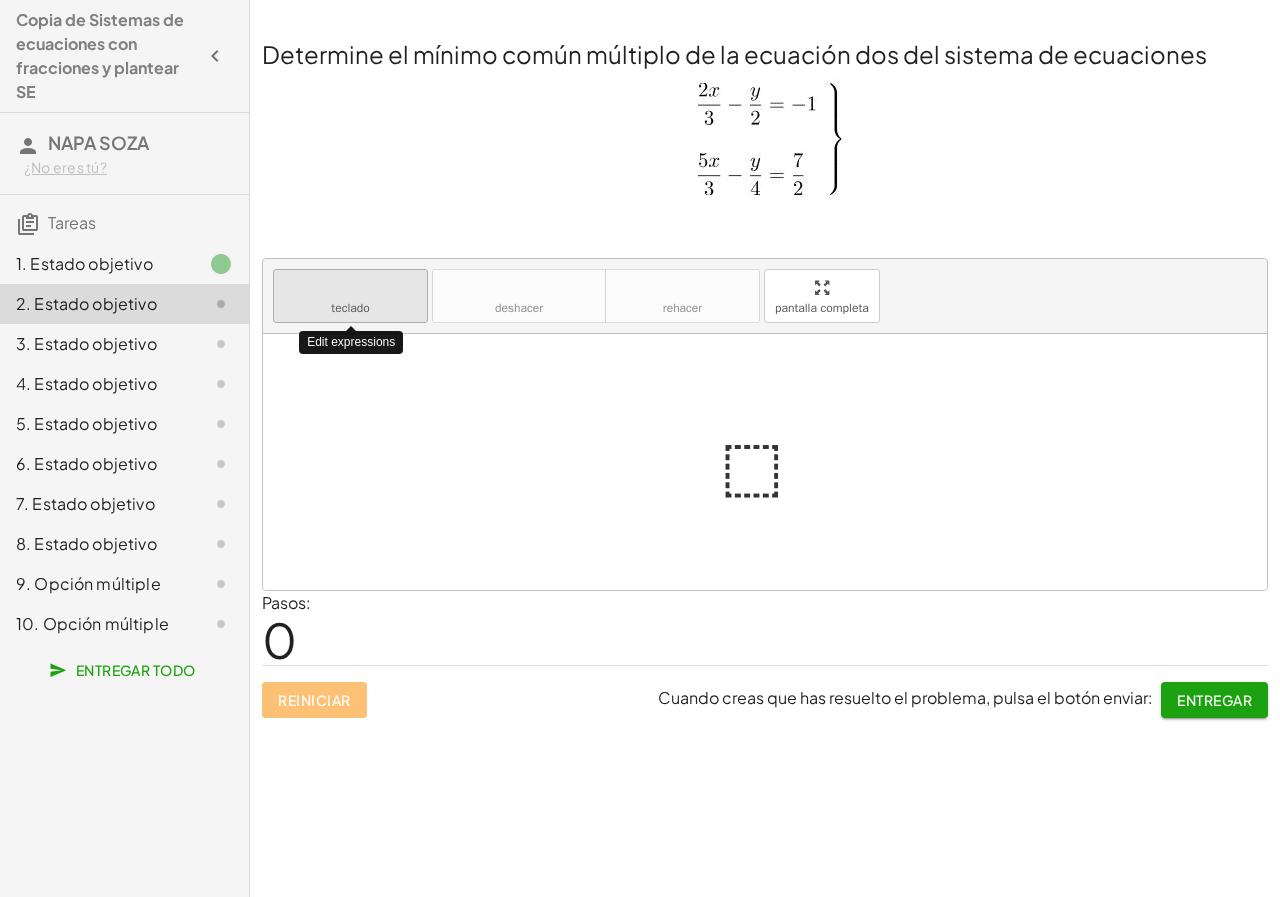 click on "teclado" at bounding box center (350, 308) 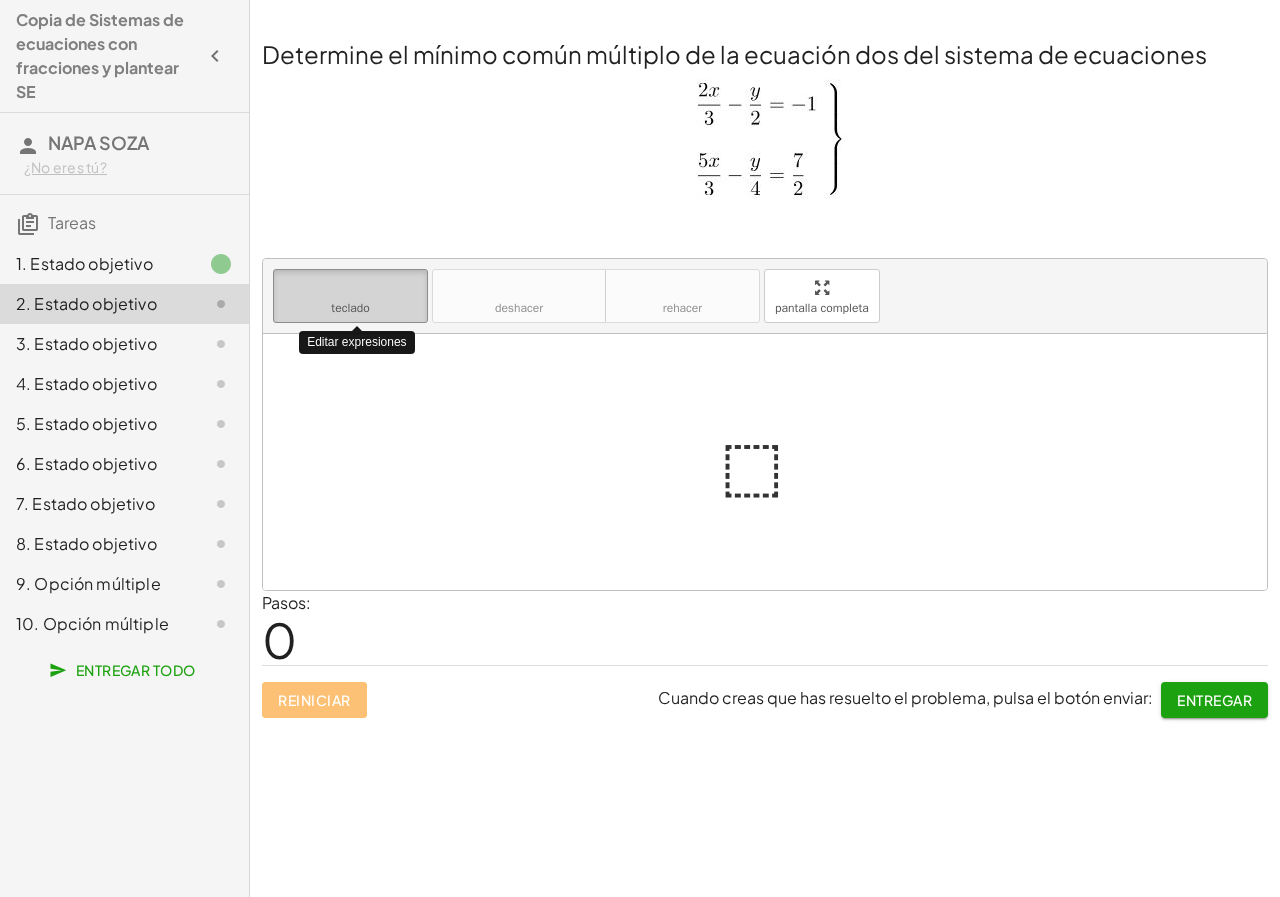click on "teclado" at bounding box center [350, 308] 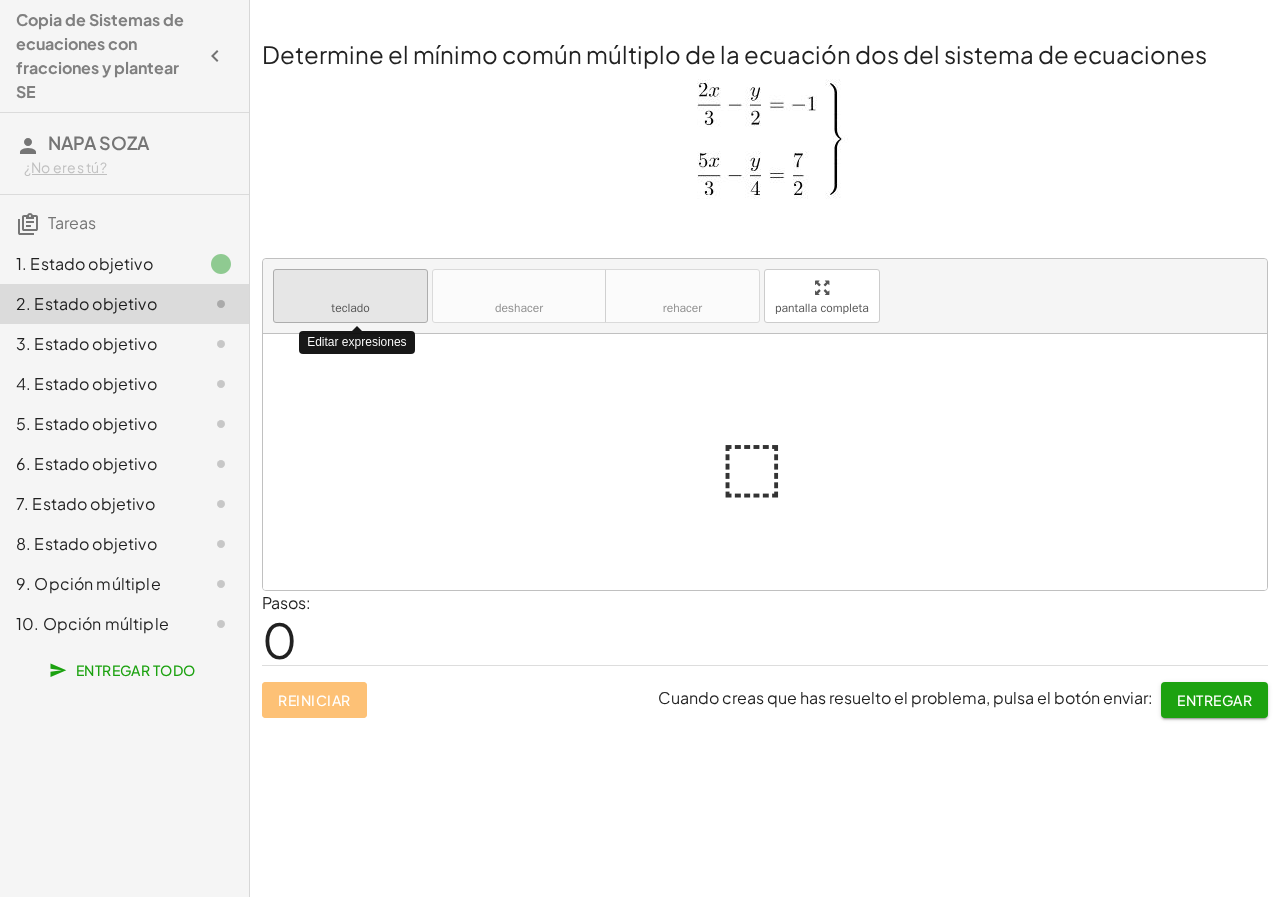 click on "teclado" at bounding box center (350, 308) 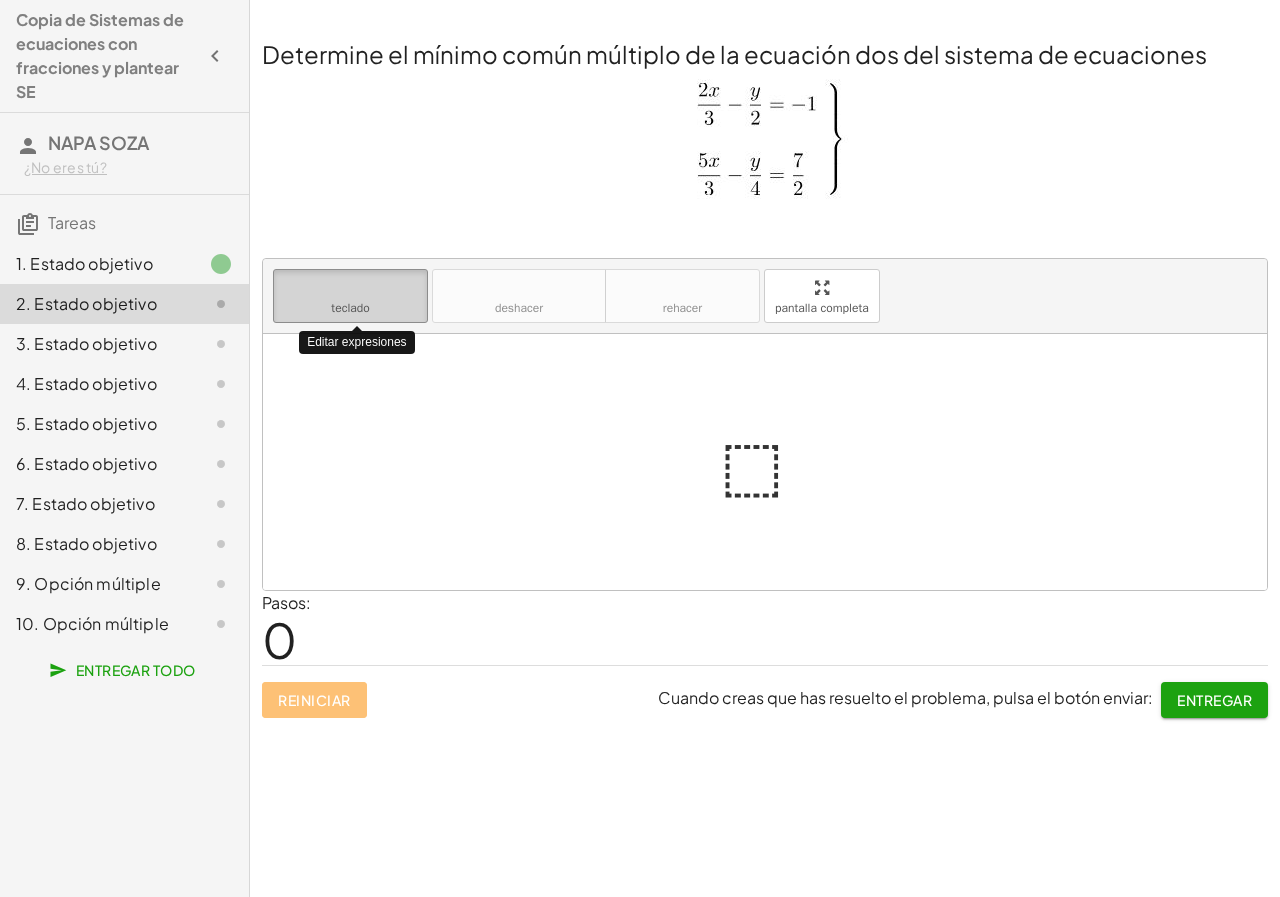 click on "teclado teclado" at bounding box center (350, 296) 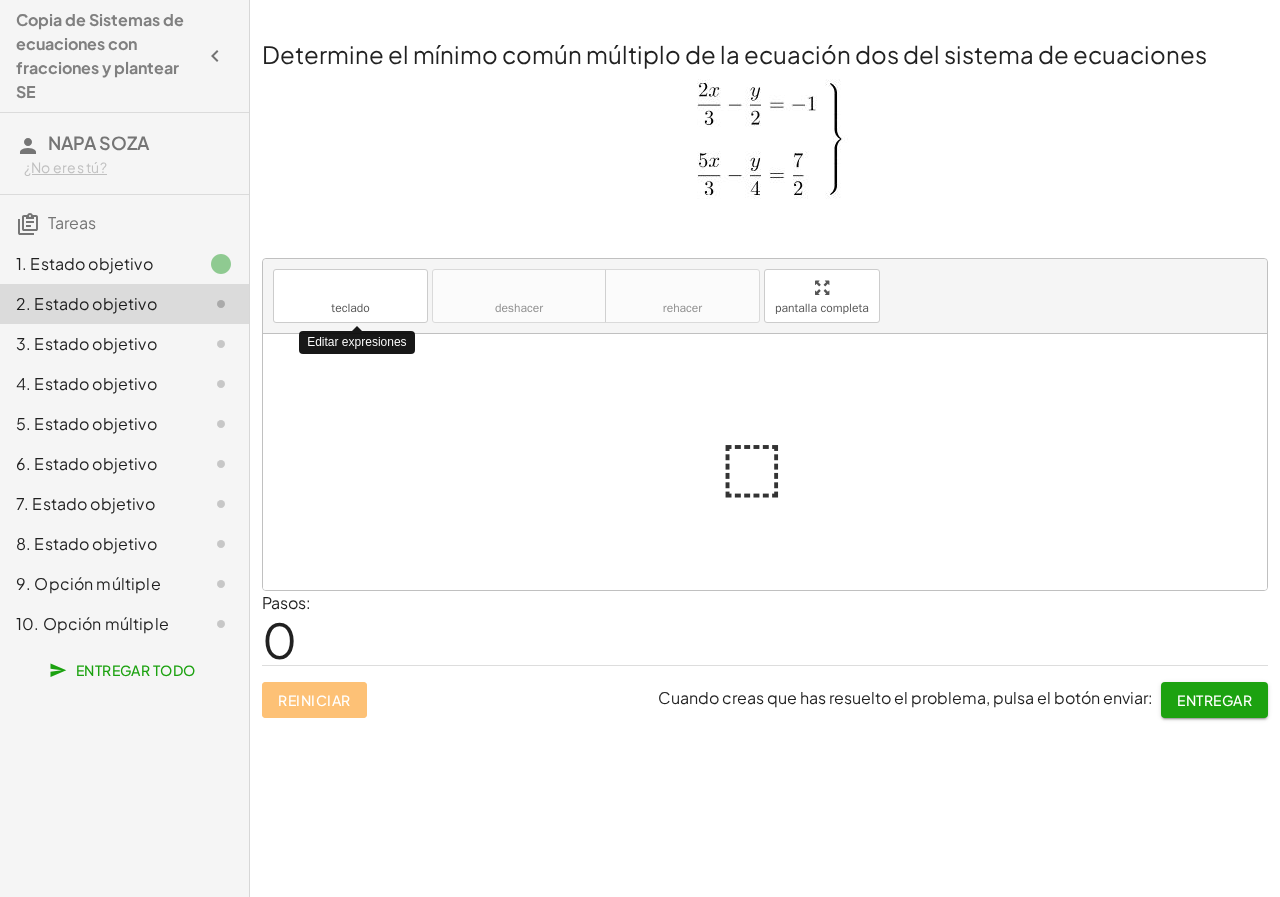 click at bounding box center [765, 462] 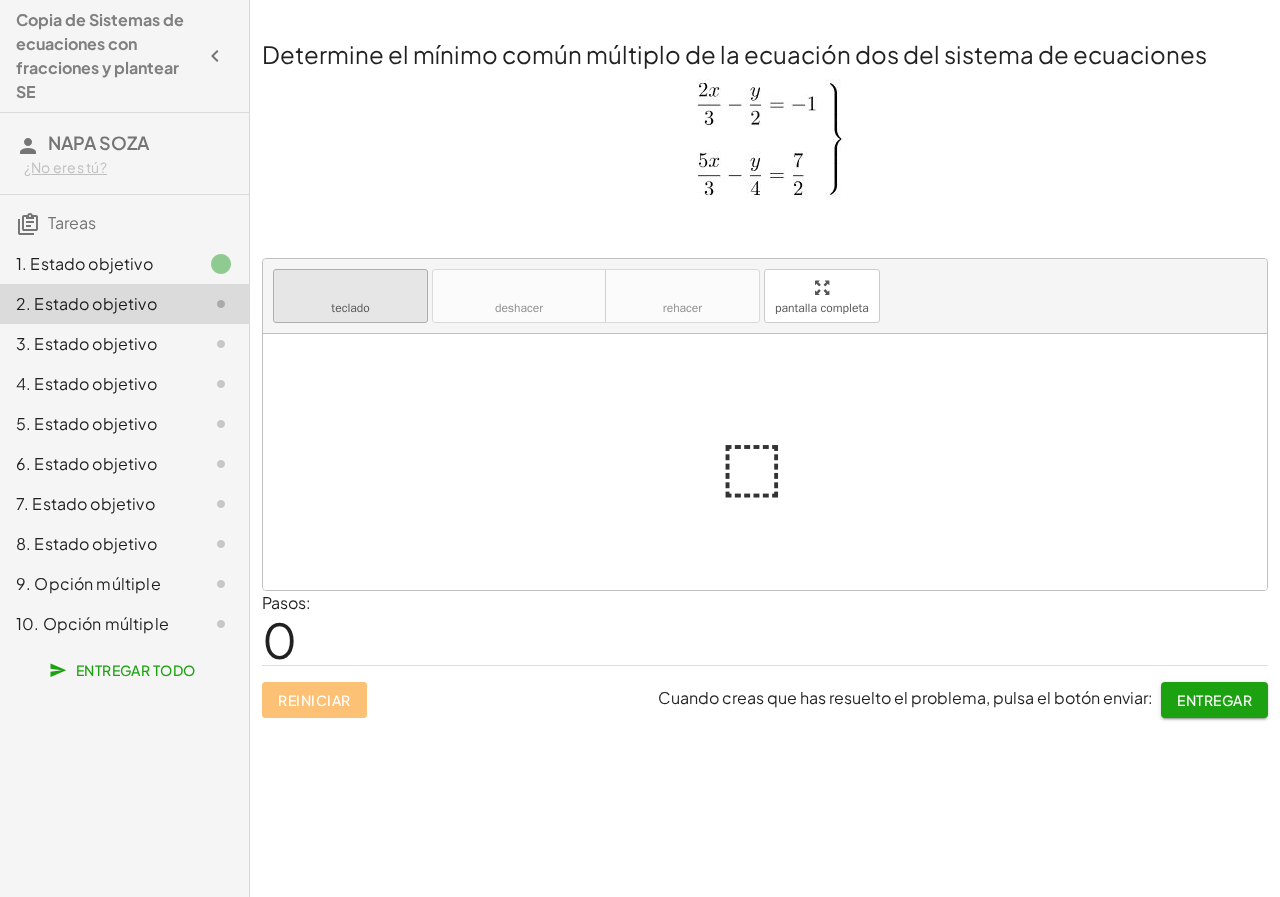 click on "teclado" at bounding box center [350, 288] 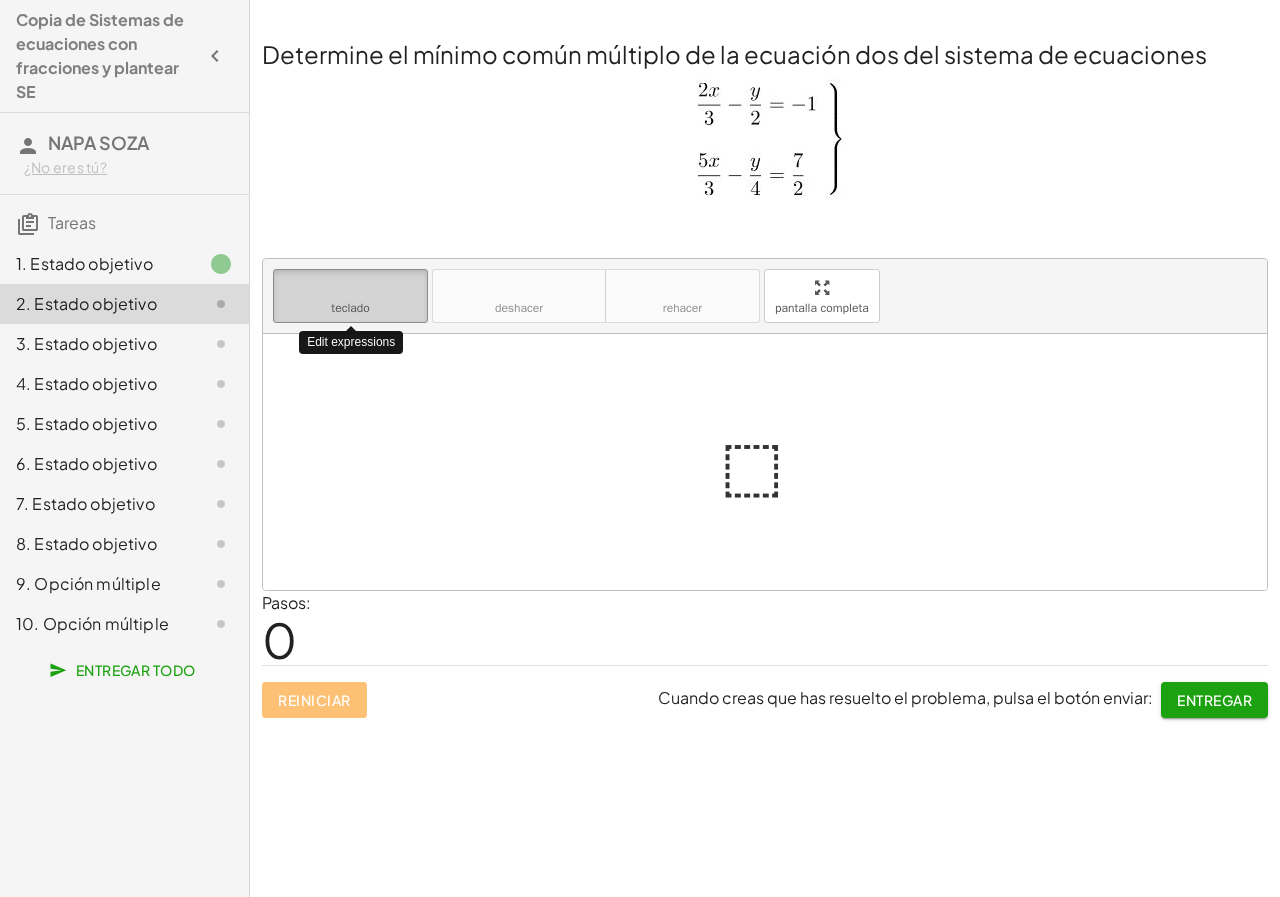 click on "teclado" at bounding box center (350, 288) 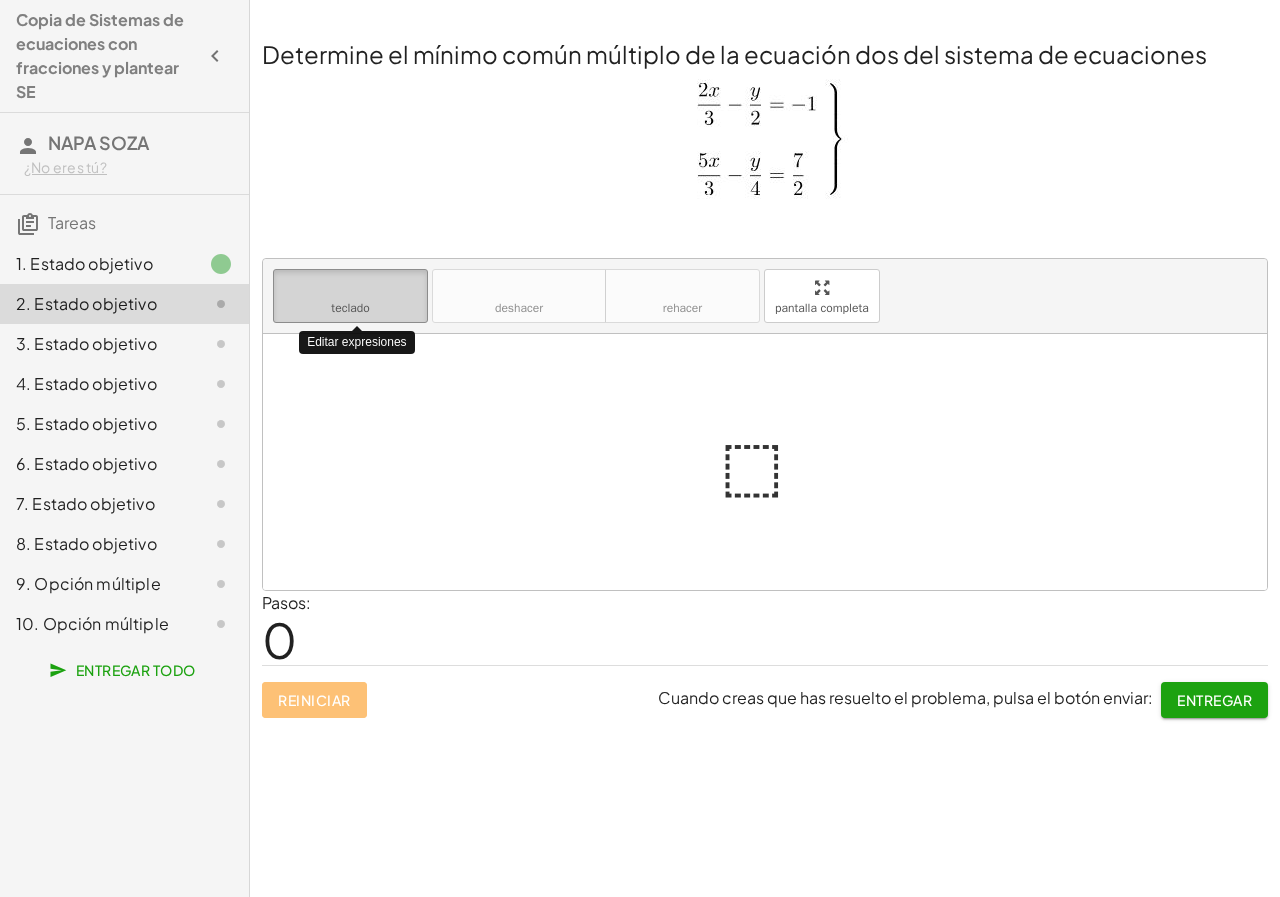 click on "teclado" at bounding box center (350, 288) 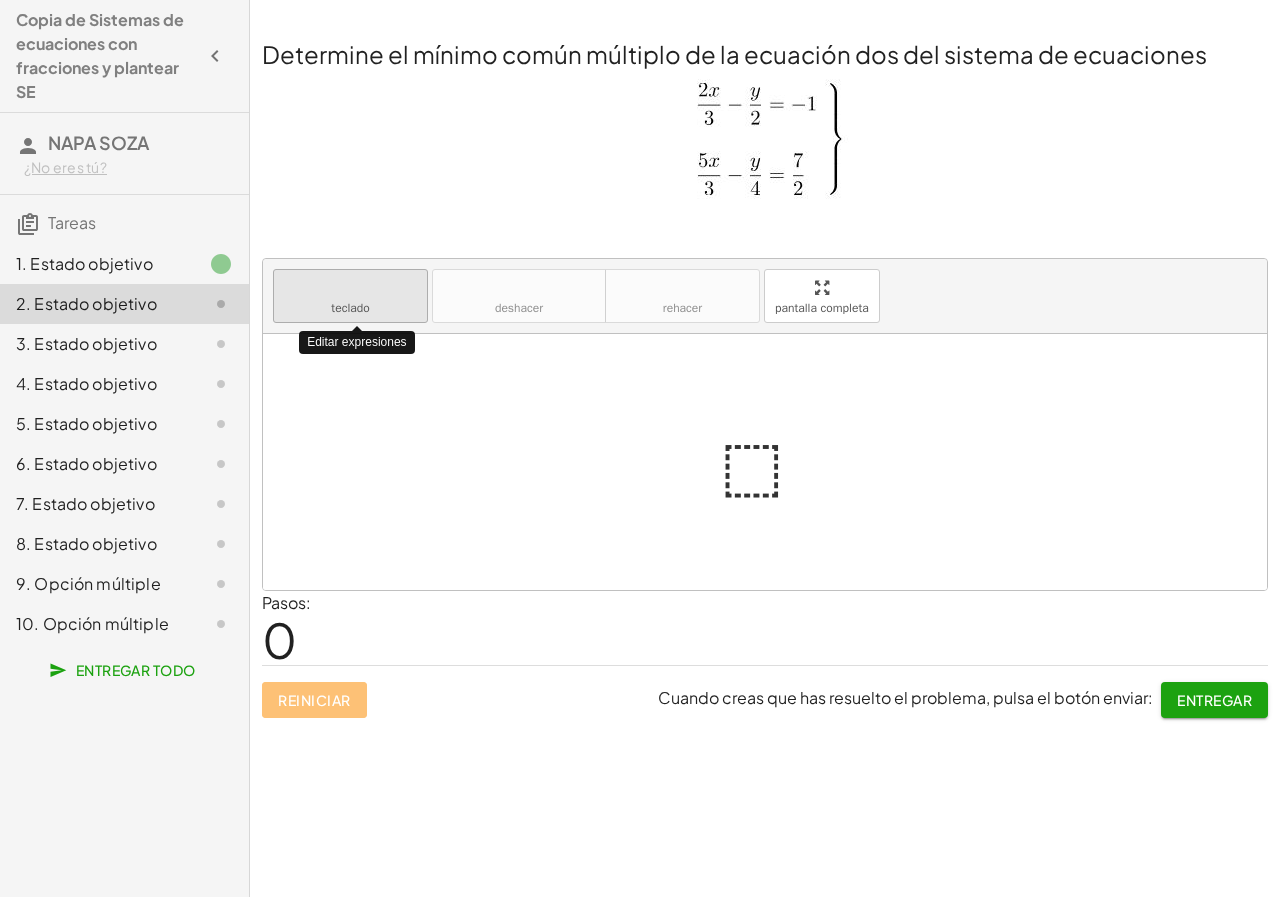 click on "teclado" at bounding box center [350, 288] 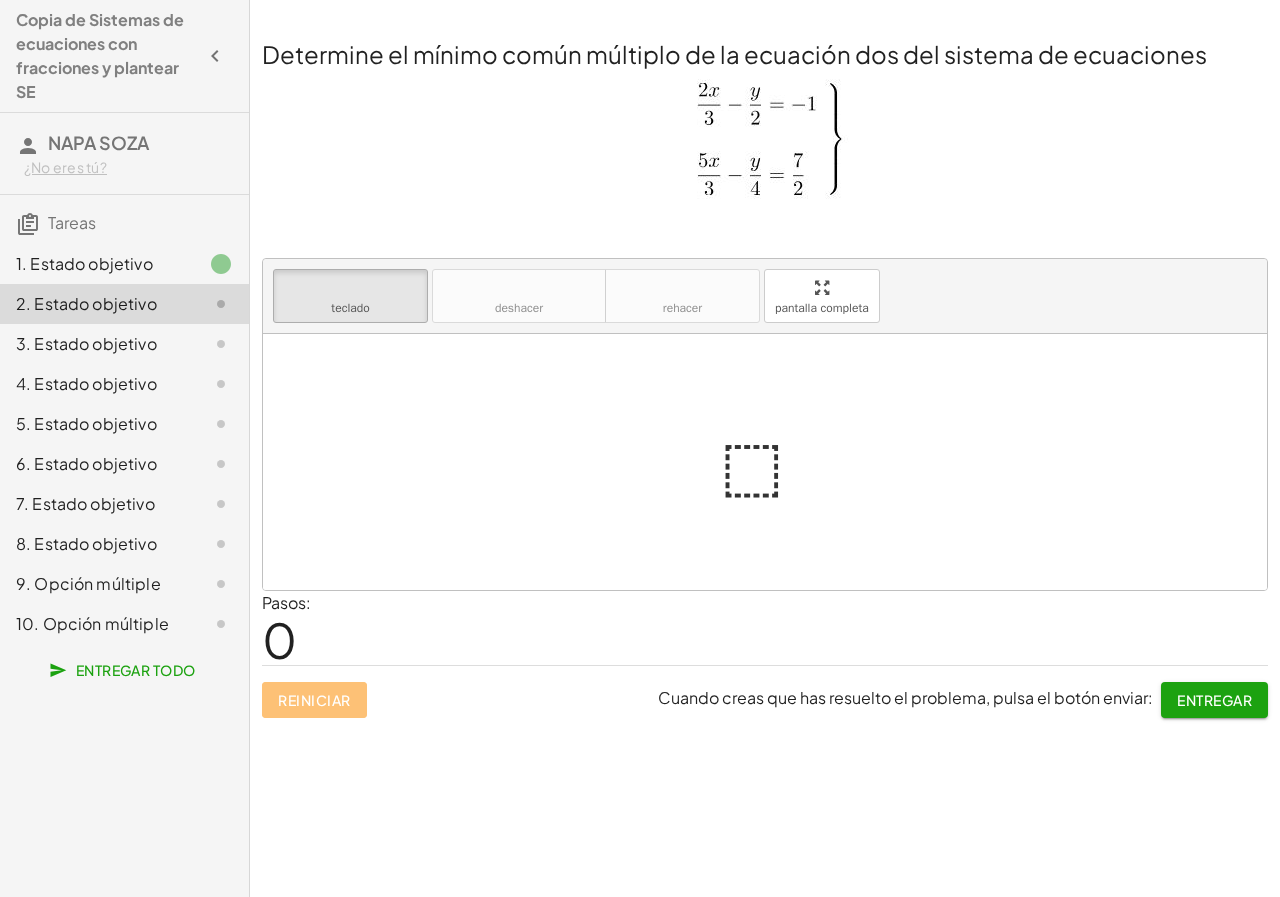 click at bounding box center (765, 462) 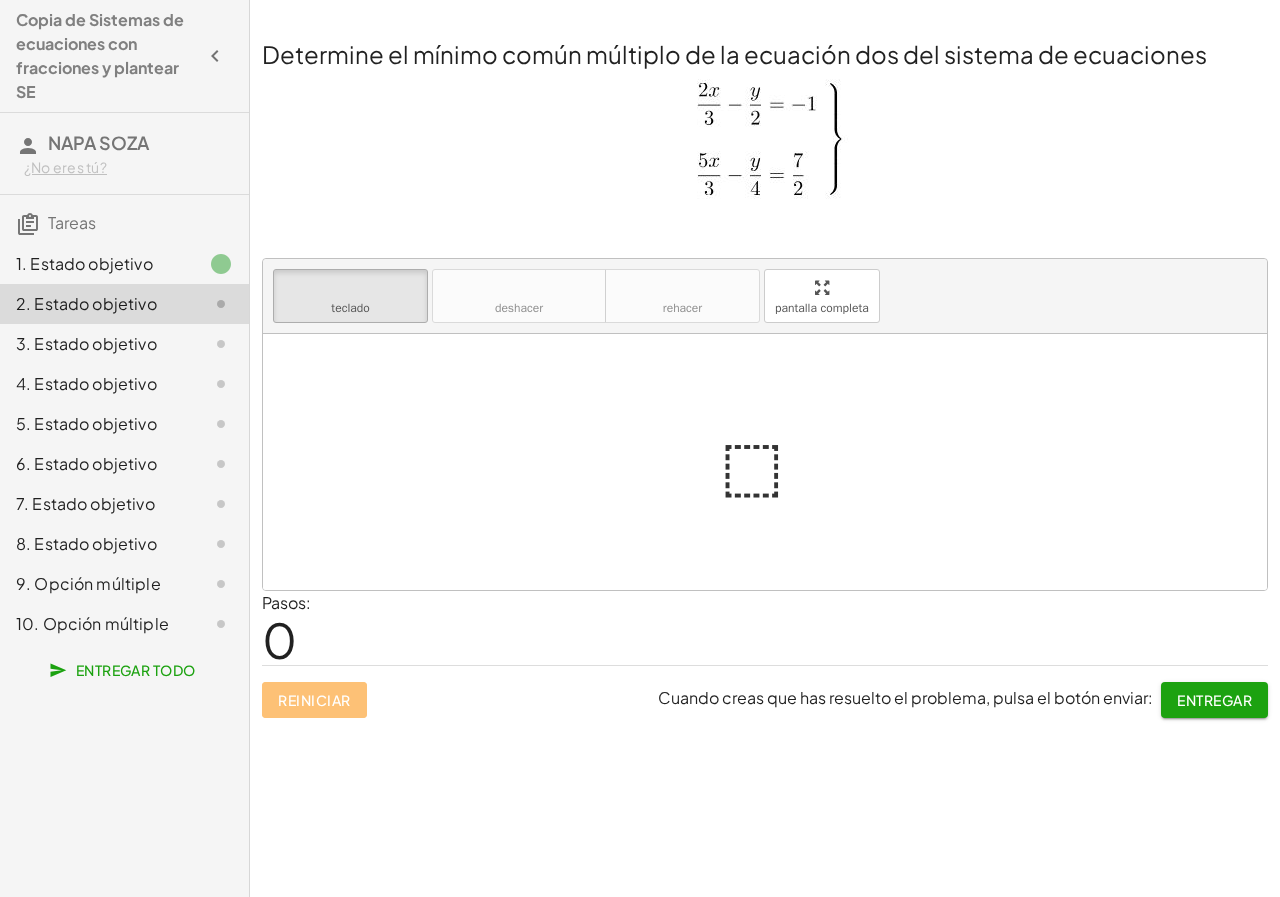 click at bounding box center (773, 462) 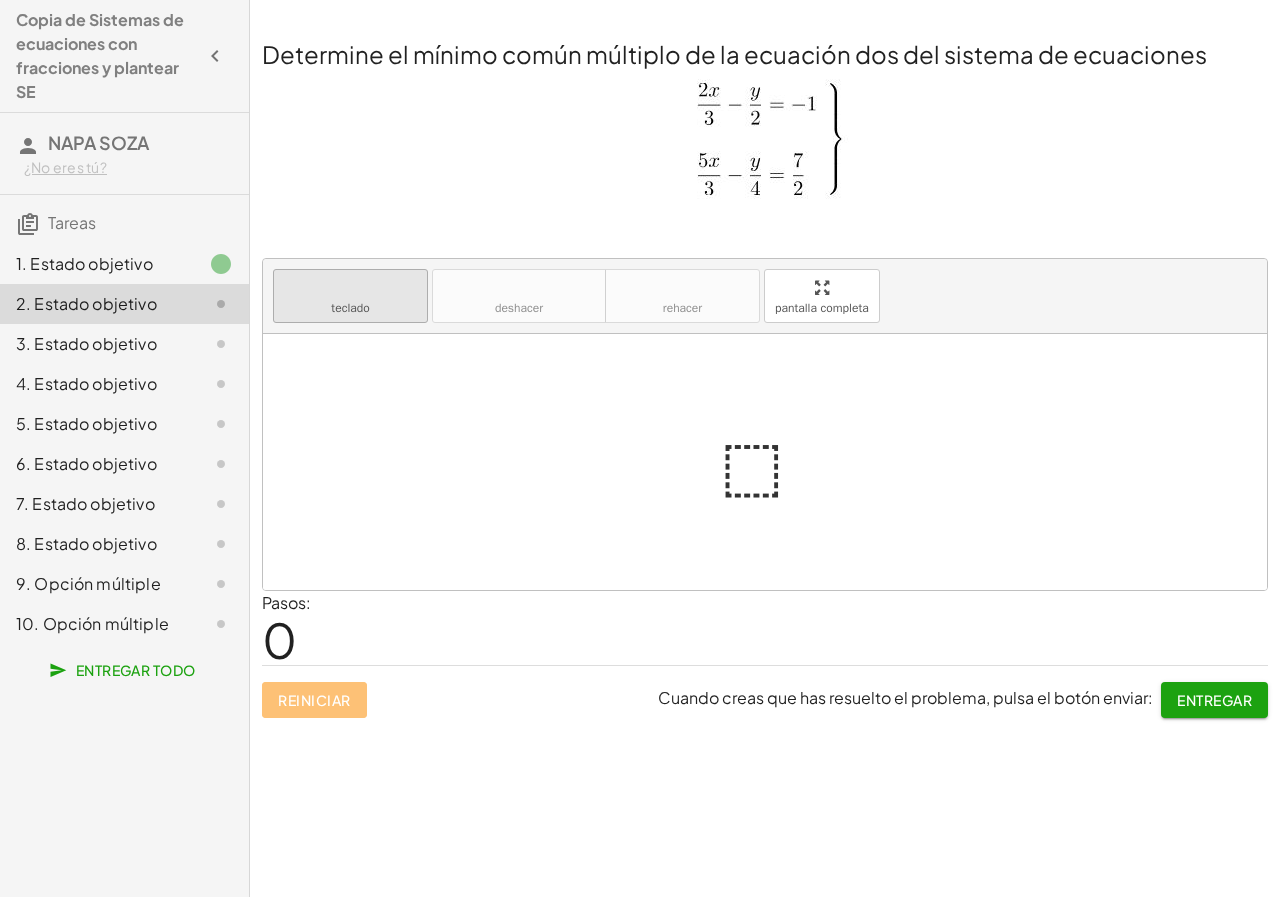 click on "teclado teclado" at bounding box center (350, 296) 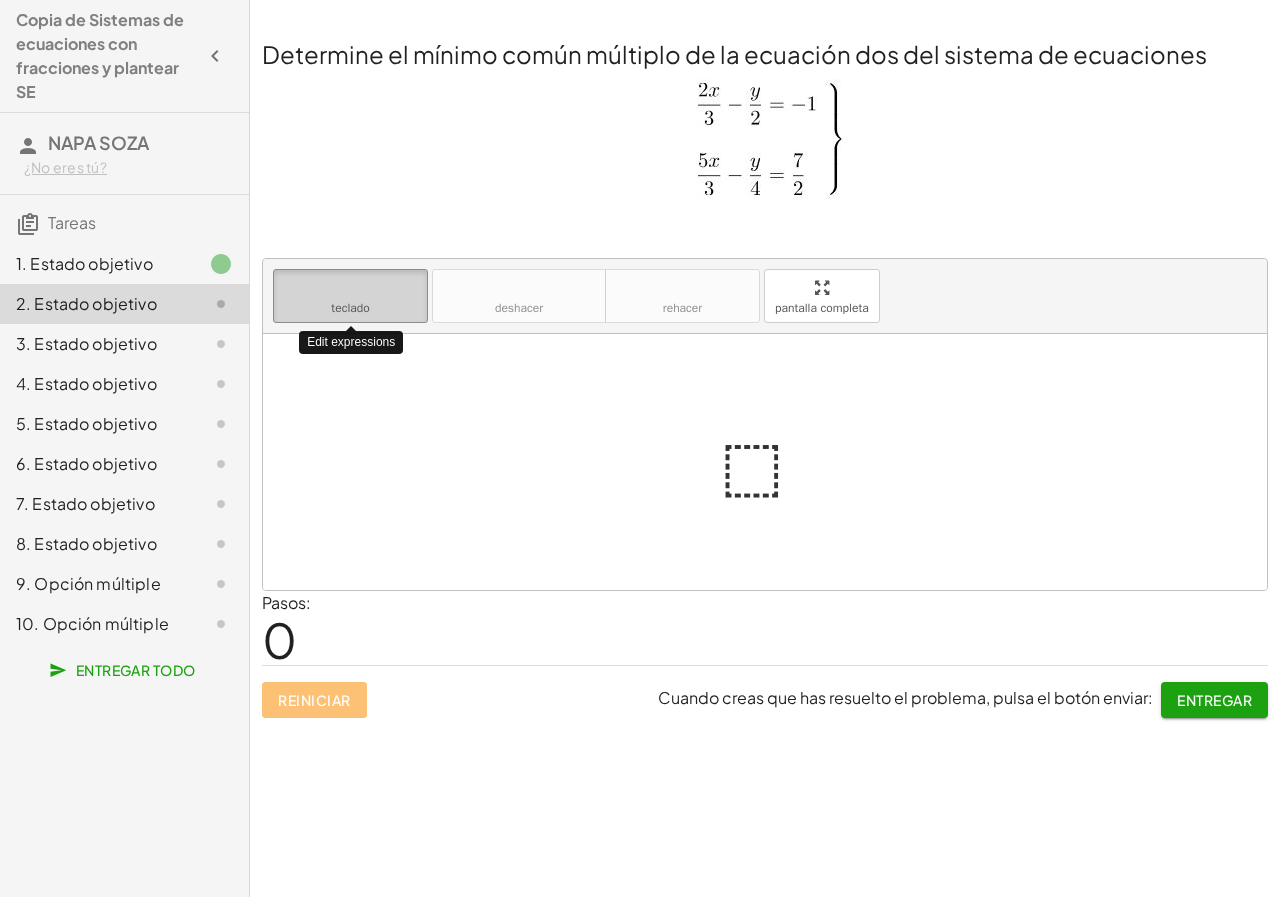 click on "teclado teclado" at bounding box center [350, 296] 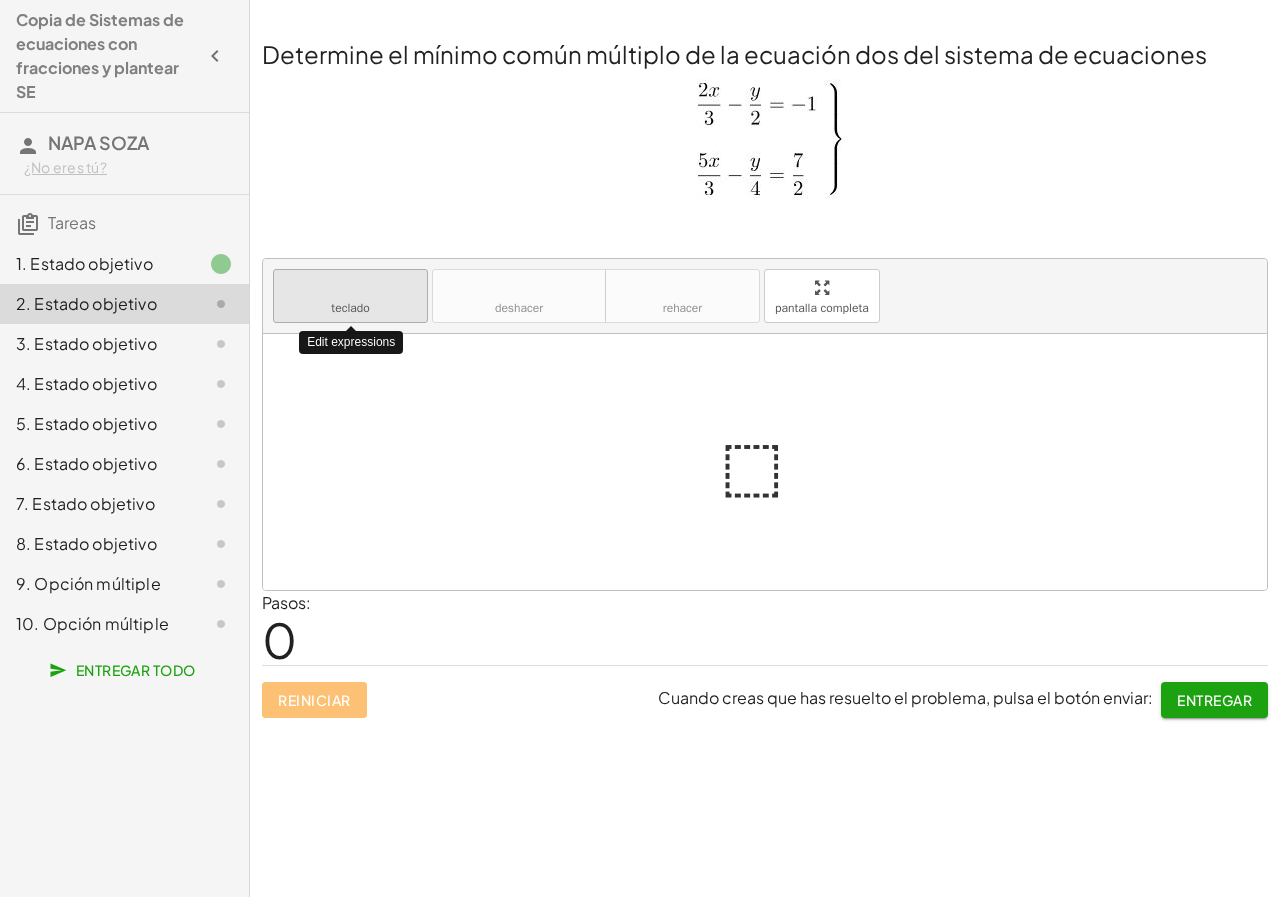 click on "teclado teclado" at bounding box center [350, 296] 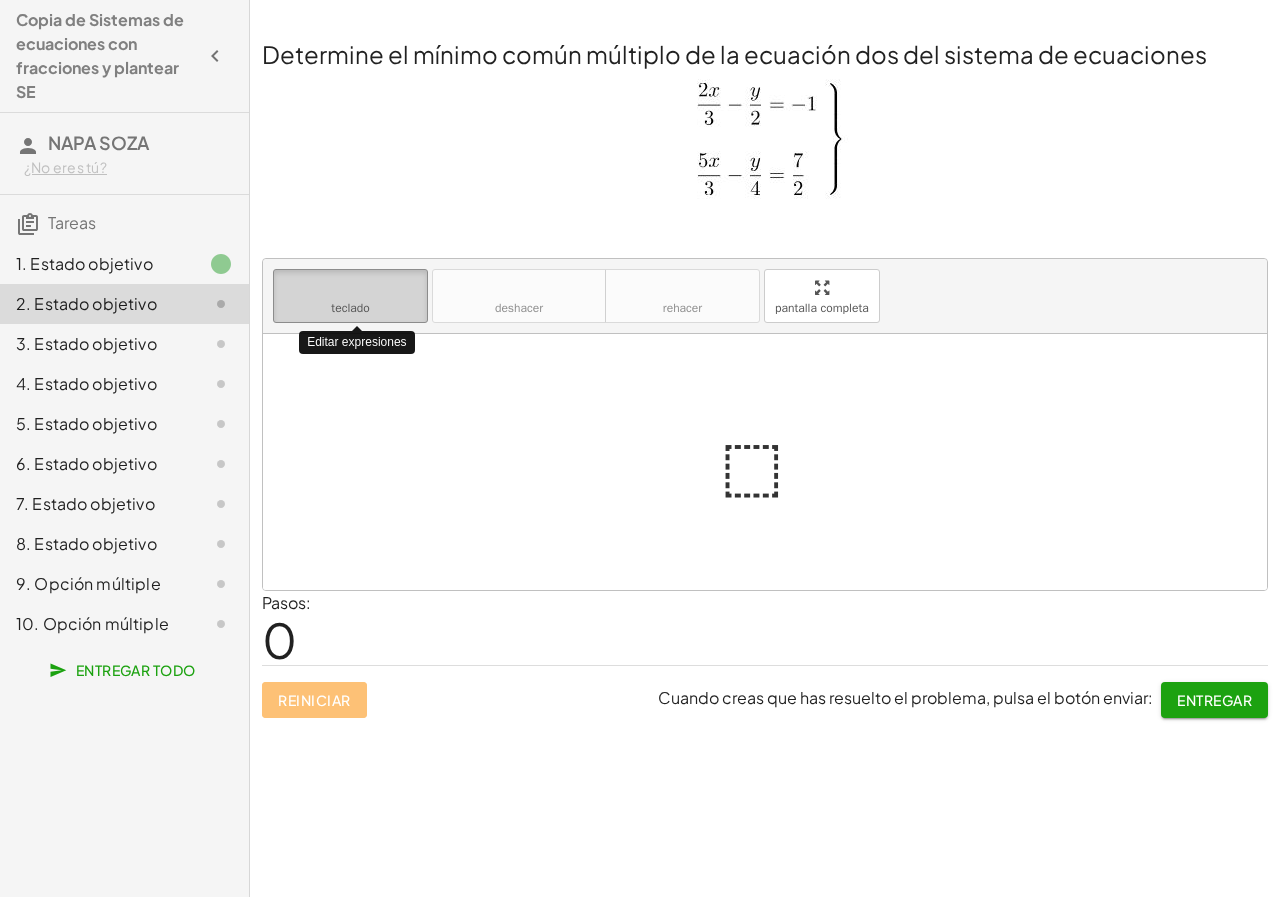 click on "teclado teclado" at bounding box center (350, 296) 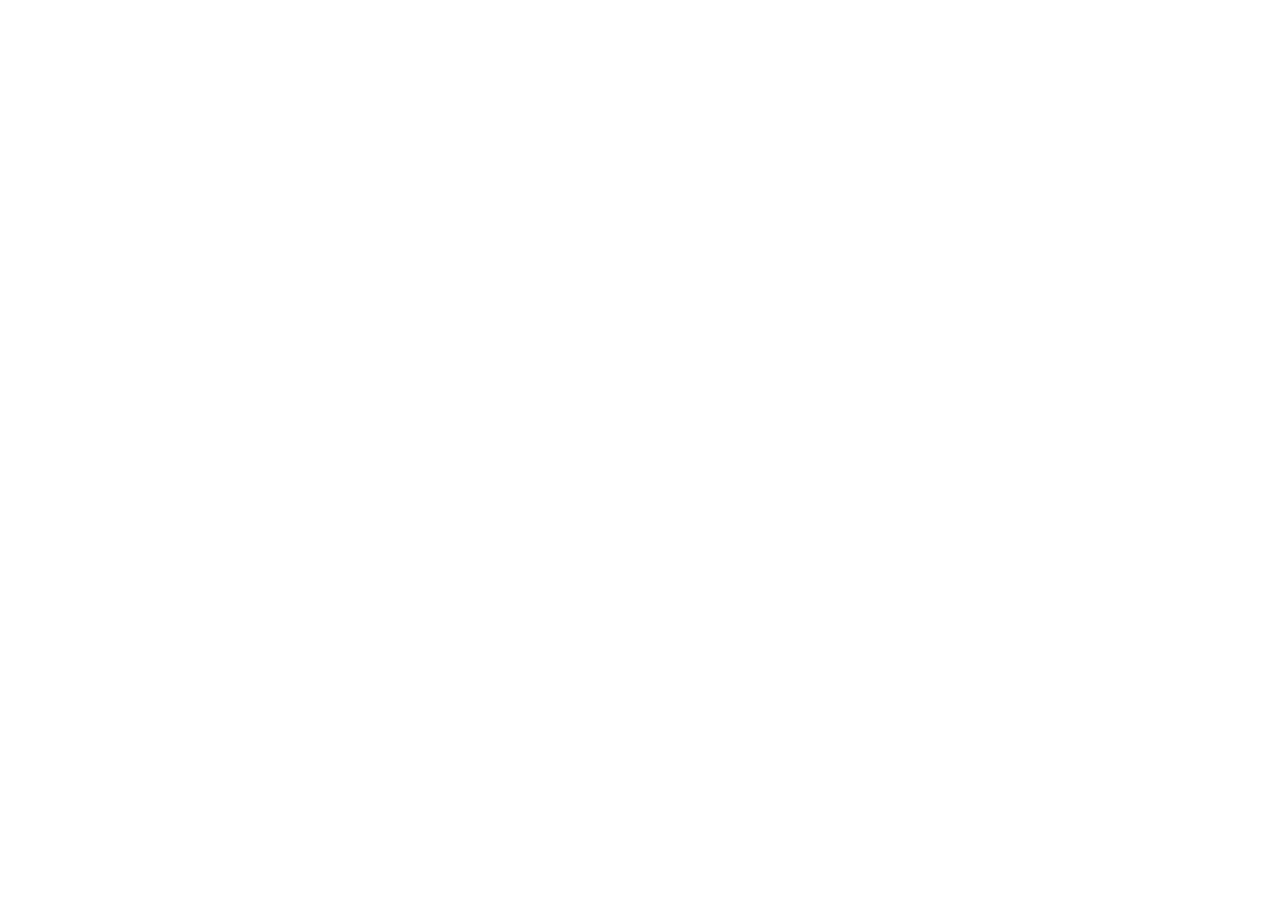 scroll, scrollTop: 0, scrollLeft: 0, axis: both 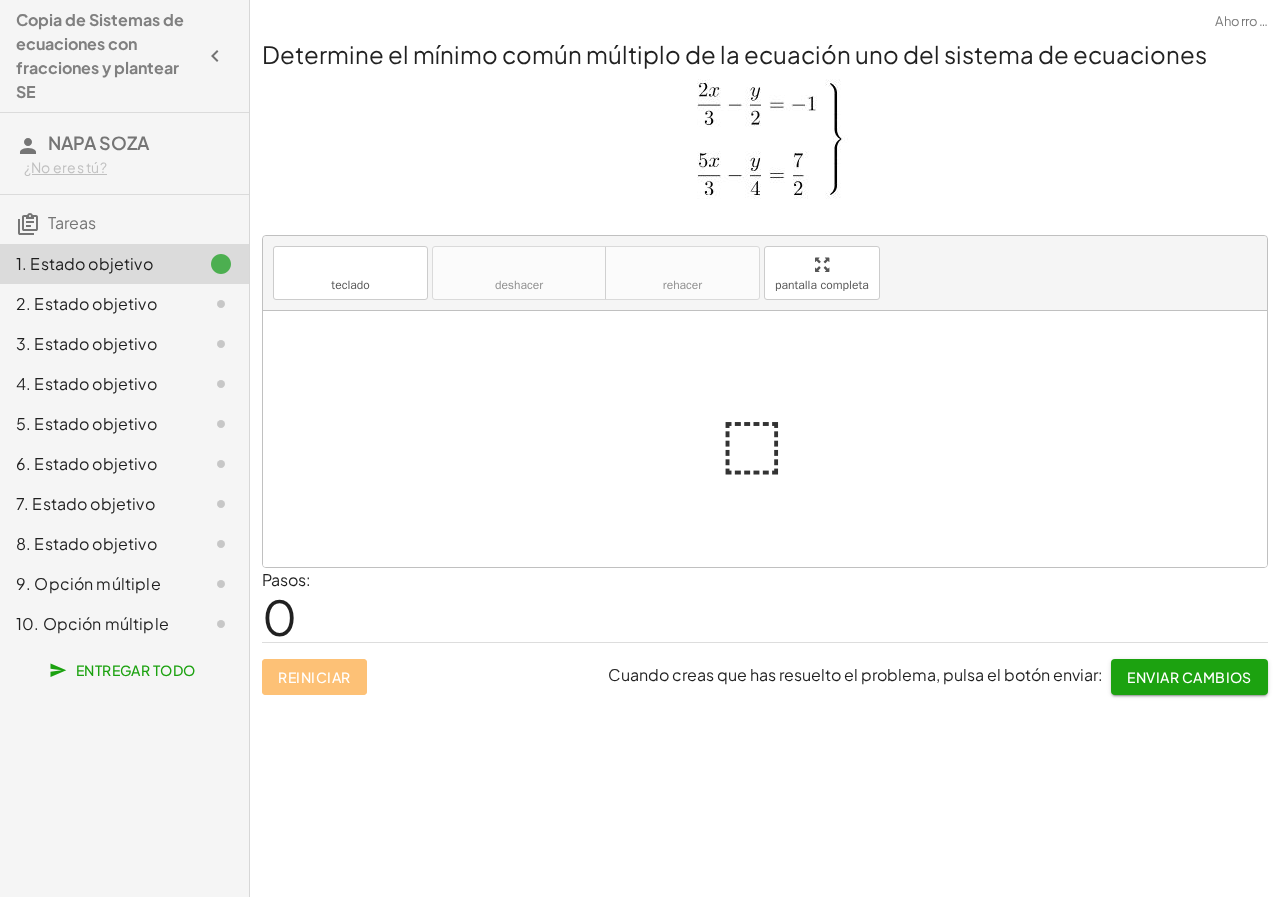 click at bounding box center (773, 439) 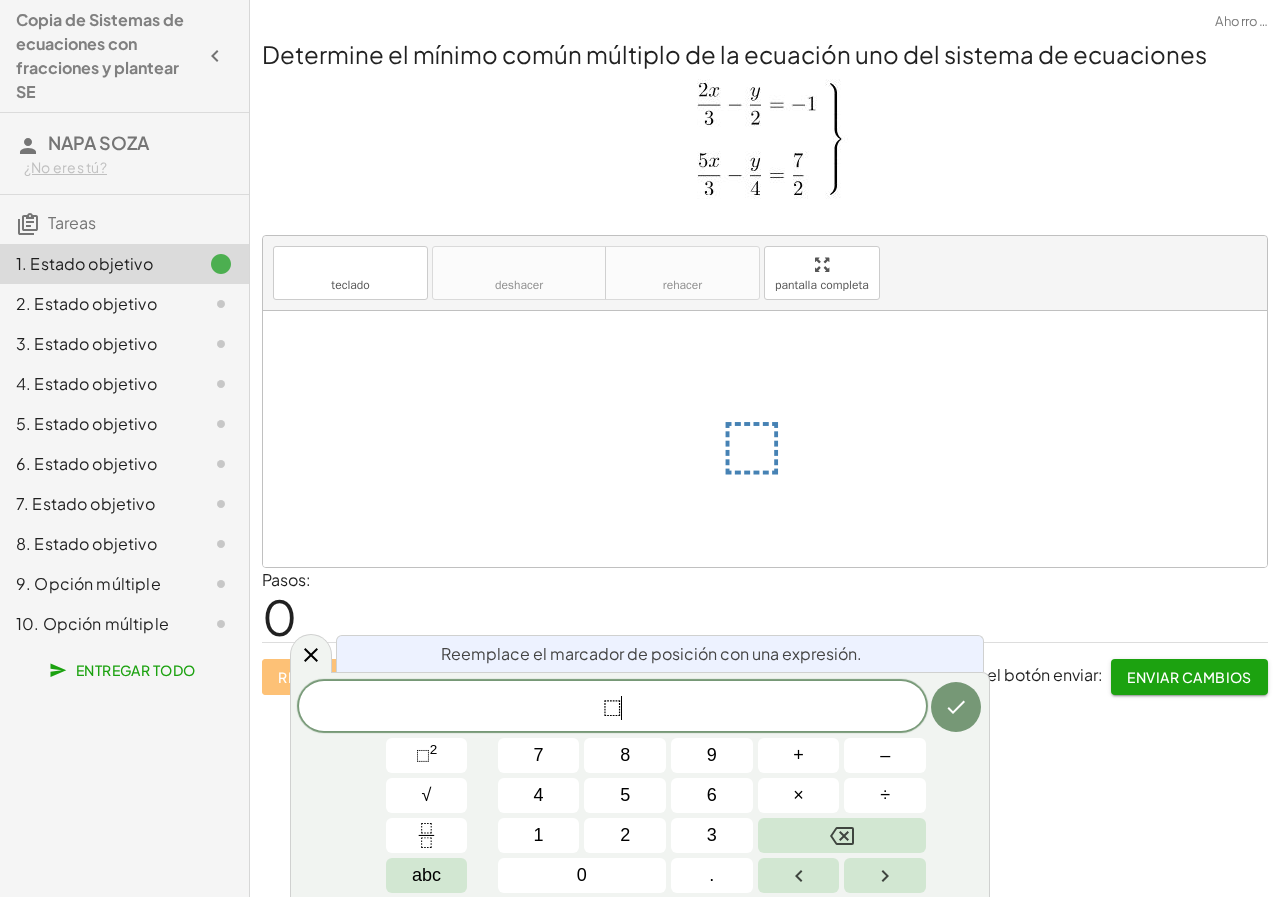click on "⬚ ​" at bounding box center [612, 708] 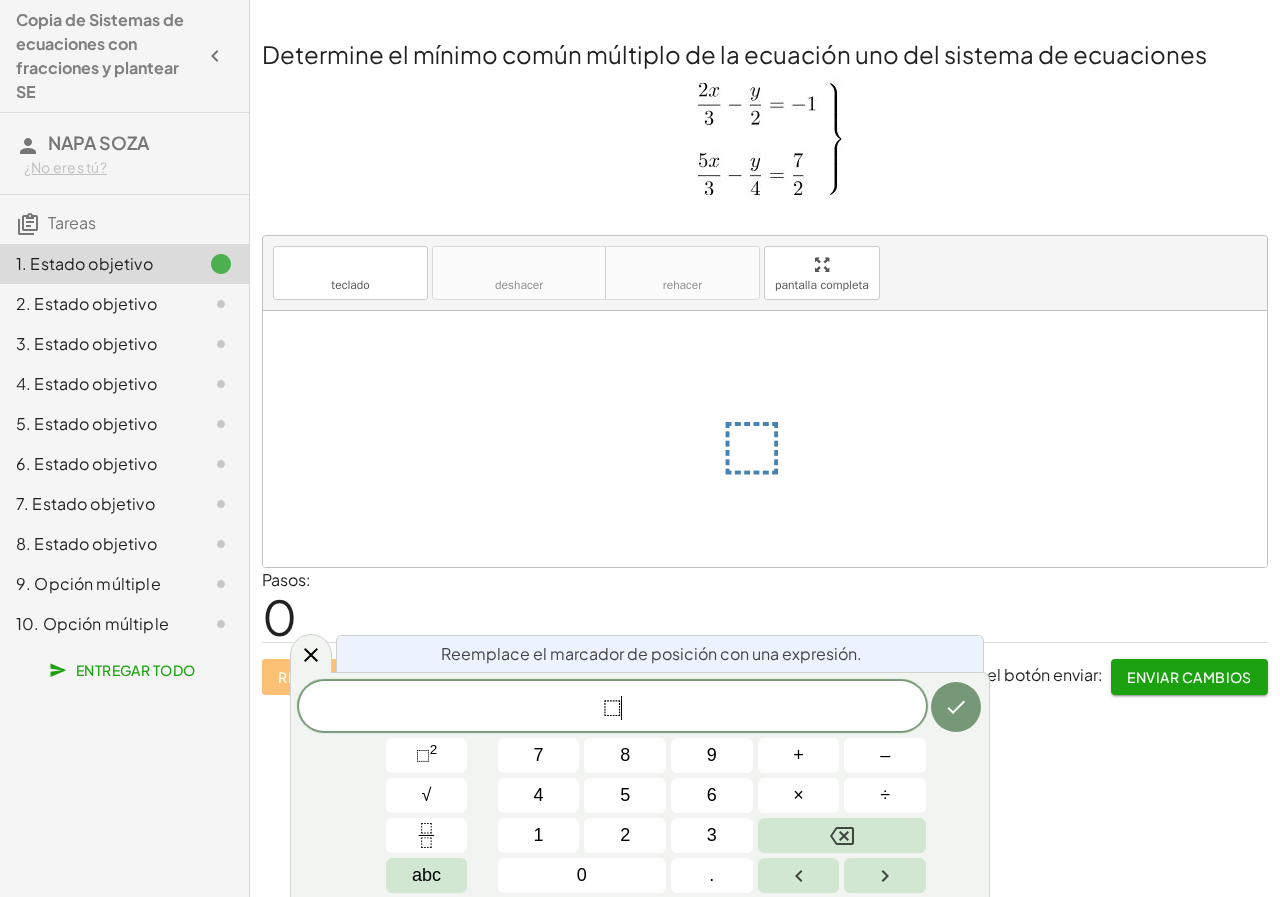 click on "⬚ ​" at bounding box center [612, 708] 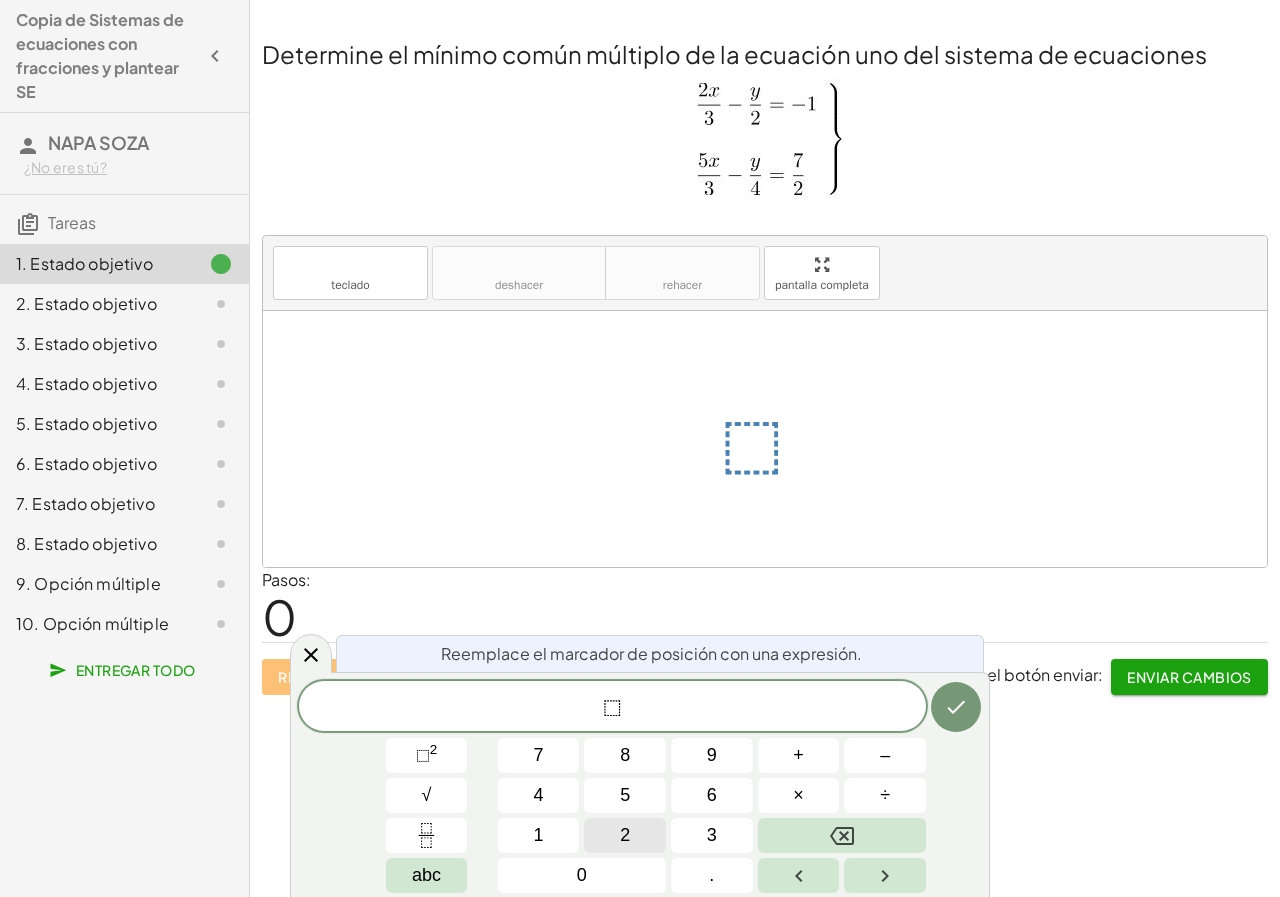 click on "2" at bounding box center (625, 835) 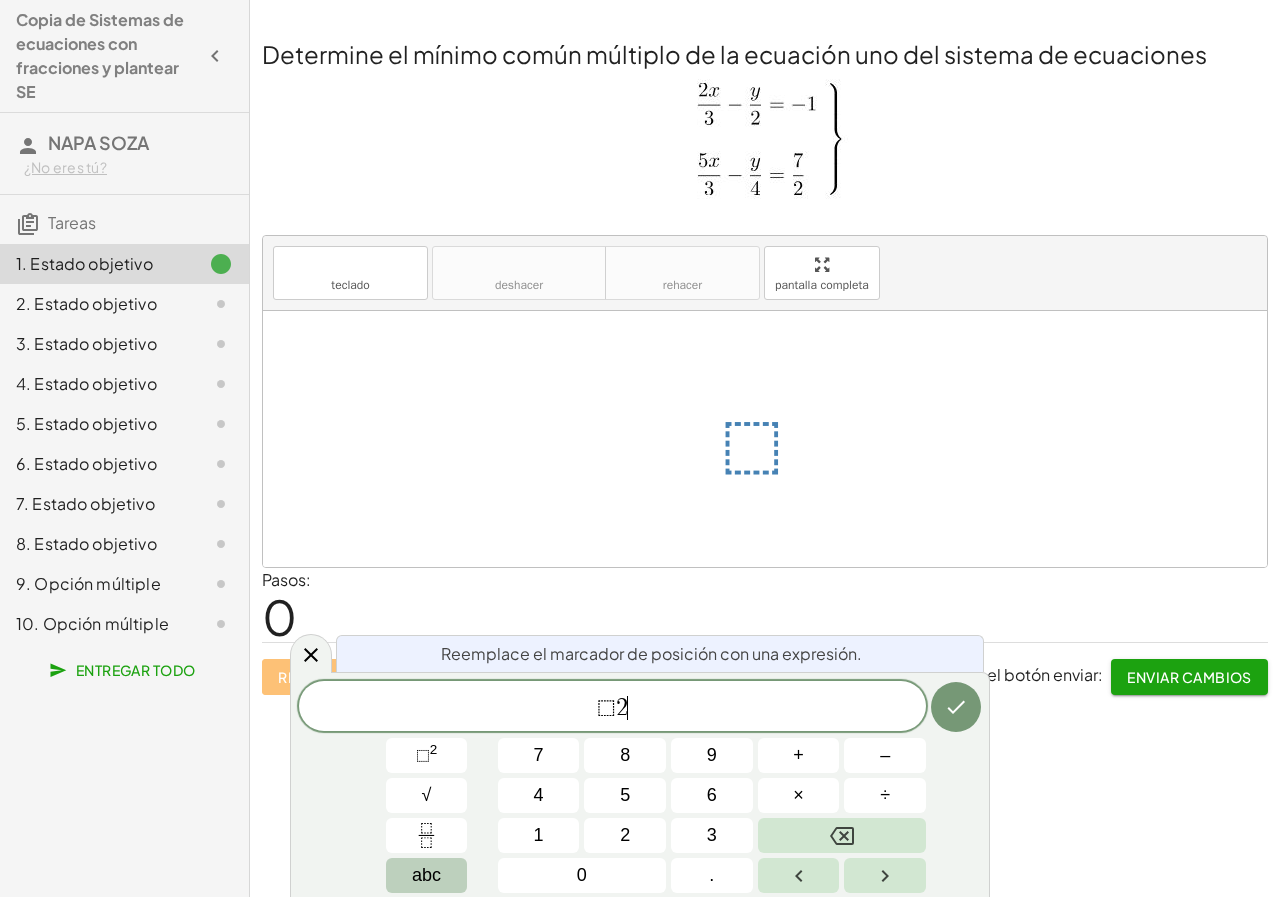 click on "abc" at bounding box center [426, 875] 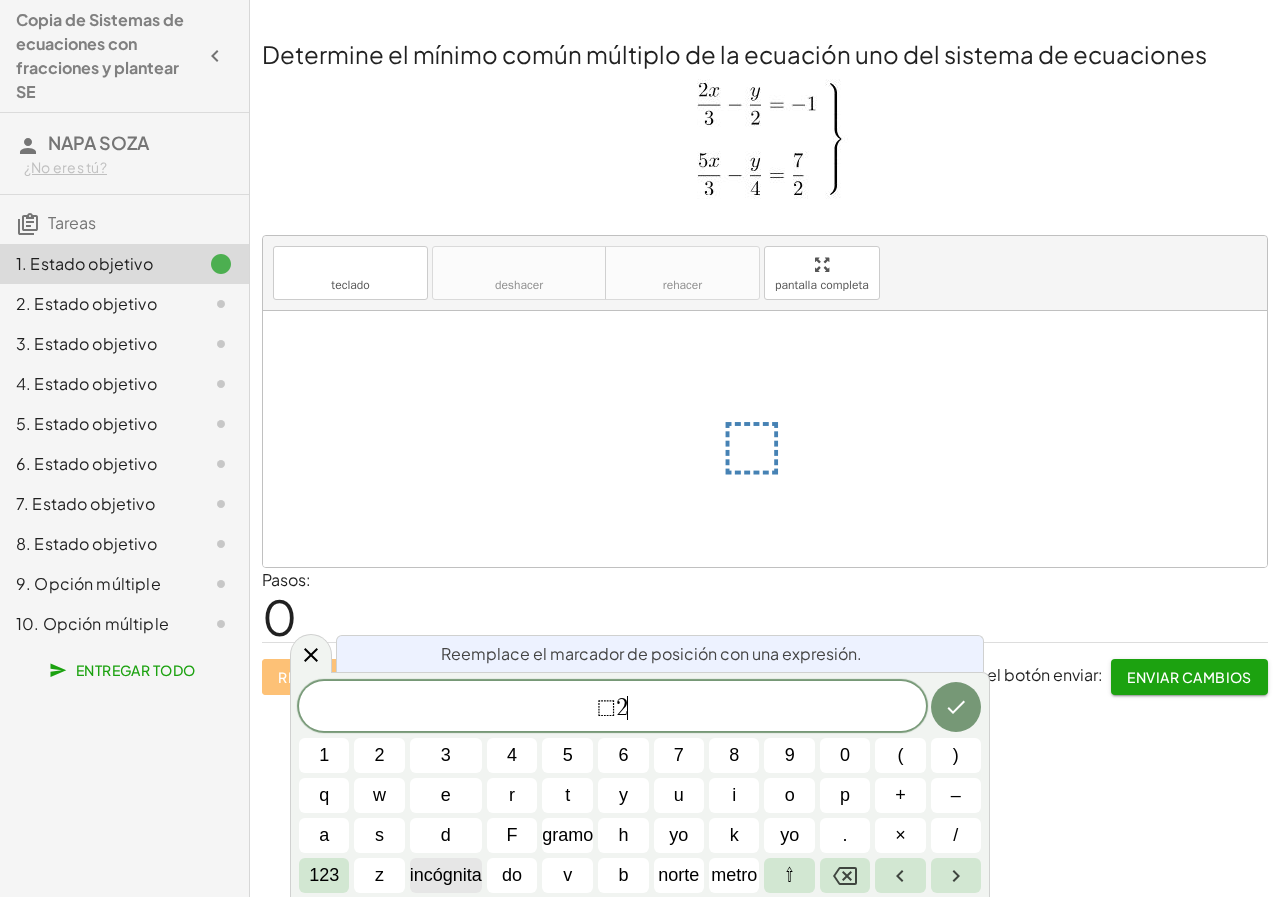 click on "incógnita" at bounding box center [446, 875] 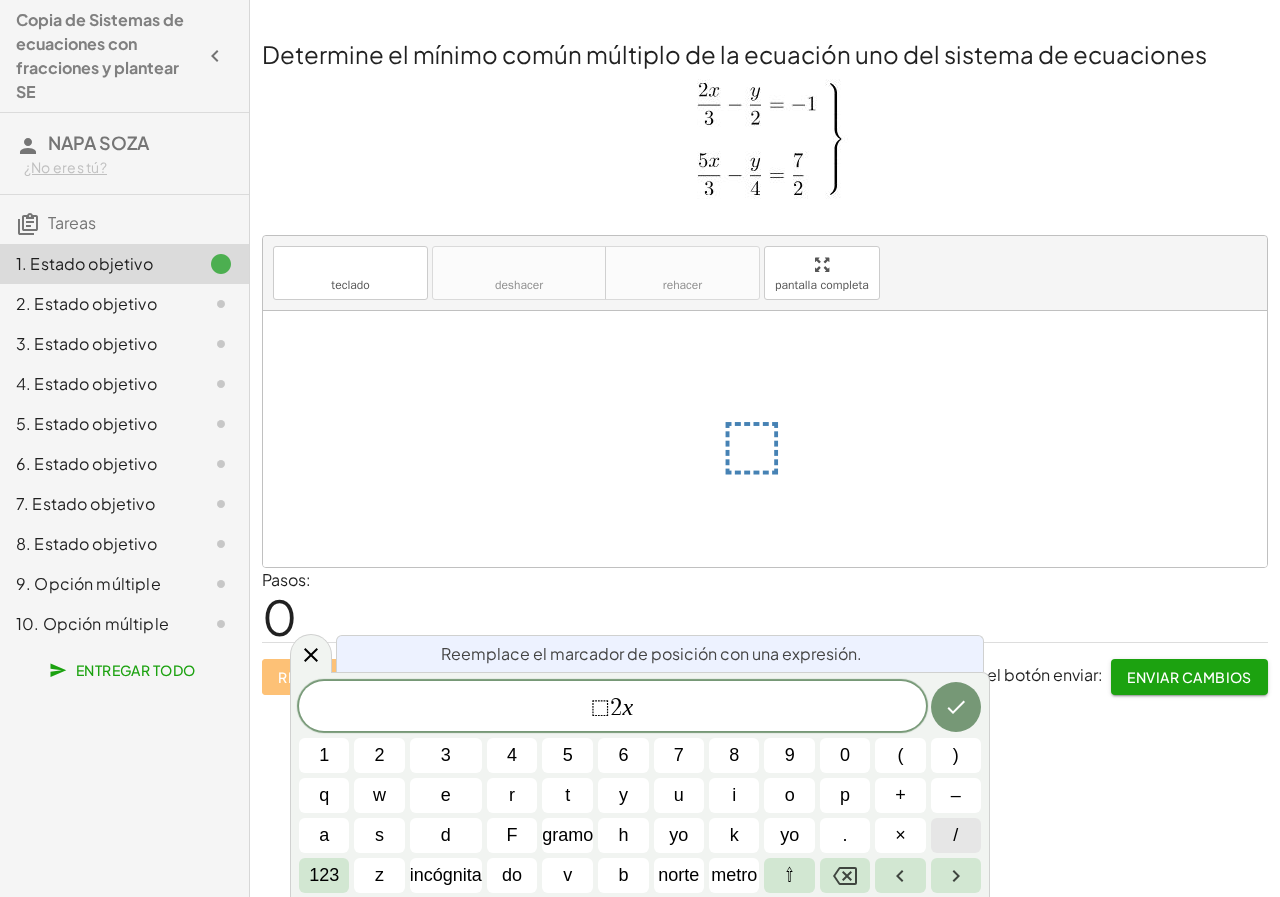 click on "/" at bounding box center [956, 835] 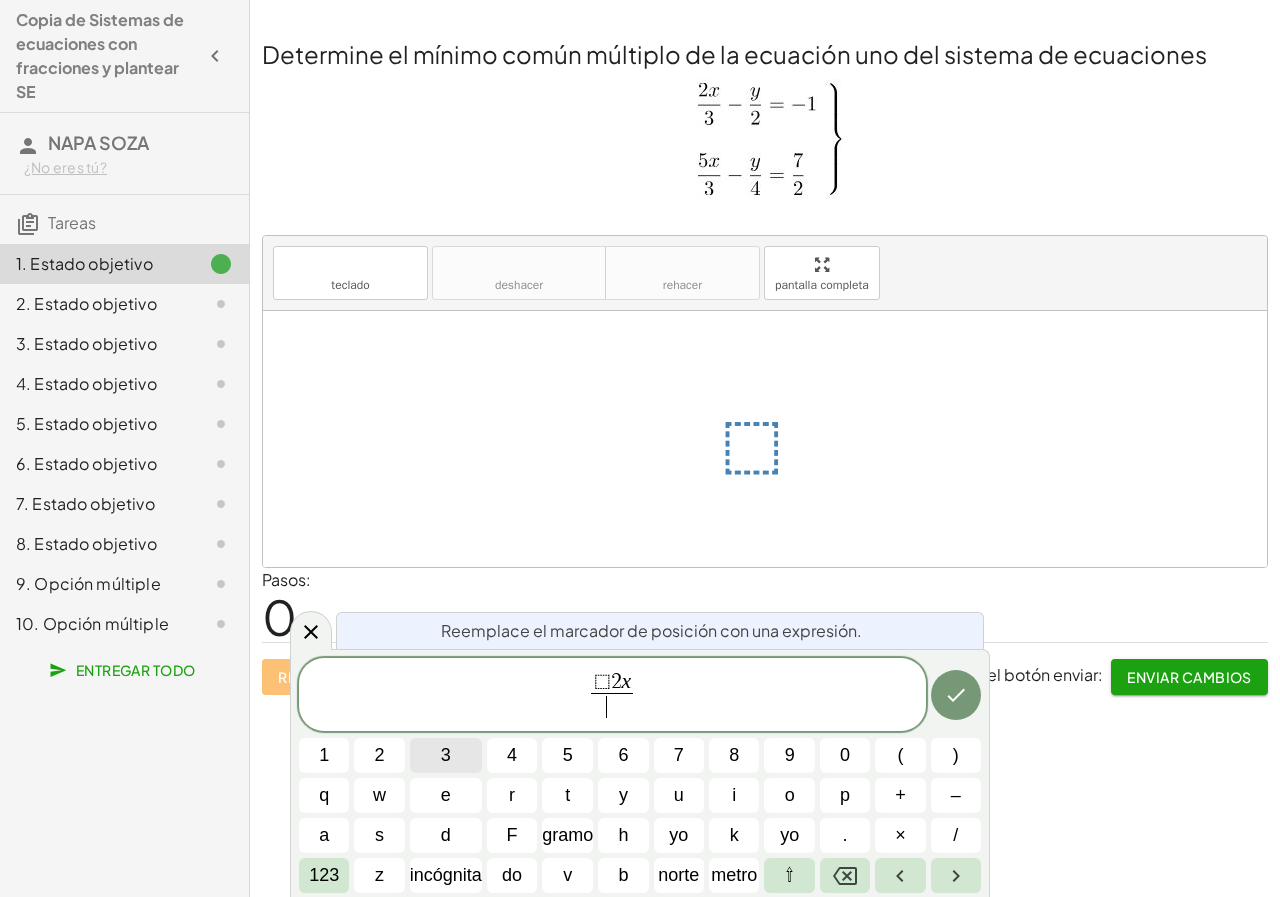 click on "3" at bounding box center (446, 755) 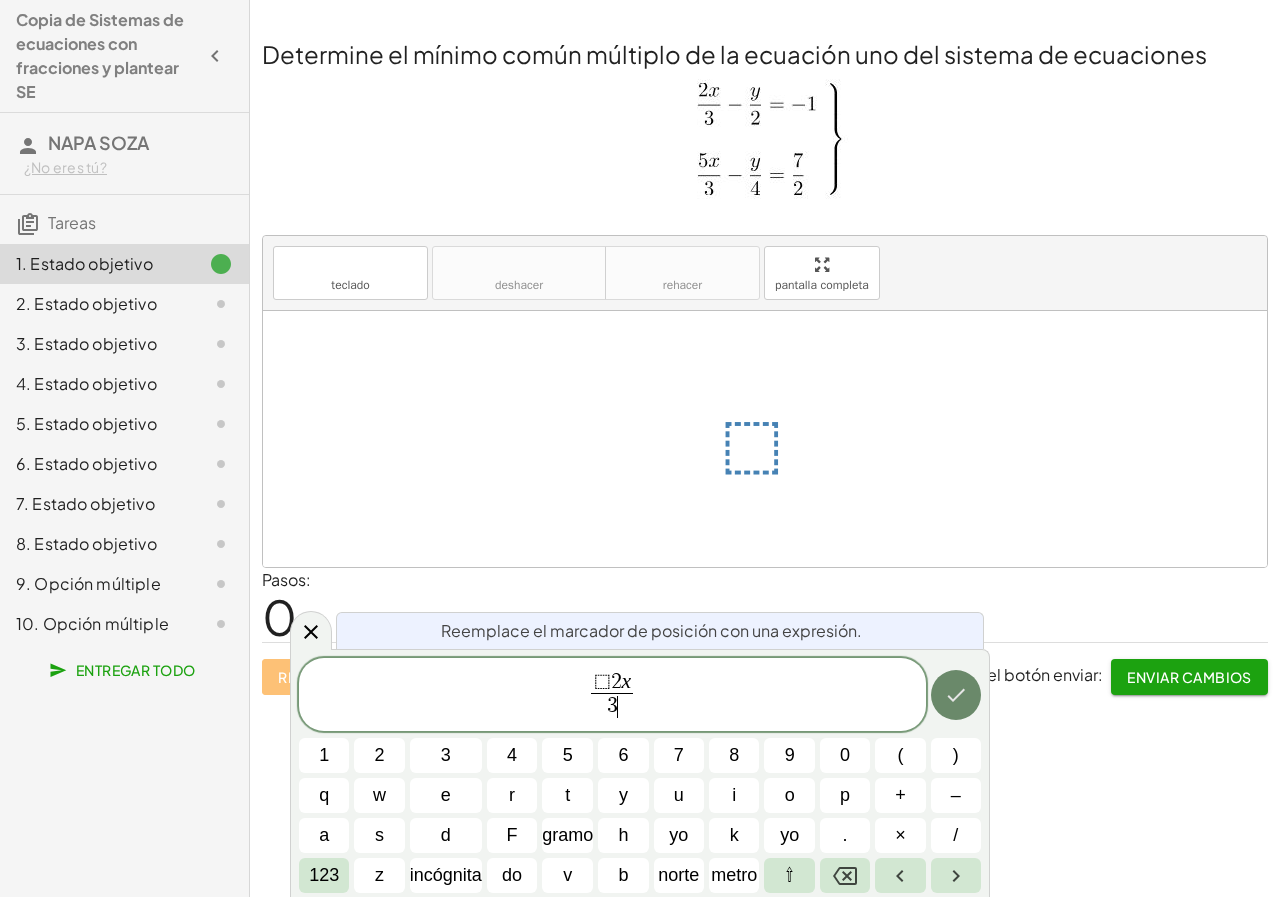 click at bounding box center (956, 695) 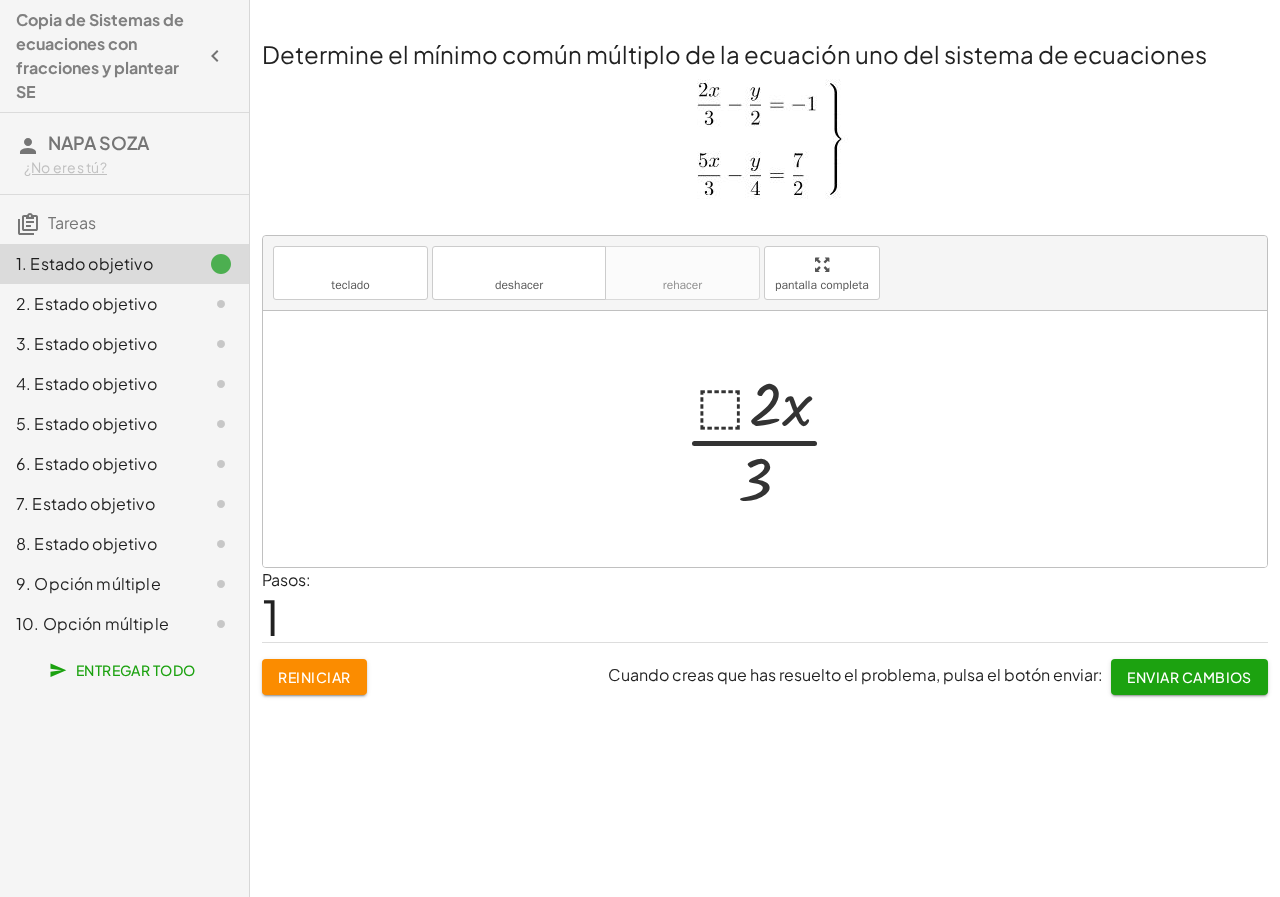click at bounding box center (772, 439) 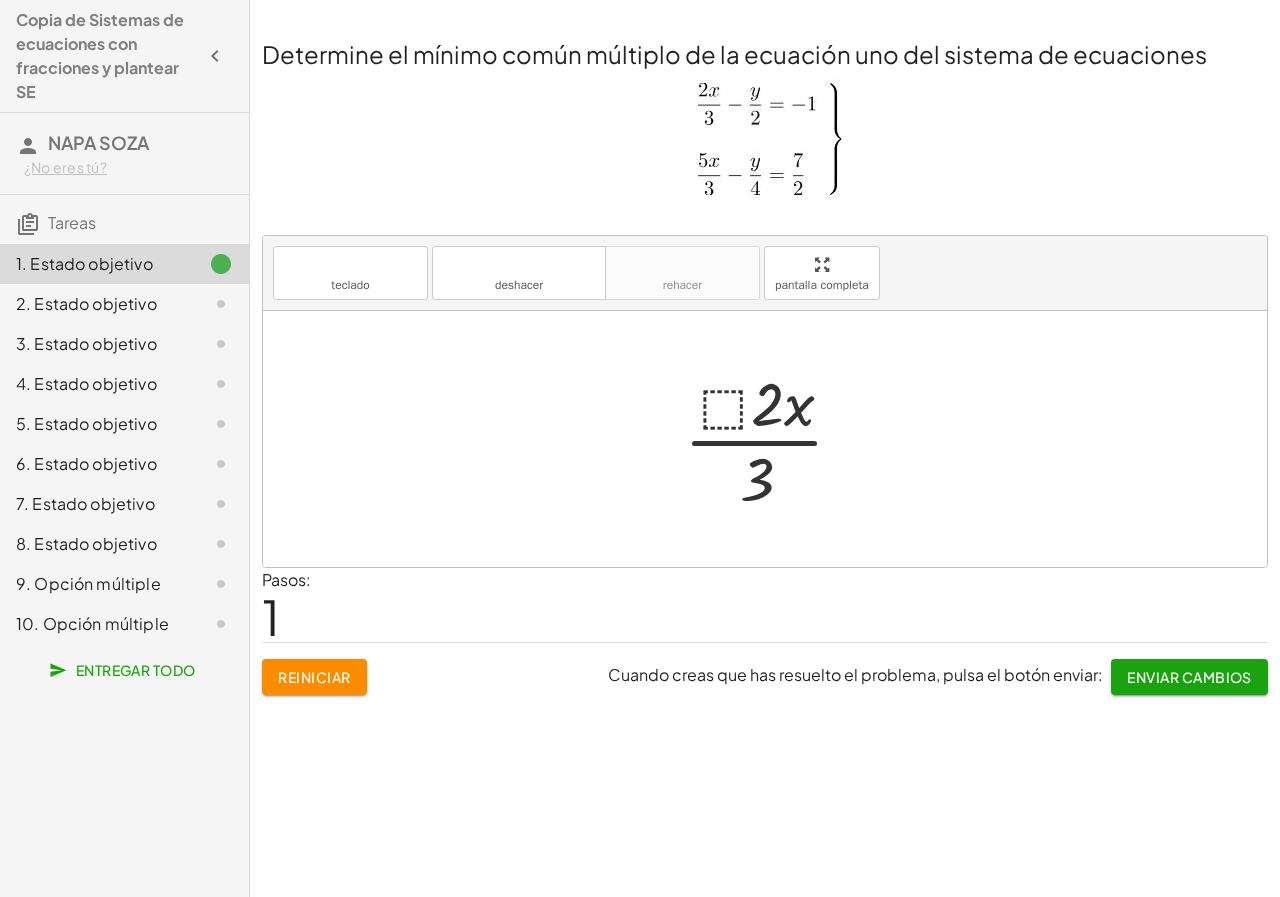 click at bounding box center (772, 439) 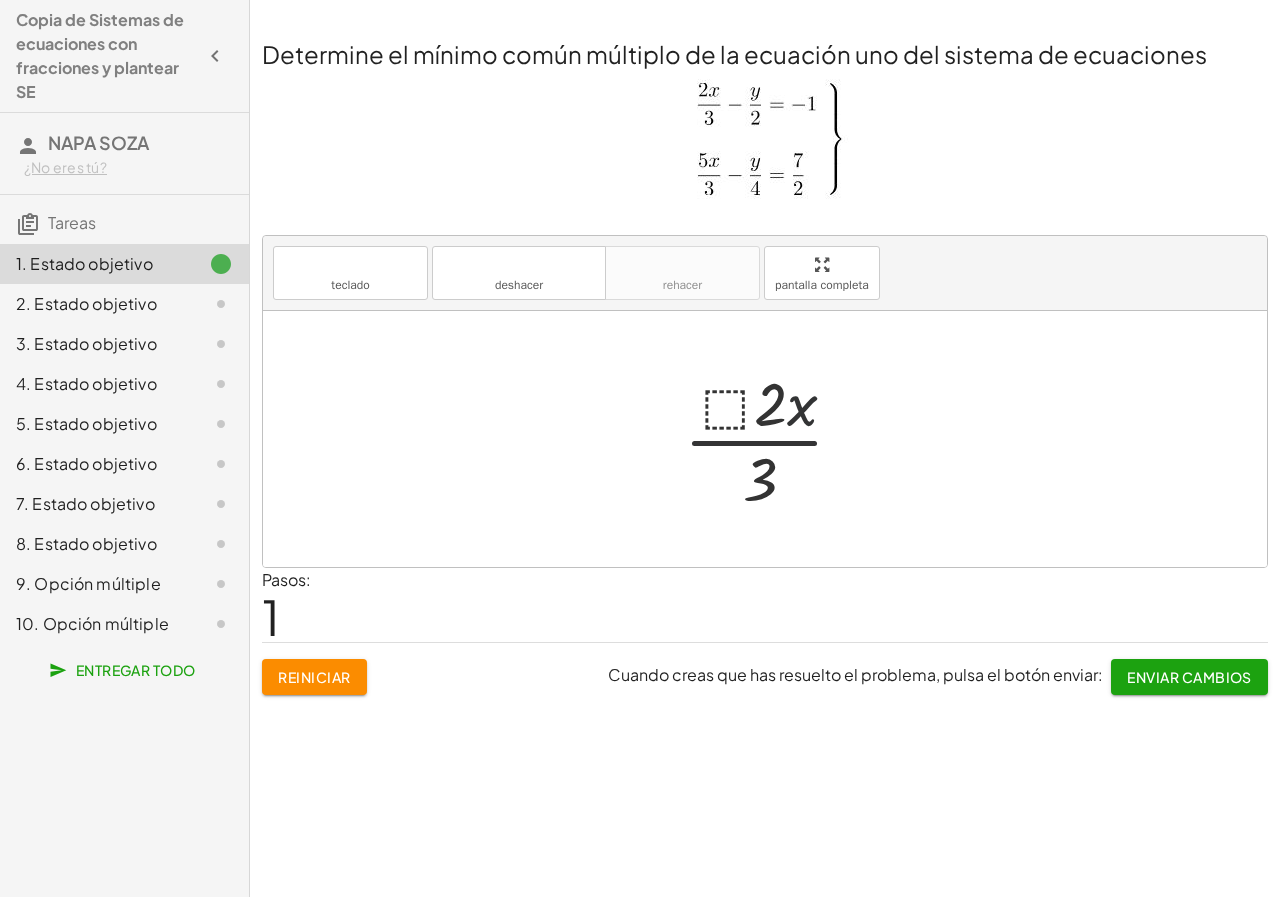 click at bounding box center (772, 439) 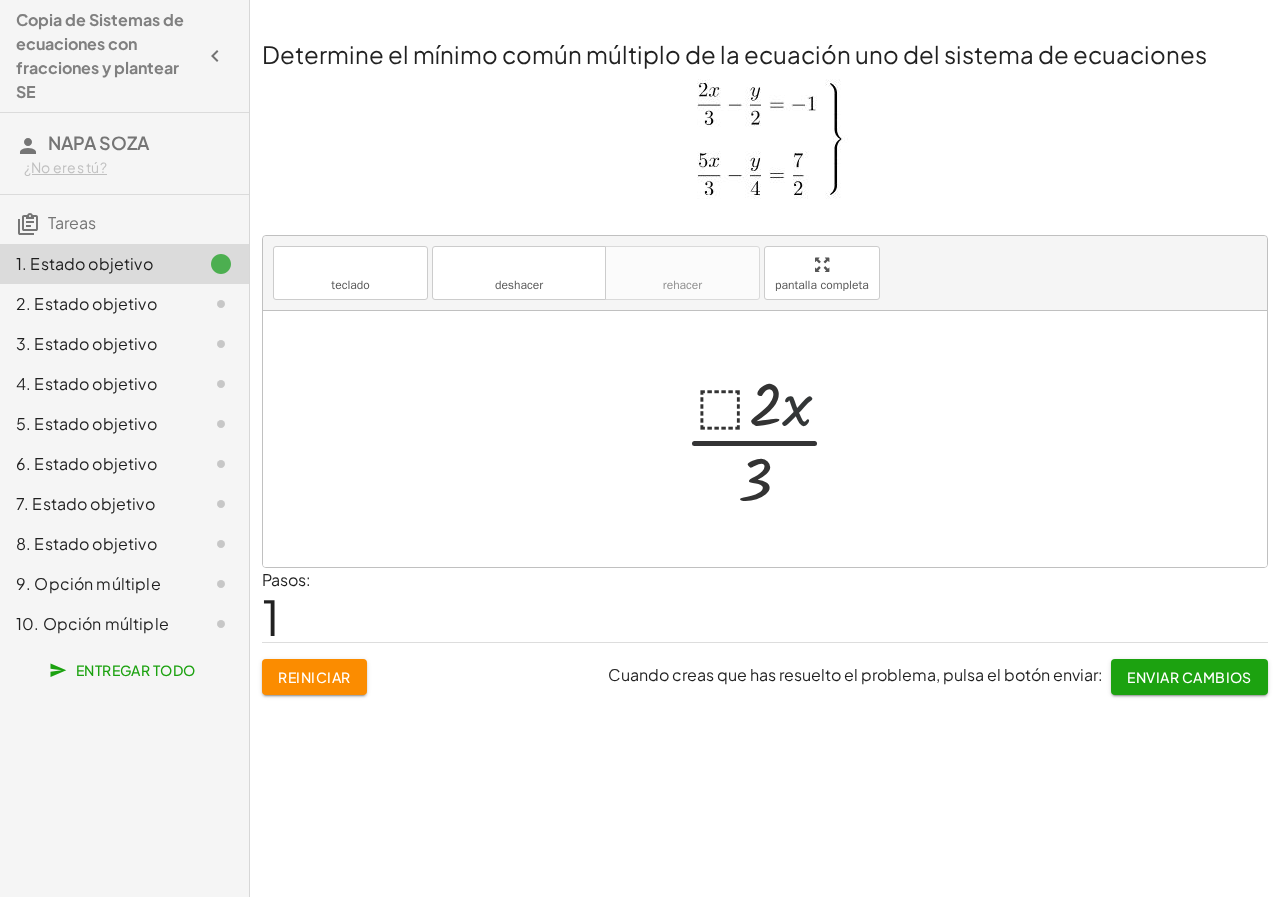 click at bounding box center (772, 439) 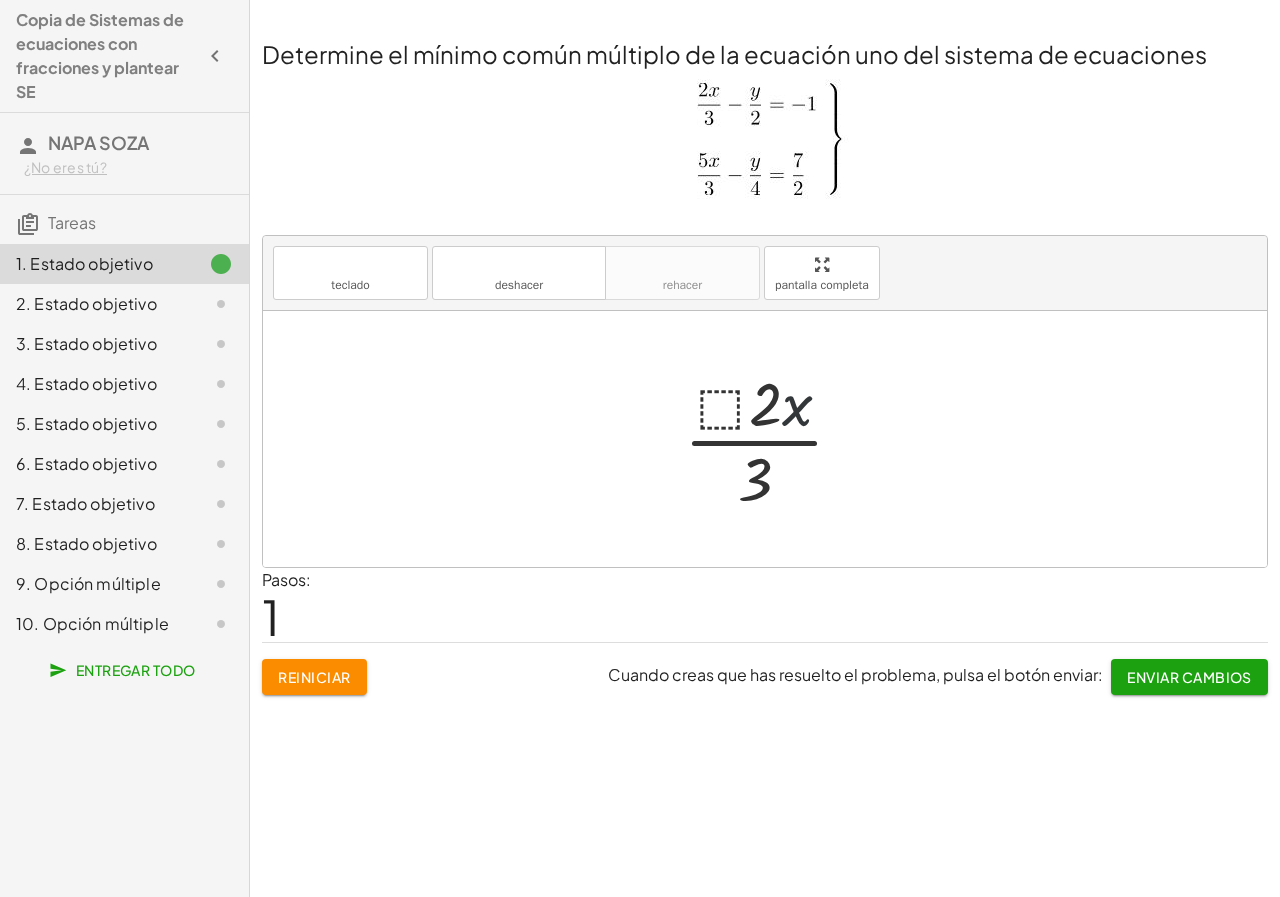 click at bounding box center (772, 439) 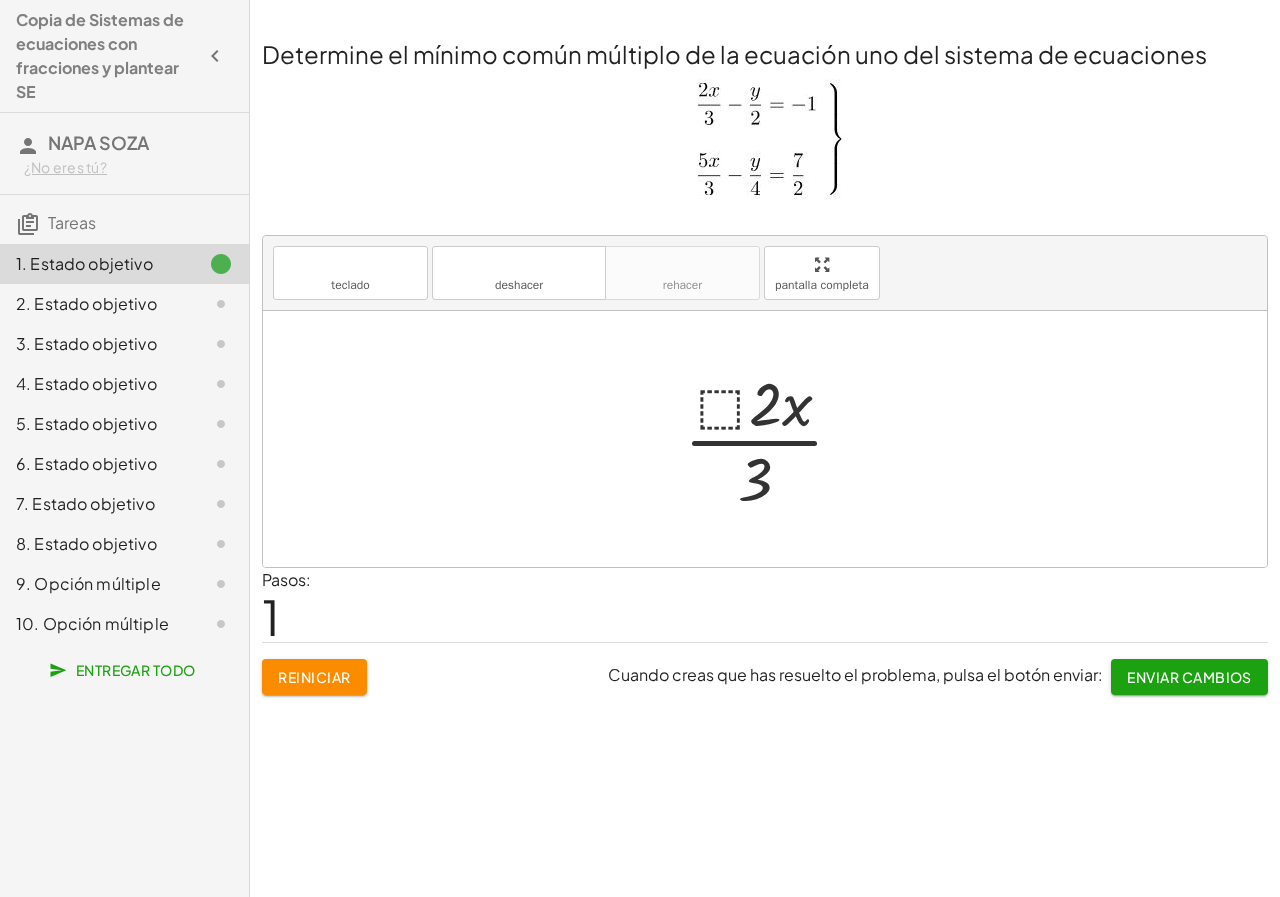 click at bounding box center (772, 439) 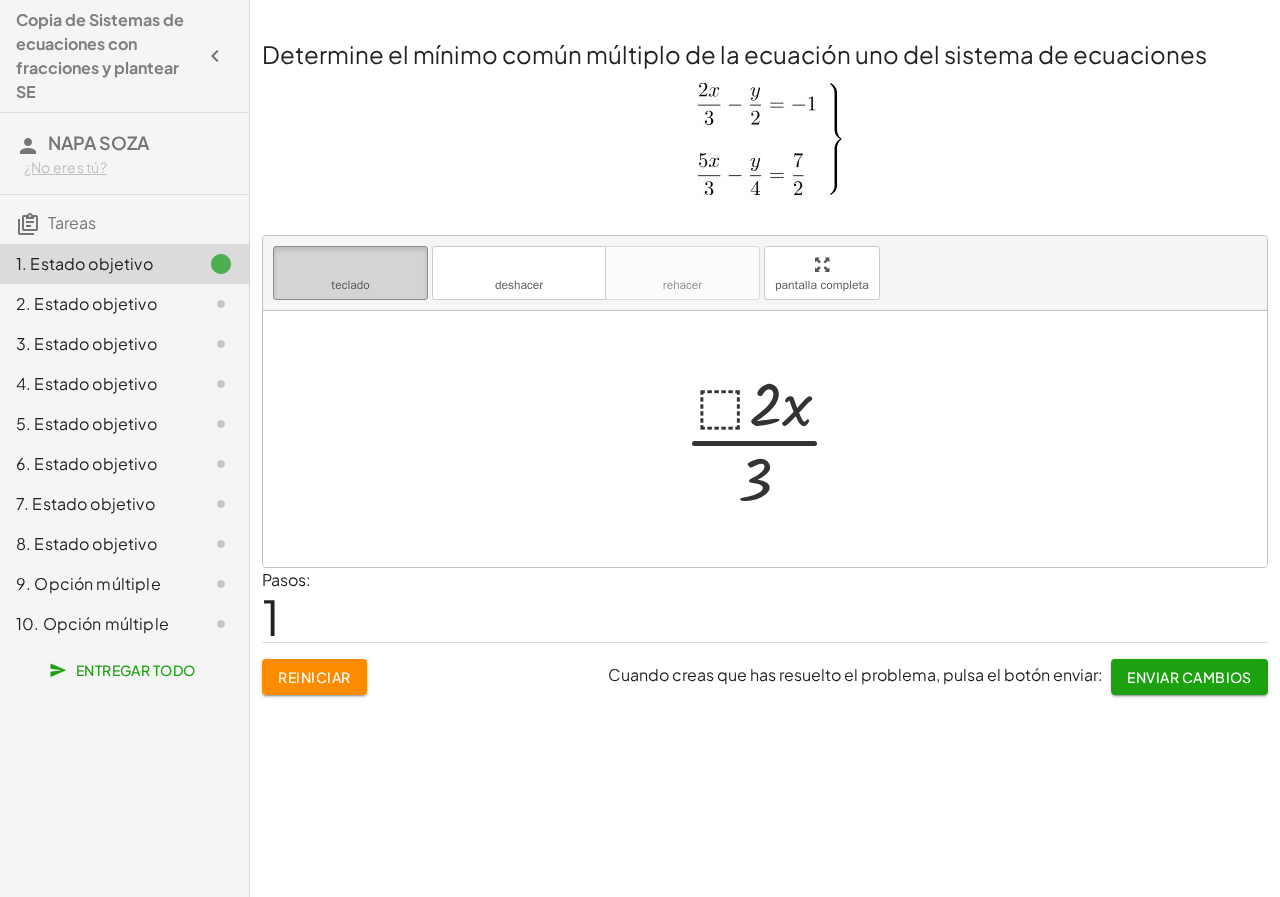 click on "teclado teclado" at bounding box center [350, 273] 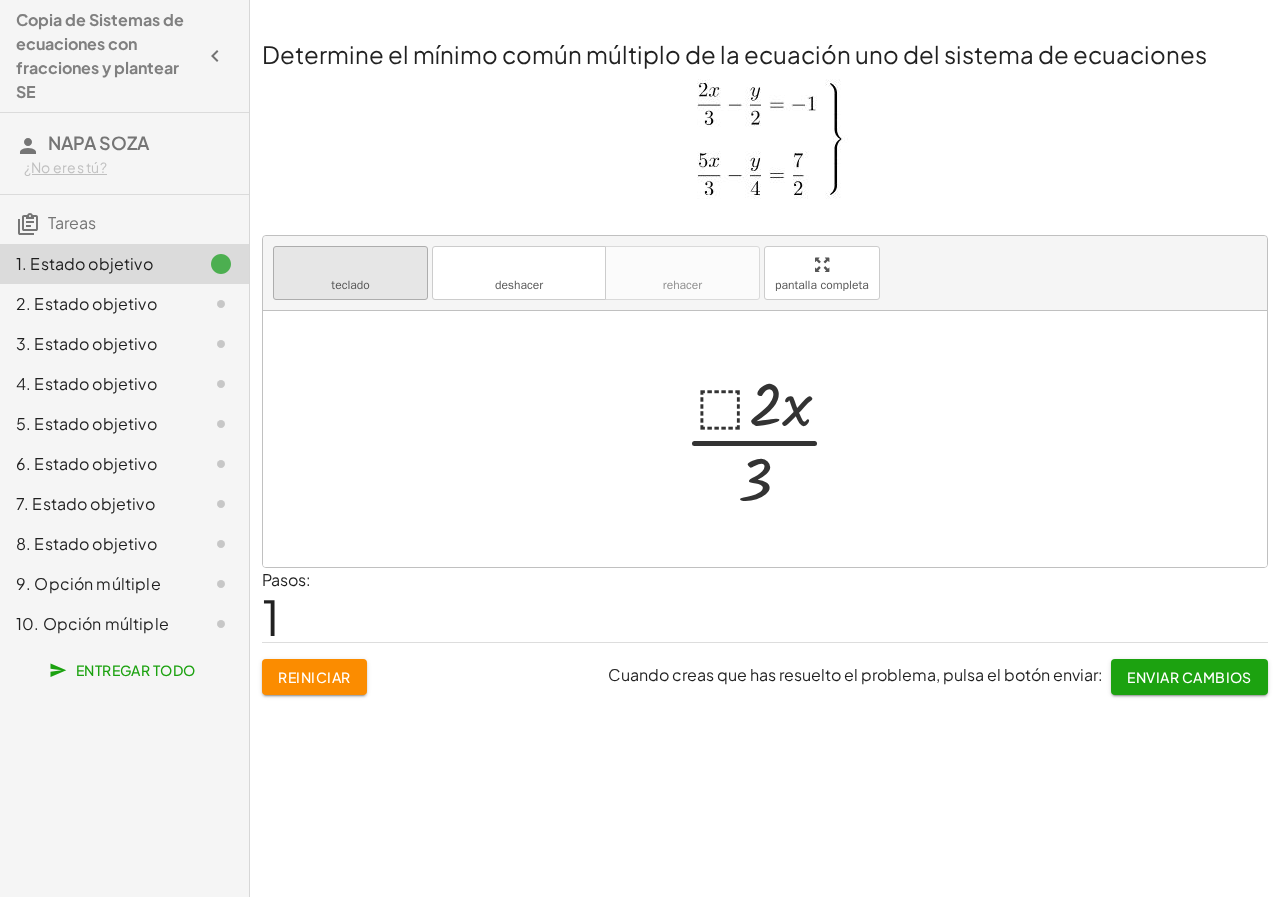 click on "teclado teclado" at bounding box center (350, 273) 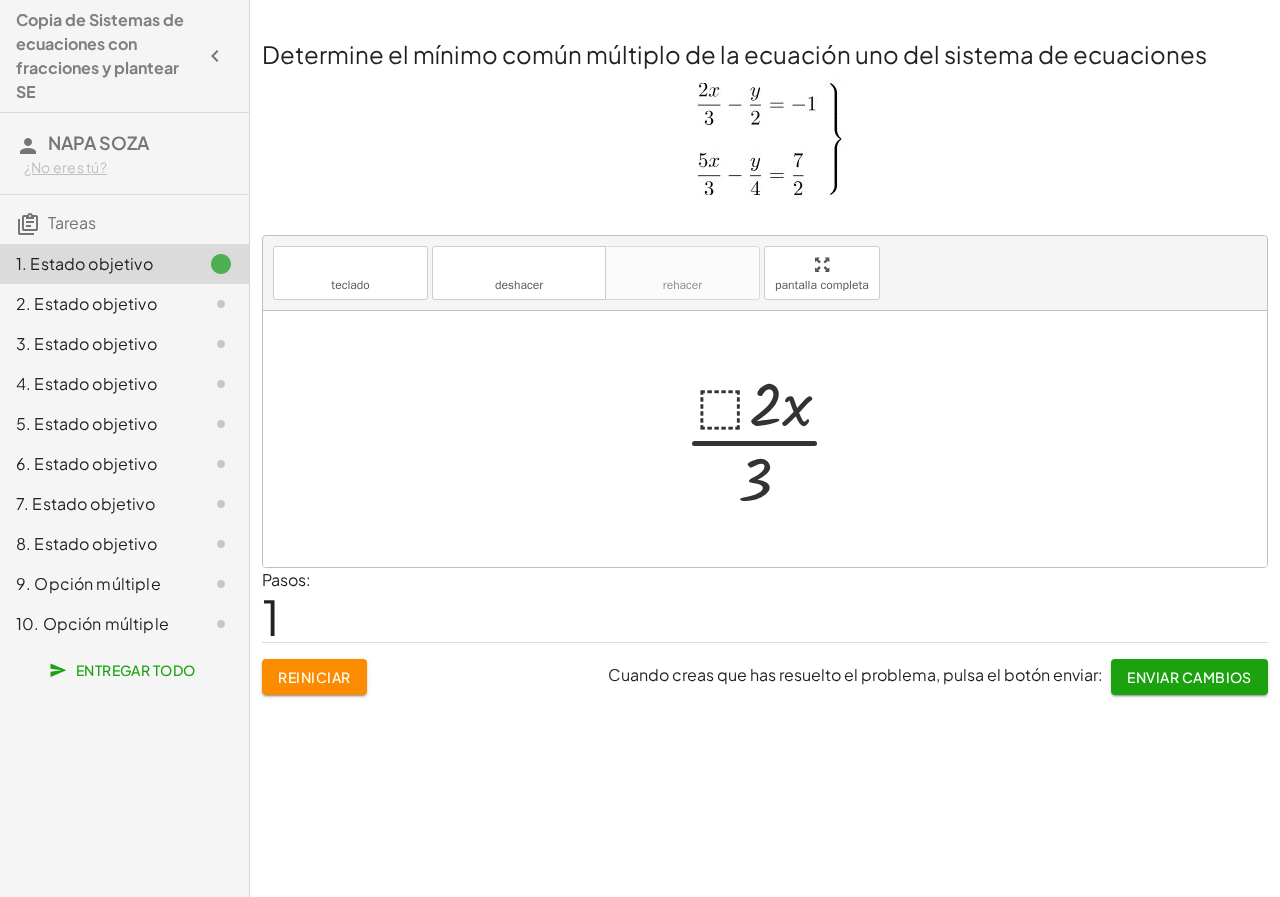 click at bounding box center [772, 439] 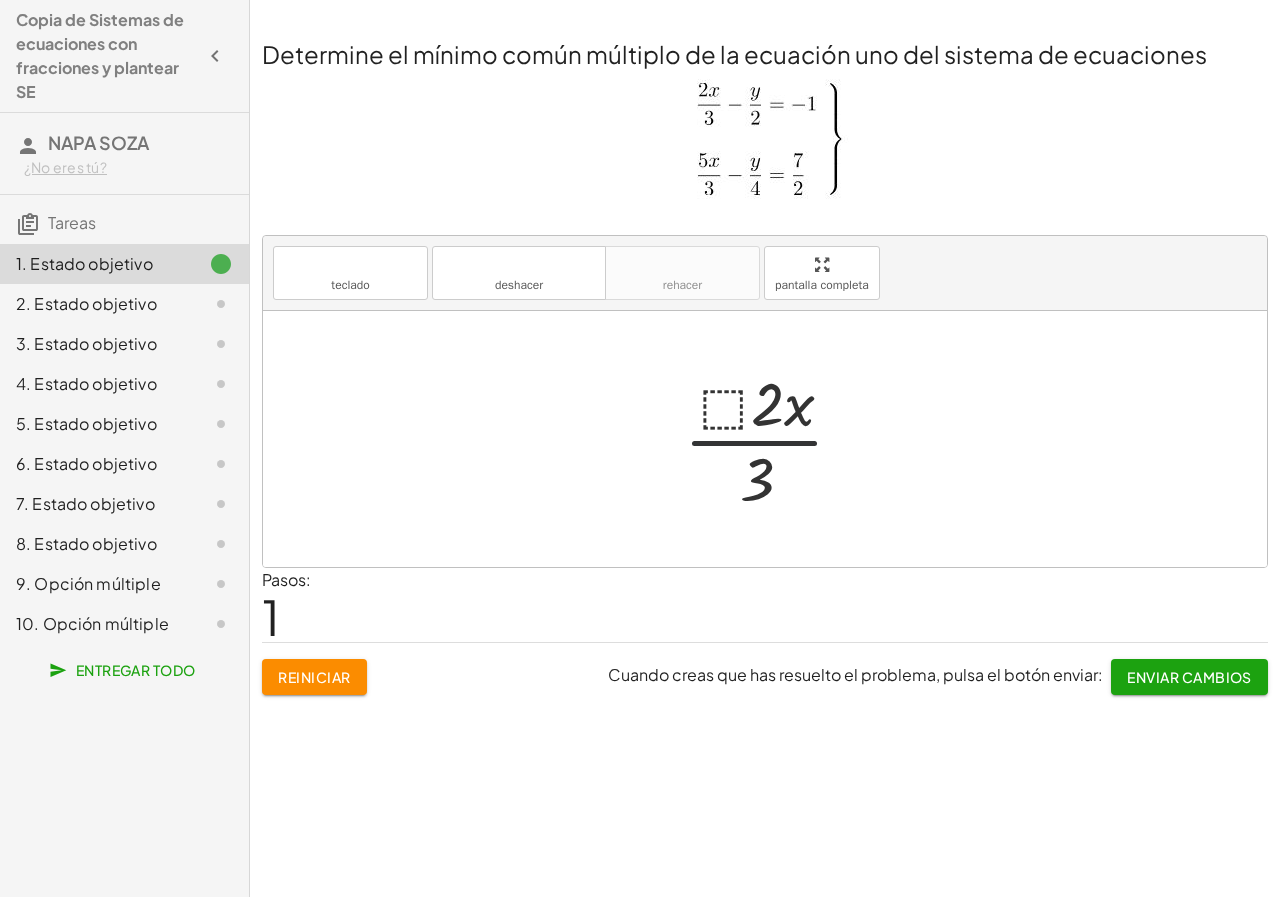 click at bounding box center (772, 439) 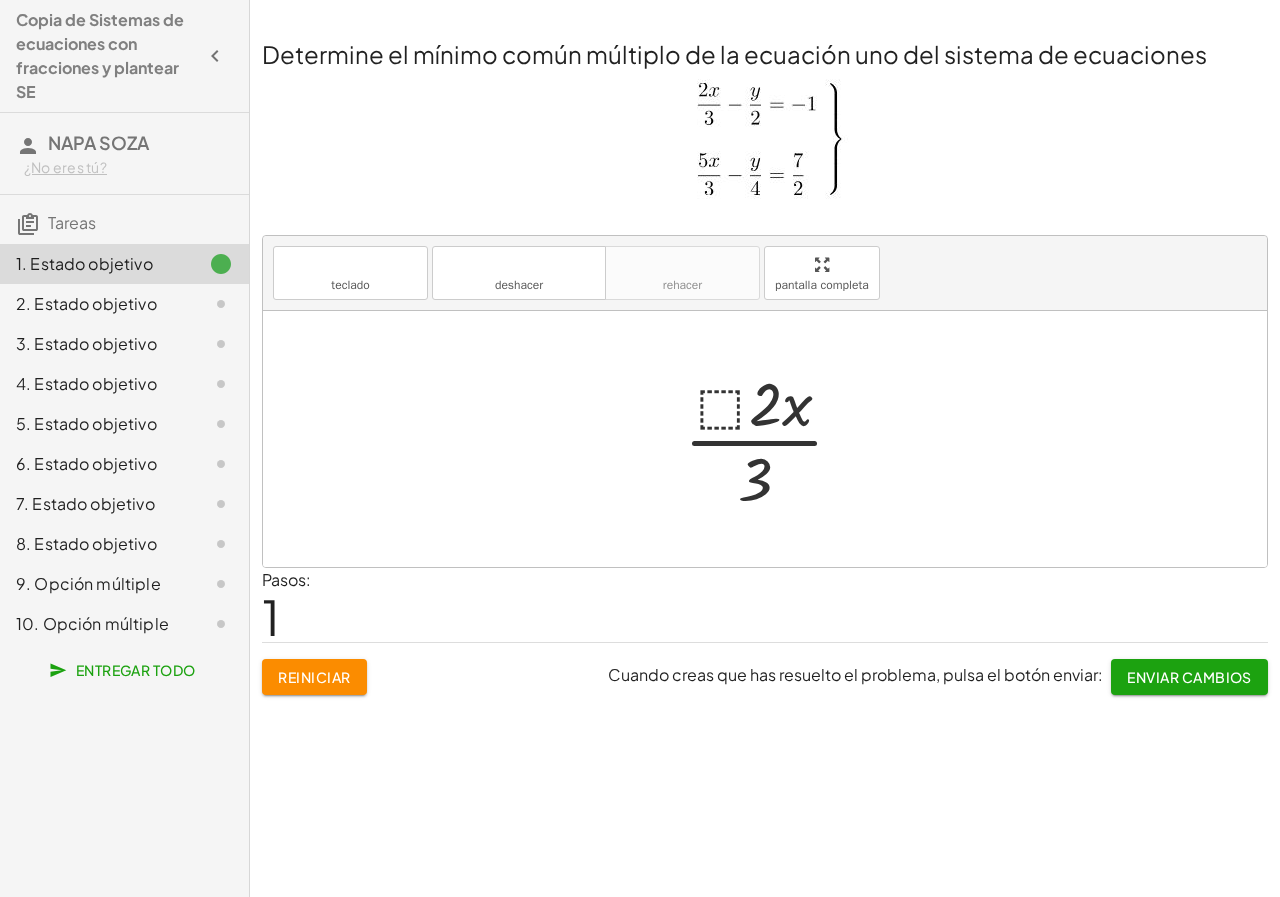 click at bounding box center [772, 439] 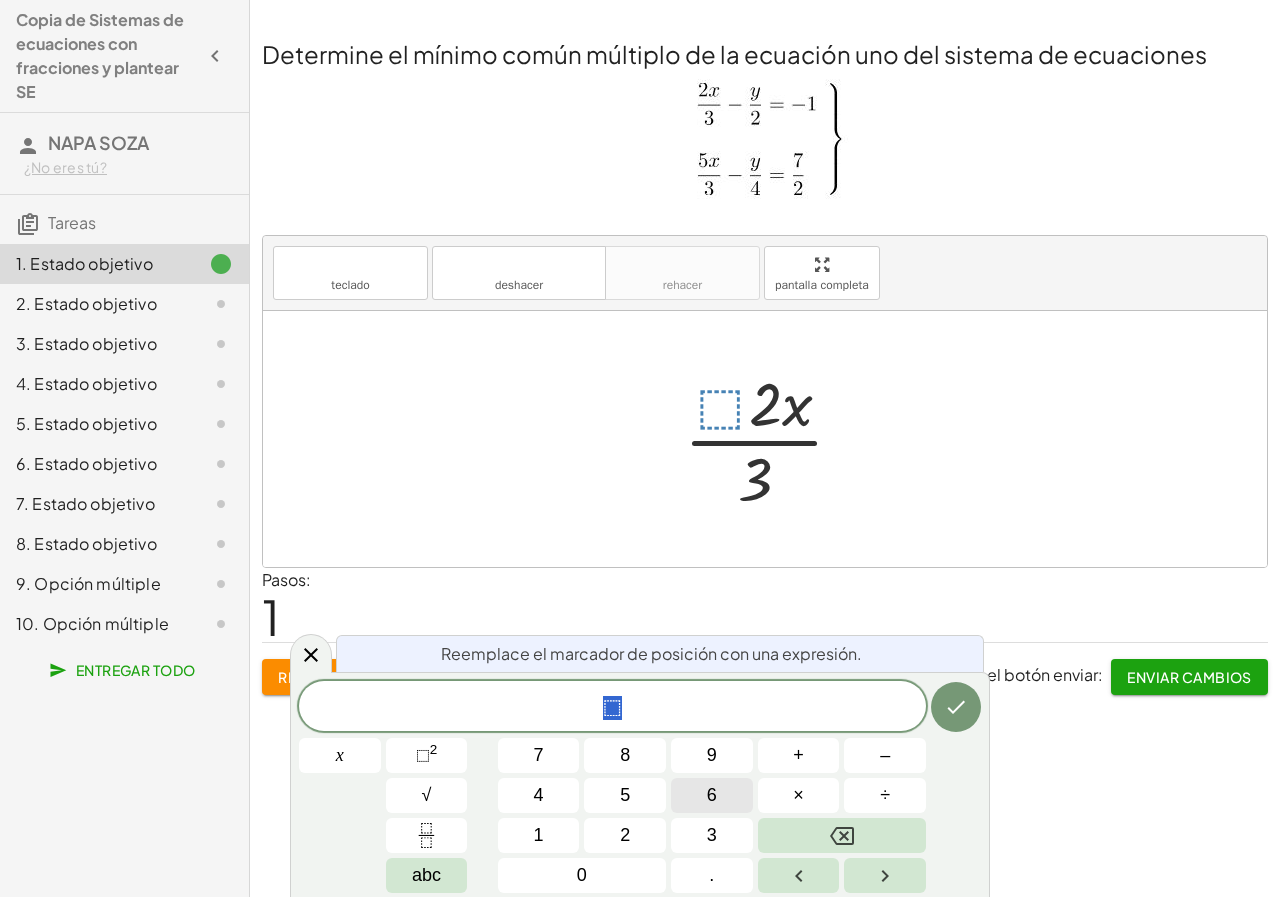 click on "6" at bounding box center (712, 795) 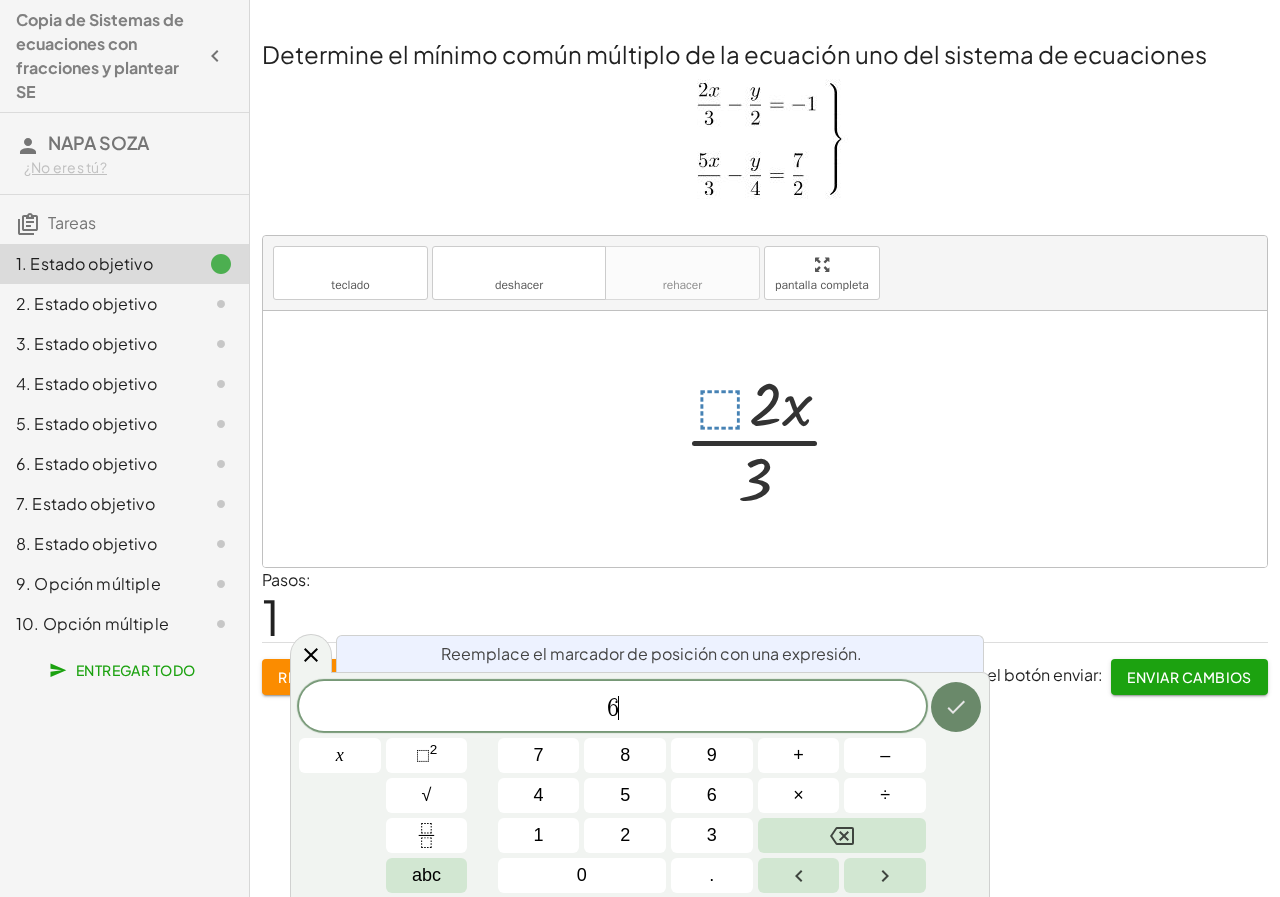 click 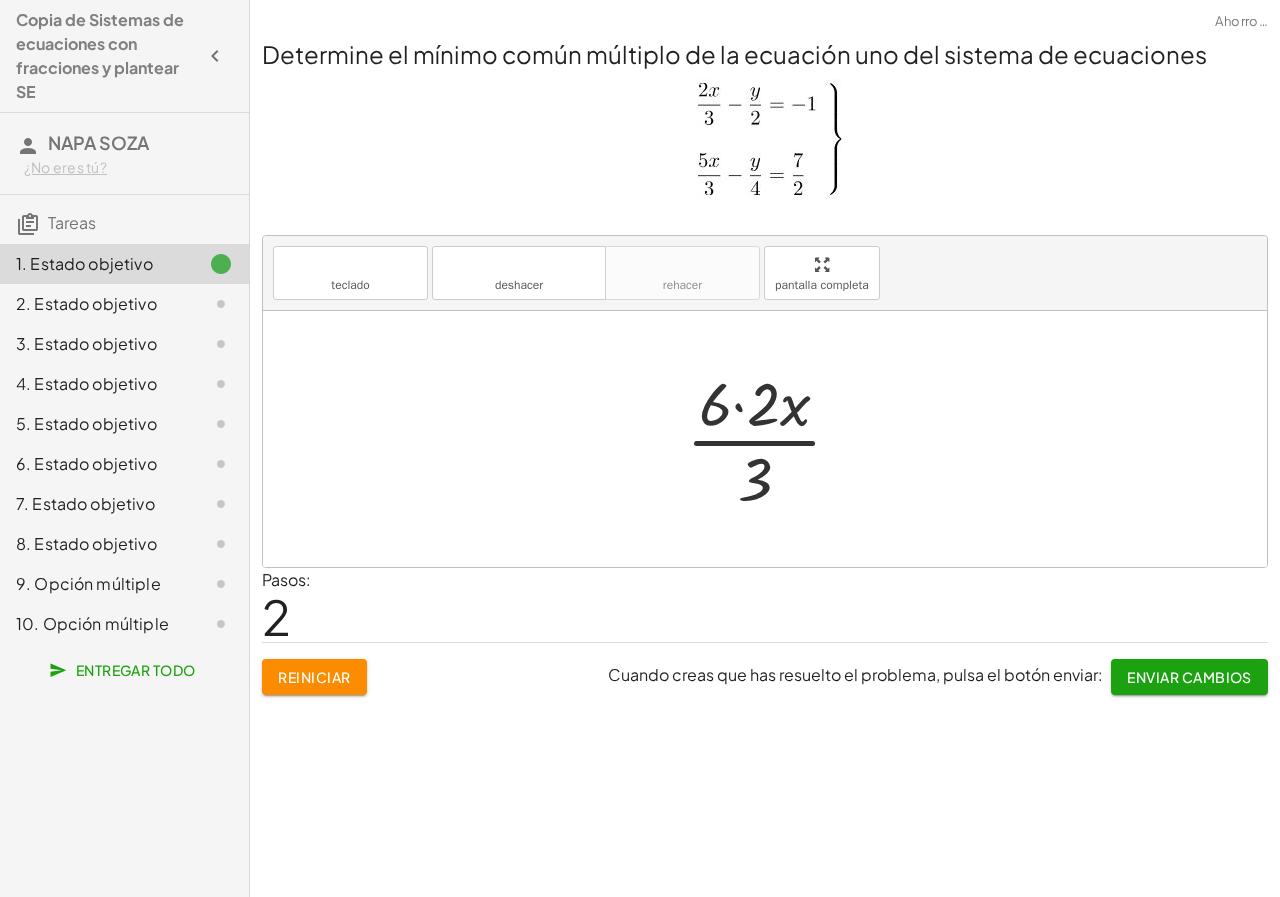 click at bounding box center (772, 439) 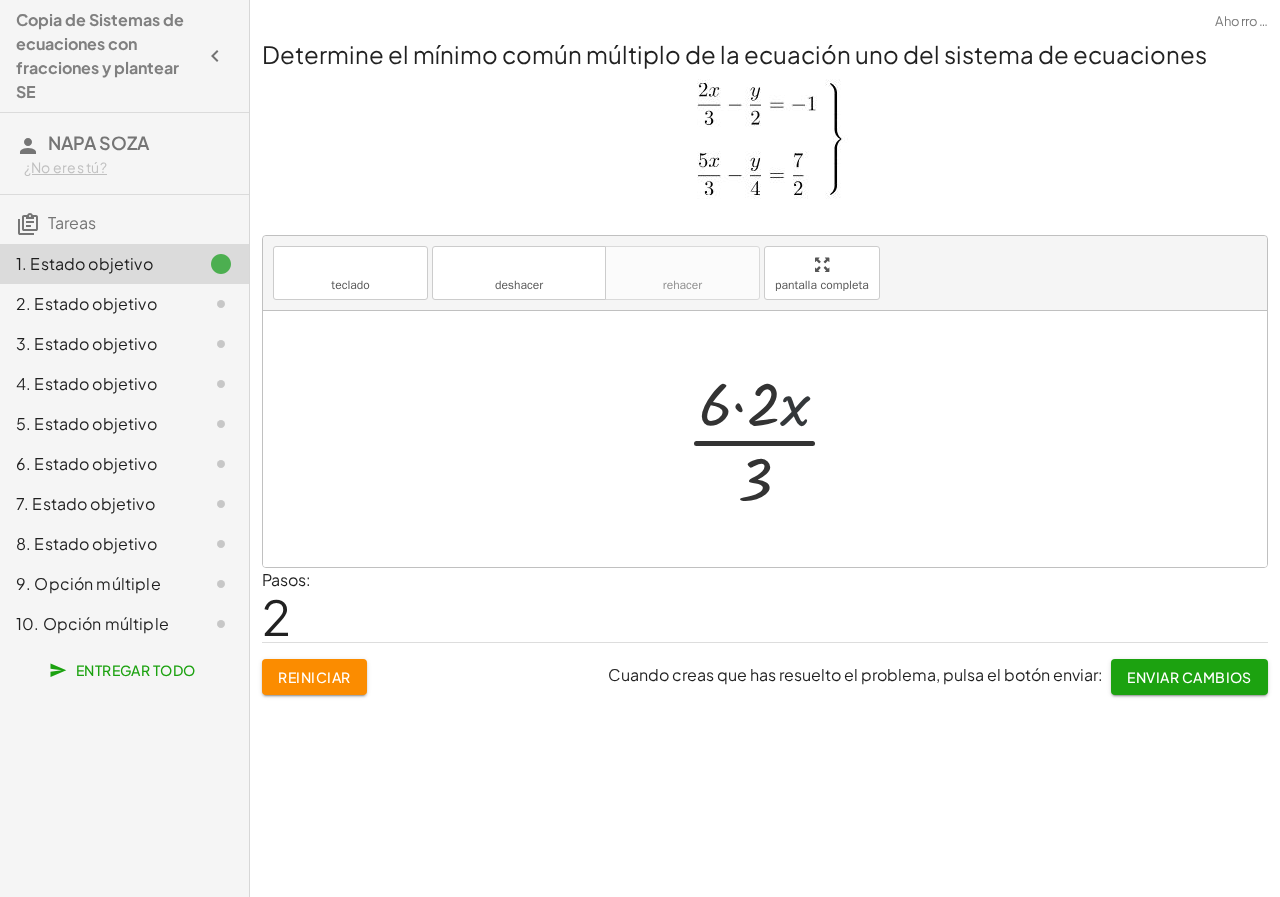 click at bounding box center [772, 439] 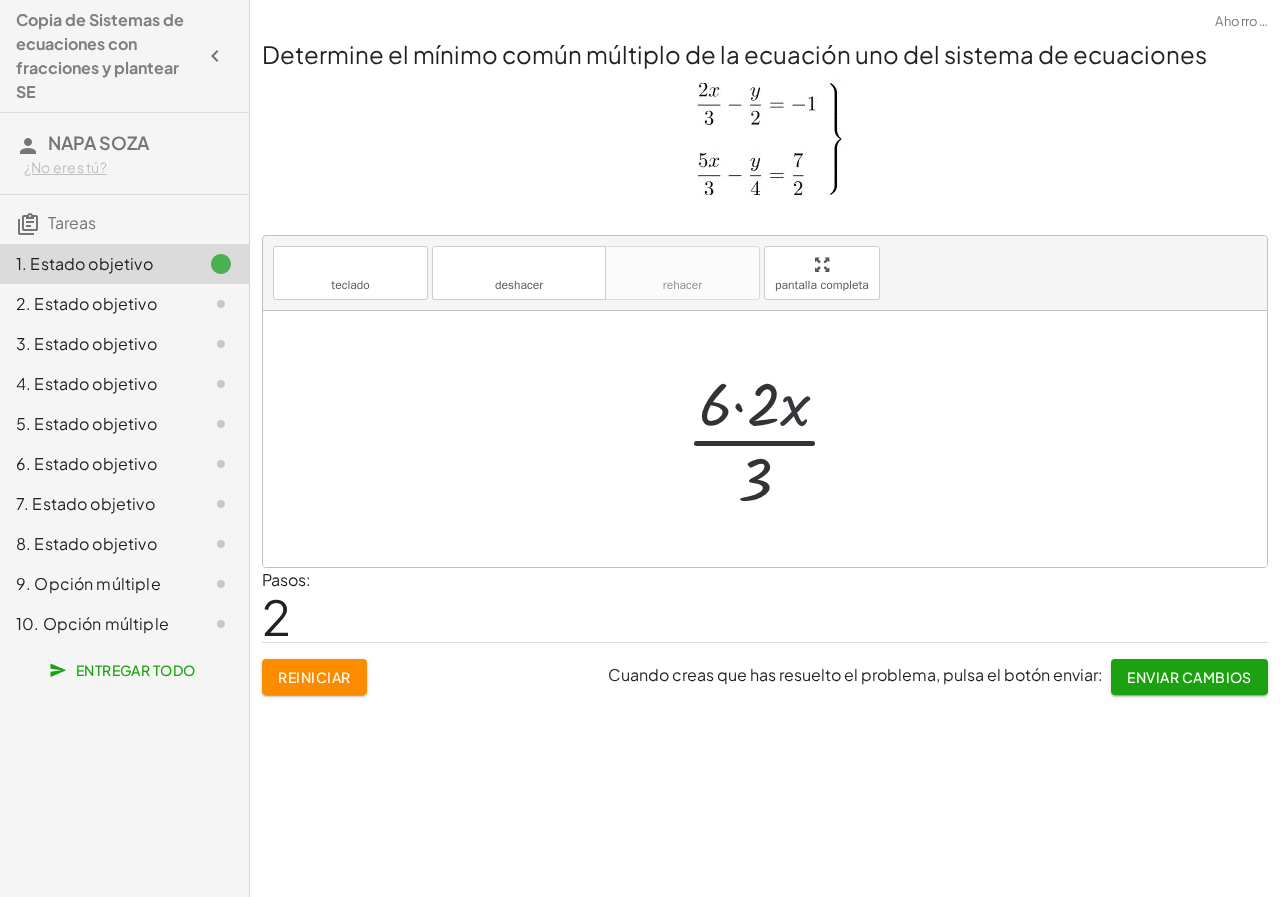 click at bounding box center (772, 439) 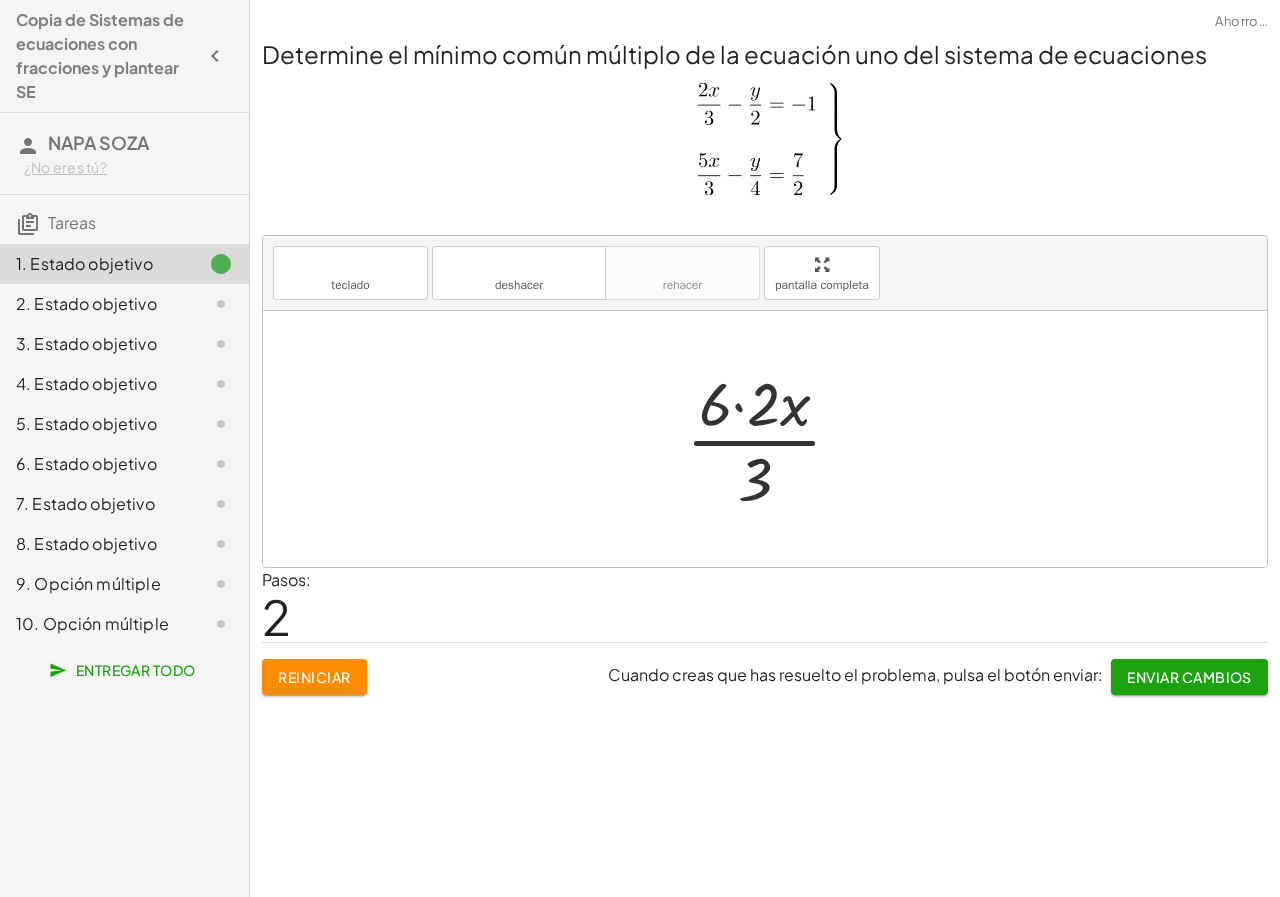 click on "Determine el mínimo común múltiplo de la ecuación uno del sistema de ecuaciones teclado teclado deshacer deshacer rehacer rehacer pantalla completa ⬚ · ⬚ · 2 · x · 3 · · 2 · x · 3 6 × Pasos:   2 Reiniciar Cuando creas que has resuelto el problema, pulsa el botón enviar: Enviar cambios" 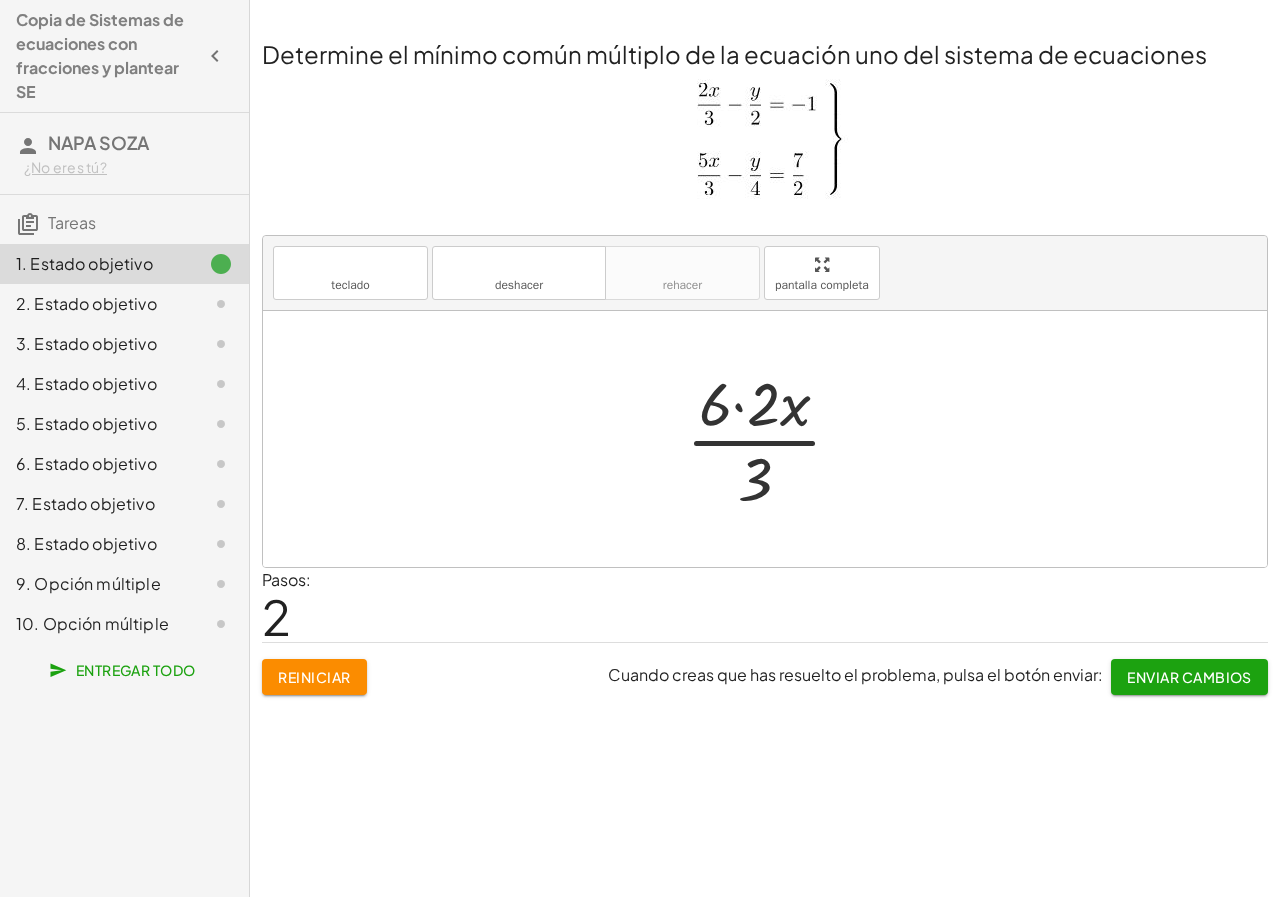 drag, startPoint x: 349, startPoint y: 678, endPoint x: 442, endPoint y: 734, distance: 108.55874 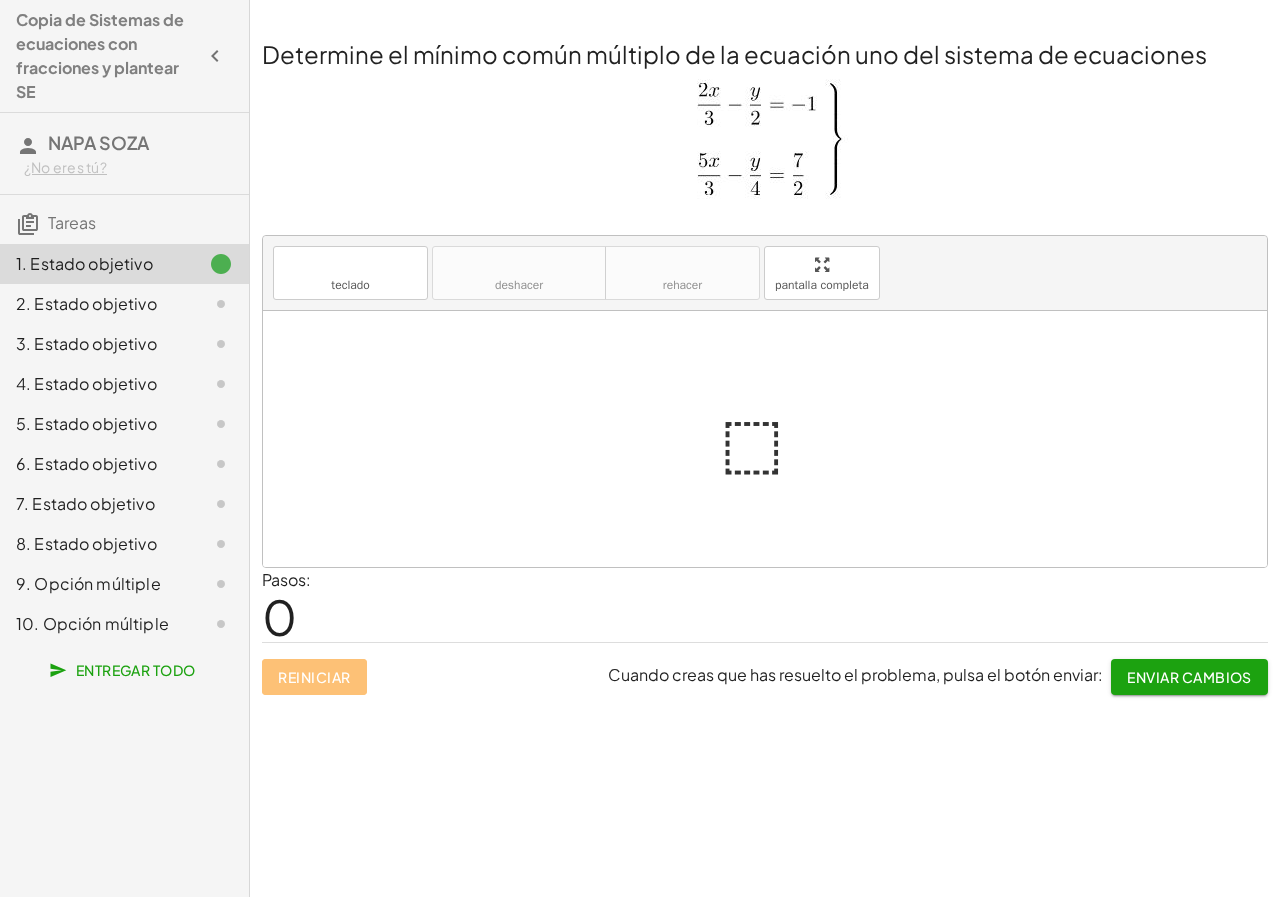 click at bounding box center (773, 439) 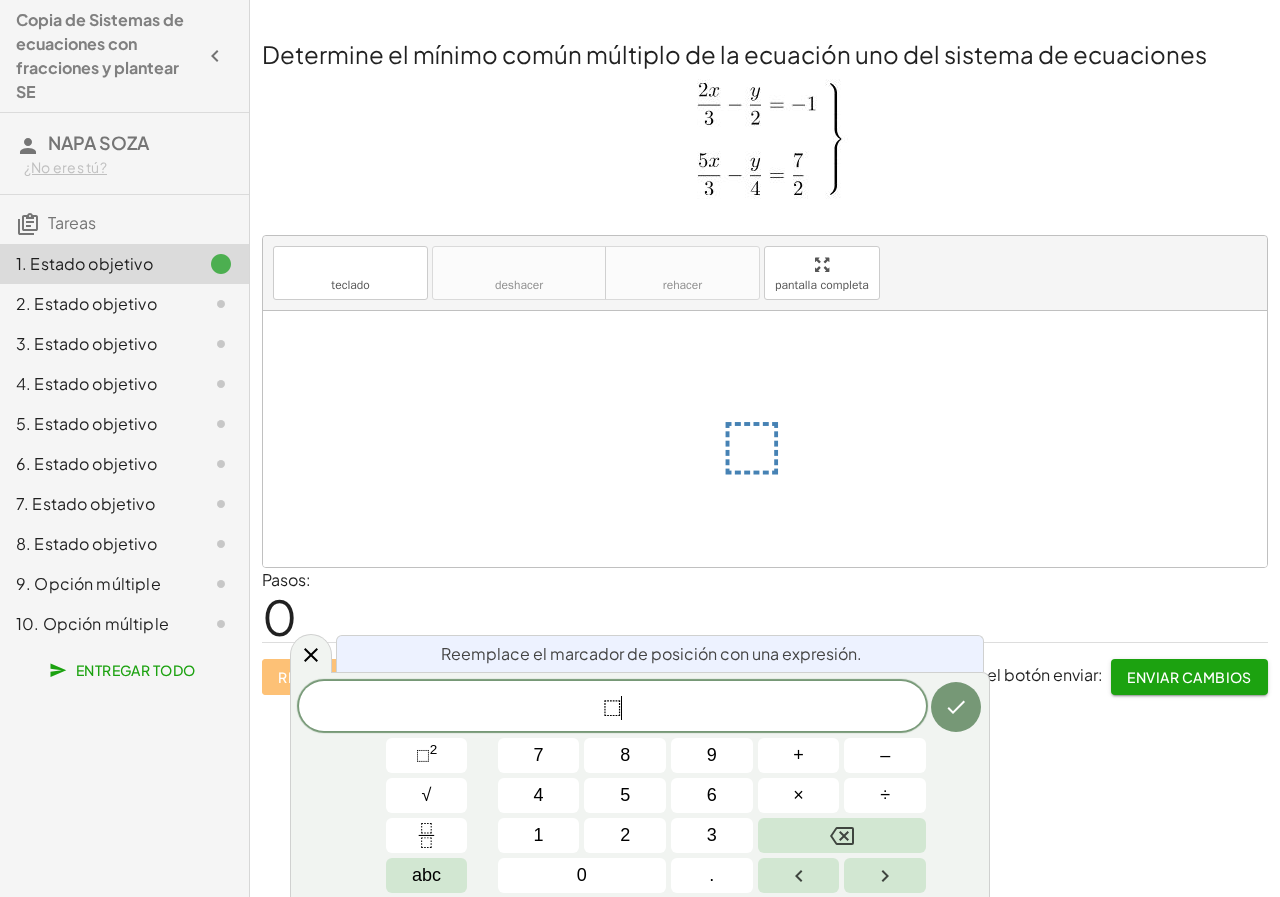 click on "⬚ ​" 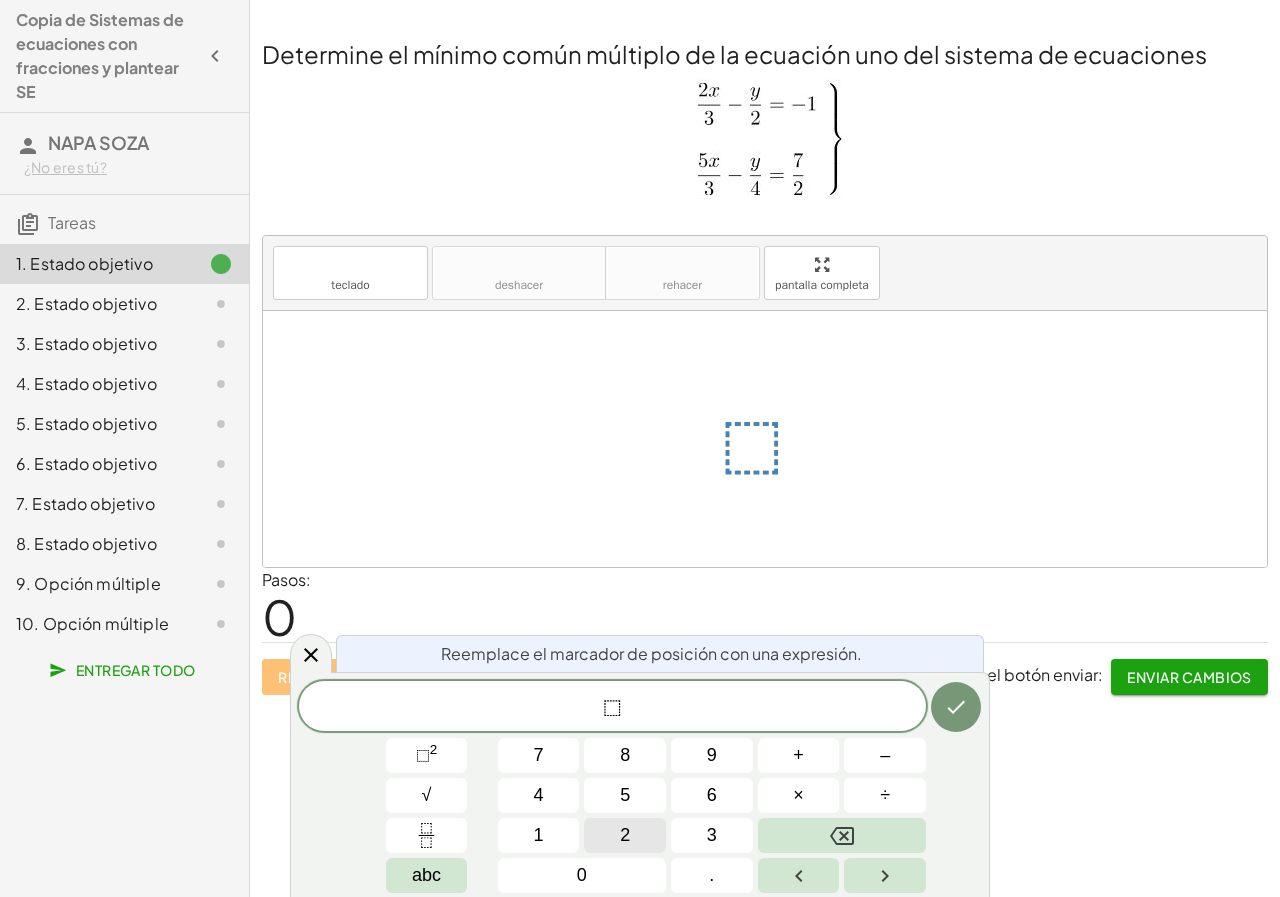 click on "2" at bounding box center [625, 835] 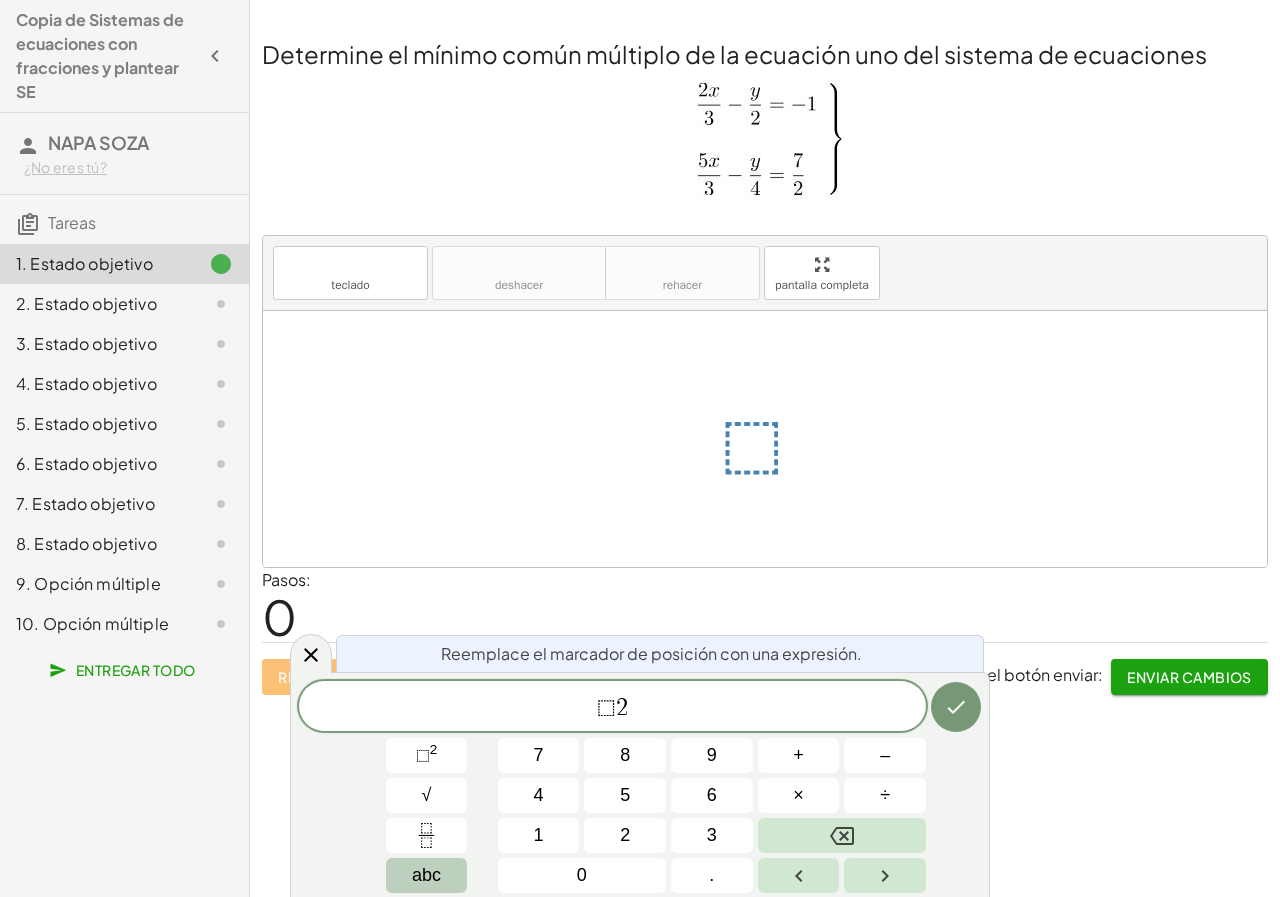 click on "abc" at bounding box center [426, 875] 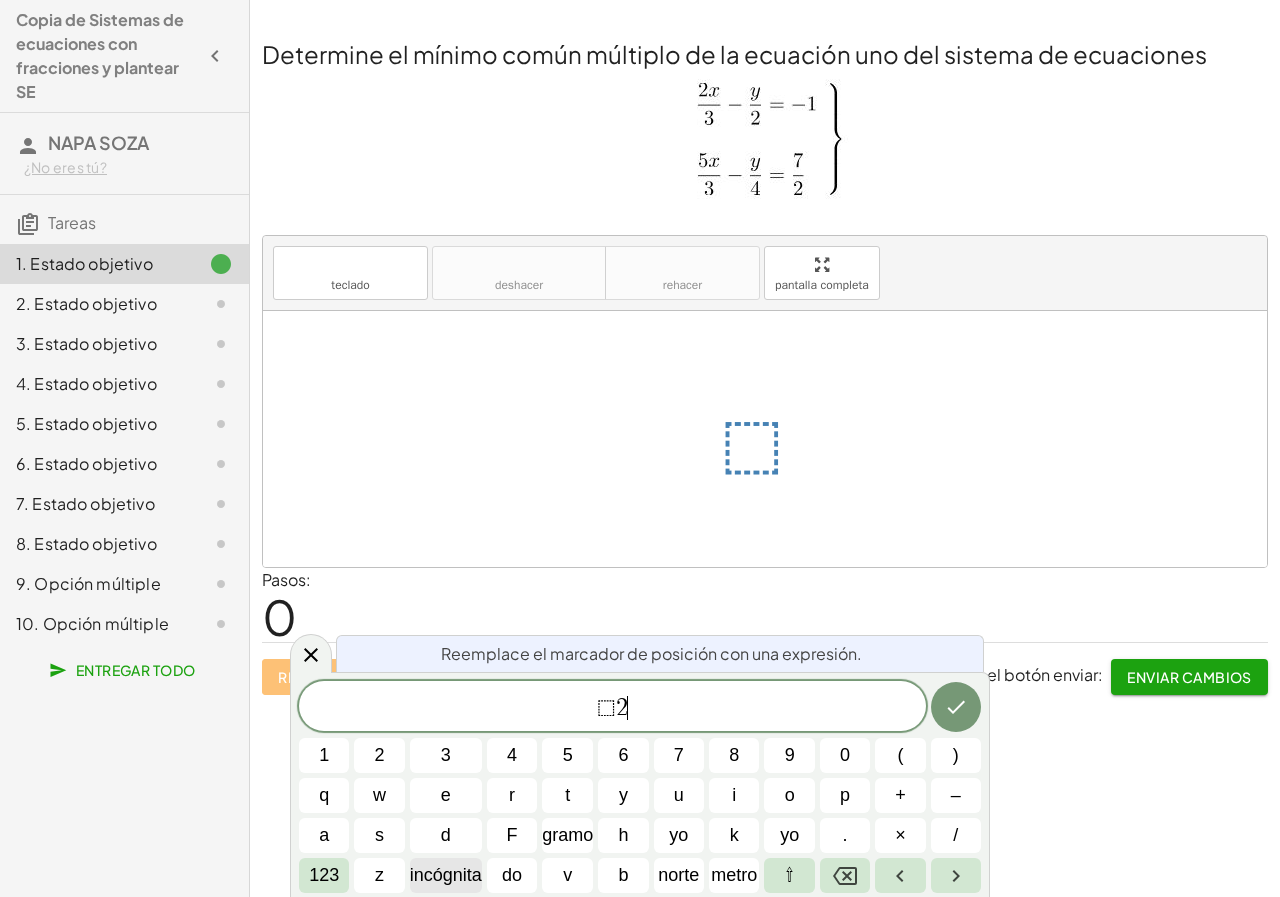 click on "incógnita" at bounding box center (446, 875) 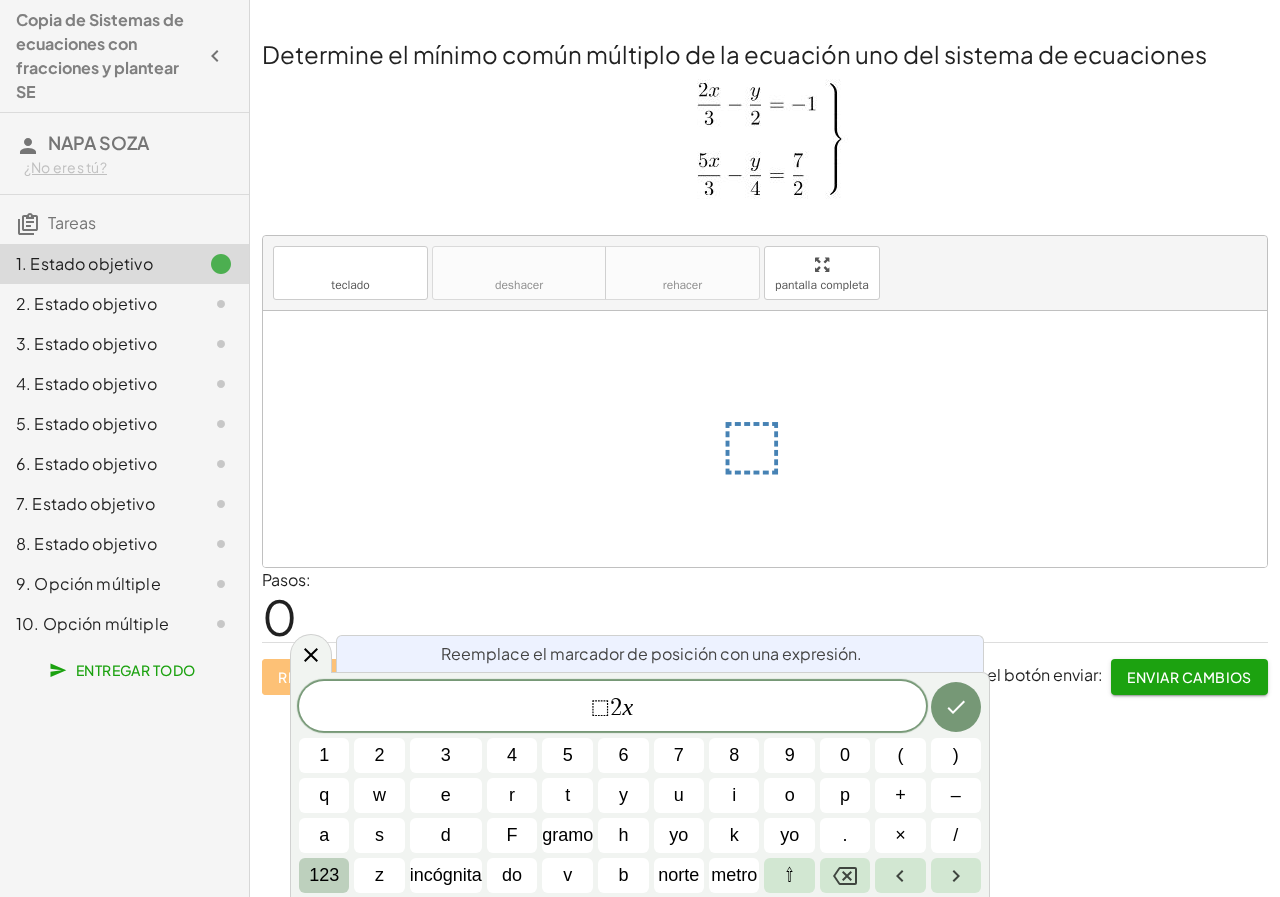 click on "123" at bounding box center [324, 875] 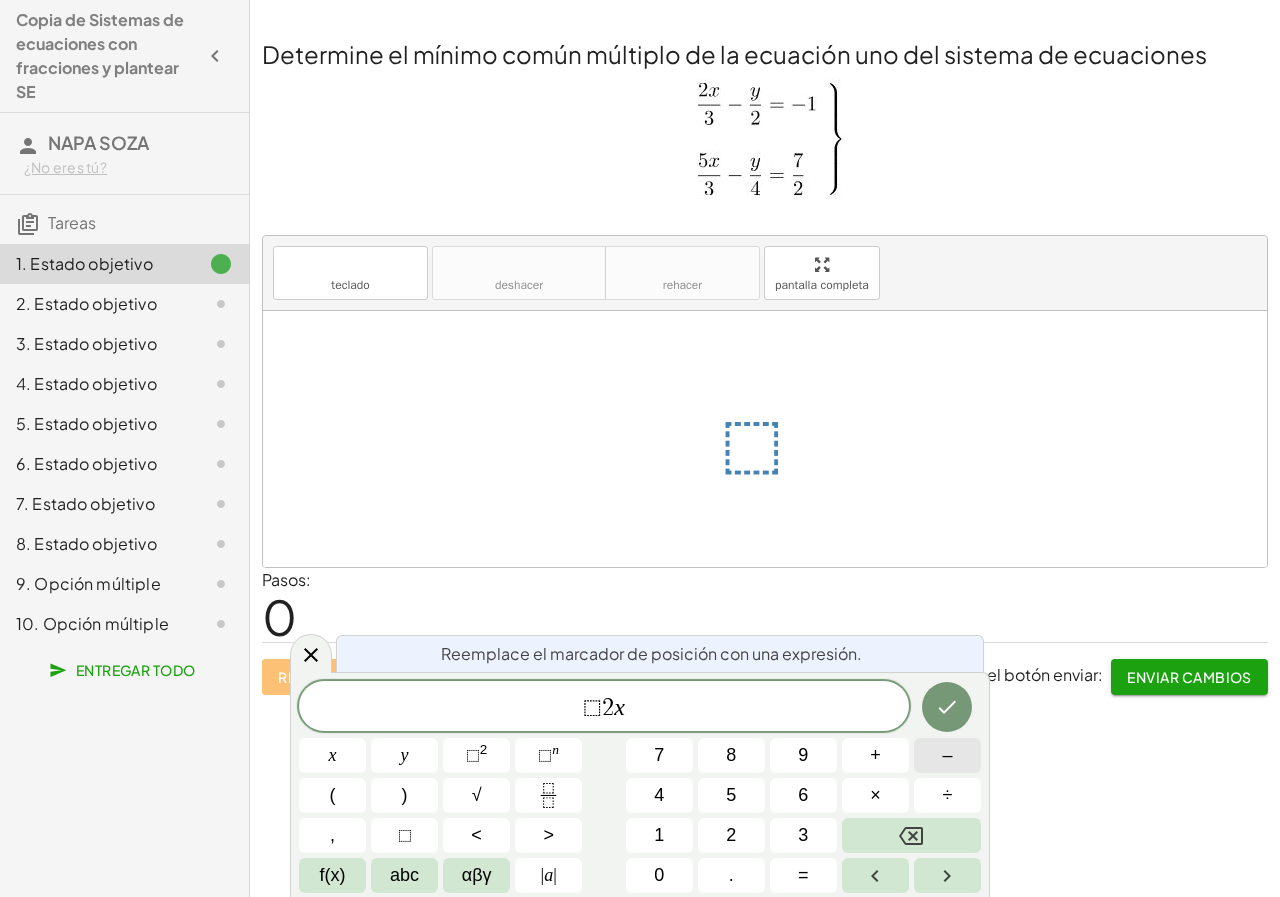 click on "–" at bounding box center [947, 755] 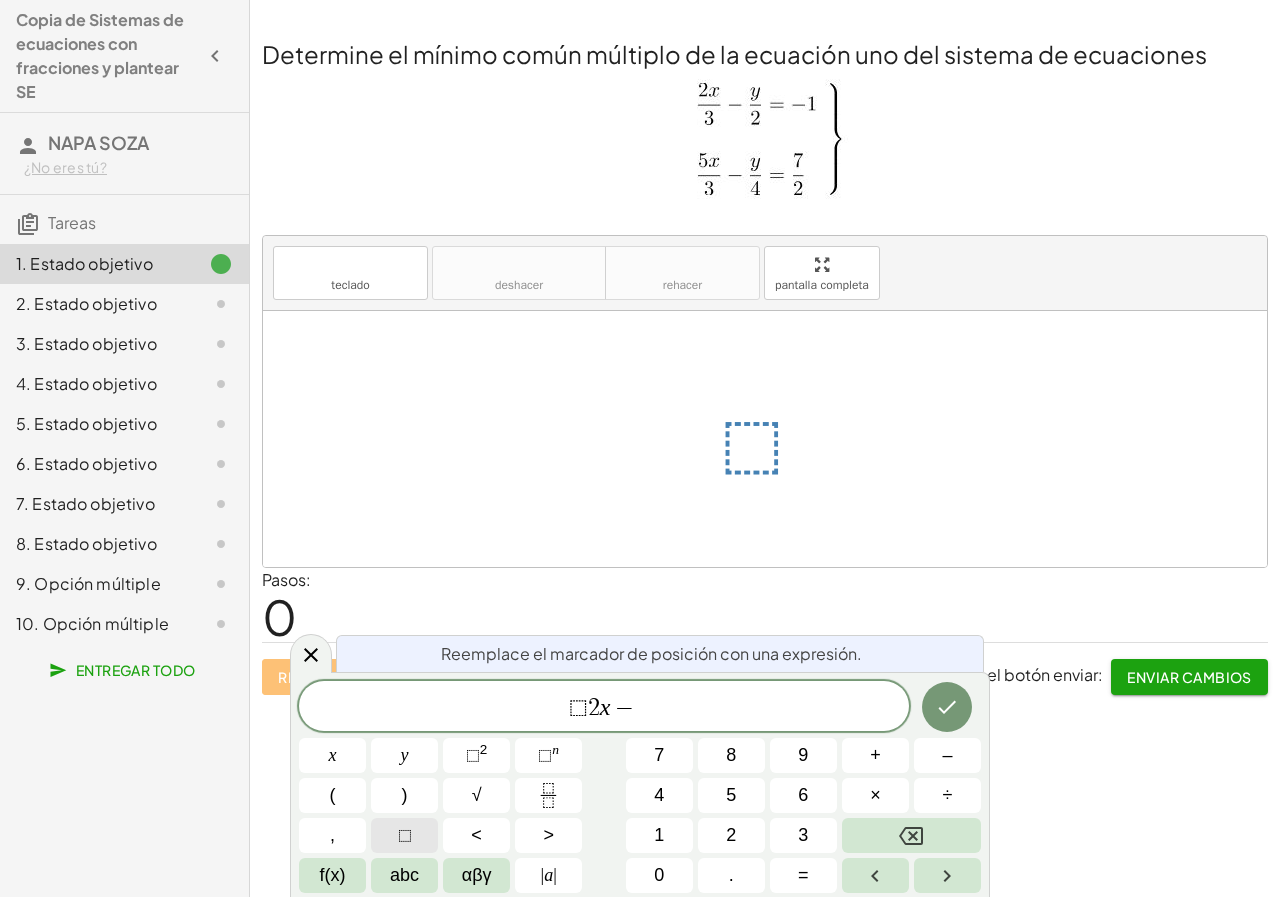 click on "⬚" at bounding box center (405, 835) 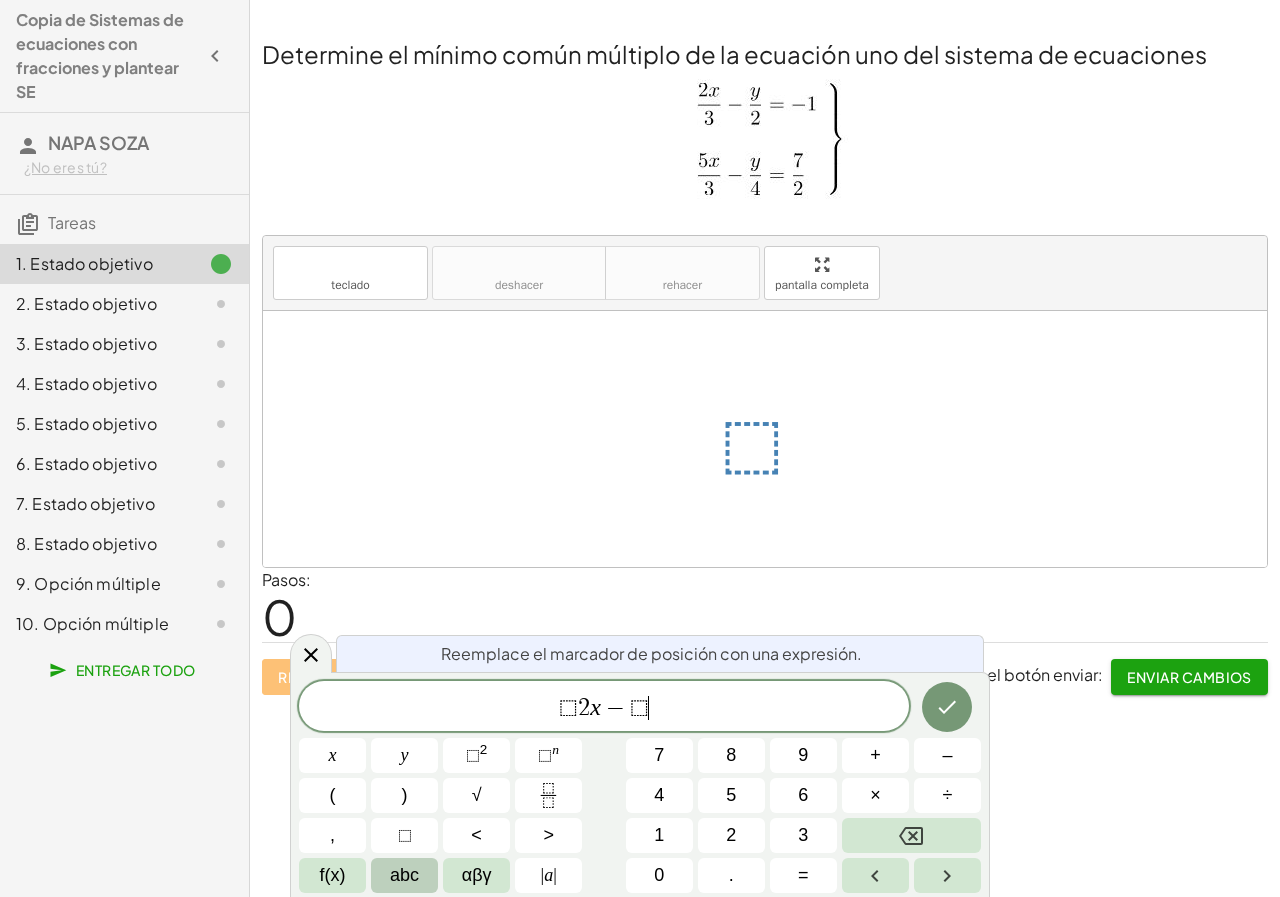 click on "abc" at bounding box center (404, 875) 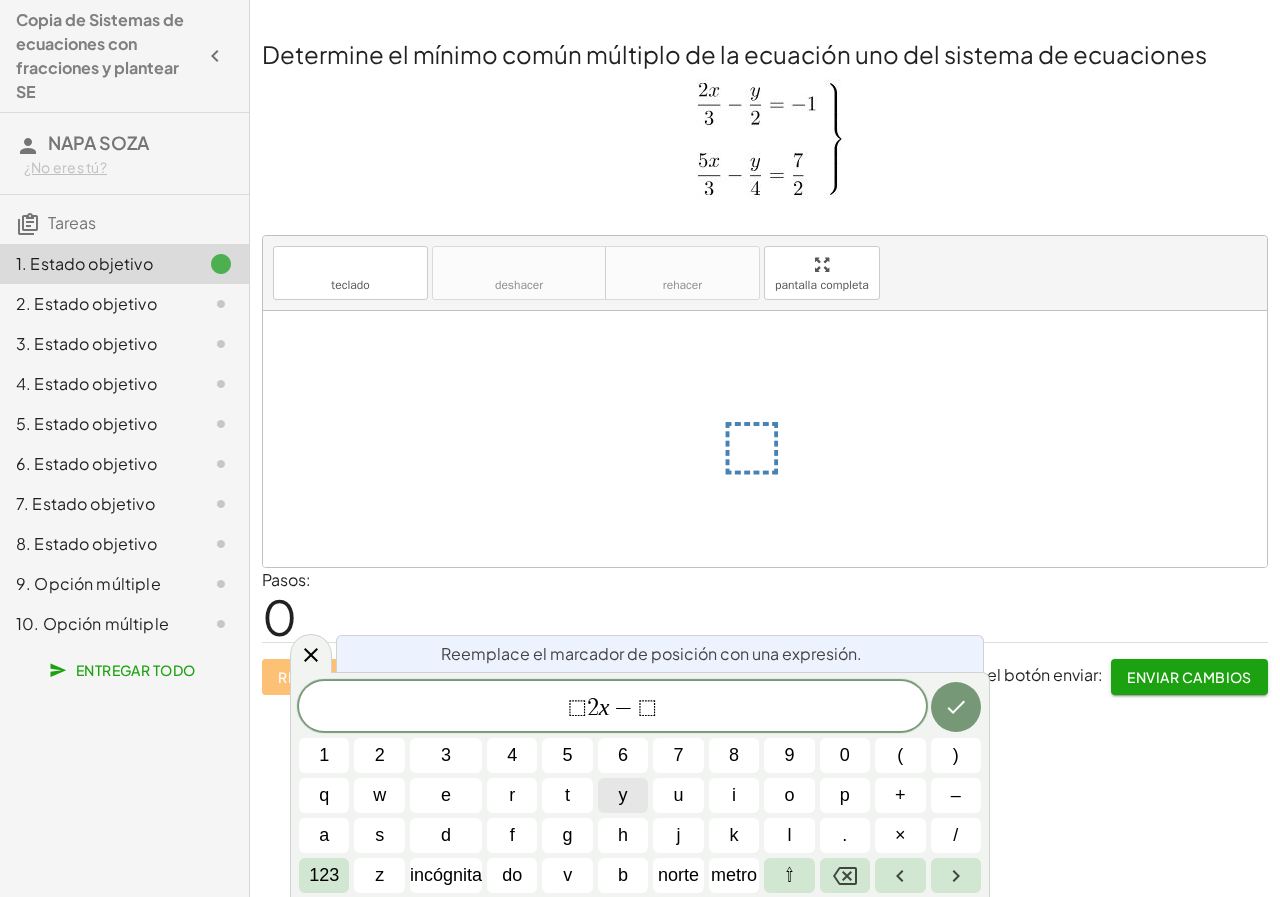 click on "y" at bounding box center [623, 795] 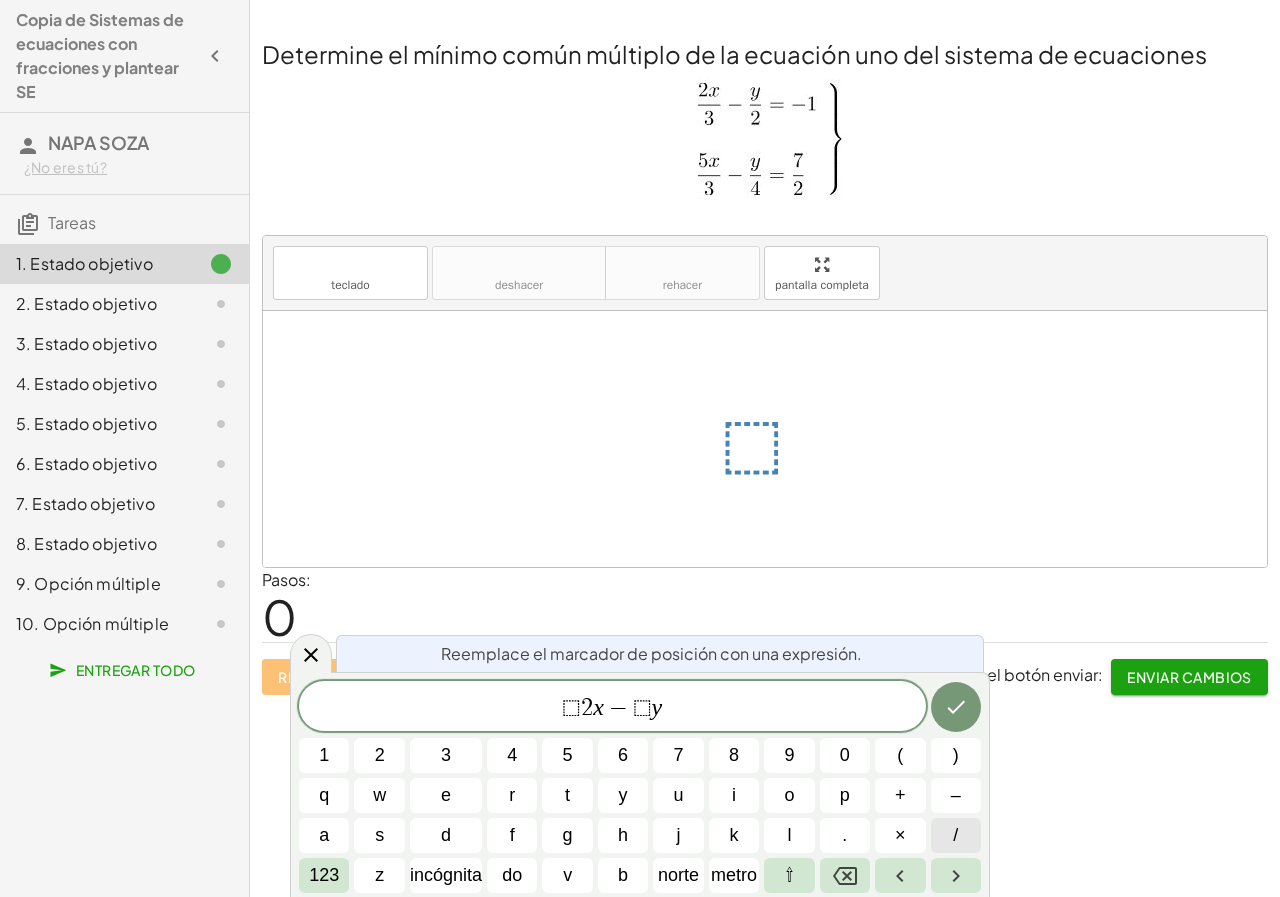 click on "/" at bounding box center (956, 835) 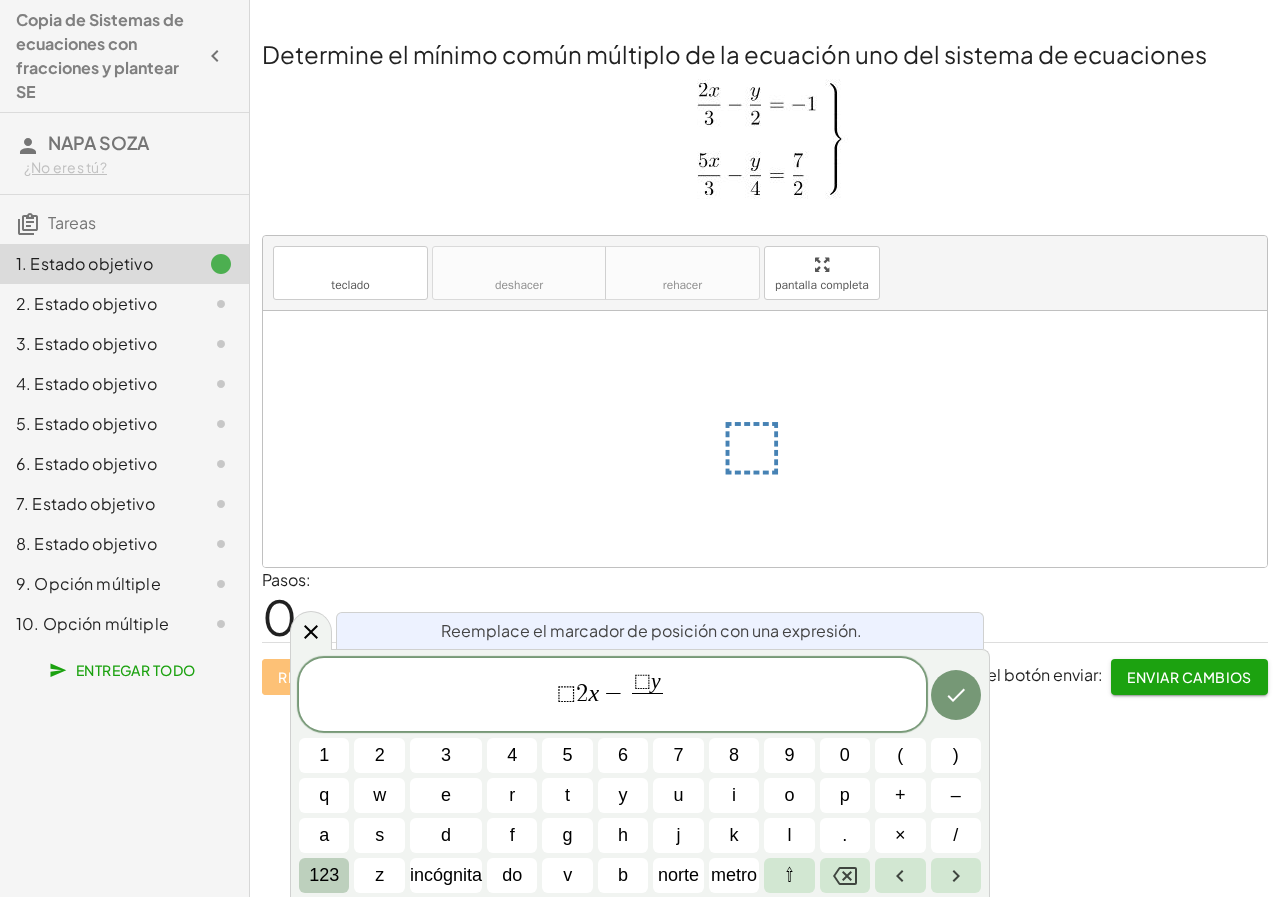 click on "123" at bounding box center (324, 875) 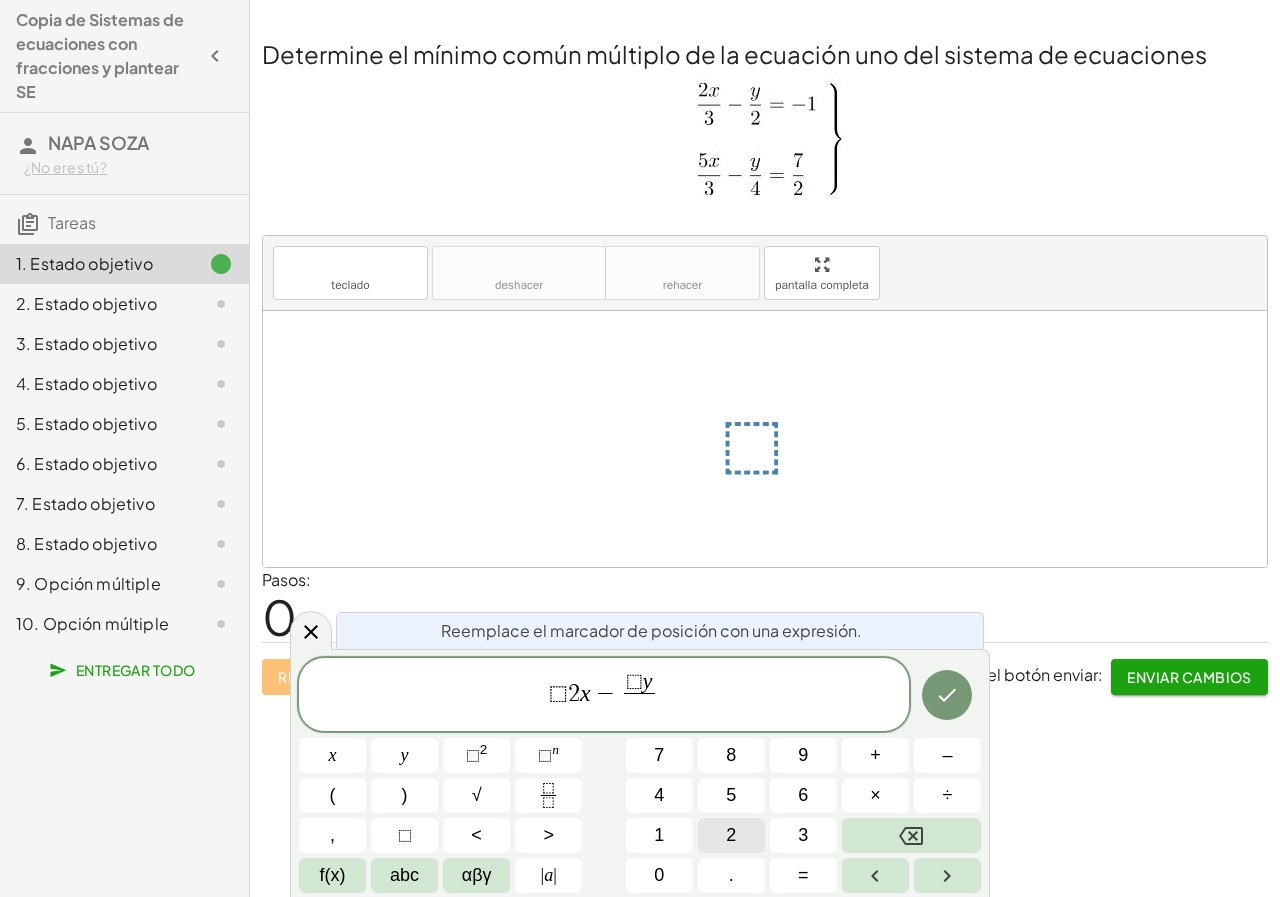 click on "2" at bounding box center [731, 835] 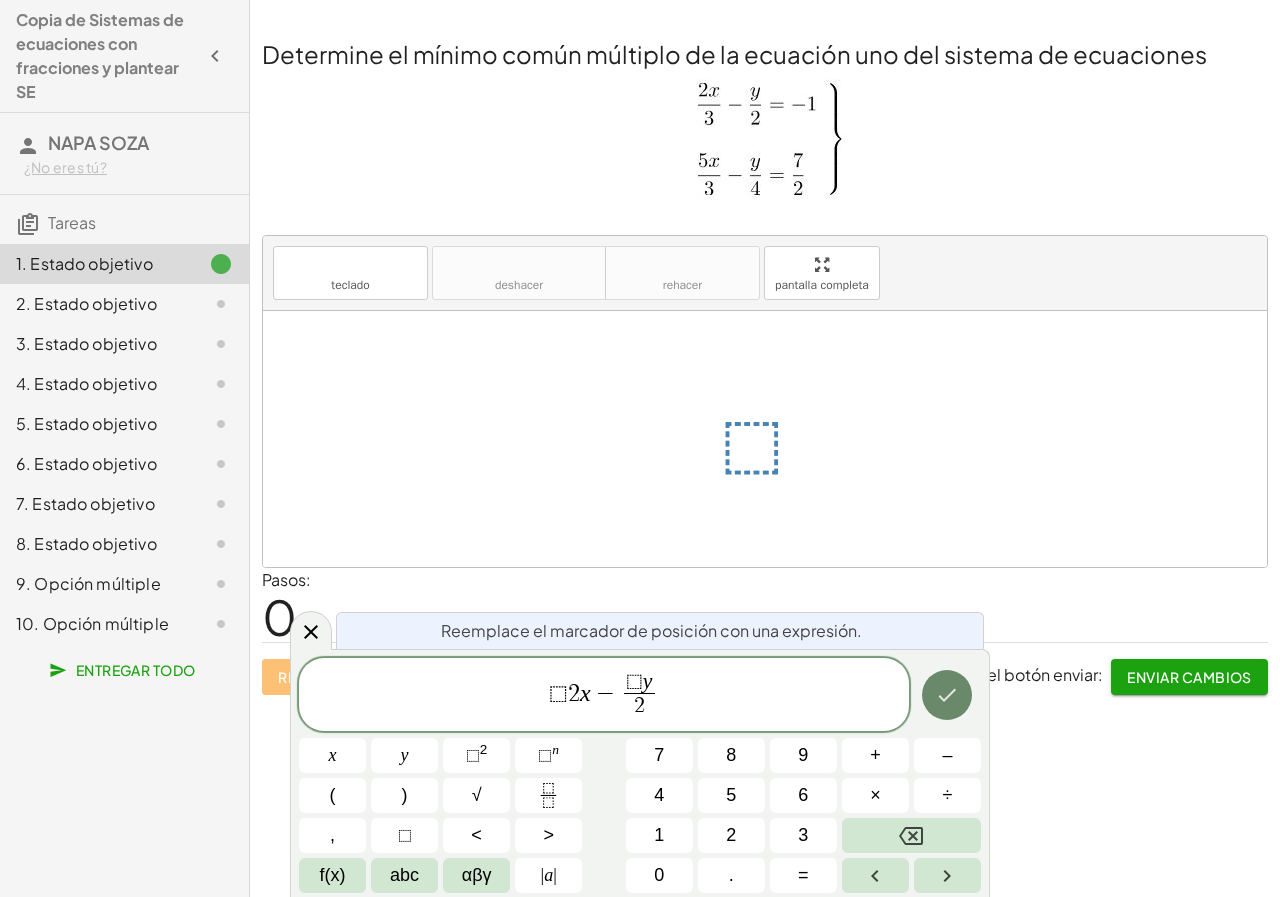 click at bounding box center [947, 695] 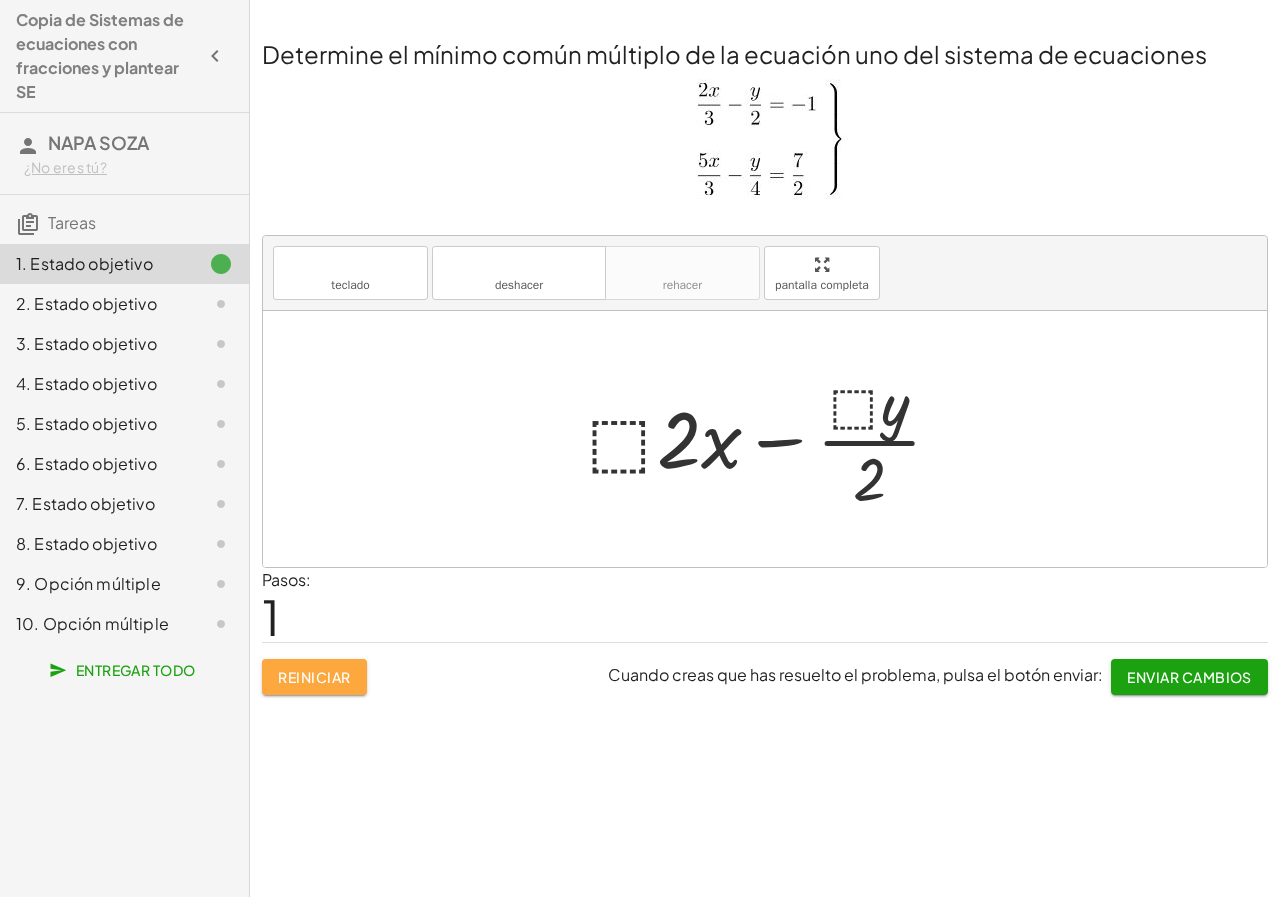click on "Reiniciar" at bounding box center (314, 677) 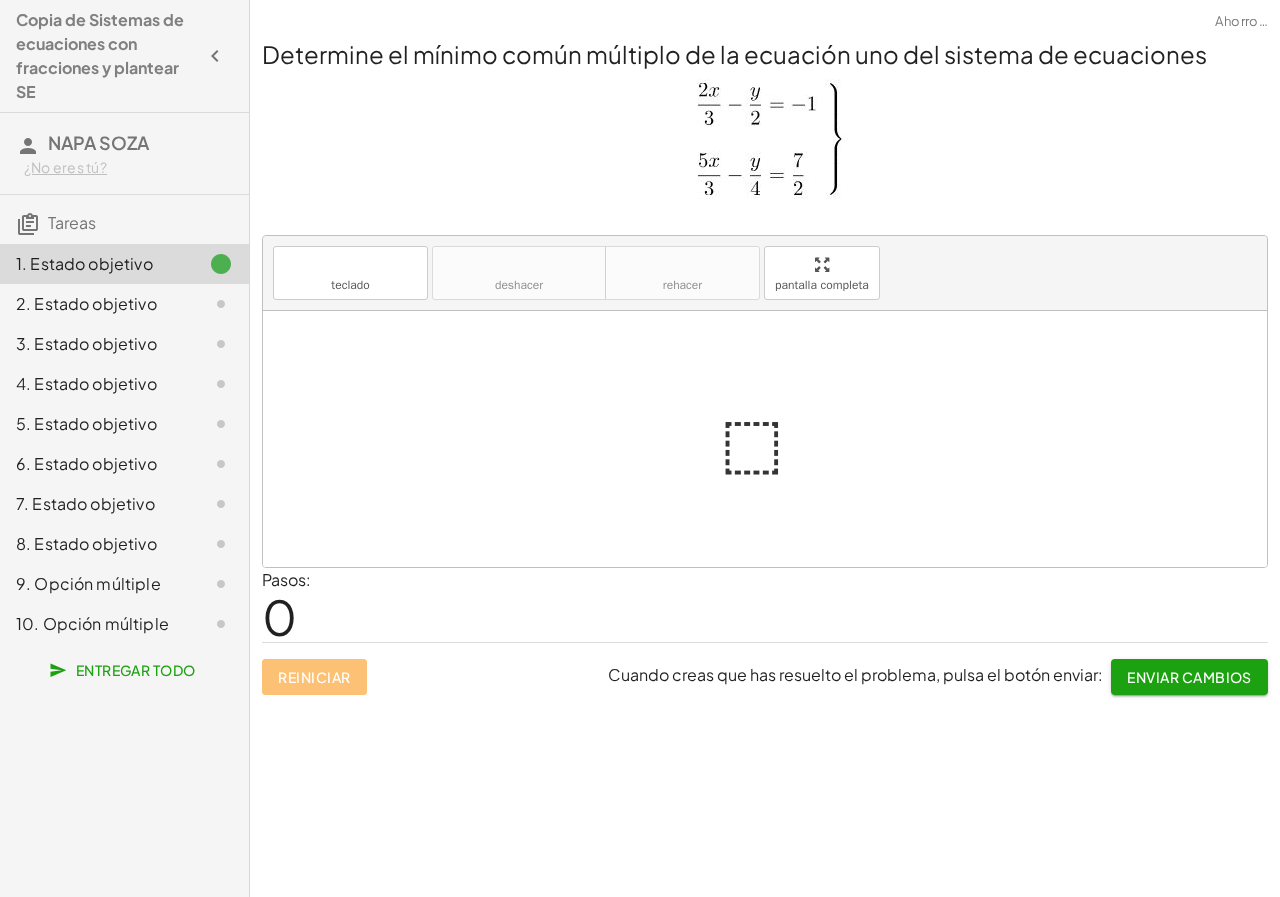 click at bounding box center [773, 439] 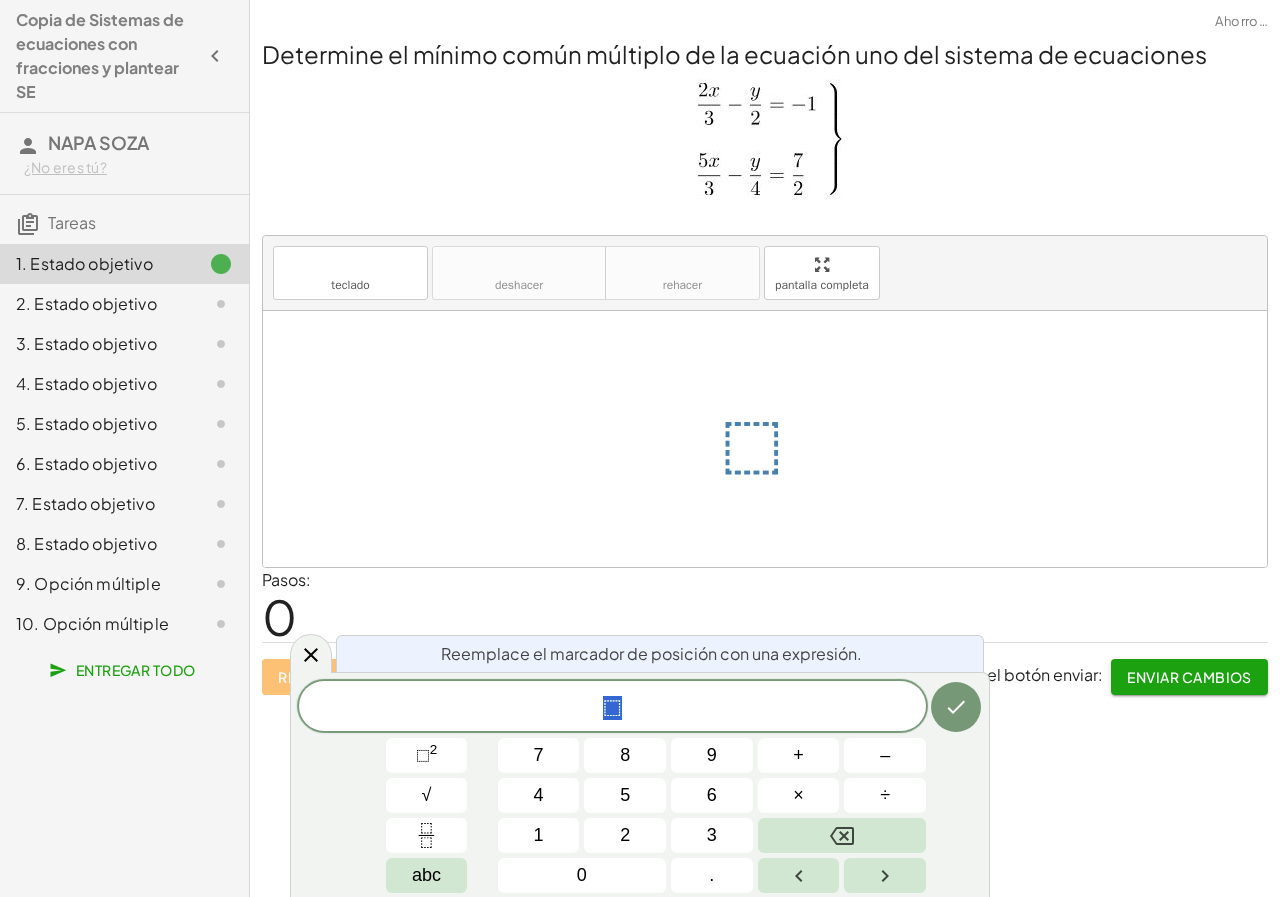 click at bounding box center (773, 439) 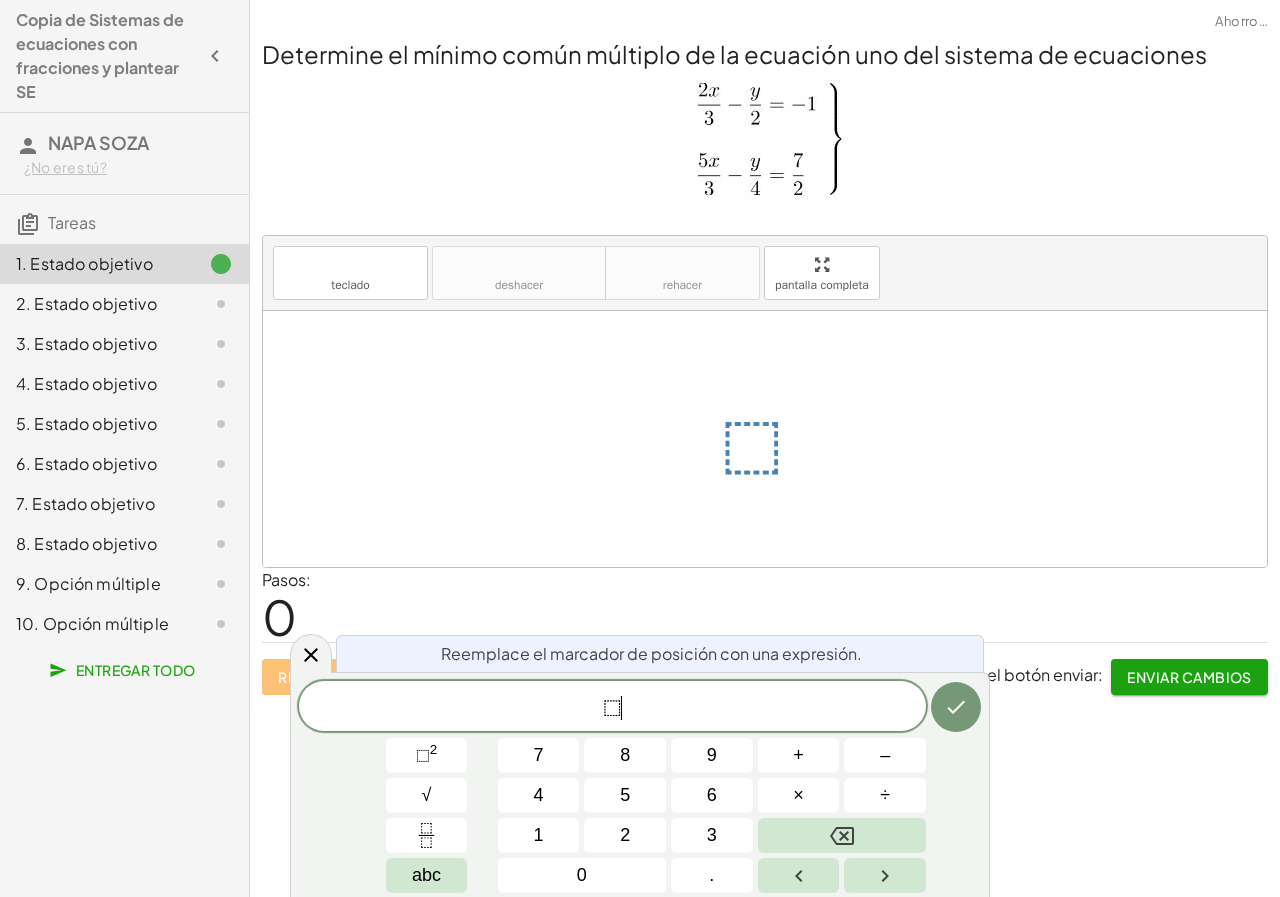 click on "⬚ ​" at bounding box center [612, 708] 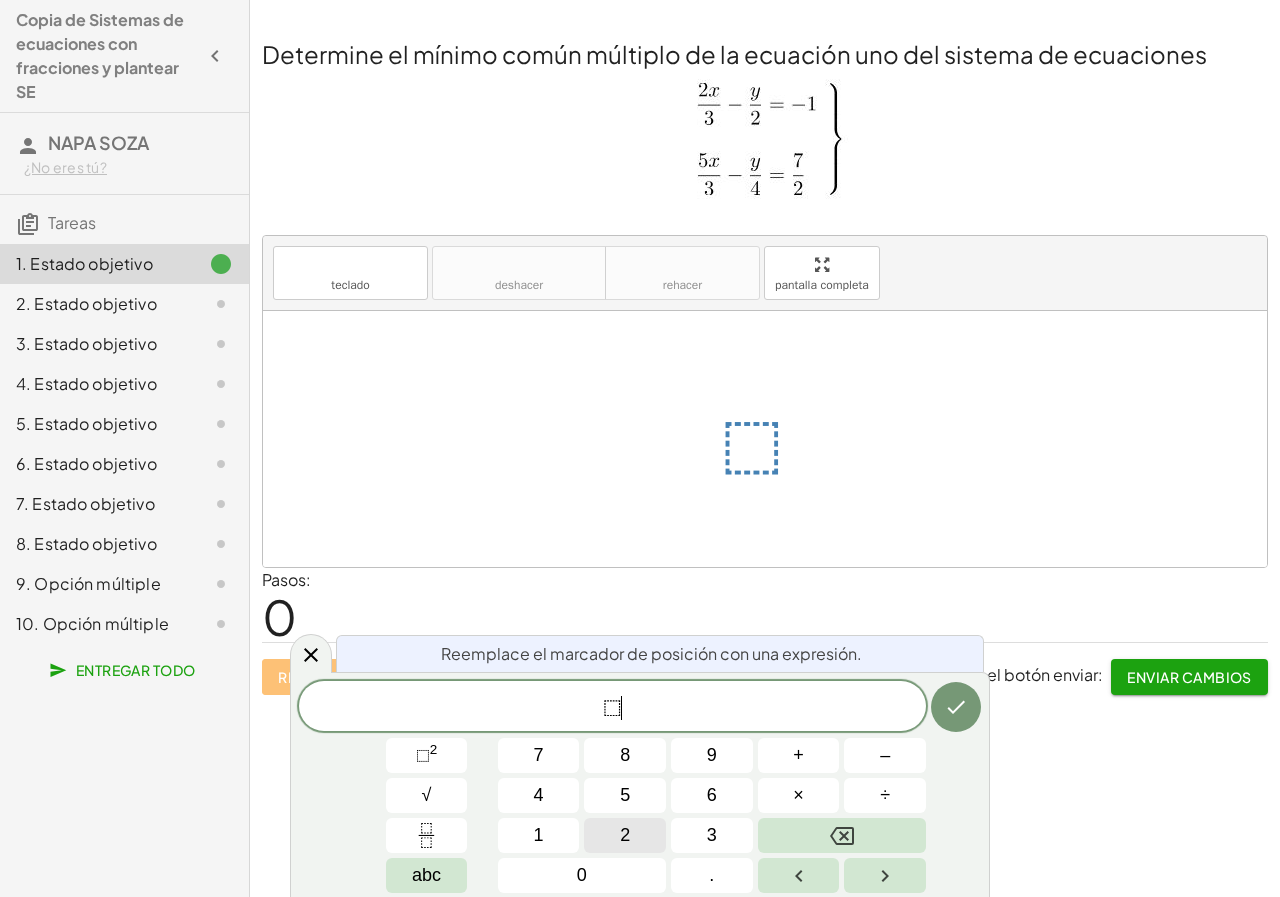 click on "2" at bounding box center (625, 835) 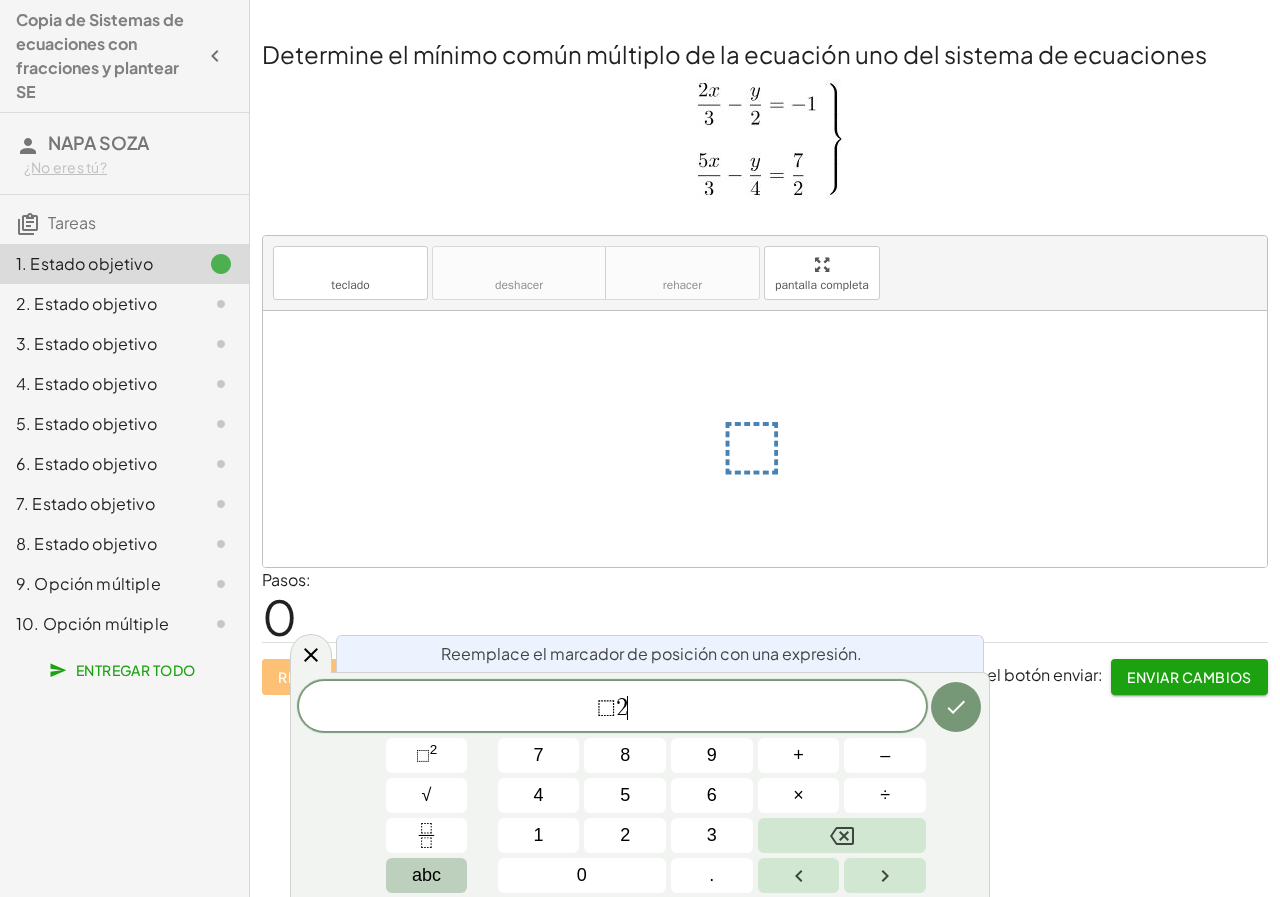 click on "abc" at bounding box center [426, 875] 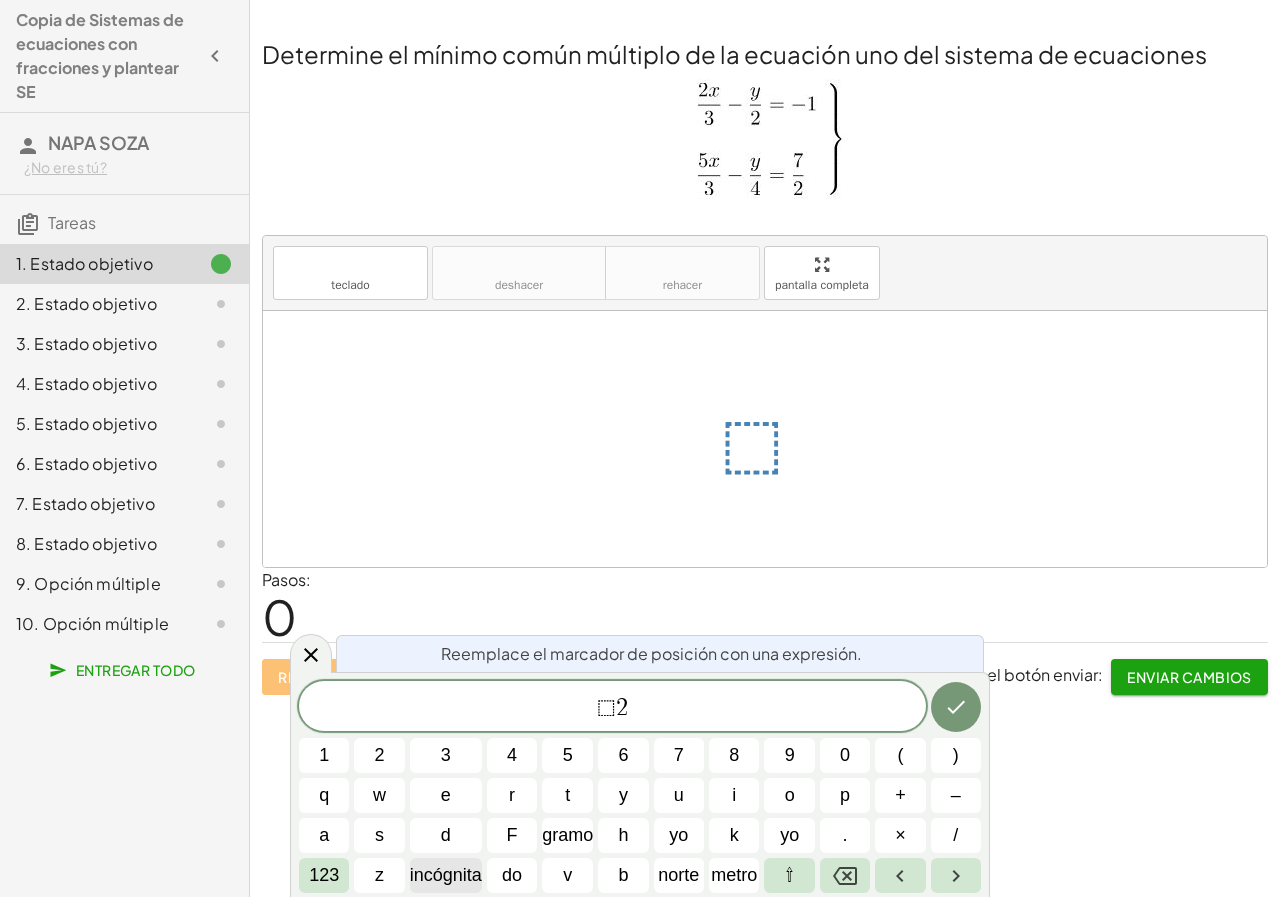 click on "incógnita" at bounding box center [446, 875] 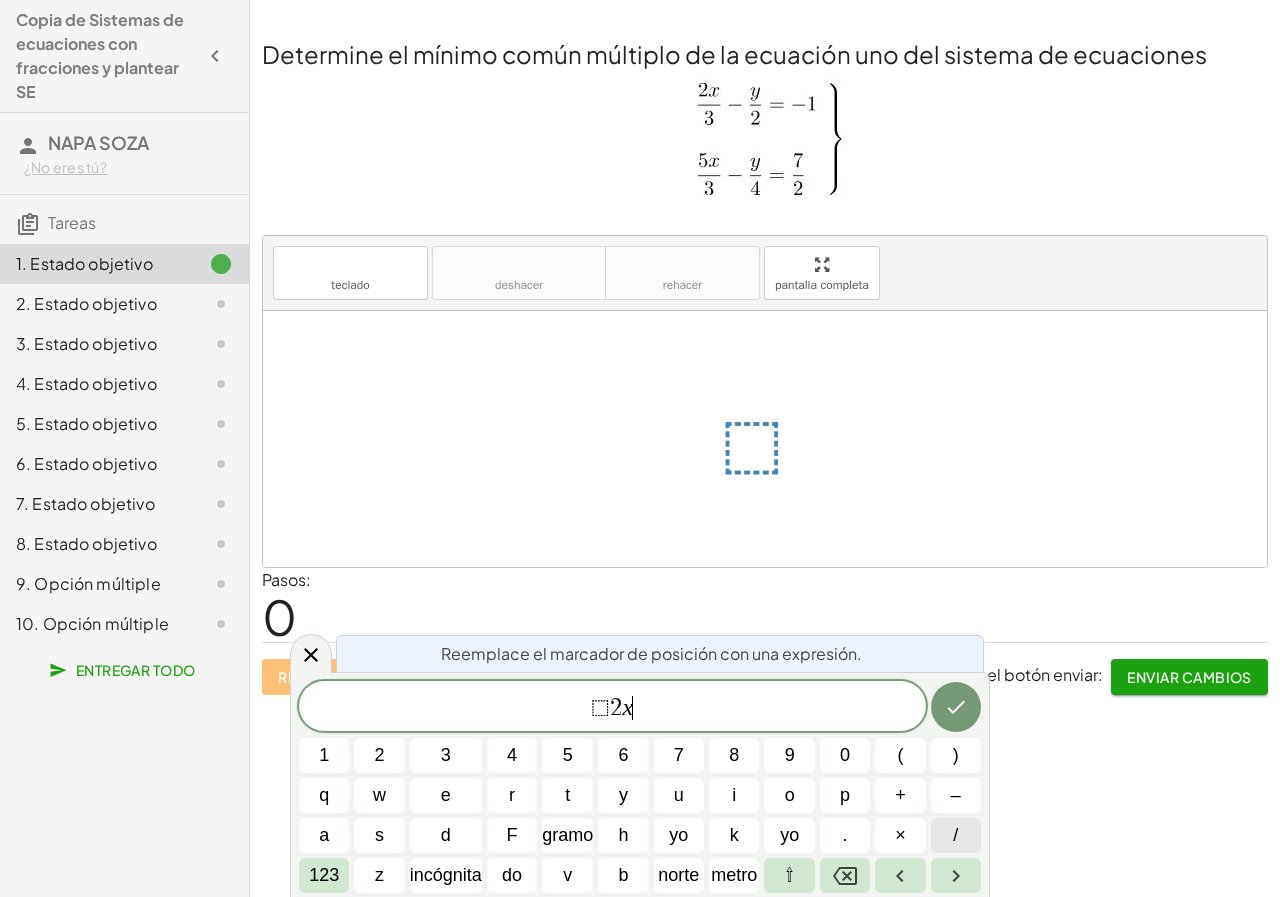click on "/" at bounding box center (956, 835) 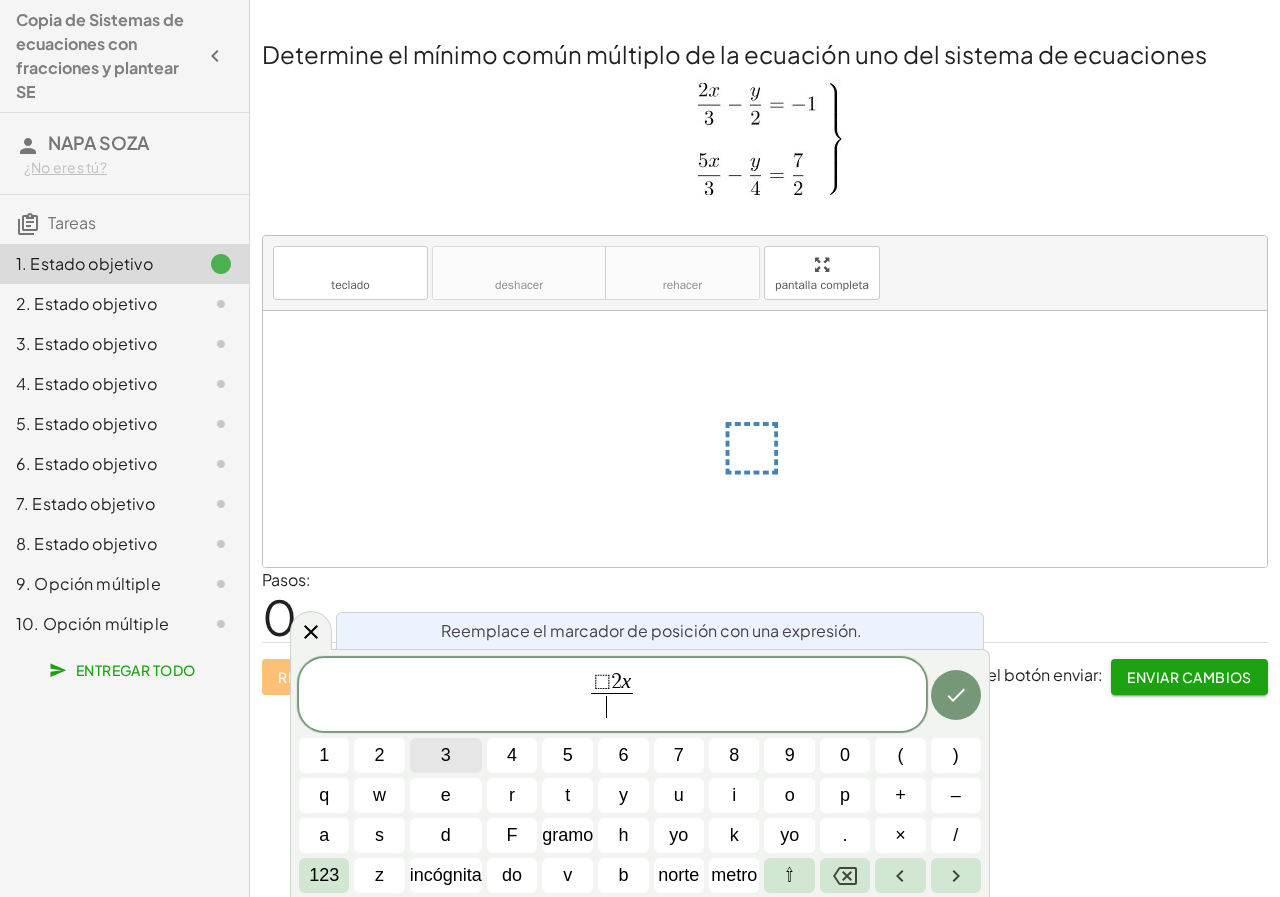 click on "3" at bounding box center (446, 755) 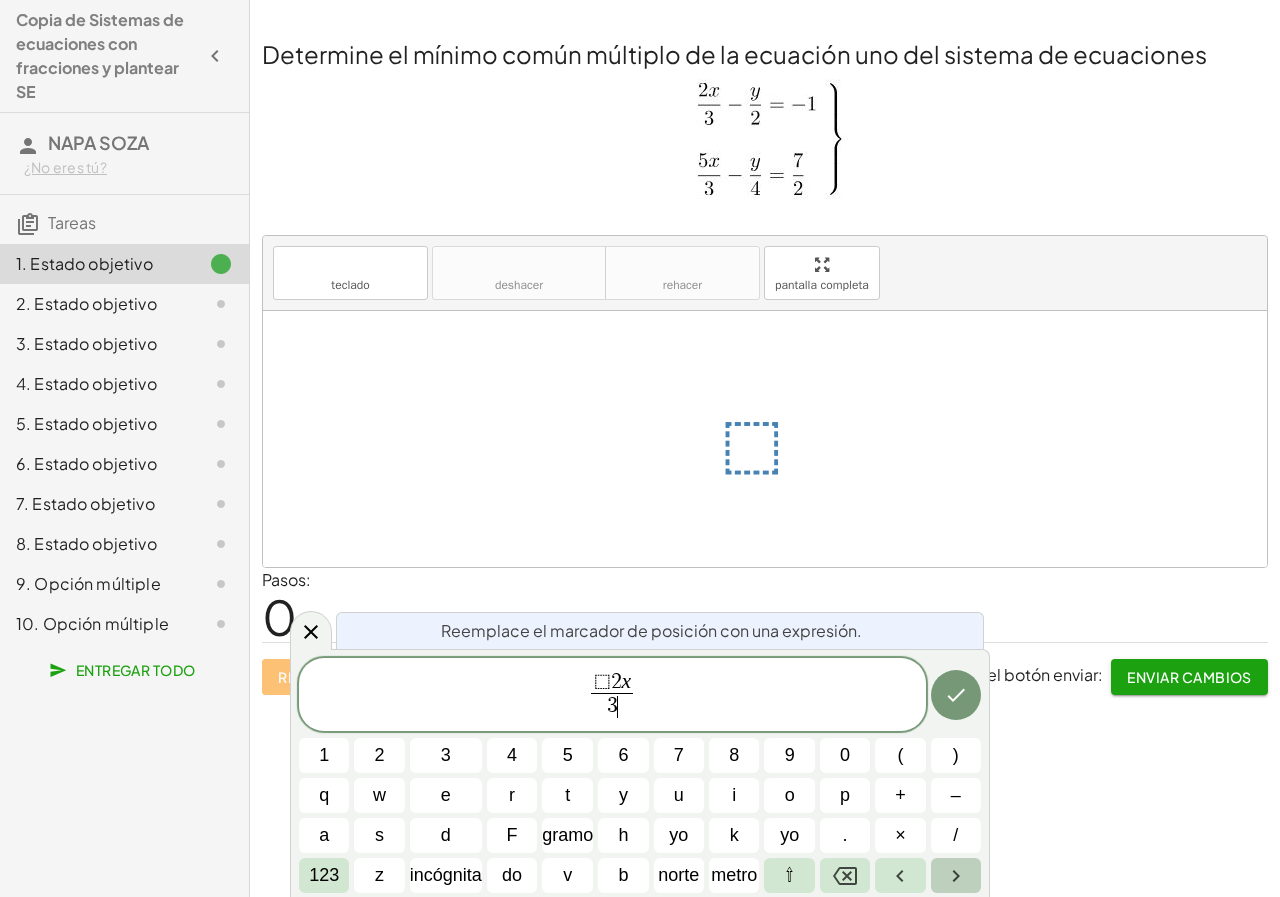 click at bounding box center [956, 875] 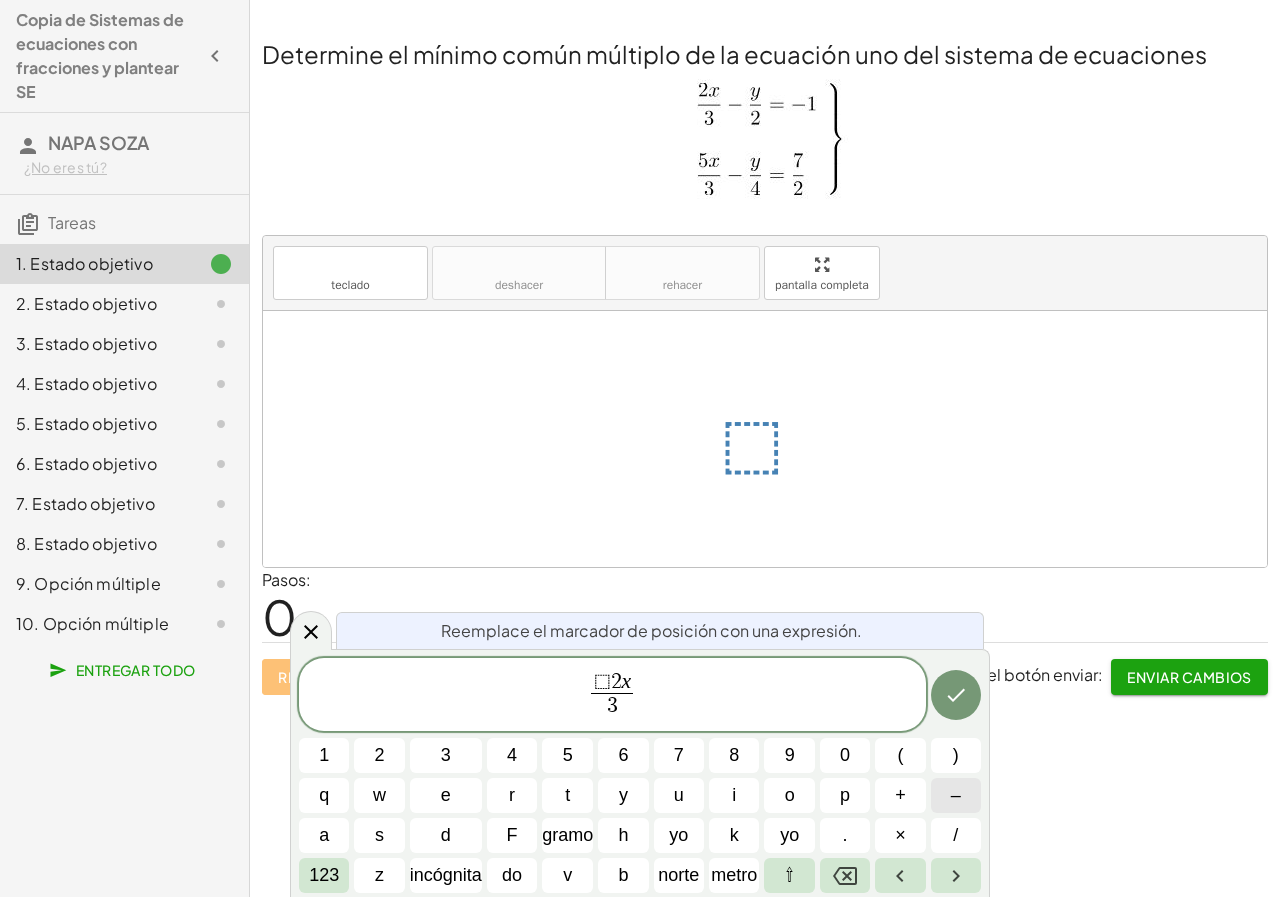 click on "–" at bounding box center (956, 795) 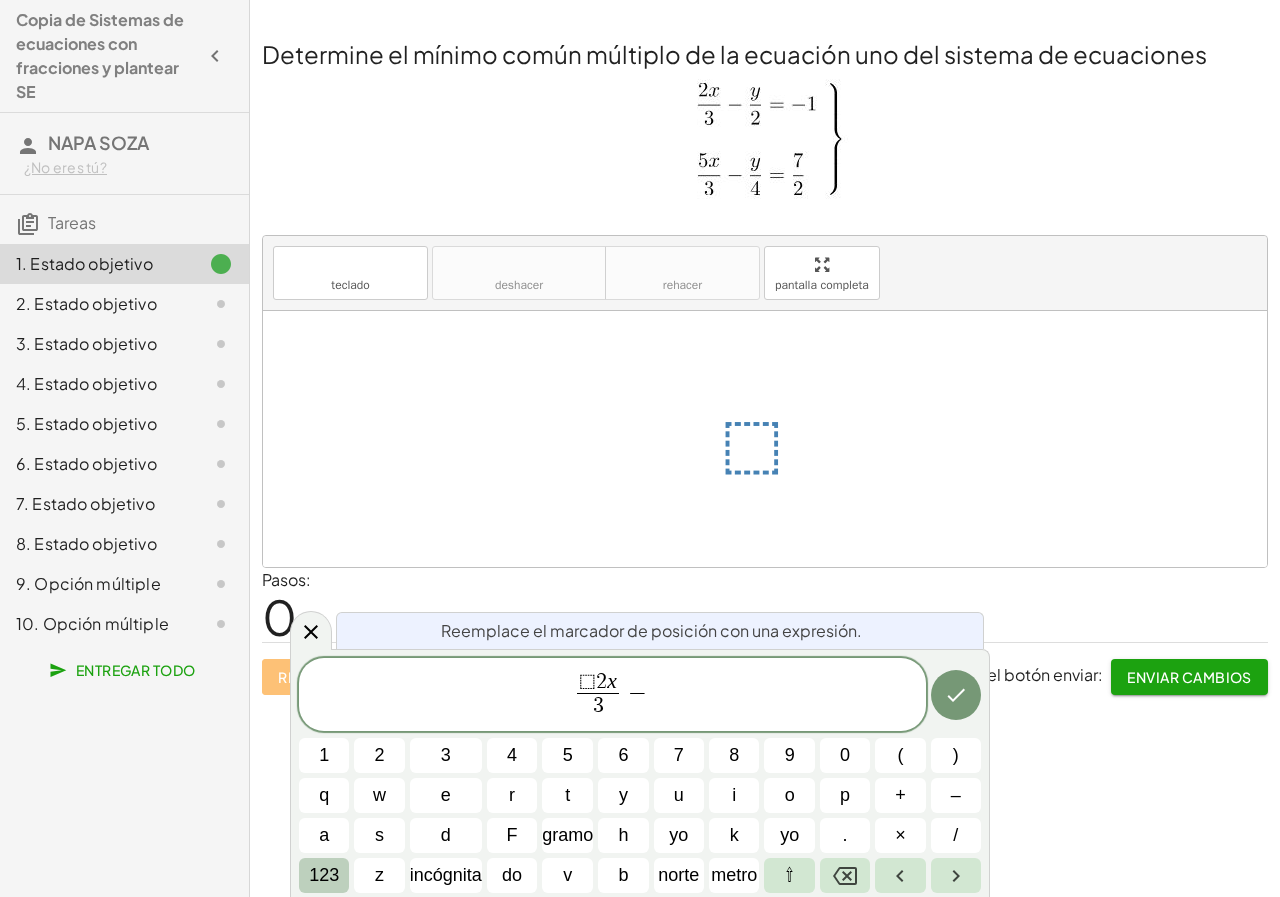 click on "123" at bounding box center [324, 875] 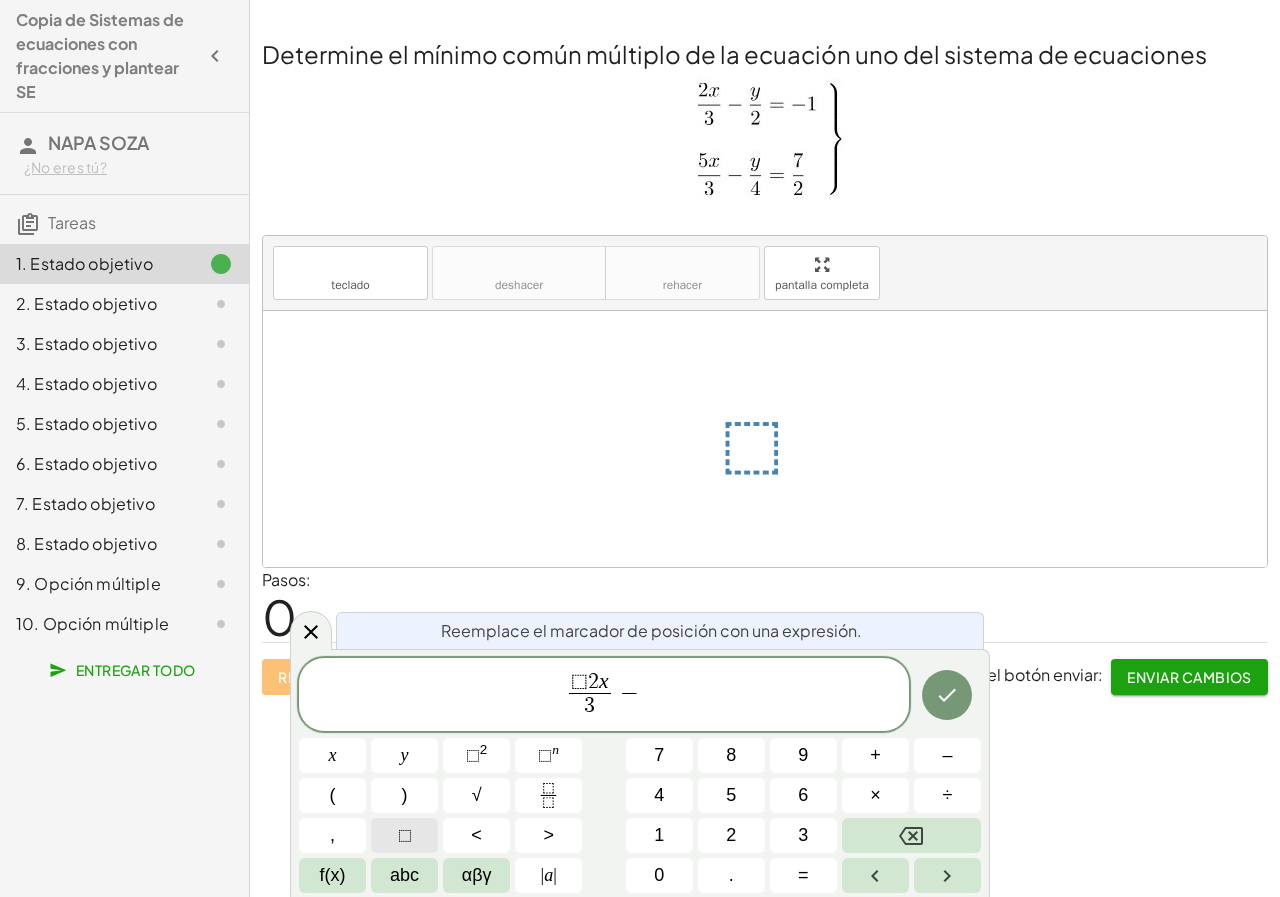 click on "⬚" at bounding box center [404, 835] 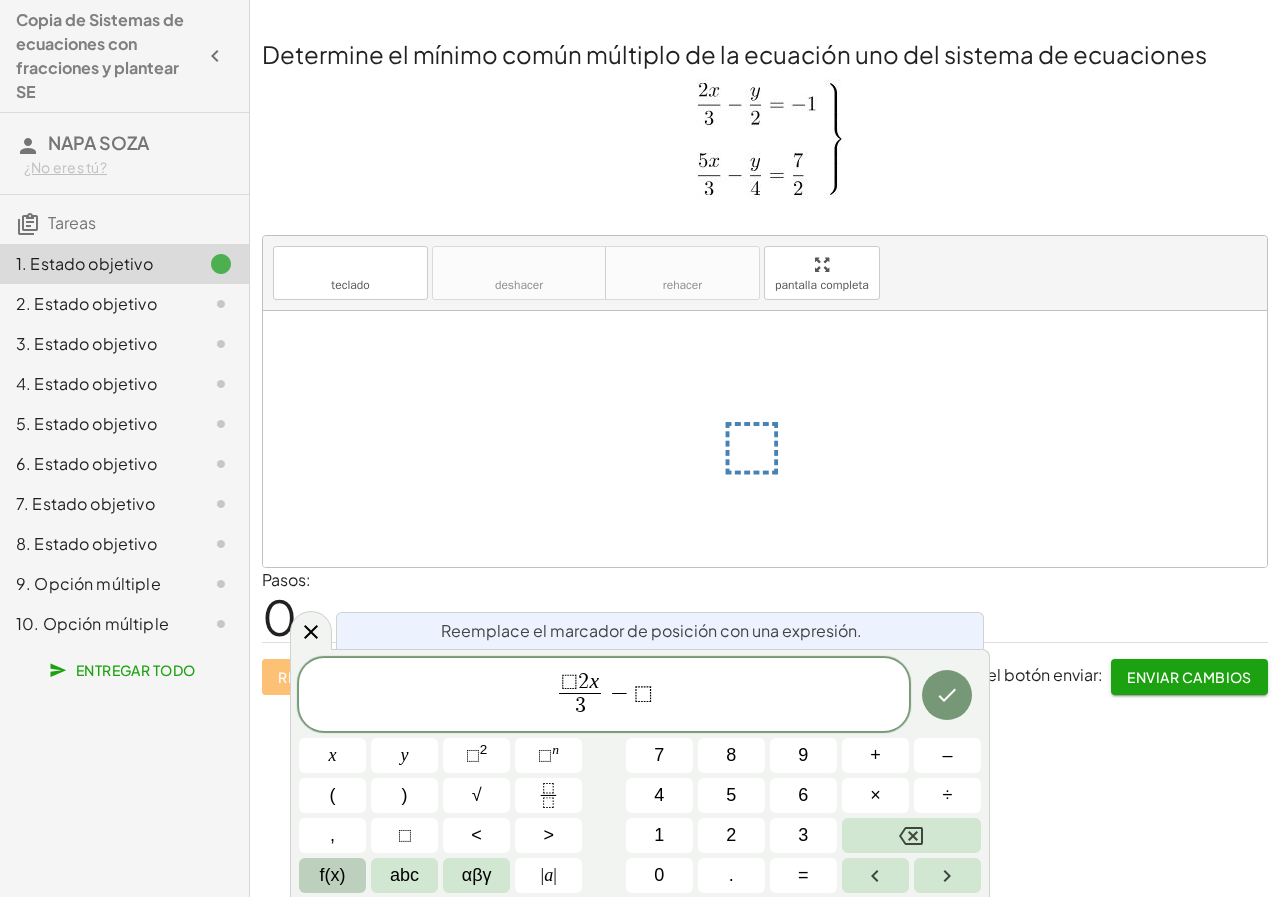 click on "f(x)" at bounding box center [332, 875] 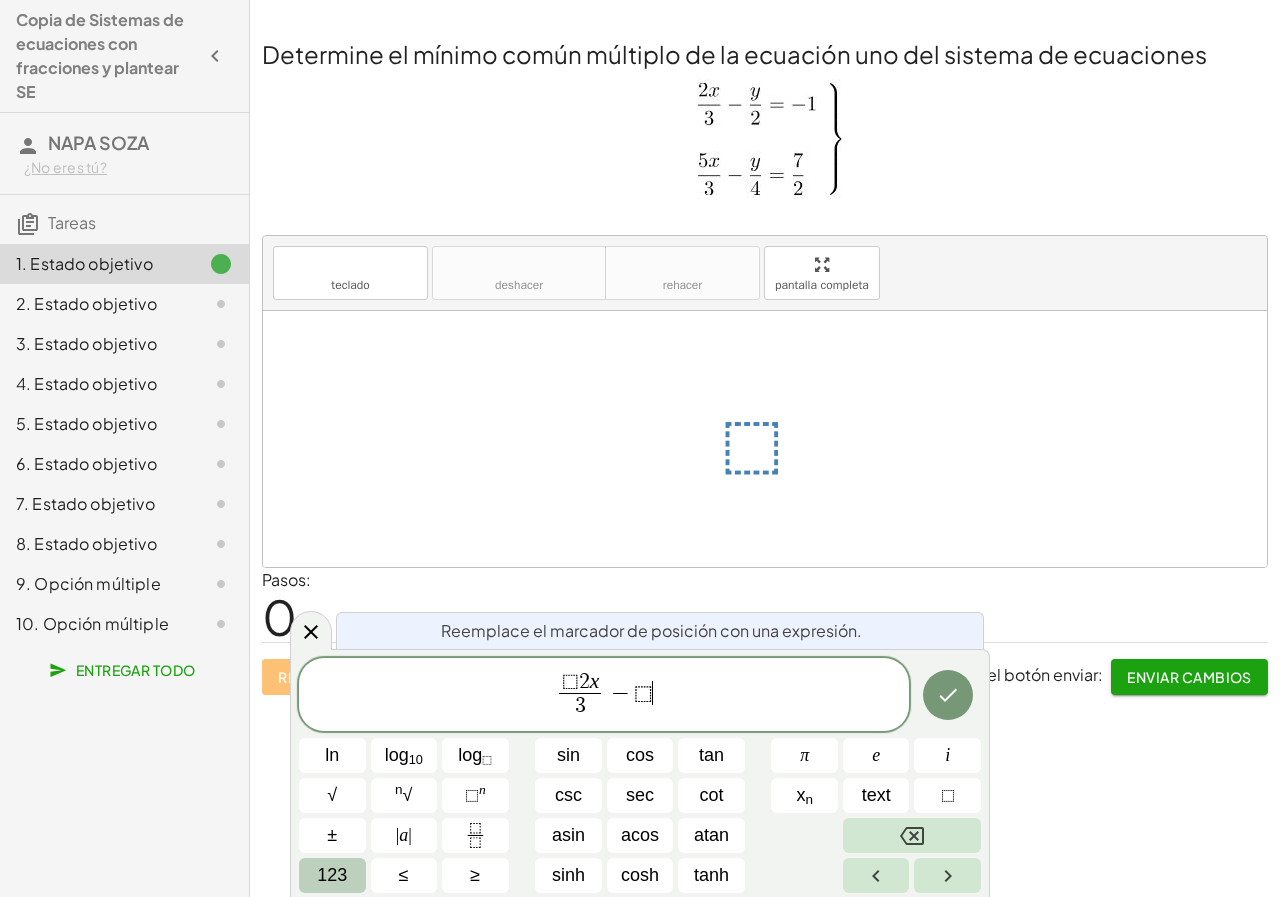 click on "123" at bounding box center (332, 875) 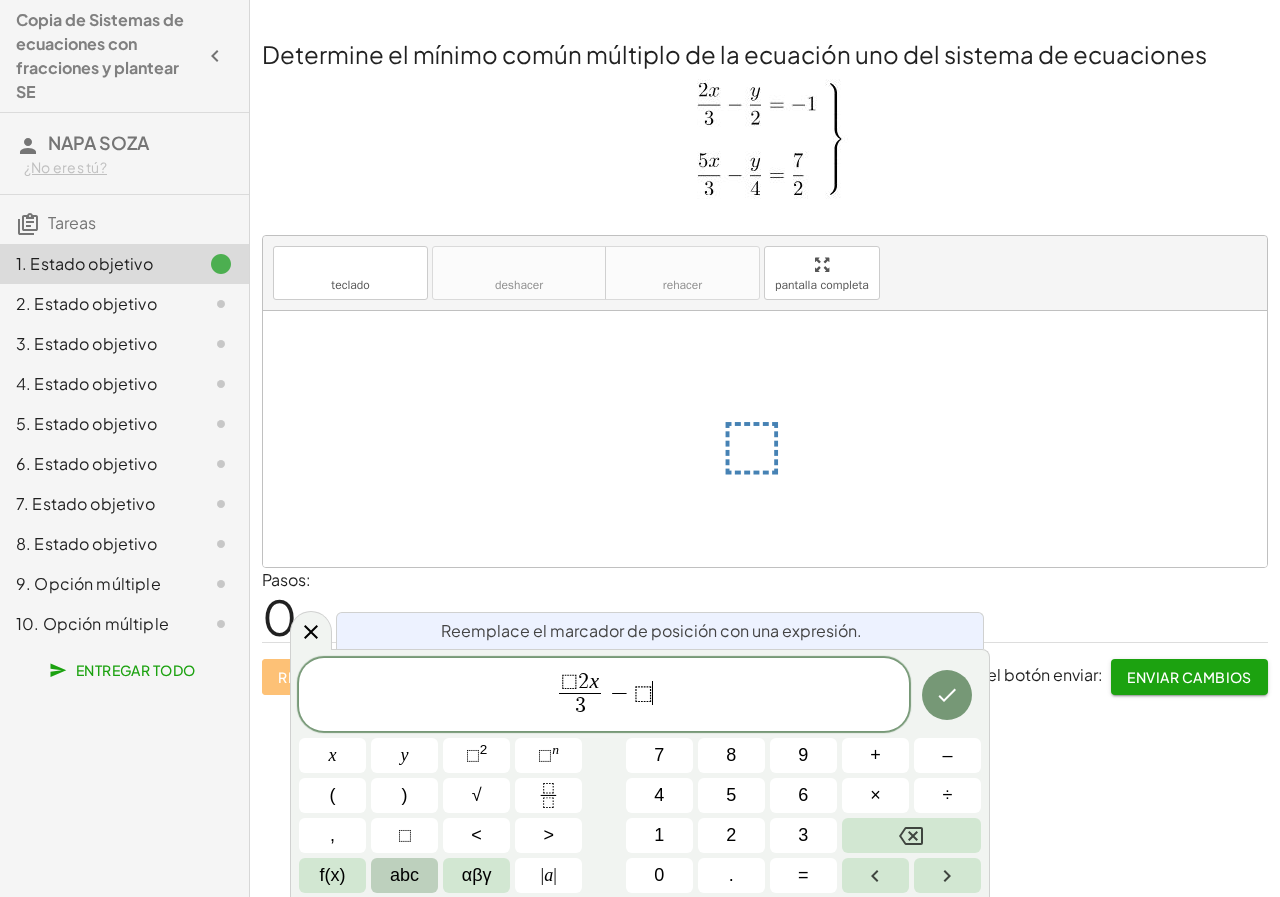 click on "abc" at bounding box center [404, 875] 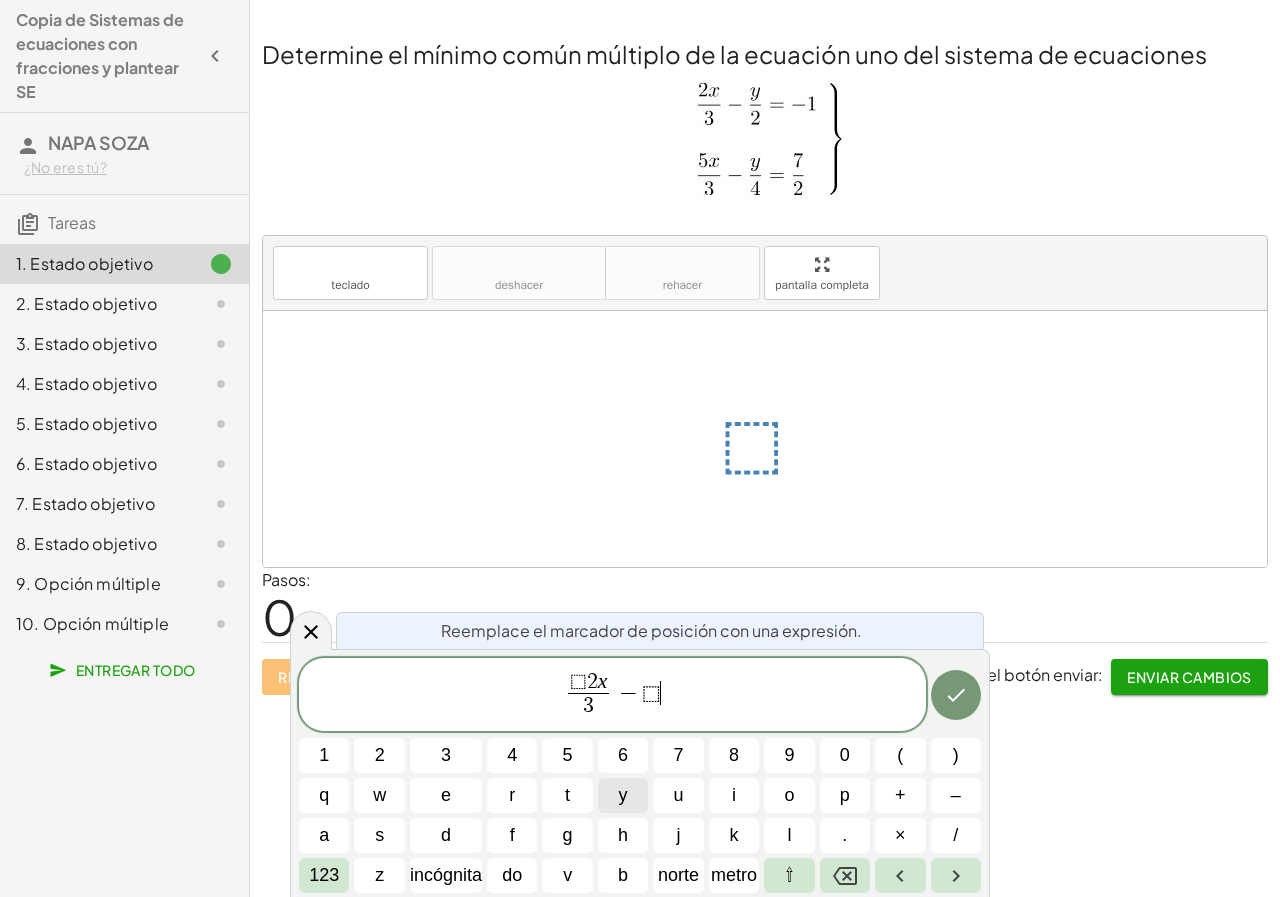 click on "y" at bounding box center (623, 795) 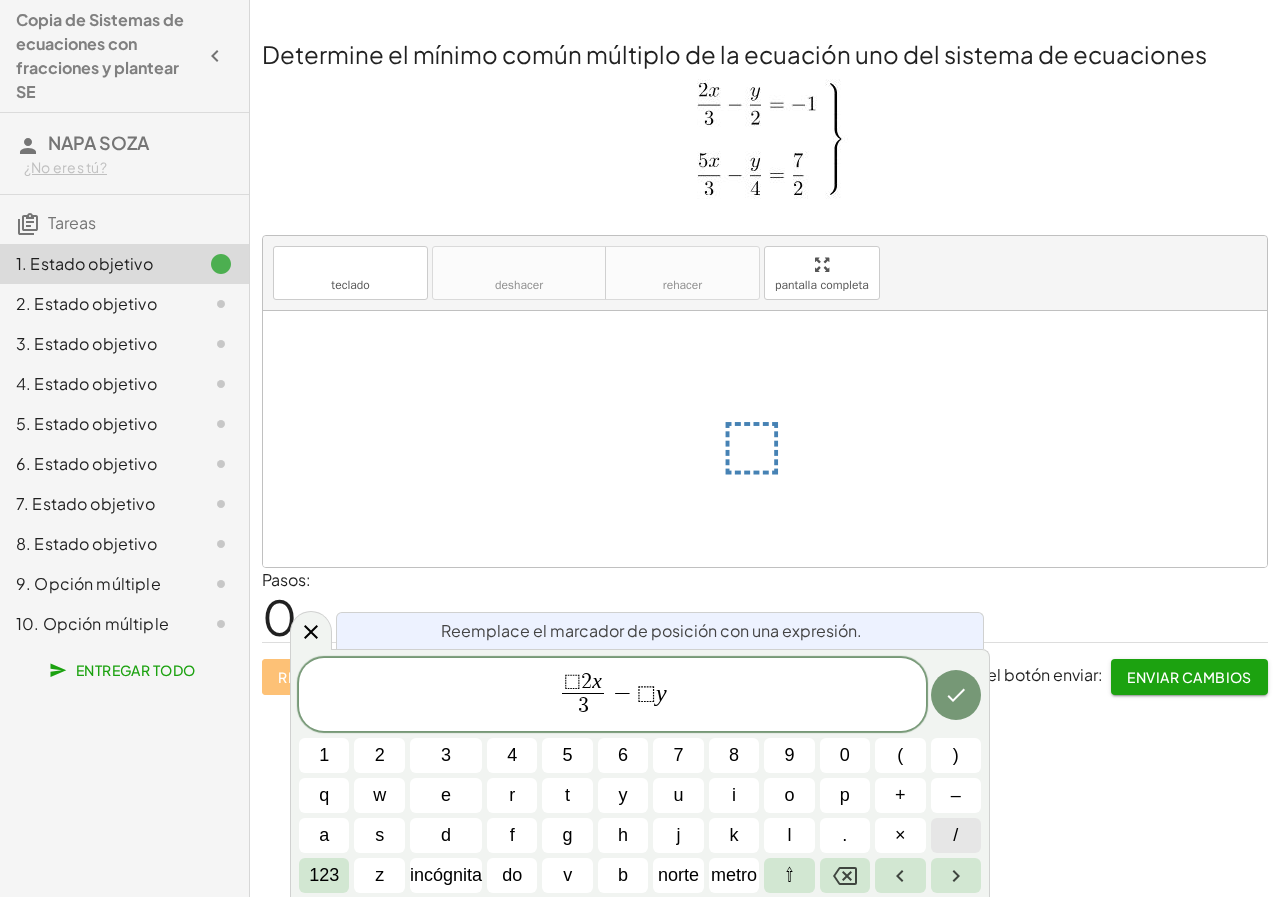 click on "/" at bounding box center [956, 835] 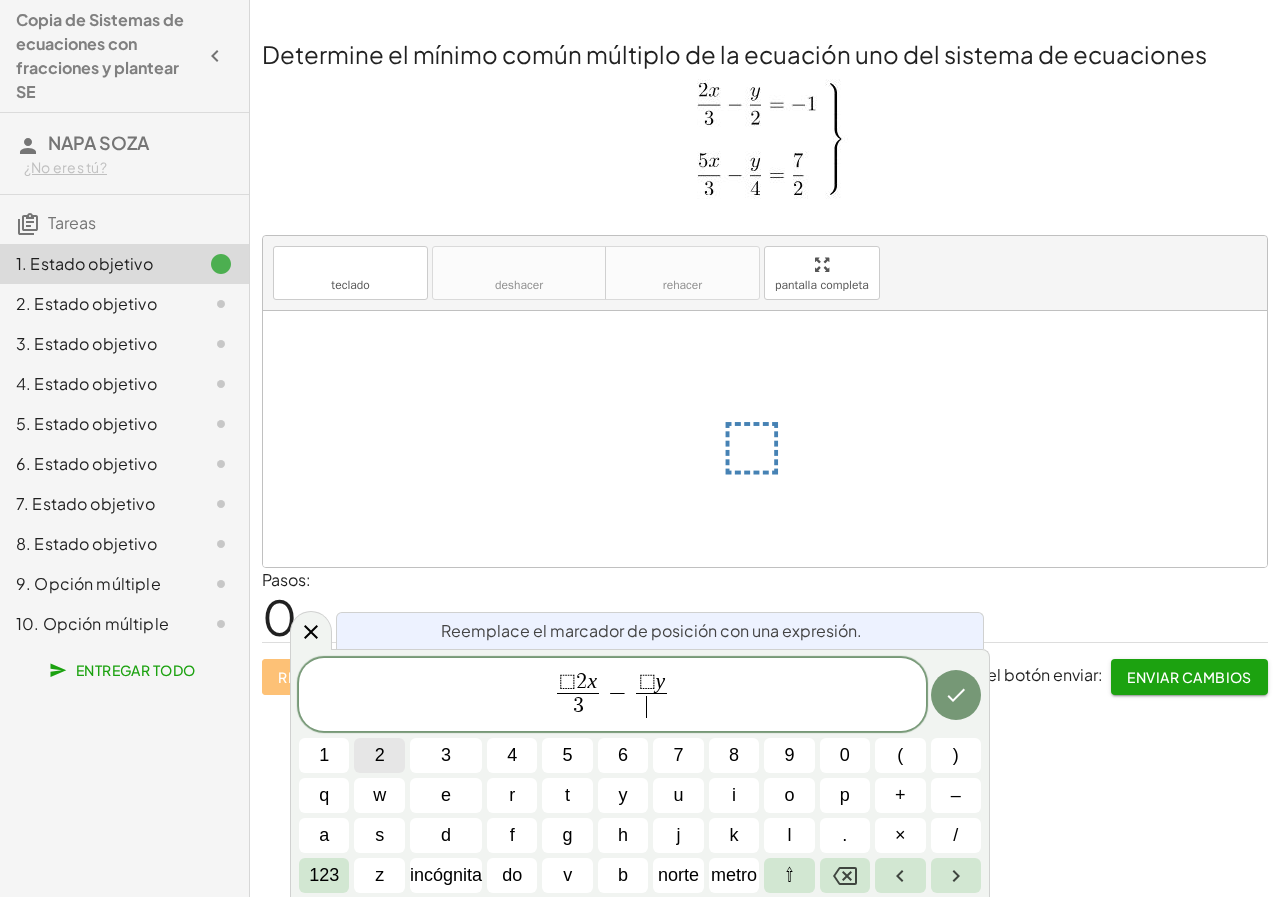 click on "2" at bounding box center [379, 755] 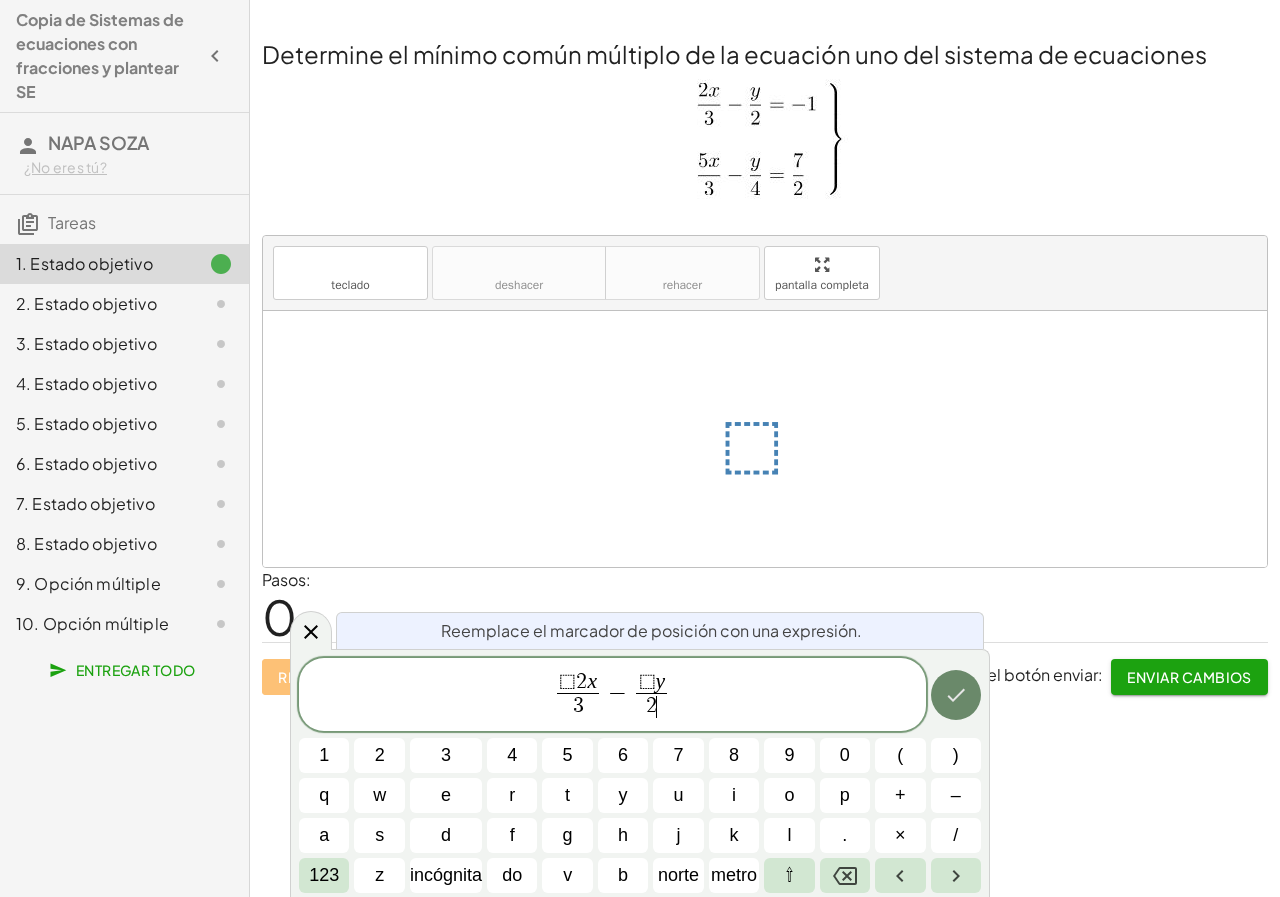 click at bounding box center (956, 695) 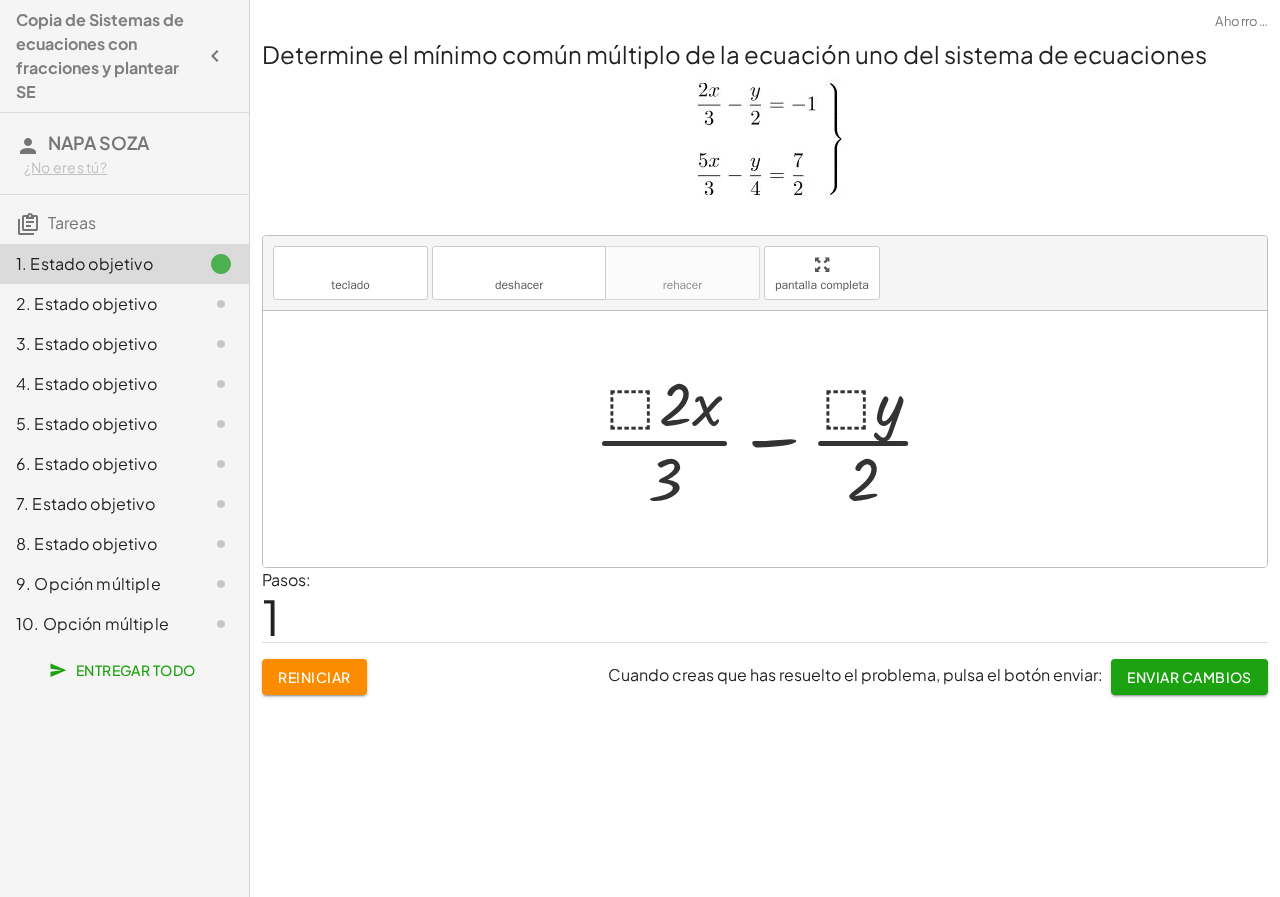 click at bounding box center (772, 439) 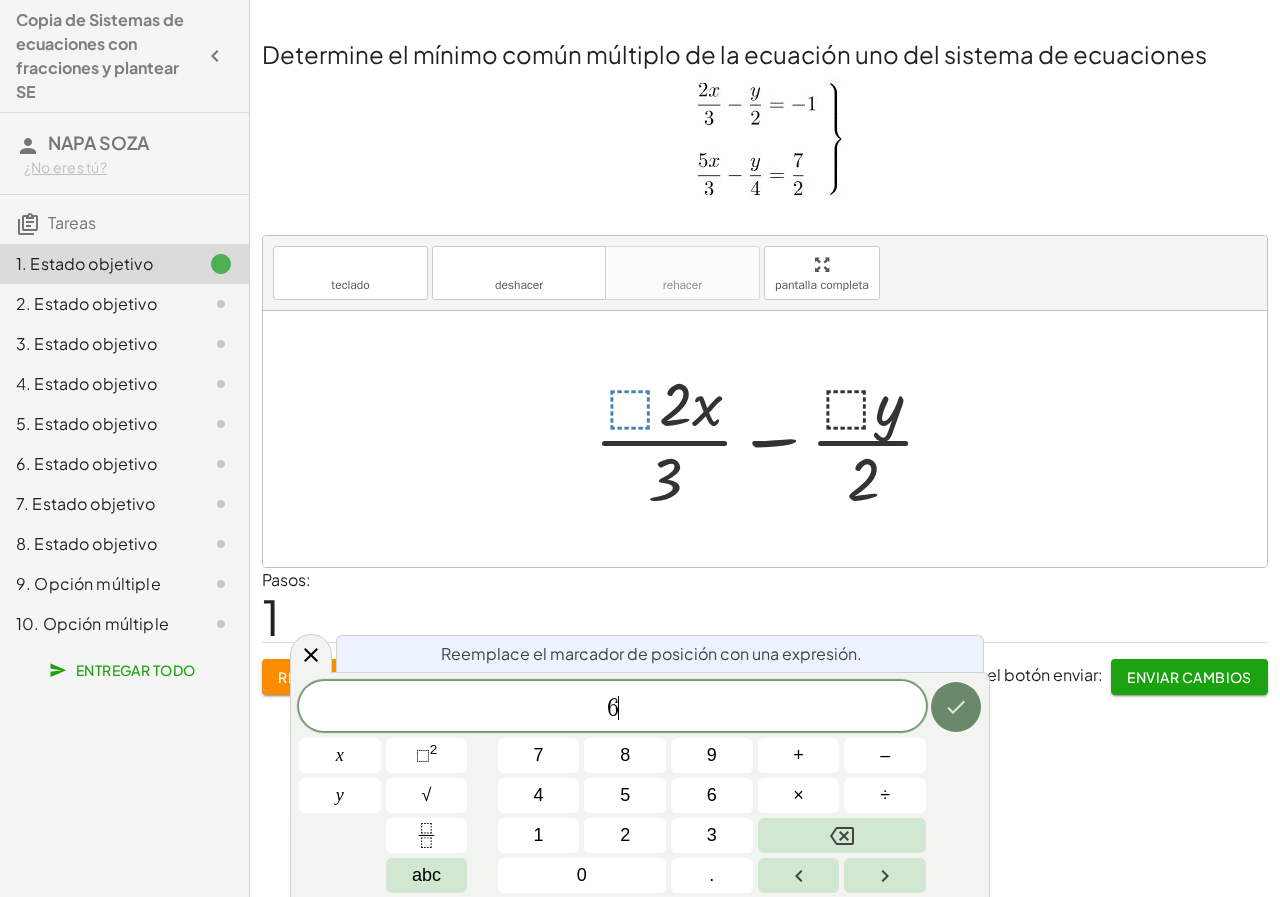 click 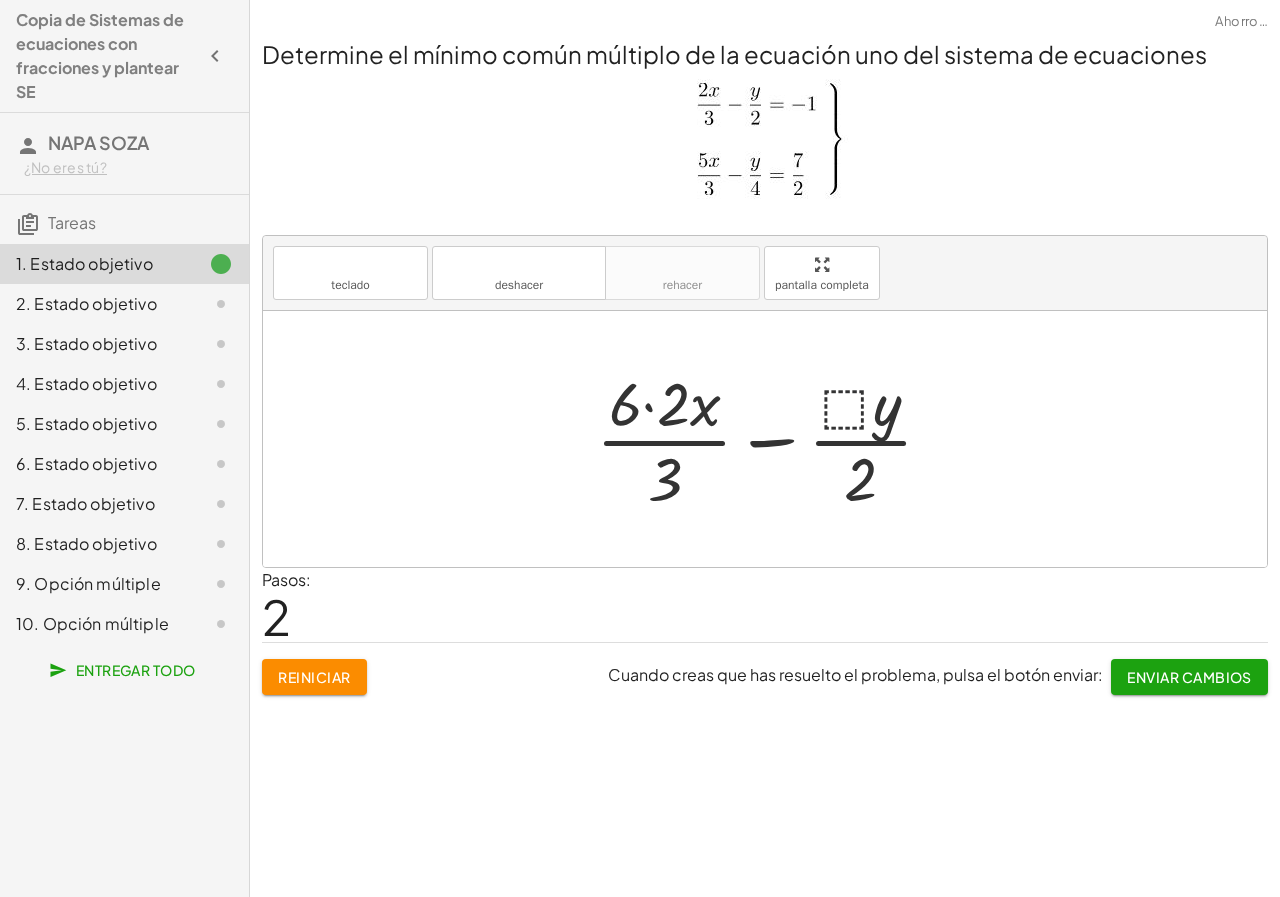 click at bounding box center (772, 439) 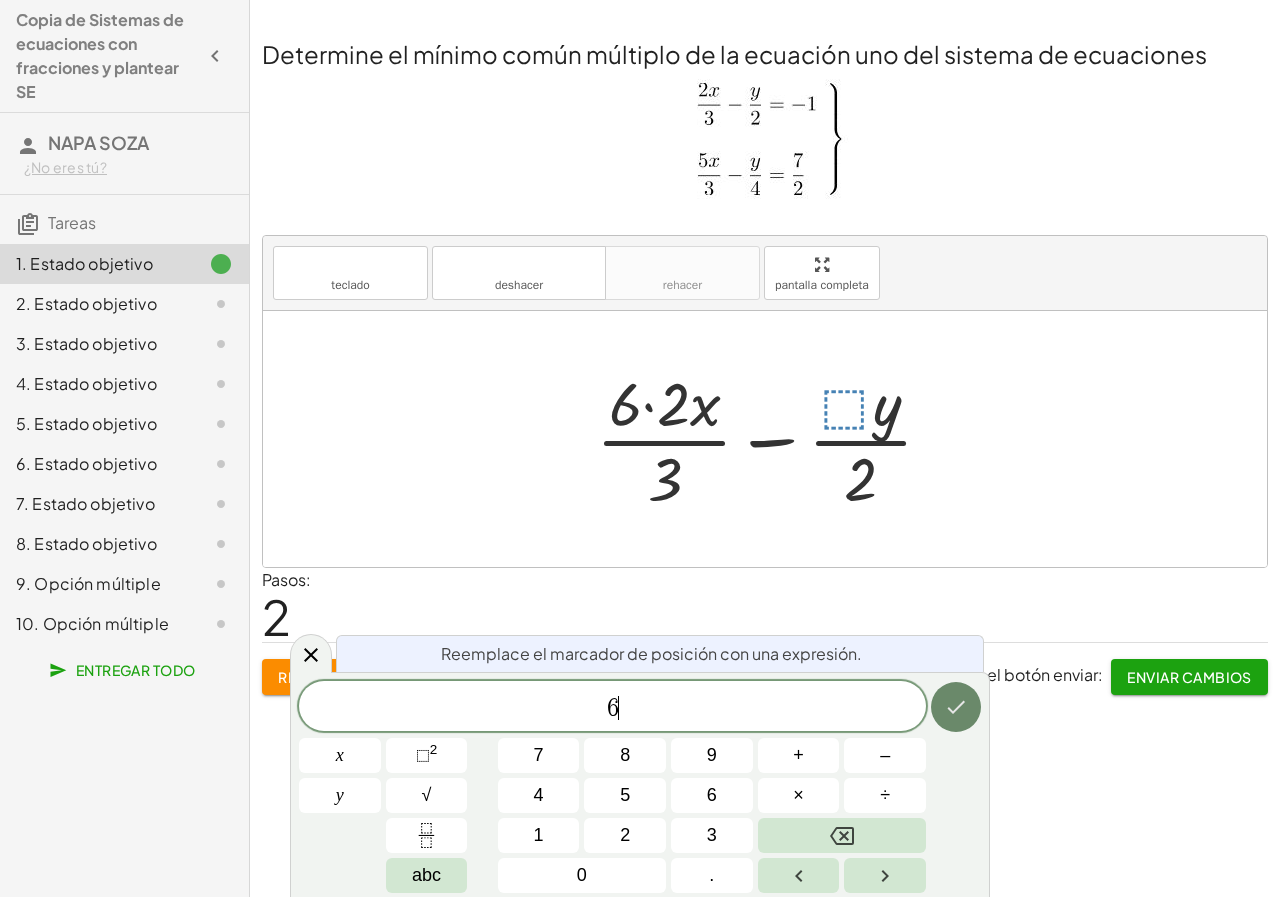 click at bounding box center (956, 707) 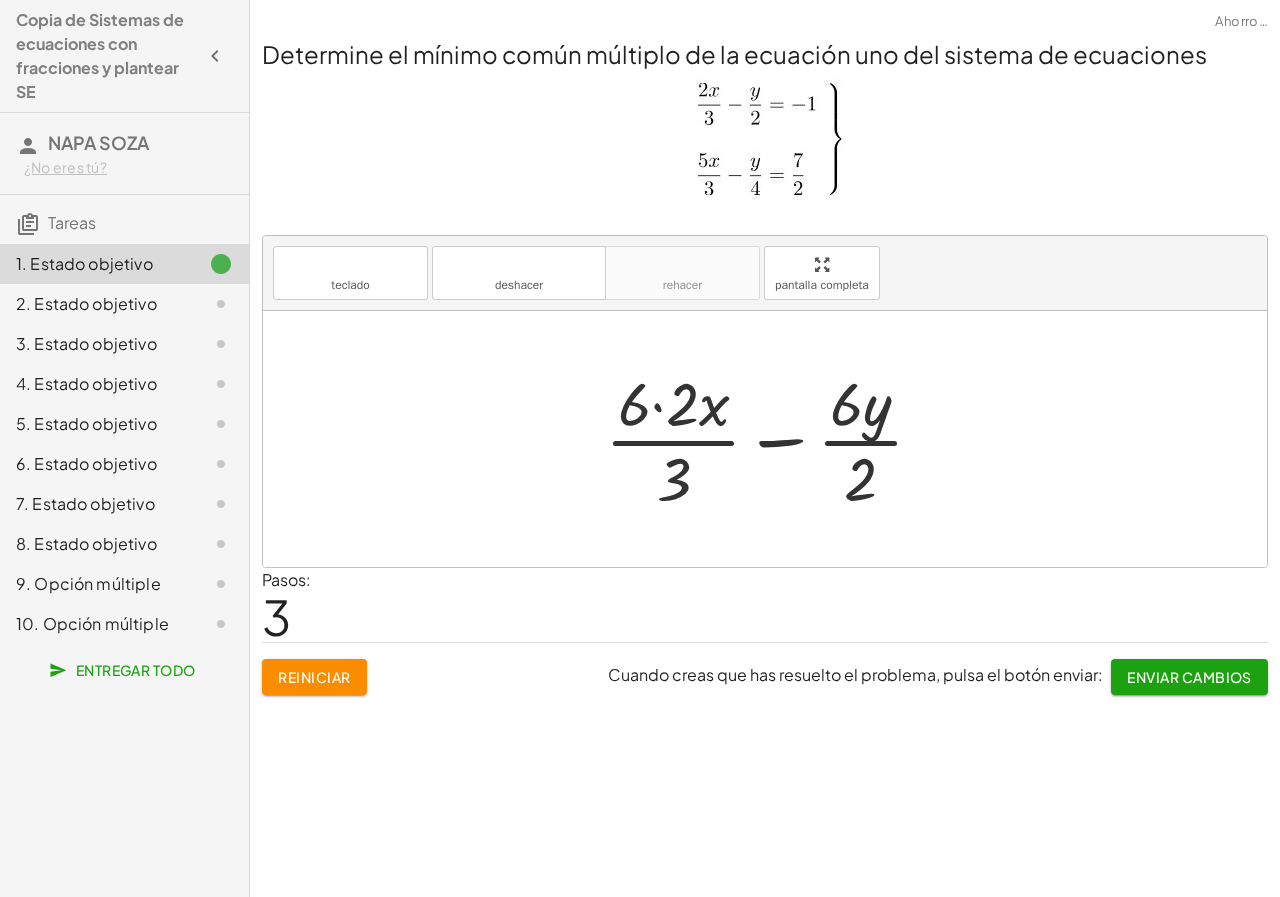 click at bounding box center [772, 439] 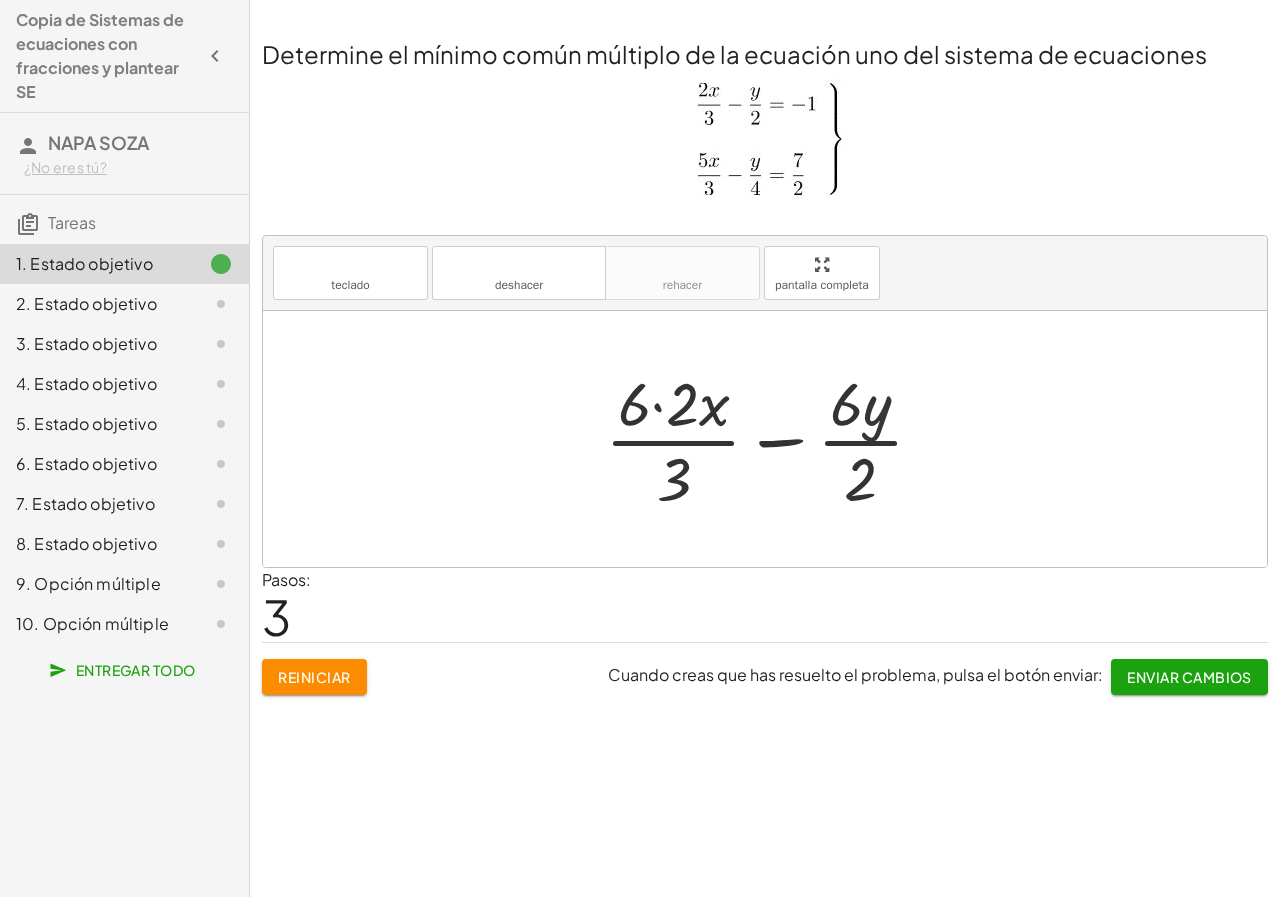 click at bounding box center (772, 439) 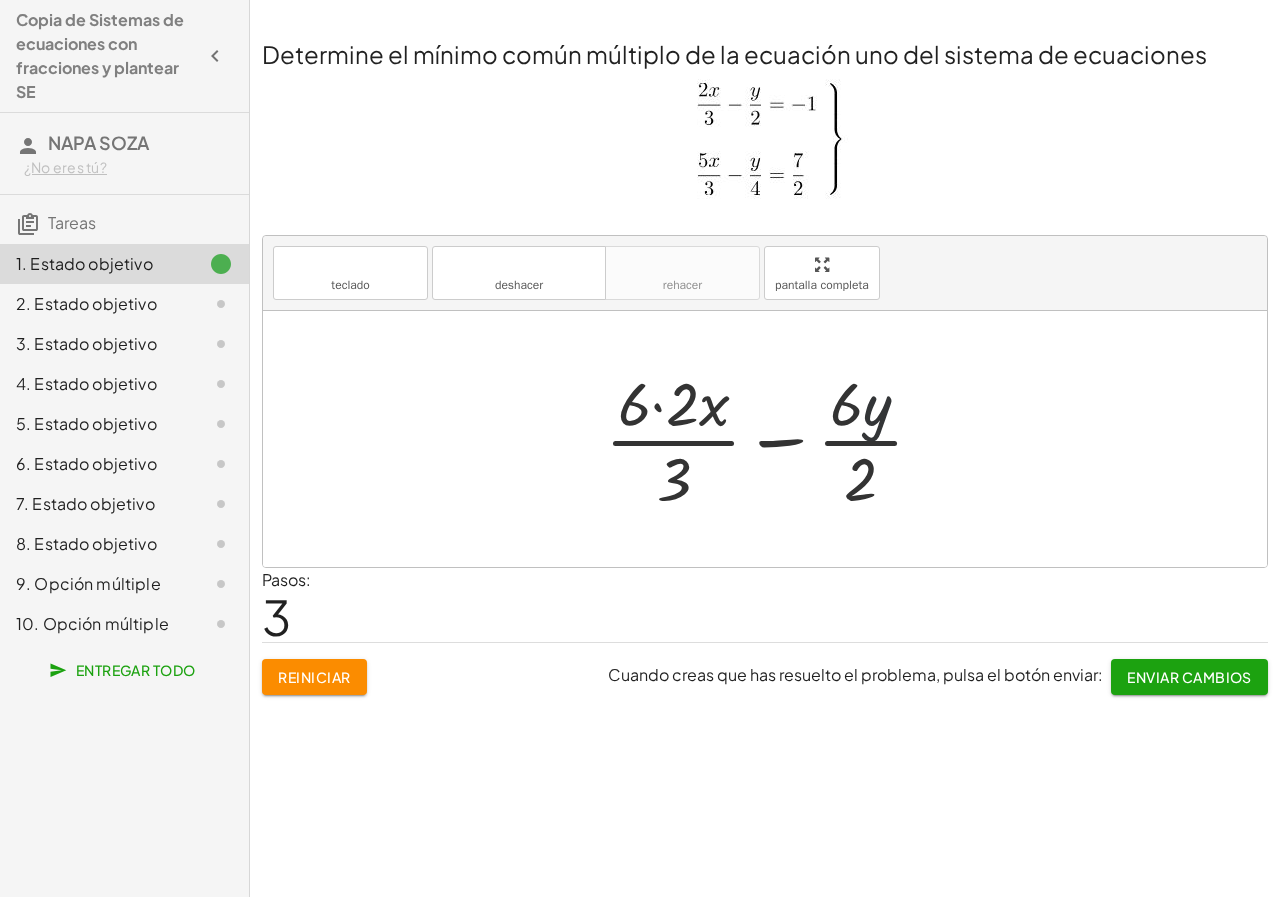 click at bounding box center (772, 439) 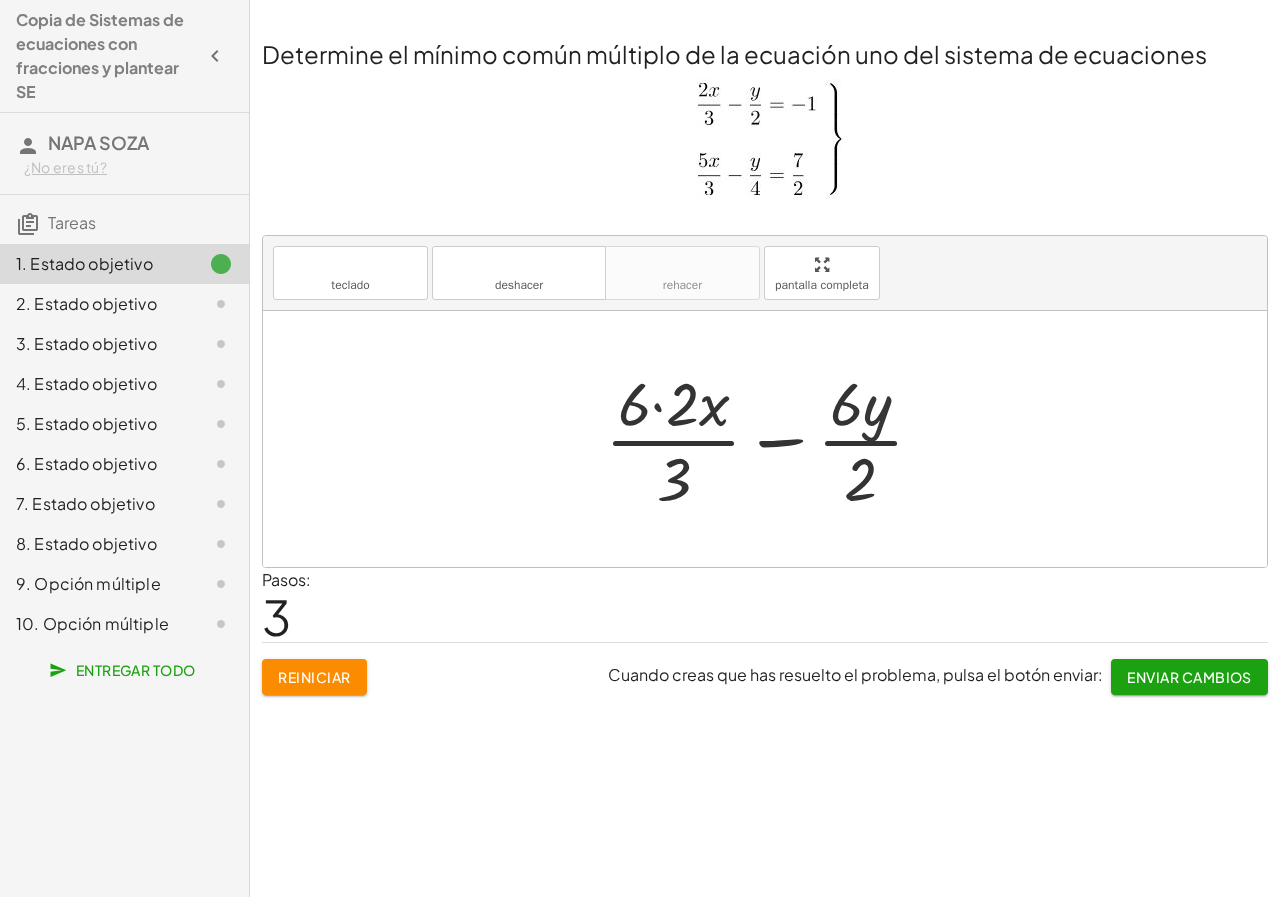 click at bounding box center (772, 439) 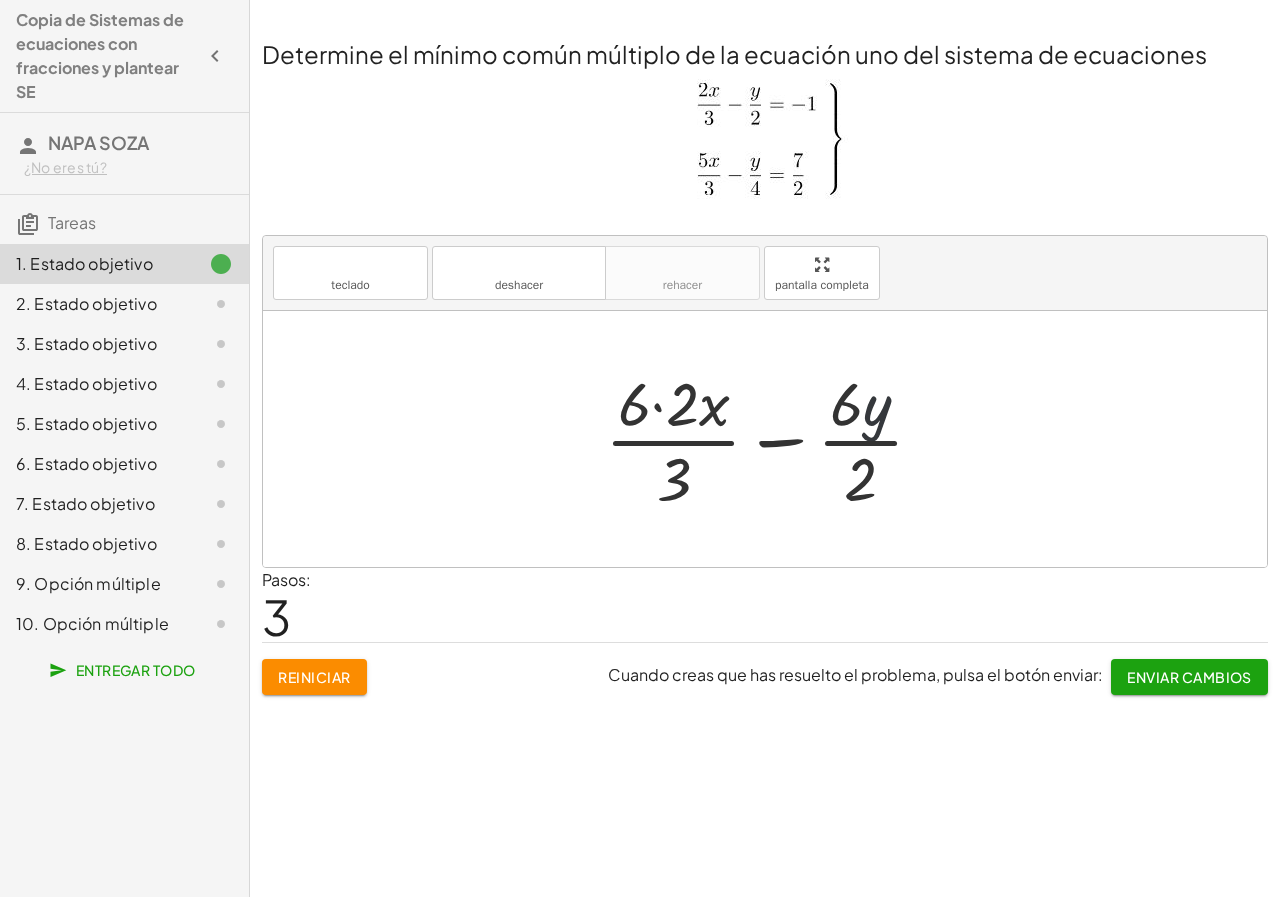 click at bounding box center (772, 439) 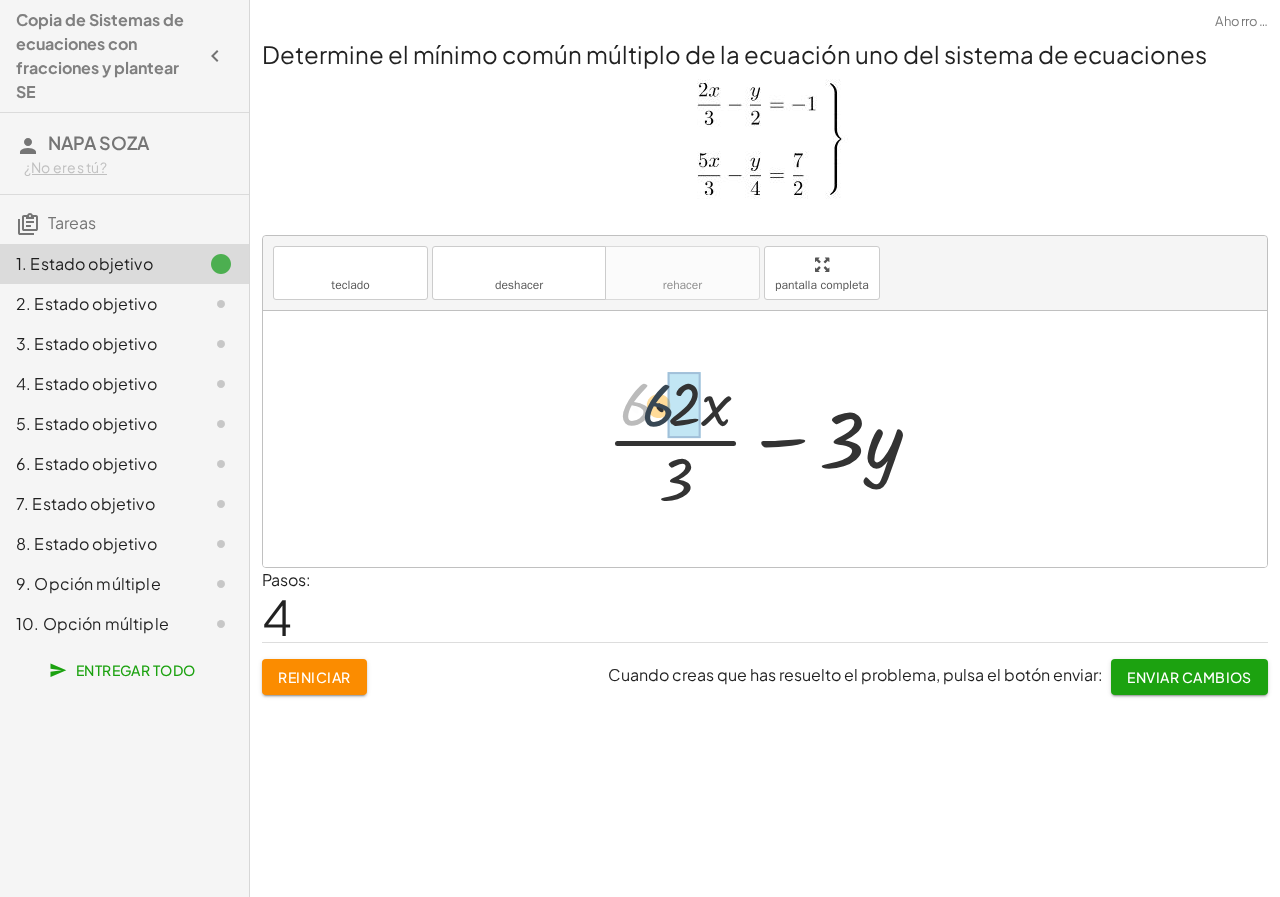drag, startPoint x: 638, startPoint y: 398, endPoint x: 682, endPoint y: 403, distance: 44.28318 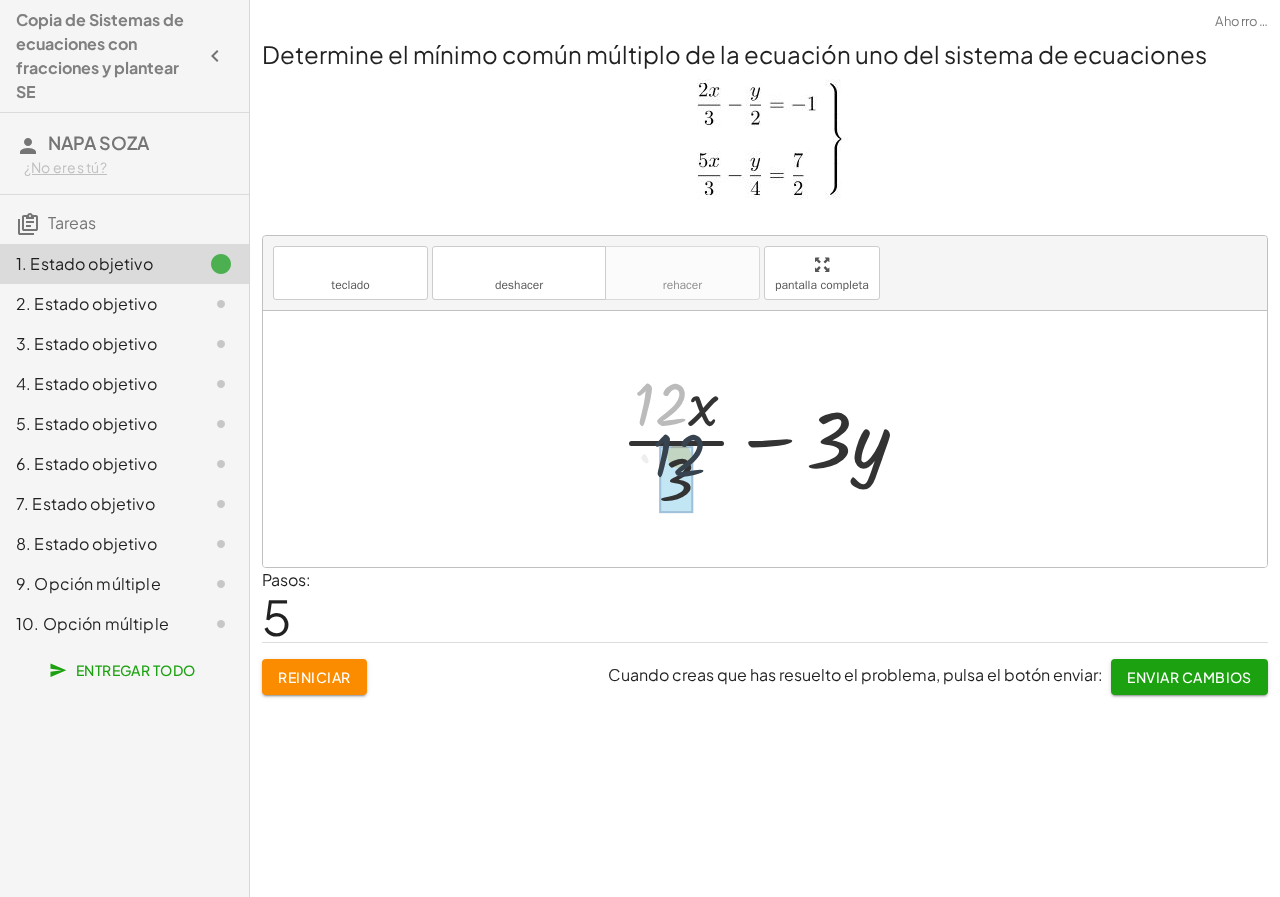 drag, startPoint x: 654, startPoint y: 392, endPoint x: 674, endPoint y: 447, distance: 58.5235 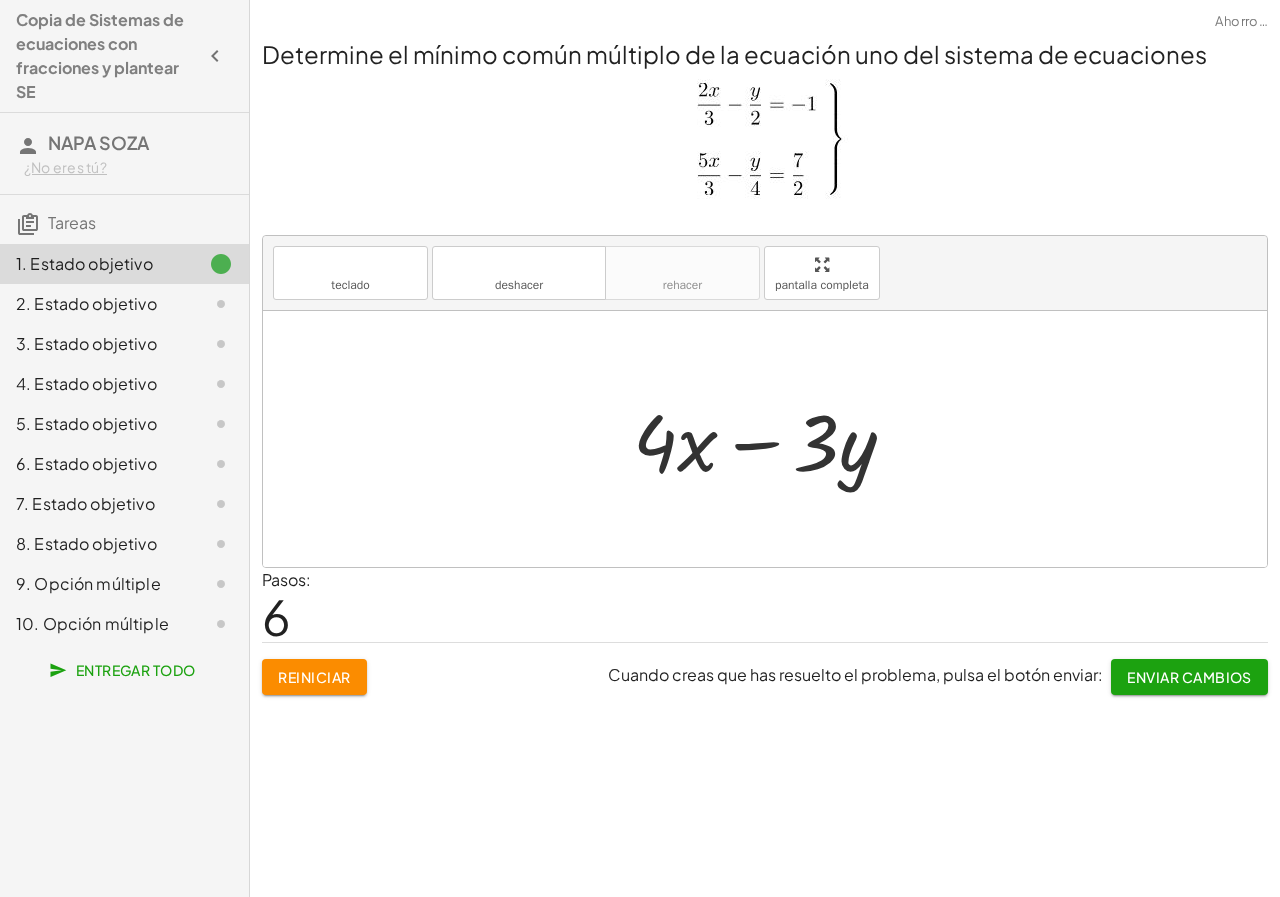 click on "⬚ + · ⬚ · 2 · x · 3 − · ⬚ · y · 2 + · 6 · 2 · x · 3 − · ⬚ · y · 2 + · 6 · 2 · x · 3 − · 6 · y · 2 + · 6 · 2 · x · 3 − · 3 · y + · 12 · x · 3 − · 3 · y + · 4 · 3 · x · 3 − · 3 · y + · x − · · y 3 · 4" at bounding box center [764, 439] 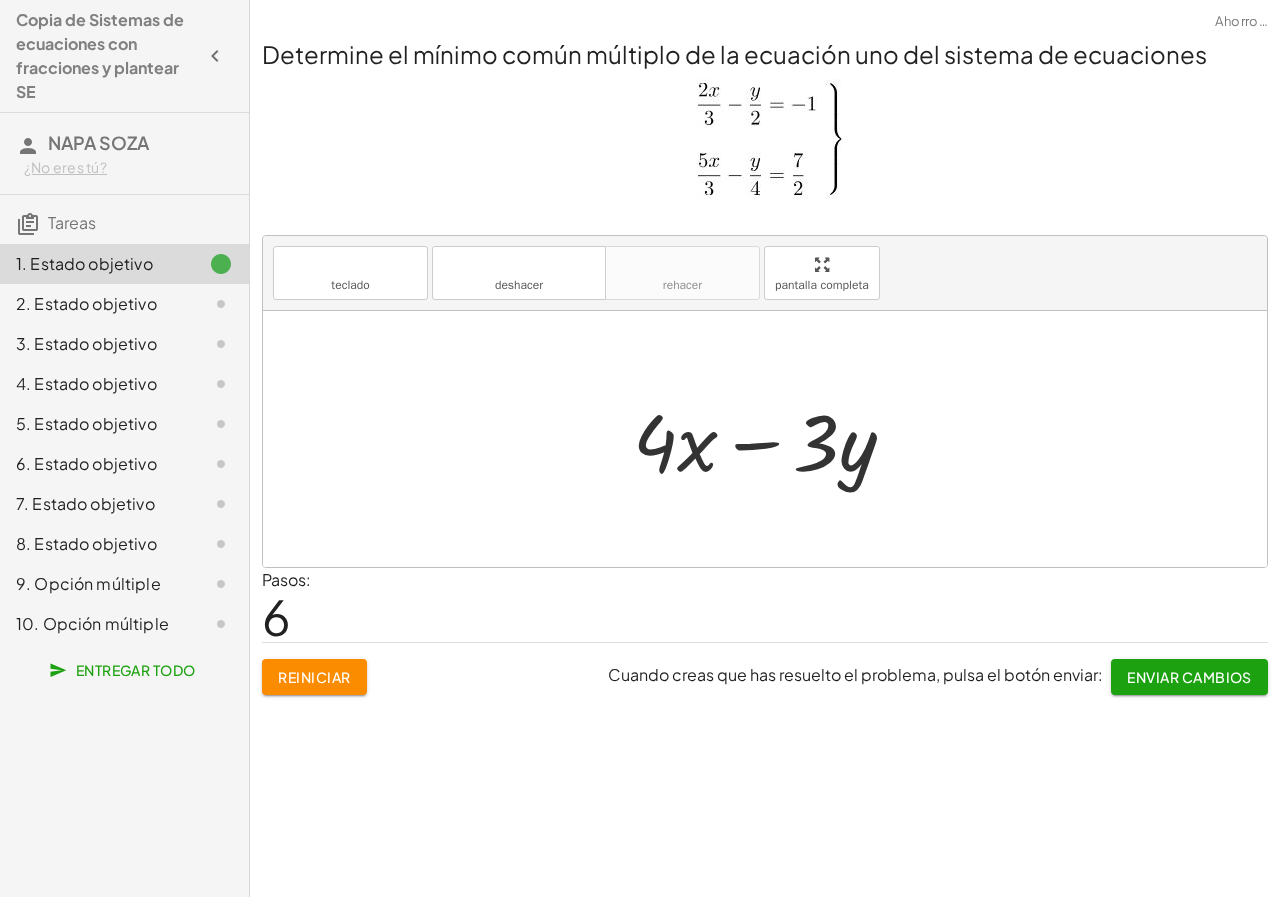 click at bounding box center [772, 439] 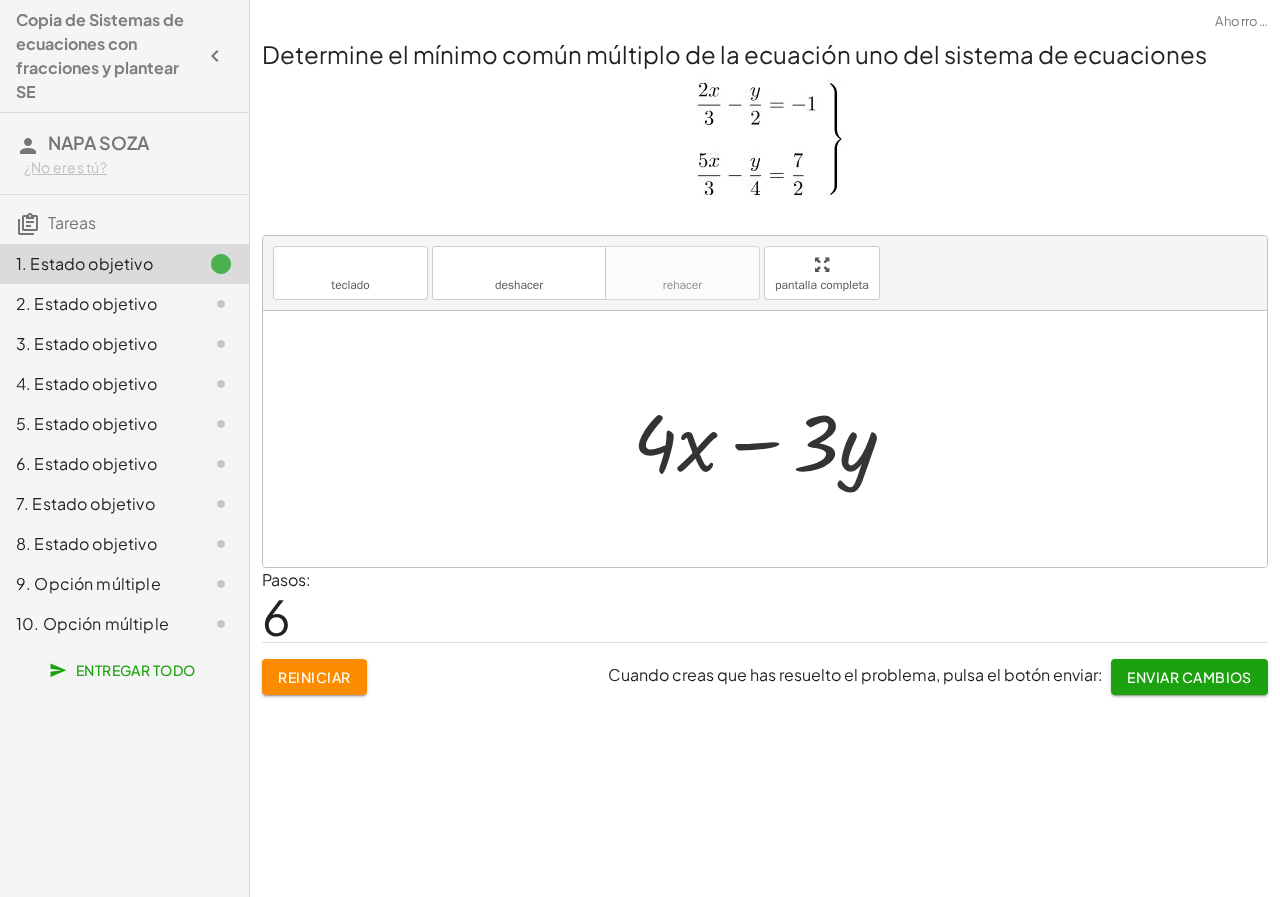 click at bounding box center [772, 439] 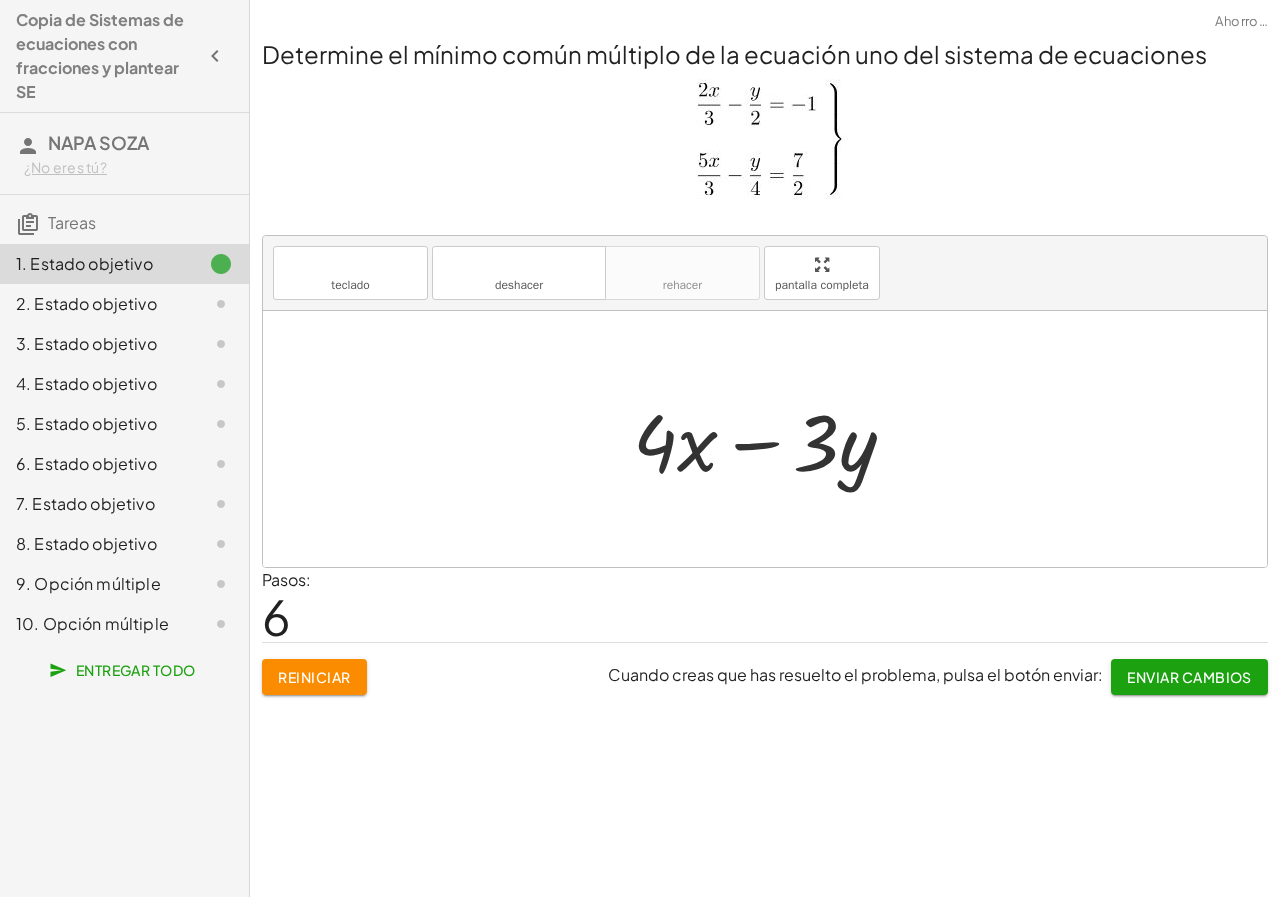 click on "Reiniciar" at bounding box center (314, 677) 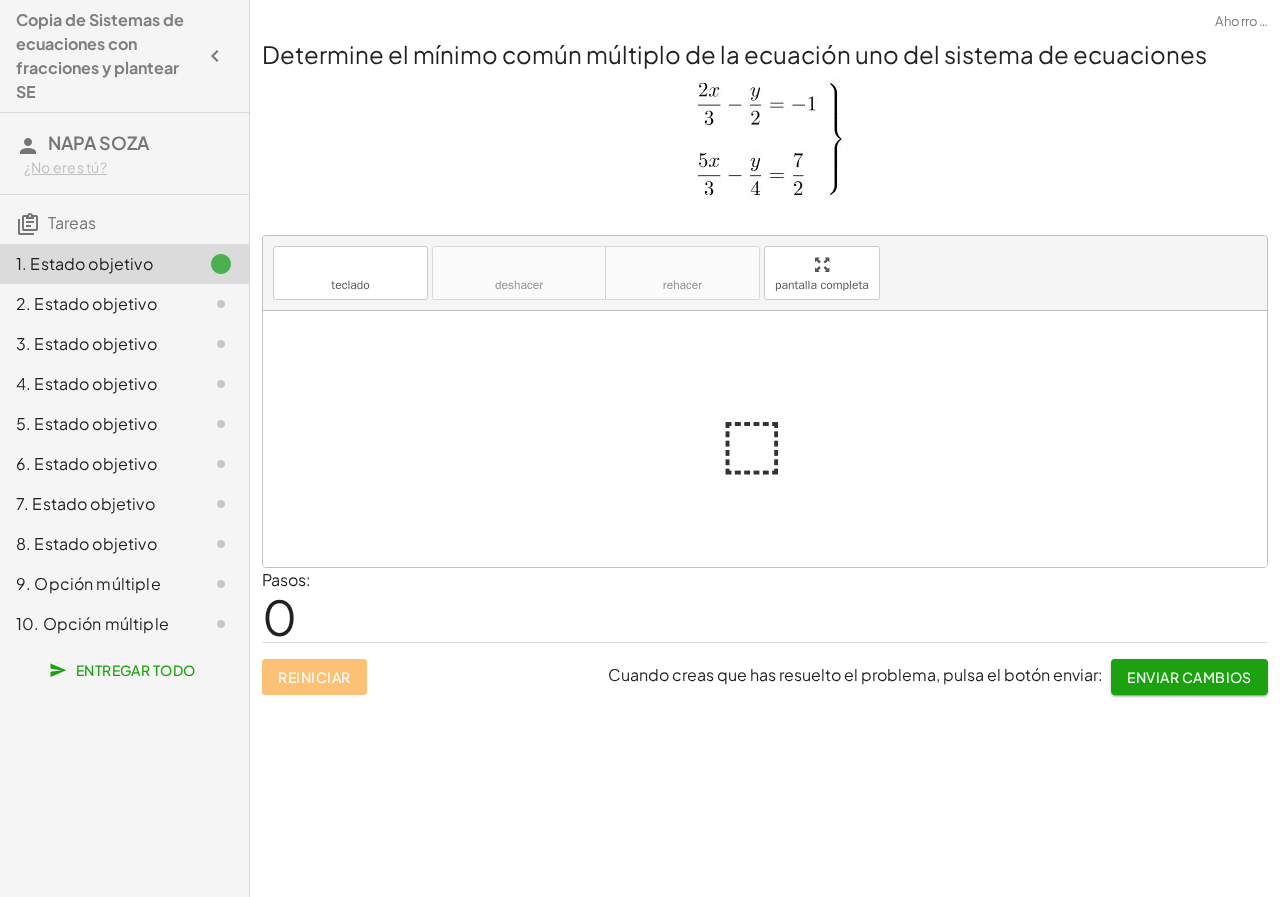 click at bounding box center (773, 439) 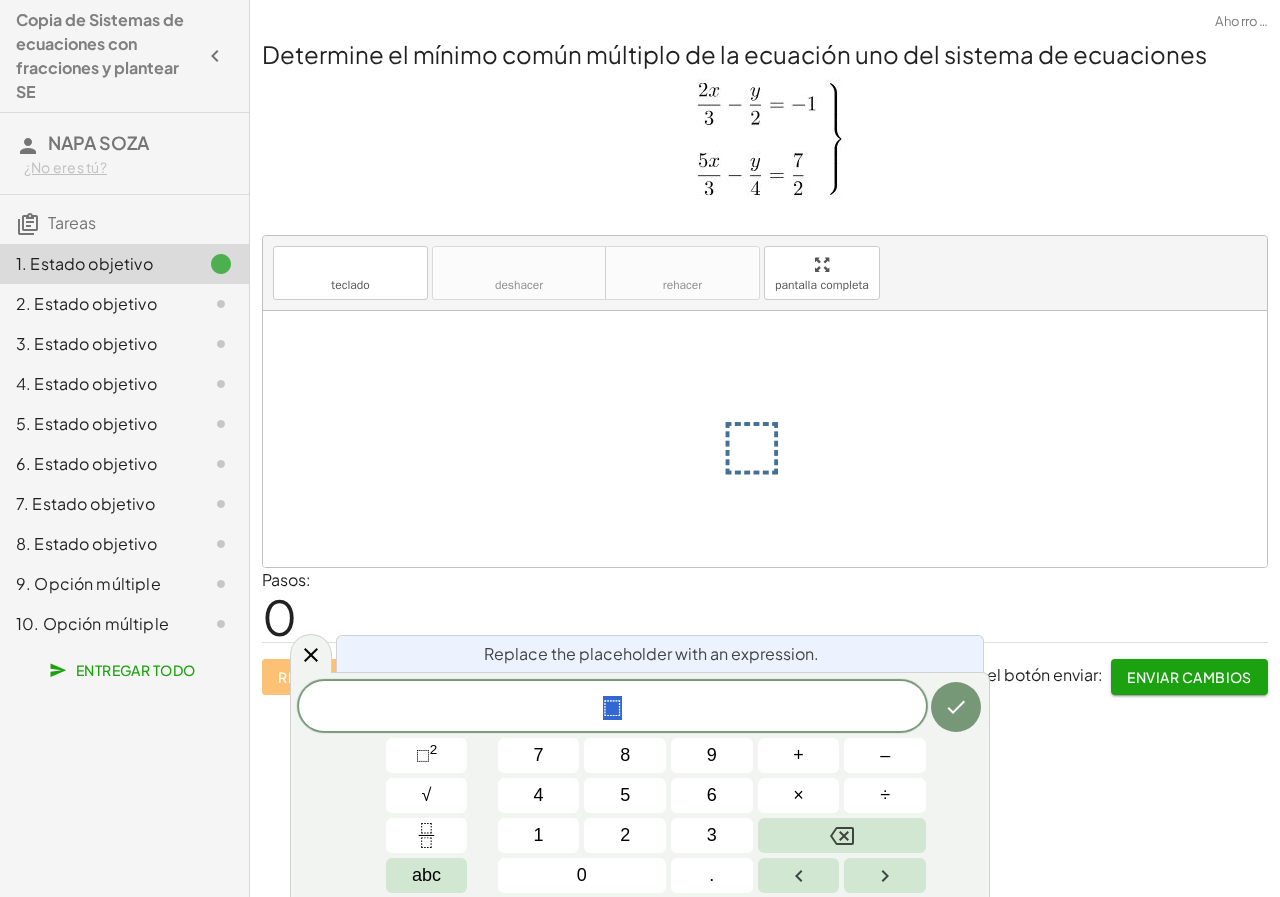 click at bounding box center (773, 439) 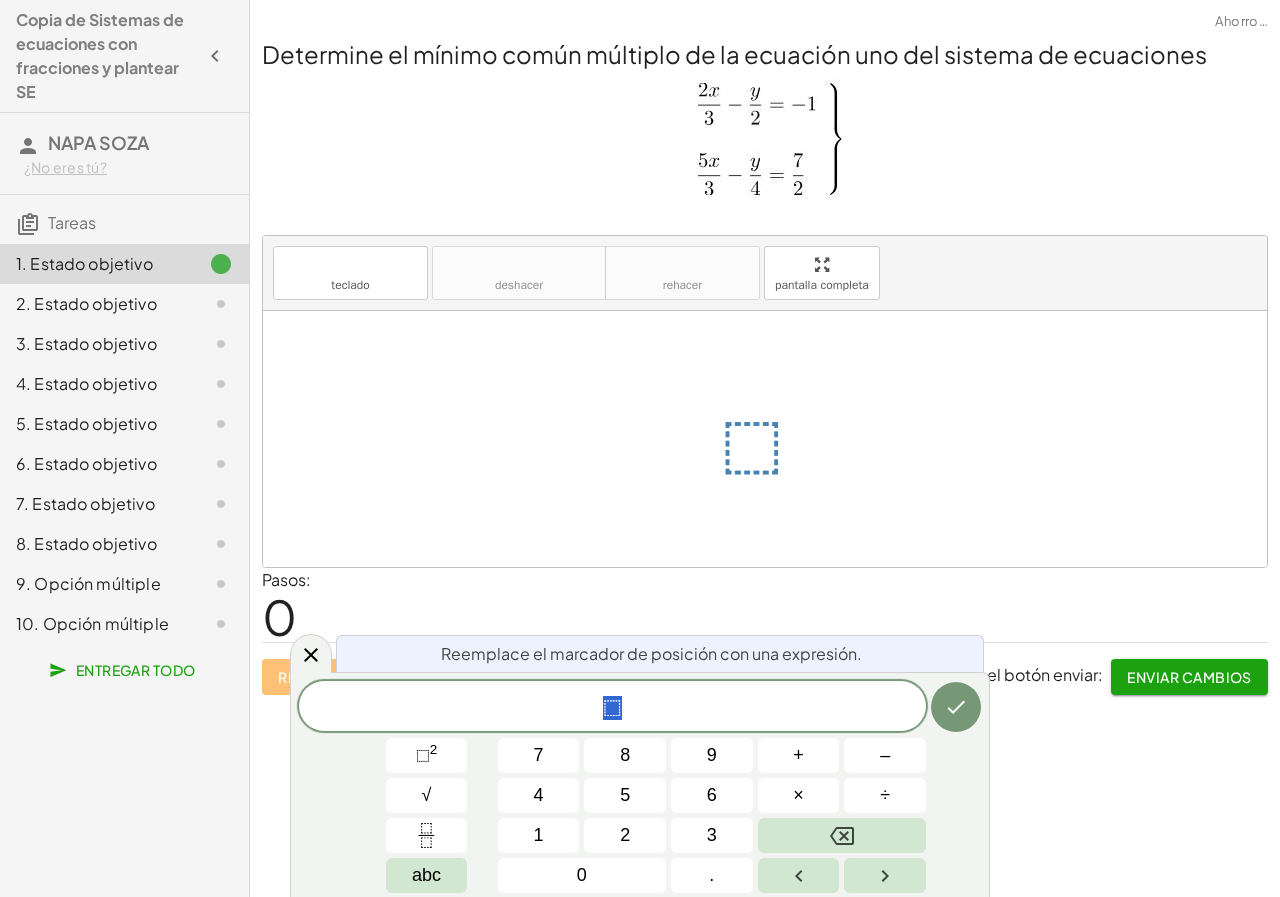 click at bounding box center (773, 439) 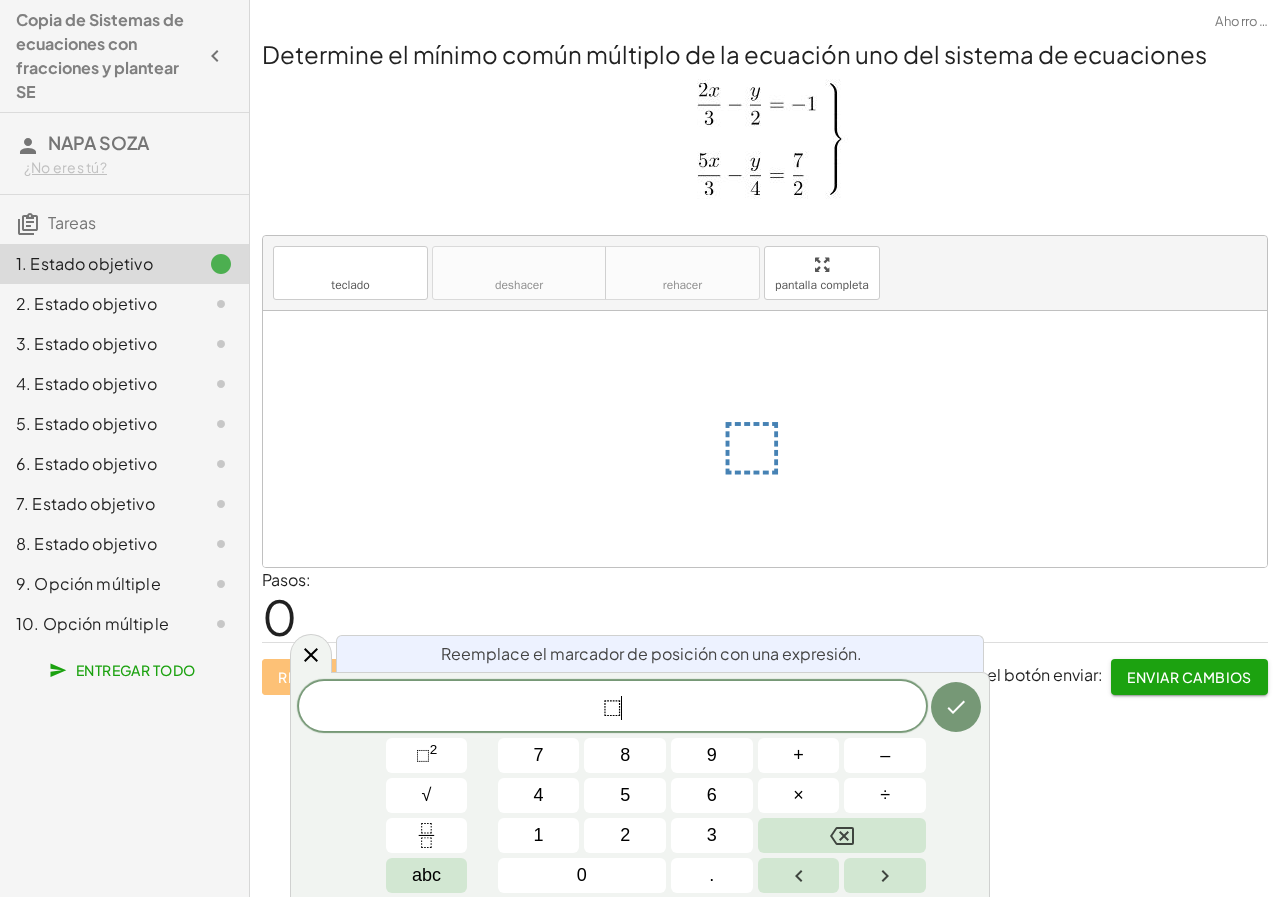click on "⬚ ​" 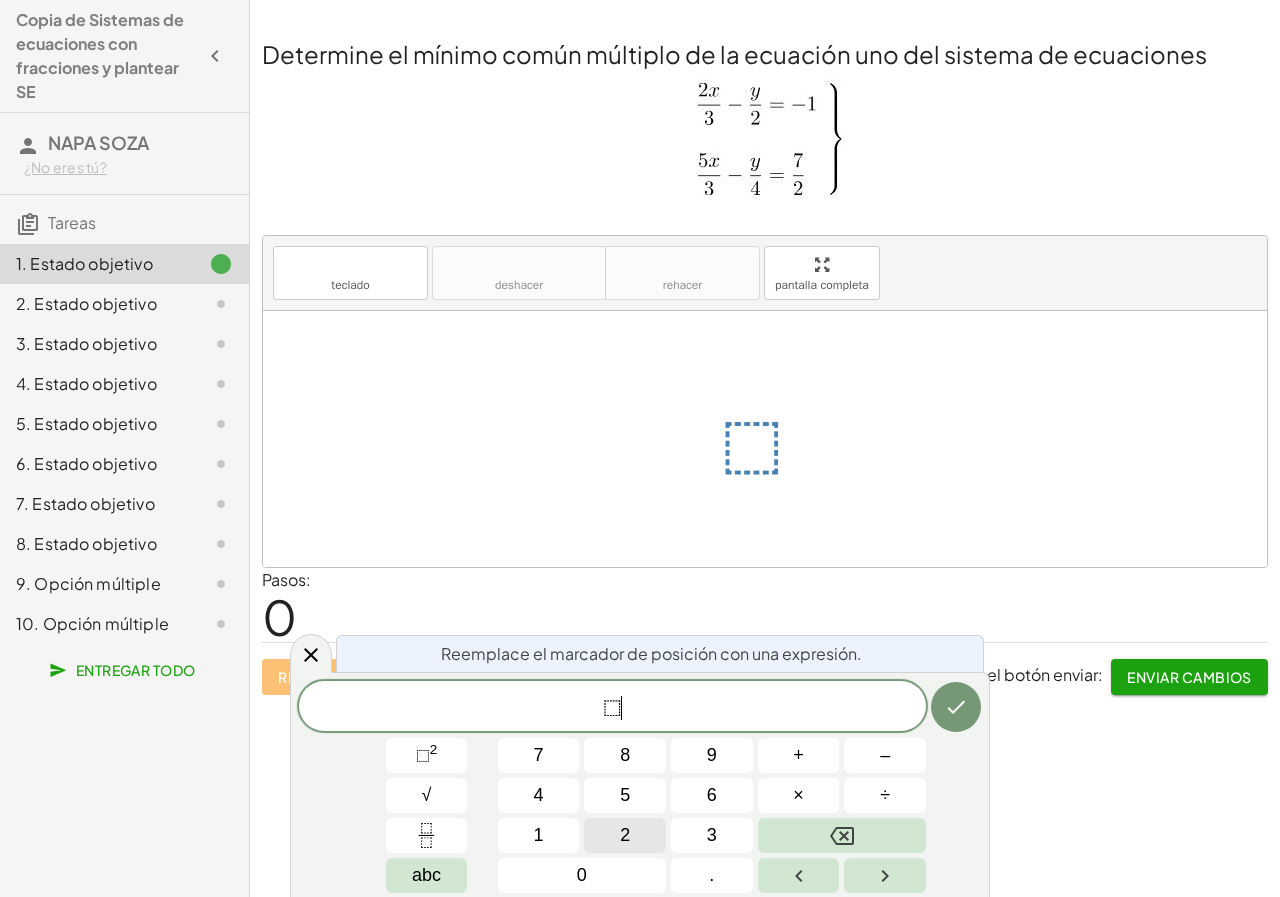 click on "2" at bounding box center [625, 835] 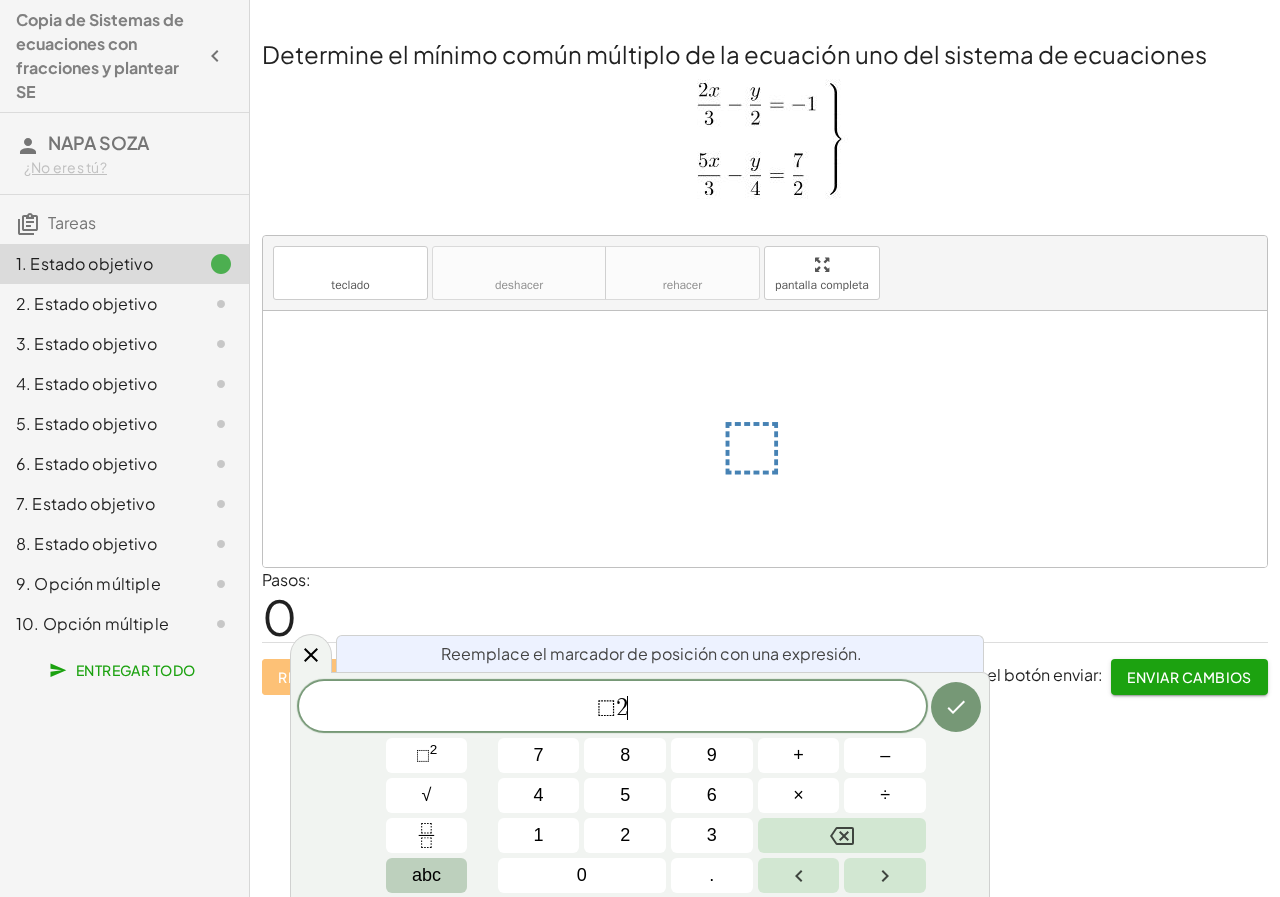 click on "abc" at bounding box center (426, 875) 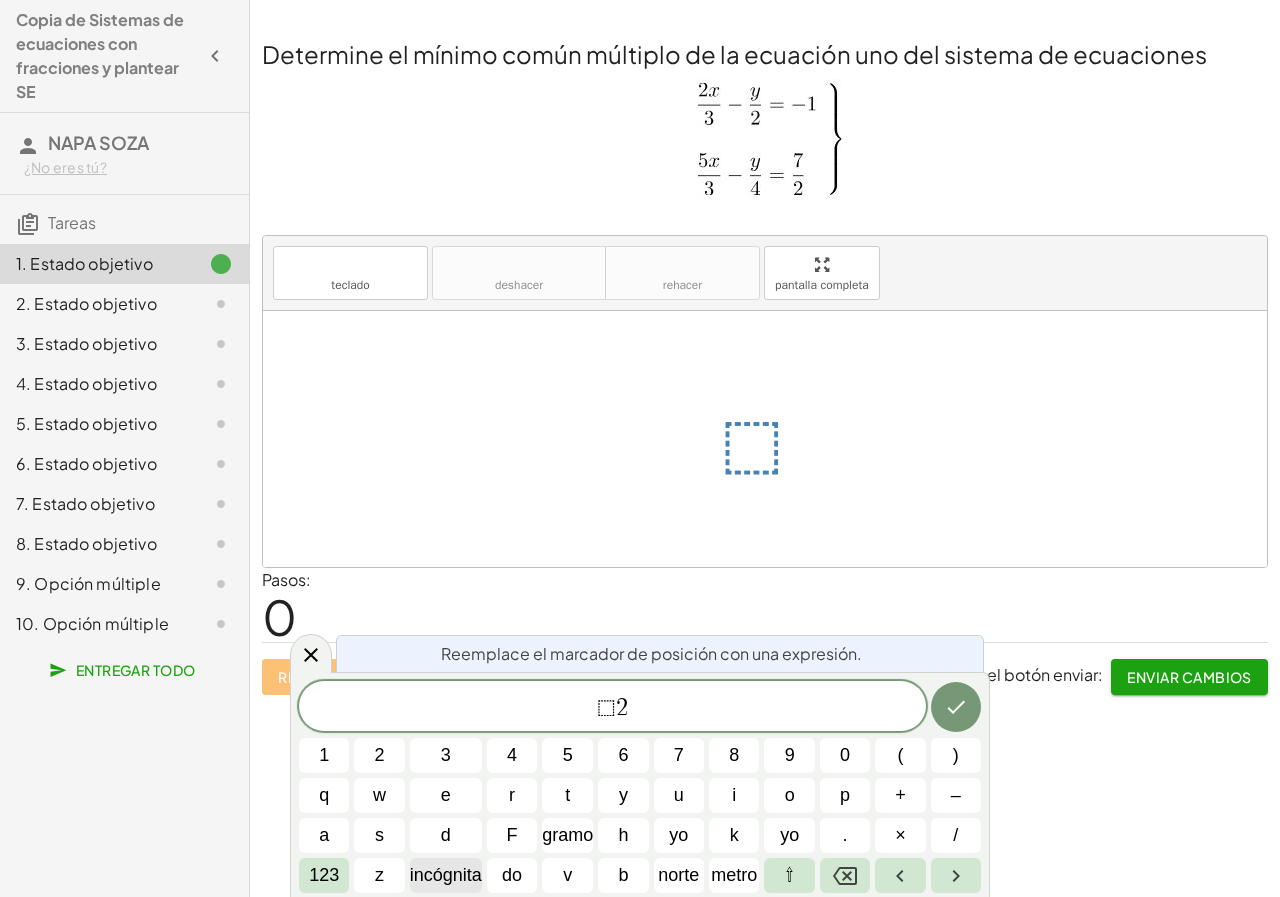 click on "incógnita" at bounding box center [446, 875] 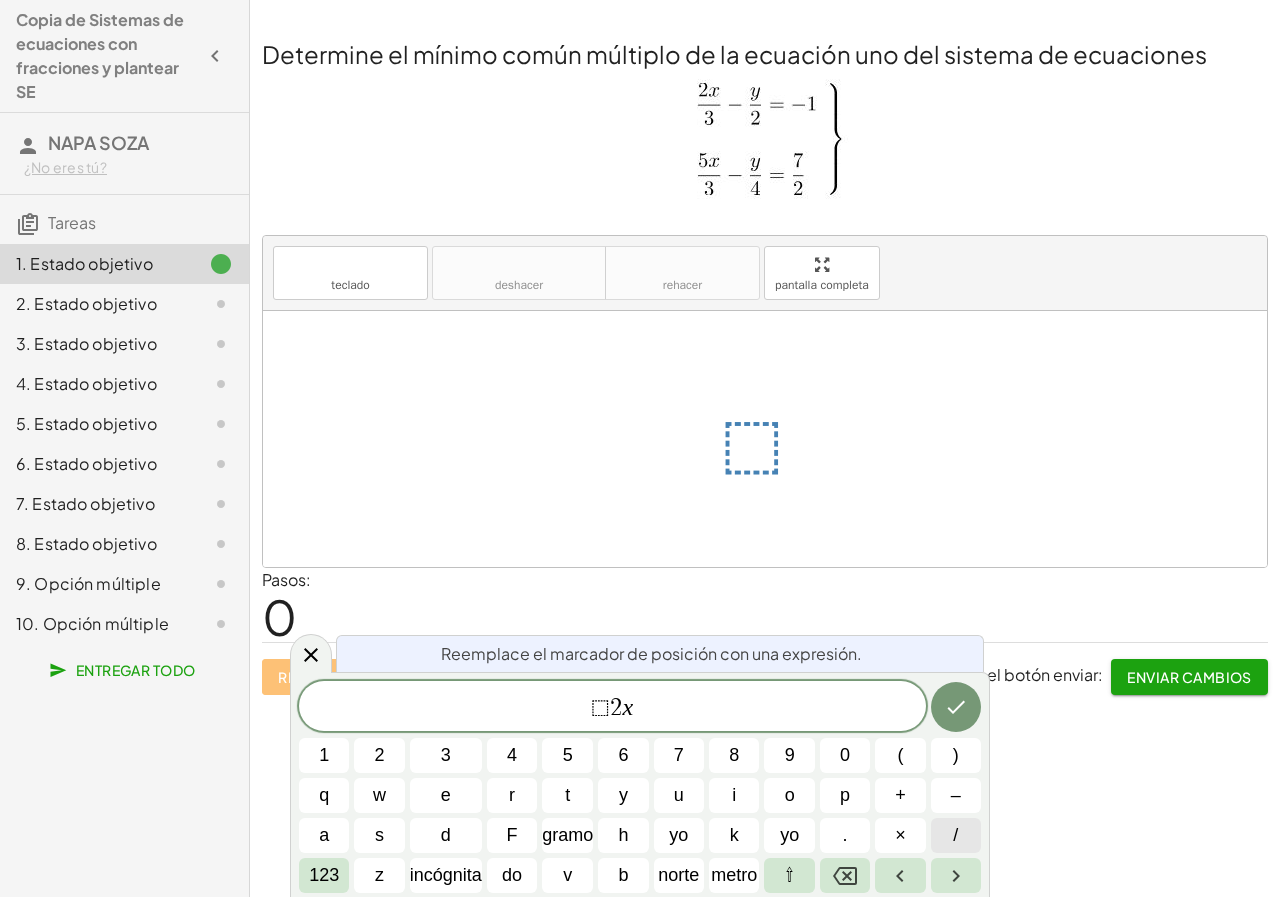 click on "/" at bounding box center (956, 835) 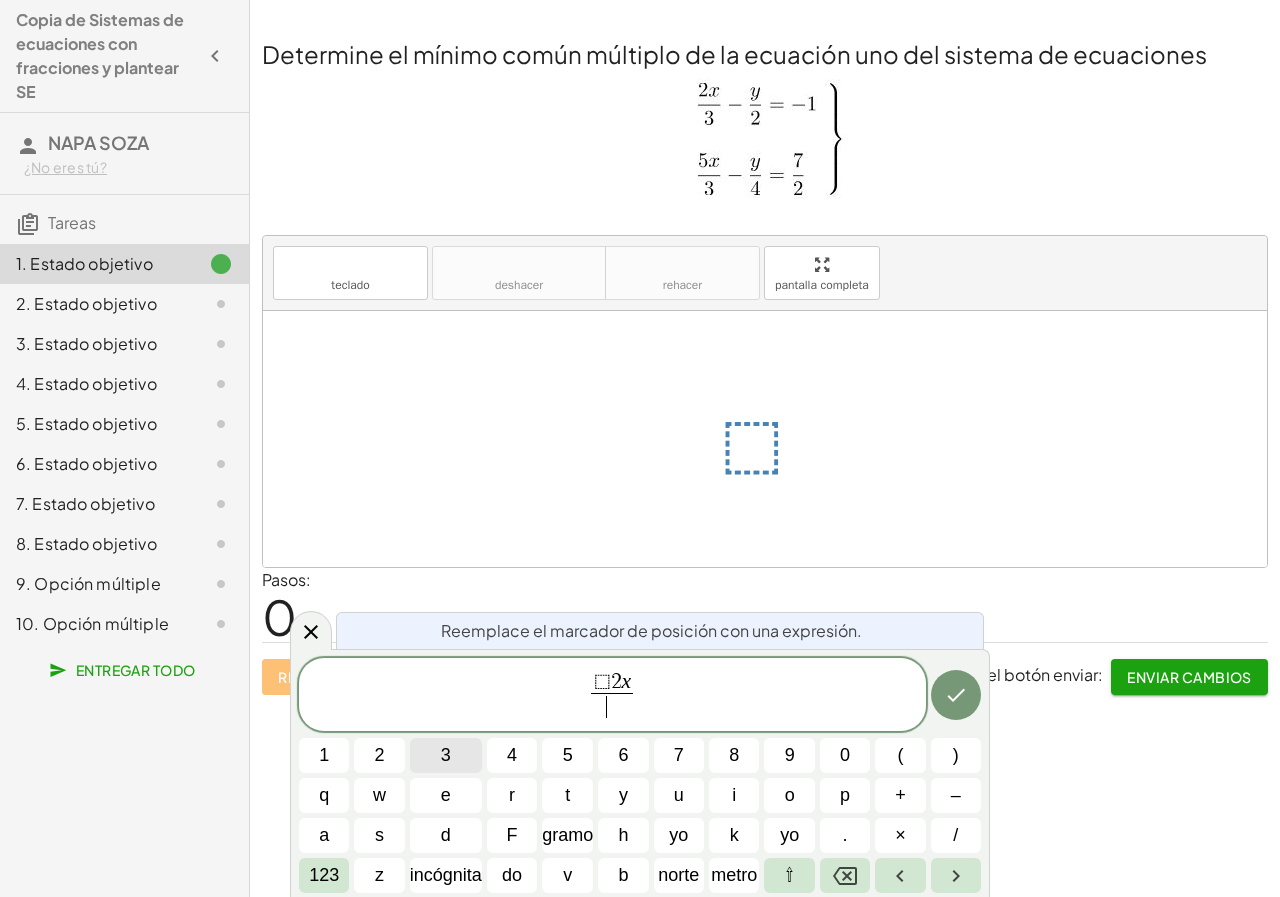 click on "3" at bounding box center [446, 755] 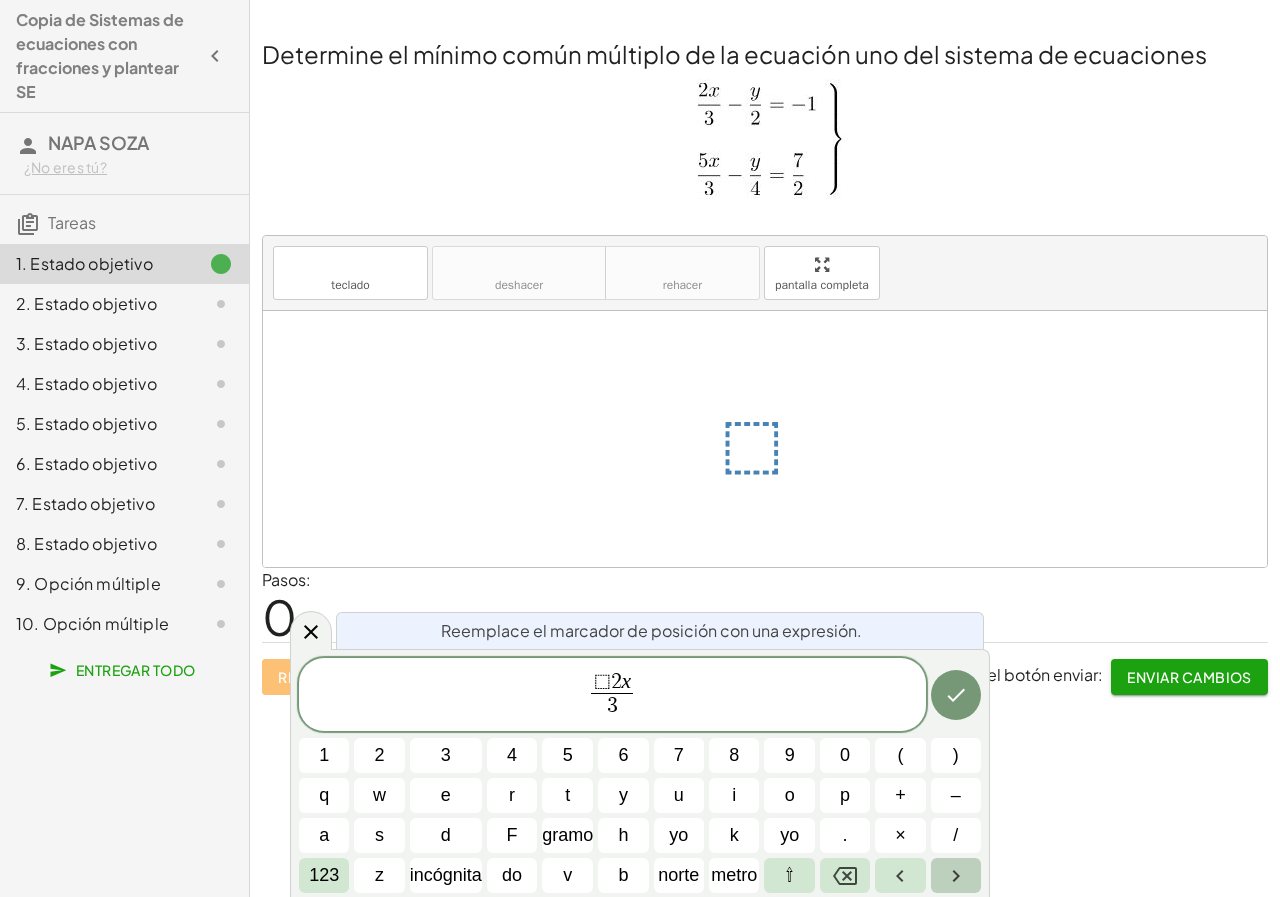 click 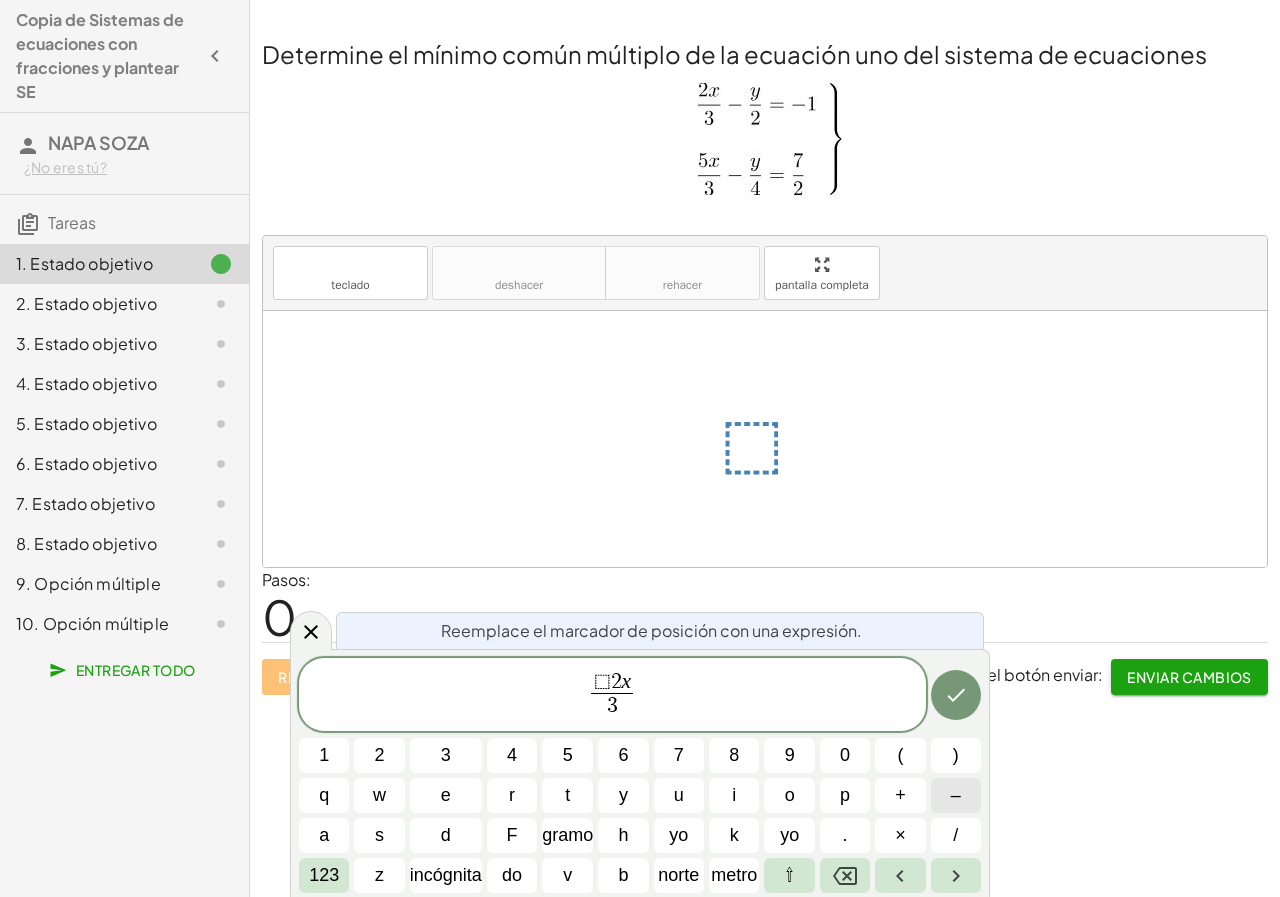 click on "–" at bounding box center [956, 795] 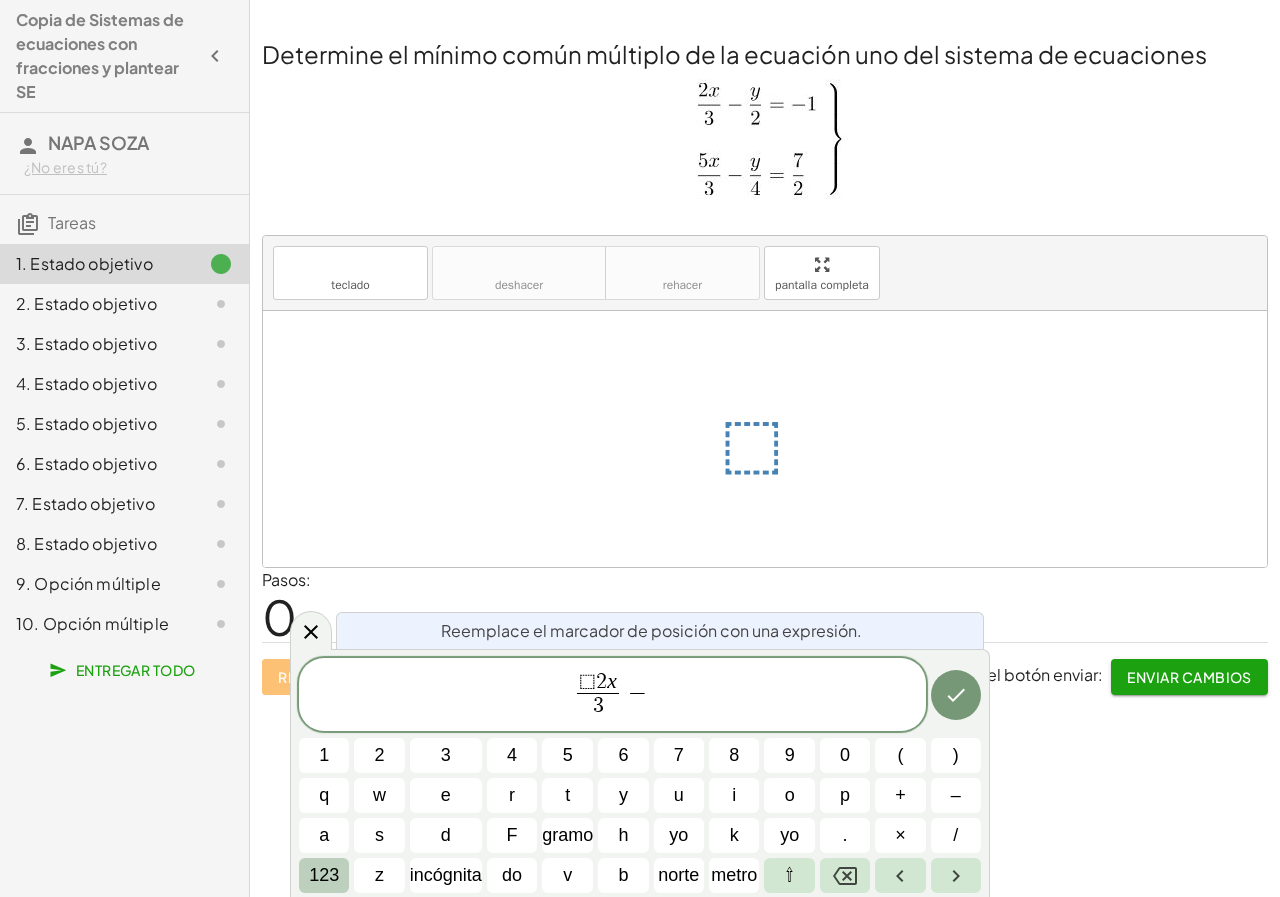 click on "123" at bounding box center (324, 875) 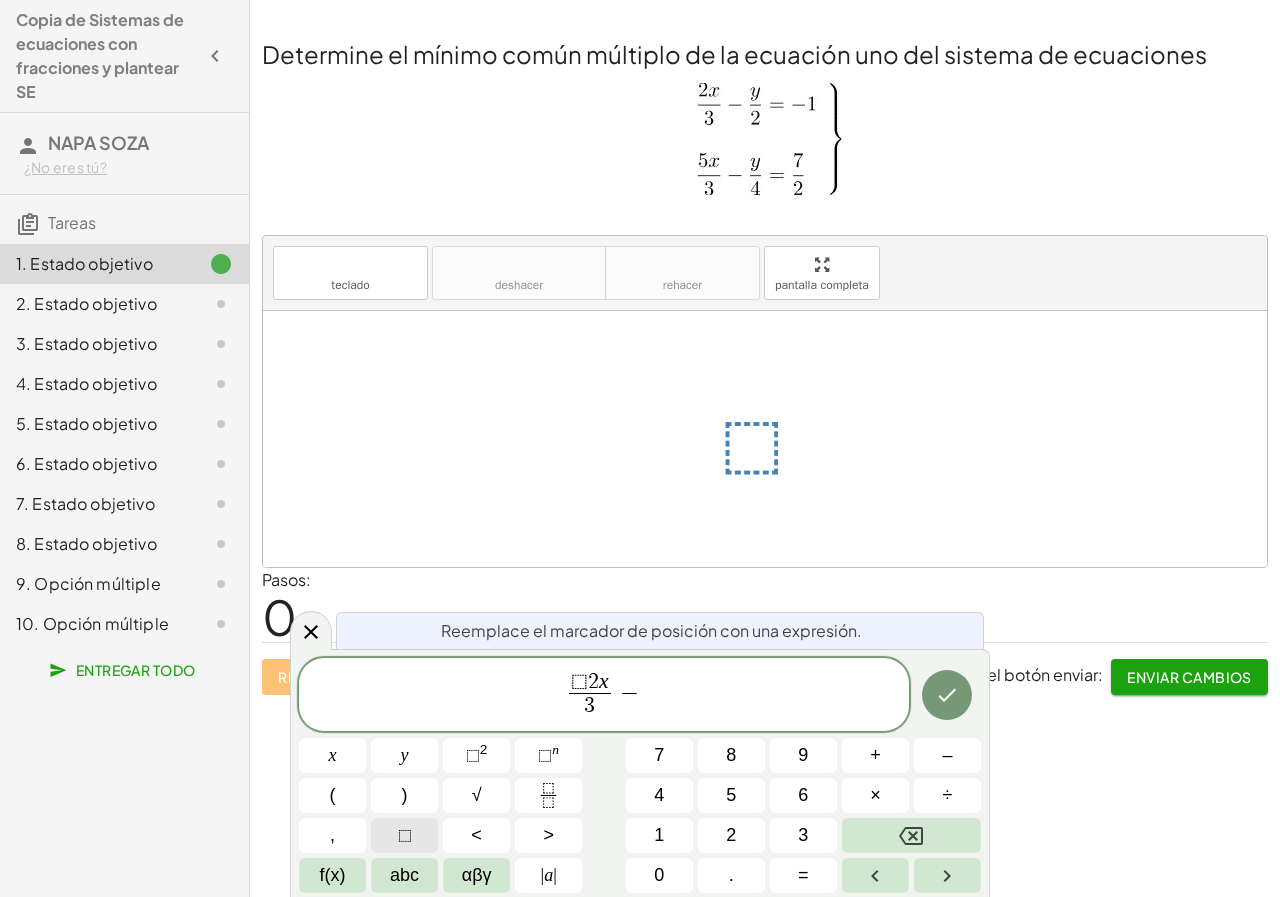 click on "⬚" at bounding box center [405, 835] 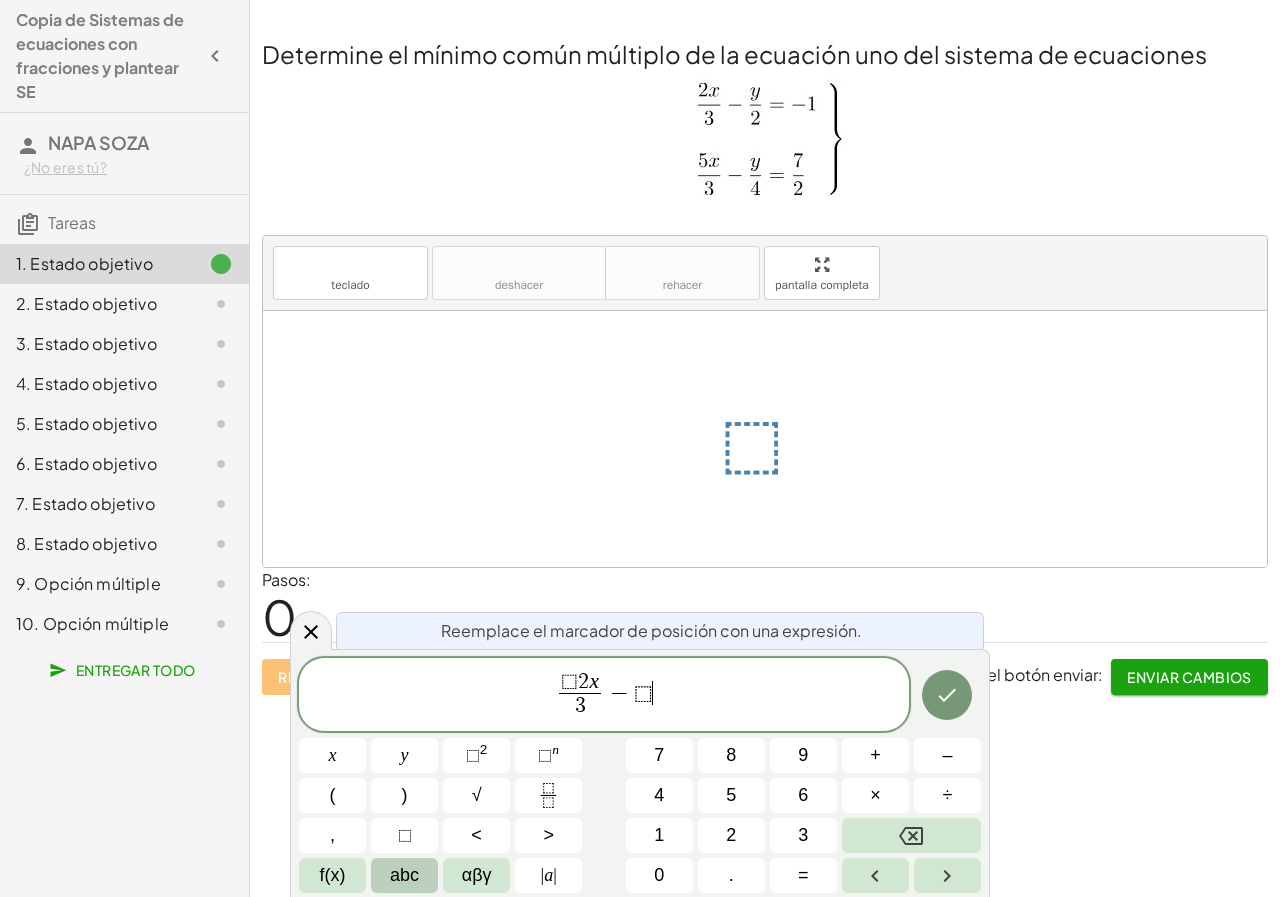 click on "abc" at bounding box center (404, 875) 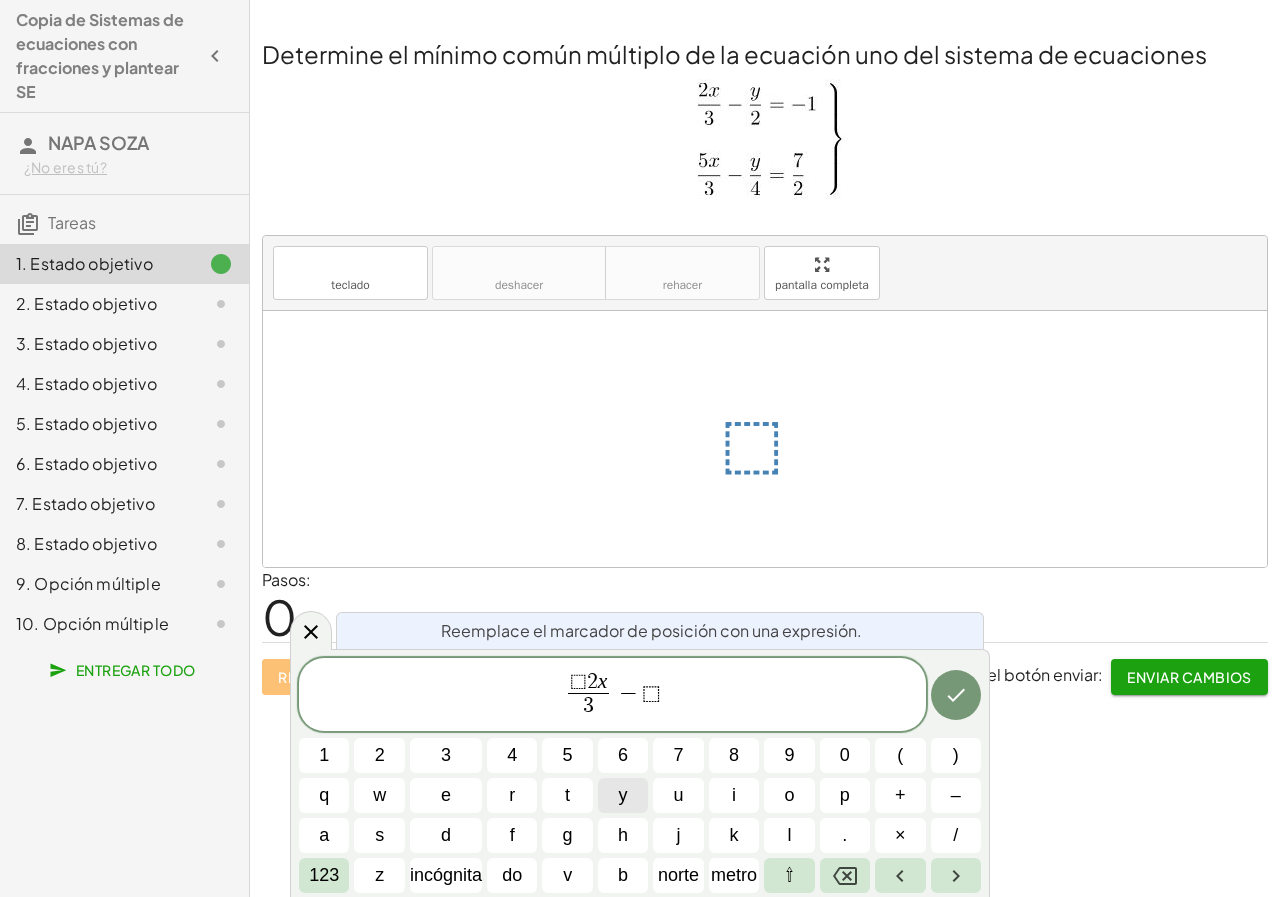 click on "y" at bounding box center (623, 795) 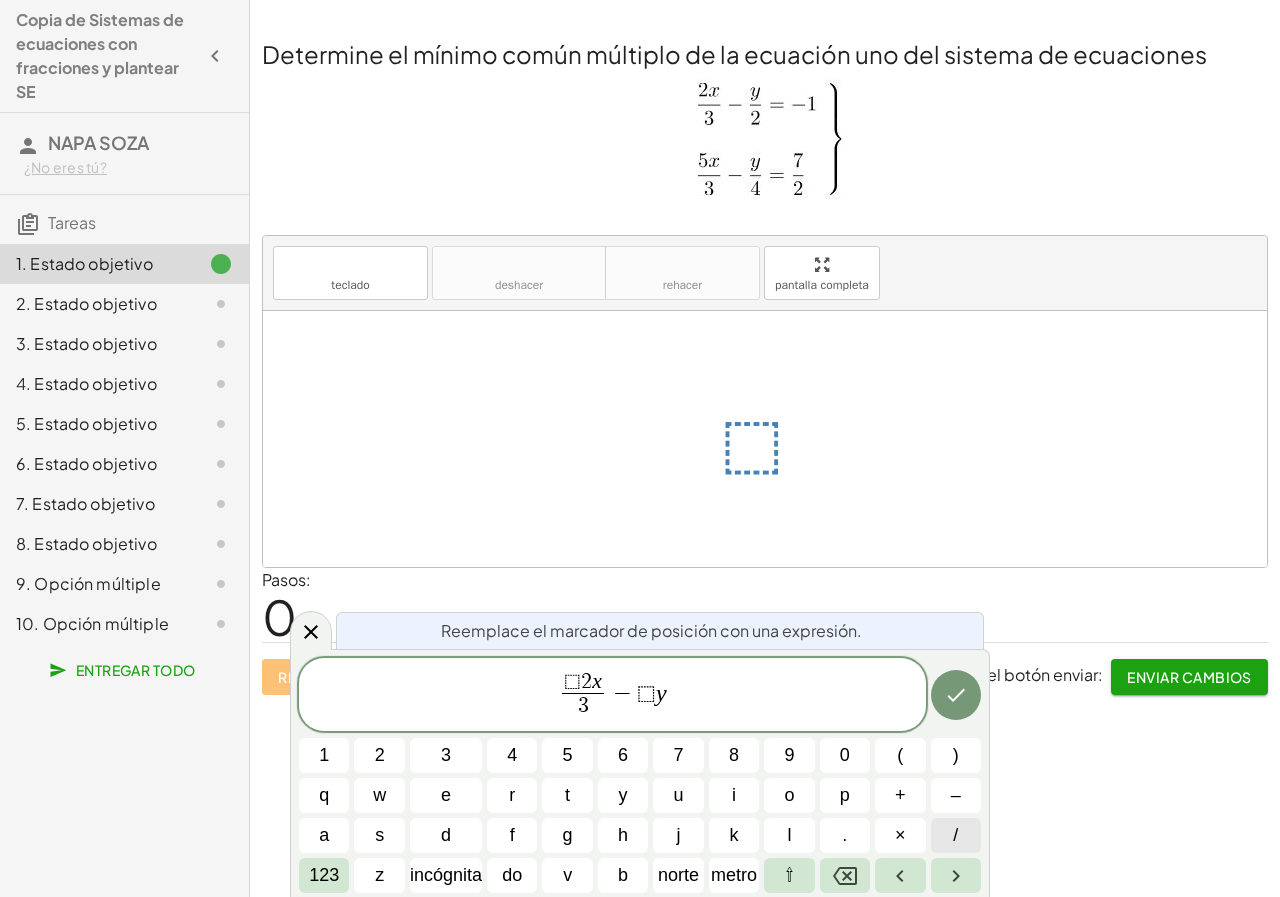 click on "/" at bounding box center [956, 835] 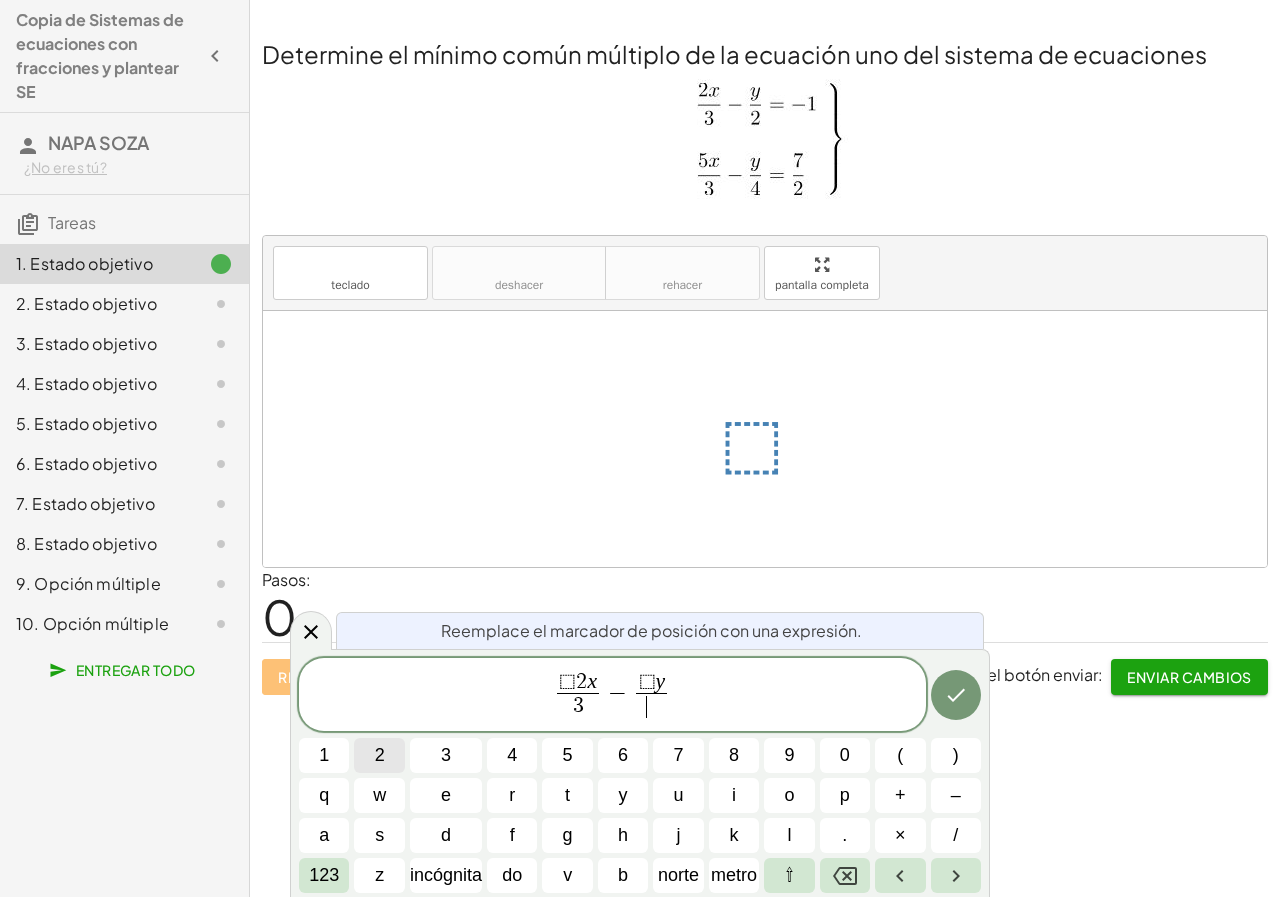 click on "2" at bounding box center (379, 755) 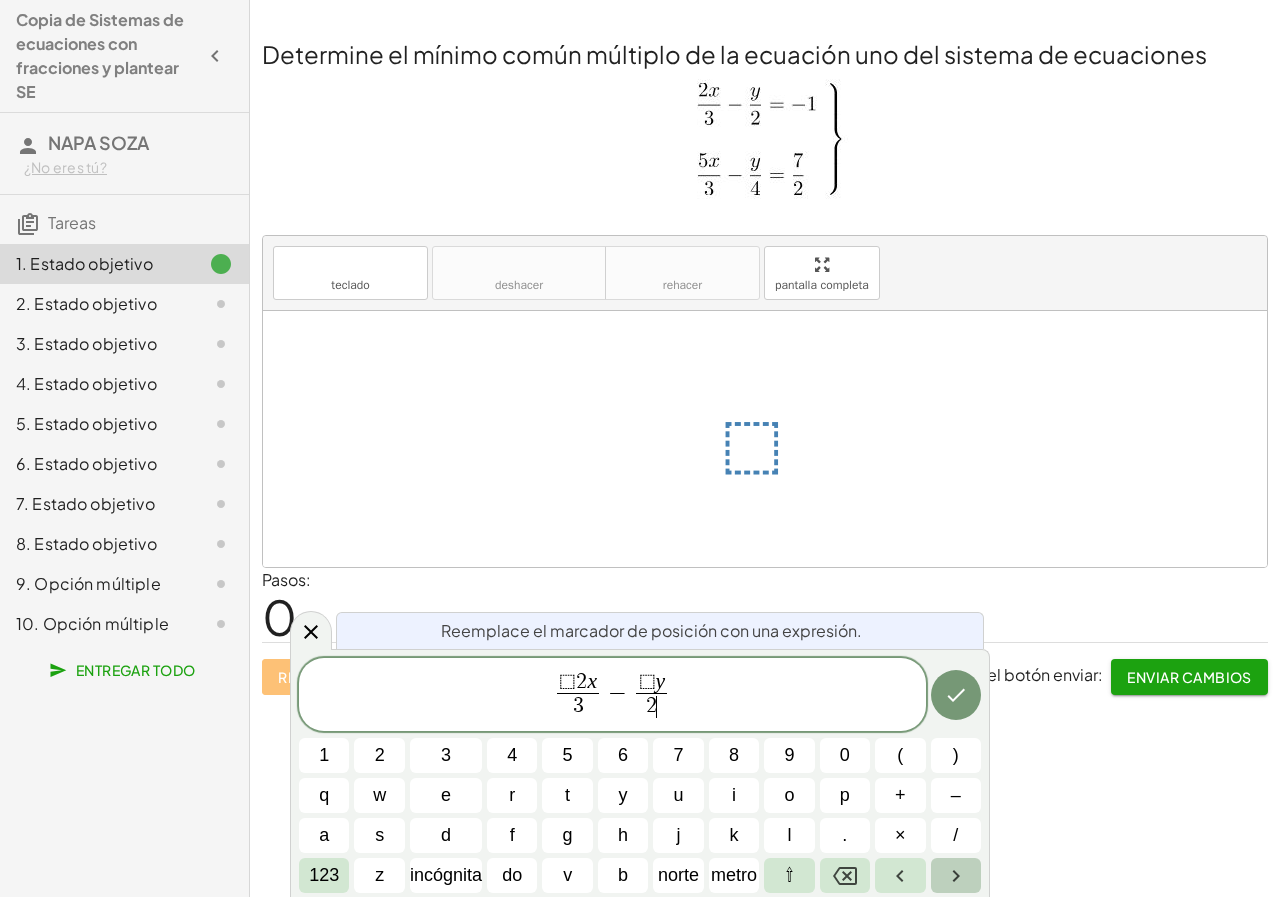 click 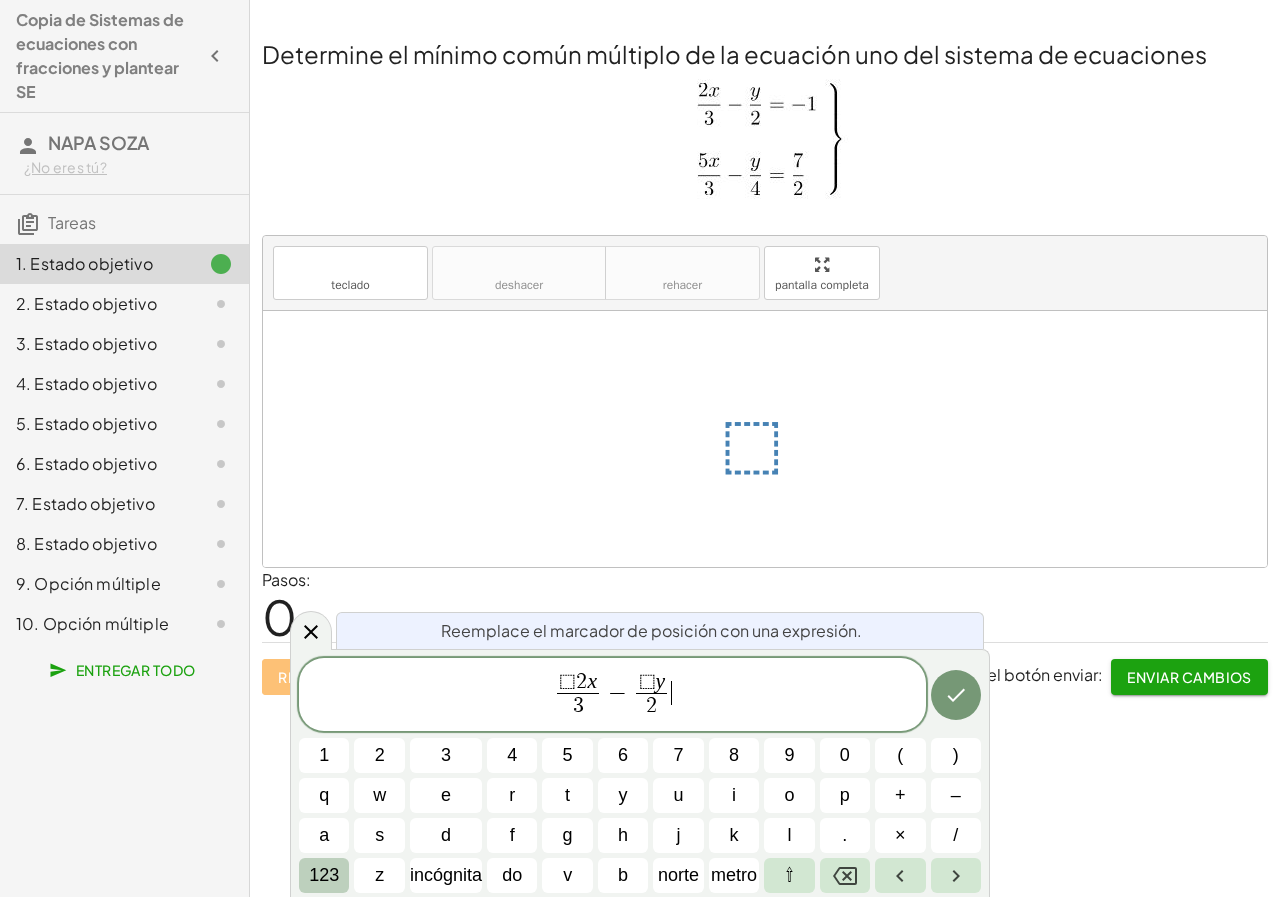 click on "123" at bounding box center [324, 875] 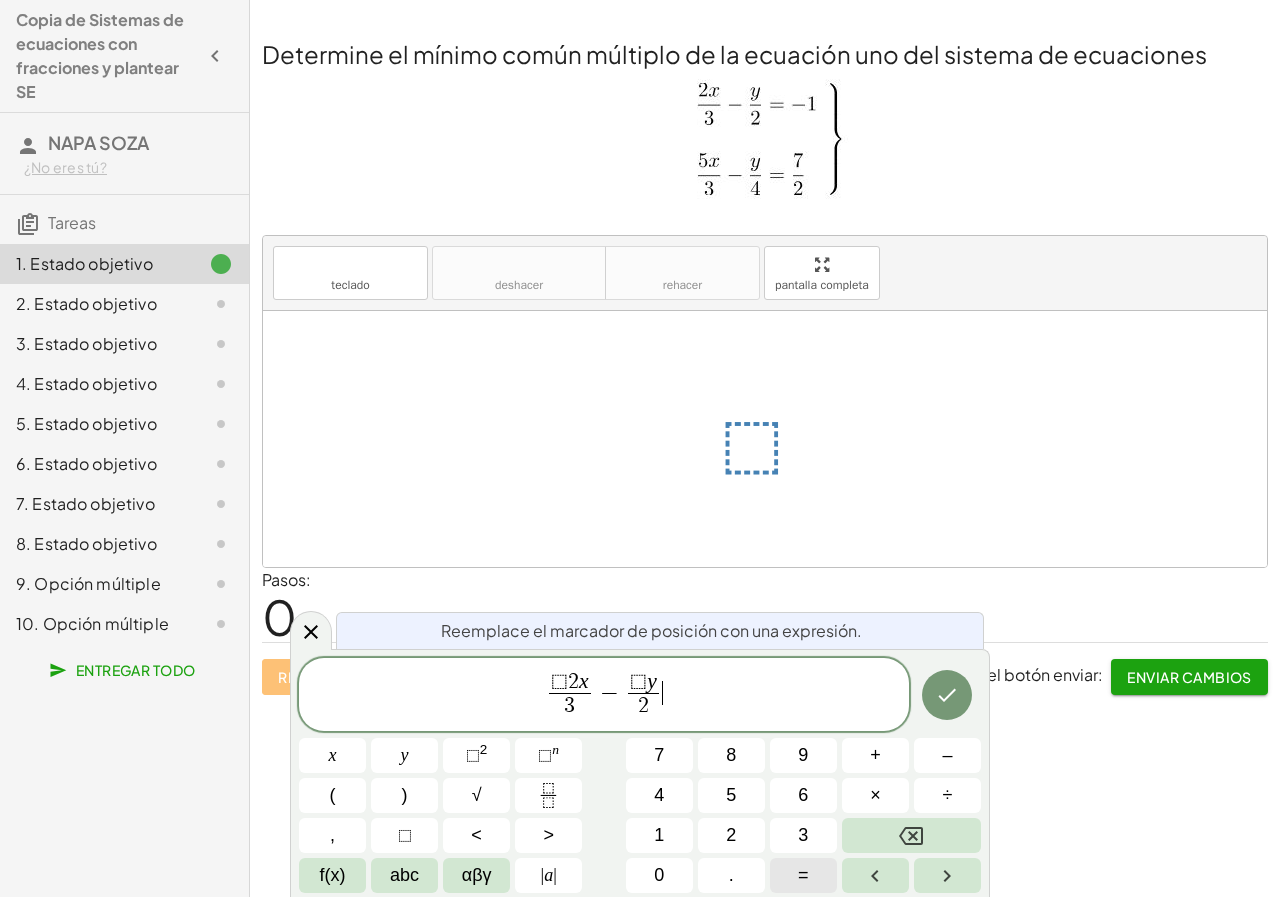 click on "=" at bounding box center [803, 875] 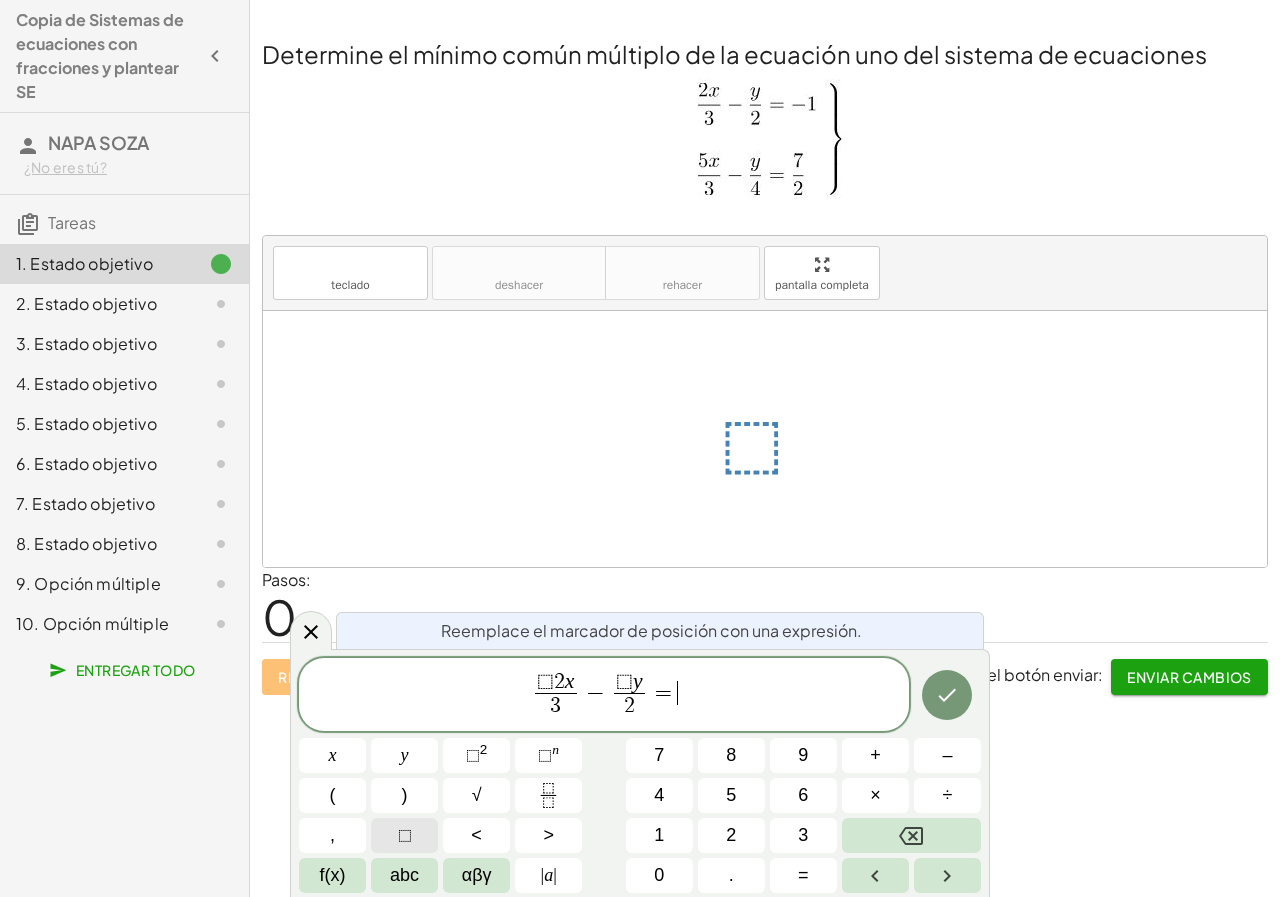 click on "⬚" at bounding box center (405, 835) 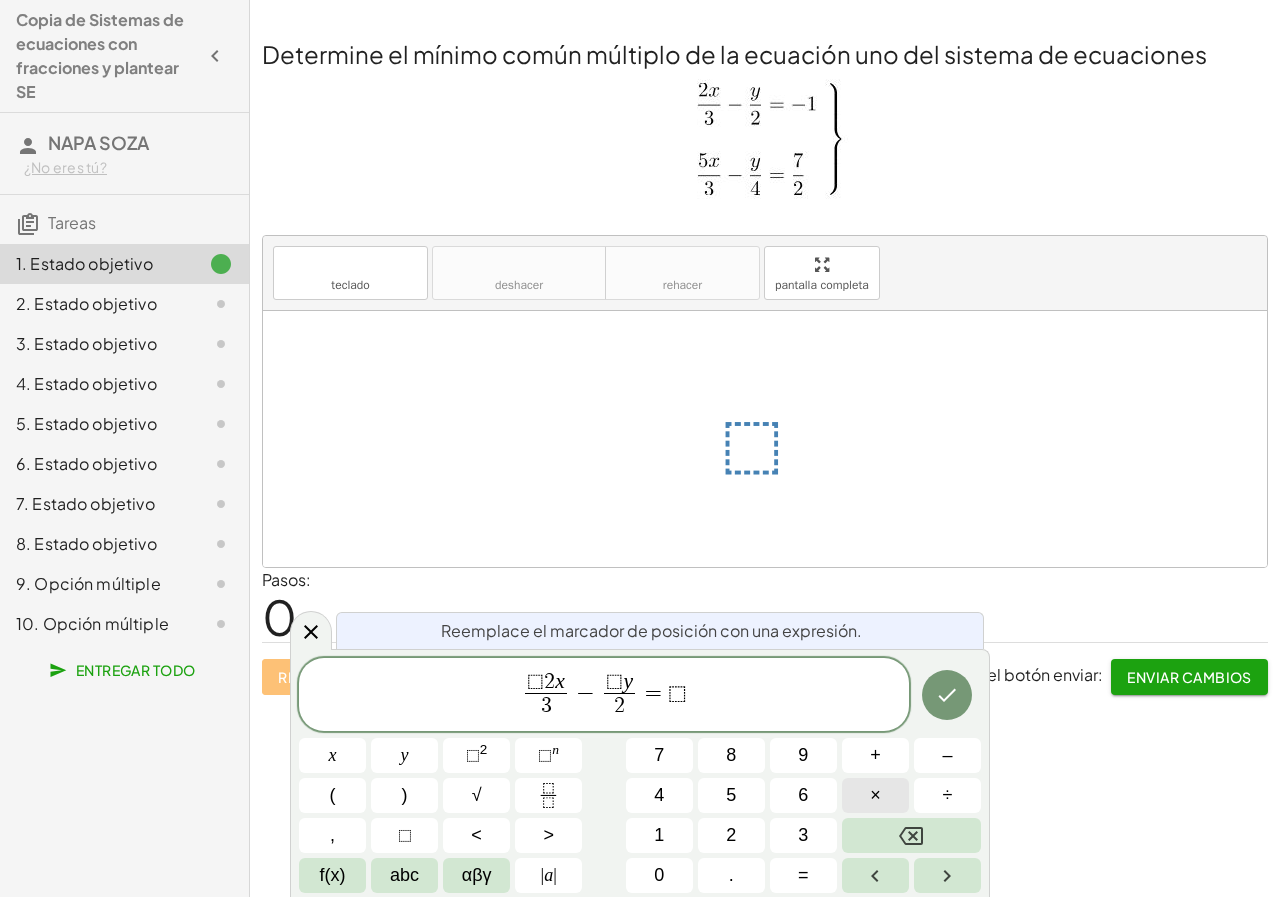 click on "×" at bounding box center [875, 795] 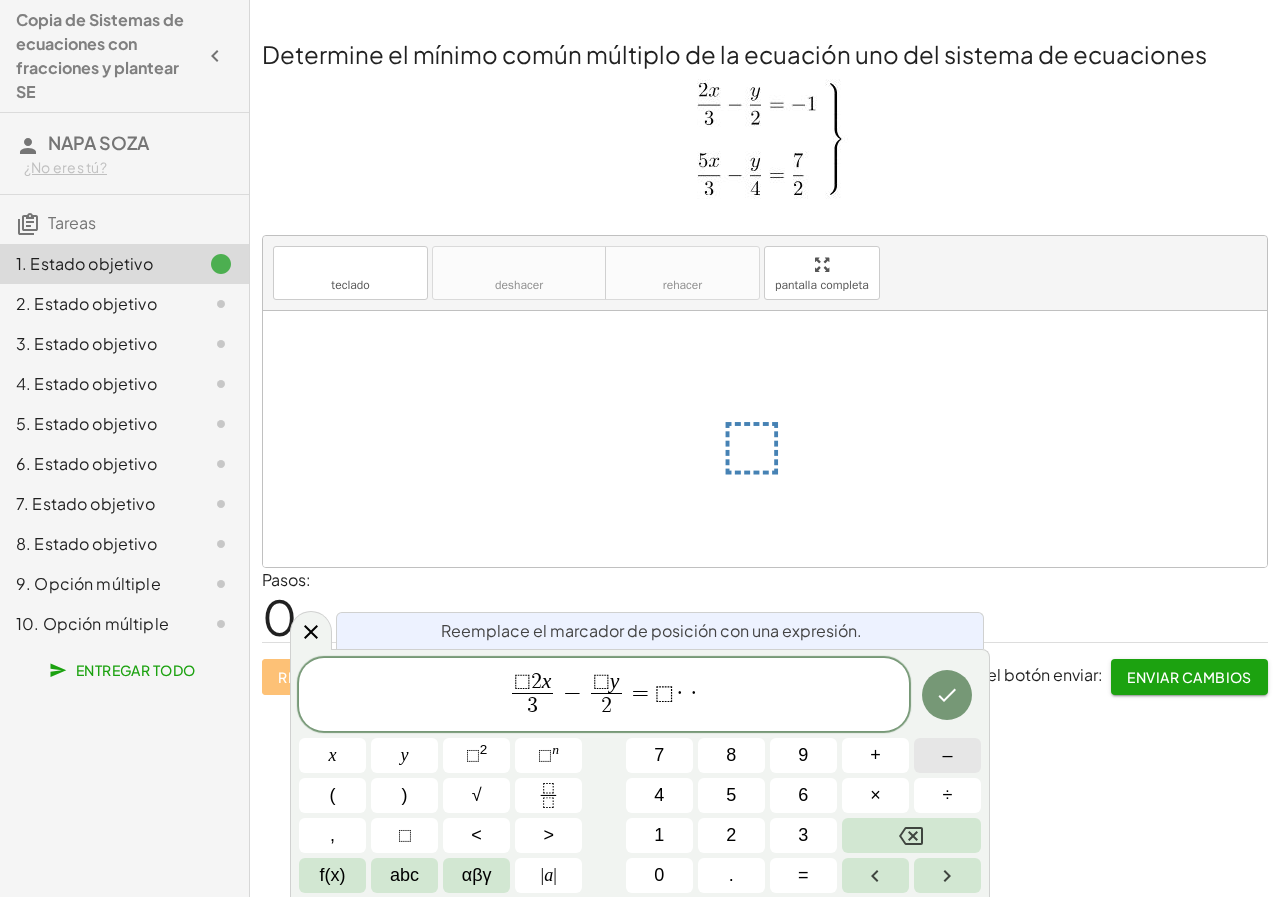 click on "–" at bounding box center (947, 755) 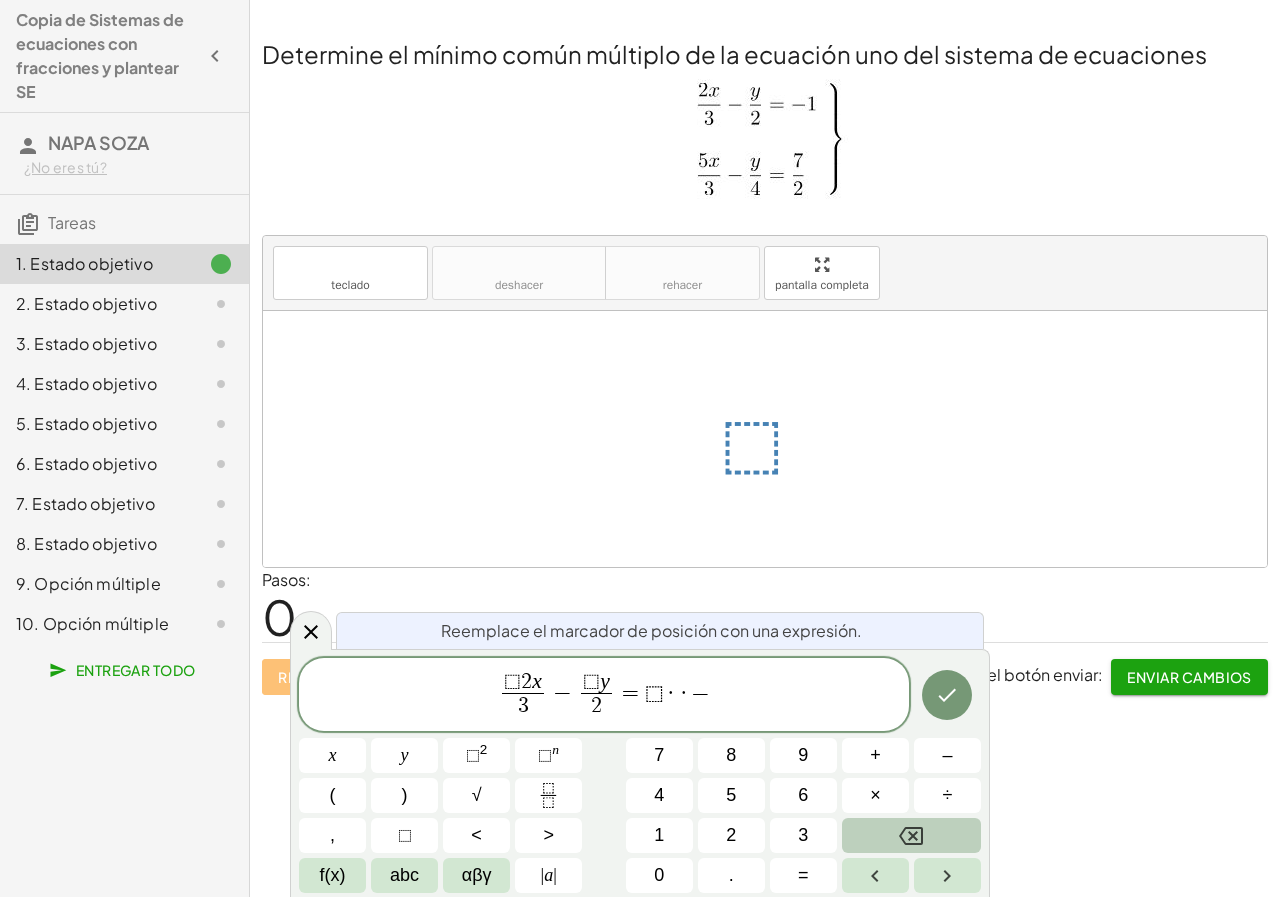 click at bounding box center [911, 835] 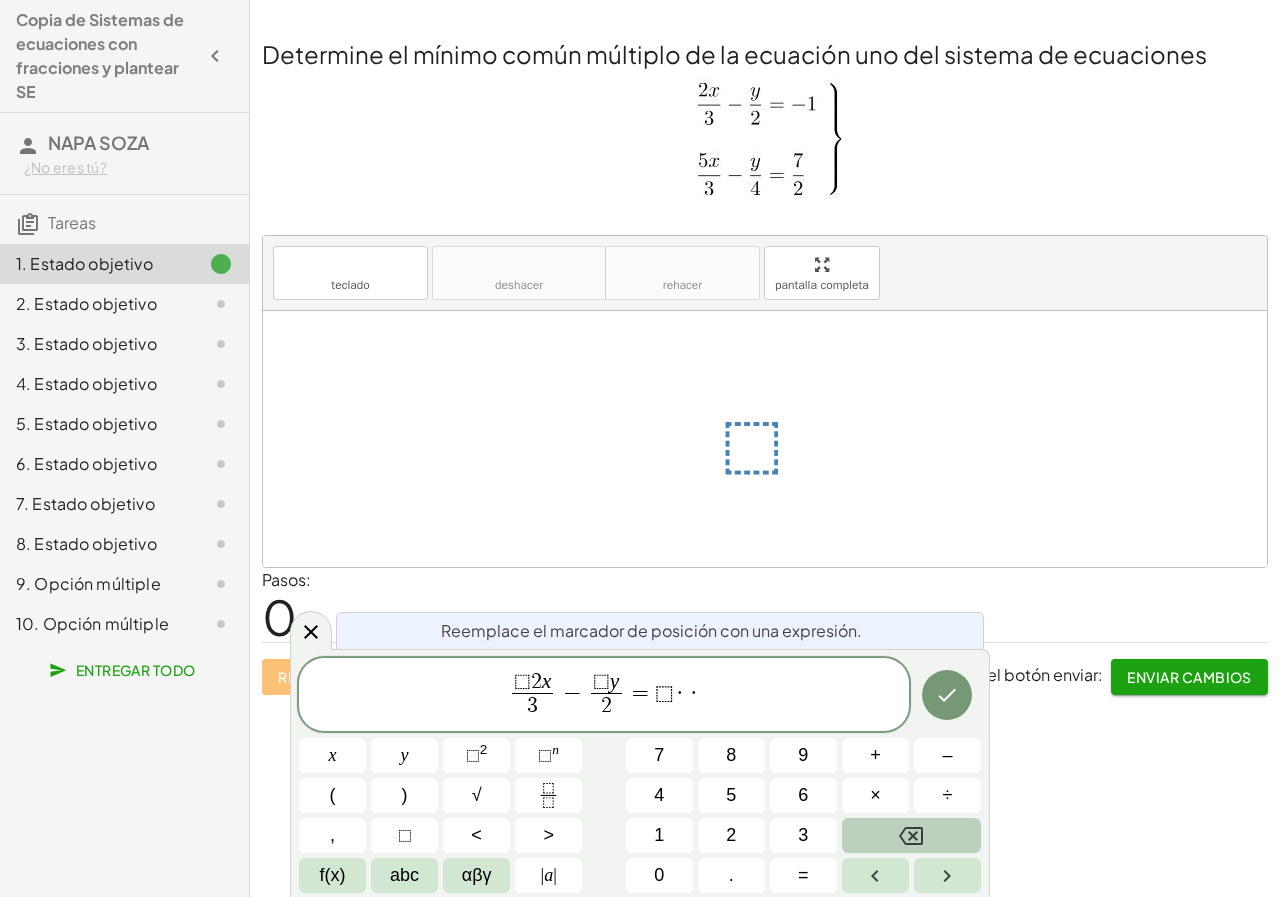 click at bounding box center (911, 835) 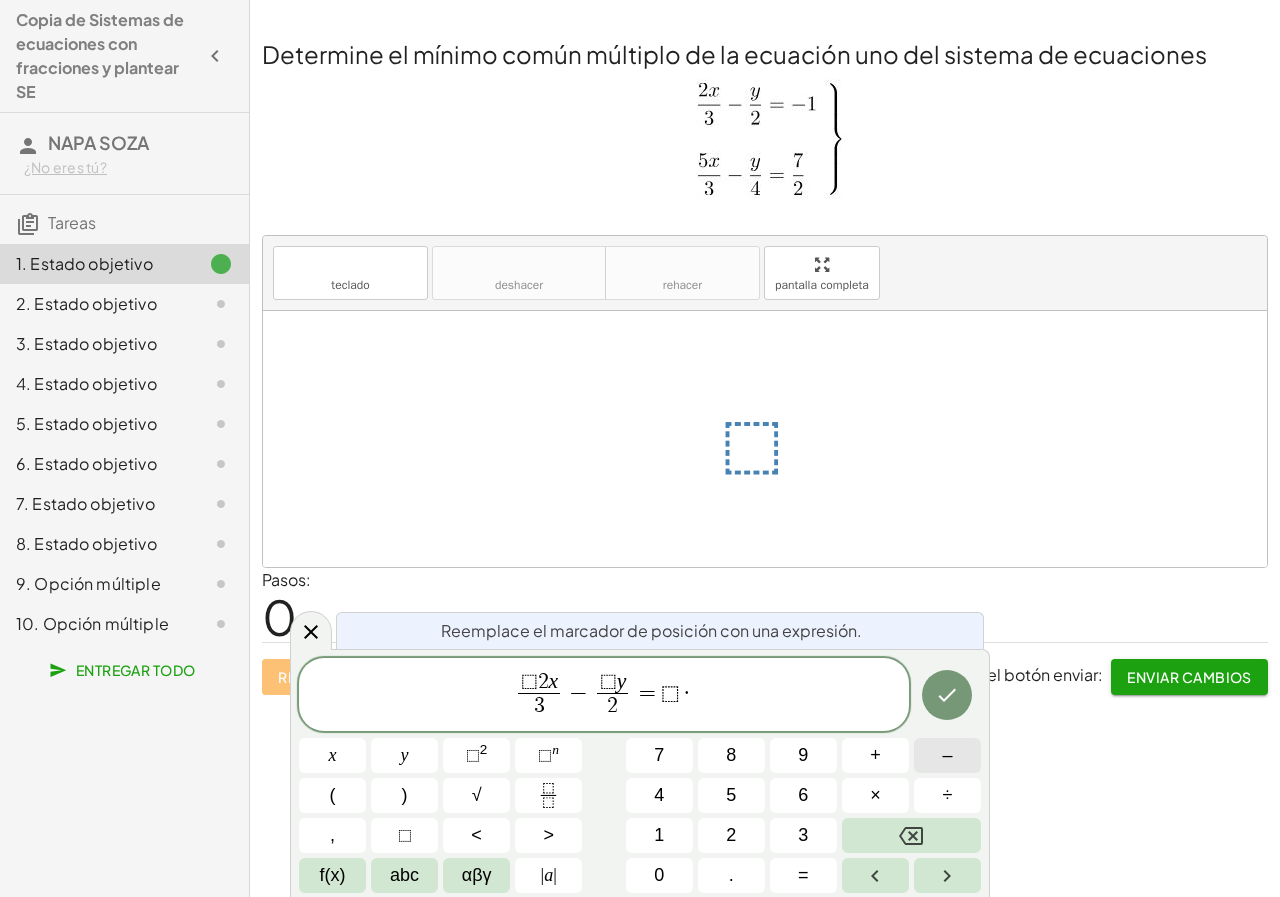 click on "–" at bounding box center [947, 755] 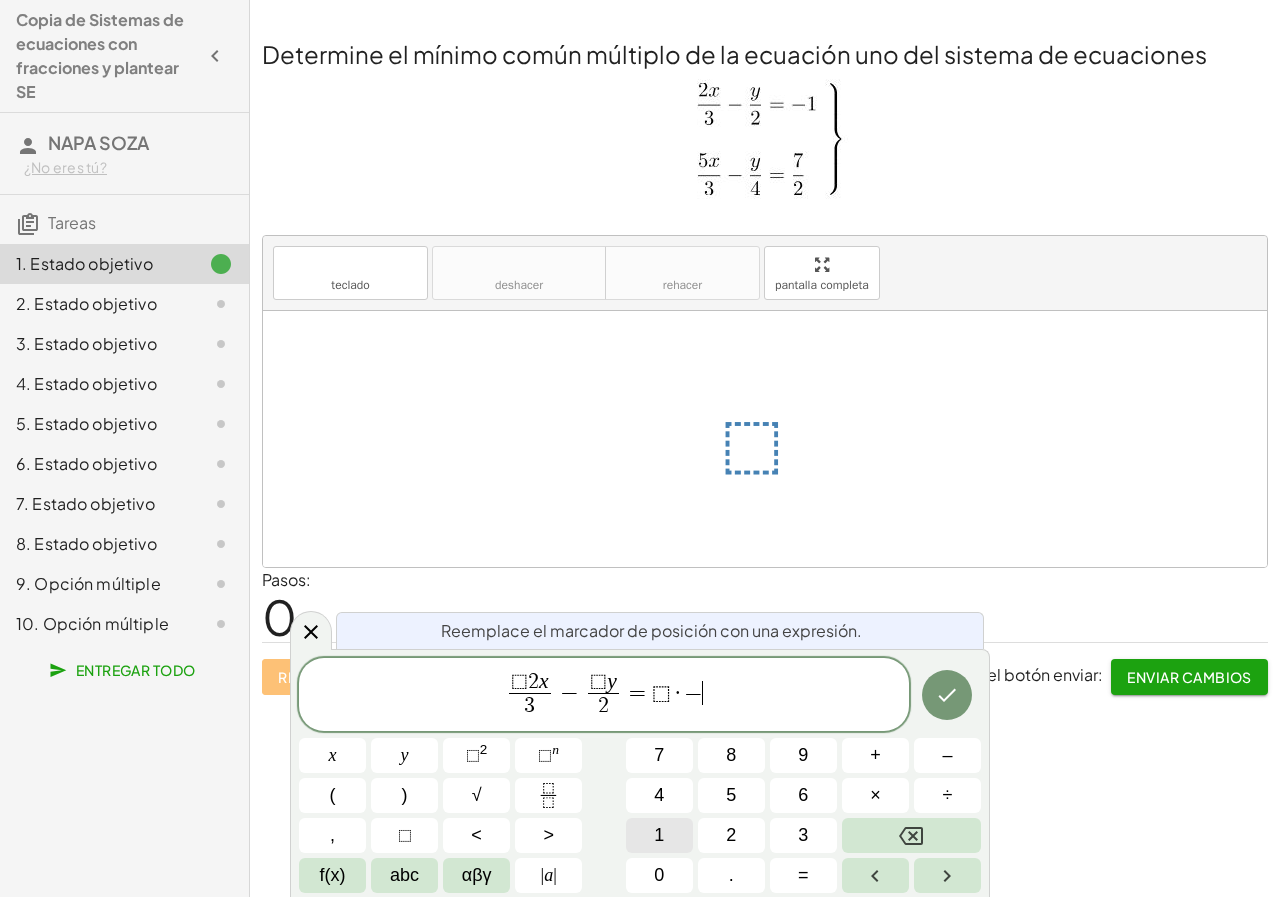 click on "1" at bounding box center (659, 835) 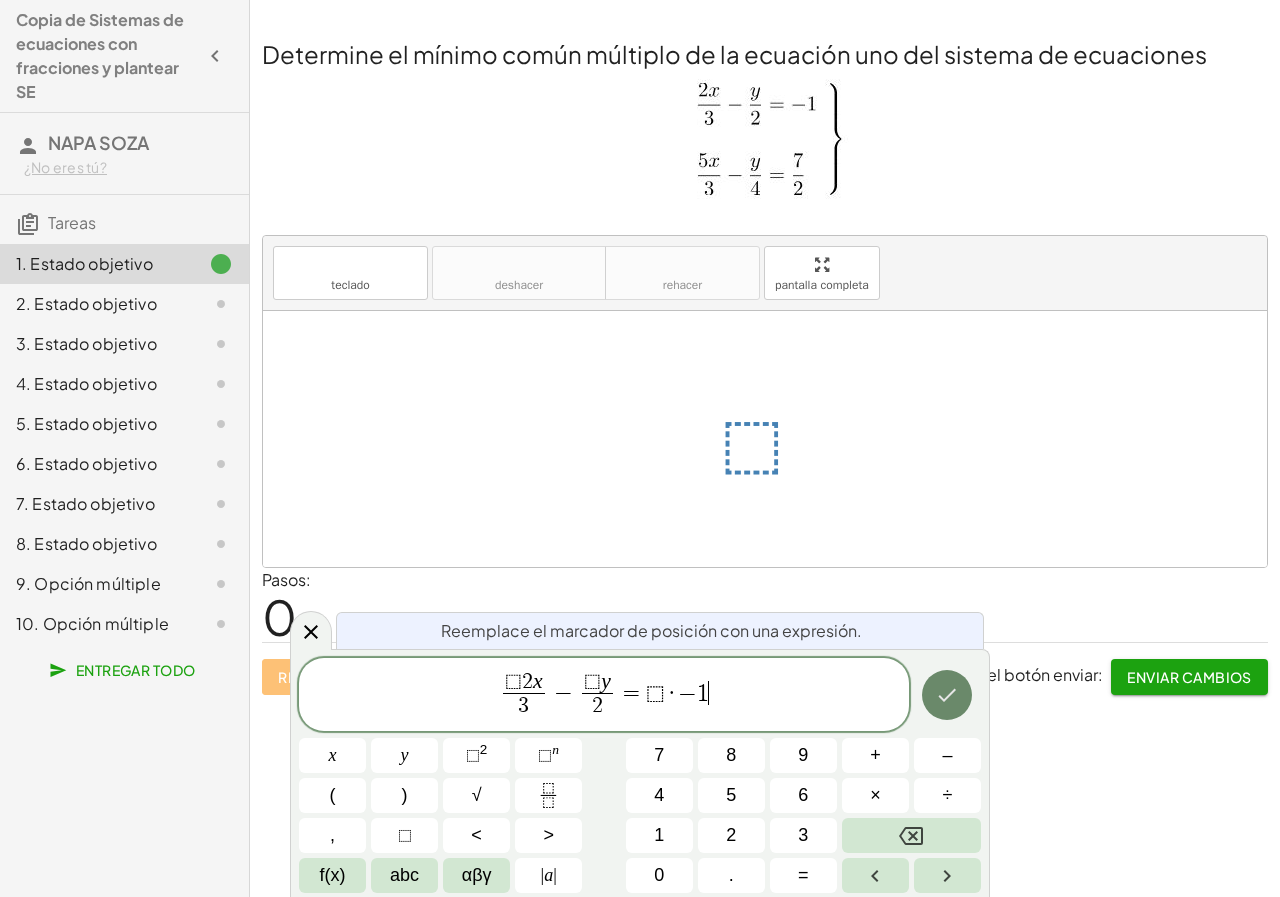 click 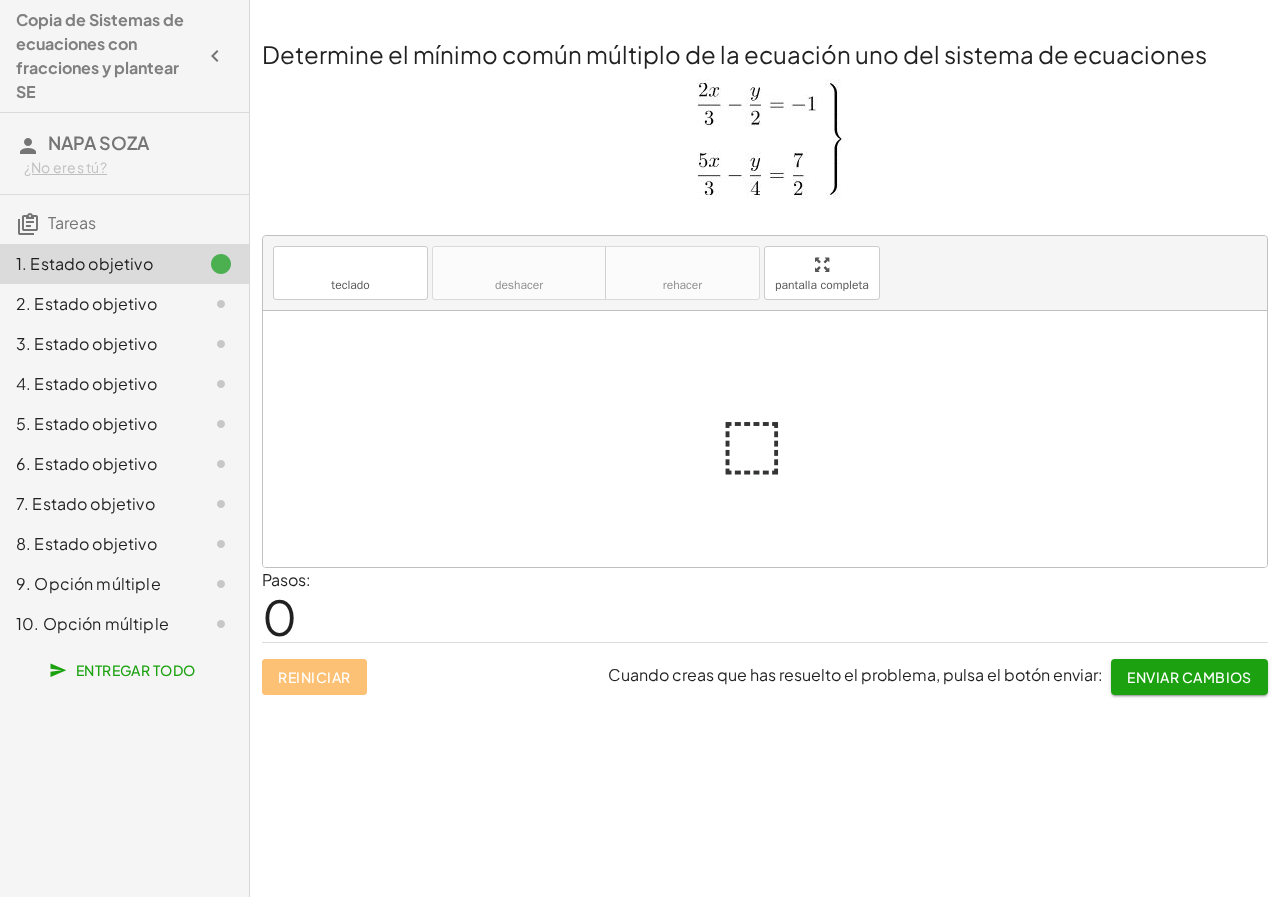click at bounding box center [773, 439] 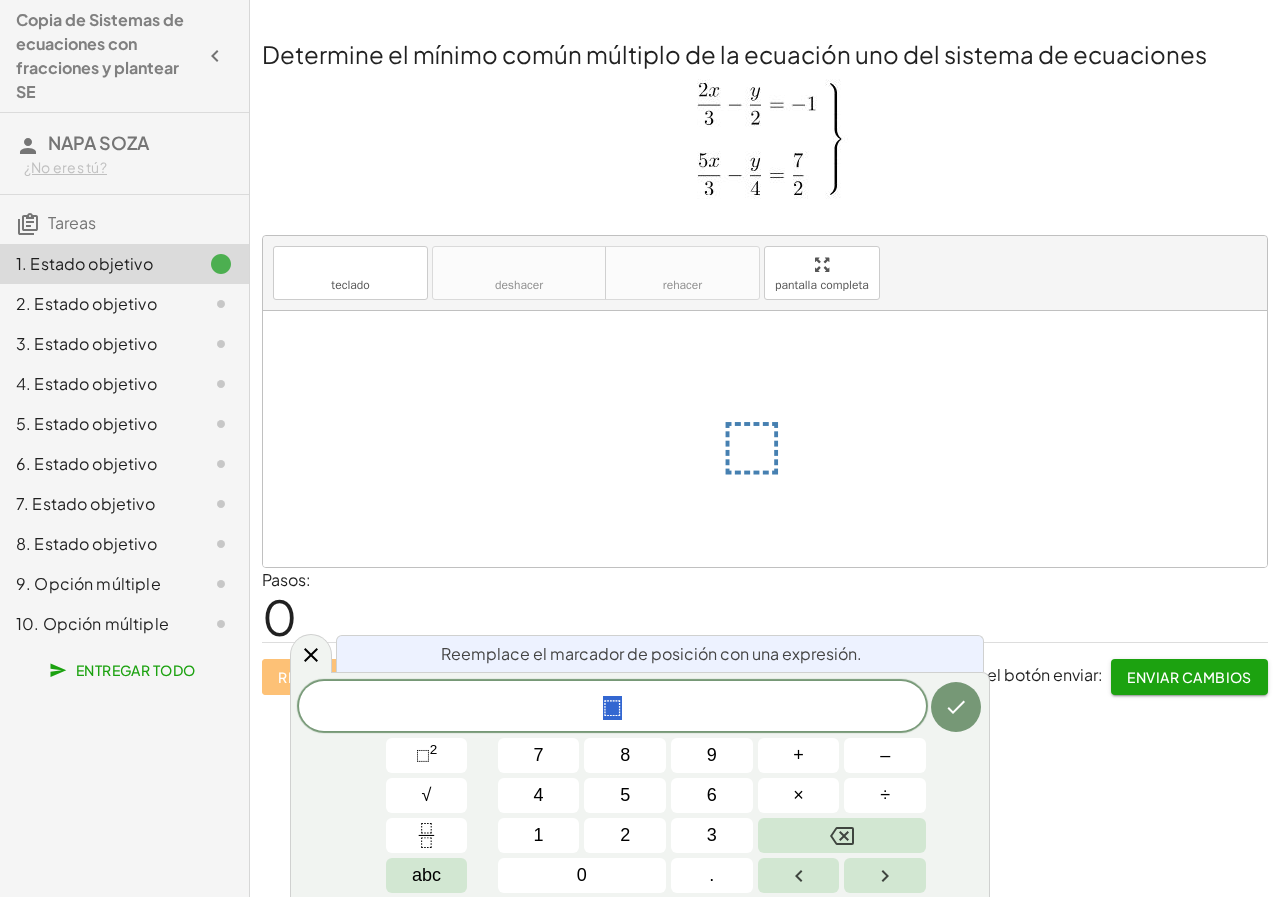 click at bounding box center [773, 439] 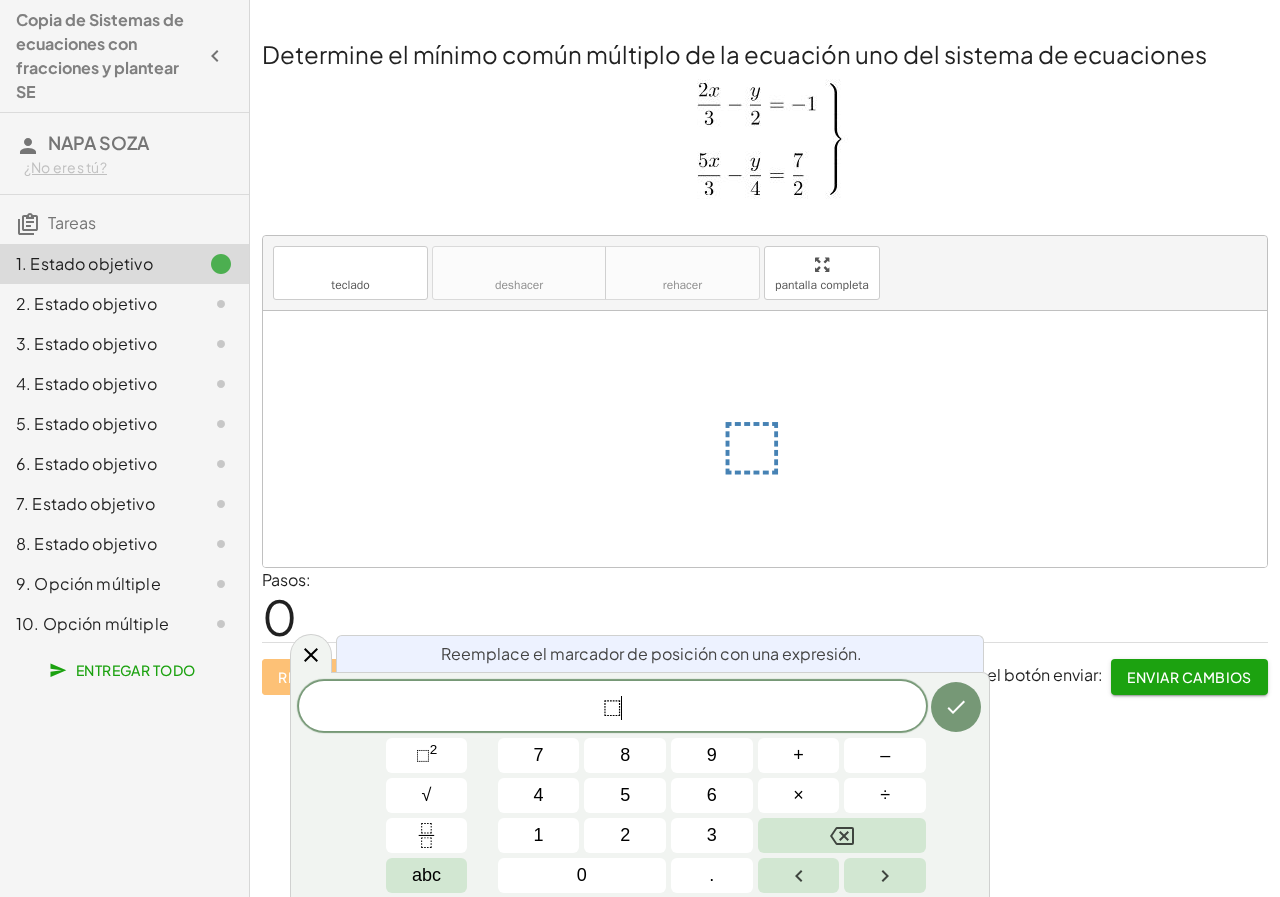 click on "⬚ ​" at bounding box center (612, 708) 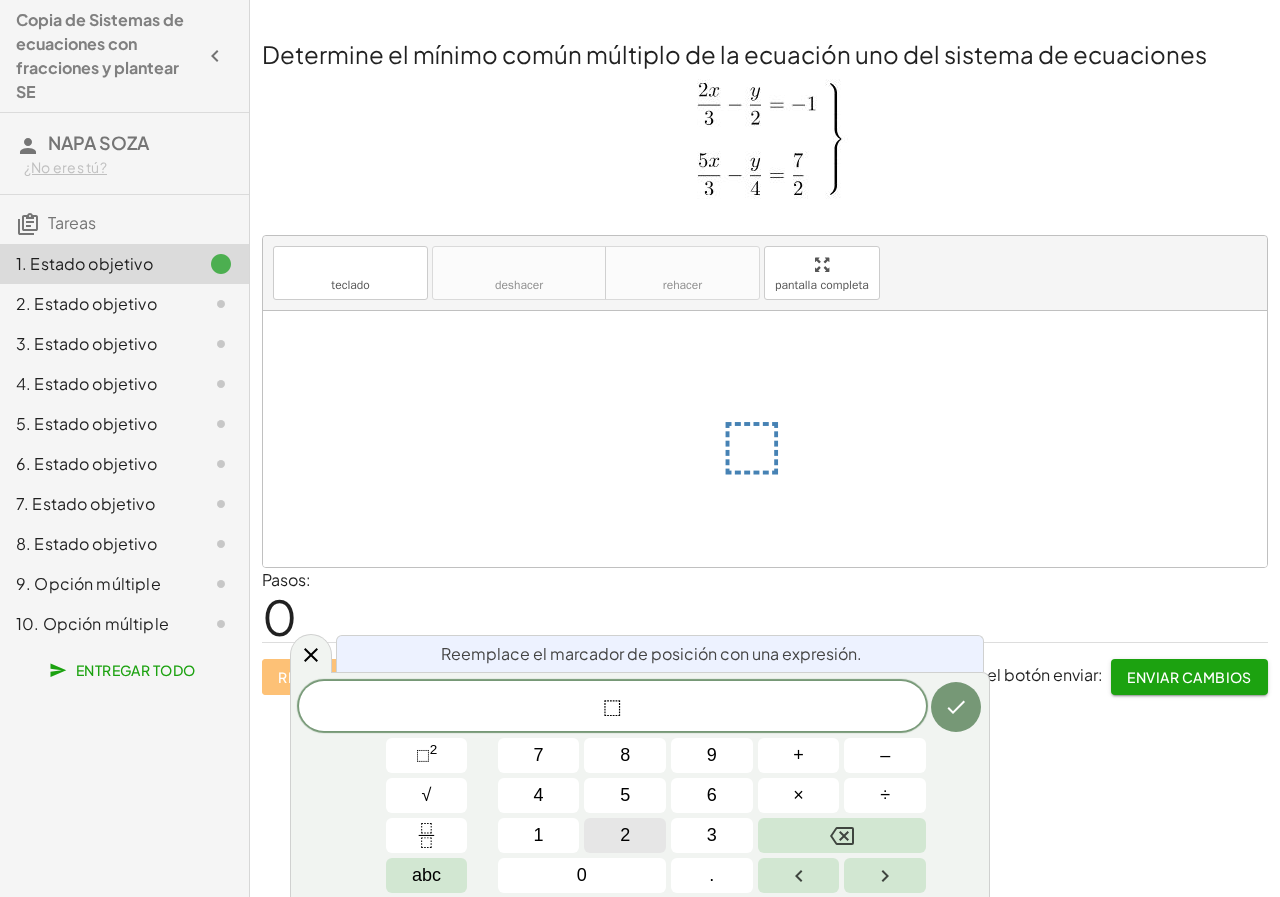 click on "2" at bounding box center [625, 835] 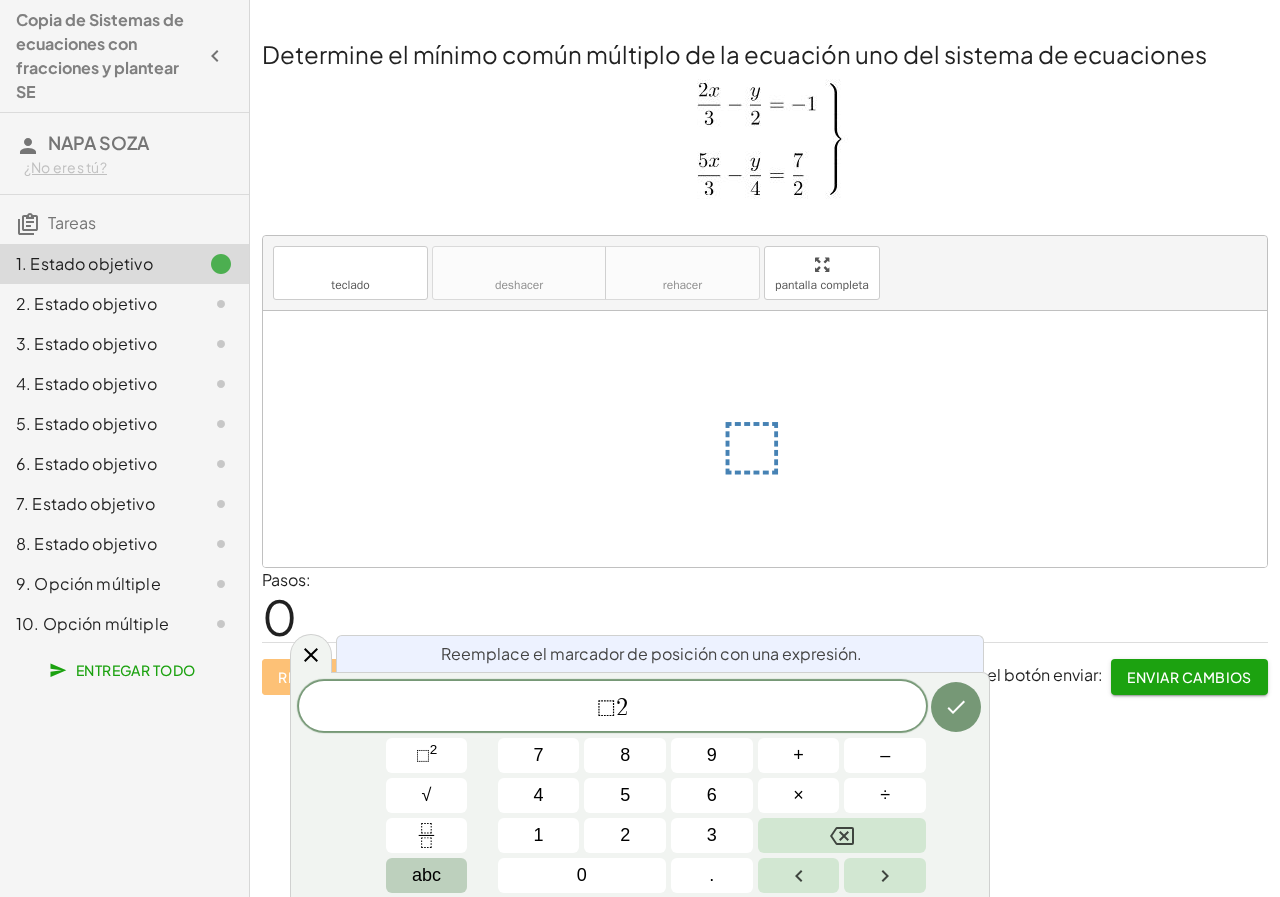 click on "abc" at bounding box center (427, 875) 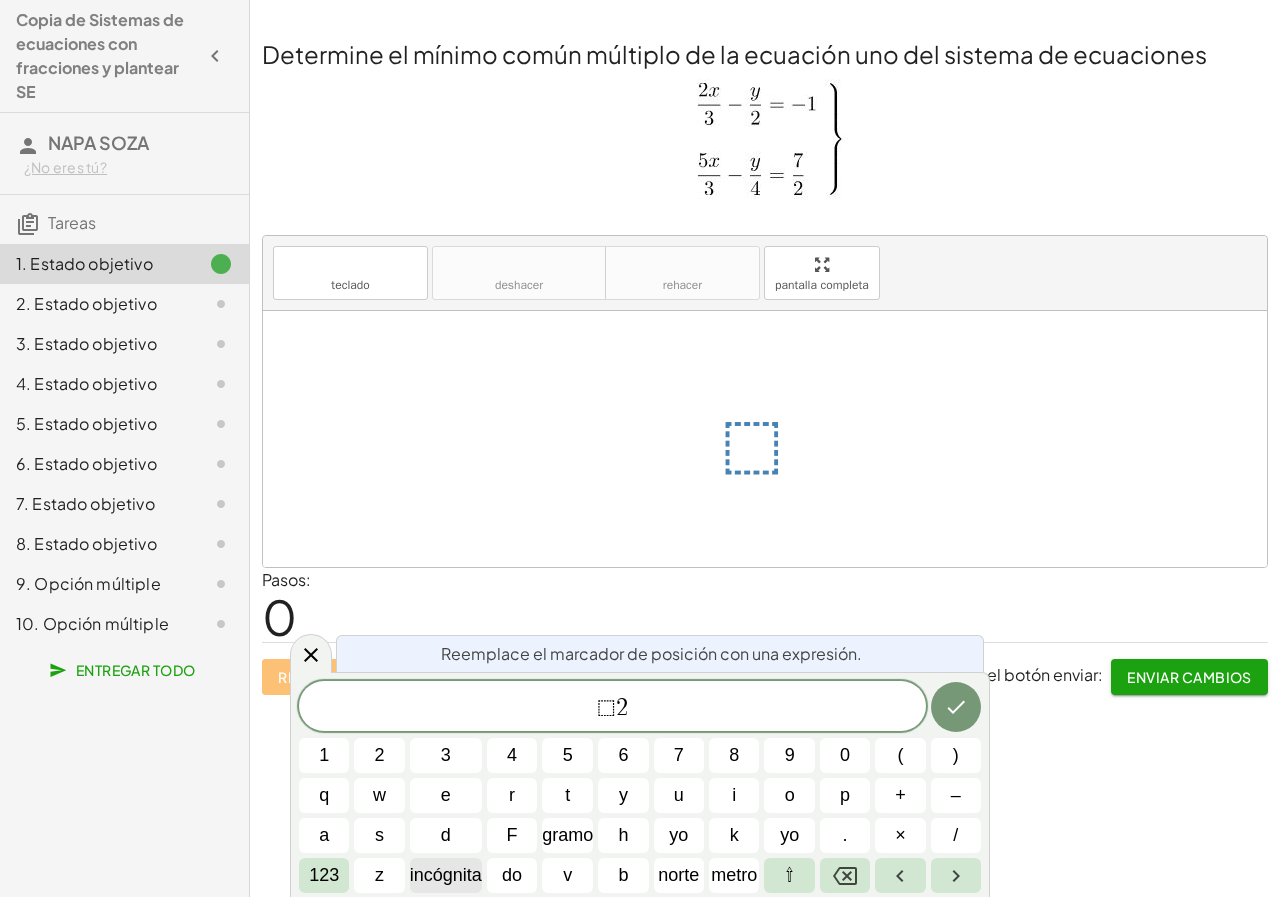 click on "incógnita" at bounding box center [446, 875] 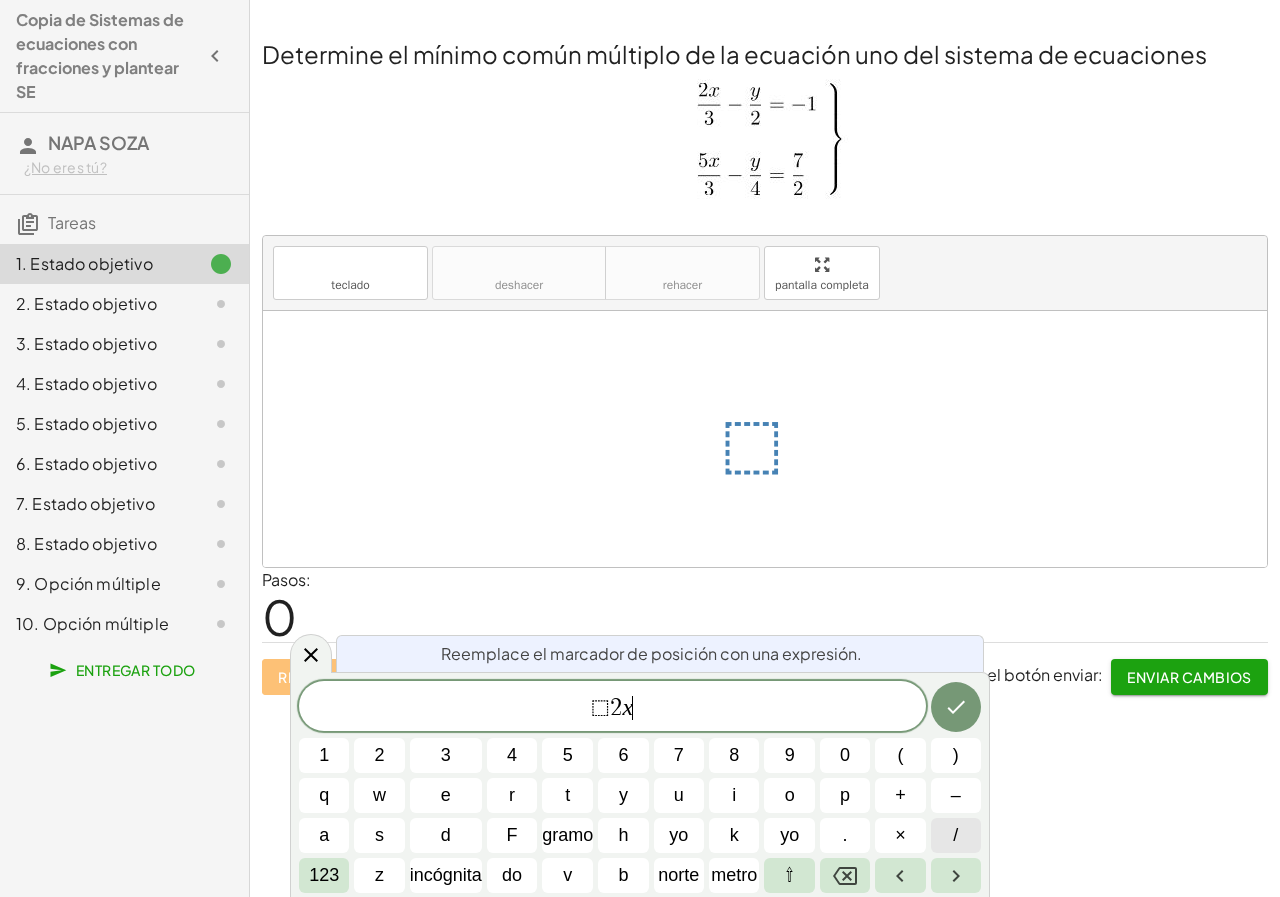 click on "/" at bounding box center [956, 835] 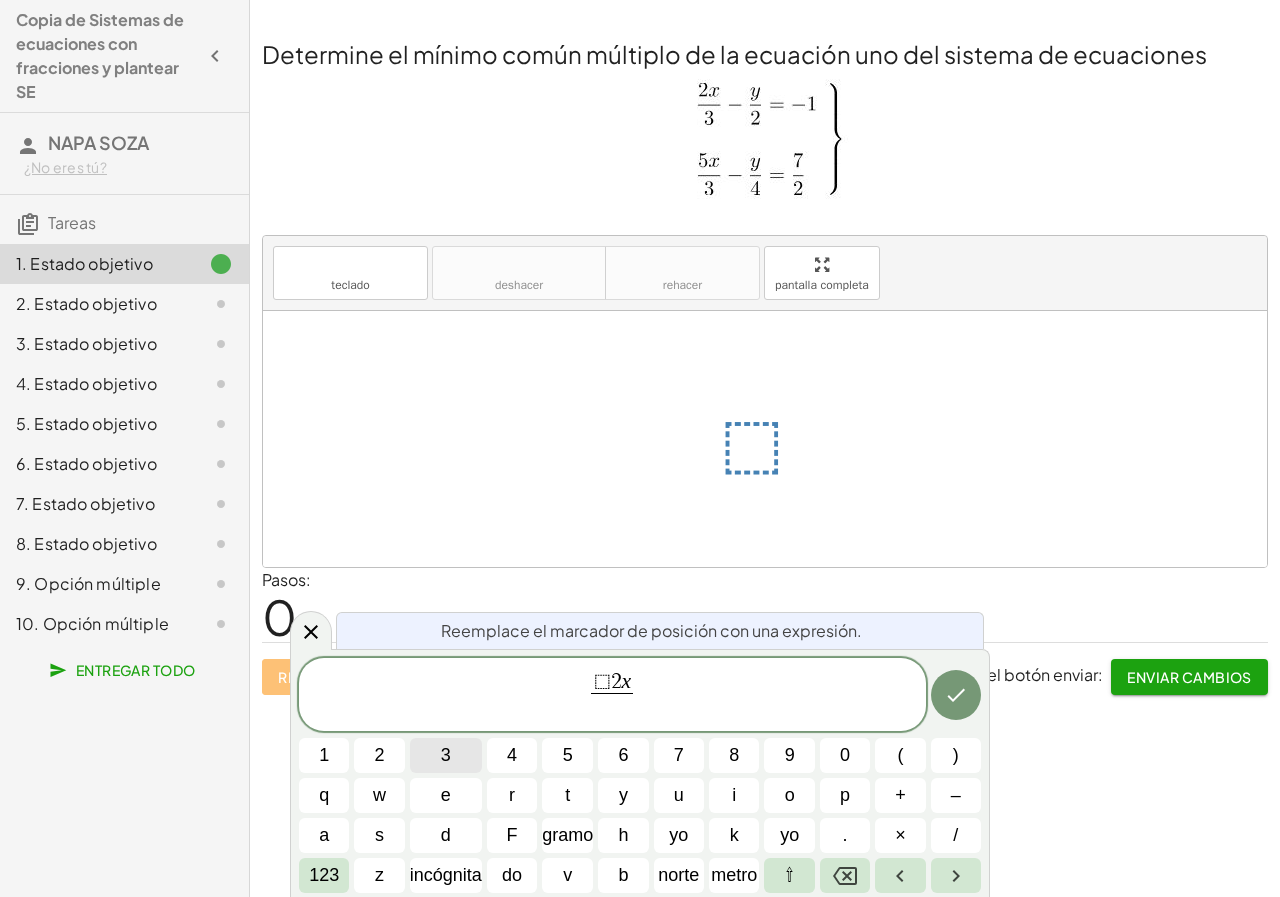 click on "3" at bounding box center [446, 755] 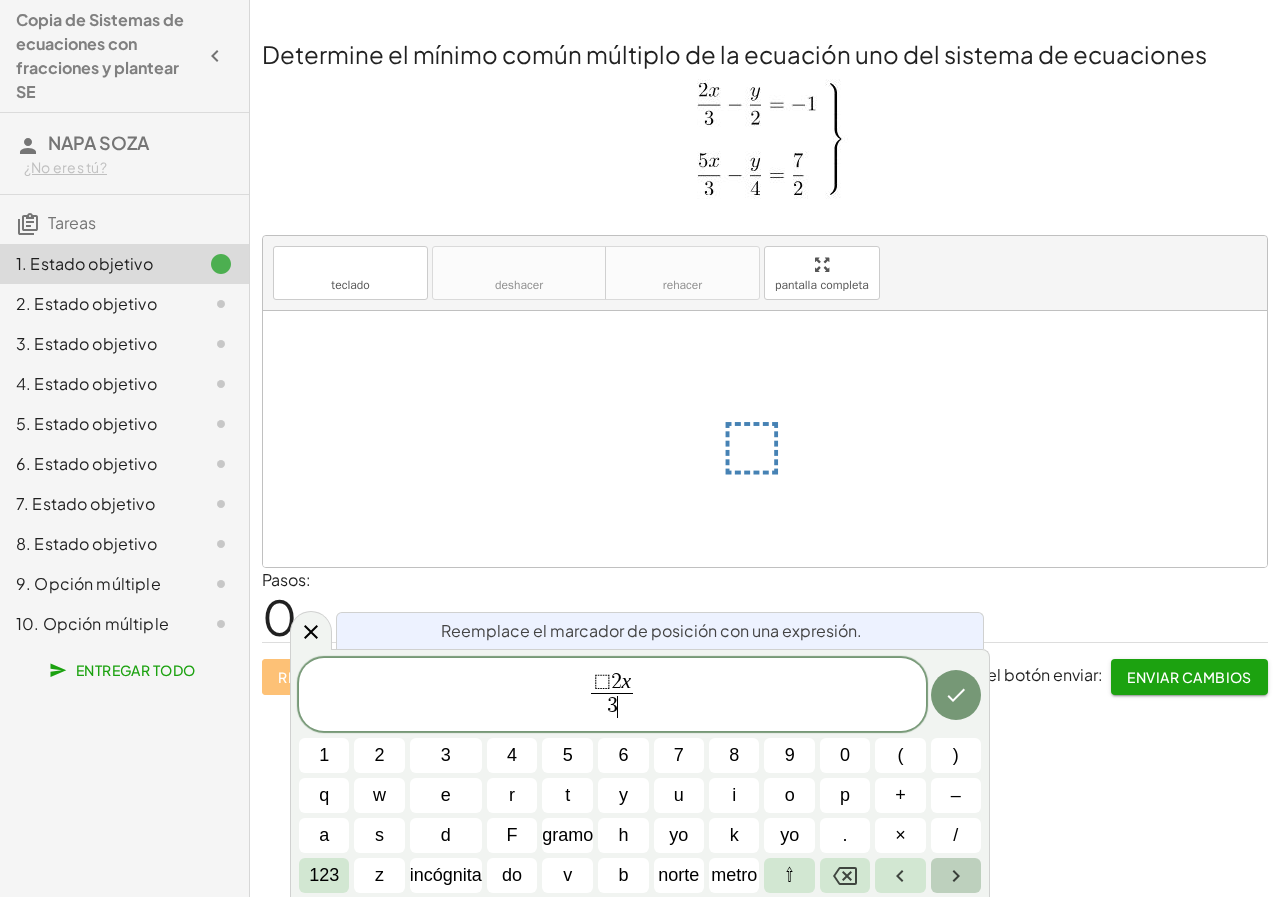 click 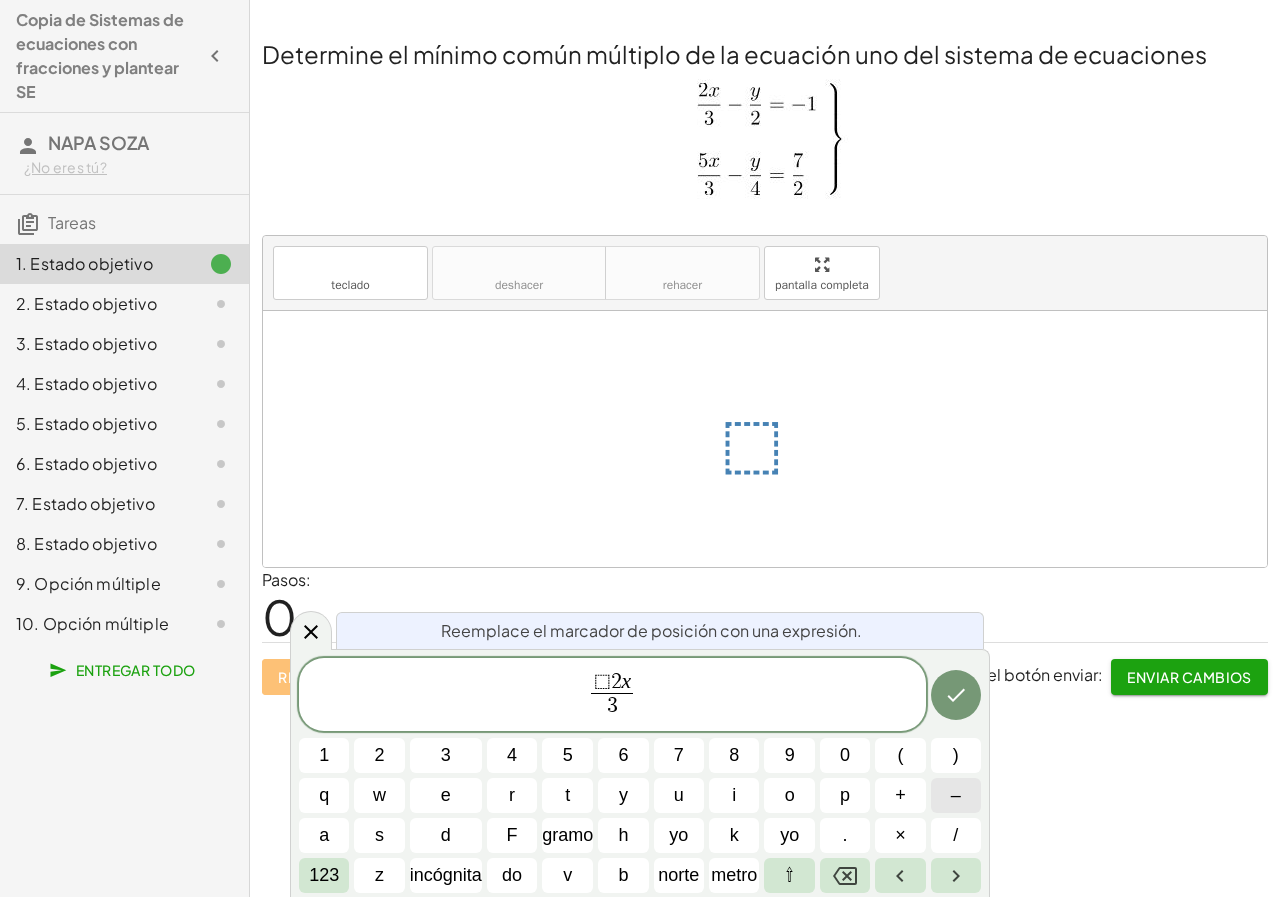 click on "–" at bounding box center [956, 795] 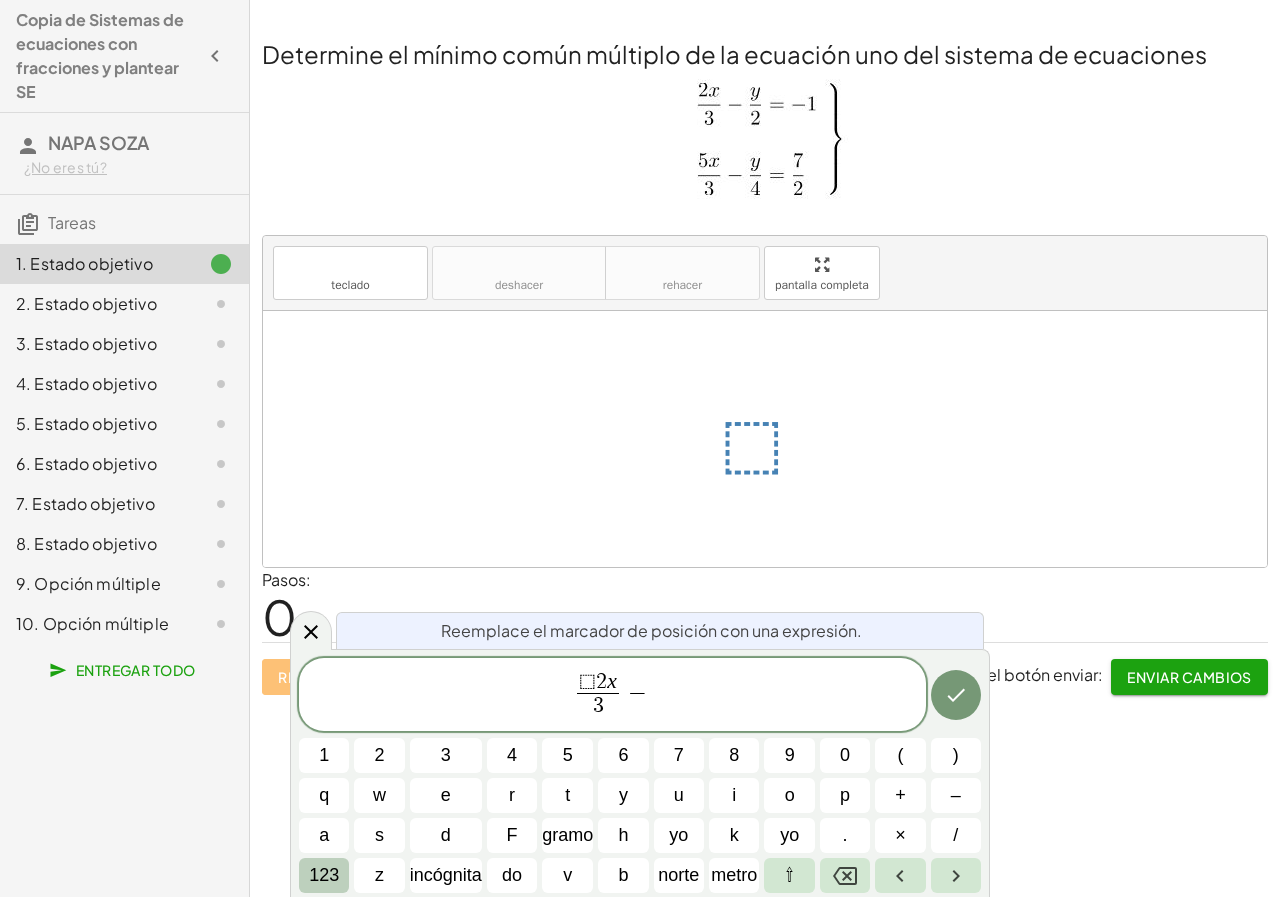 click on "123" at bounding box center (324, 875) 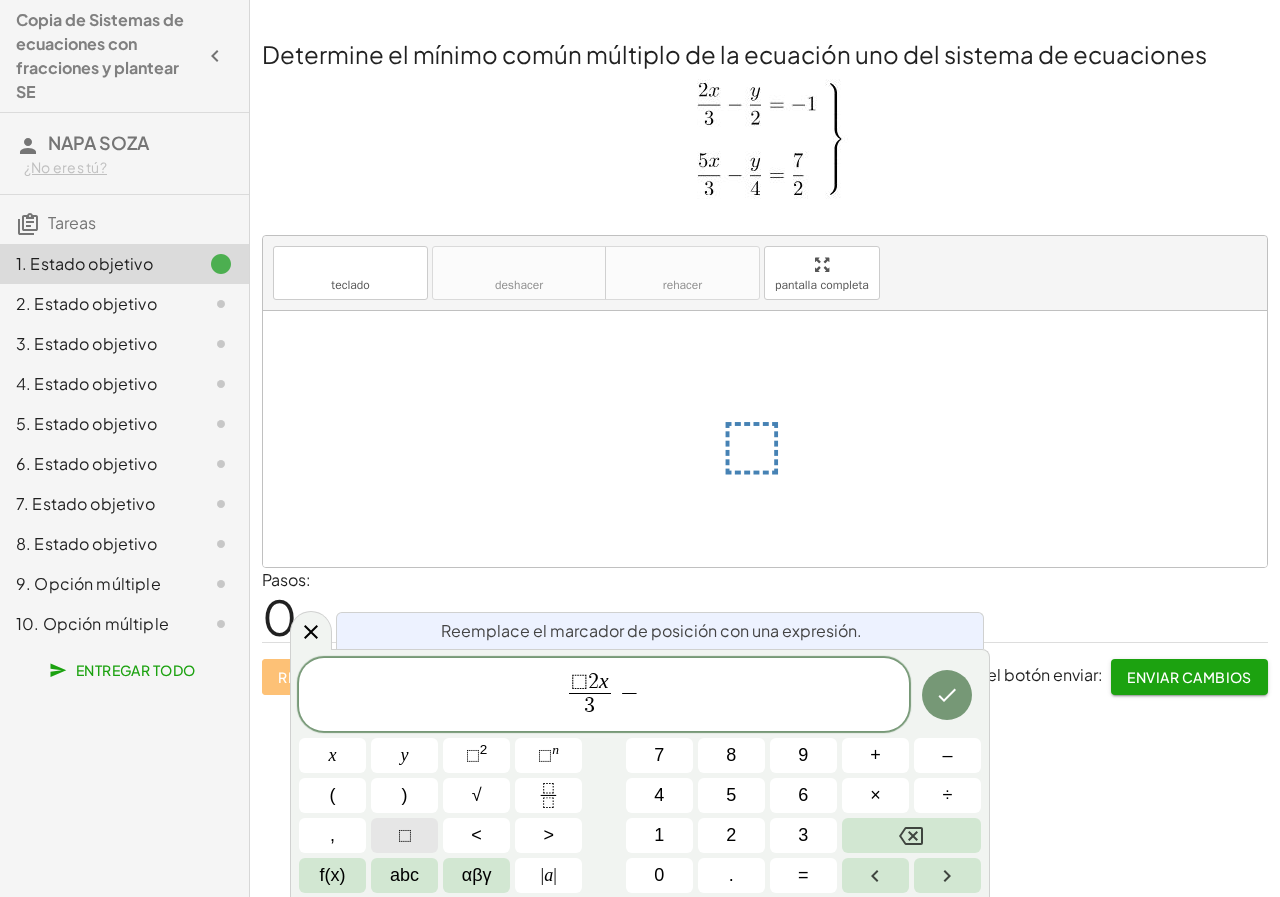 click on "⬚" at bounding box center (404, 835) 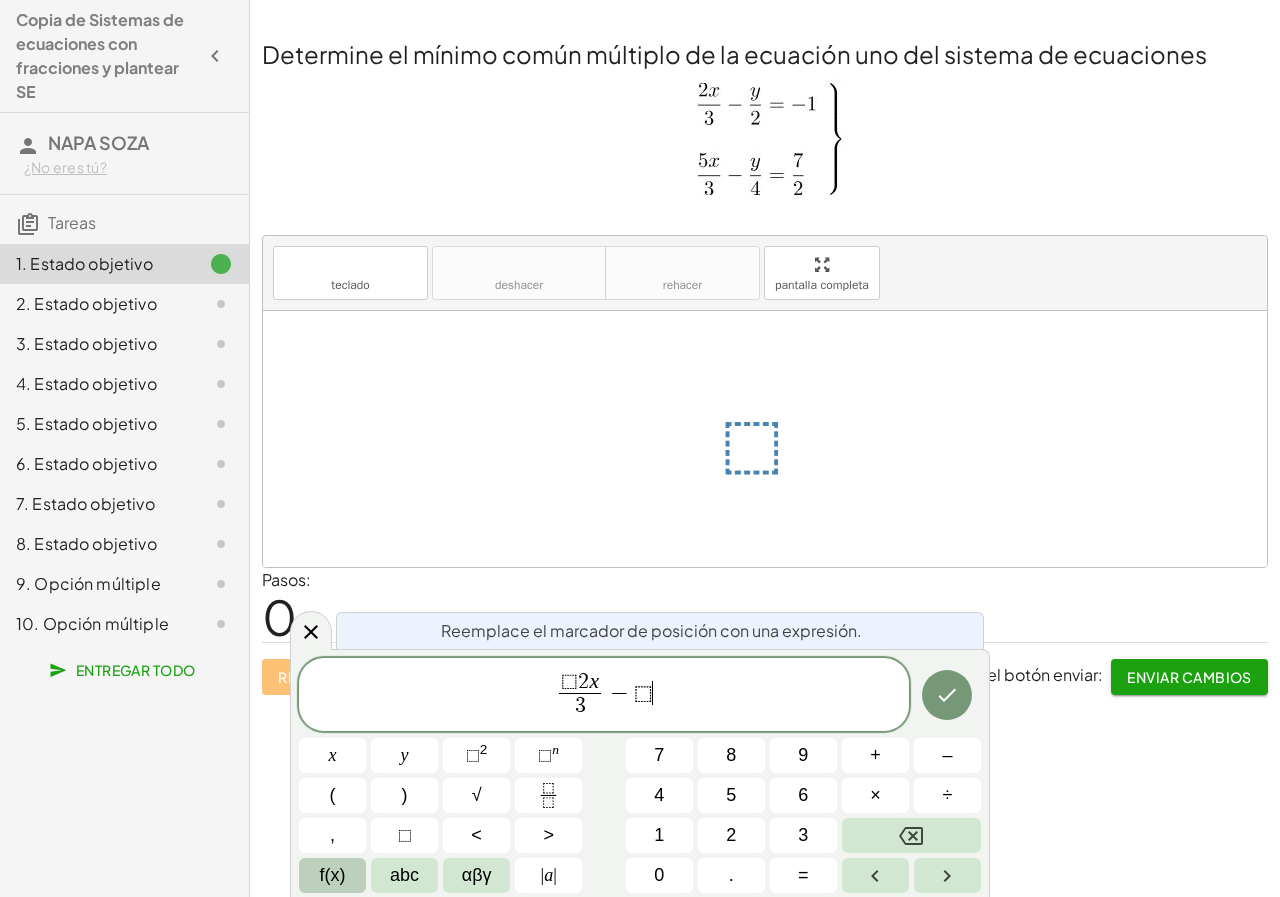 click on "f(x)" at bounding box center [333, 875] 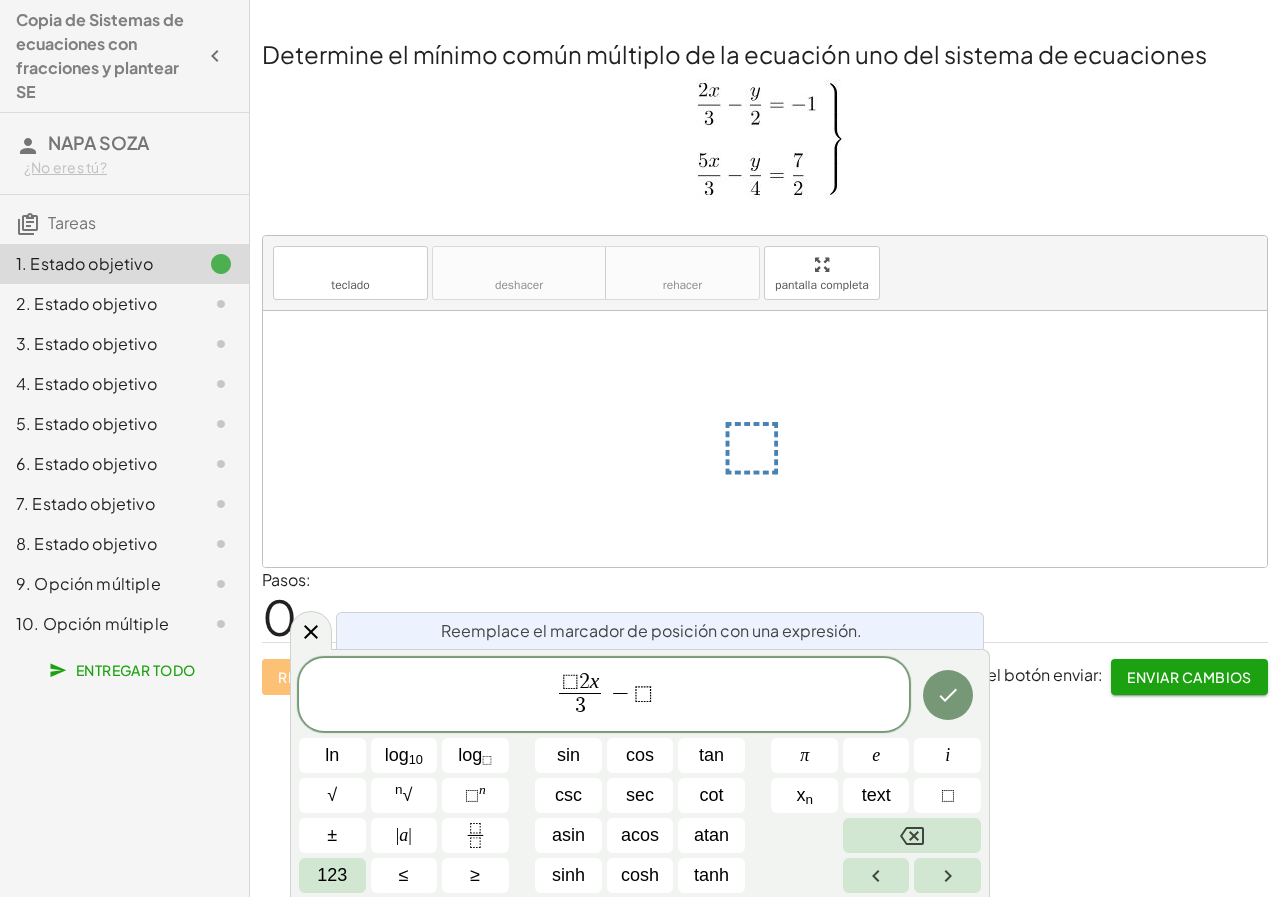 click on "Reemplace el marcador de posición con una expresión. ⬚ 2 x 3 ​ − ⬚ ​ ln log 10 log ⬚ sin cos tan π e i √ n √ ⬚ n csc sec cot x n text ⬚ ± | a | asin acos atan 123 ≤ ≥ sinh cosh tanh" at bounding box center (640, 773) 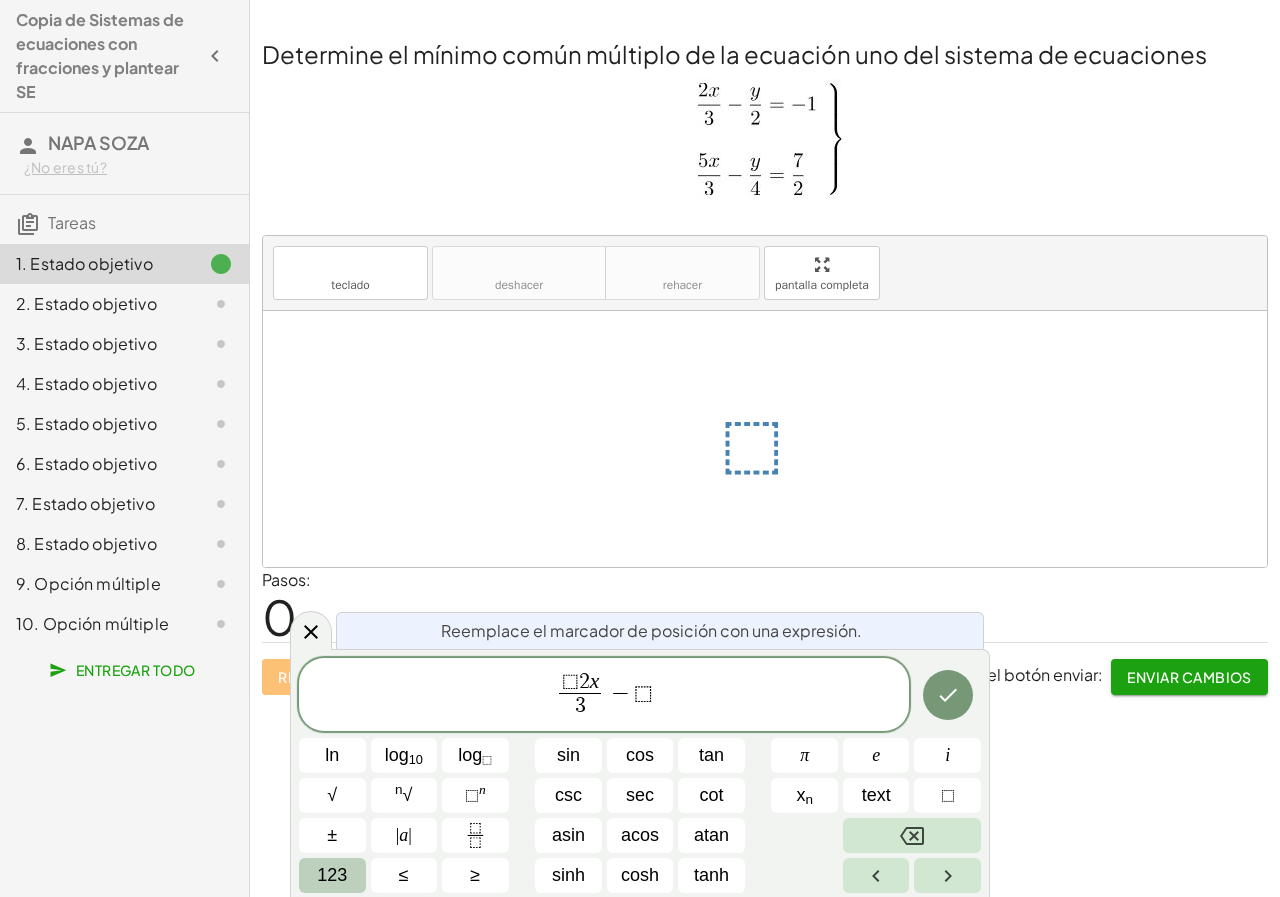 click on "123" at bounding box center [332, 875] 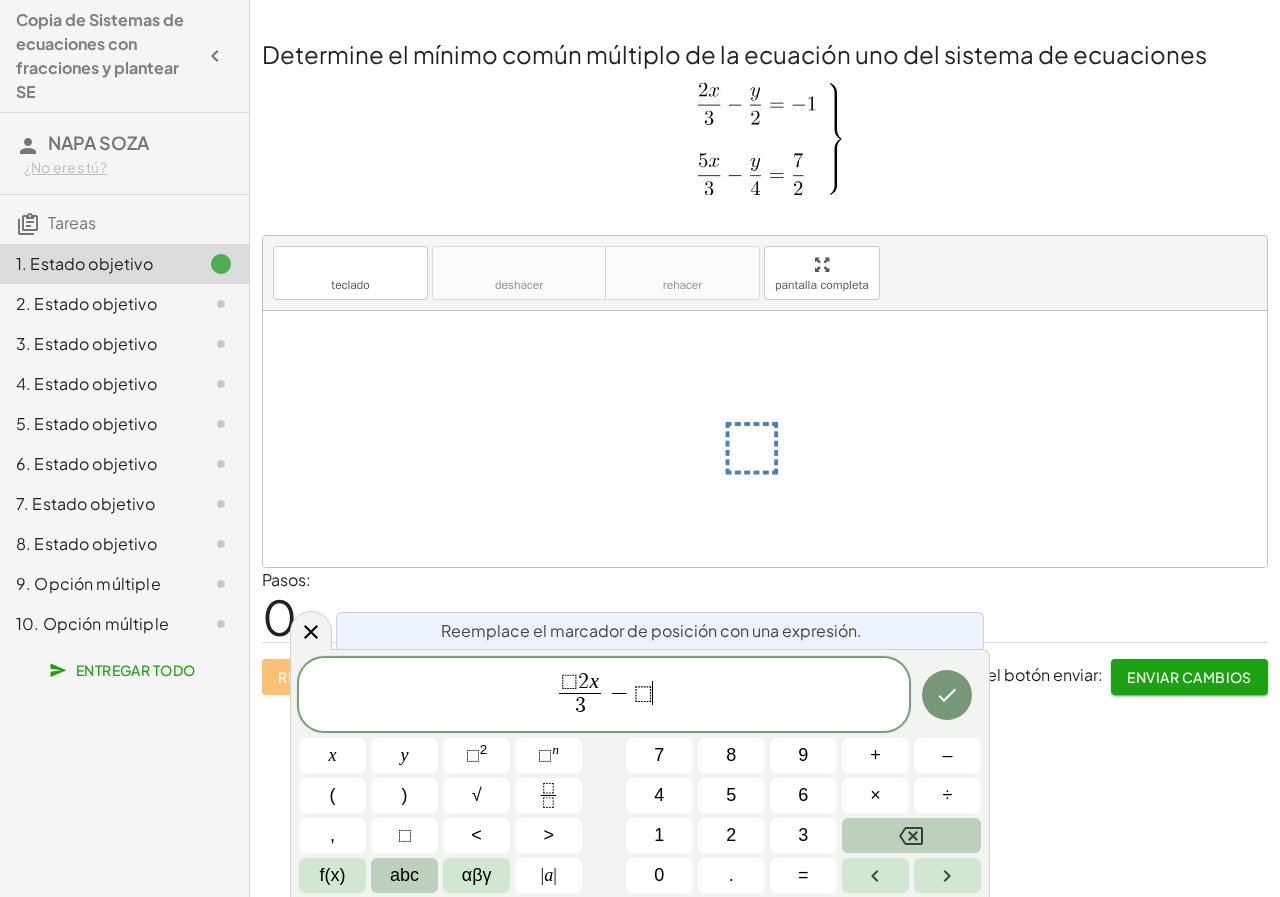 click on "abc" at bounding box center [404, 875] 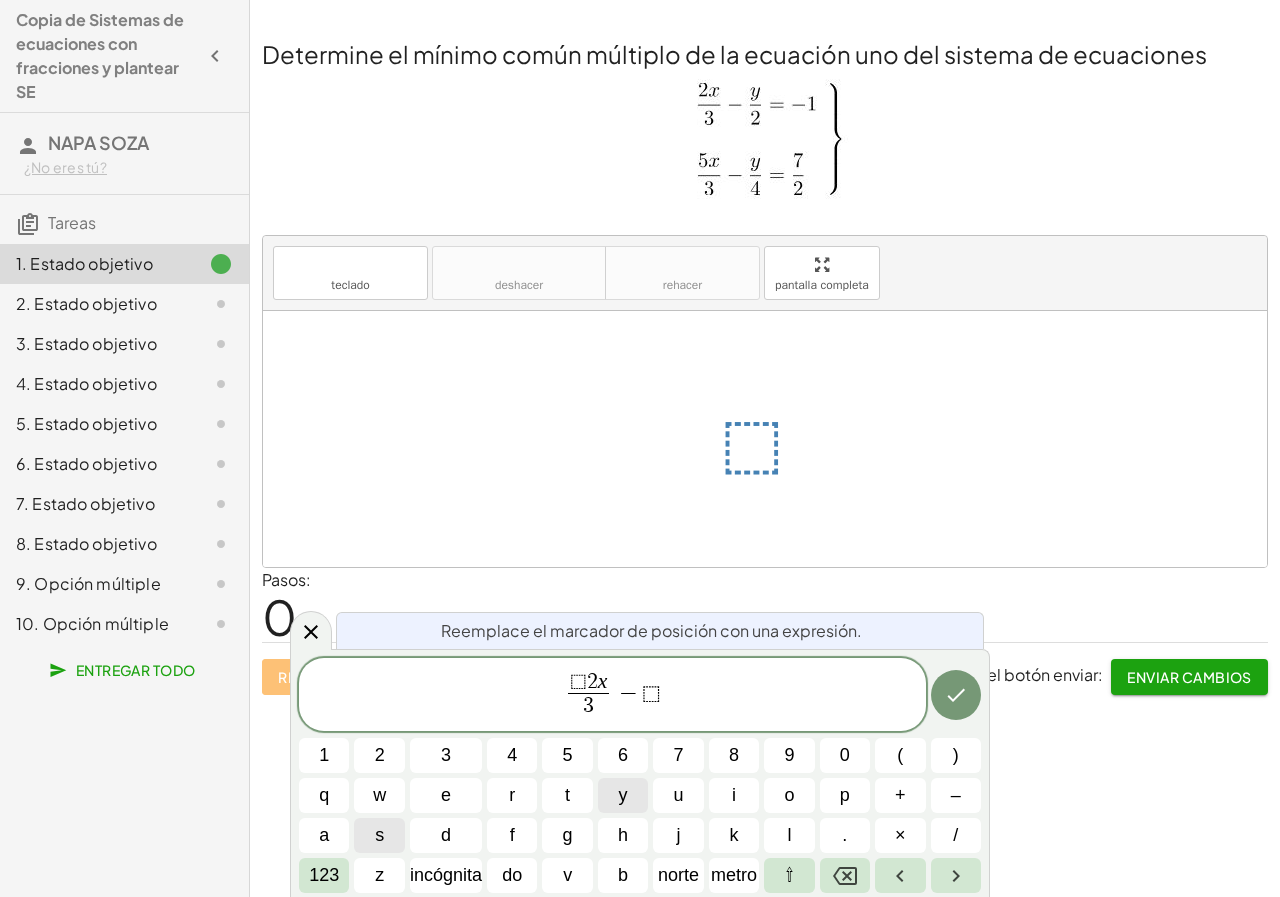 click on "y" at bounding box center (623, 795) 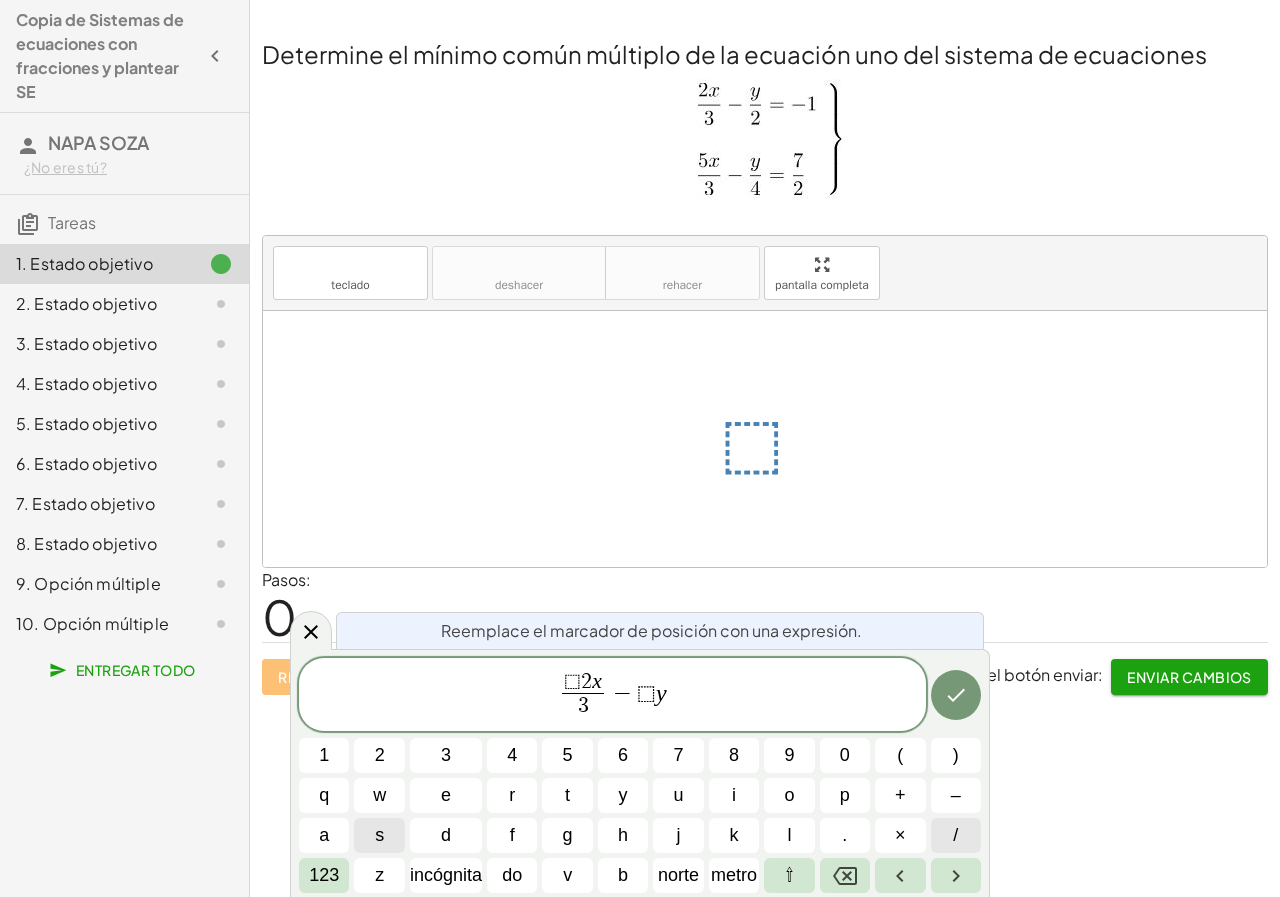 click on "/" at bounding box center (956, 835) 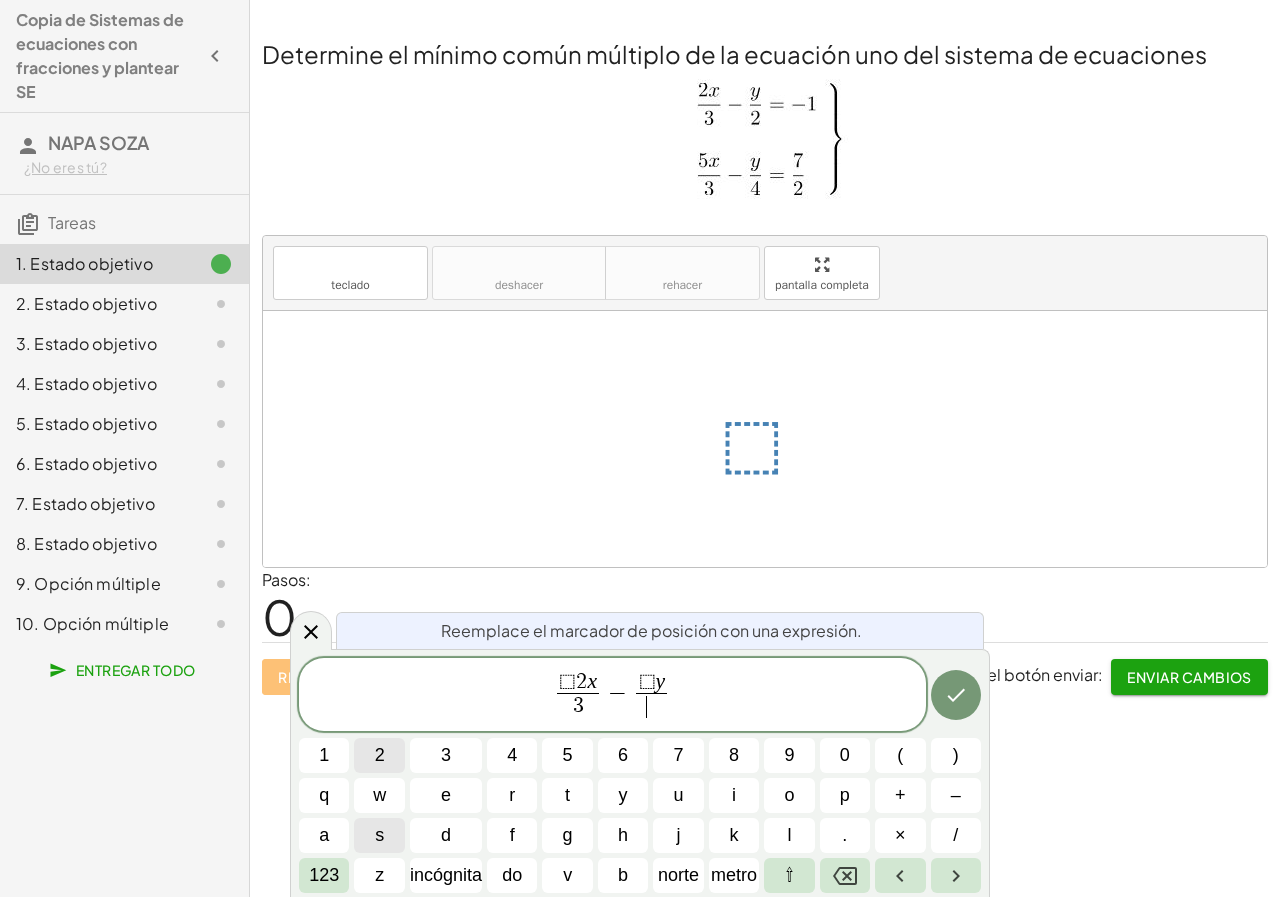 click on "2" at bounding box center (380, 755) 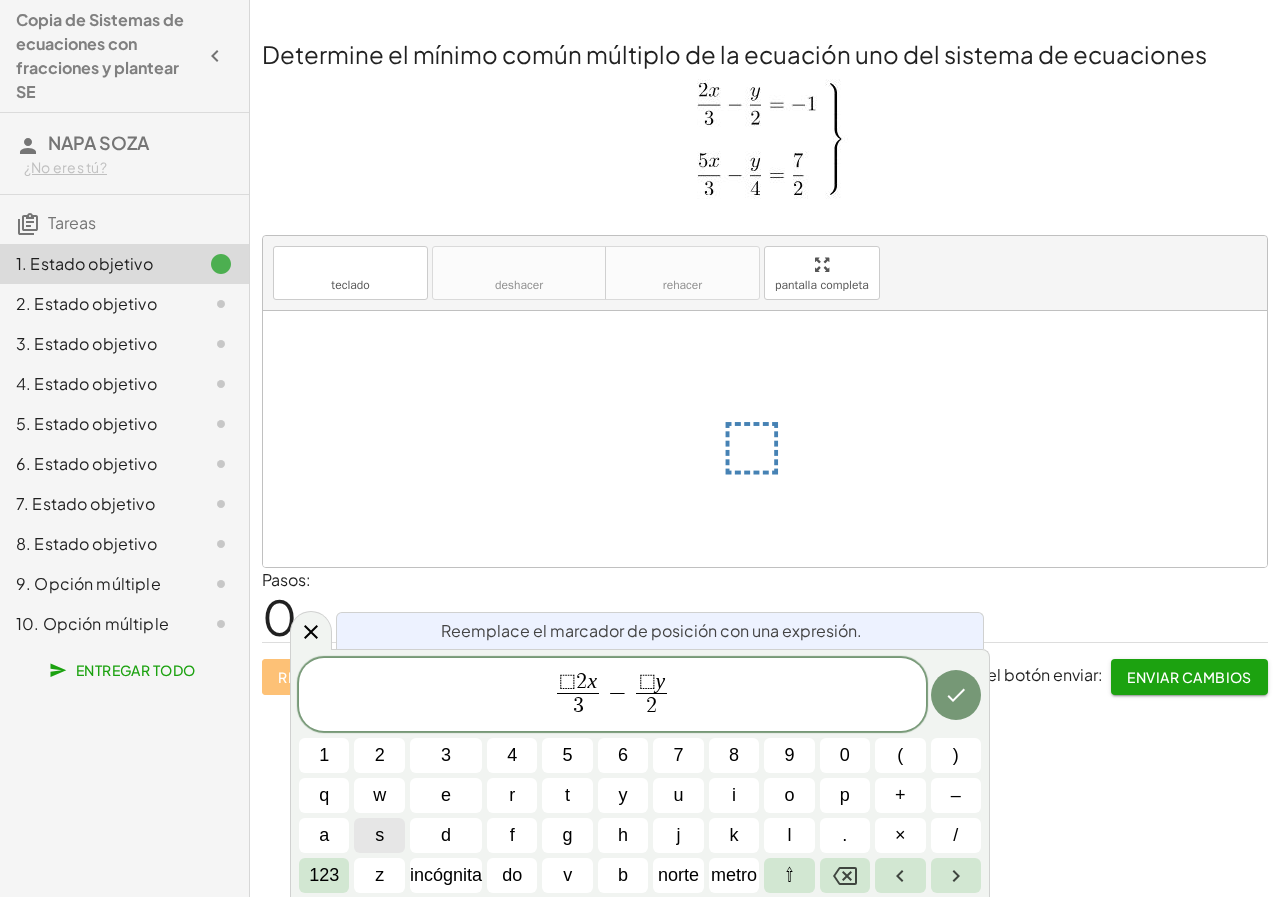 click on "Reemplace el marcador de posición con una expresión. ⬚ 2 x 3 ​ − ⬚ y 2 ​ 1 2 3 4 5 6 7 8 9 0 ( ) q w e r t y u i o p + – a s d f g h j k l . × / 123 z incógnita do v b norte metro ⇧" at bounding box center [640, 773] 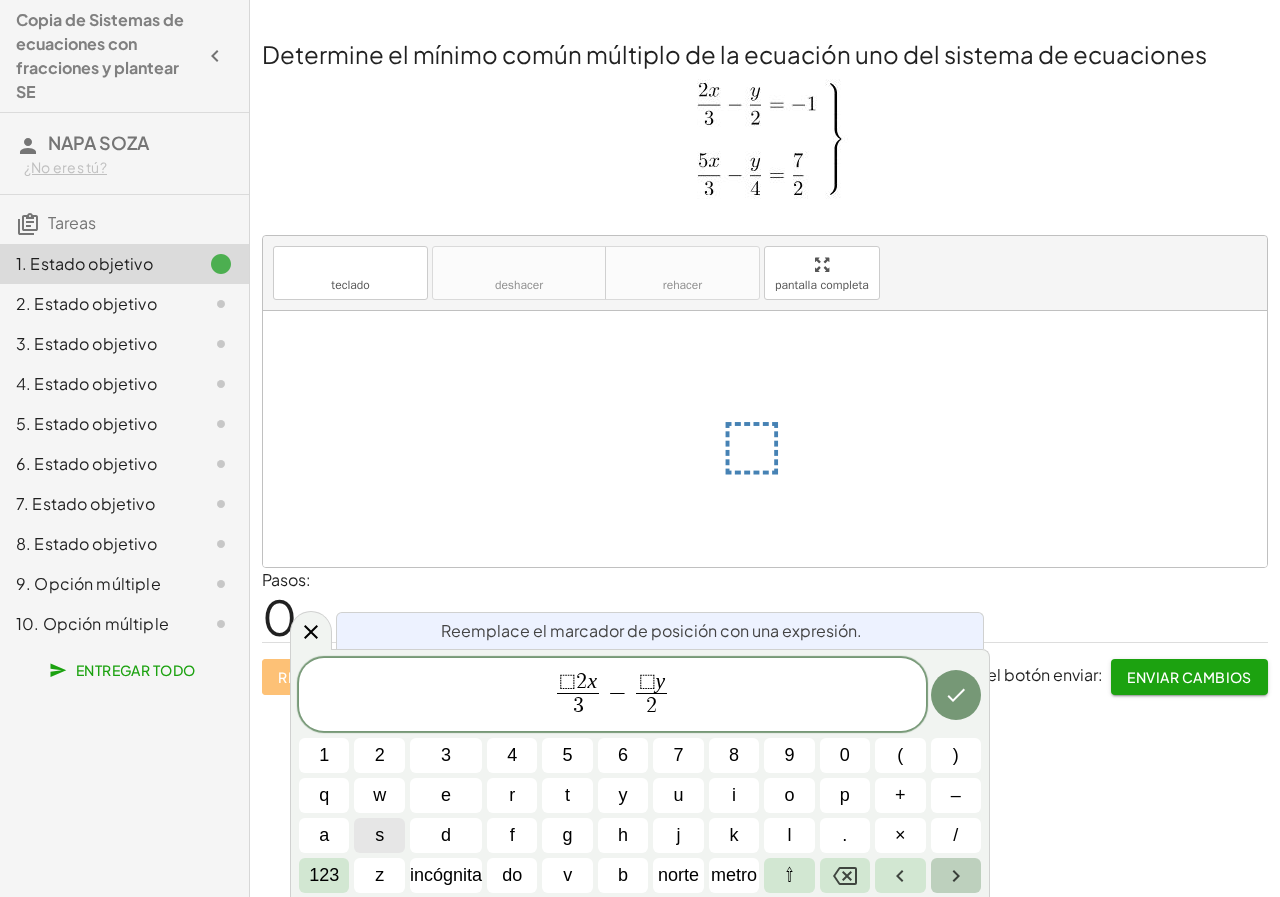 click 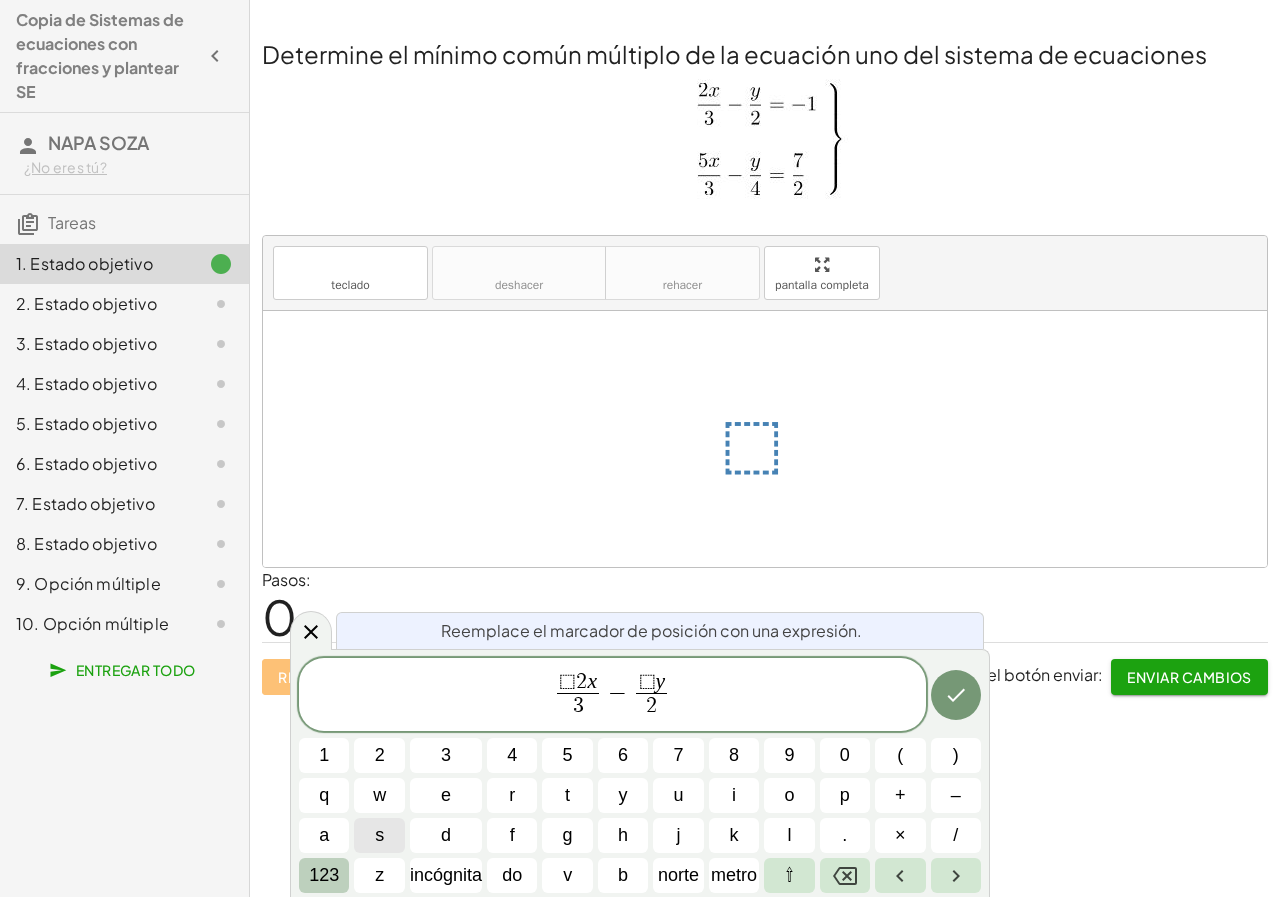click on "123" at bounding box center (324, 875) 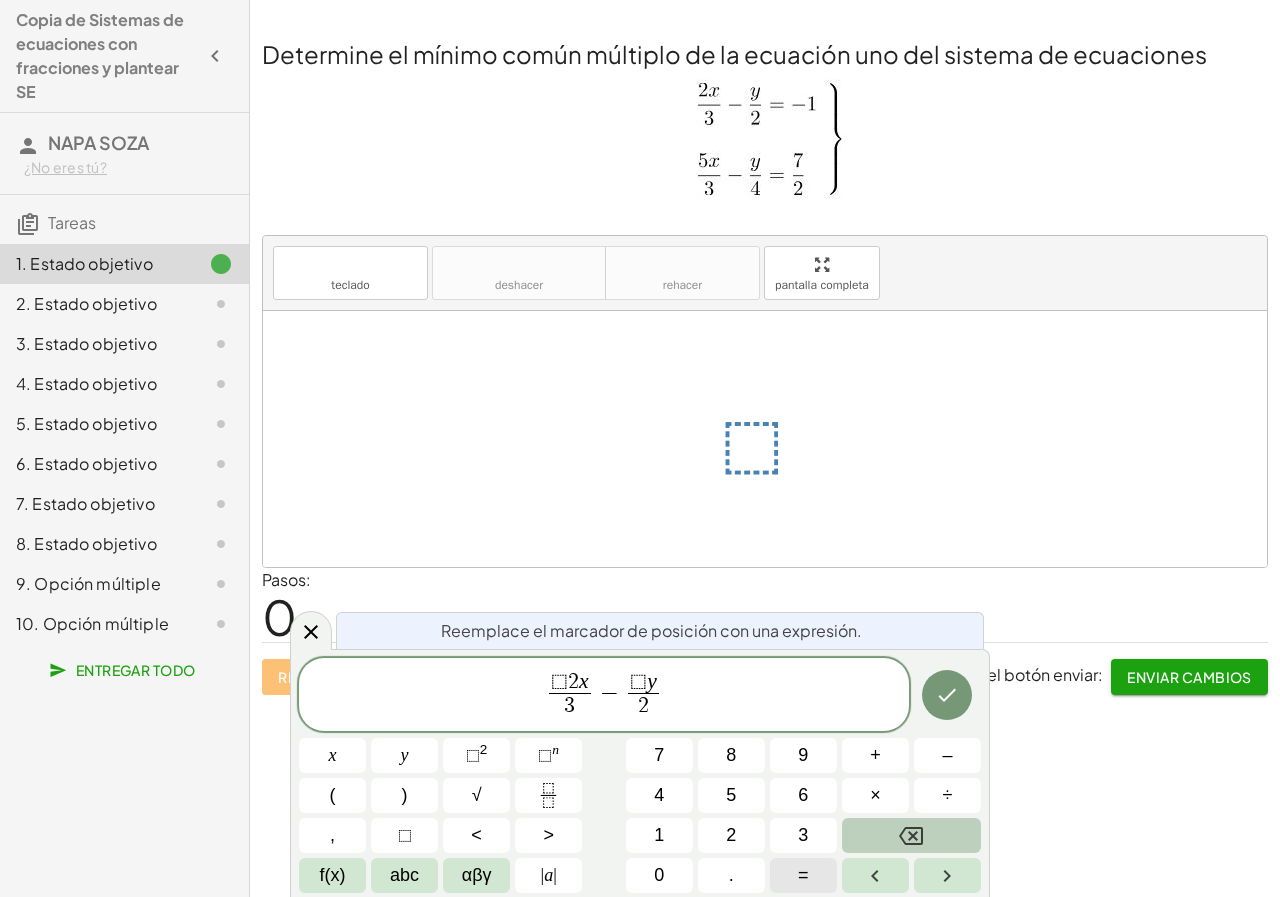 click on "=" at bounding box center [803, 875] 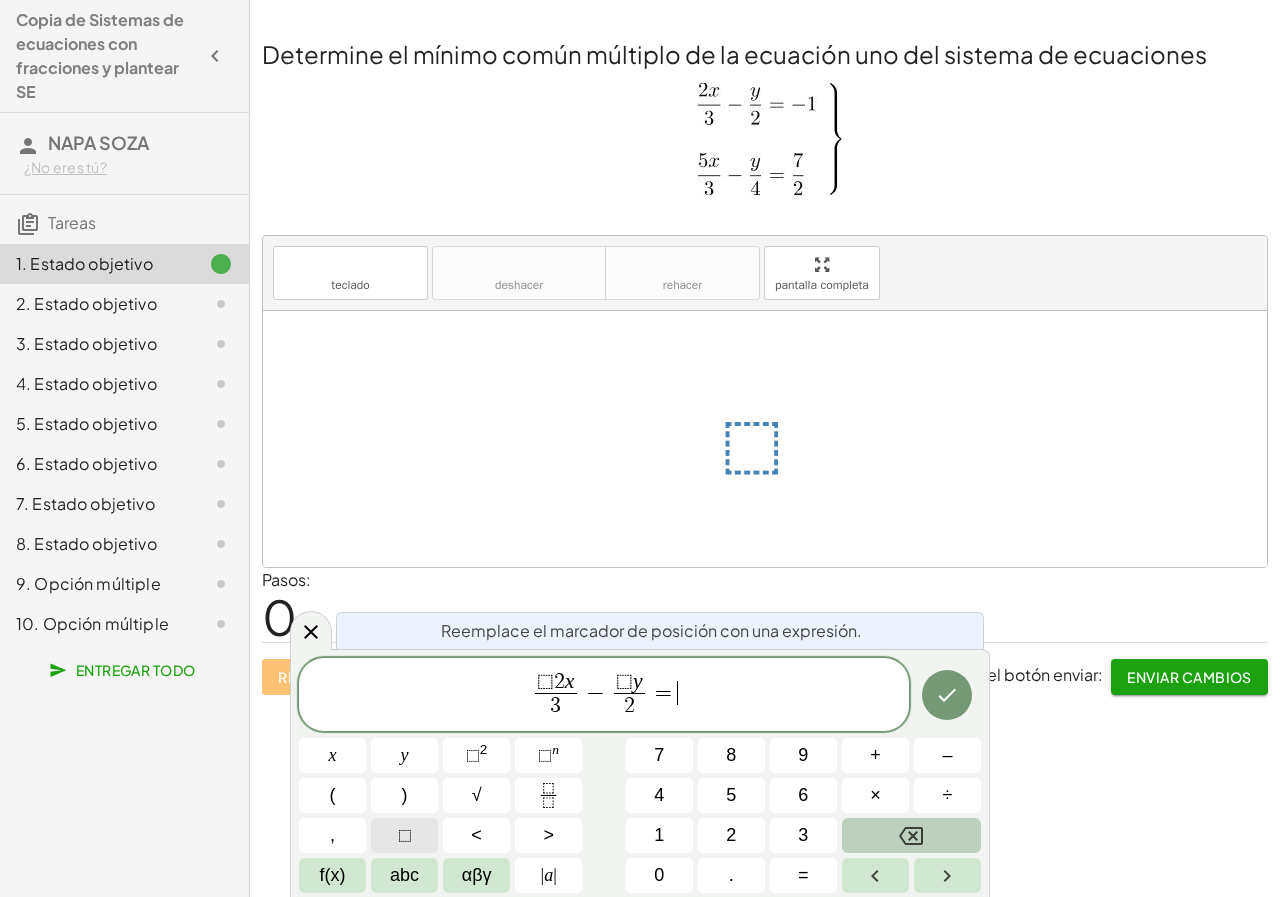 click on "⬚" at bounding box center (404, 835) 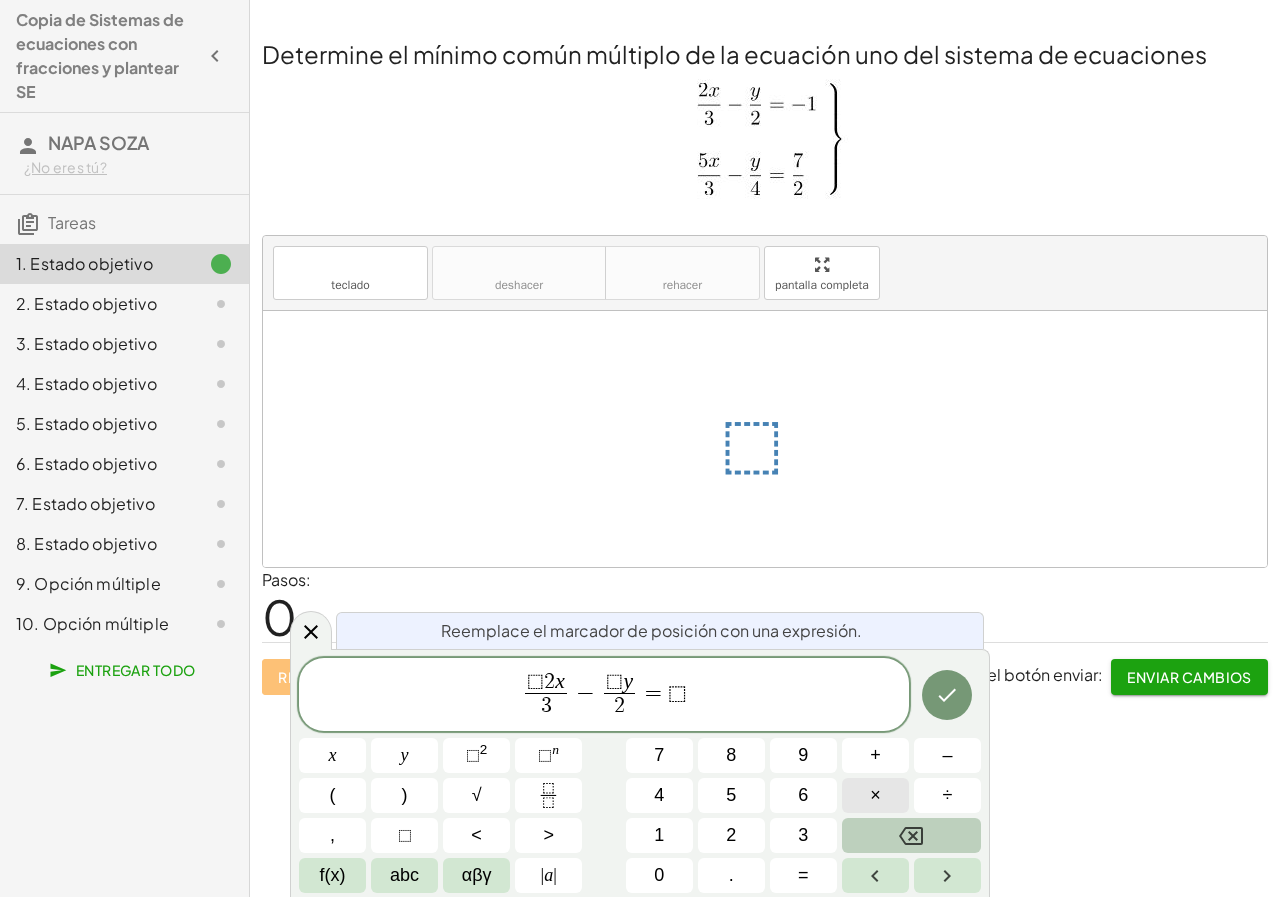 click on "×" at bounding box center [875, 795] 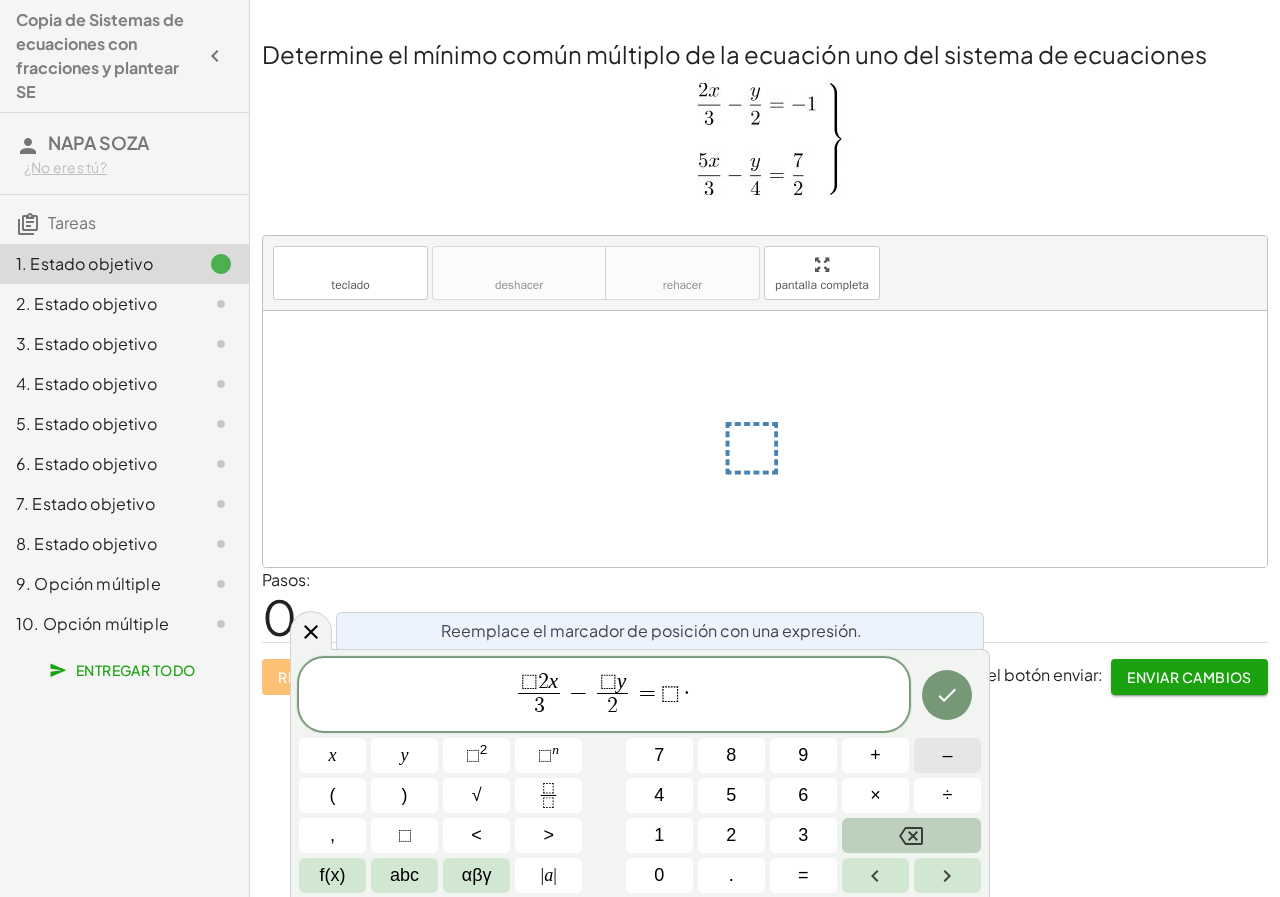 click on "–" at bounding box center [947, 755] 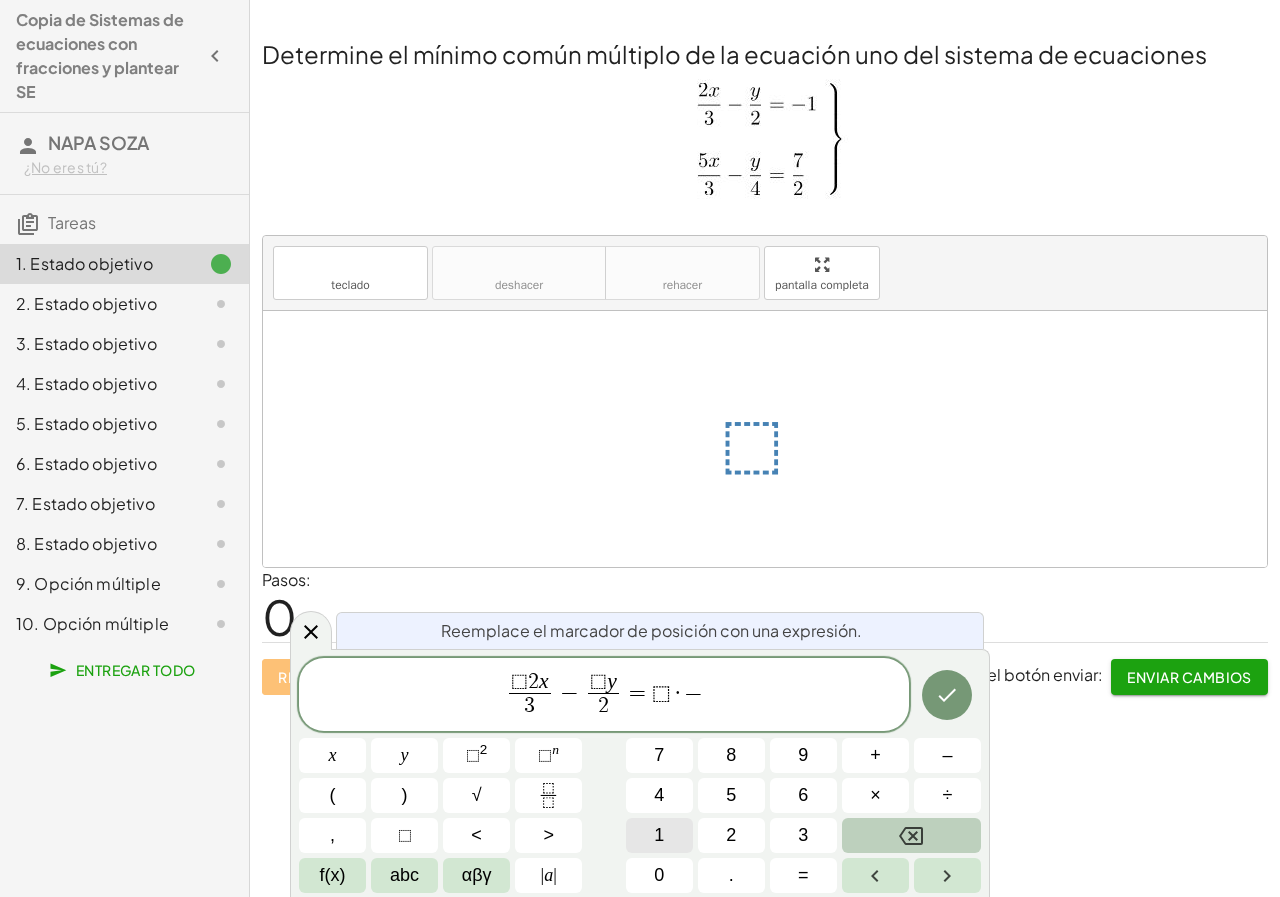 click on "1" at bounding box center (659, 835) 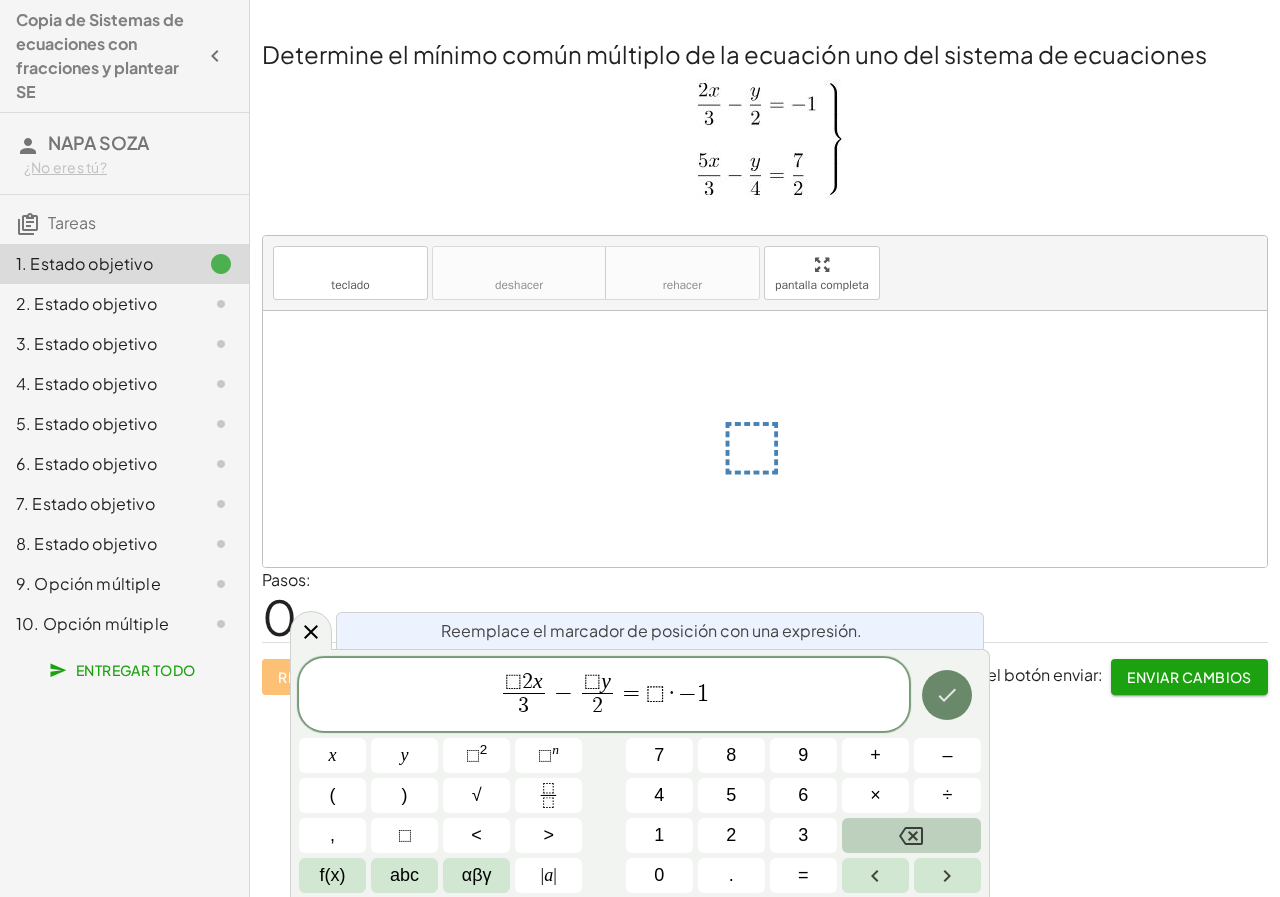 click at bounding box center (947, 695) 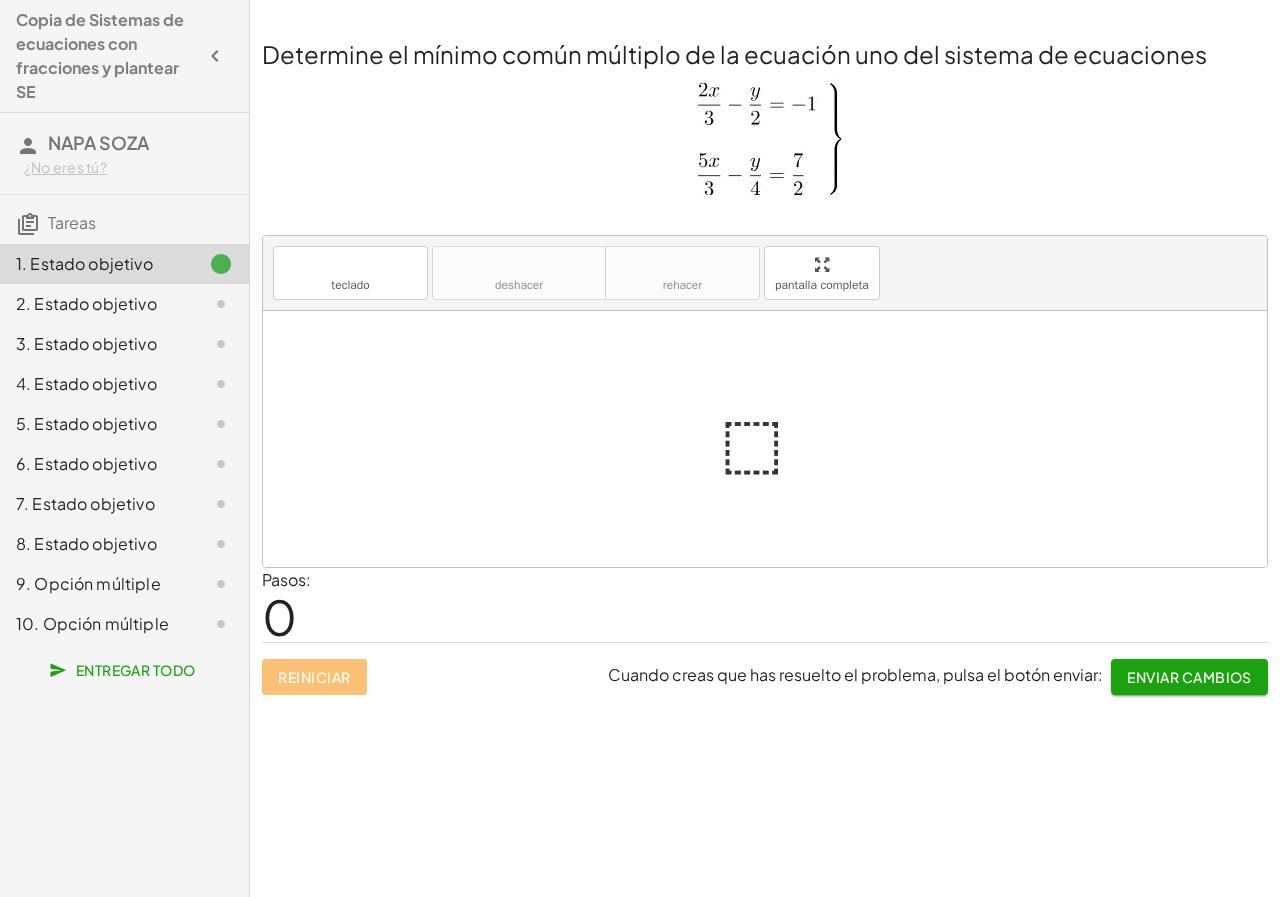 click at bounding box center (773, 439) 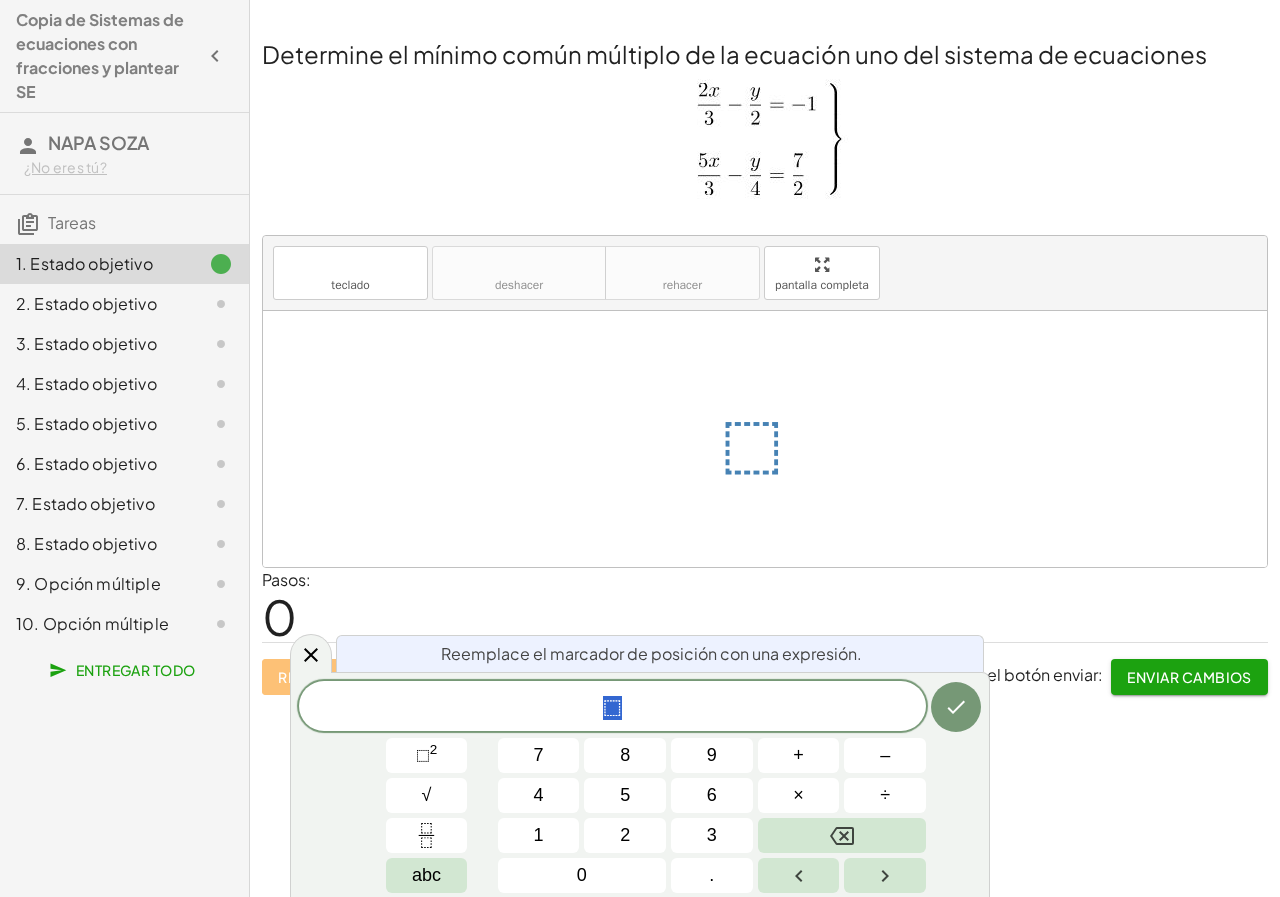 click on "⬚" at bounding box center (612, 708) 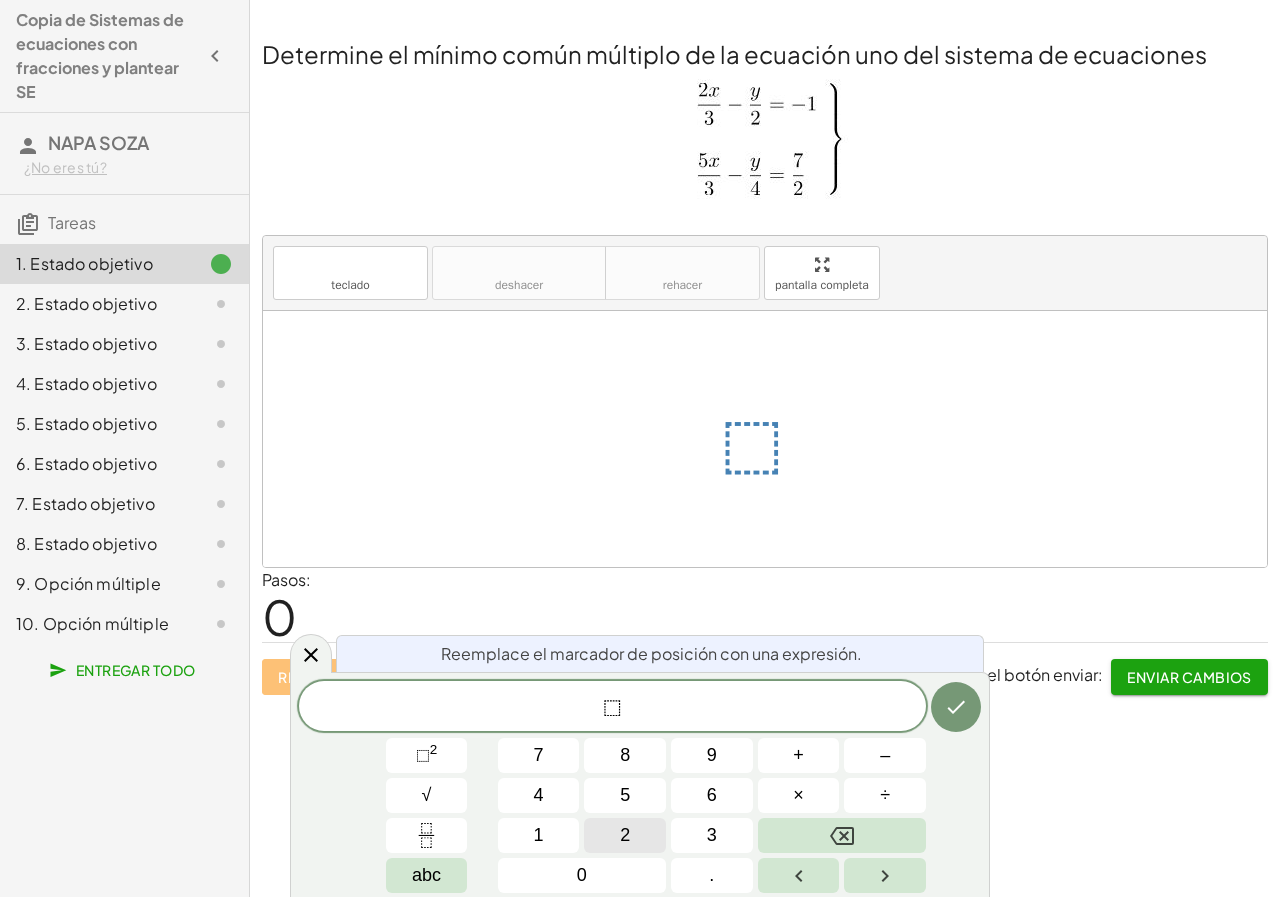 click on "2" at bounding box center (625, 835) 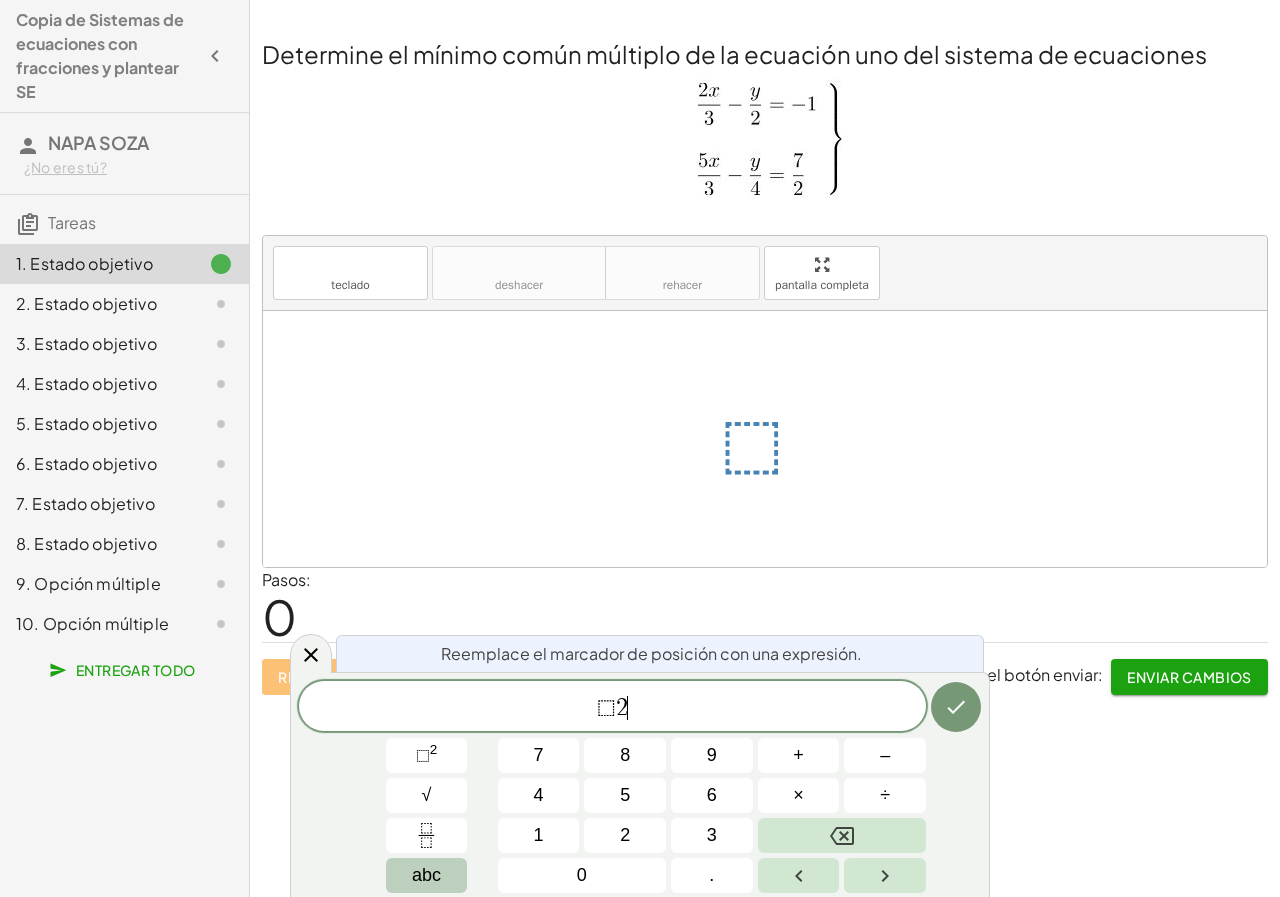click on "abc" at bounding box center [426, 875] 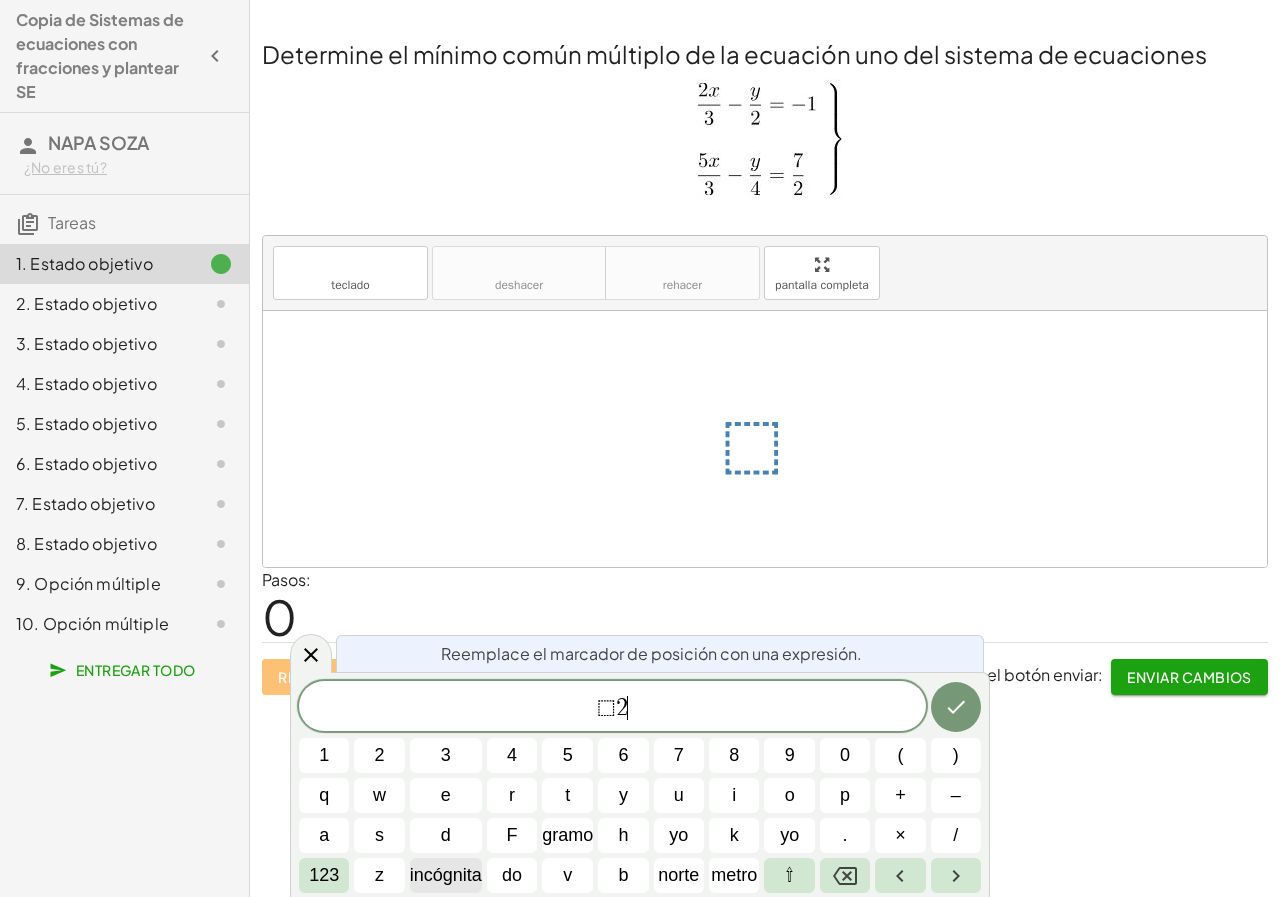 click on "incógnita" at bounding box center [446, 875] 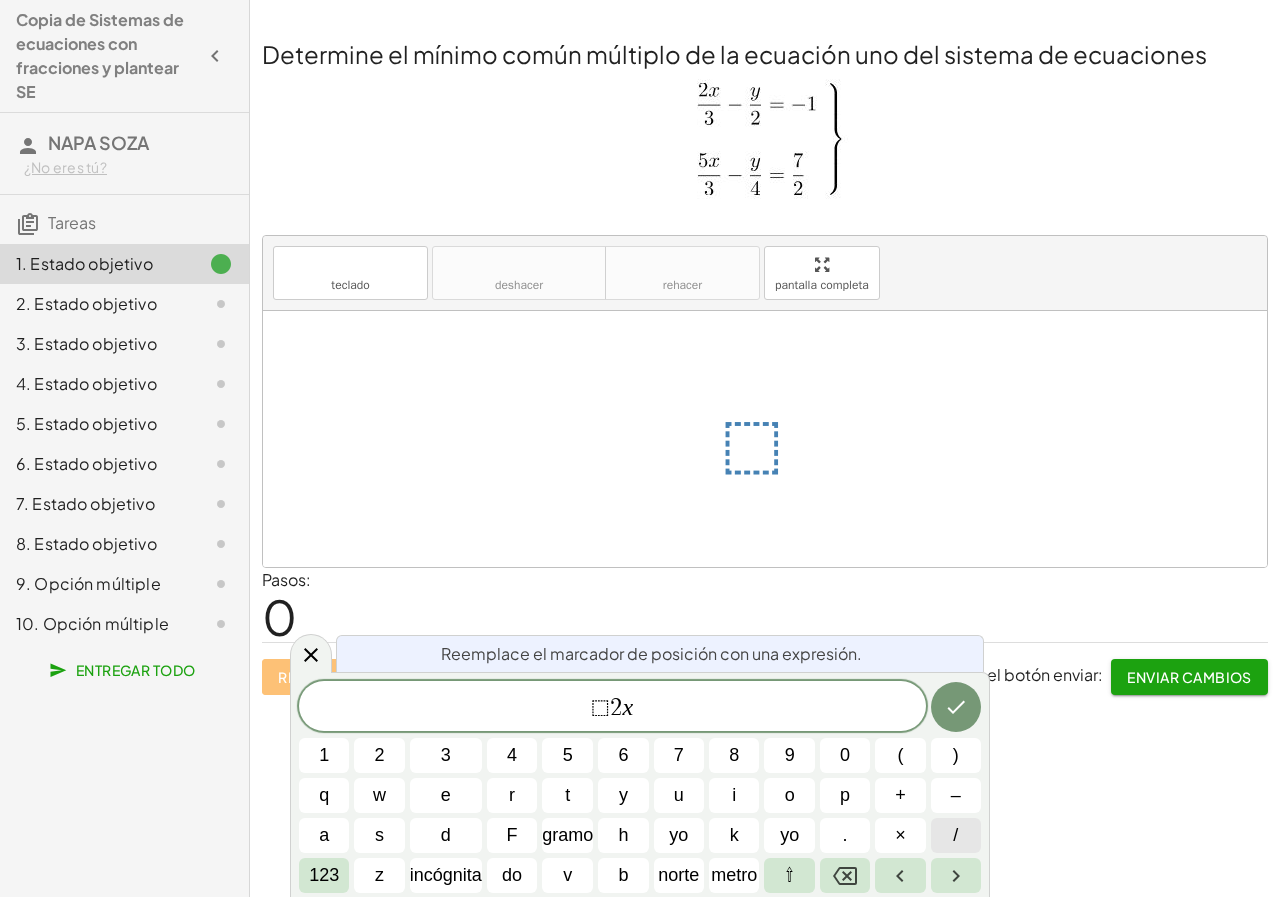 click on "/" at bounding box center [956, 835] 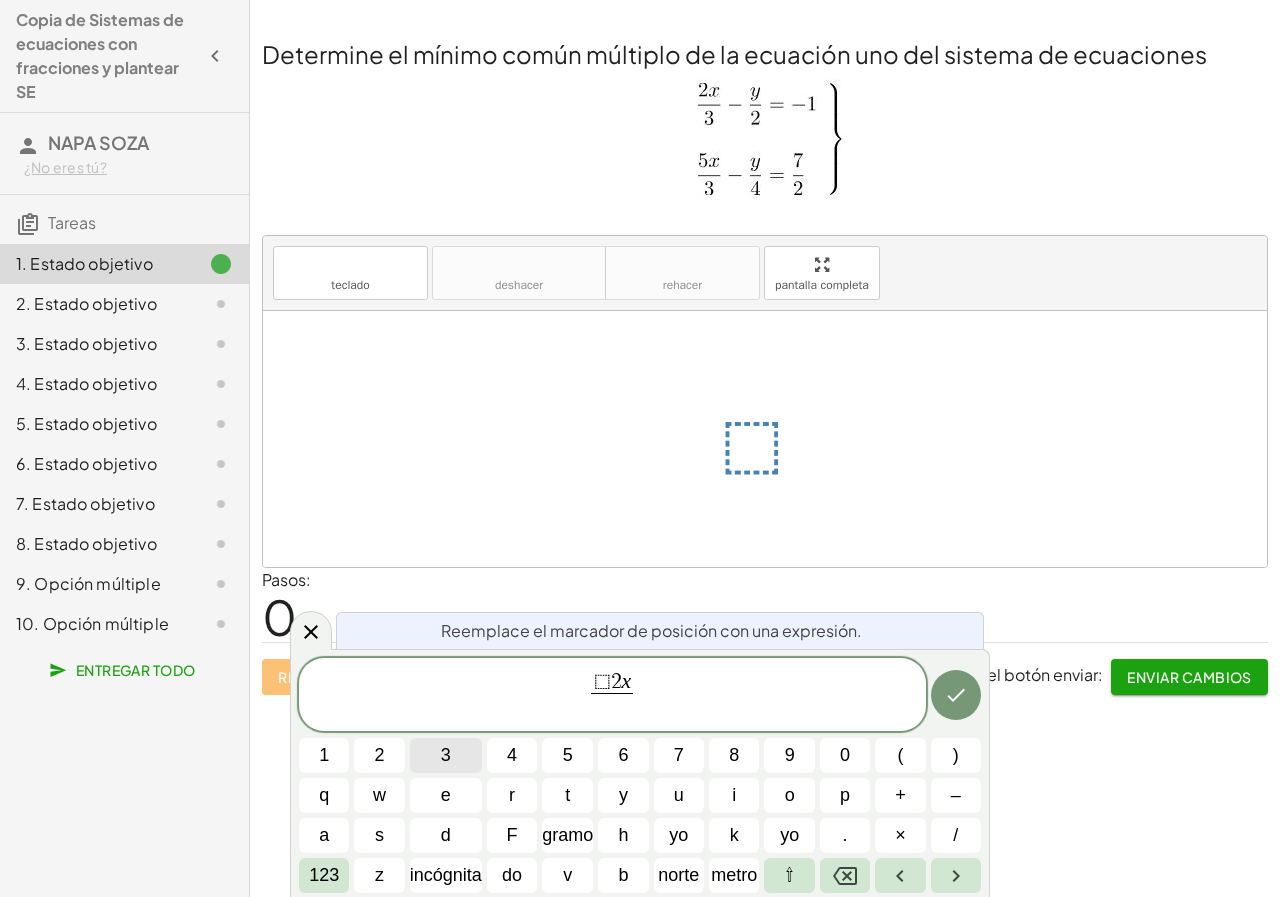 click on "3" at bounding box center (446, 755) 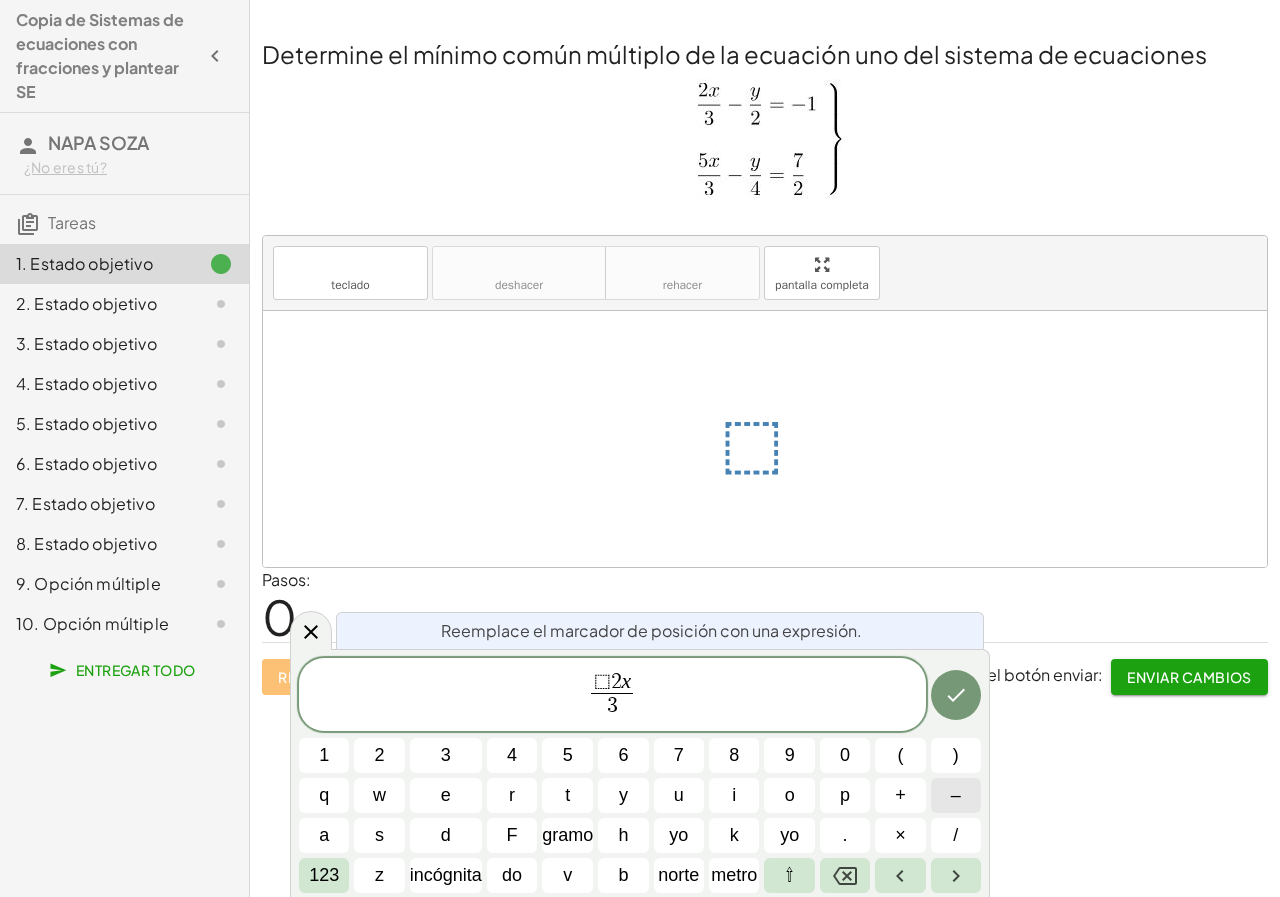 click on "–" at bounding box center (956, 795) 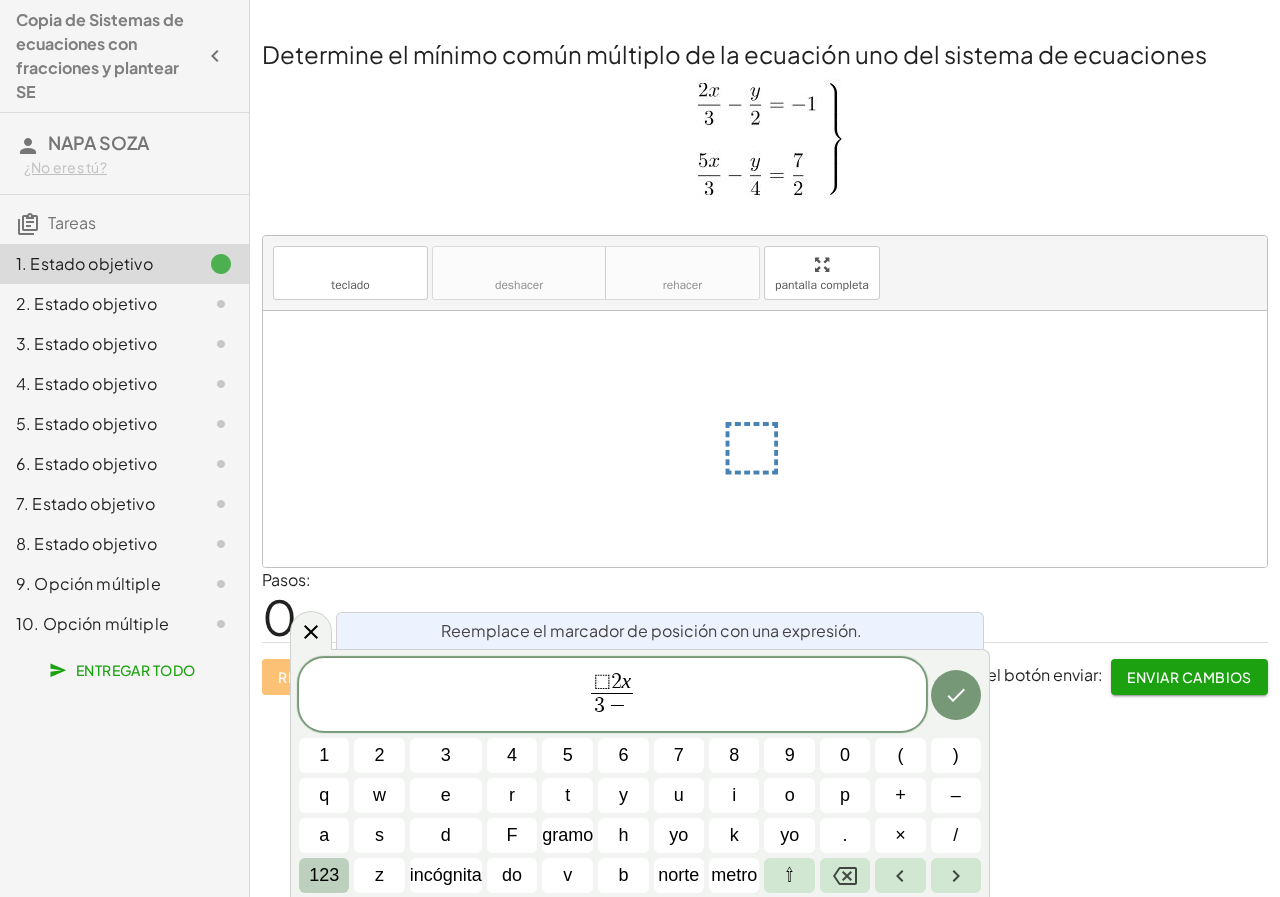 click on "123" at bounding box center (324, 875) 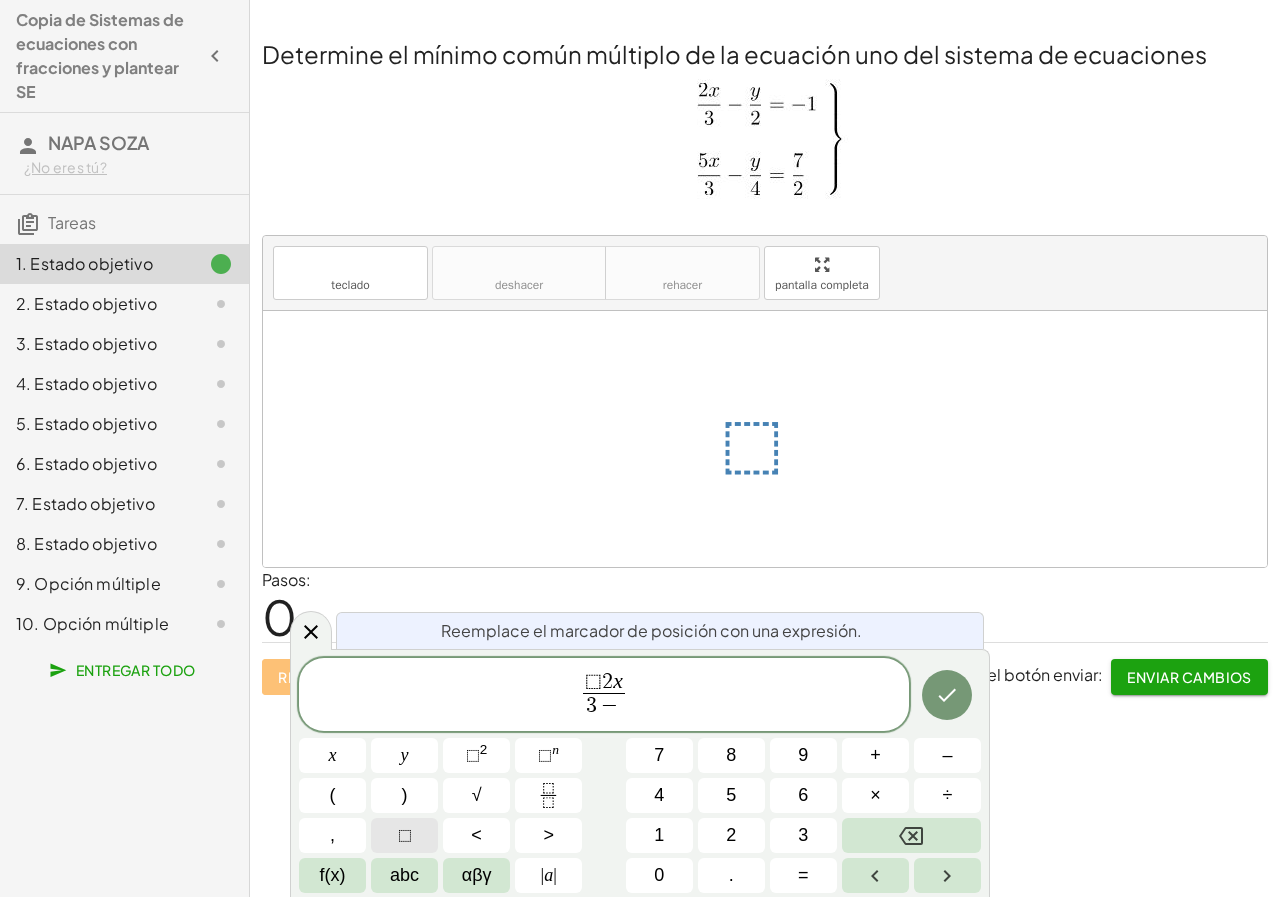 click on "⬚" at bounding box center [405, 835] 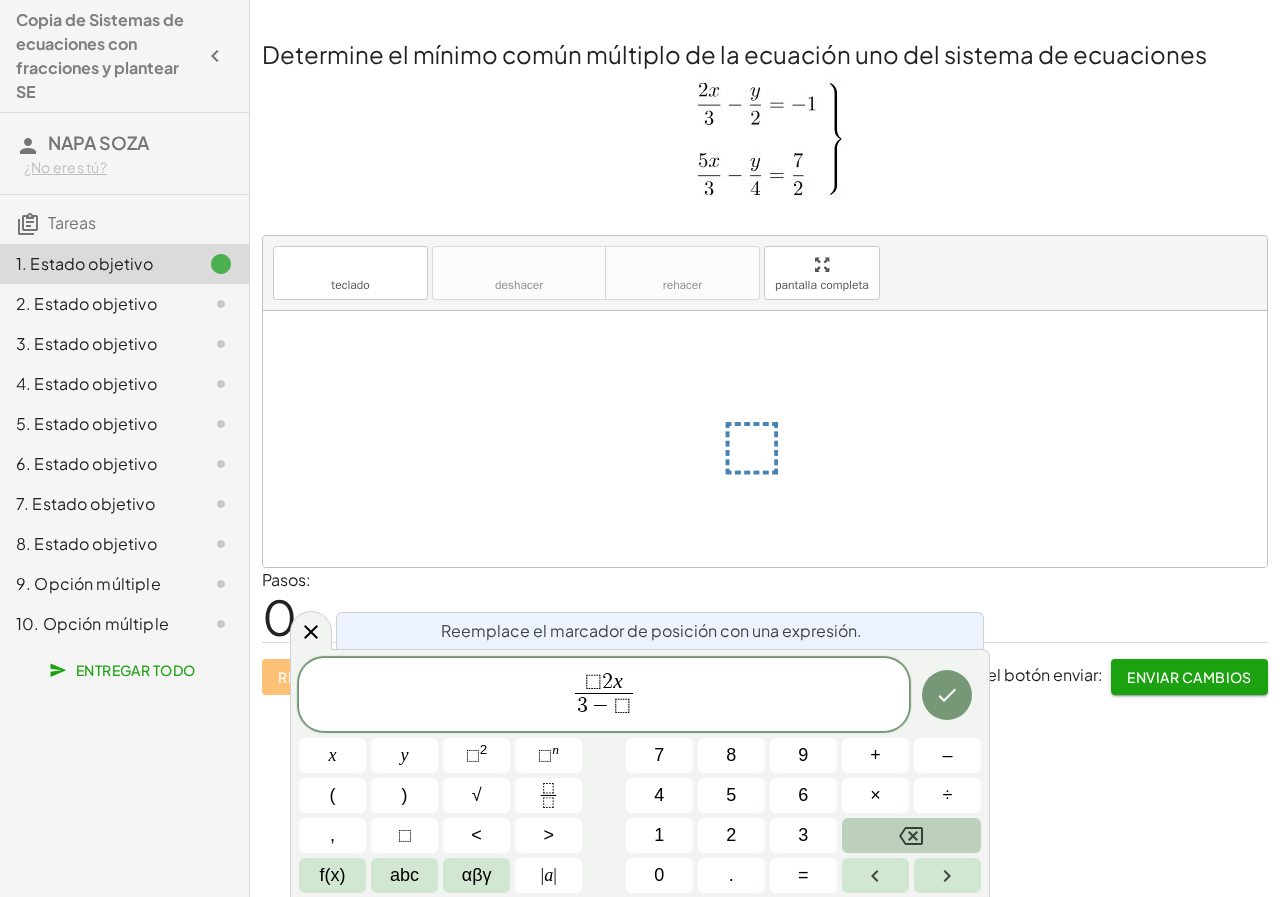 click 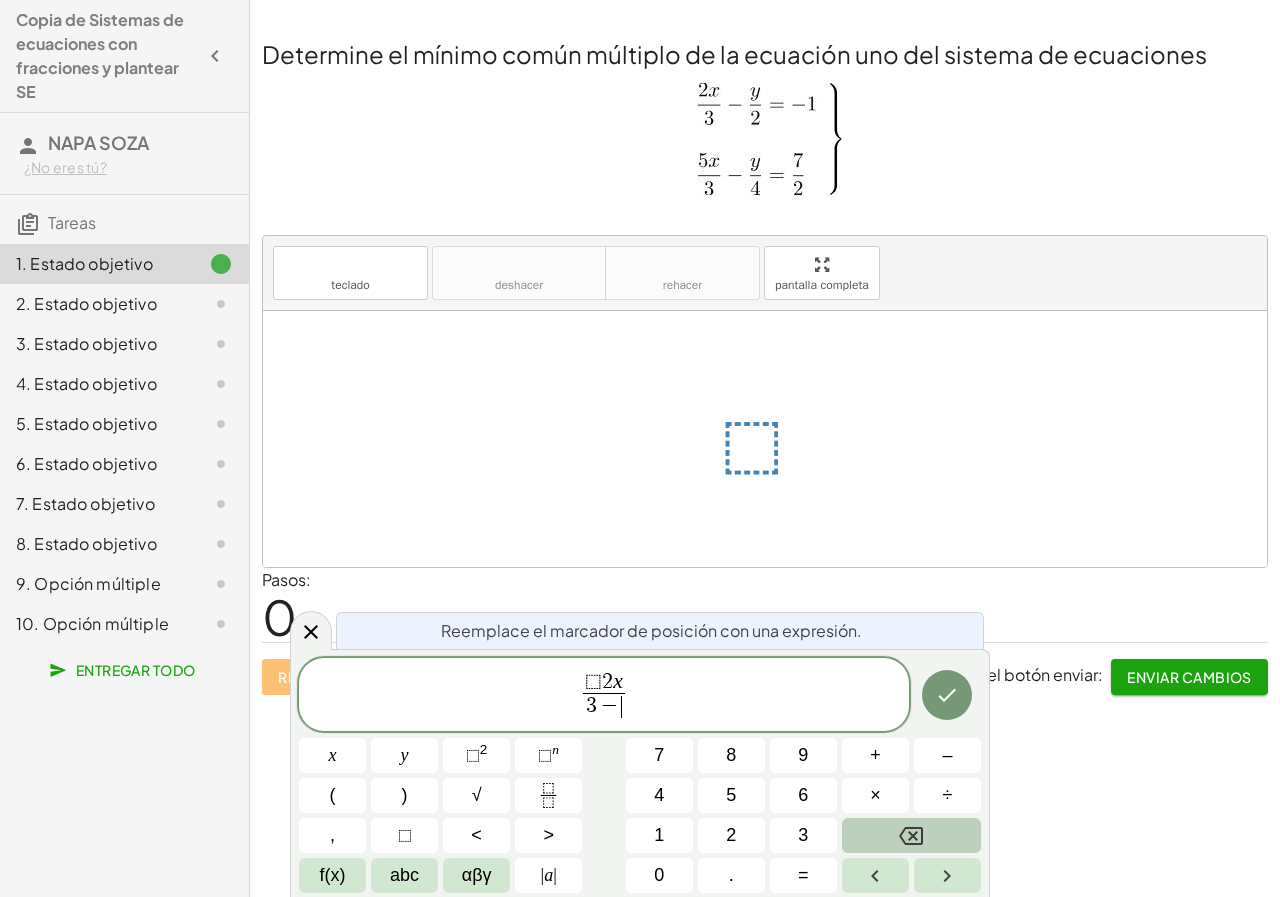click 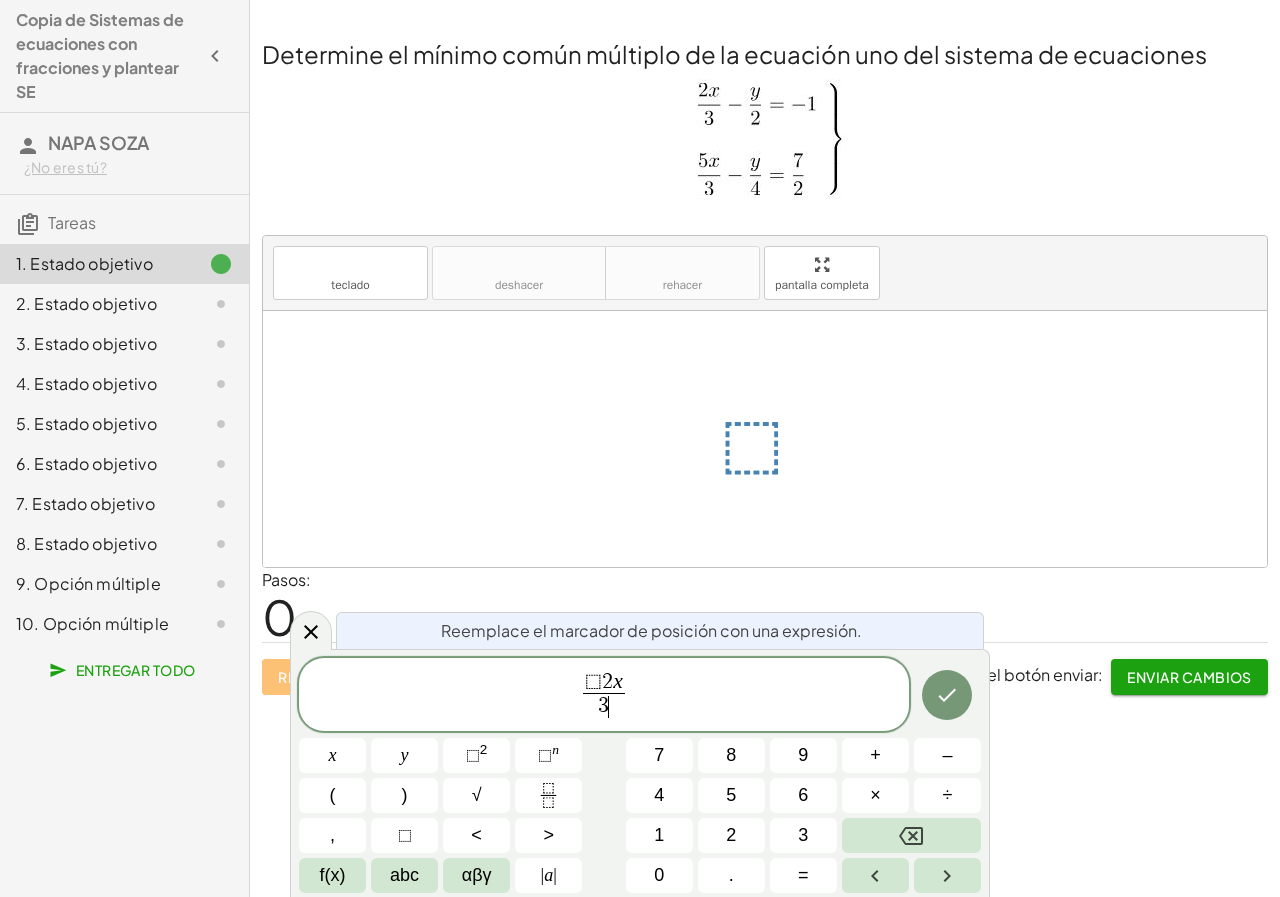 click on "⬚ 2 x 3 ​ ​ x y ⬚ 2 ⬚ n 7 8 9 + – ( ) √ 4 5 6 × ÷ , ⬚ < > 1 2 3 f(x) abc αβγ | a | 0 . =" at bounding box center (640, 776) 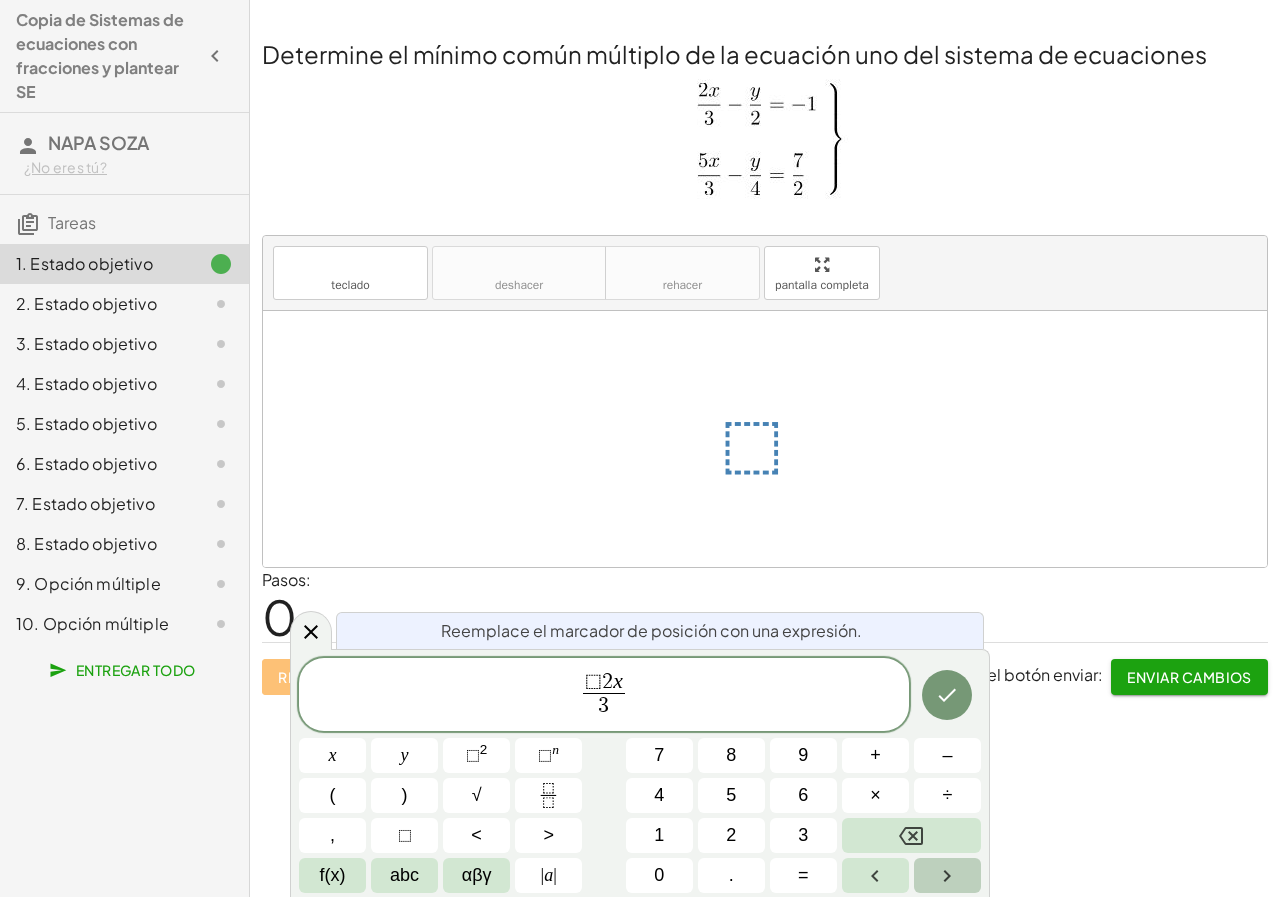 click 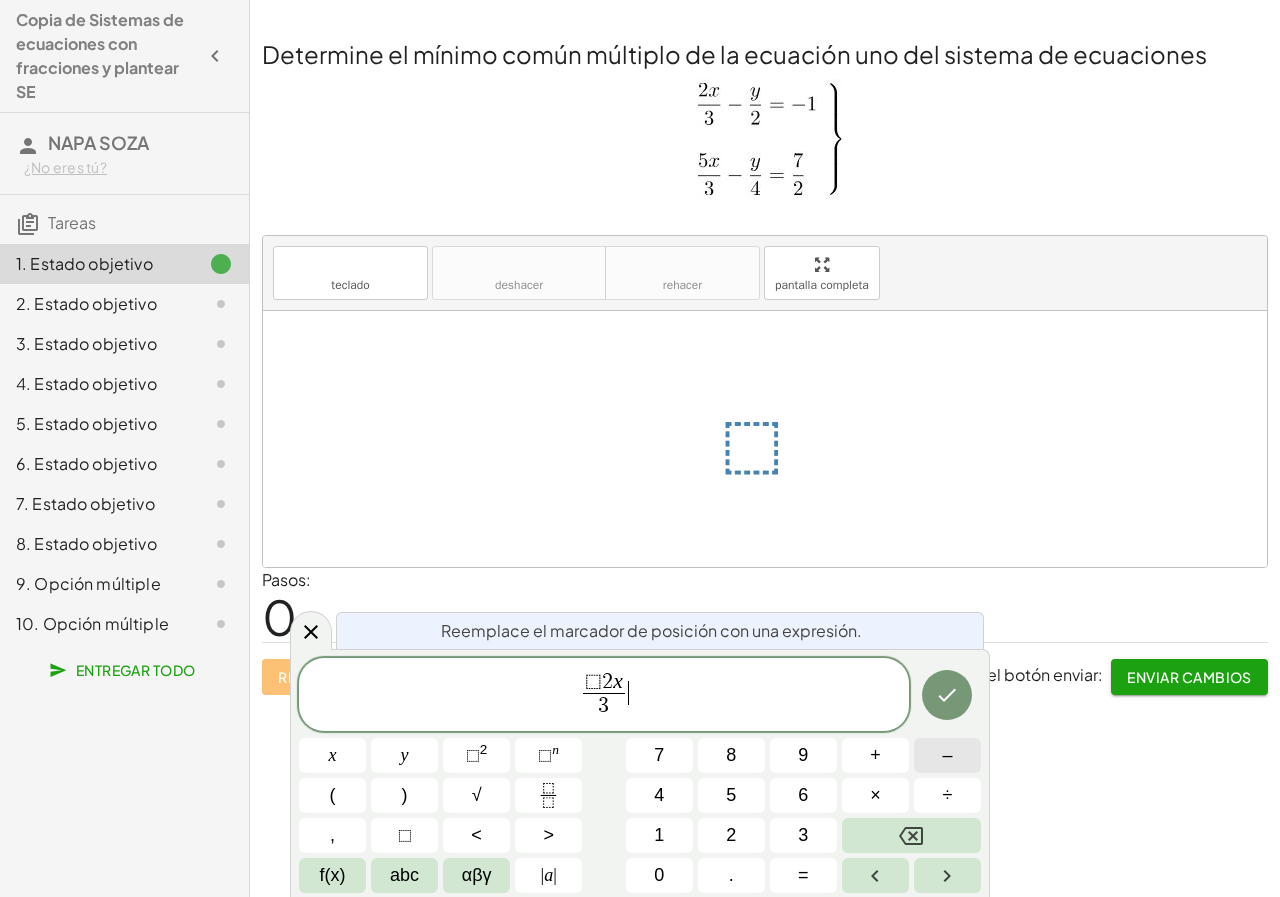 click on "–" at bounding box center [947, 755] 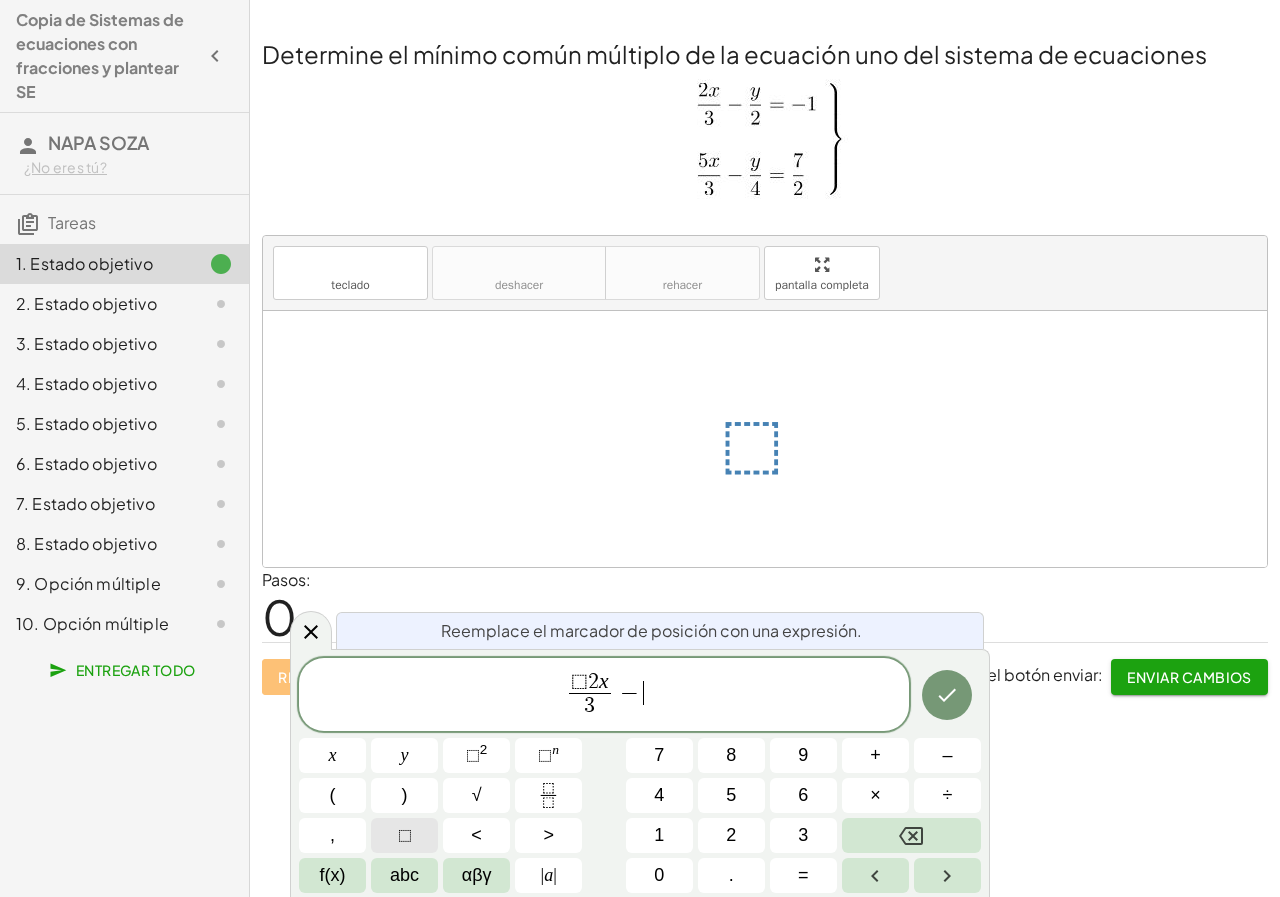 click on "⬚" at bounding box center [405, 835] 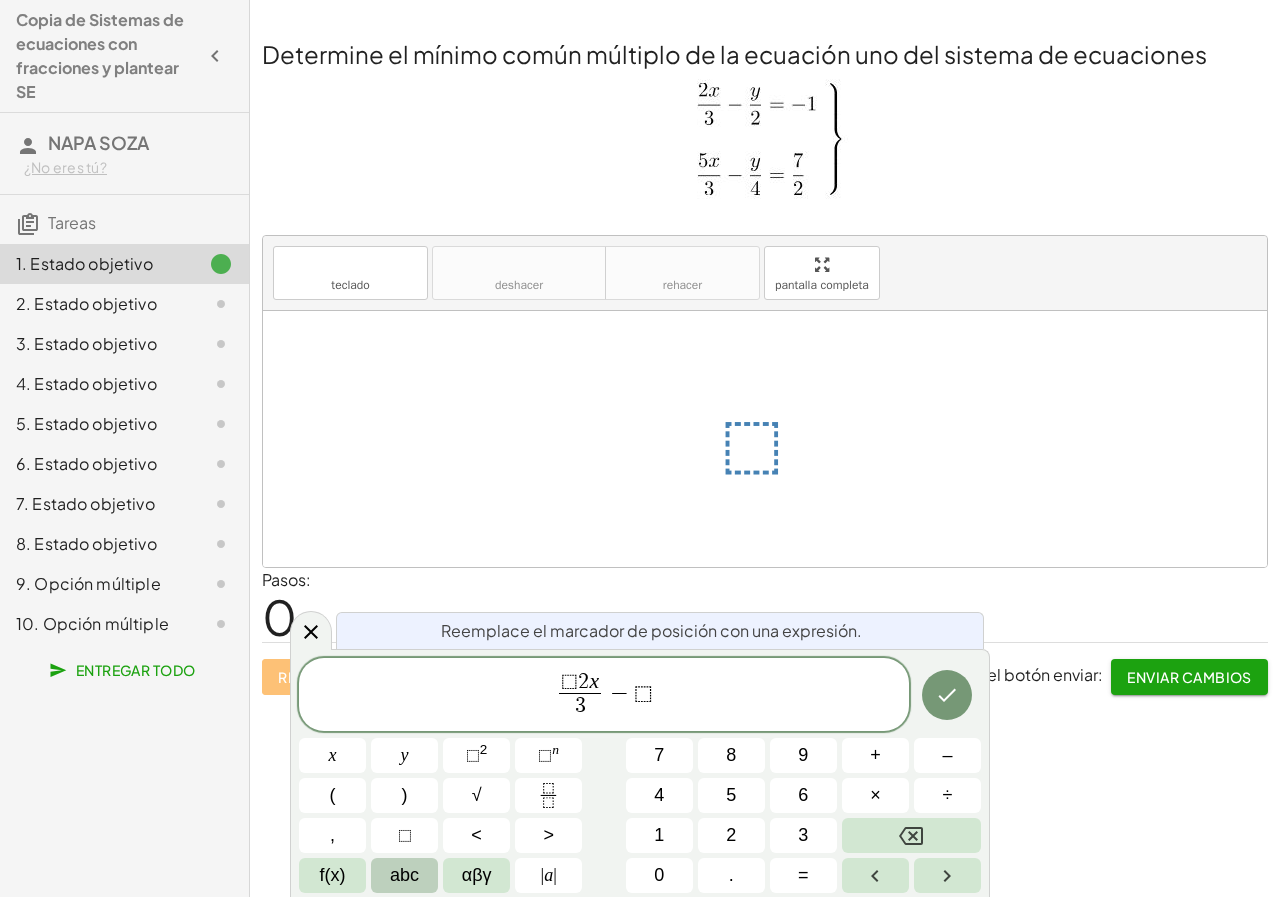 click on "abc" at bounding box center [404, 875] 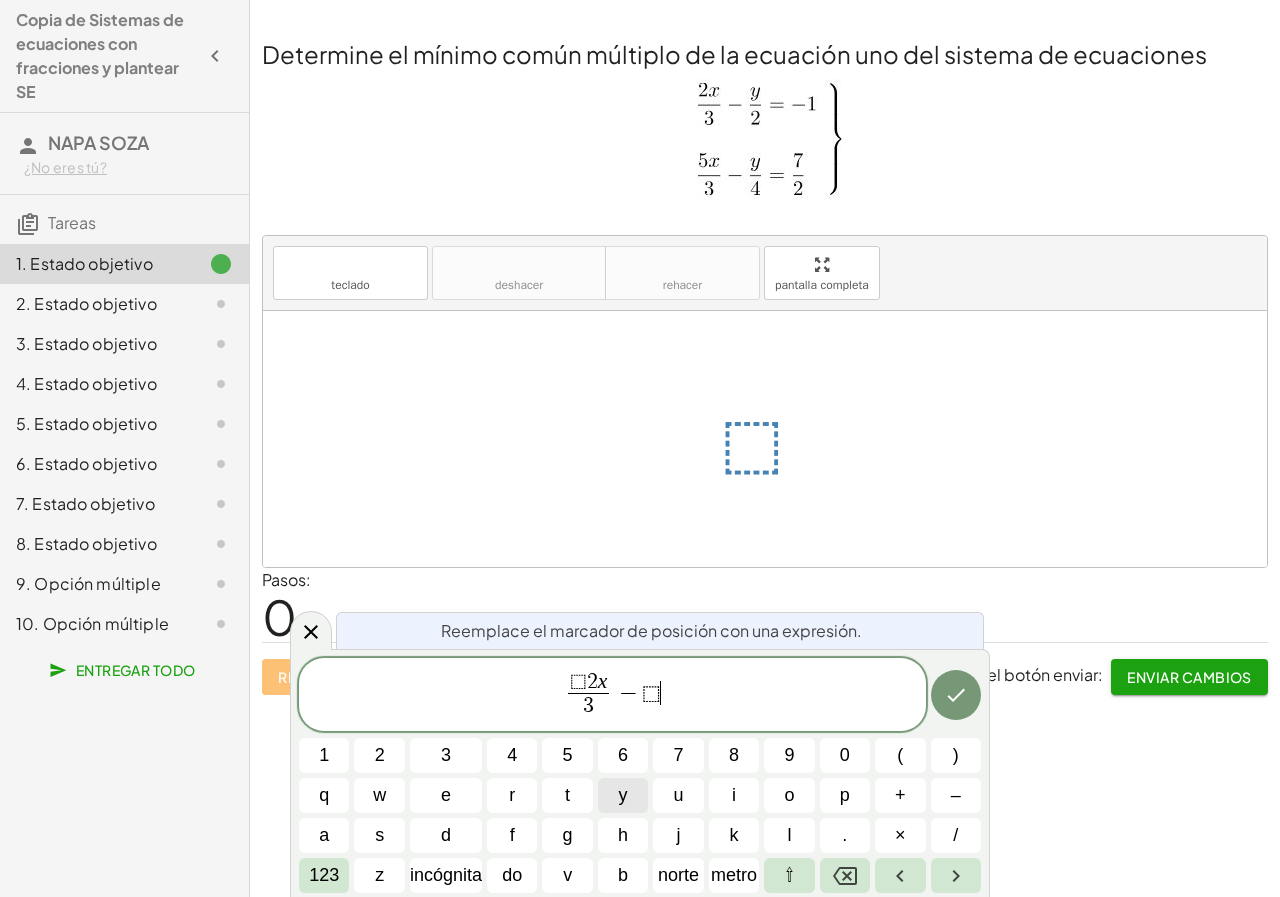click on "y" at bounding box center [623, 795] 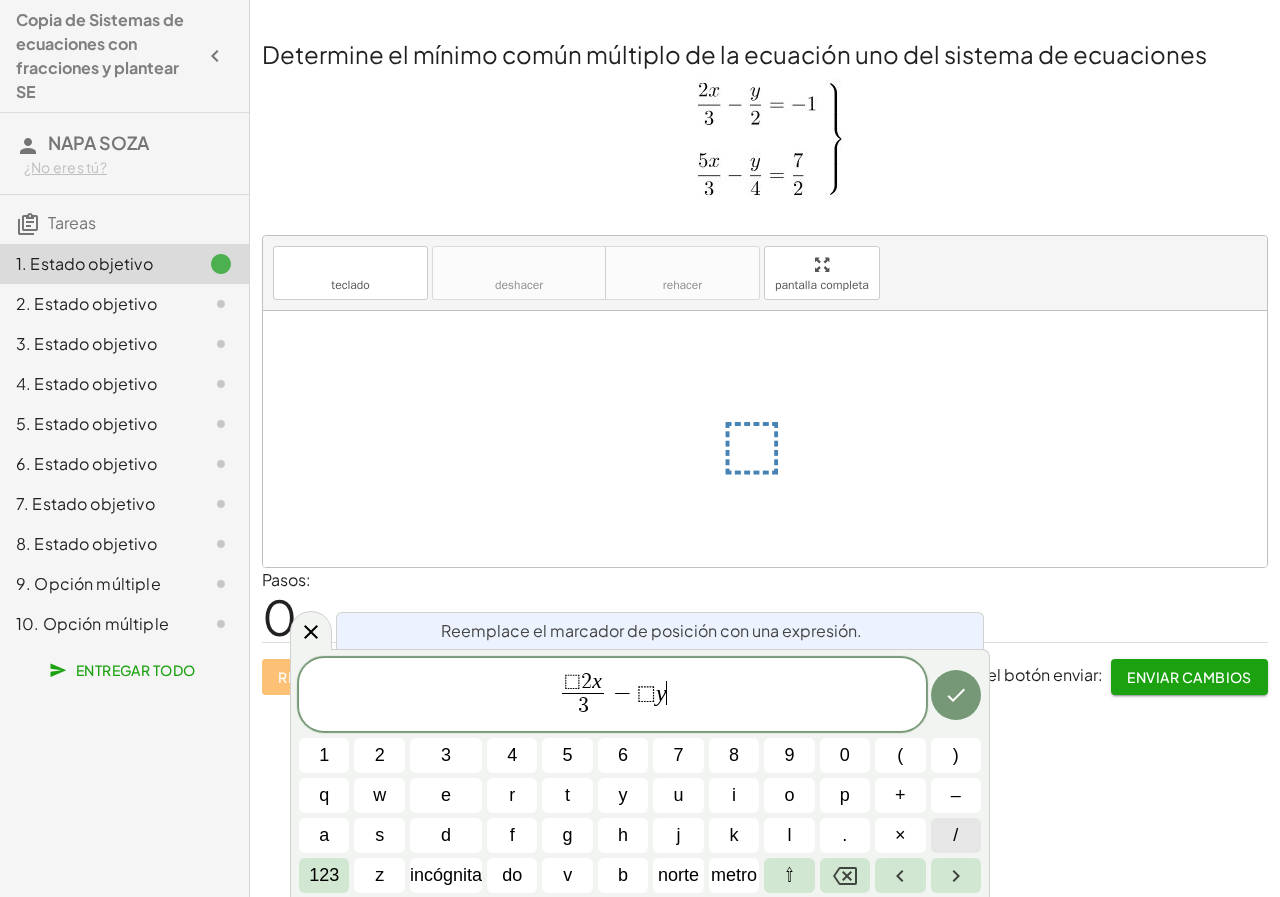 click on "/" at bounding box center [956, 835] 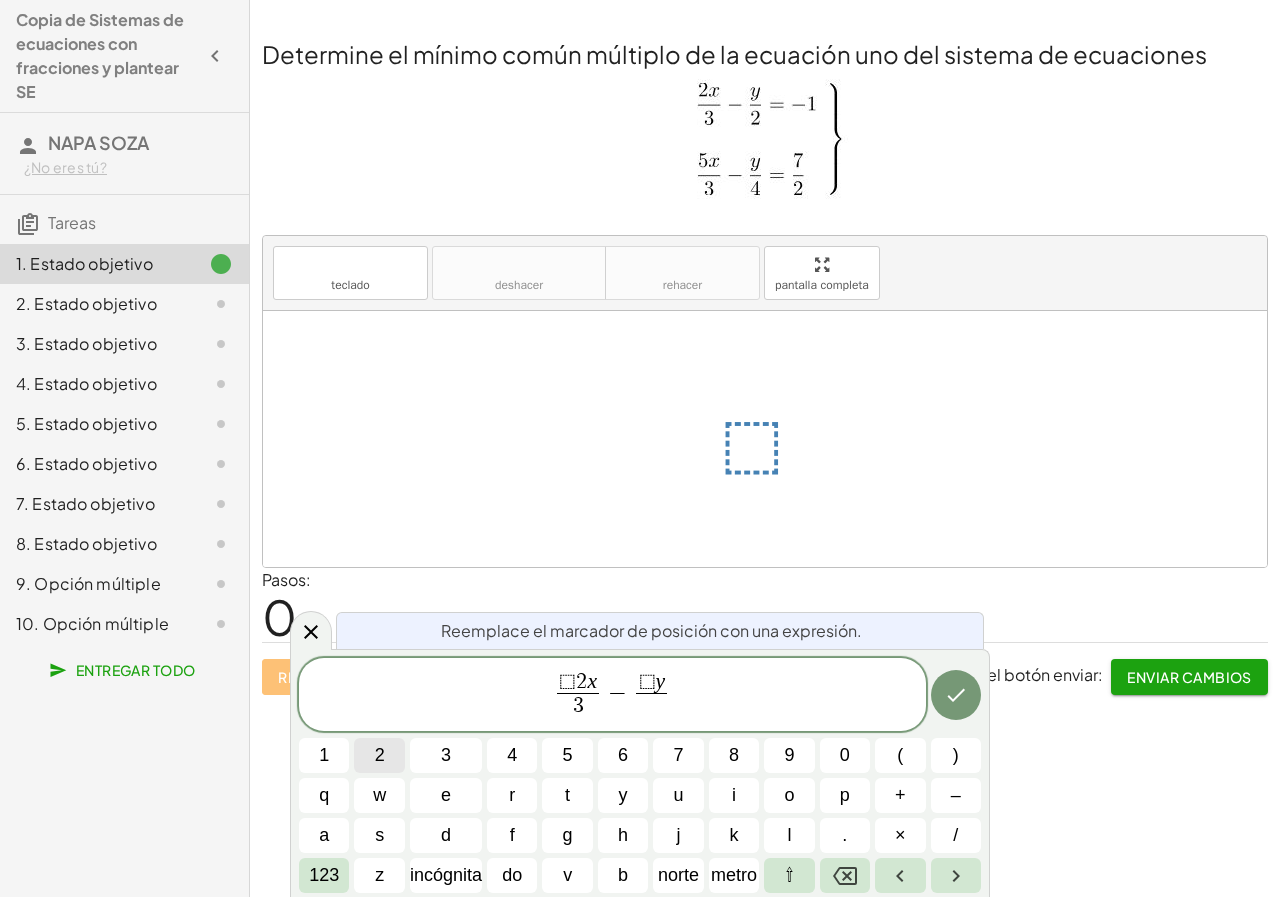 click on "2" at bounding box center (379, 755) 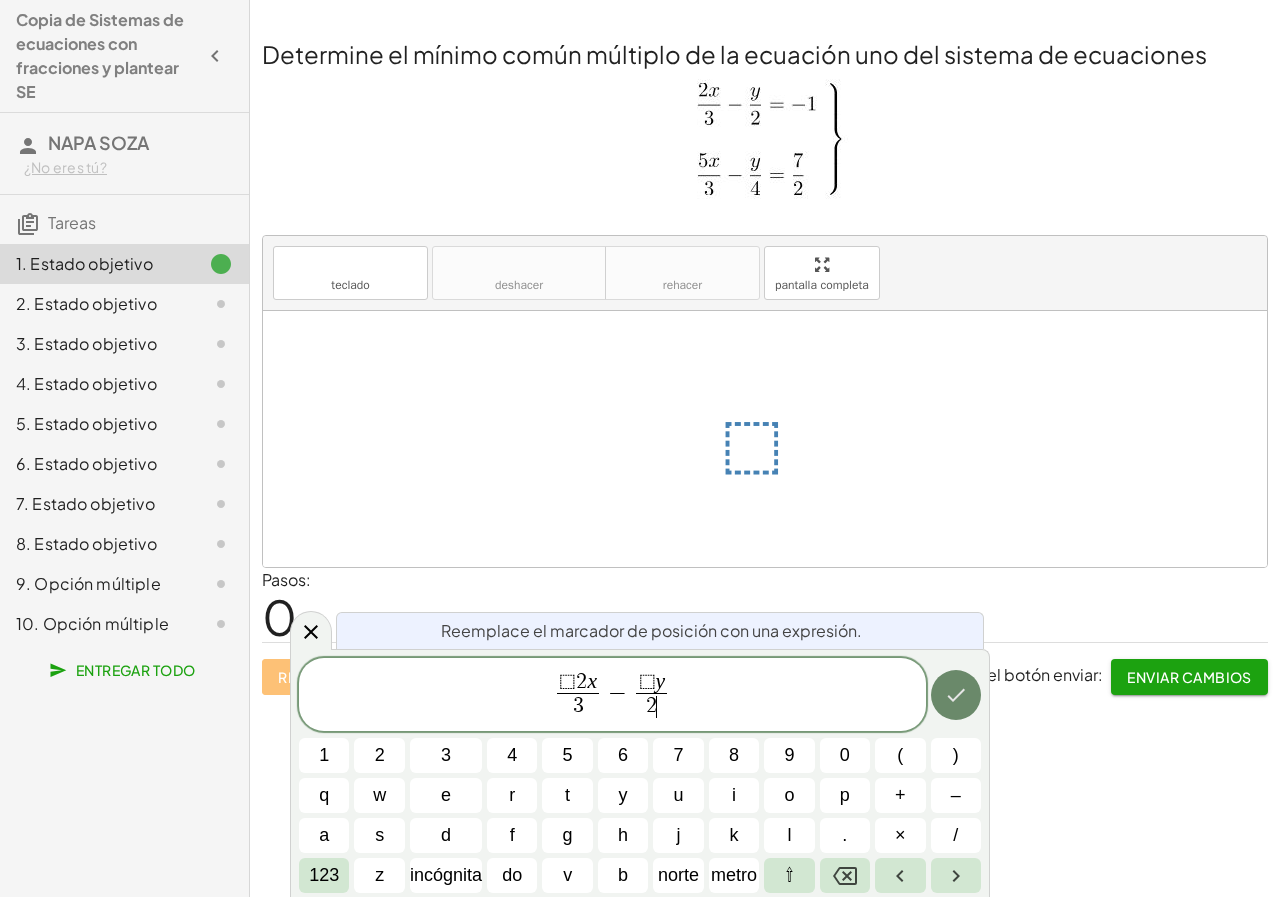 click 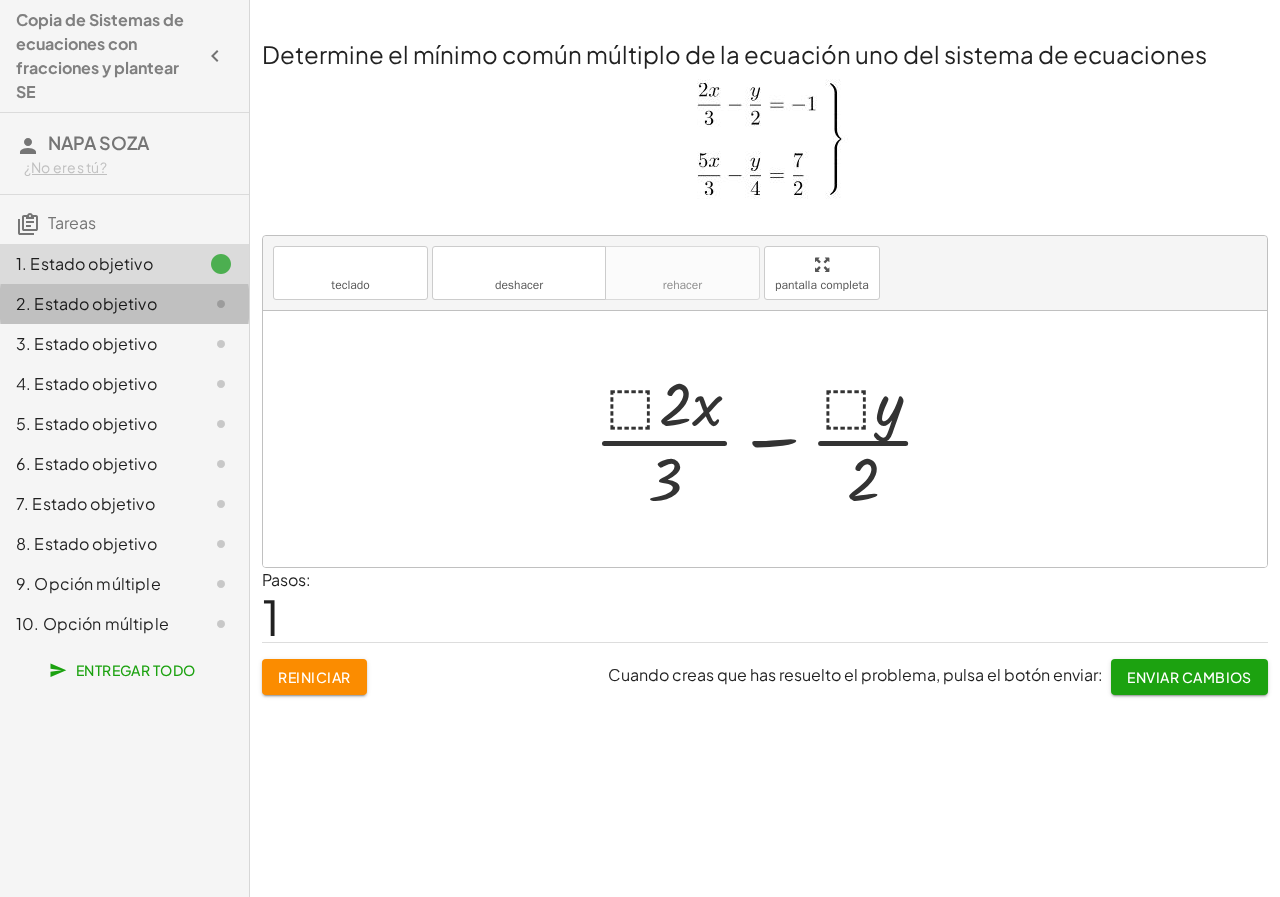 click on "2. Estado objetivo" at bounding box center (86, 303) 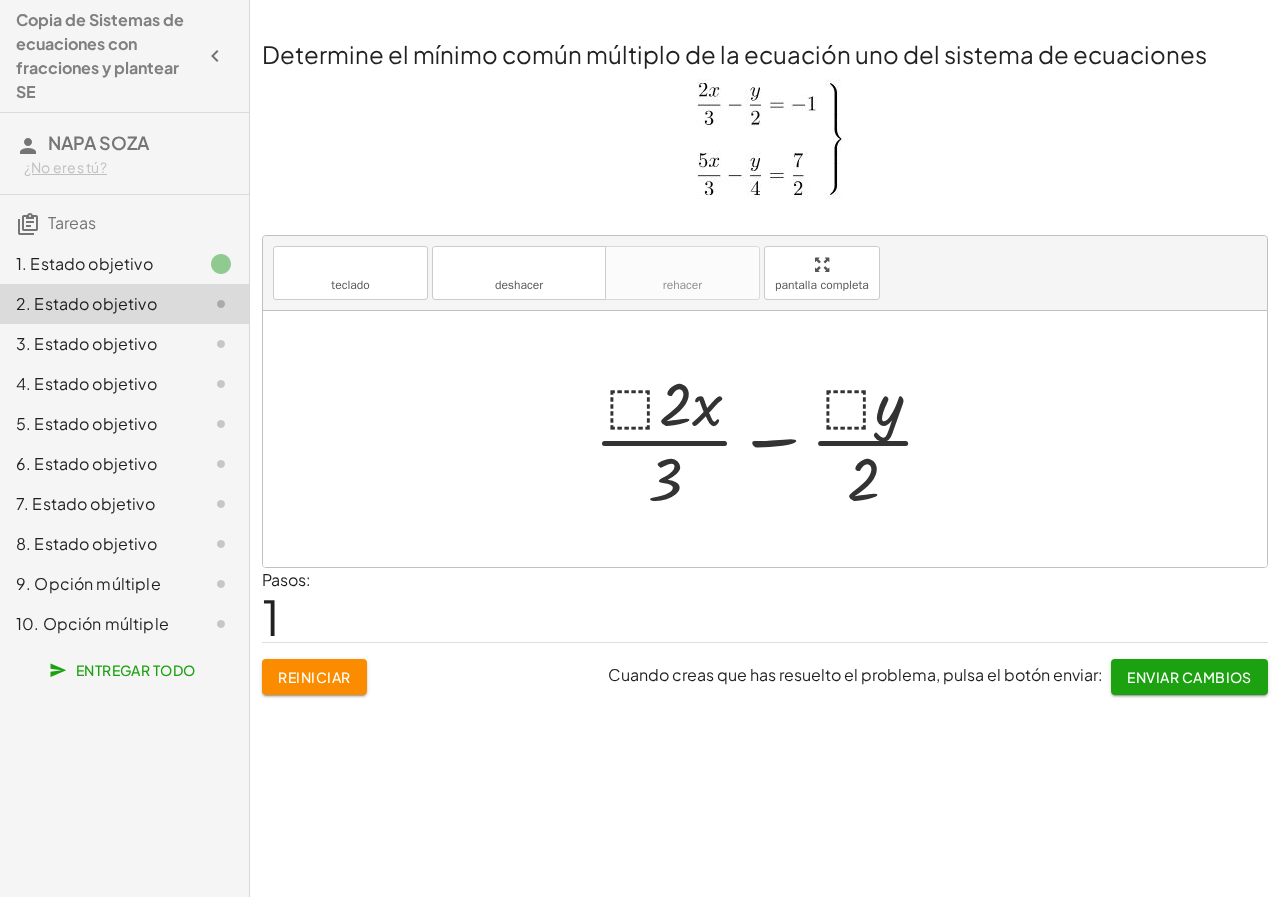 click on "2. Estado objetivo" at bounding box center (86, 303) 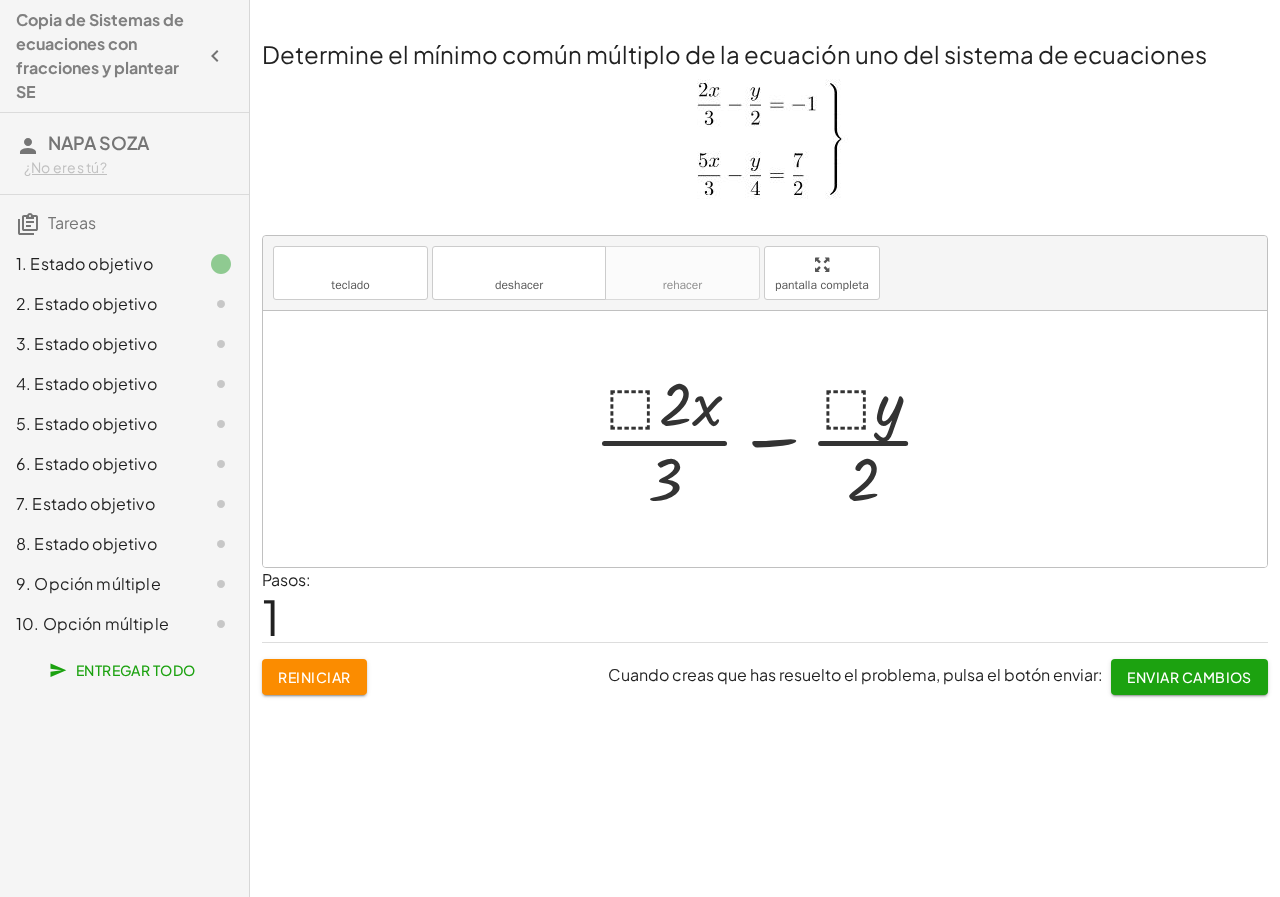 click on "3. Estado objetivo" at bounding box center [86, 343] 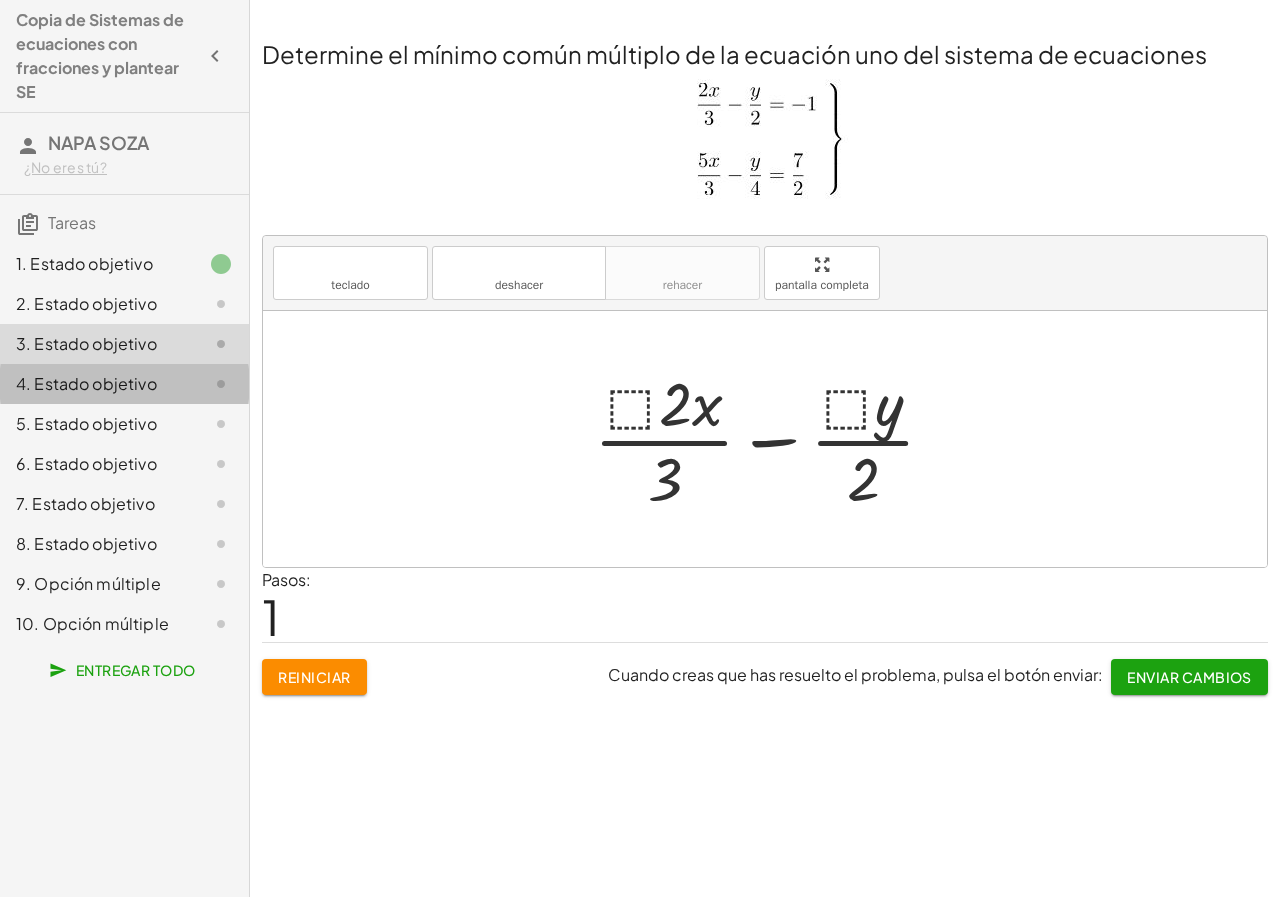 click on "4. Estado objetivo" at bounding box center [86, 383] 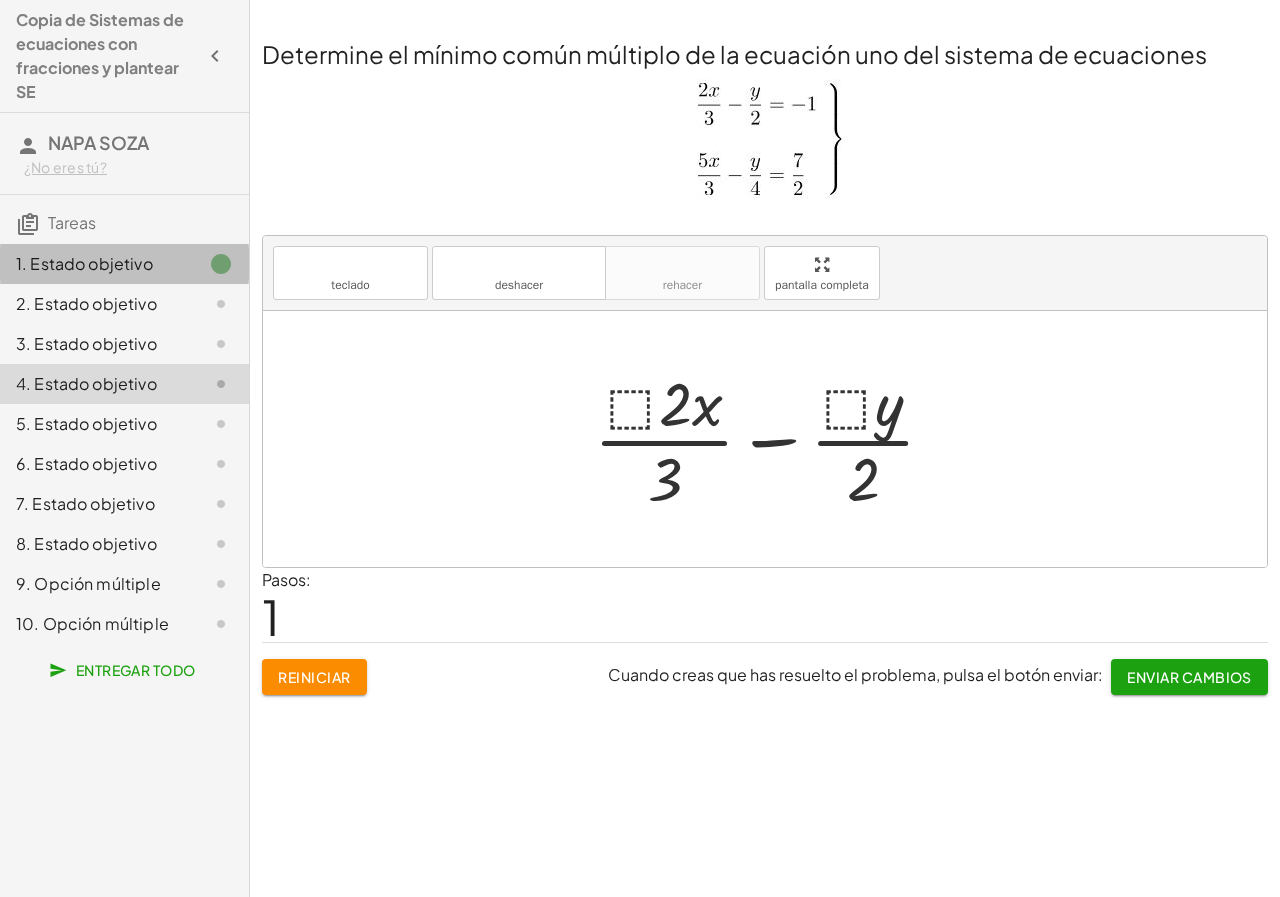 click on "1. Estado objetivo" at bounding box center [84, 263] 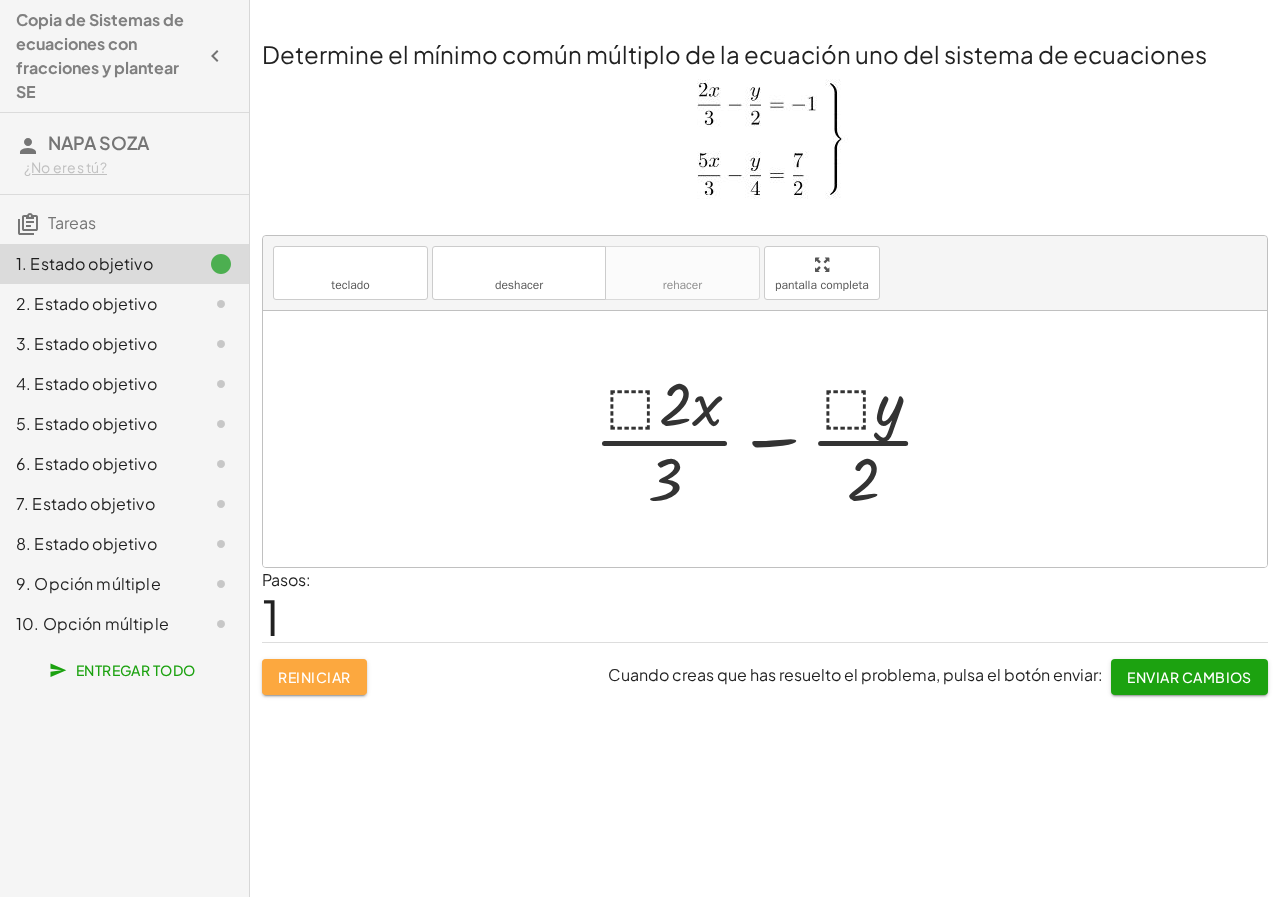 click on "Reiniciar" at bounding box center (314, 677) 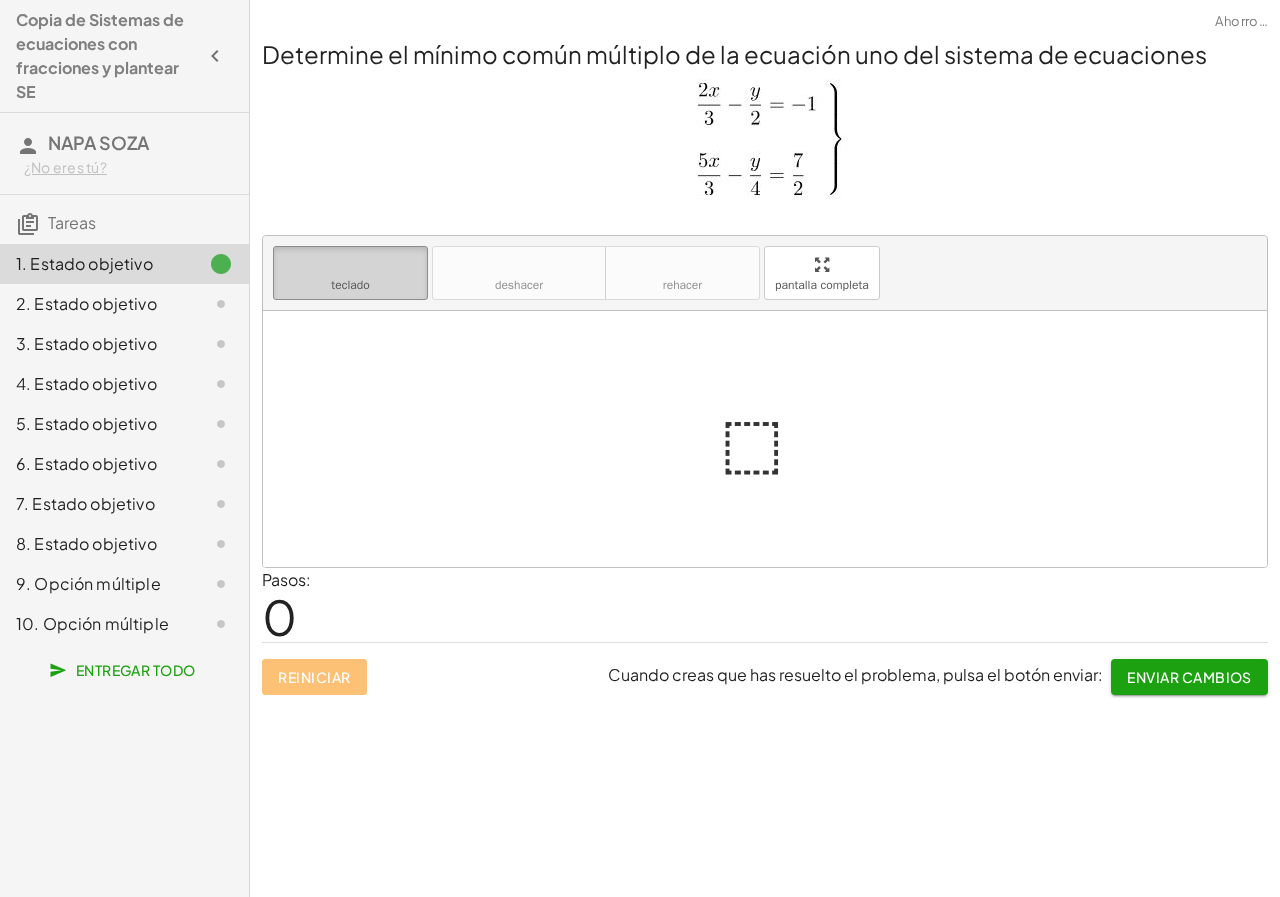 click on "teclado" at bounding box center [350, 264] 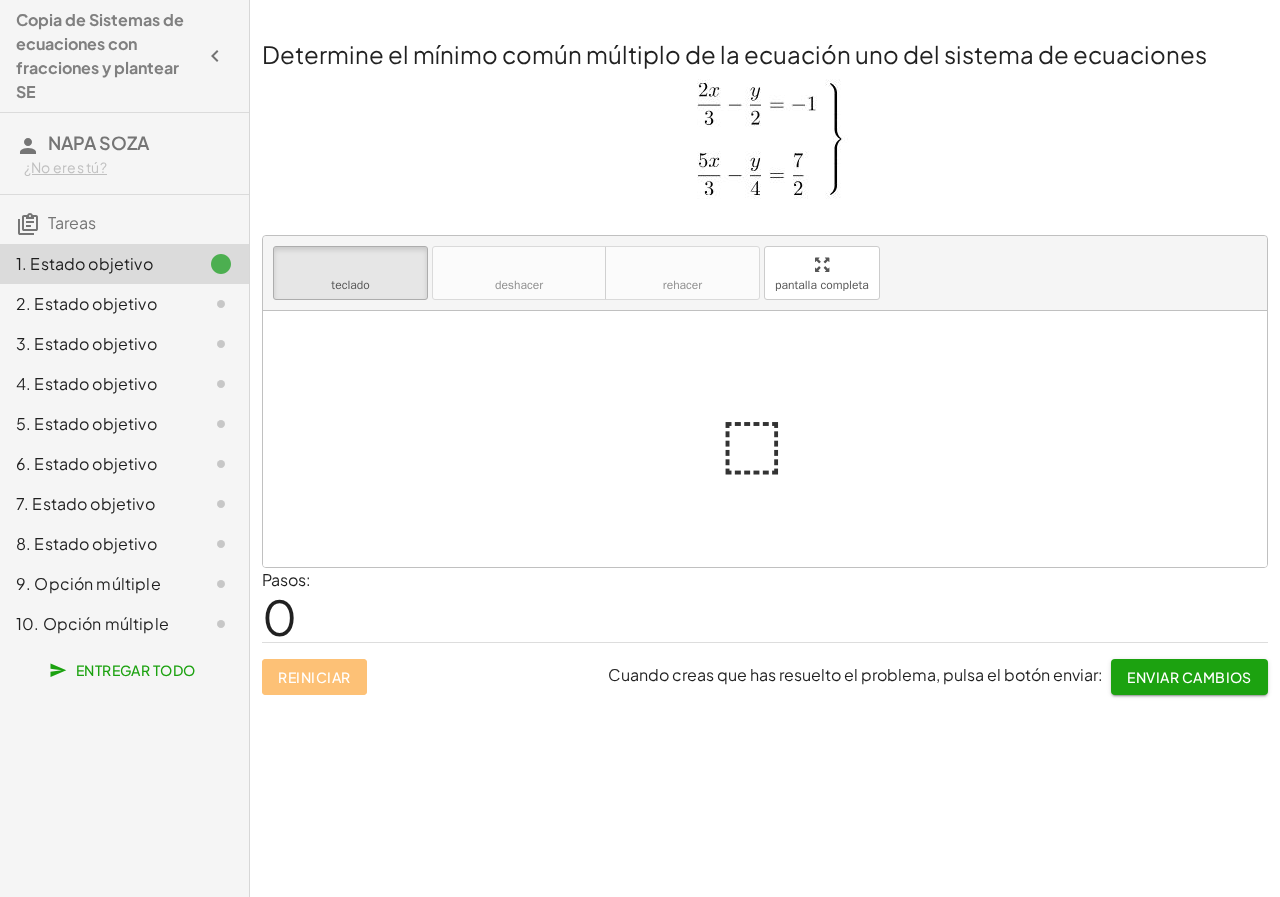 click at bounding box center (765, 145) 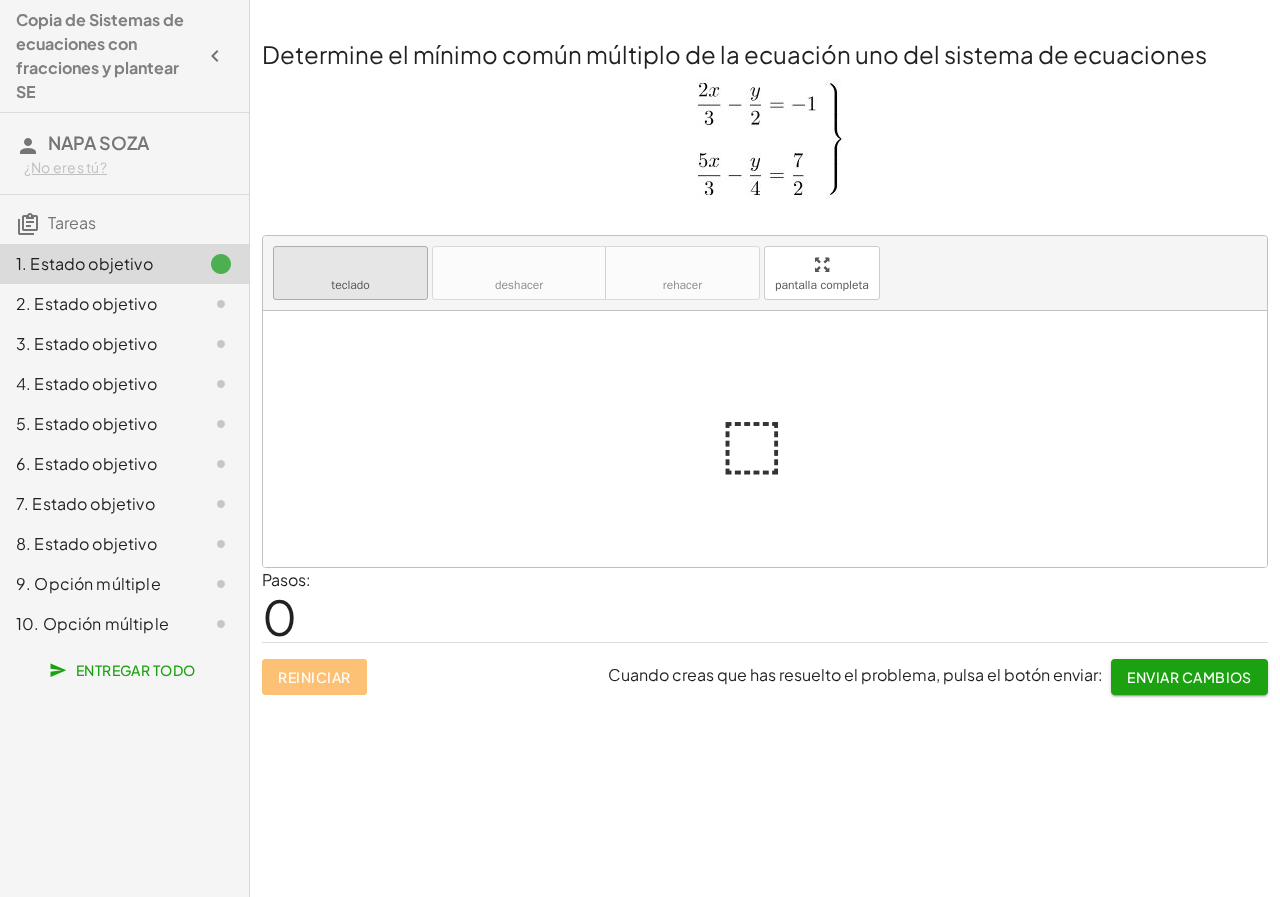 click on "teclado teclado" at bounding box center (350, 273) 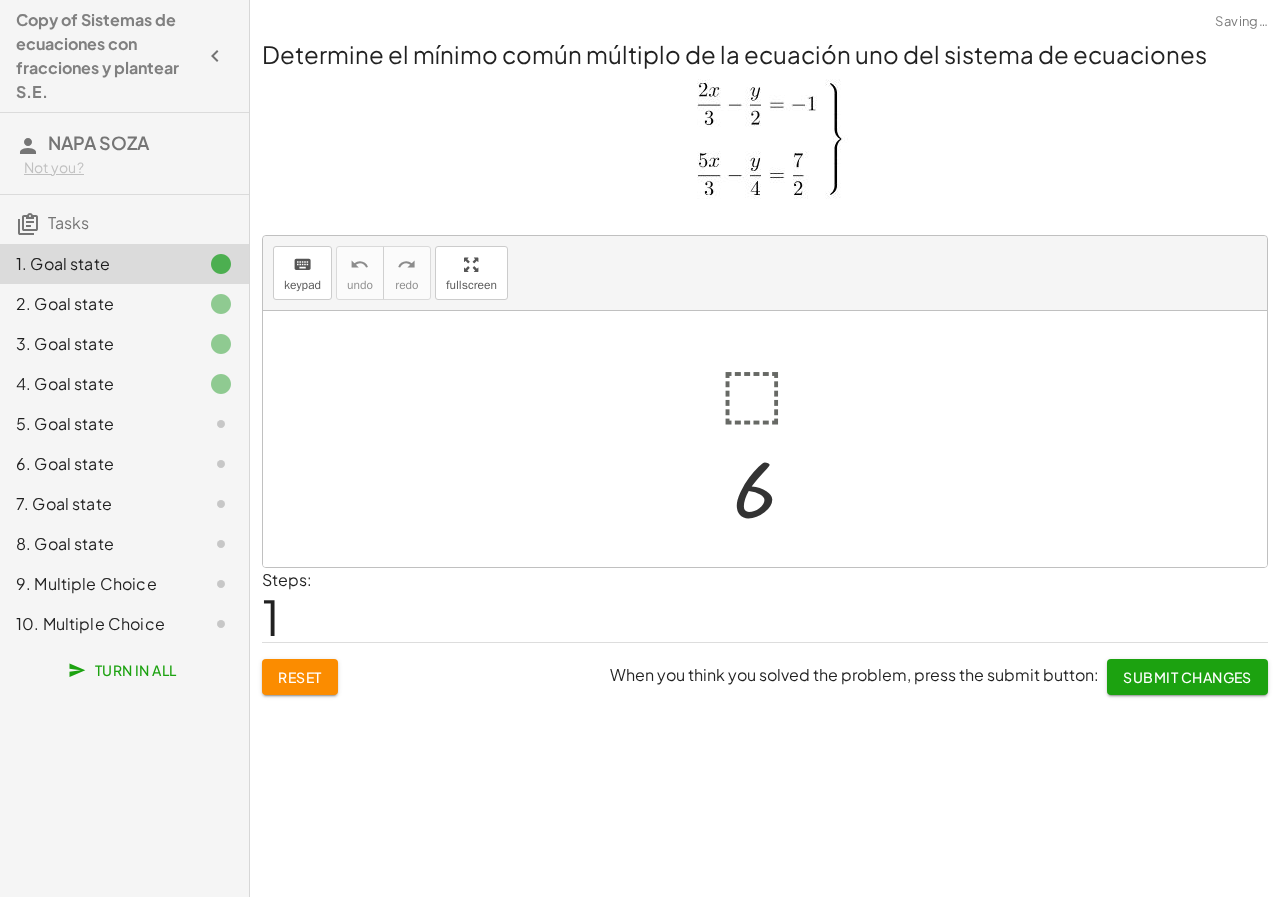 scroll, scrollTop: 0, scrollLeft: 0, axis: both 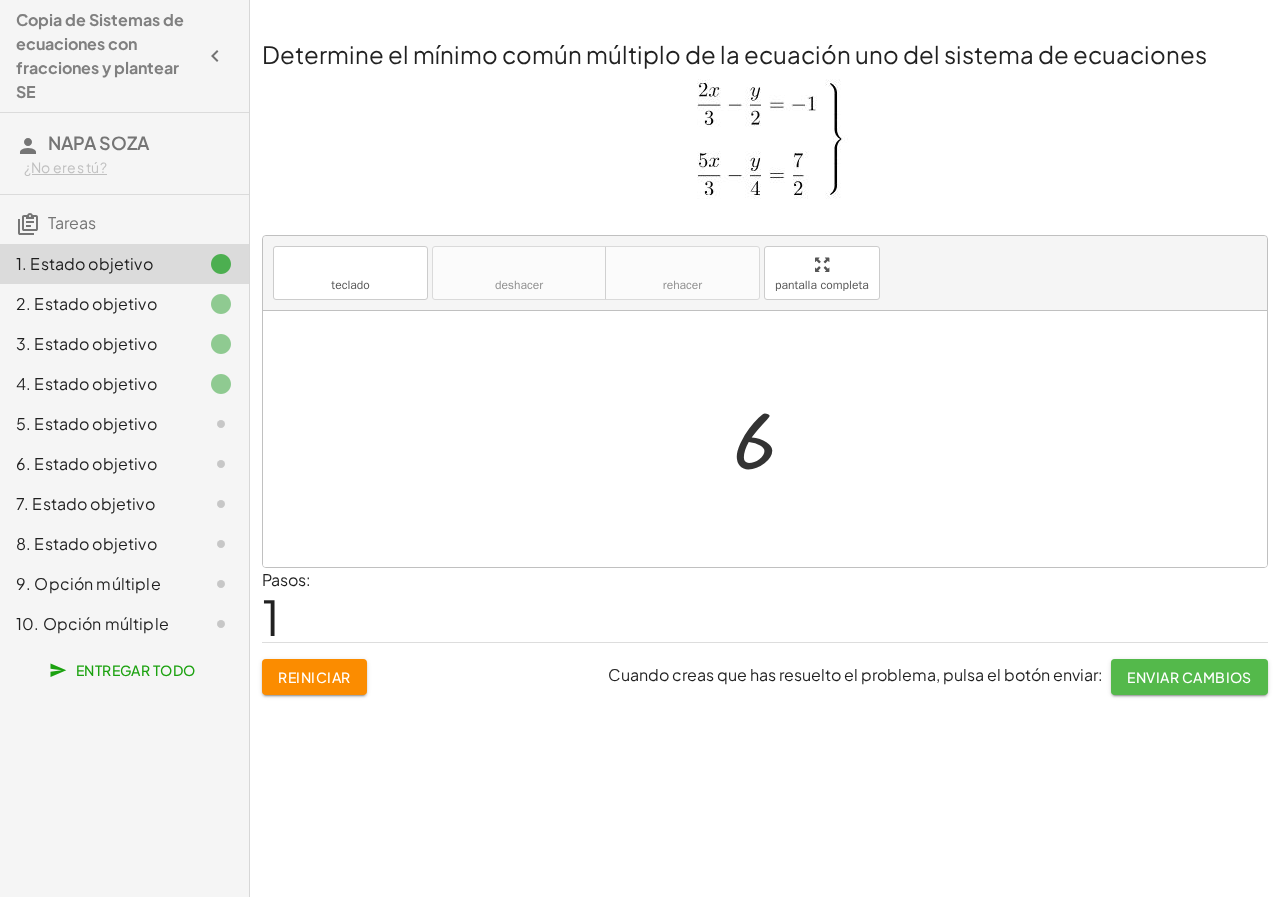 click on "Enviar cambios" at bounding box center (1189, 677) 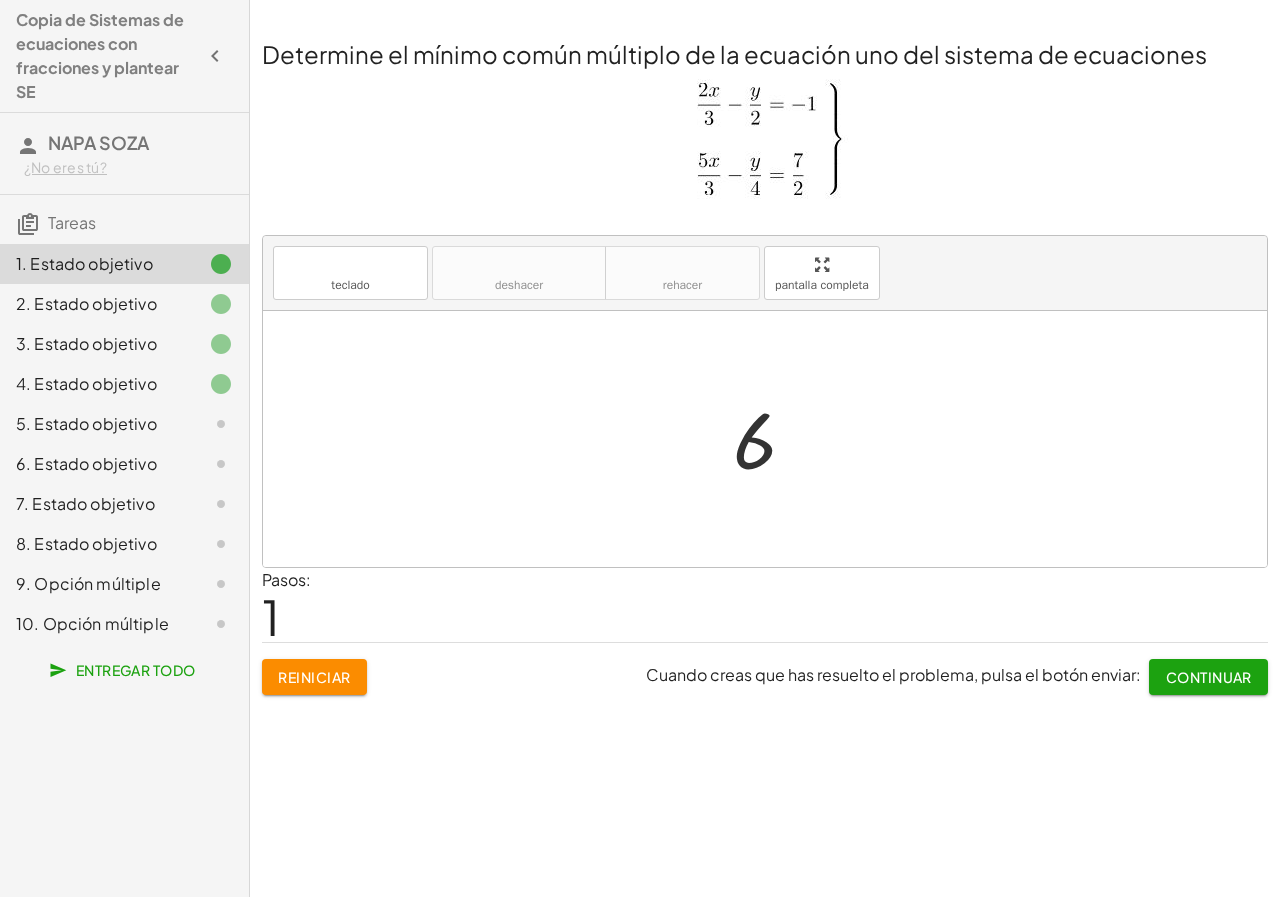 click on "Continuar" at bounding box center [1209, 677] 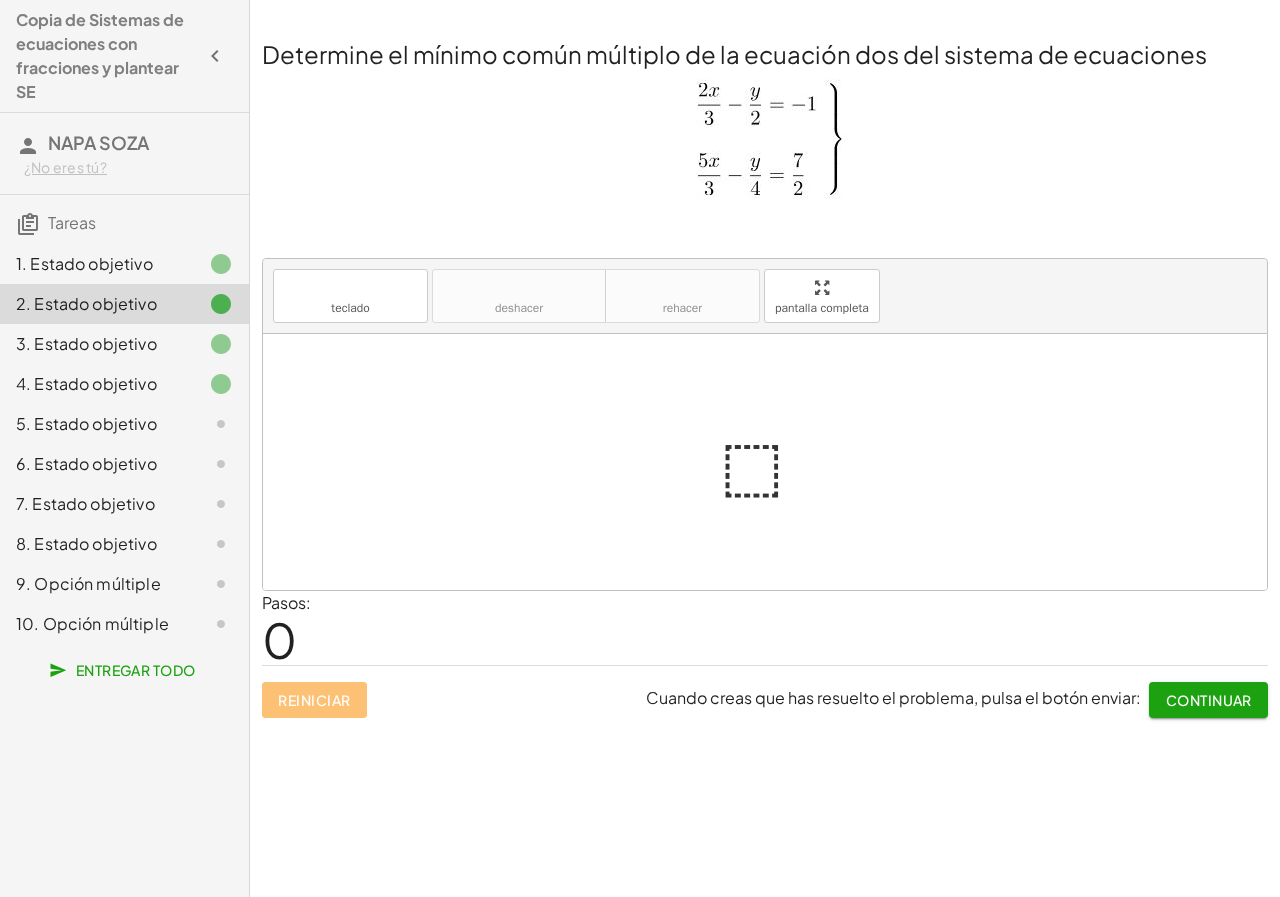 click at bounding box center (773, 462) 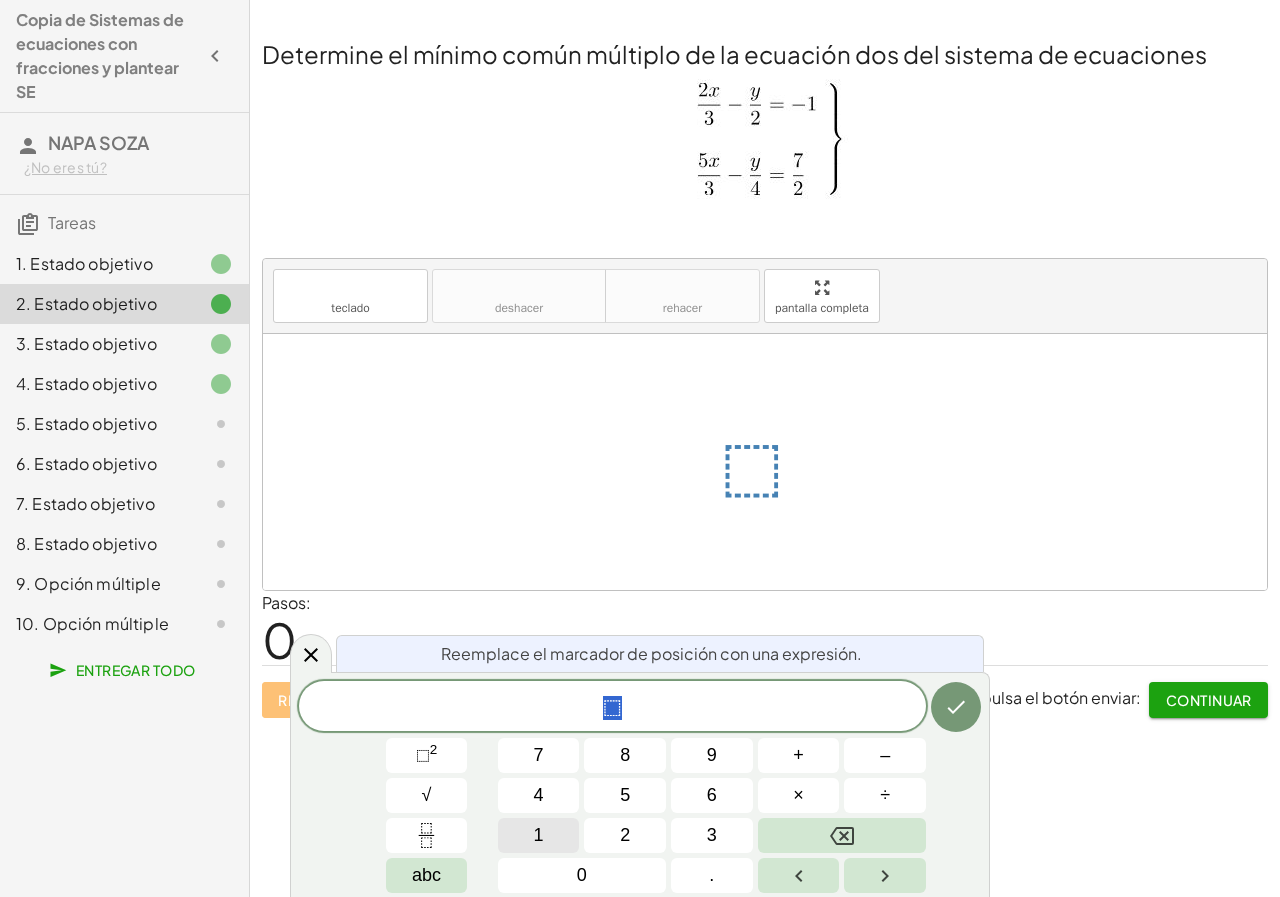 click on "1" at bounding box center [539, 835] 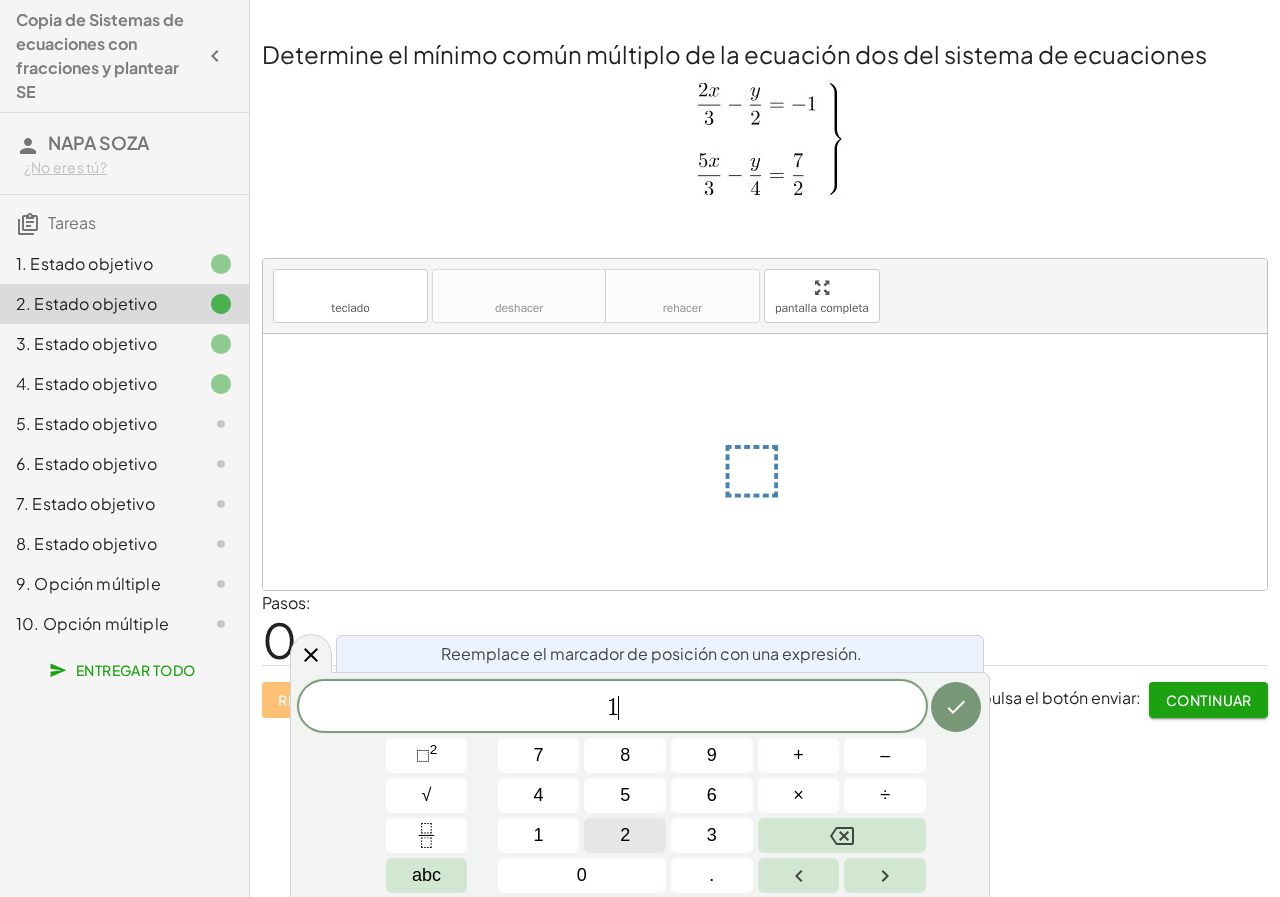 click on "2" at bounding box center (625, 835) 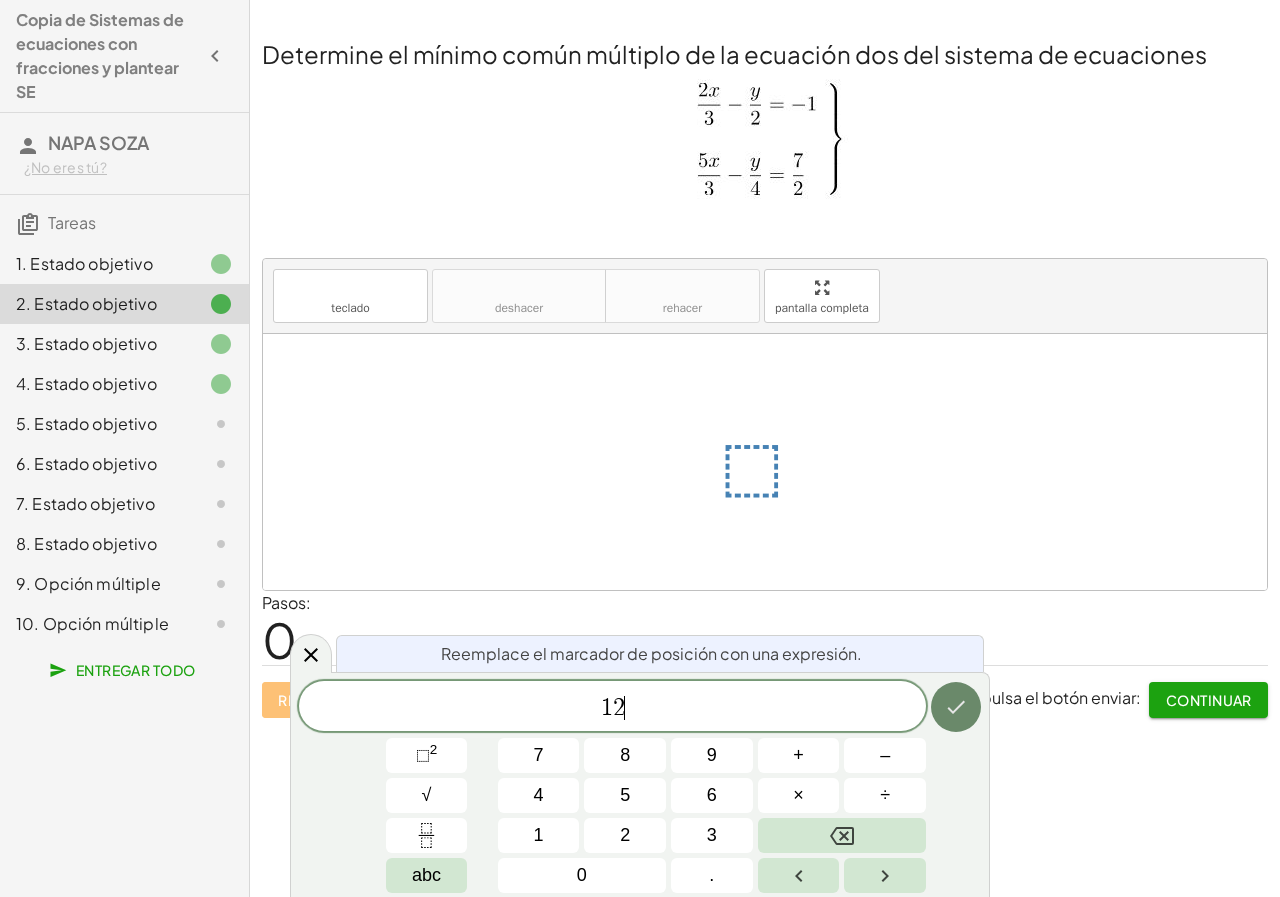 click 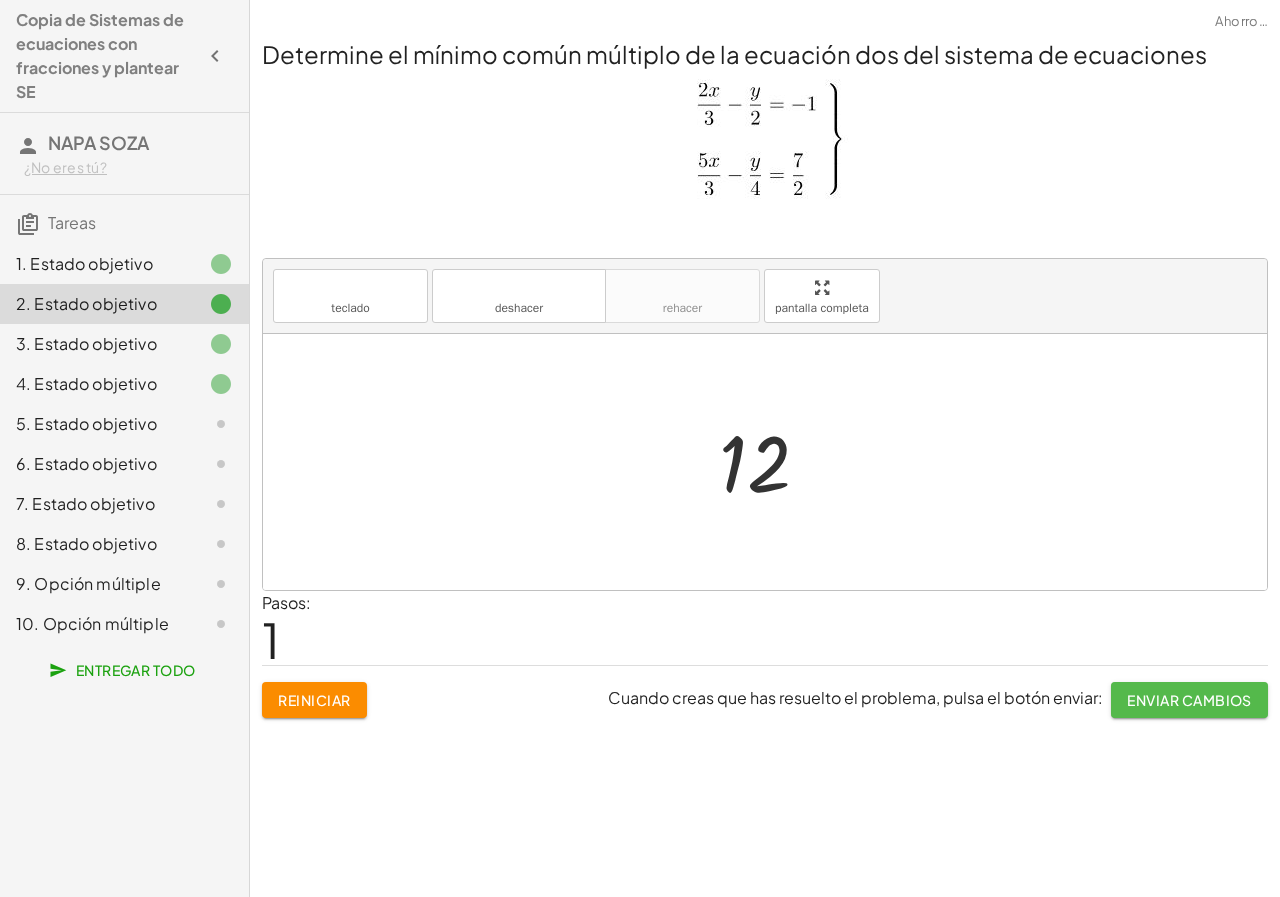 click on "Enviar cambios" at bounding box center (1189, 700) 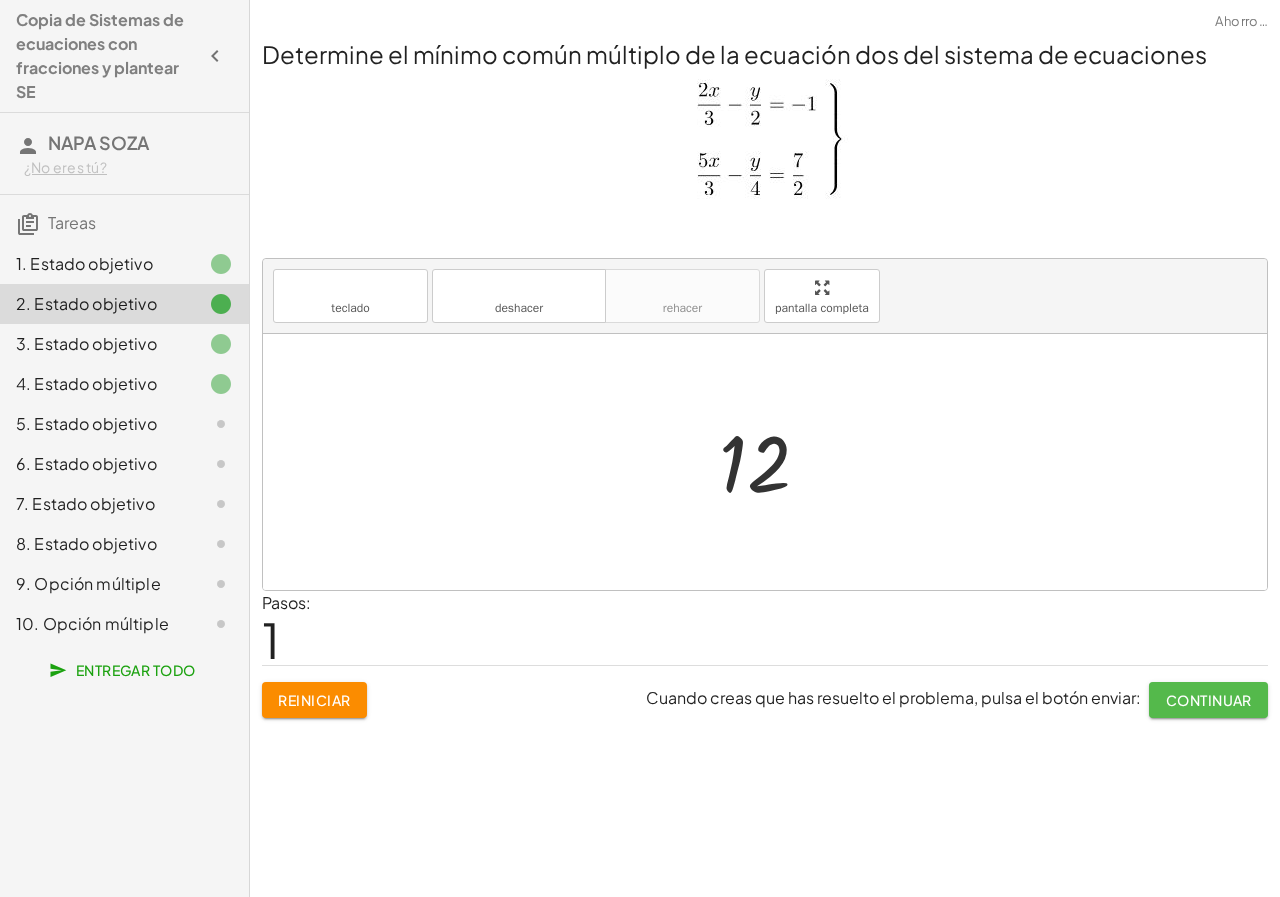 click on "Continuar" at bounding box center [1209, 700] 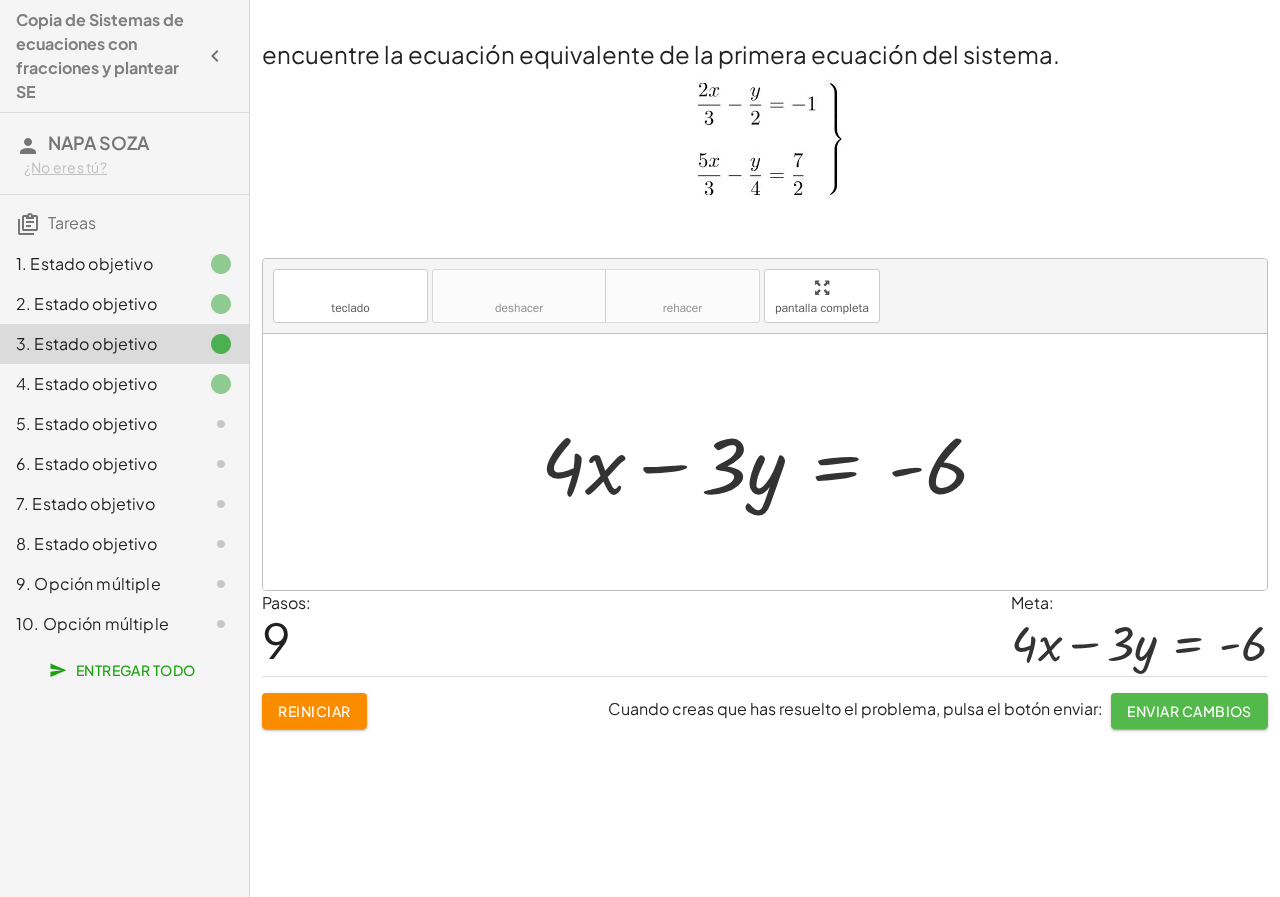 click on "Enviar cambios" at bounding box center [1189, 711] 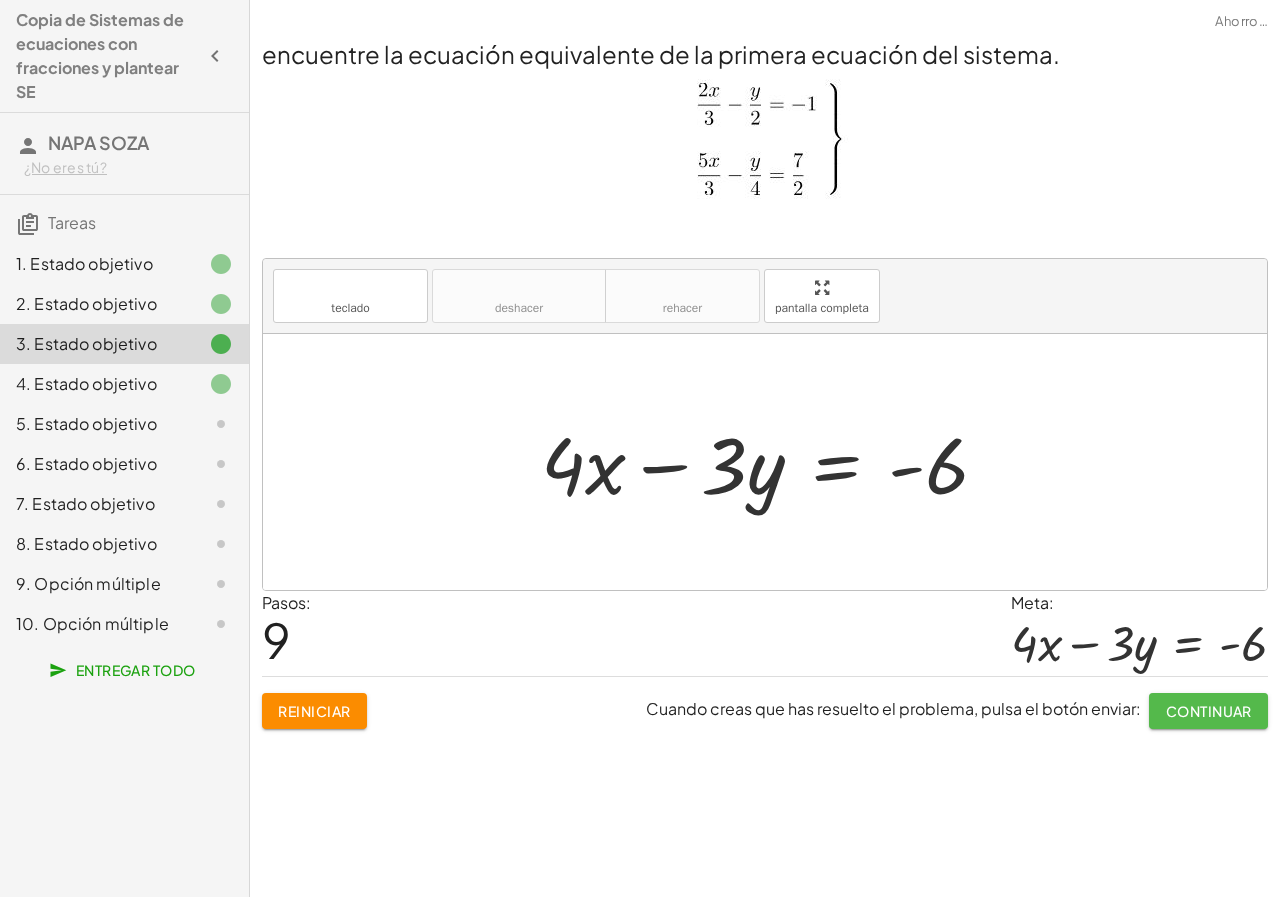 click on "Continuar" at bounding box center [1209, 711] 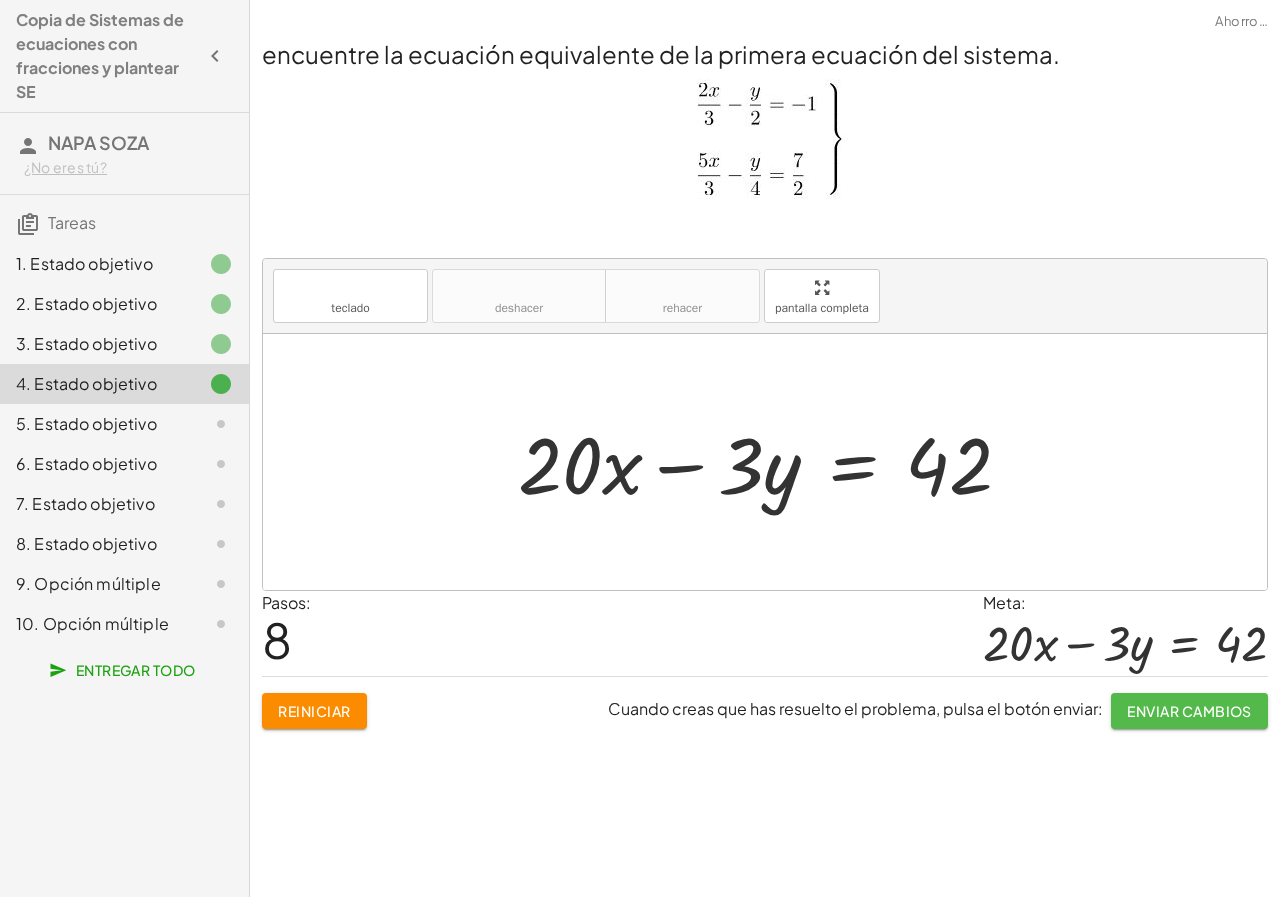 click on "Enviar cambios" at bounding box center [1189, 711] 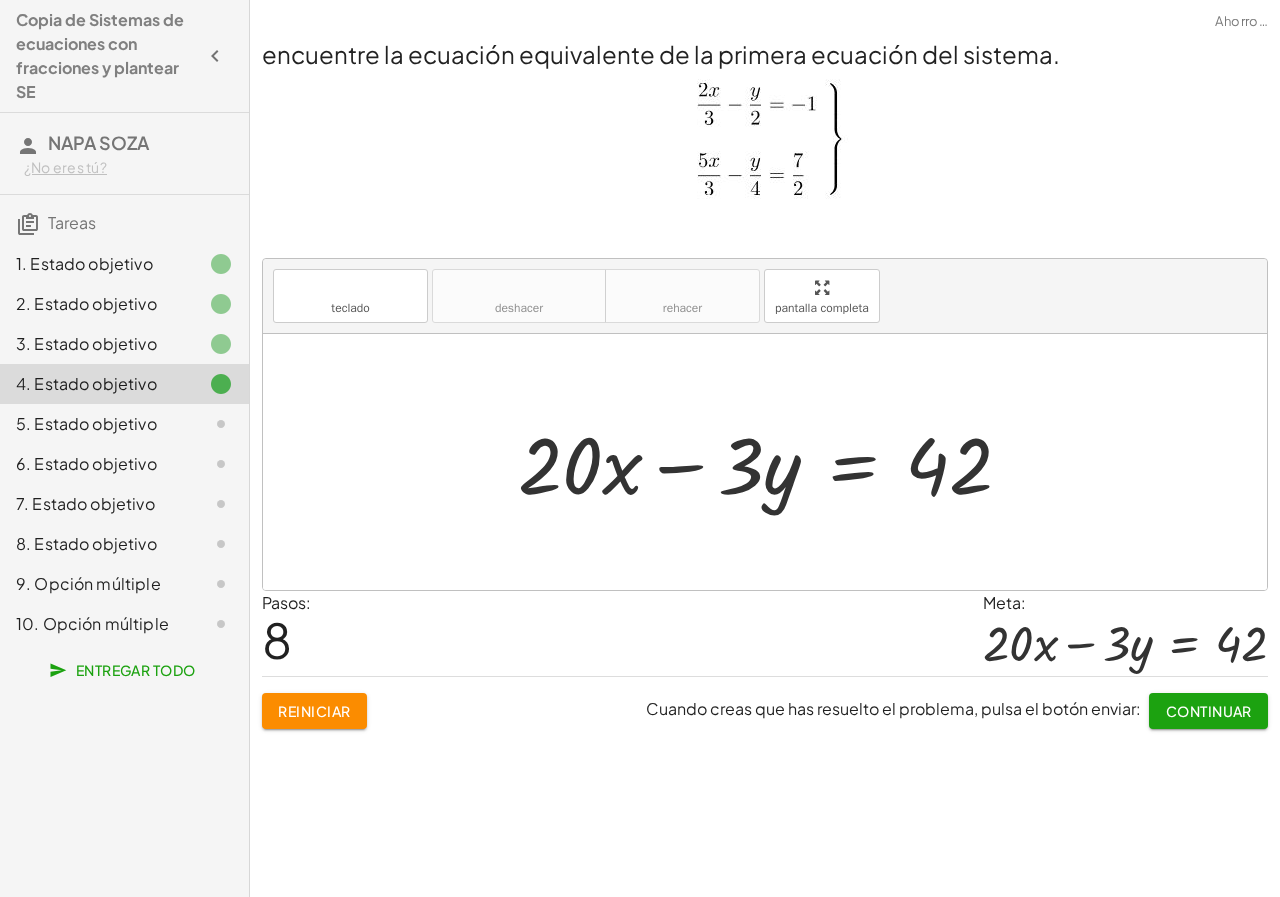 click on "Continuar" at bounding box center [1209, 711] 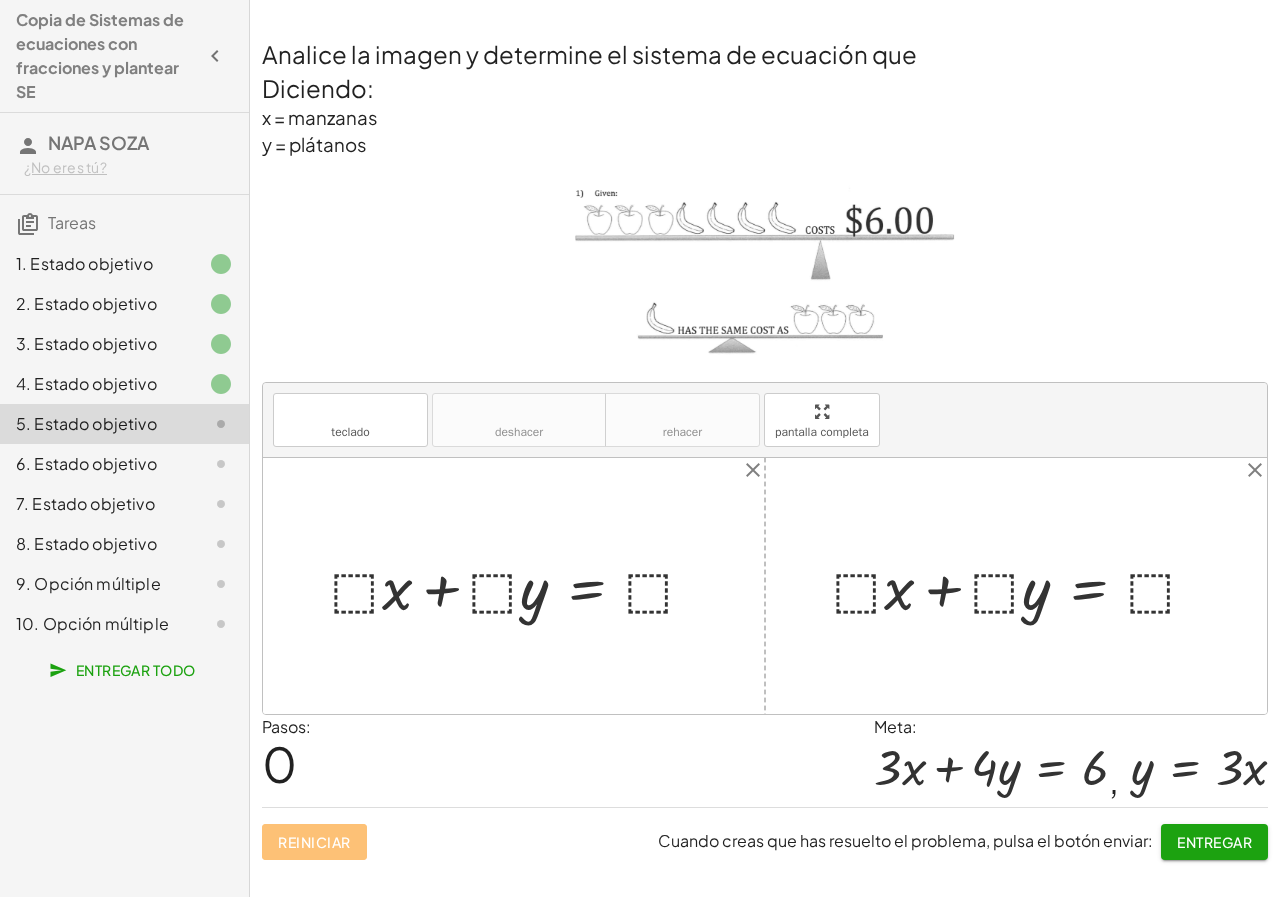 click at bounding box center [521, 585] 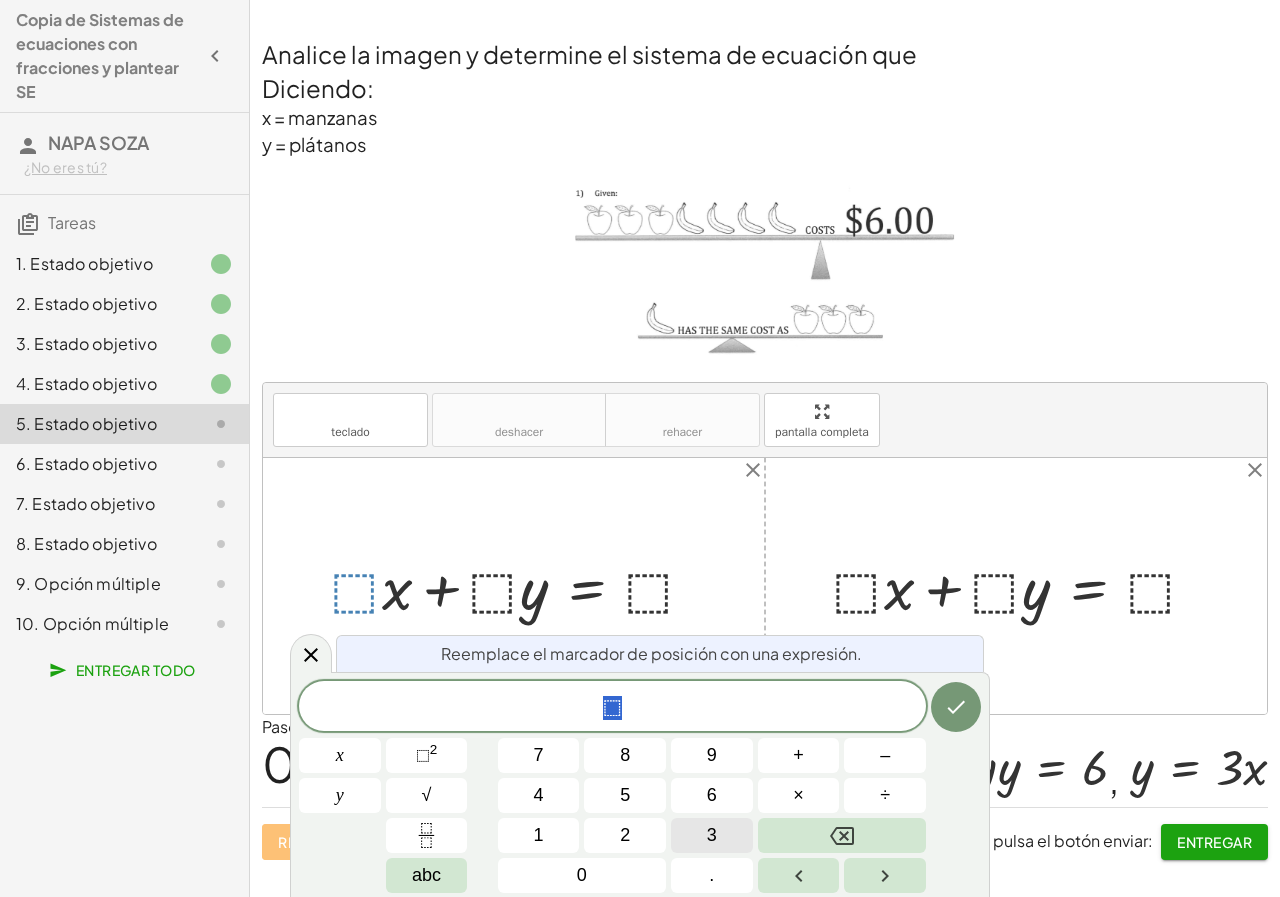 click on "3" at bounding box center [712, 835] 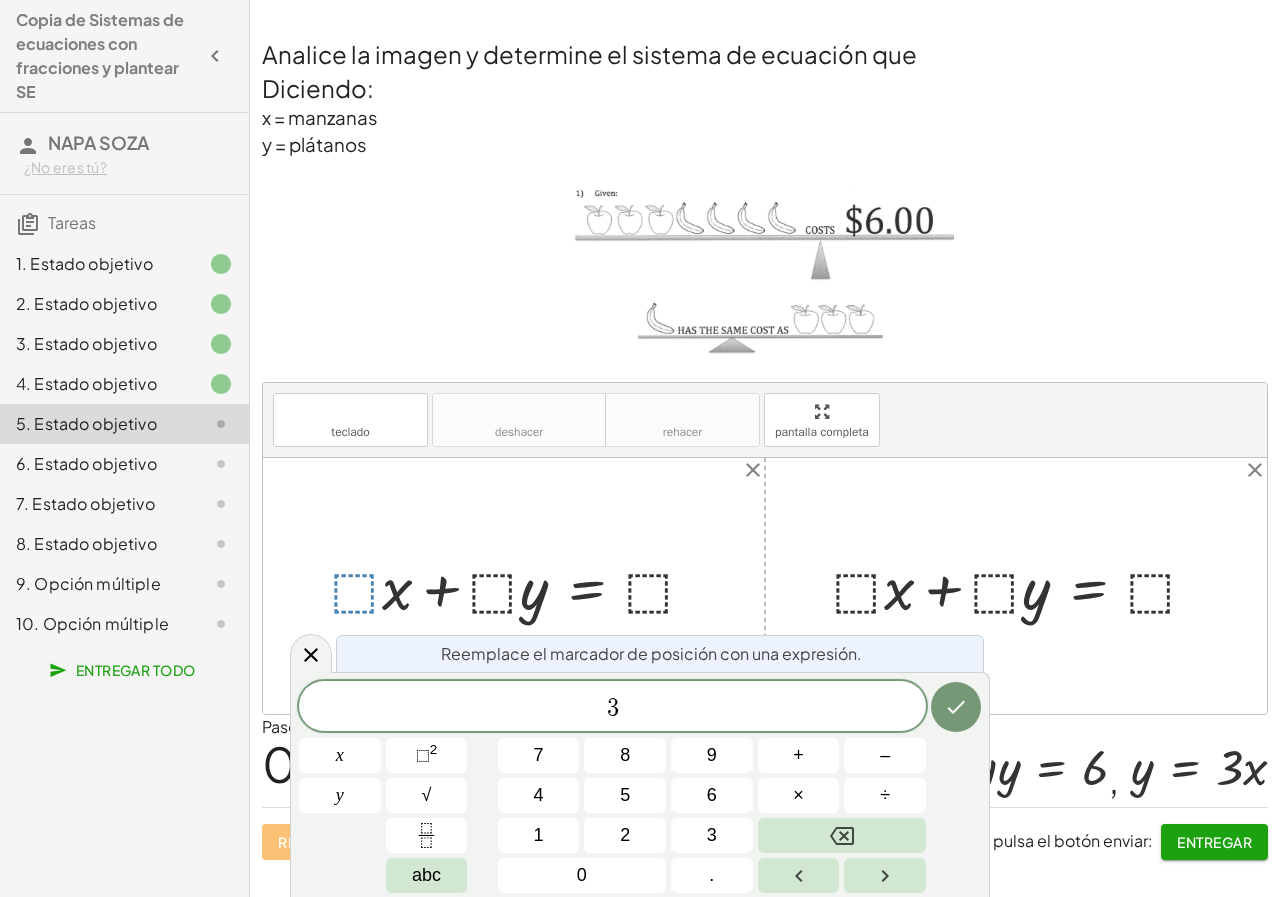 click at bounding box center [521, 585] 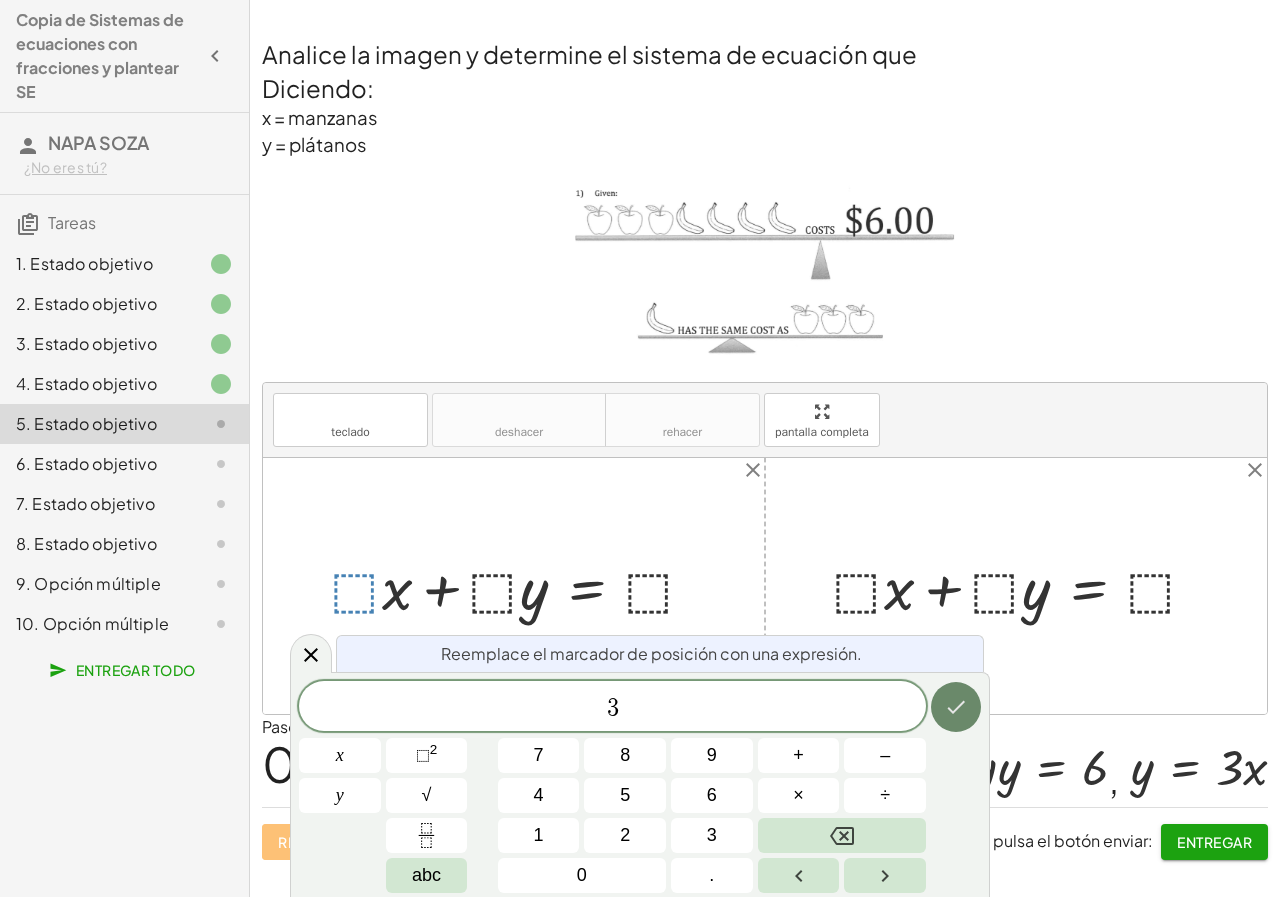 click 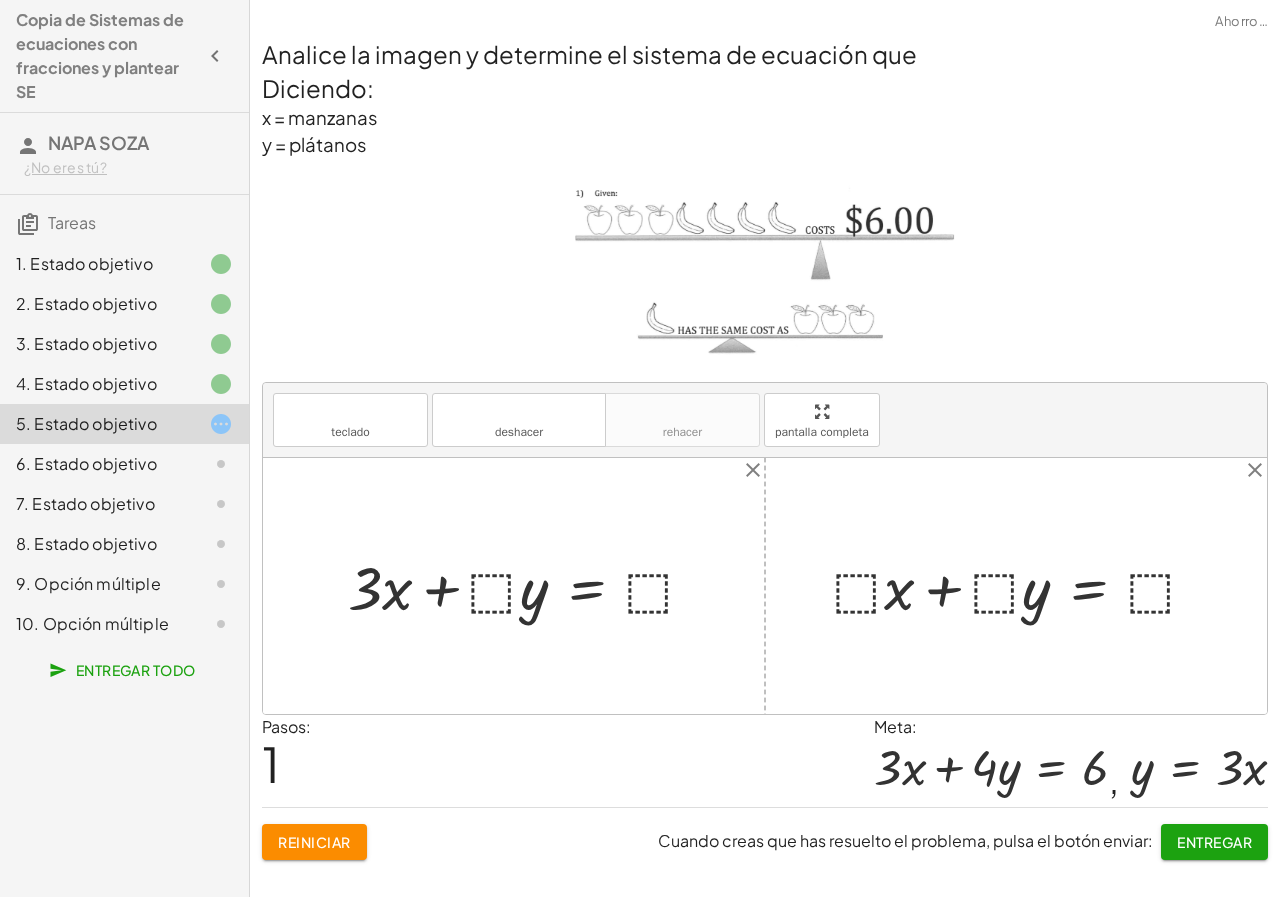 click at bounding box center (529, 585) 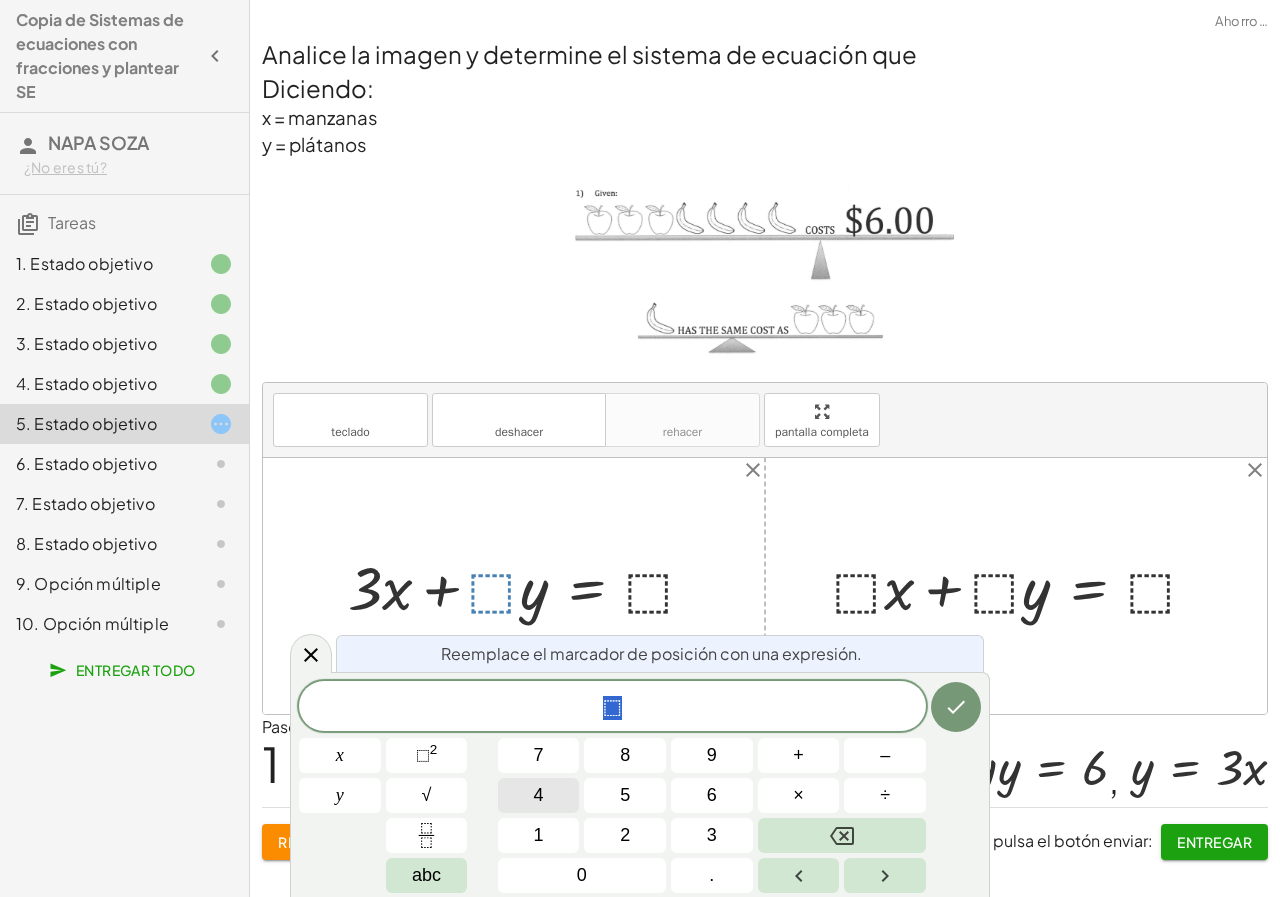 click on "4" at bounding box center [539, 795] 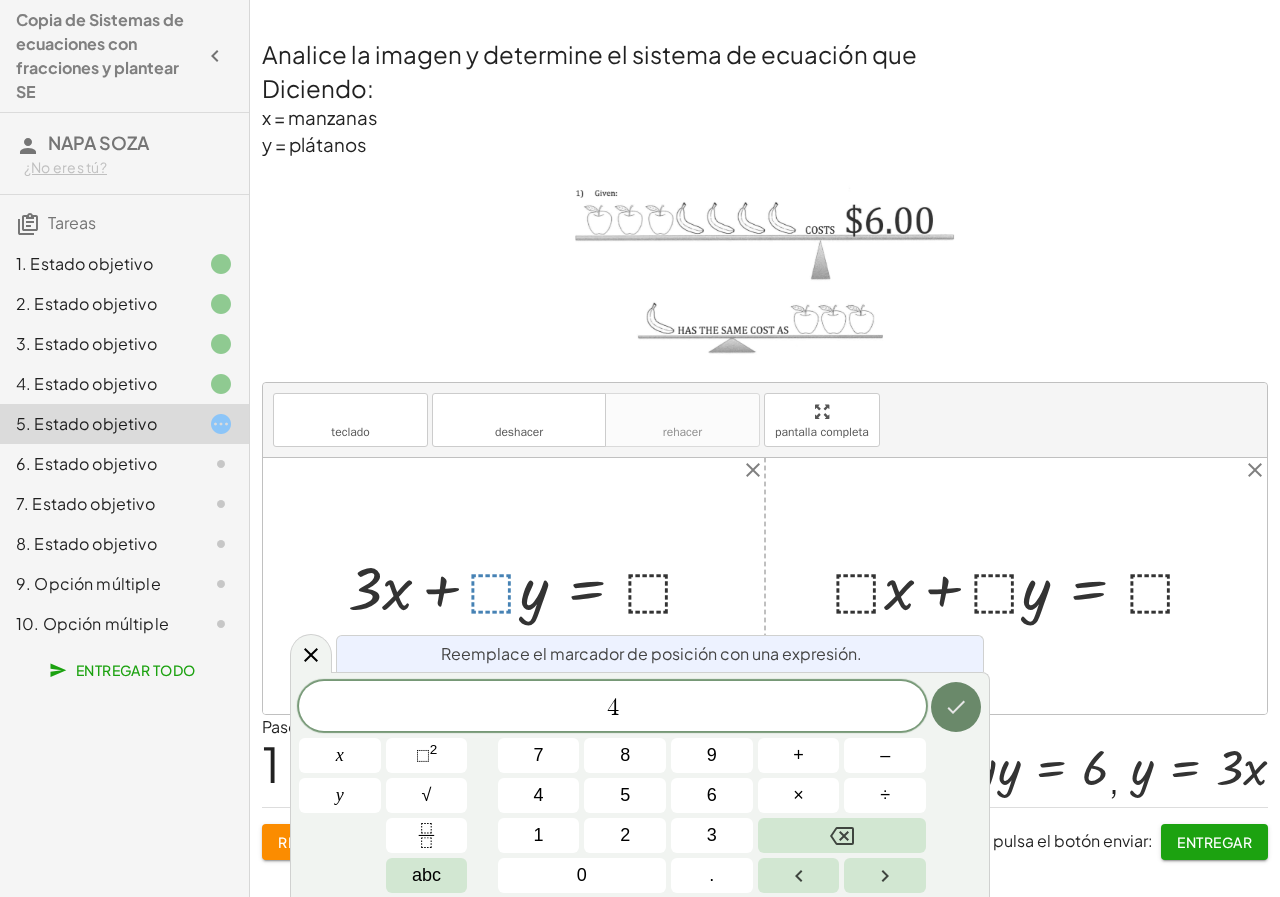 click 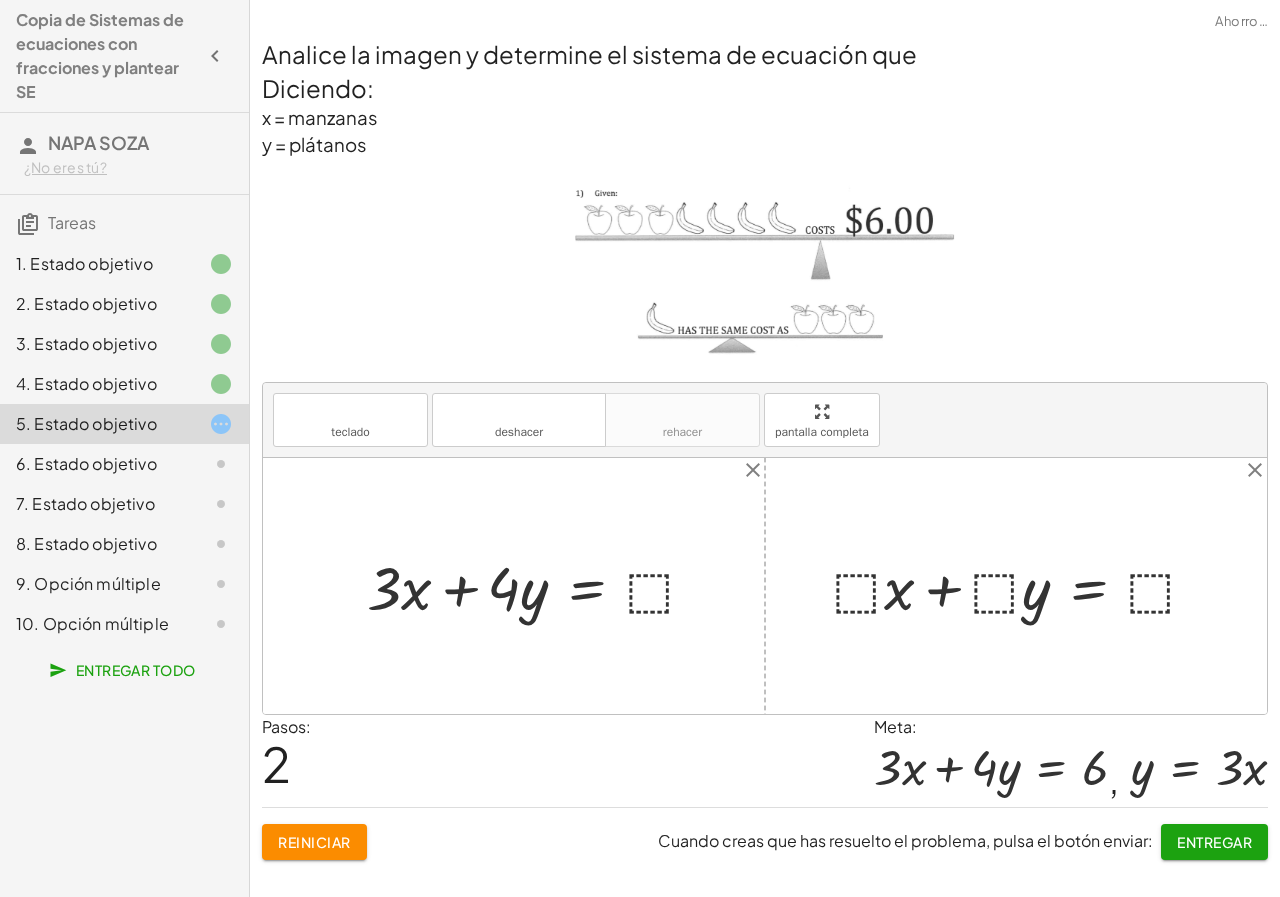 click at bounding box center [539, 585] 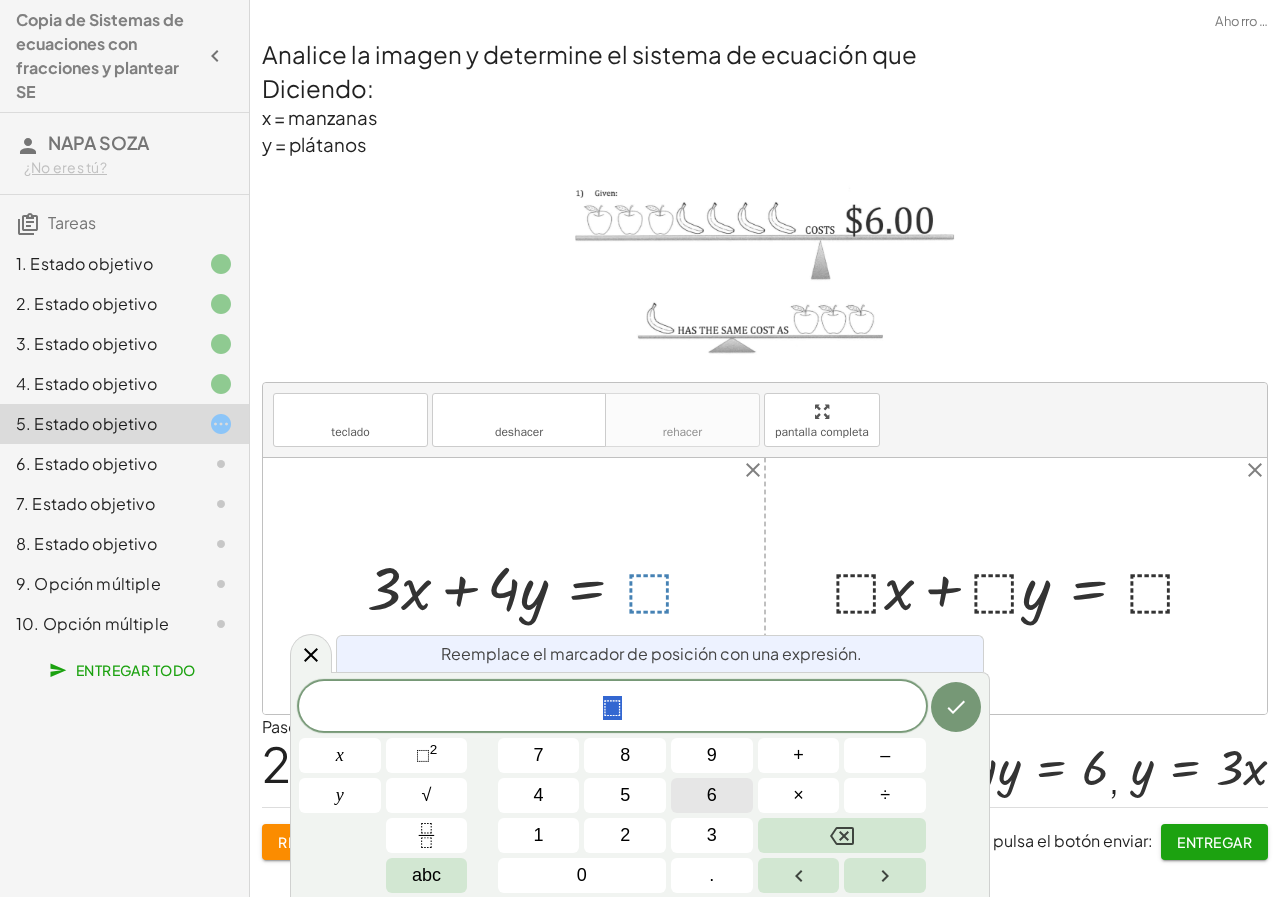 click on "6" at bounding box center [712, 795] 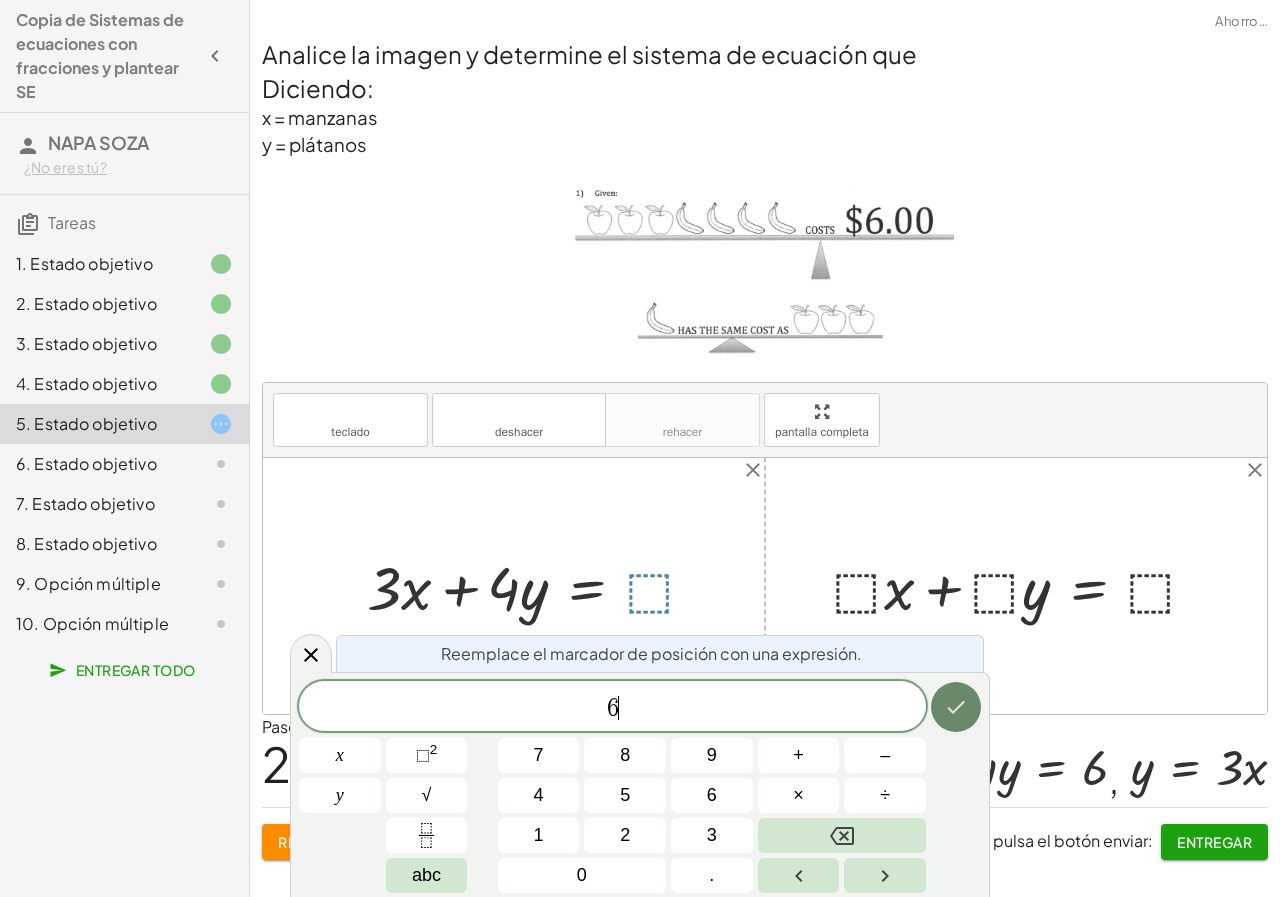 click at bounding box center [956, 707] 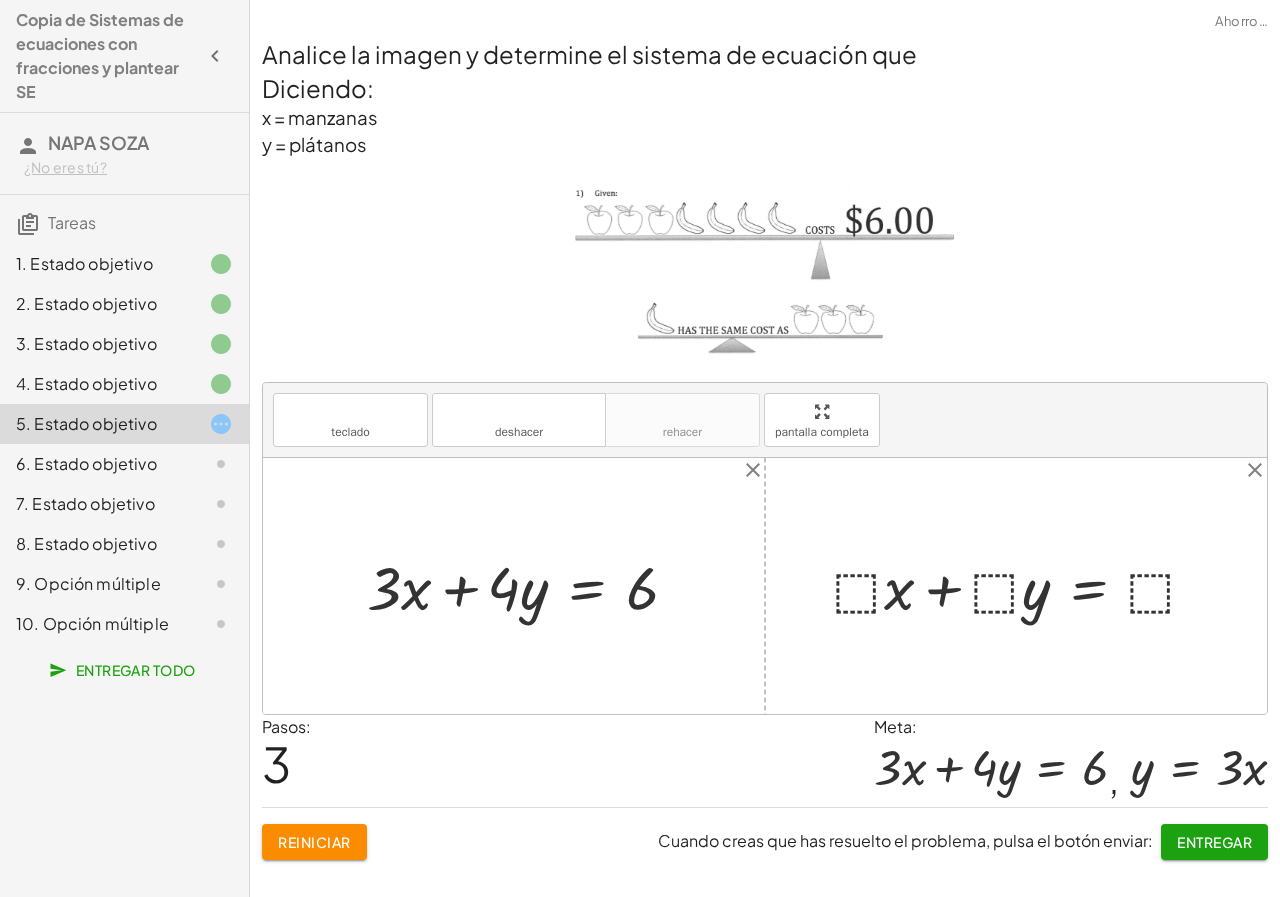 click at bounding box center (1023, 585) 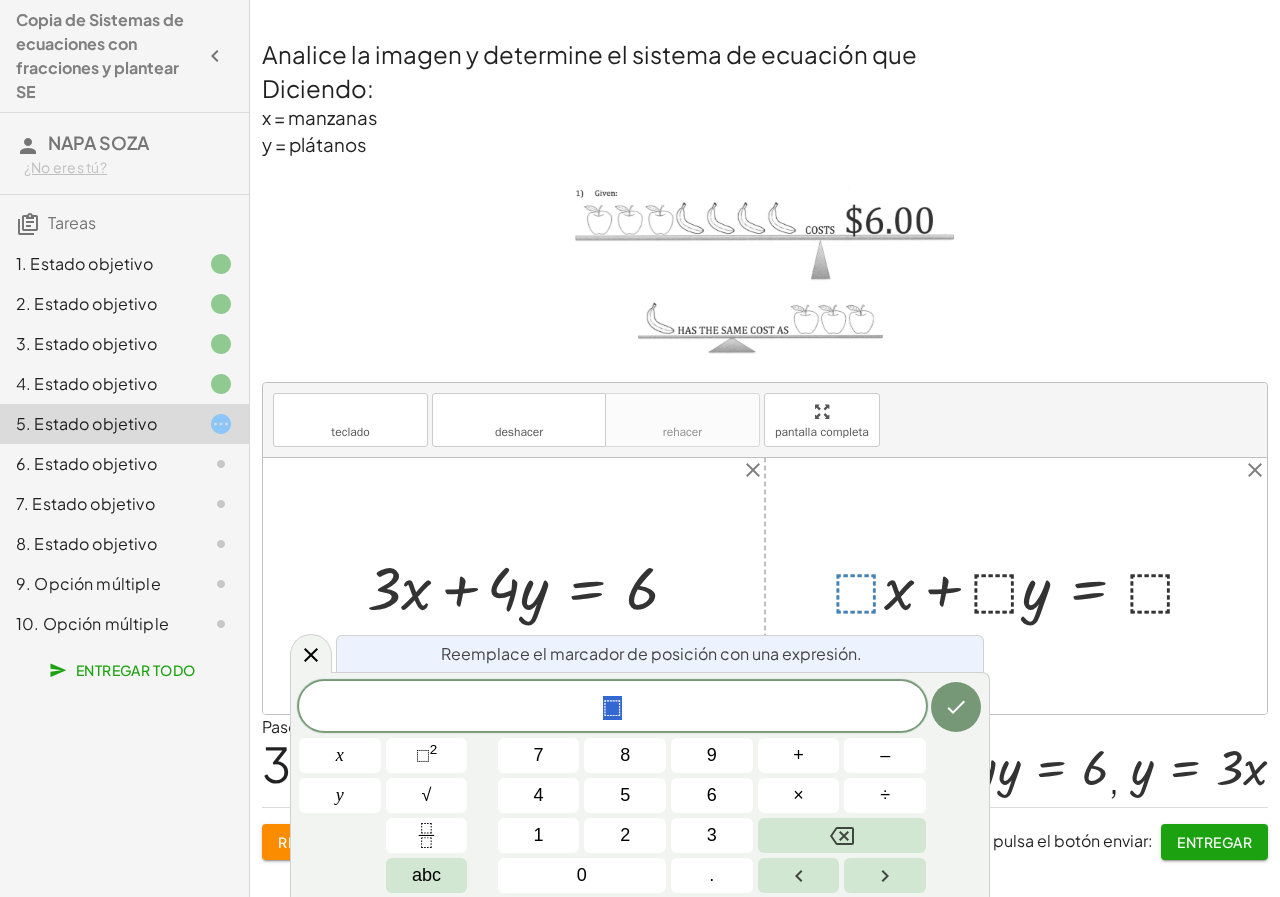 click at bounding box center [1023, 585] 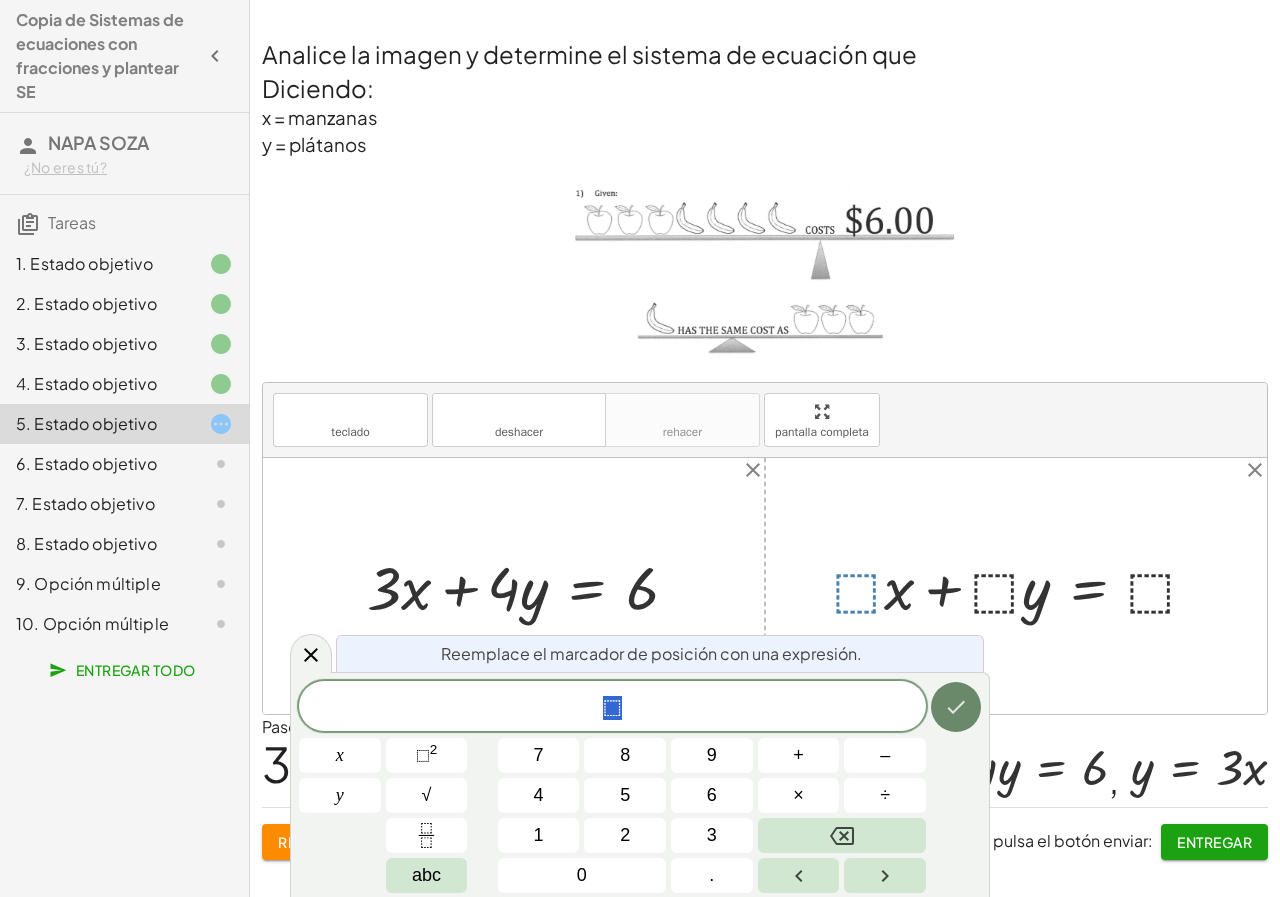 click 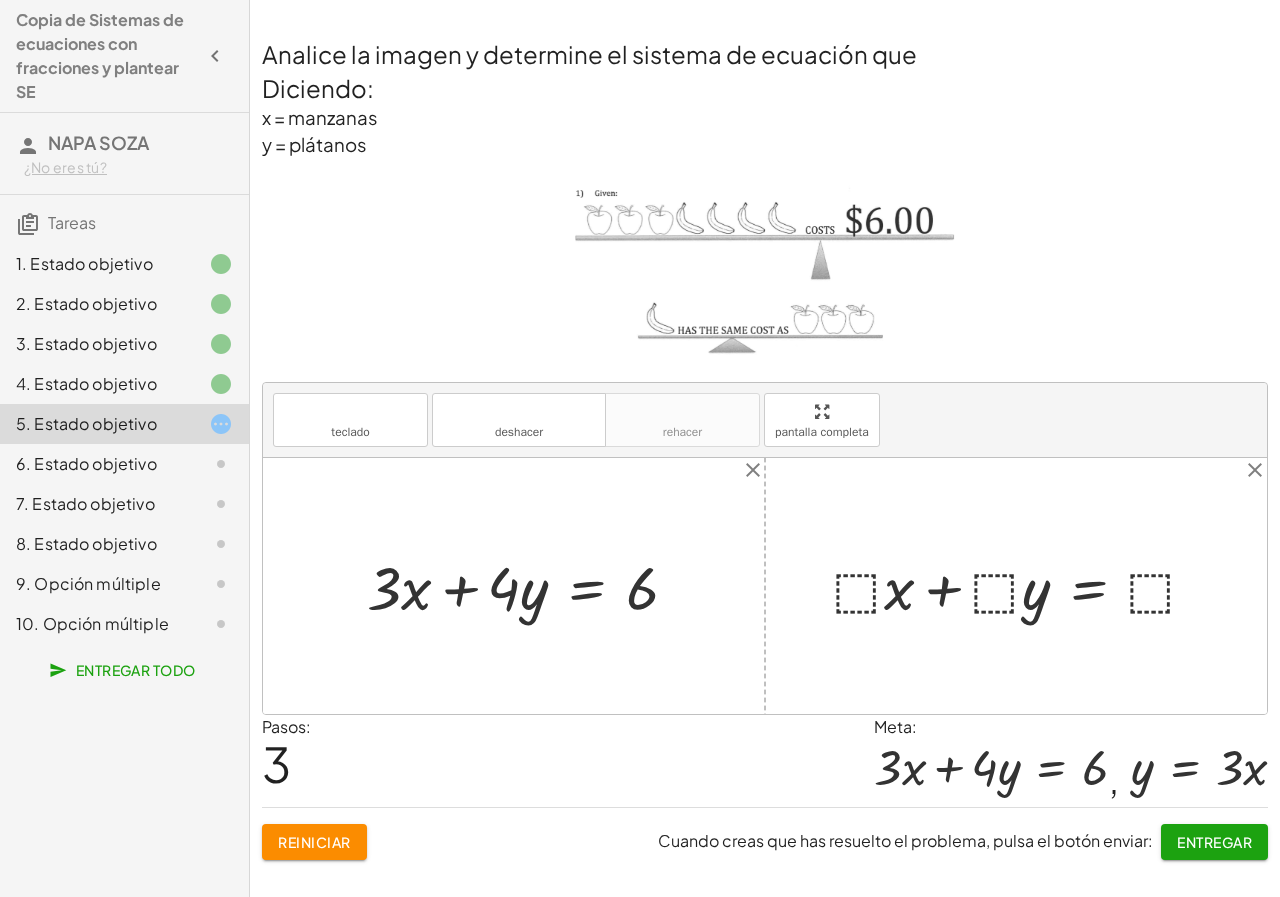 click at bounding box center (1023, 585) 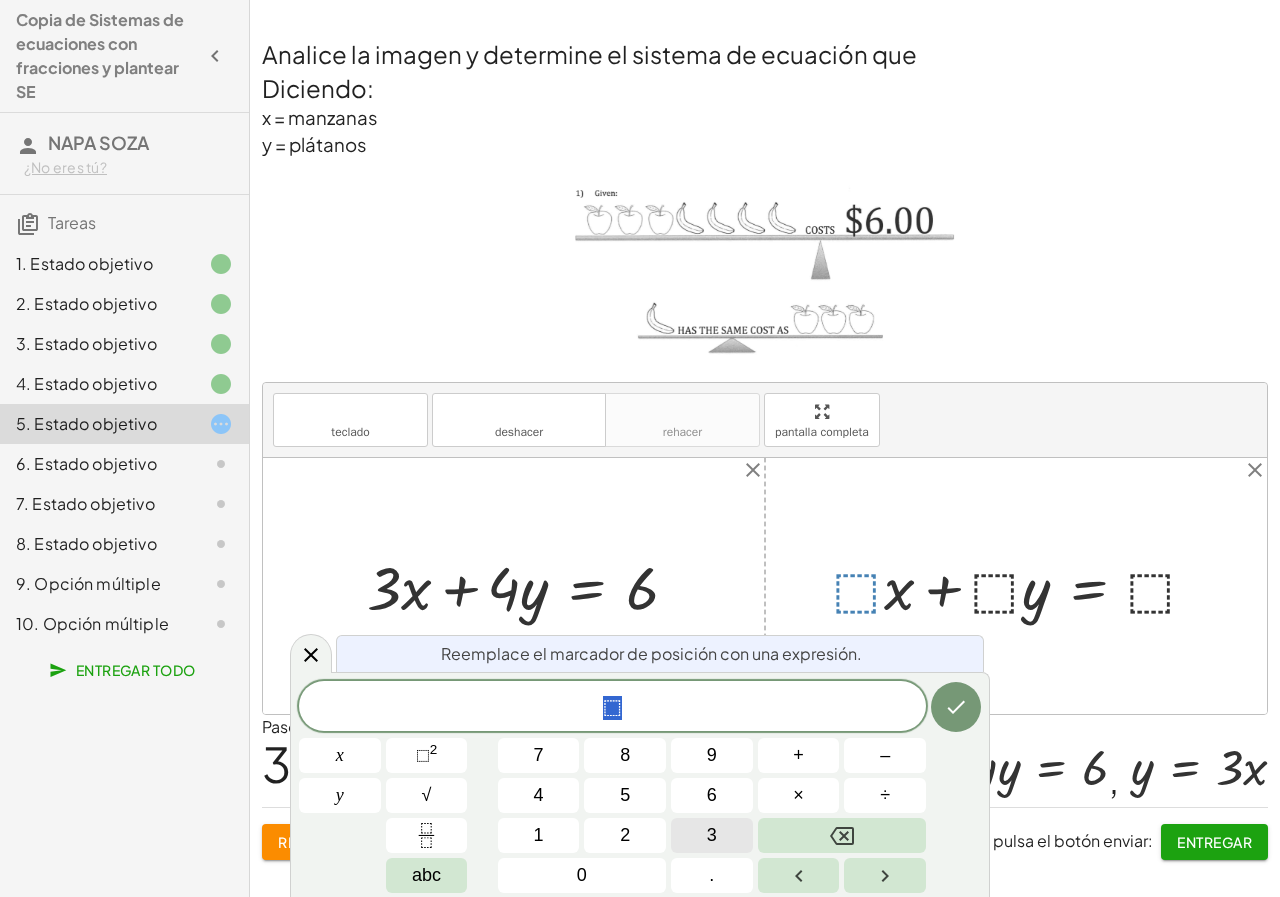 click on "3" at bounding box center (712, 835) 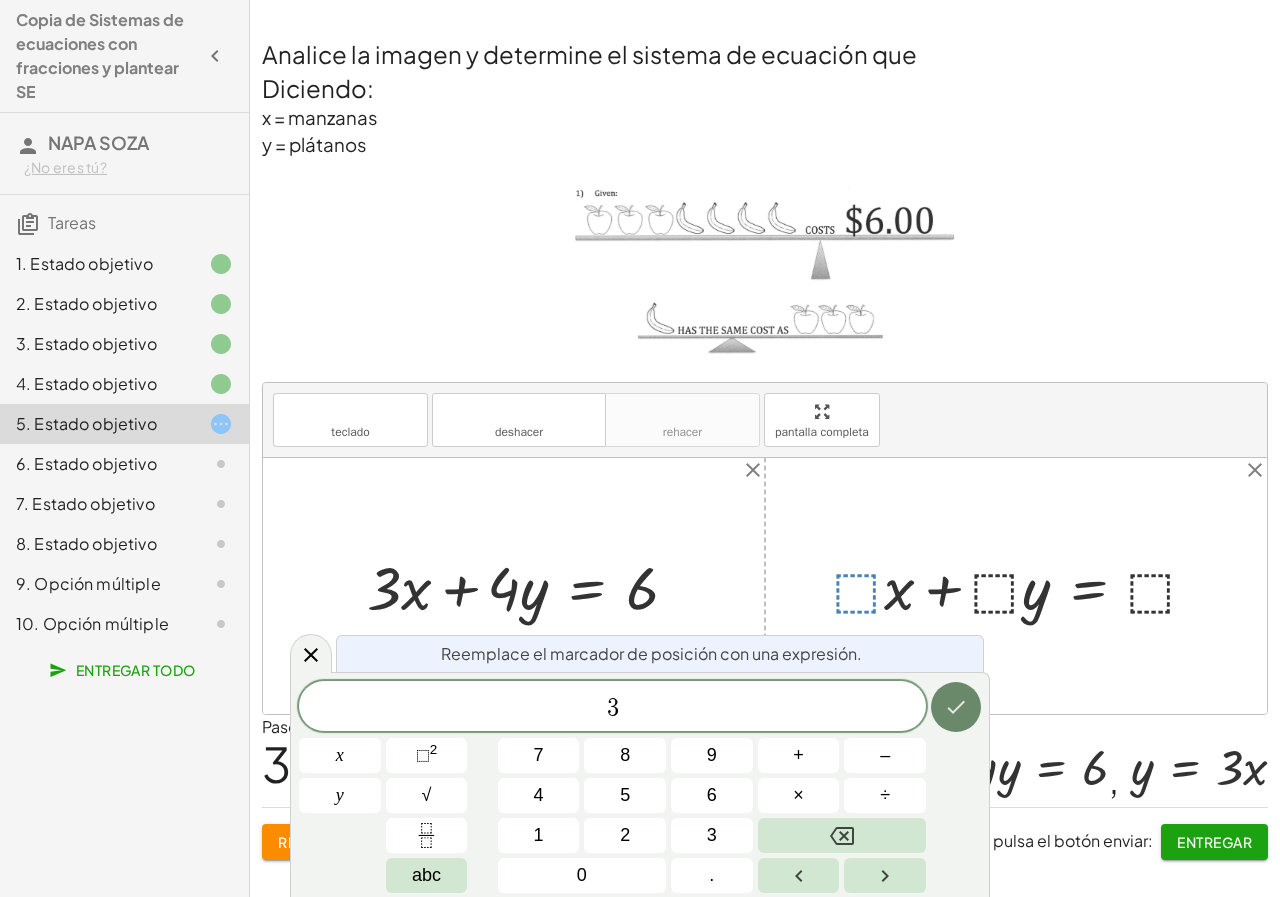 click 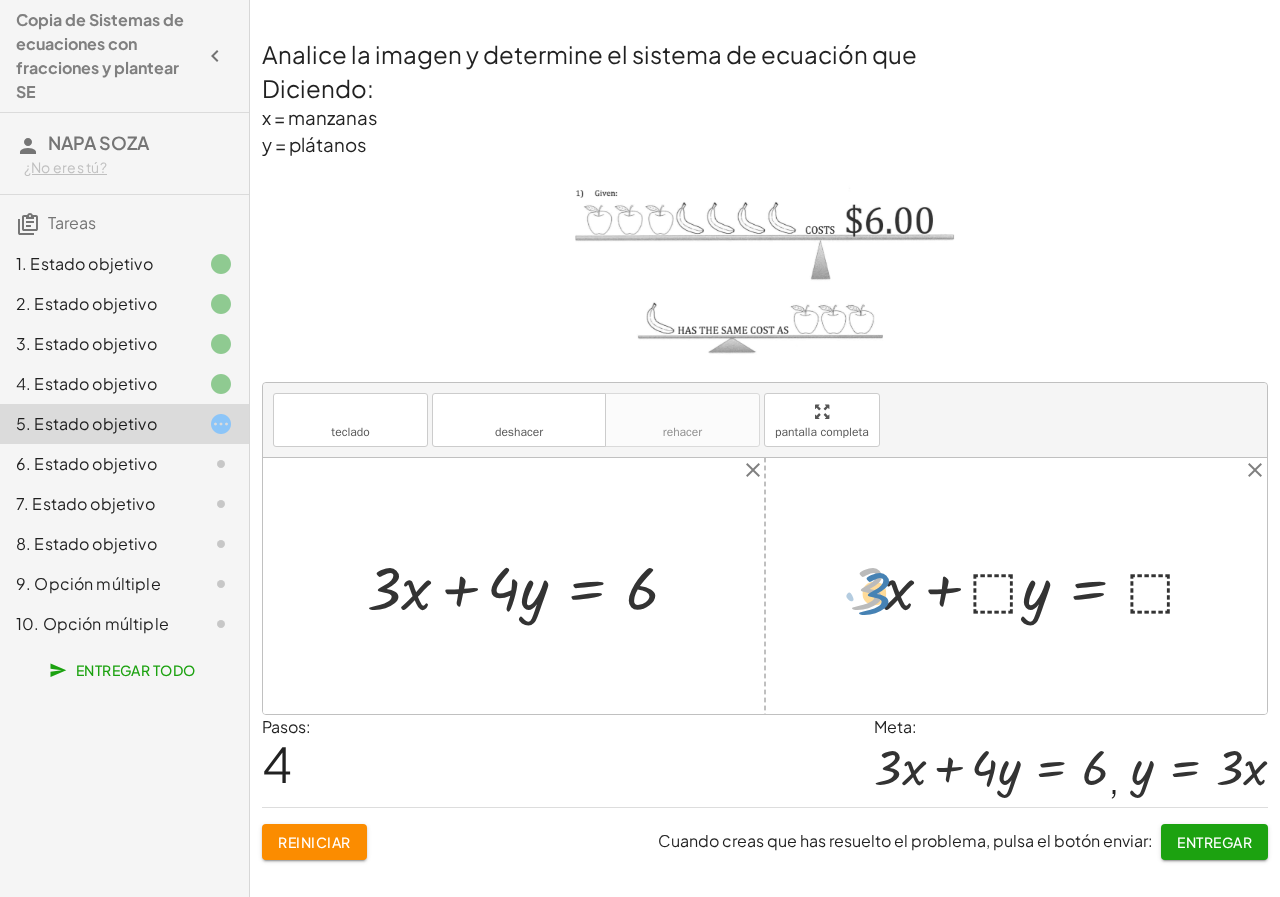 click at bounding box center (1031, 585) 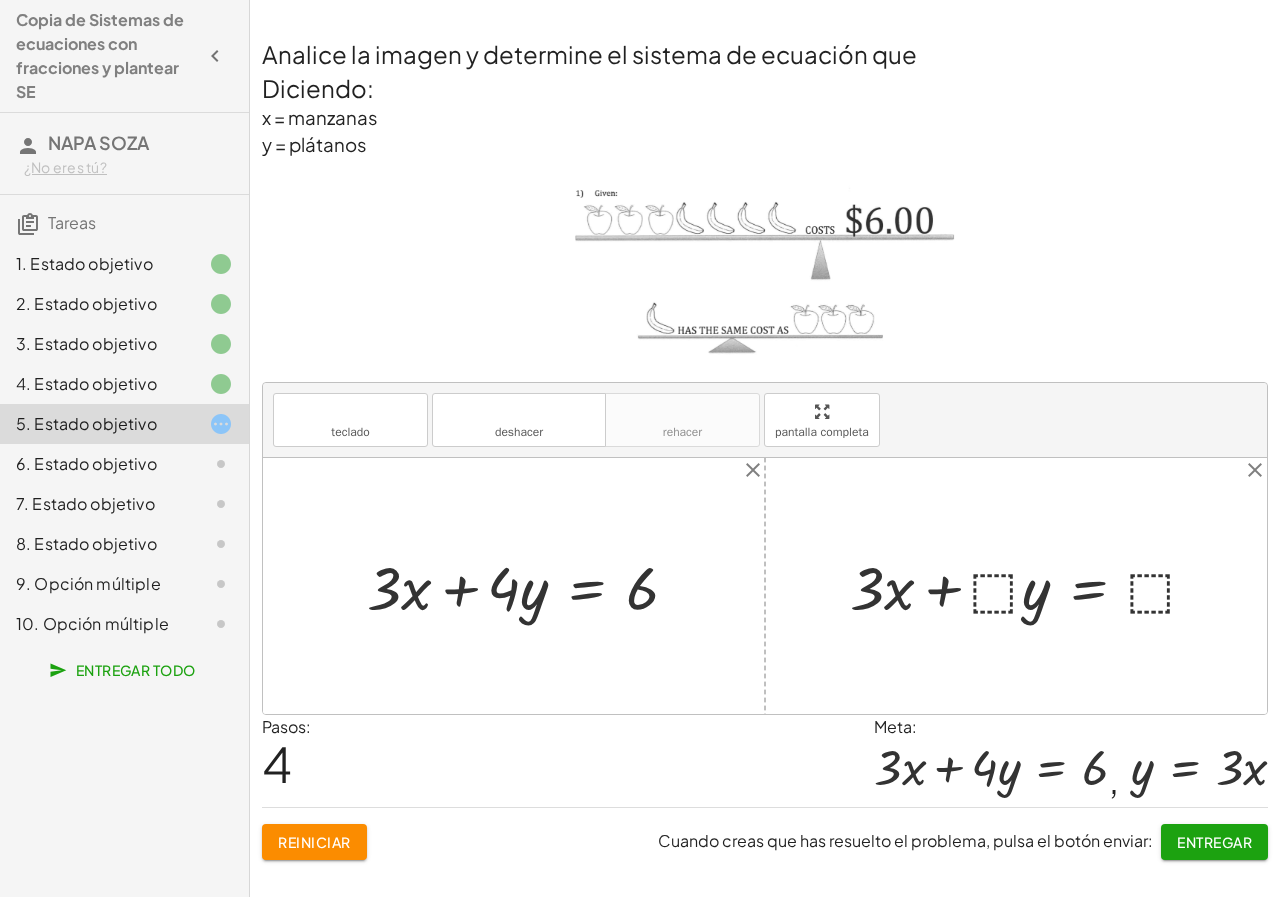 click at bounding box center (1031, 585) 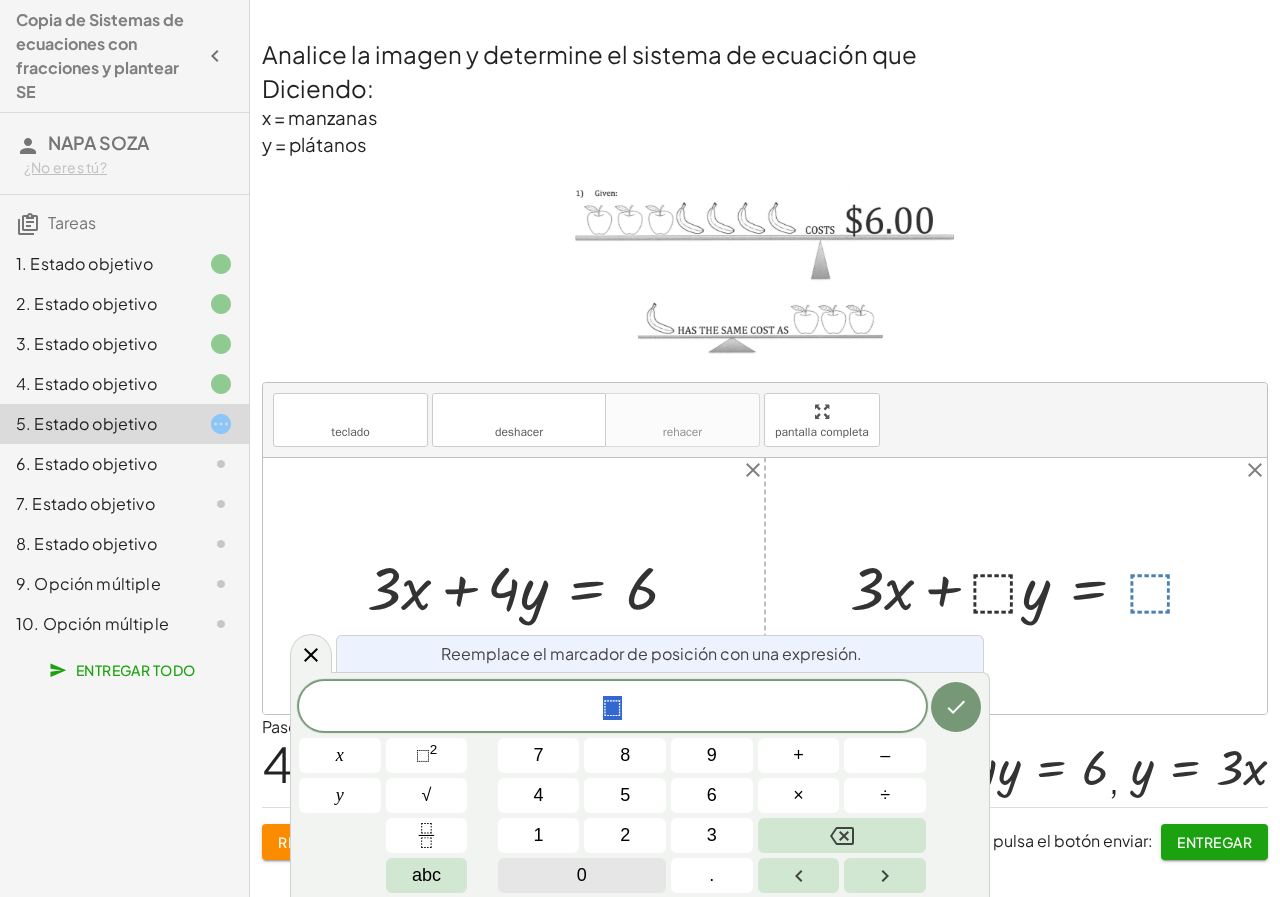 click on "0" at bounding box center (582, 875) 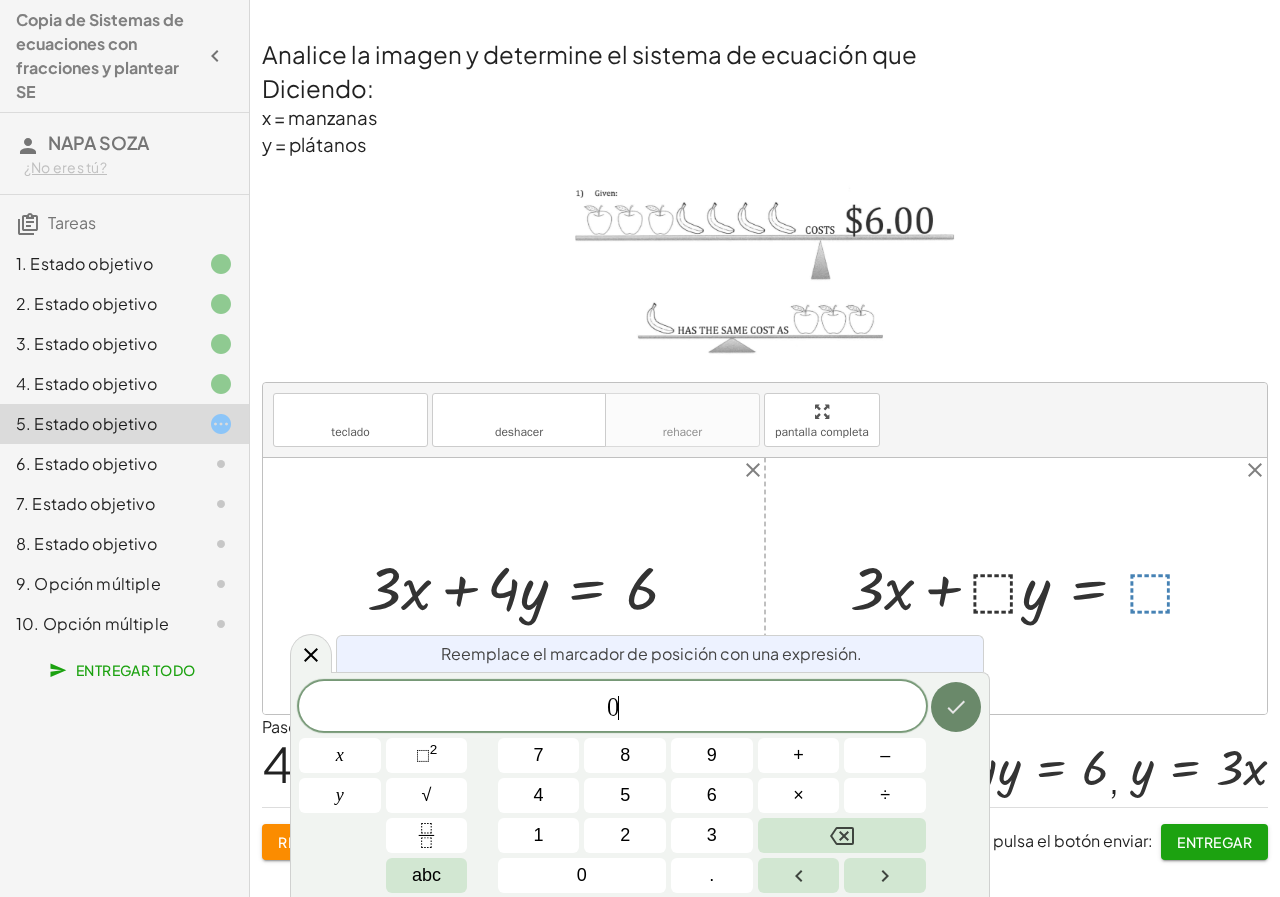 click 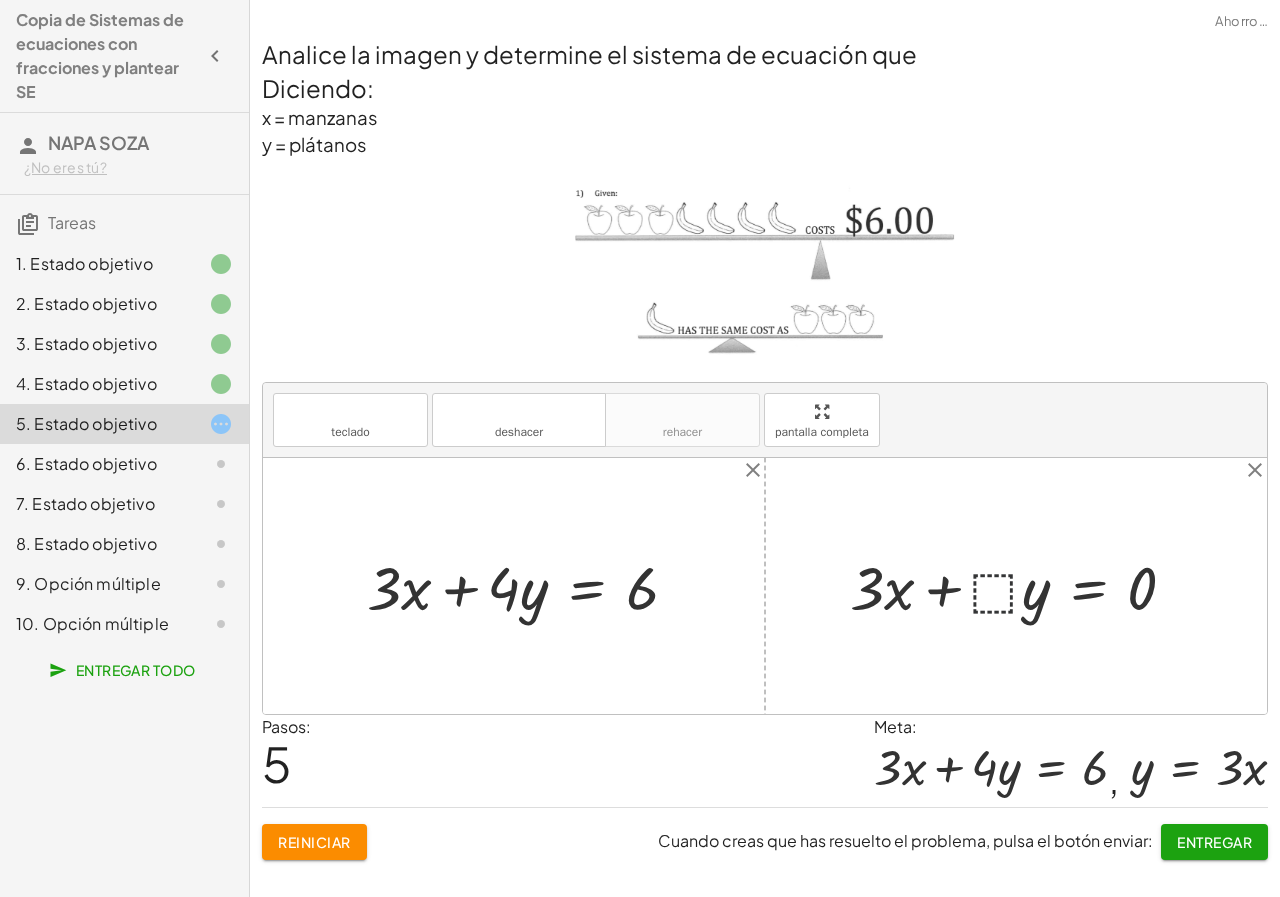 click at bounding box center (1021, 585) 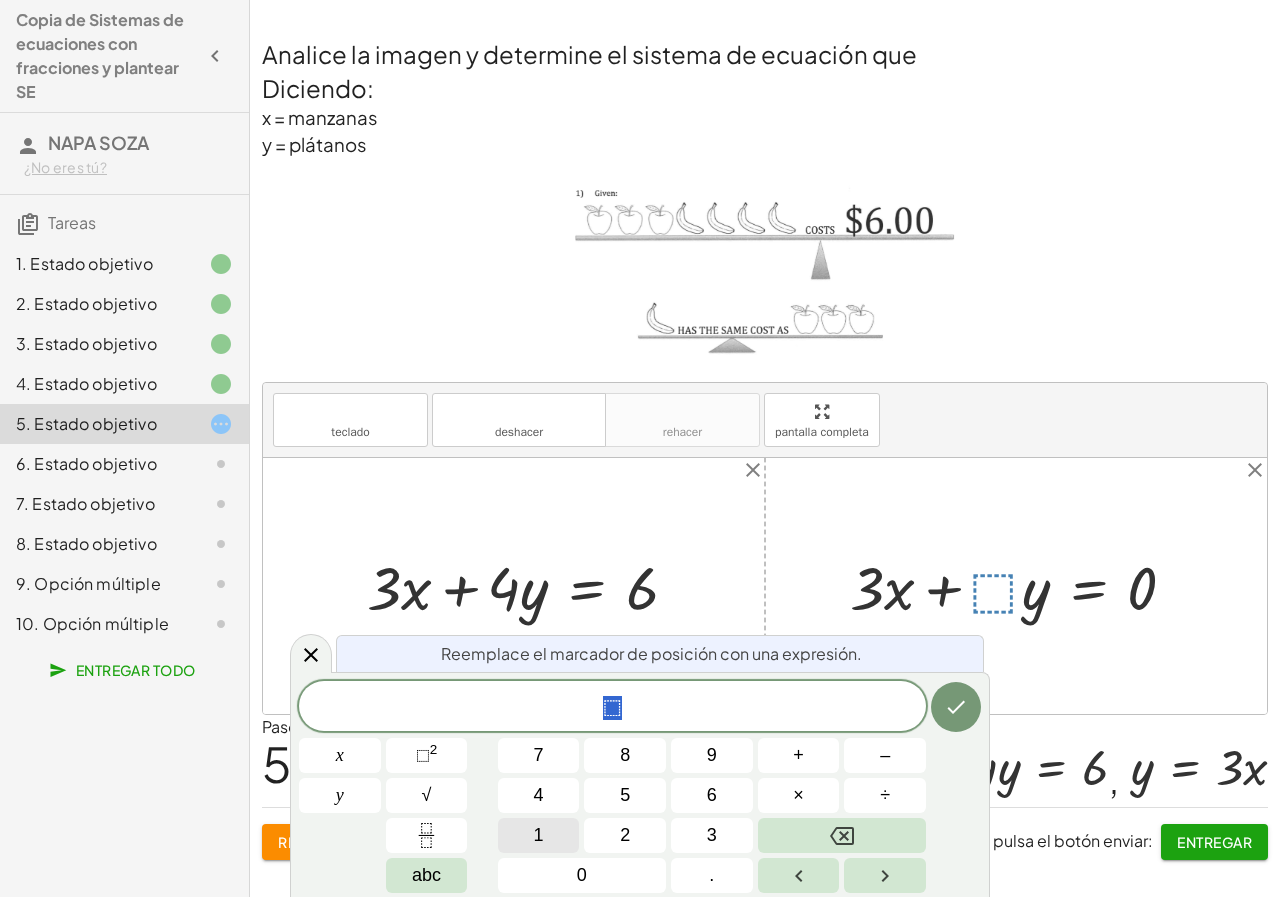 click on "1" at bounding box center [539, 835] 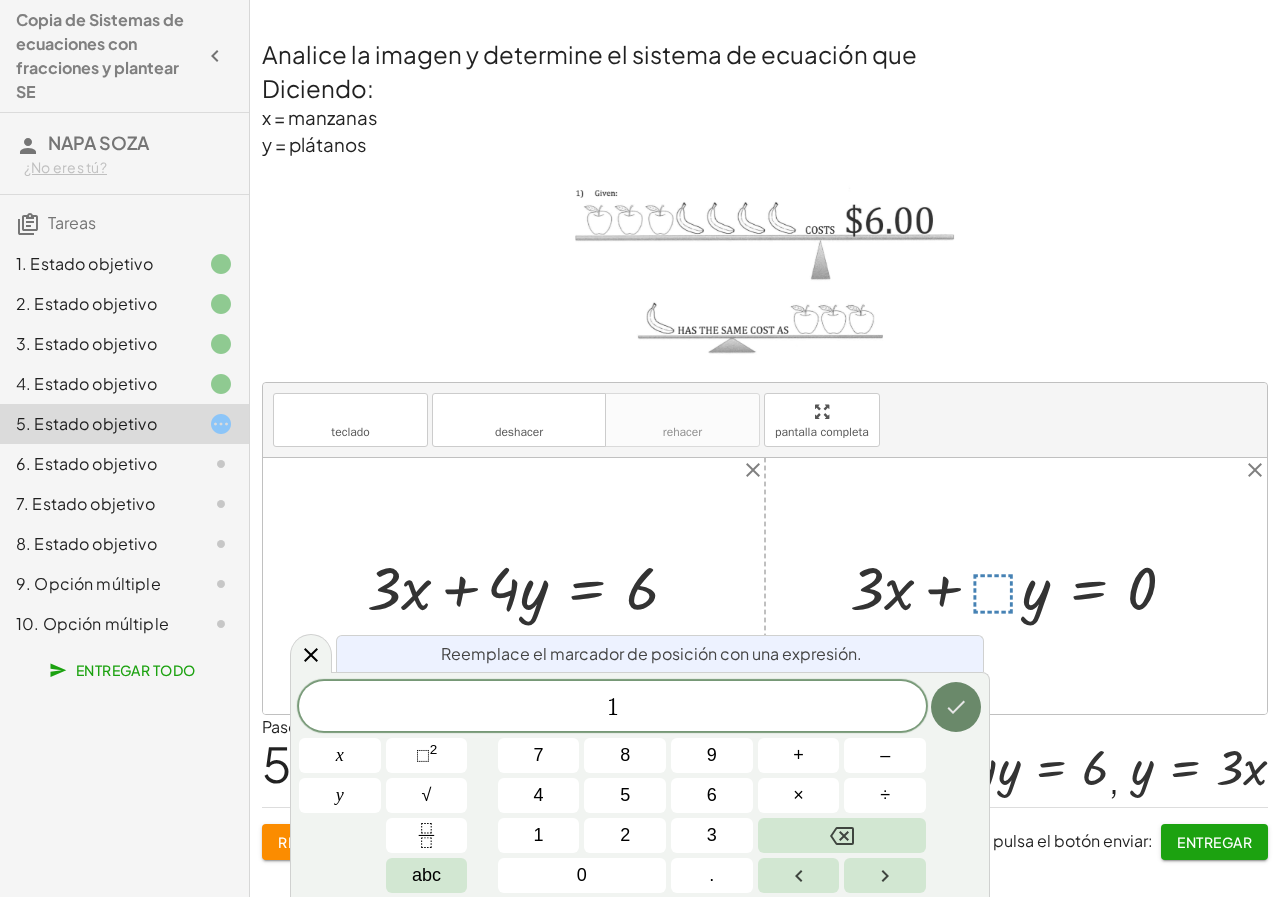 click 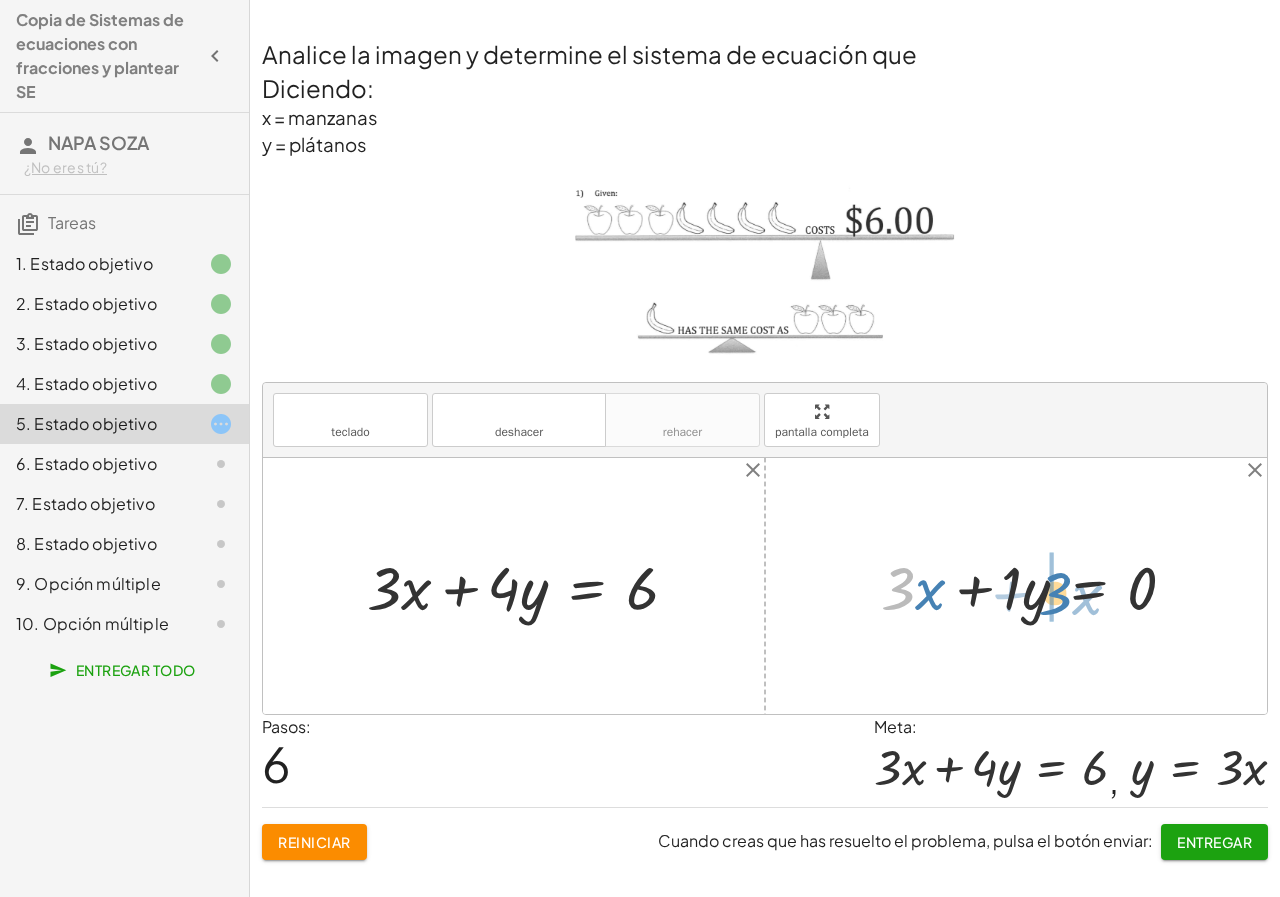 drag, startPoint x: 914, startPoint y: 584, endPoint x: 1071, endPoint y: 589, distance: 157.0796 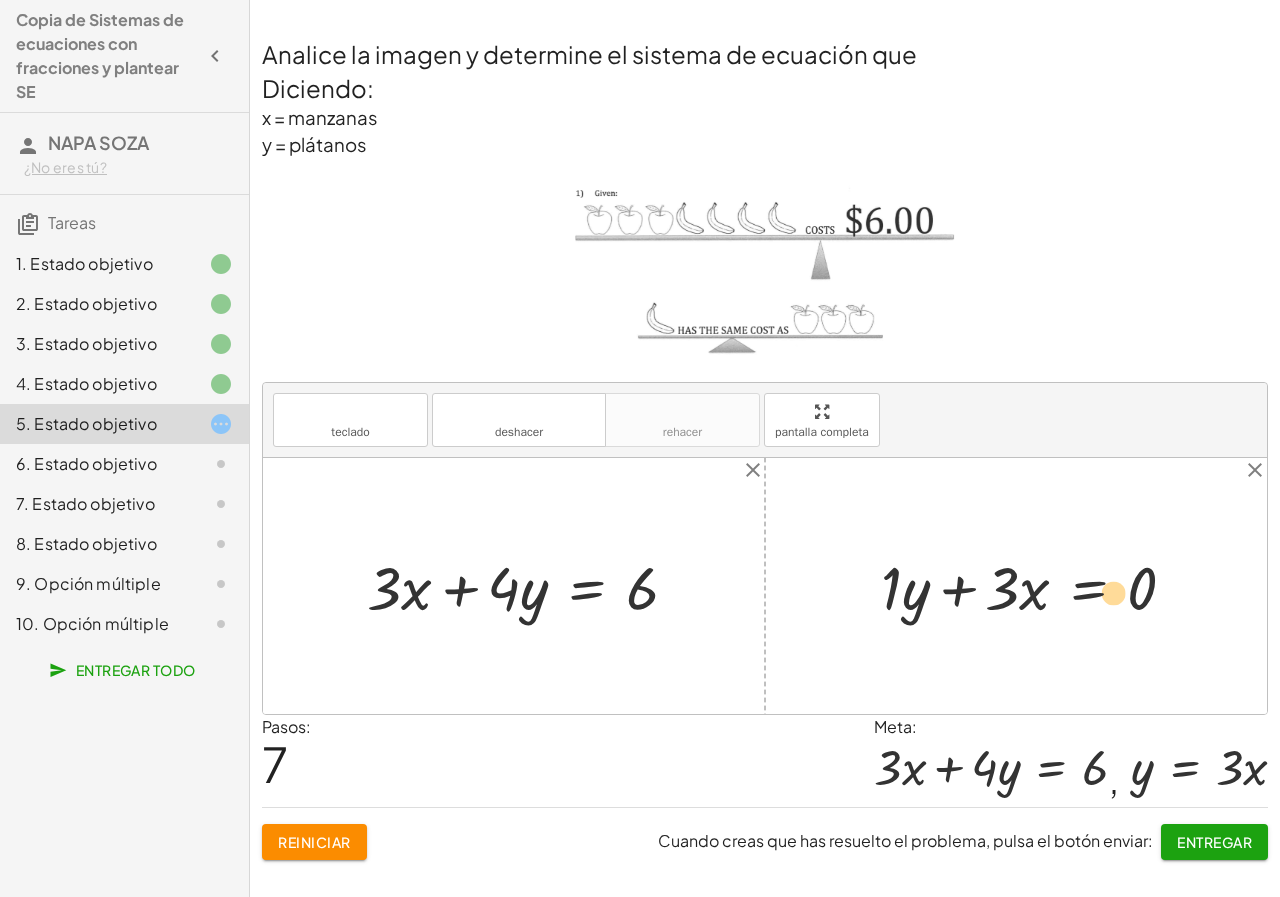 drag, startPoint x: 1134, startPoint y: 584, endPoint x: 1145, endPoint y: 585, distance: 11.045361 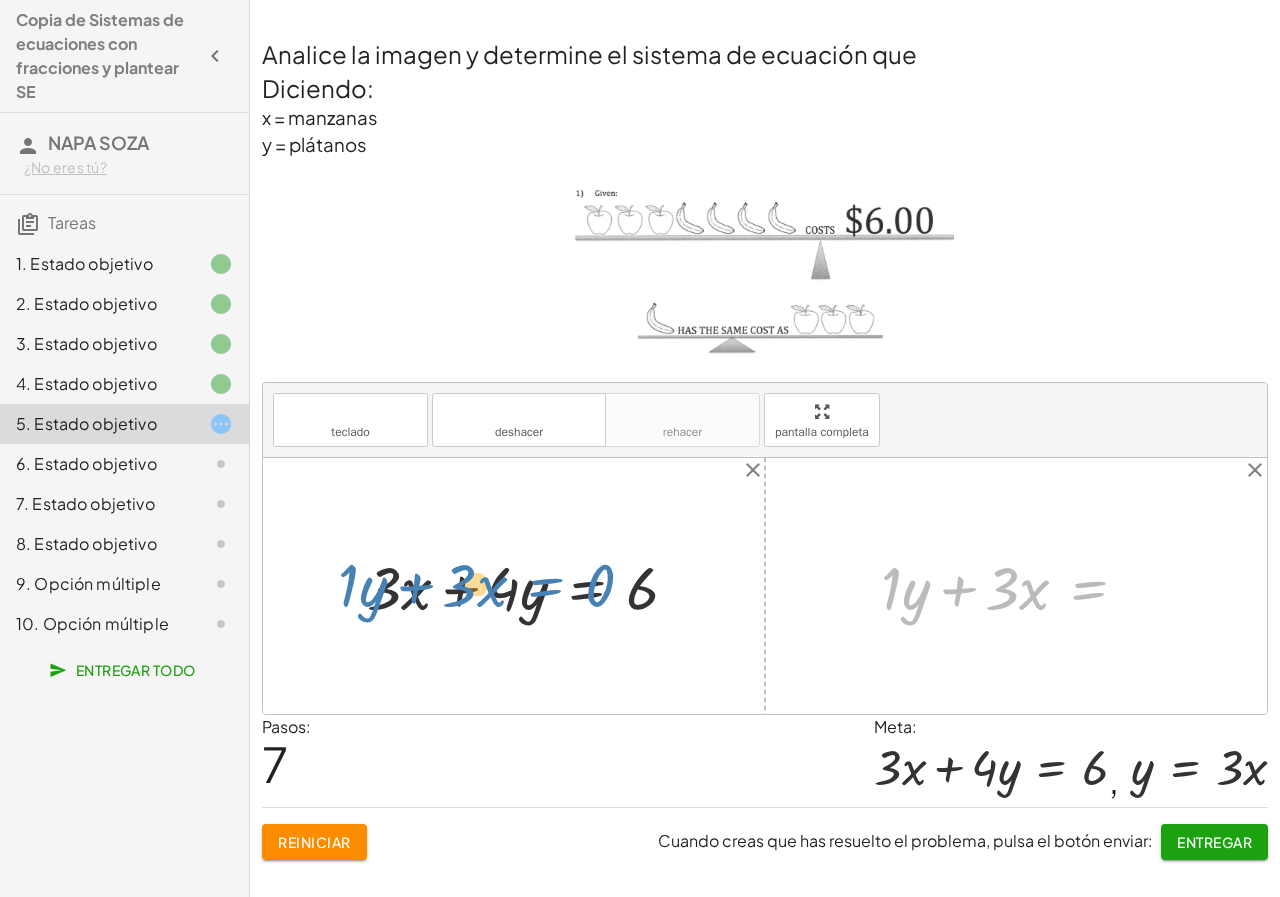 drag, startPoint x: 1087, startPoint y: 592, endPoint x: 544, endPoint y: 589, distance: 543.0083 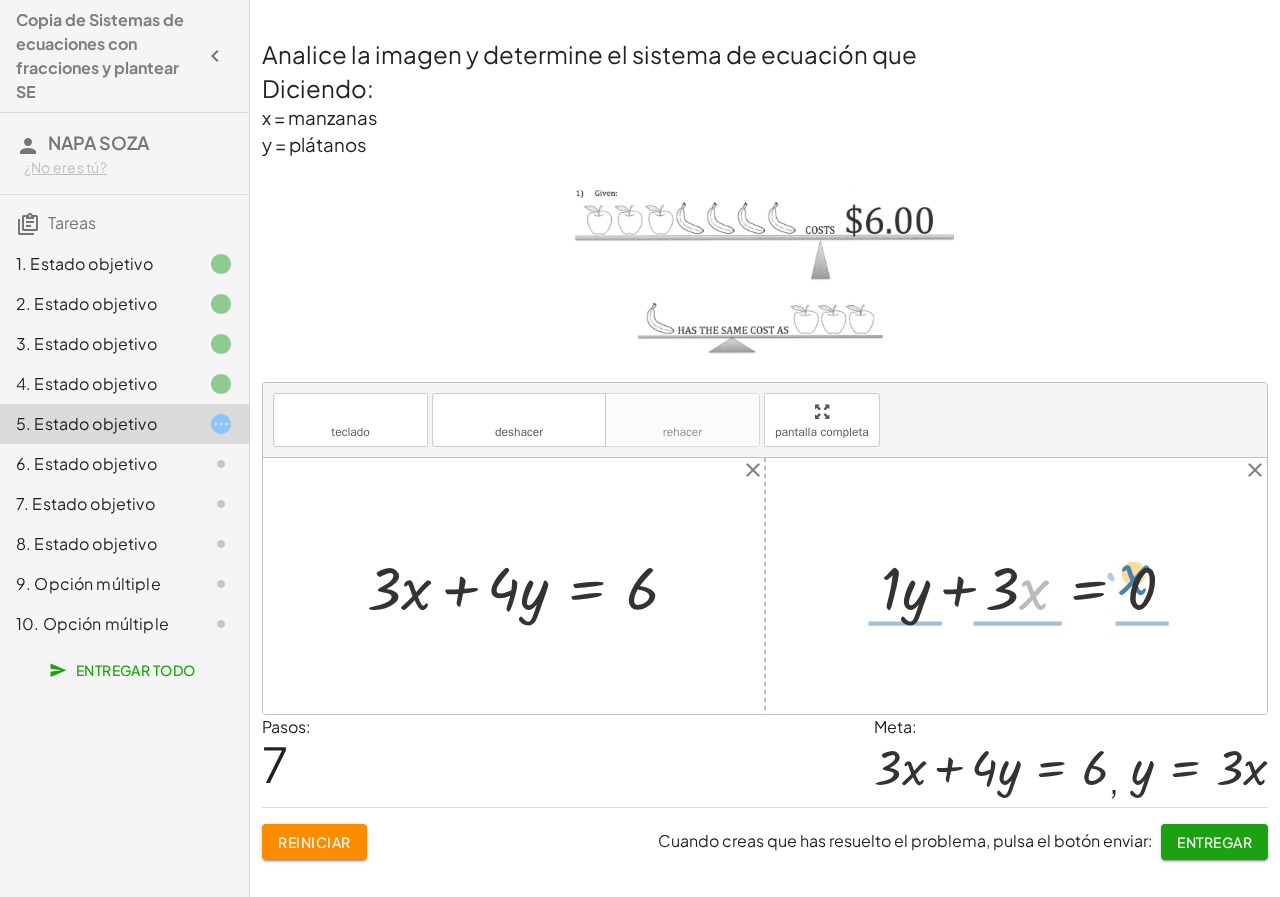 drag, startPoint x: 1022, startPoint y: 584, endPoint x: 1120, endPoint y: 569, distance: 99.14131 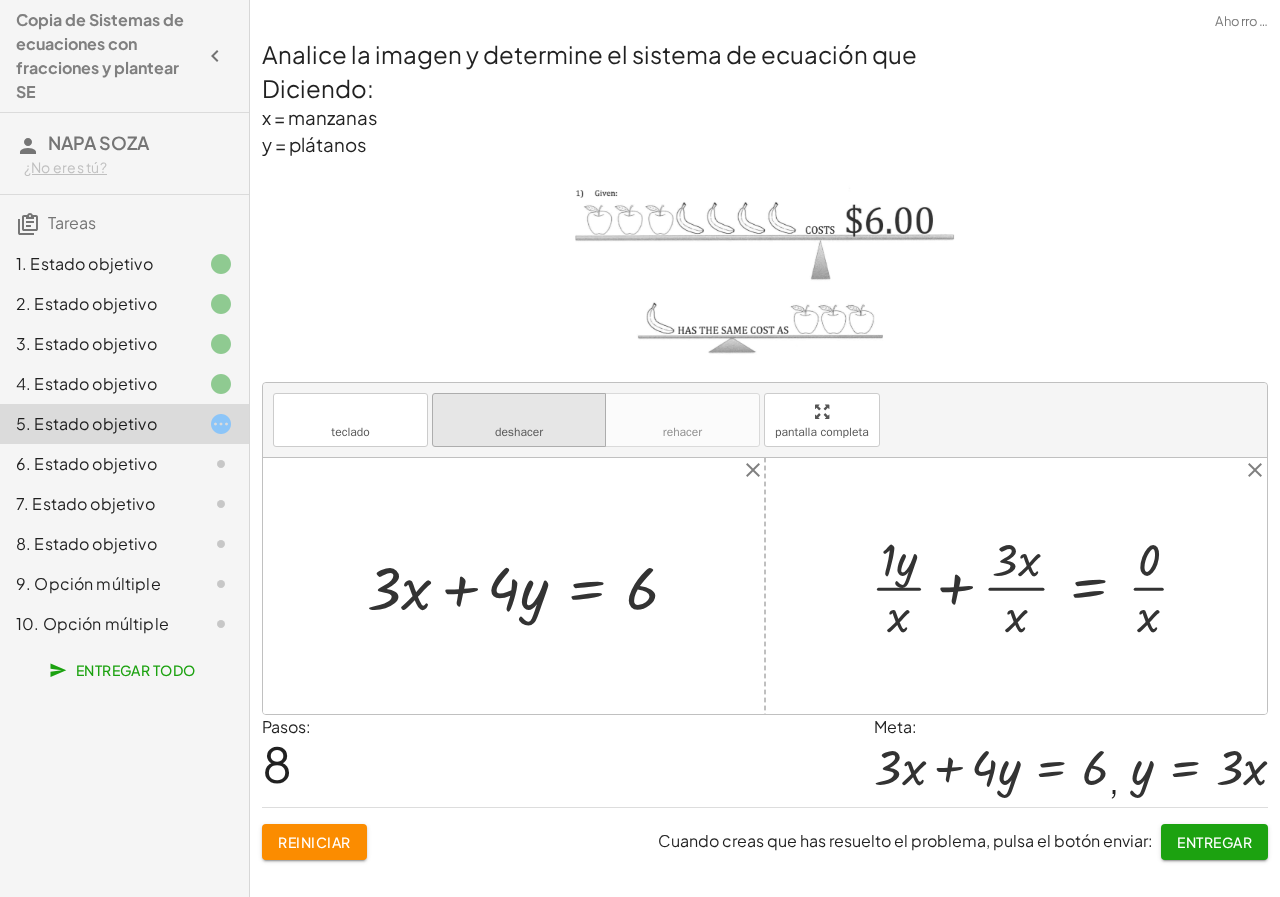 click on "deshacer" at bounding box center (519, 411) 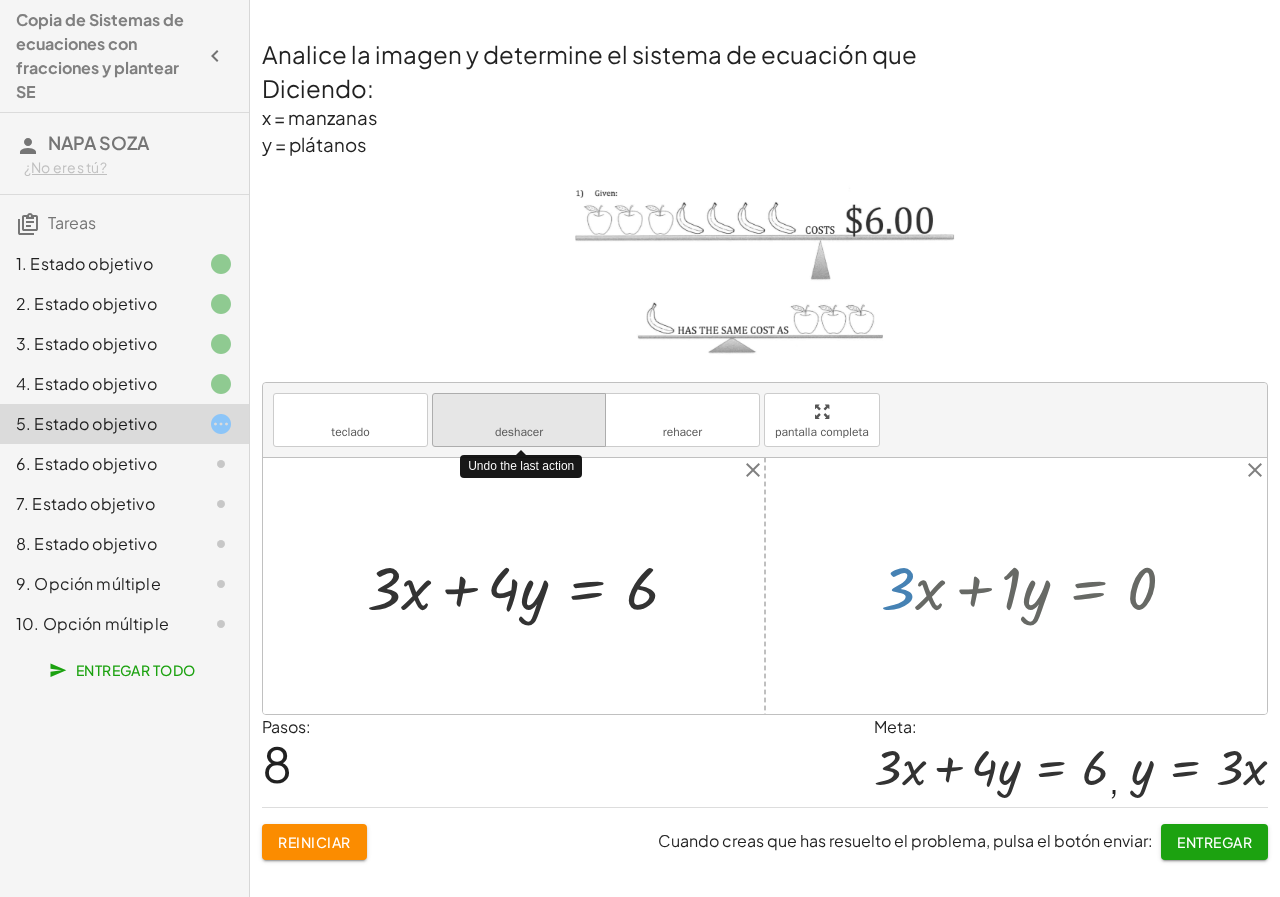 click on "deshacer" at bounding box center [519, 411] 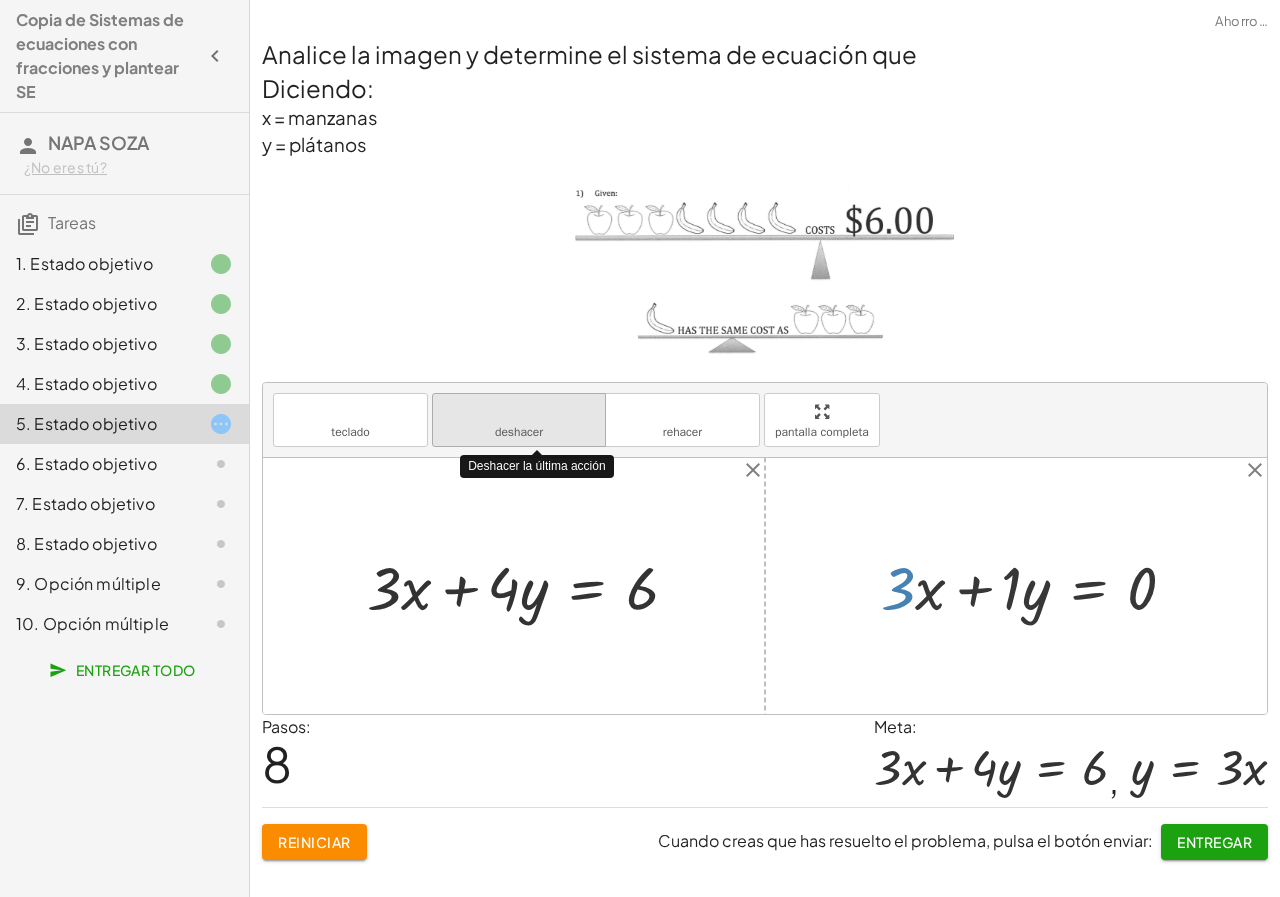 click on "deshacer" at bounding box center [519, 411] 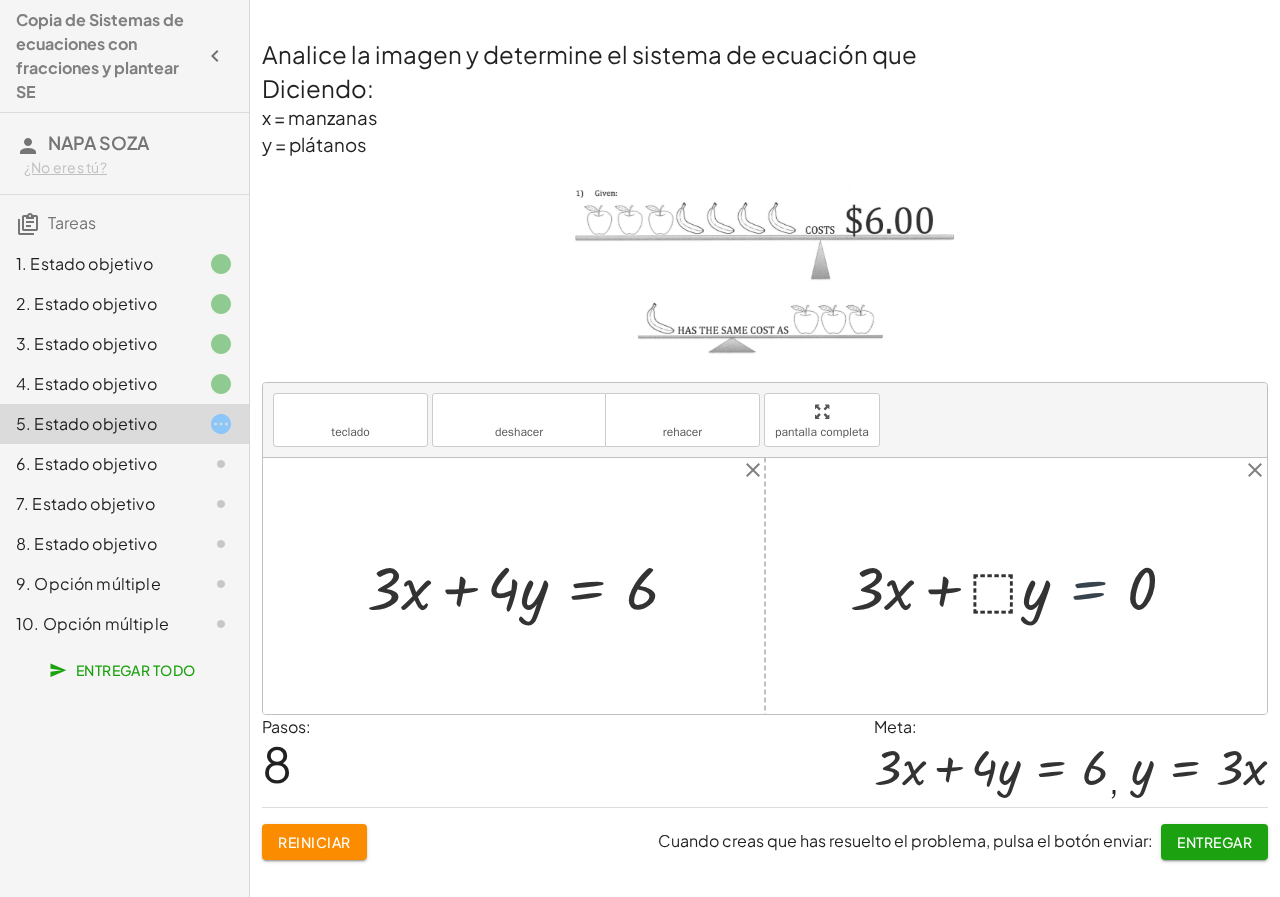 click at bounding box center (1021, 585) 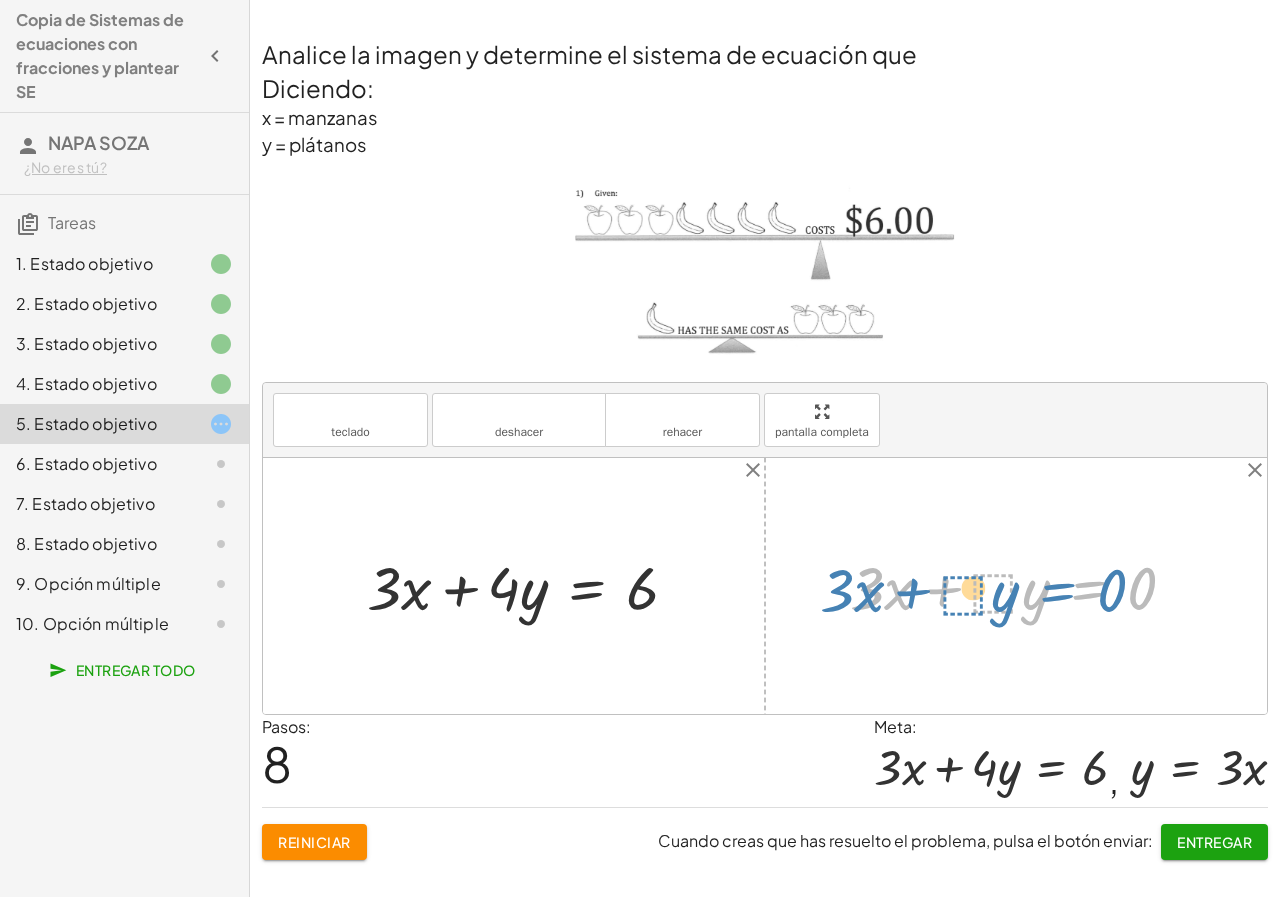 drag, startPoint x: 1079, startPoint y: 596, endPoint x: 1066, endPoint y: 599, distance: 13.341664 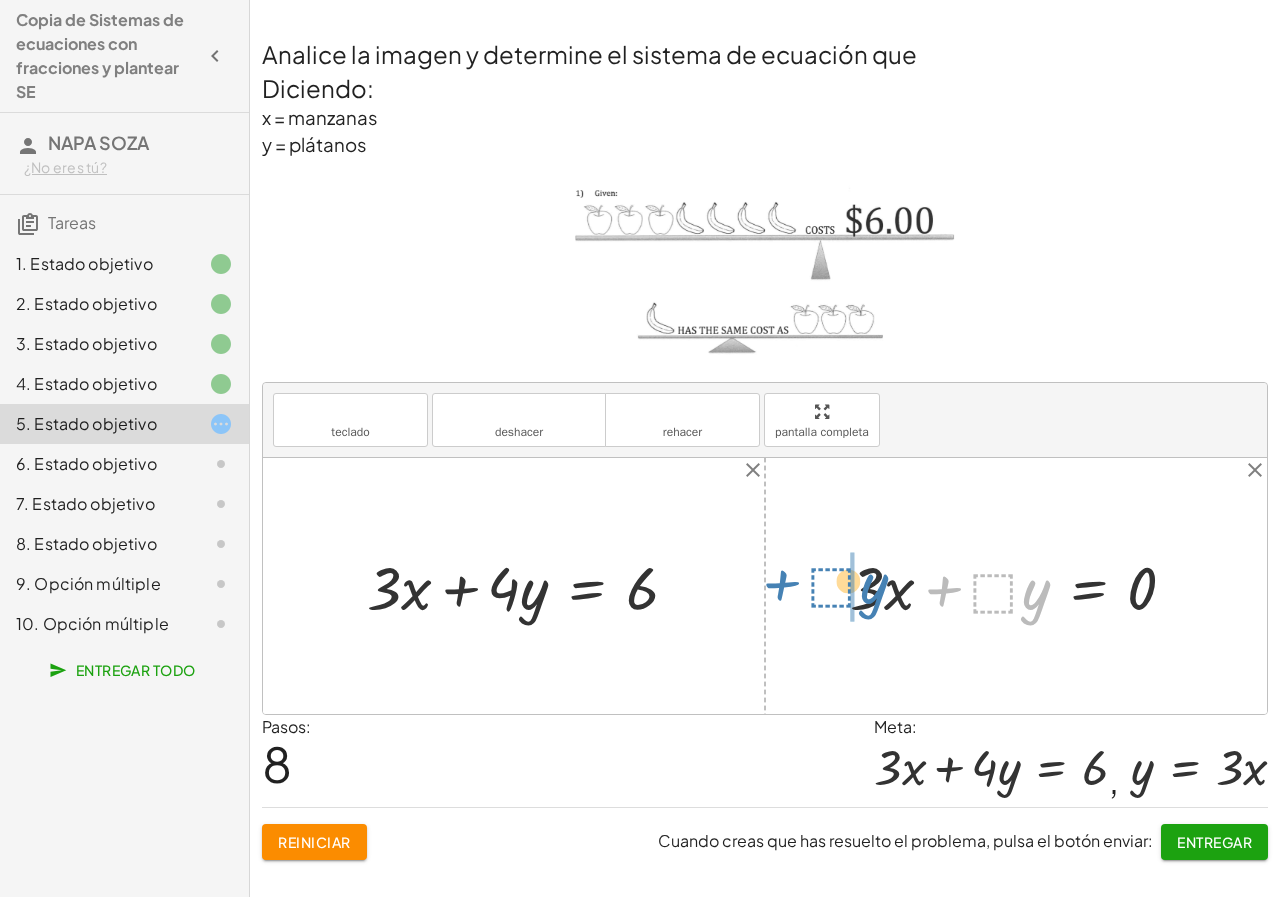 drag, startPoint x: 944, startPoint y: 591, endPoint x: 782, endPoint y: 585, distance: 162.11107 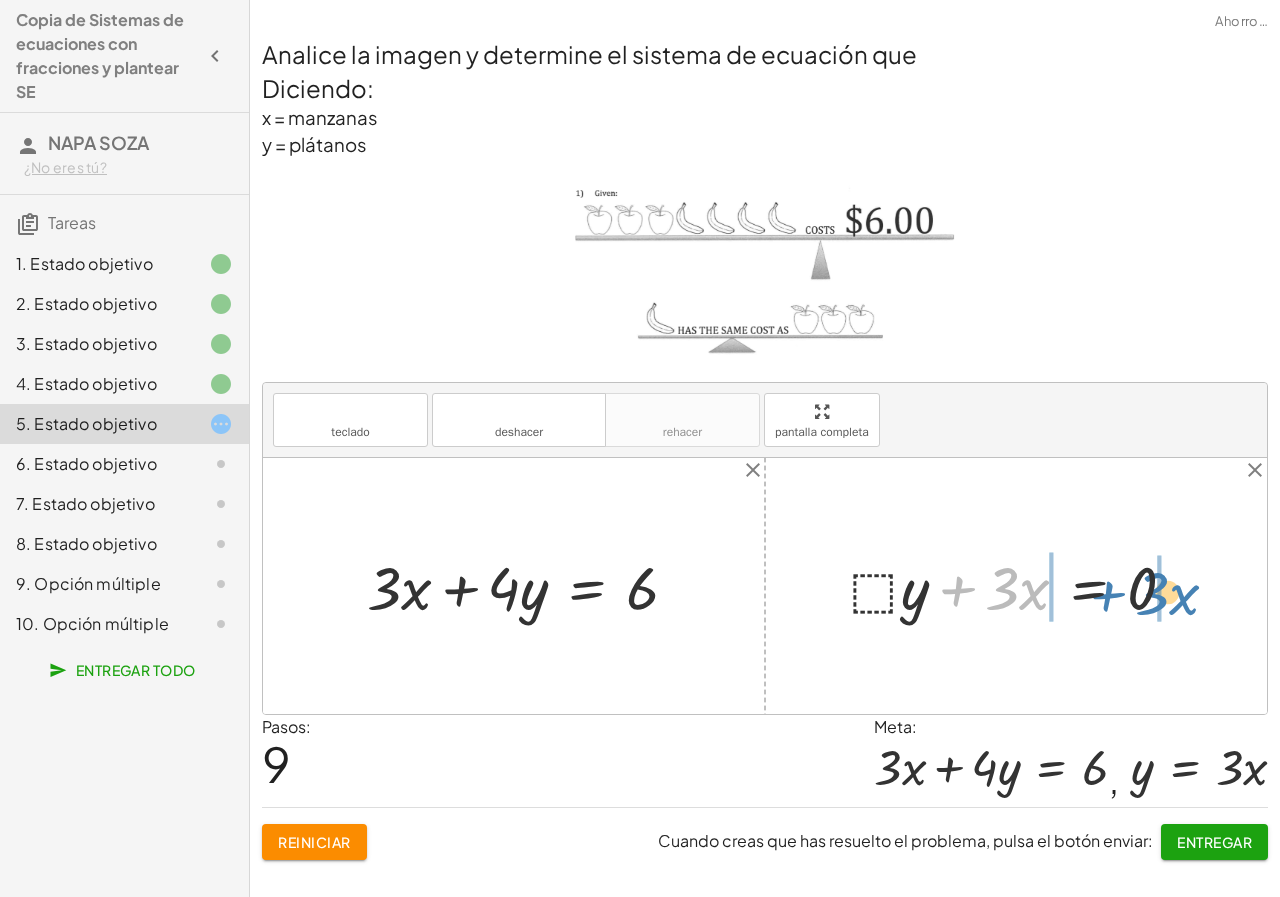 drag, startPoint x: 953, startPoint y: 594, endPoint x: 1106, endPoint y: 599, distance: 153.08168 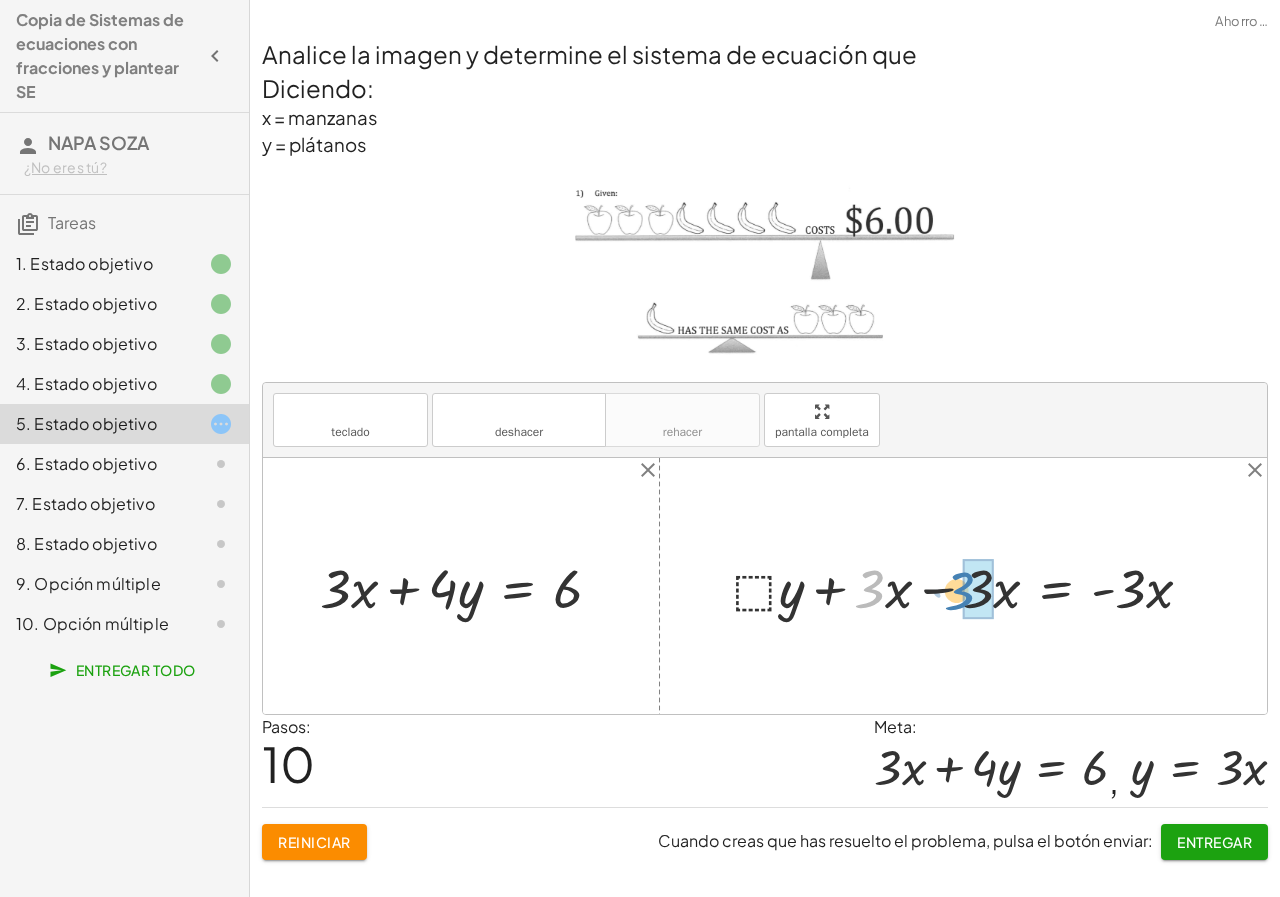 drag, startPoint x: 870, startPoint y: 596, endPoint x: 960, endPoint y: 598, distance: 90.02222 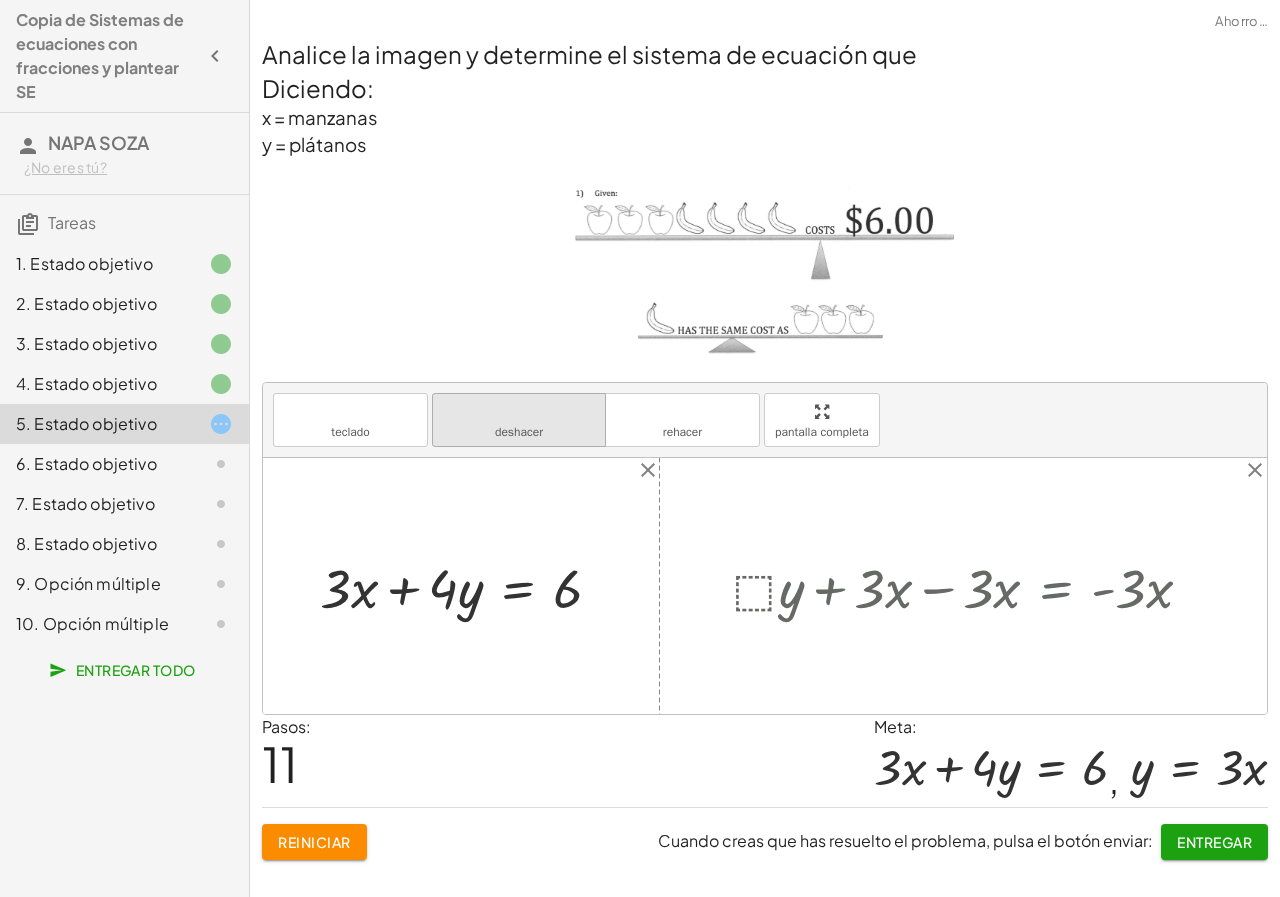 click on "deshacer deshacer" at bounding box center [519, 420] 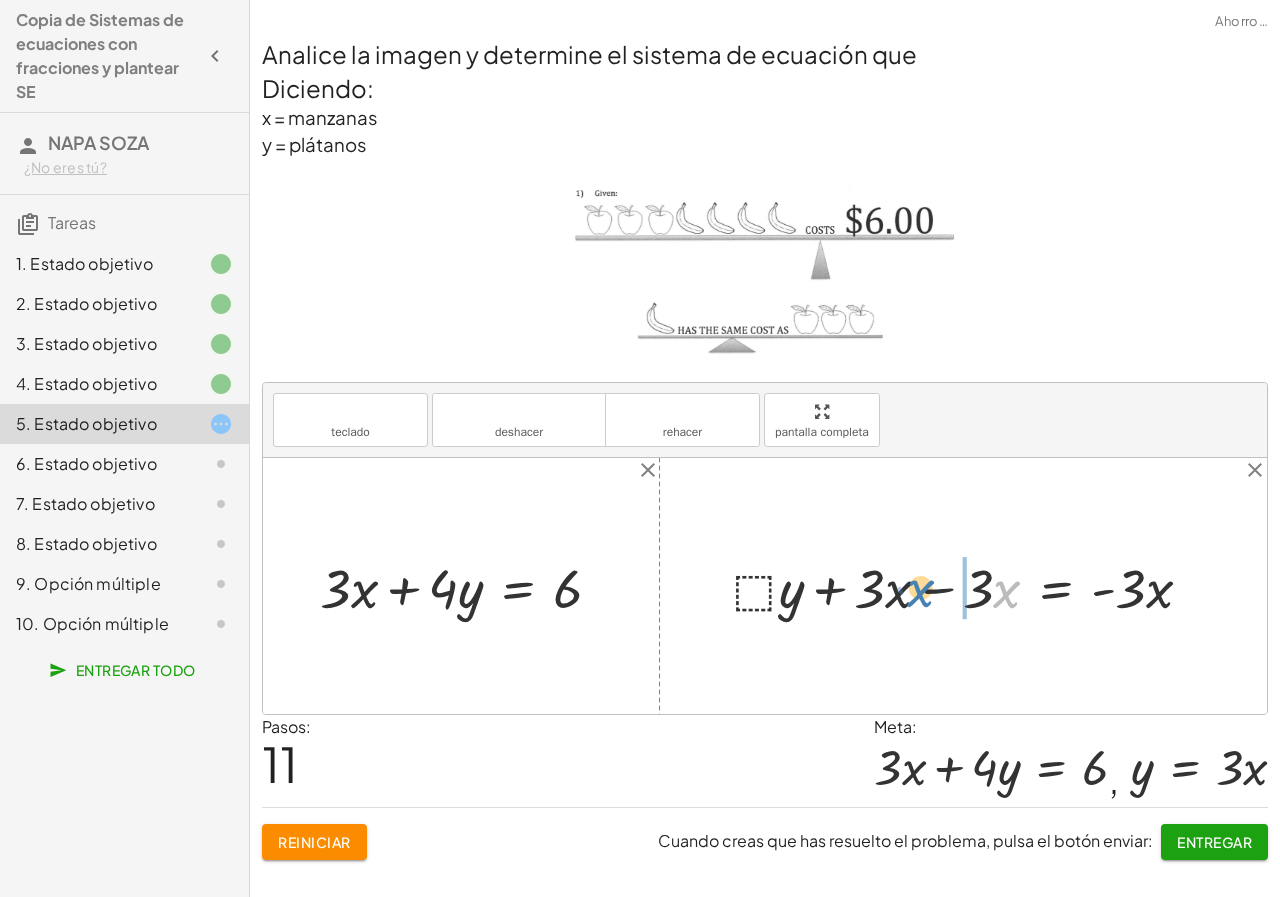 drag, startPoint x: 998, startPoint y: 600, endPoint x: 940, endPoint y: 596, distance: 58.137768 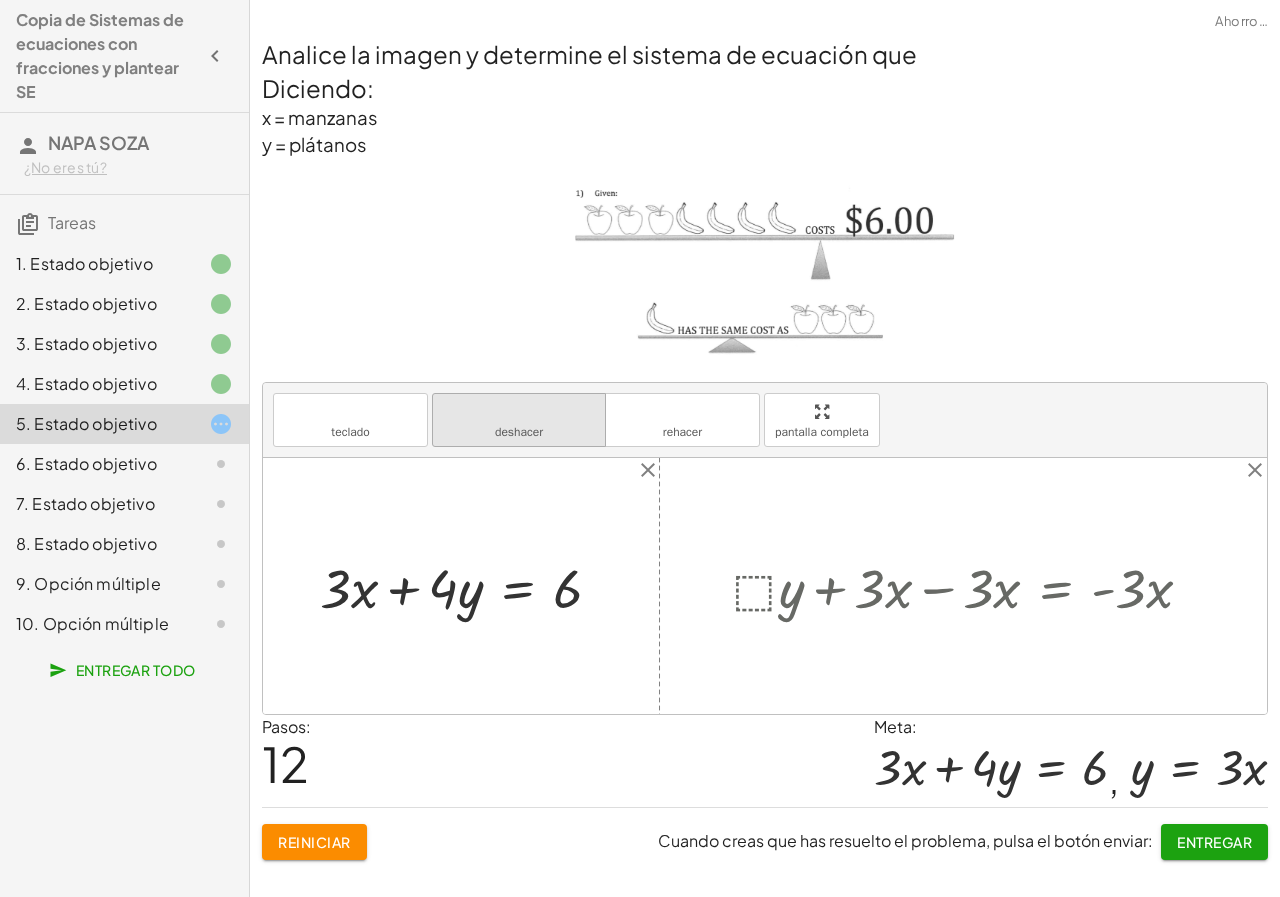 click on "deshacer deshacer" at bounding box center [519, 420] 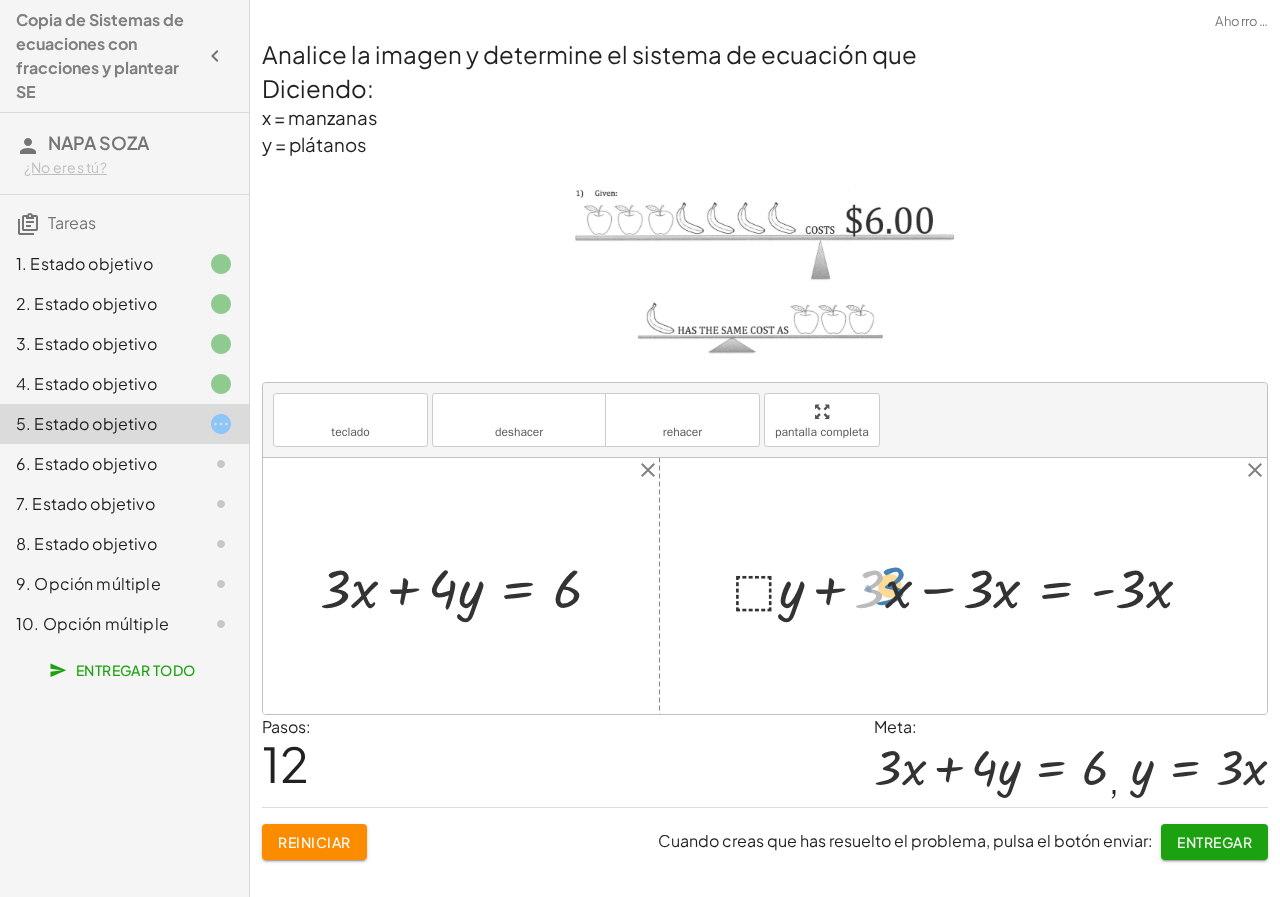 drag, startPoint x: 872, startPoint y: 576, endPoint x: 861, endPoint y: 570, distance: 12.529964 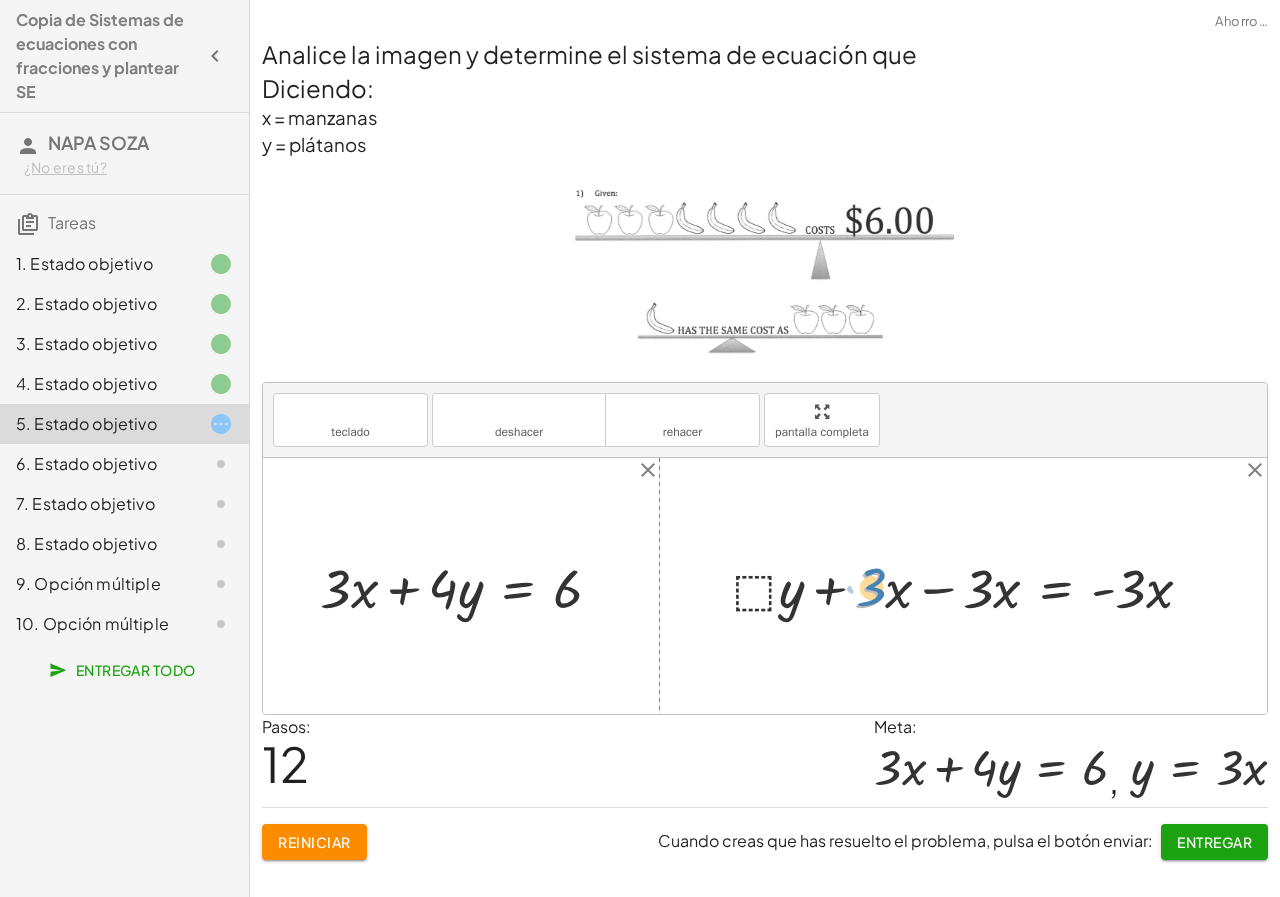 click at bounding box center [970, 586] 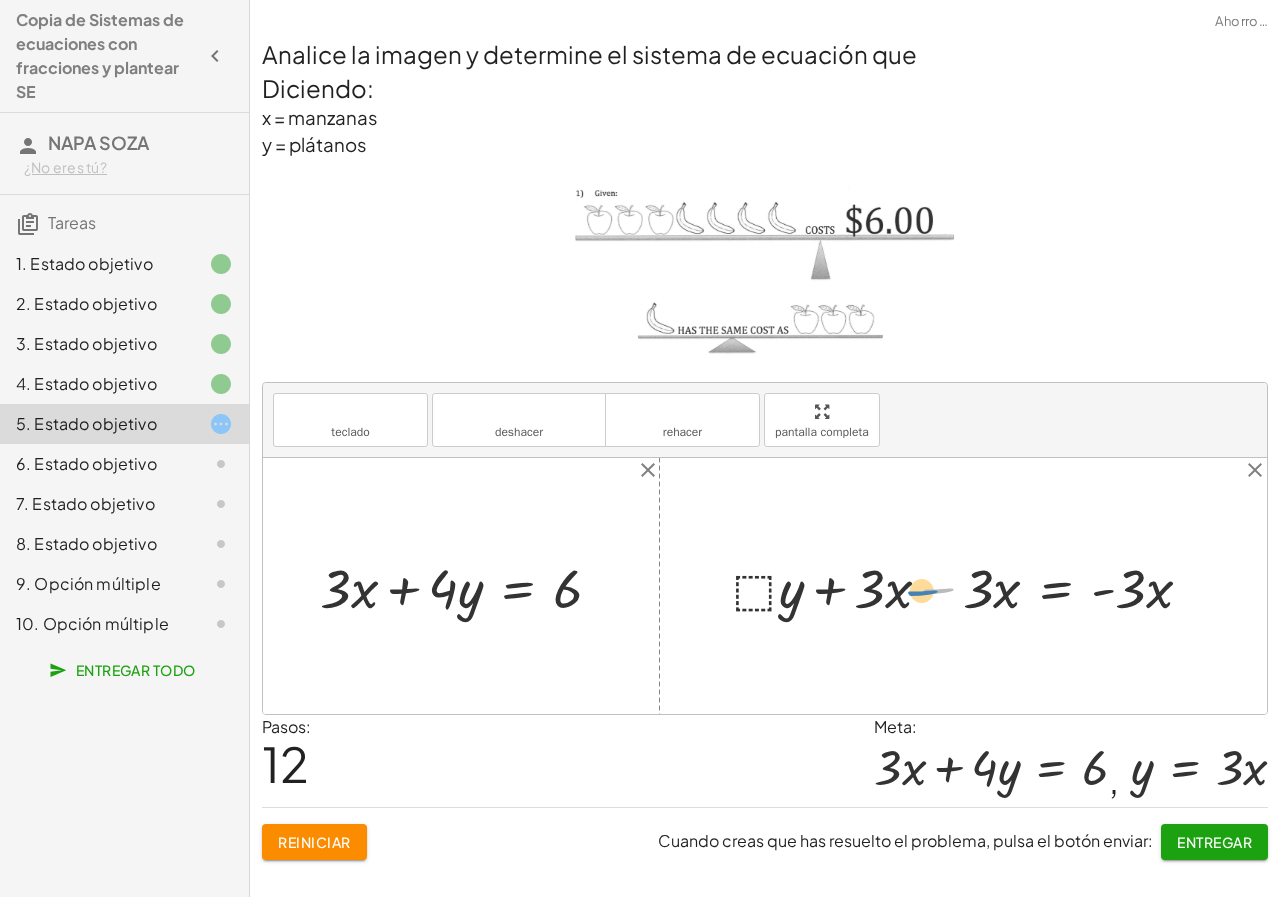 click at bounding box center (970, 586) 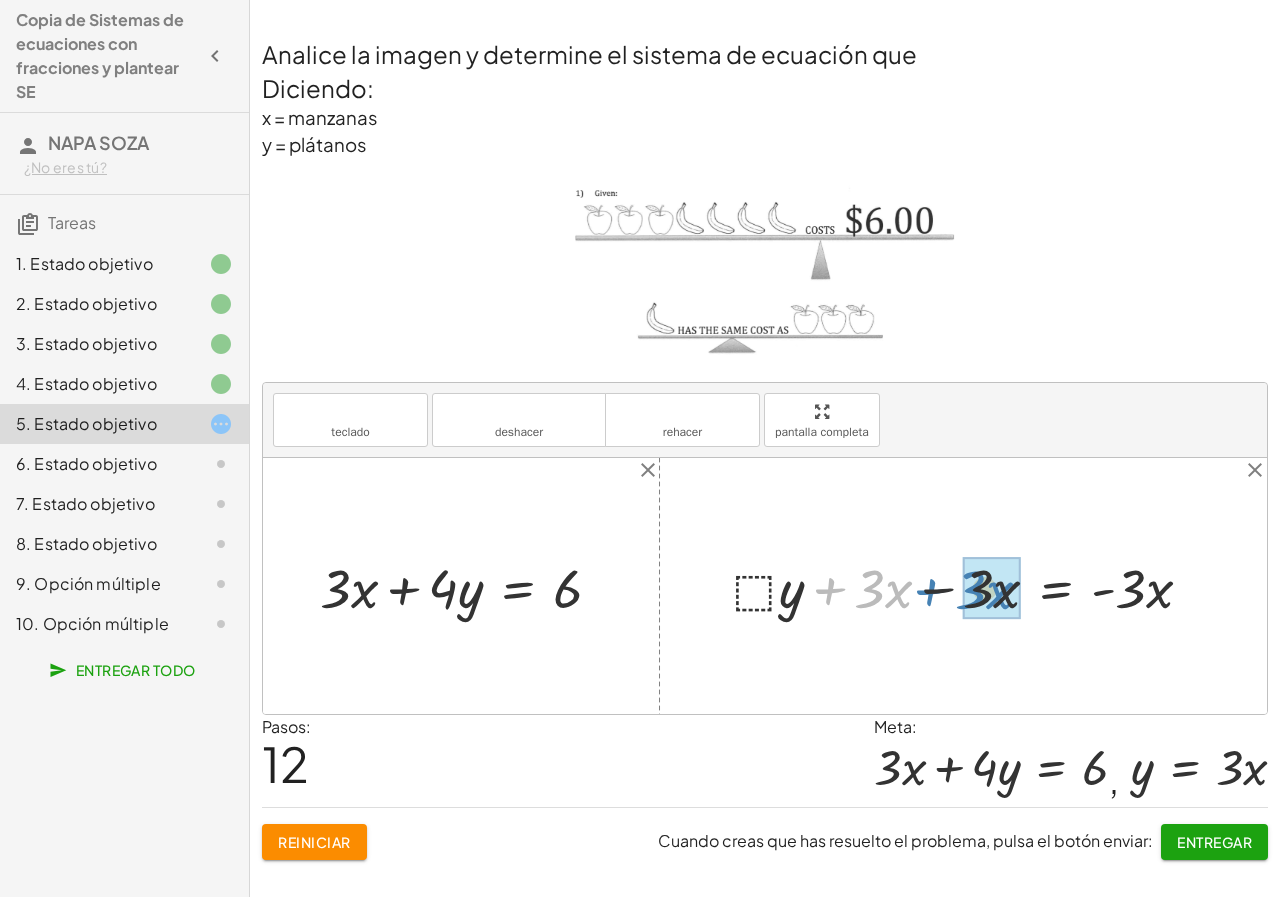 drag, startPoint x: 827, startPoint y: 580, endPoint x: 929, endPoint y: 580, distance: 102 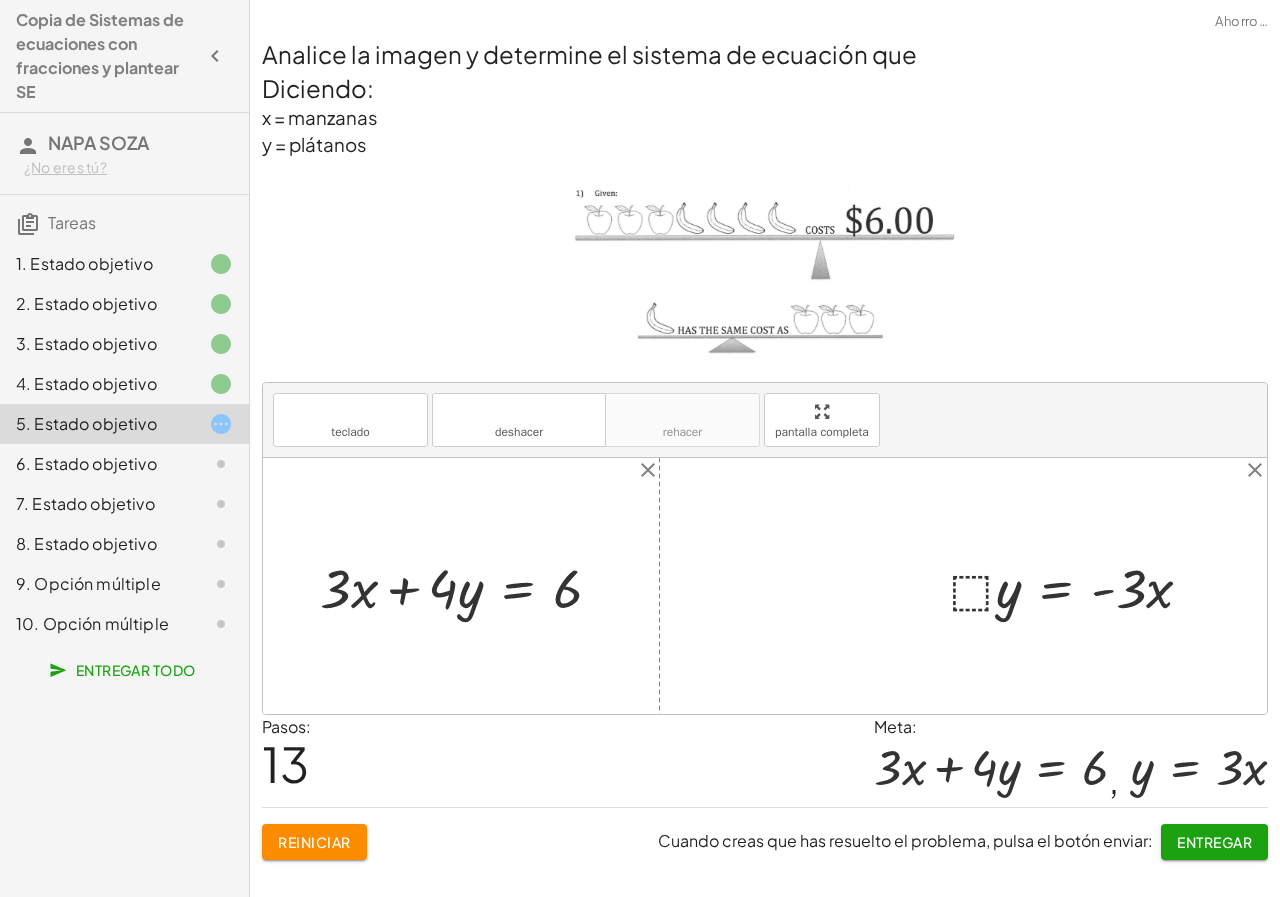 click at bounding box center (1079, 586) 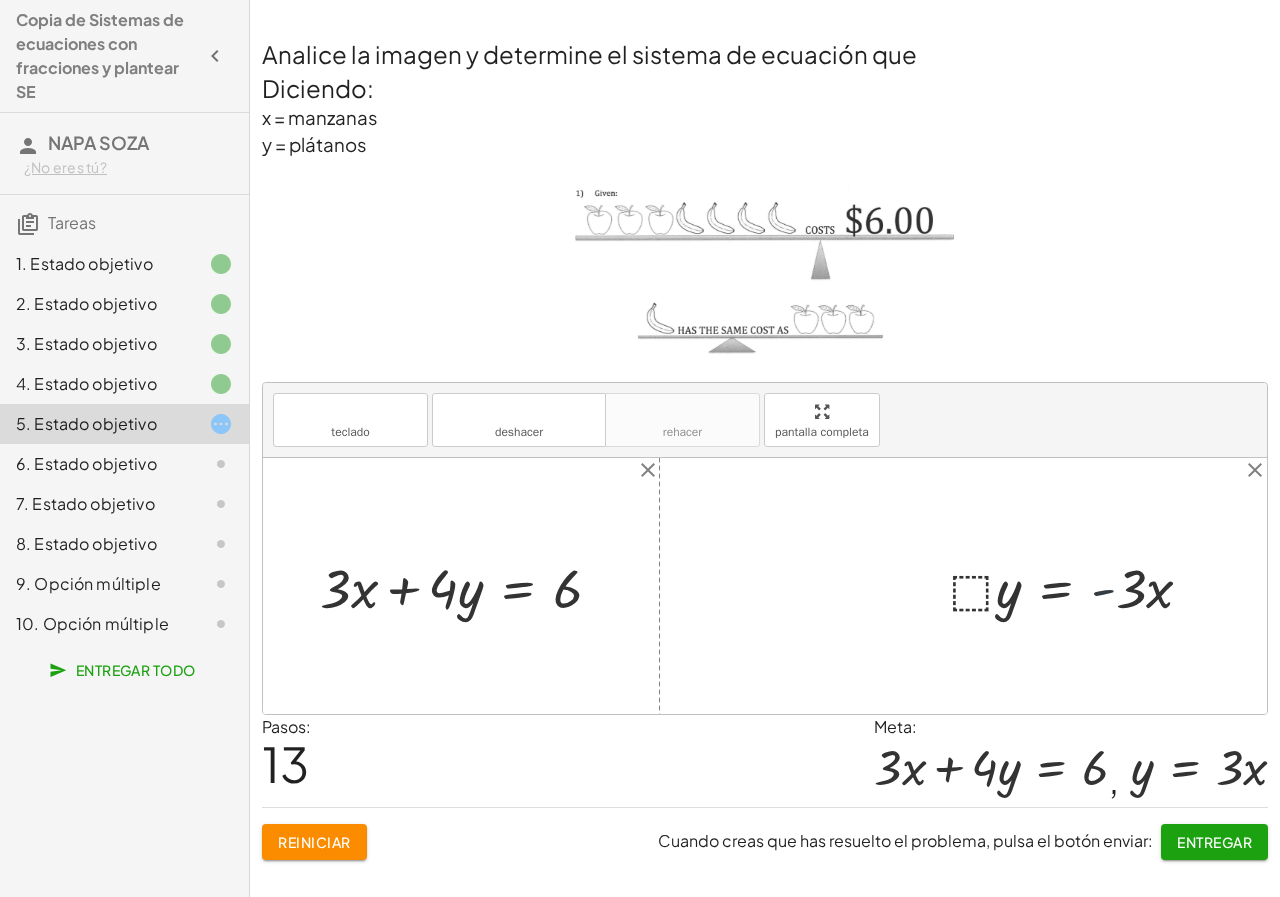 click at bounding box center (1079, 586) 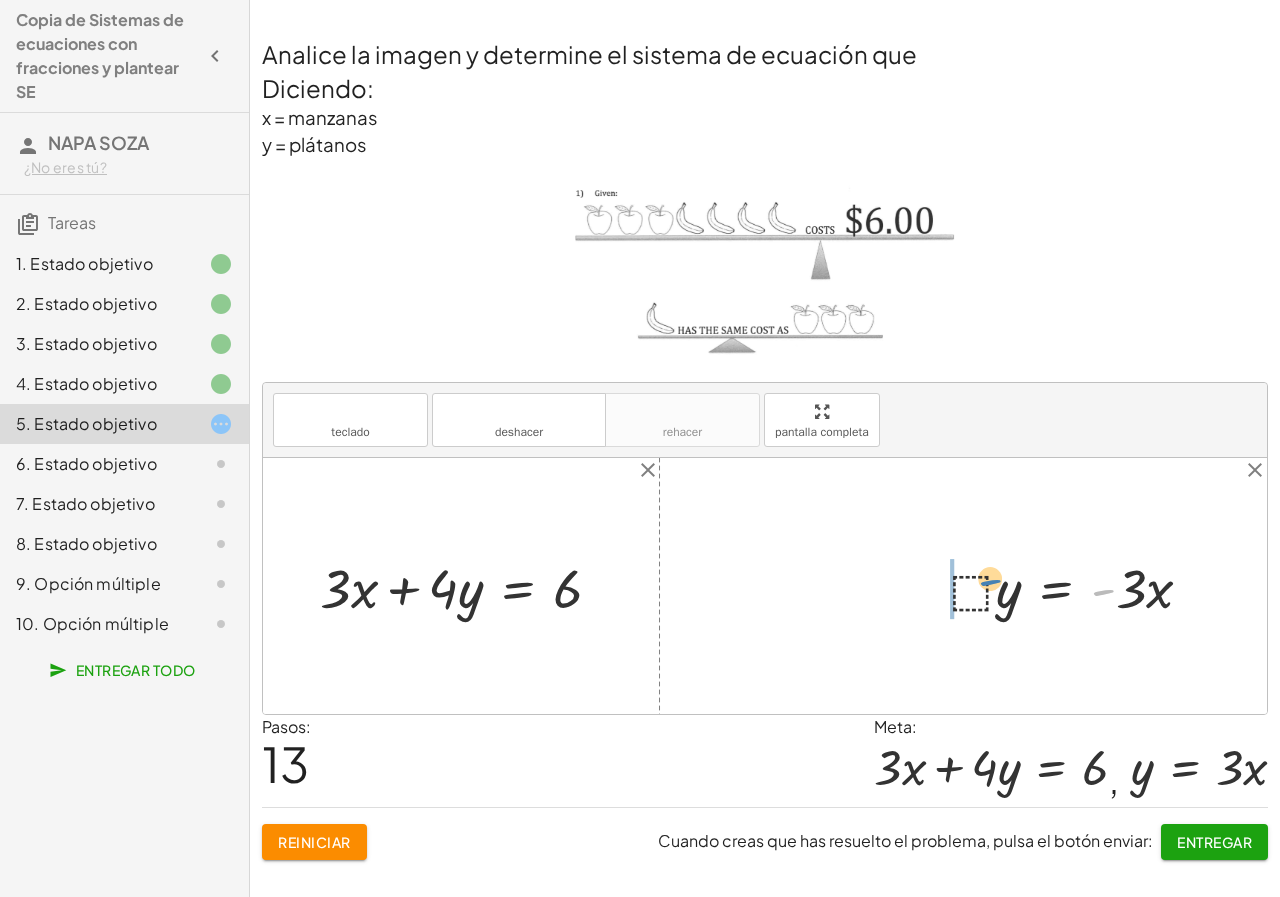 drag, startPoint x: 1099, startPoint y: 594, endPoint x: 986, endPoint y: 584, distance: 113.44161 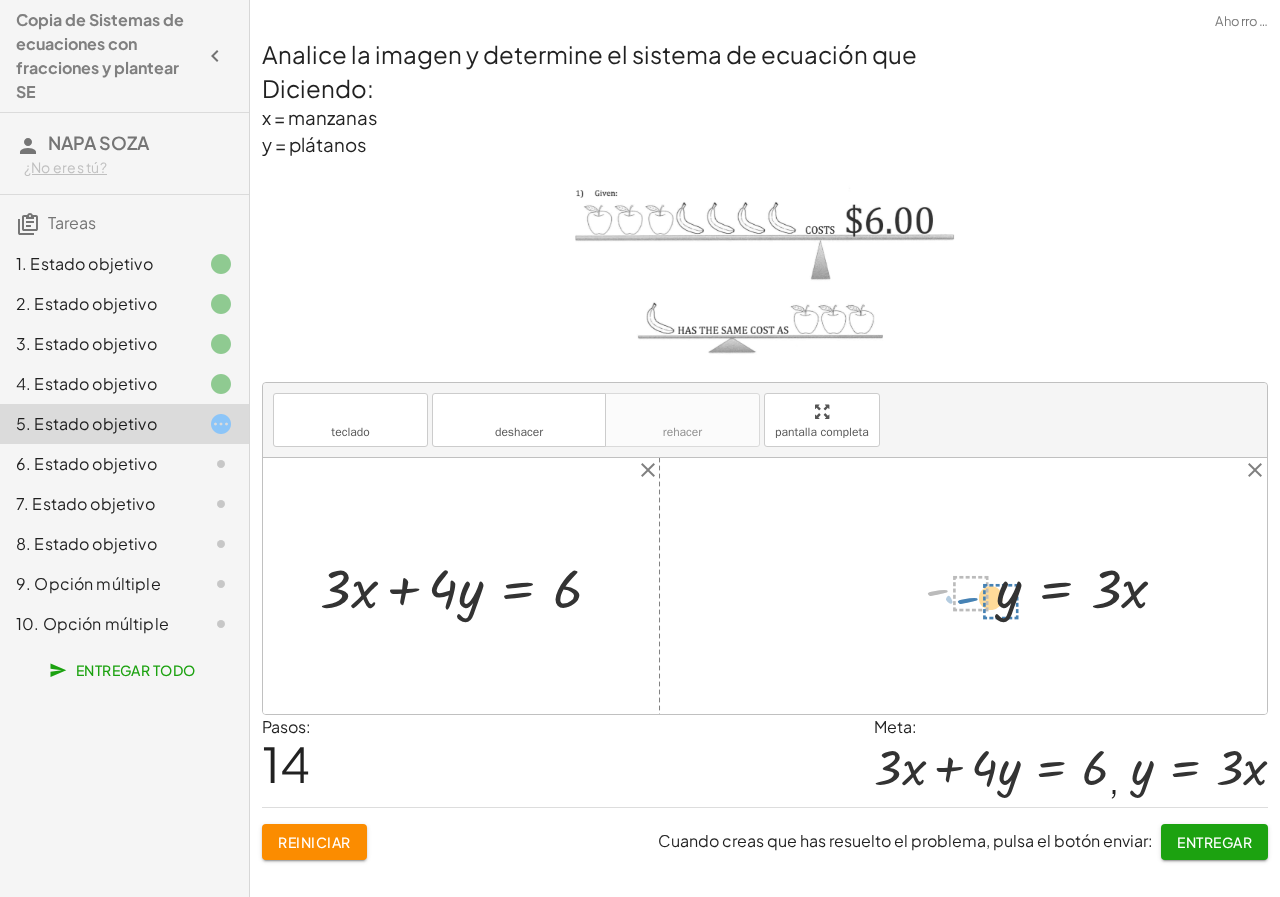 drag, startPoint x: 956, startPoint y: 602, endPoint x: 987, endPoint y: 611, distance: 32.280025 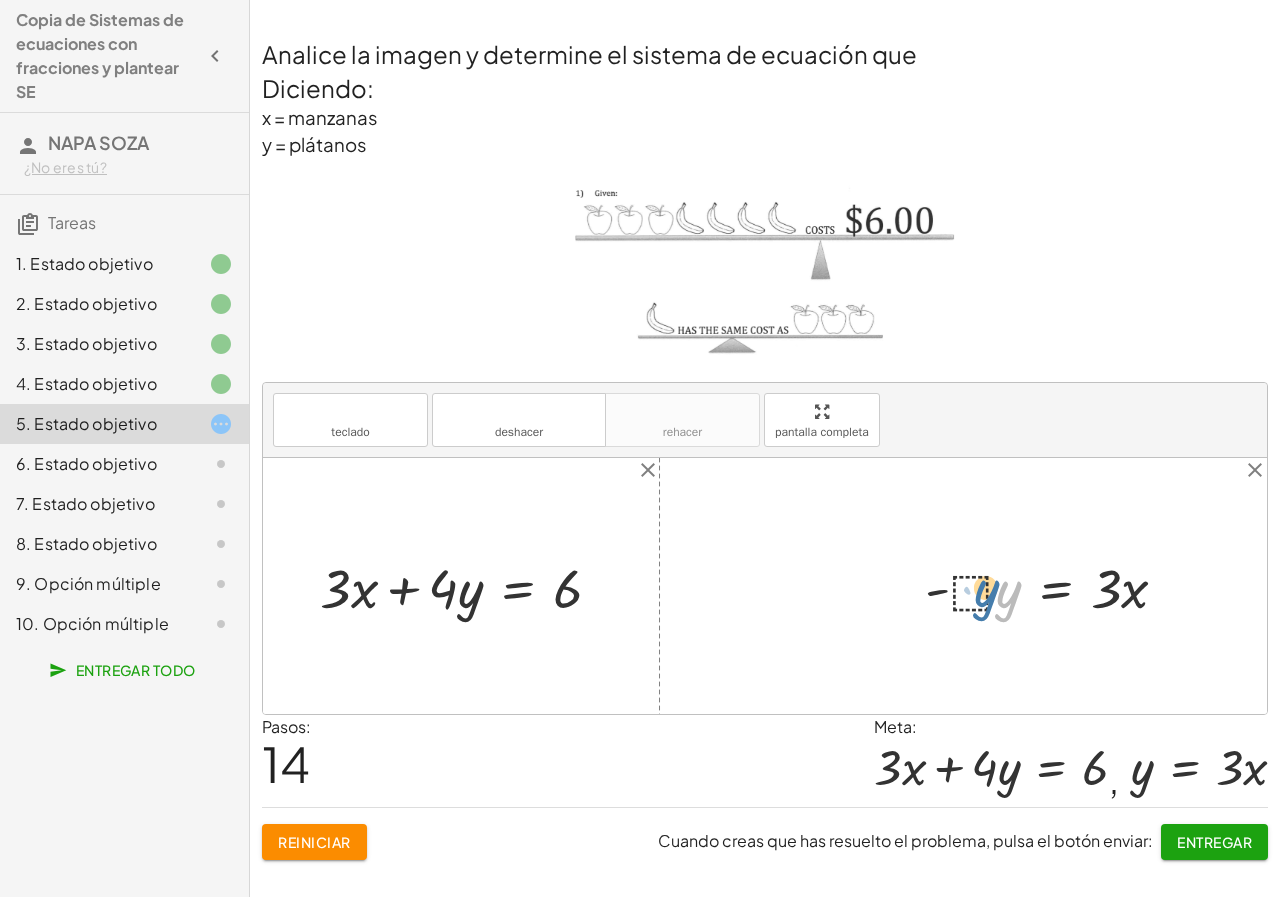 drag, startPoint x: 1003, startPoint y: 602, endPoint x: 992, endPoint y: 603, distance: 11.045361 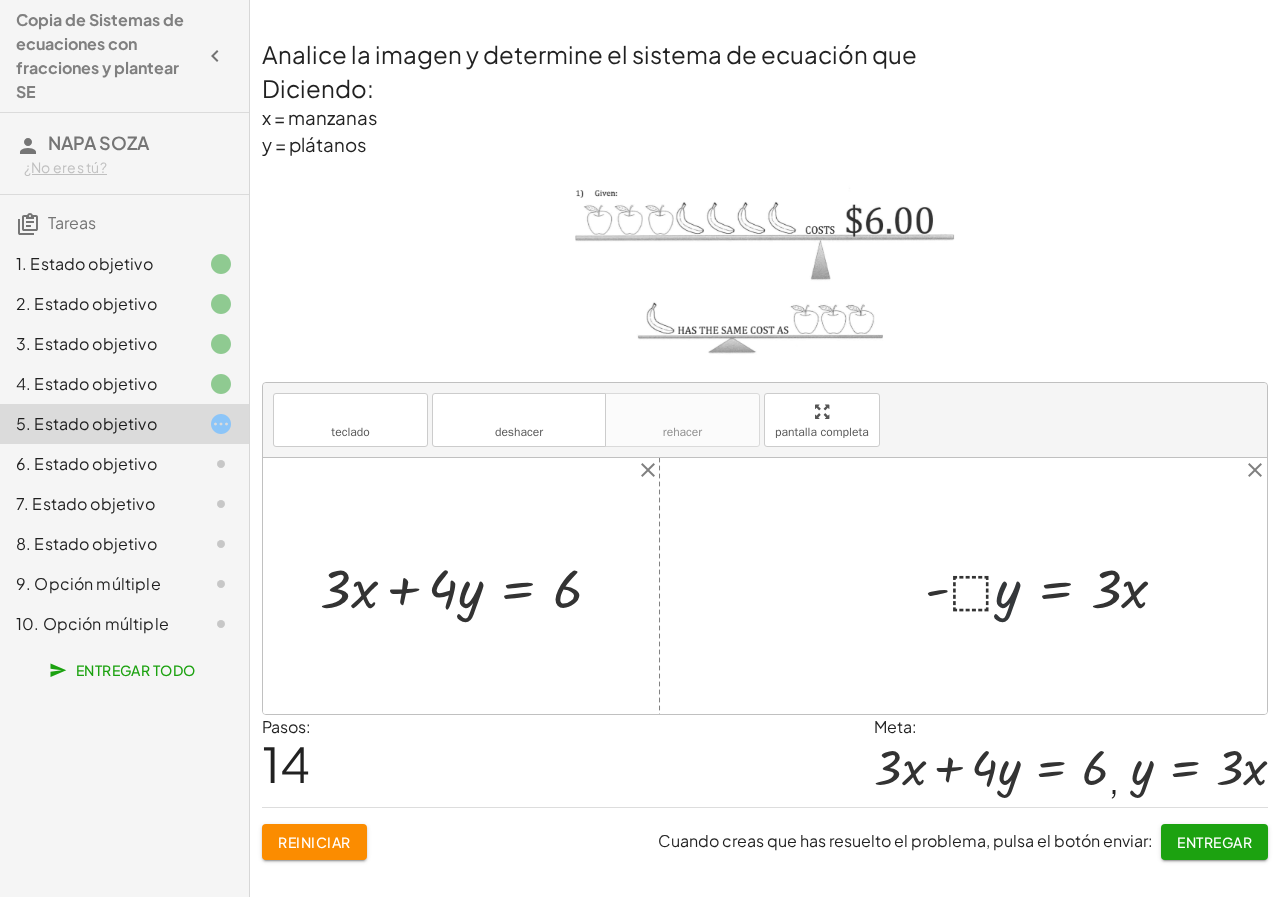 click at bounding box center (1054, 586) 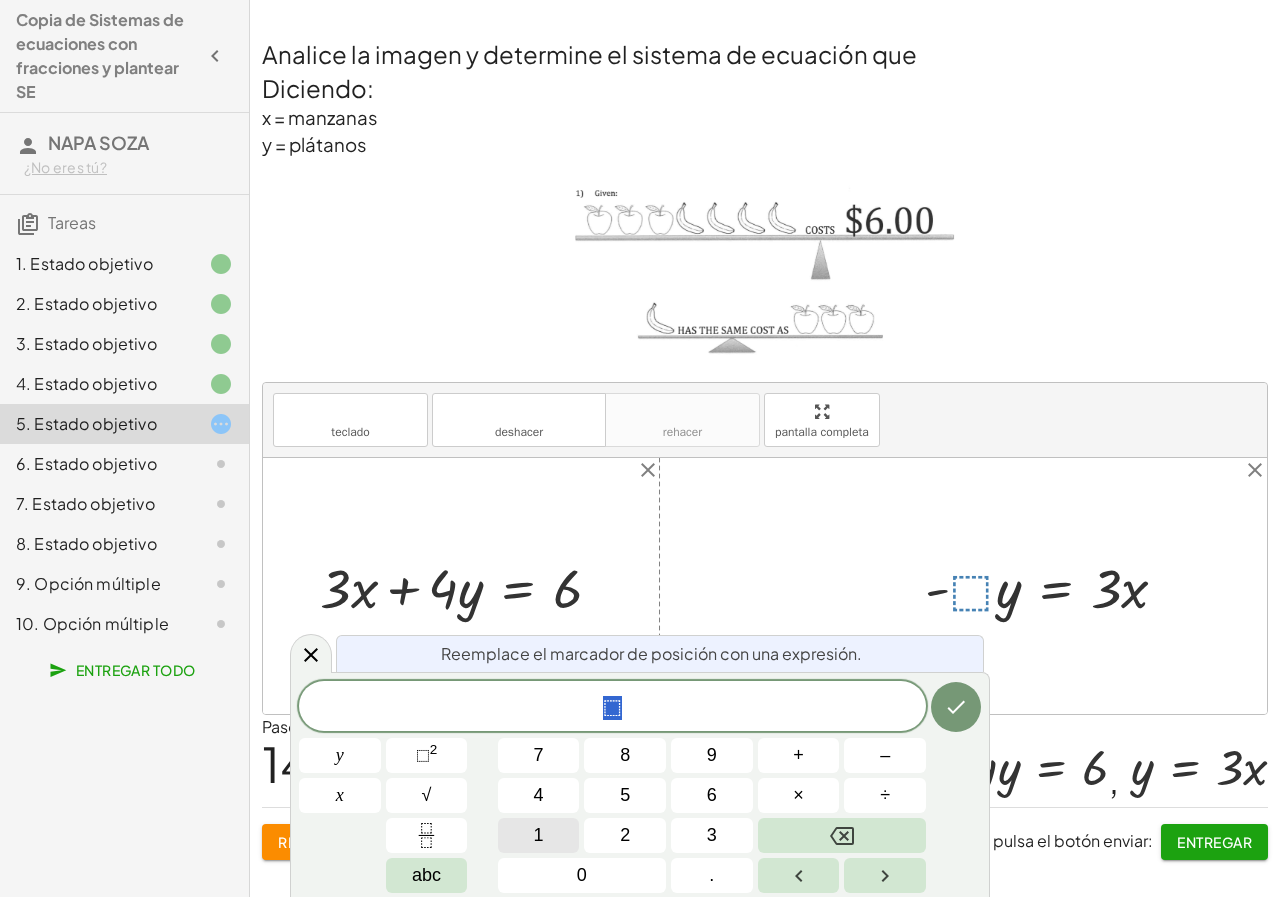 click on "1" at bounding box center [539, 835] 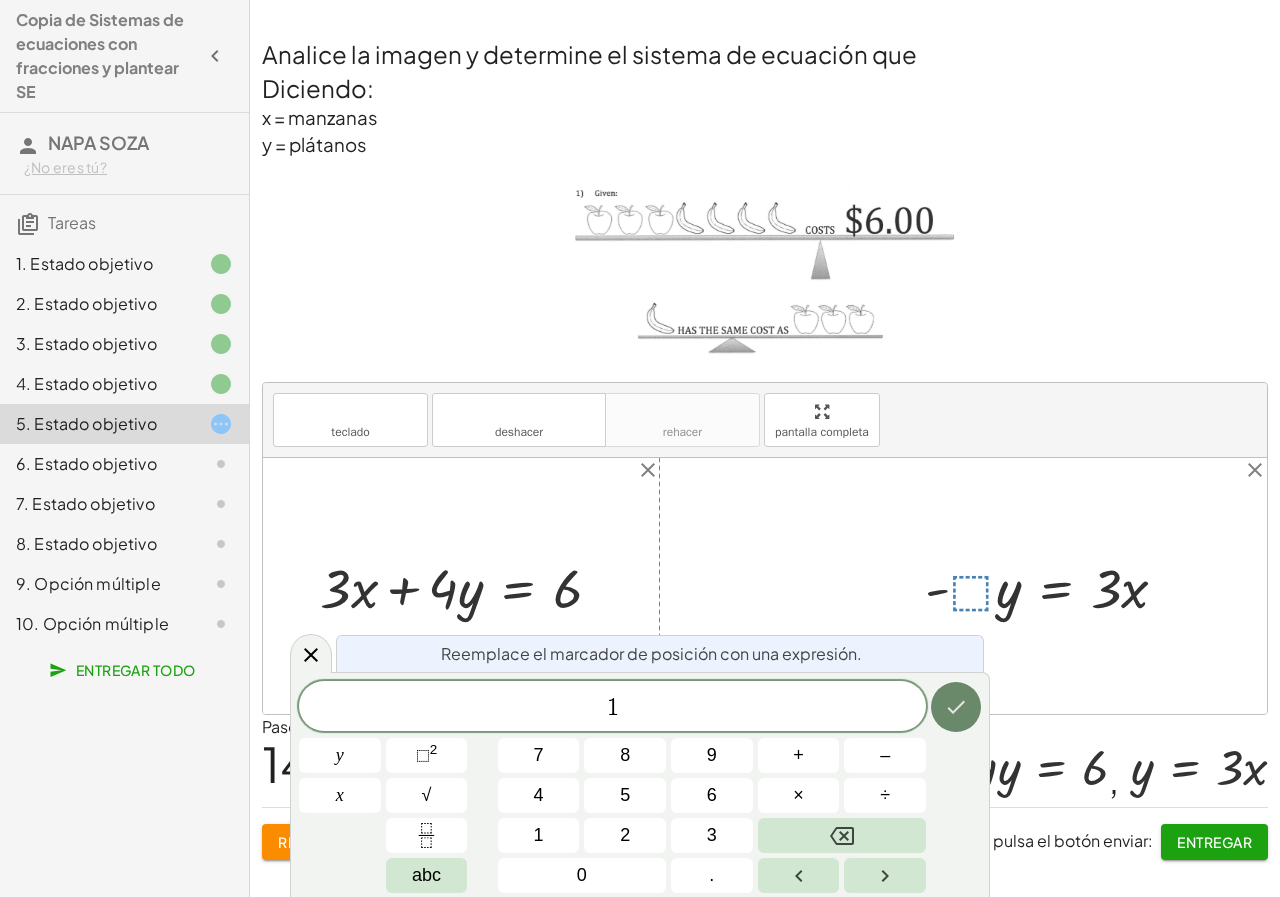 click 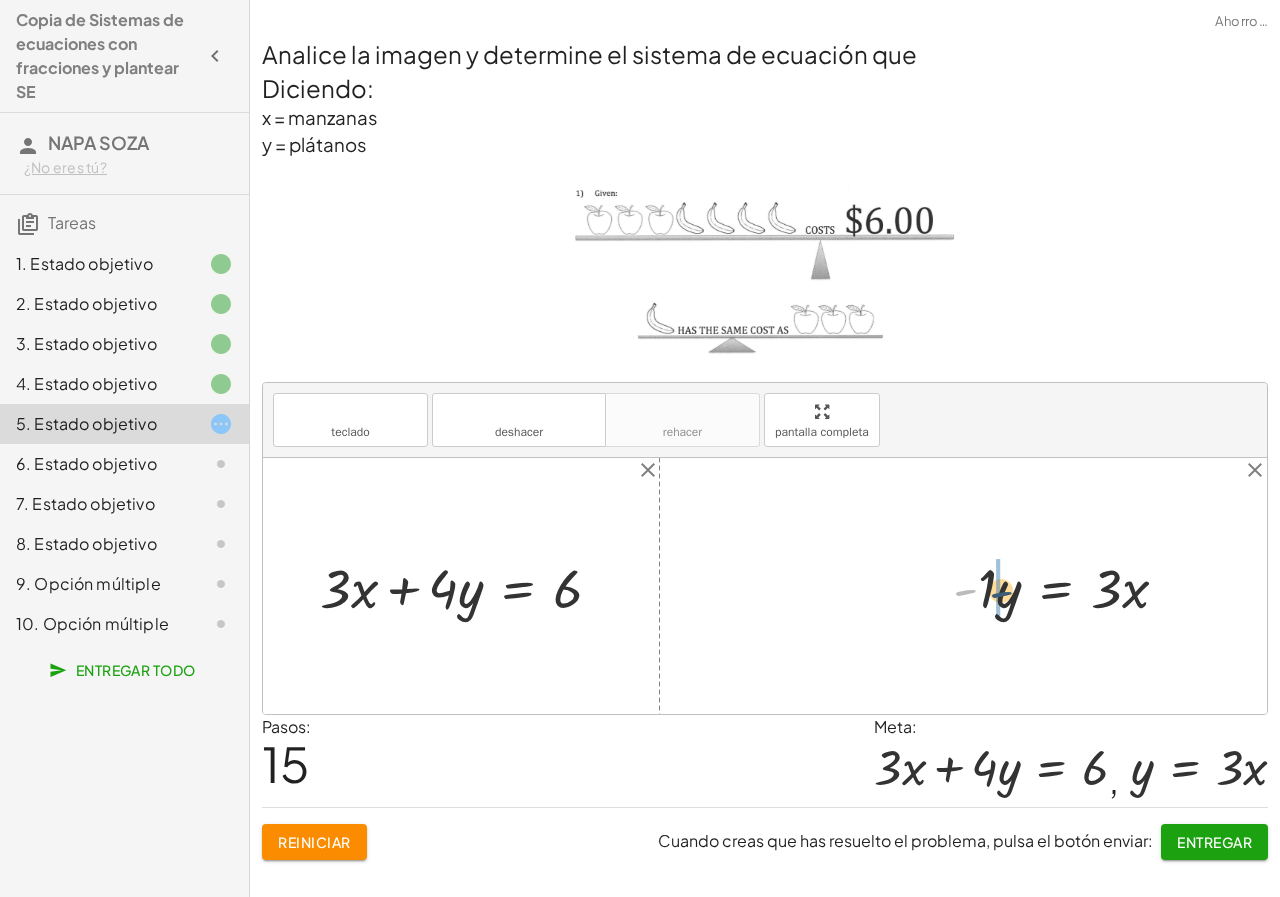 drag, startPoint x: 971, startPoint y: 600, endPoint x: 1009, endPoint y: 605, distance: 38.327538 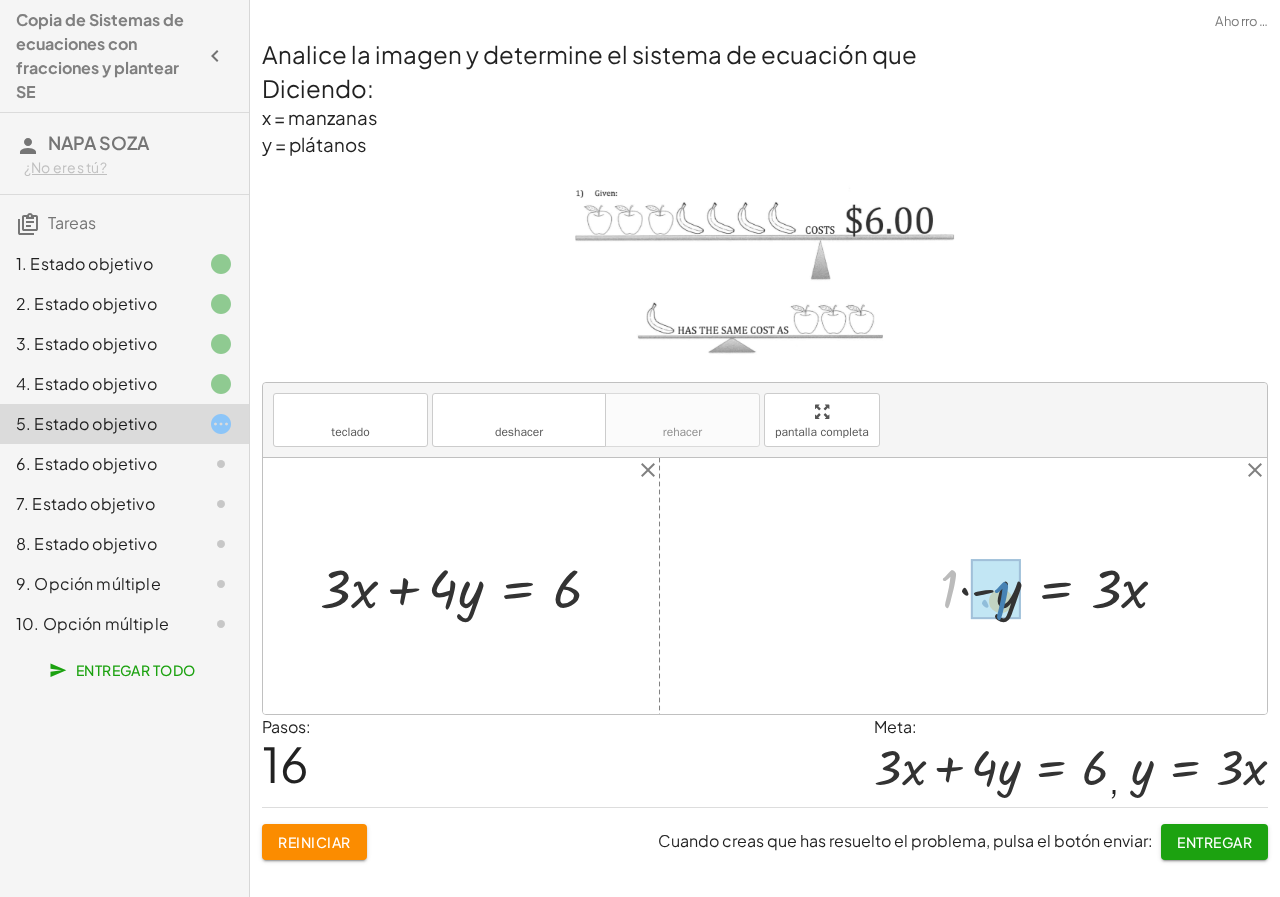 drag, startPoint x: 942, startPoint y: 592, endPoint x: 994, endPoint y: 604, distance: 53.366657 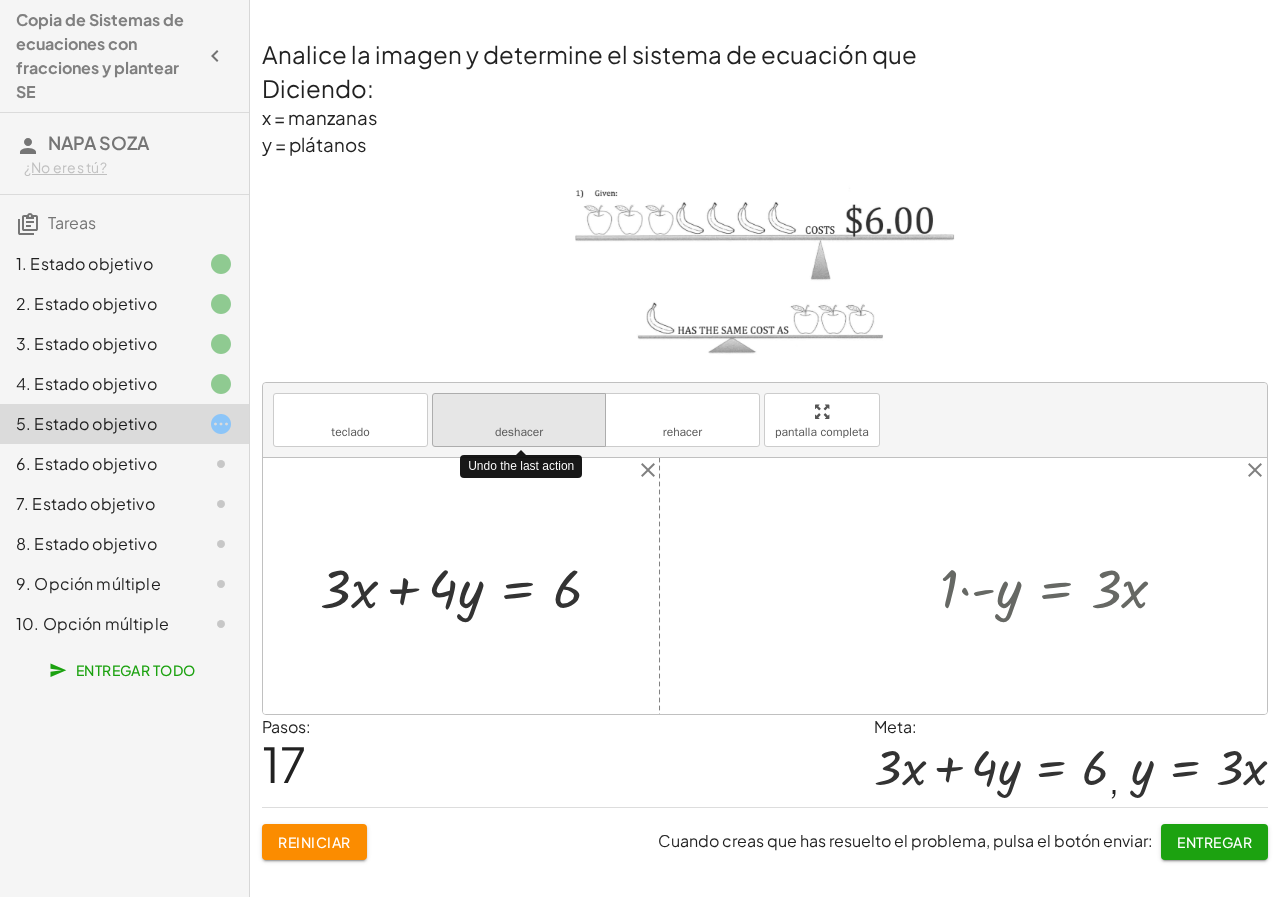 click on "deshacer deshacer" at bounding box center [519, 420] 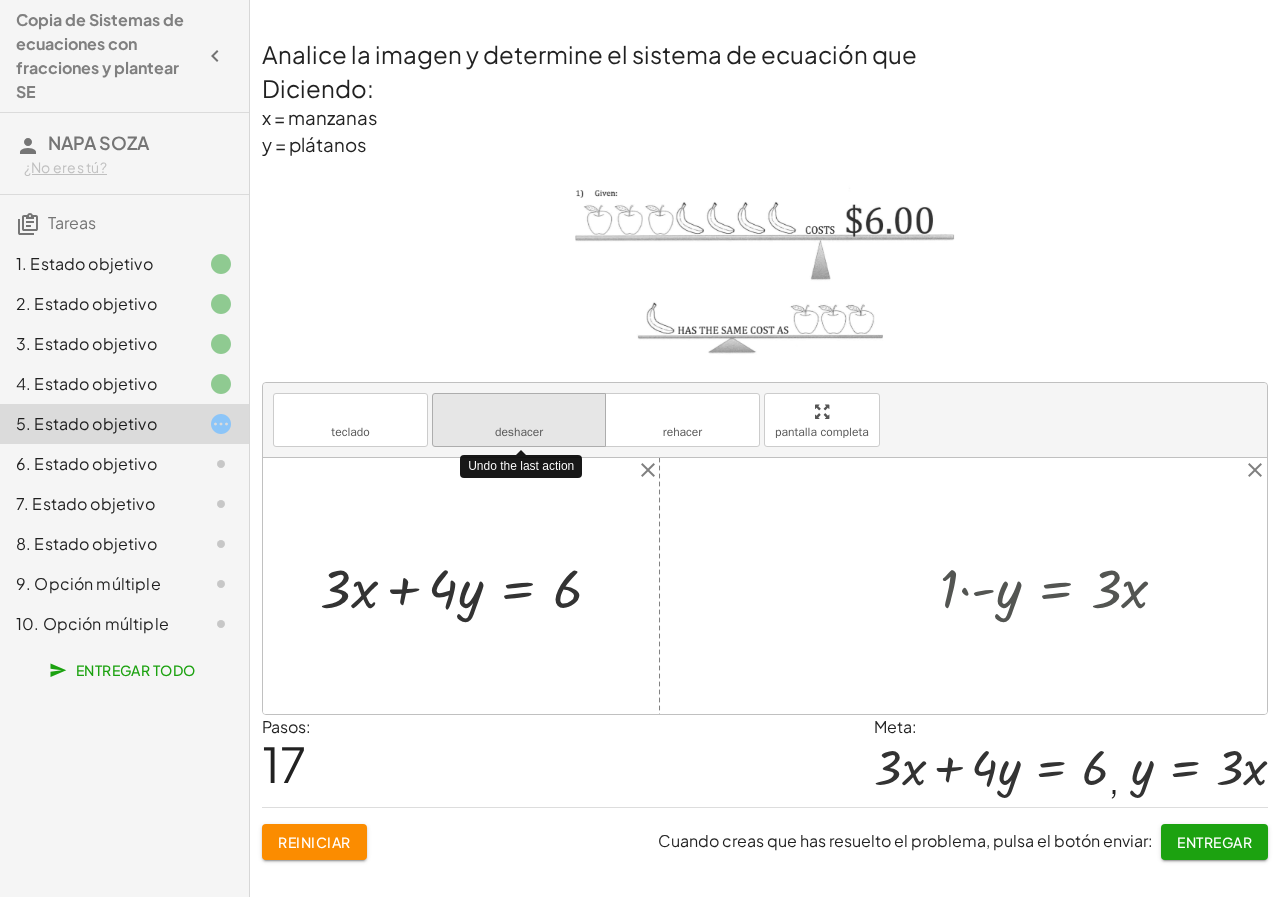 click on "deshacer deshacer" at bounding box center [519, 420] 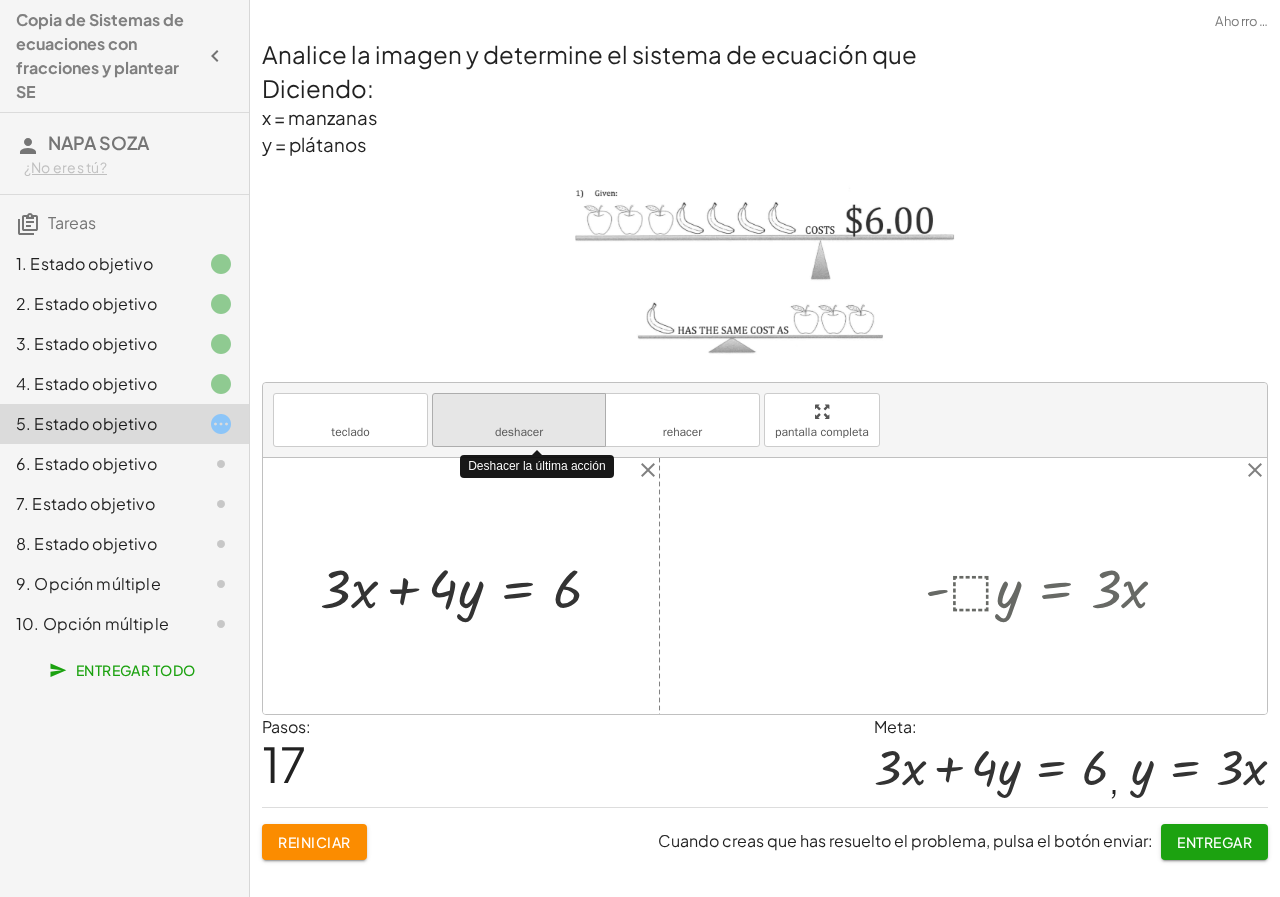 click on "deshacer deshacer" at bounding box center [519, 420] 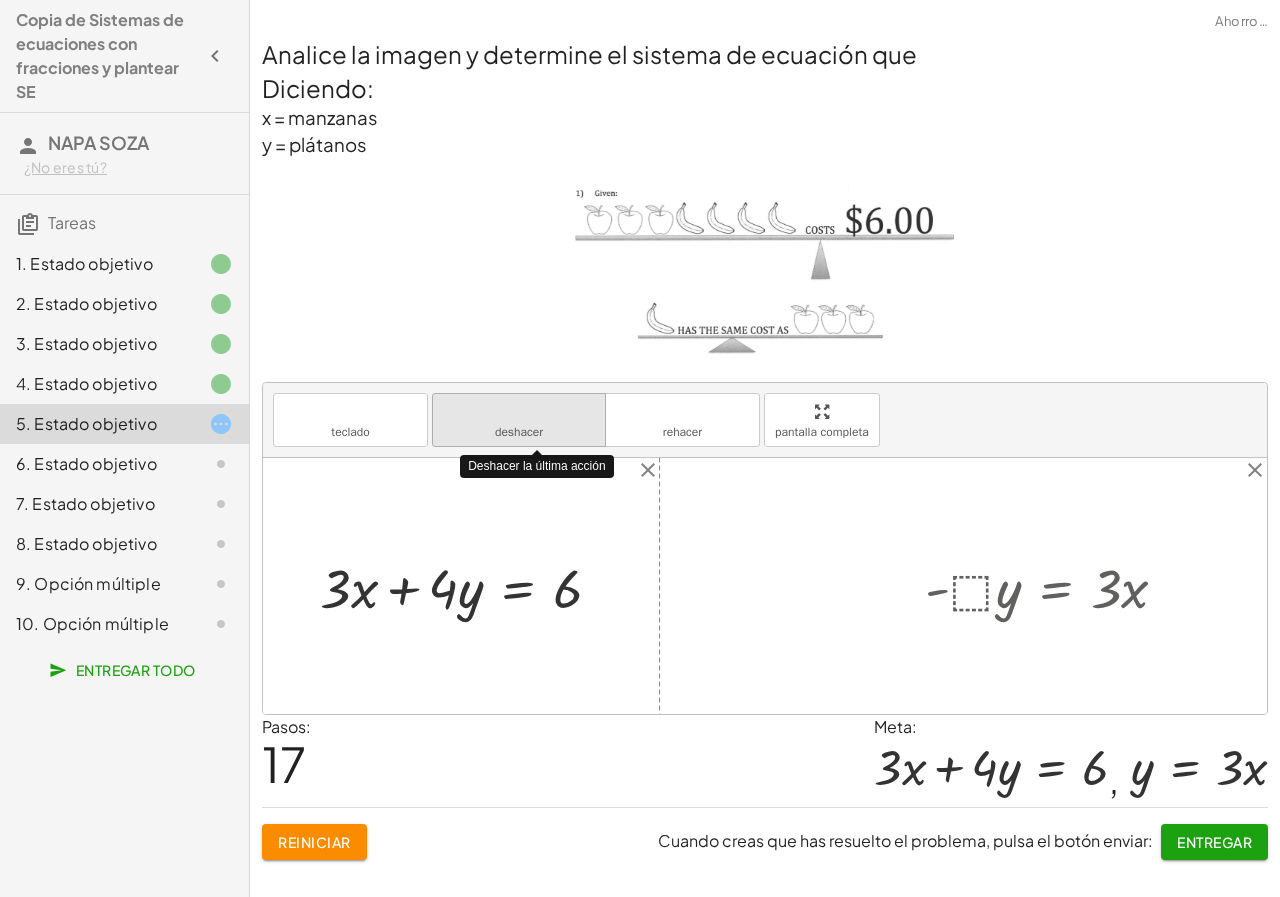 drag, startPoint x: 492, startPoint y: 425, endPoint x: 567, endPoint y: 419, distance: 75.23962 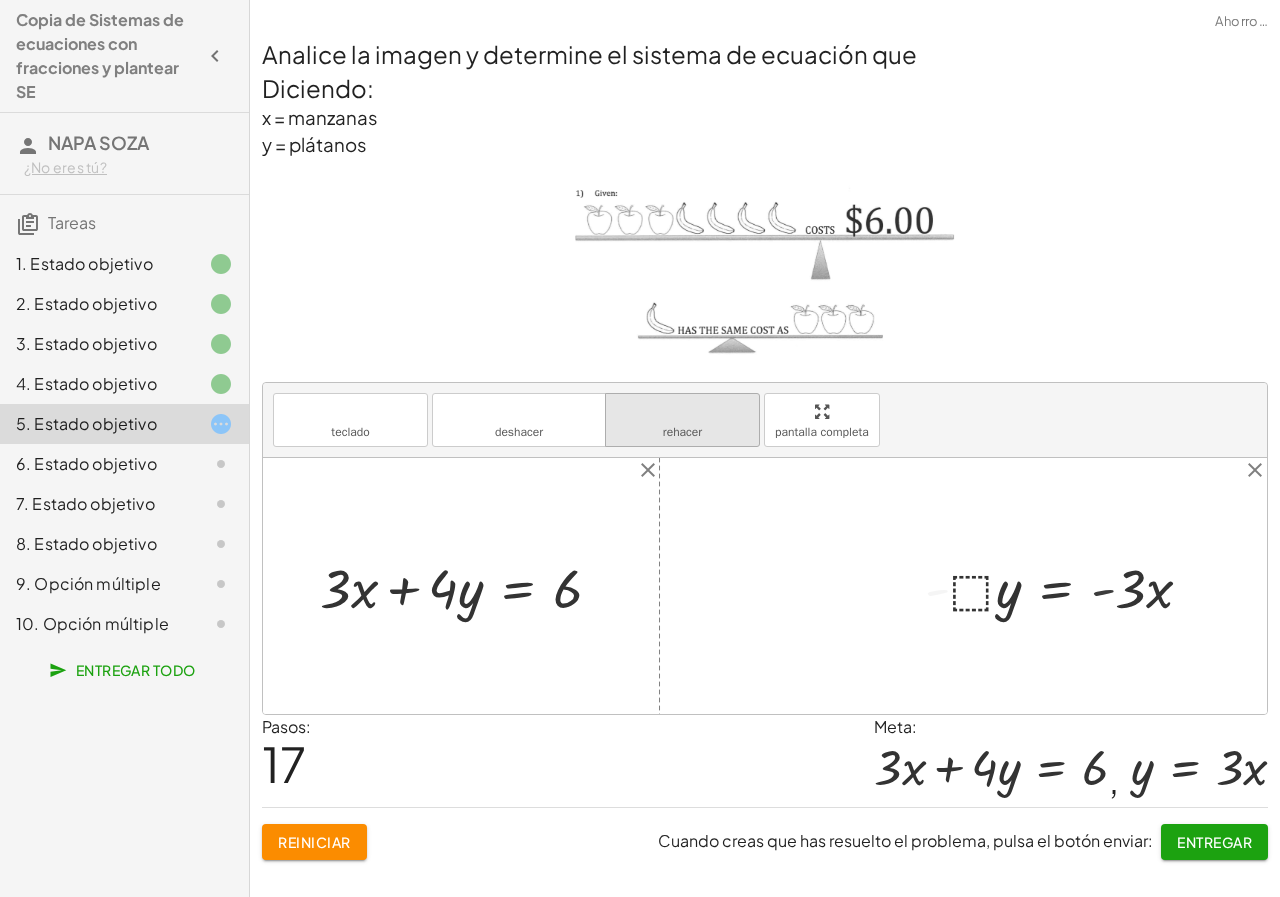 click on "rehacer" at bounding box center (682, 411) 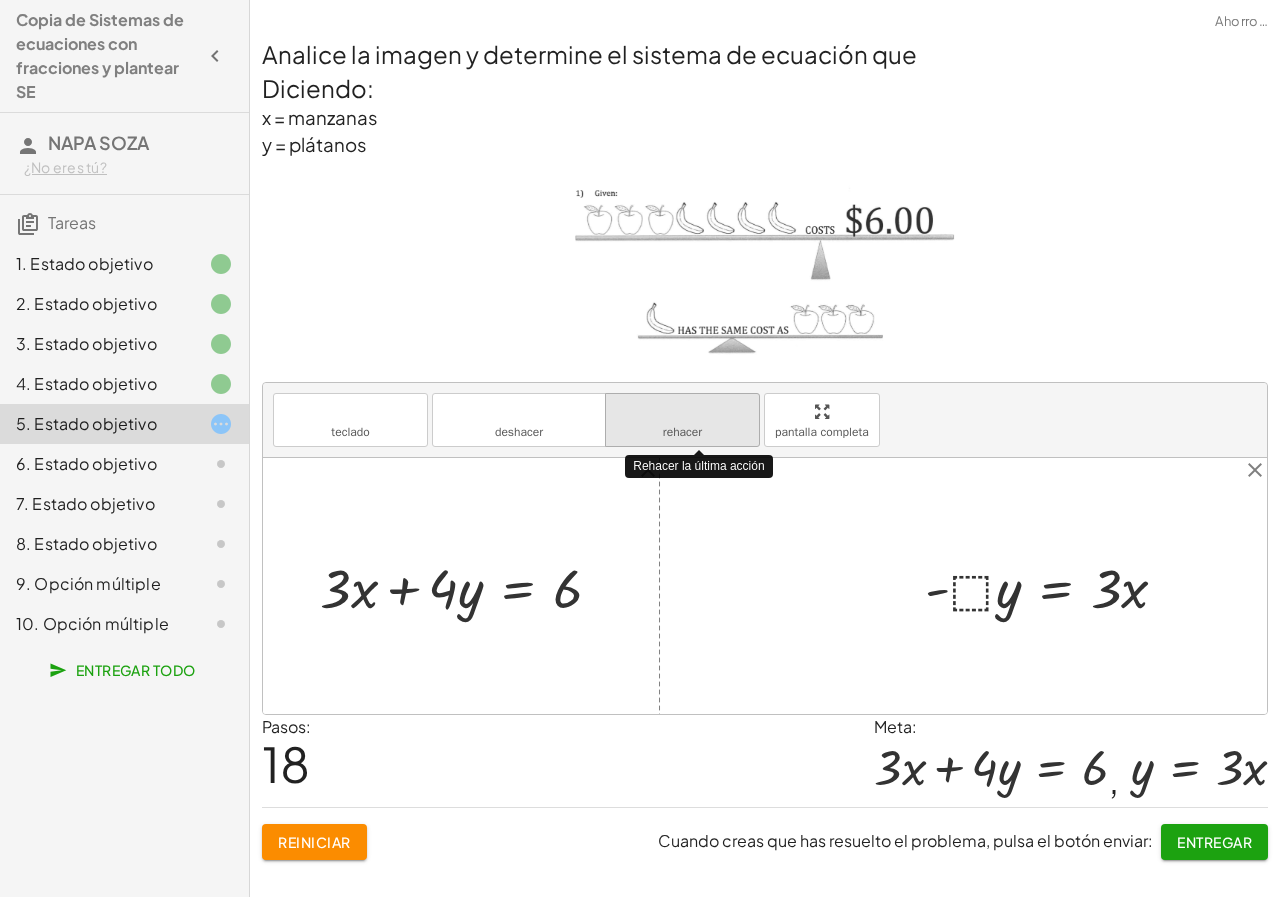 click on "rehacer" at bounding box center [682, 411] 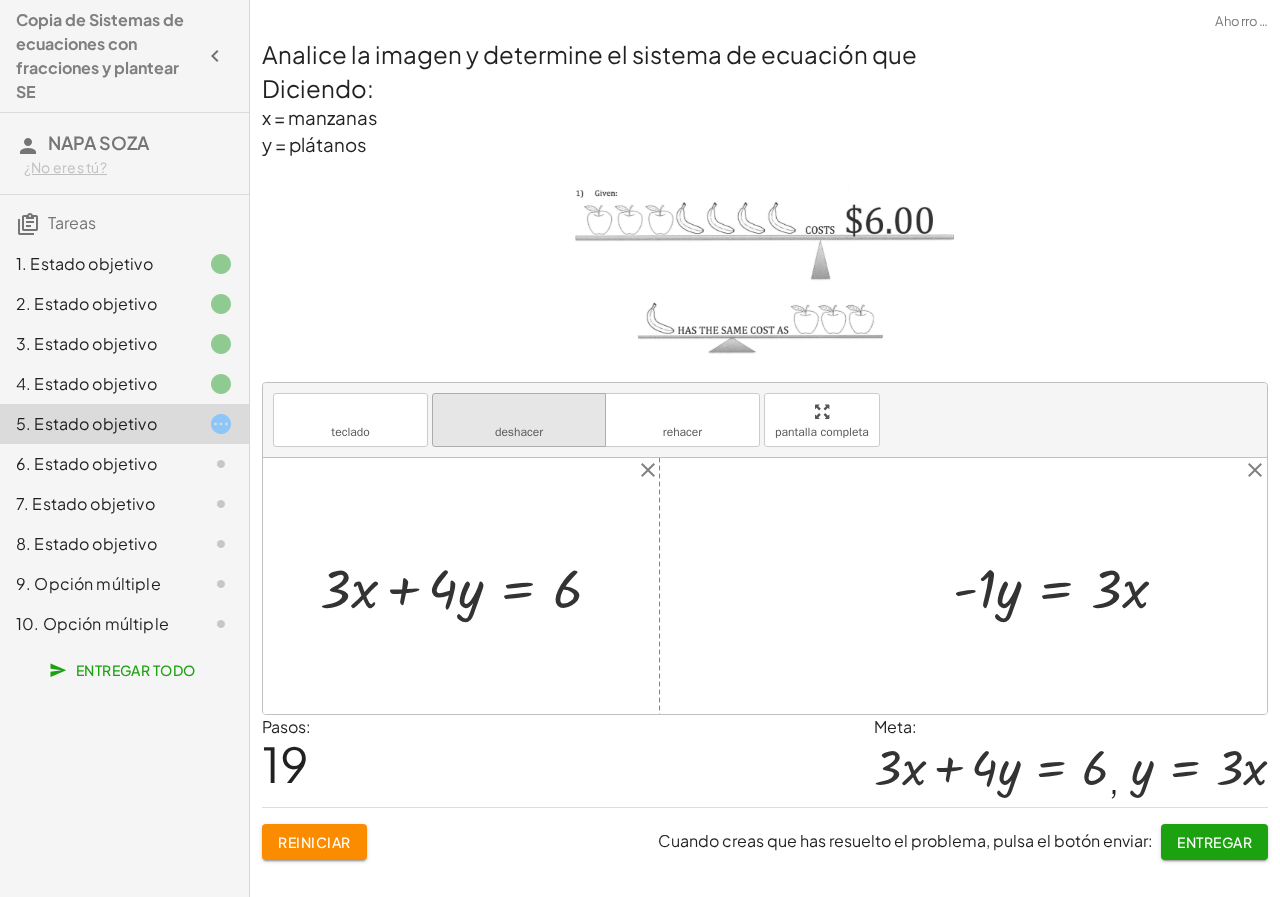 click on "deshacer deshacer" at bounding box center [519, 420] 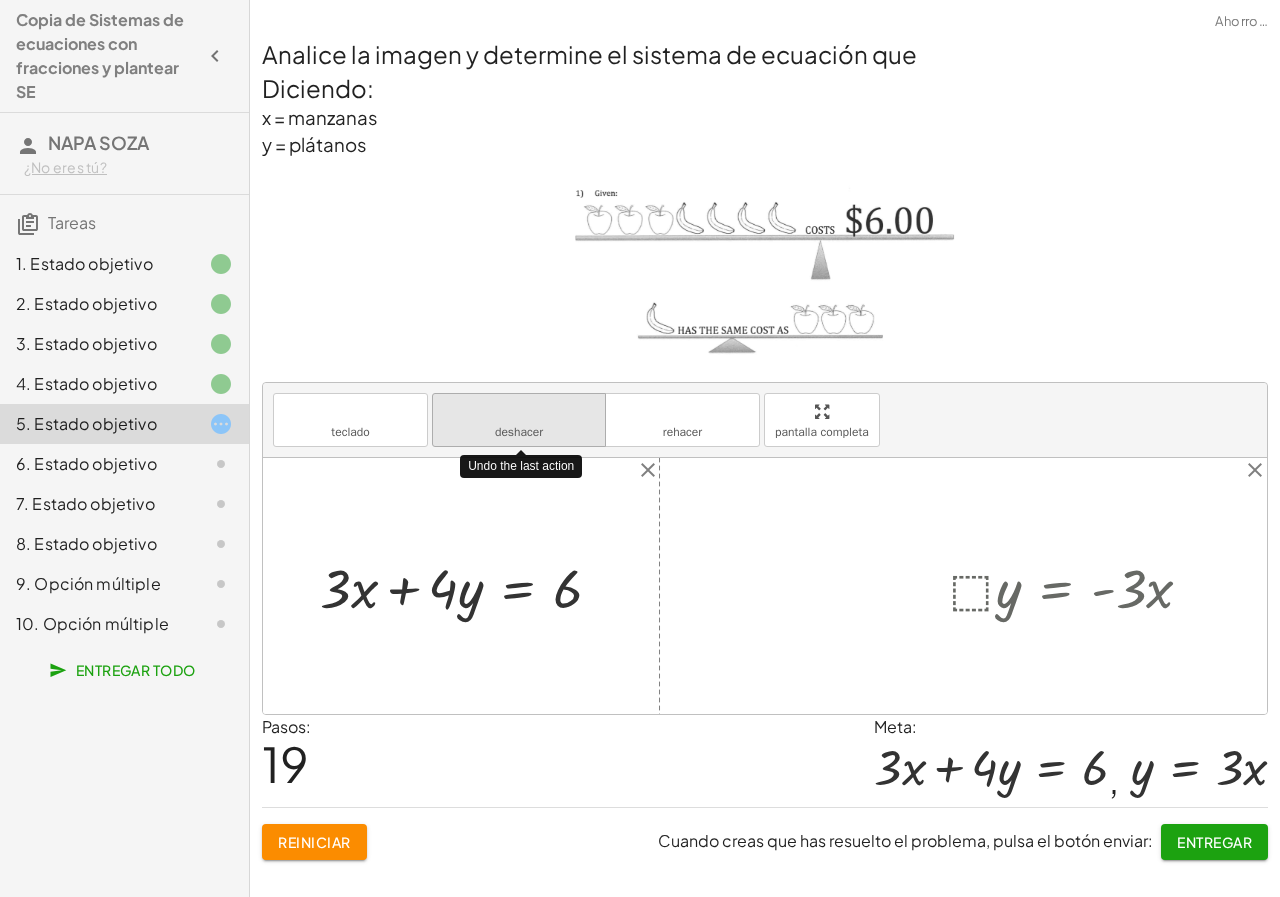 click on "deshacer deshacer" at bounding box center (519, 420) 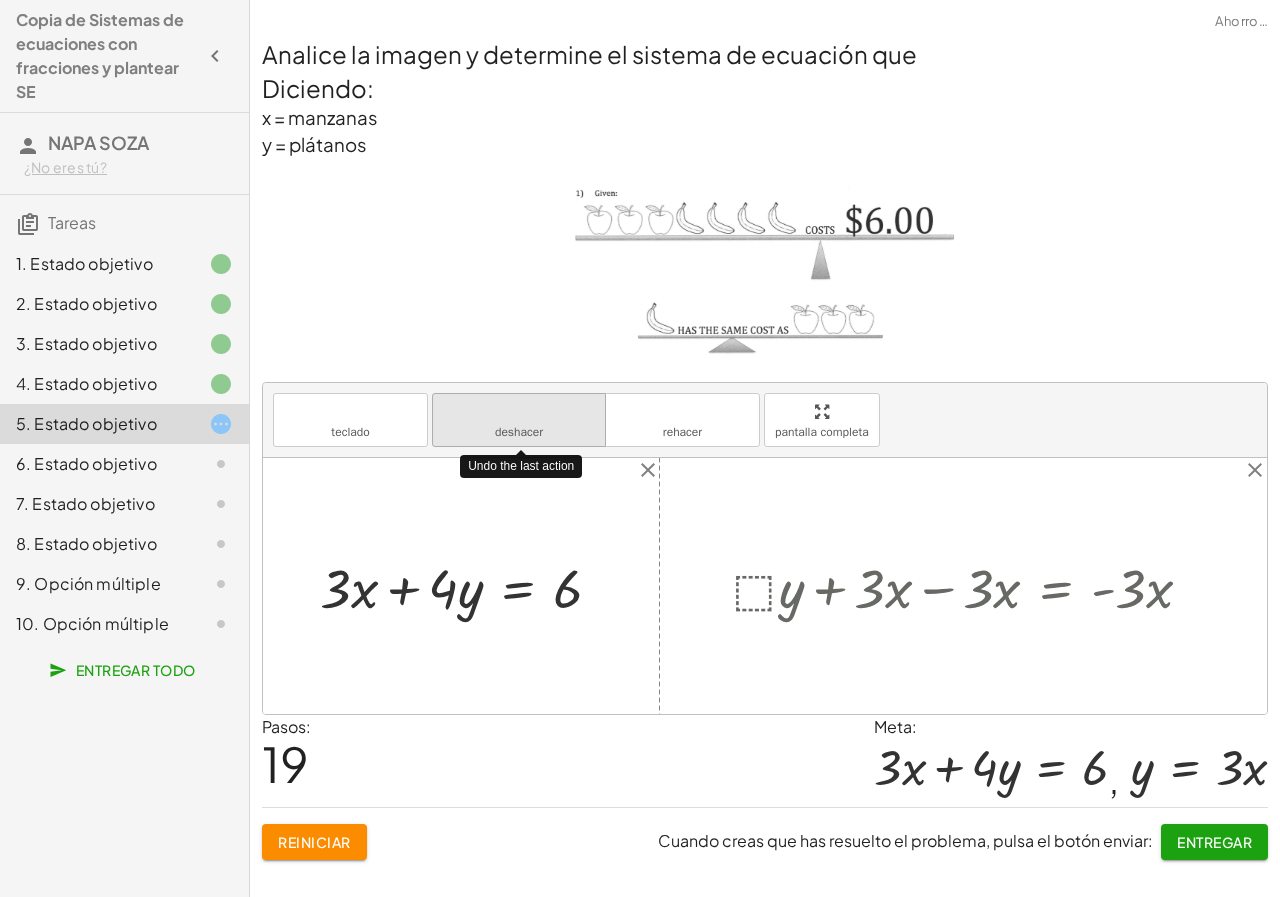 click on "deshacer deshacer" at bounding box center (519, 420) 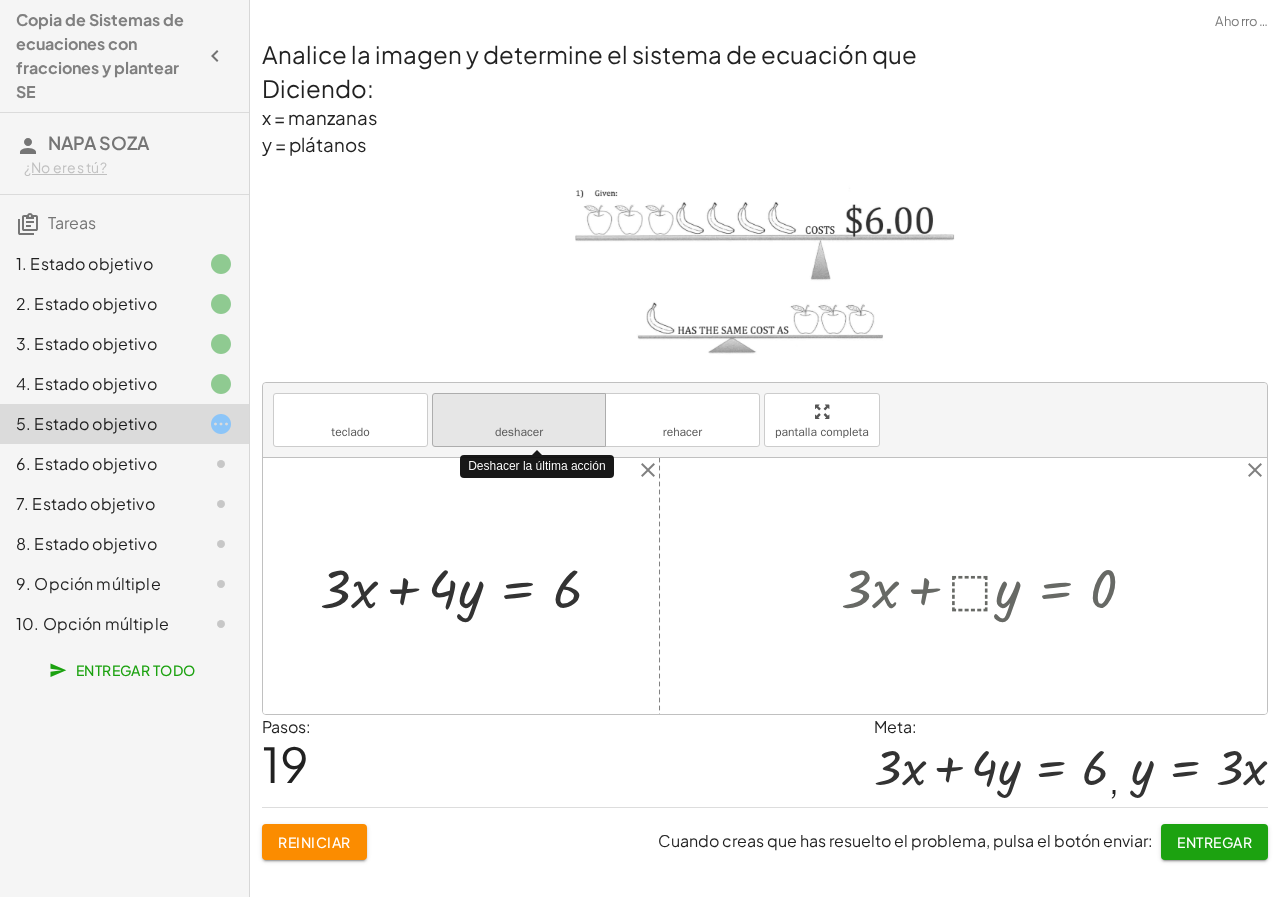 click on "deshacer deshacer" at bounding box center [519, 420] 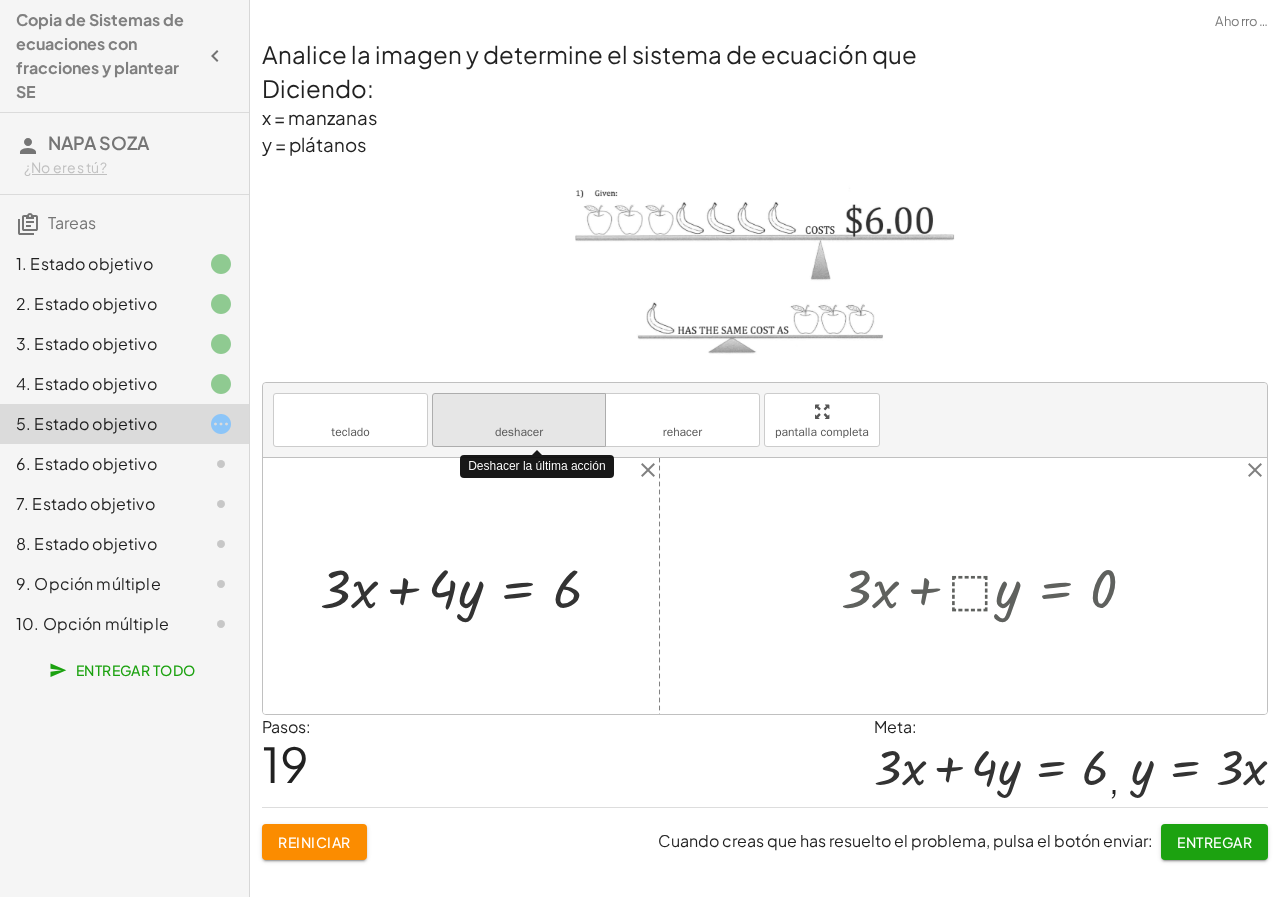 click on "deshacer deshacer" at bounding box center [519, 420] 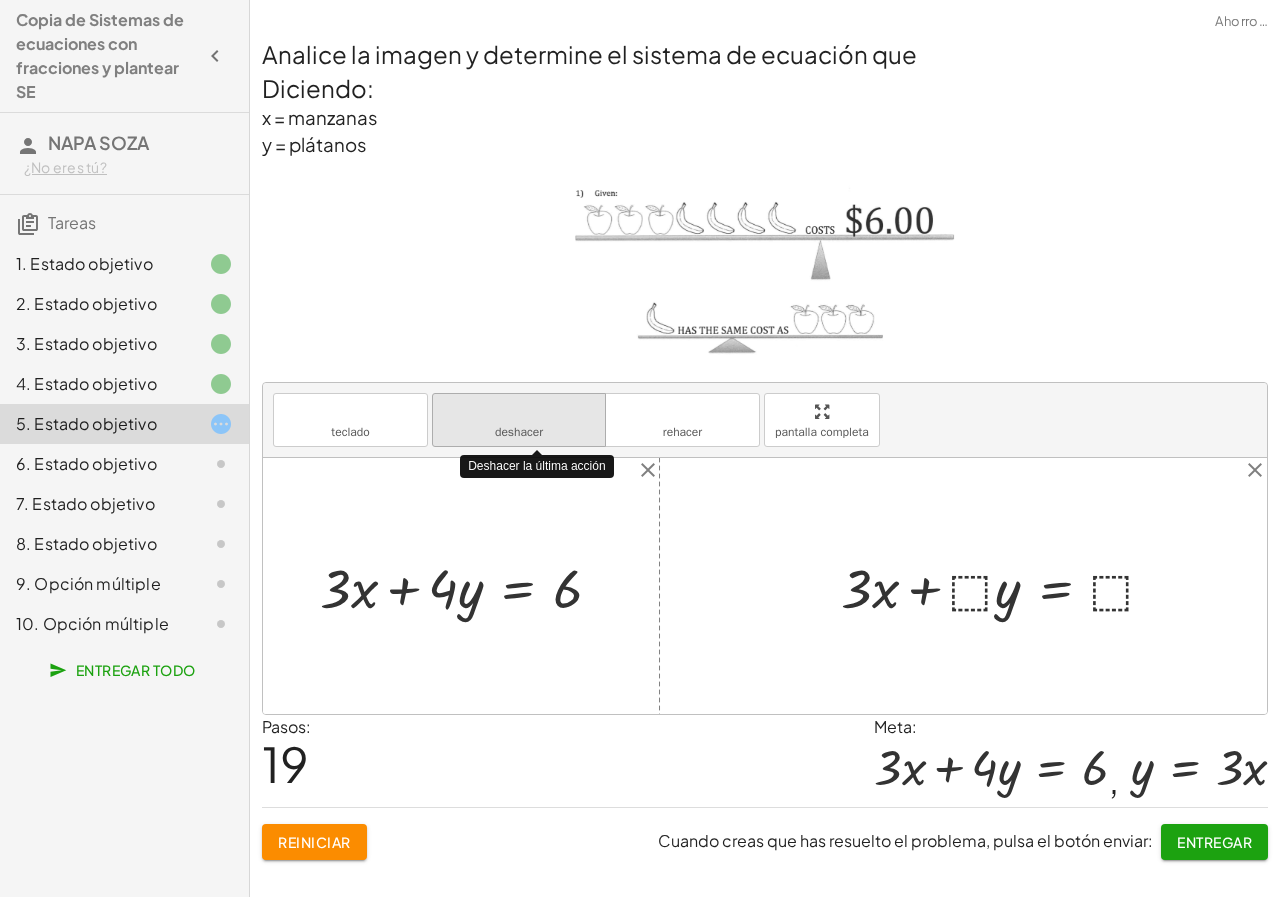 click on "deshacer deshacer" at bounding box center (519, 420) 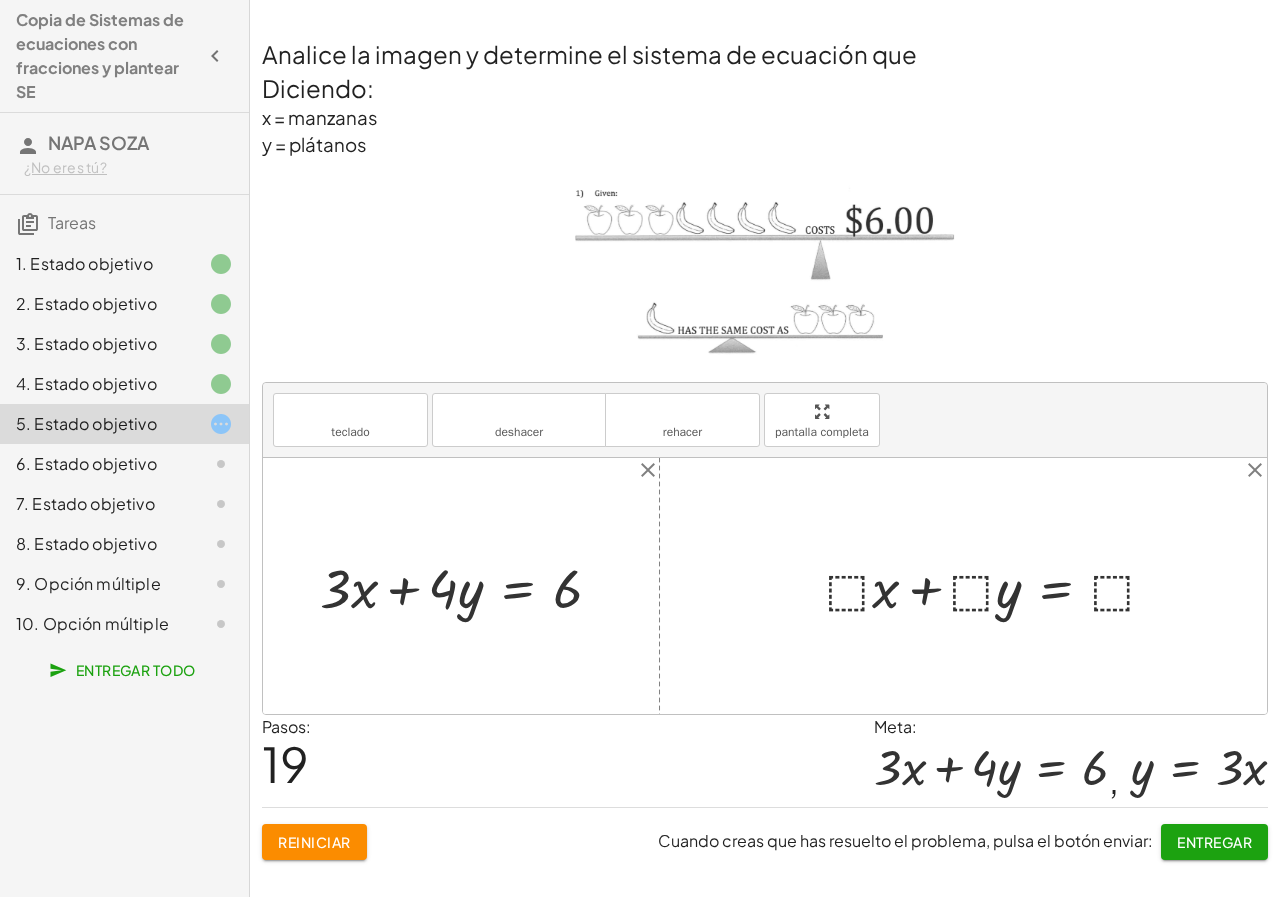 click at bounding box center [999, 586] 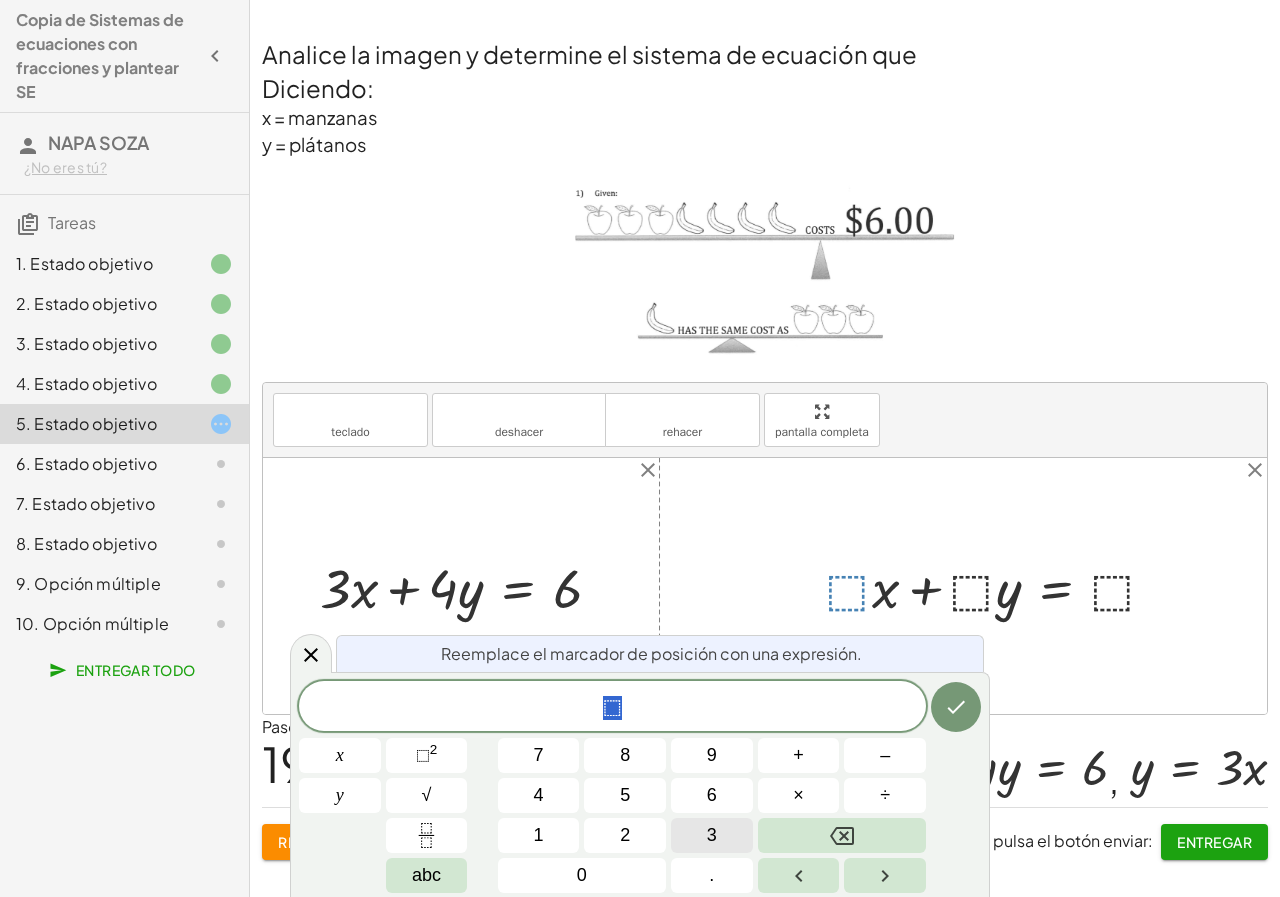 click on "3" at bounding box center (712, 835) 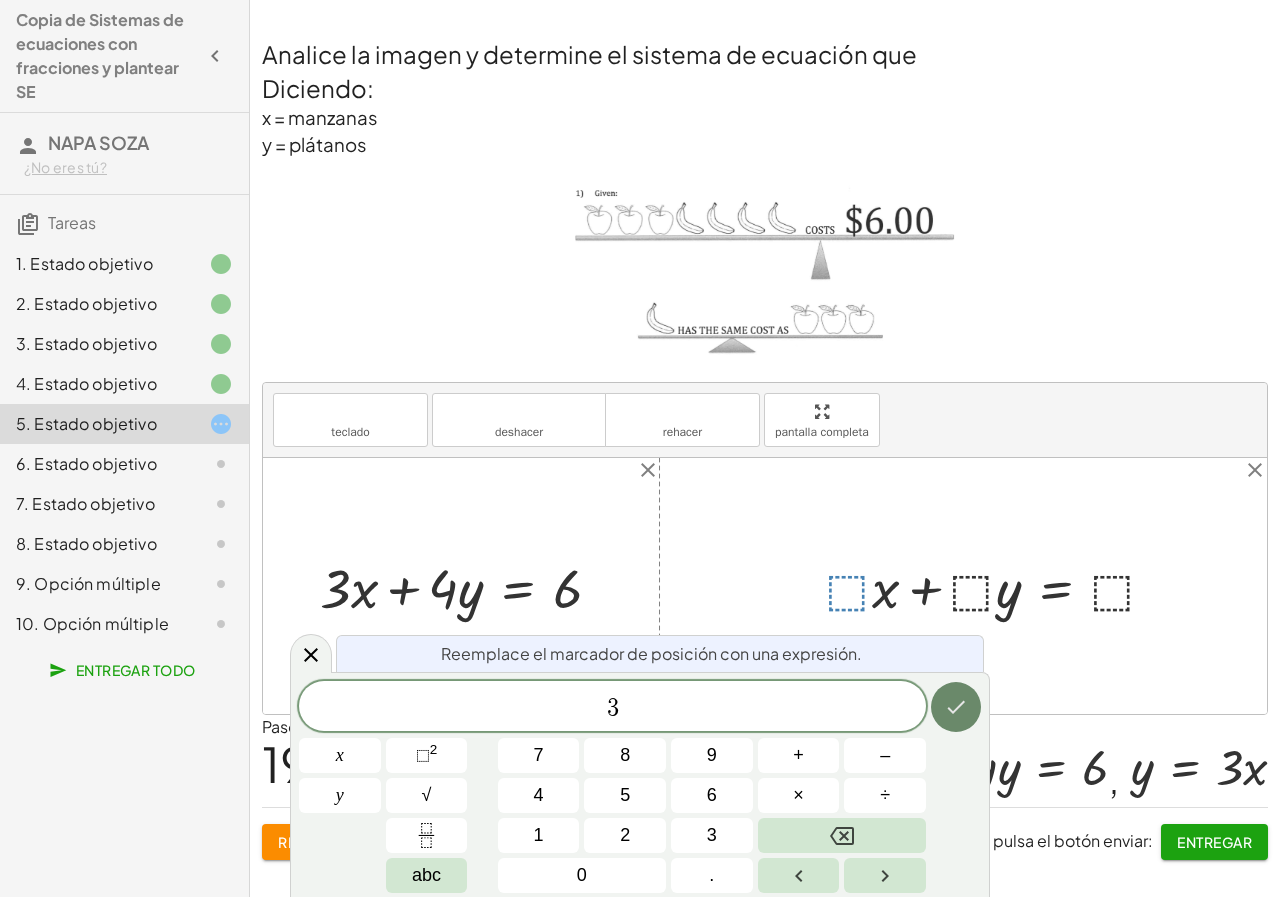 click 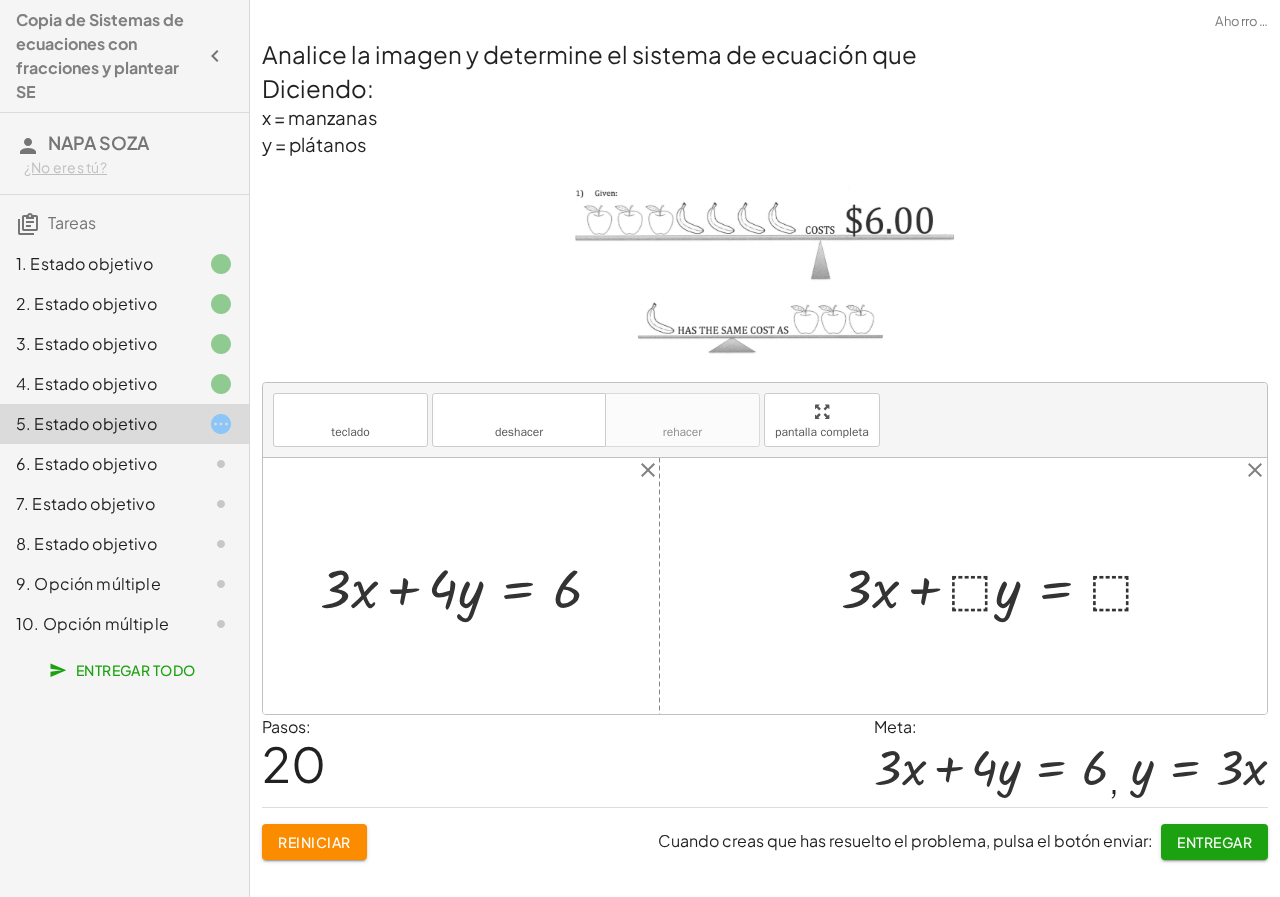 click at bounding box center (1006, 586) 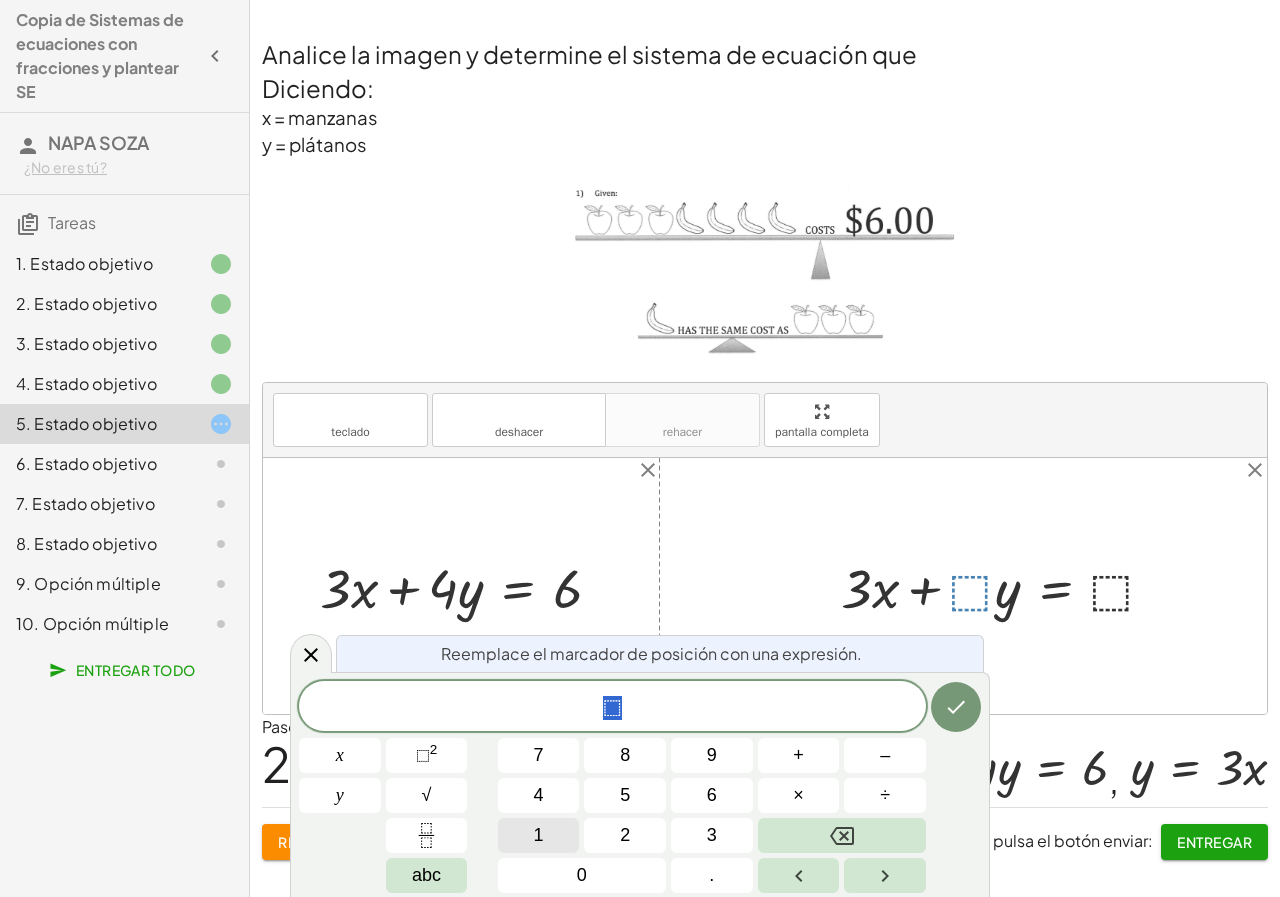 click on "1" at bounding box center [539, 835] 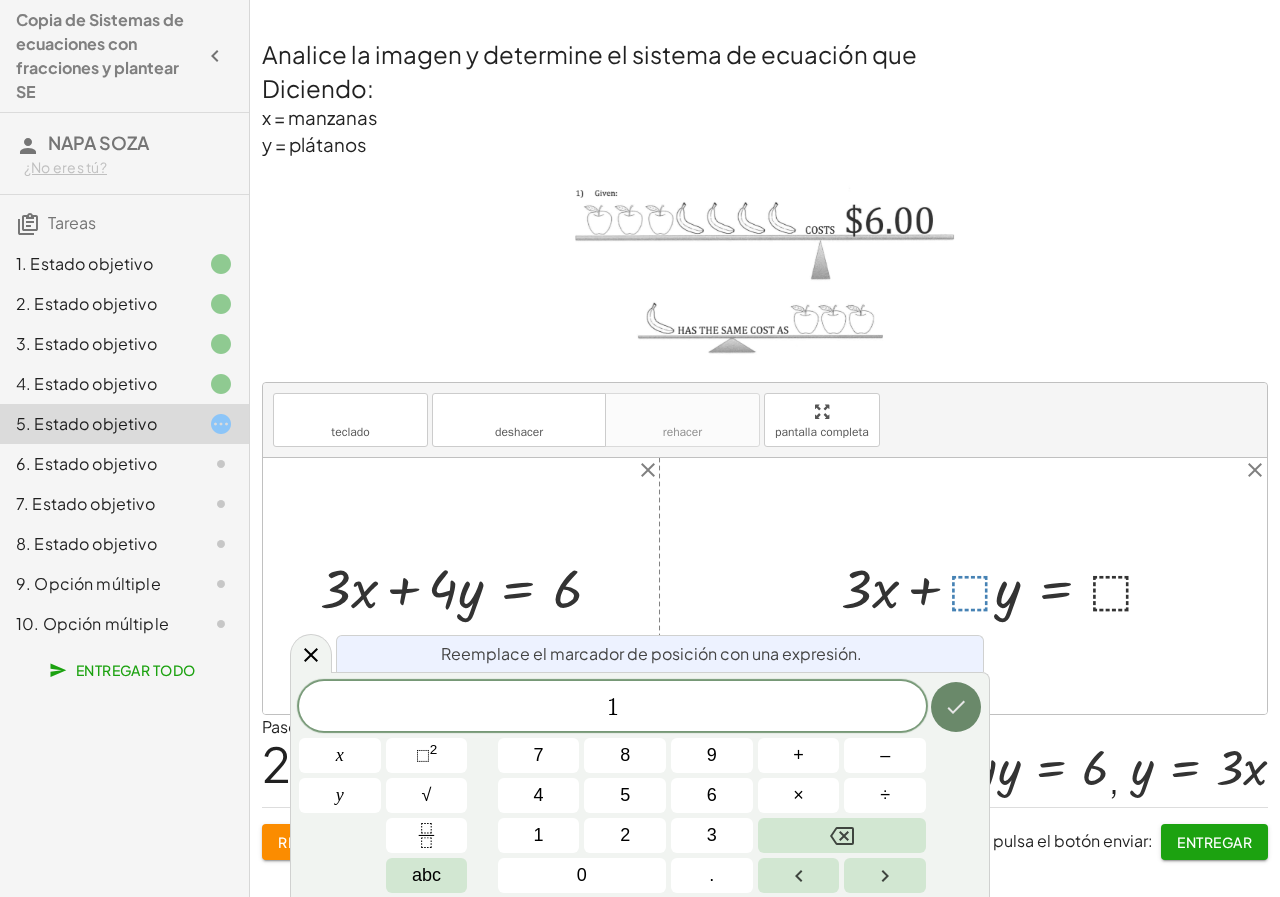 click 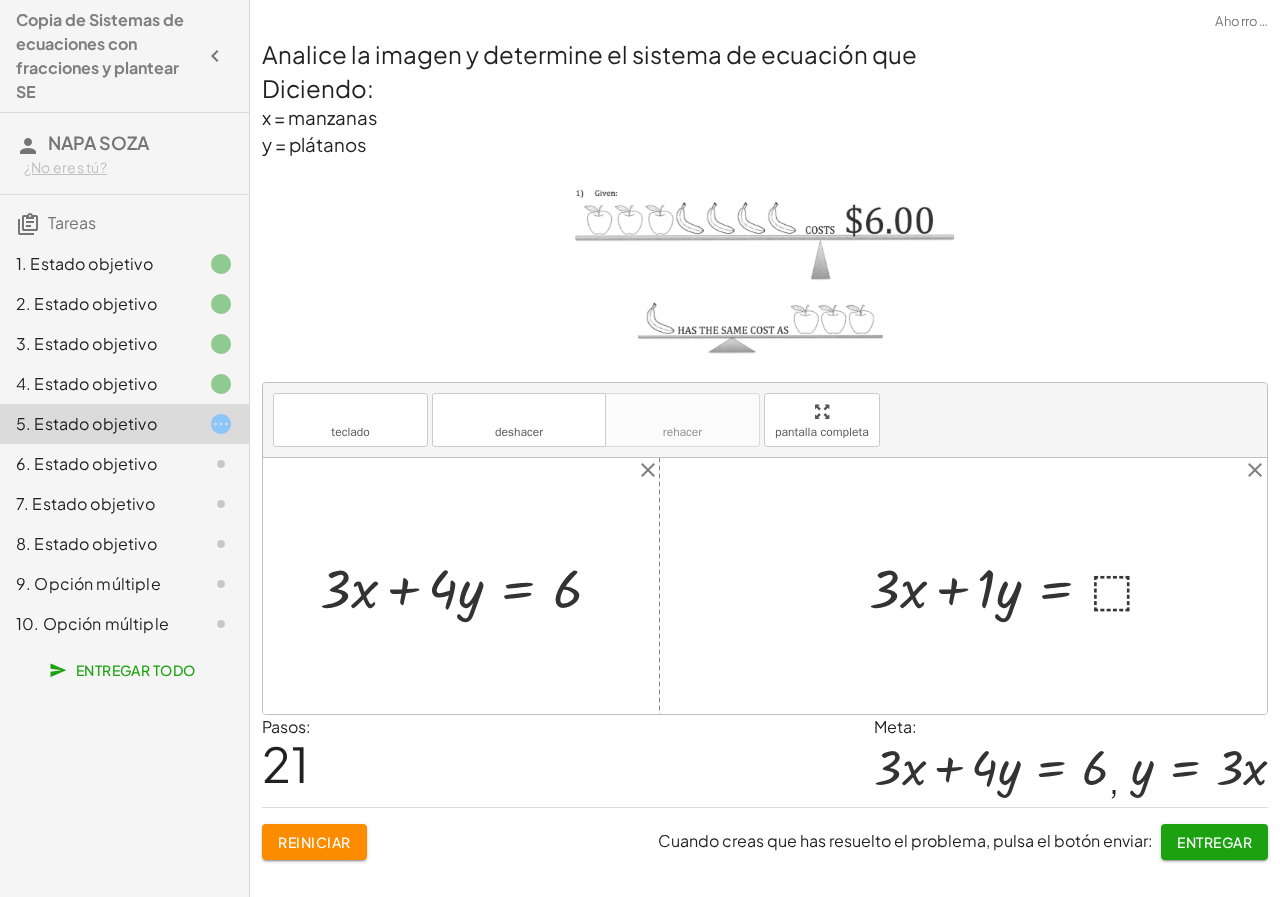 click at bounding box center [1020, 586] 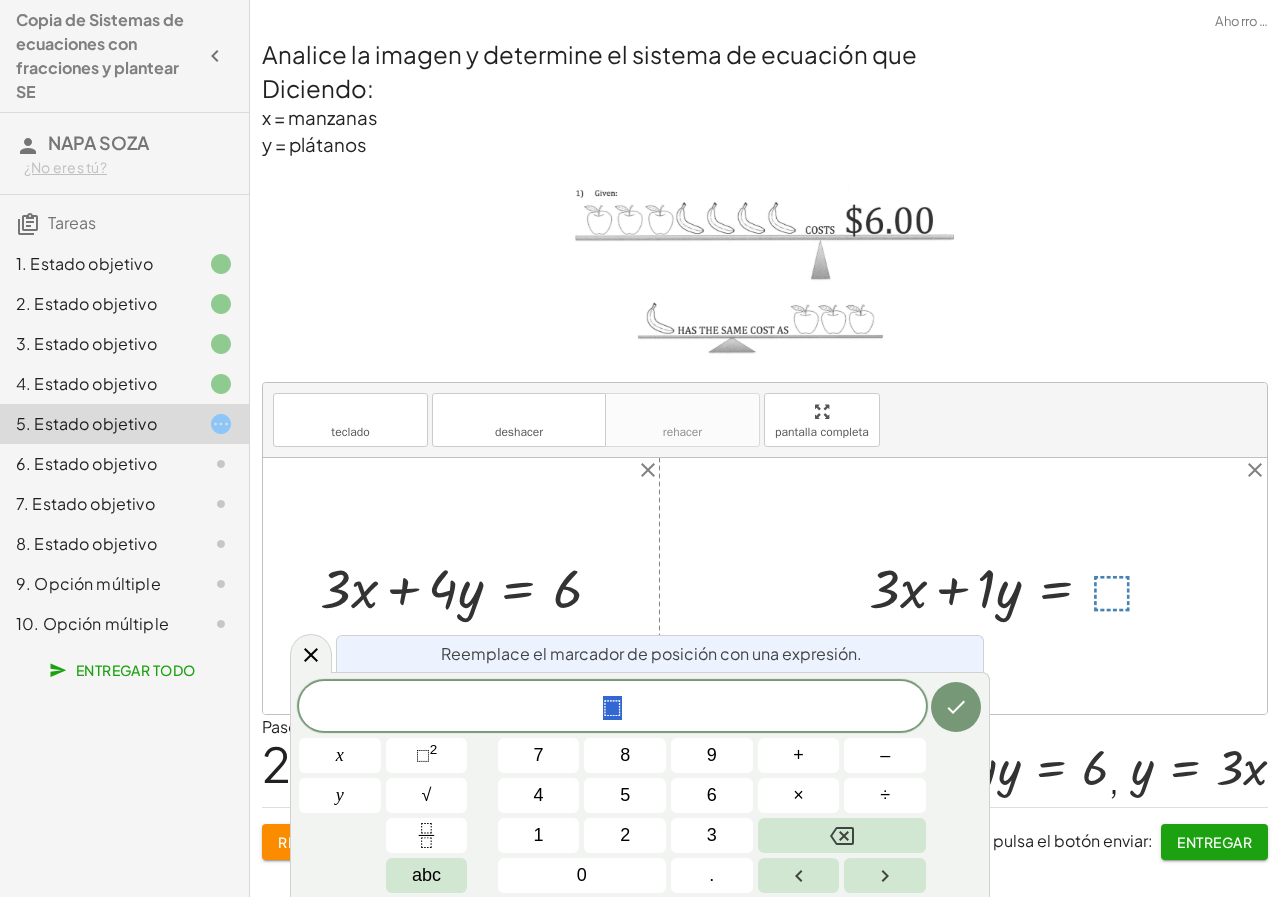 click at bounding box center [1020, 586] 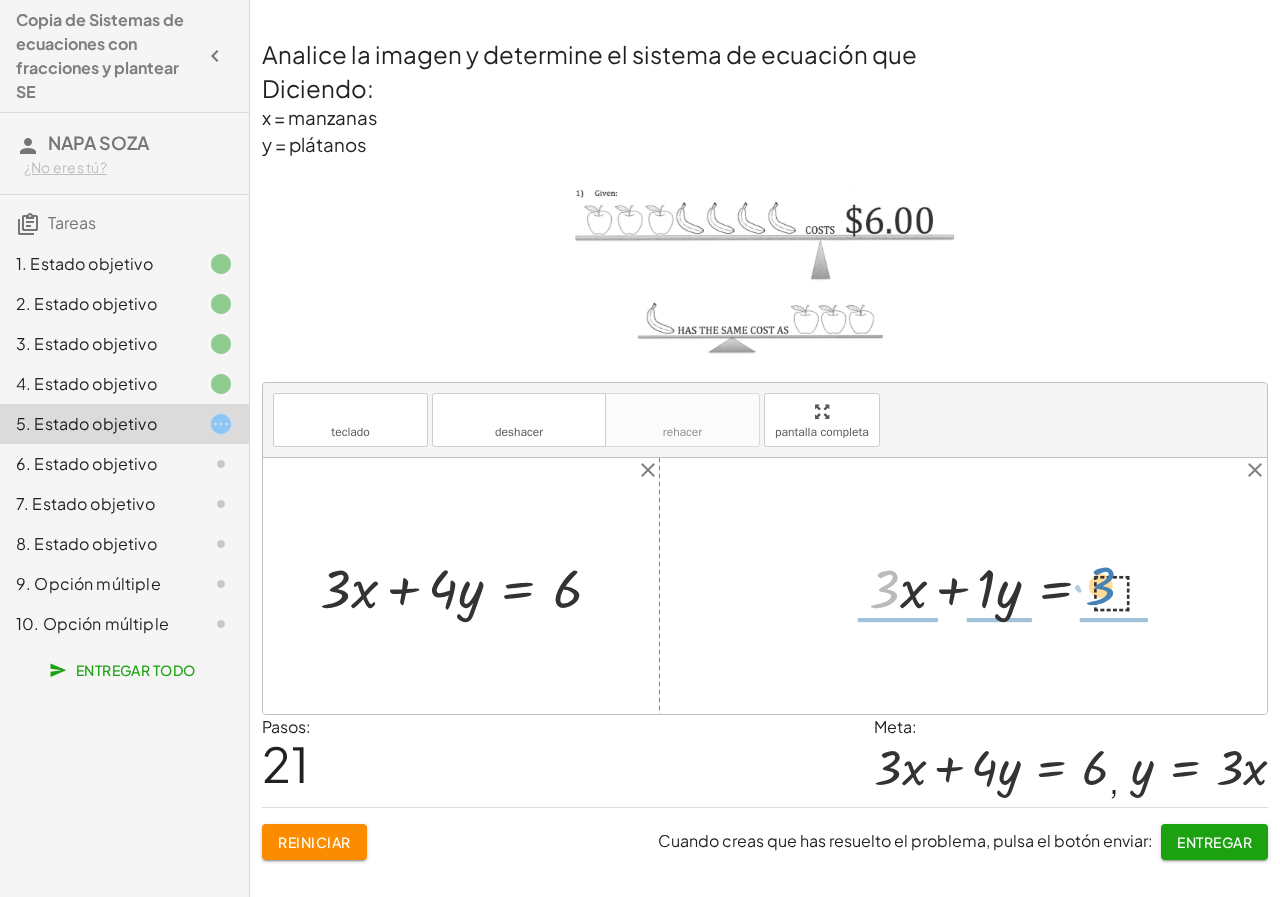 drag, startPoint x: 886, startPoint y: 597, endPoint x: 1102, endPoint y: 594, distance: 216.02083 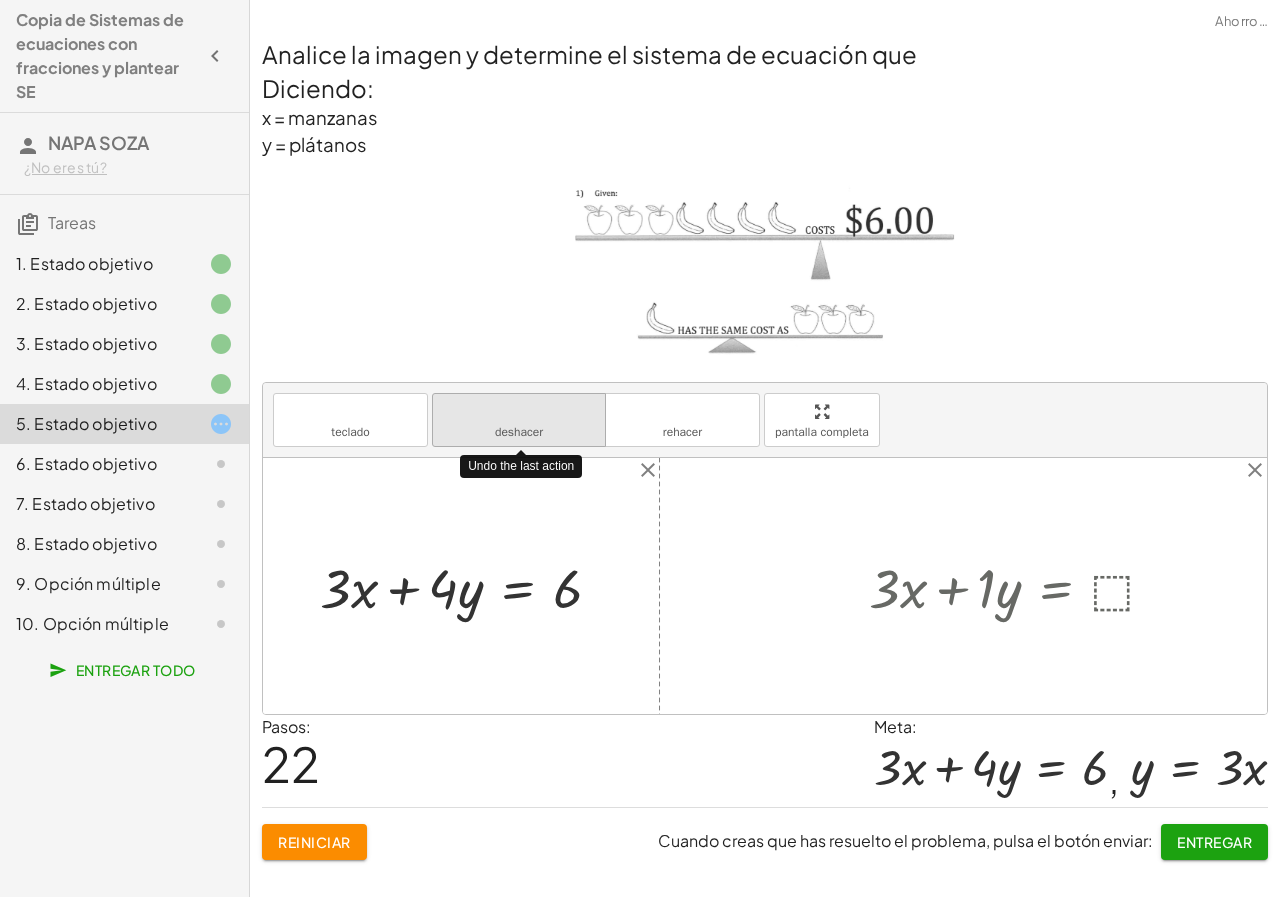 click on "deshacer" at bounding box center [519, 432] 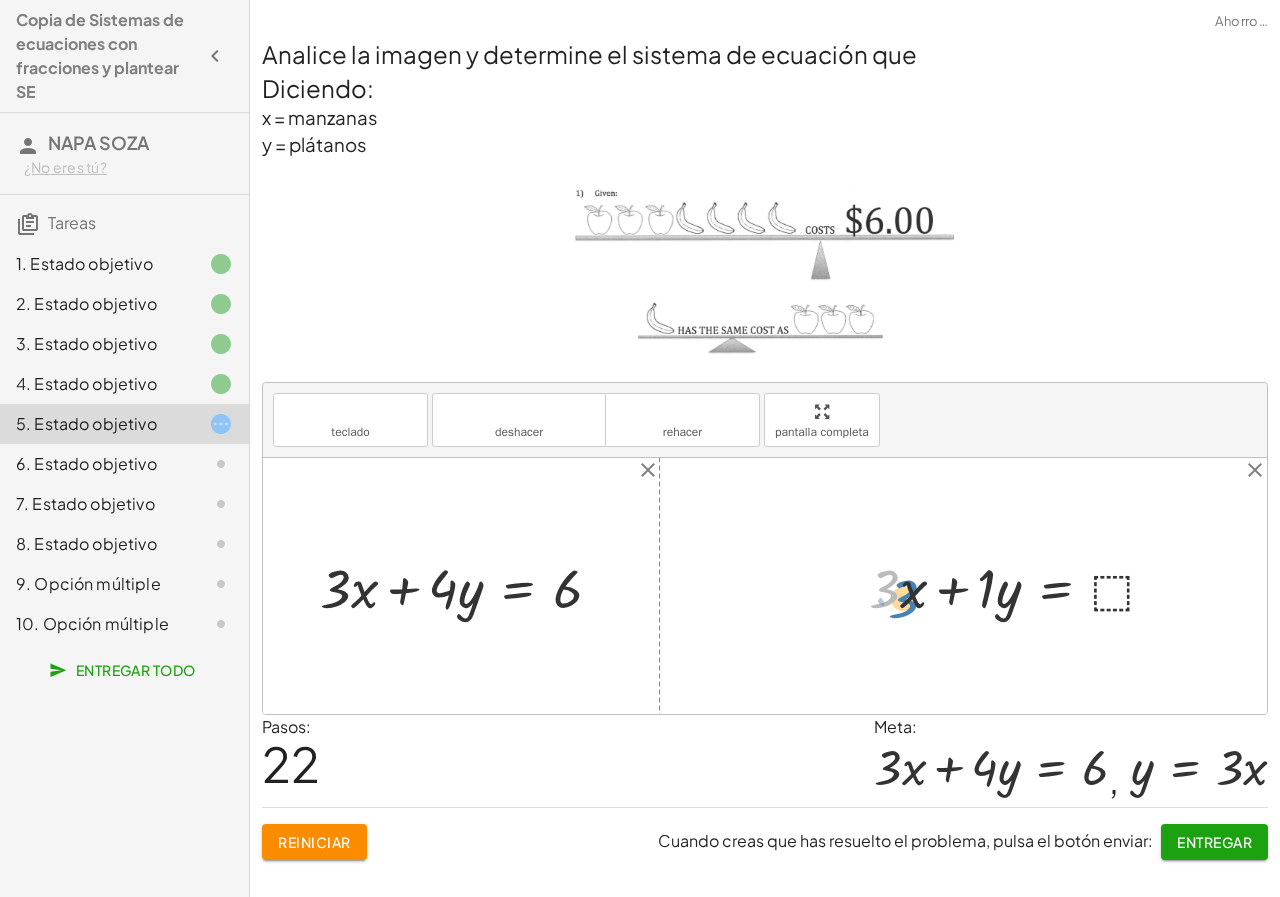 drag, startPoint x: 891, startPoint y: 583, endPoint x: 918, endPoint y: 593, distance: 28.79236 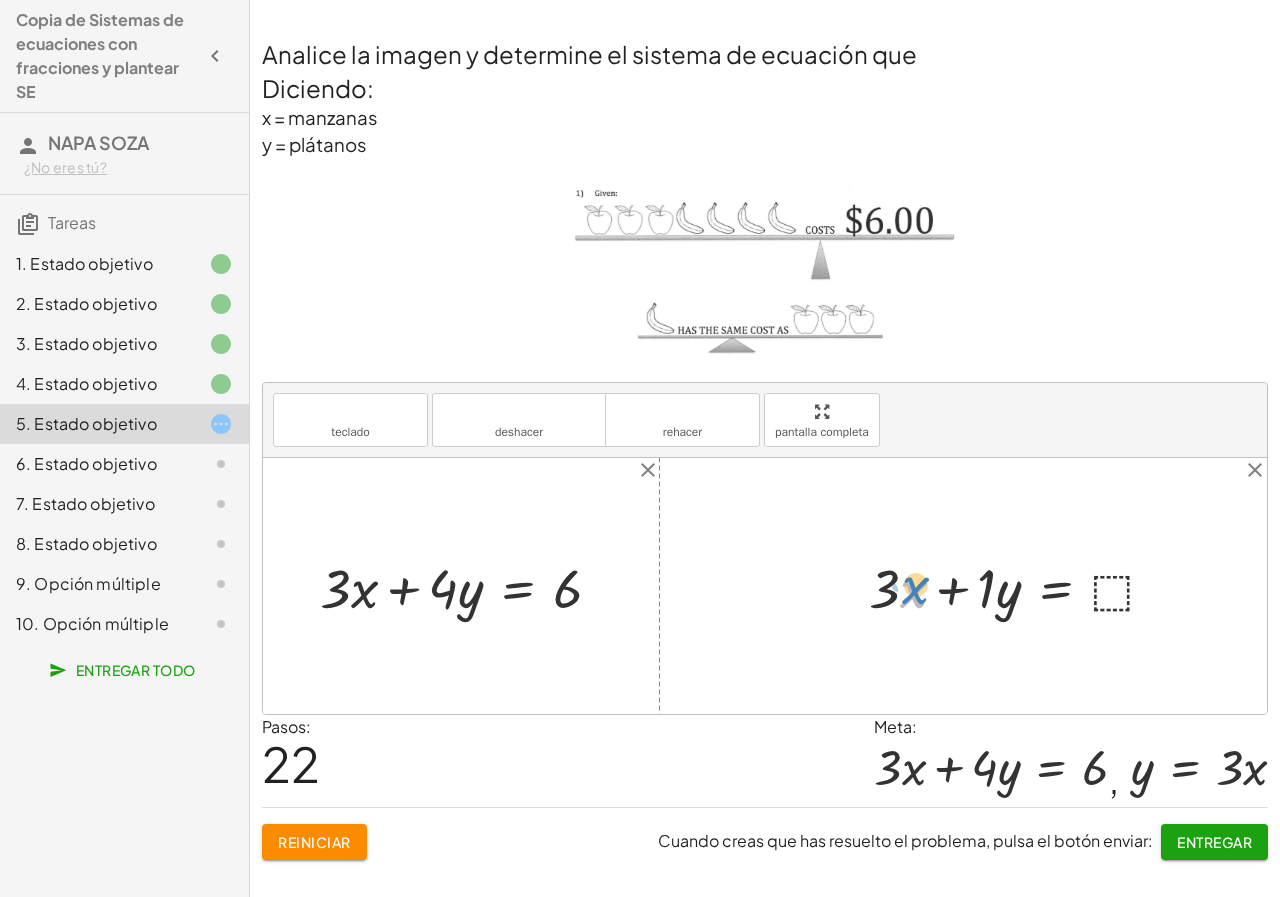 click at bounding box center [1020, 586] 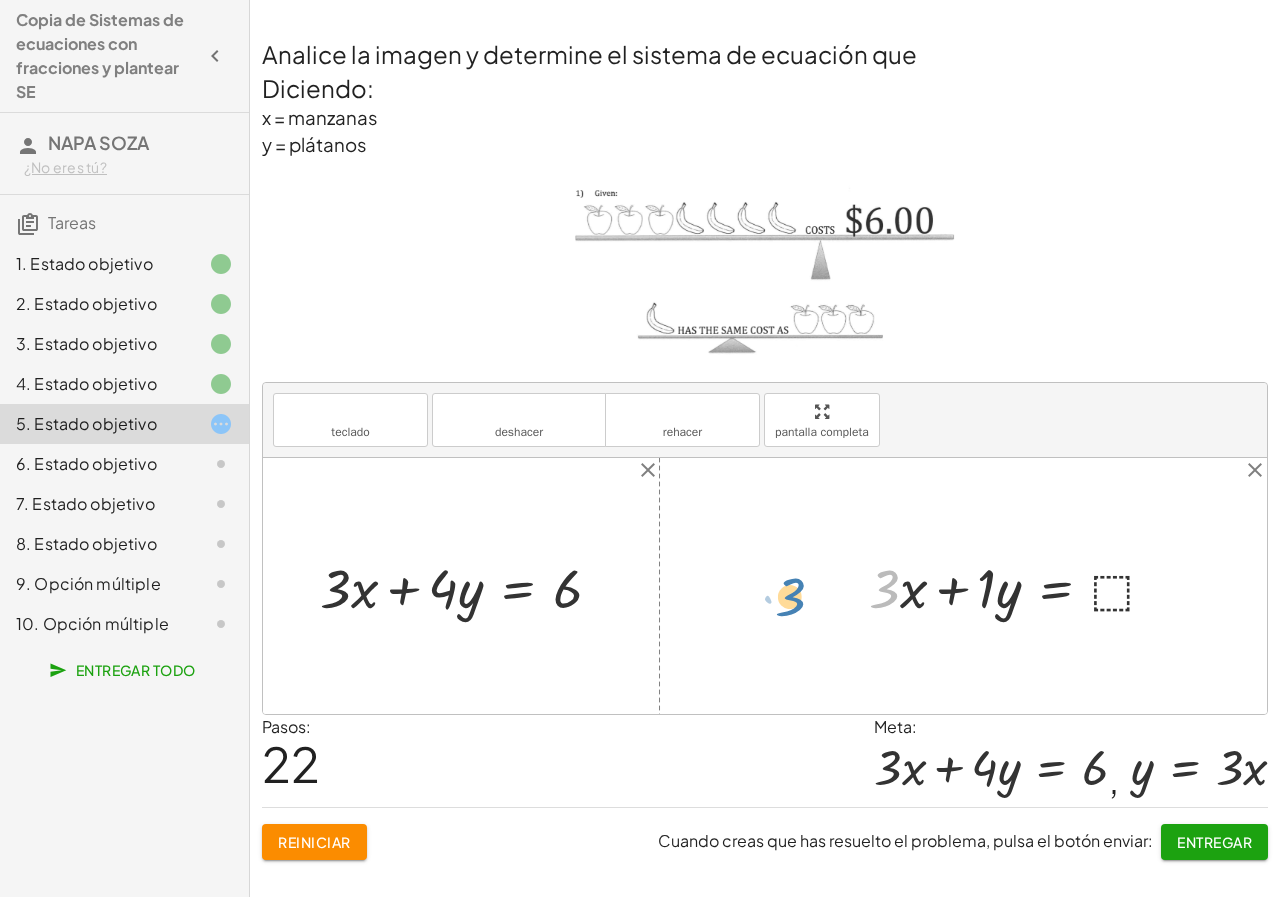 drag, startPoint x: 885, startPoint y: 580, endPoint x: 791, endPoint y: 588, distance: 94.33981 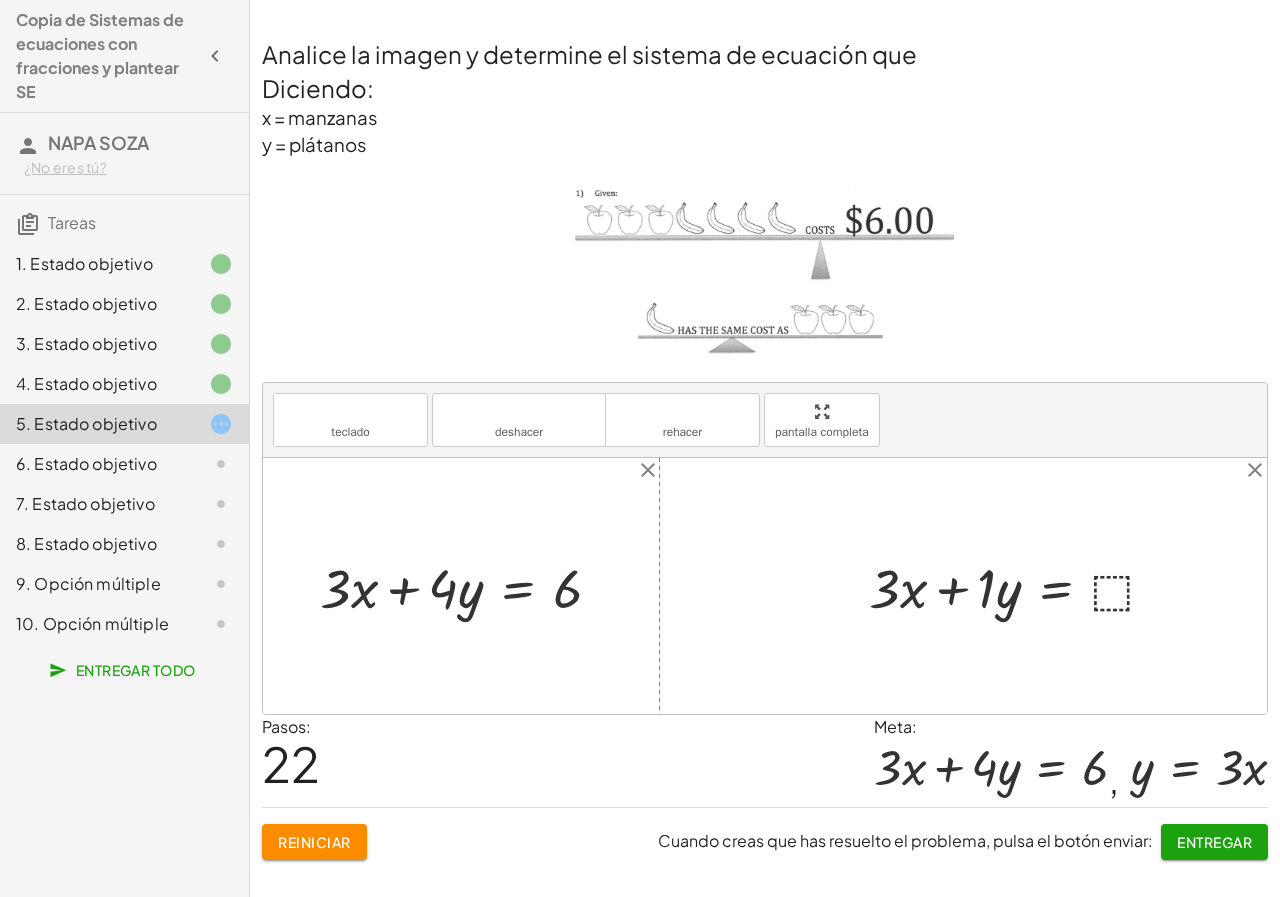 drag, startPoint x: 858, startPoint y: 584, endPoint x: 883, endPoint y: 592, distance: 26.24881 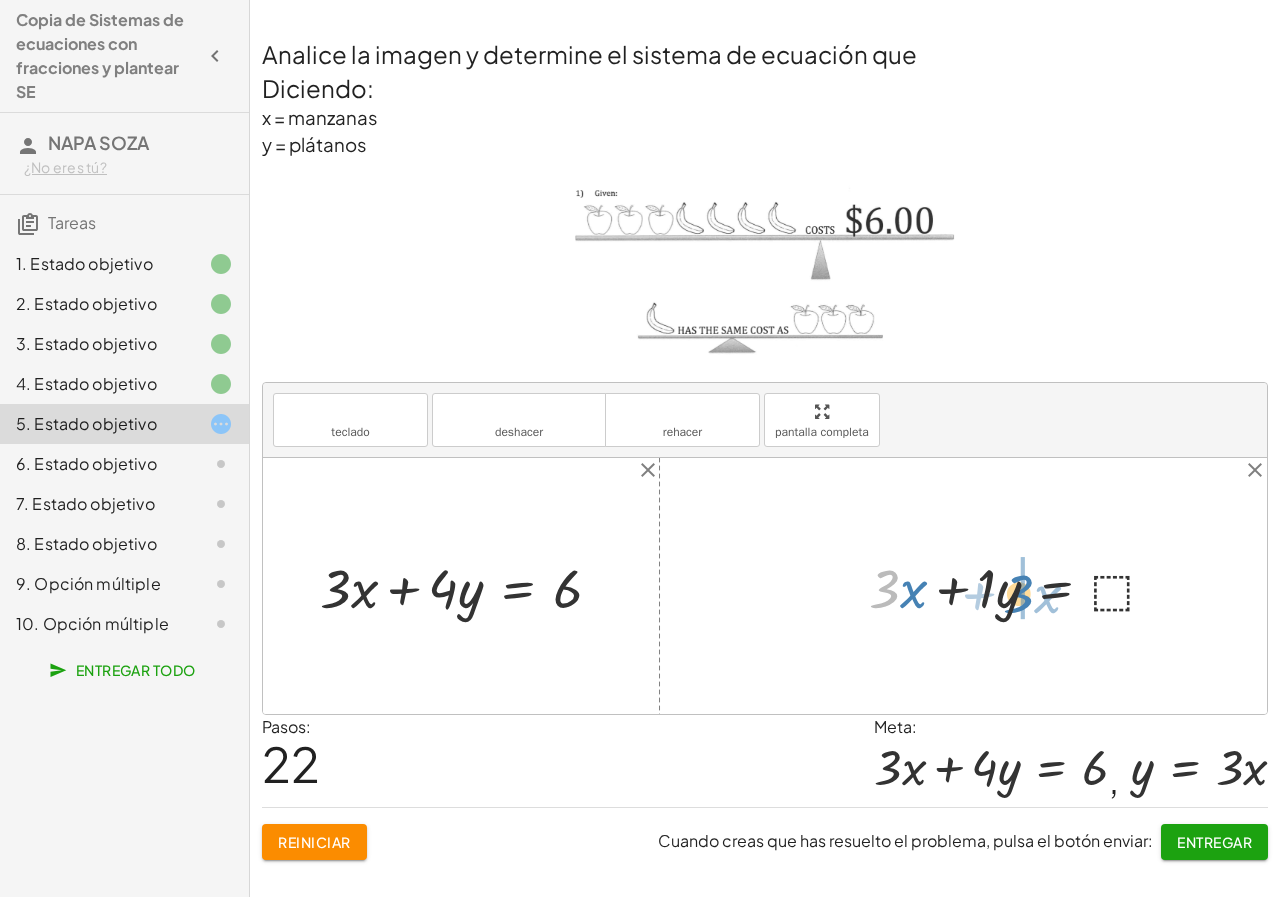 drag, startPoint x: 883, startPoint y: 592, endPoint x: 1017, endPoint y: 597, distance: 134.09325 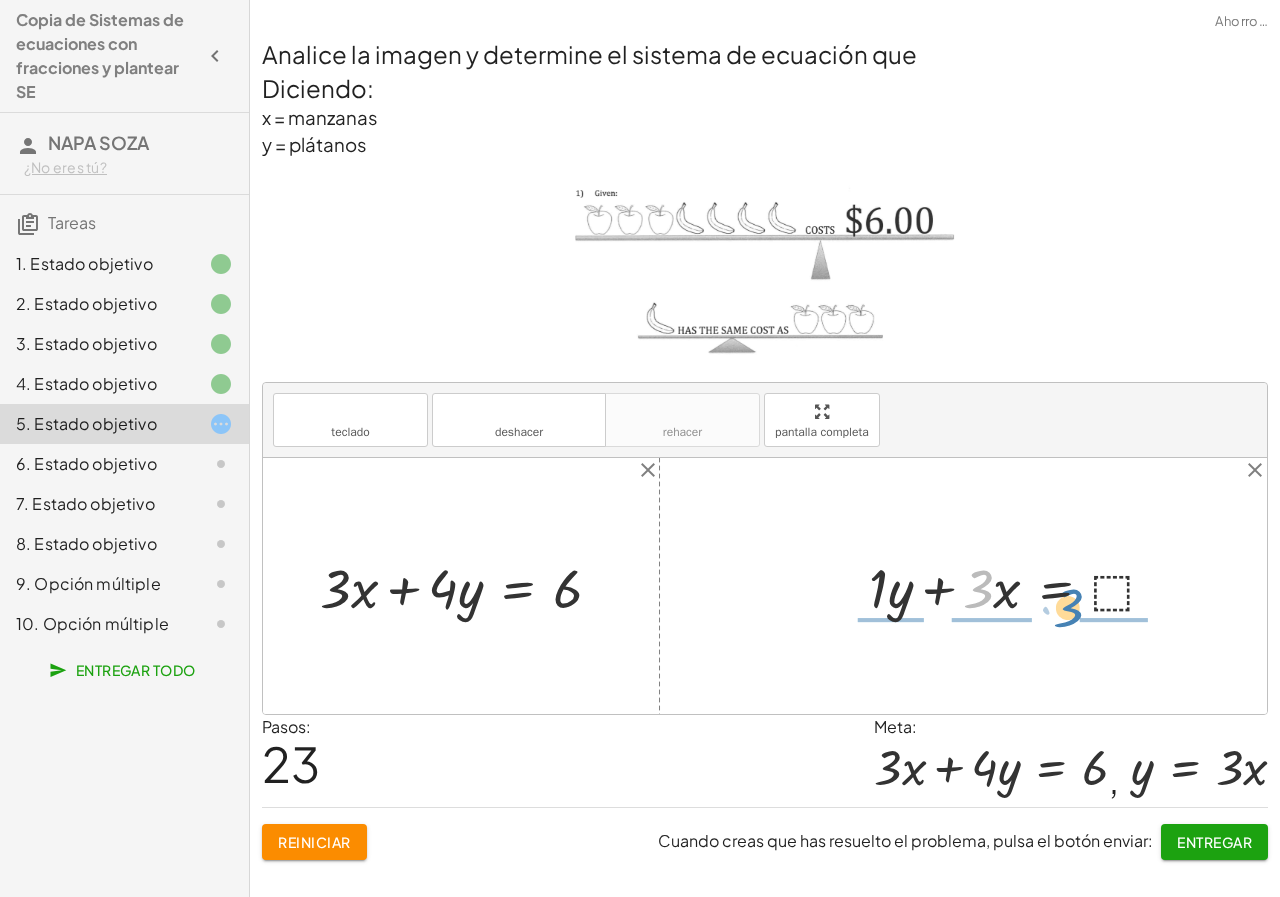 drag, startPoint x: 1020, startPoint y: 590, endPoint x: 1094, endPoint y: 587, distance: 74.06078 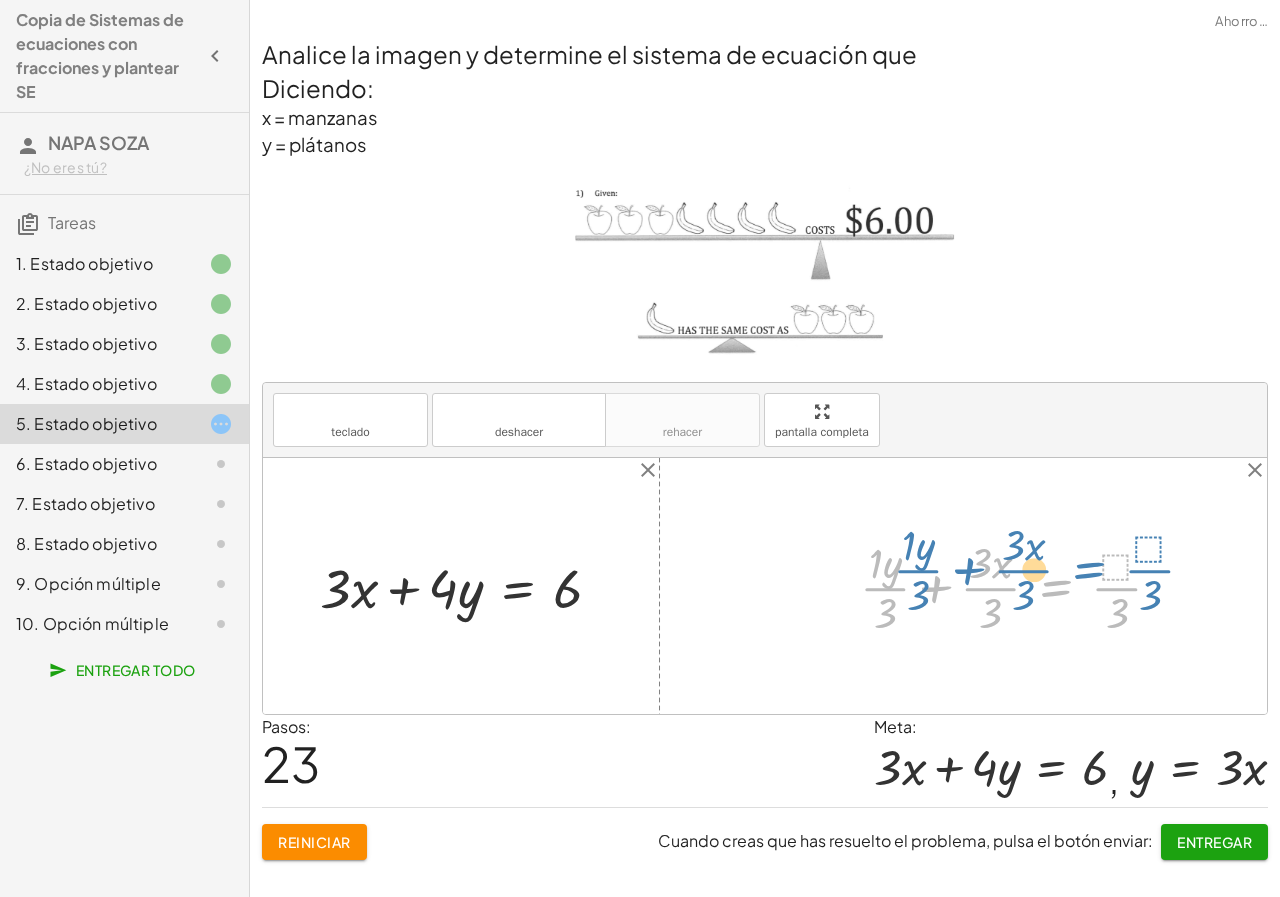 drag, startPoint x: 1094, startPoint y: 587, endPoint x: 1120, endPoint y: 575, distance: 28.635643 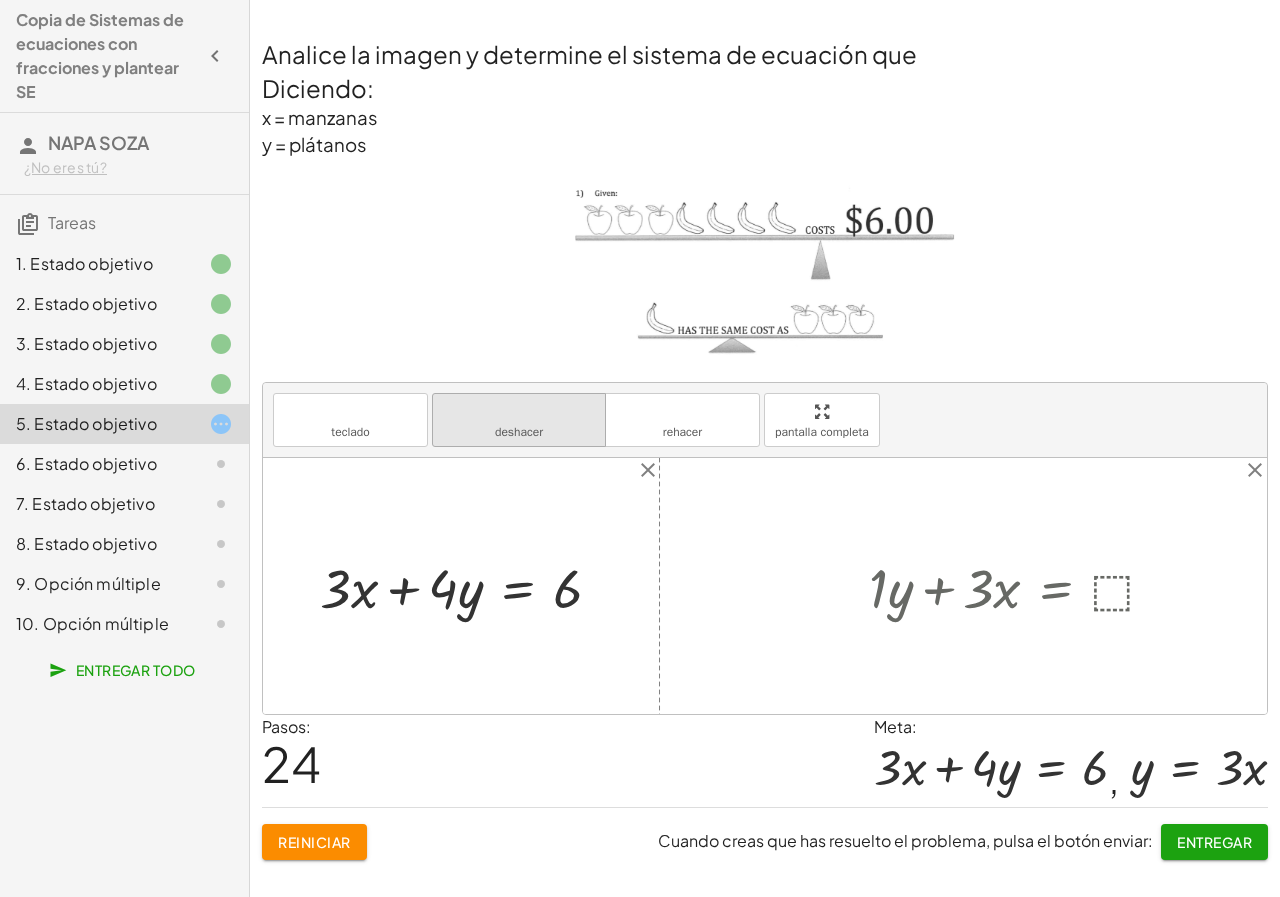 click on "deshacer deshacer" at bounding box center (519, 420) 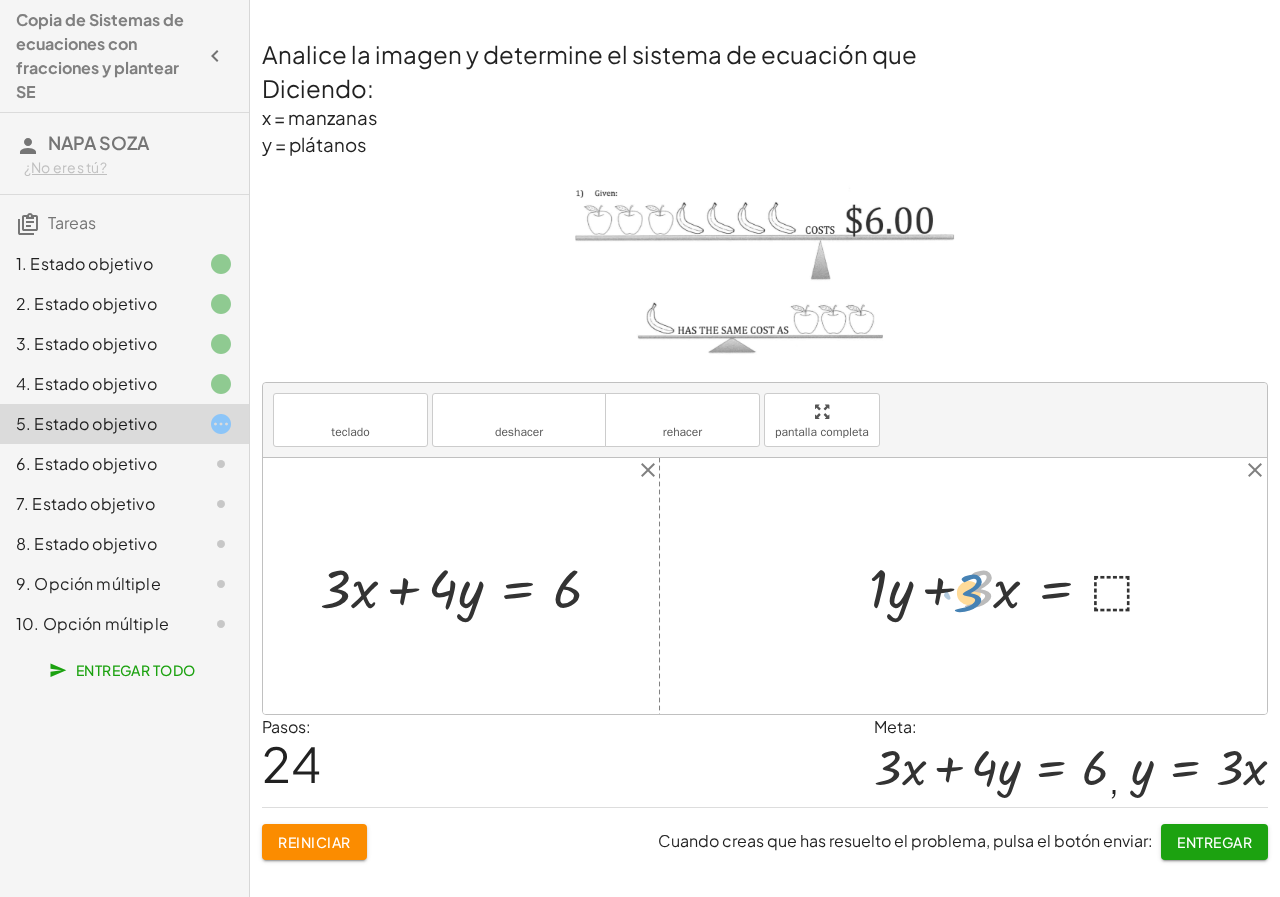 drag, startPoint x: 969, startPoint y: 589, endPoint x: 957, endPoint y: 595, distance: 13.416408 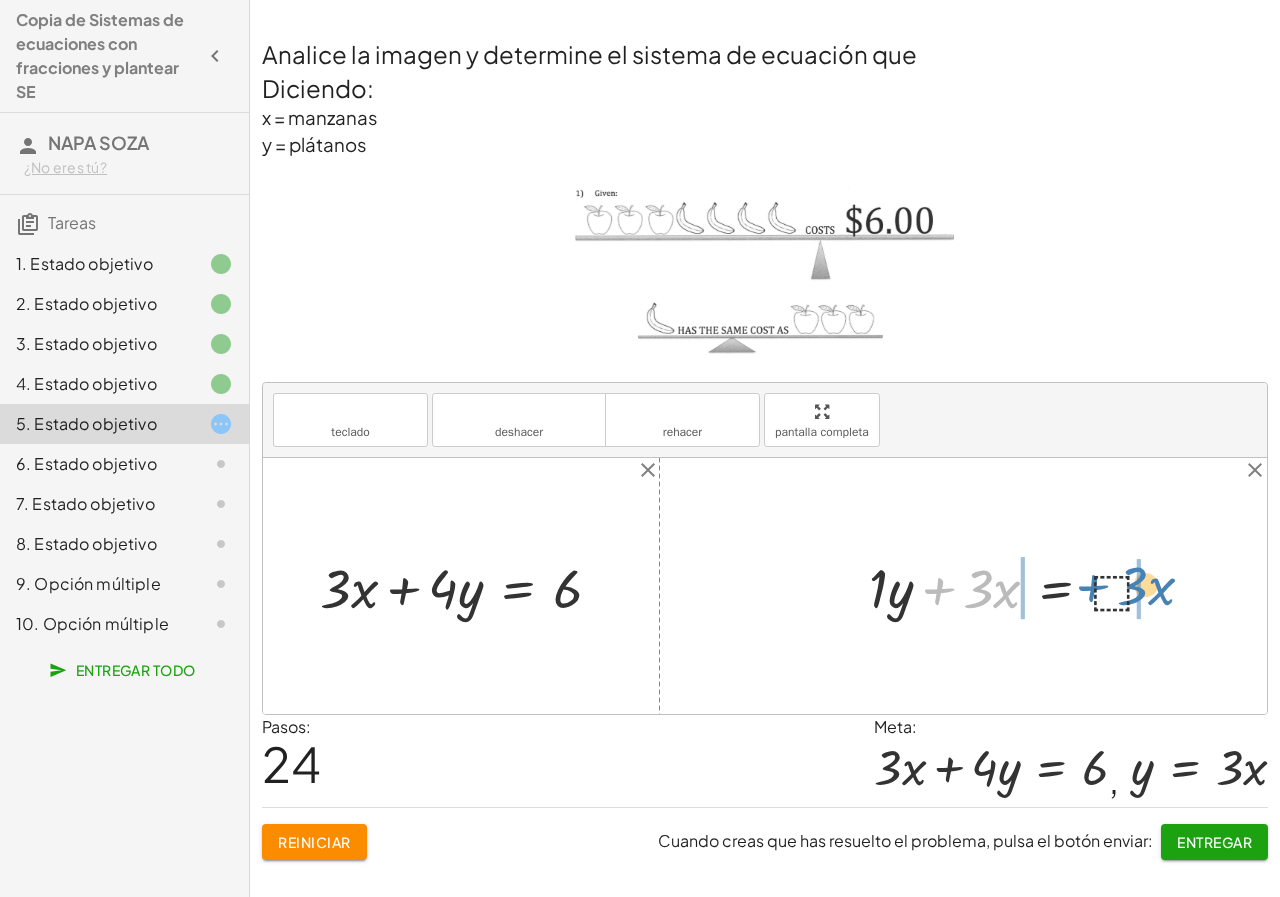 drag, startPoint x: 931, startPoint y: 586, endPoint x: 1085, endPoint y: 583, distance: 154.02922 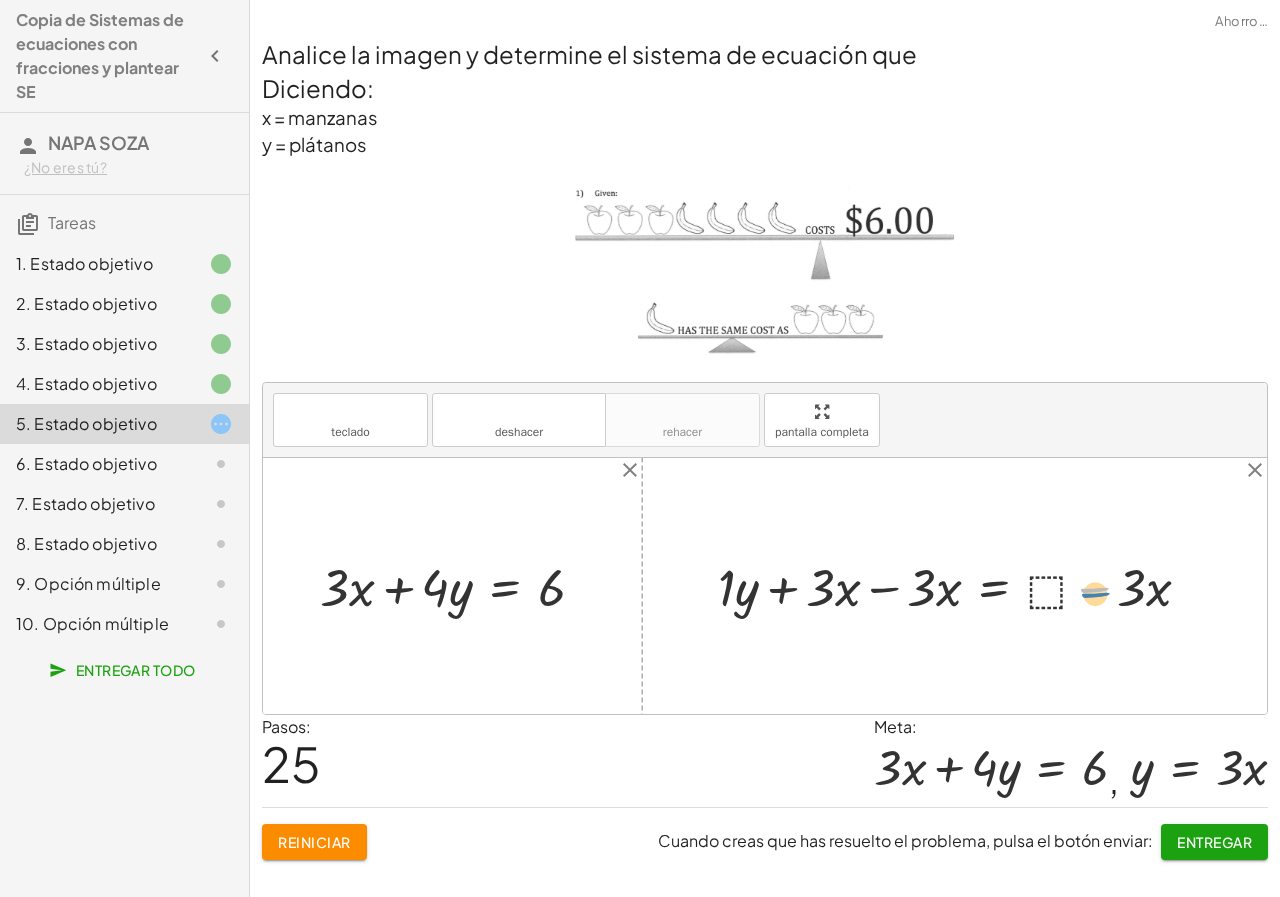 click at bounding box center (962, 586) 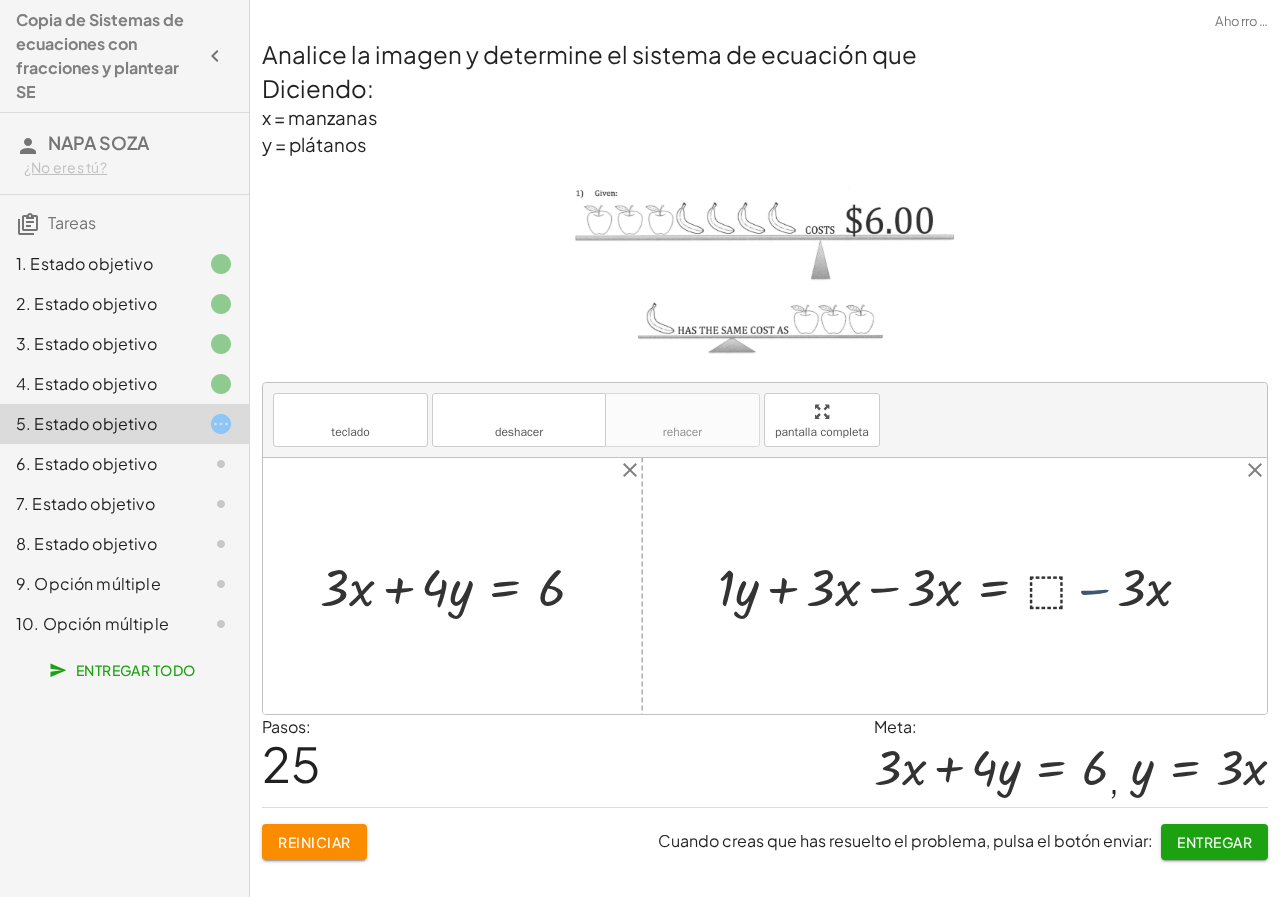 click at bounding box center (962, 586) 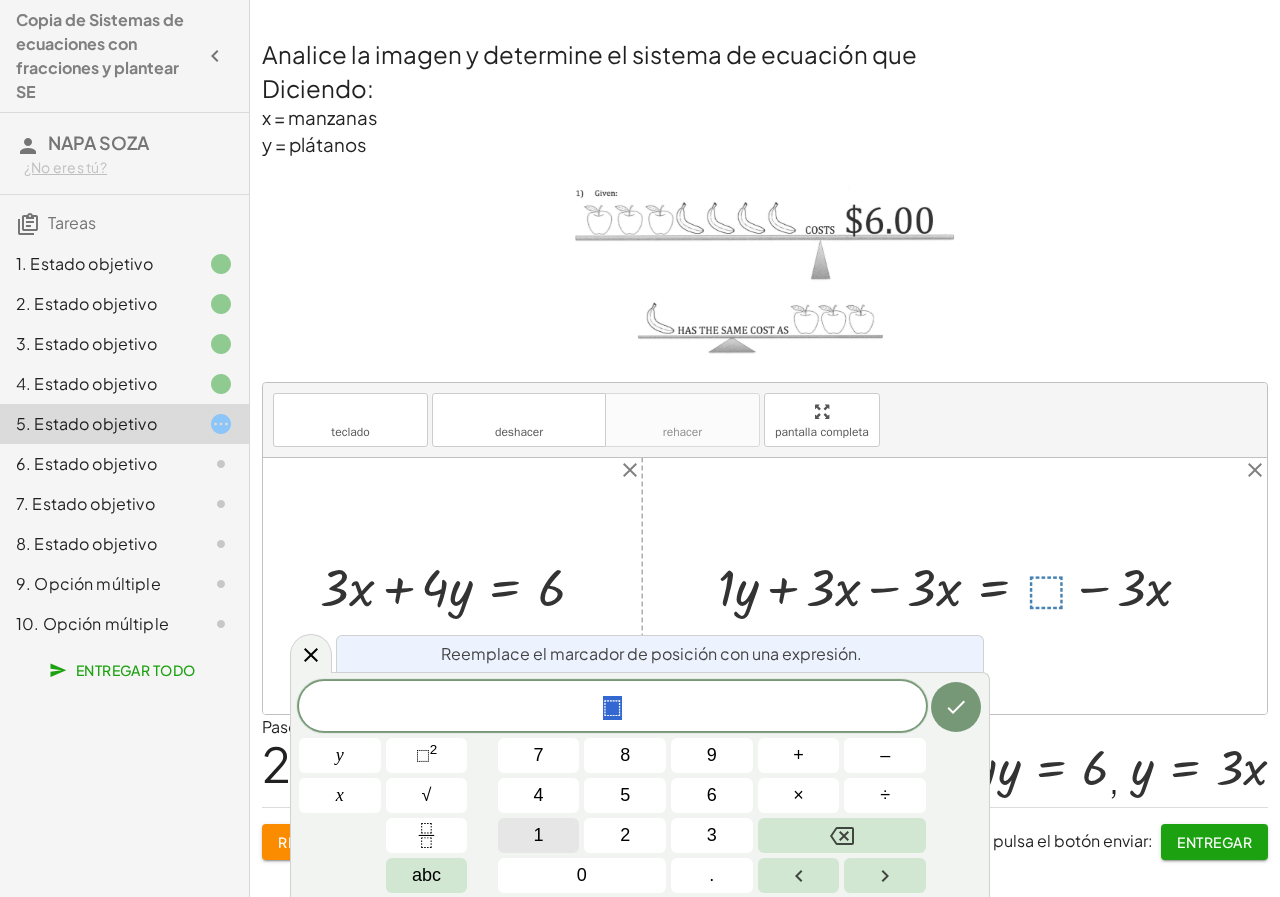 click on "1" at bounding box center (539, 835) 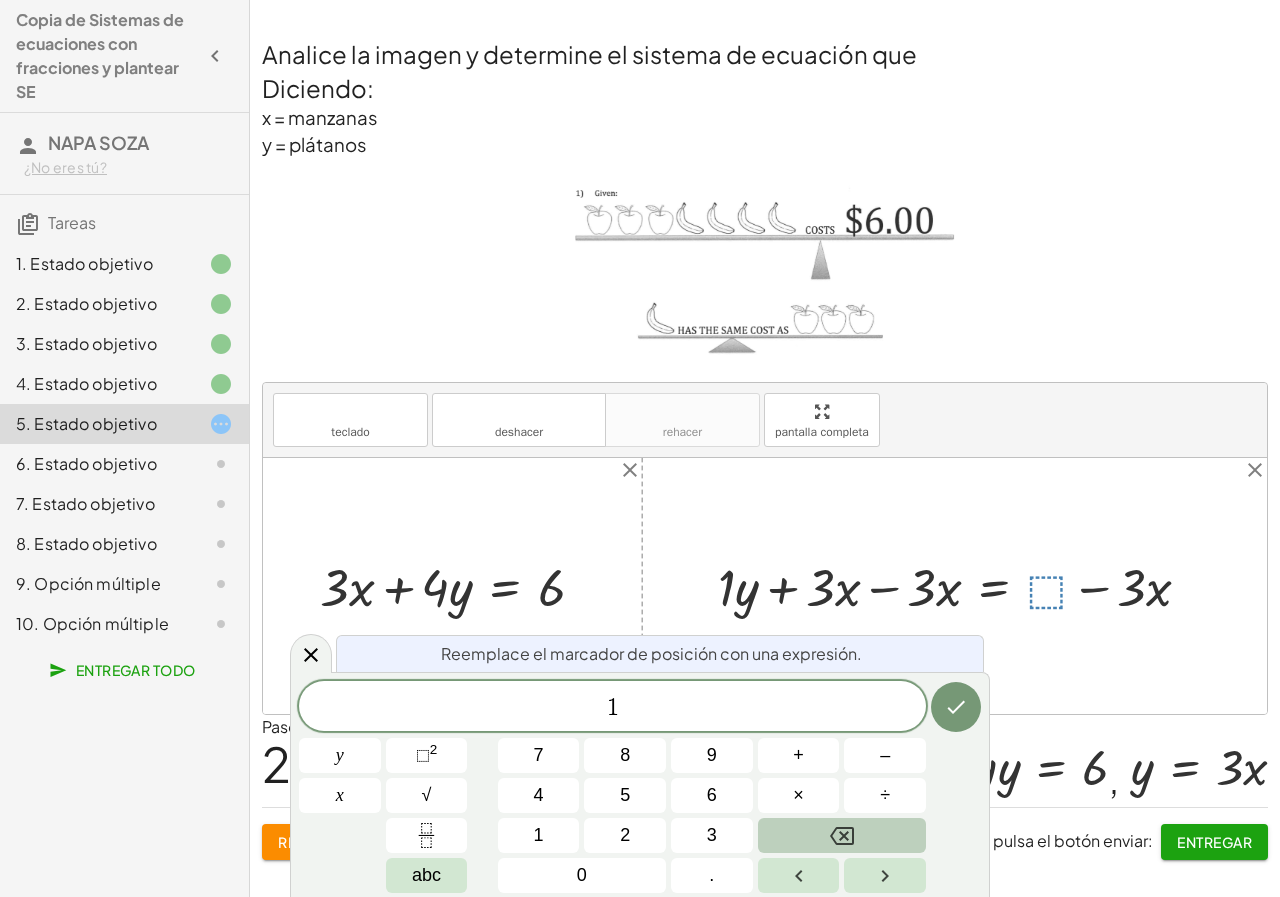 click at bounding box center (842, 835) 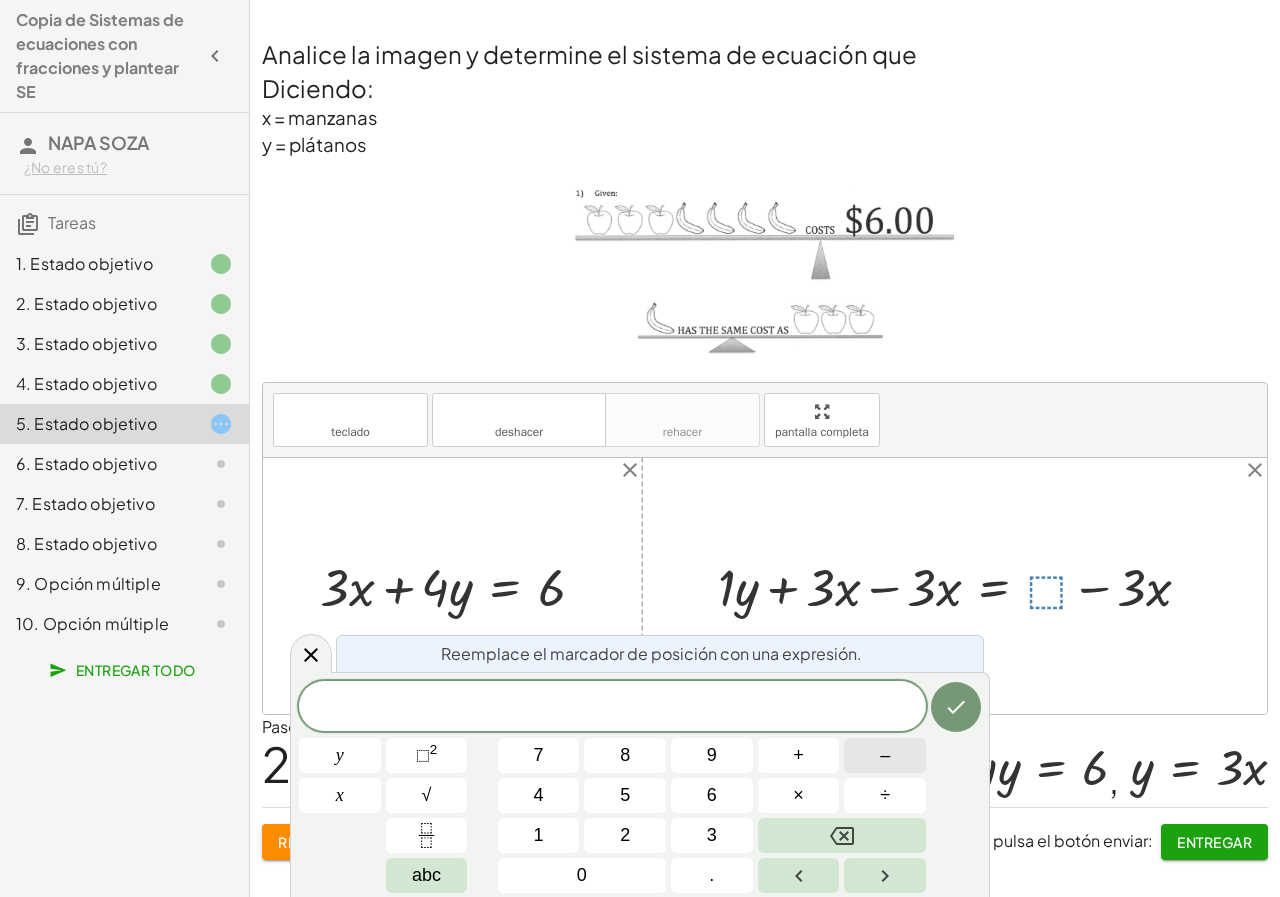 click on "–" at bounding box center [885, 755] 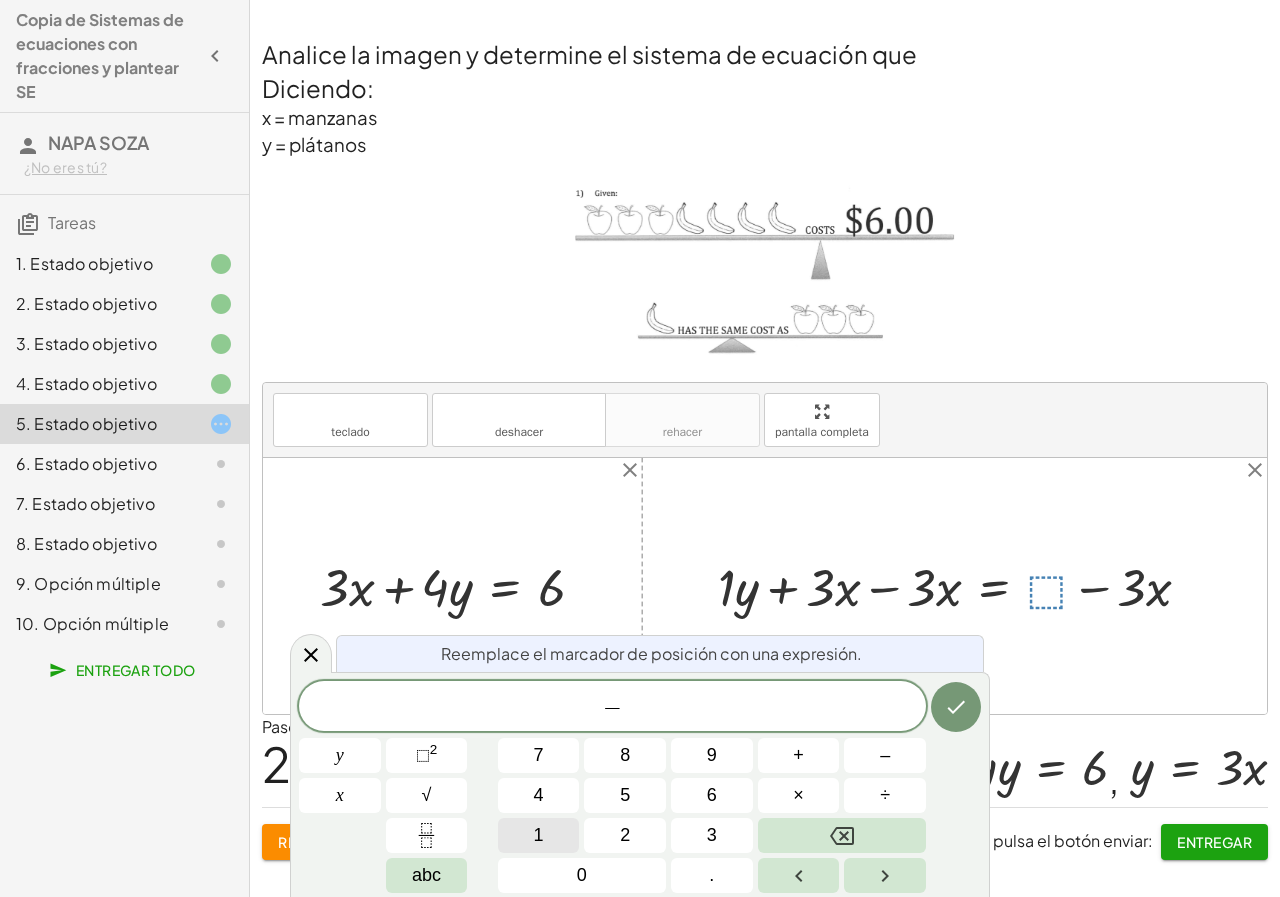 click on "1" at bounding box center [539, 835] 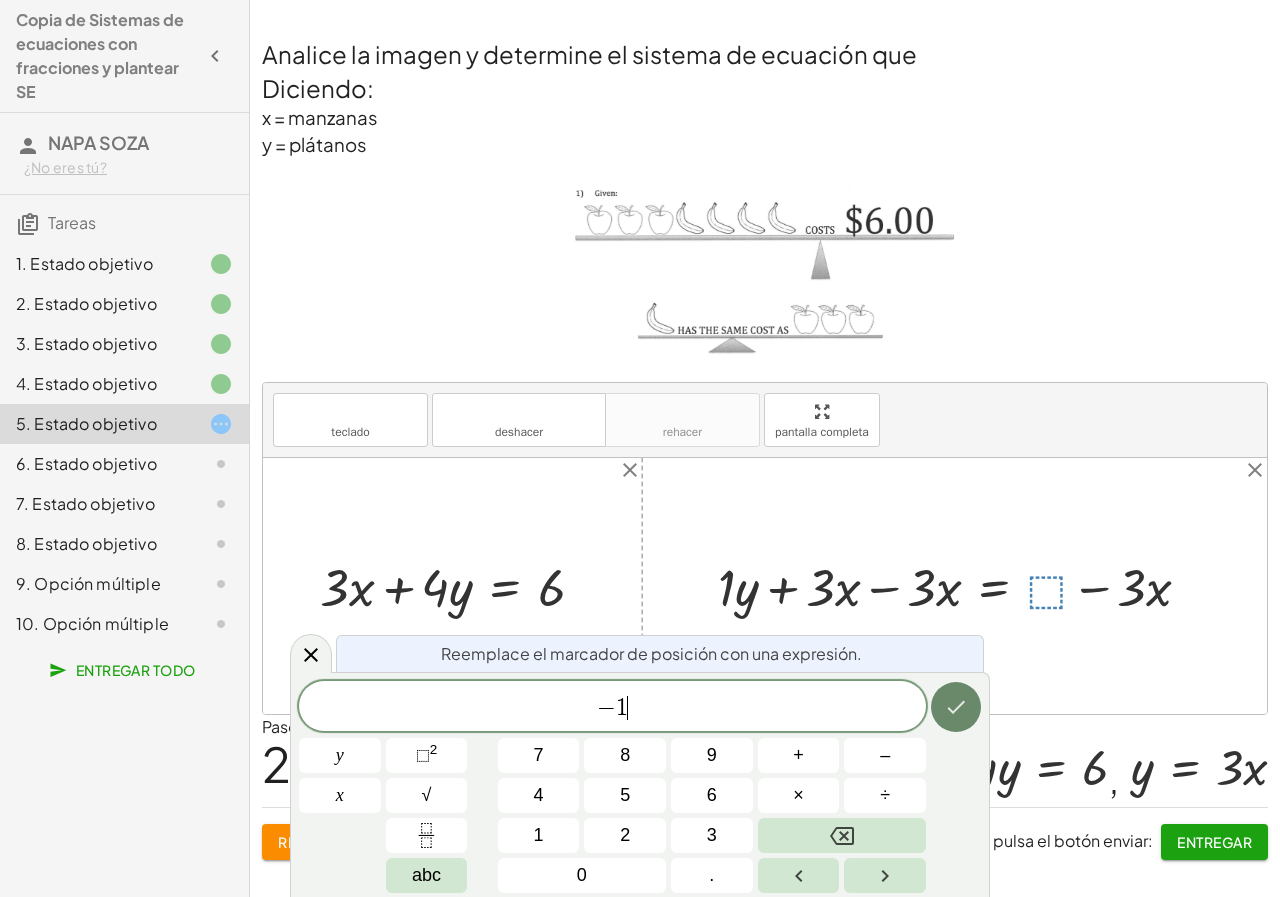 click 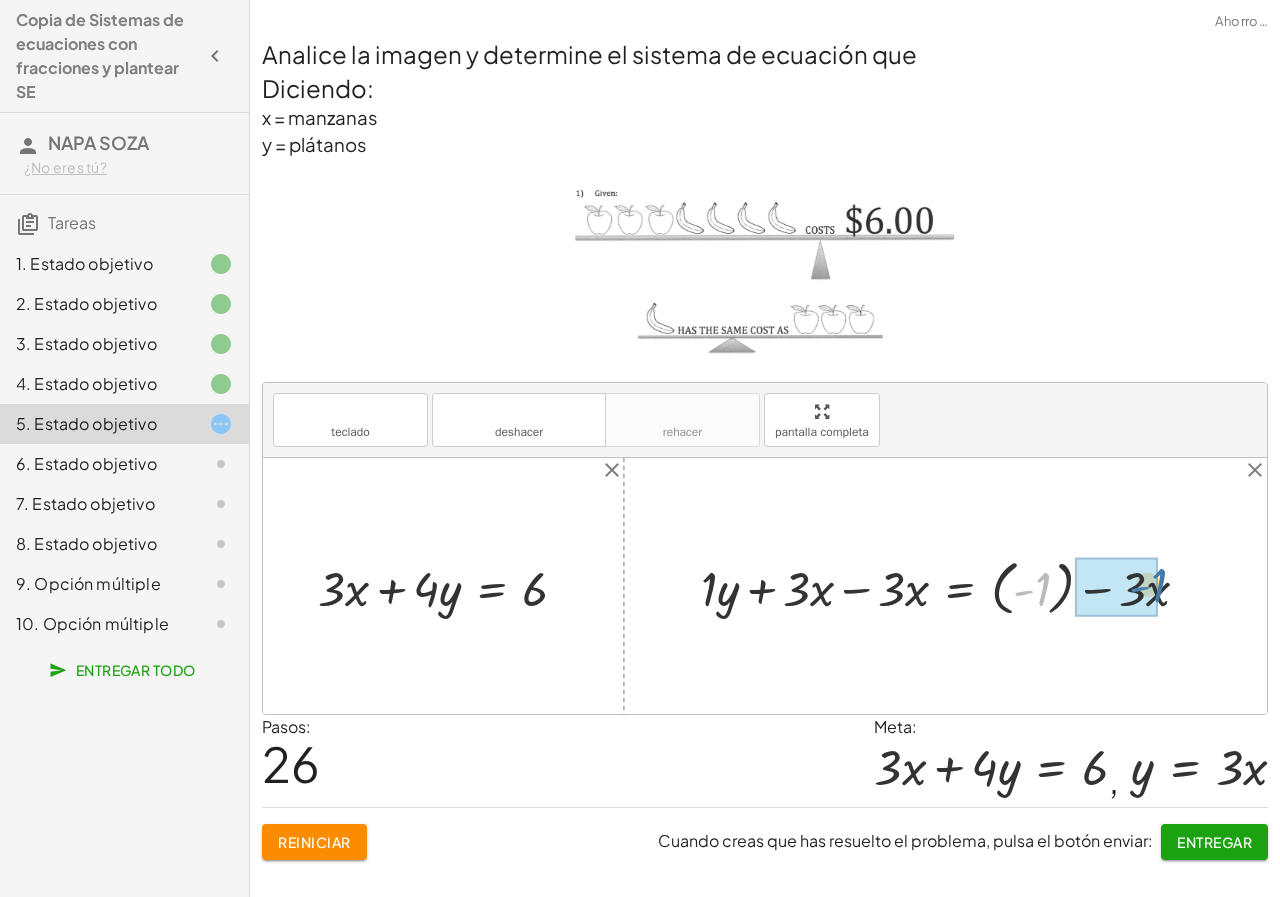 drag, startPoint x: 1029, startPoint y: 596, endPoint x: 1145, endPoint y: 592, distance: 116.06895 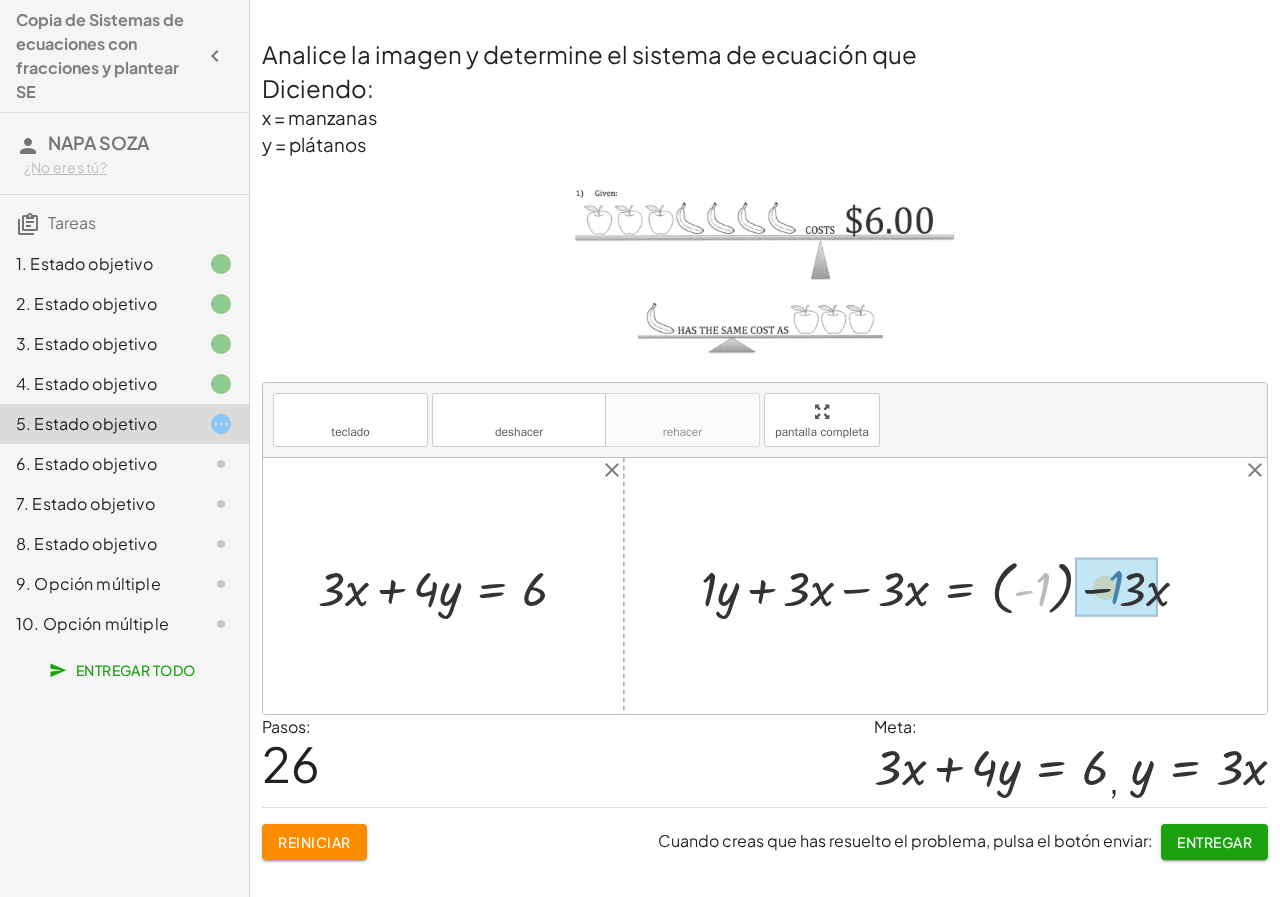 drag, startPoint x: 1037, startPoint y: 596, endPoint x: 1110, endPoint y: 595, distance: 73.00685 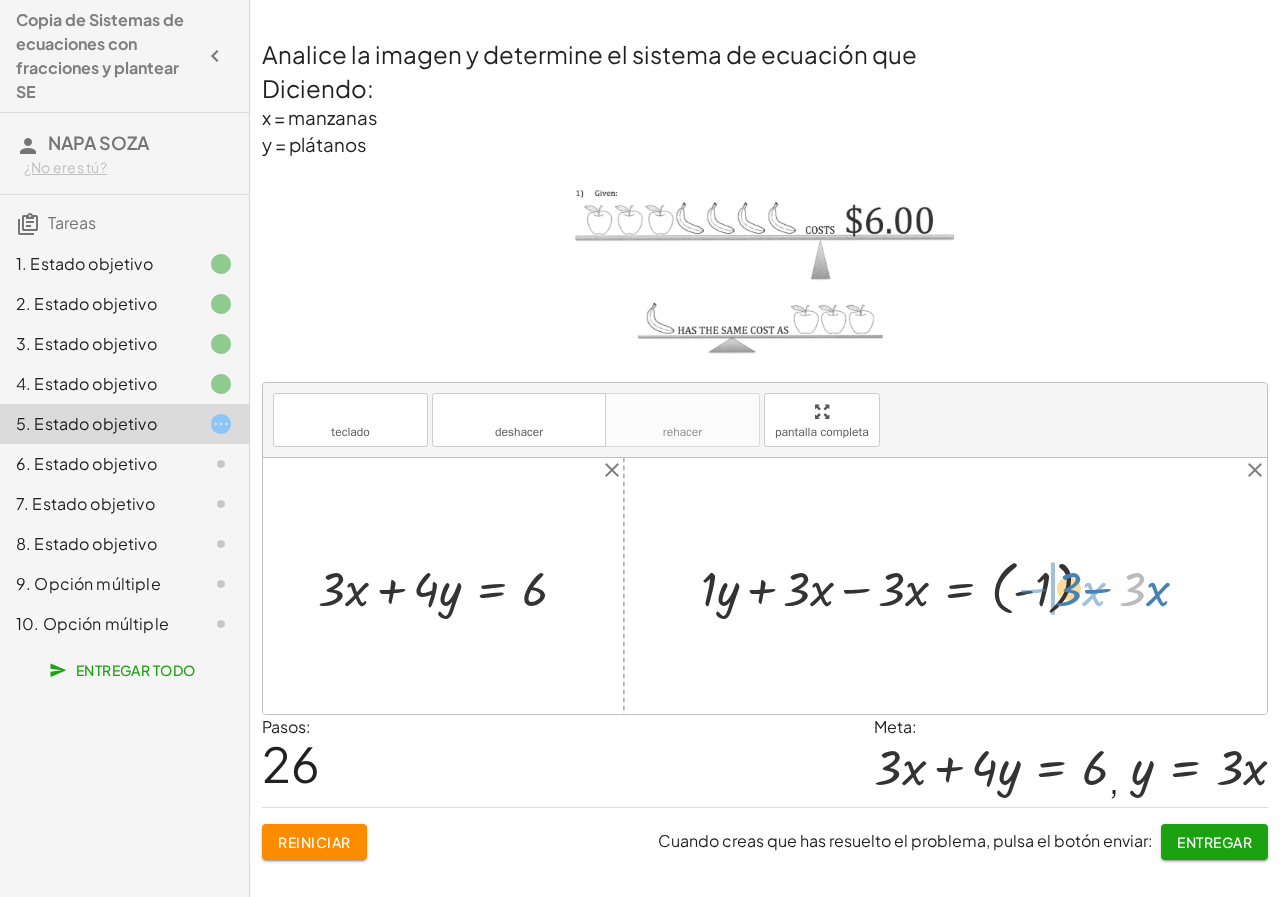 drag, startPoint x: 1122, startPoint y: 593, endPoint x: 1053, endPoint y: 593, distance: 69 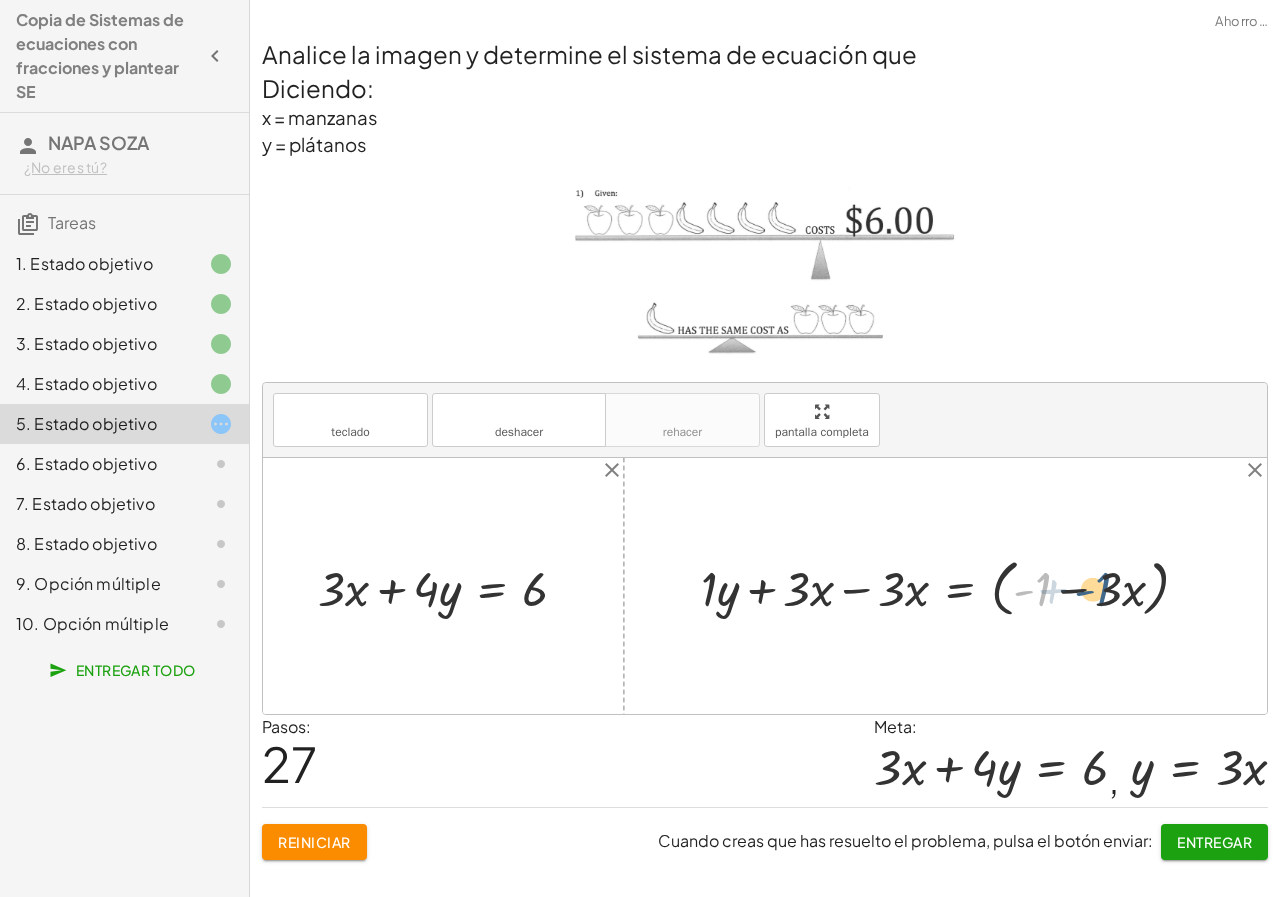 drag, startPoint x: 1039, startPoint y: 588, endPoint x: 1116, endPoint y: 590, distance: 77.02597 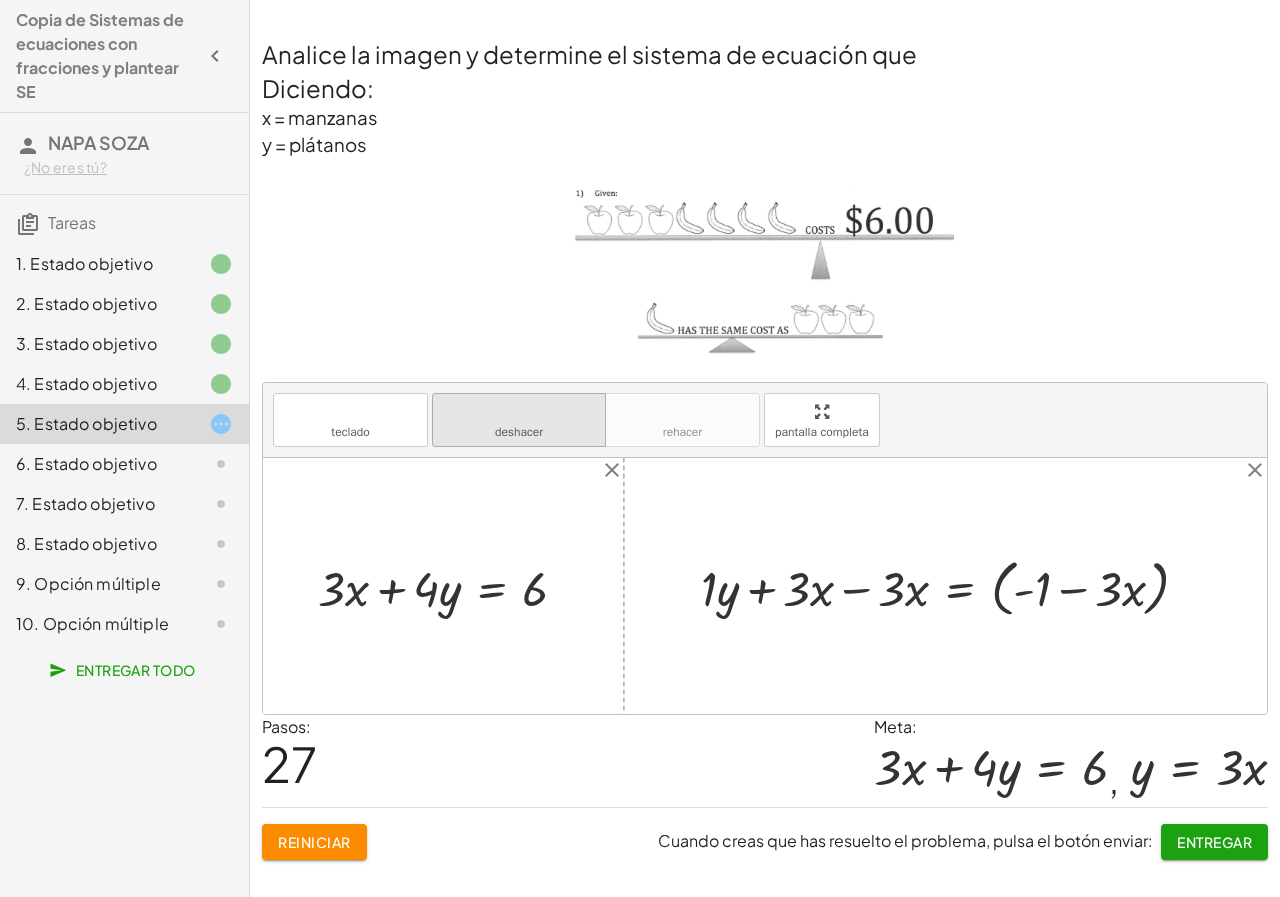 click on "deshacer" at bounding box center [519, 412] 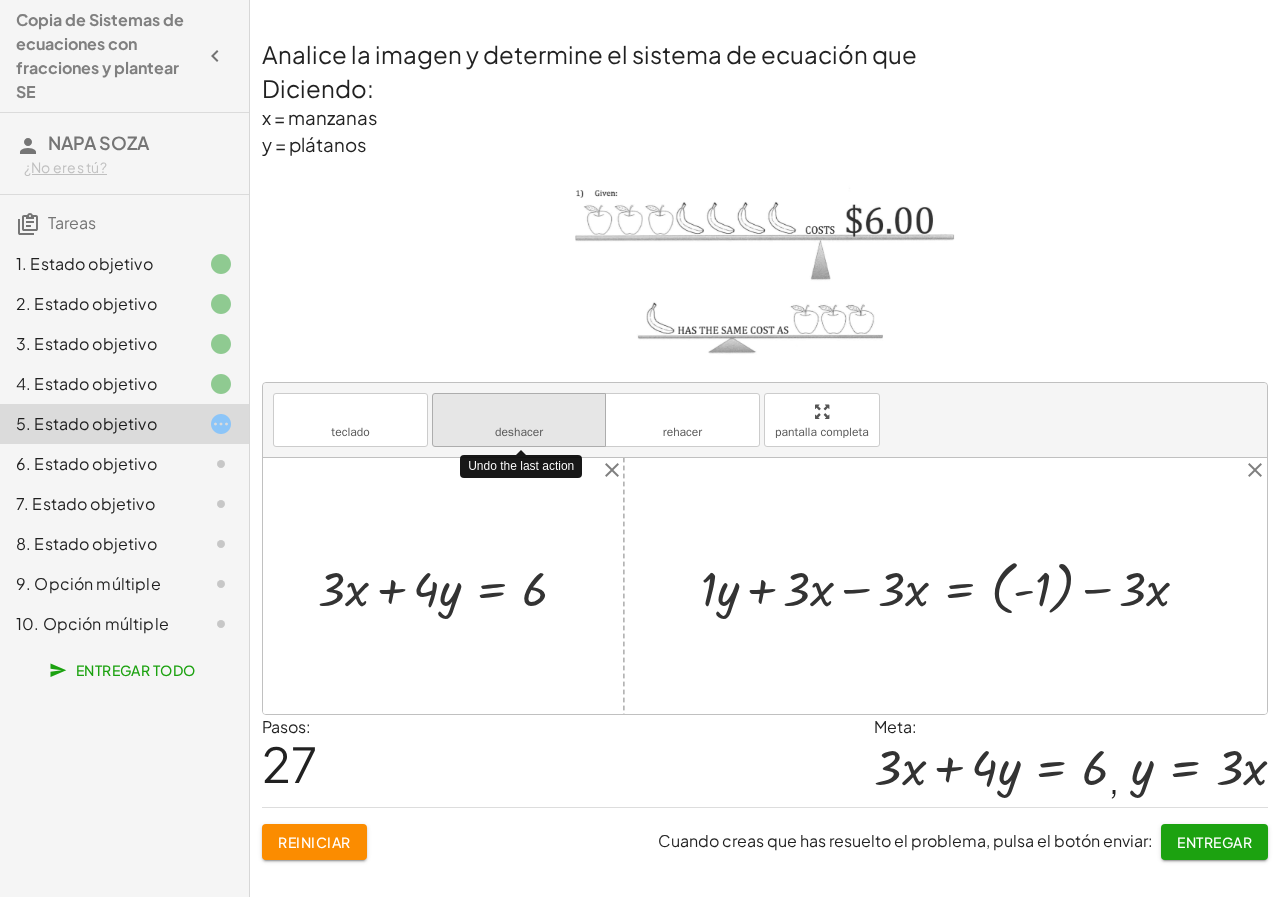 click on "deshacer" at bounding box center (519, 412) 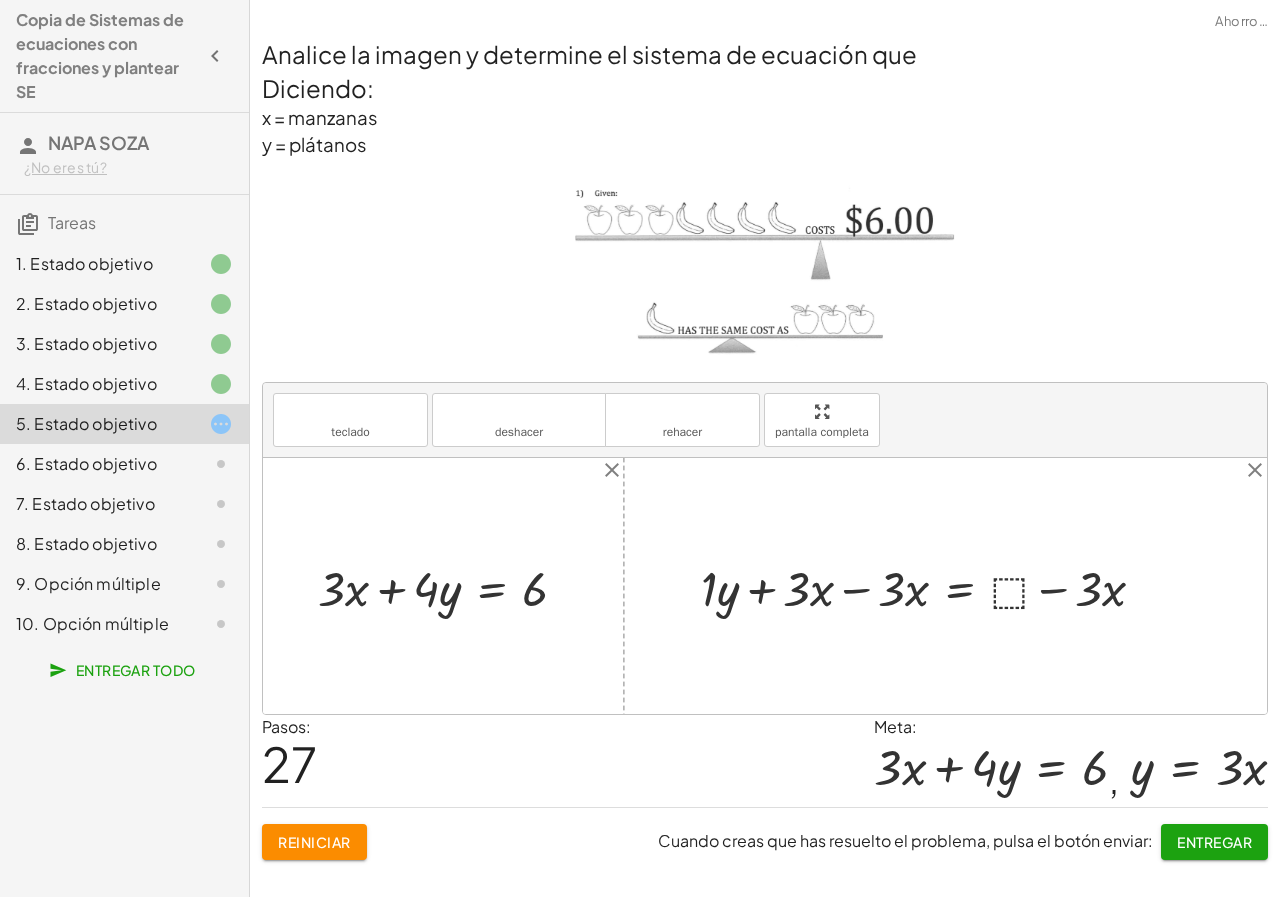 click at bounding box center [931, 586] 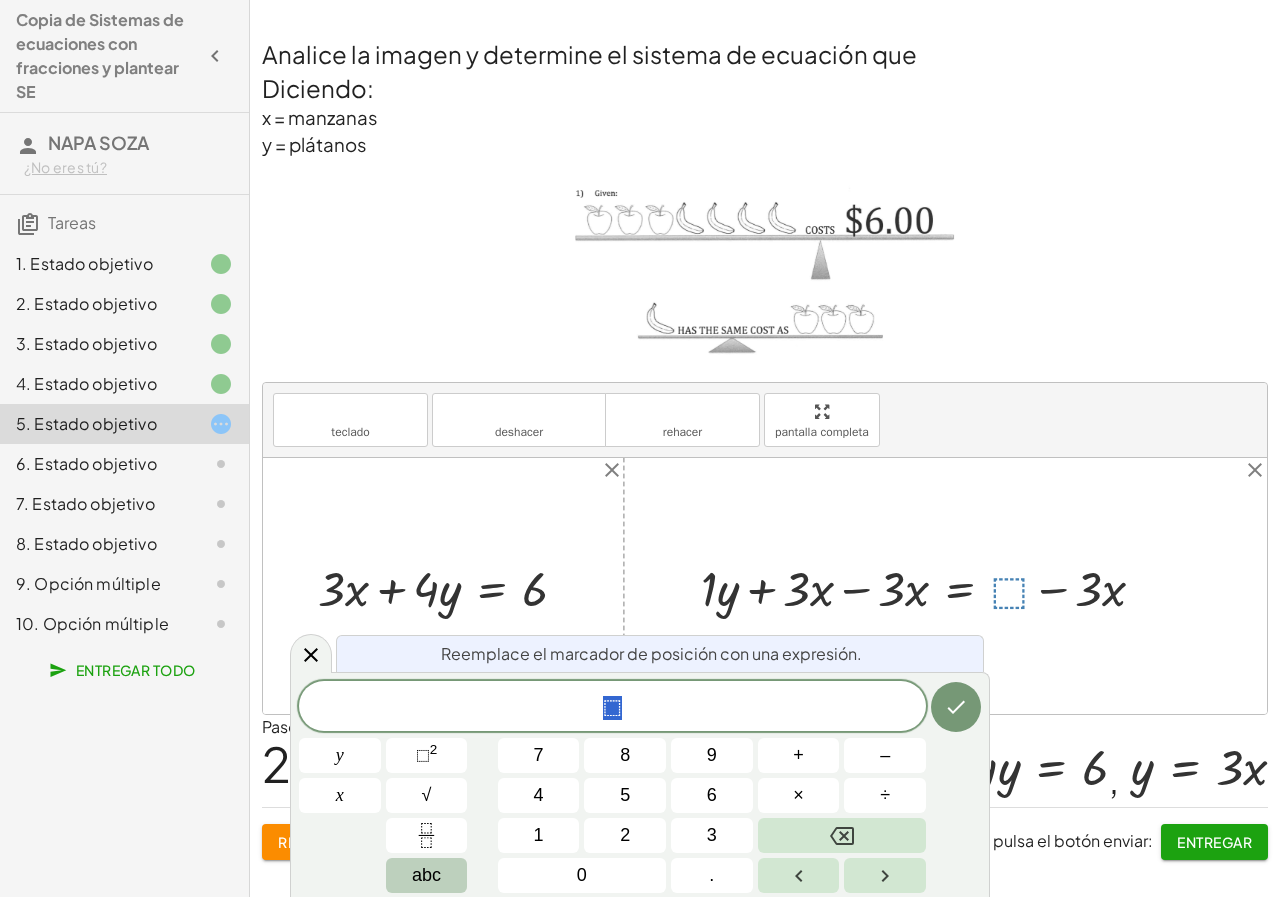 click on "abc" at bounding box center (427, 875) 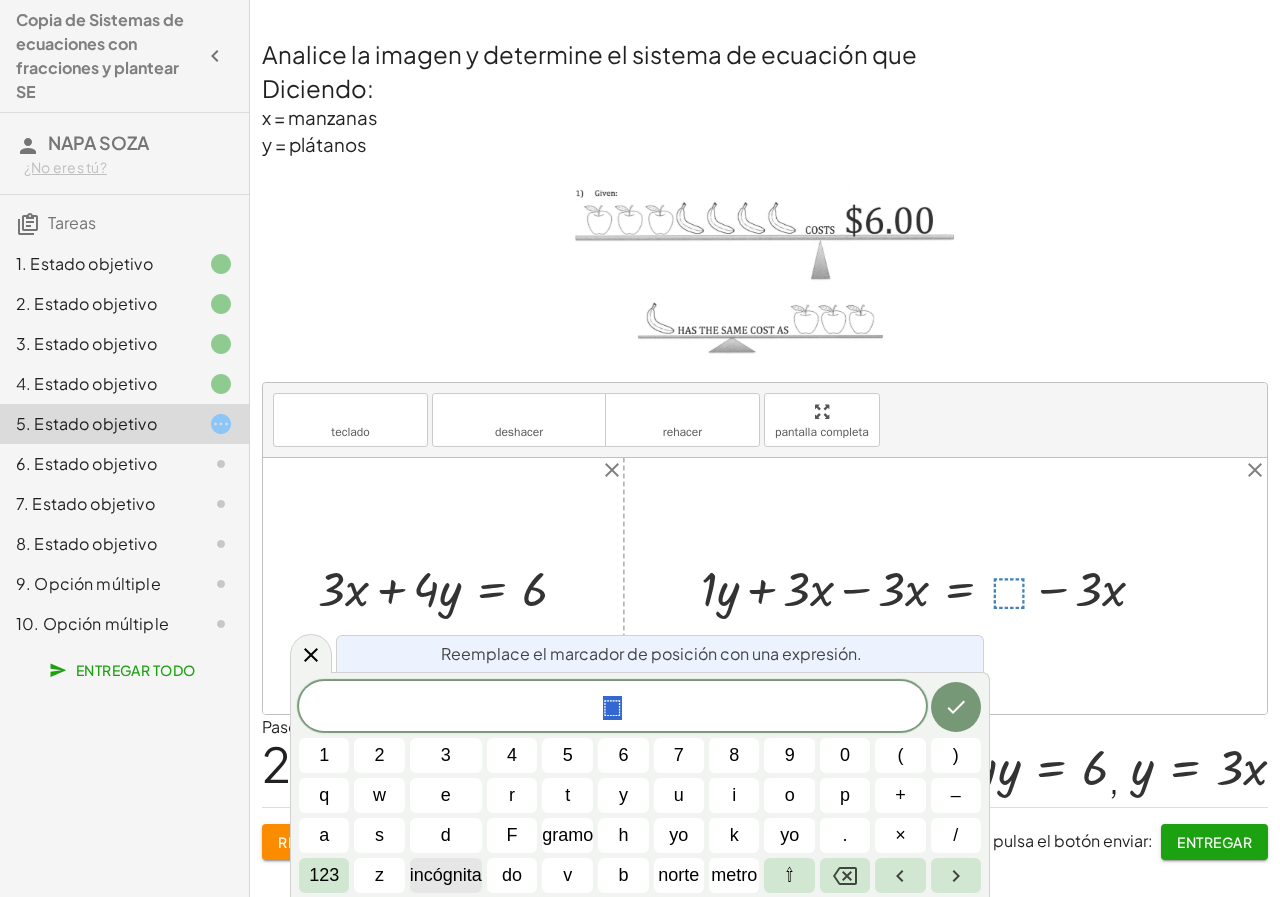 click on "incógnita" at bounding box center [446, 875] 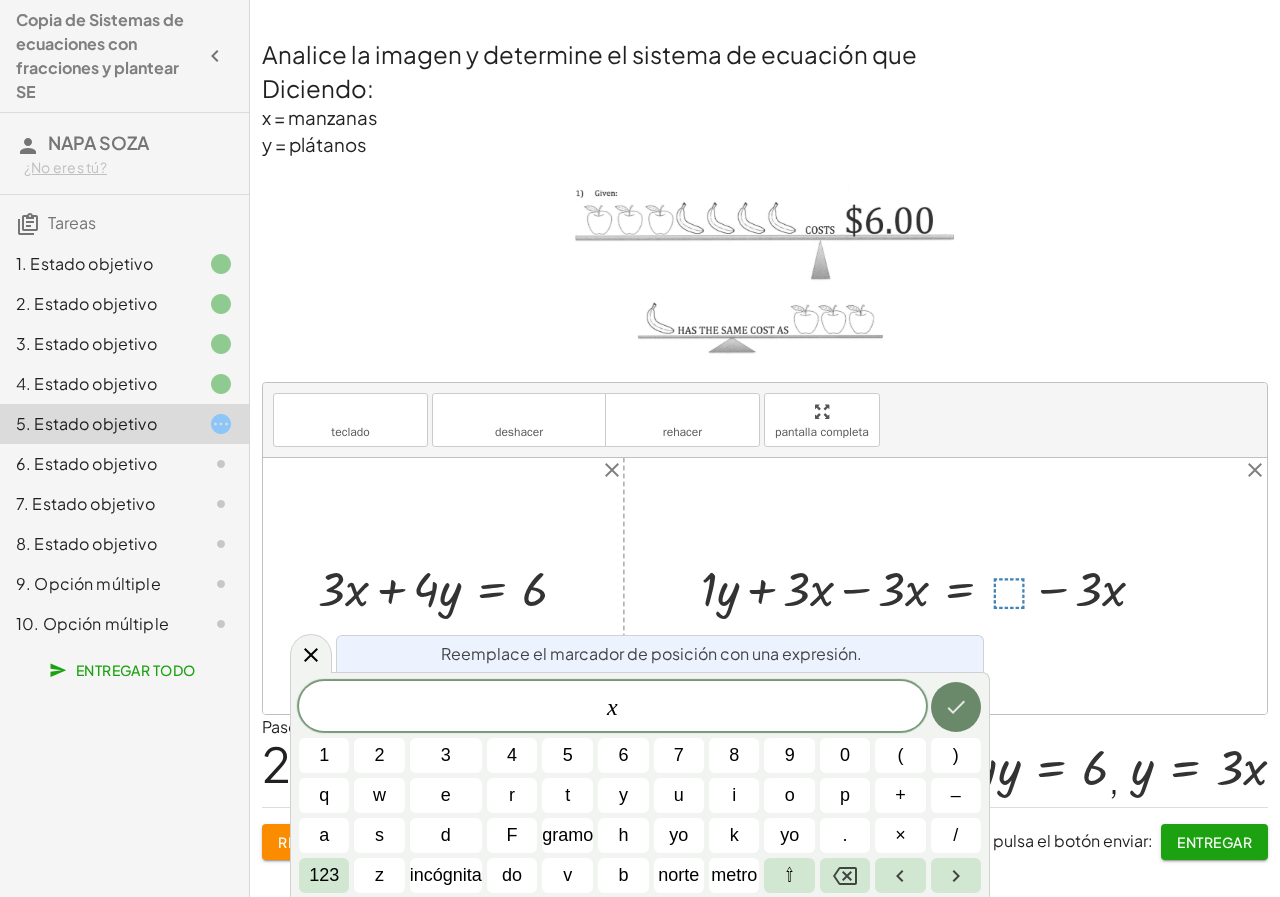 click 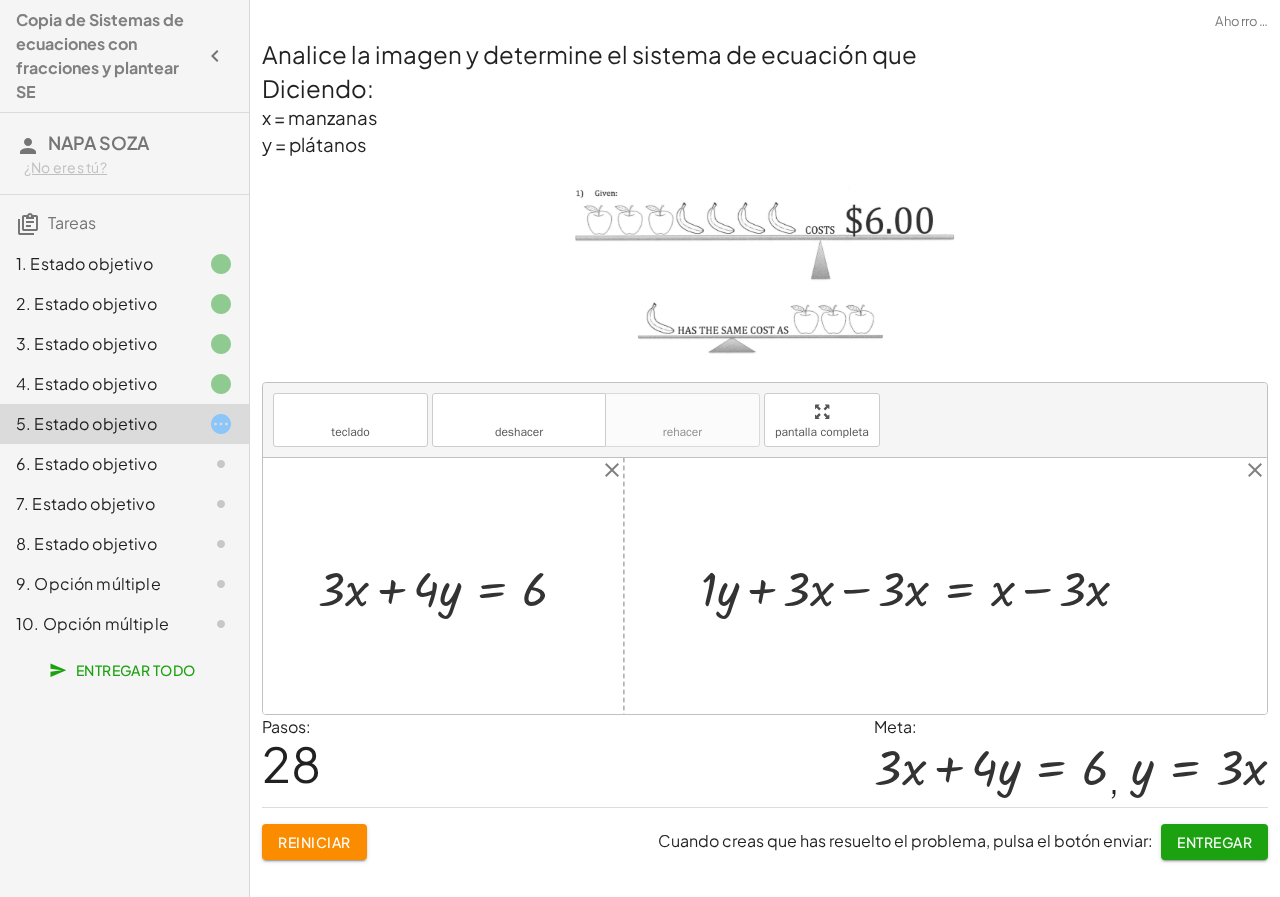 click at bounding box center (923, 586) 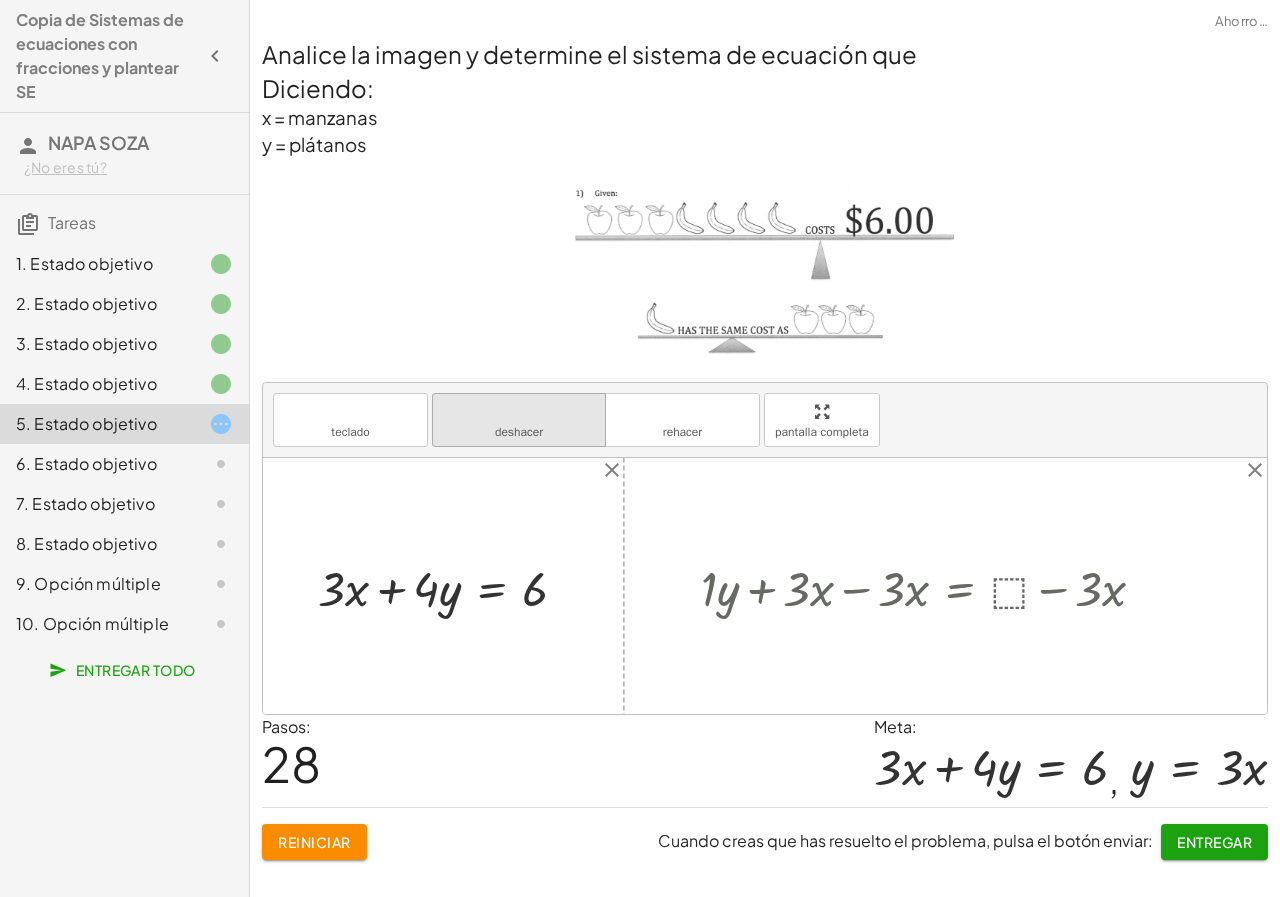 click on "deshacer" at bounding box center (519, 411) 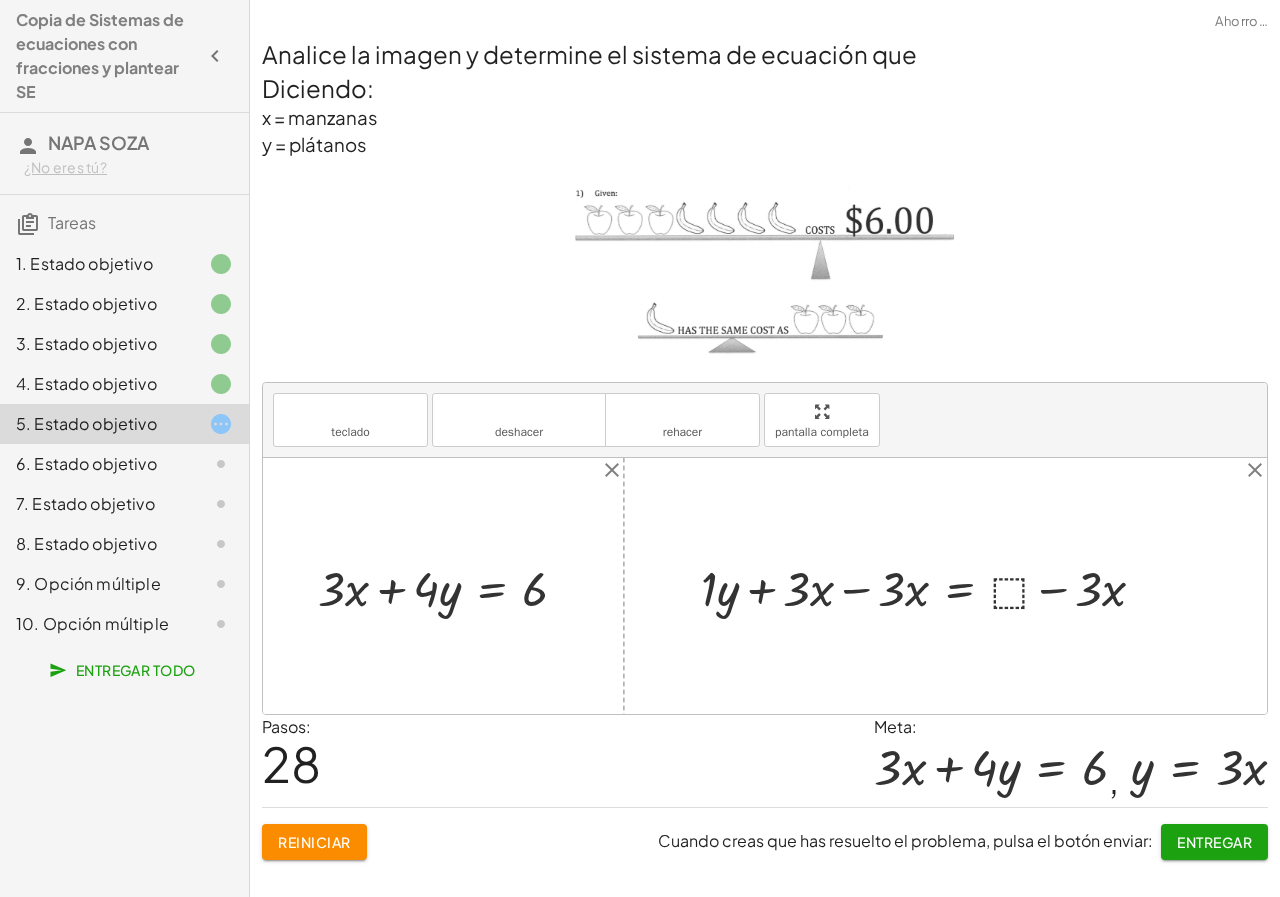 click at bounding box center (931, 586) 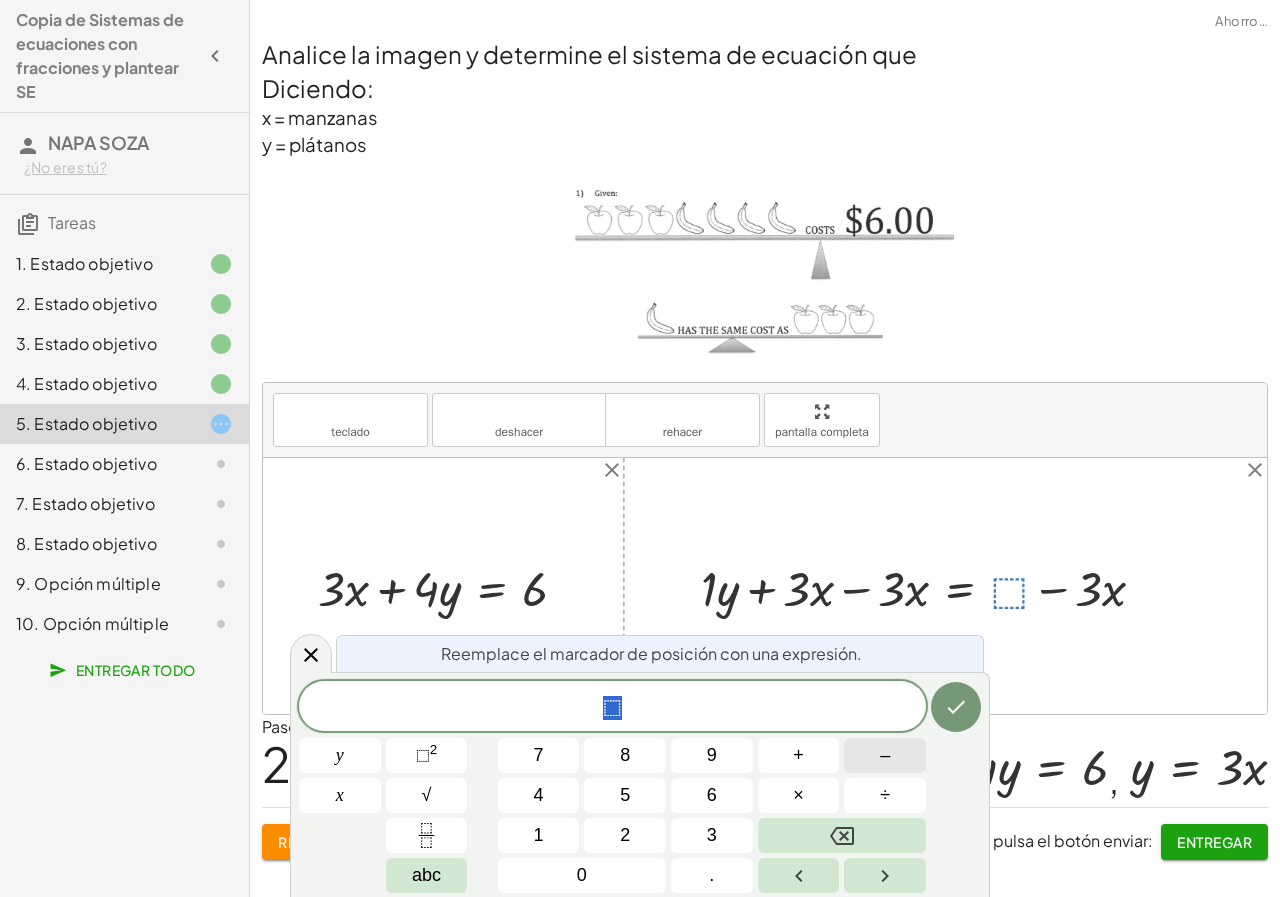 click on "–" at bounding box center (885, 755) 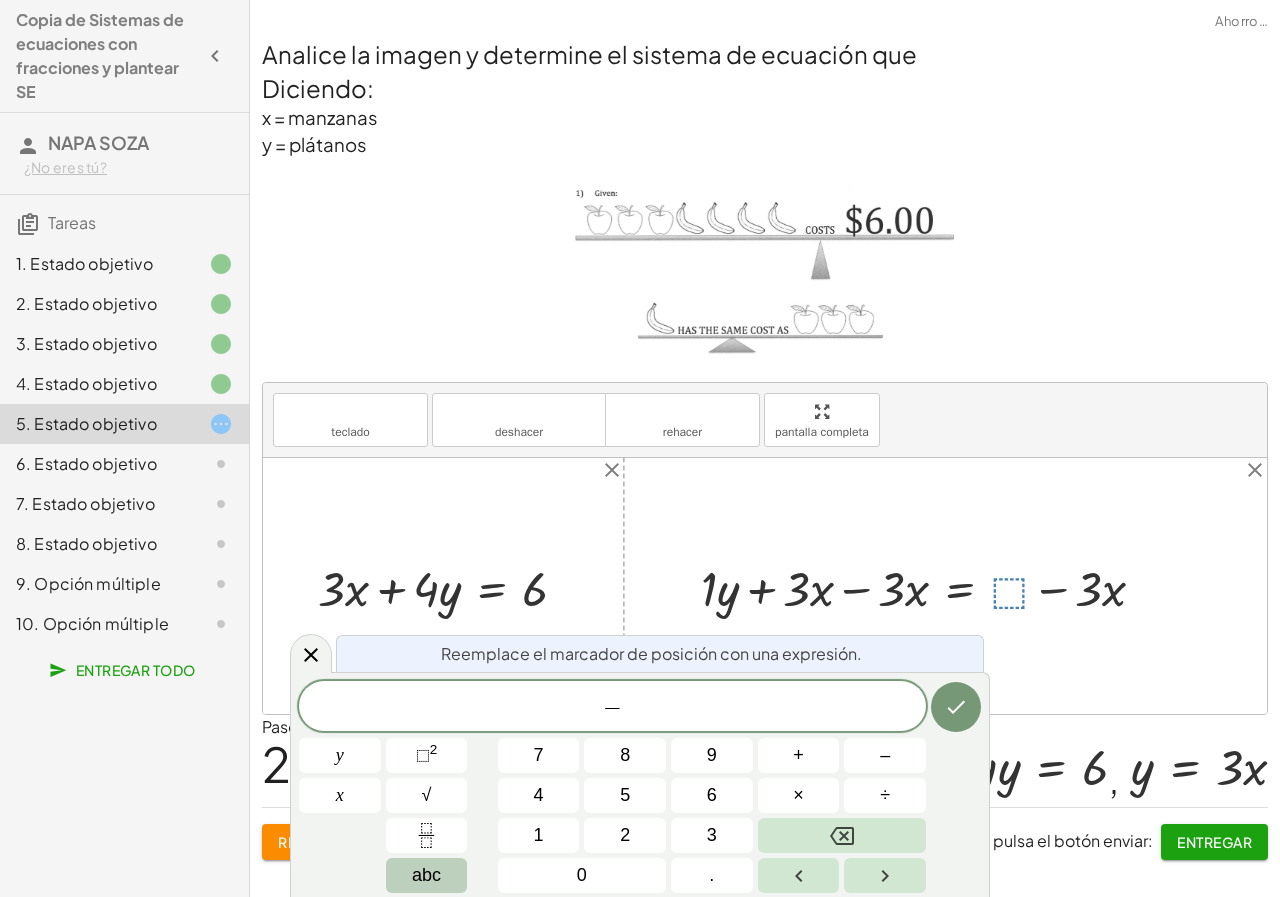 click on "abc" at bounding box center [426, 875] 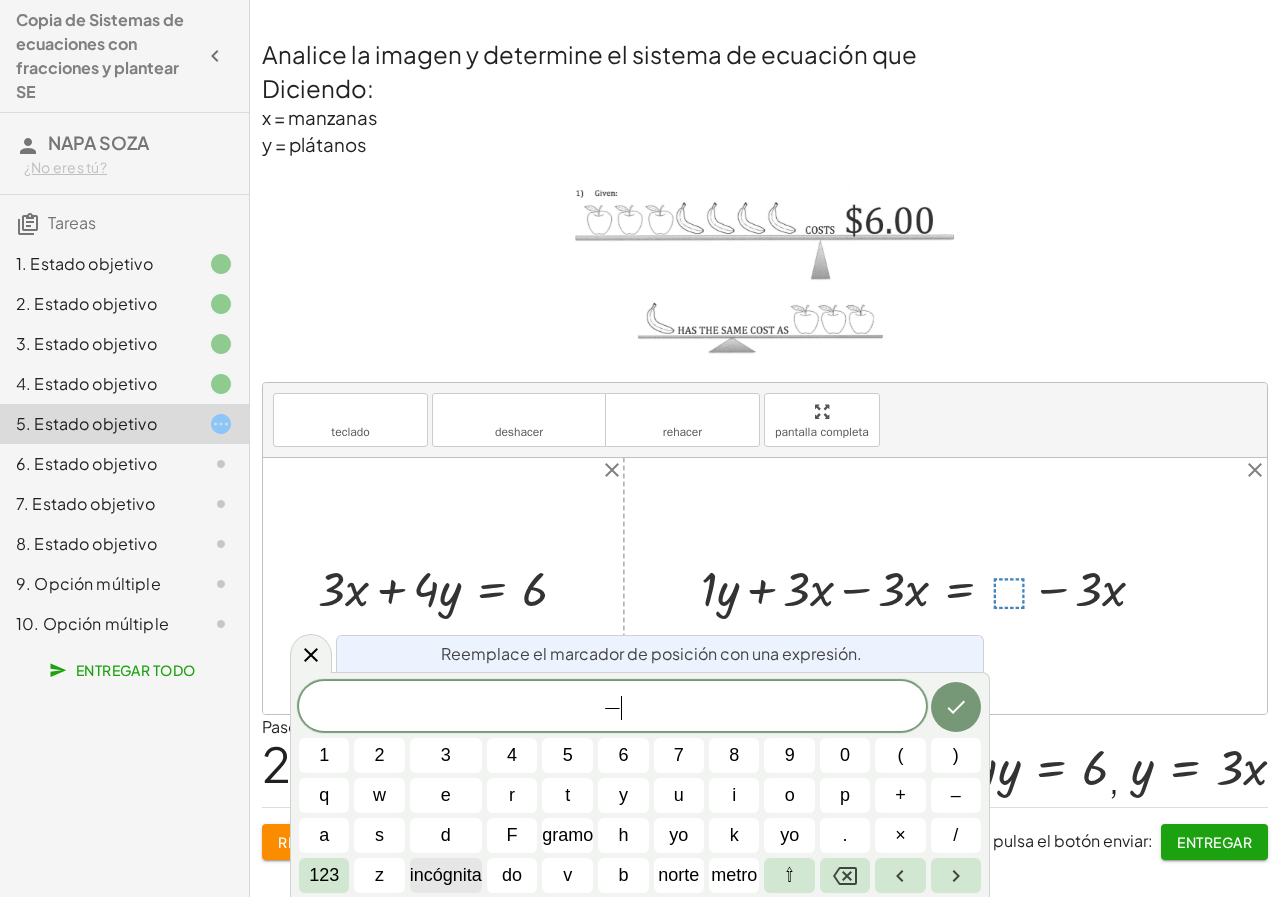 click on "incógnita" at bounding box center [446, 875] 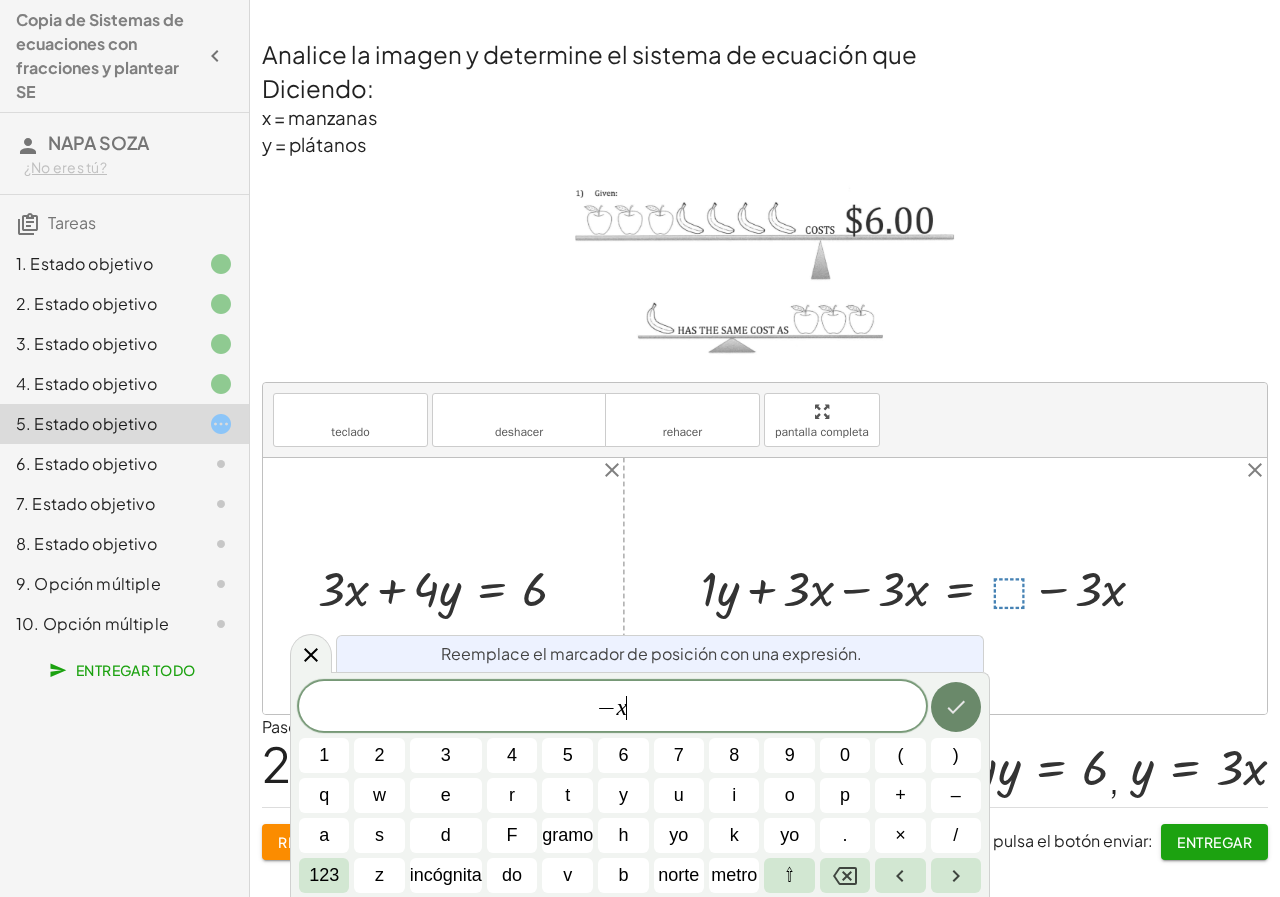 click at bounding box center (956, 707) 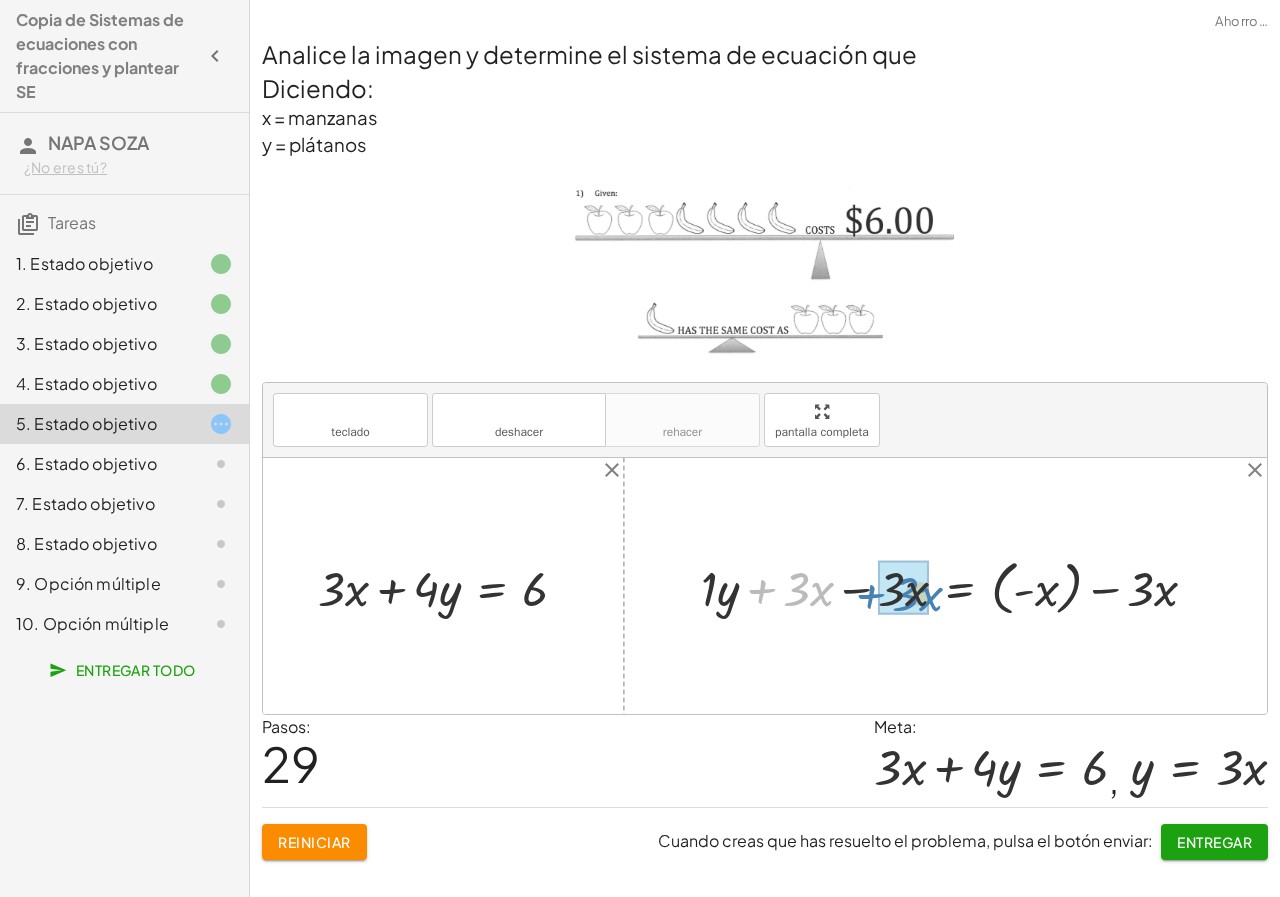 drag, startPoint x: 764, startPoint y: 589, endPoint x: 876, endPoint y: 595, distance: 112.1606 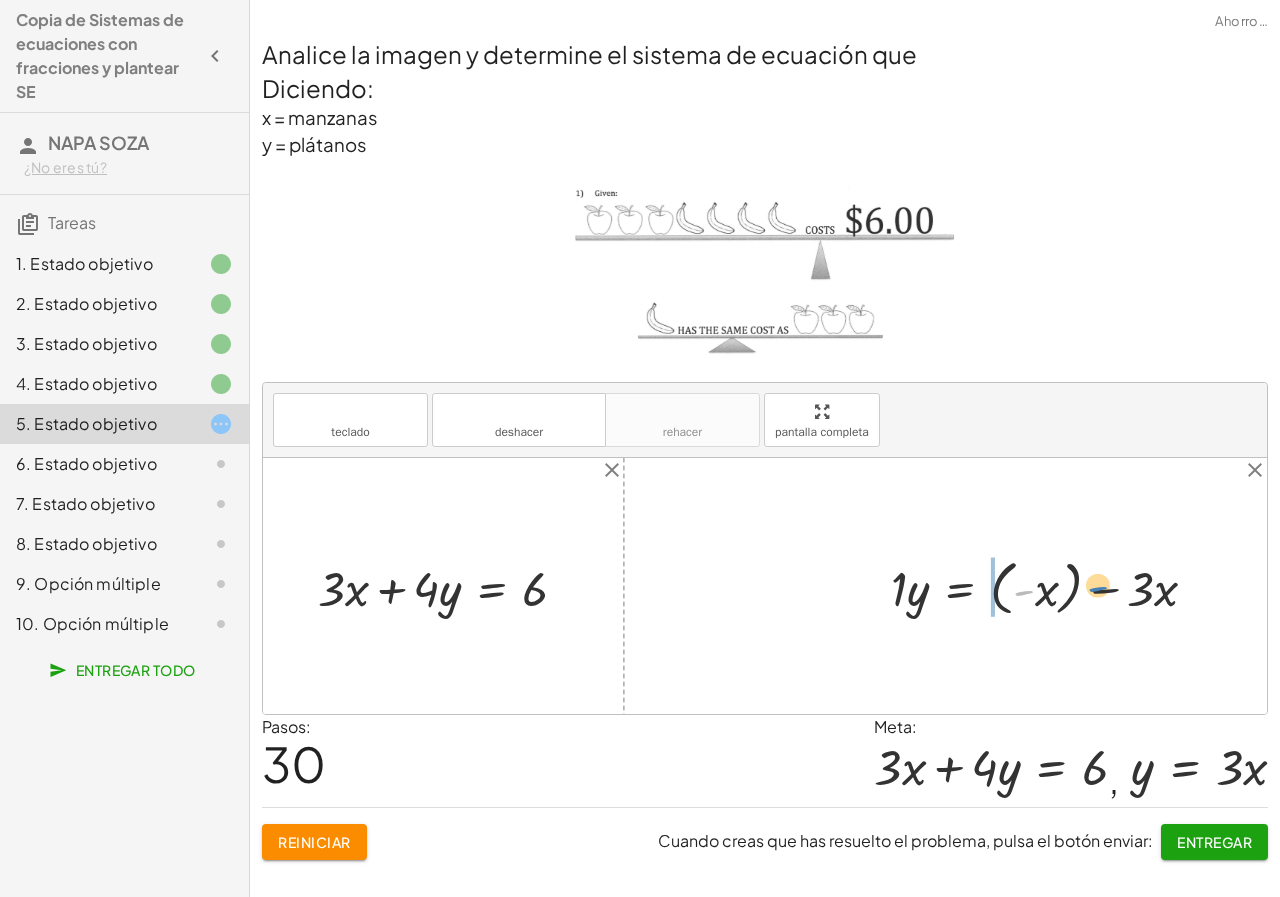 drag, startPoint x: 1019, startPoint y: 592, endPoint x: 1001, endPoint y: 587, distance: 18.681541 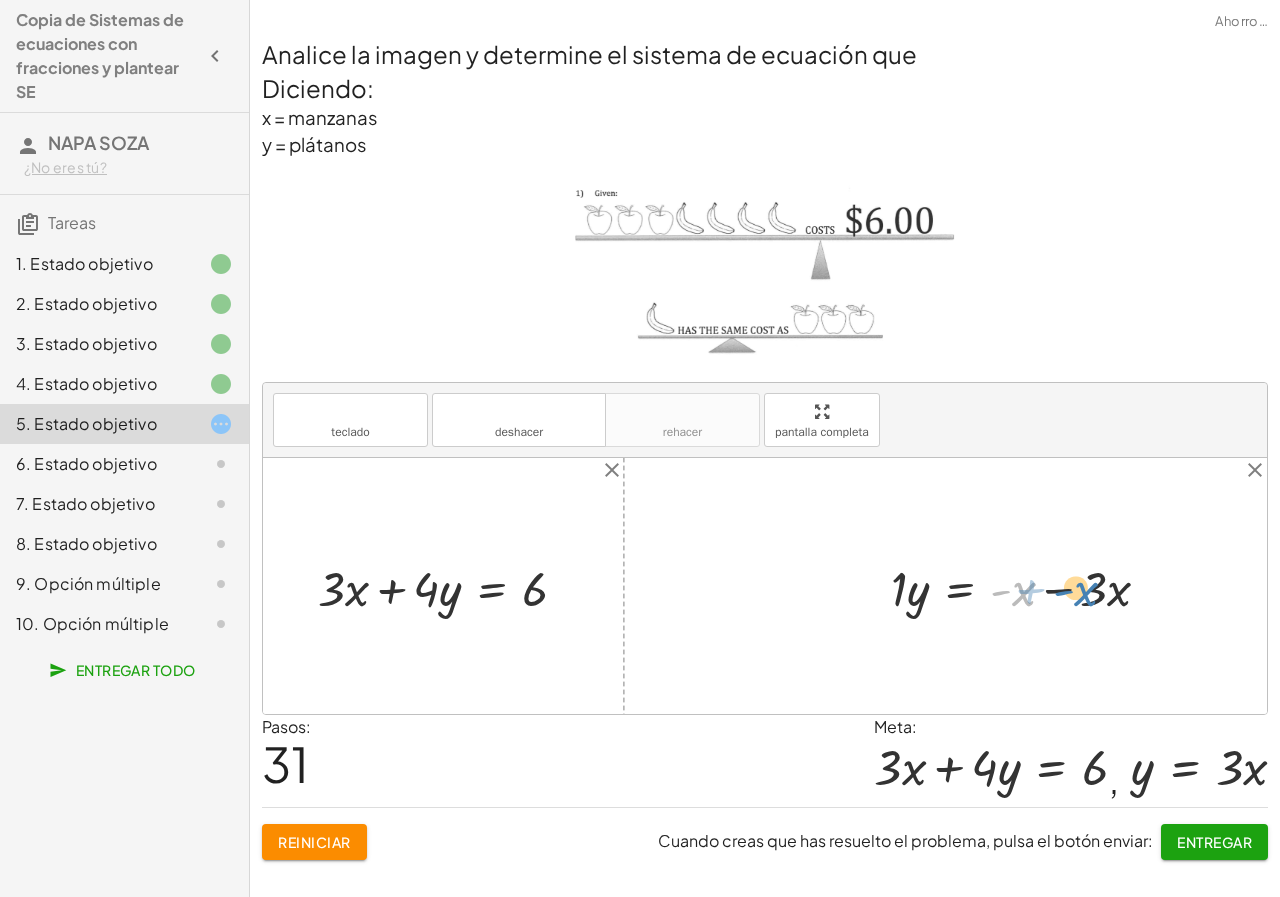 drag, startPoint x: 1018, startPoint y: 593, endPoint x: 1081, endPoint y: 592, distance: 63.007935 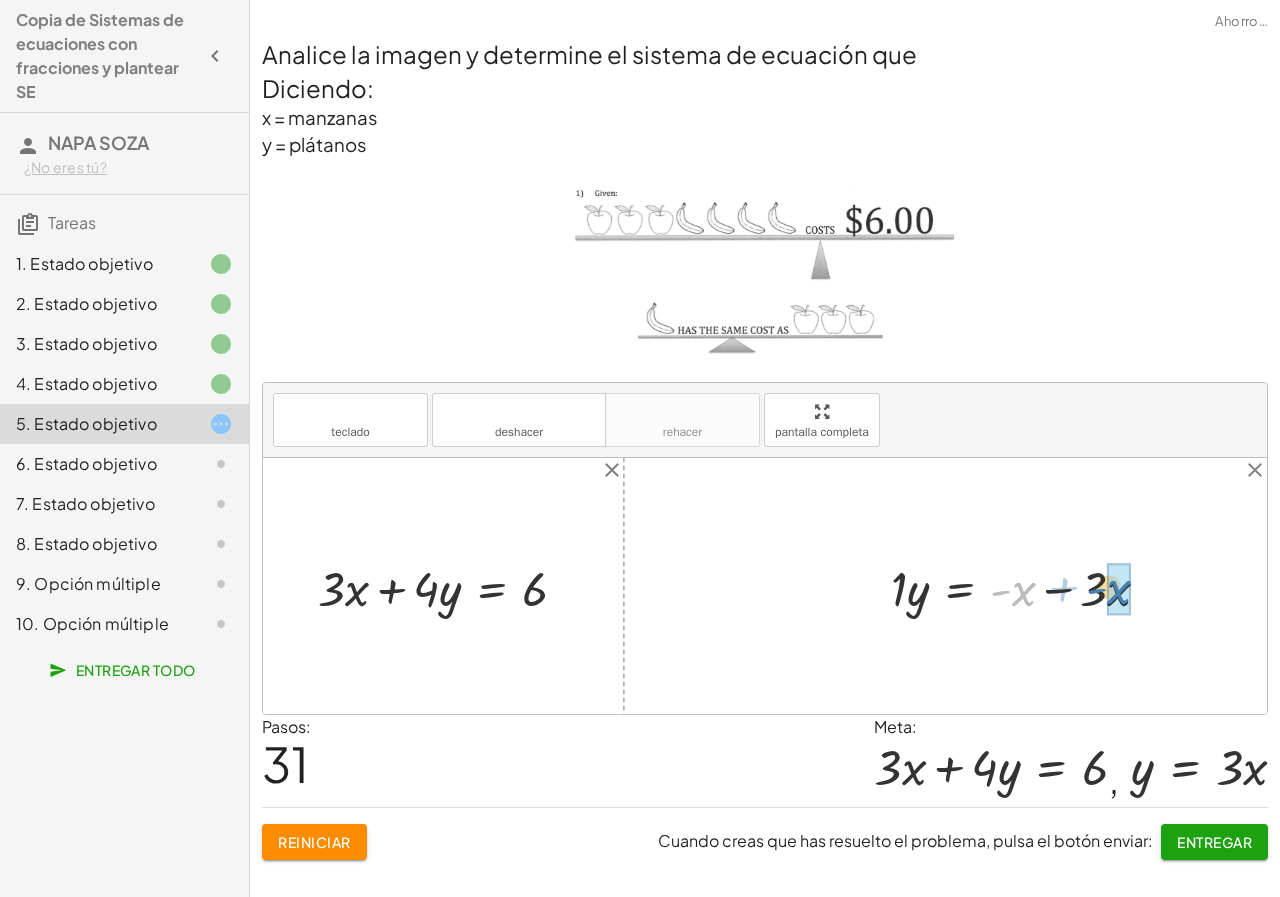 drag, startPoint x: 1012, startPoint y: 587, endPoint x: 1108, endPoint y: 585, distance: 96.02083 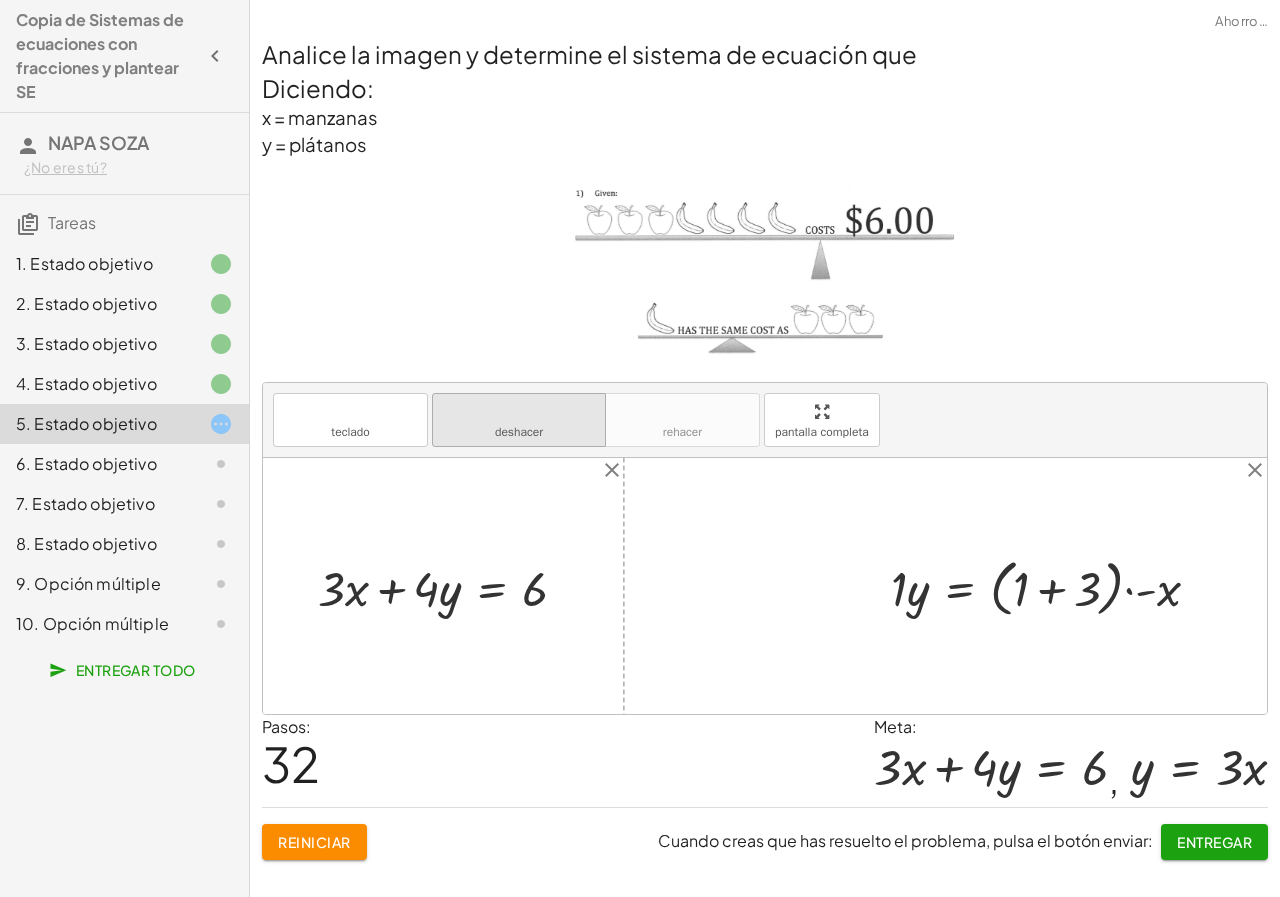 click on "deshacer" at bounding box center [519, 432] 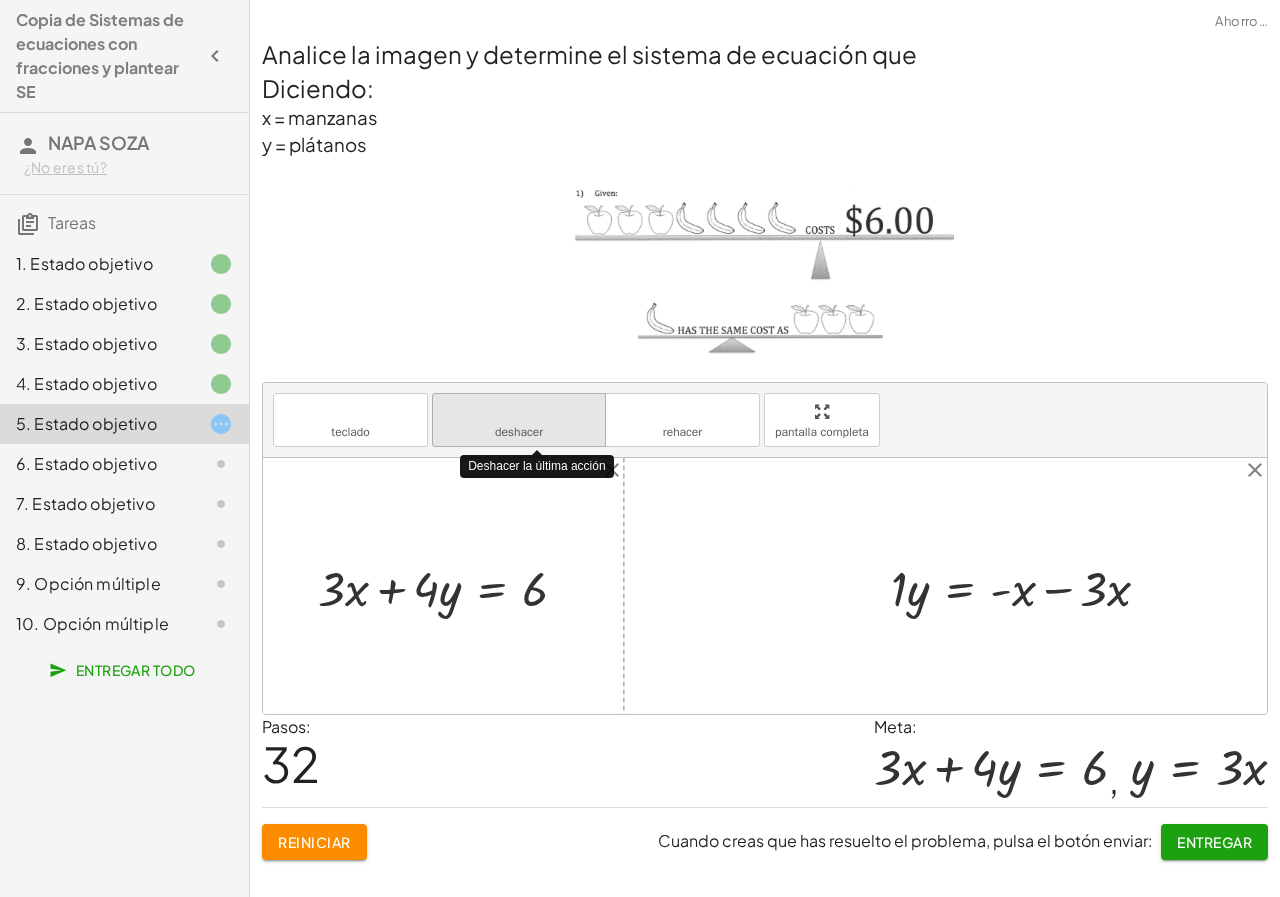 click on "deshacer" at bounding box center (519, 432) 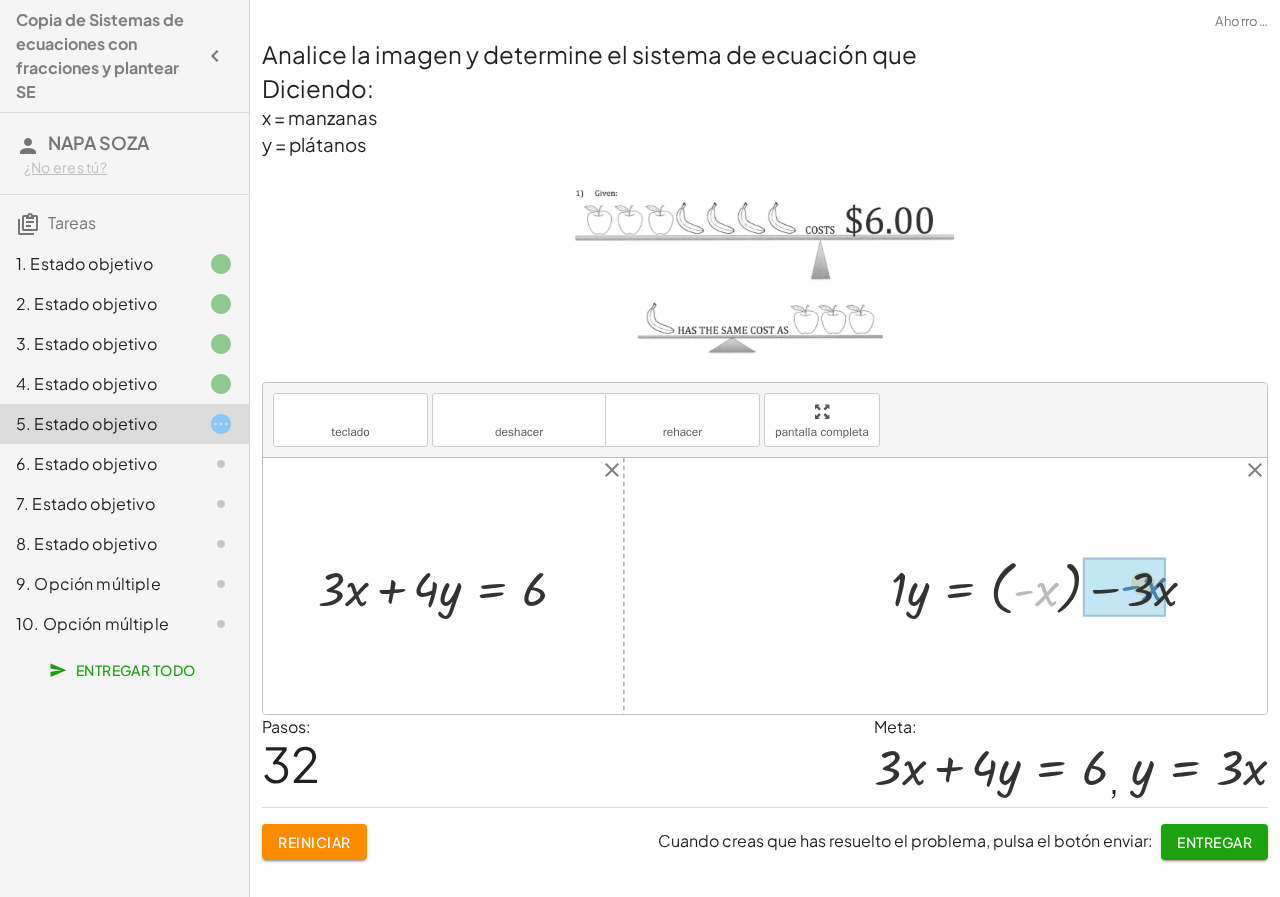 drag, startPoint x: 1045, startPoint y: 591, endPoint x: 1152, endPoint y: 586, distance: 107.11676 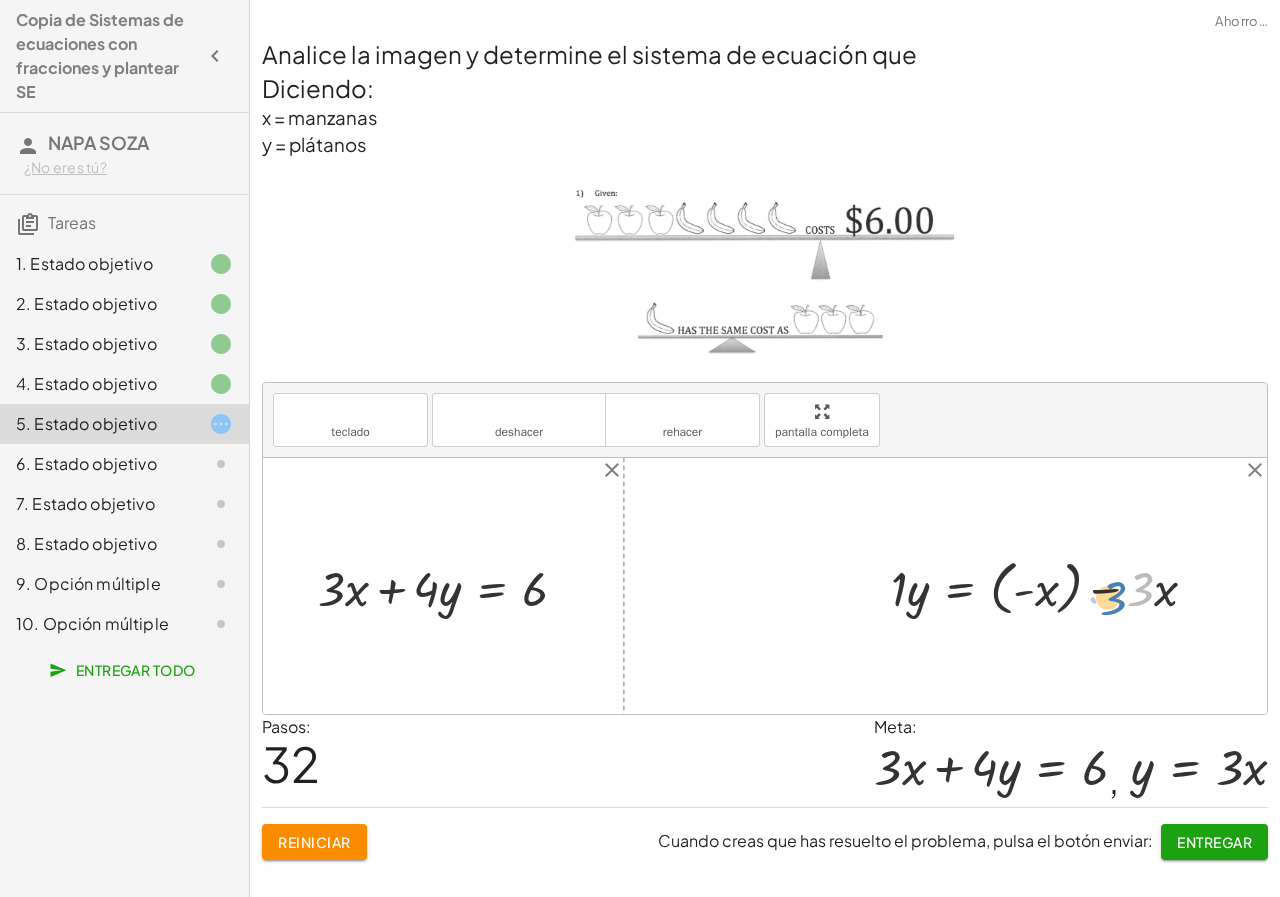 drag, startPoint x: 1152, startPoint y: 586, endPoint x: 1195, endPoint y: 595, distance: 43.931767 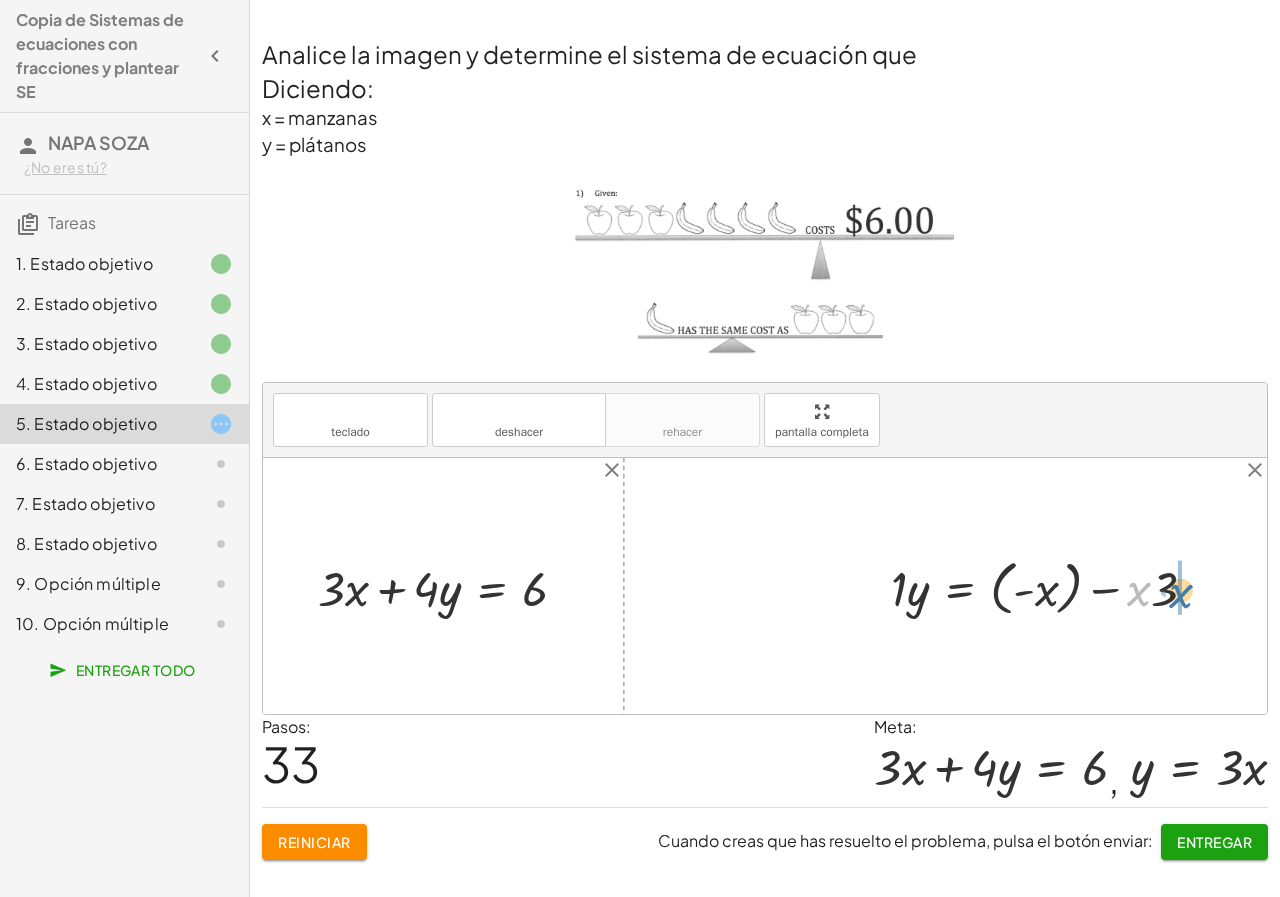 drag, startPoint x: 1149, startPoint y: 591, endPoint x: 1170, endPoint y: 591, distance: 21 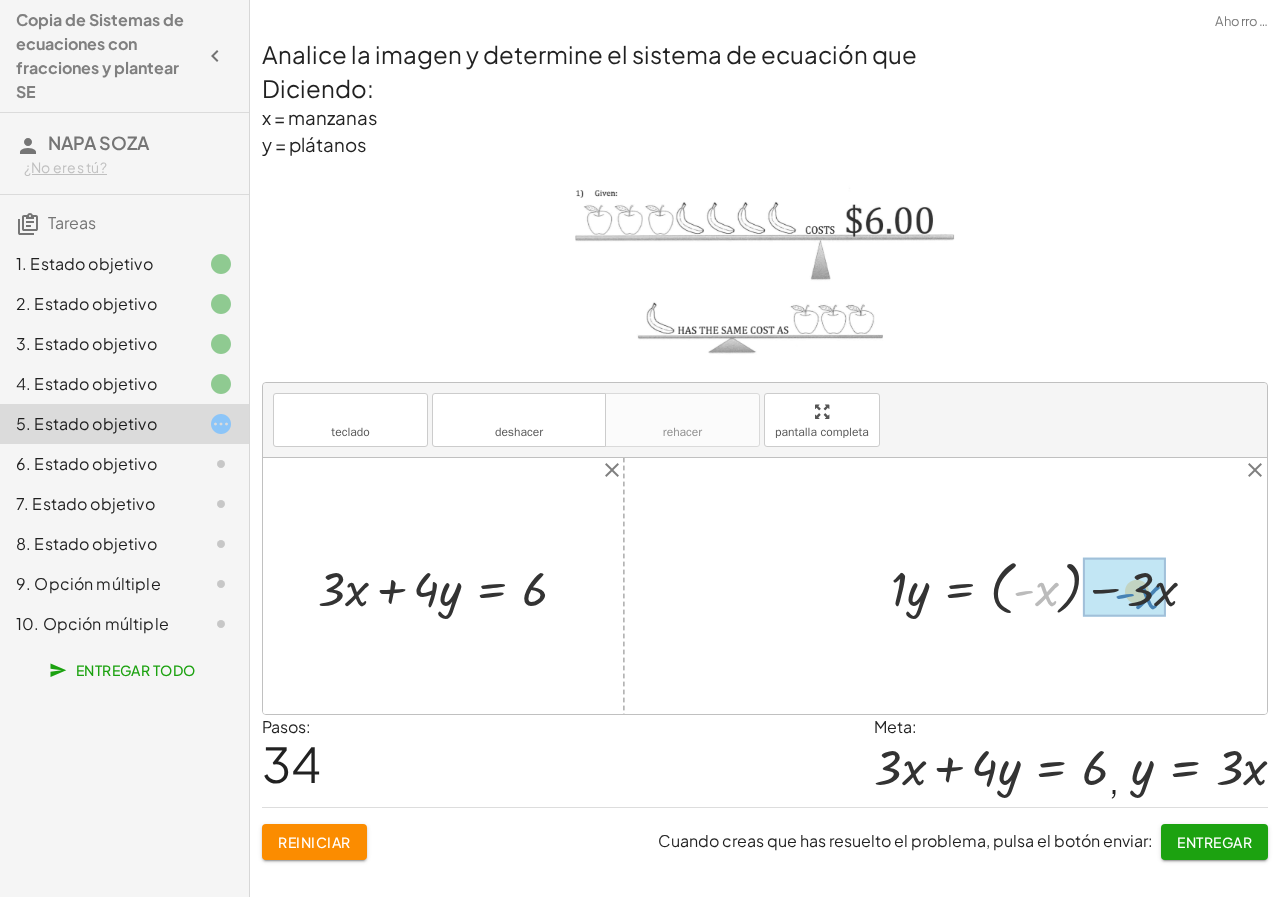 drag, startPoint x: 1036, startPoint y: 595, endPoint x: 1138, endPoint y: 599, distance: 102.0784 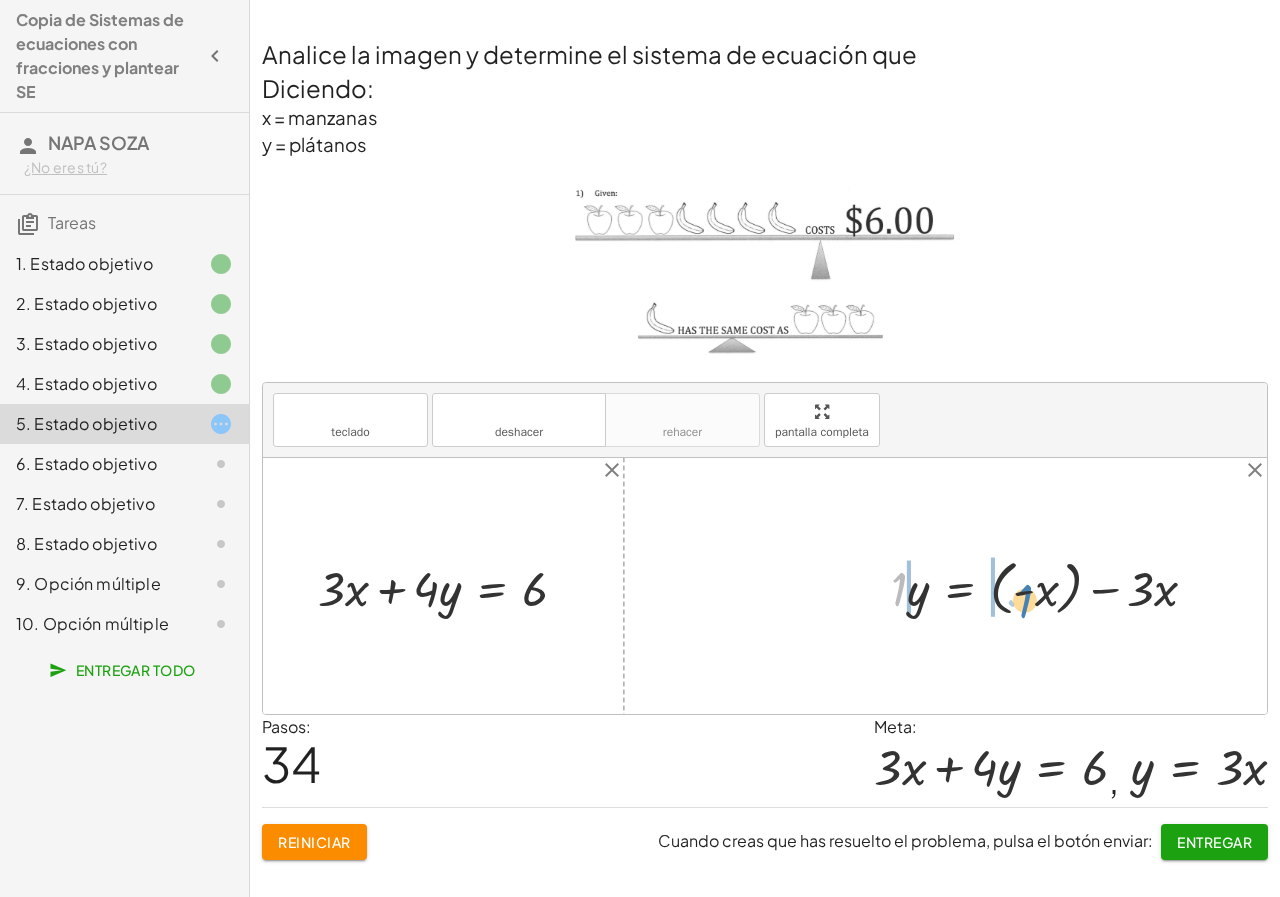 drag, startPoint x: 894, startPoint y: 592, endPoint x: 1040, endPoint y: 607, distance: 146.76852 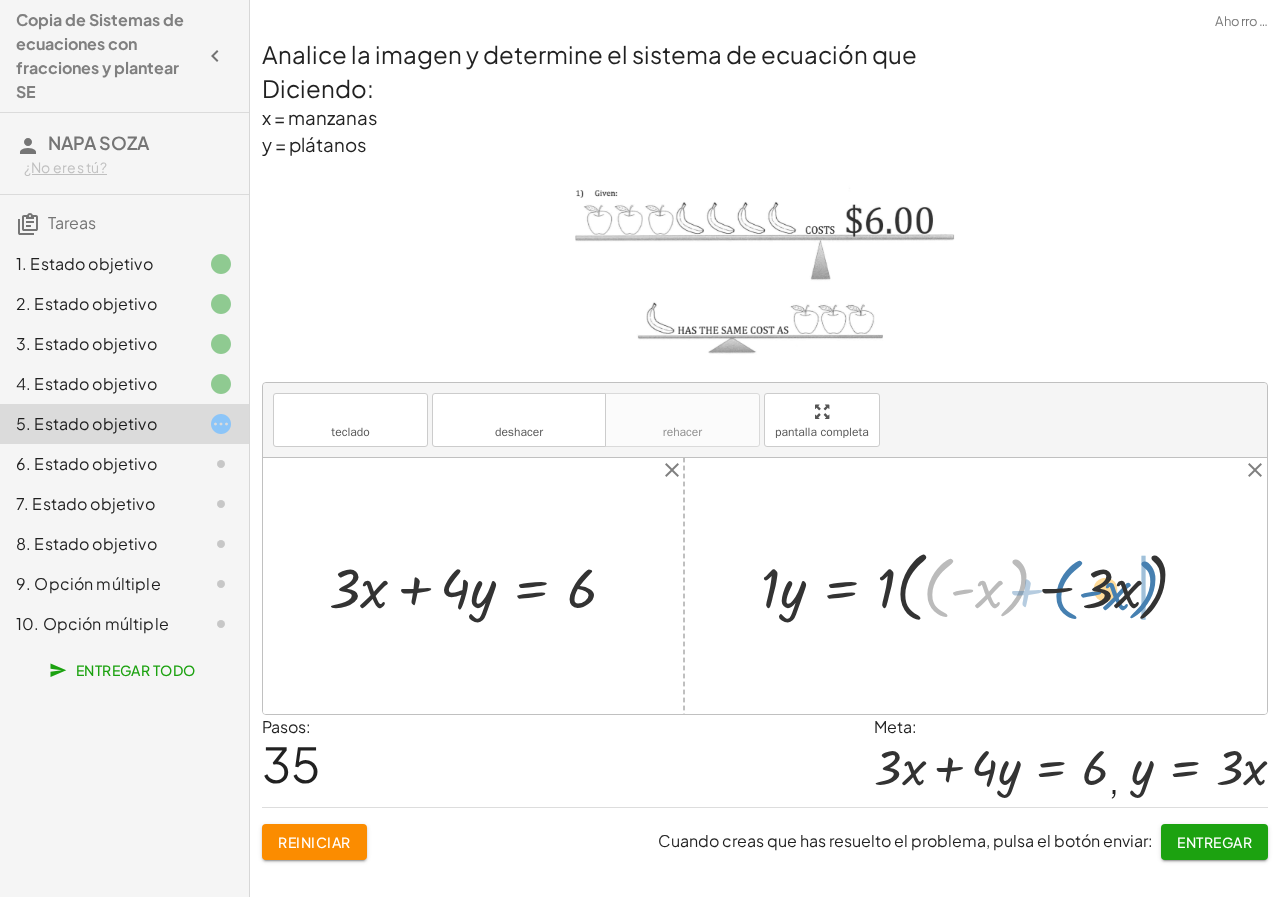 drag, startPoint x: 926, startPoint y: 587, endPoint x: 1062, endPoint y: 590, distance: 136.03308 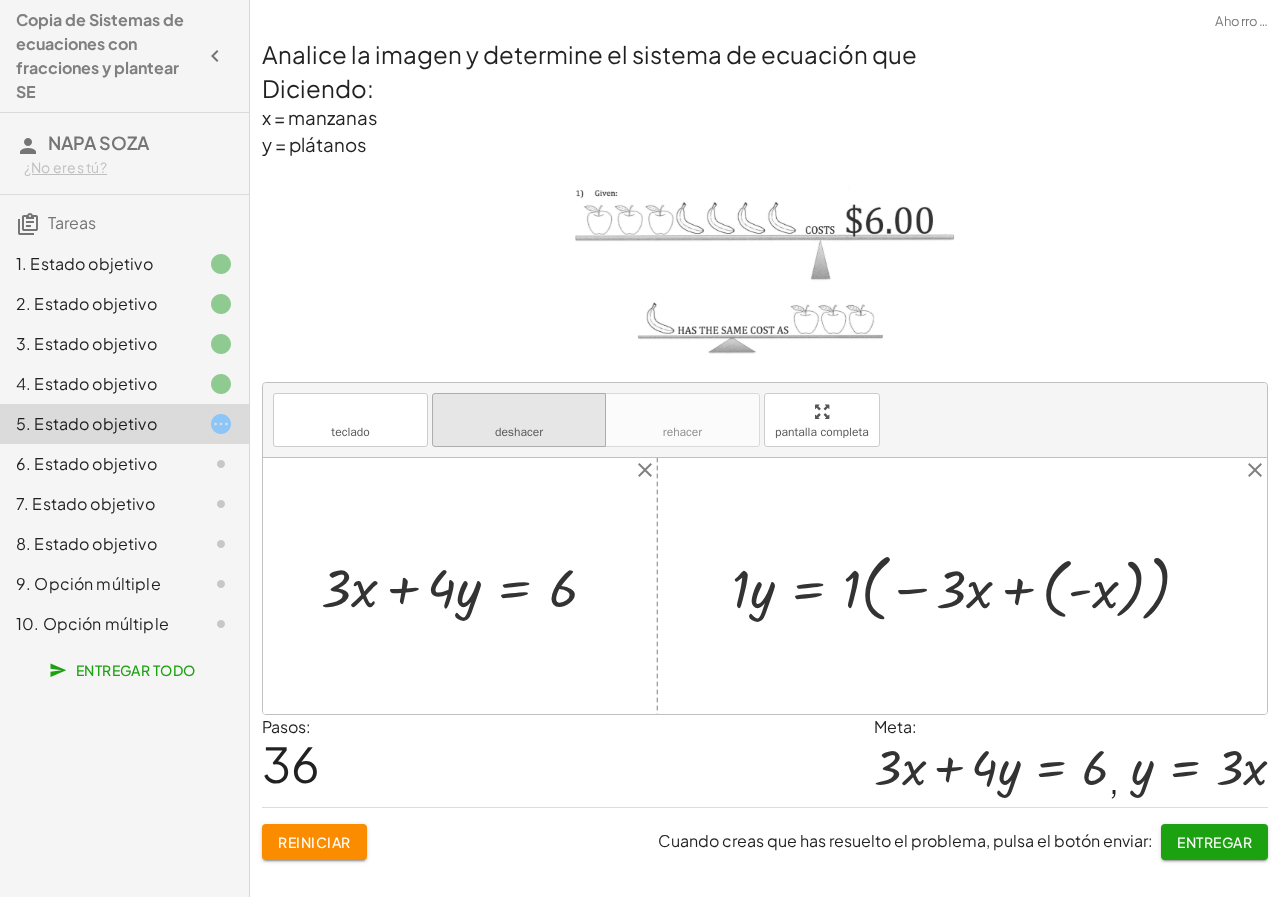 drag, startPoint x: 457, startPoint y: 449, endPoint x: 487, endPoint y: 417, distance: 43.863426 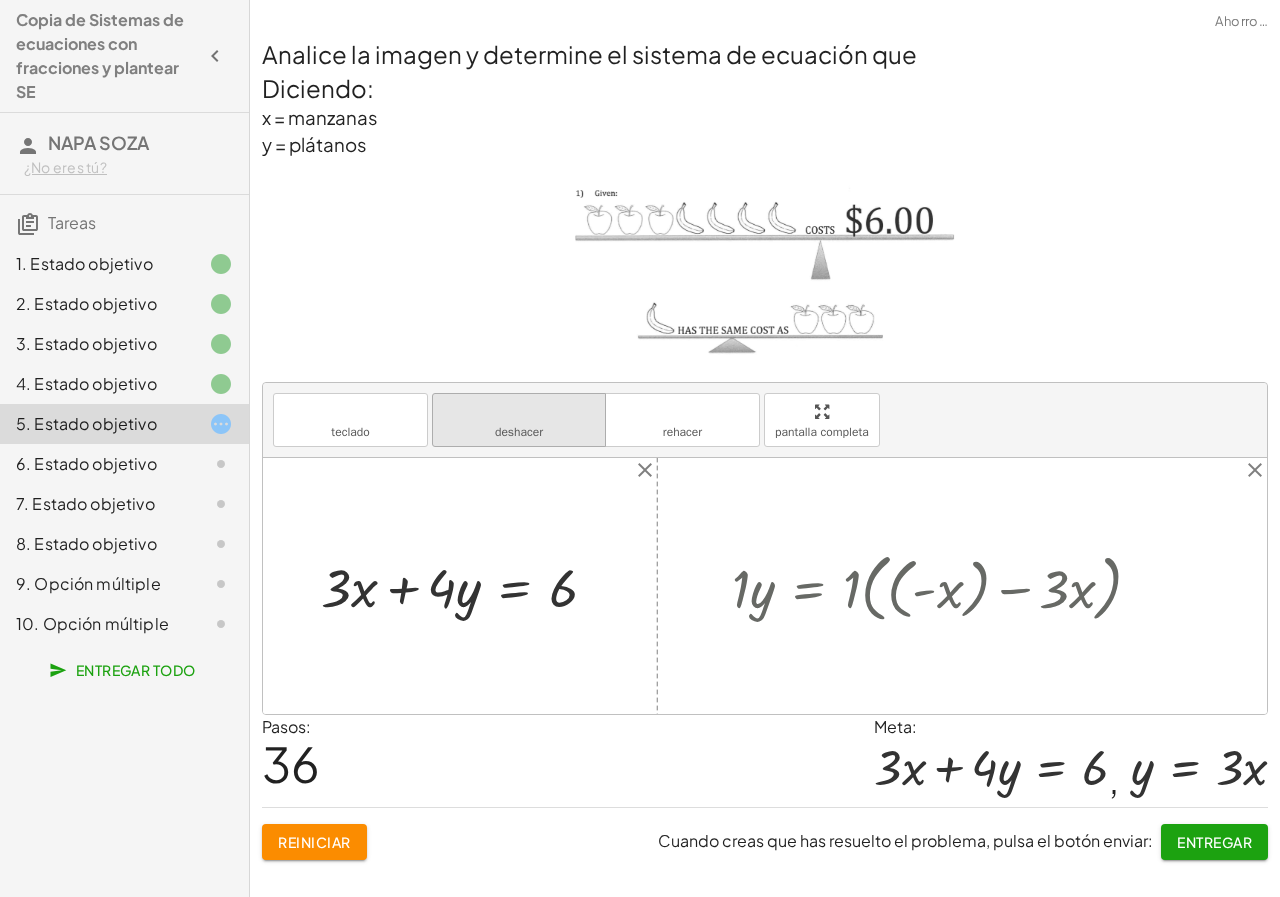 click on "deshacer" at bounding box center [519, 411] 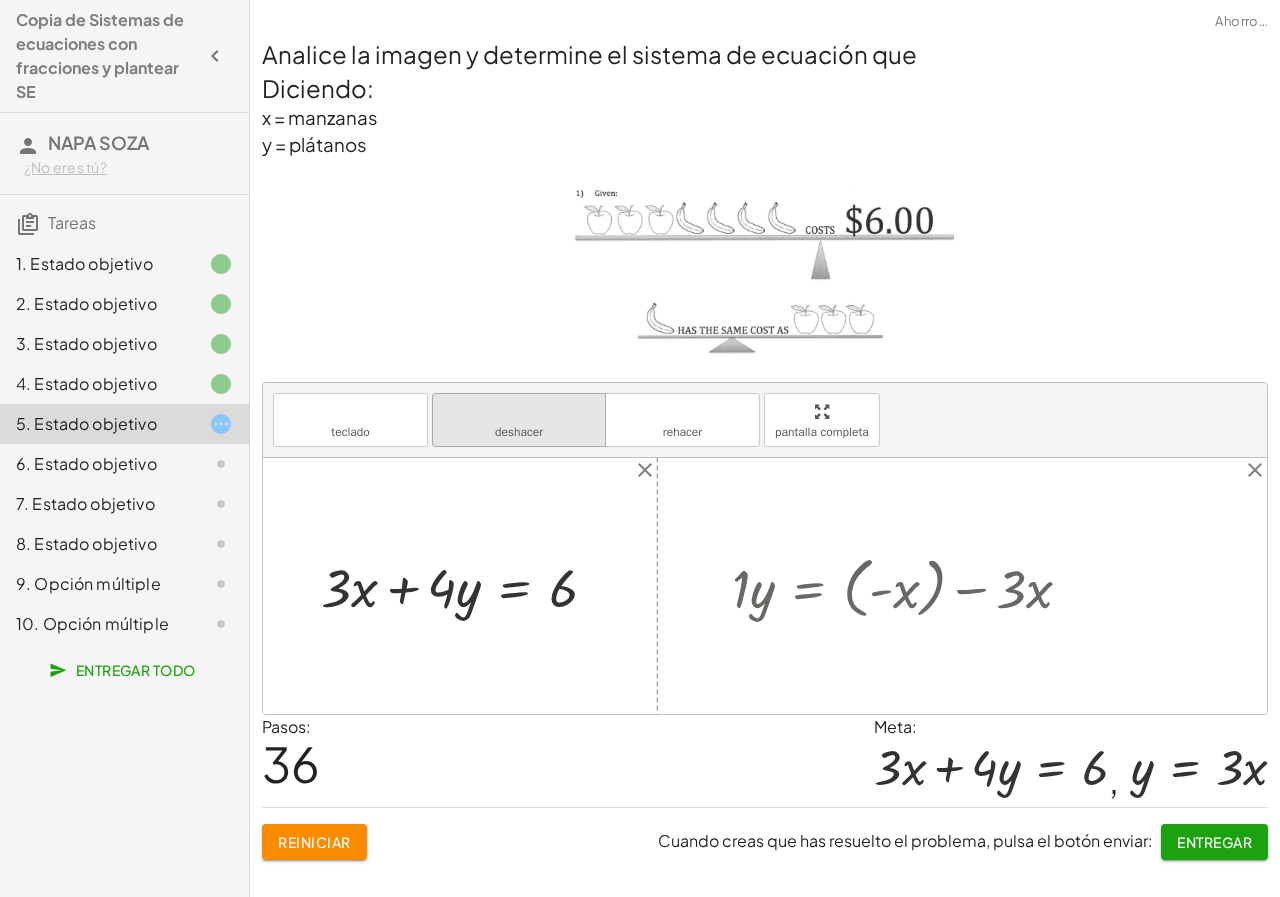 click on "deshacer" at bounding box center [519, 411] 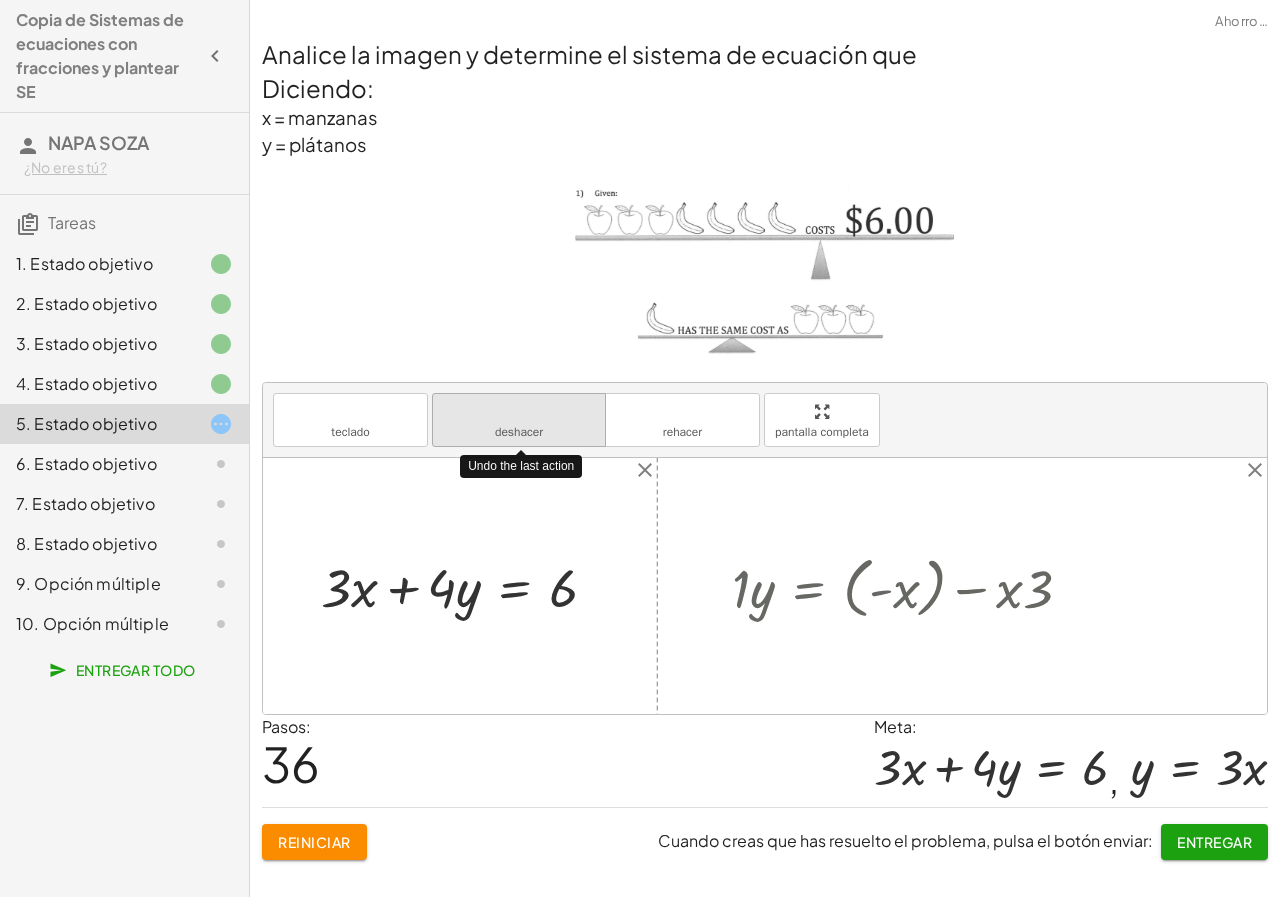 click on "deshacer" at bounding box center [519, 411] 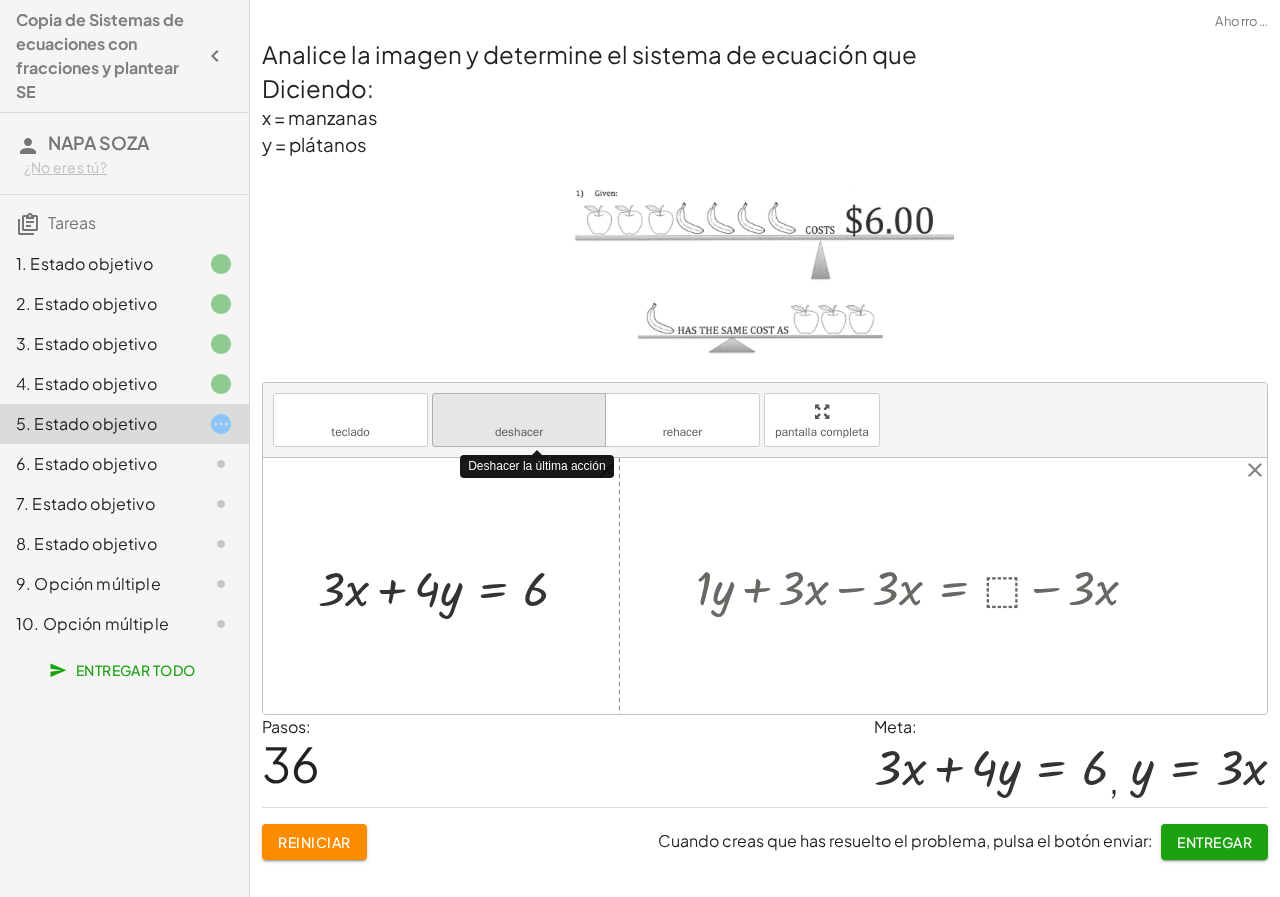 click on "deshacer" at bounding box center [519, 411] 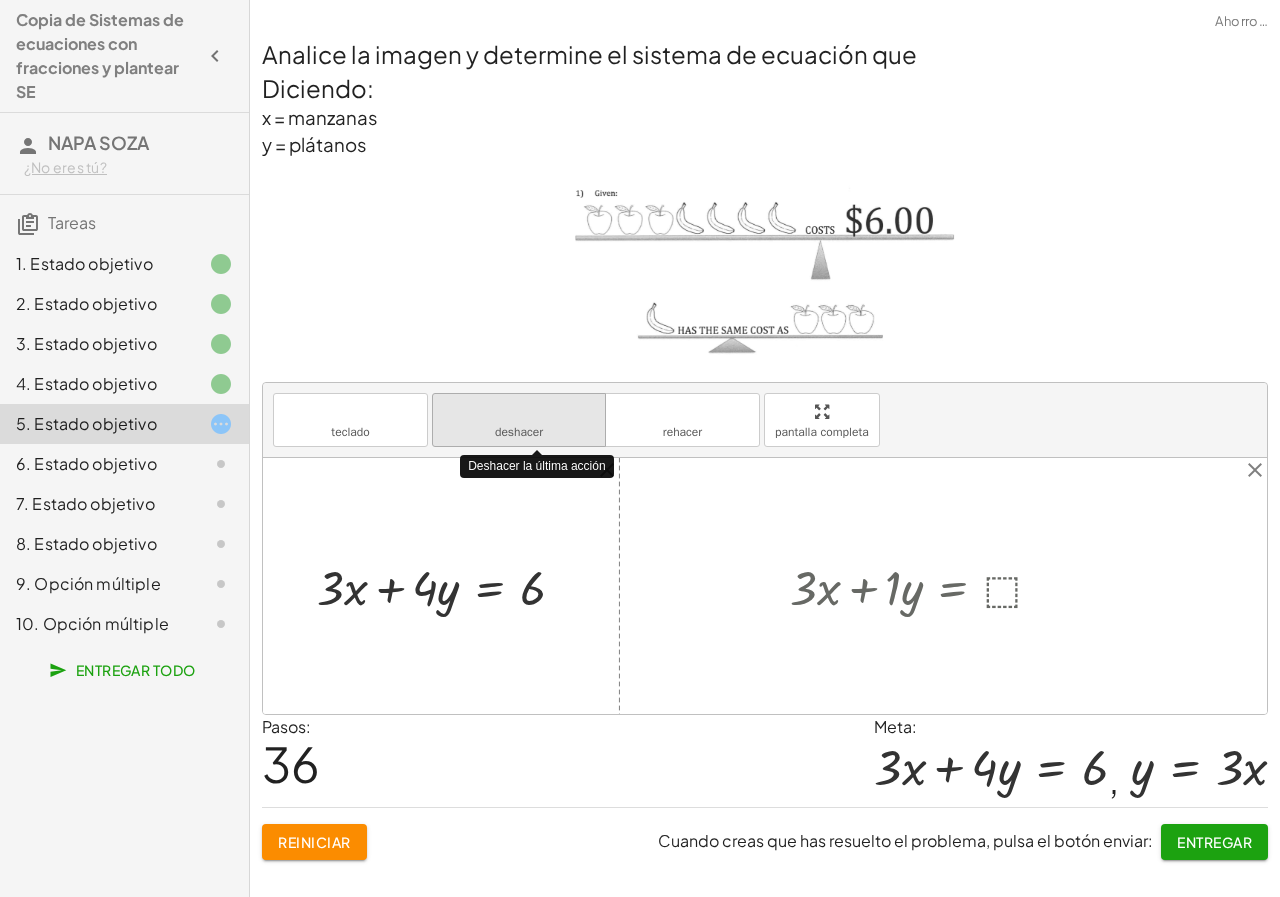 click on "deshacer" at bounding box center (519, 411) 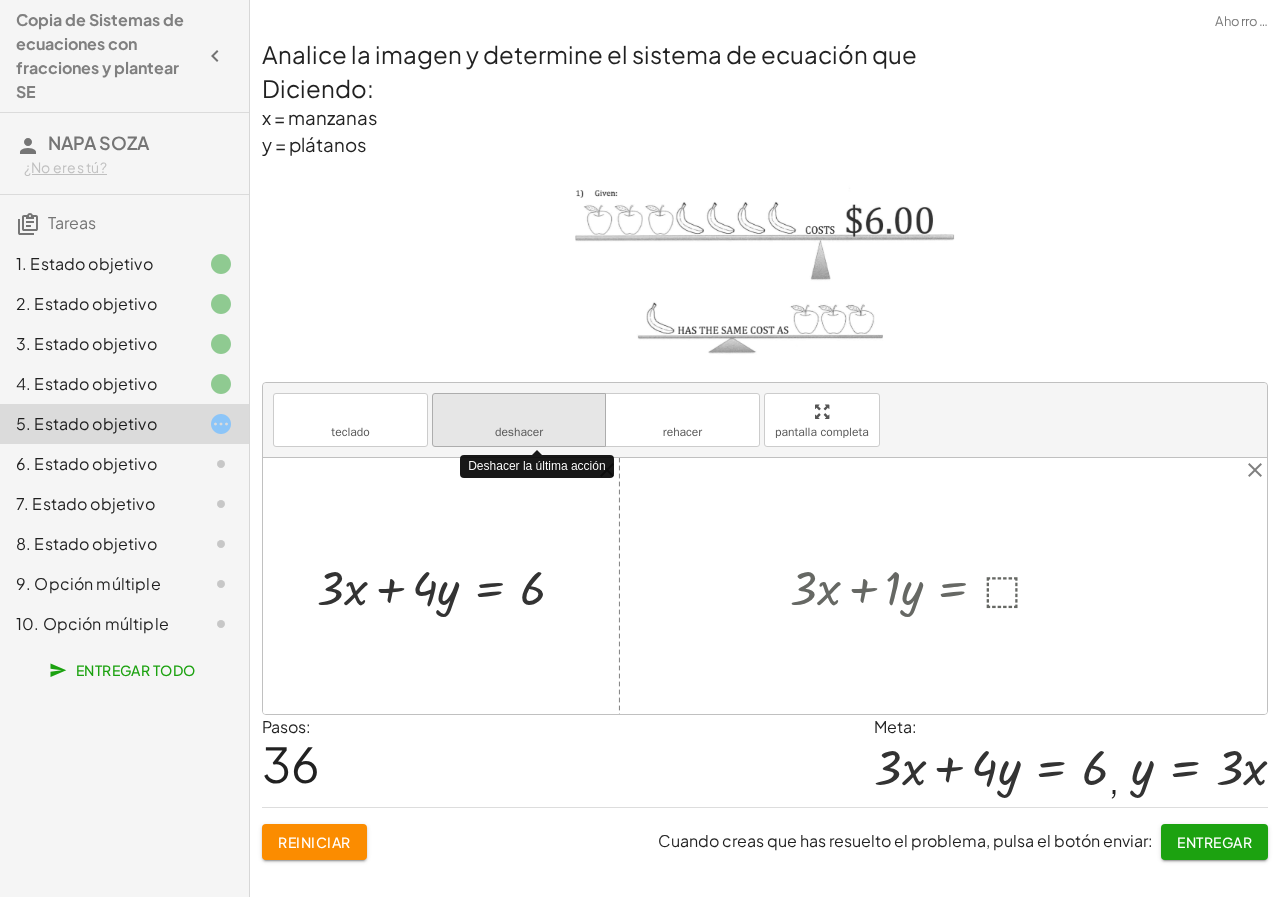 click on "deshacer" at bounding box center (519, 411) 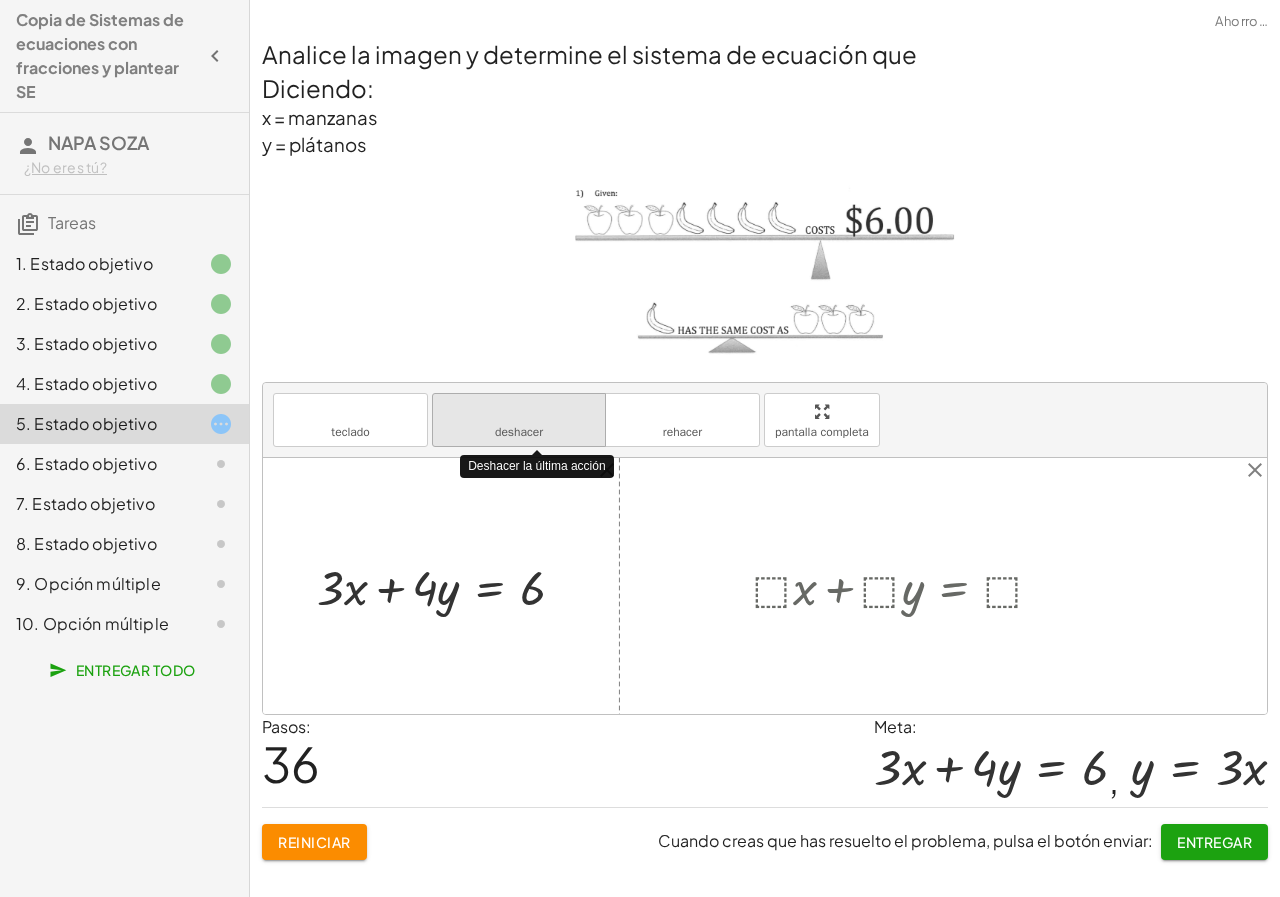 click on "deshacer" at bounding box center (519, 411) 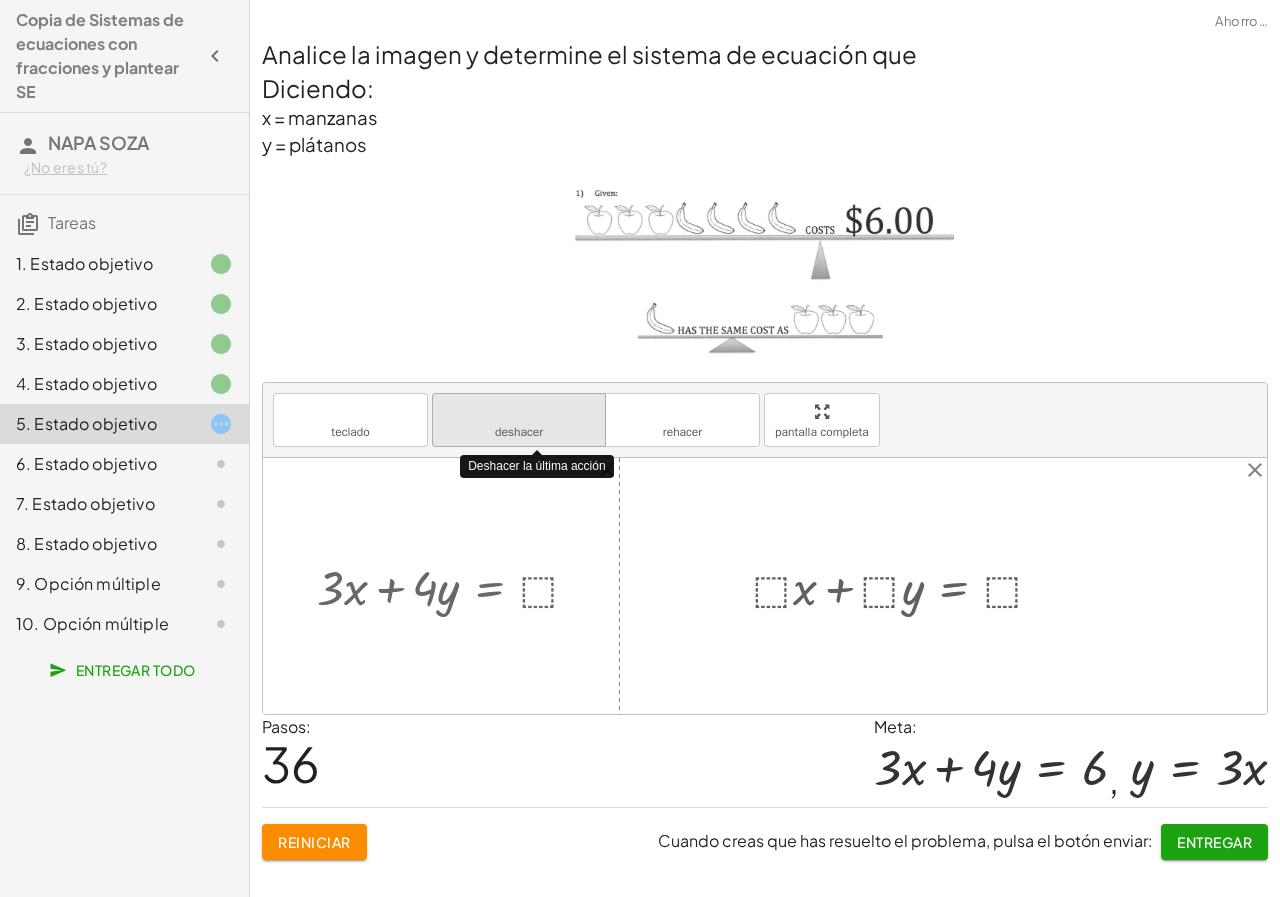 click on "deshacer" at bounding box center [519, 411] 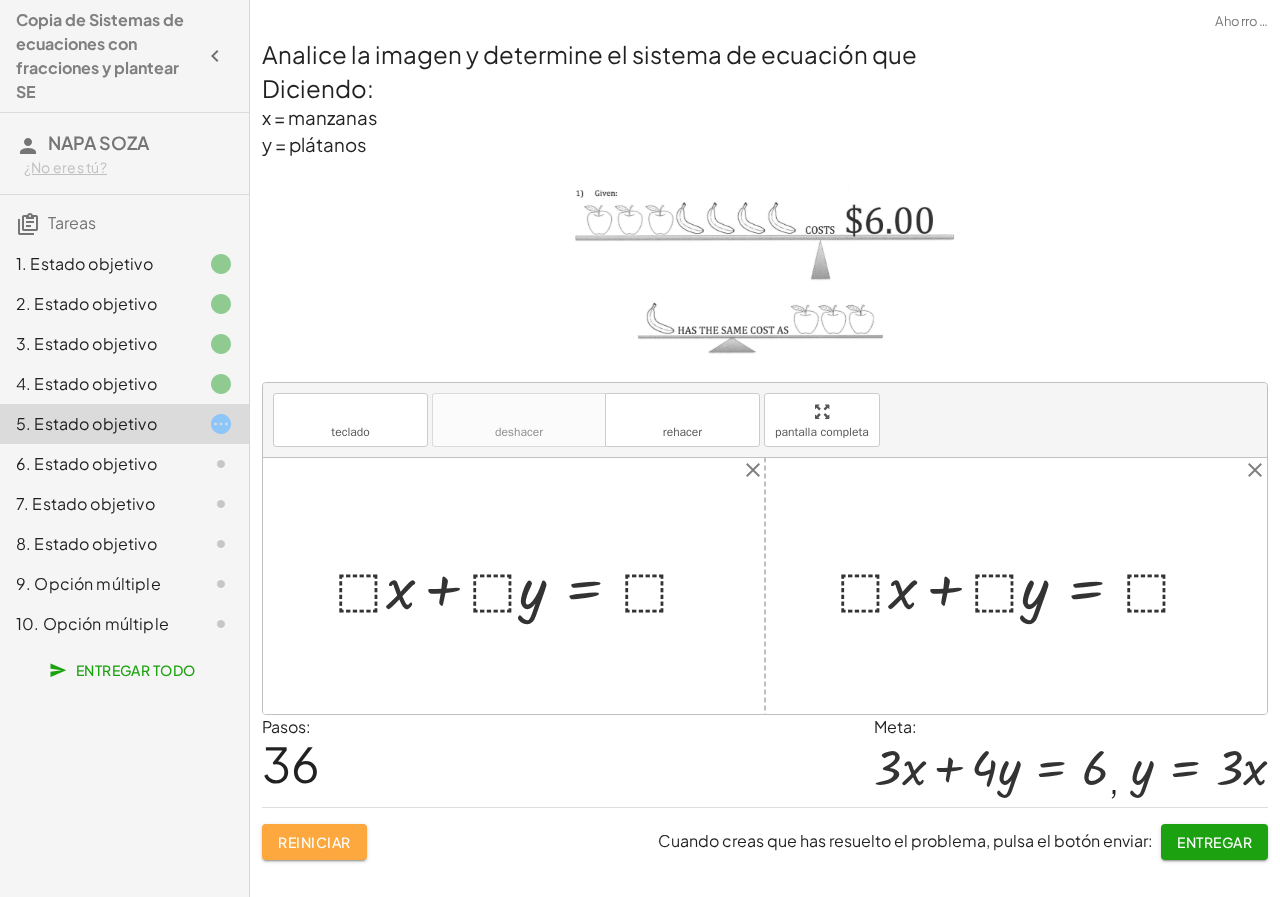 click on "Reiniciar" at bounding box center [314, 842] 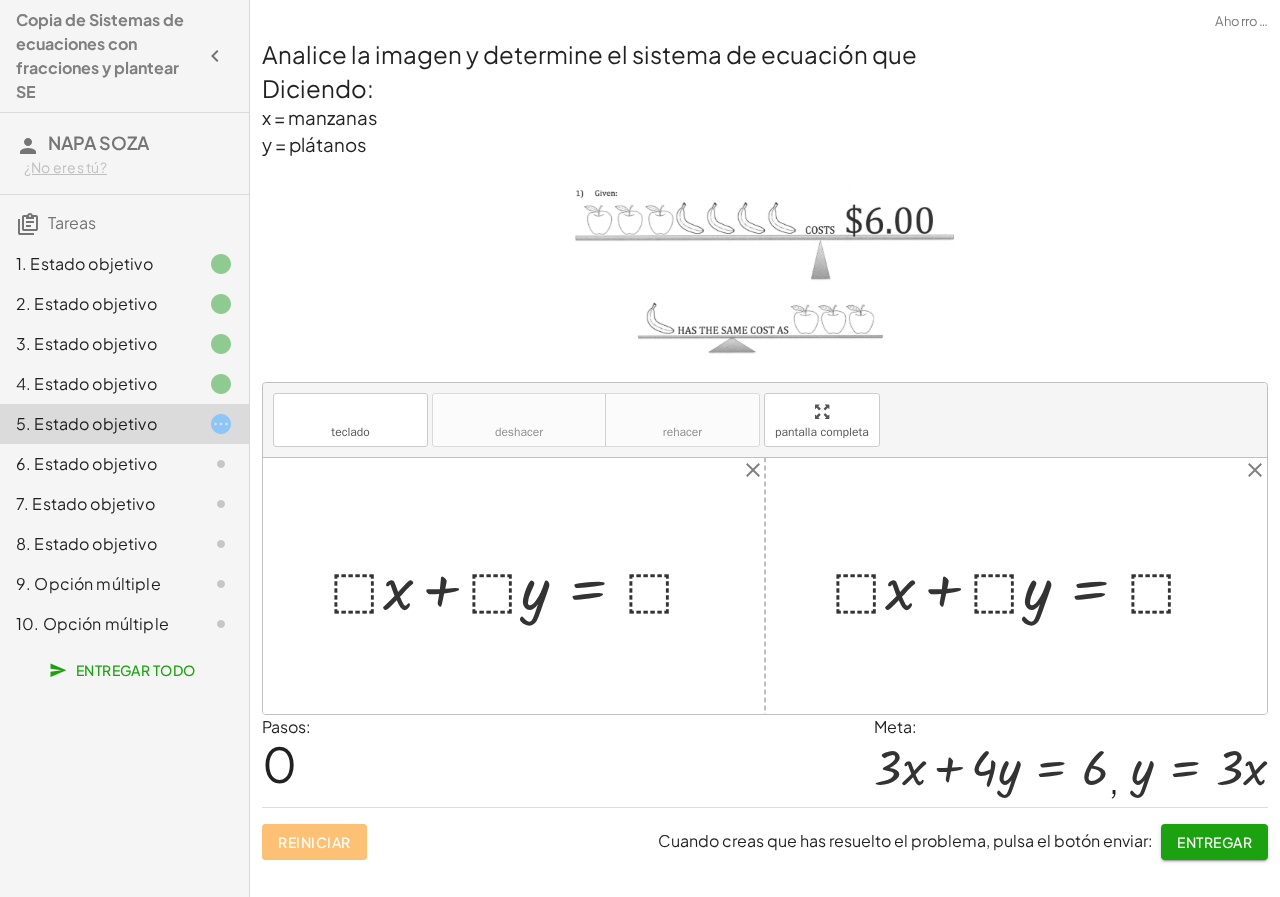 click at bounding box center [522, 585] 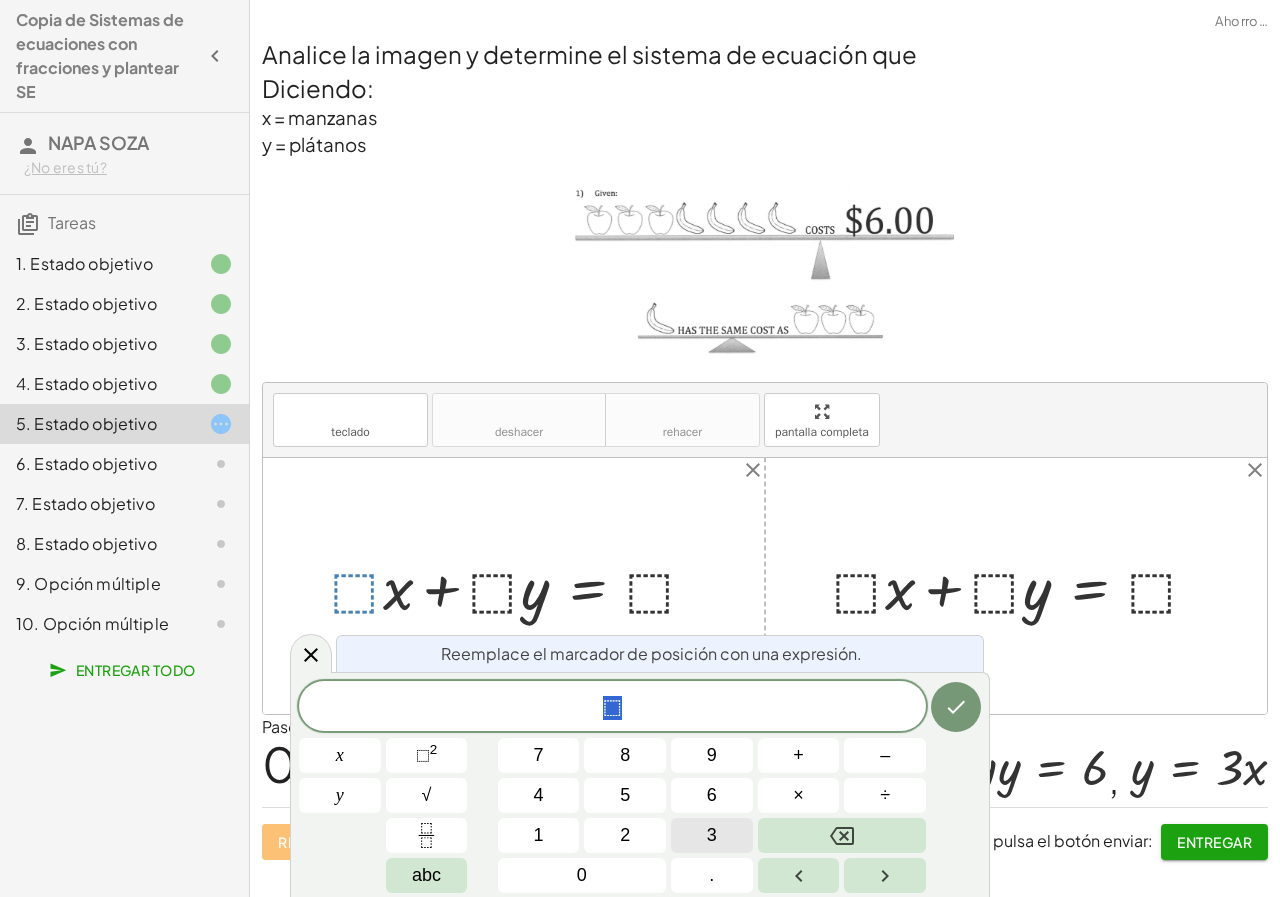 click on "3" at bounding box center (712, 835) 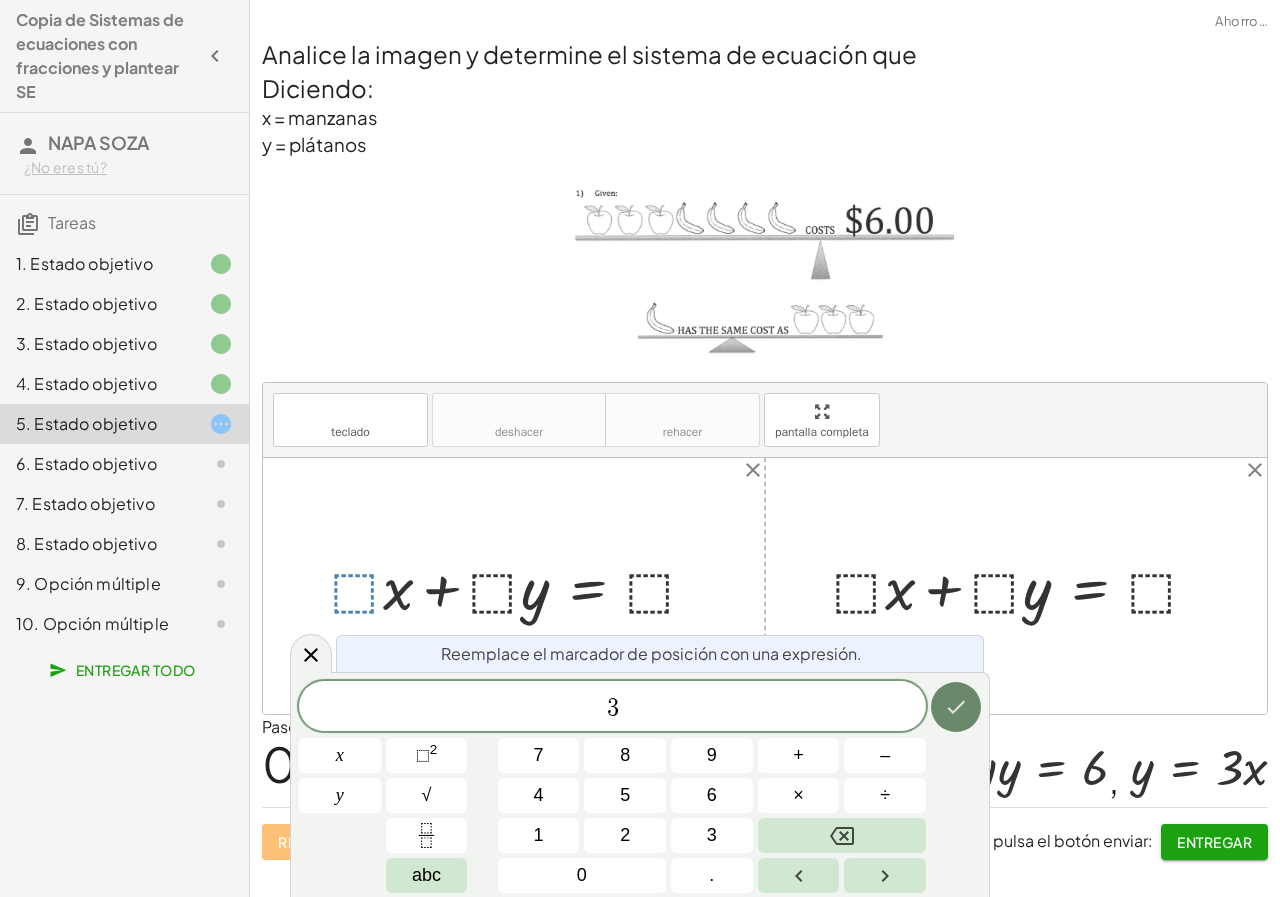 click 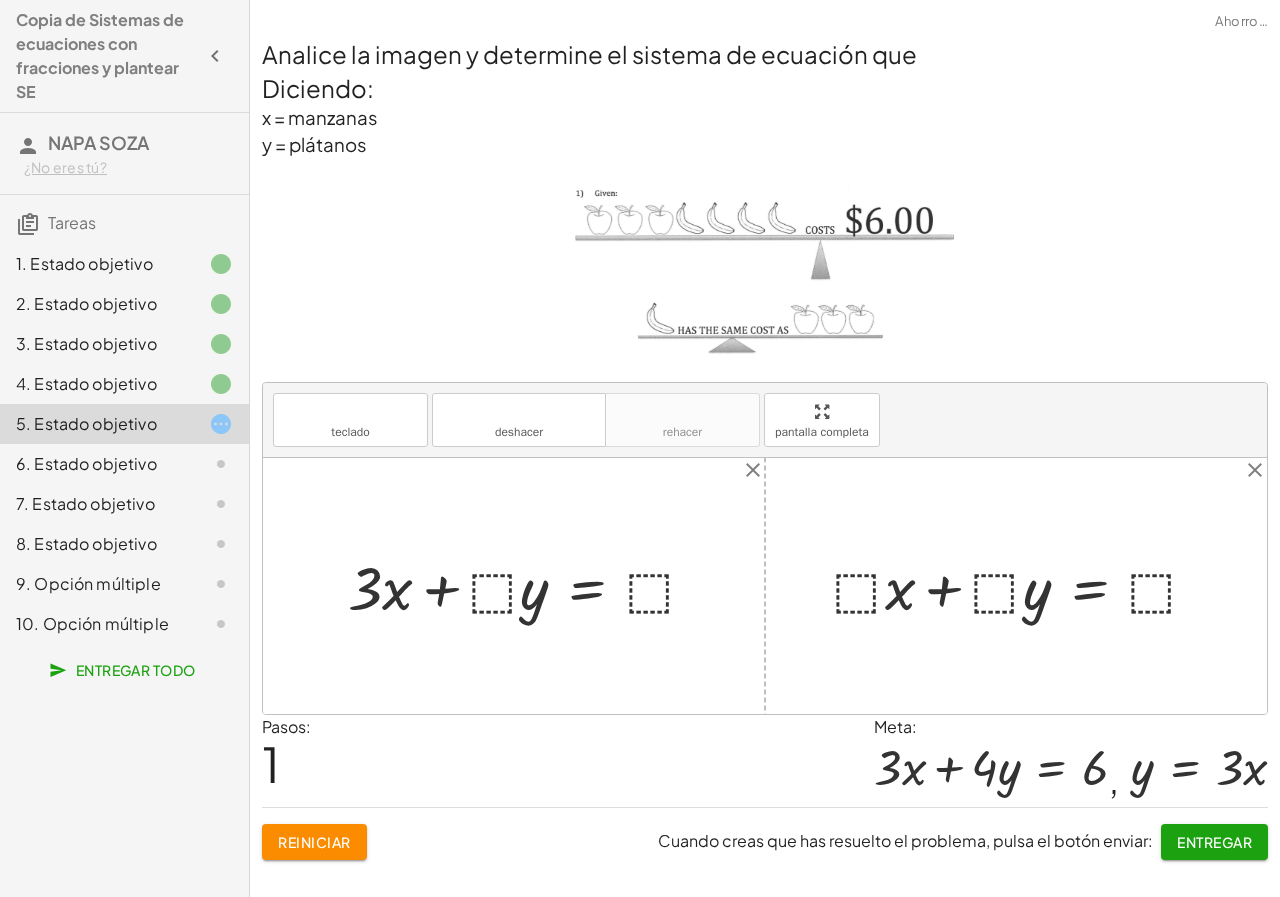 click at bounding box center (530, 585) 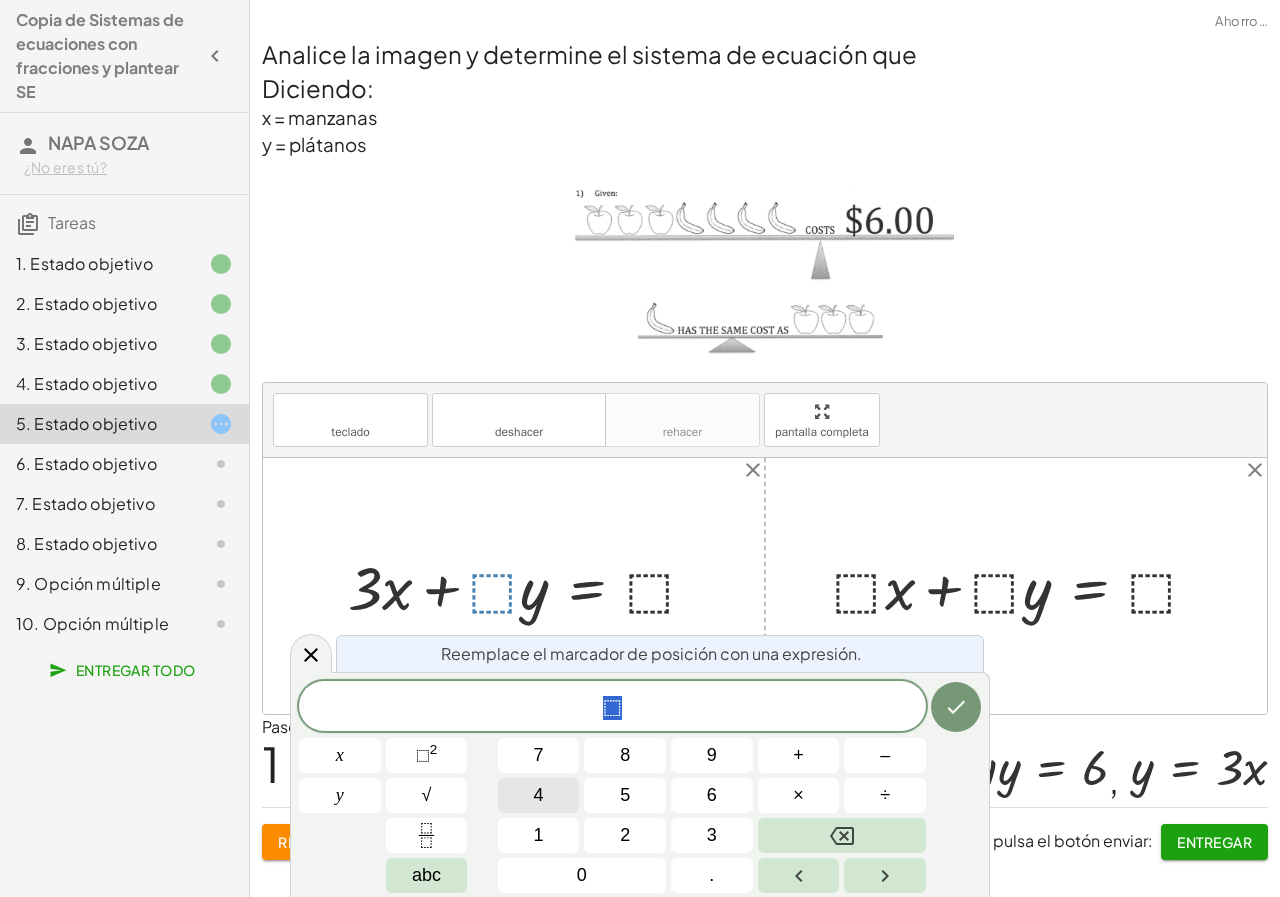 click on "4" at bounding box center (539, 795) 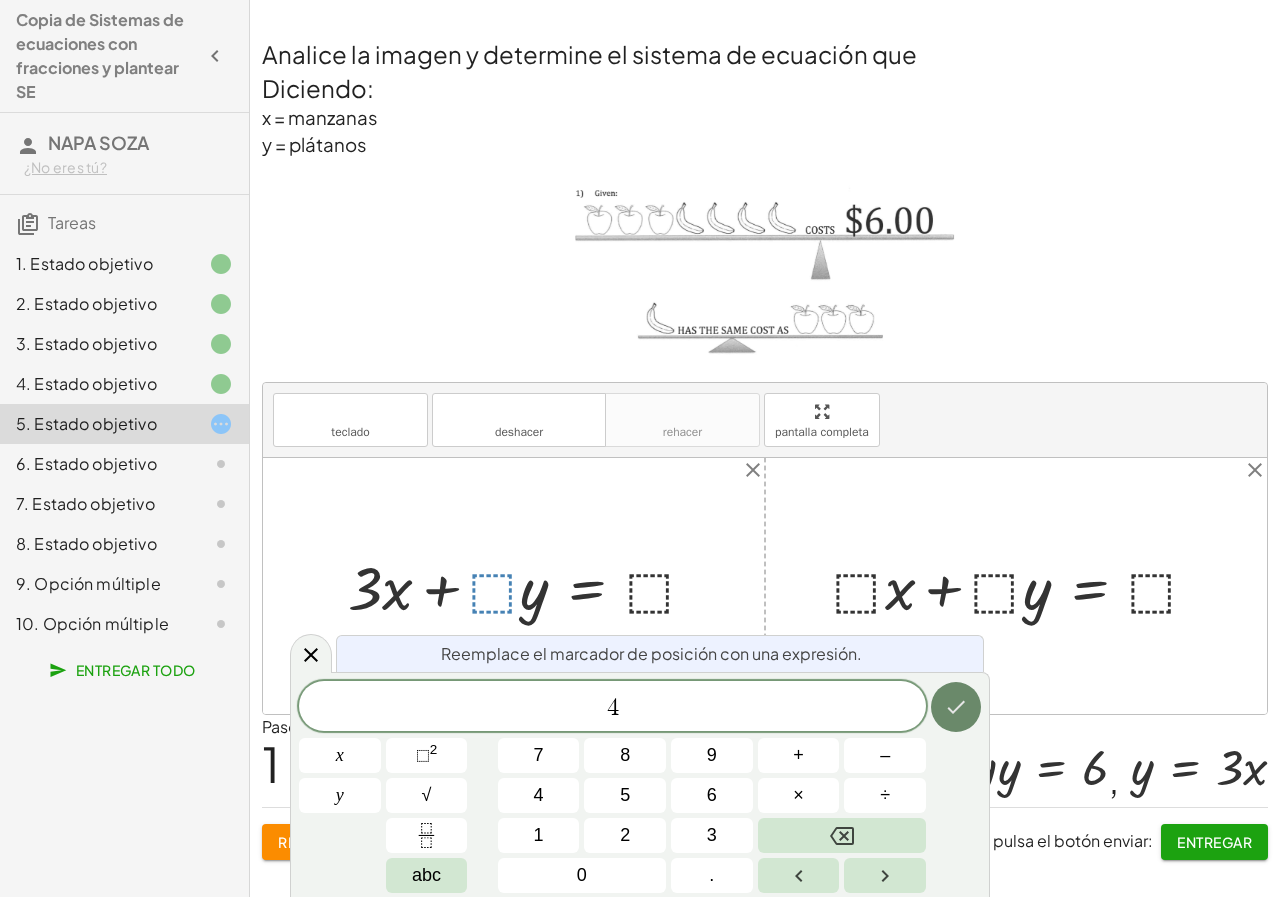 click 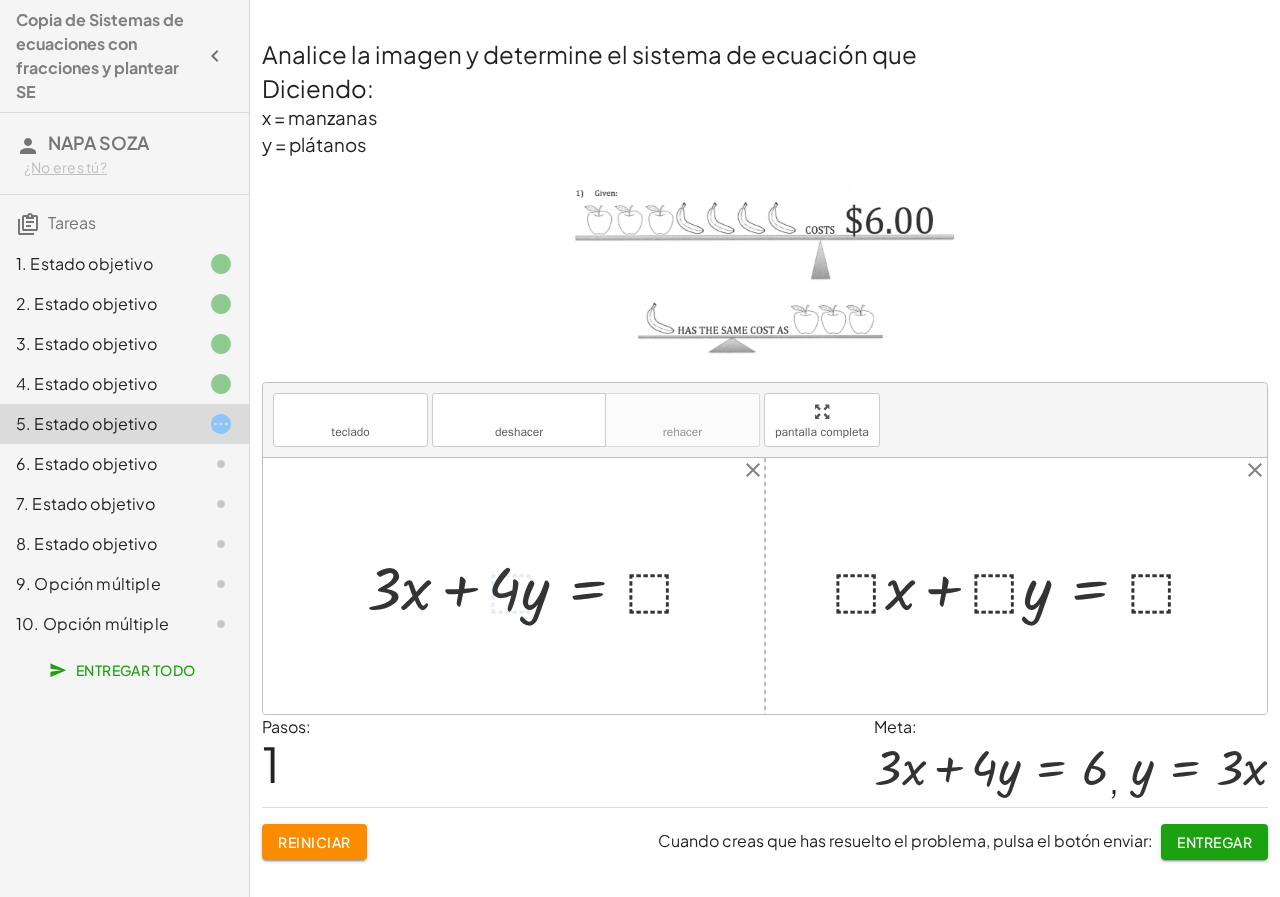 click at bounding box center (540, 585) 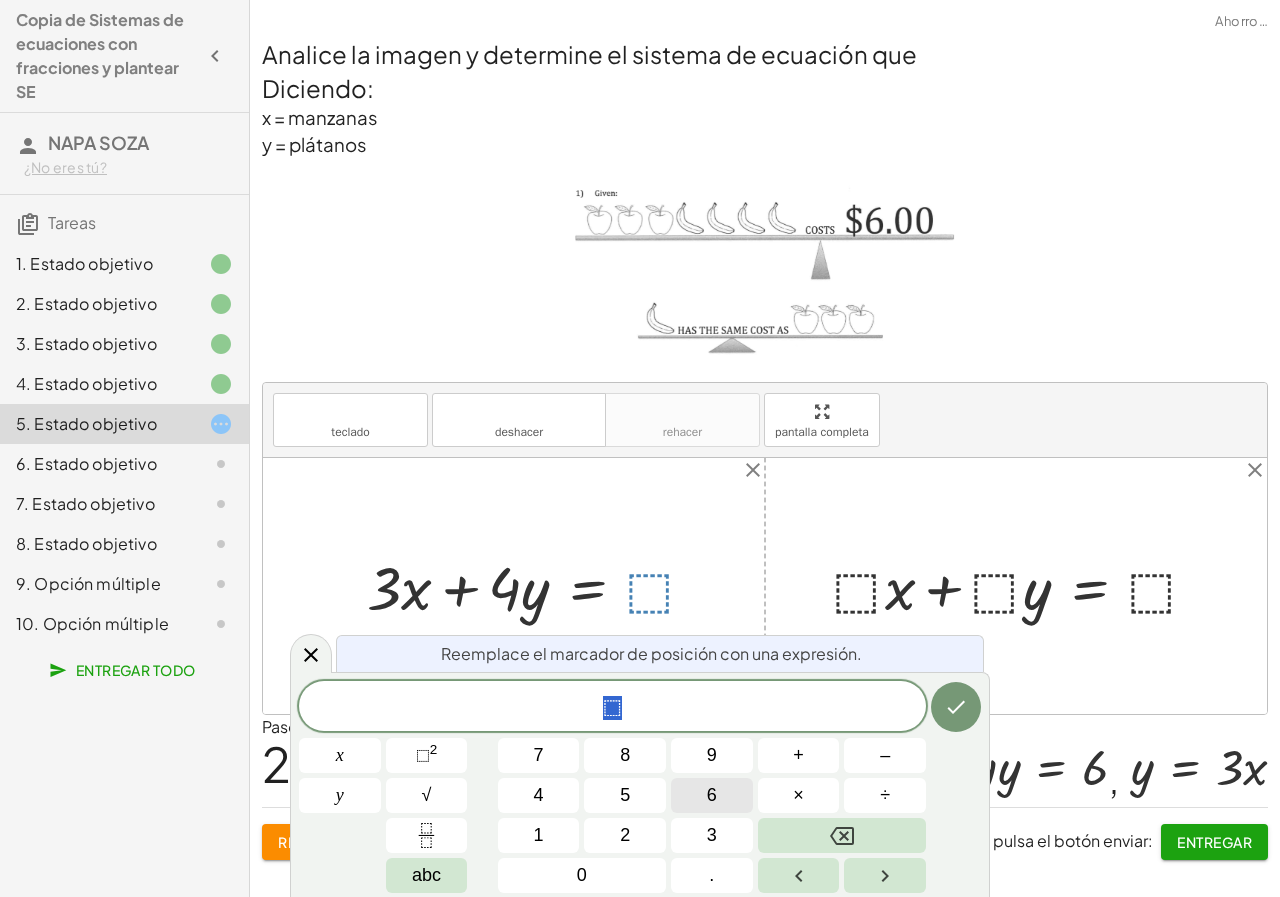 click on "6" at bounding box center (712, 795) 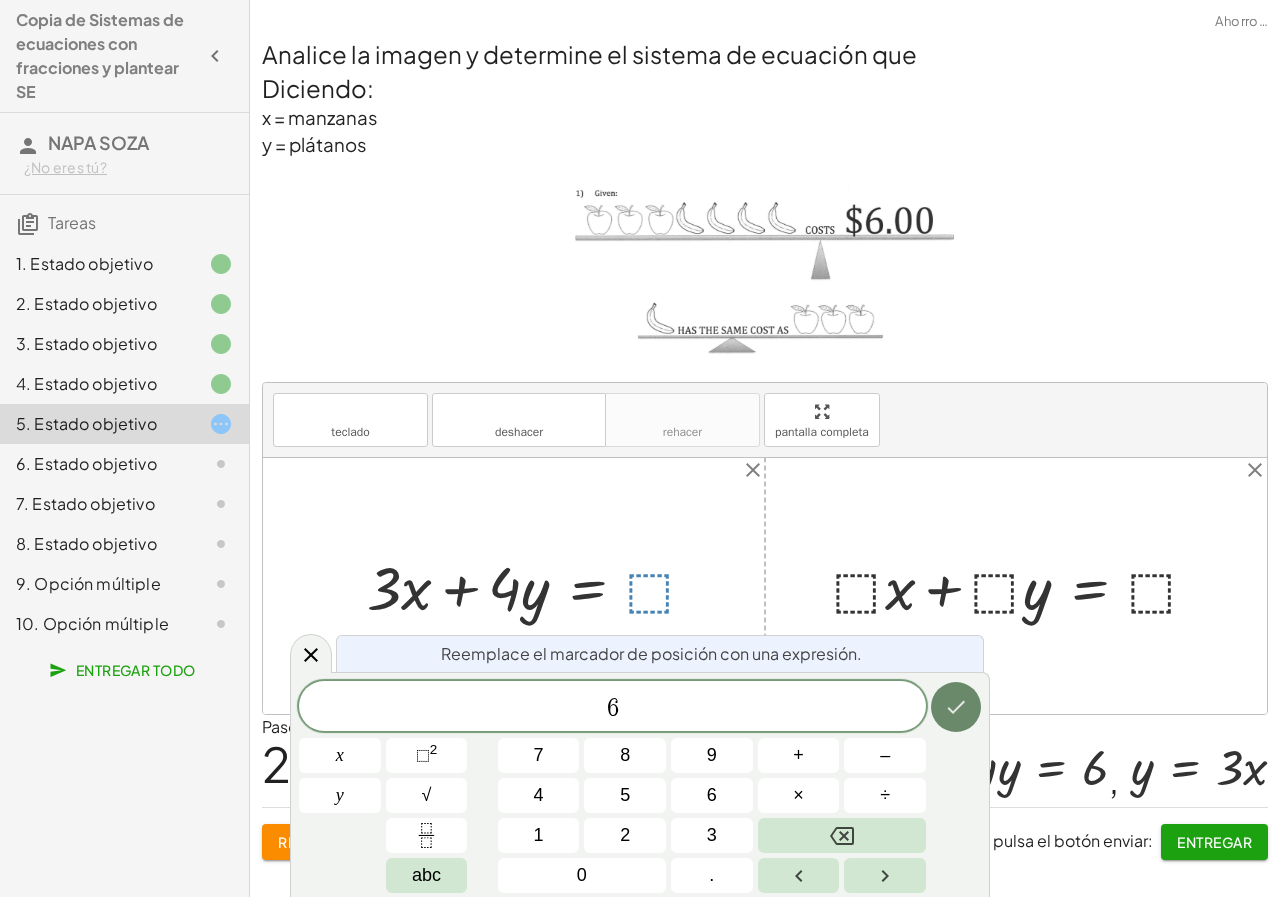 click at bounding box center [956, 707] 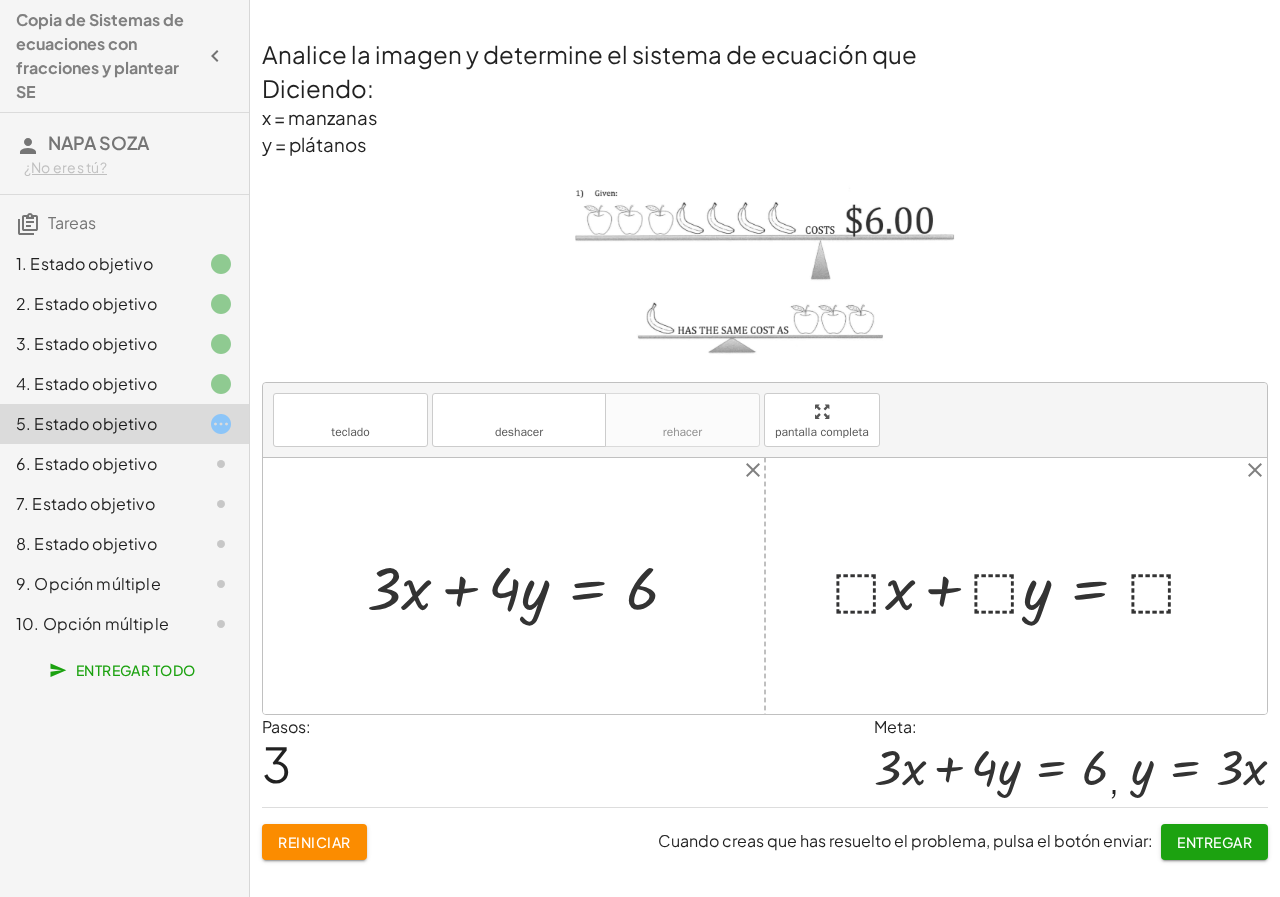 click at bounding box center [1024, 585] 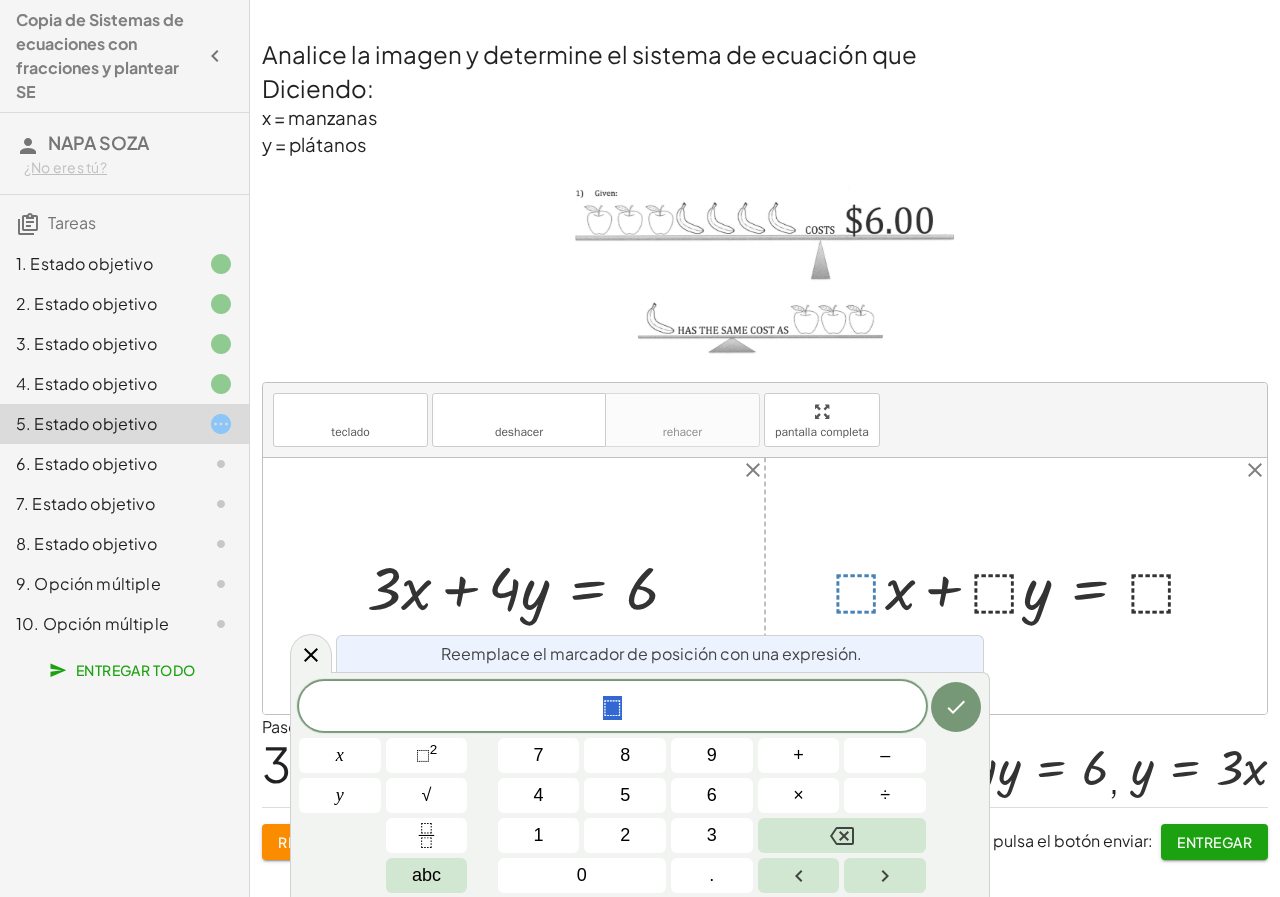 click at bounding box center [1024, 585] 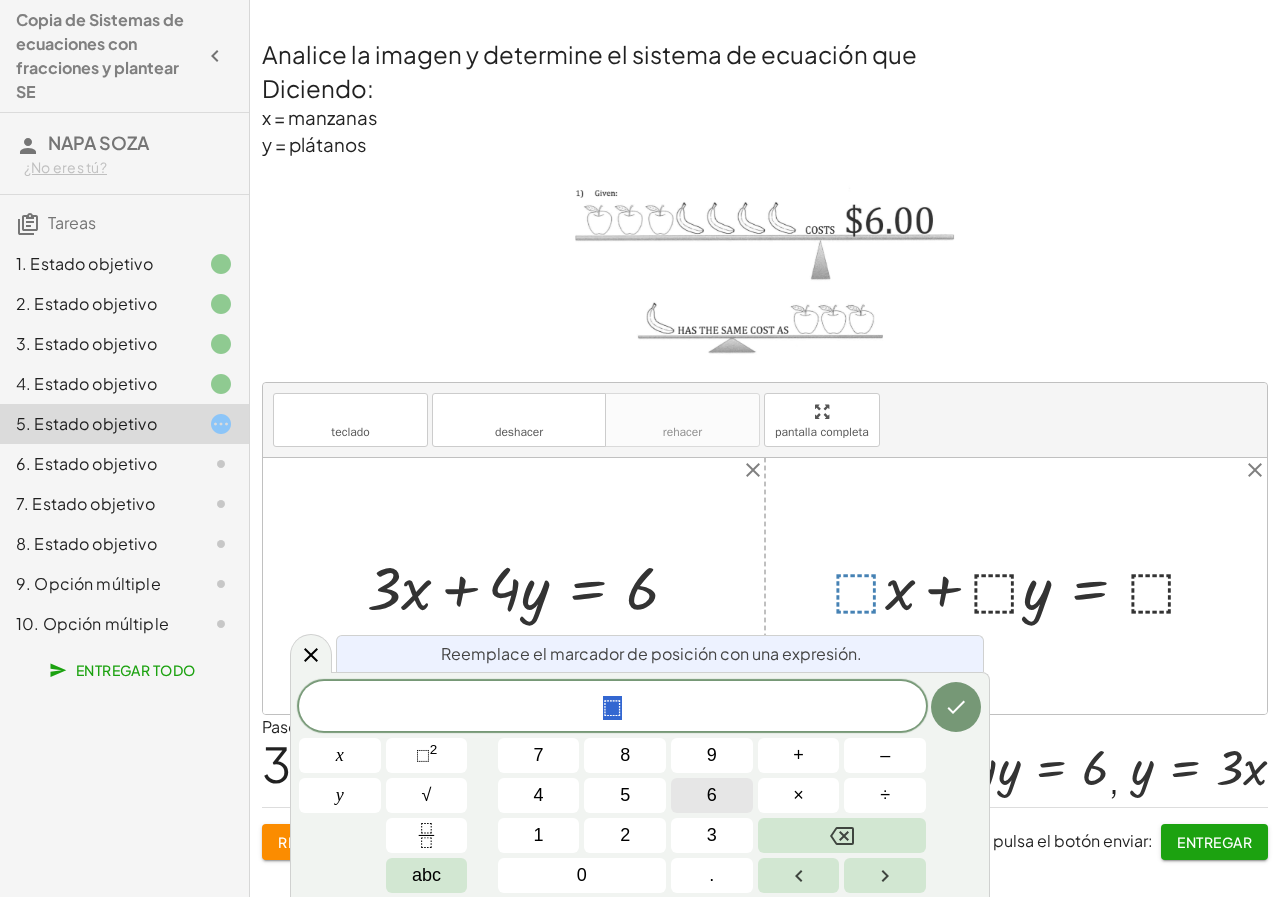 click on "6" at bounding box center (712, 795) 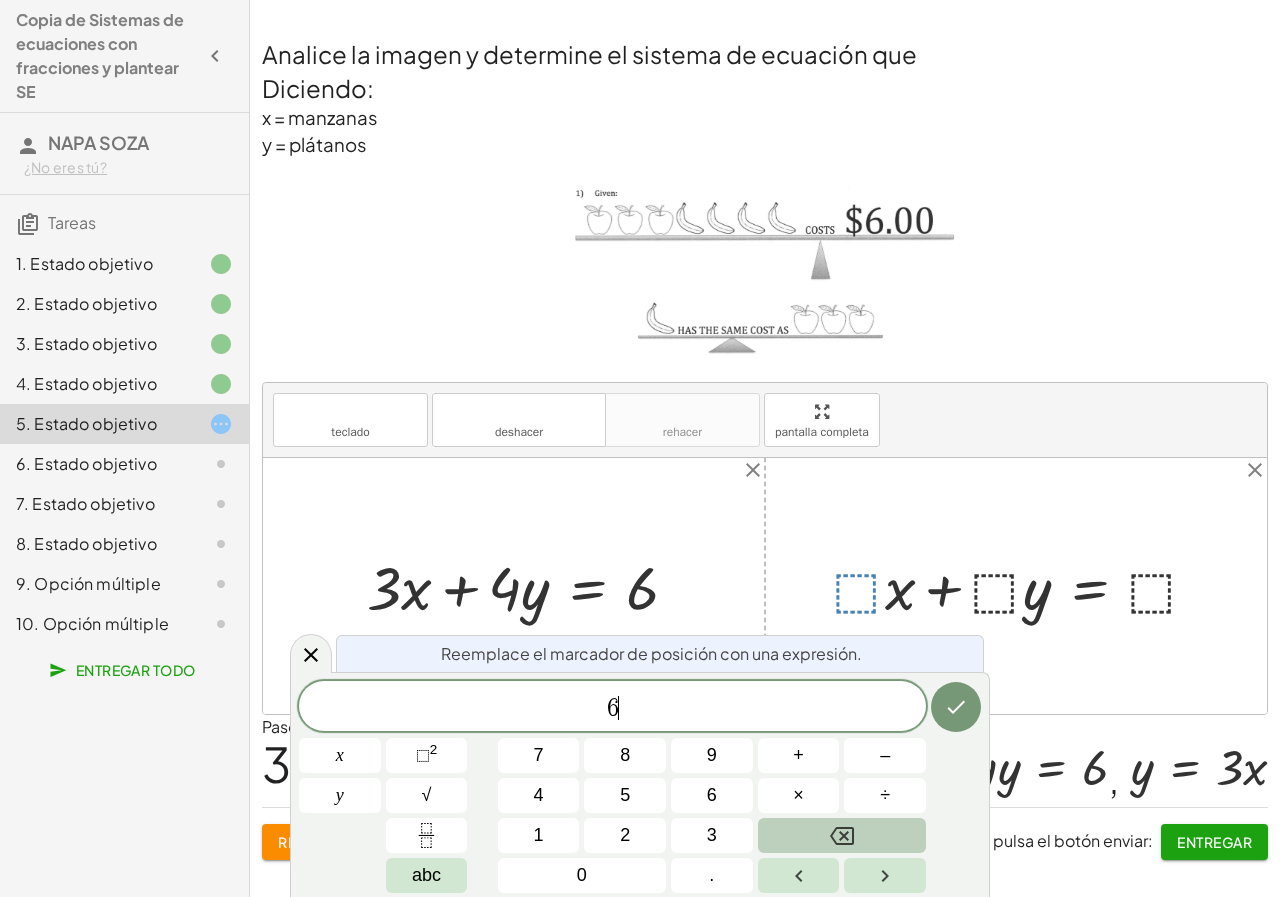 click 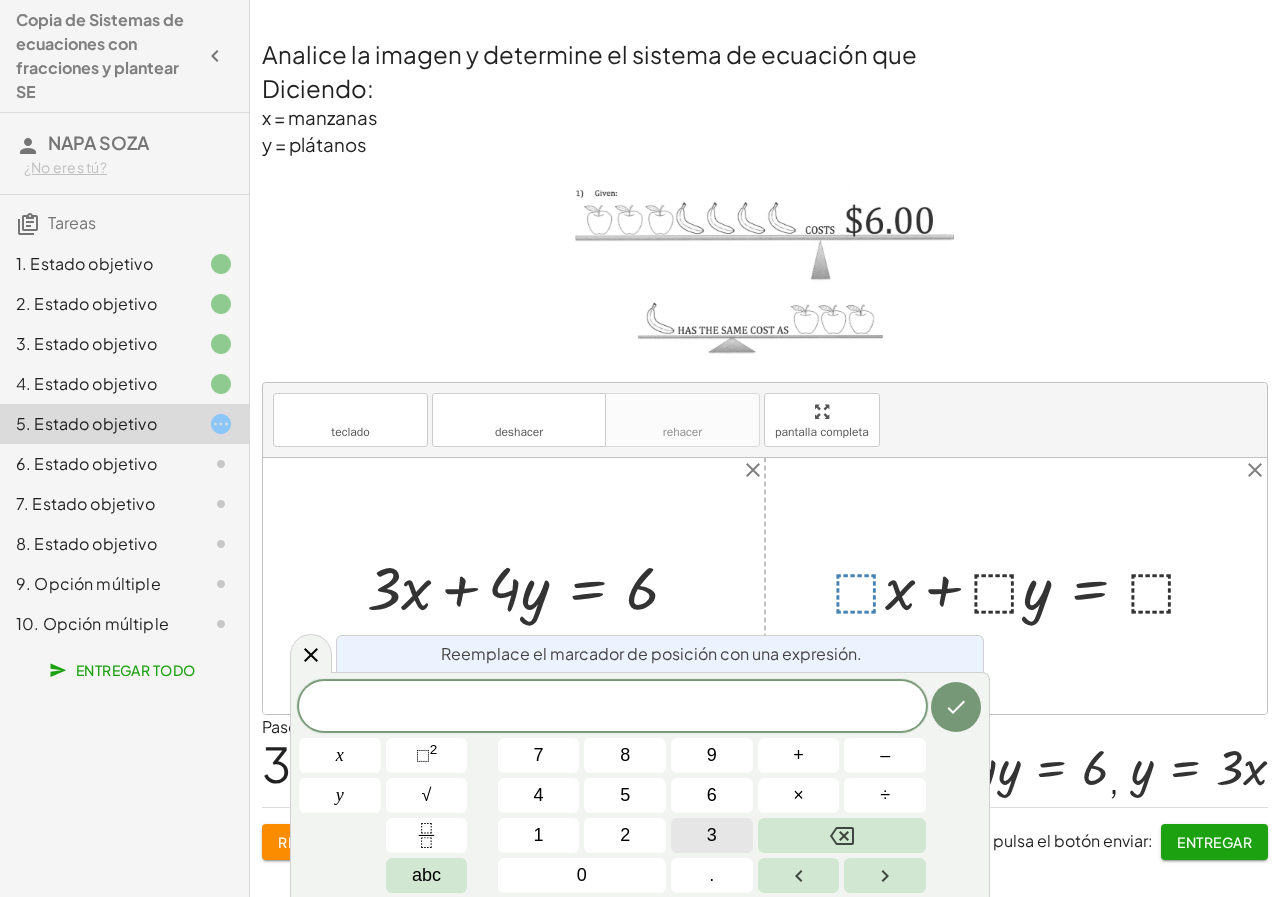click on "3" at bounding box center [712, 835] 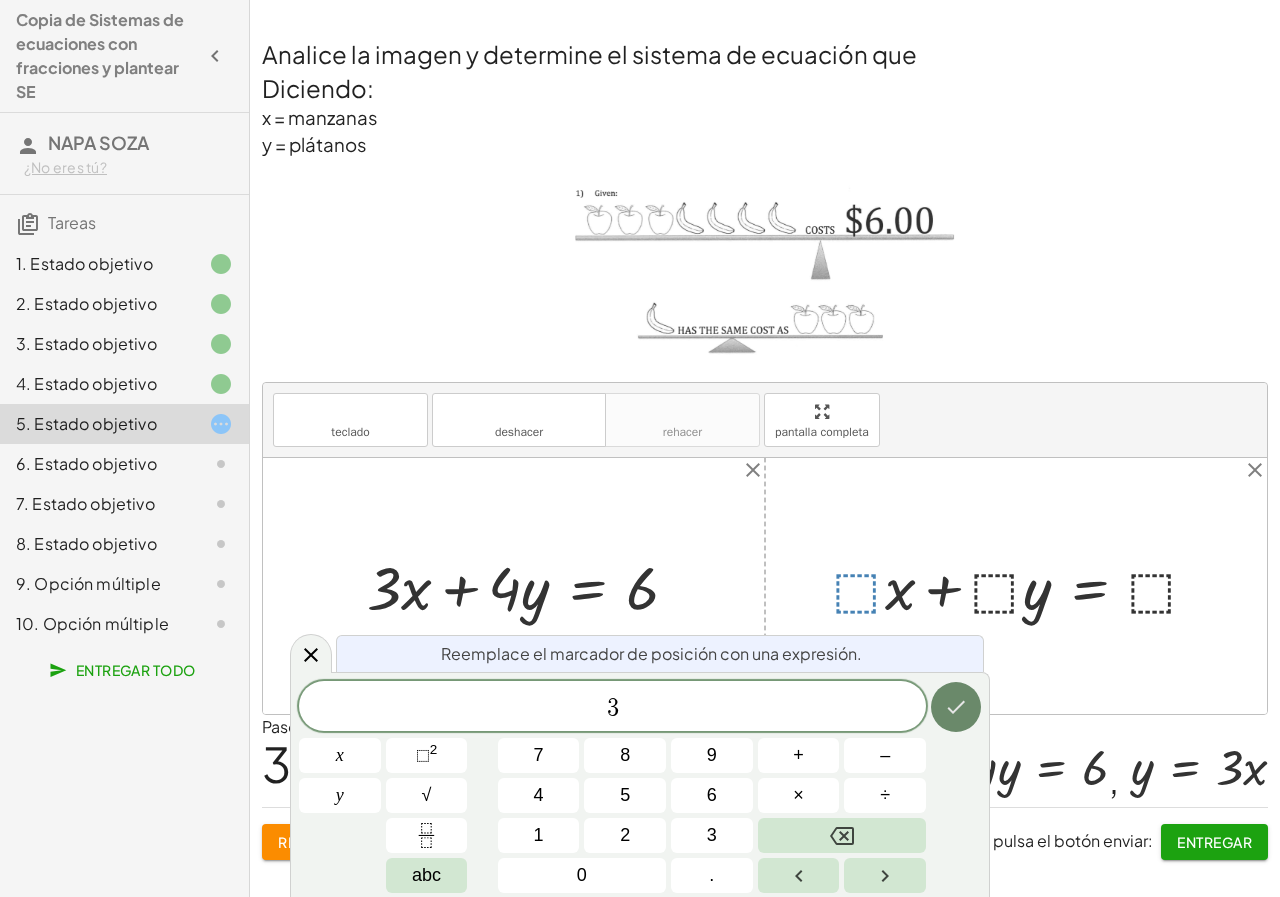click 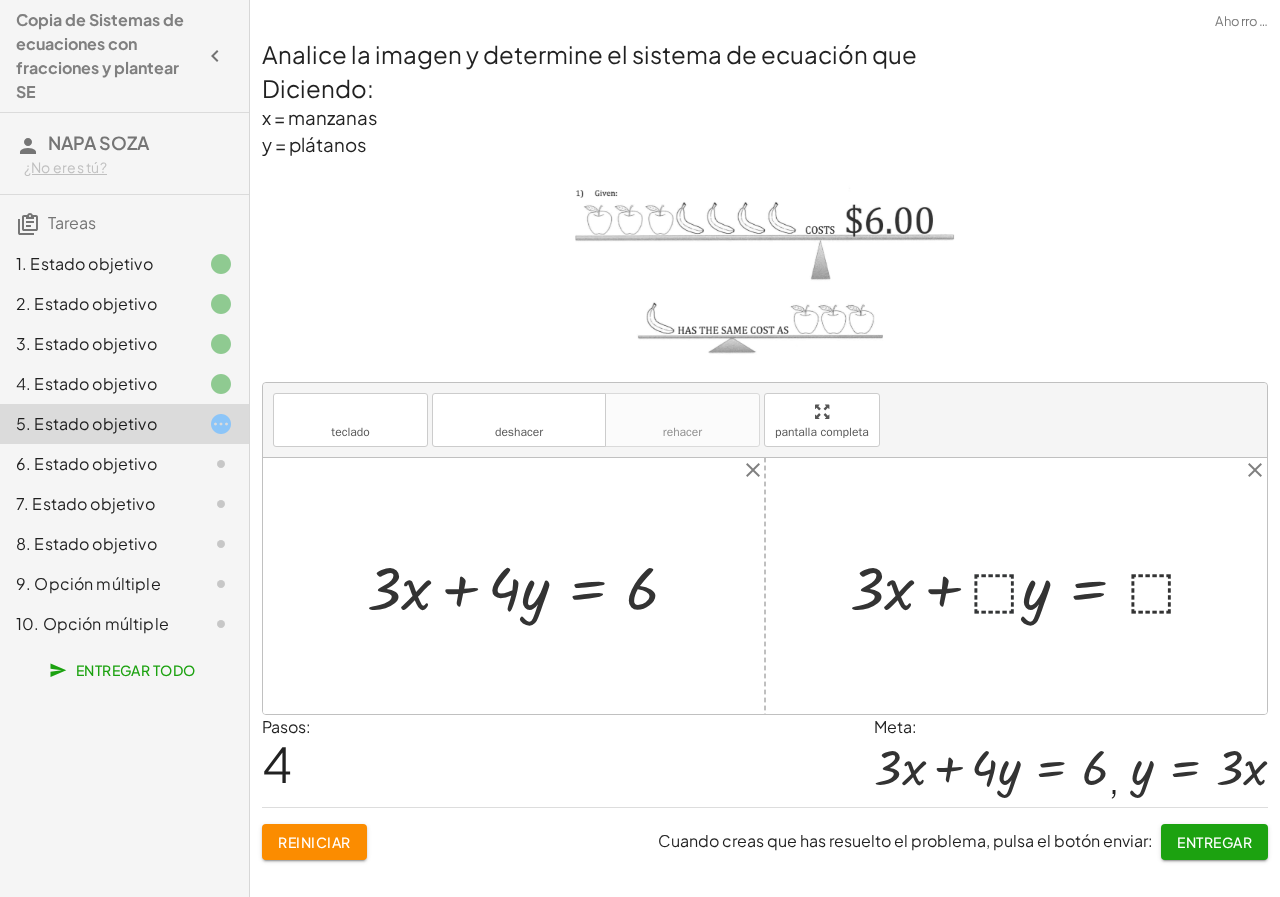 click at bounding box center (1032, 585) 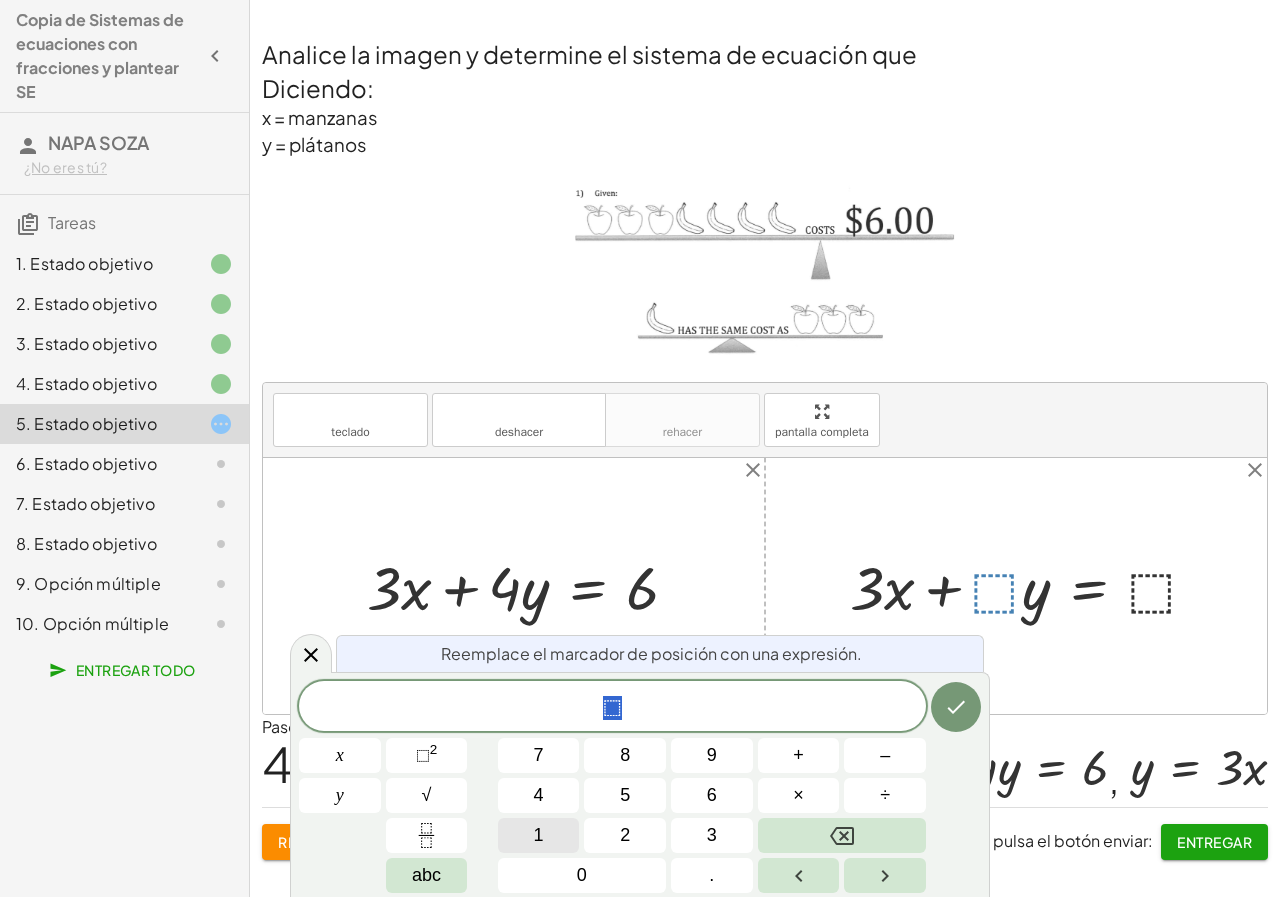 click on "1" at bounding box center [539, 835] 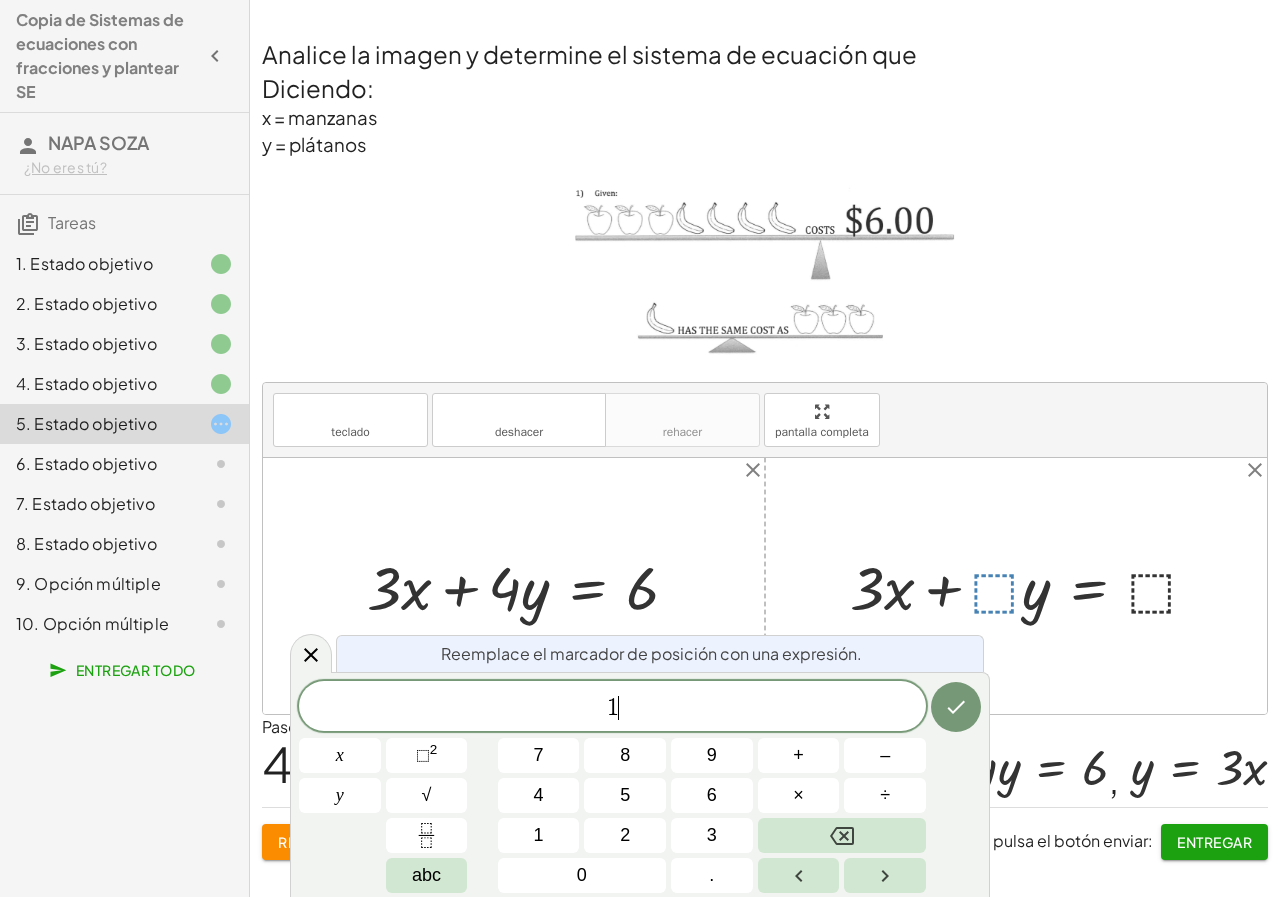 click on "1 ​" at bounding box center (612, 708) 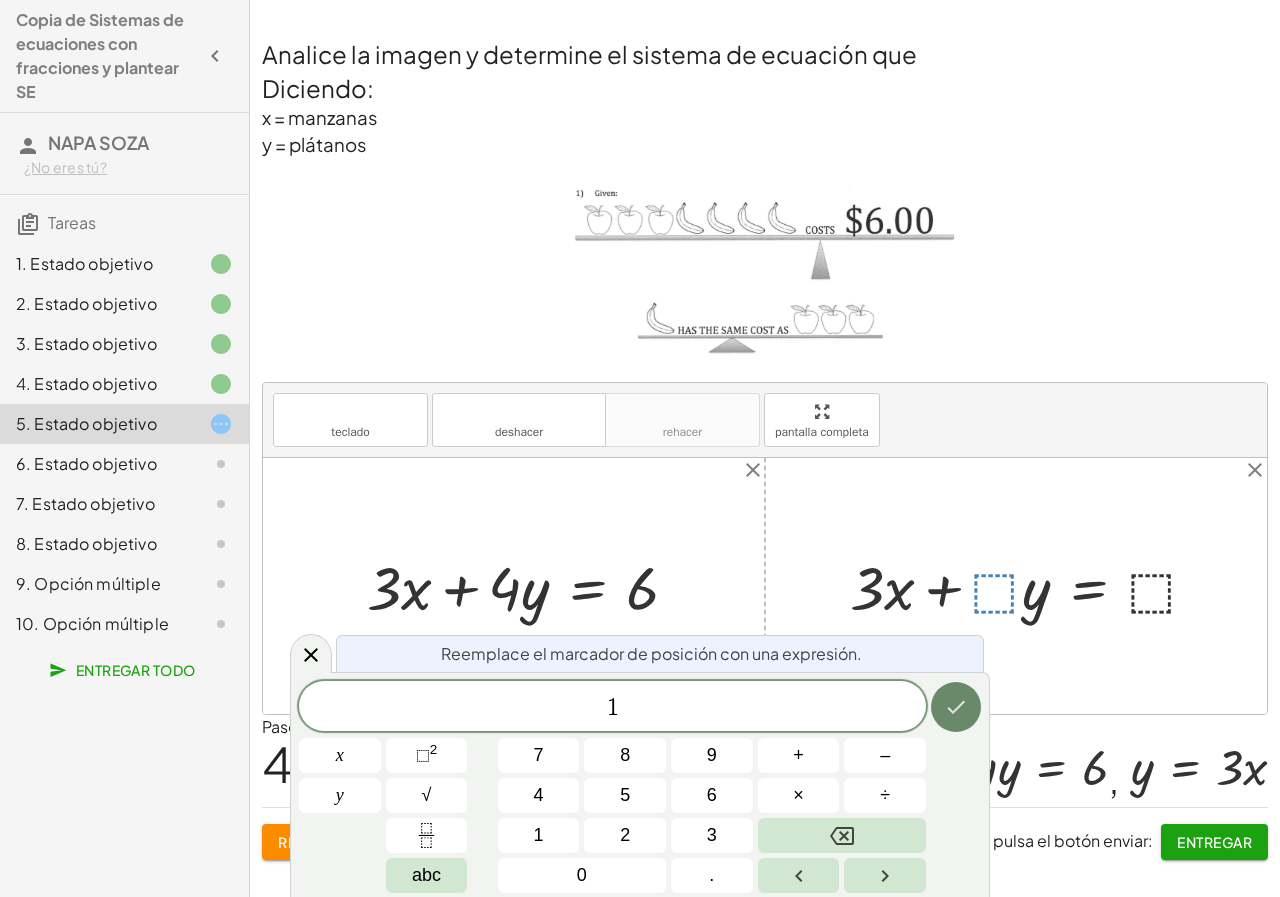 click 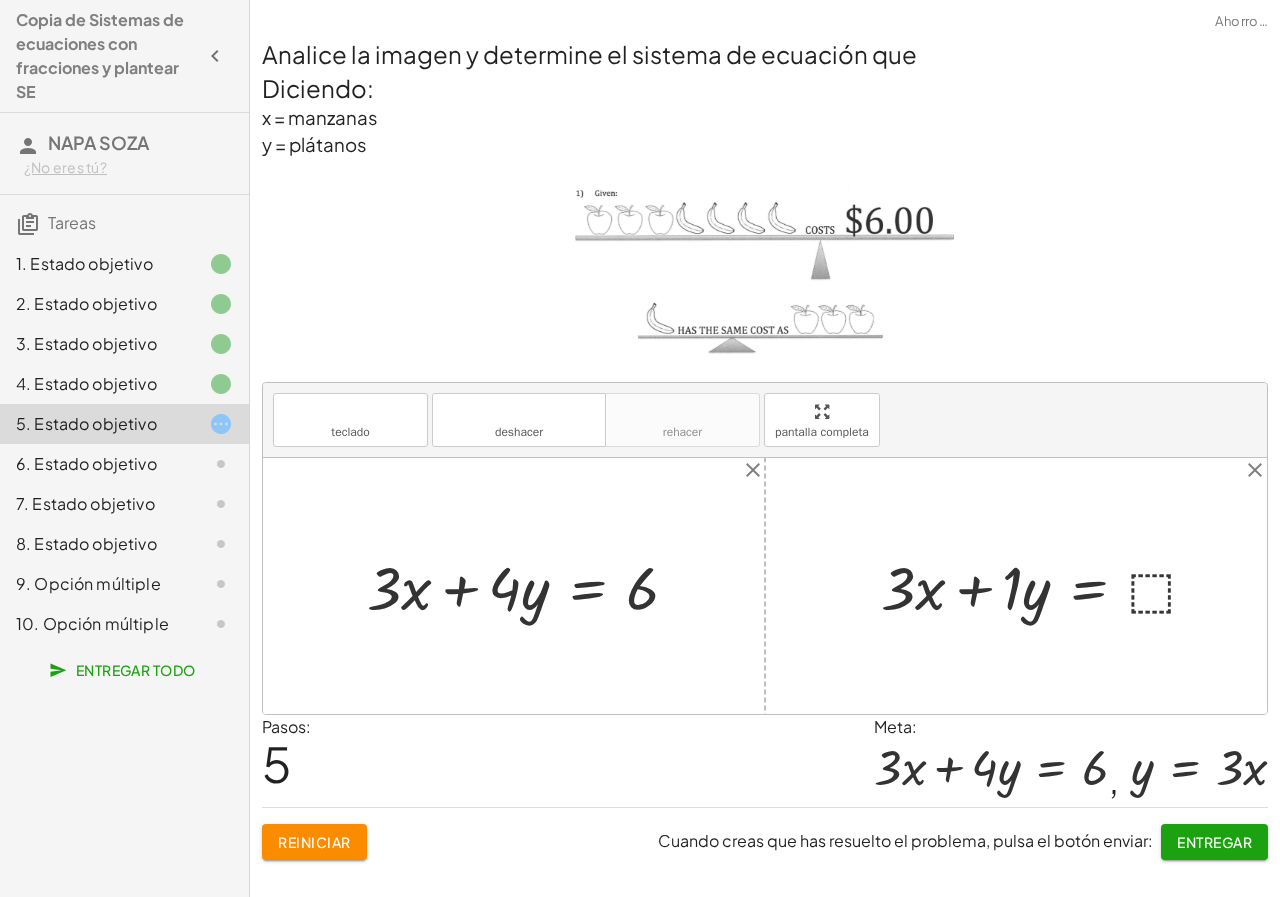 click at bounding box center [1048, 585] 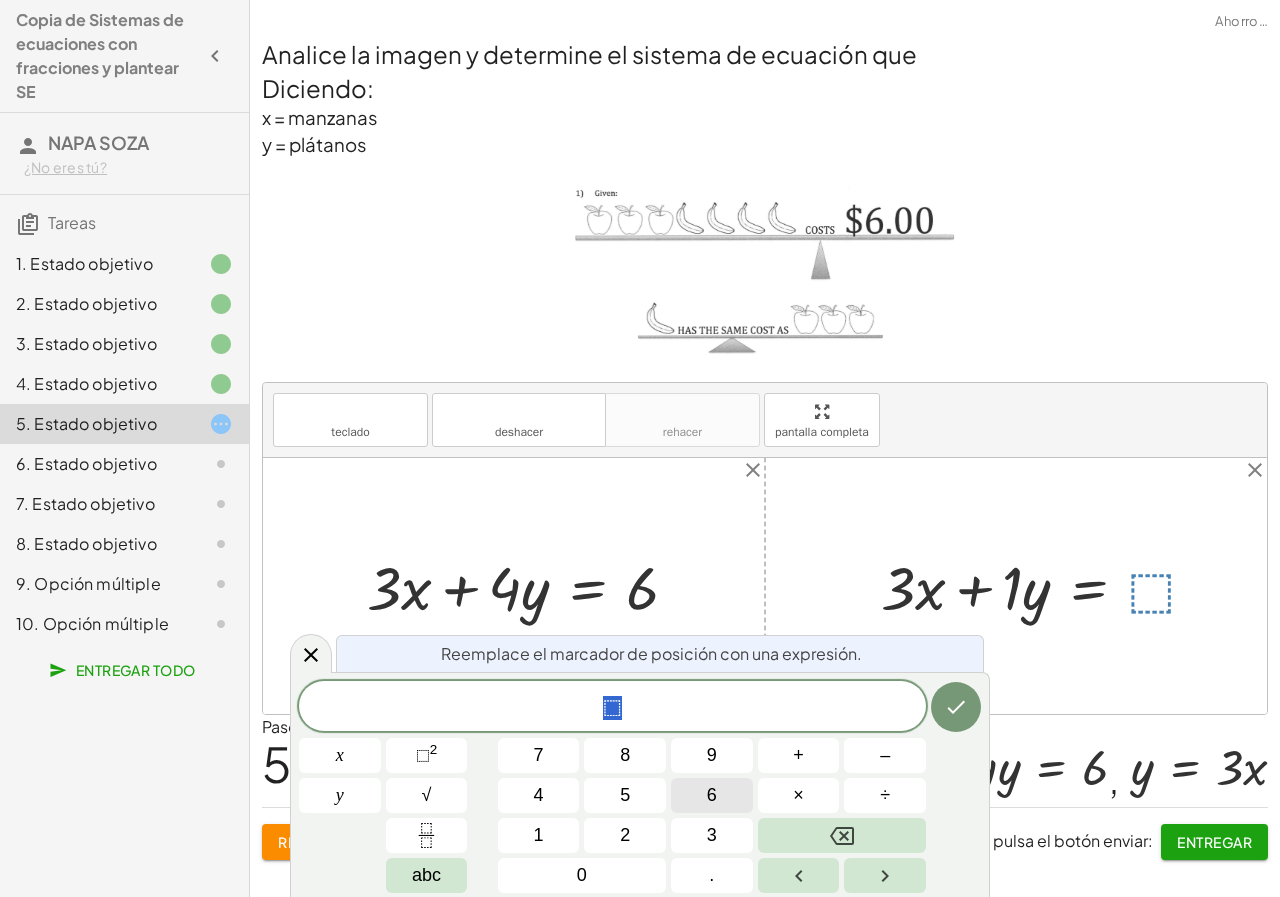 click on "6" at bounding box center (712, 795) 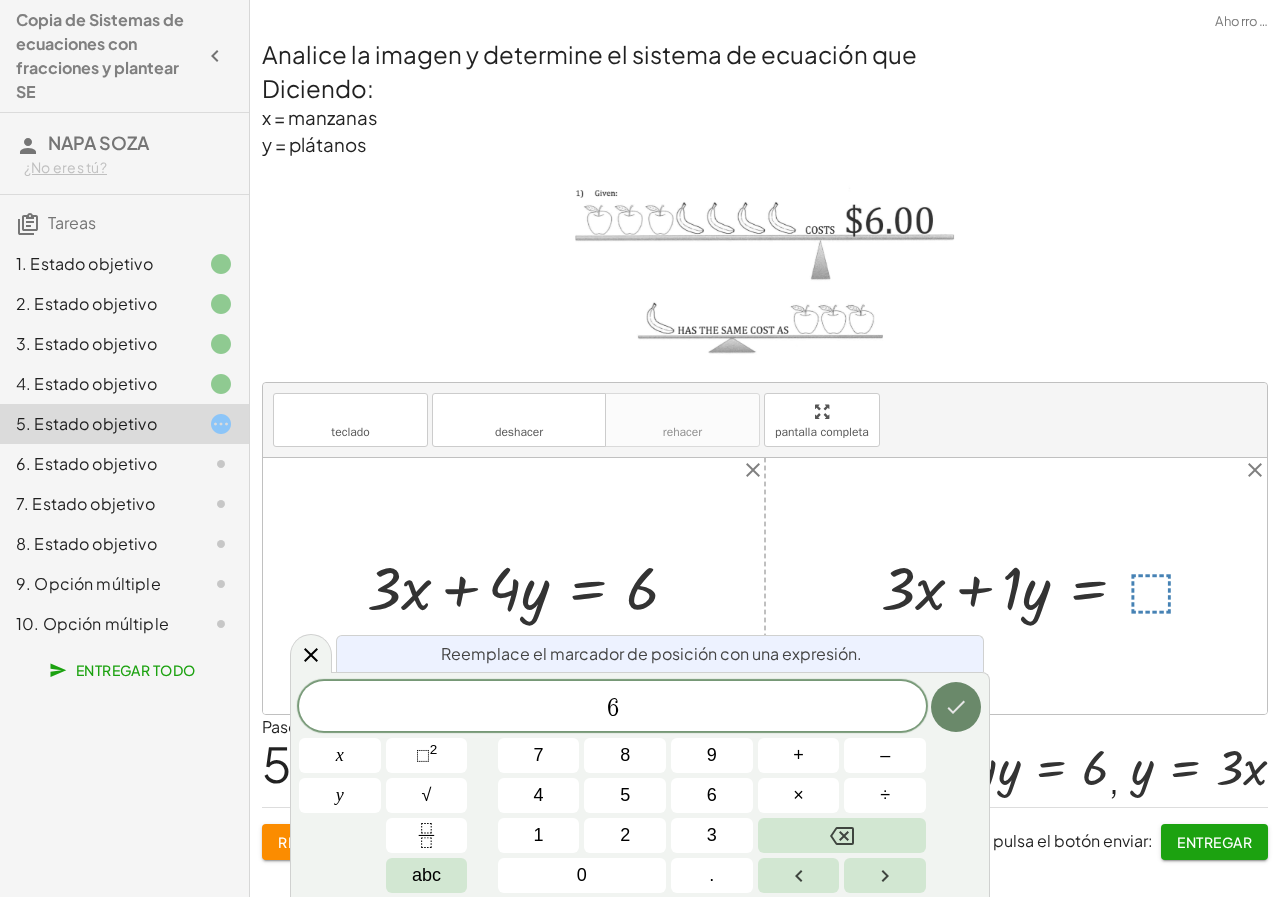 click at bounding box center [956, 707] 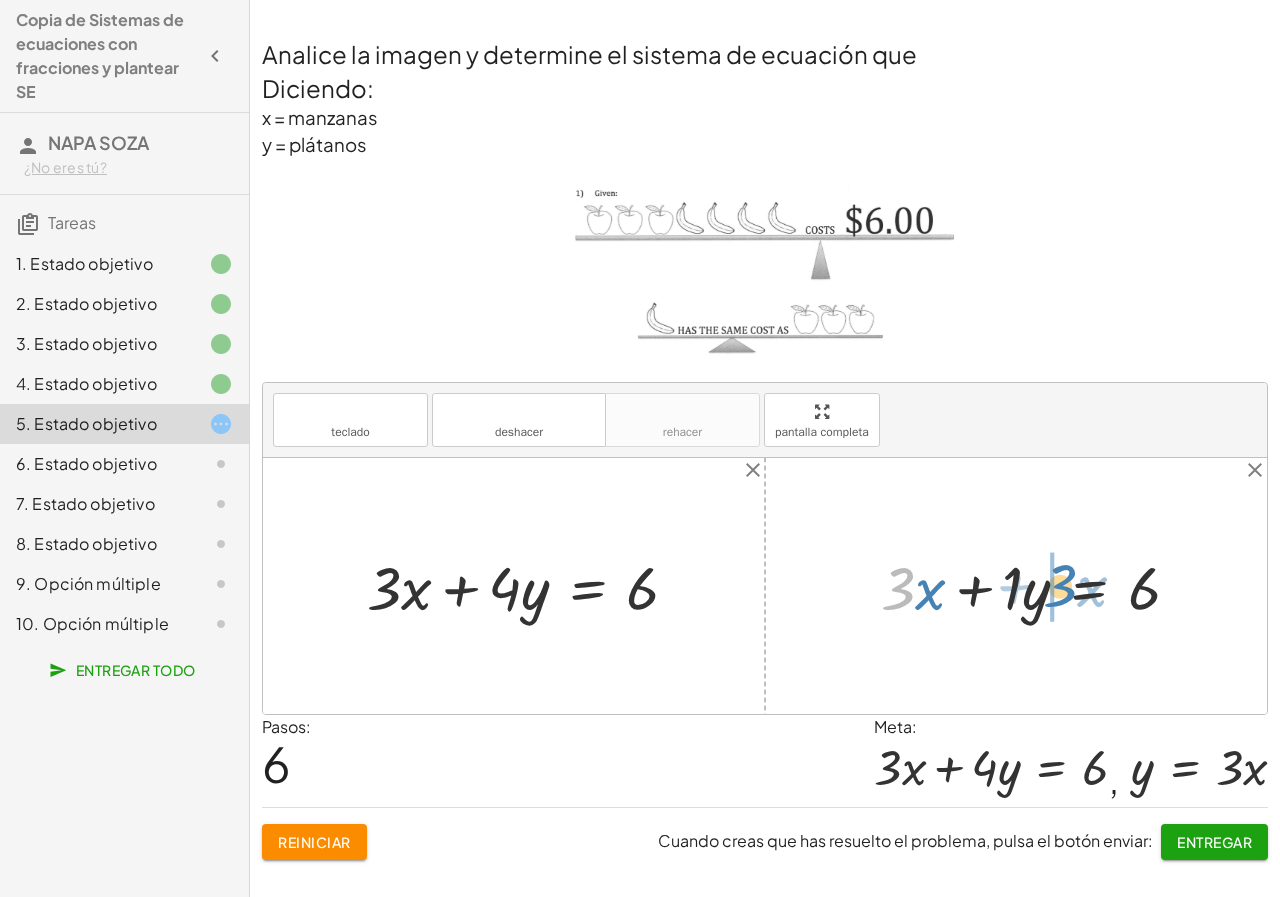 drag, startPoint x: 900, startPoint y: 586, endPoint x: 1062, endPoint y: 583, distance: 162.02777 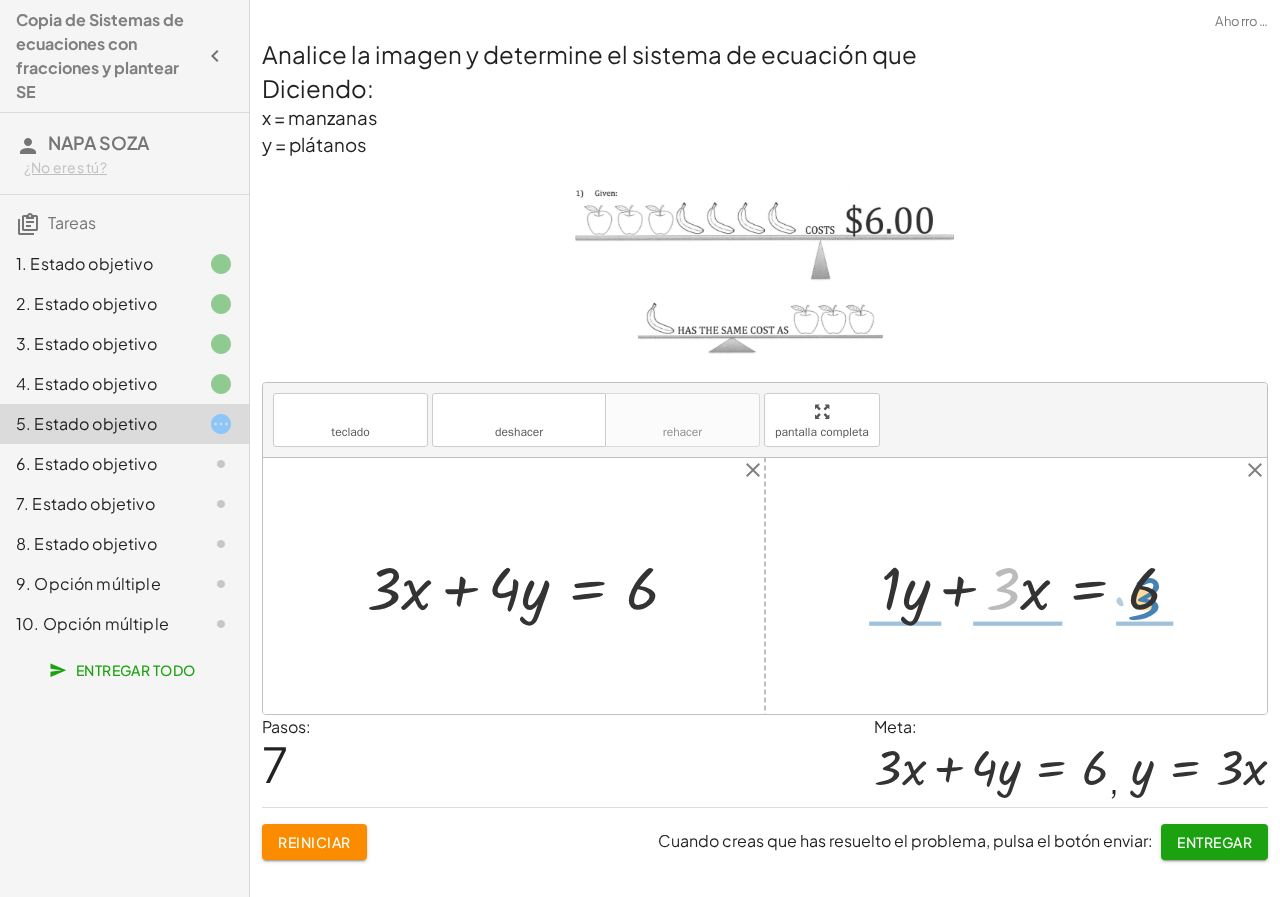 drag, startPoint x: 992, startPoint y: 590, endPoint x: 975, endPoint y: 604, distance: 22.022715 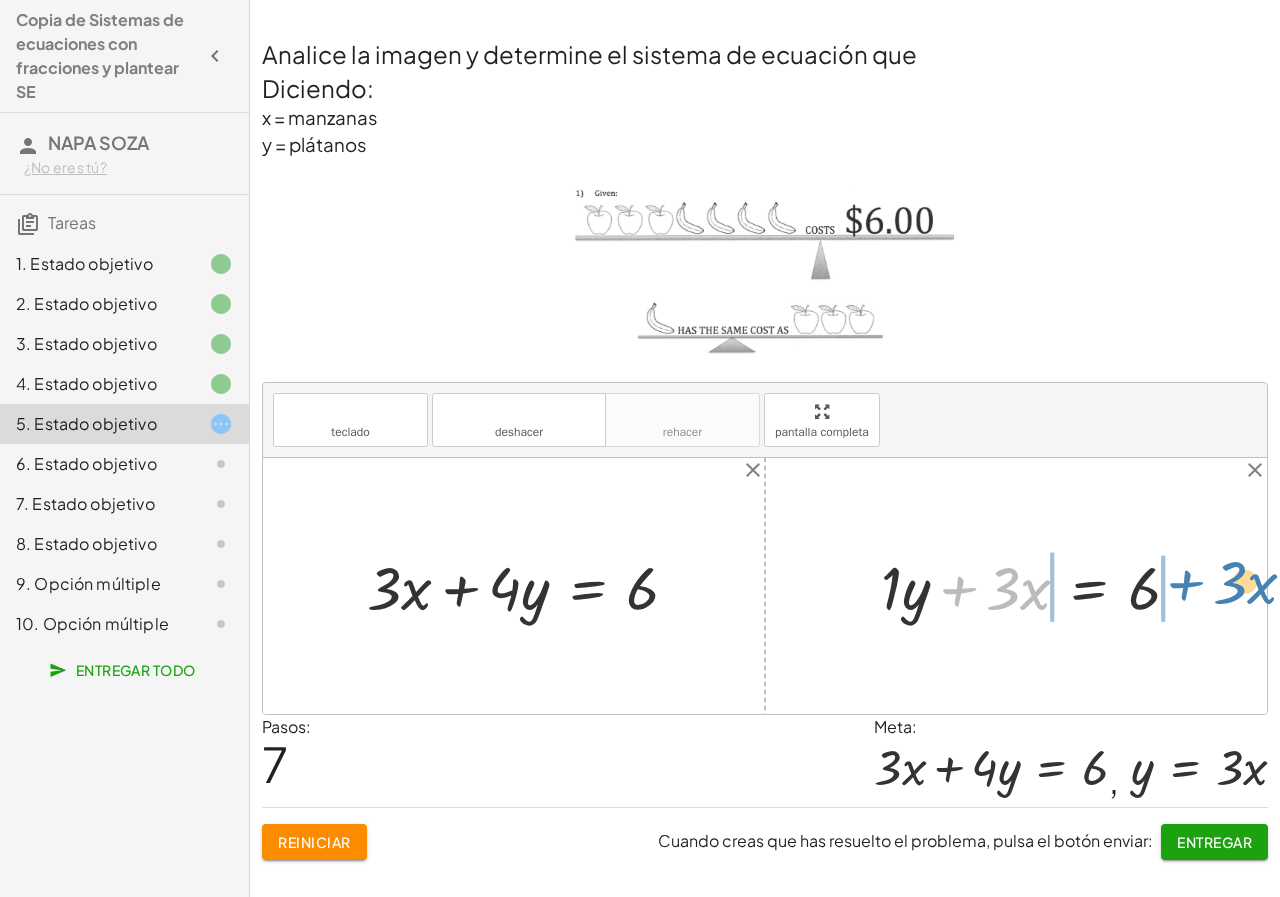 drag, startPoint x: 962, startPoint y: 593, endPoint x: 1190, endPoint y: 587, distance: 228.07893 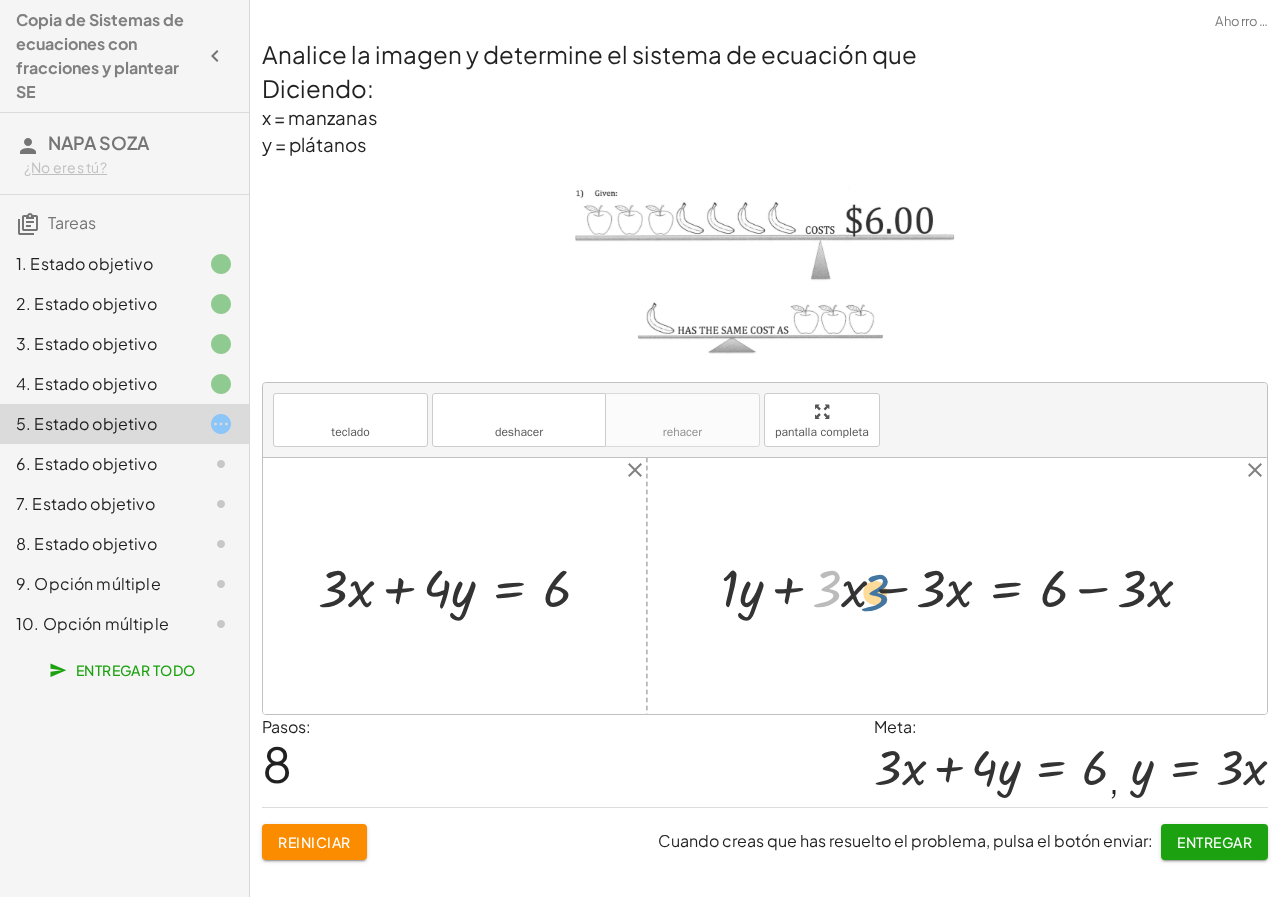 drag, startPoint x: 817, startPoint y: 585, endPoint x: 805, endPoint y: 586, distance: 12.0415945 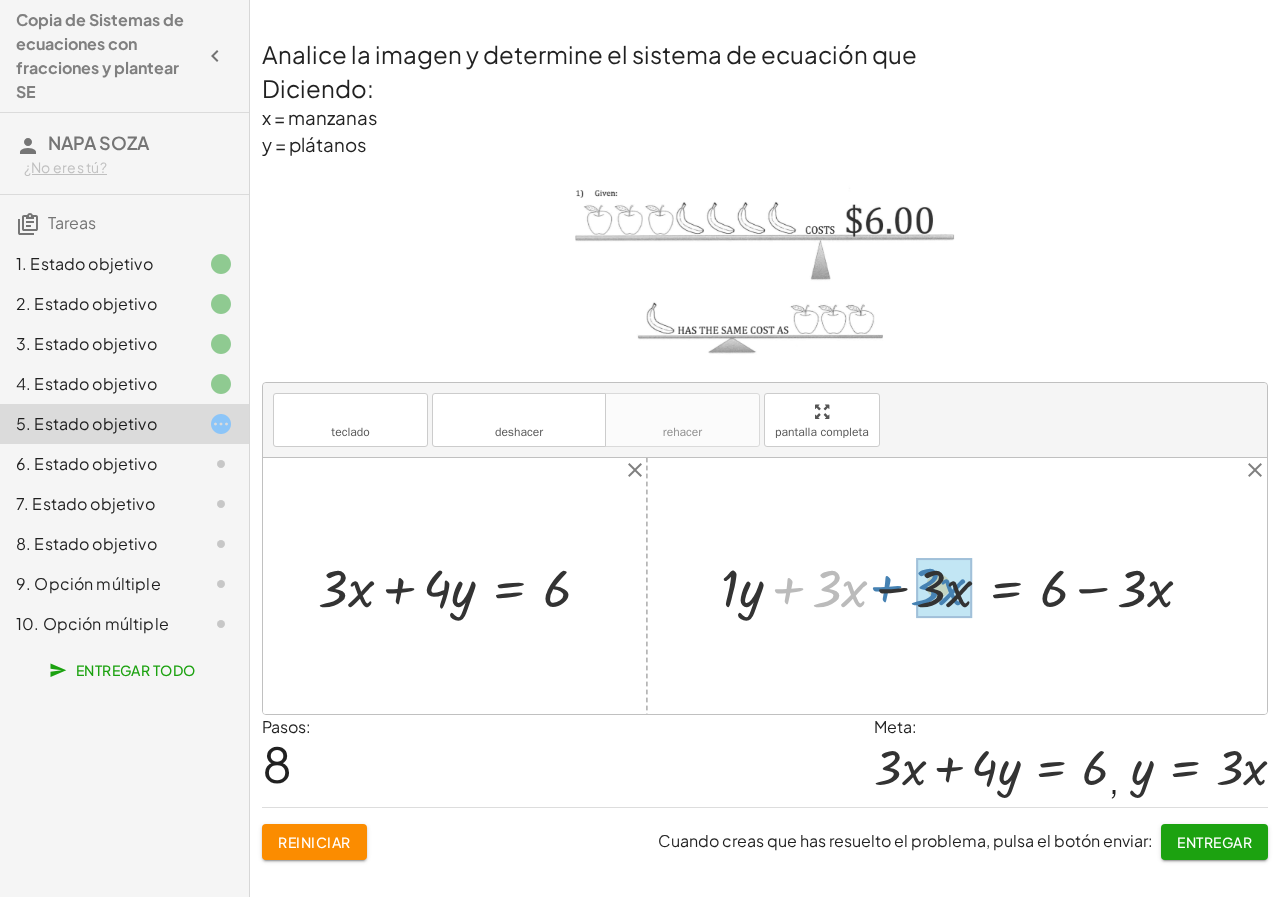drag, startPoint x: 785, startPoint y: 585, endPoint x: 884, endPoint y: 583, distance: 99.0202 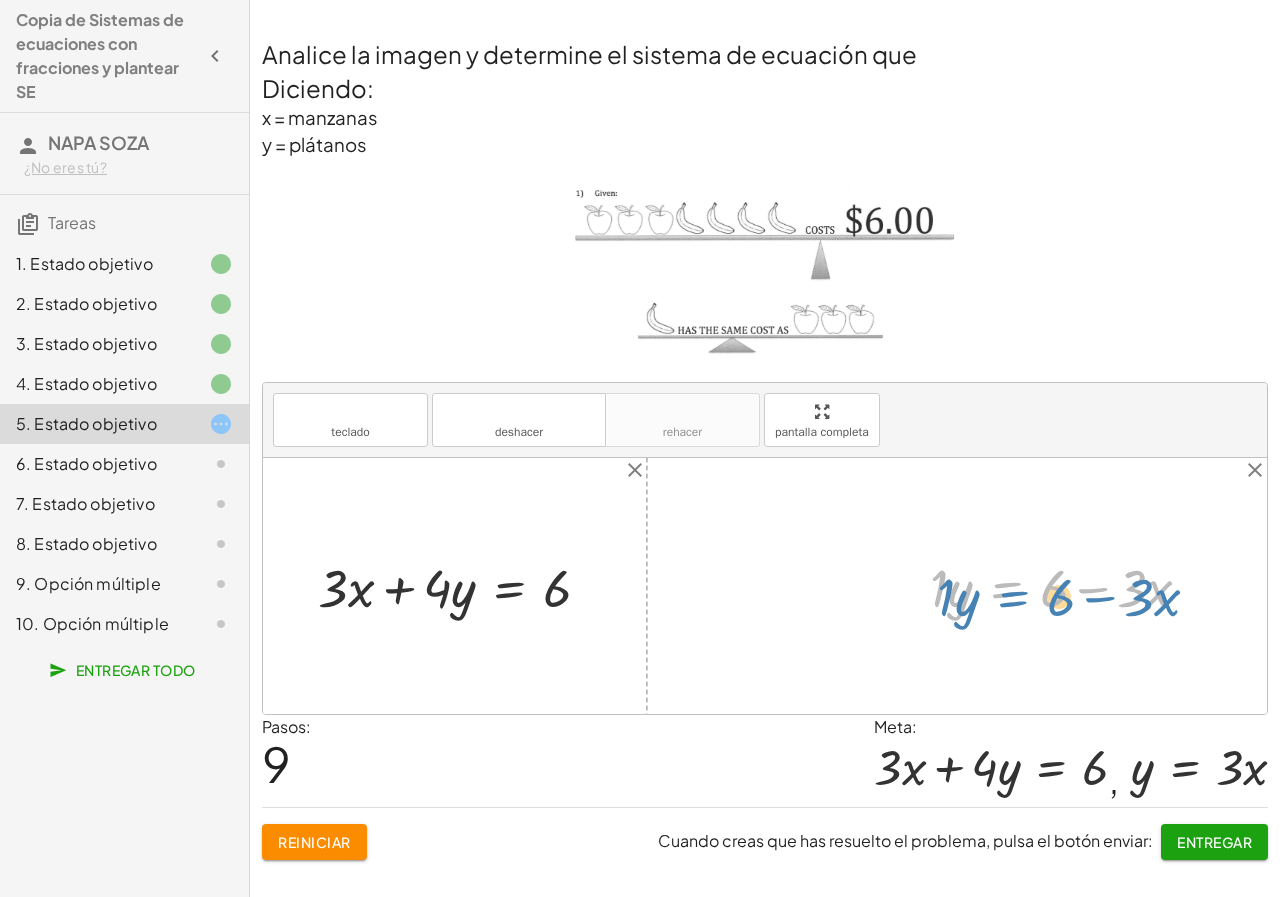 drag, startPoint x: 1039, startPoint y: 594, endPoint x: 1043, endPoint y: 604, distance: 10.770329 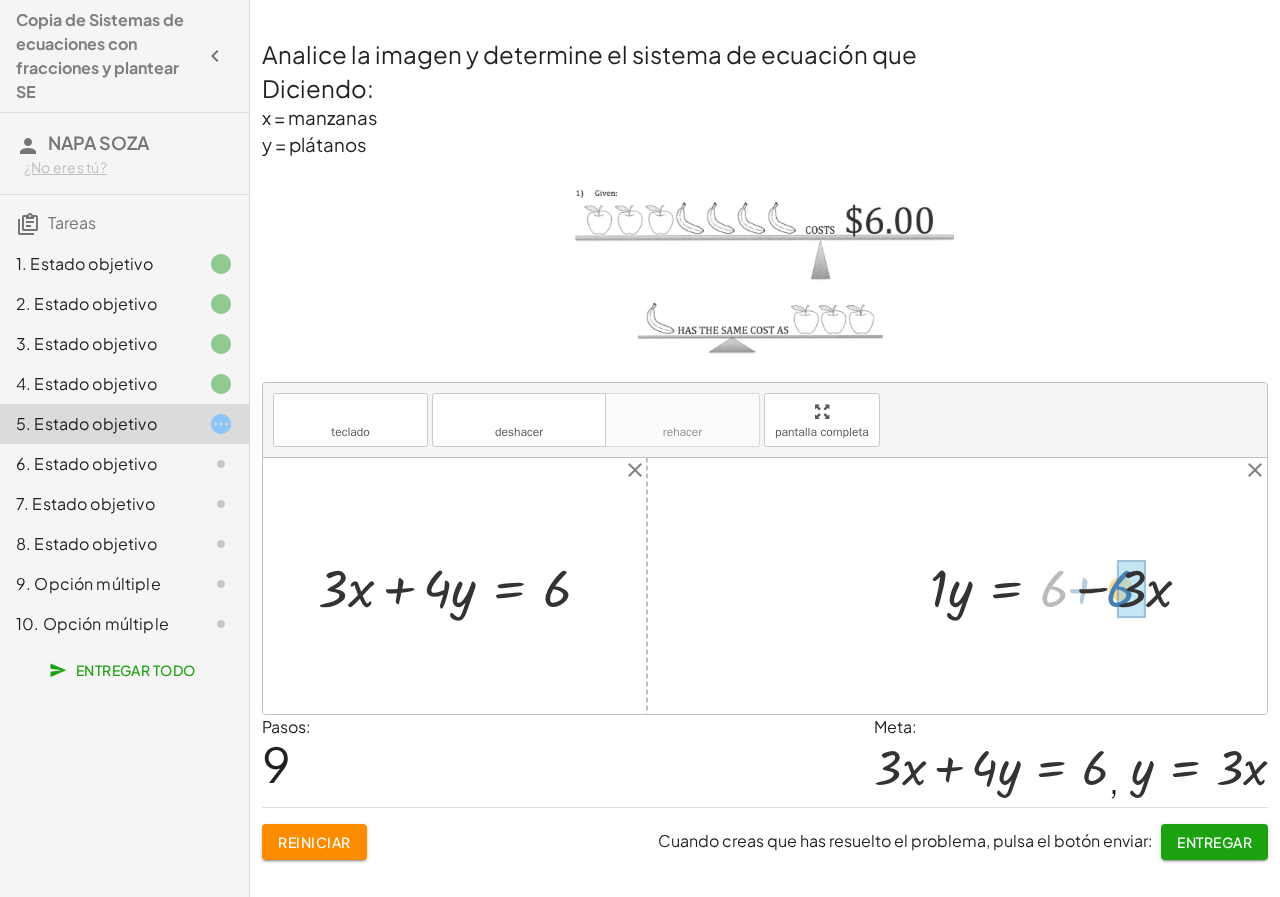 drag, startPoint x: 1051, startPoint y: 600, endPoint x: 1121, endPoint y: 602, distance: 70.028564 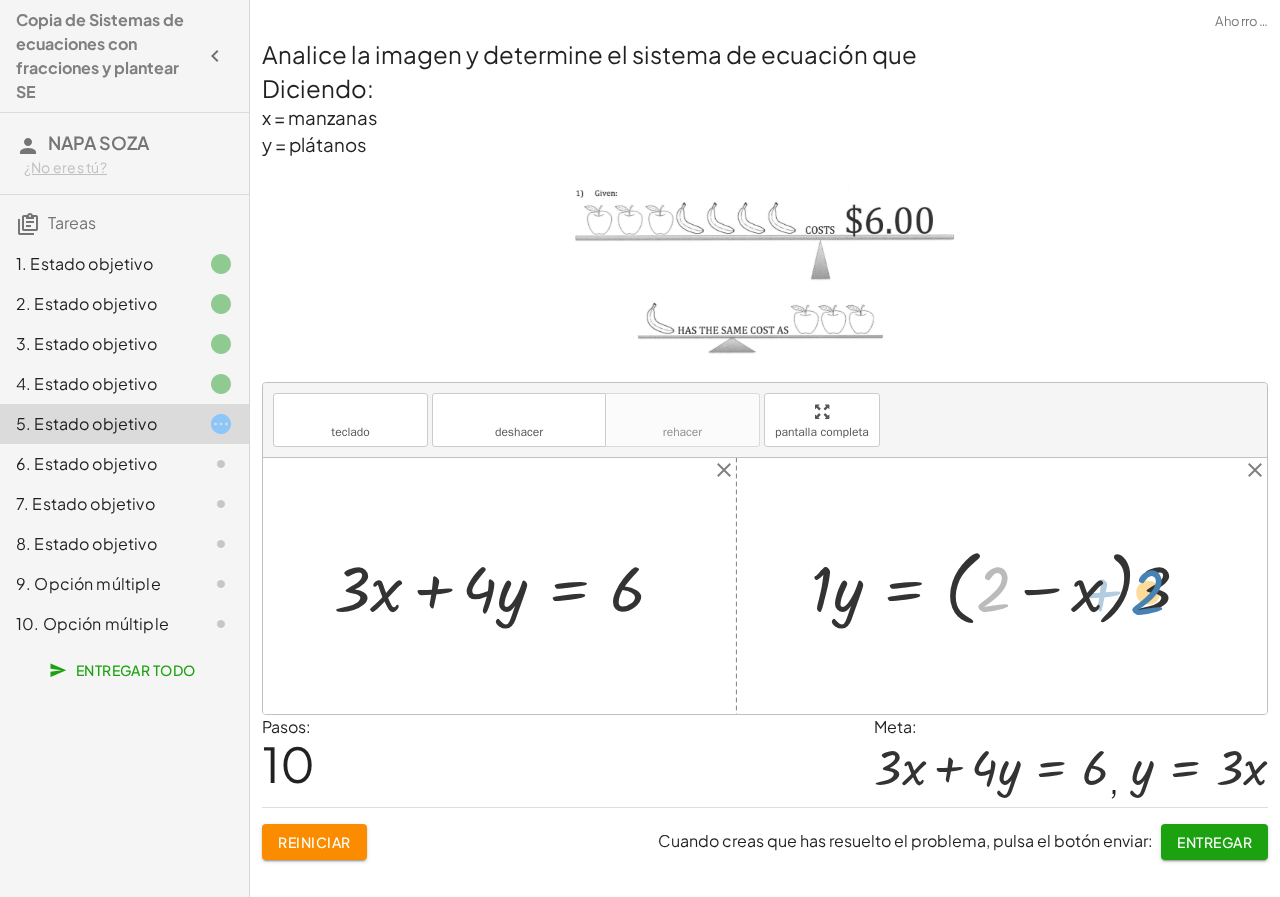 drag, startPoint x: 990, startPoint y: 591, endPoint x: 1146, endPoint y: 594, distance: 156.02884 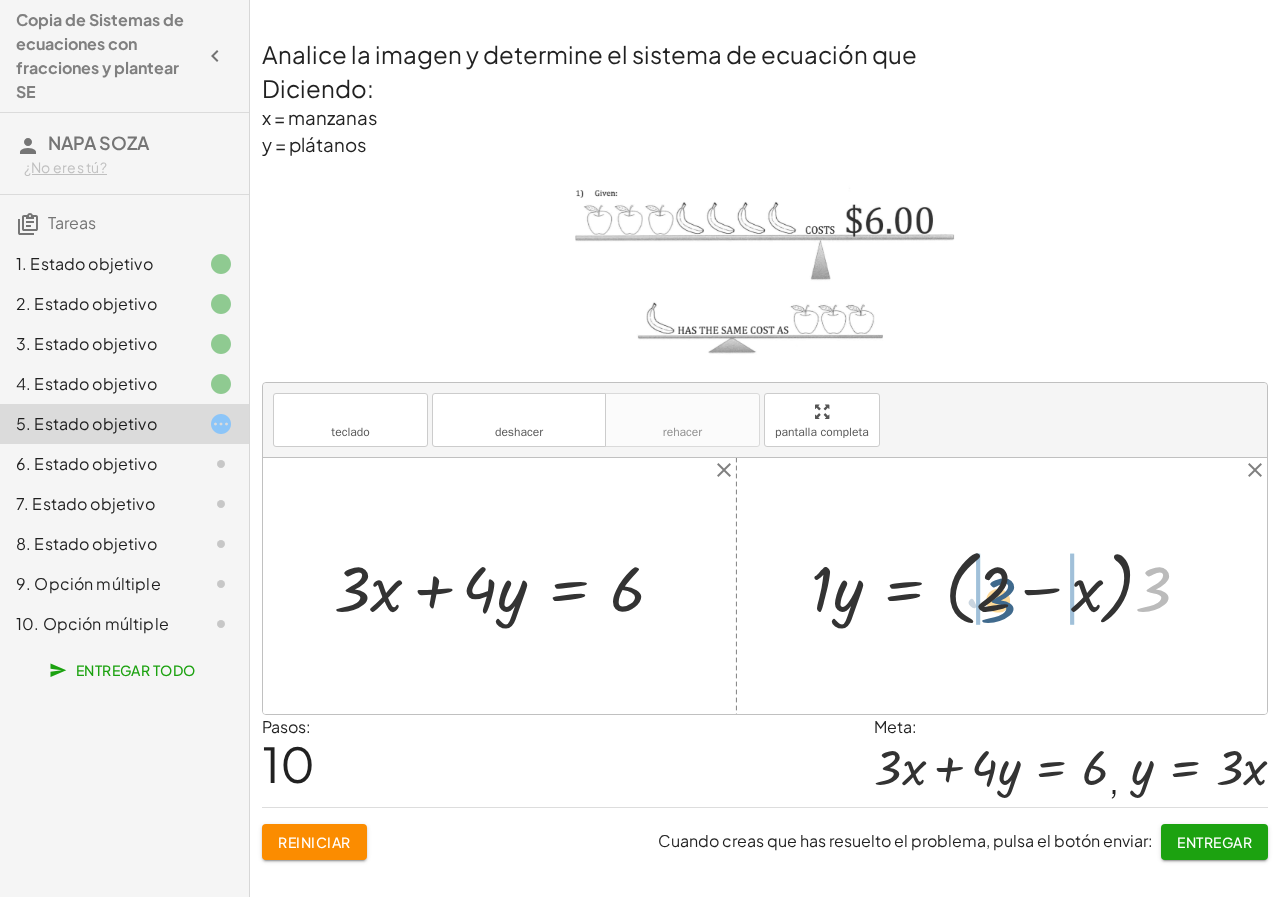 drag, startPoint x: 1155, startPoint y: 592, endPoint x: 994, endPoint y: 603, distance: 161.37534 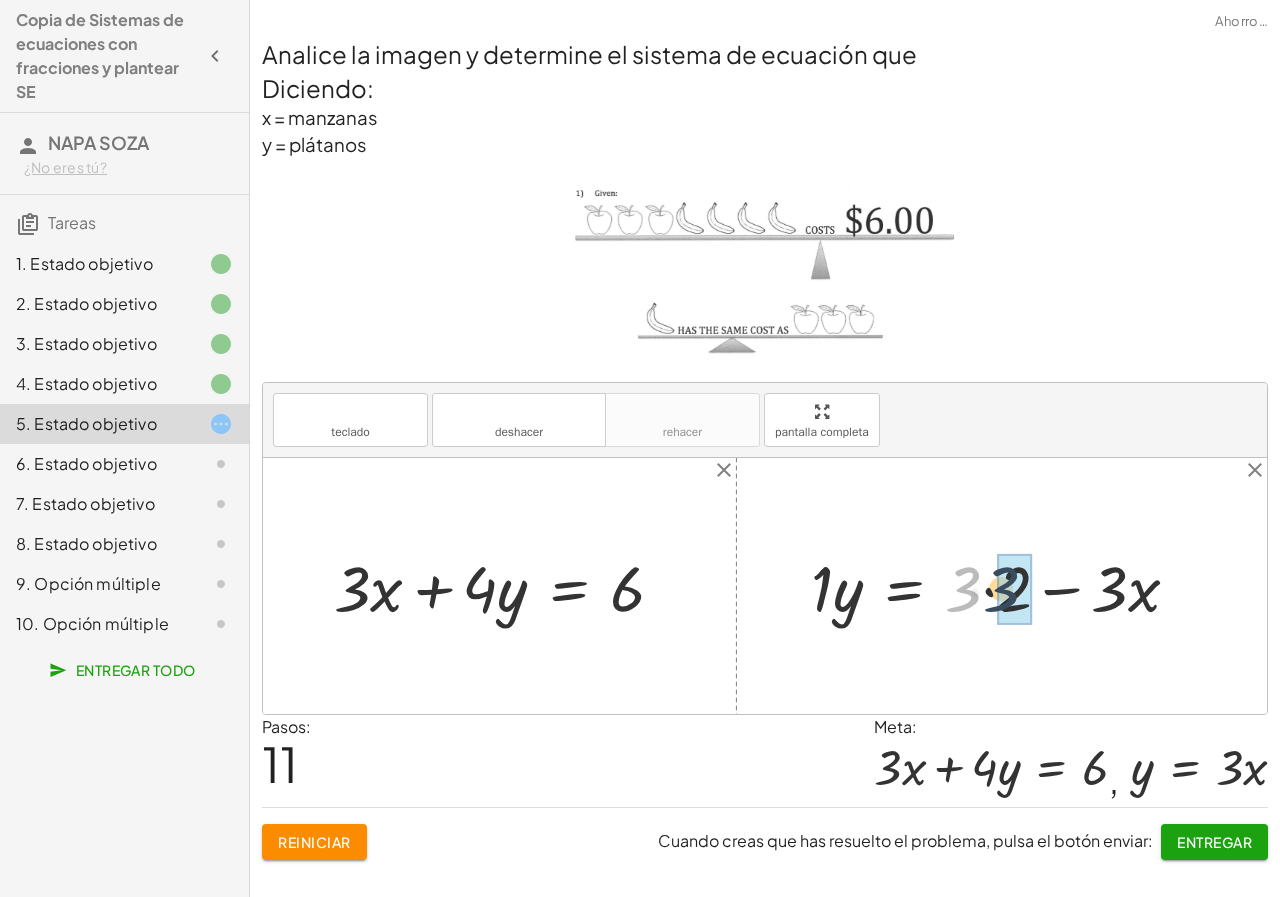 drag, startPoint x: 955, startPoint y: 599, endPoint x: 996, endPoint y: 599, distance: 41 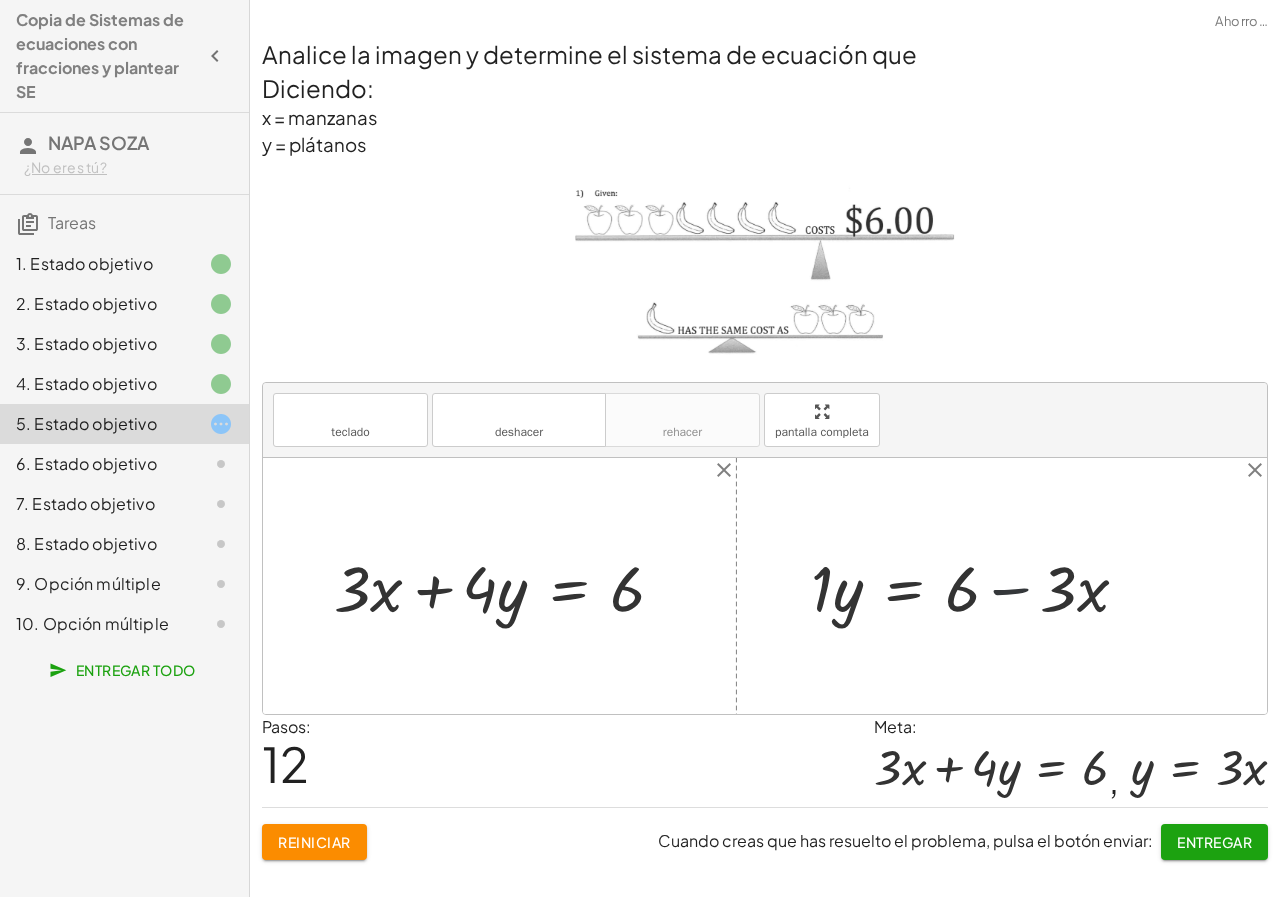 click at bounding box center (977, 586) 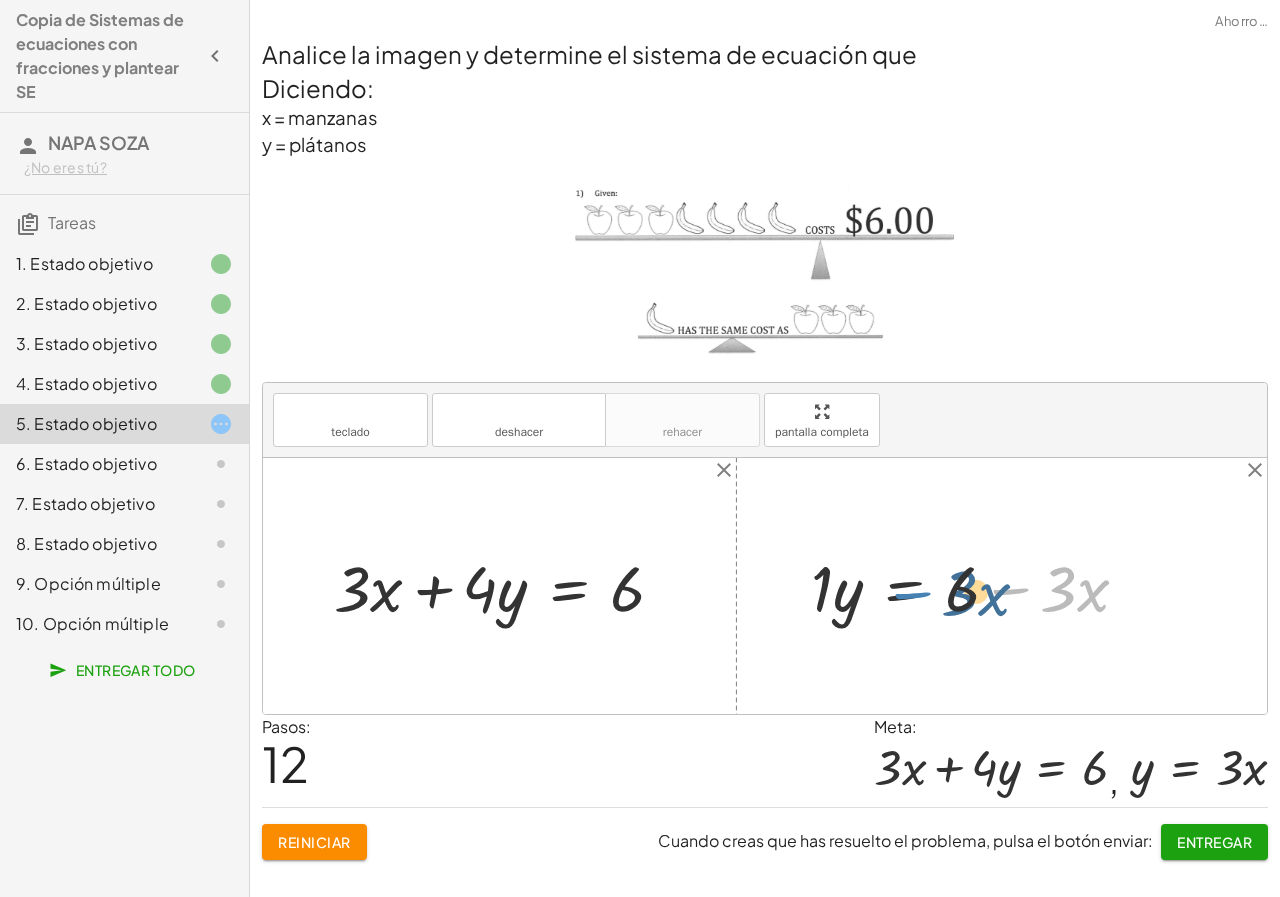 drag, startPoint x: 1025, startPoint y: 586, endPoint x: 927, endPoint y: 589, distance: 98.045906 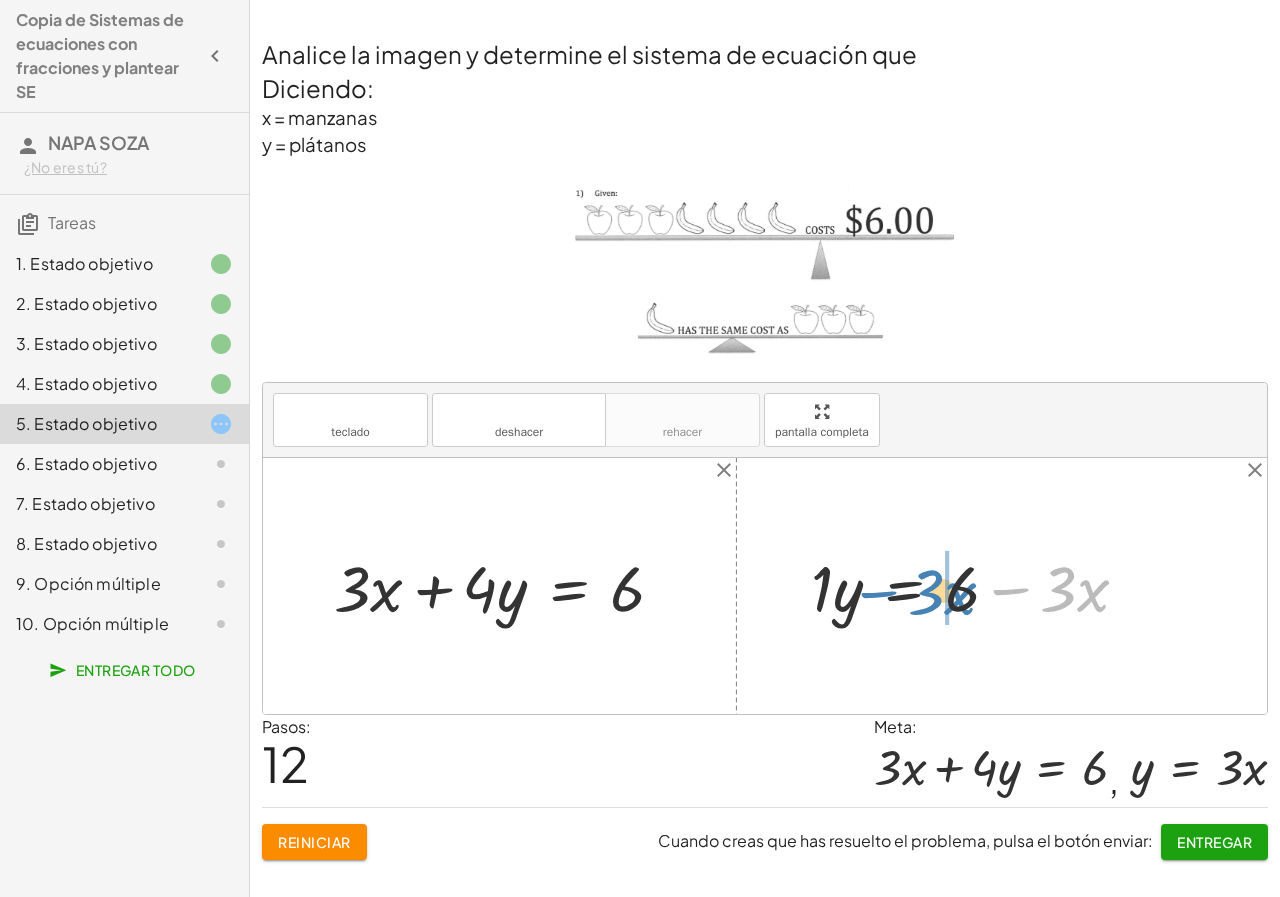 drag, startPoint x: 991, startPoint y: 585, endPoint x: 855, endPoint y: 589, distance: 136.0588 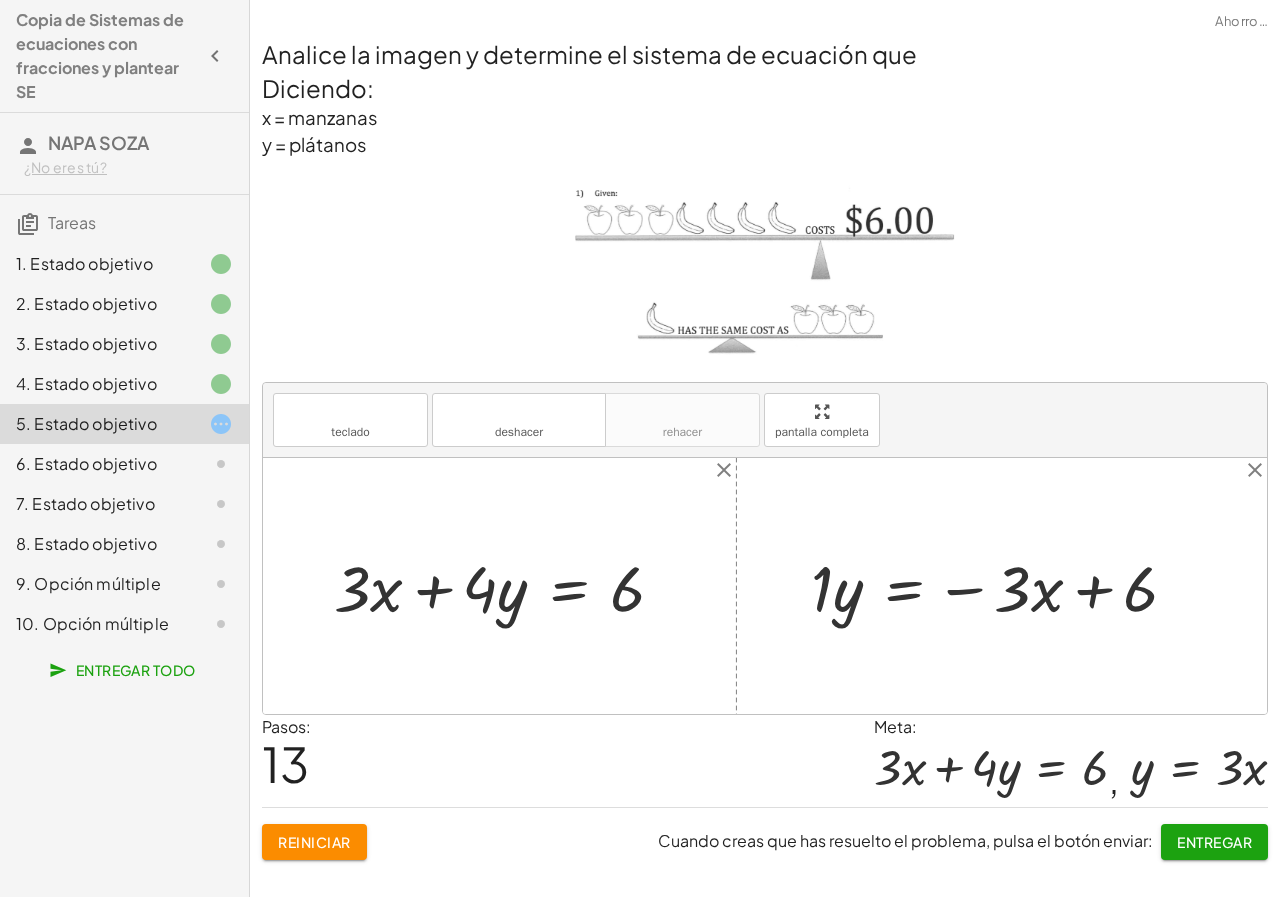 click on "Reiniciar" at bounding box center [314, 842] 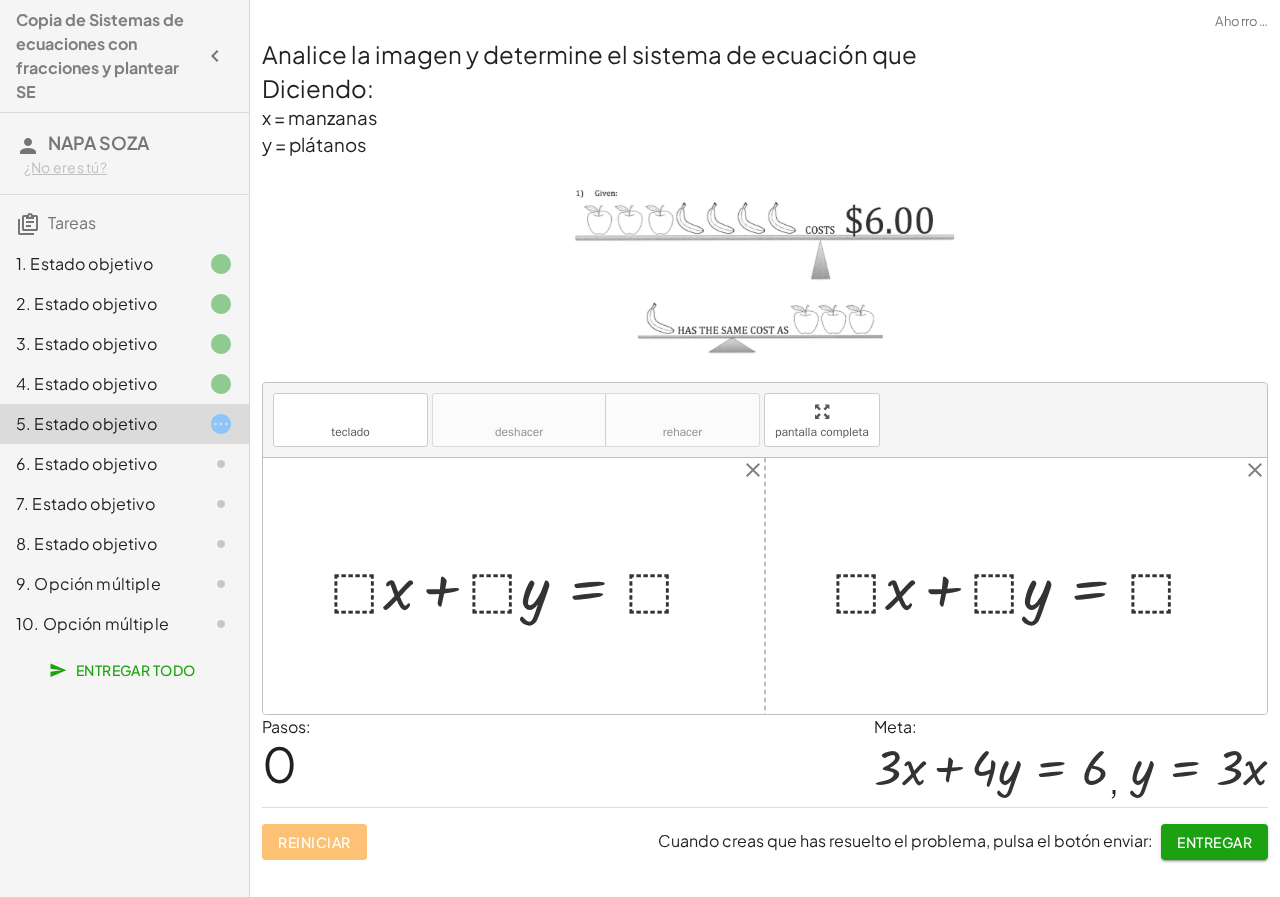 click at bounding box center (522, 585) 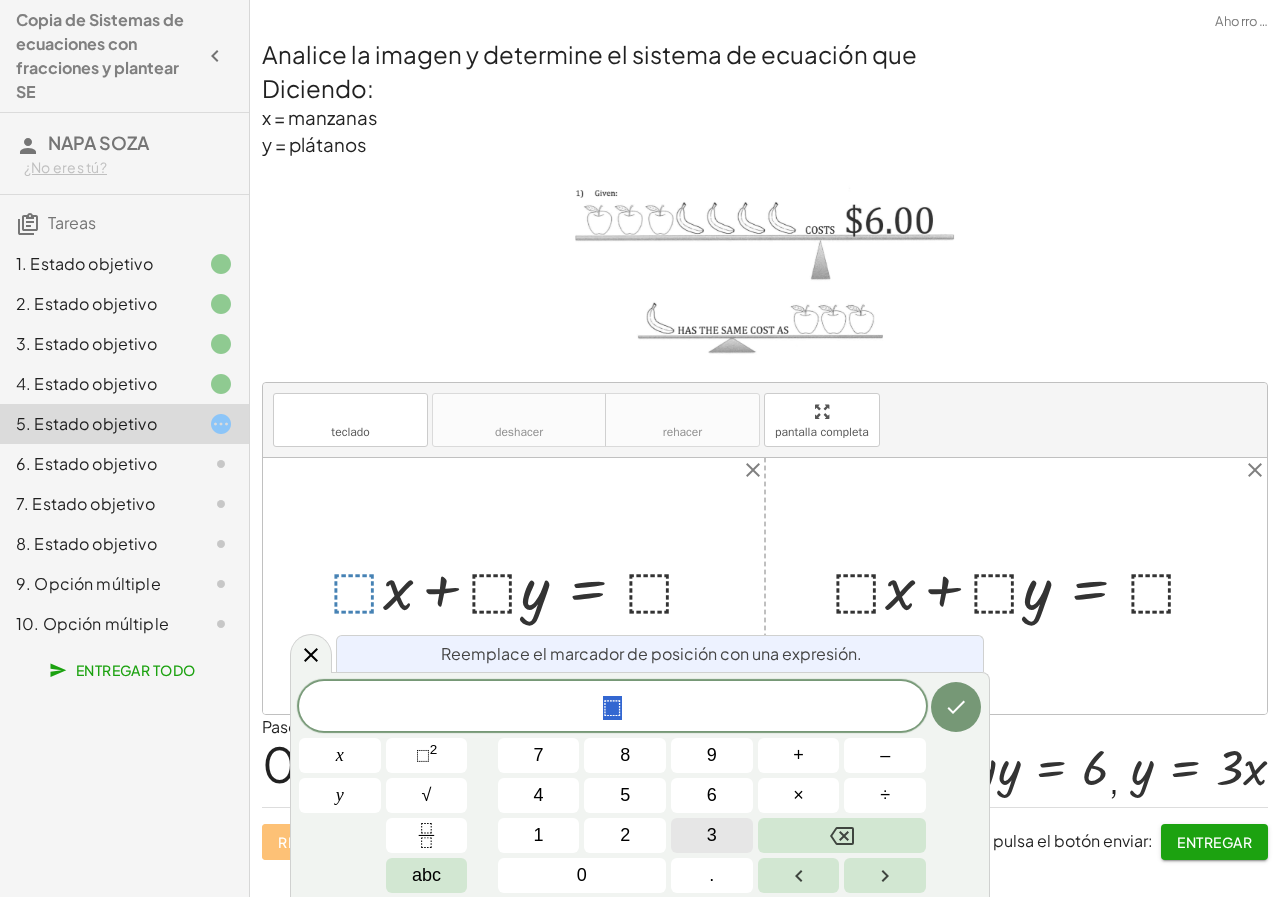 click on "3" at bounding box center (712, 835) 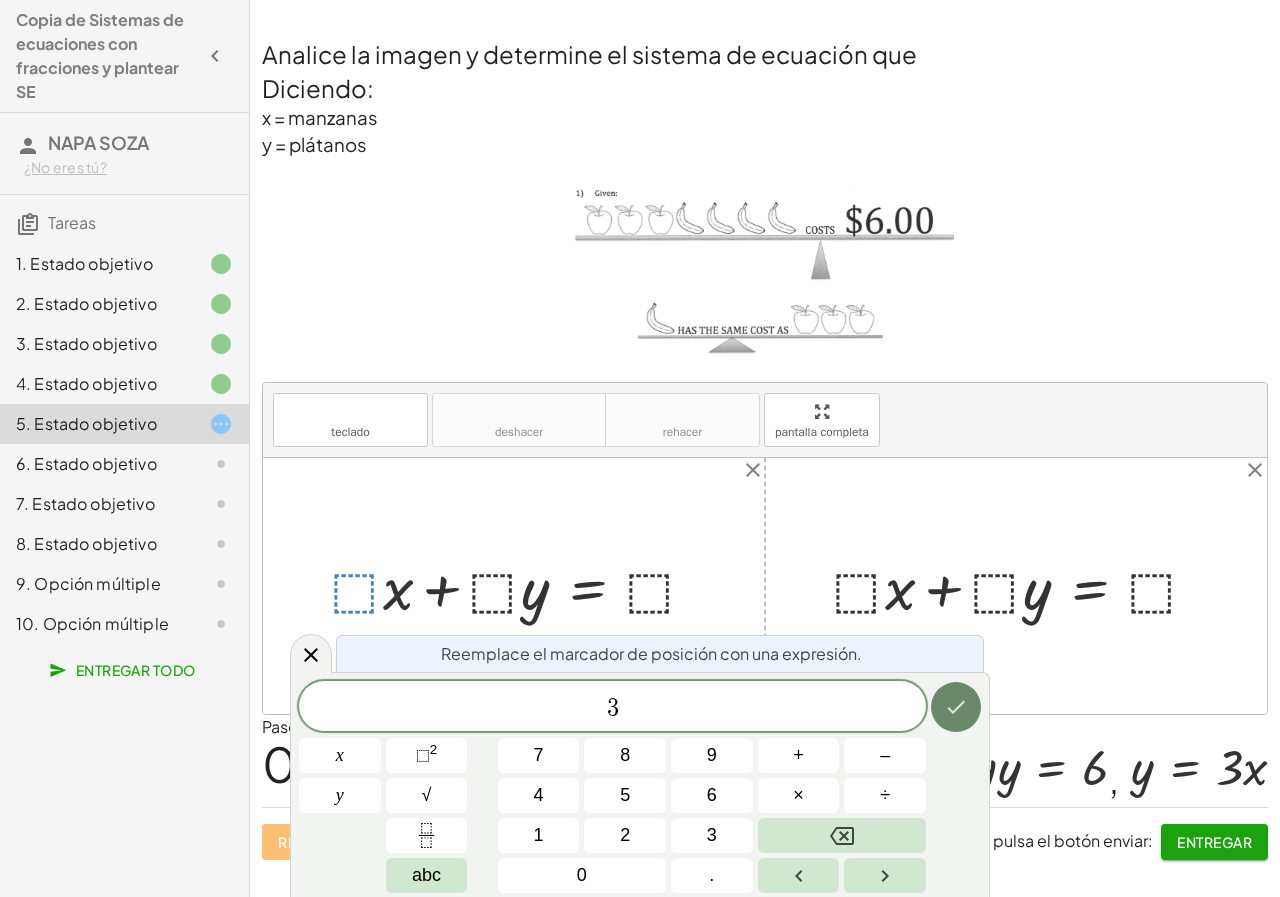 click 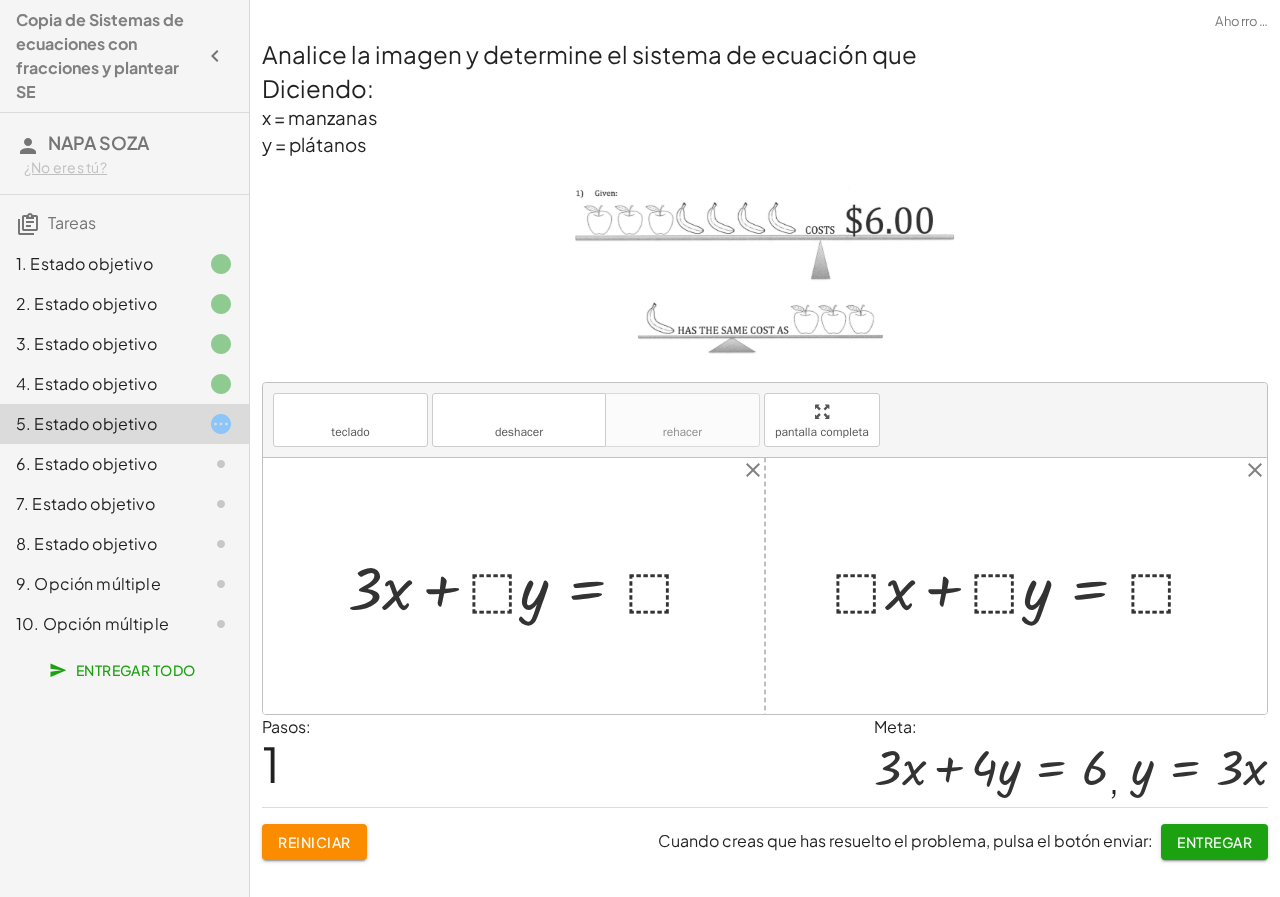 click at bounding box center [530, 585] 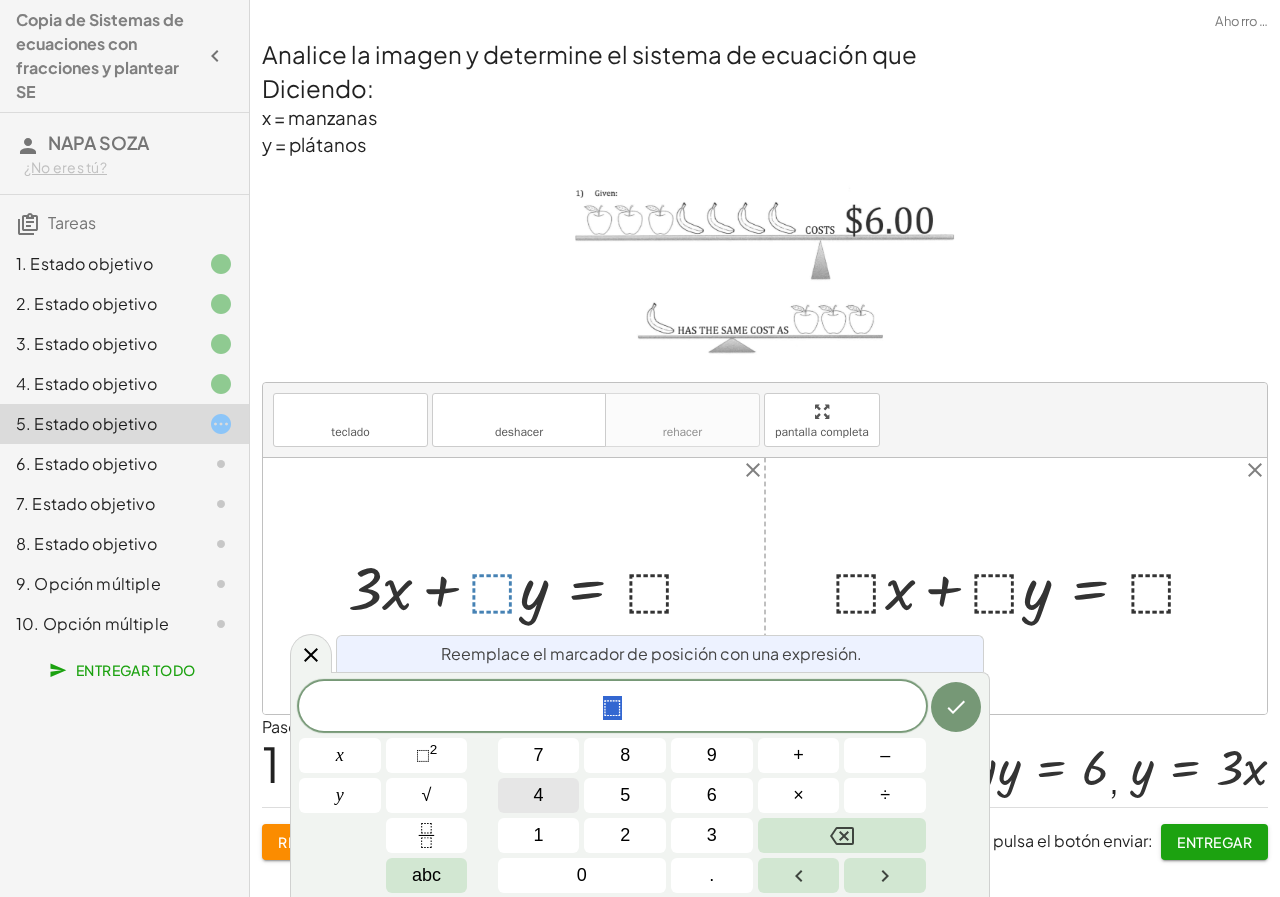 click on "4" at bounding box center [539, 795] 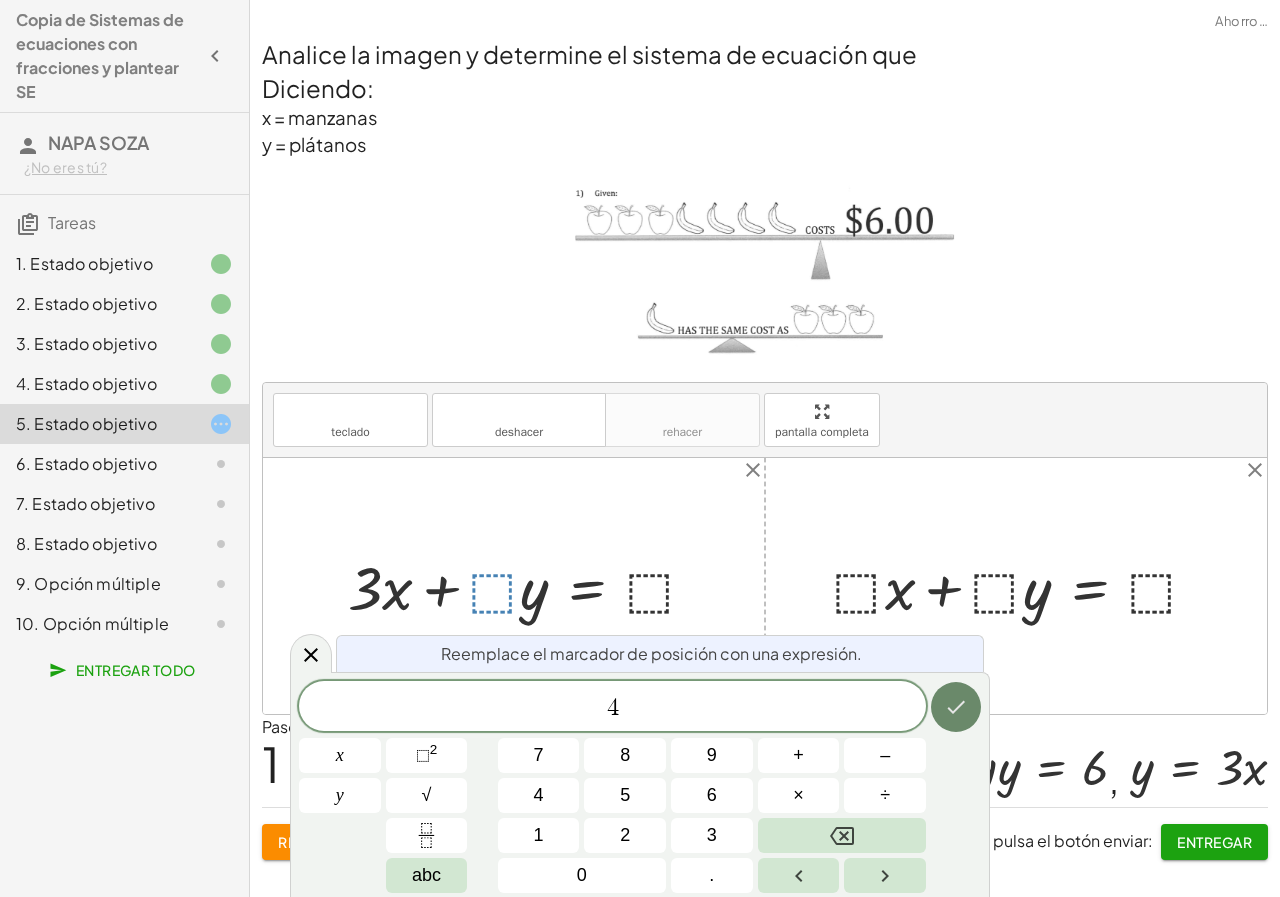click at bounding box center [956, 707] 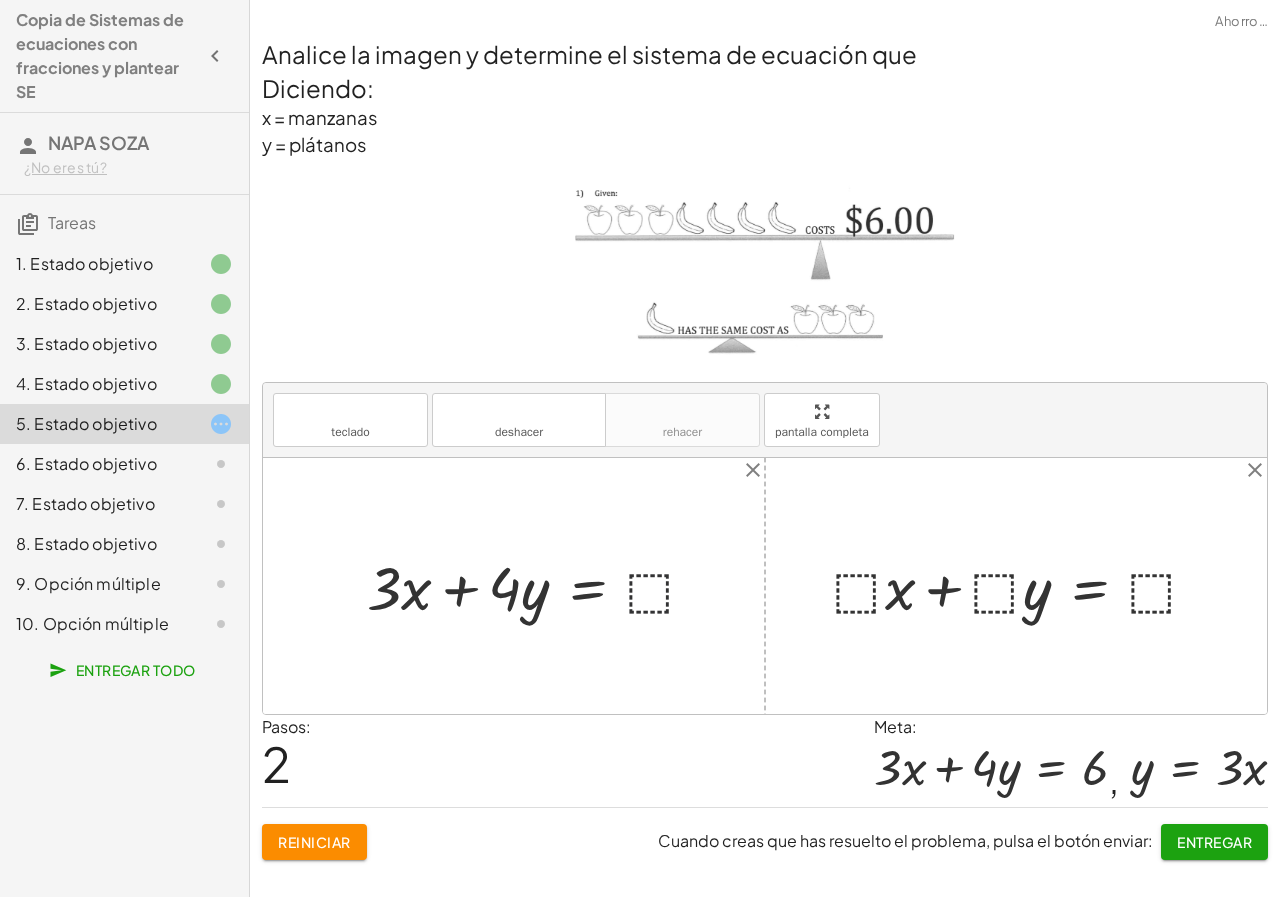 click at bounding box center (540, 585) 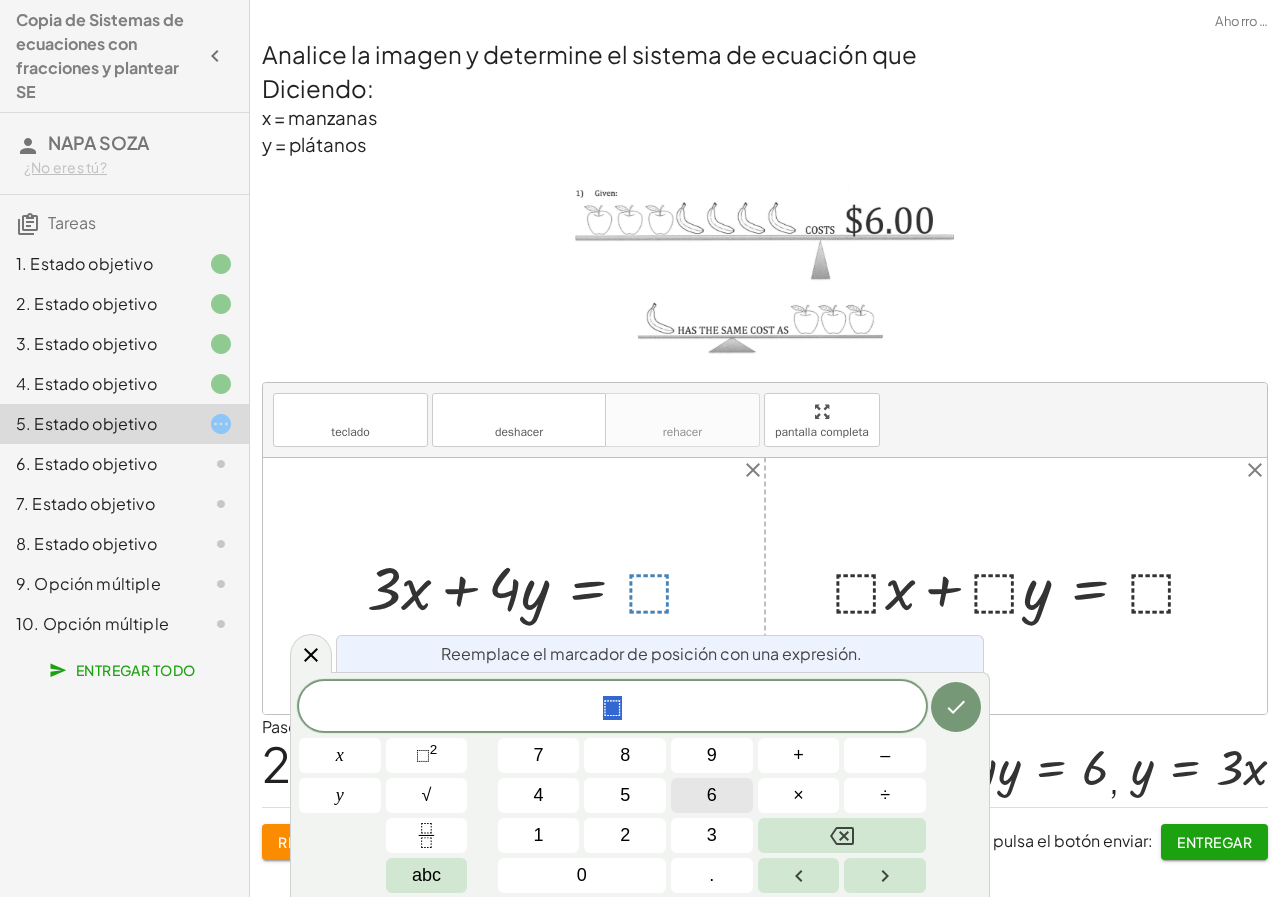 click on "6" at bounding box center (712, 795) 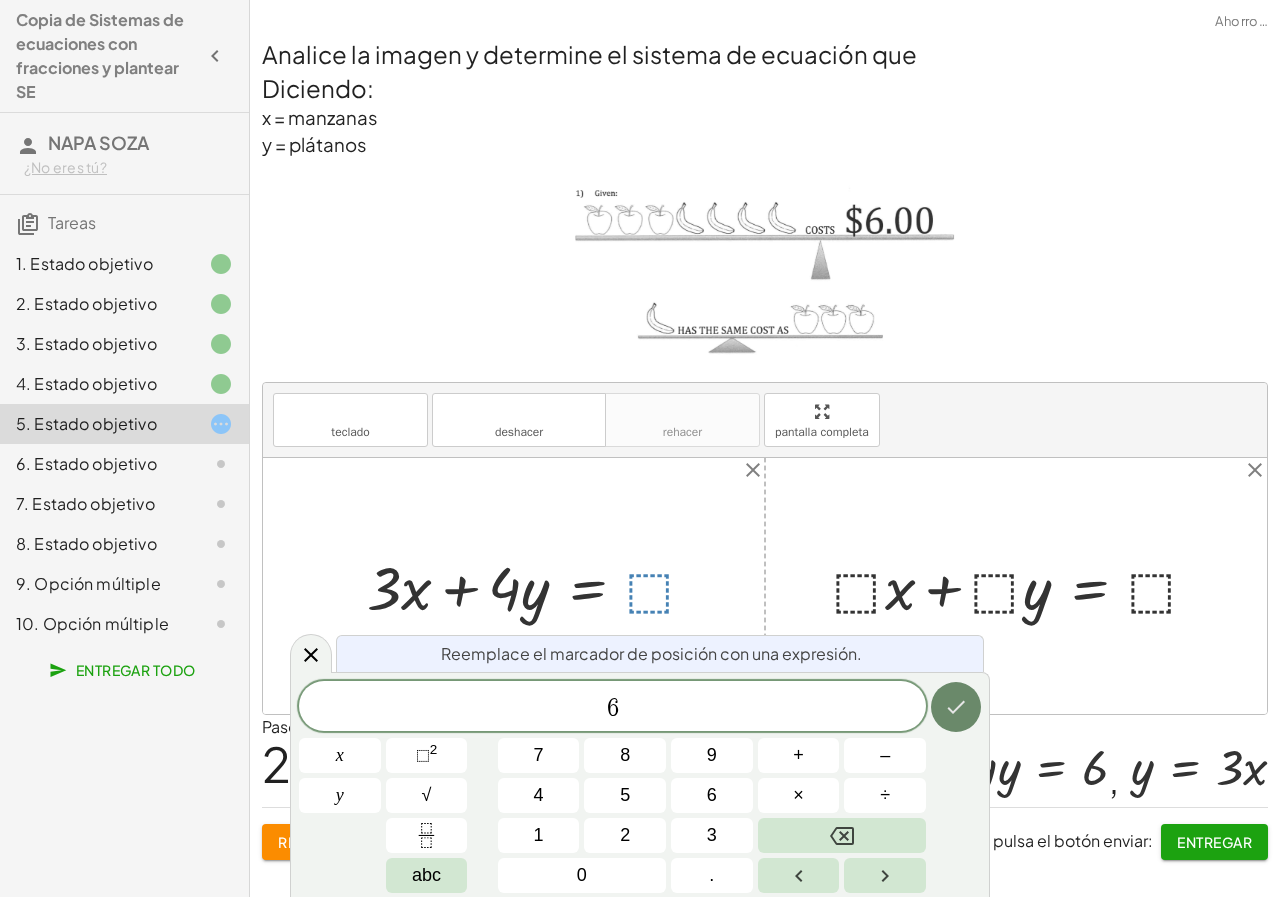 click at bounding box center (956, 707) 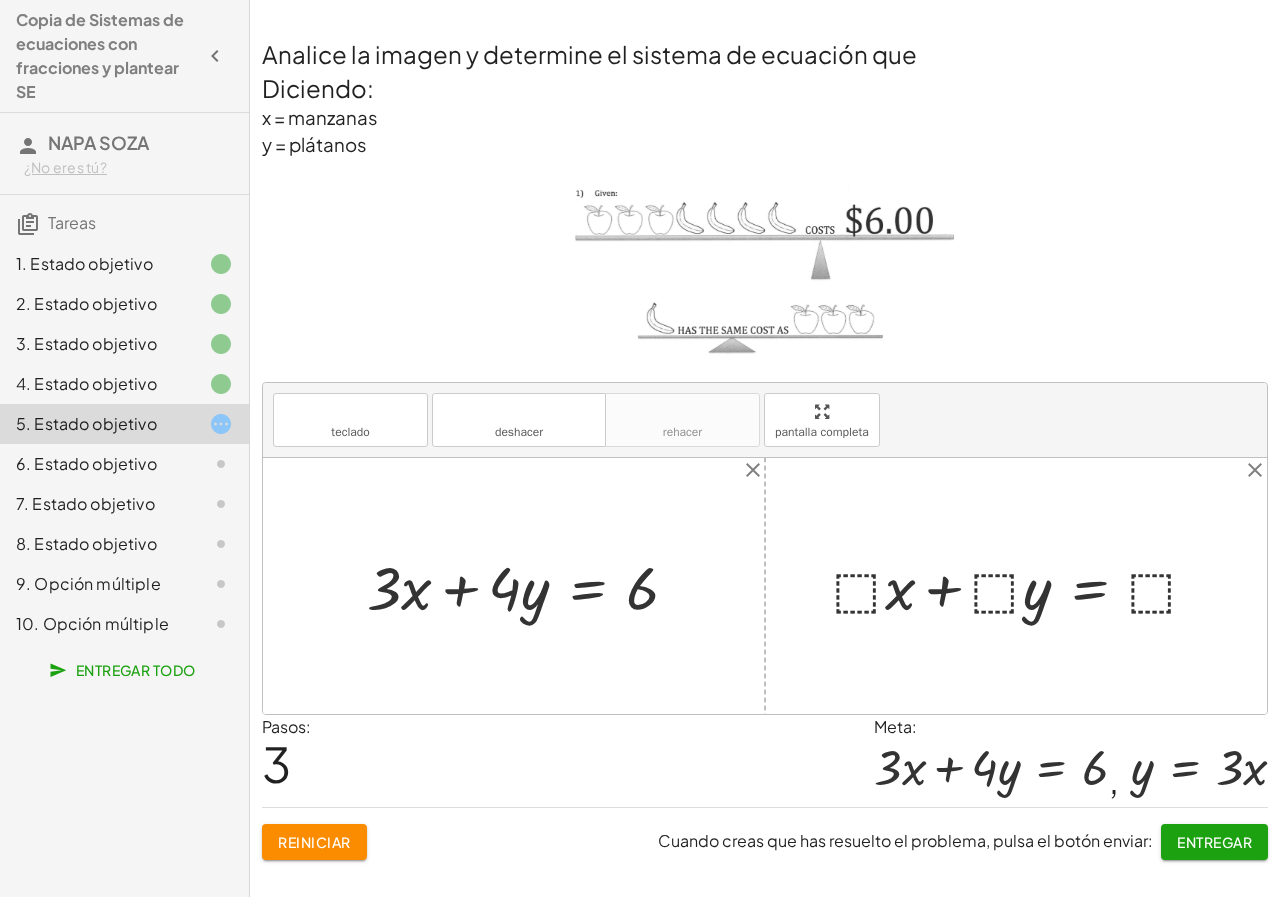 click at bounding box center [1024, 585] 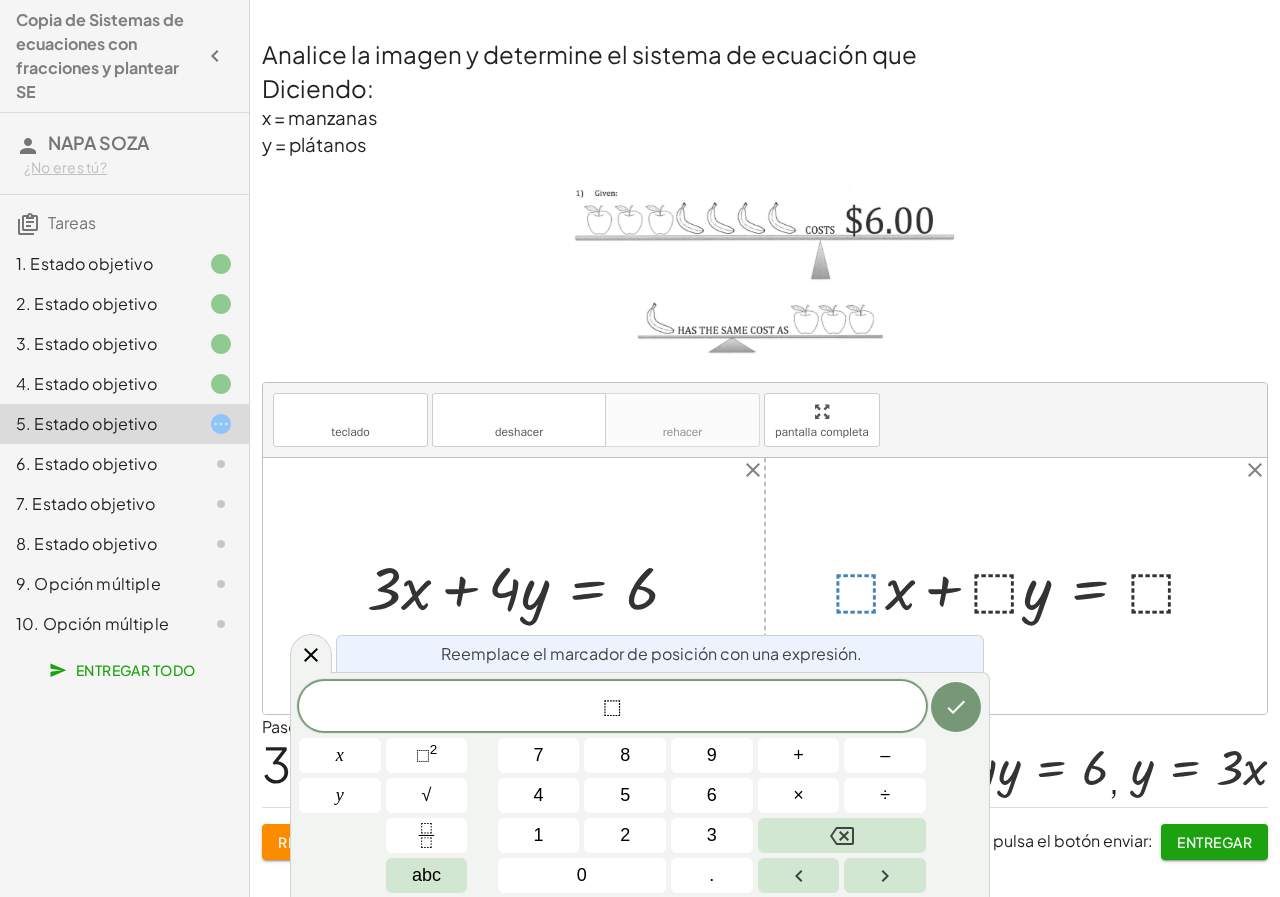 click at bounding box center [1024, 585] 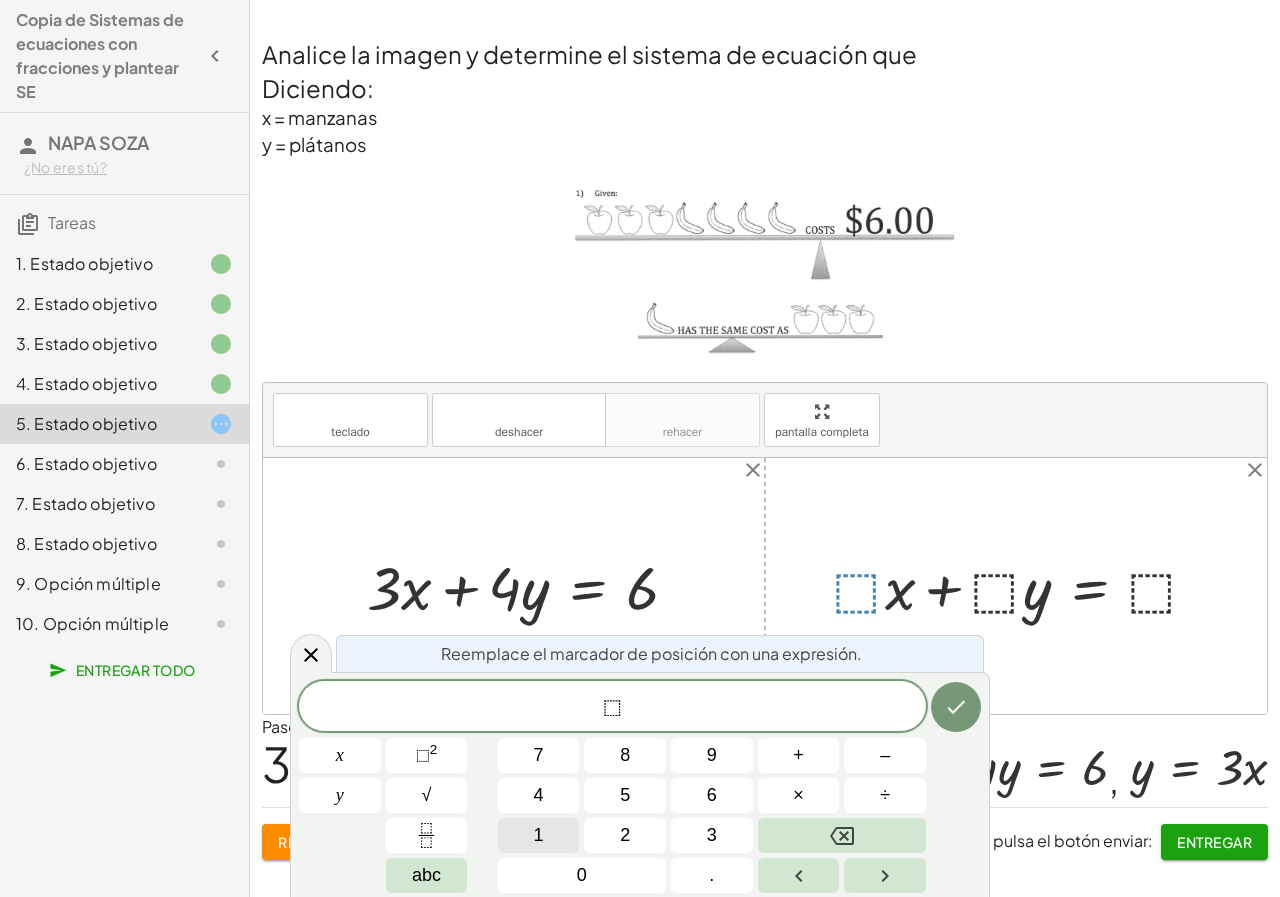click on "1" at bounding box center (539, 835) 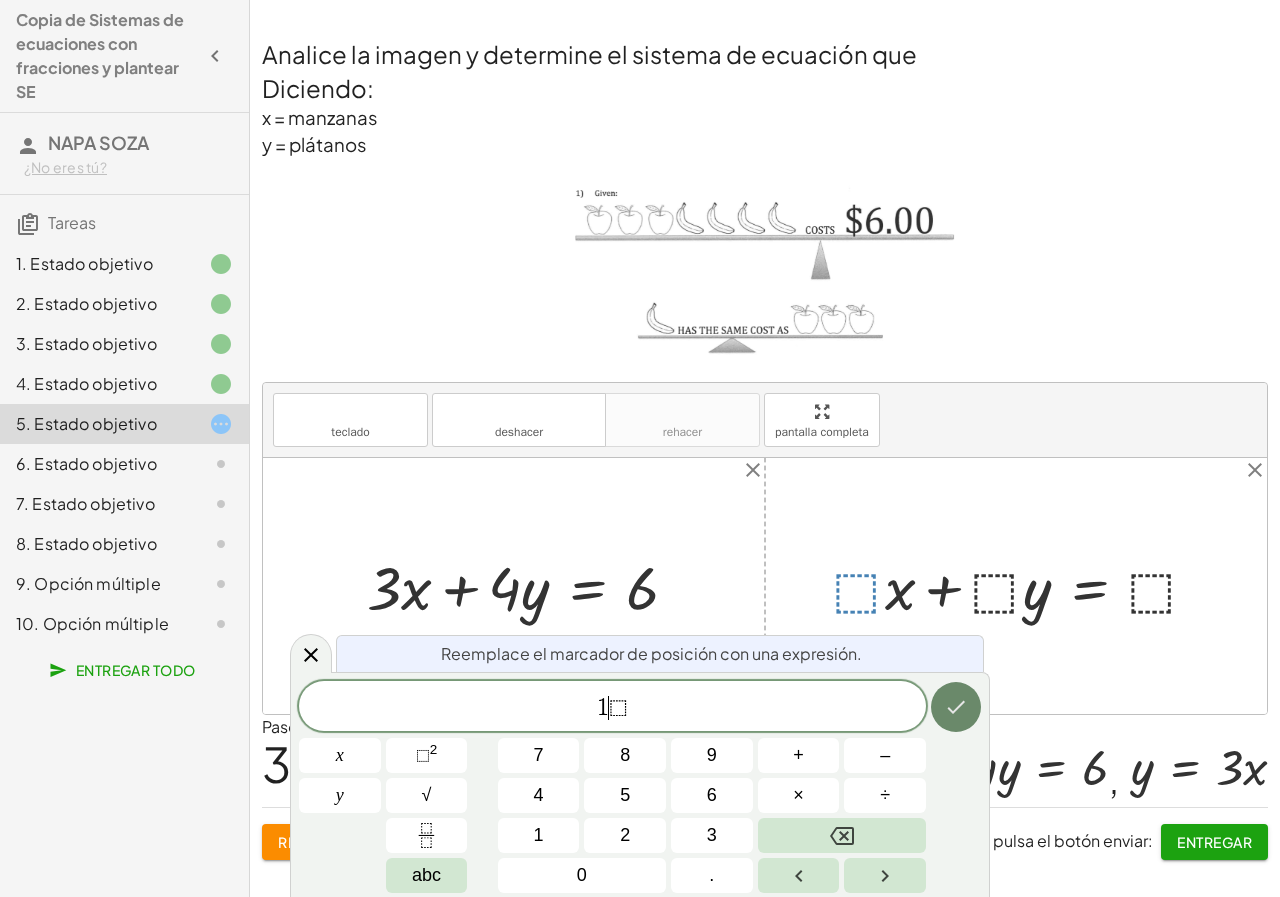 click at bounding box center [956, 707] 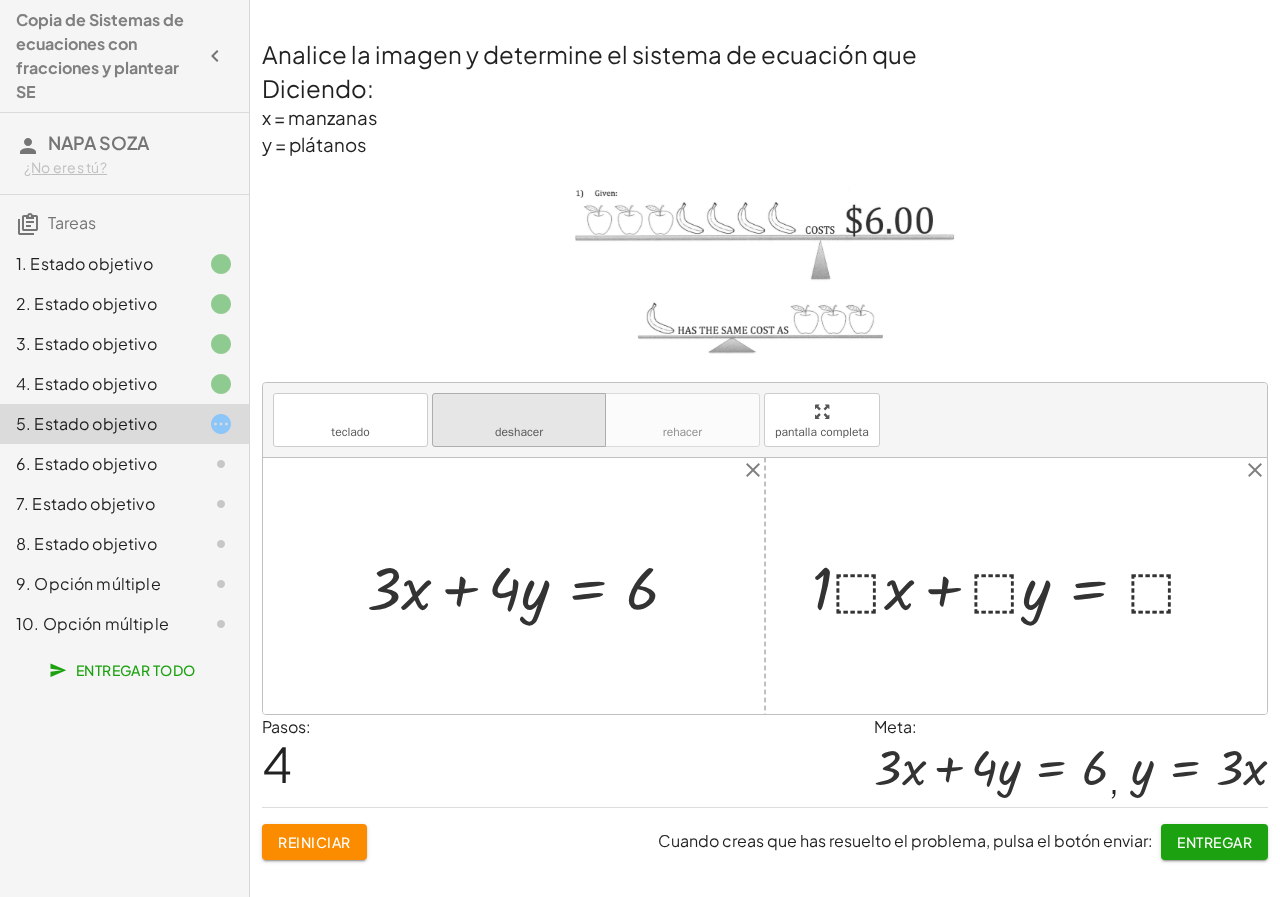 click on "deshacer" at bounding box center (519, 411) 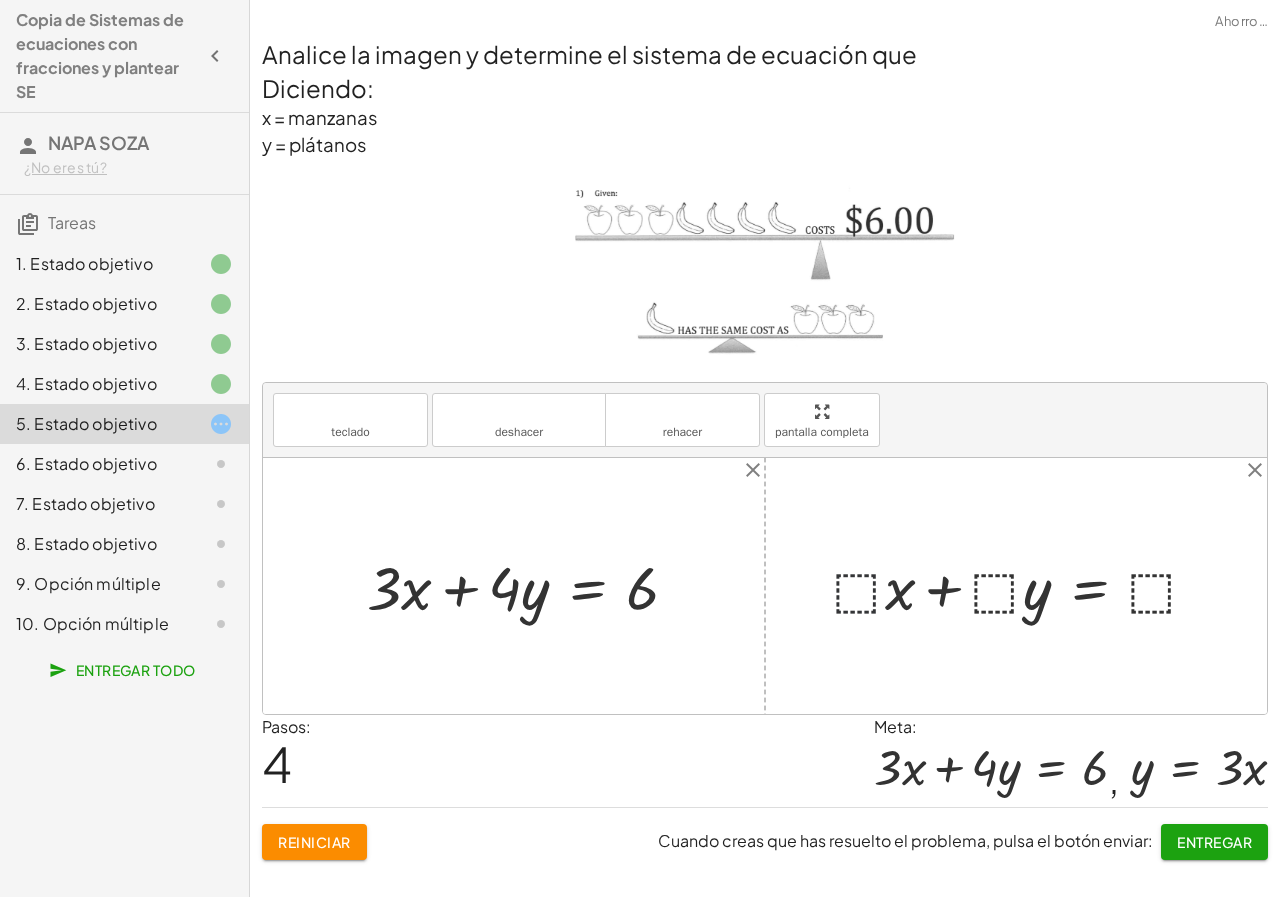click at bounding box center (1024, 585) 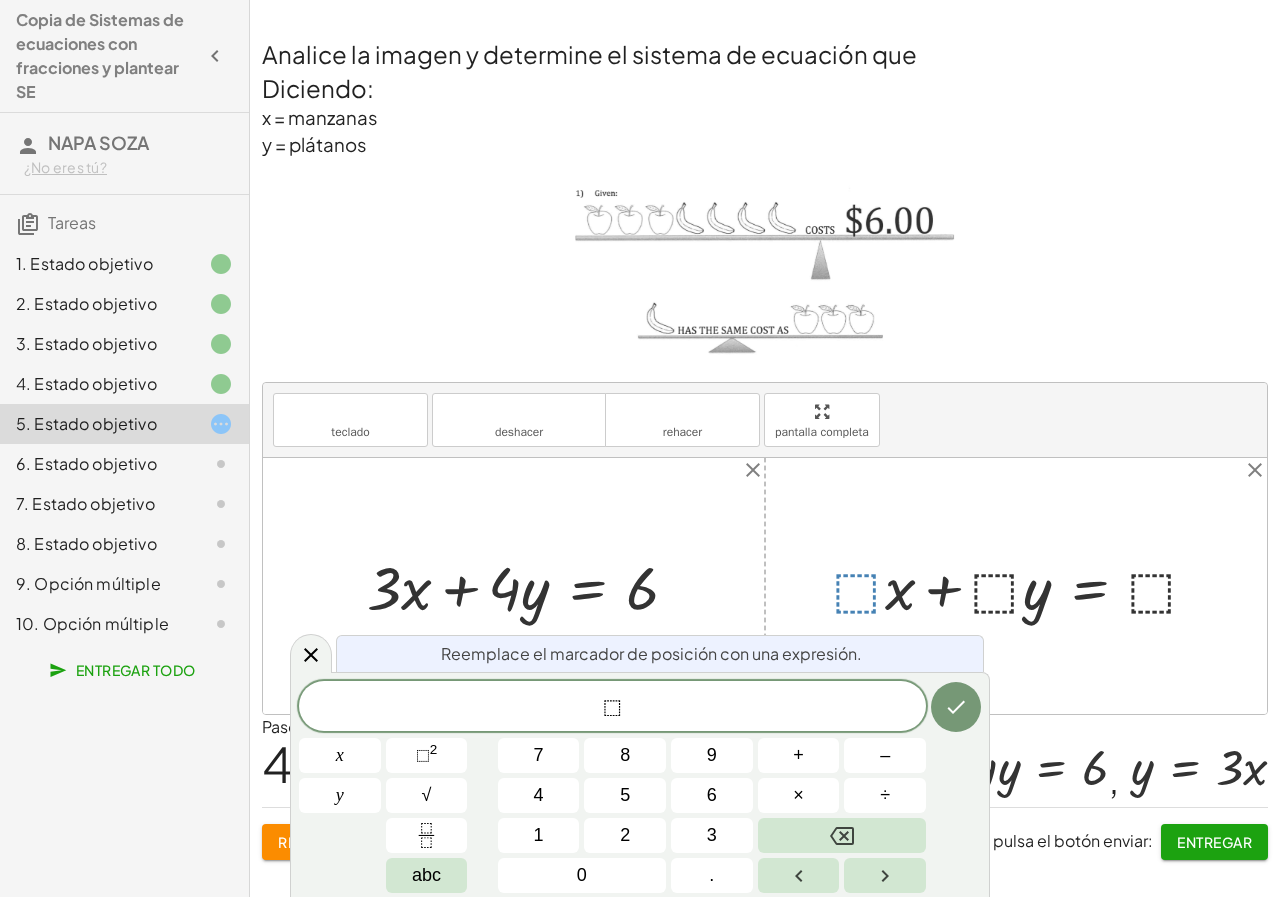 click on "teclado teclado deshacer deshacer rehacer rehacer pantalla completa" at bounding box center [765, 420] 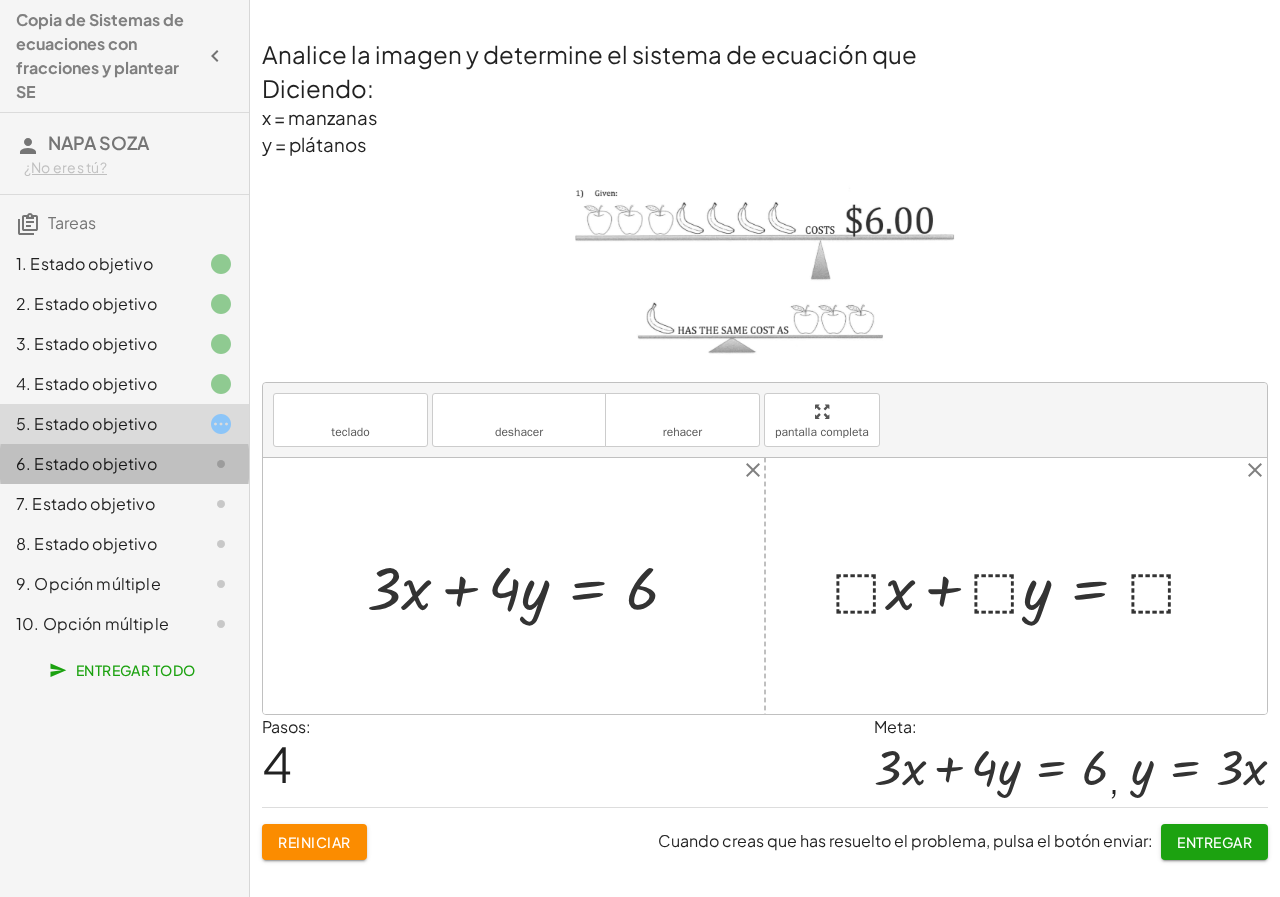 click on "6. Estado objetivo" 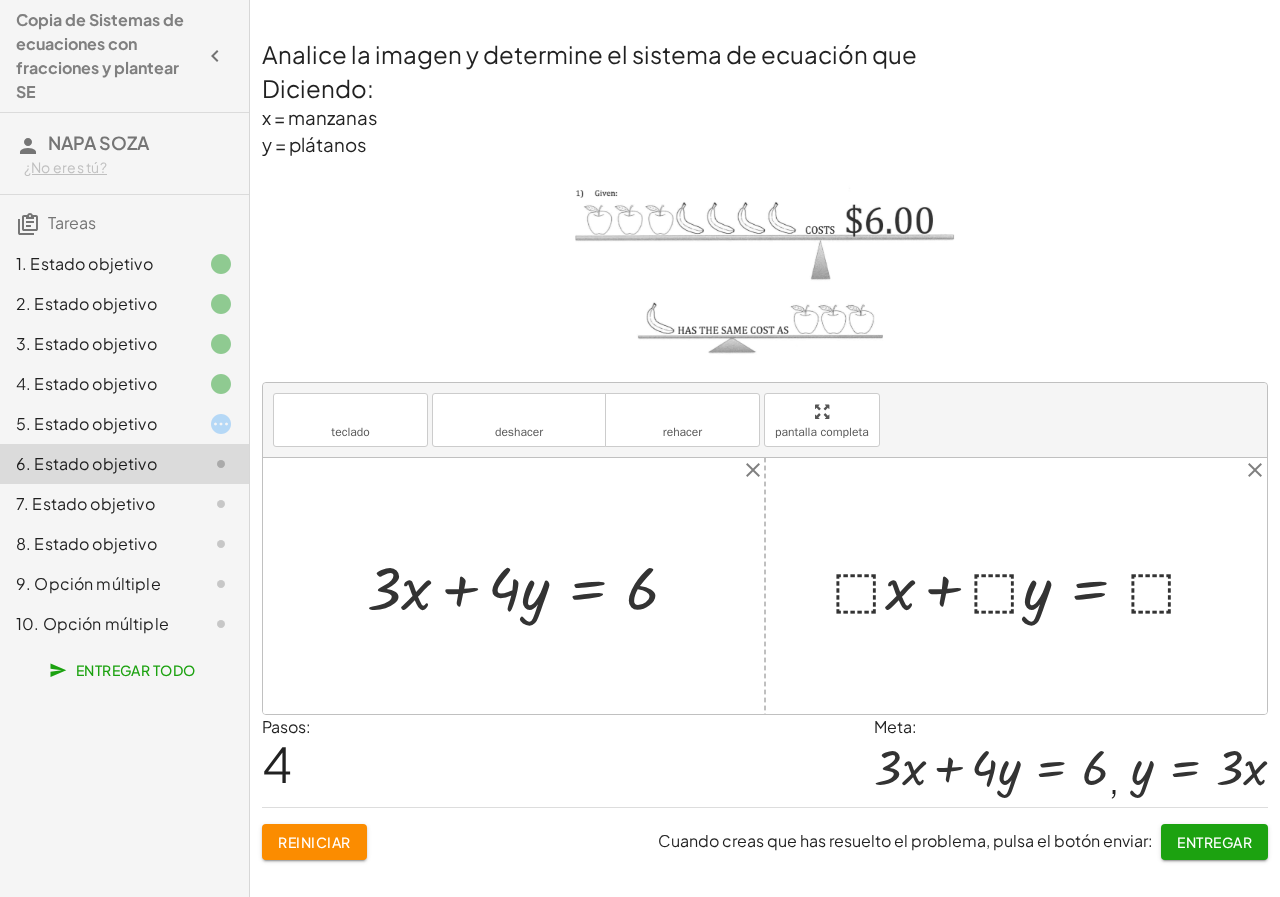 click on "6. Estado objetivo" at bounding box center [86, 463] 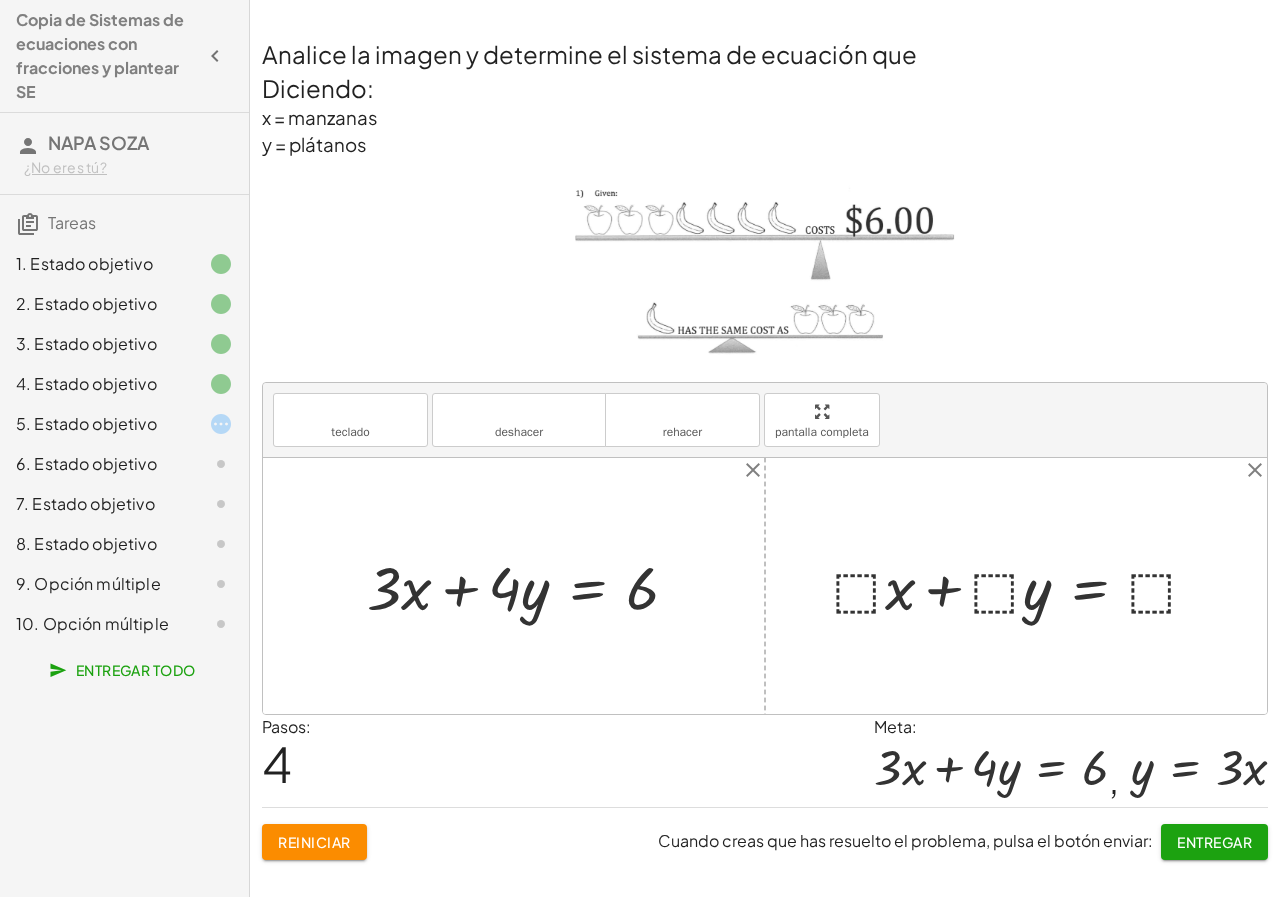 click on "7. Estado objetivo" at bounding box center (85, 503) 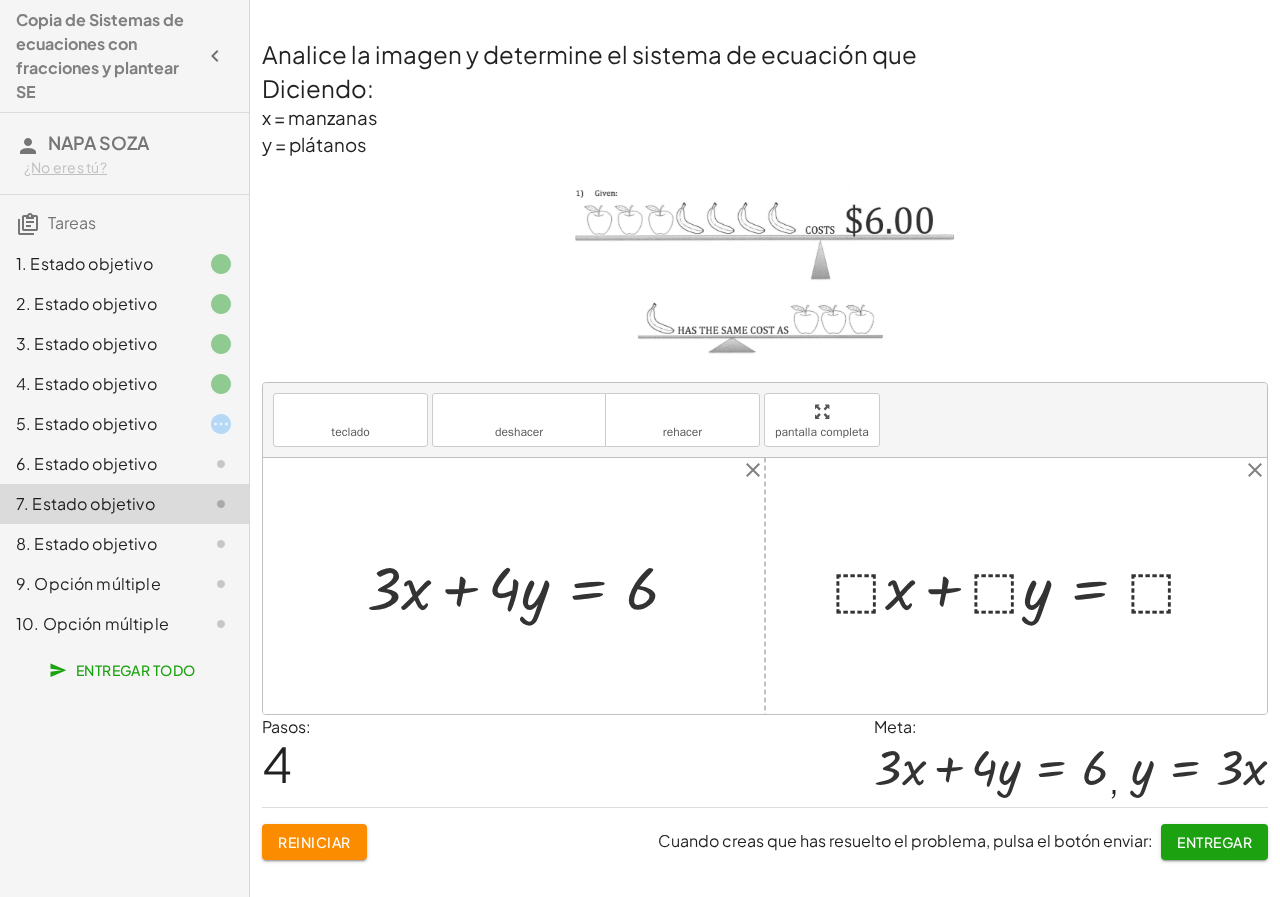 click on "5. Estado objetivo" 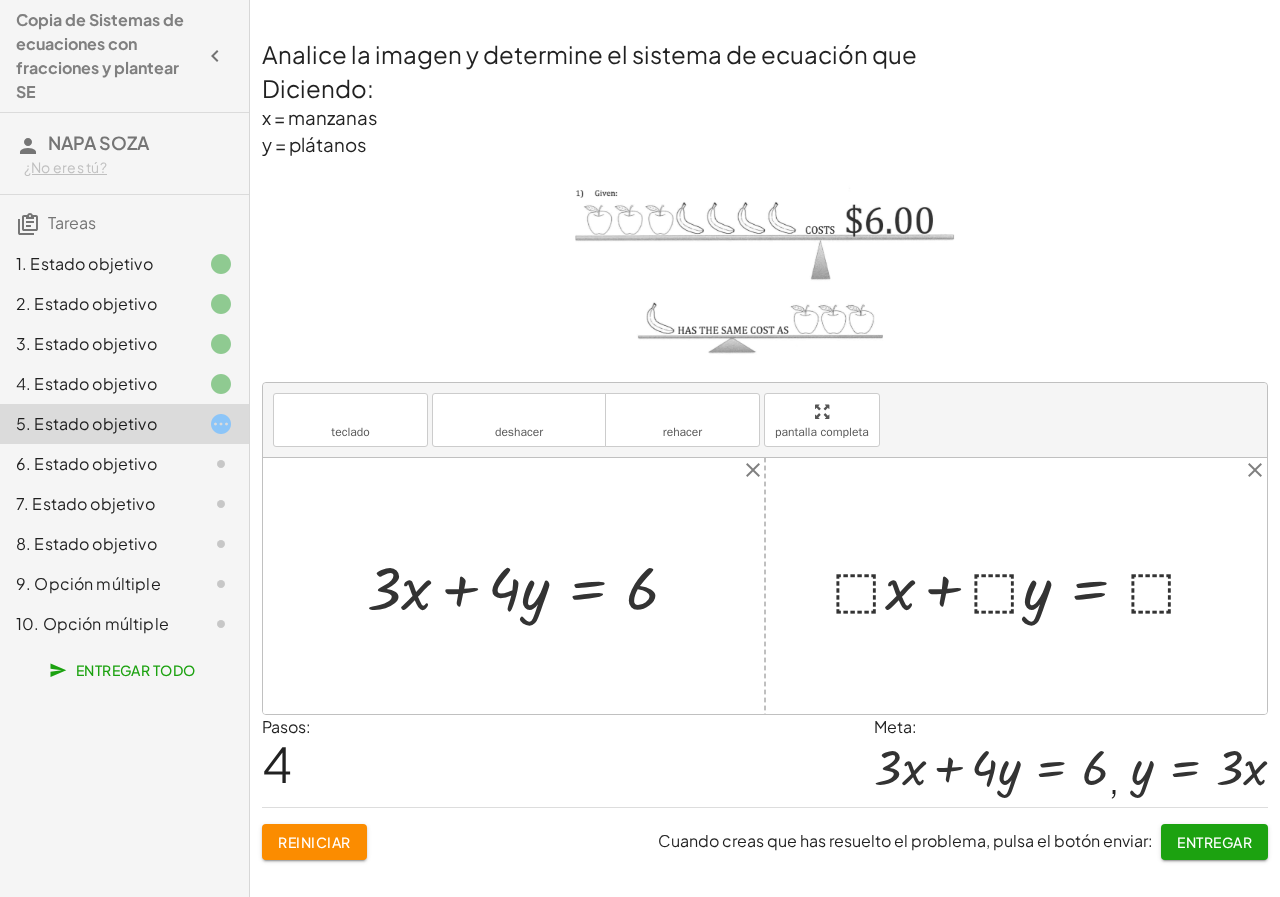 click at bounding box center (1024, 585) 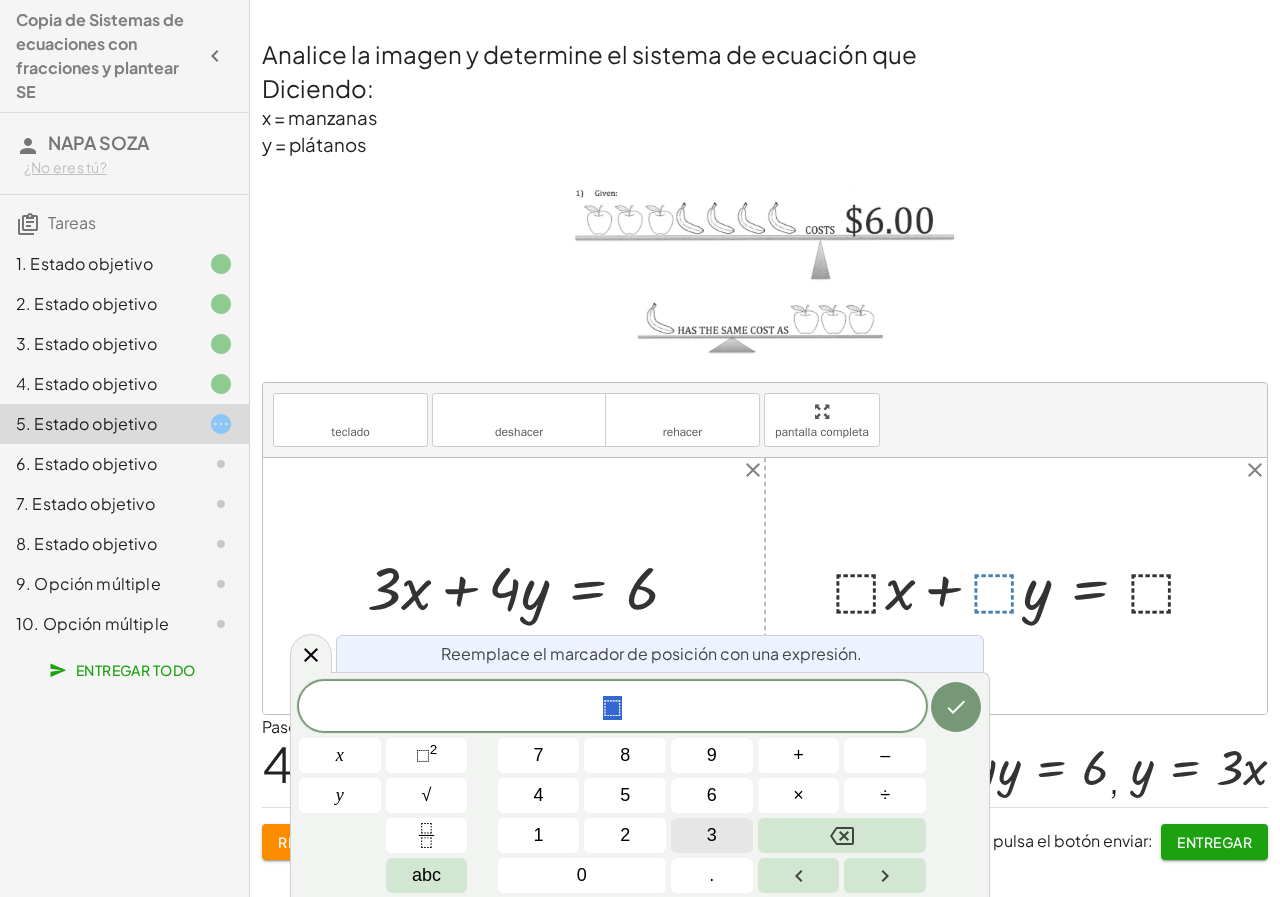 click on "3" at bounding box center (712, 835) 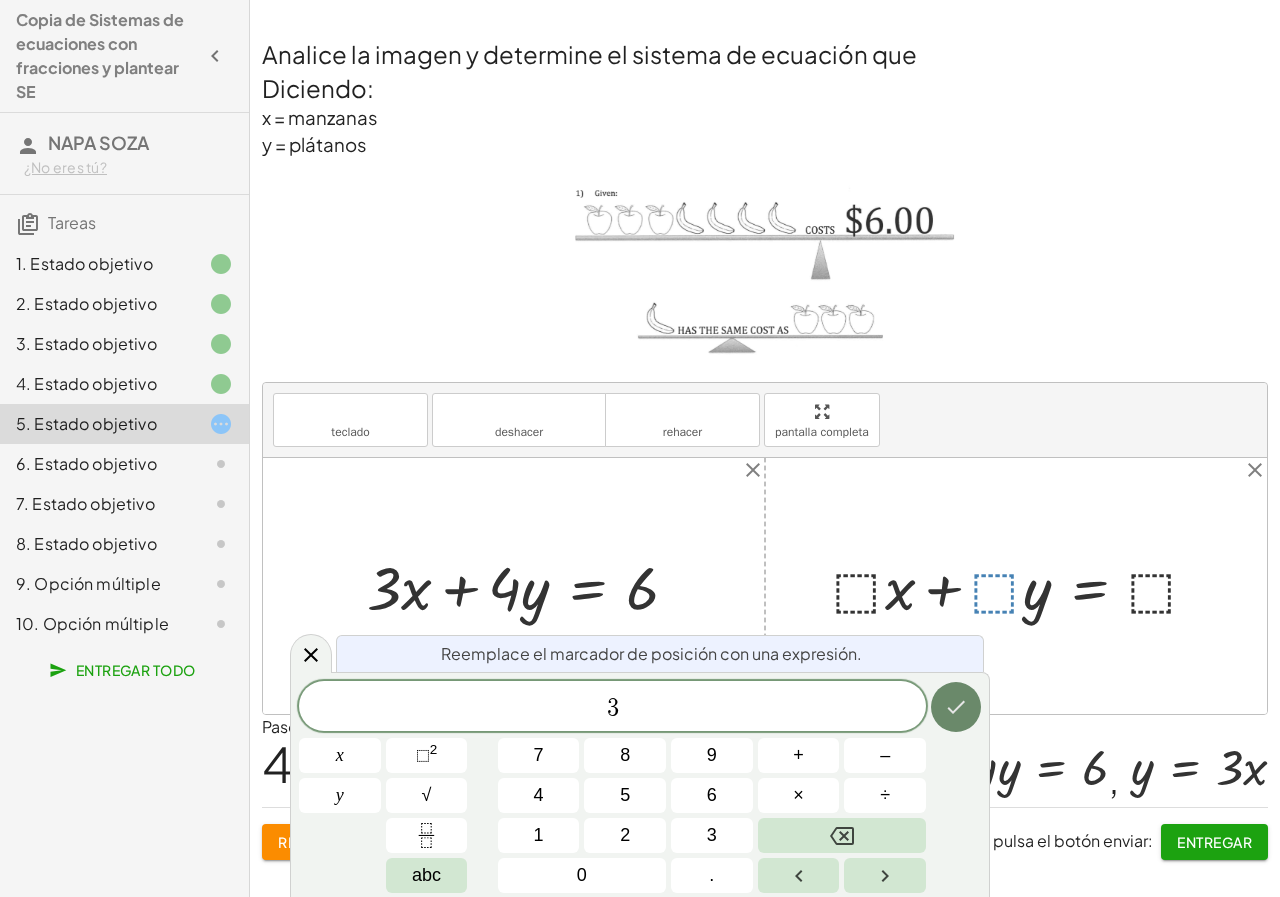click 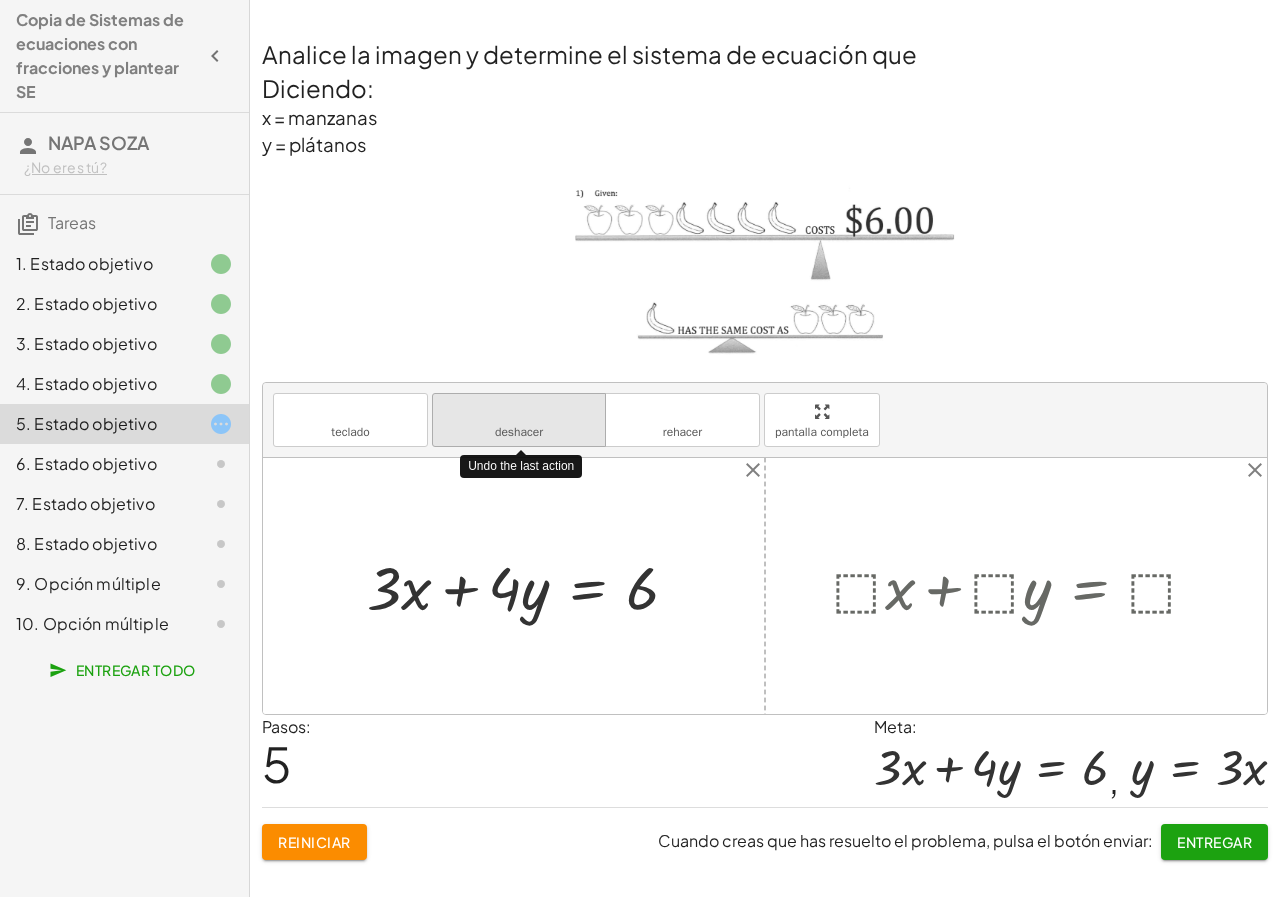 click on "deshacer" at bounding box center [519, 411] 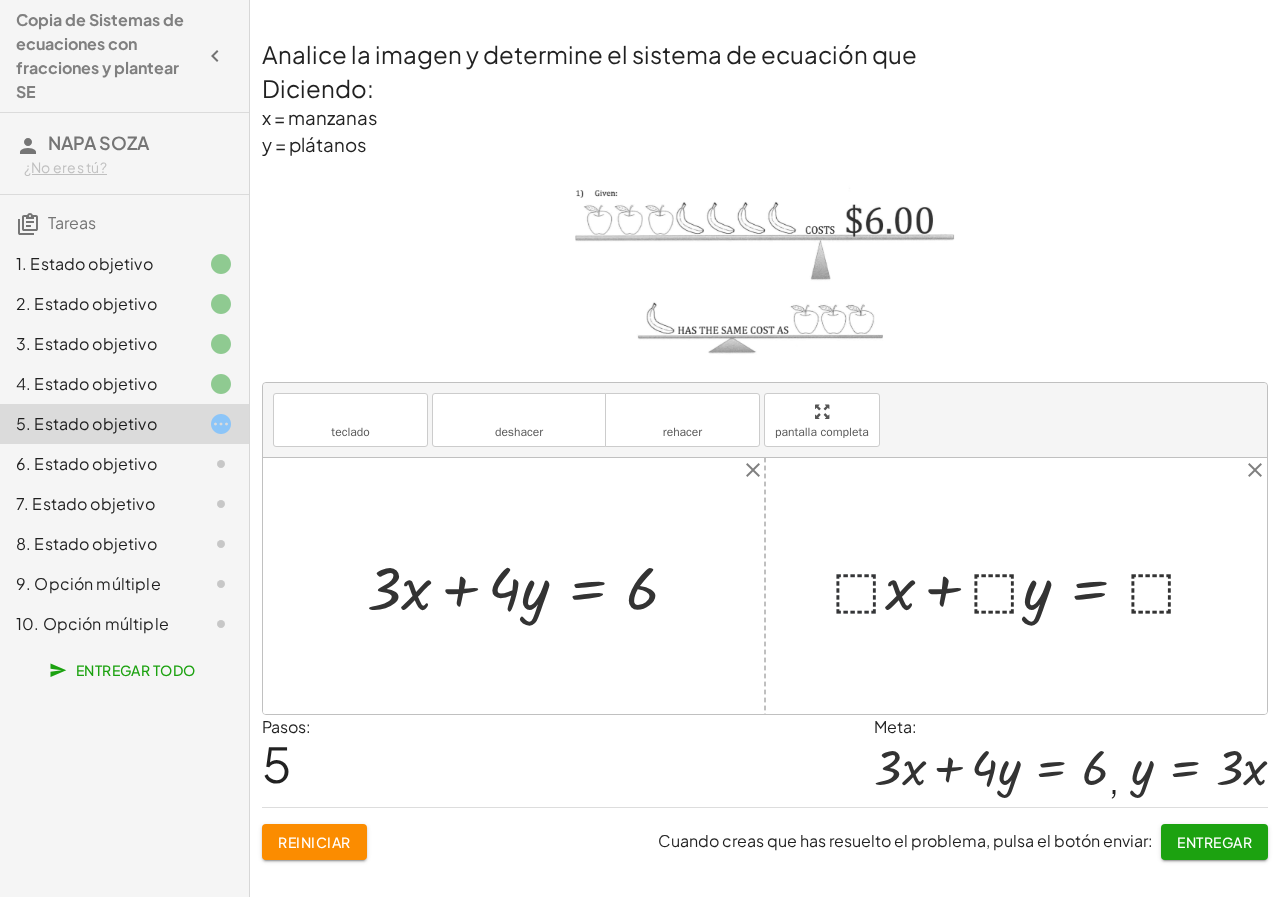 click at bounding box center [1024, 585] 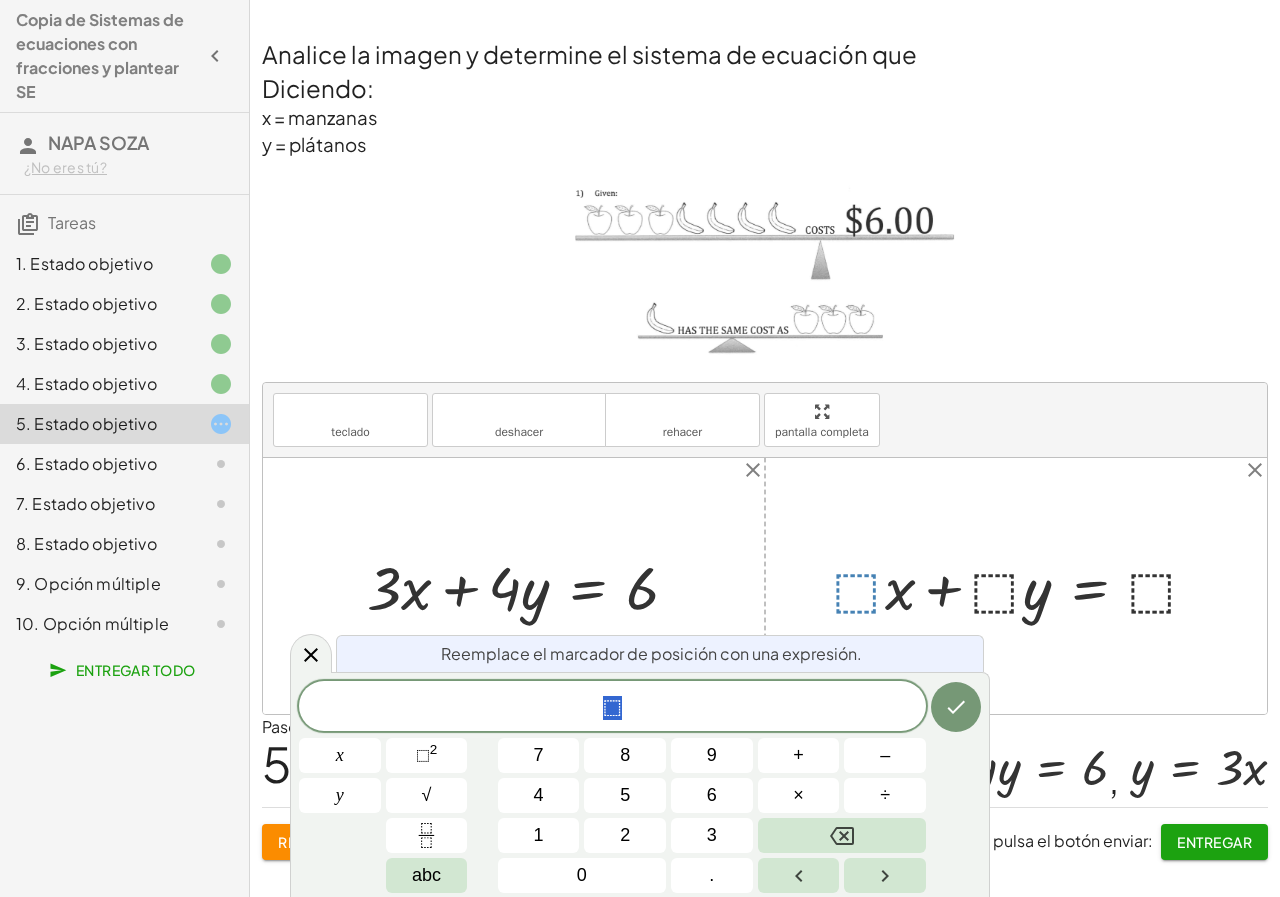 click at bounding box center (1024, 585) 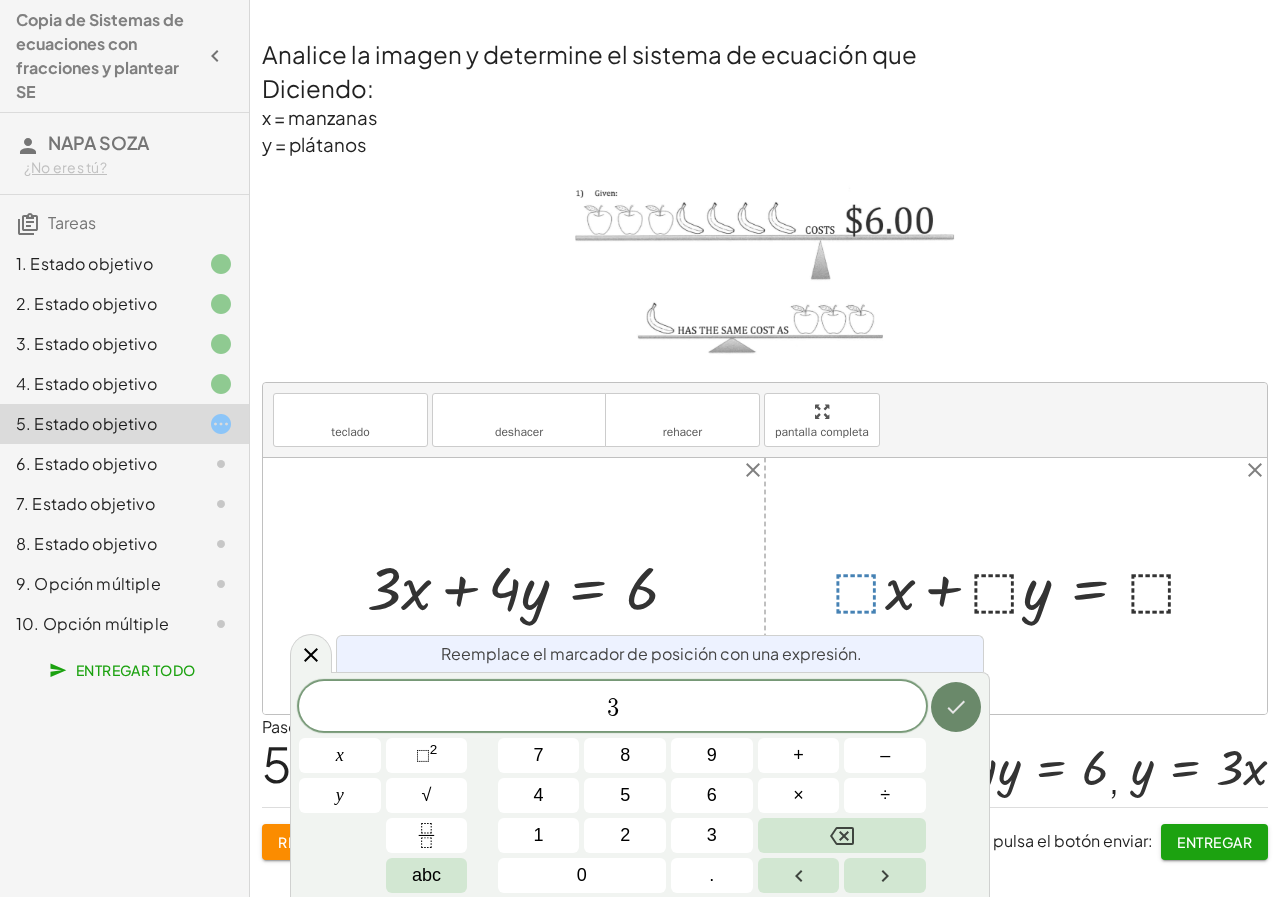 click 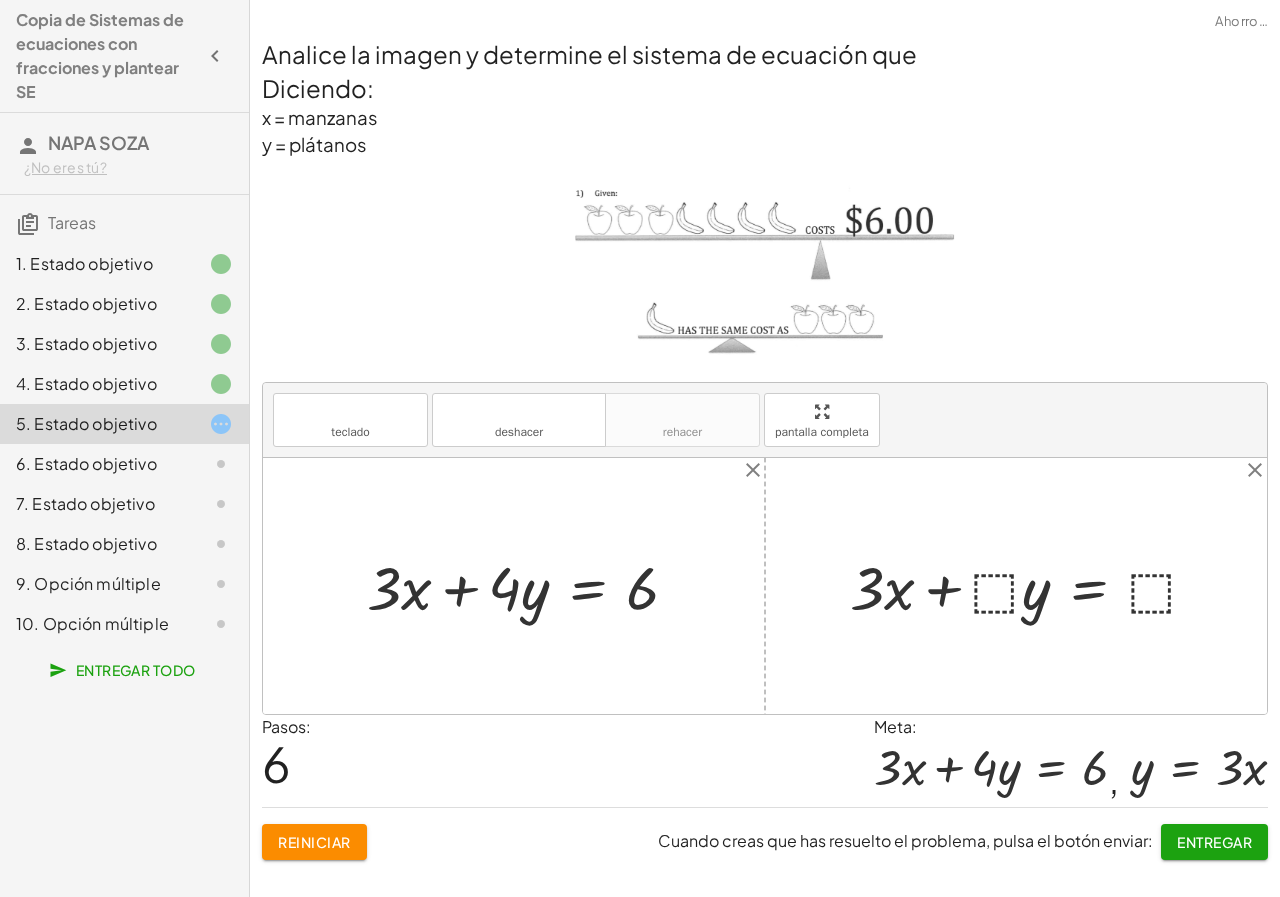 click at bounding box center (1032, 585) 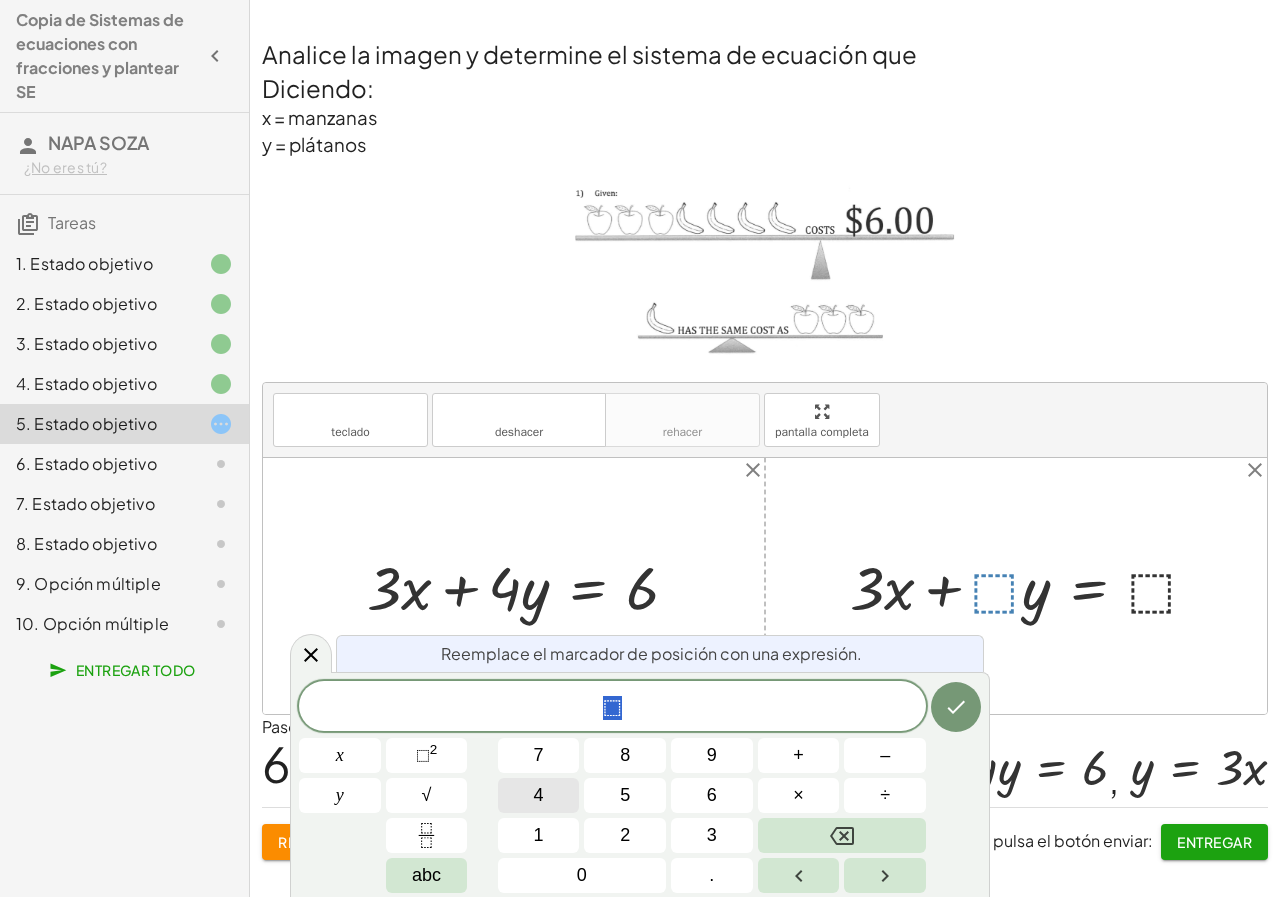click on "4" at bounding box center [539, 795] 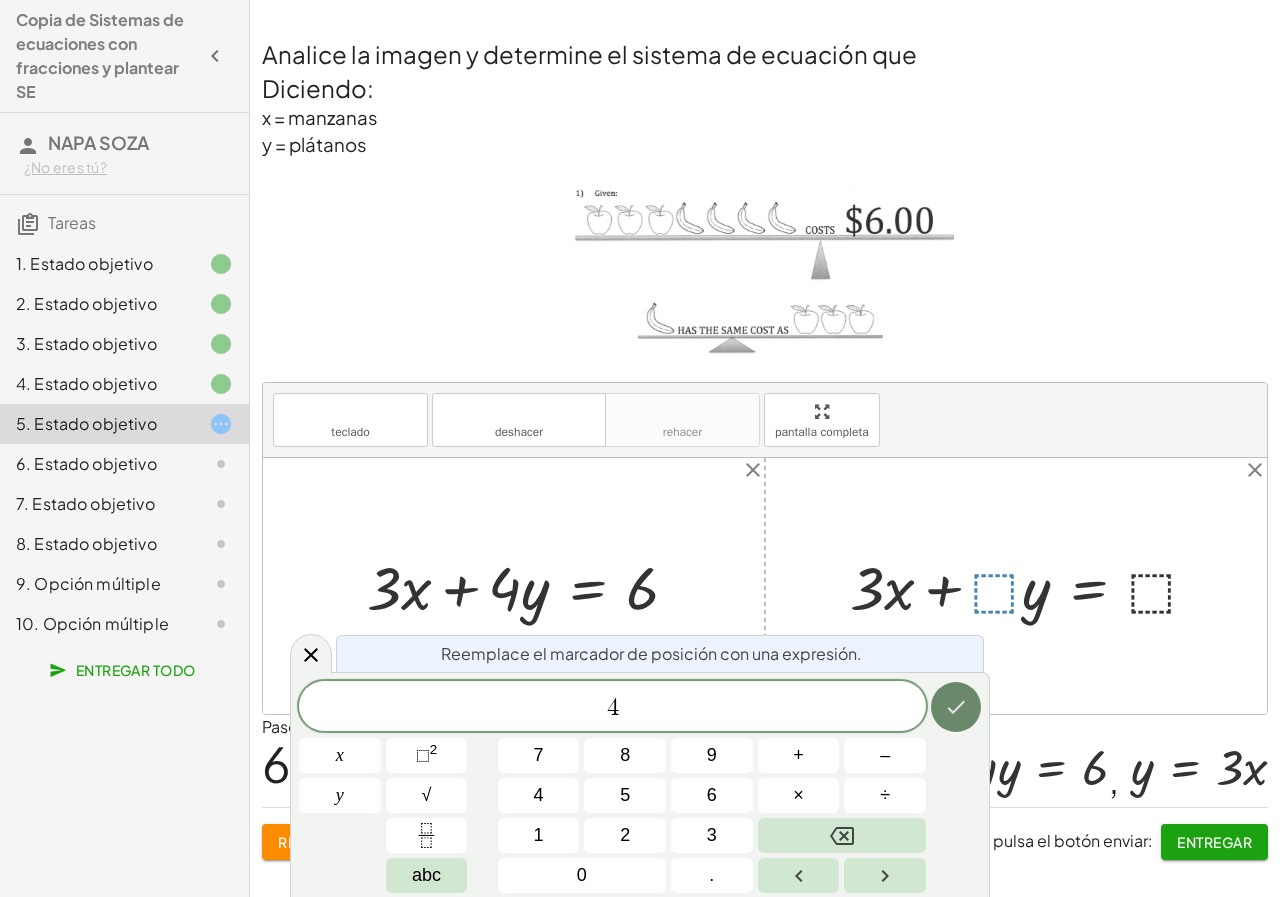 click 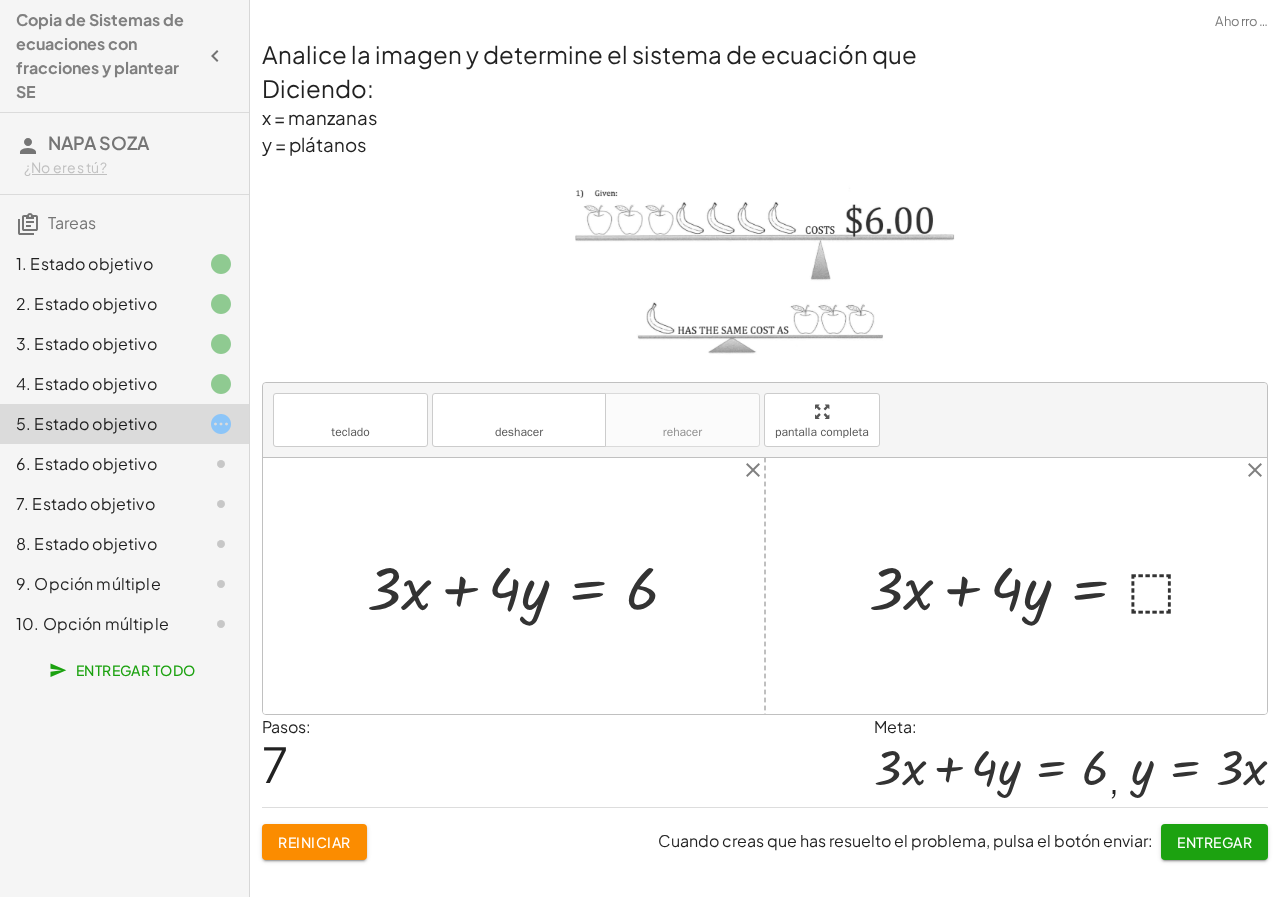 click at bounding box center (1042, 585) 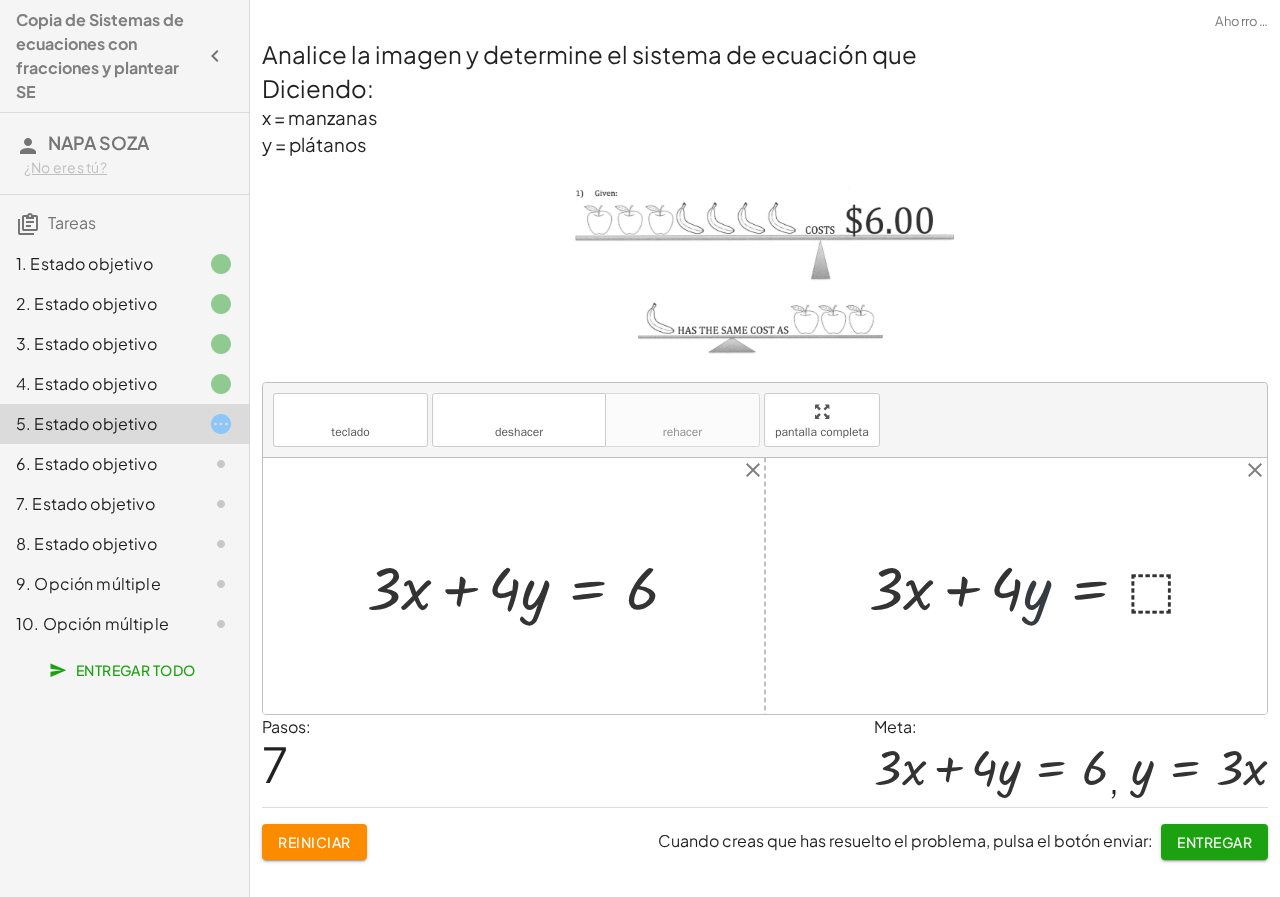 click at bounding box center (1042, 585) 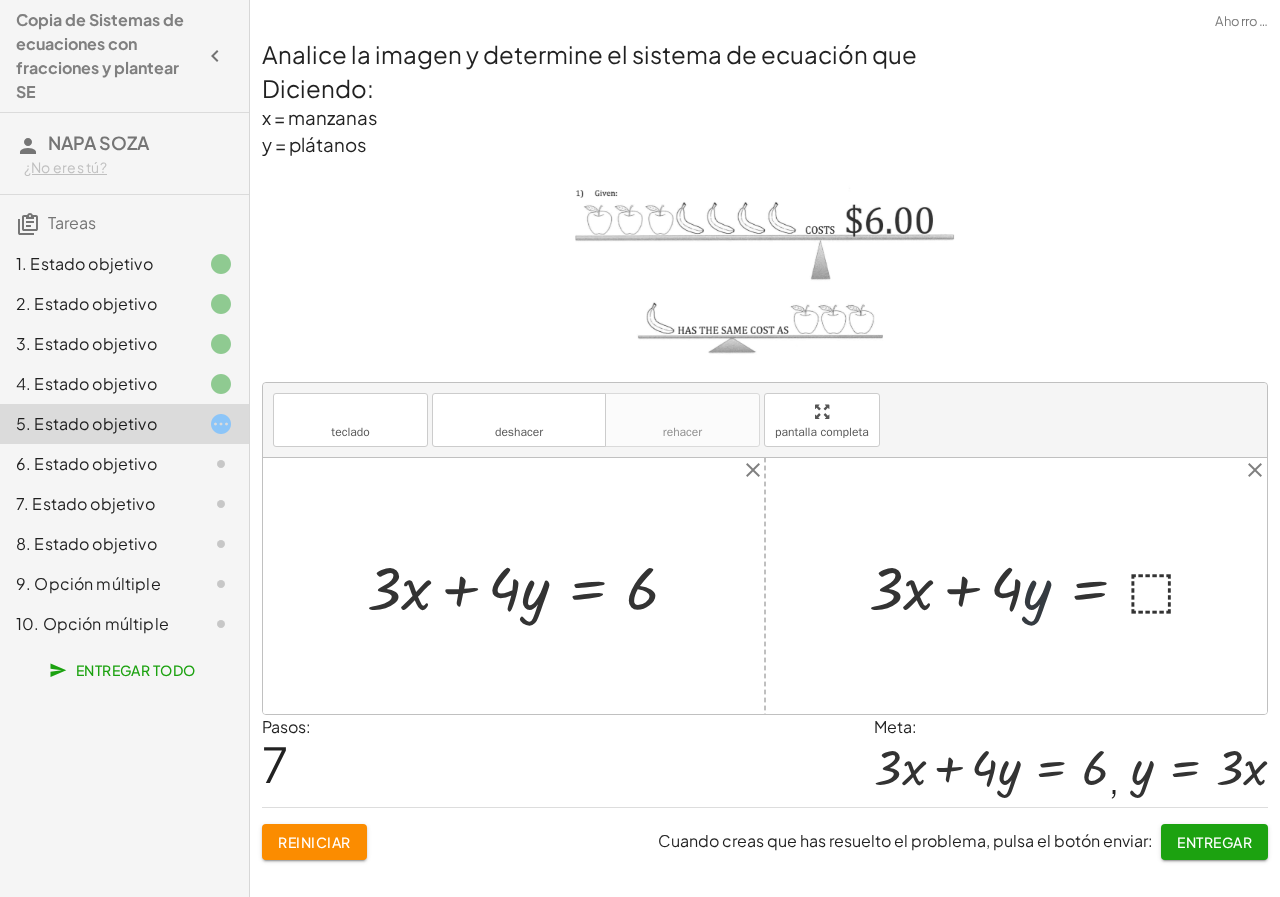 click at bounding box center [1042, 585] 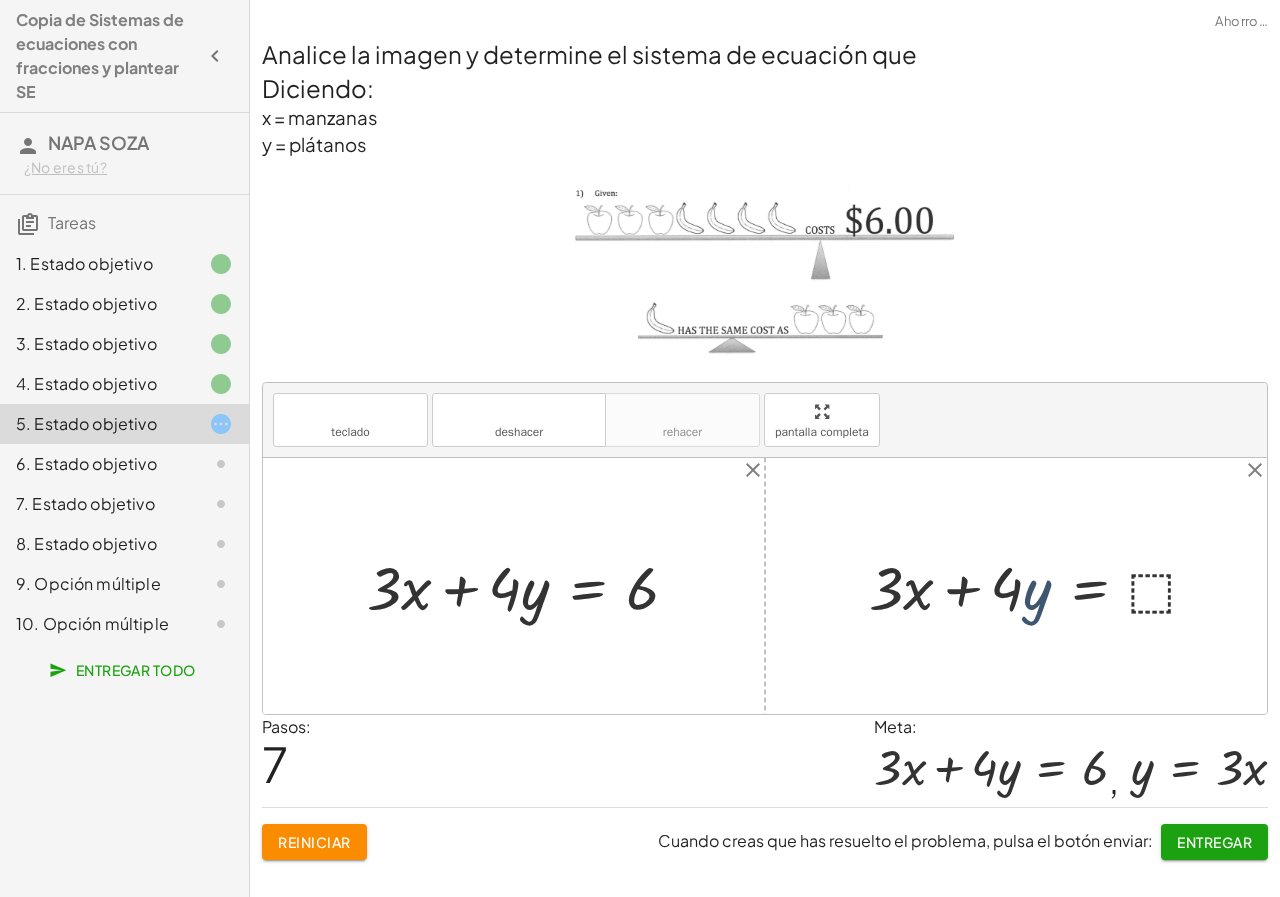 click at bounding box center (1042, 585) 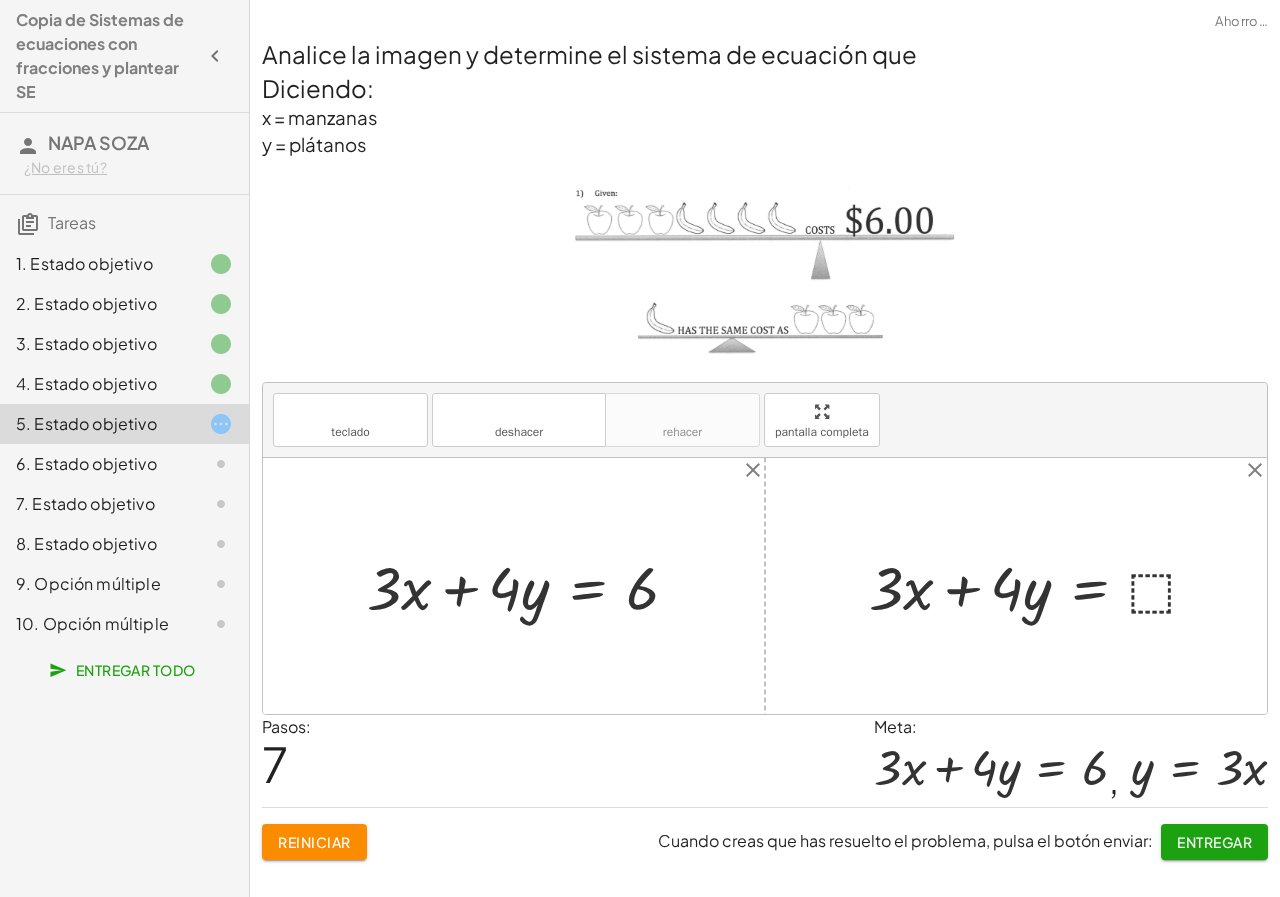 click at bounding box center [1042, 585] 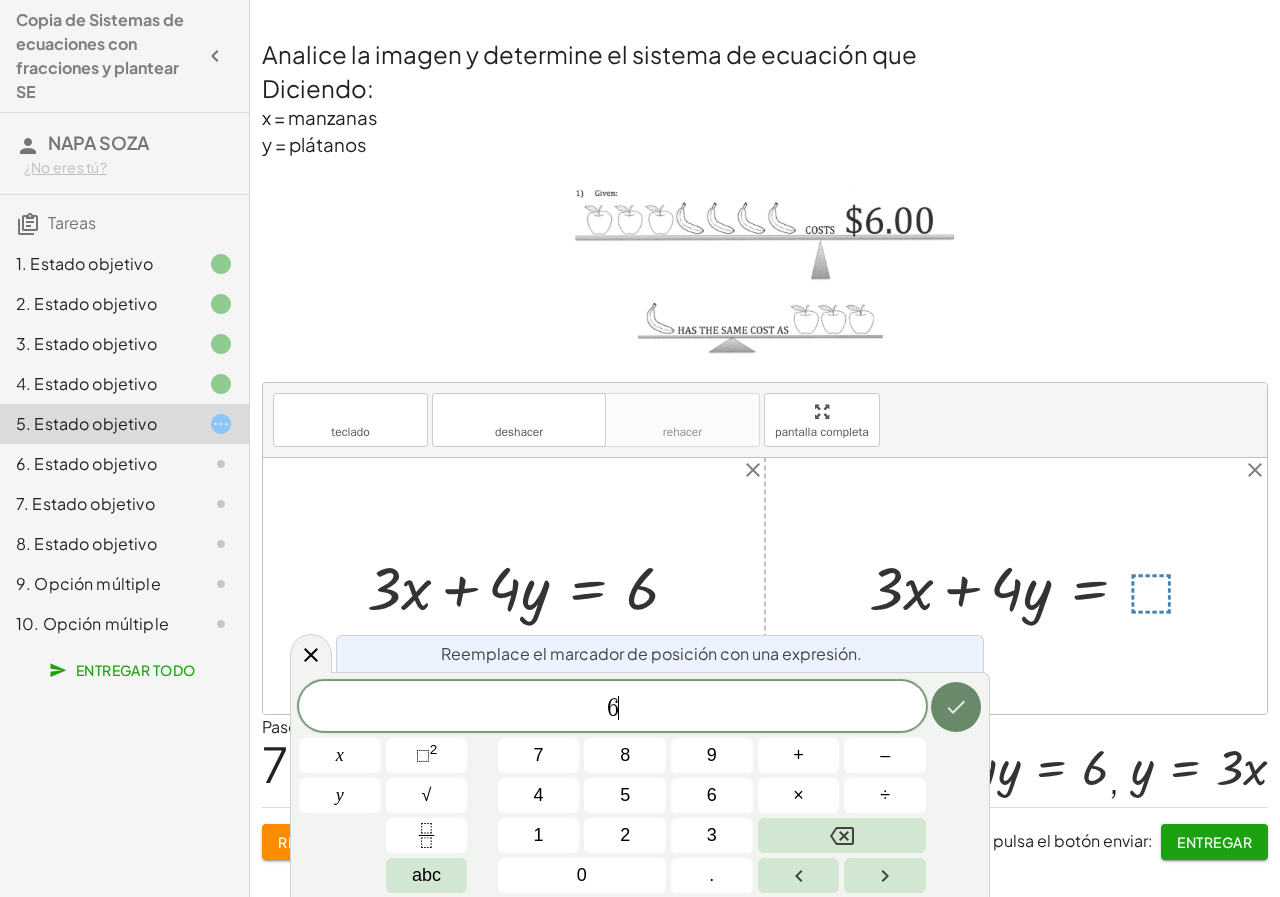 click 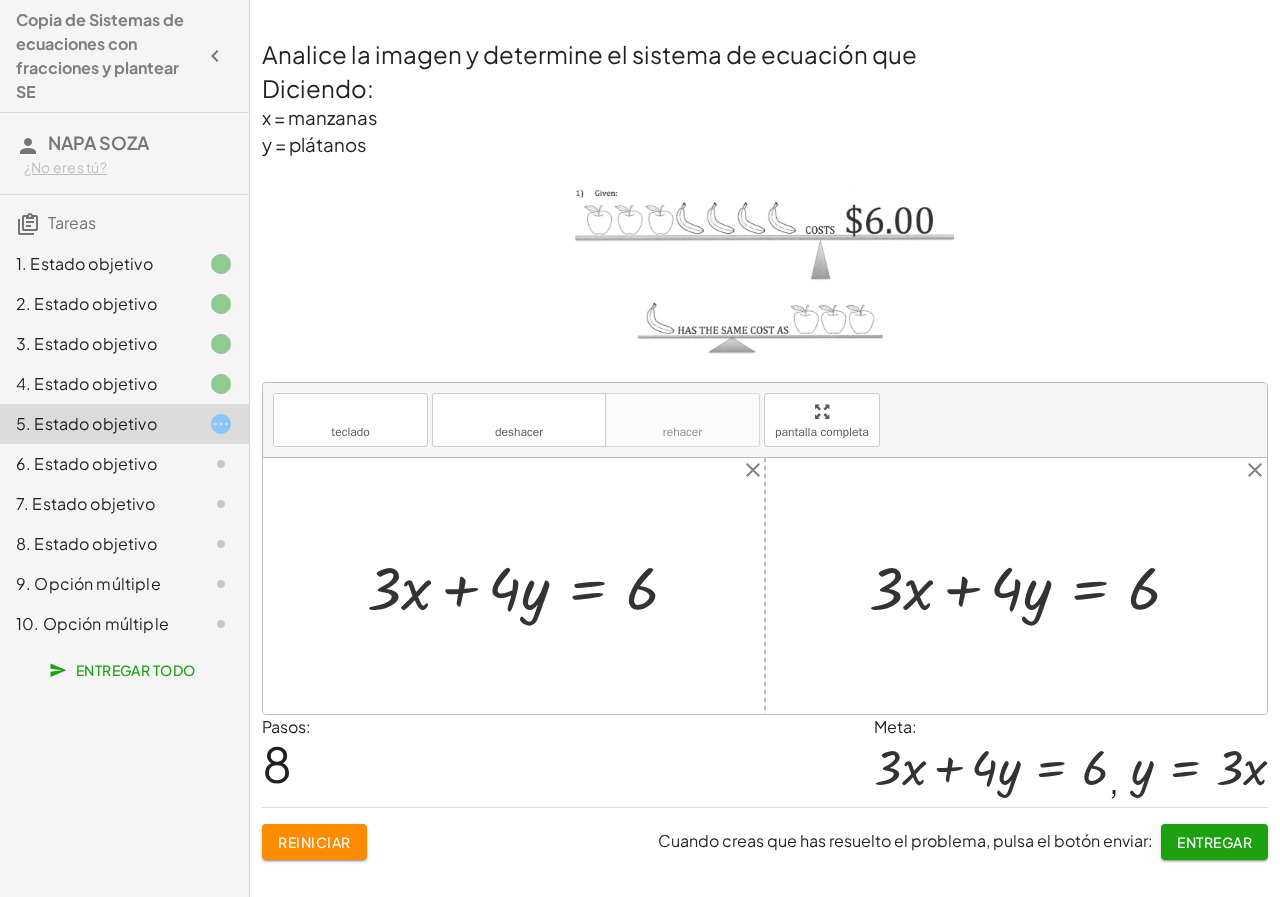 click at bounding box center (1033, 585) 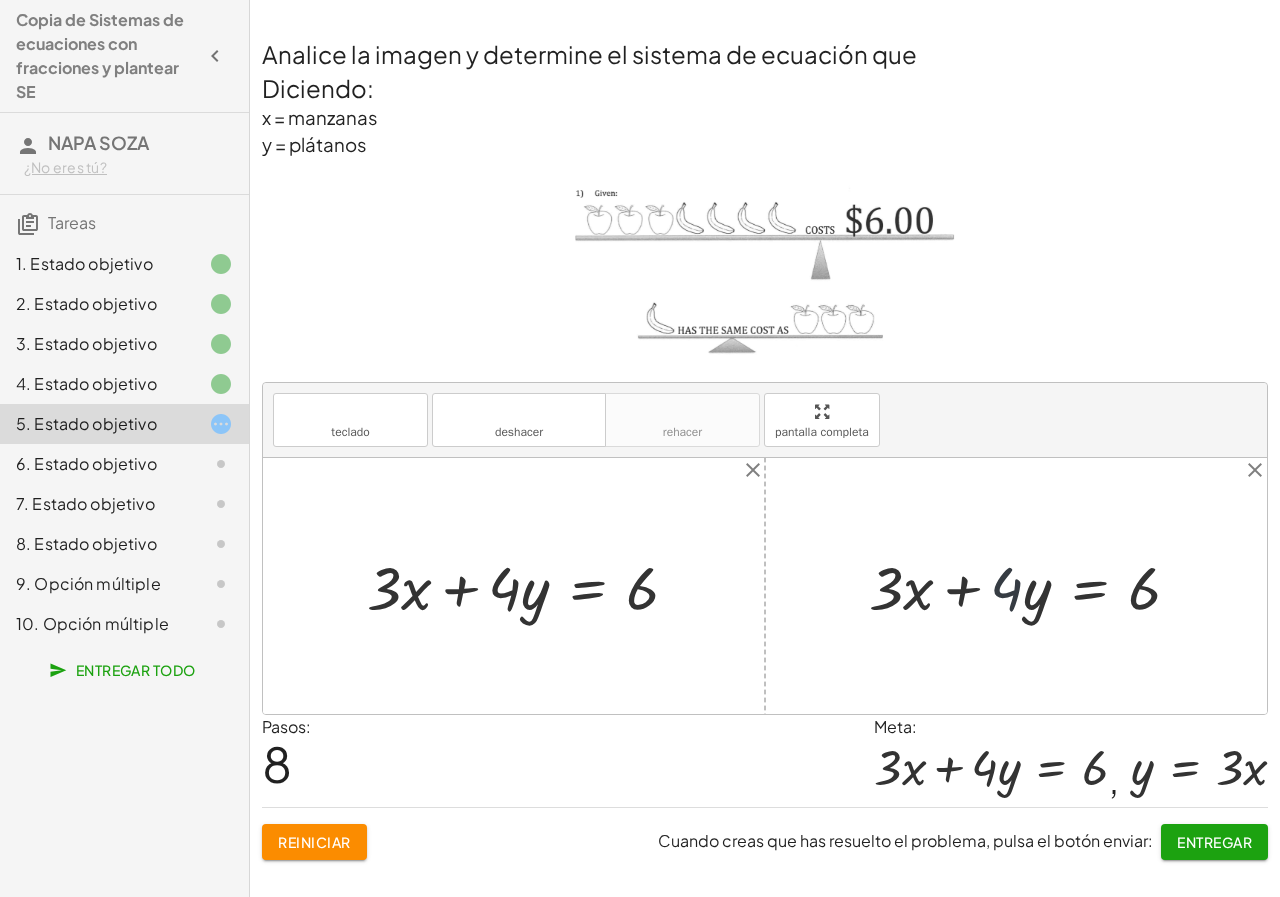 click at bounding box center (1033, 585) 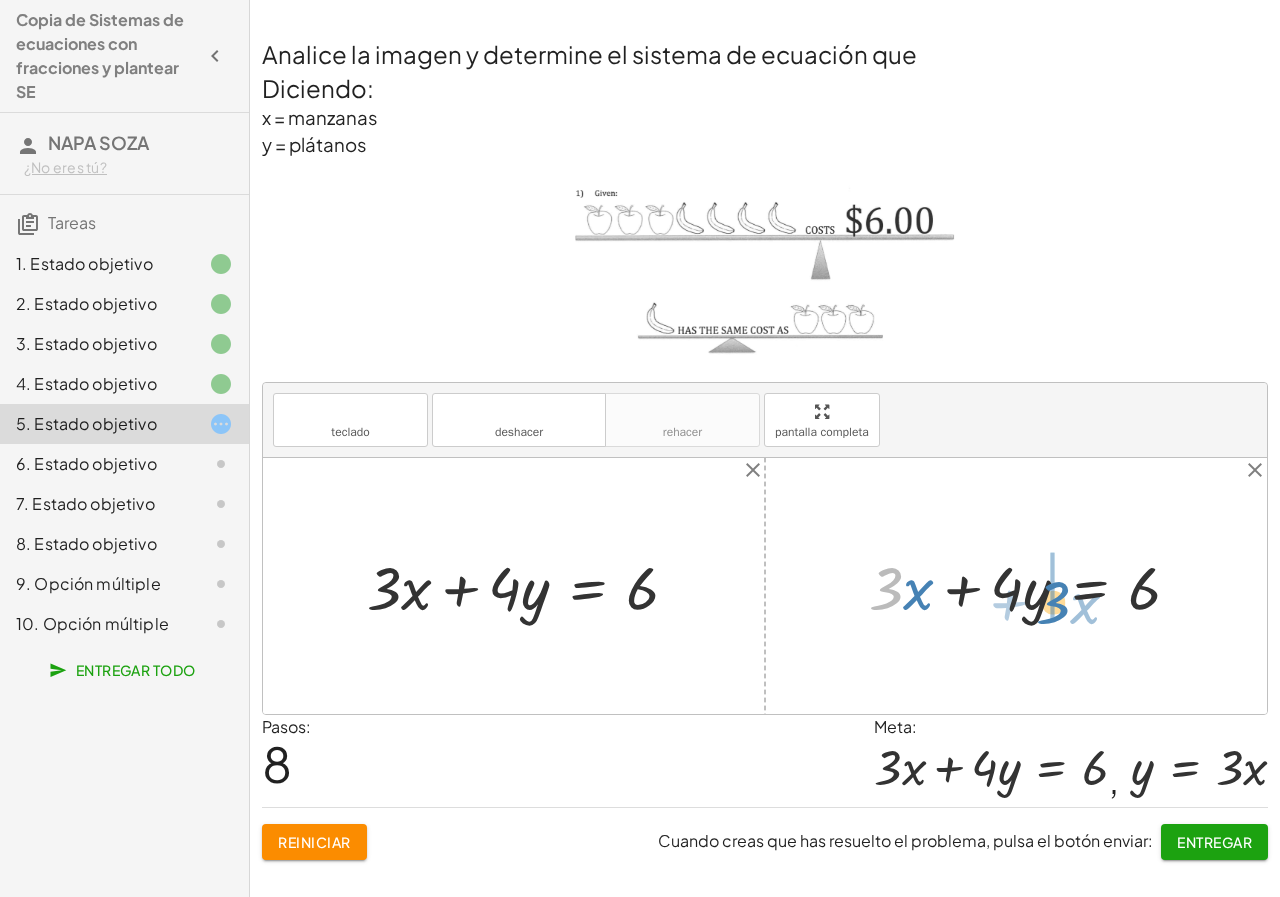 drag, startPoint x: 872, startPoint y: 606, endPoint x: 1032, endPoint y: 618, distance: 160.44937 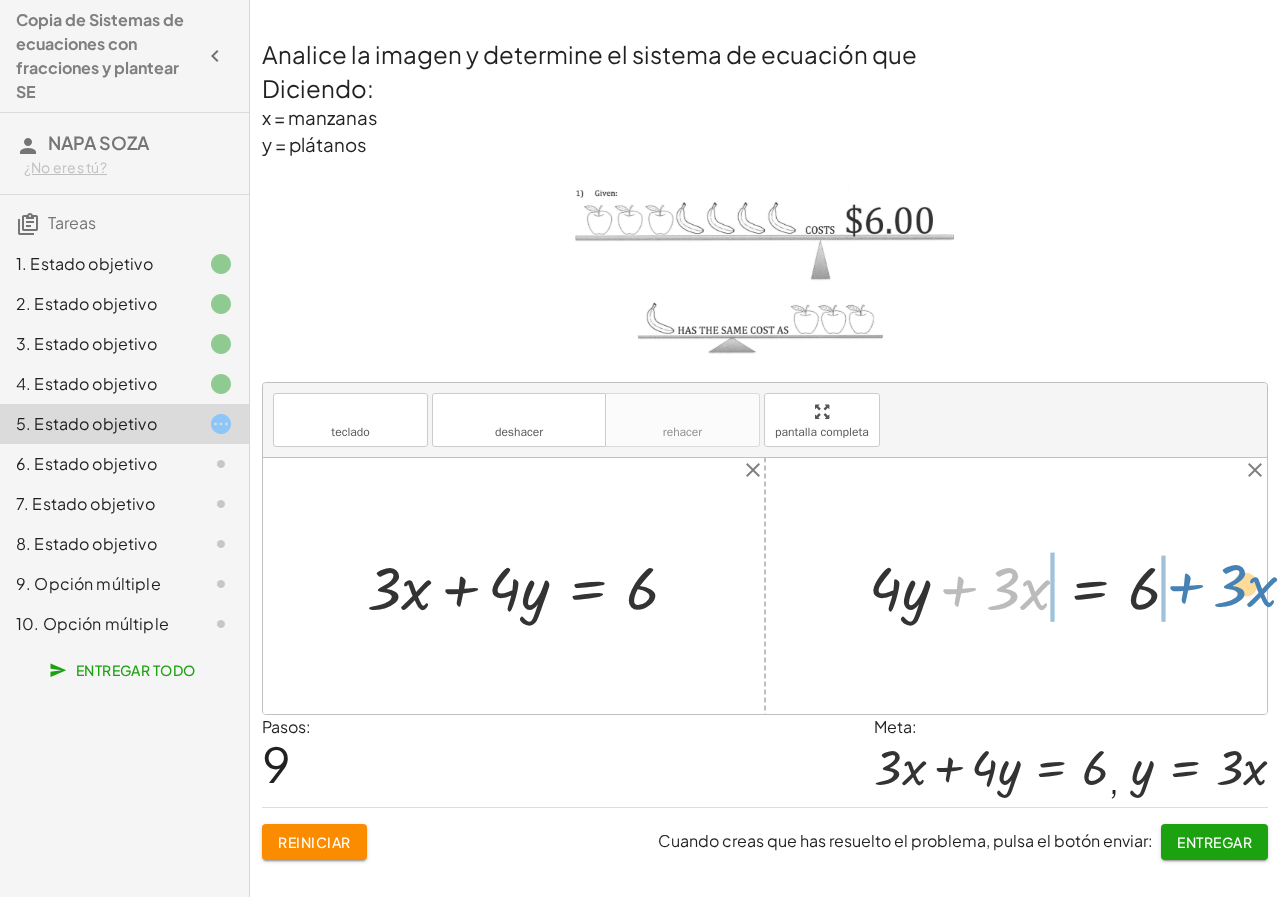 drag, startPoint x: 1036, startPoint y: 596, endPoint x: 1206, endPoint y: 589, distance: 170.14406 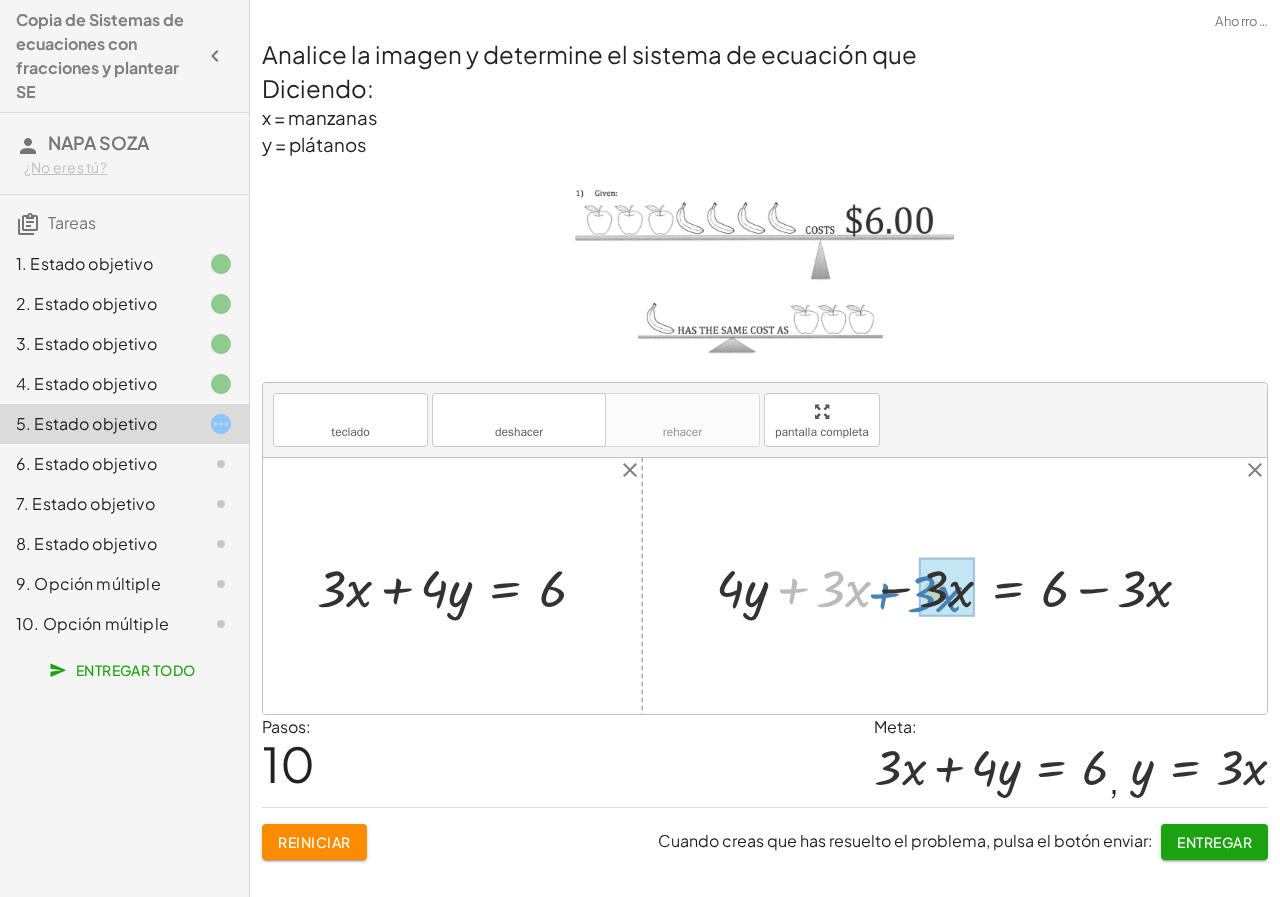 drag, startPoint x: 800, startPoint y: 588, endPoint x: 893, endPoint y: 593, distance: 93.13431 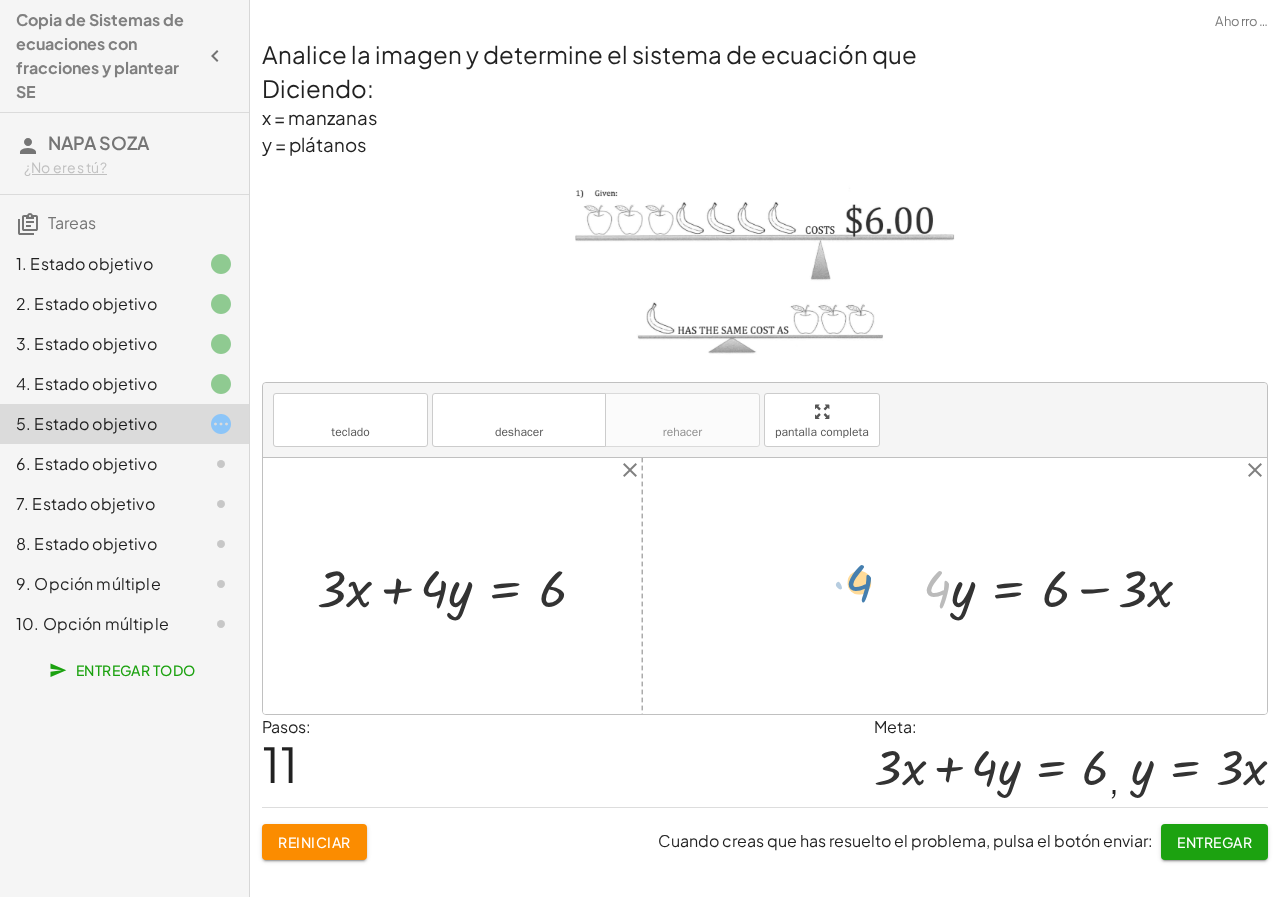 drag, startPoint x: 945, startPoint y: 591, endPoint x: 861, endPoint y: 585, distance: 84.21401 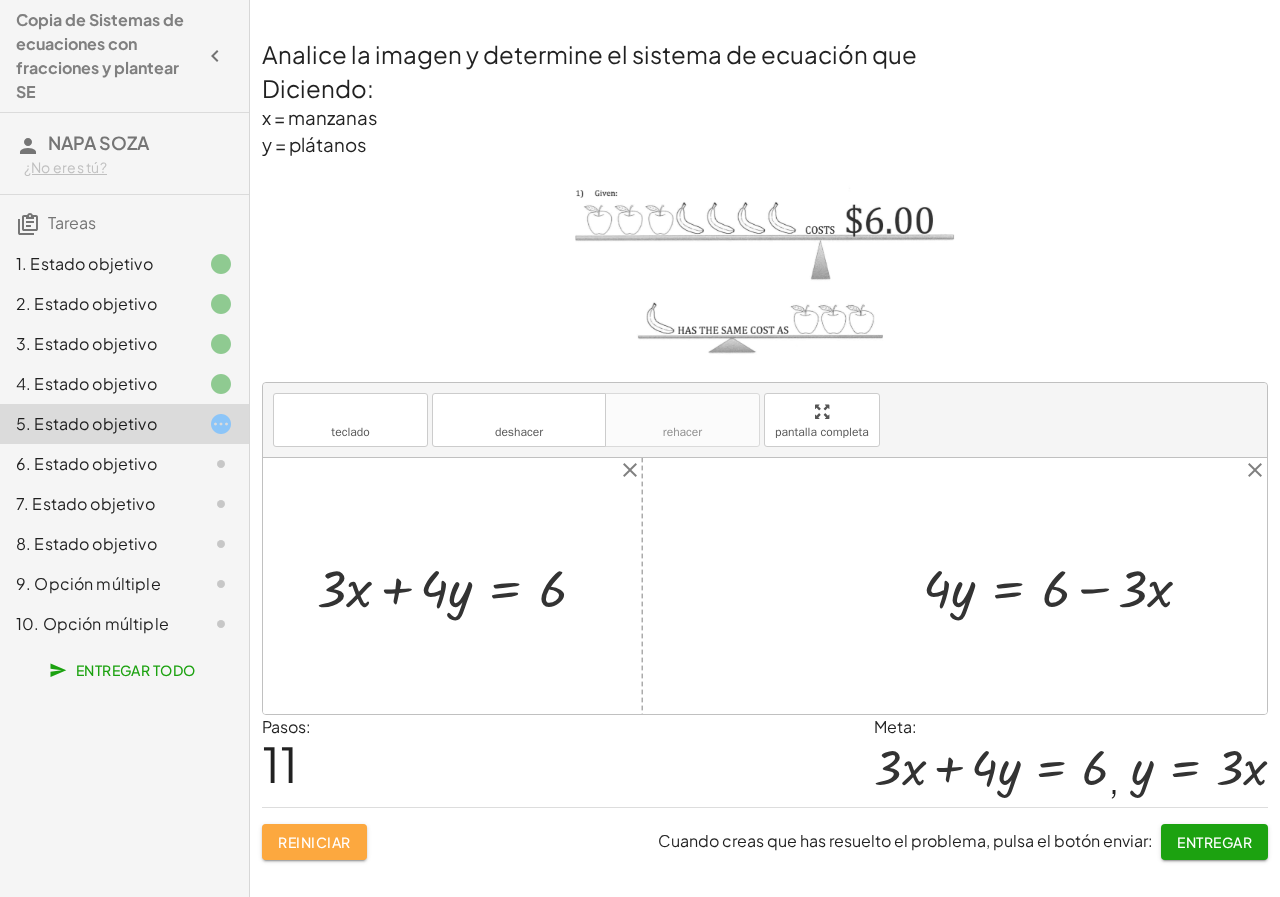 click on "Reiniciar" at bounding box center (314, 842) 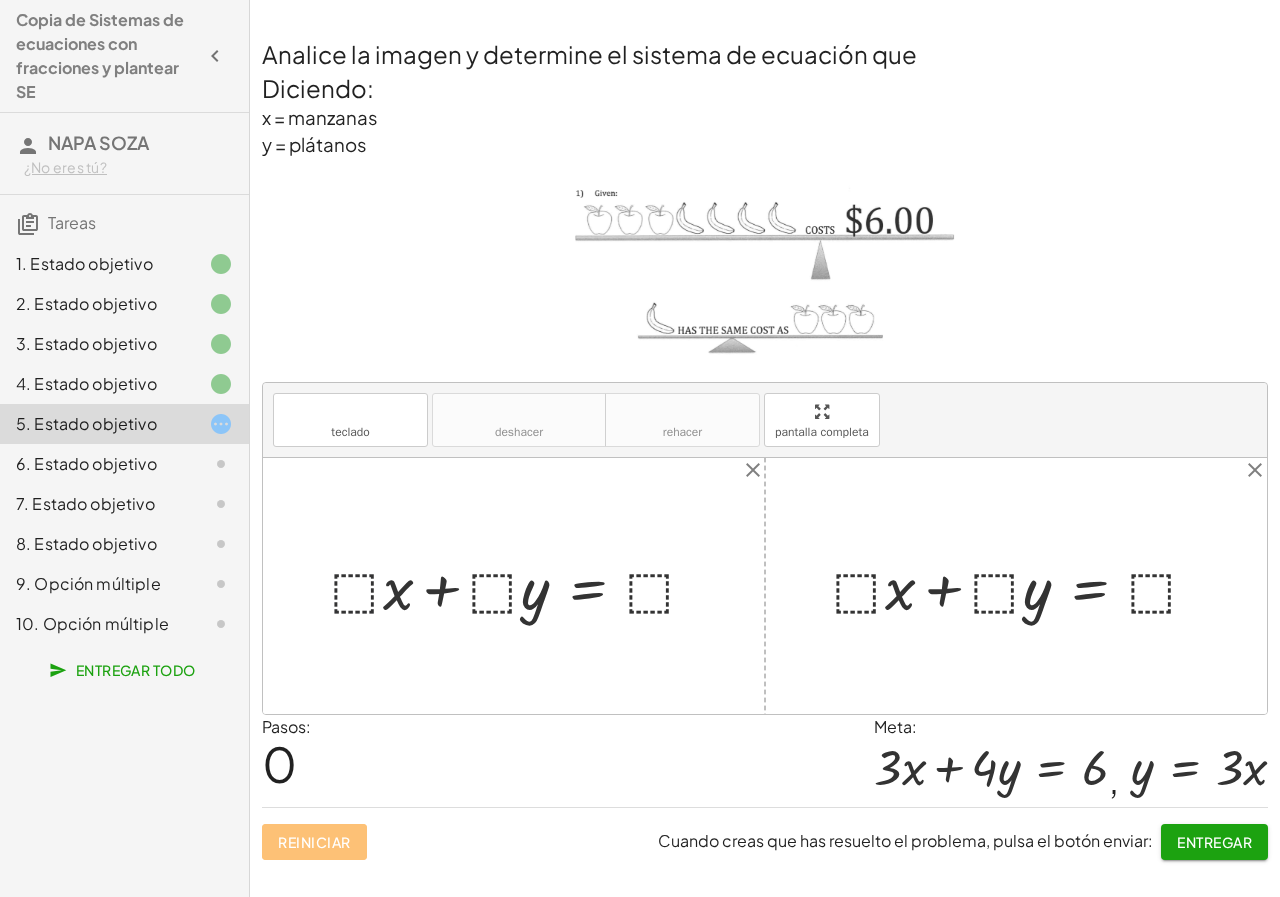click at bounding box center [522, 585] 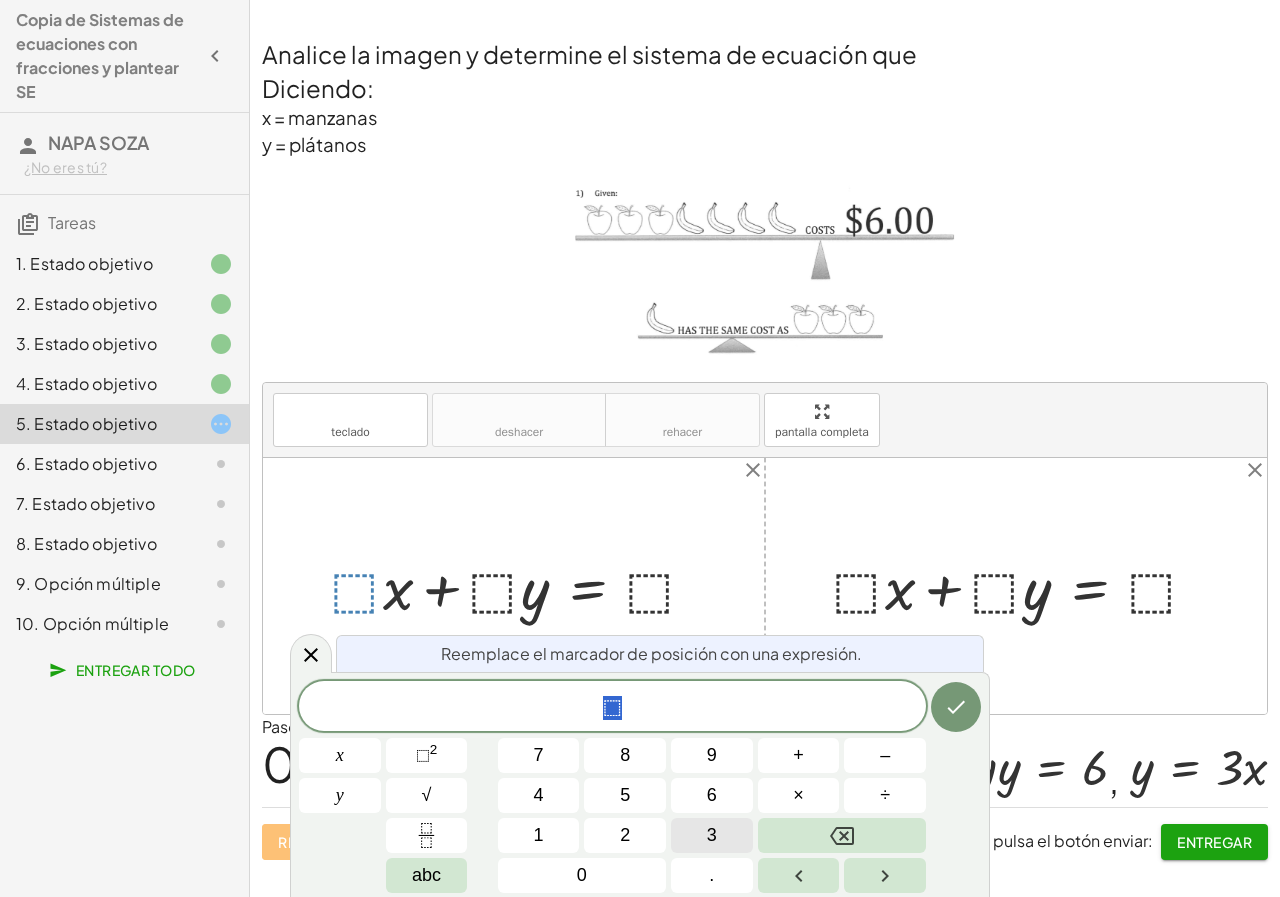 click on "3" at bounding box center [712, 835] 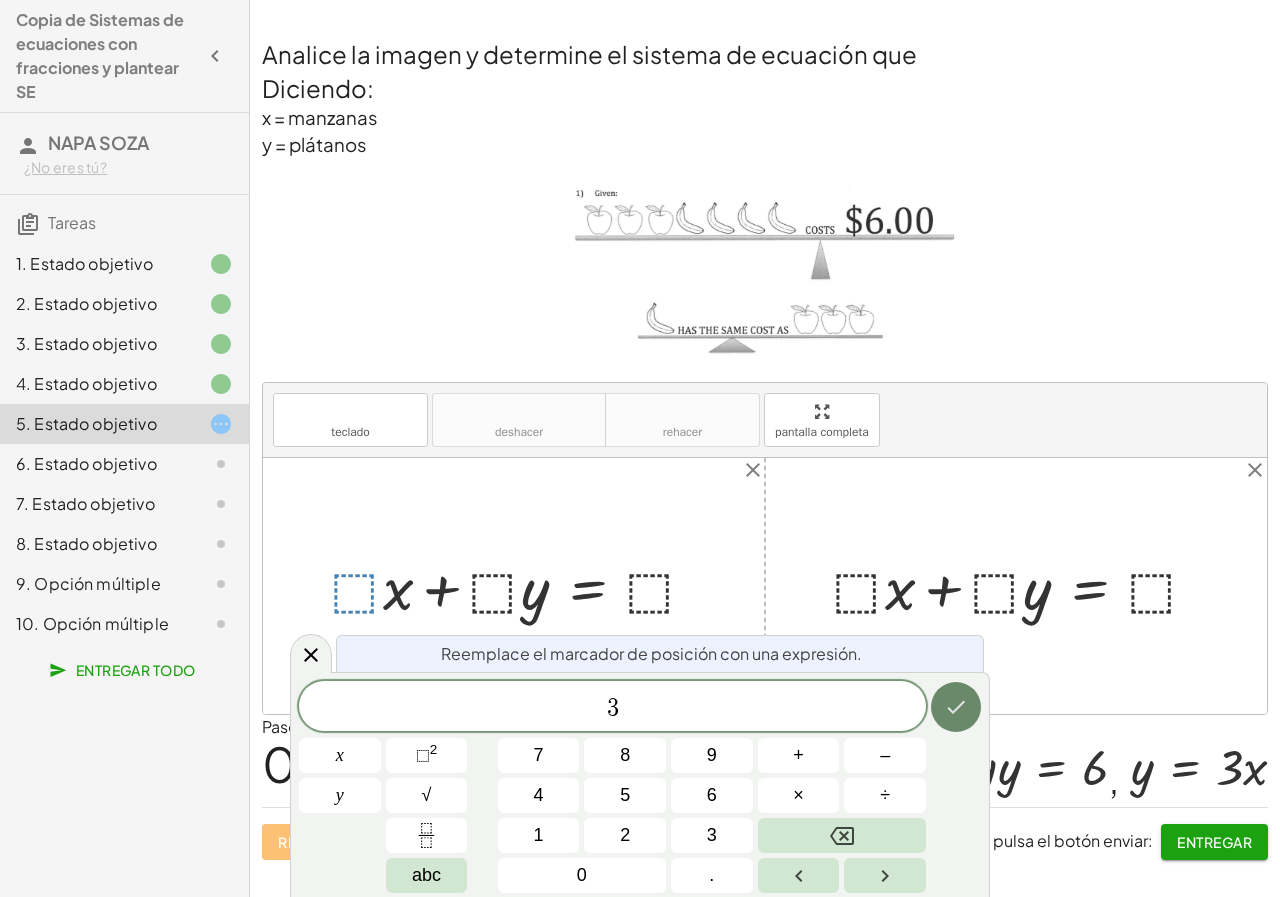 click at bounding box center (956, 707) 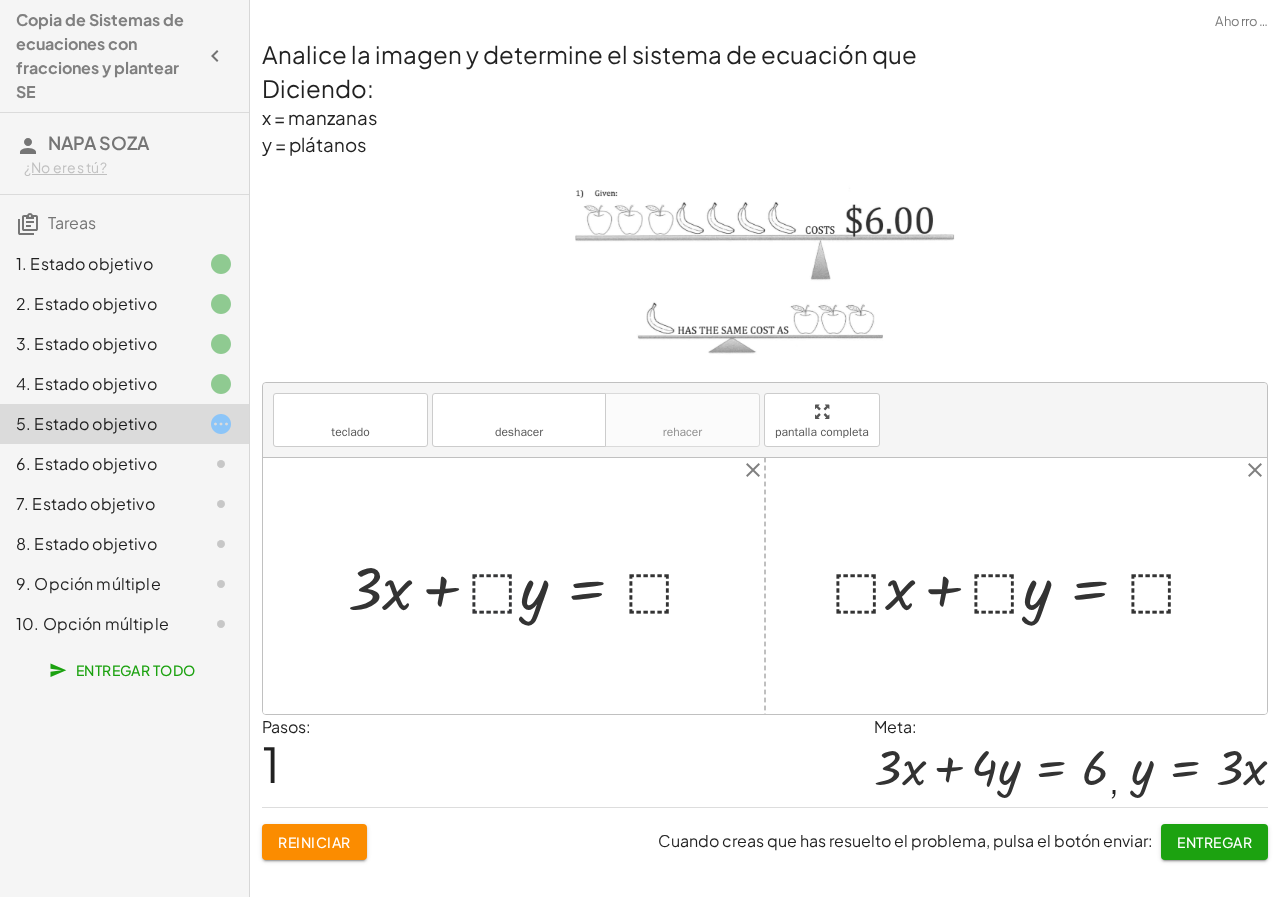 click at bounding box center [530, 585] 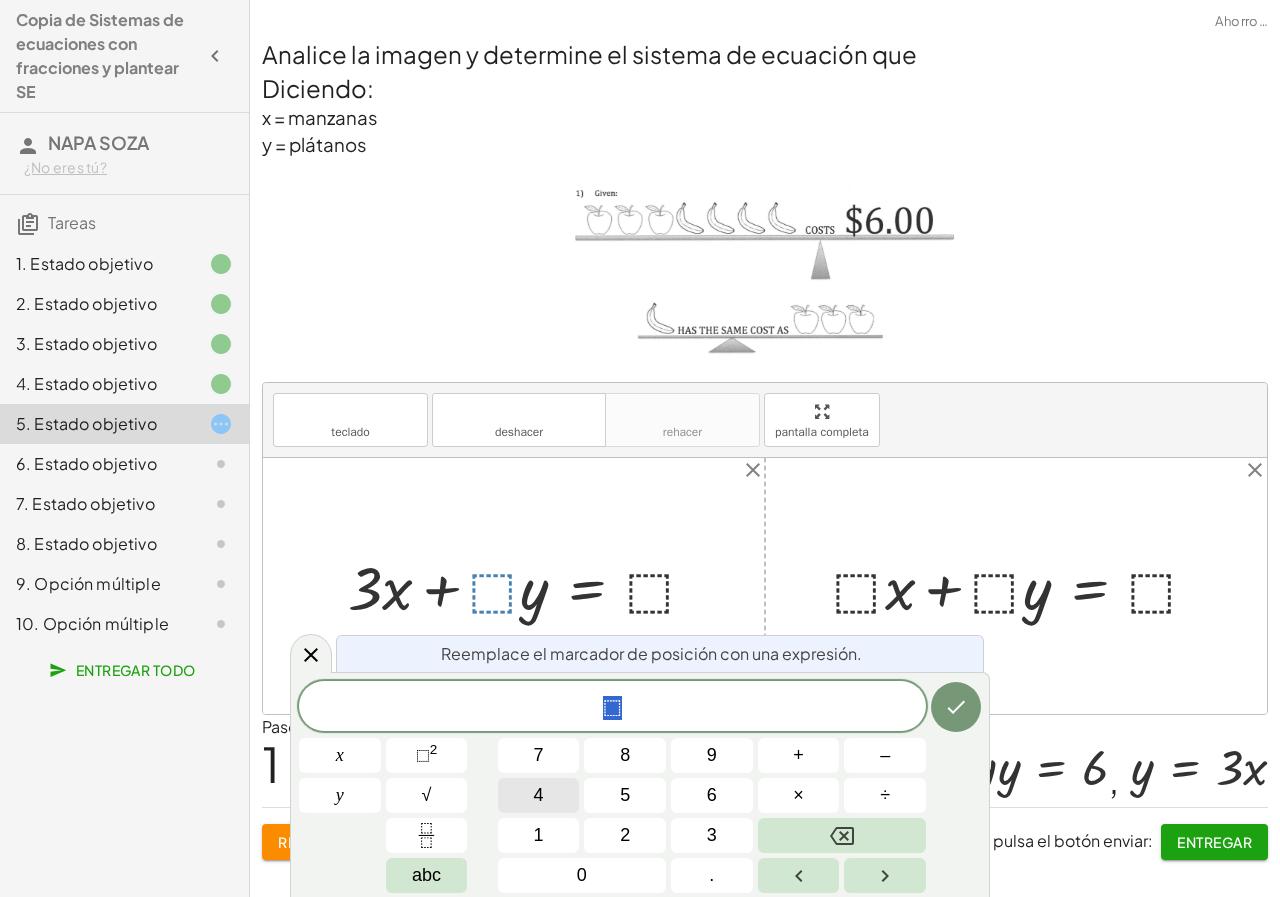 click on "4" at bounding box center [539, 795] 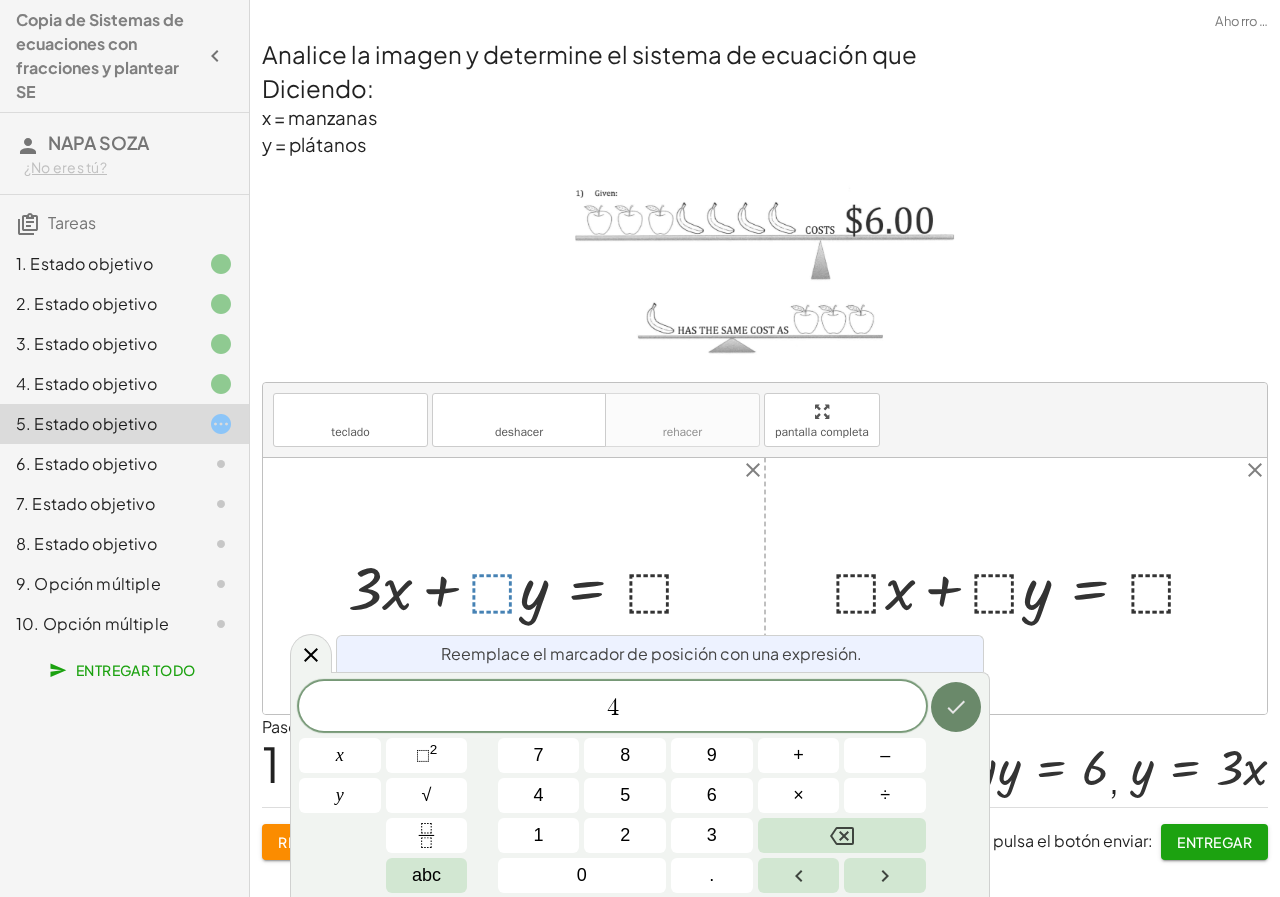 click at bounding box center (956, 707) 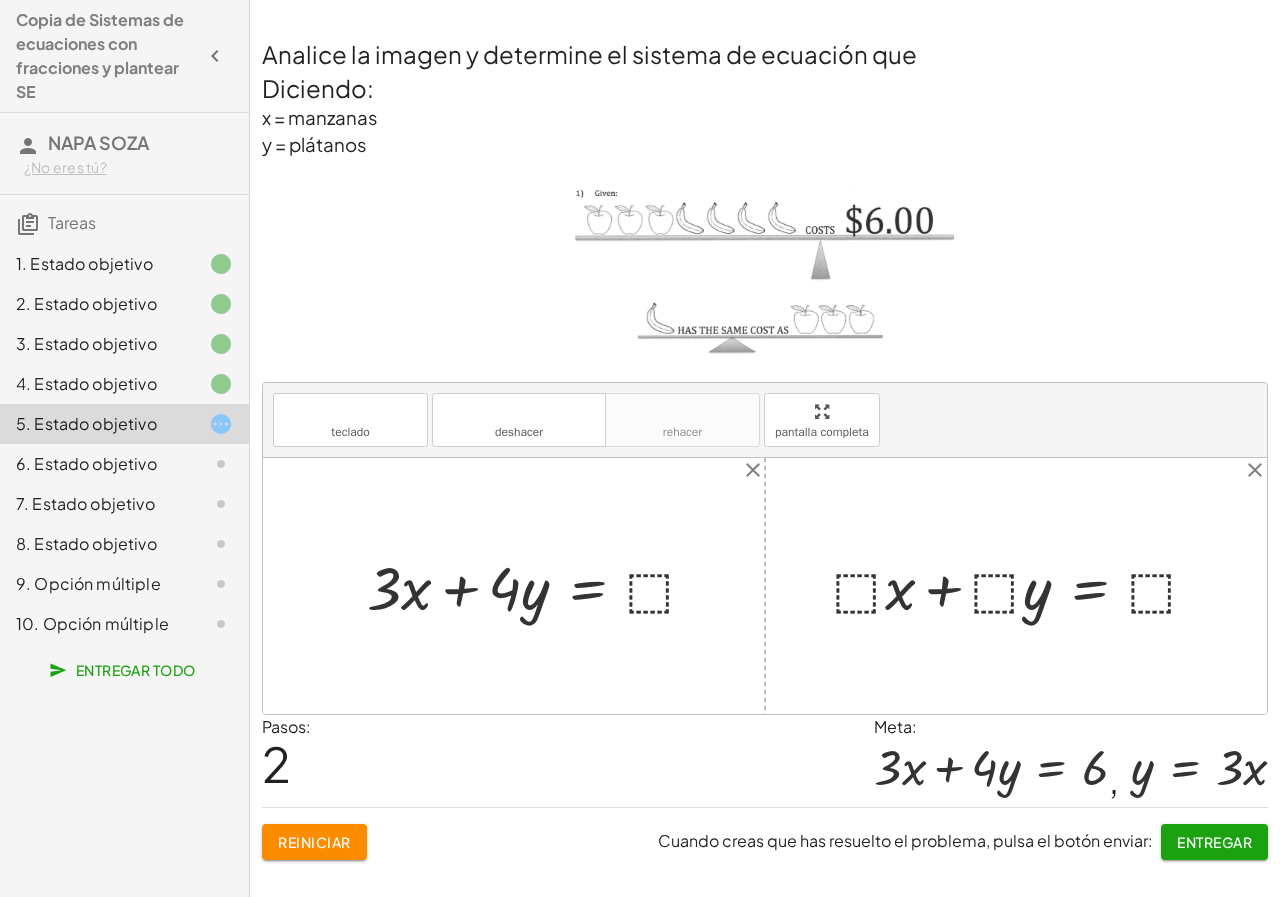 drag, startPoint x: 642, startPoint y: 591, endPoint x: 649, endPoint y: 623, distance: 32.75668 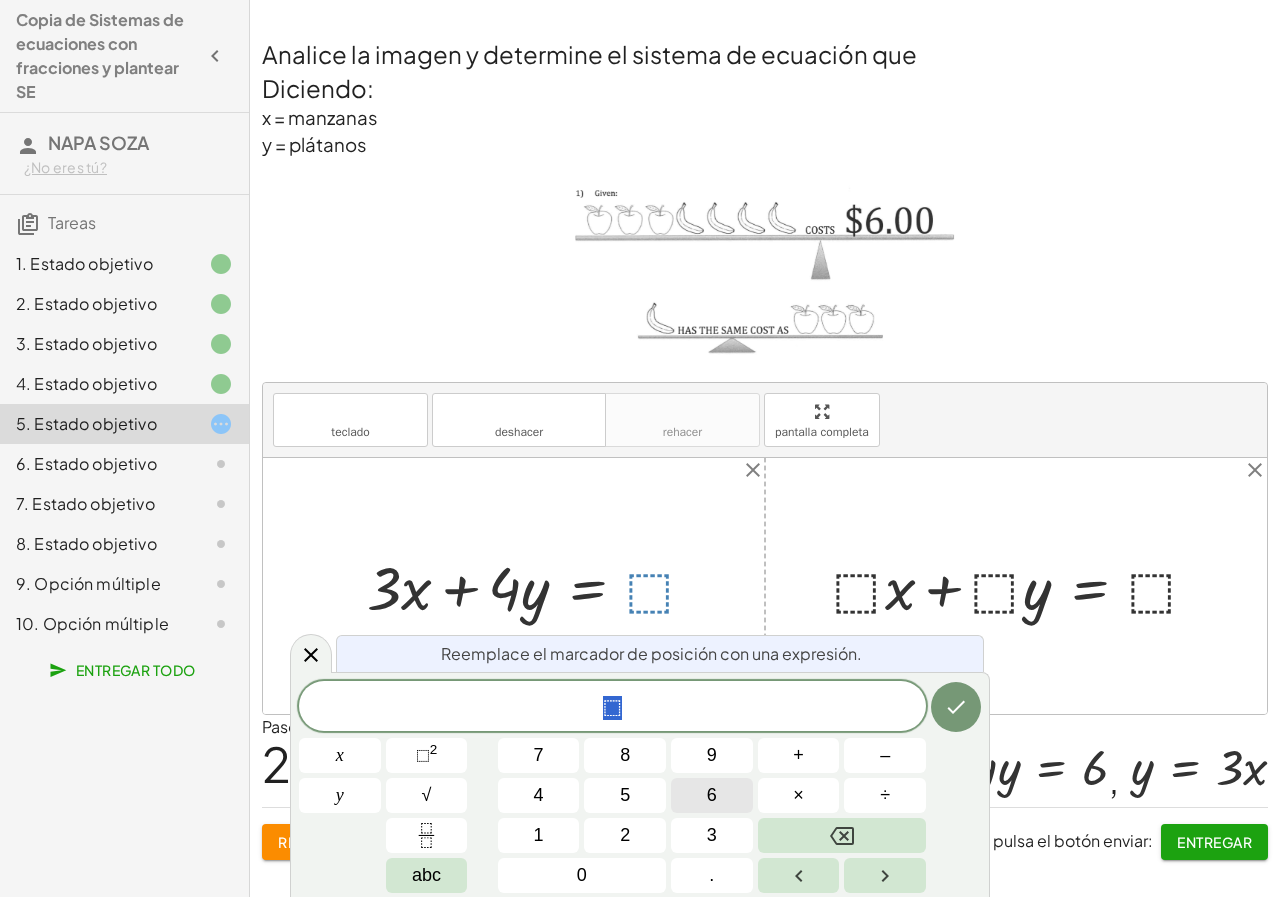 click on "6" at bounding box center (712, 795) 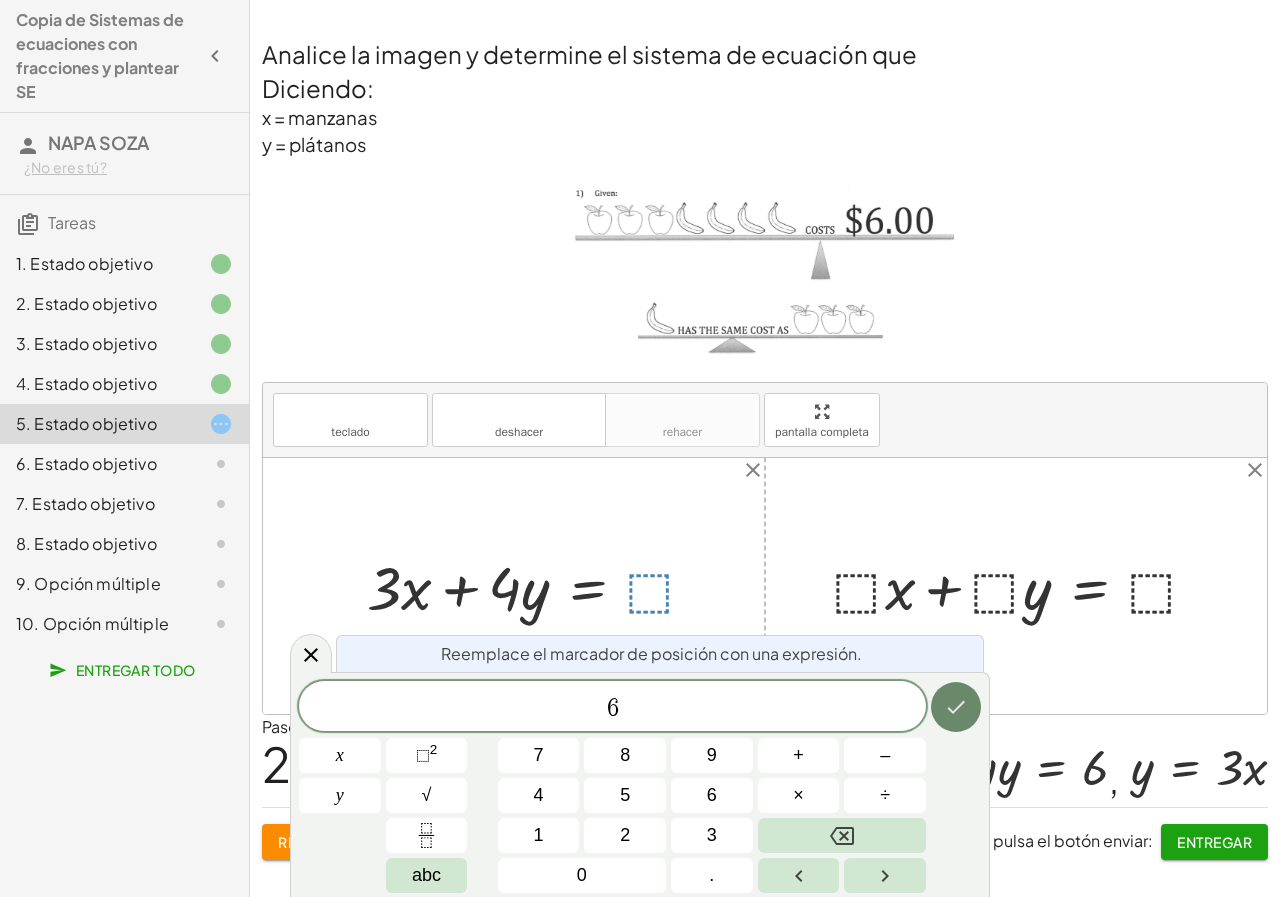 click 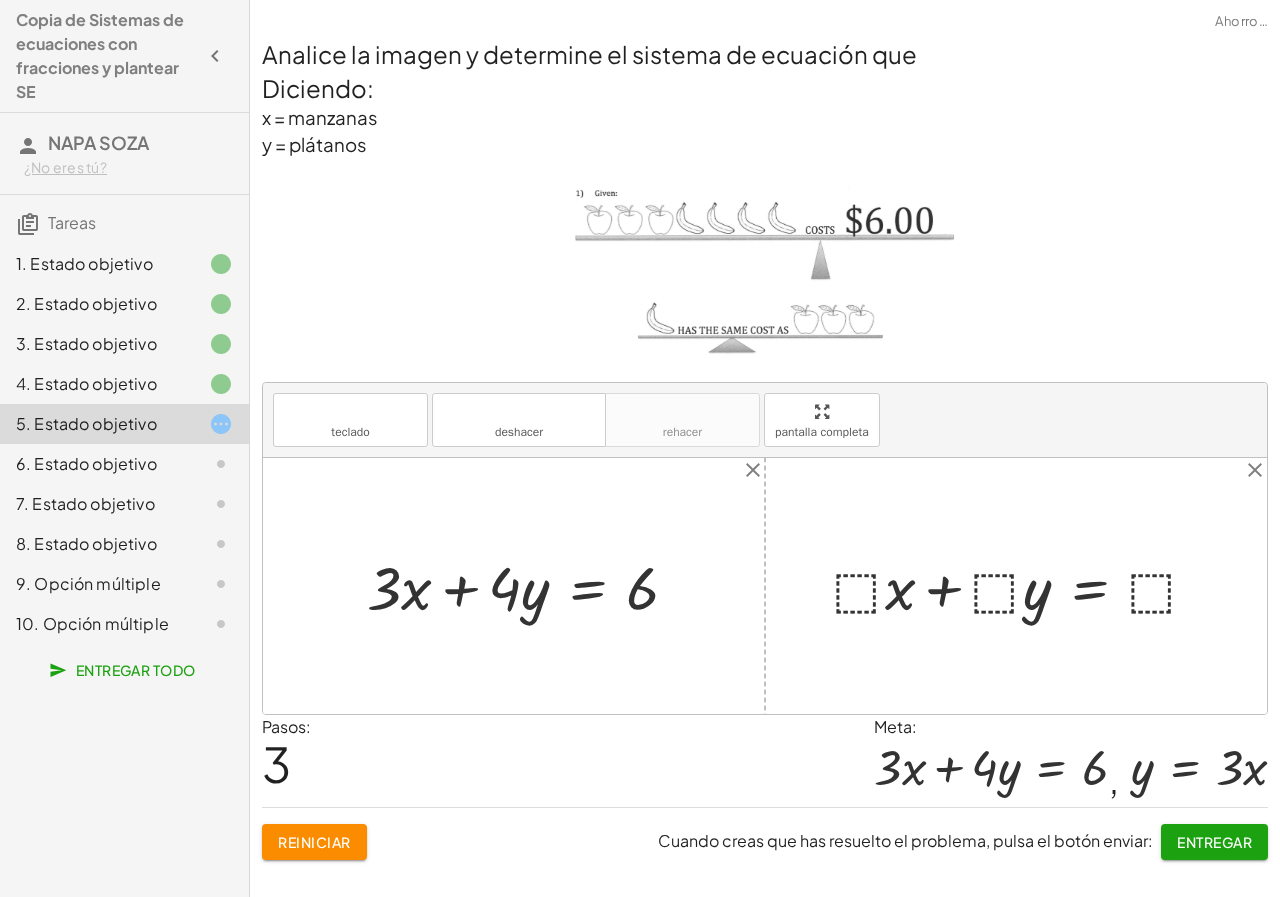 click at bounding box center (1024, 585) 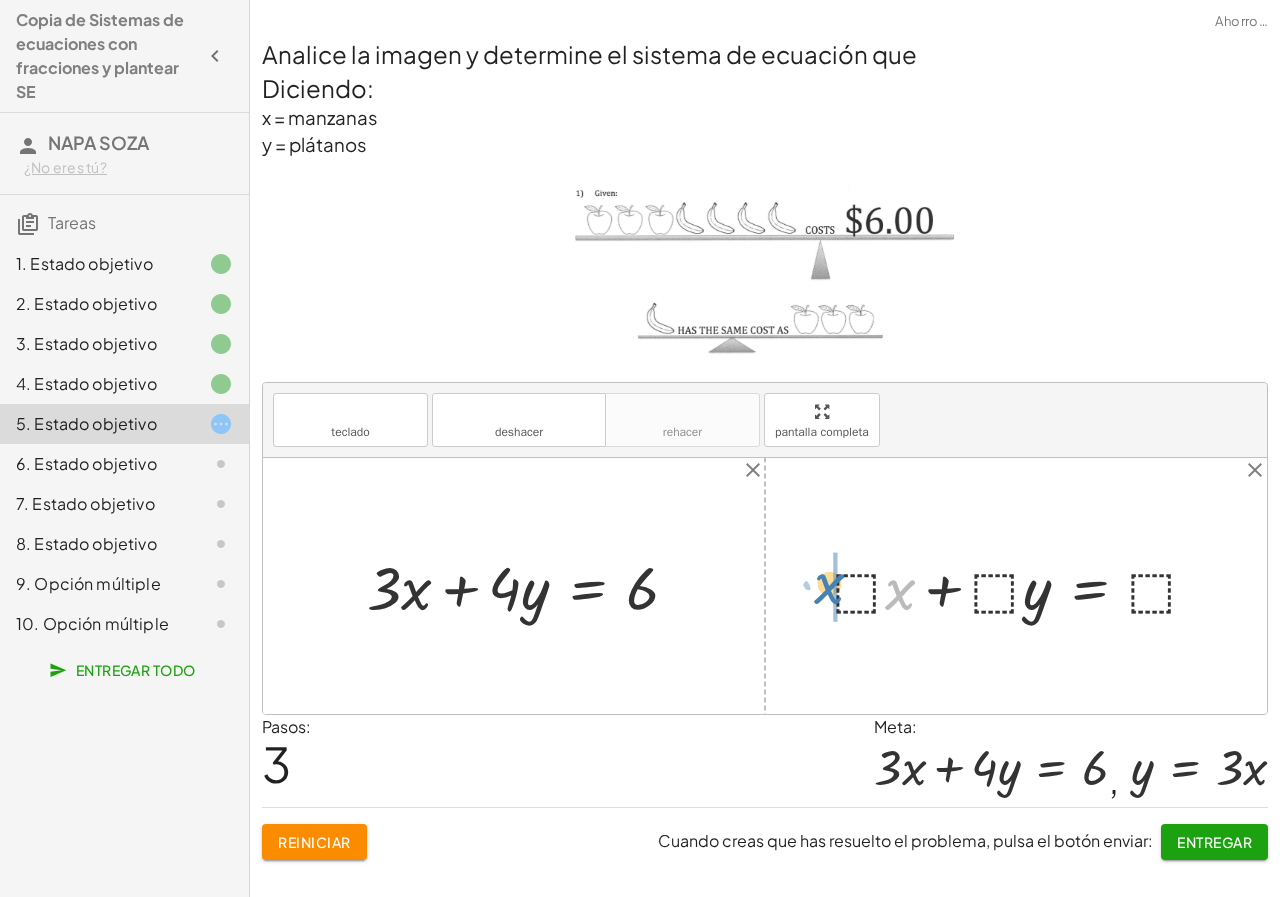 drag, startPoint x: 891, startPoint y: 592, endPoint x: 815, endPoint y: 585, distance: 76.321686 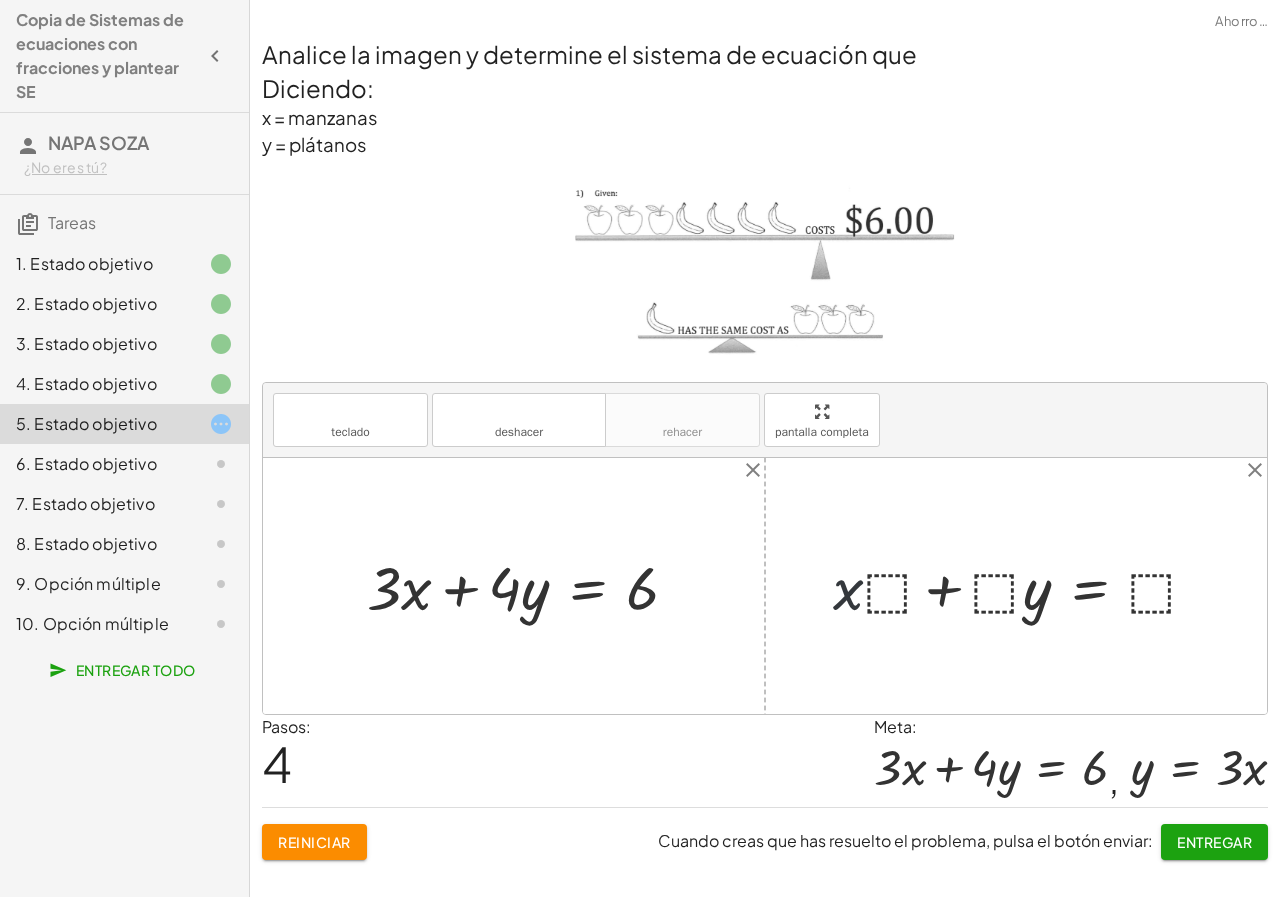 click at bounding box center [1024, 585] 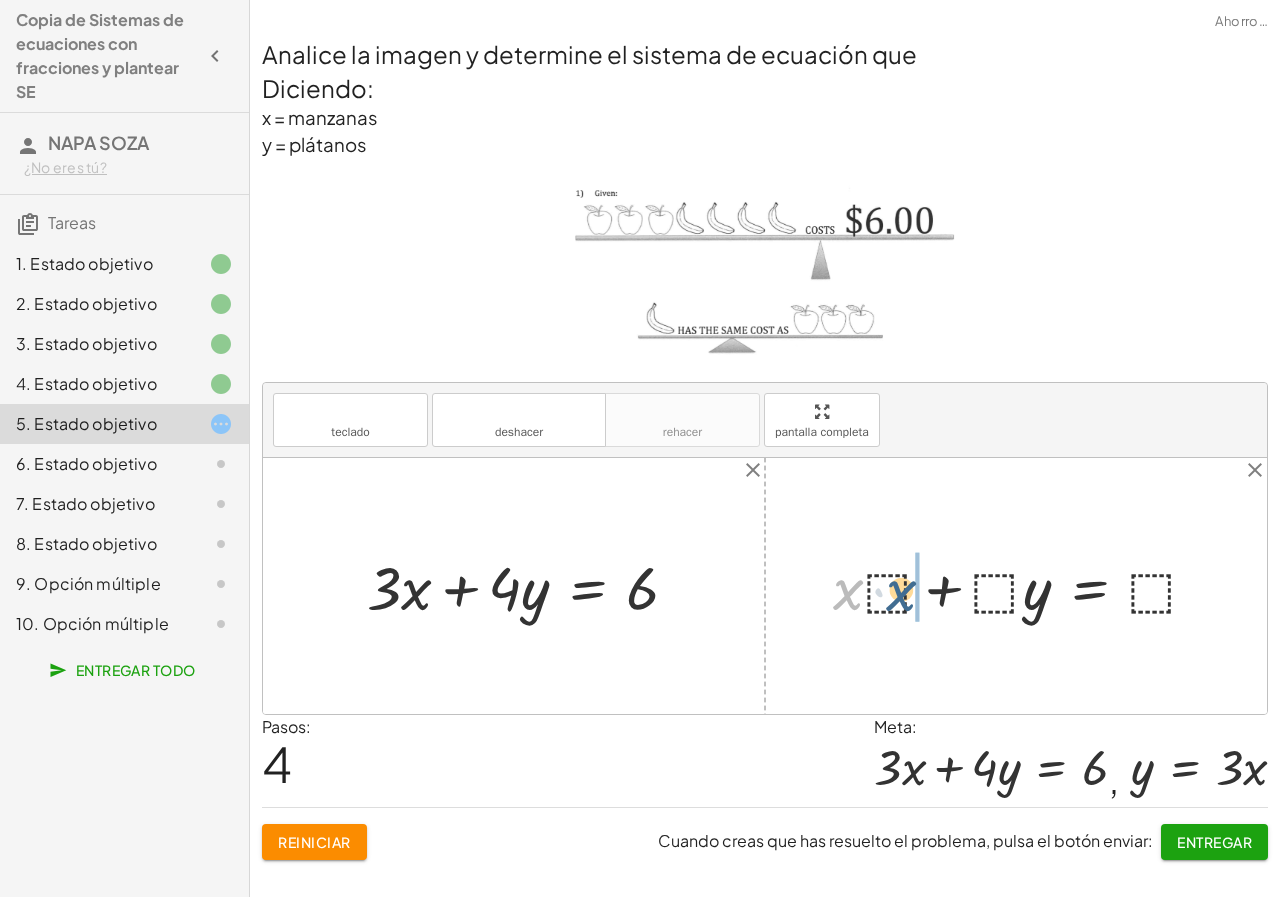 drag, startPoint x: 832, startPoint y: 599, endPoint x: 899, endPoint y: 600, distance: 67.00746 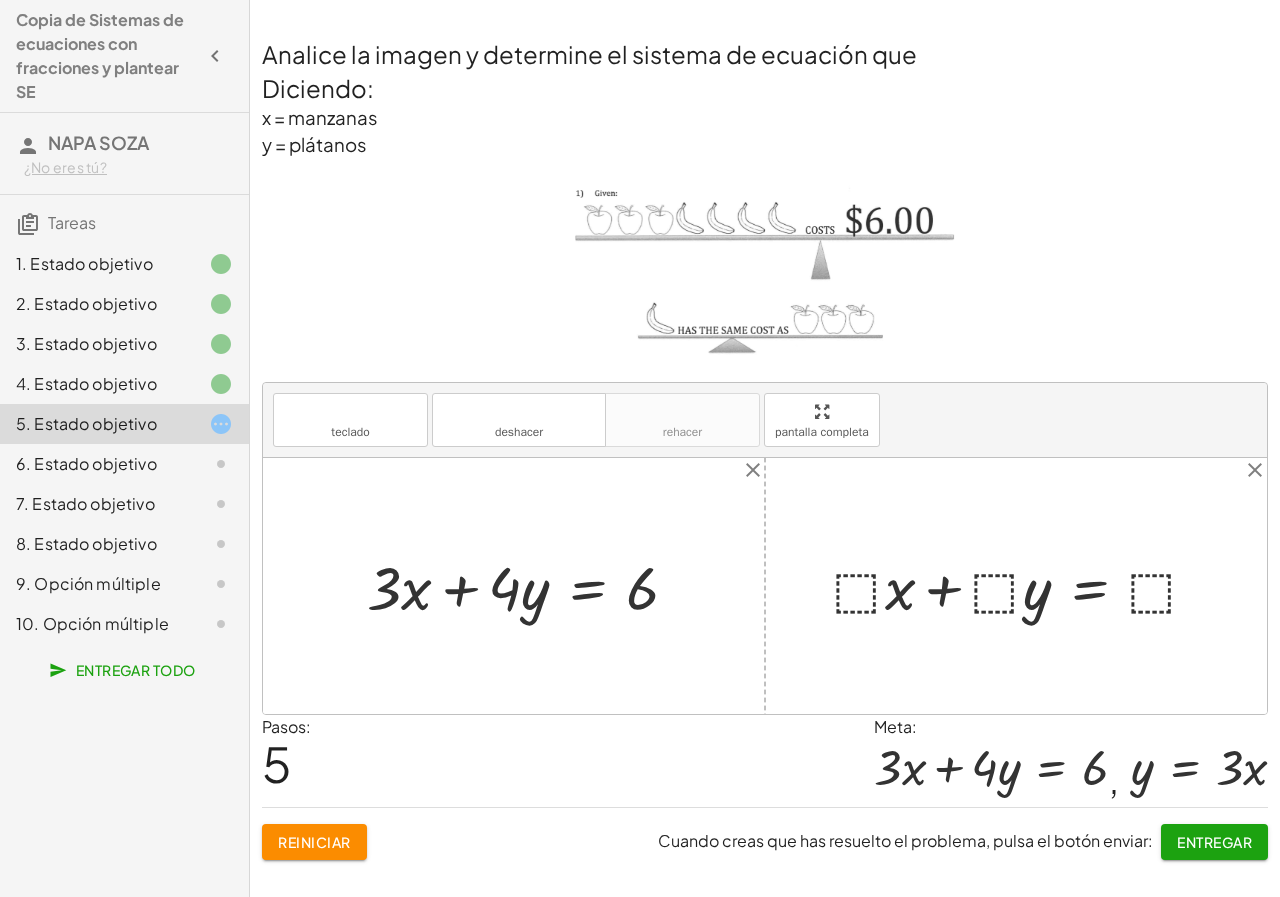 click at bounding box center (1024, 585) 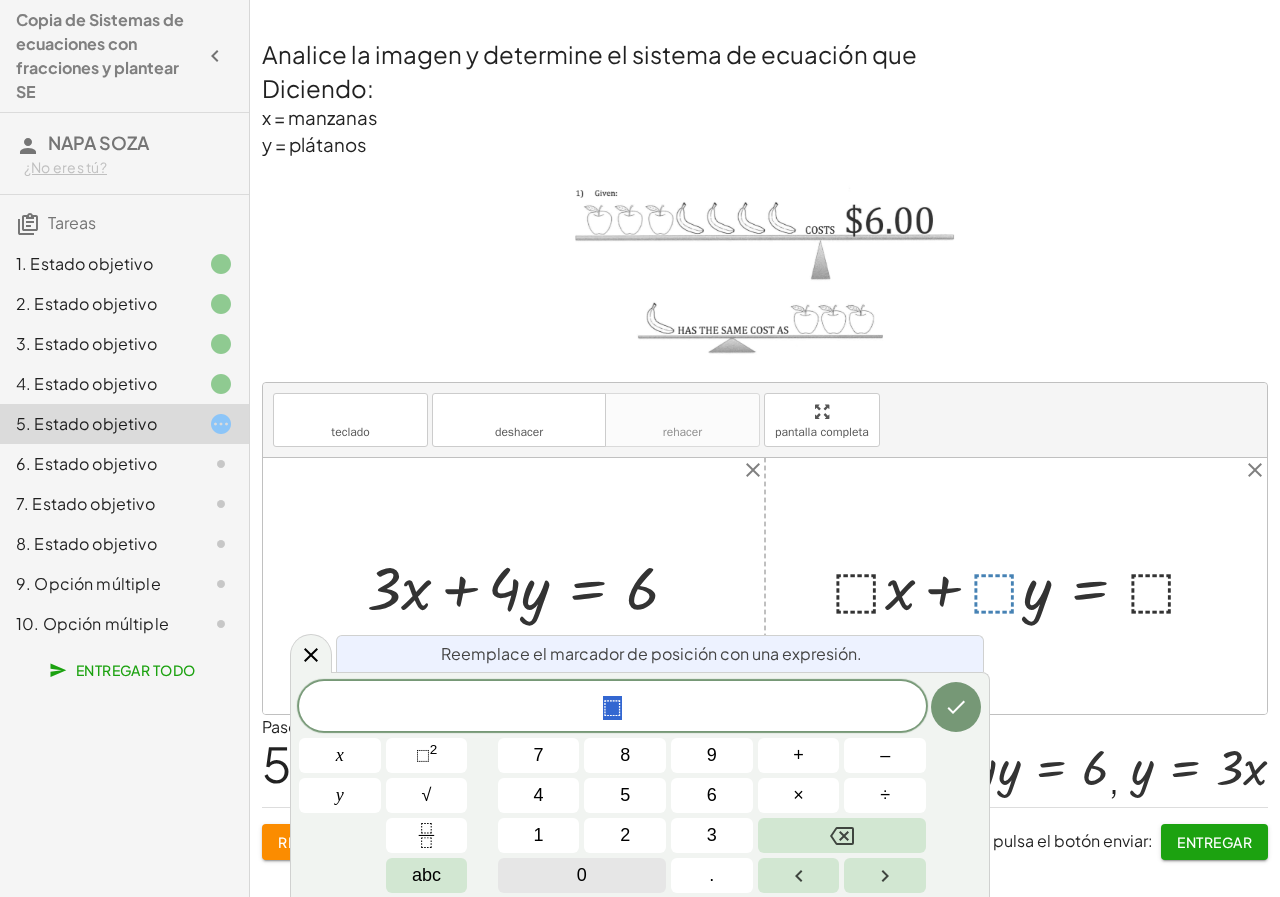 click on "0" at bounding box center (582, 875) 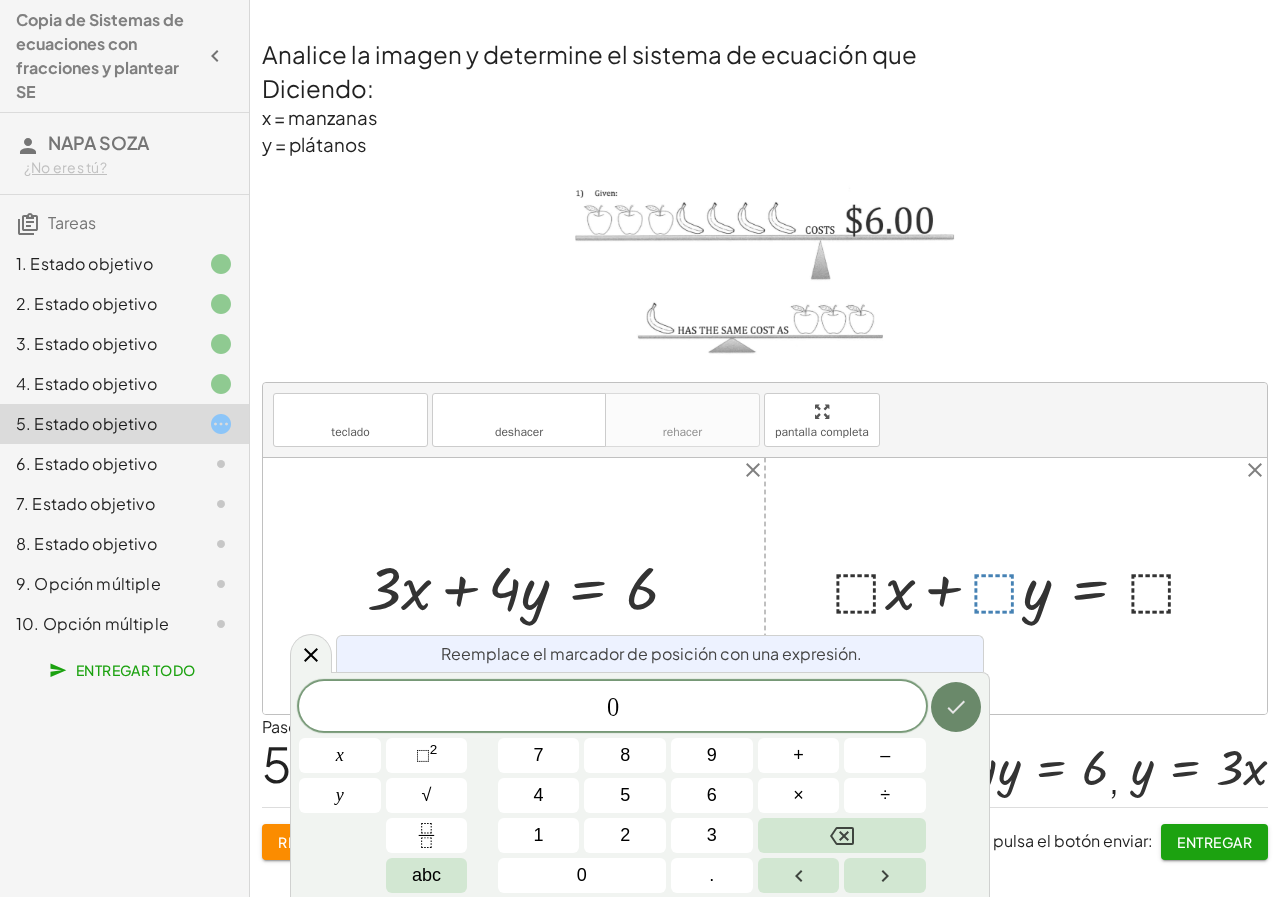 click at bounding box center [956, 707] 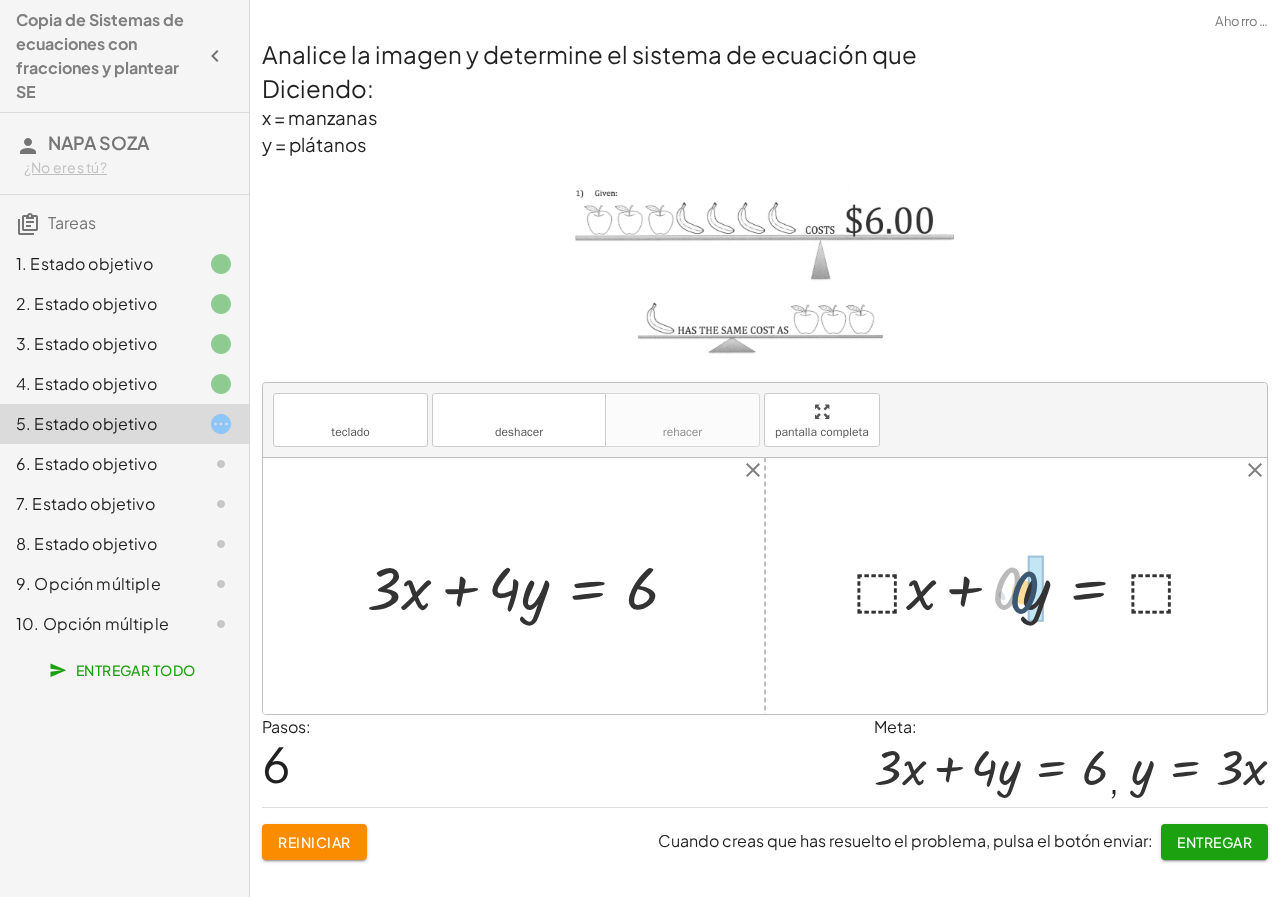 drag, startPoint x: 1007, startPoint y: 584, endPoint x: 1024, endPoint y: 588, distance: 17.464249 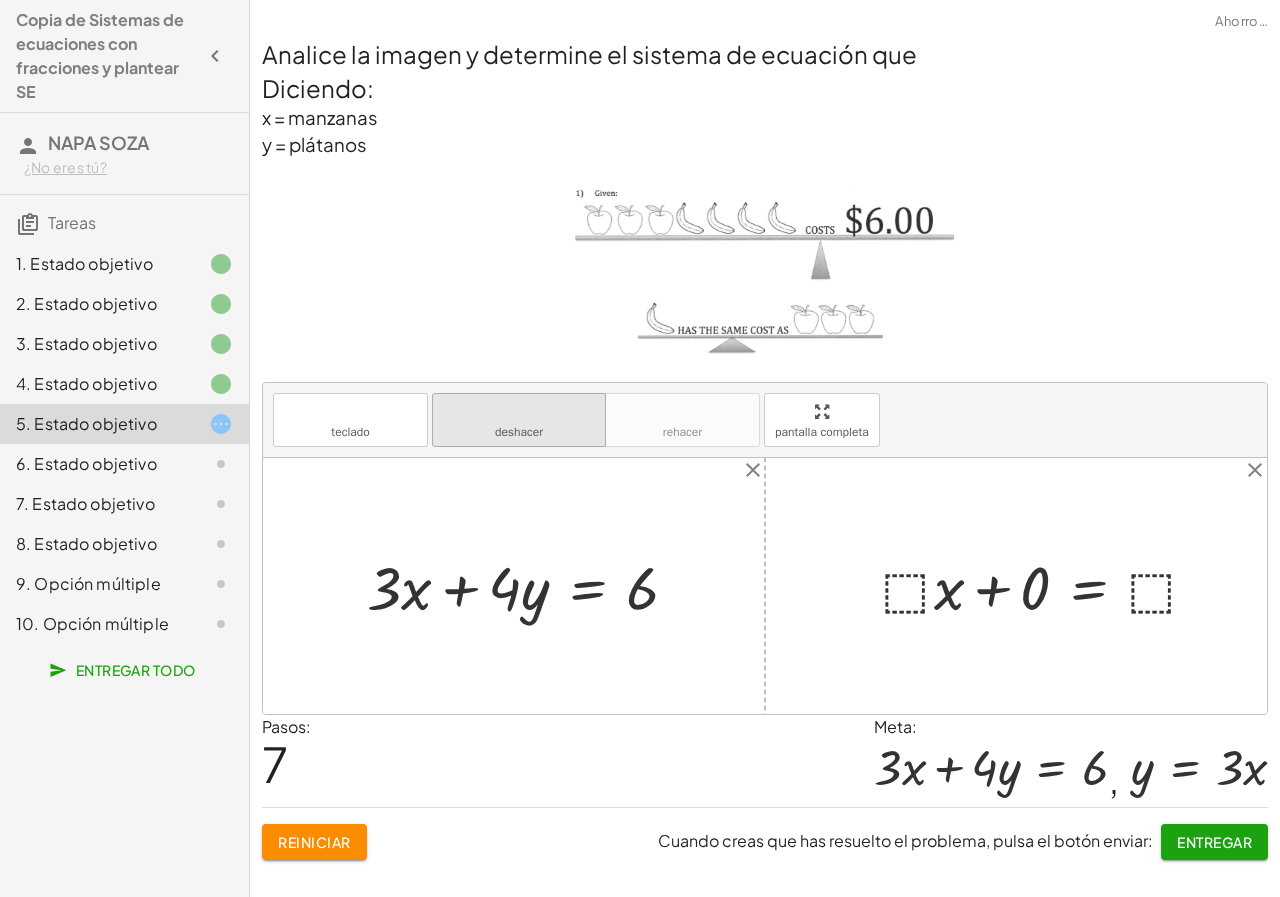 click on "deshacer" at bounding box center [519, 411] 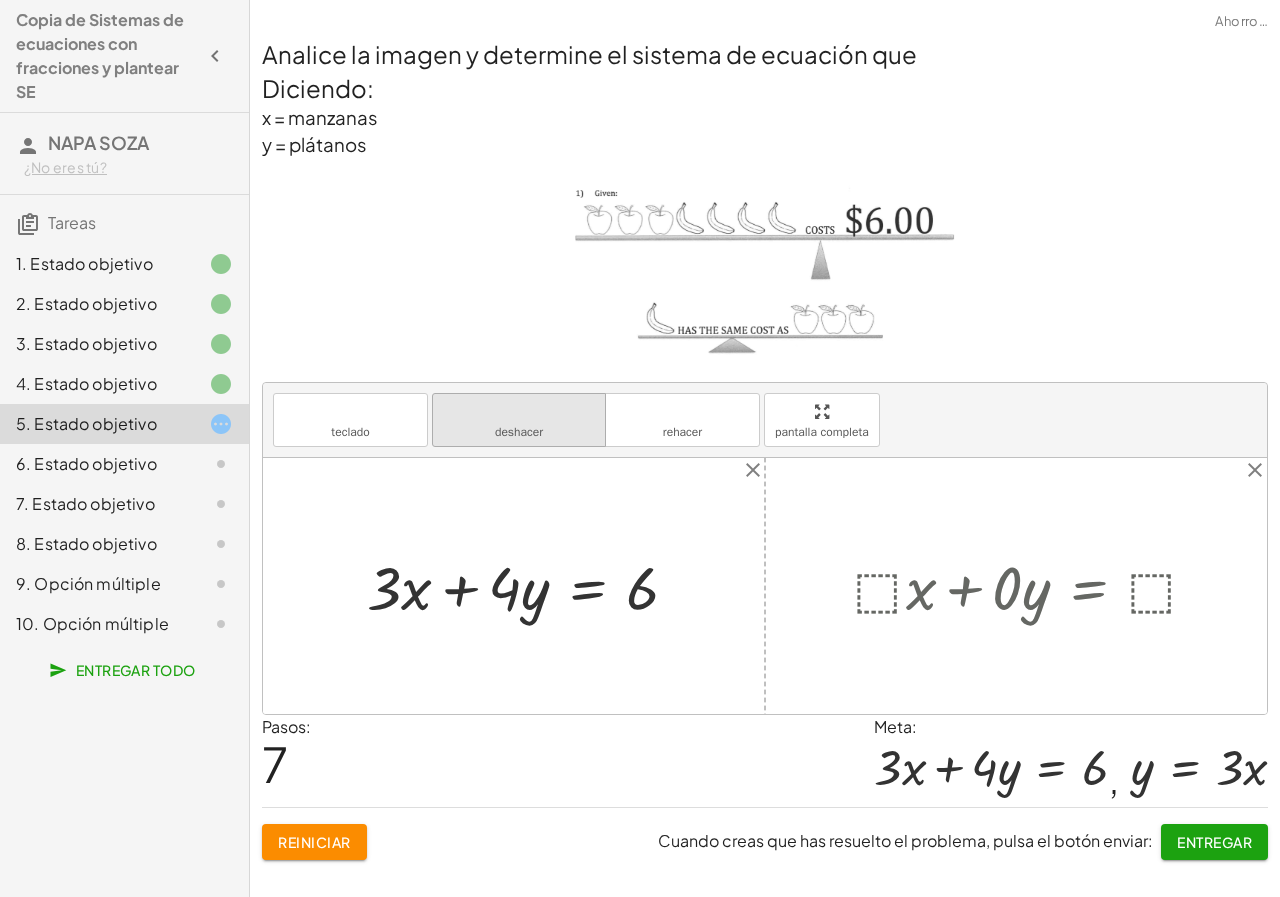 click on "deshacer" at bounding box center (519, 411) 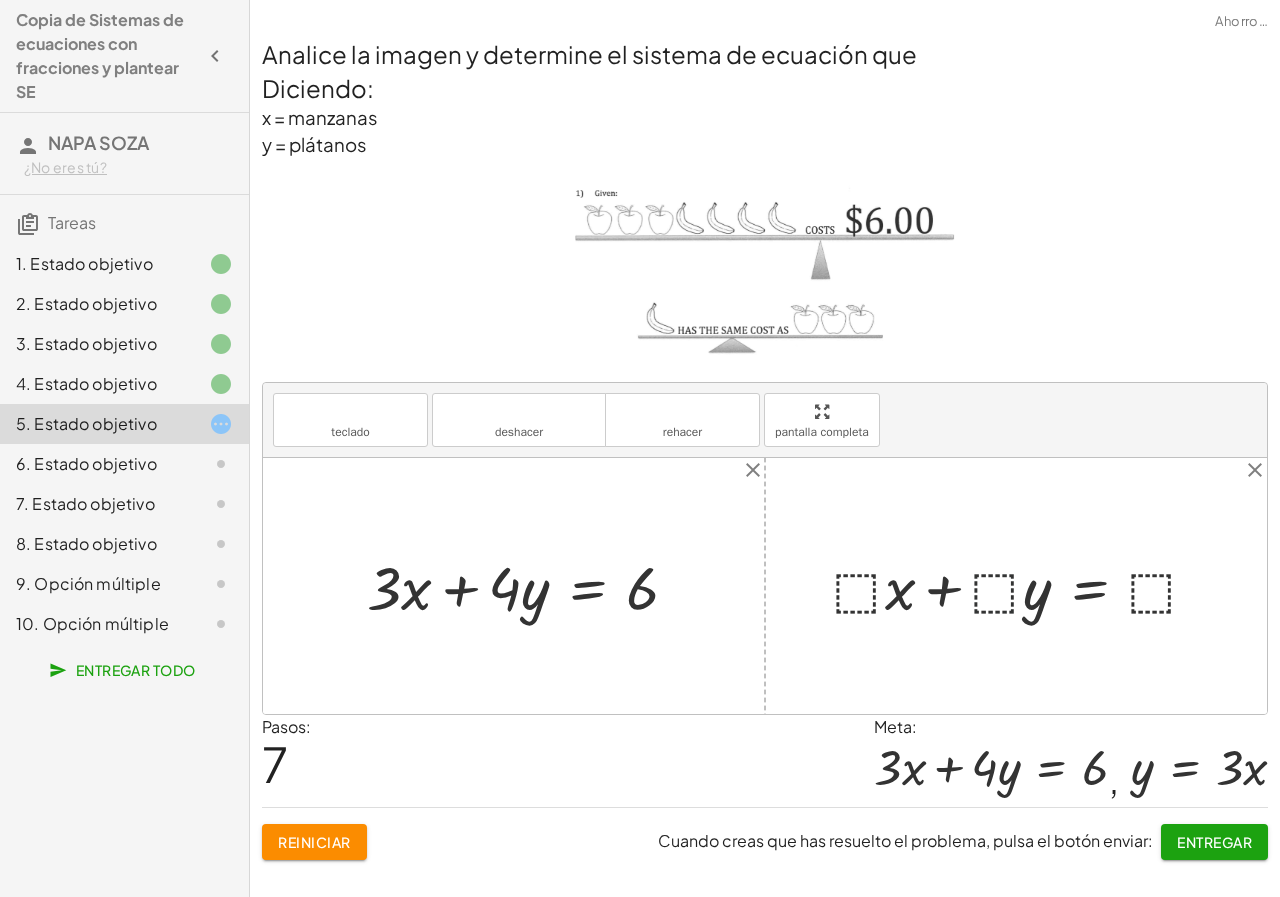 click at bounding box center (1024, 585) 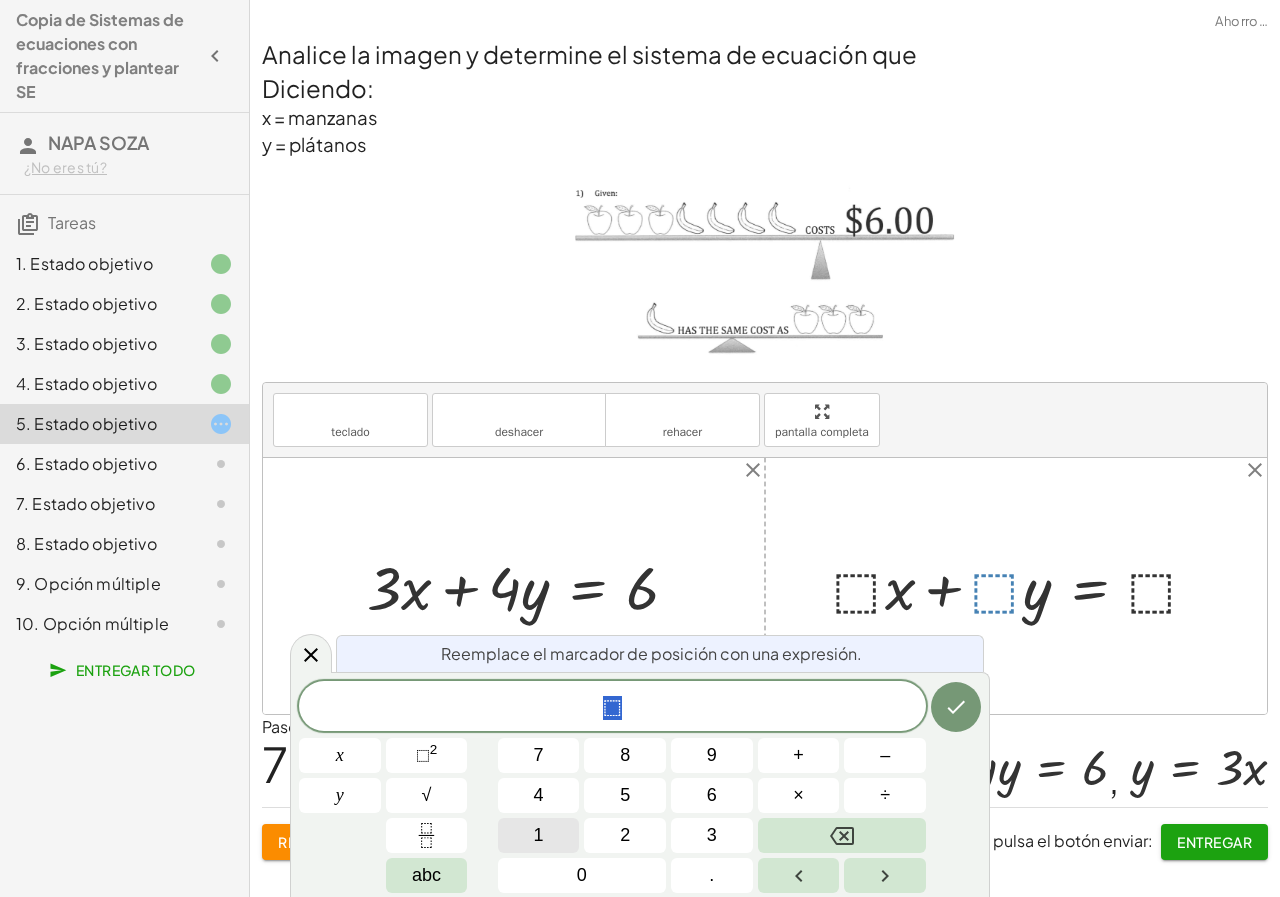 click on "1" at bounding box center (539, 835) 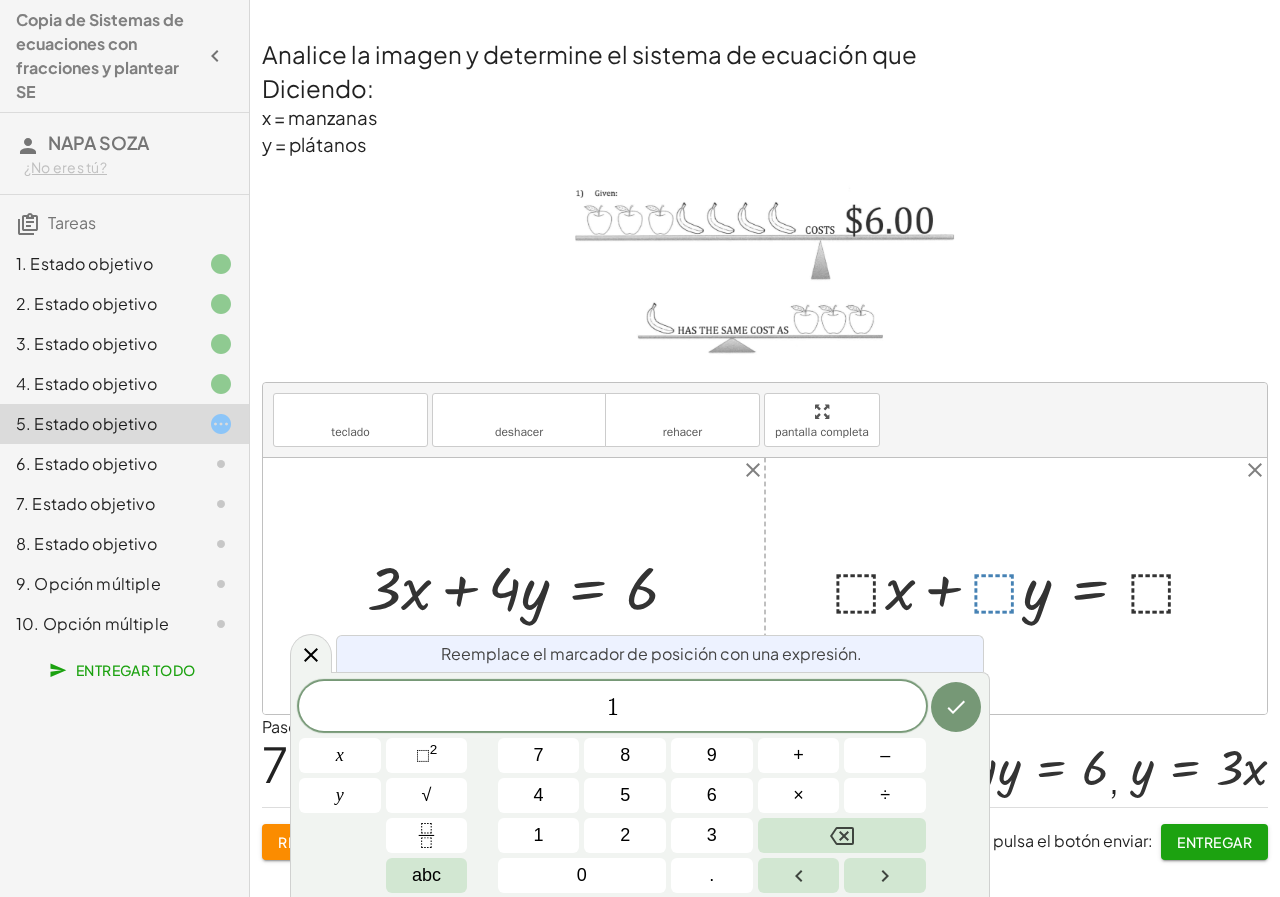 click 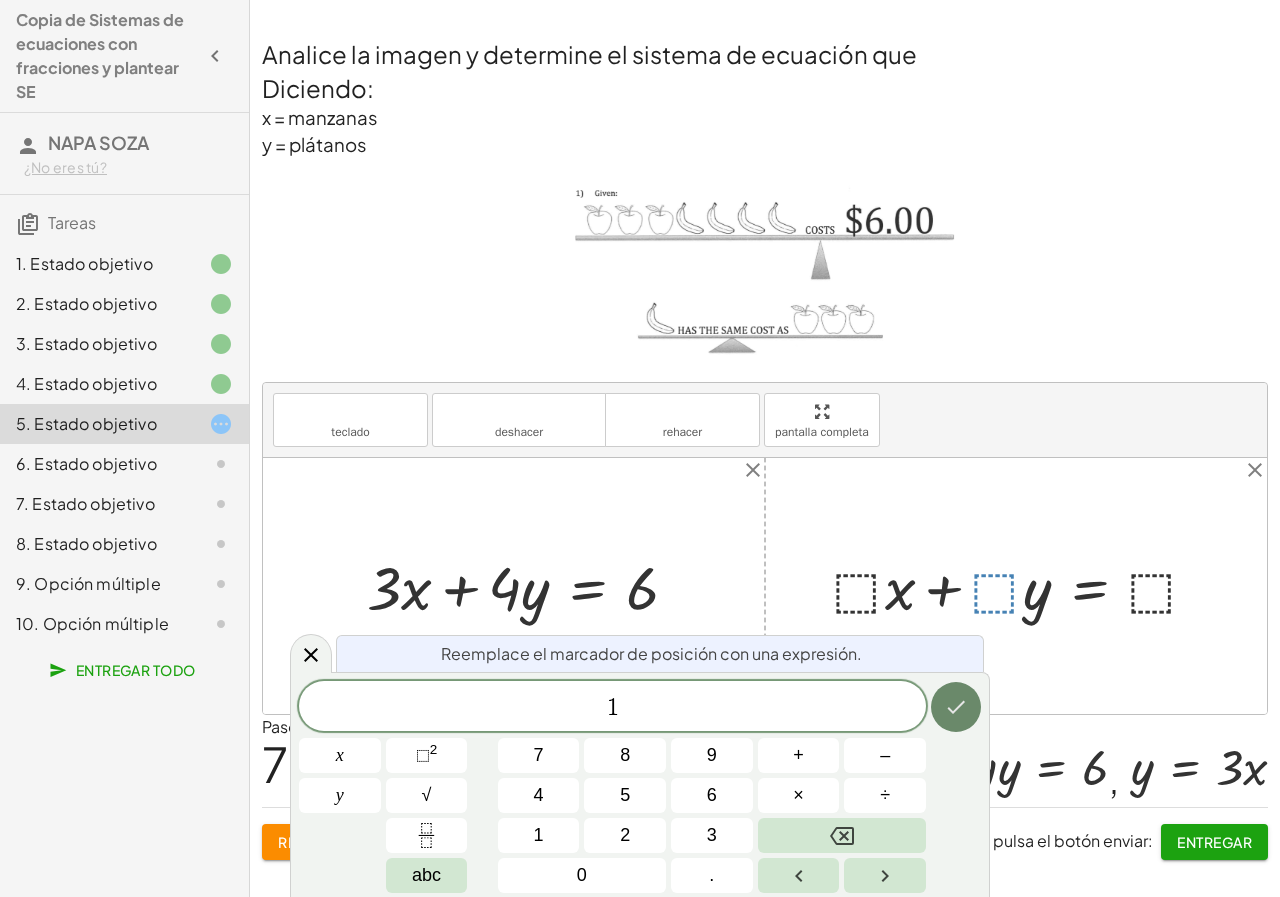 click at bounding box center [956, 707] 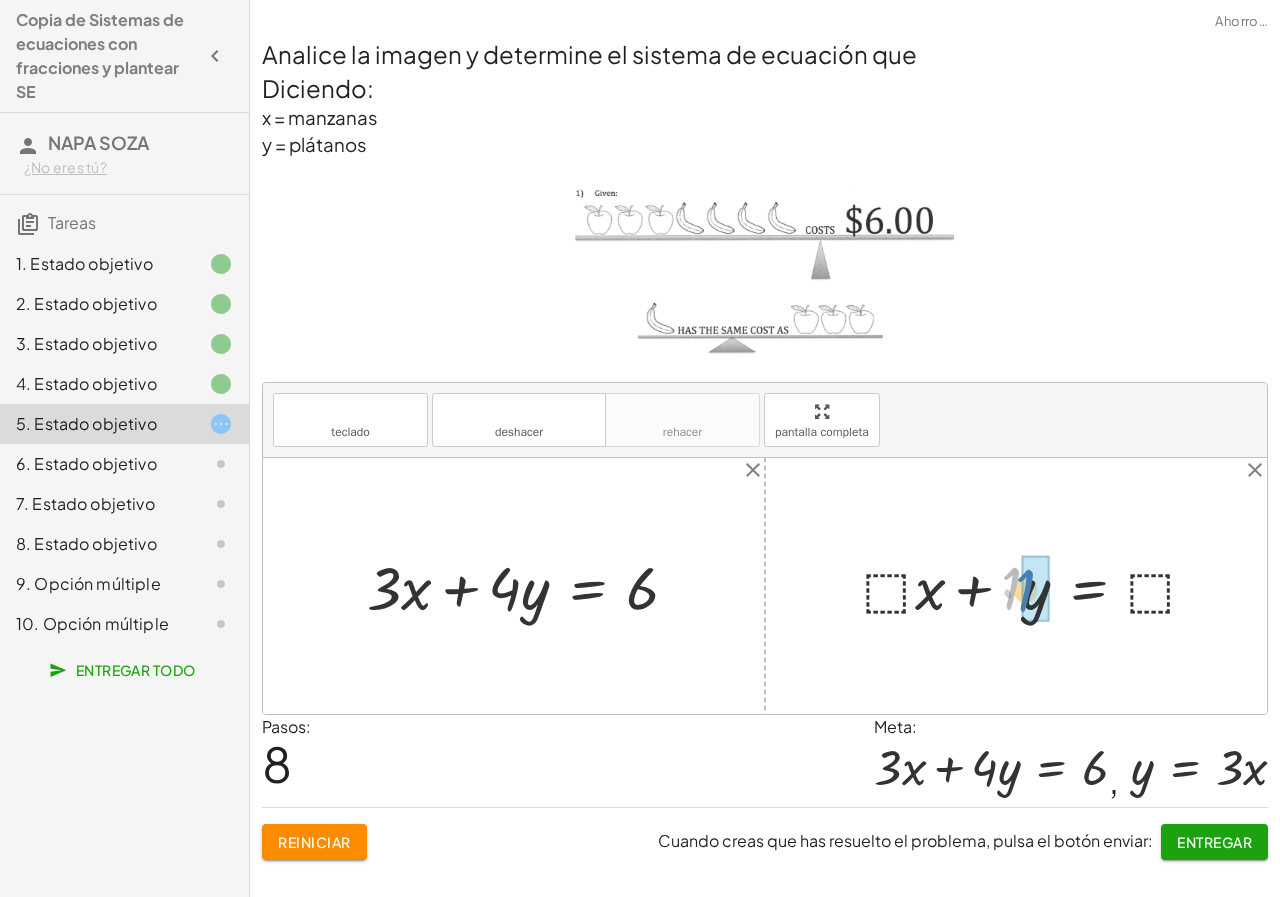 drag, startPoint x: 1007, startPoint y: 587, endPoint x: 1021, endPoint y: 589, distance: 14.142136 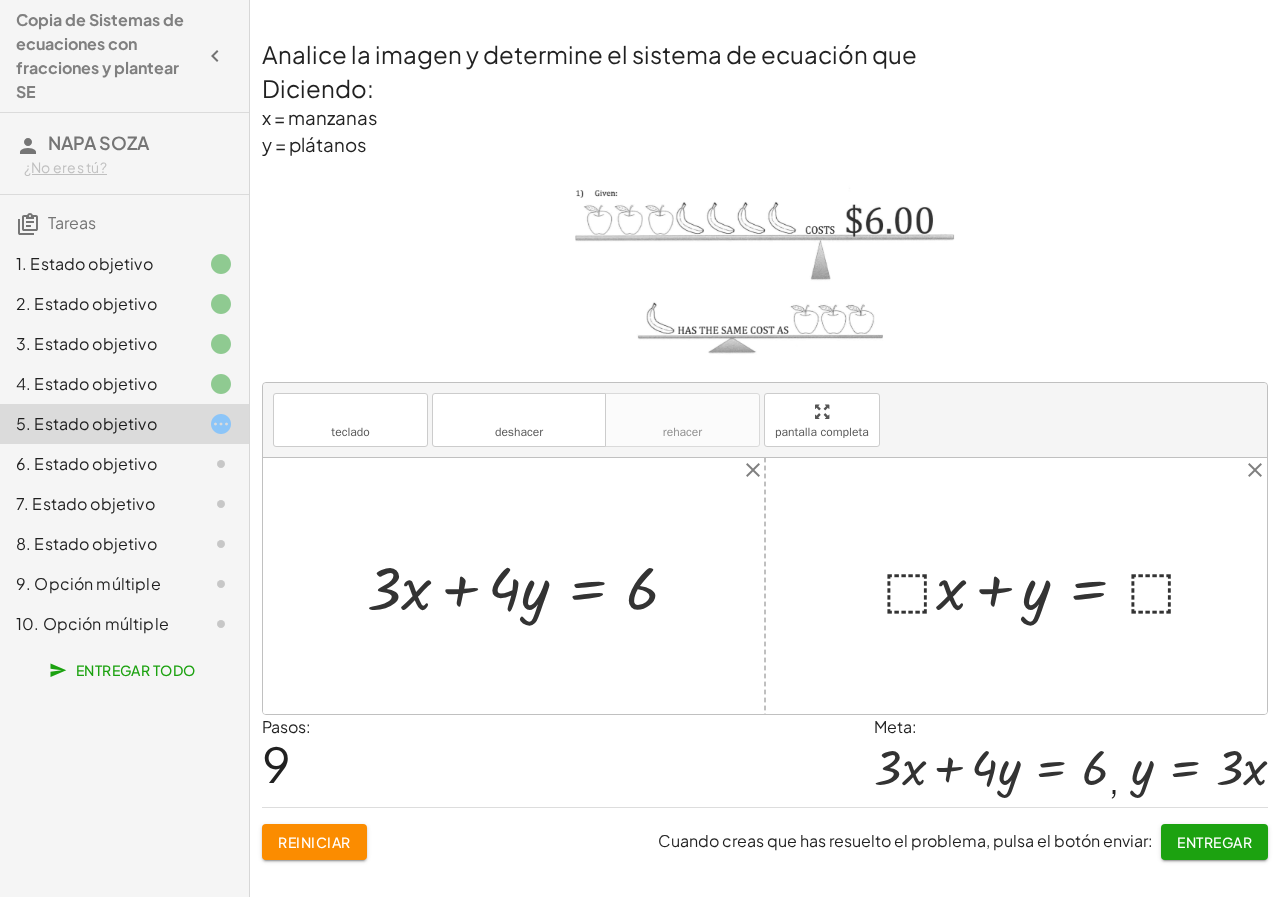 click at bounding box center [1049, 585] 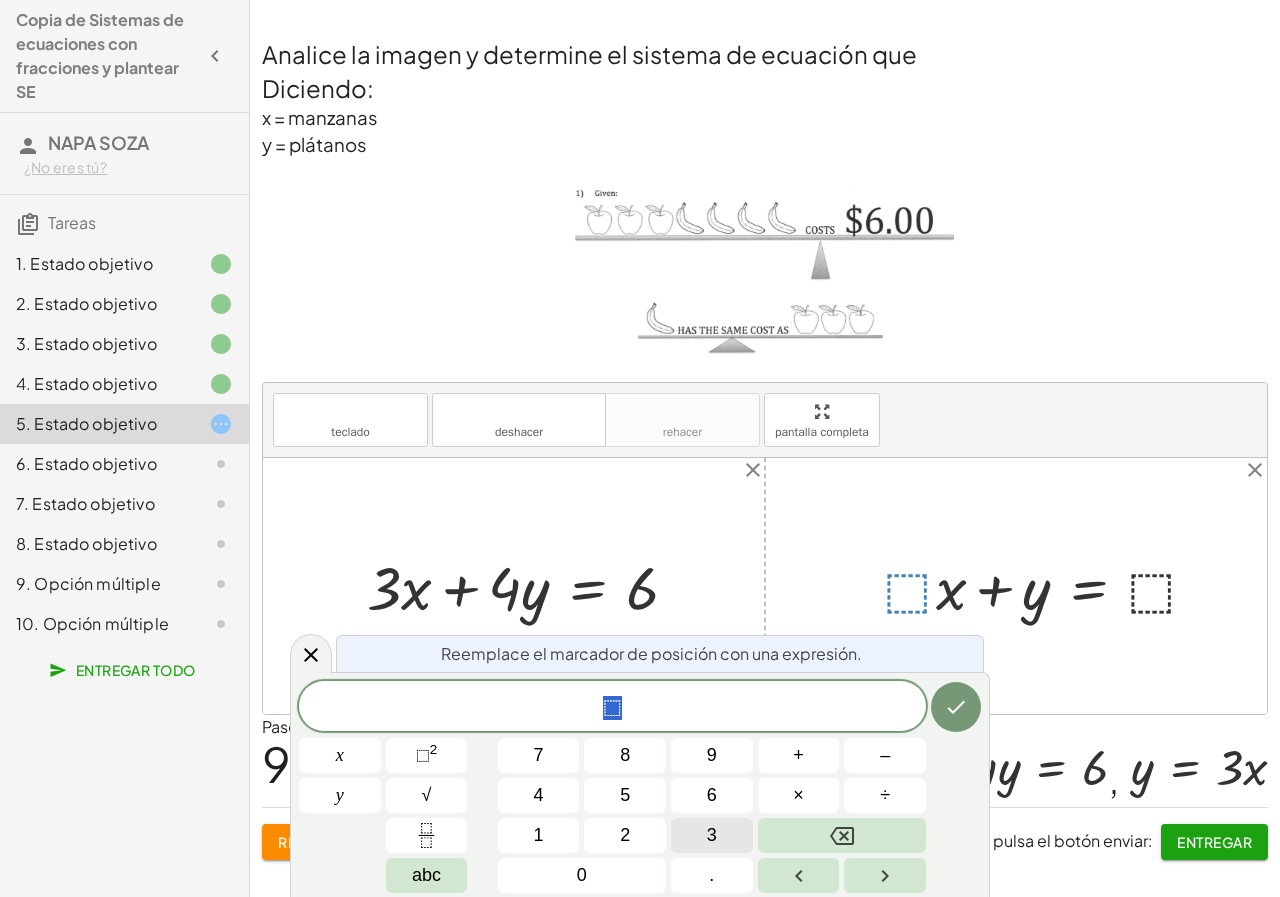 click on "3" at bounding box center [712, 835] 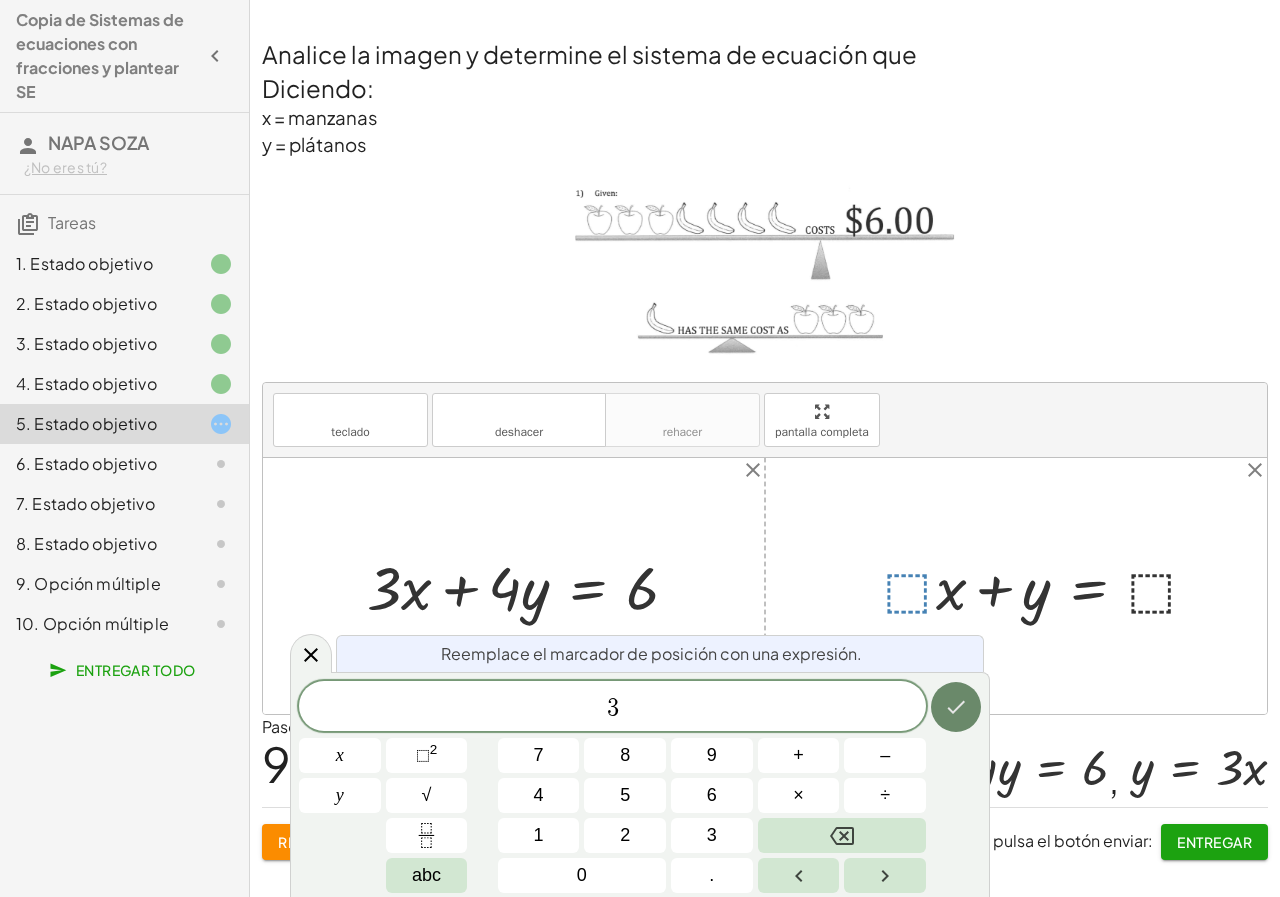click 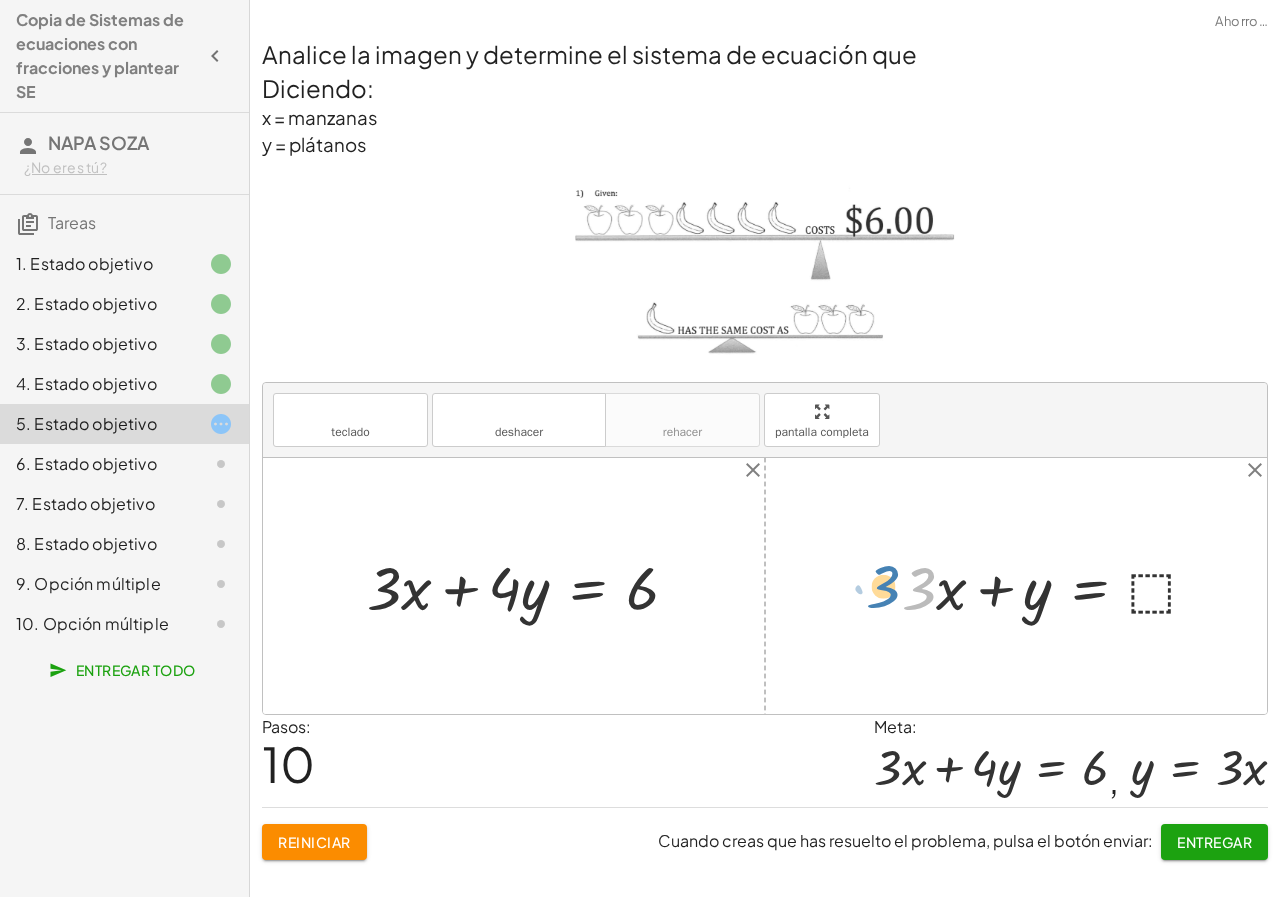 drag, startPoint x: 923, startPoint y: 599, endPoint x: 886, endPoint y: 597, distance: 37.054016 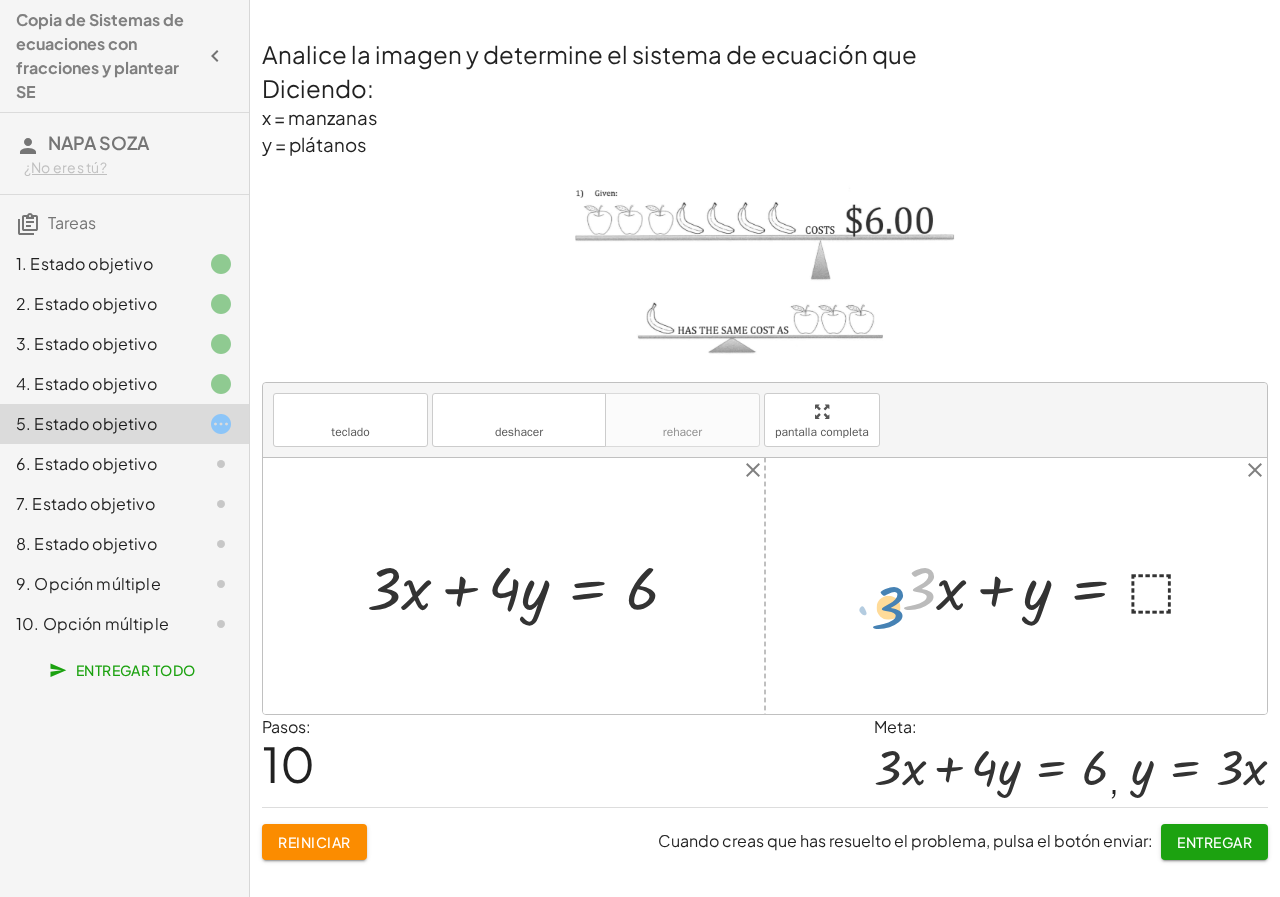 drag, startPoint x: 897, startPoint y: 587, endPoint x: 857, endPoint y: 607, distance: 44.72136 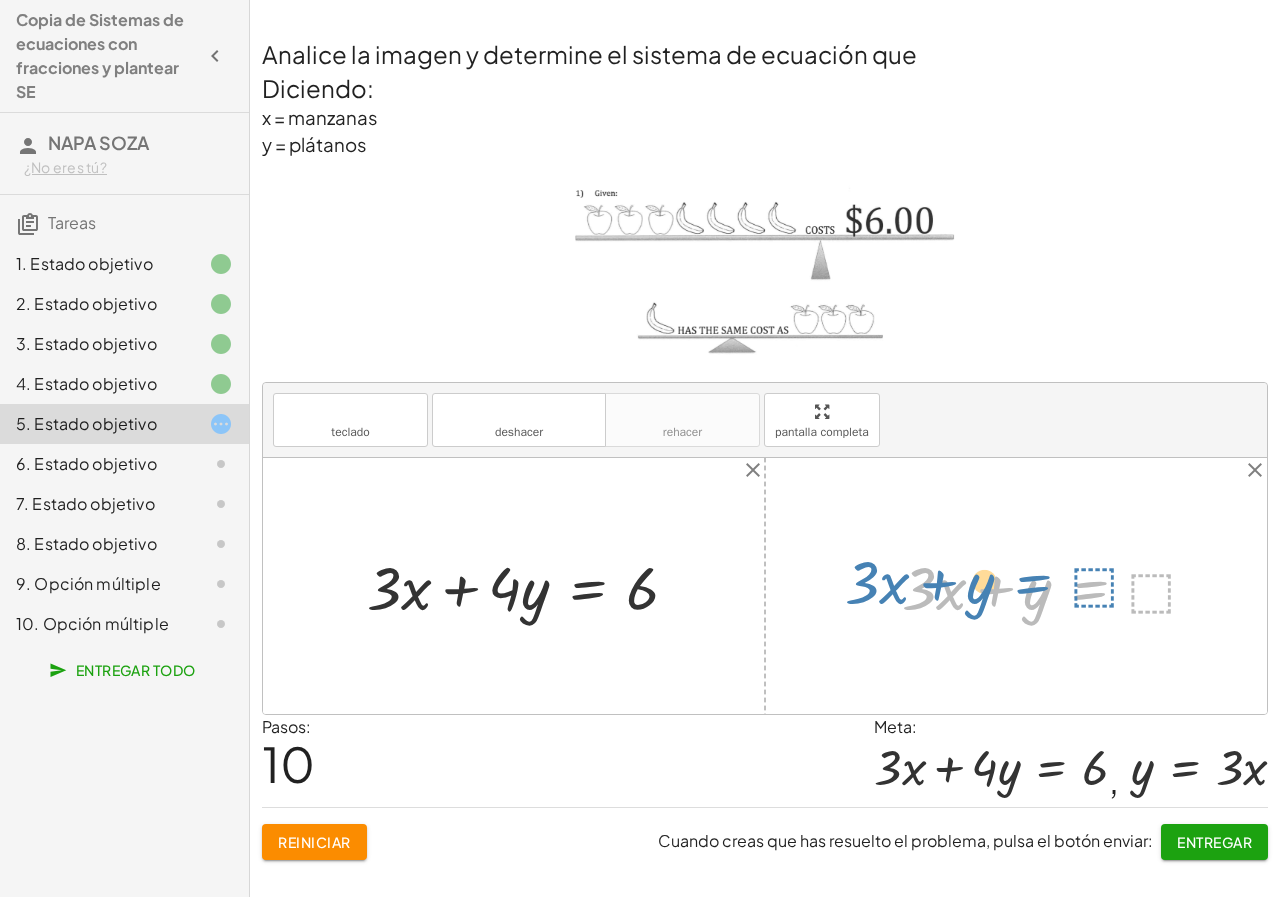 drag, startPoint x: 1081, startPoint y: 590, endPoint x: 1071, endPoint y: 587, distance: 10.440307 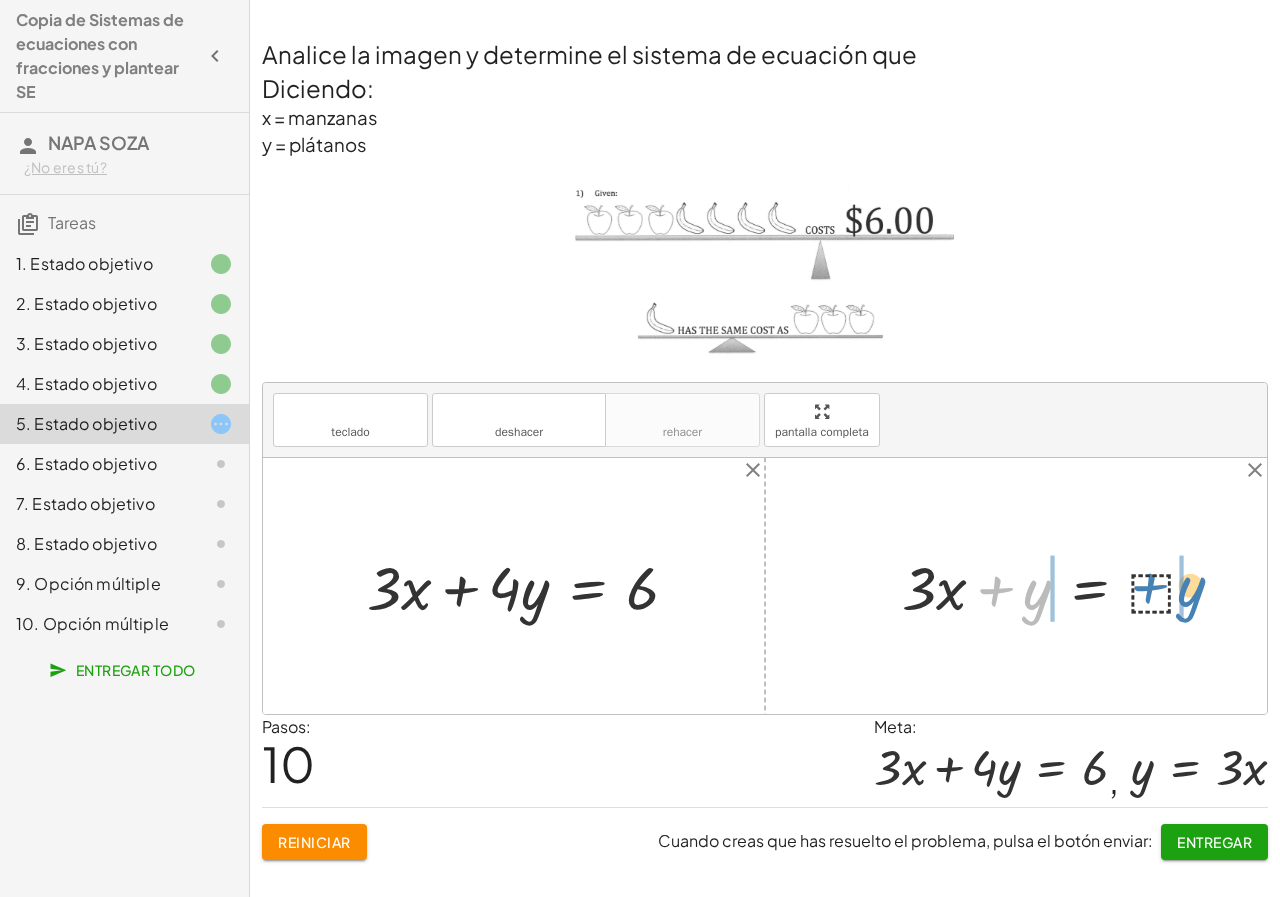 drag, startPoint x: 1037, startPoint y: 598, endPoint x: 1191, endPoint y: 595, distance: 154.02922 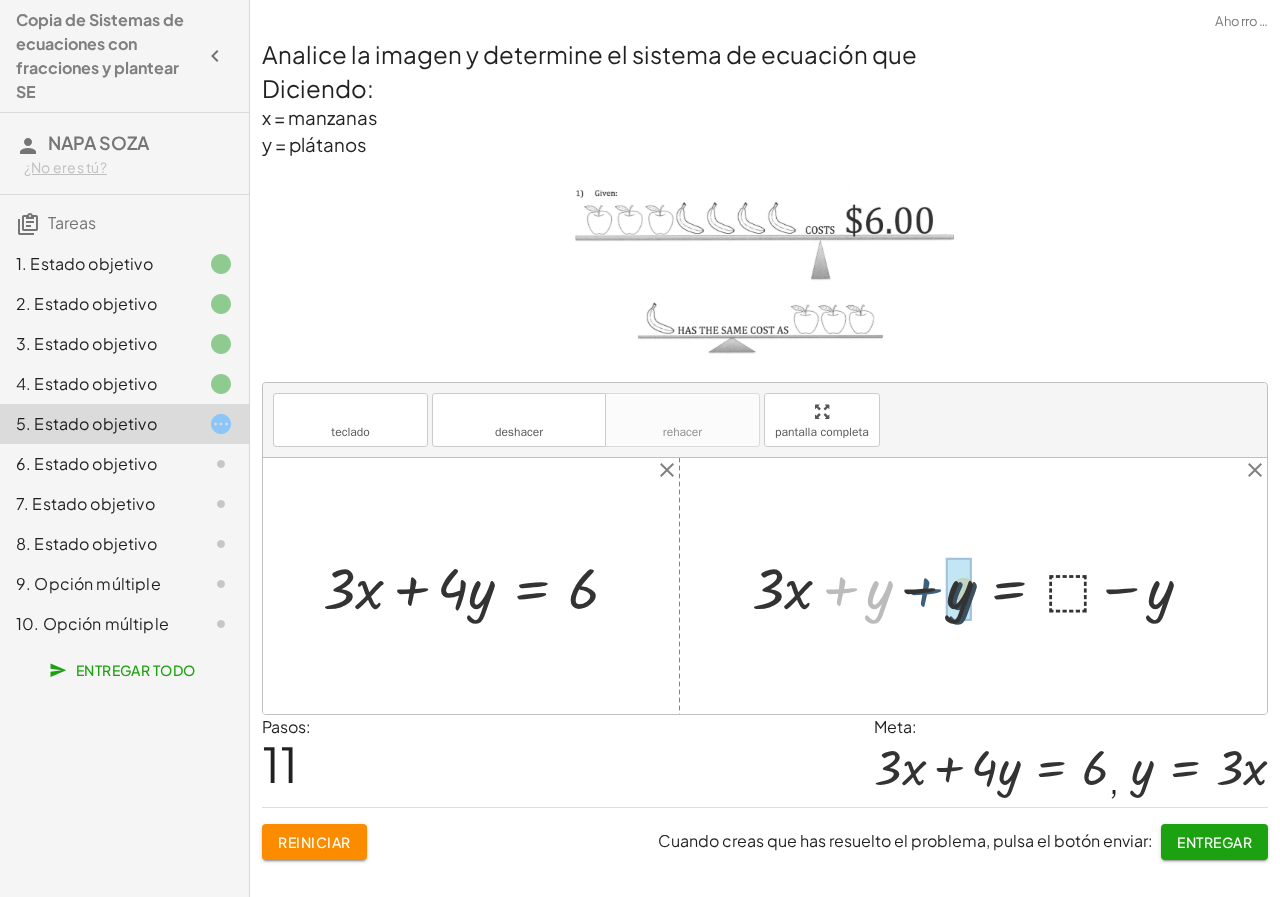 drag, startPoint x: 852, startPoint y: 604, endPoint x: 833, endPoint y: 607, distance: 19.235384 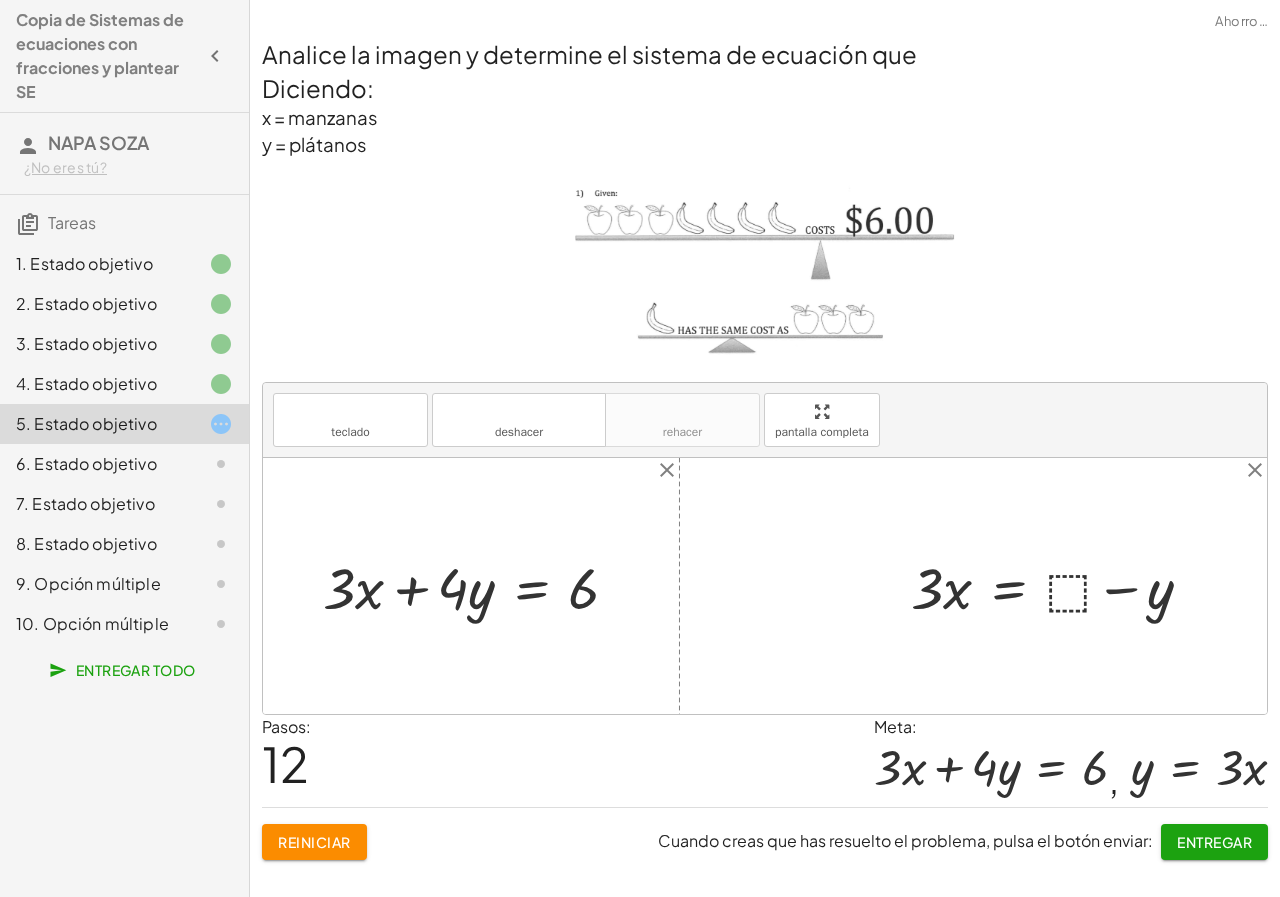 click at bounding box center (1060, 586) 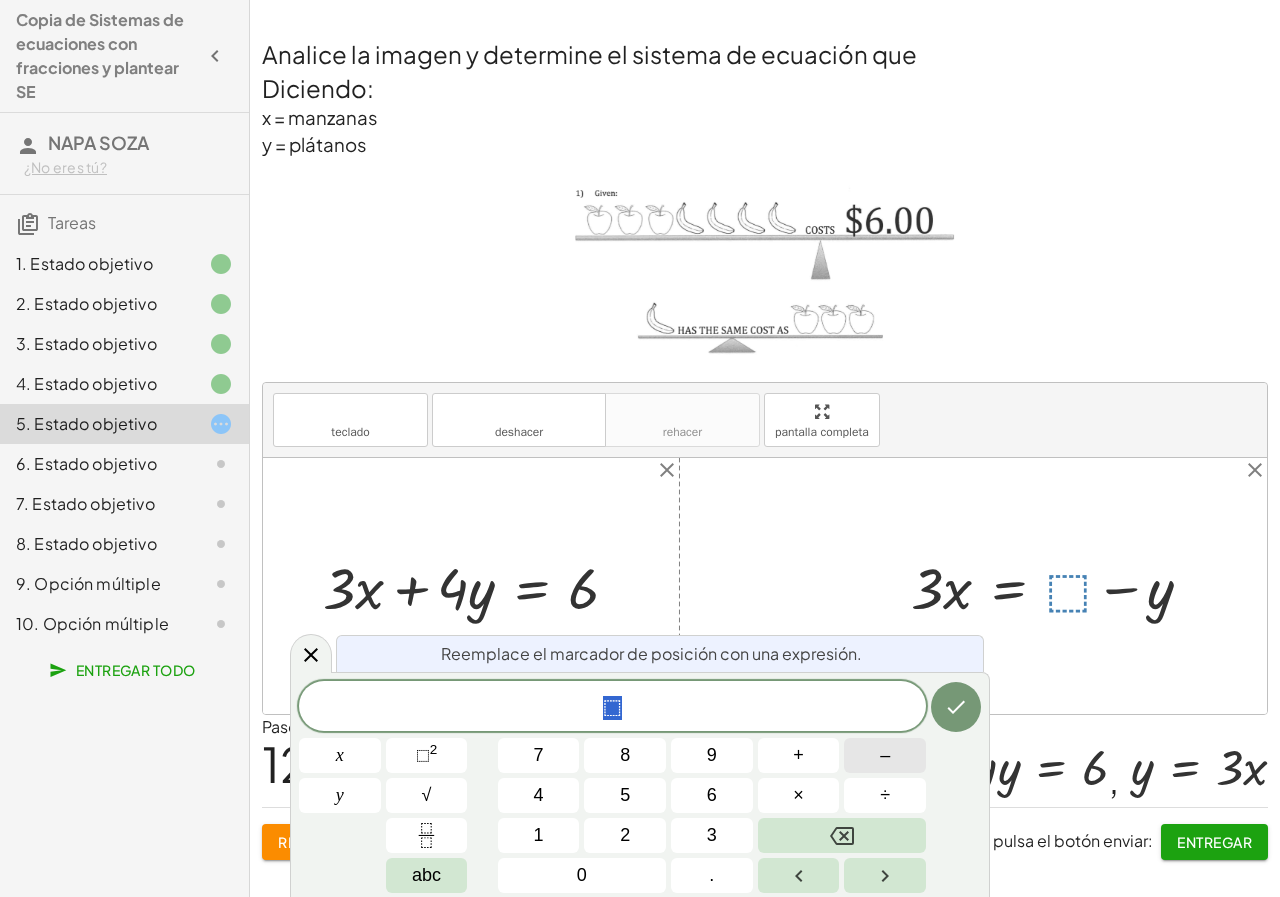 click on "–" at bounding box center (885, 755) 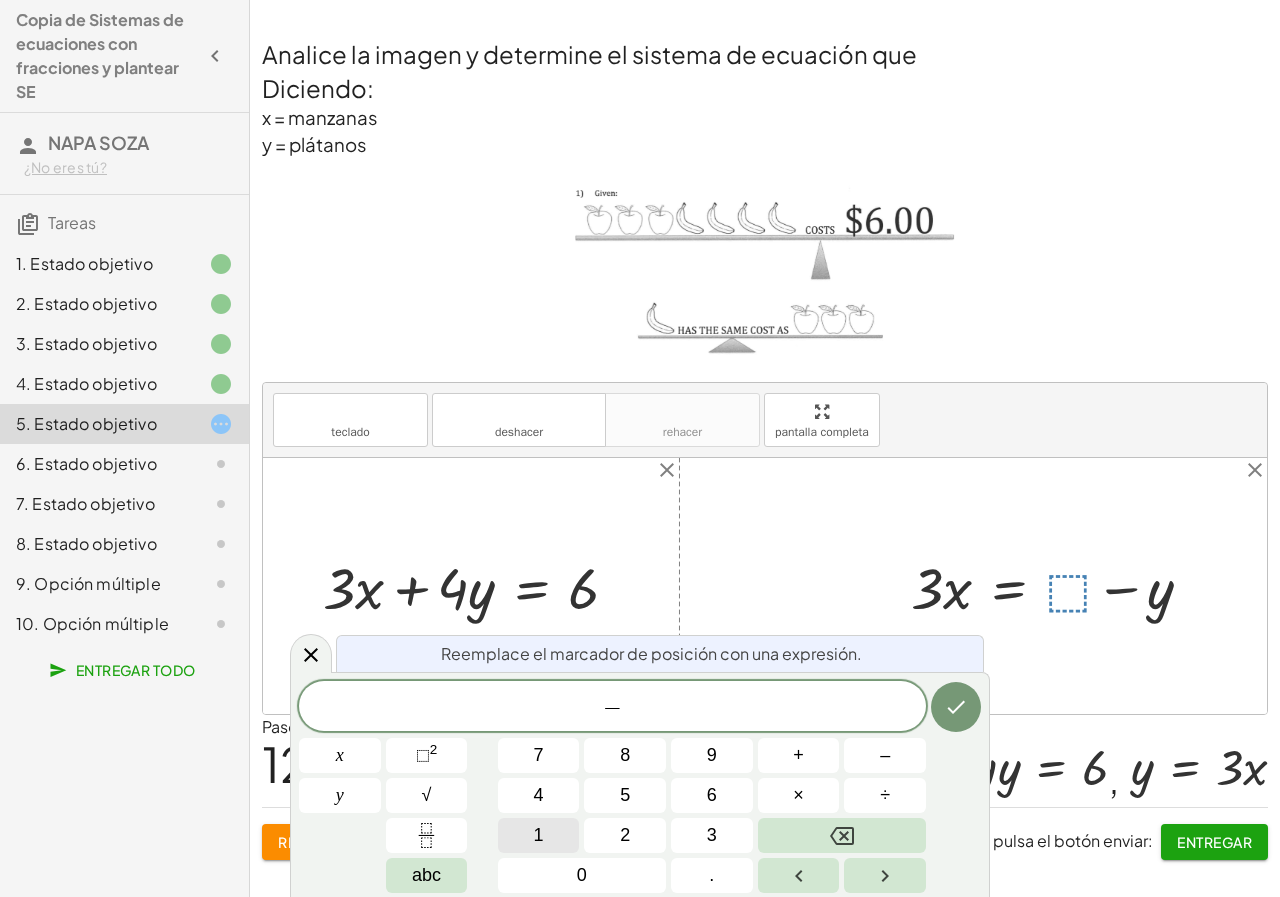 click on "1" at bounding box center [539, 835] 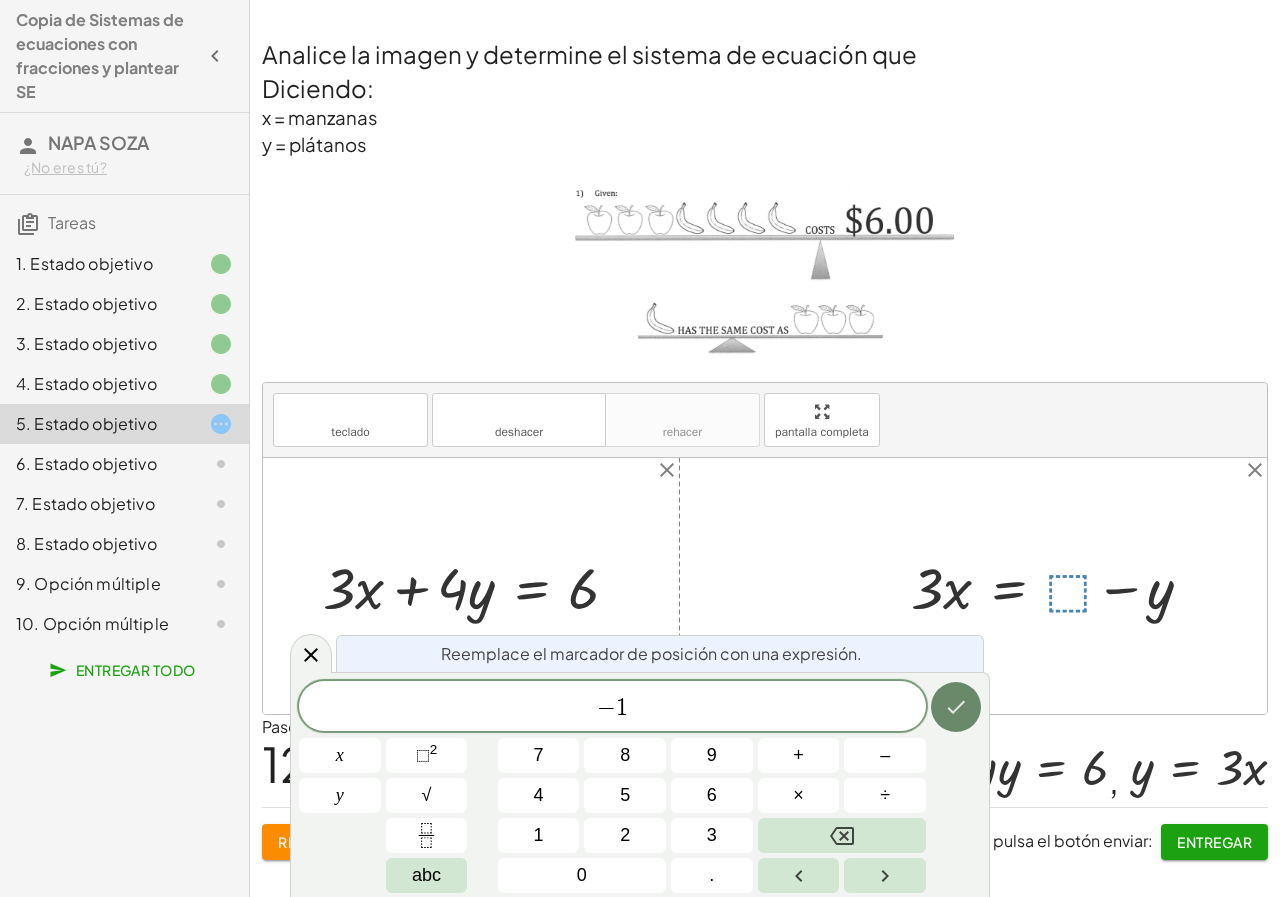 click 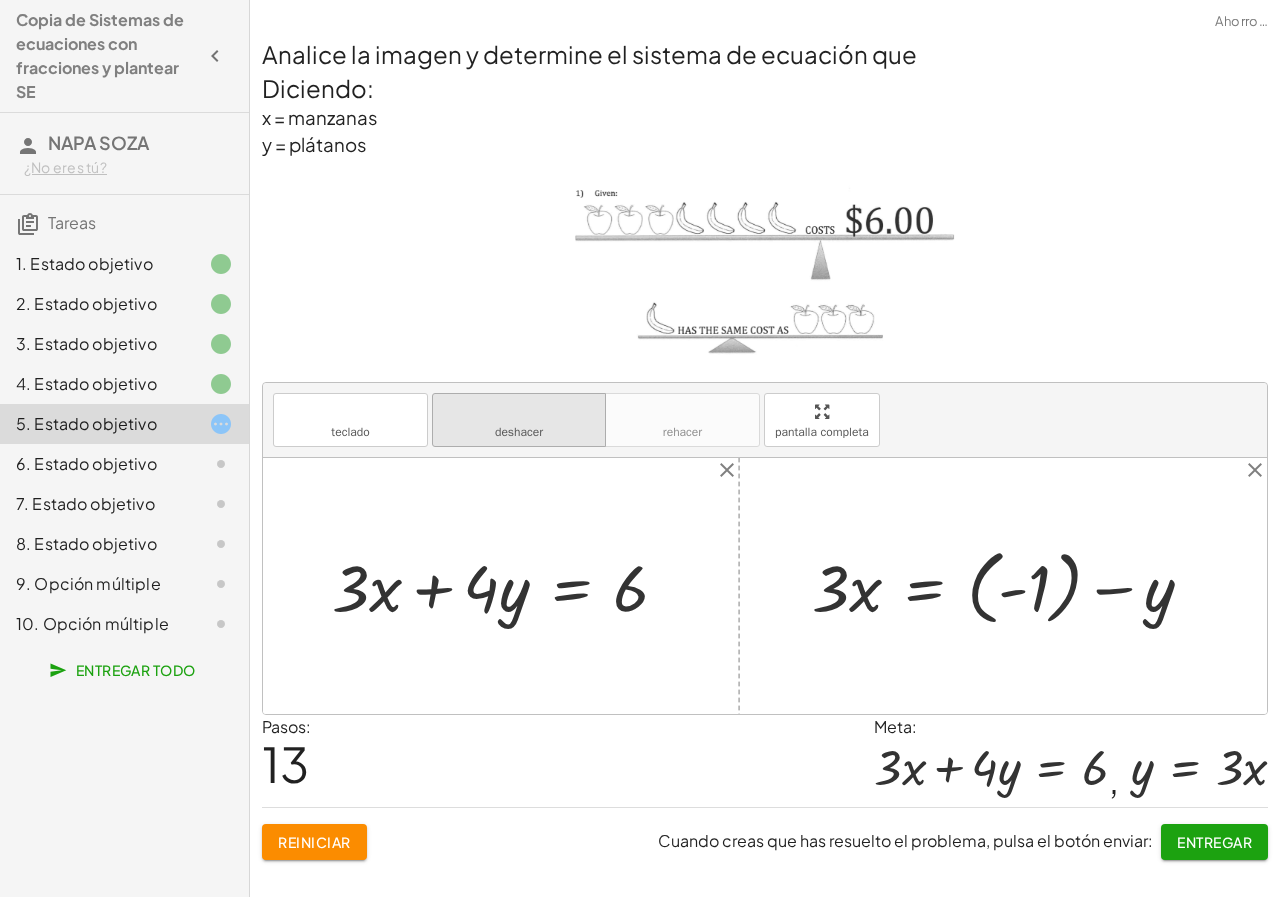 click on "deshacer deshacer" at bounding box center (519, 420) 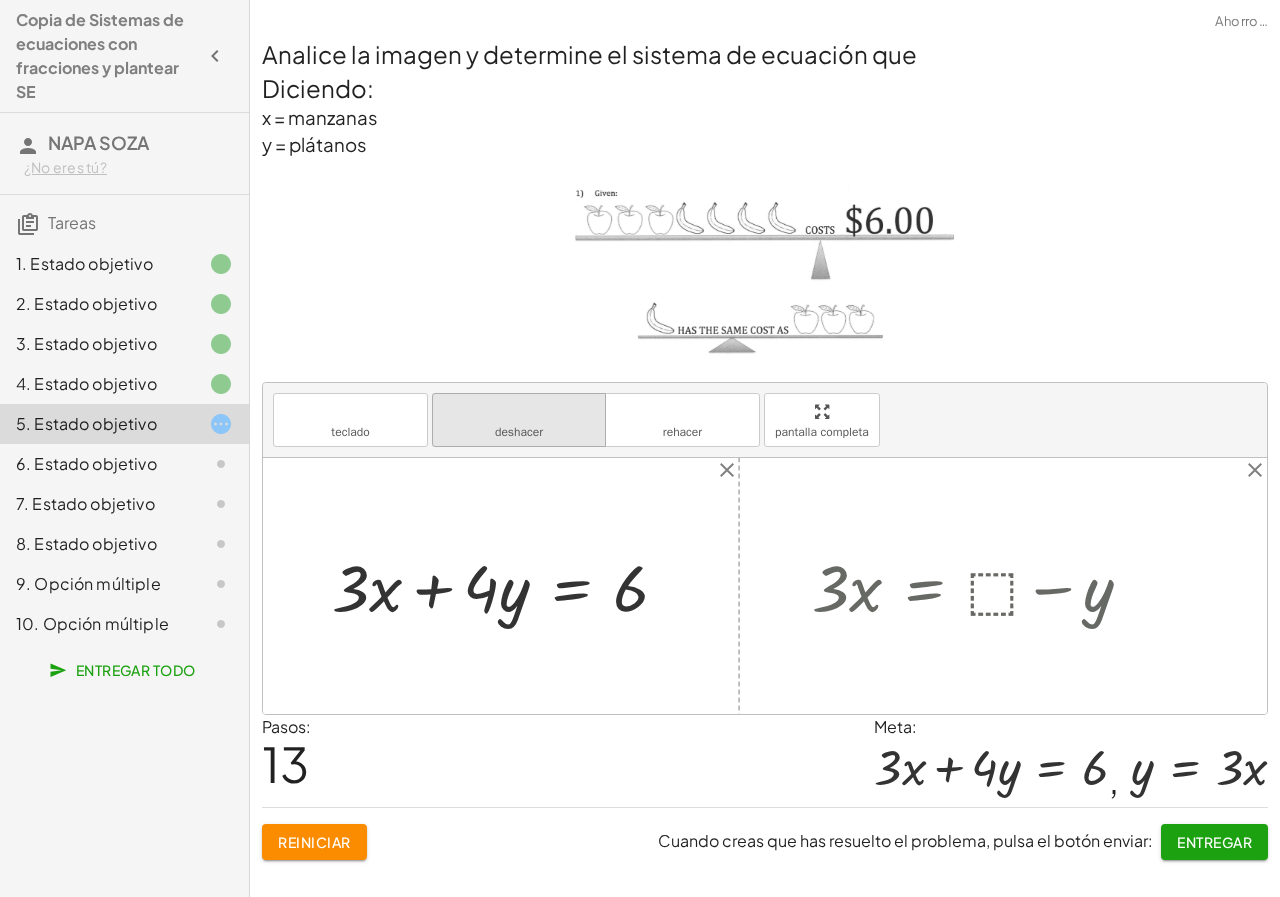 click on "deshacer deshacer" at bounding box center (519, 420) 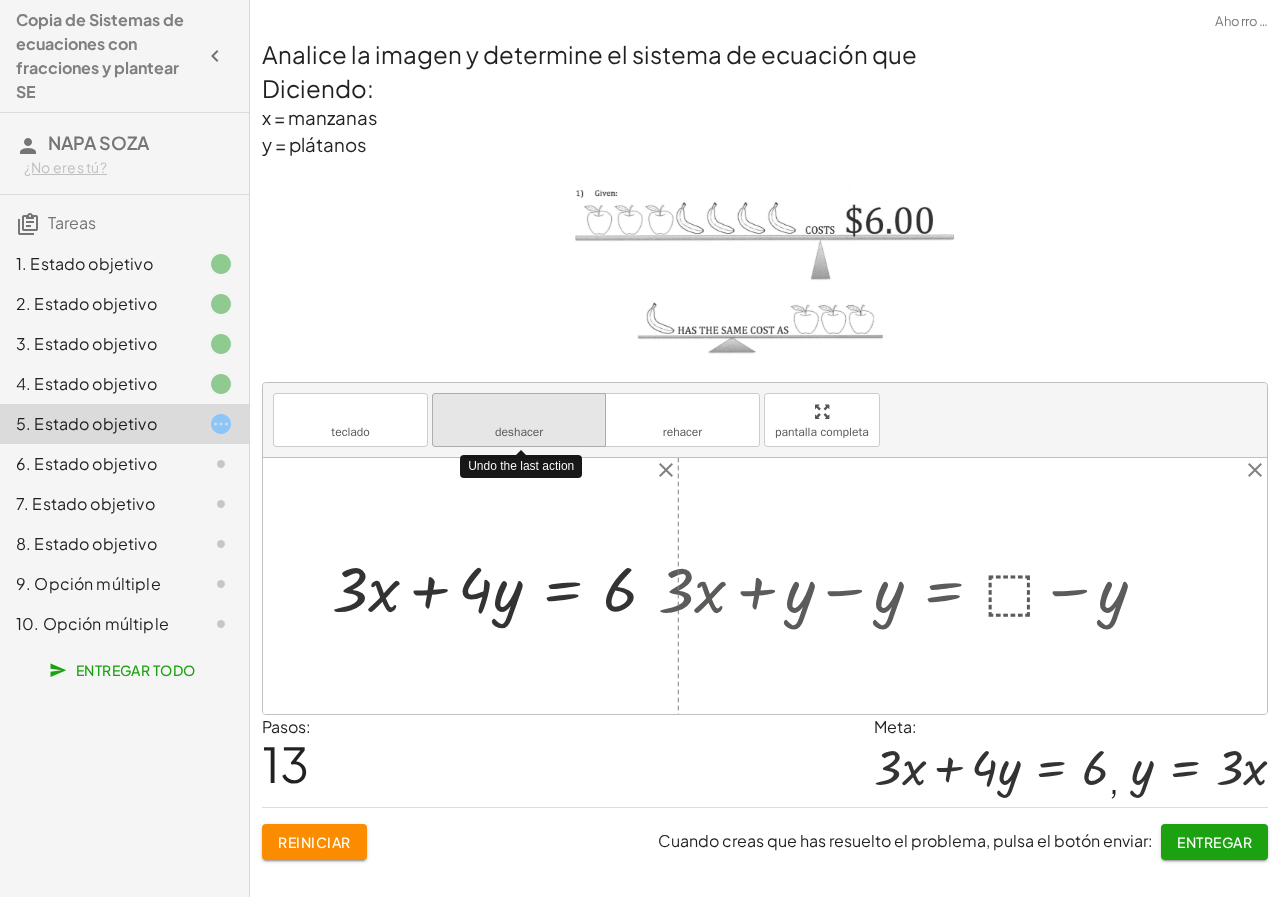 click on "deshacer deshacer" at bounding box center (519, 420) 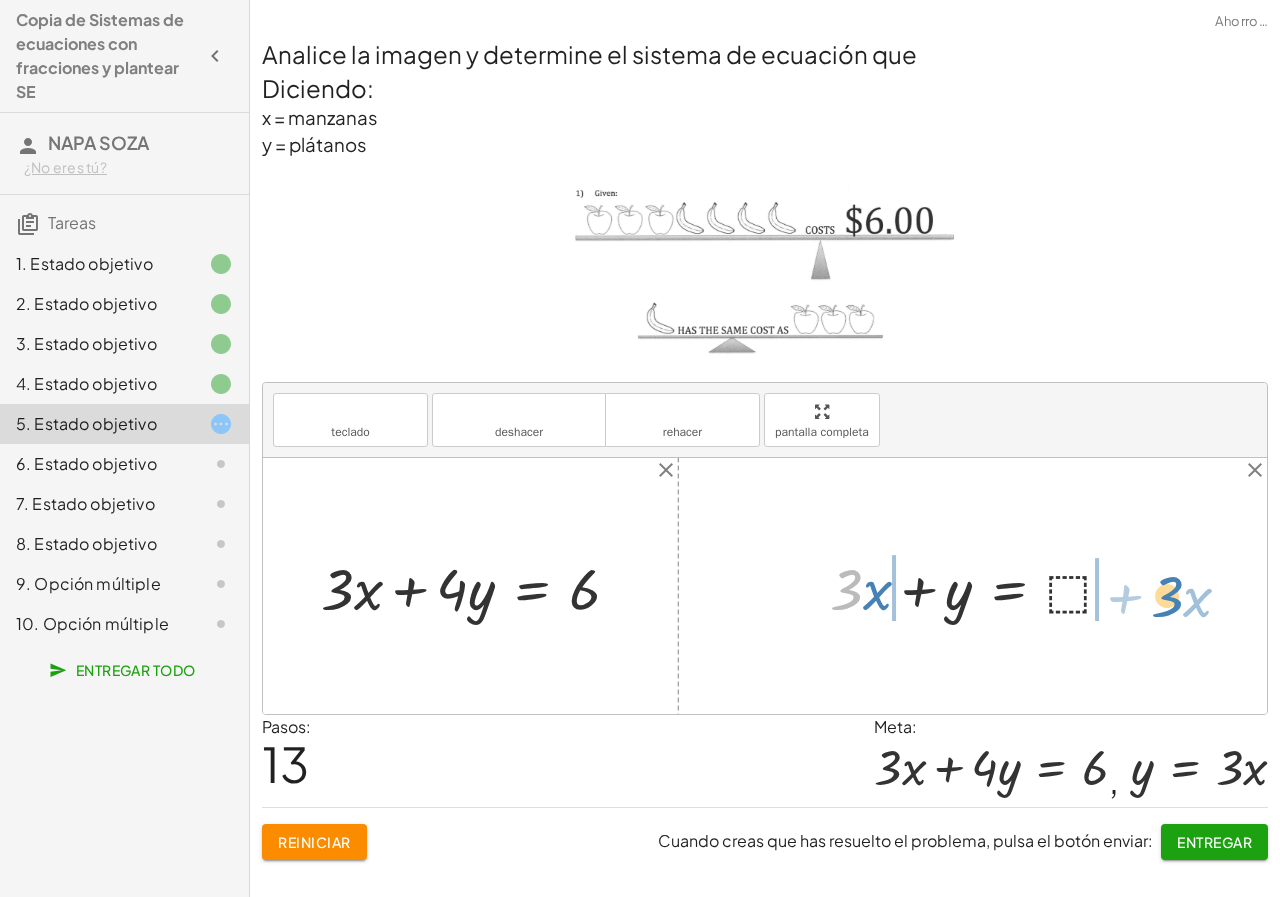 drag, startPoint x: 854, startPoint y: 588, endPoint x: 1175, endPoint y: 595, distance: 321.07632 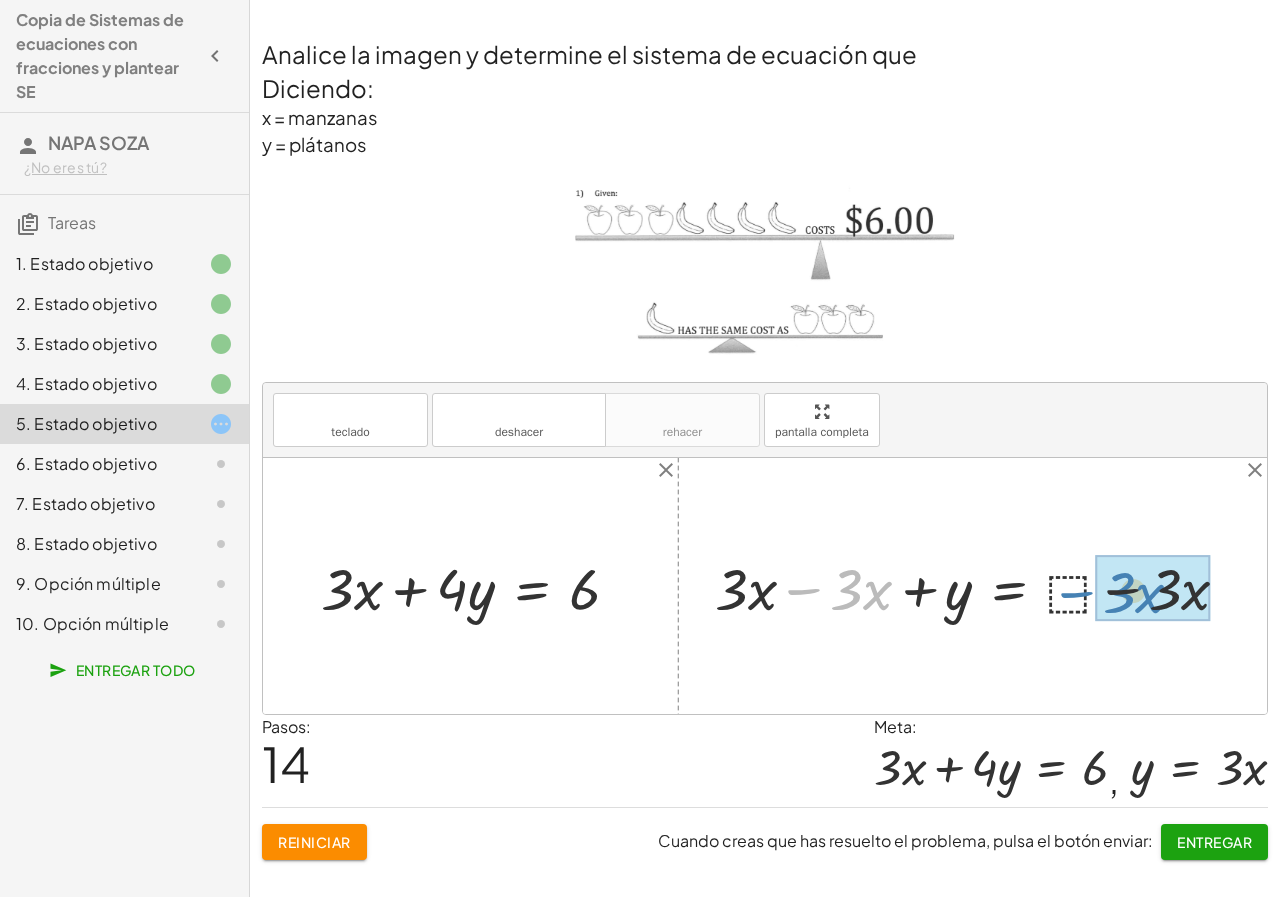 drag, startPoint x: 830, startPoint y: 590, endPoint x: 1090, endPoint y: 593, distance: 260.0173 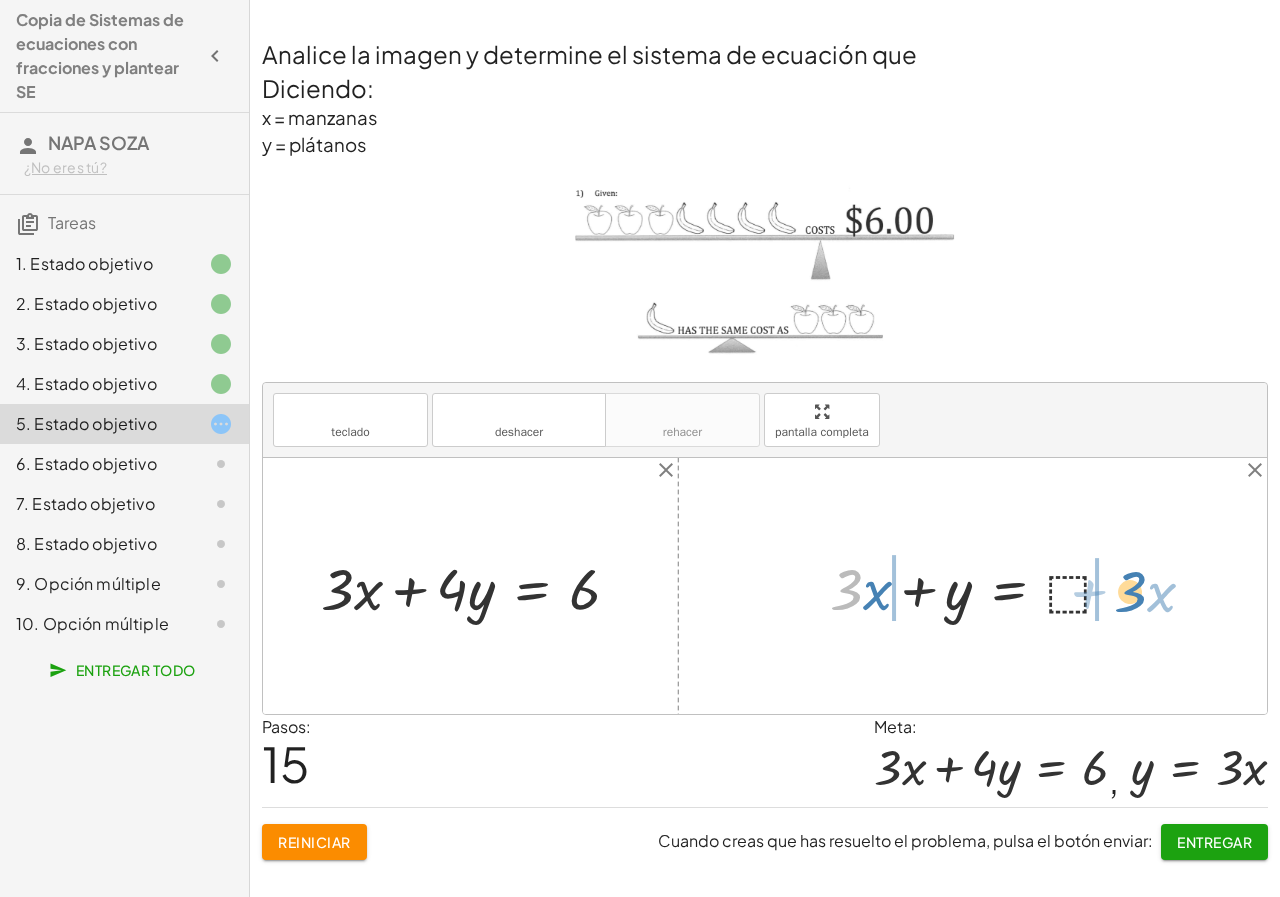 drag, startPoint x: 849, startPoint y: 595, endPoint x: 1134, endPoint y: 597, distance: 285.00702 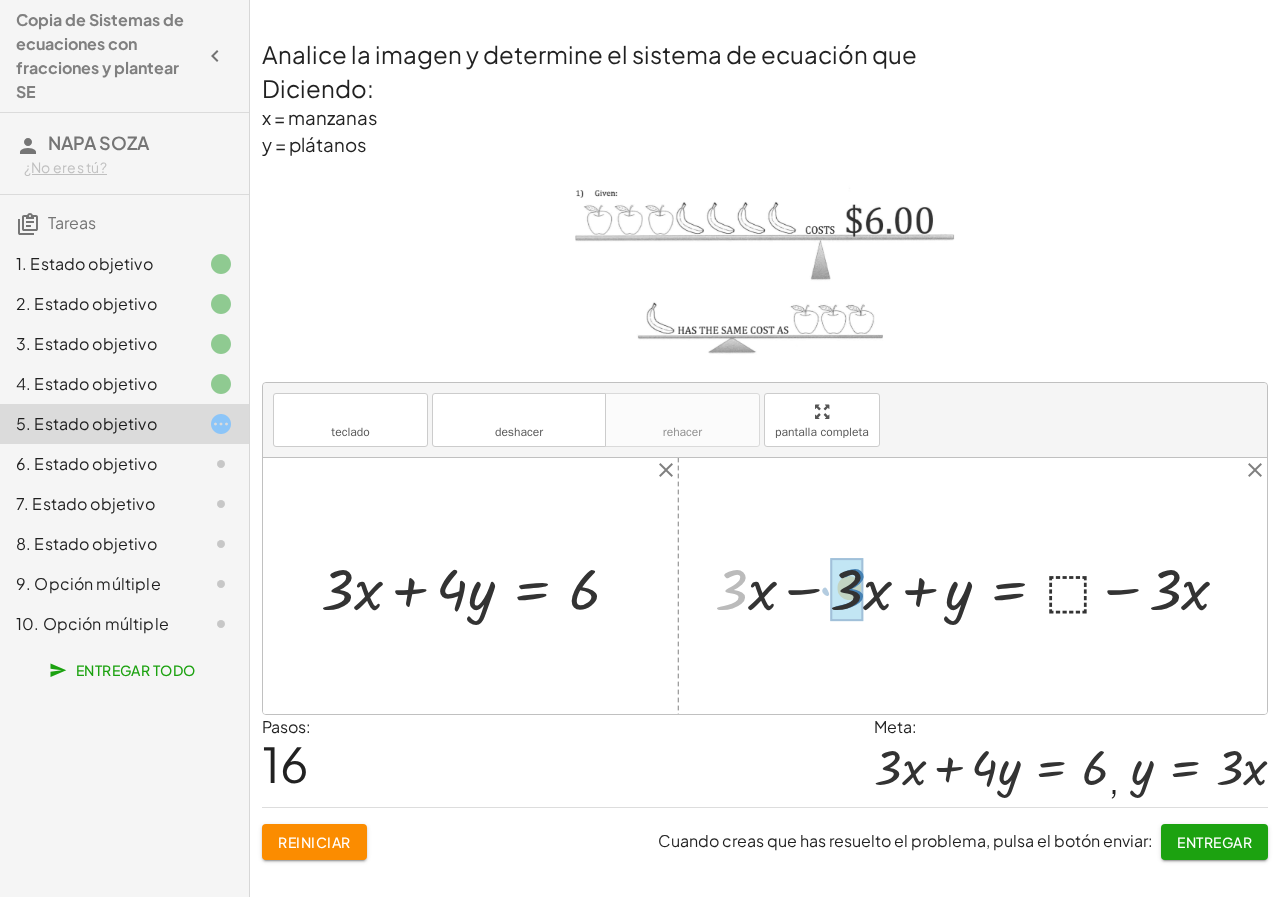 drag, startPoint x: 729, startPoint y: 596, endPoint x: 847, endPoint y: 595, distance: 118.004234 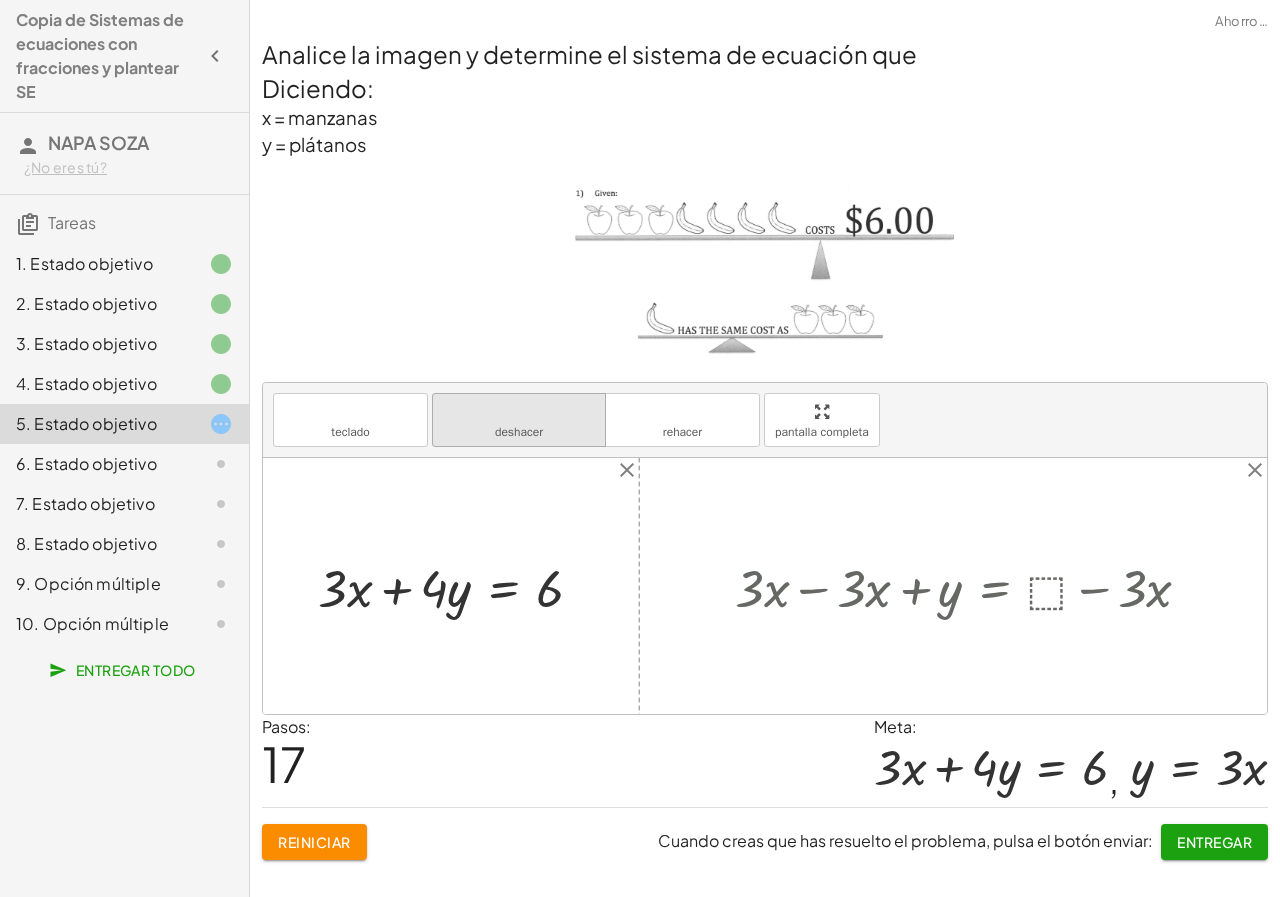 click on "deshacer" at bounding box center [519, 432] 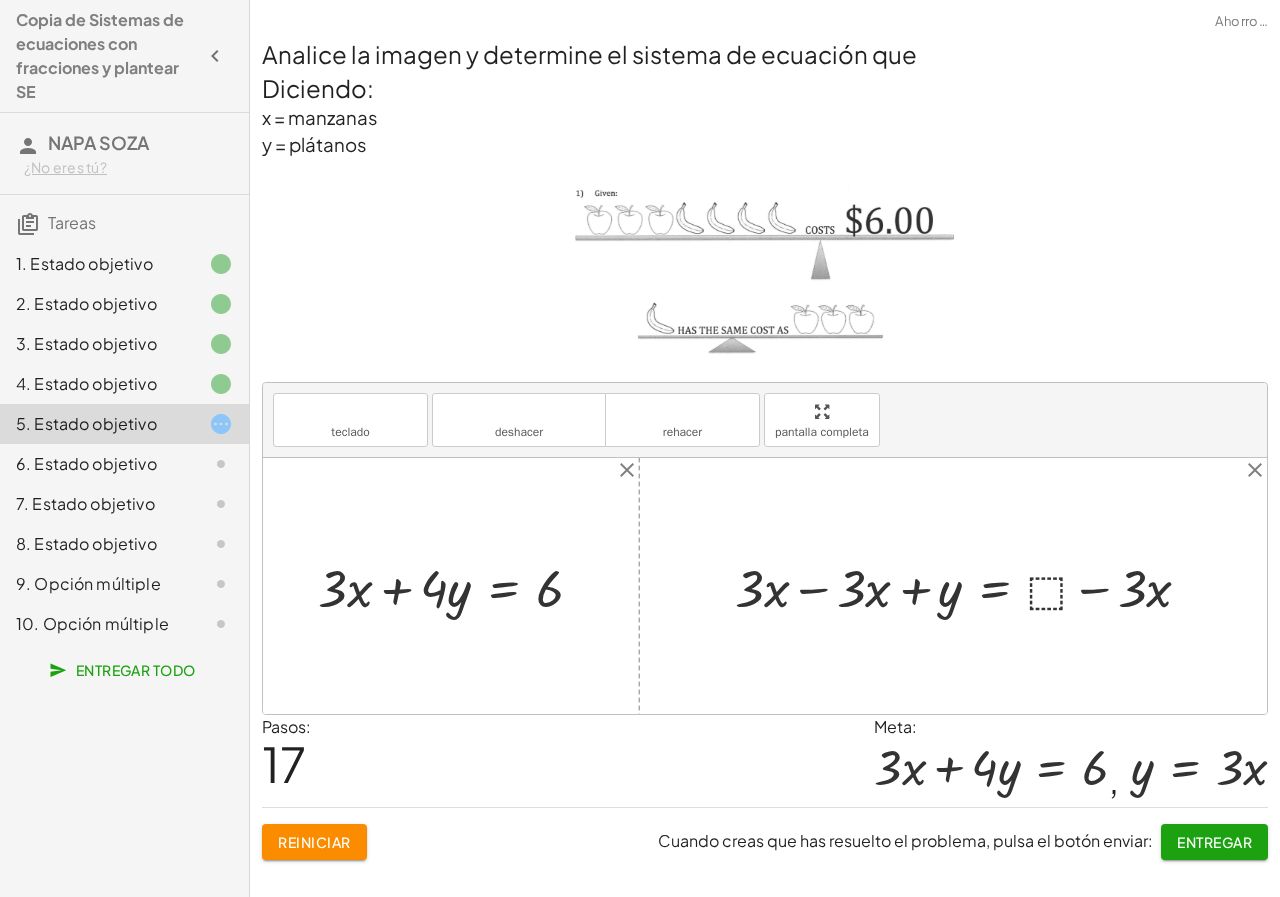 drag, startPoint x: 767, startPoint y: 586, endPoint x: 844, endPoint y: 590, distance: 77.10383 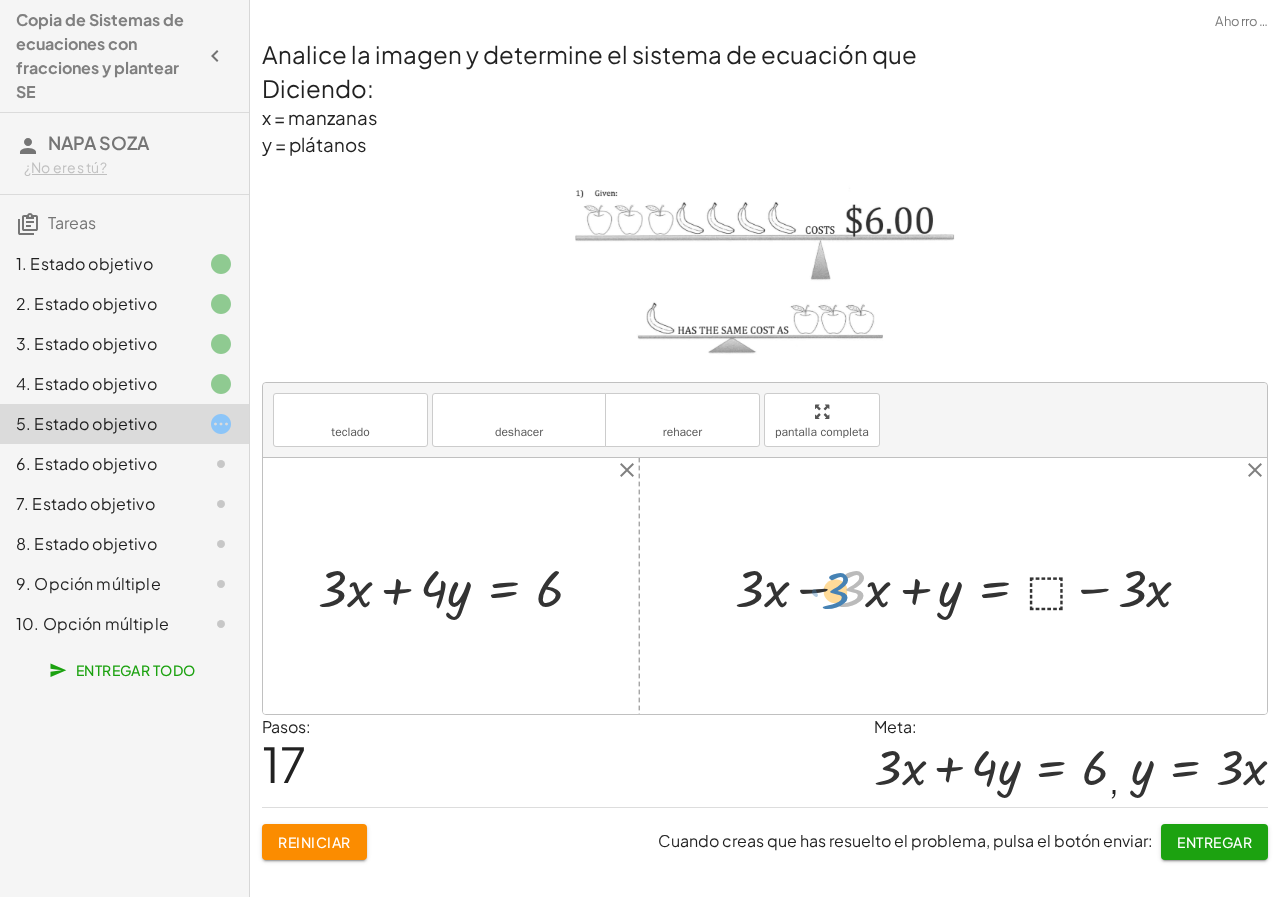 drag, startPoint x: 844, startPoint y: 590, endPoint x: 831, endPoint y: 592, distance: 13.152946 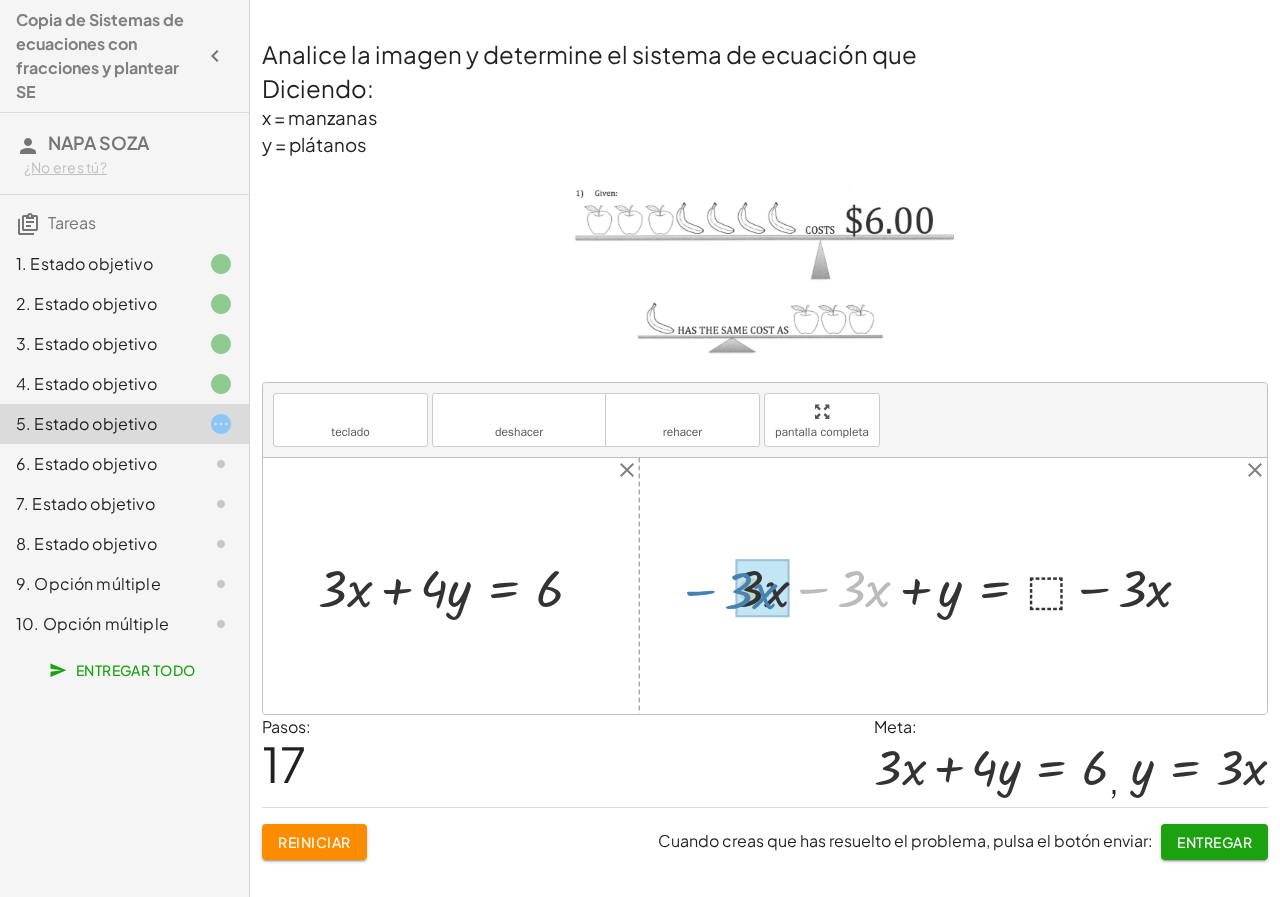 drag, startPoint x: 827, startPoint y: 587, endPoint x: 714, endPoint y: 589, distance: 113.0177 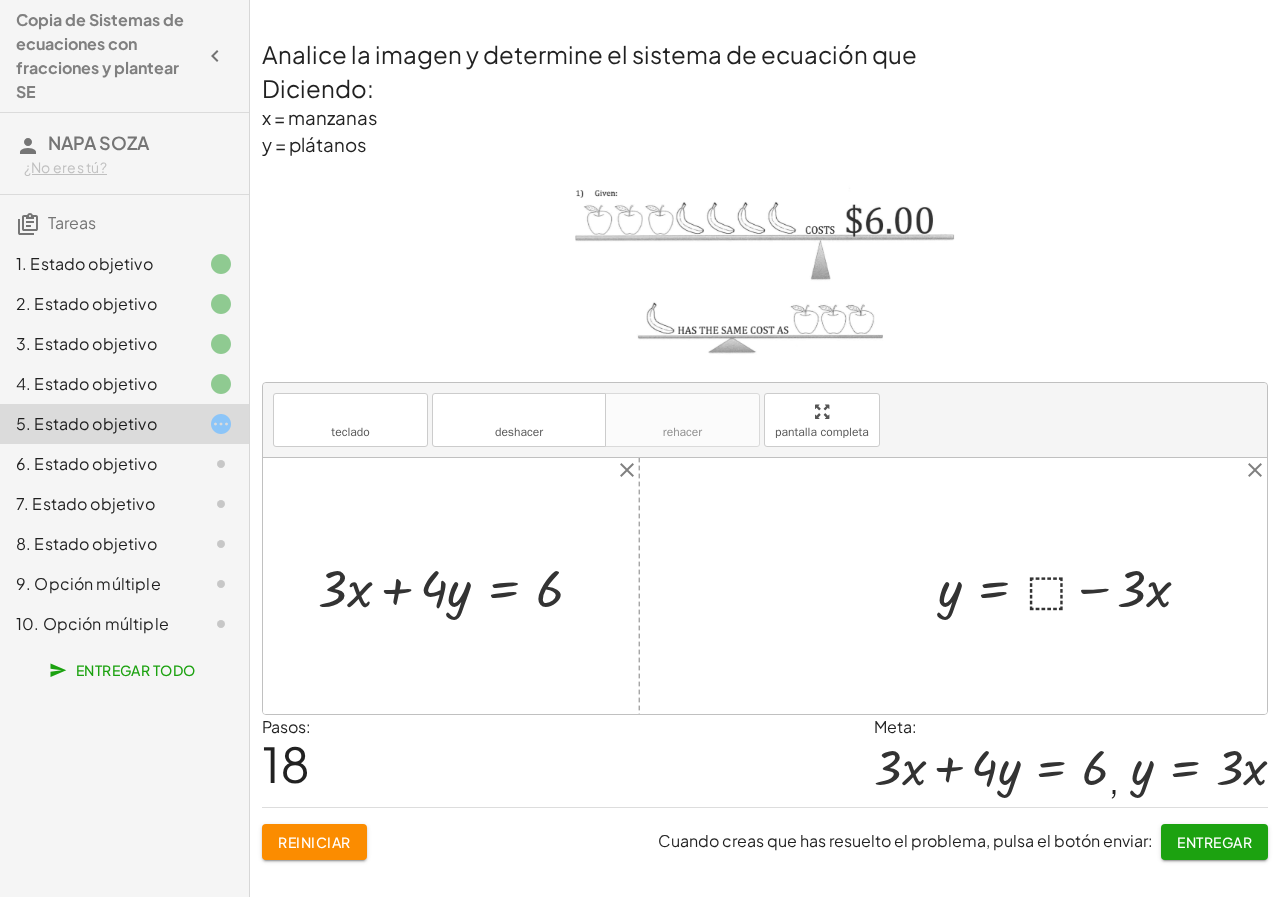 click at bounding box center (1072, 586) 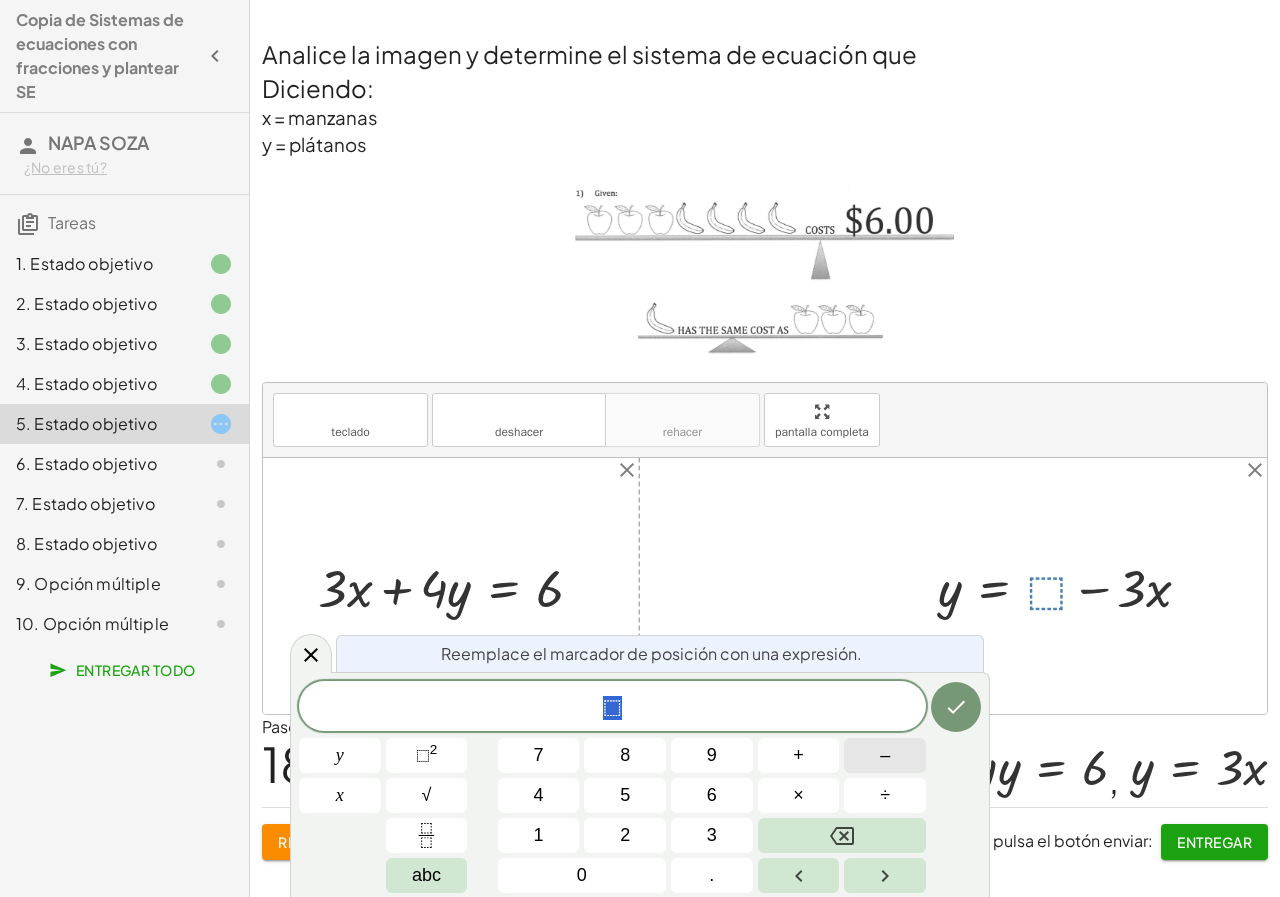 click on "–" at bounding box center (885, 755) 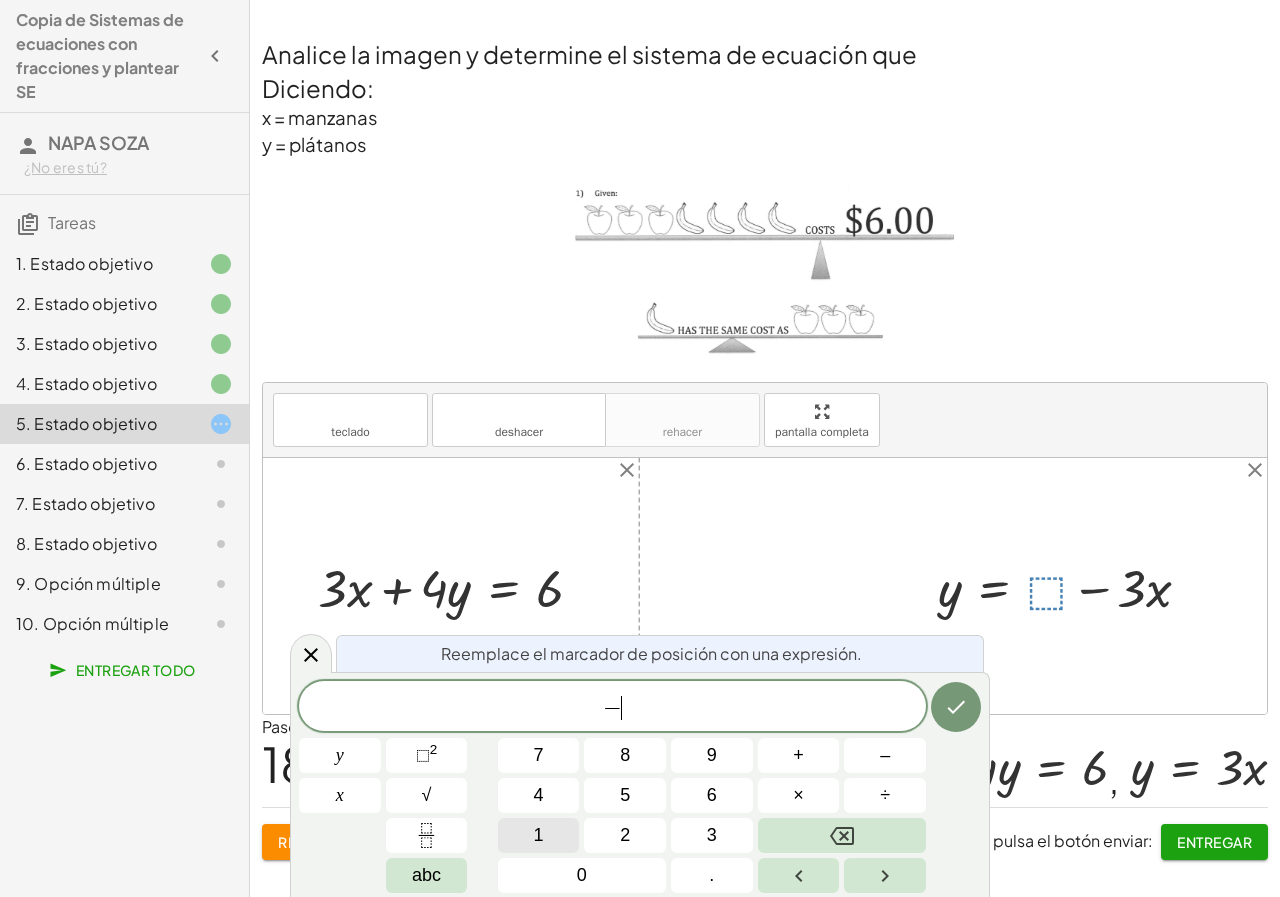 click on "1" at bounding box center (539, 835) 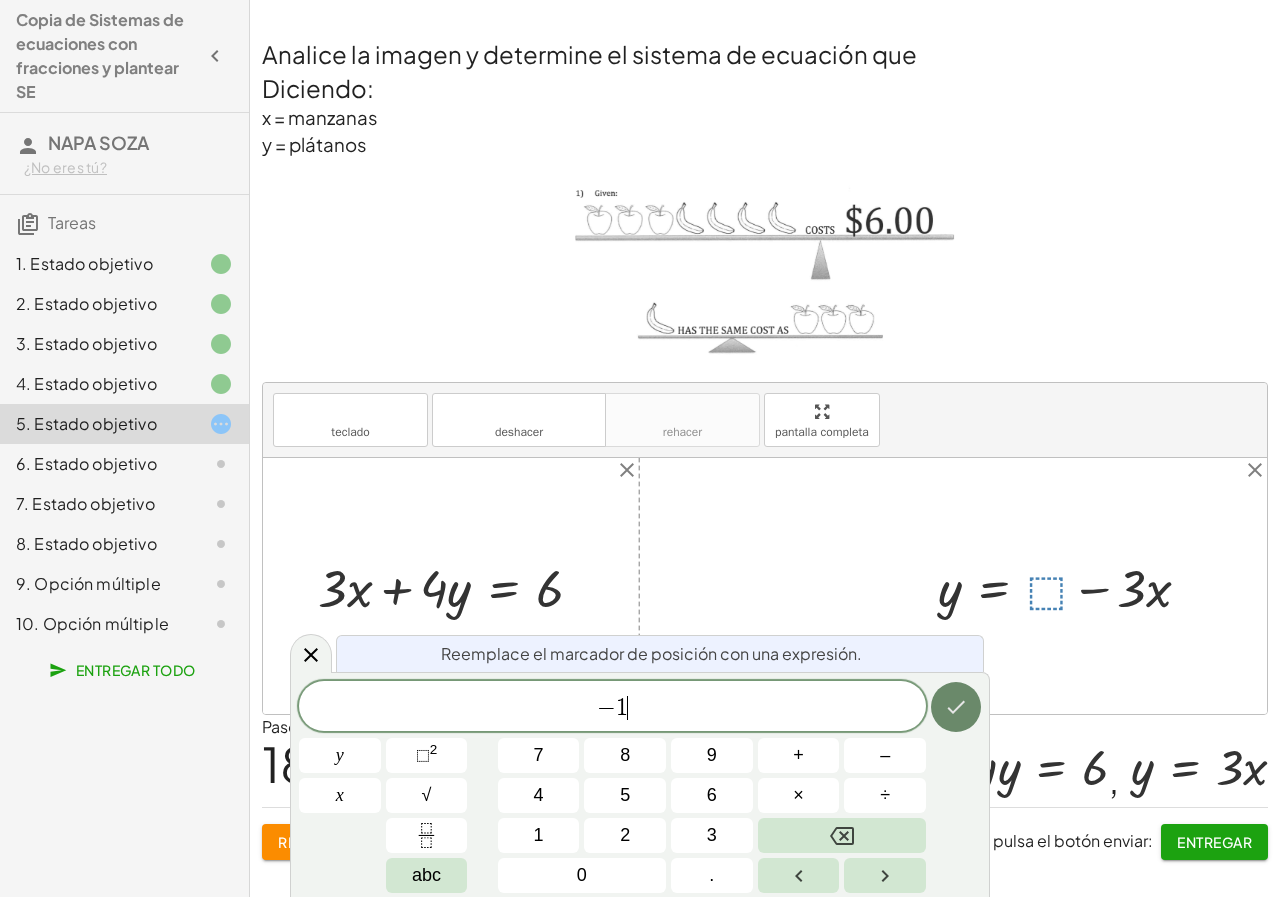 click 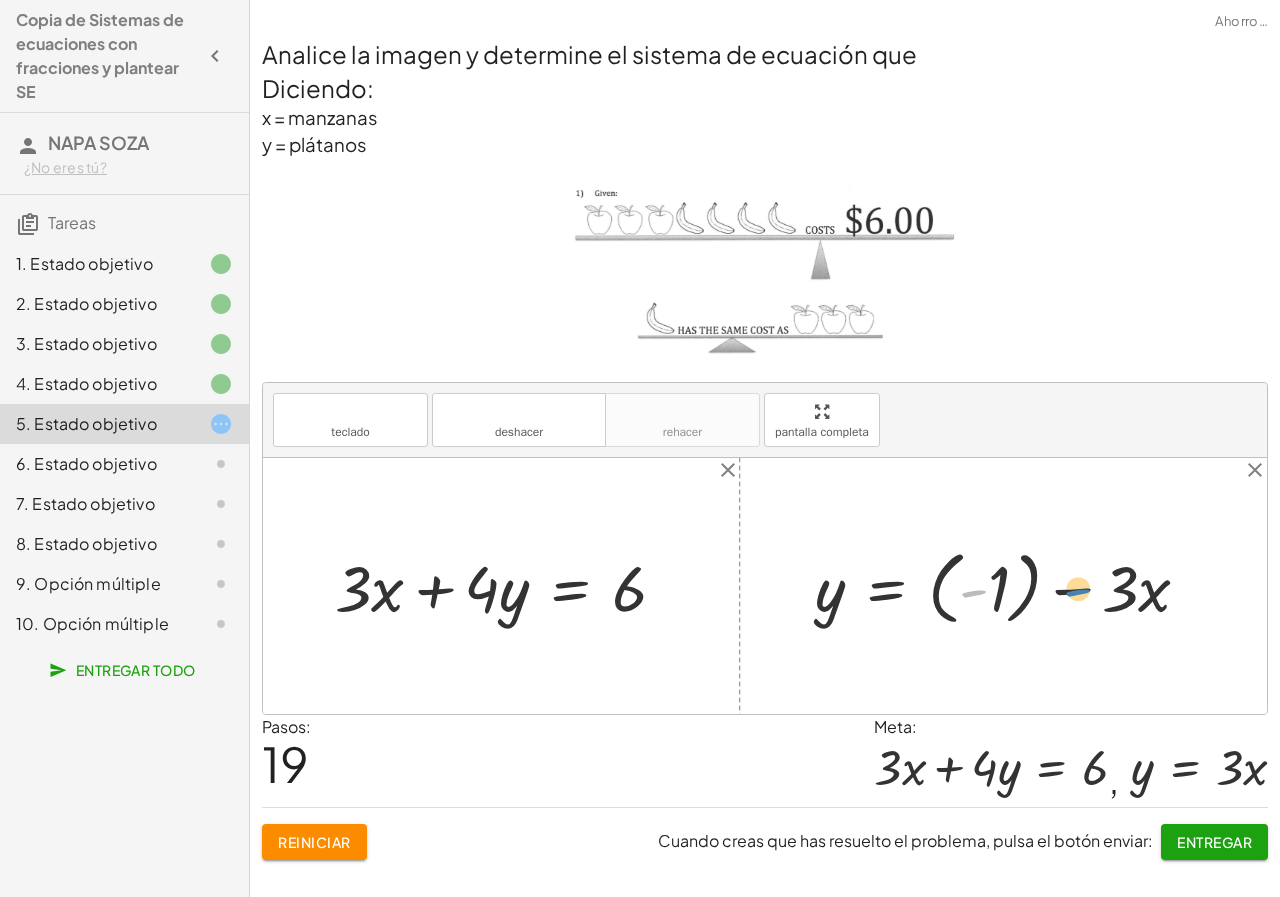drag, startPoint x: 974, startPoint y: 599, endPoint x: 1079, endPoint y: 598, distance: 105.00476 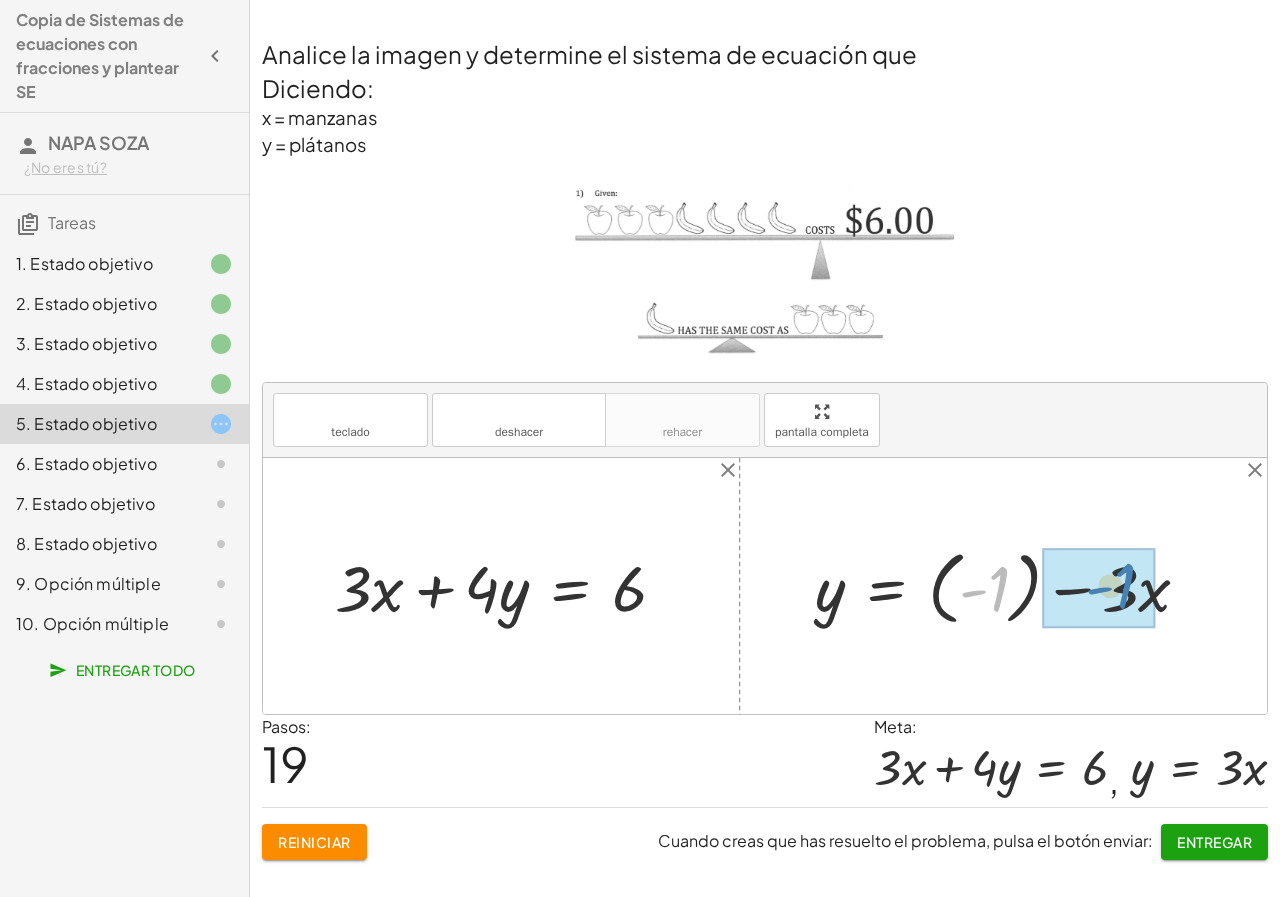drag, startPoint x: 988, startPoint y: 584, endPoint x: 1117, endPoint y: 579, distance: 129.09686 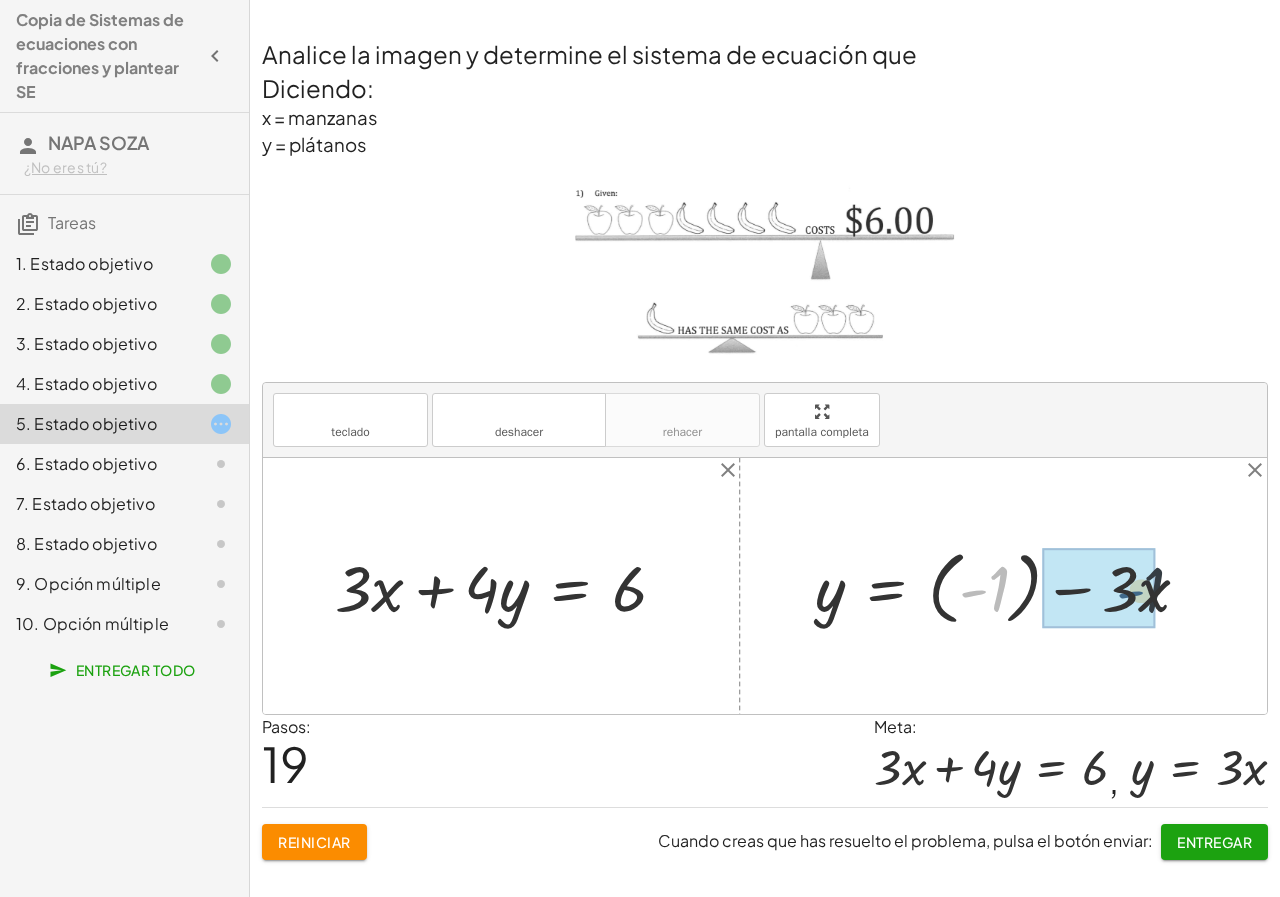 drag, startPoint x: 980, startPoint y: 589, endPoint x: 1146, endPoint y: 590, distance: 166.003 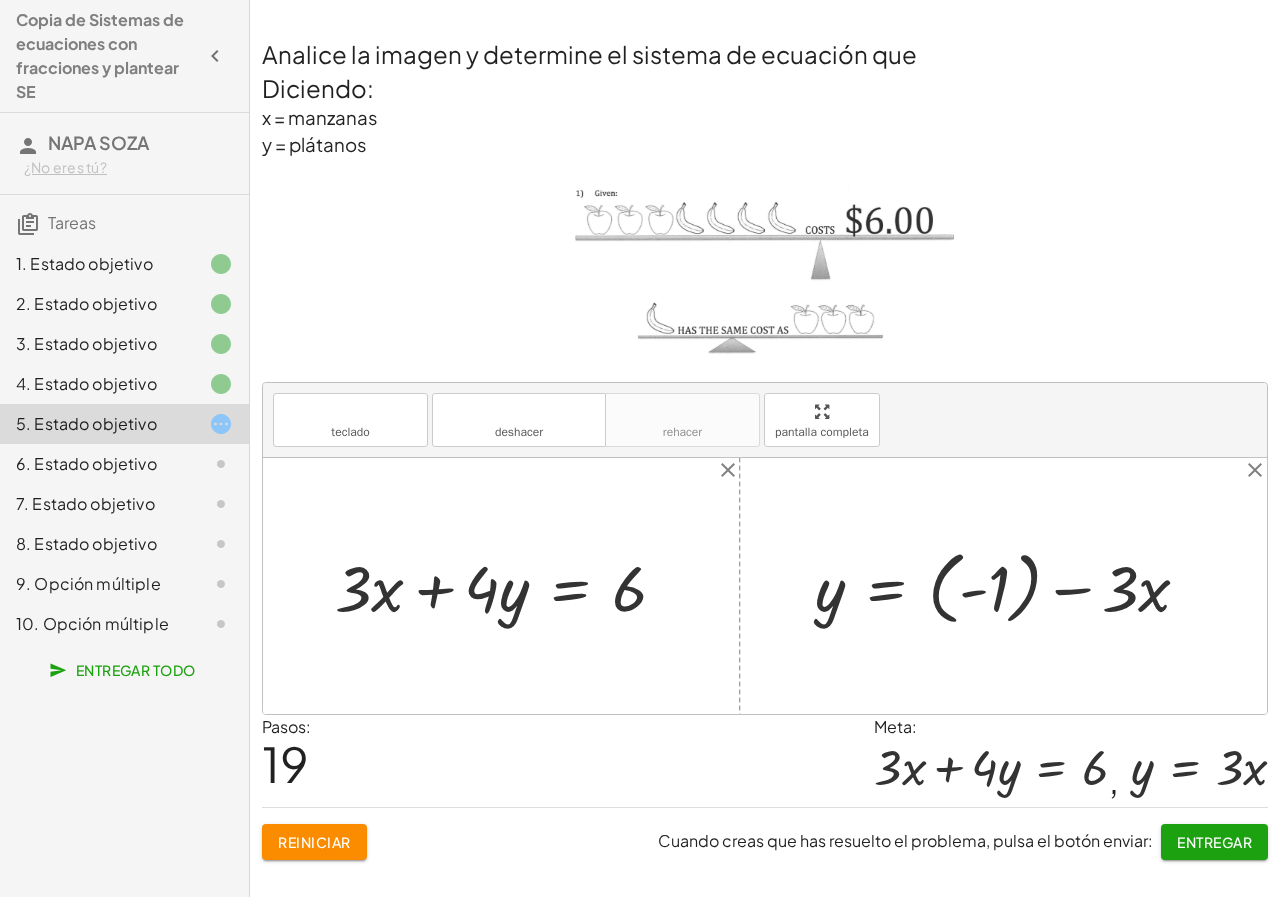click at bounding box center (1010, 586) 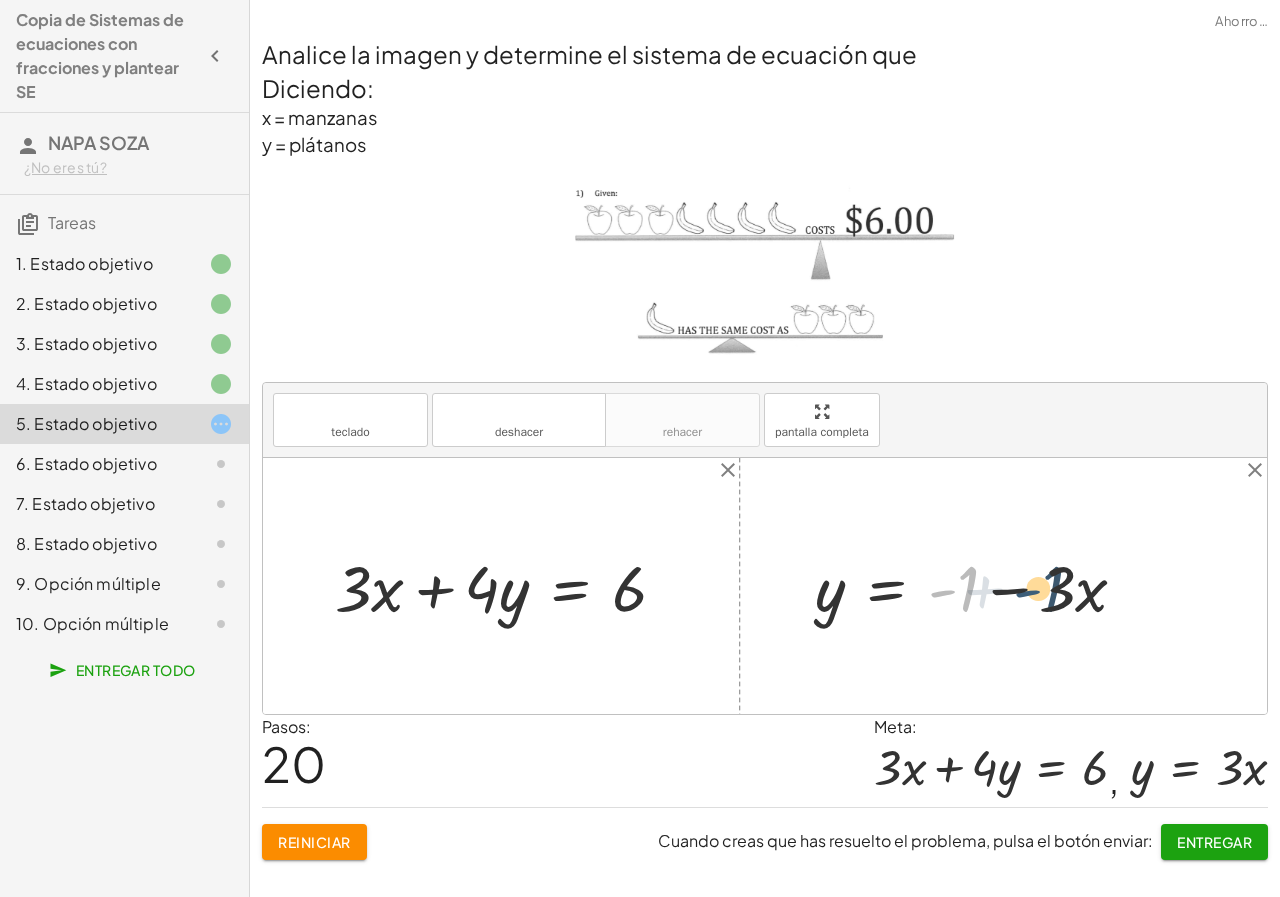 drag, startPoint x: 957, startPoint y: 594, endPoint x: 1061, endPoint y: 594, distance: 104 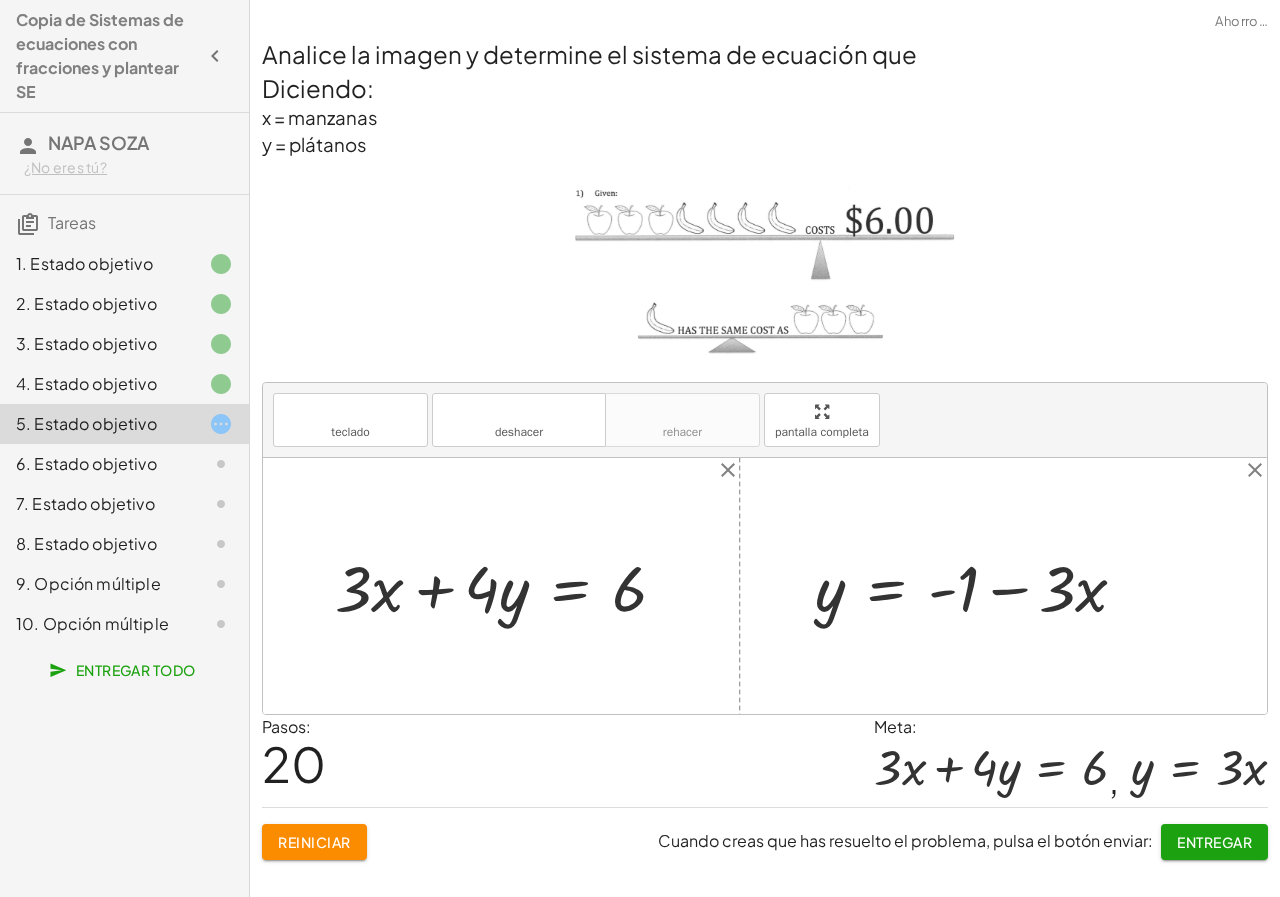 click at bounding box center [979, 586] 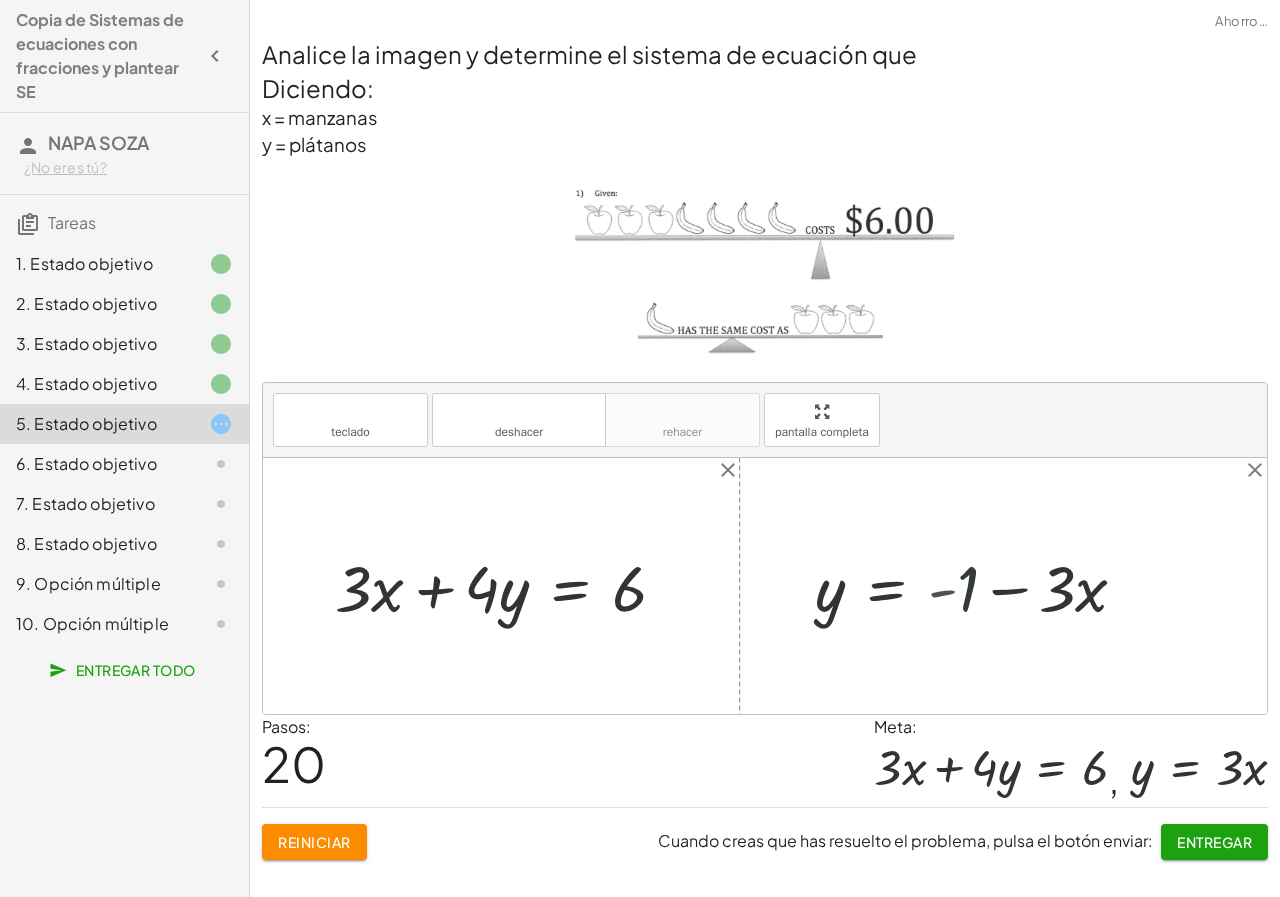 click at bounding box center [989, 586] 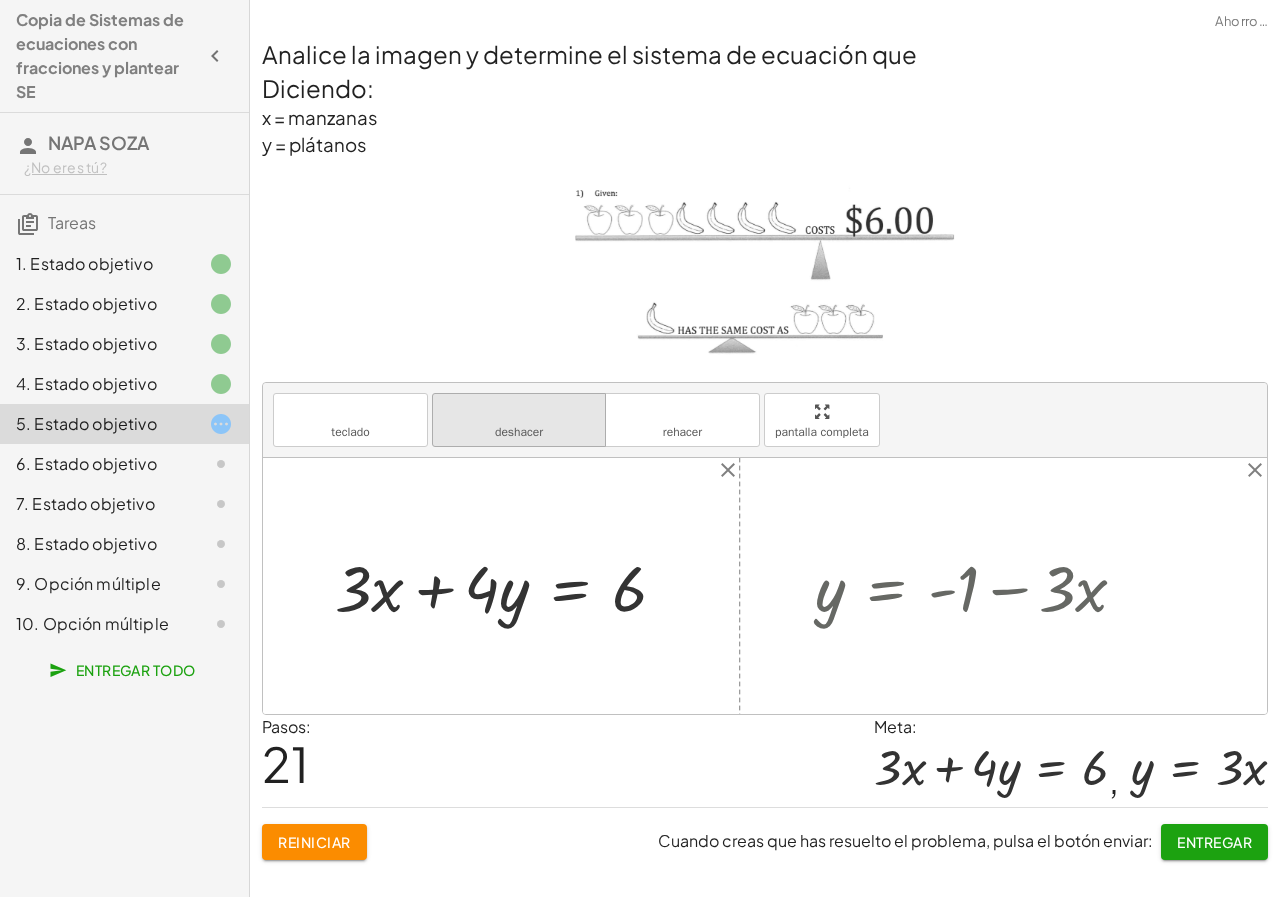 click on "deshacer" at bounding box center [519, 411] 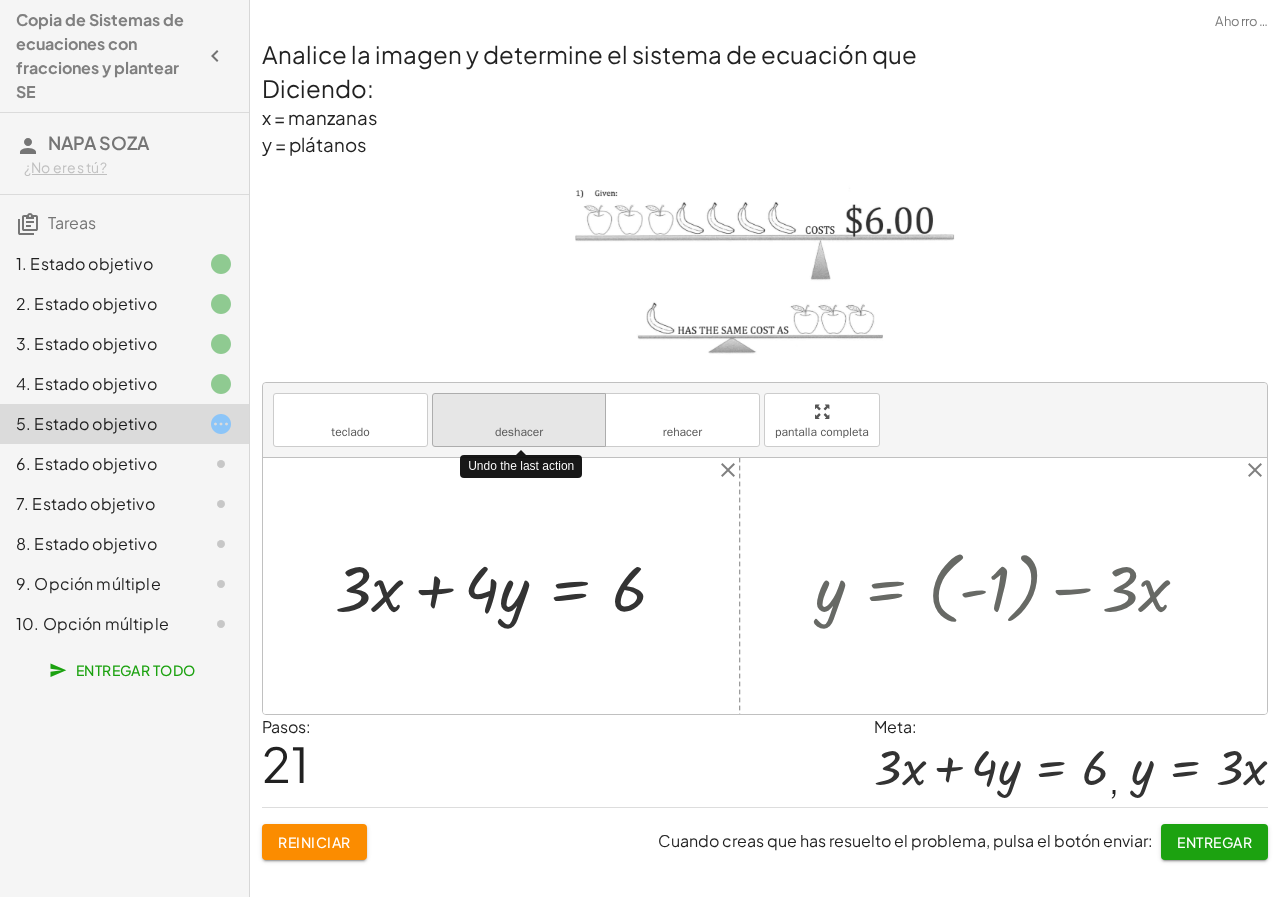 click on "deshacer" at bounding box center [519, 411] 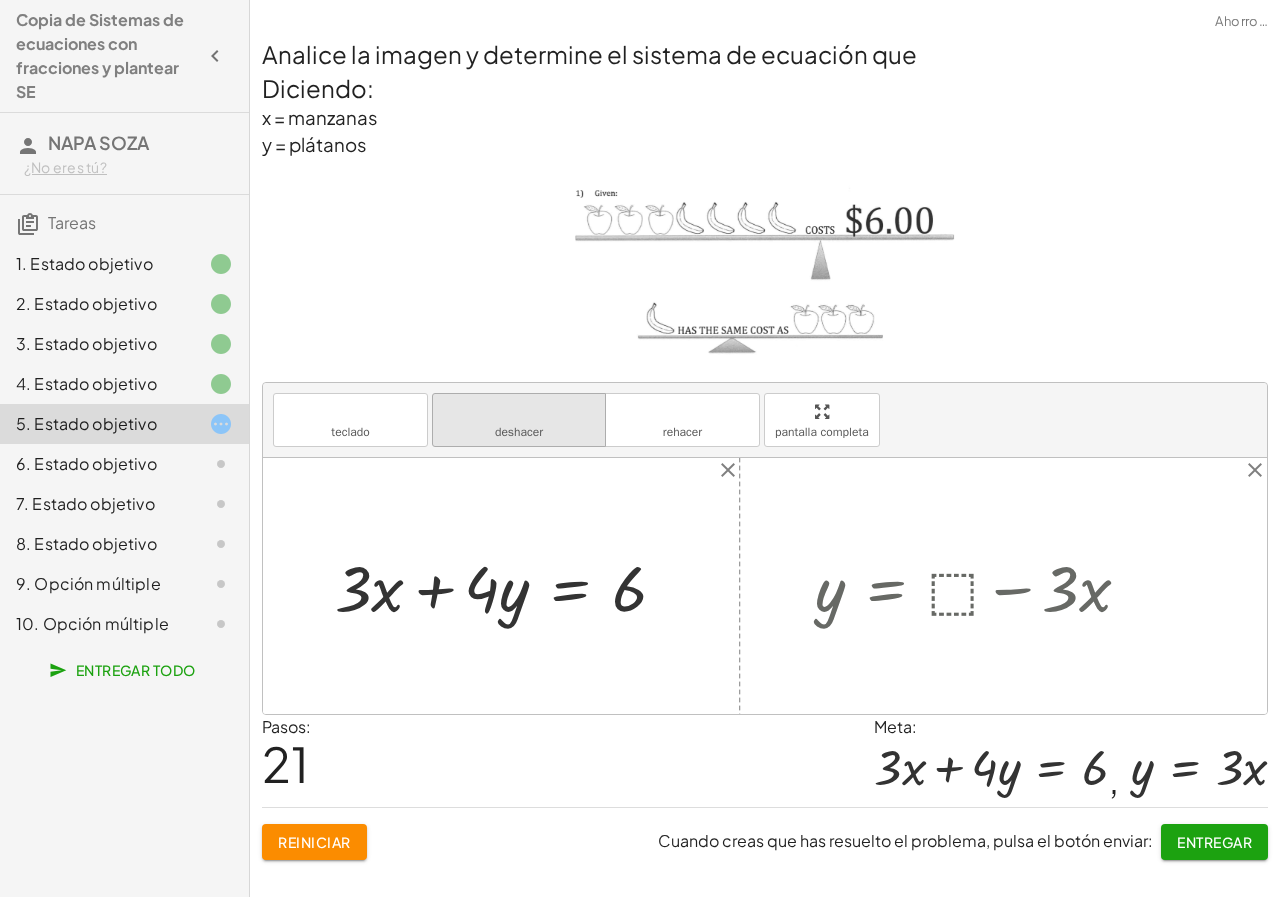 click on "deshacer deshacer" at bounding box center (519, 420) 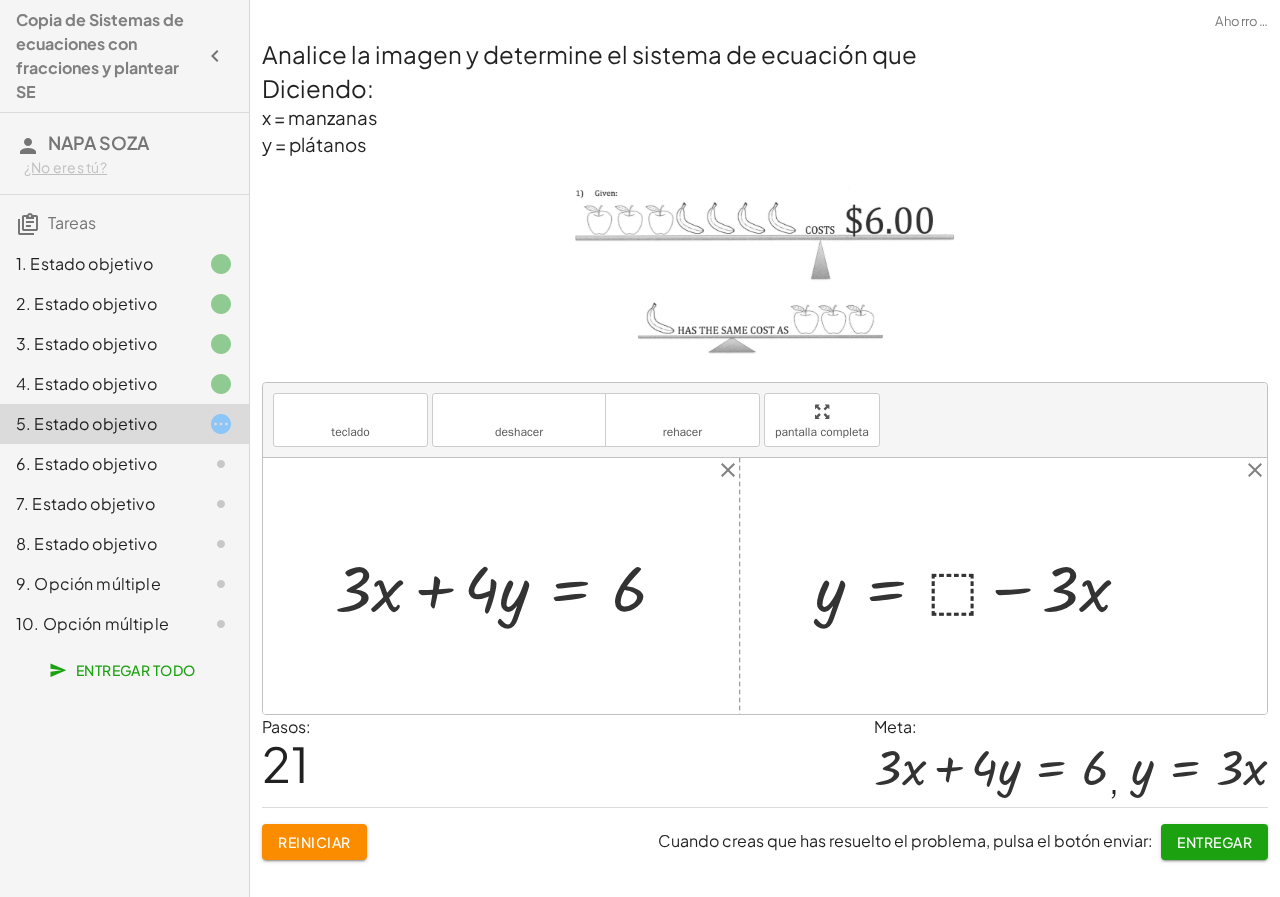 click at bounding box center [981, 586] 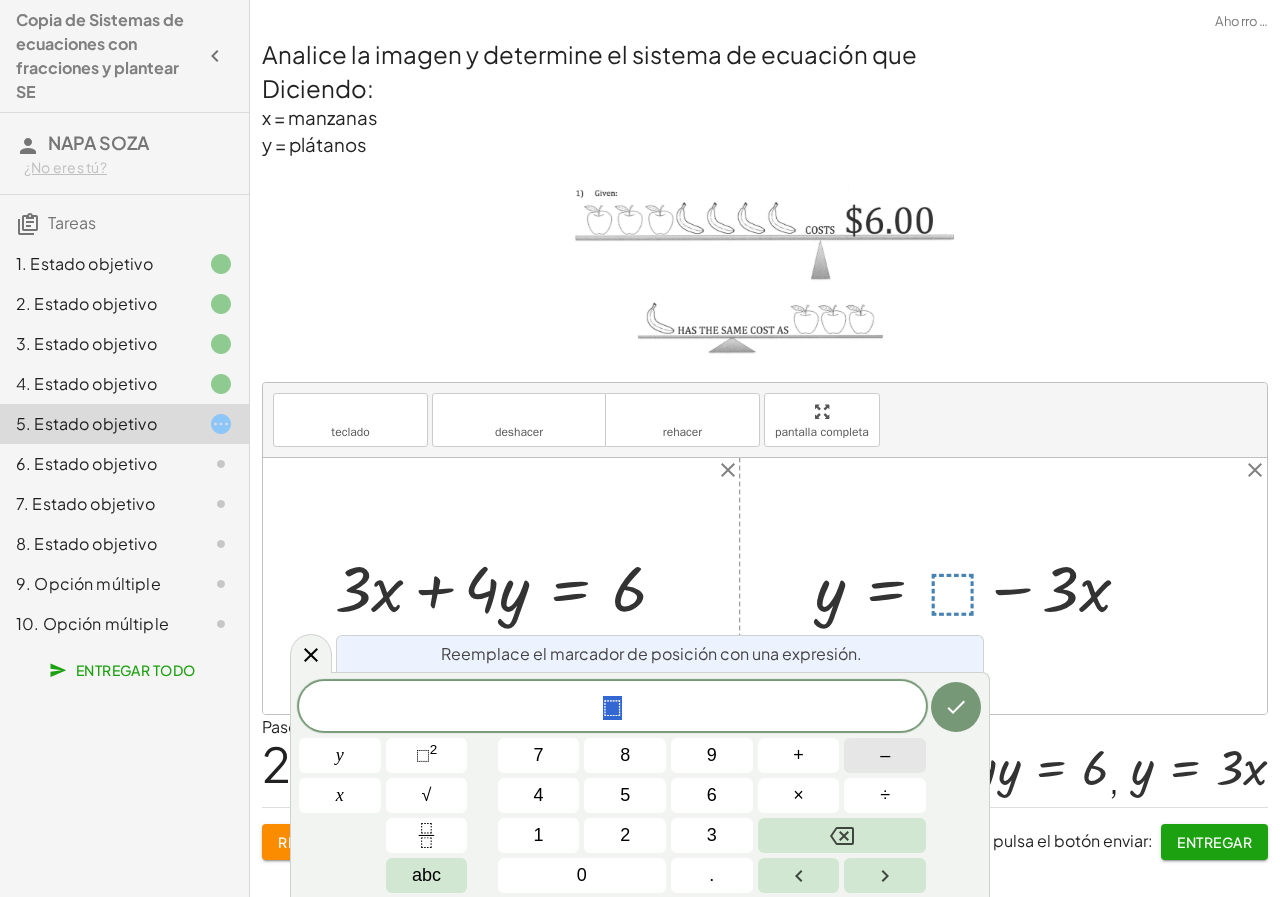 click on "–" at bounding box center (885, 755) 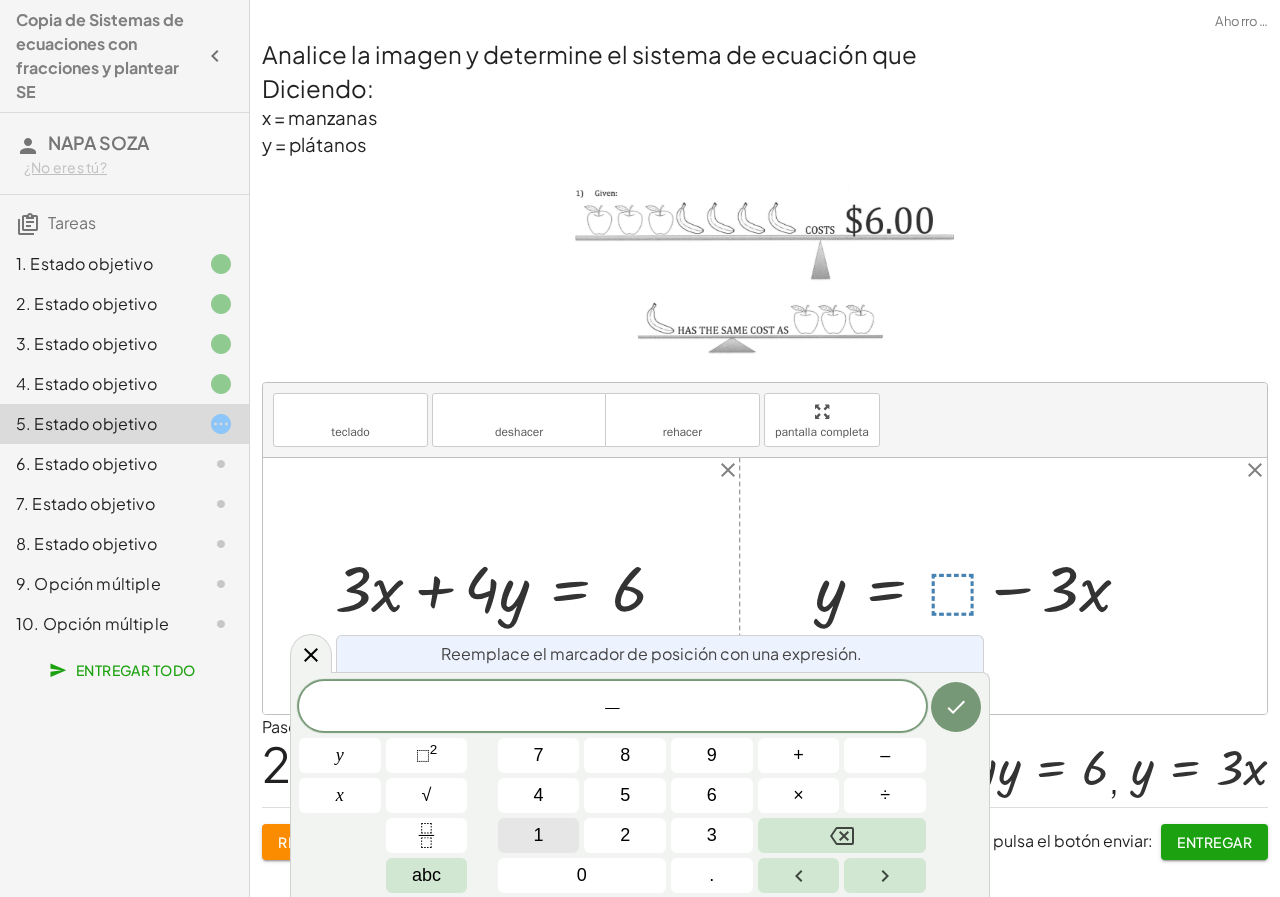 click on "1" at bounding box center [539, 835] 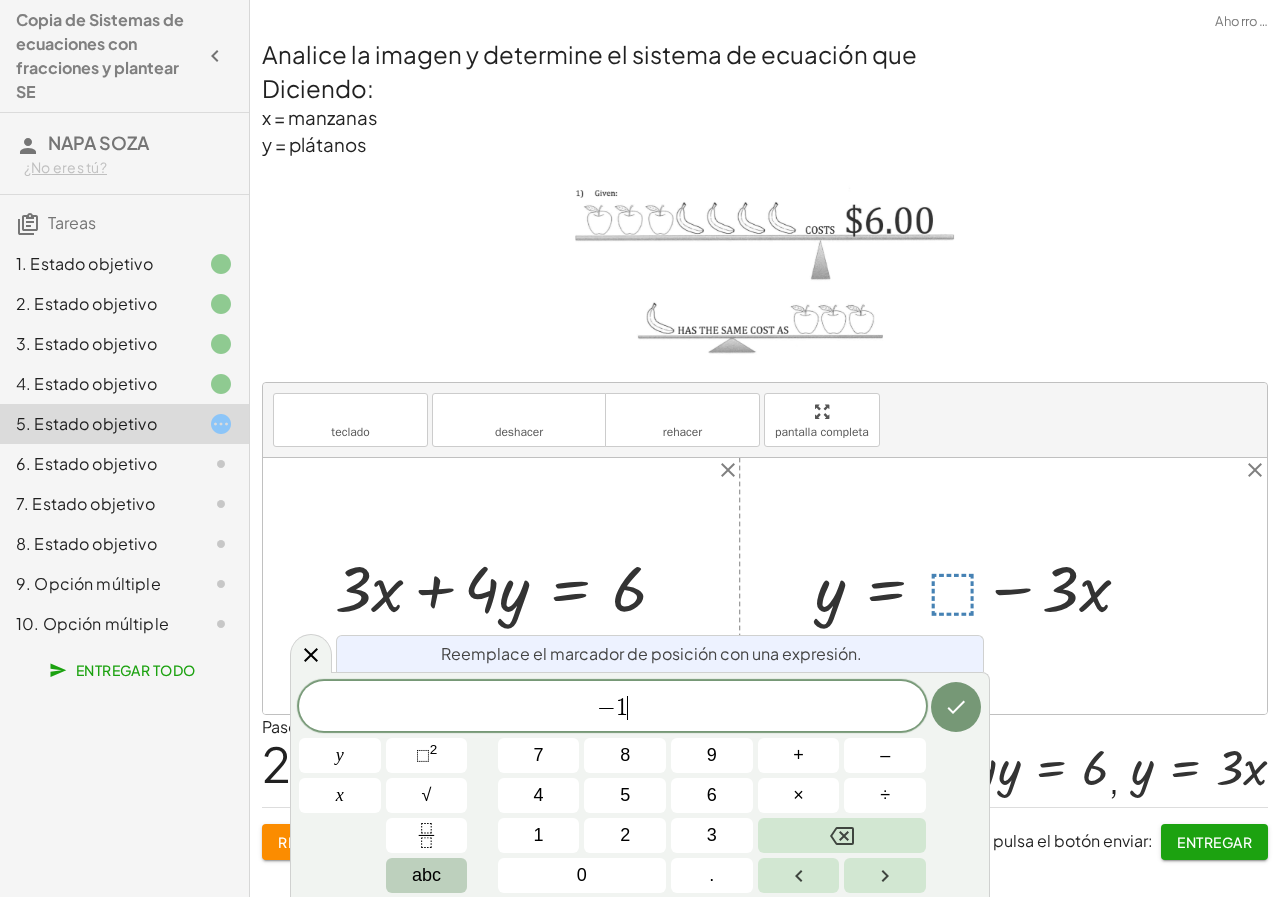 click on "abc" at bounding box center (427, 875) 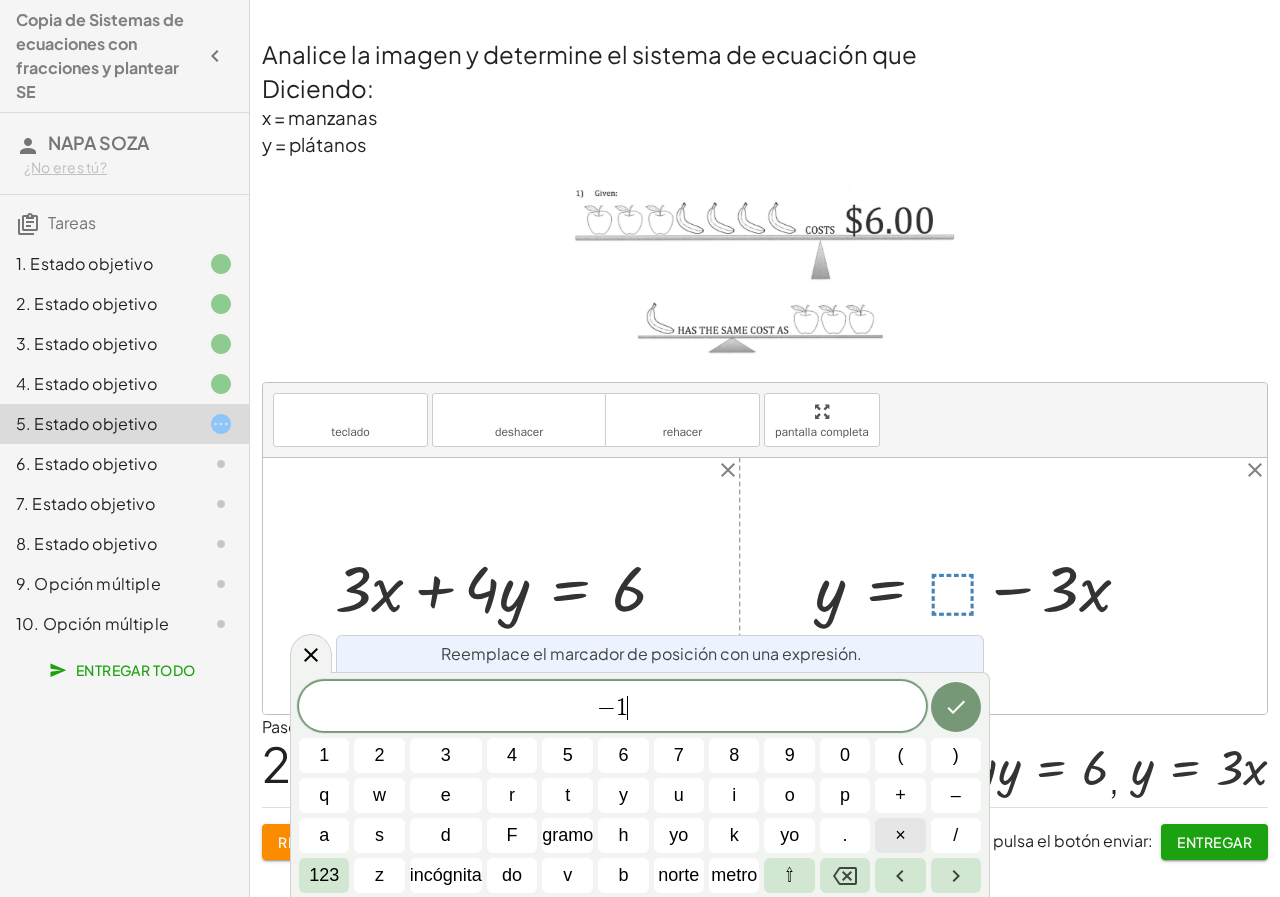 click on "×" at bounding box center [900, 835] 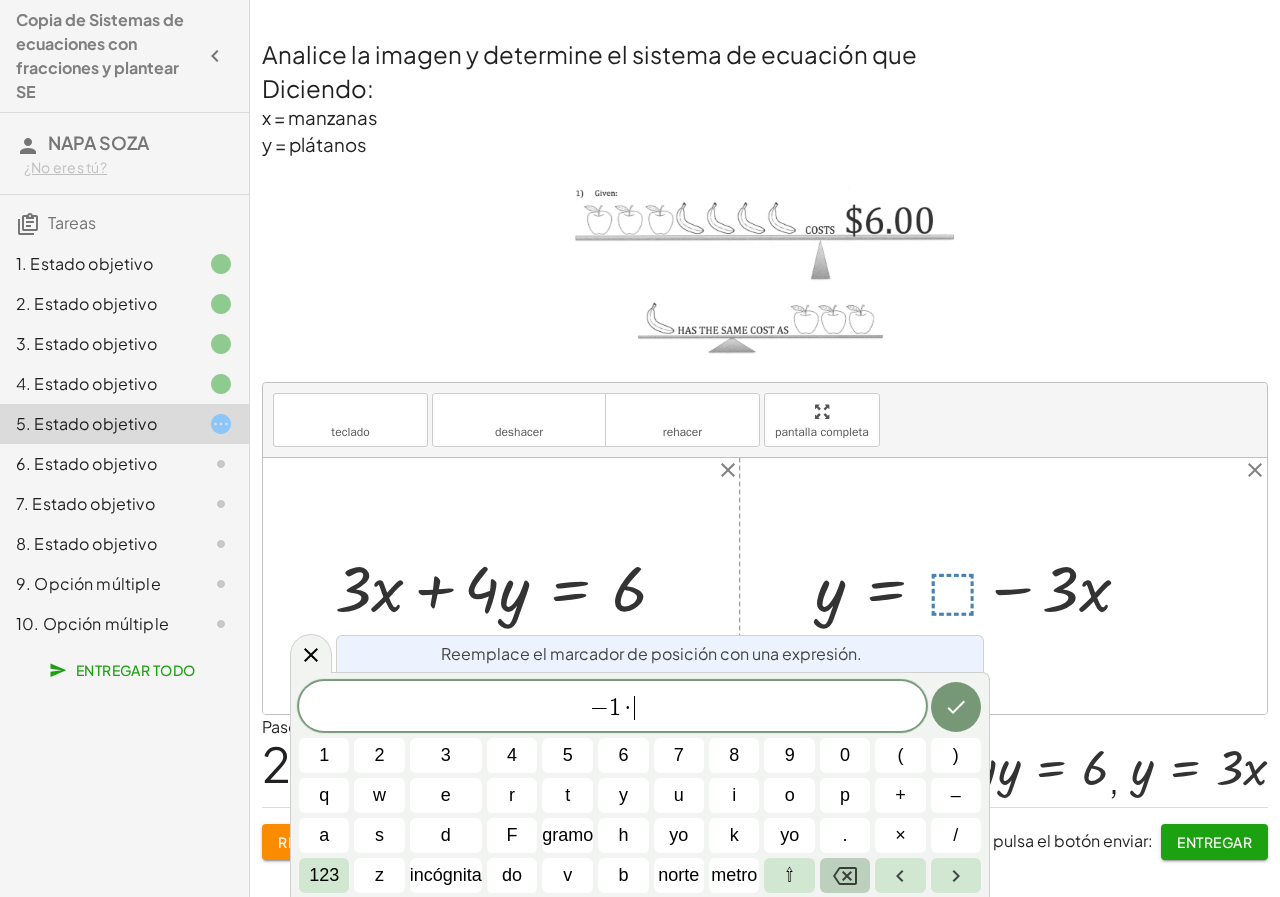 click 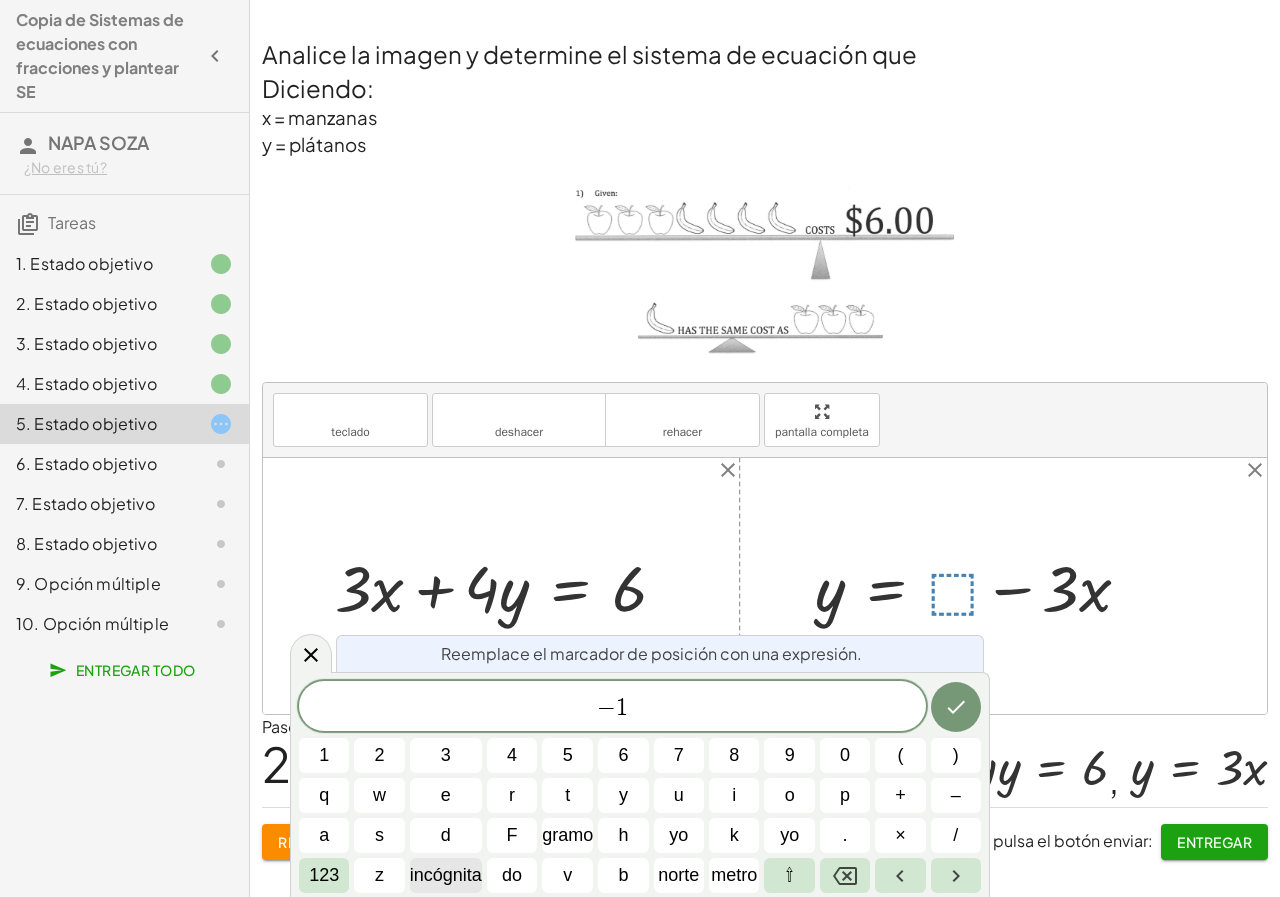 click on "incógnita" at bounding box center (446, 875) 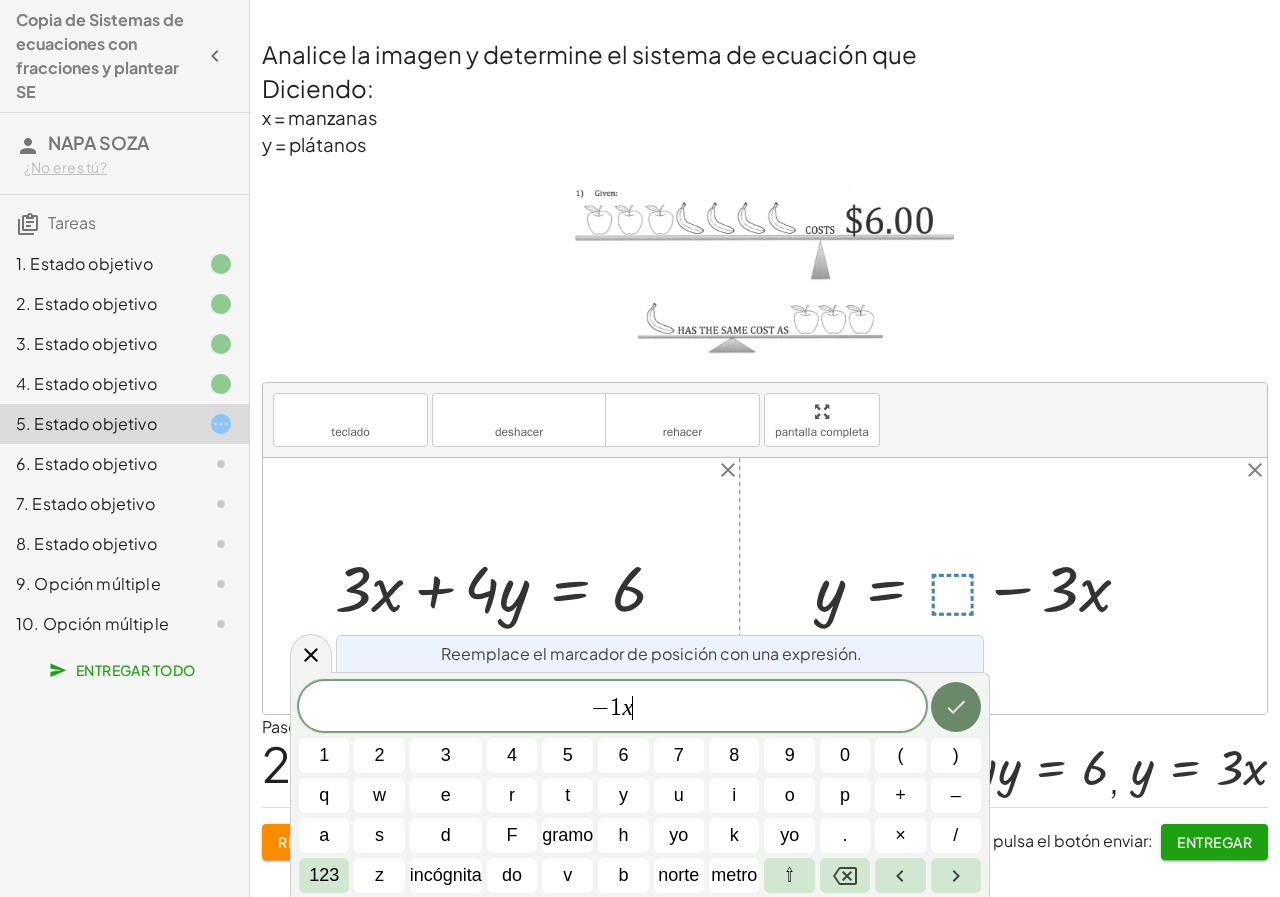 click at bounding box center (956, 707) 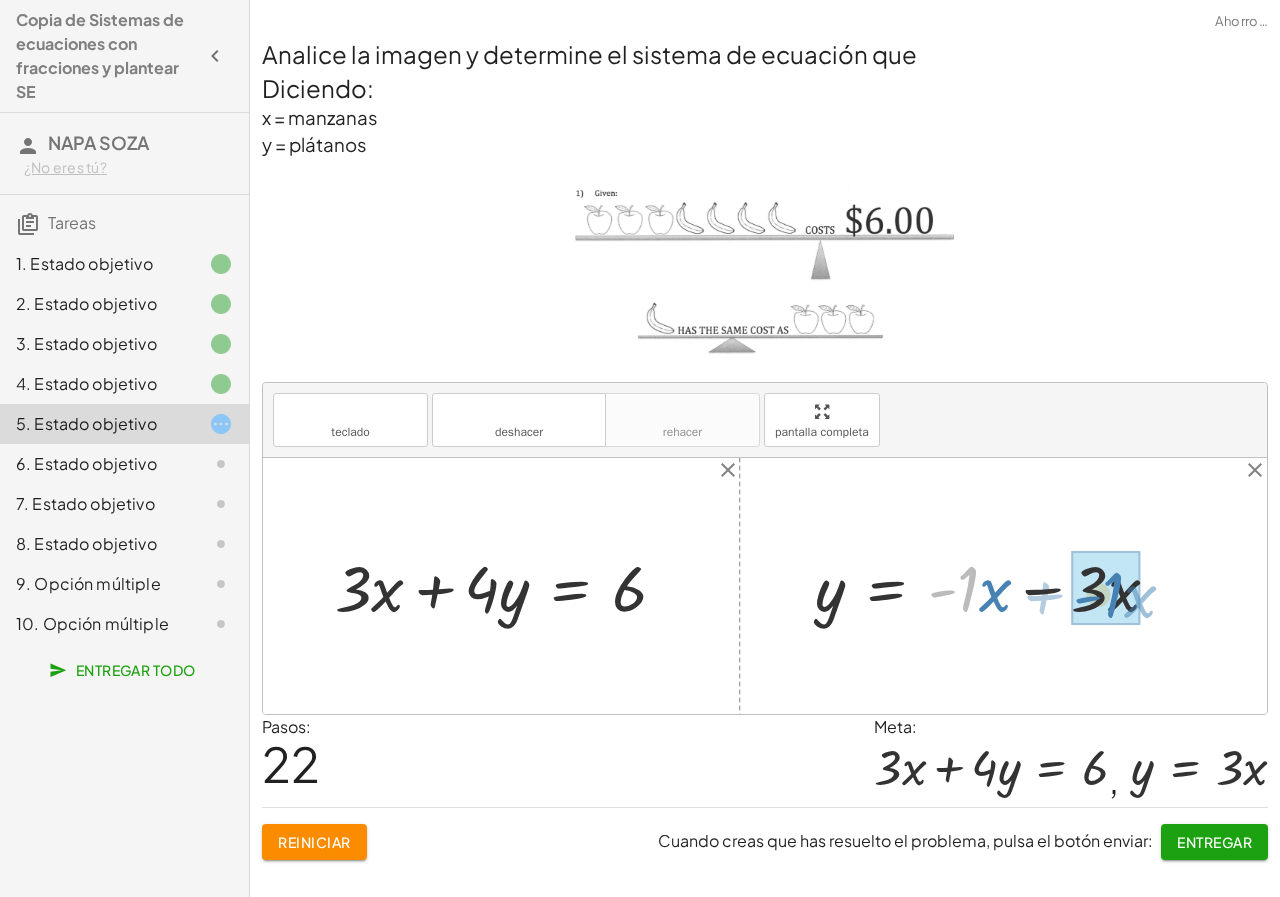 drag, startPoint x: 971, startPoint y: 594, endPoint x: 1116, endPoint y: 600, distance: 145.12408 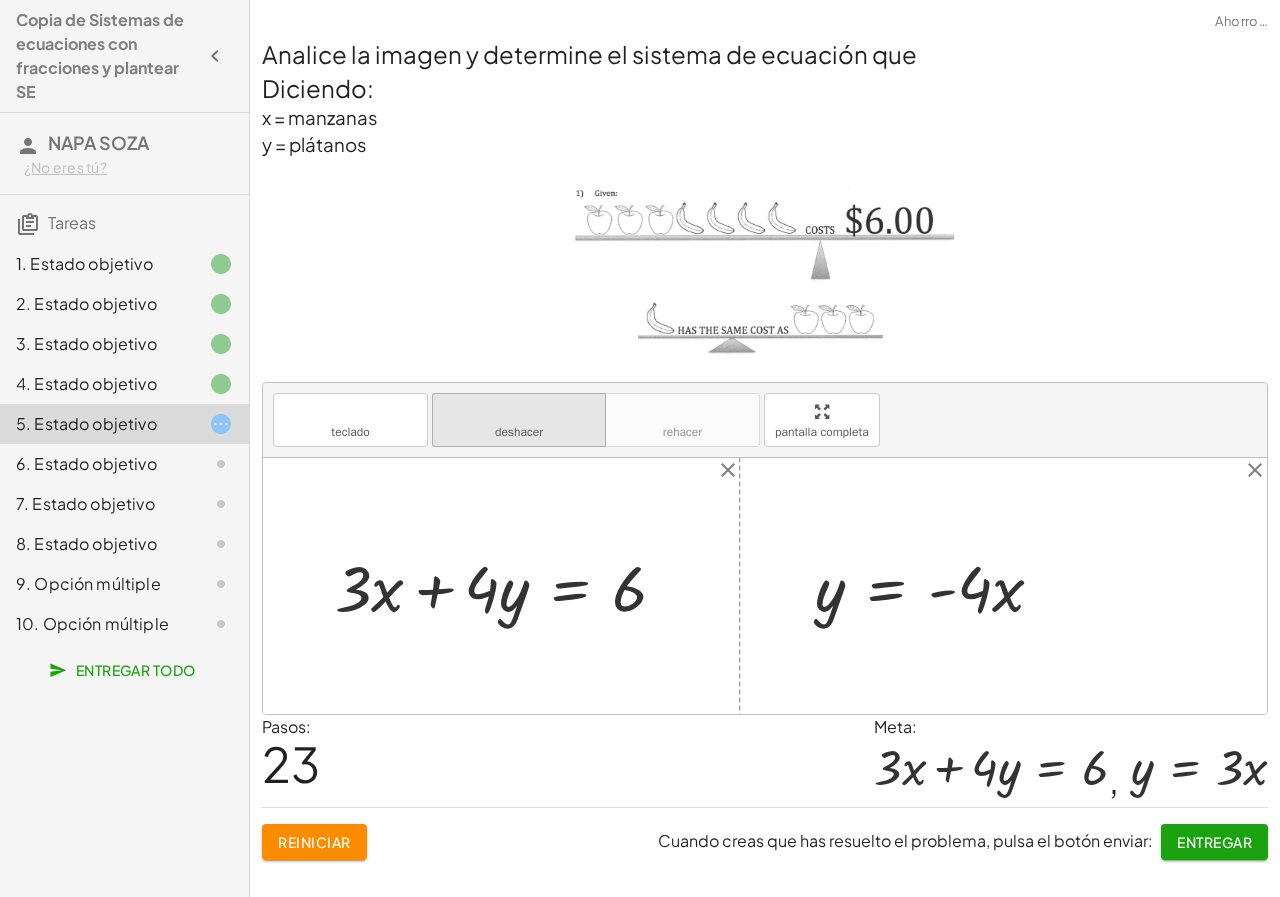 click on "deshacer deshacer" at bounding box center (519, 420) 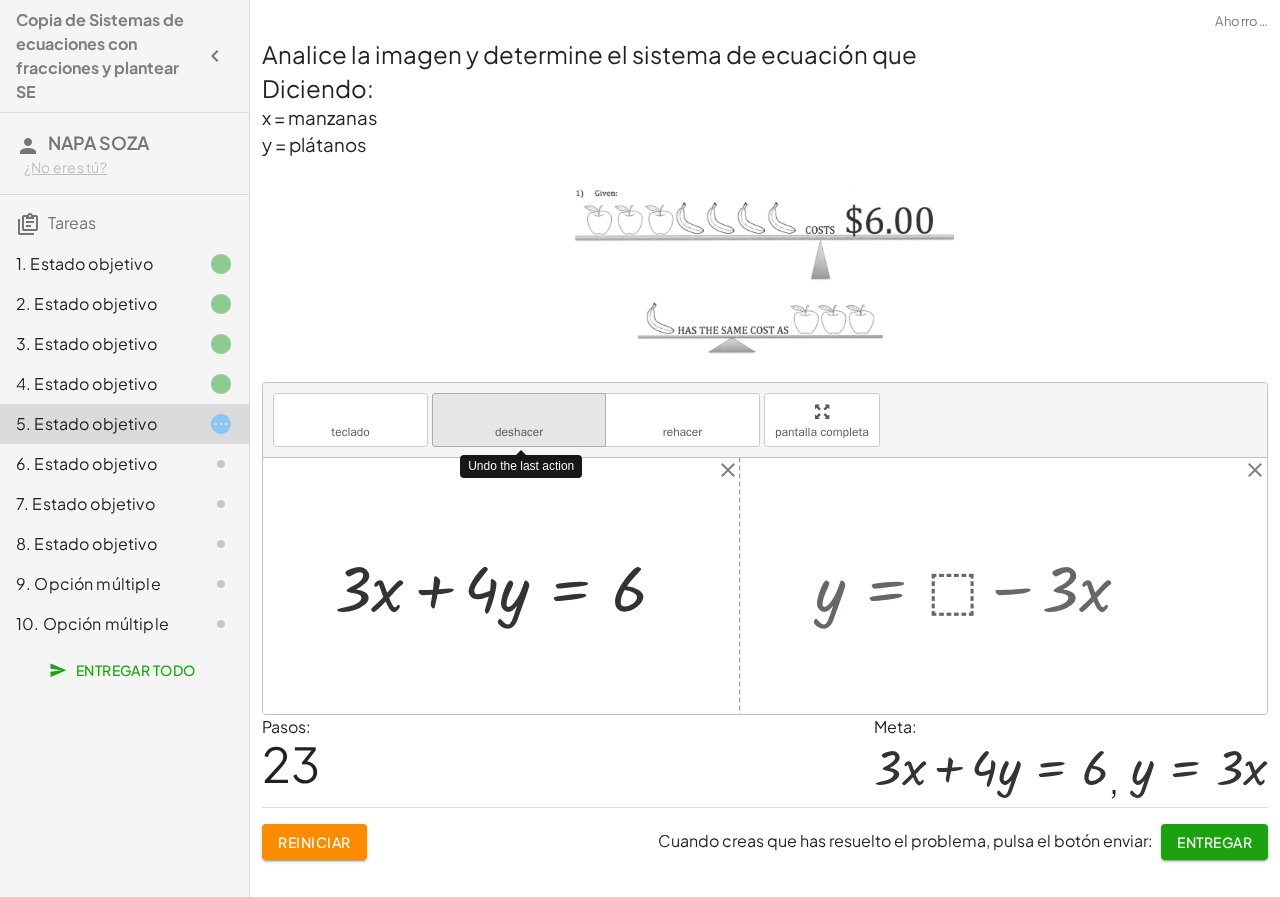 click on "deshacer deshacer" at bounding box center [519, 420] 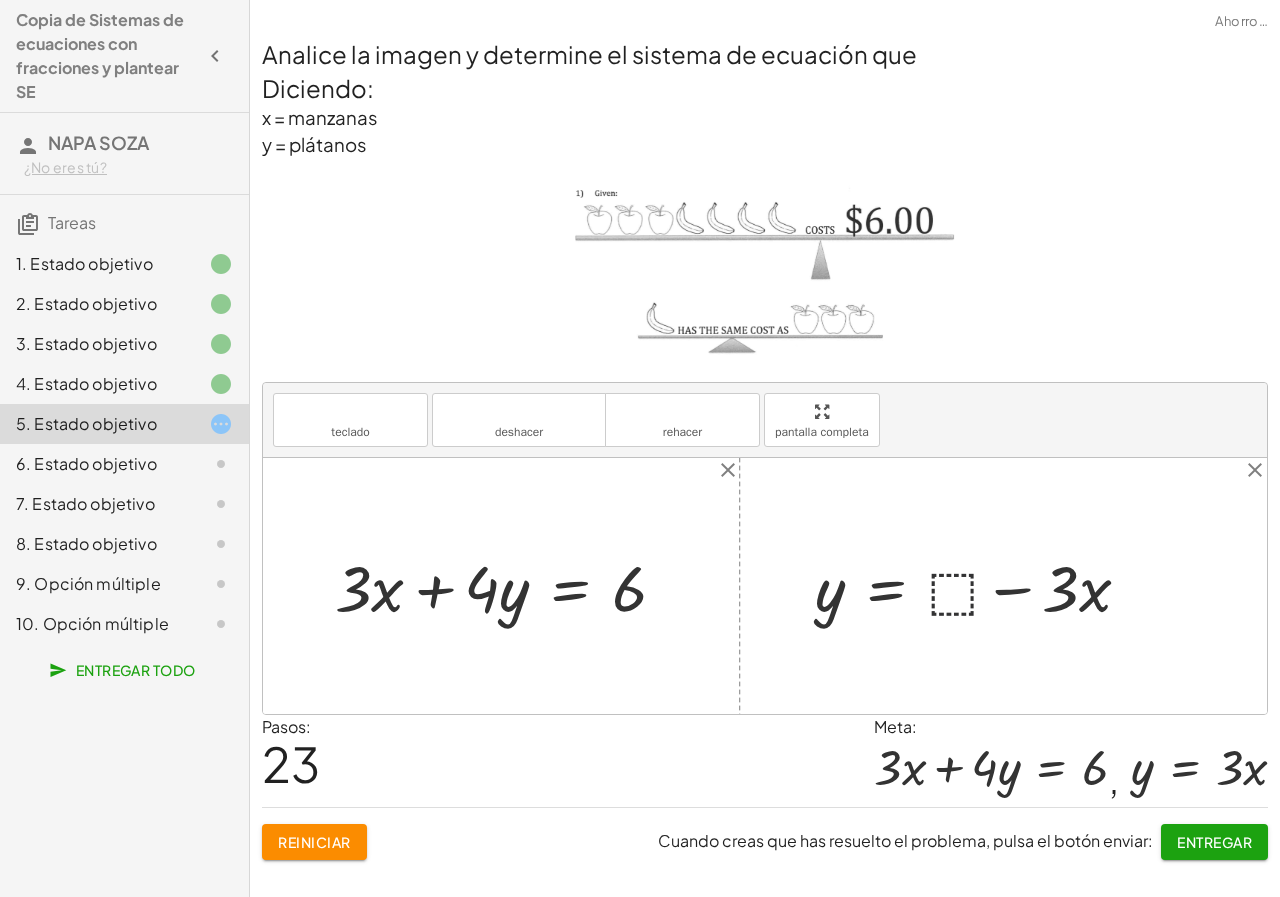 click at bounding box center (981, 586) 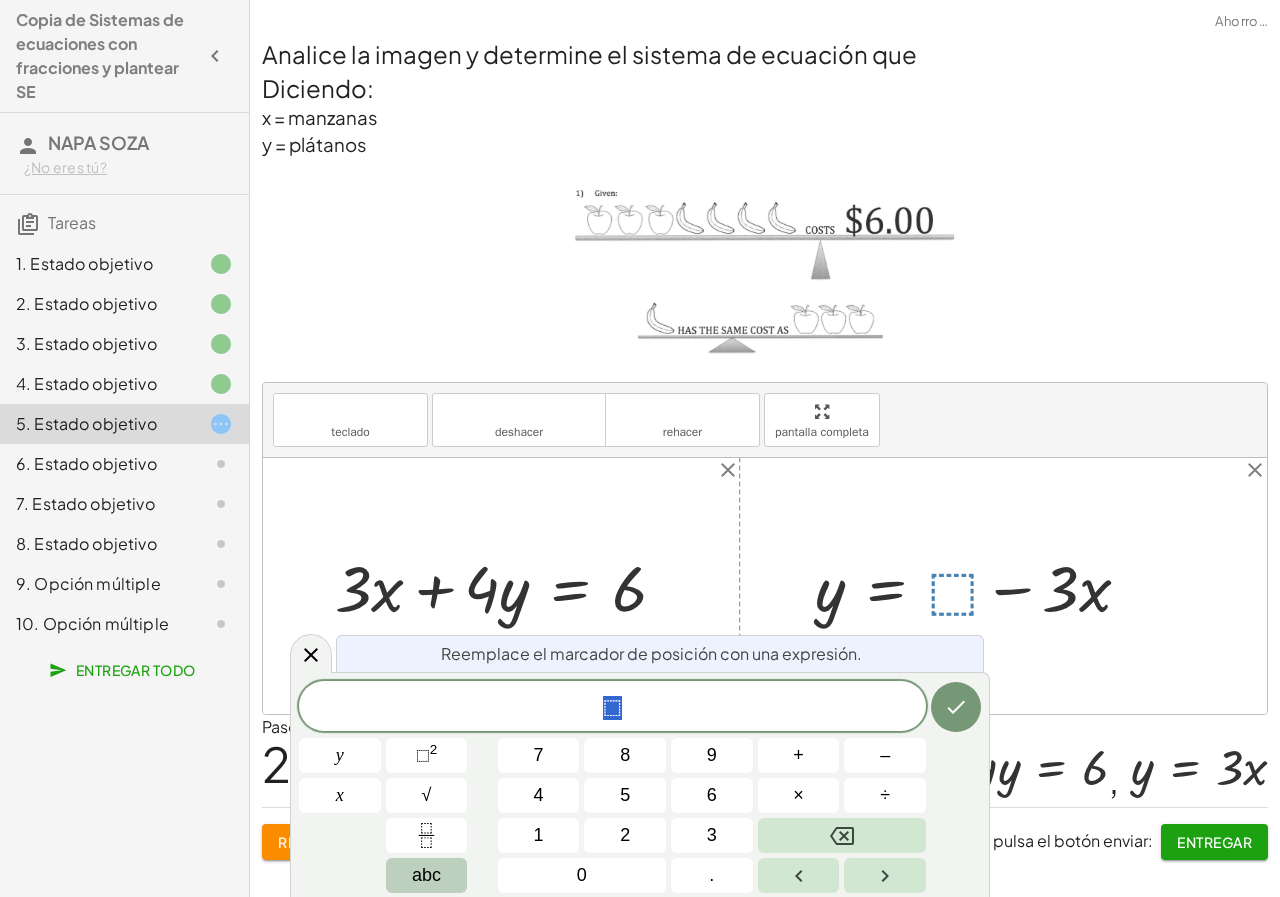 click on "abc" at bounding box center (426, 875) 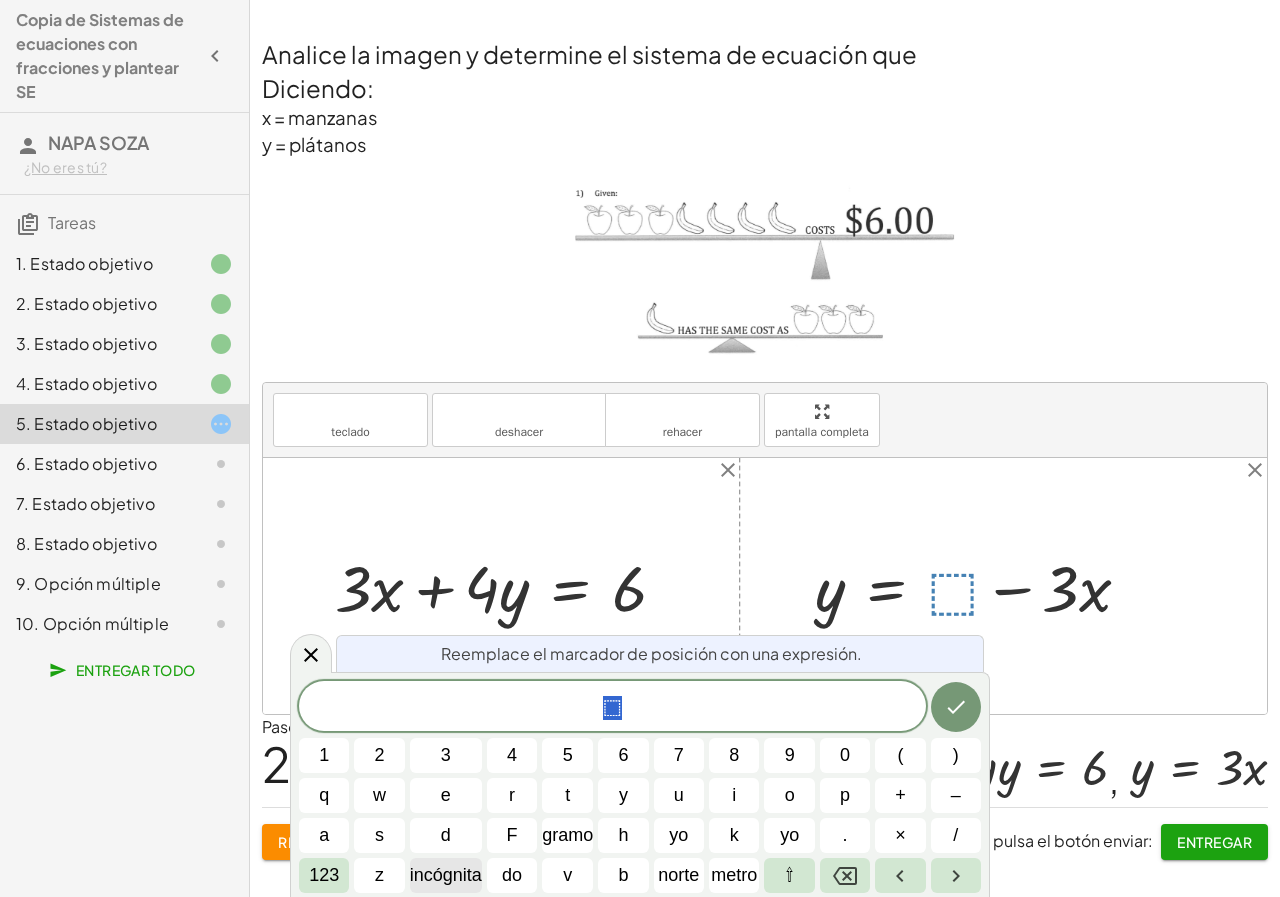 click on "incógnita" at bounding box center [446, 875] 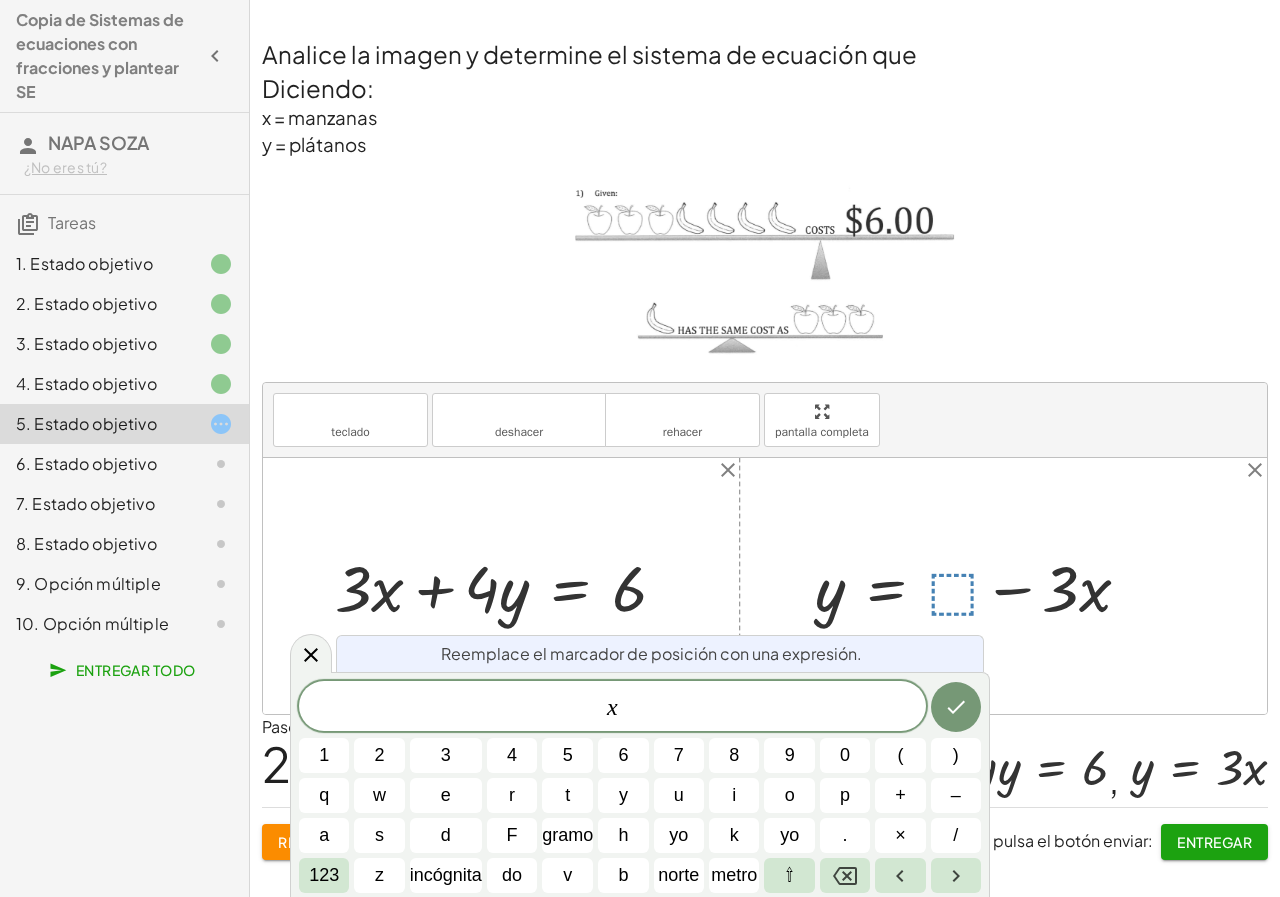 click on "x ​" at bounding box center [612, 708] 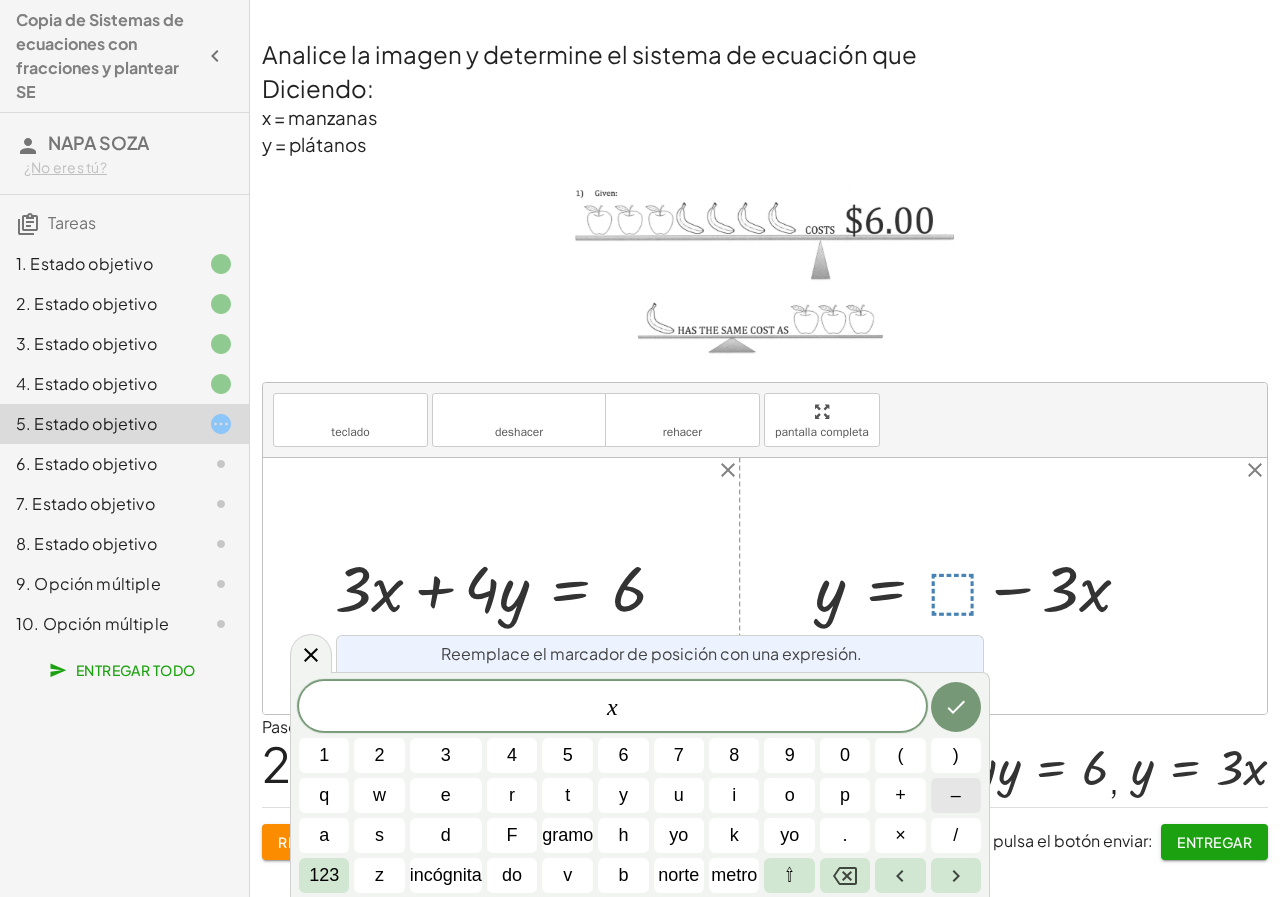 click on "–" at bounding box center (956, 795) 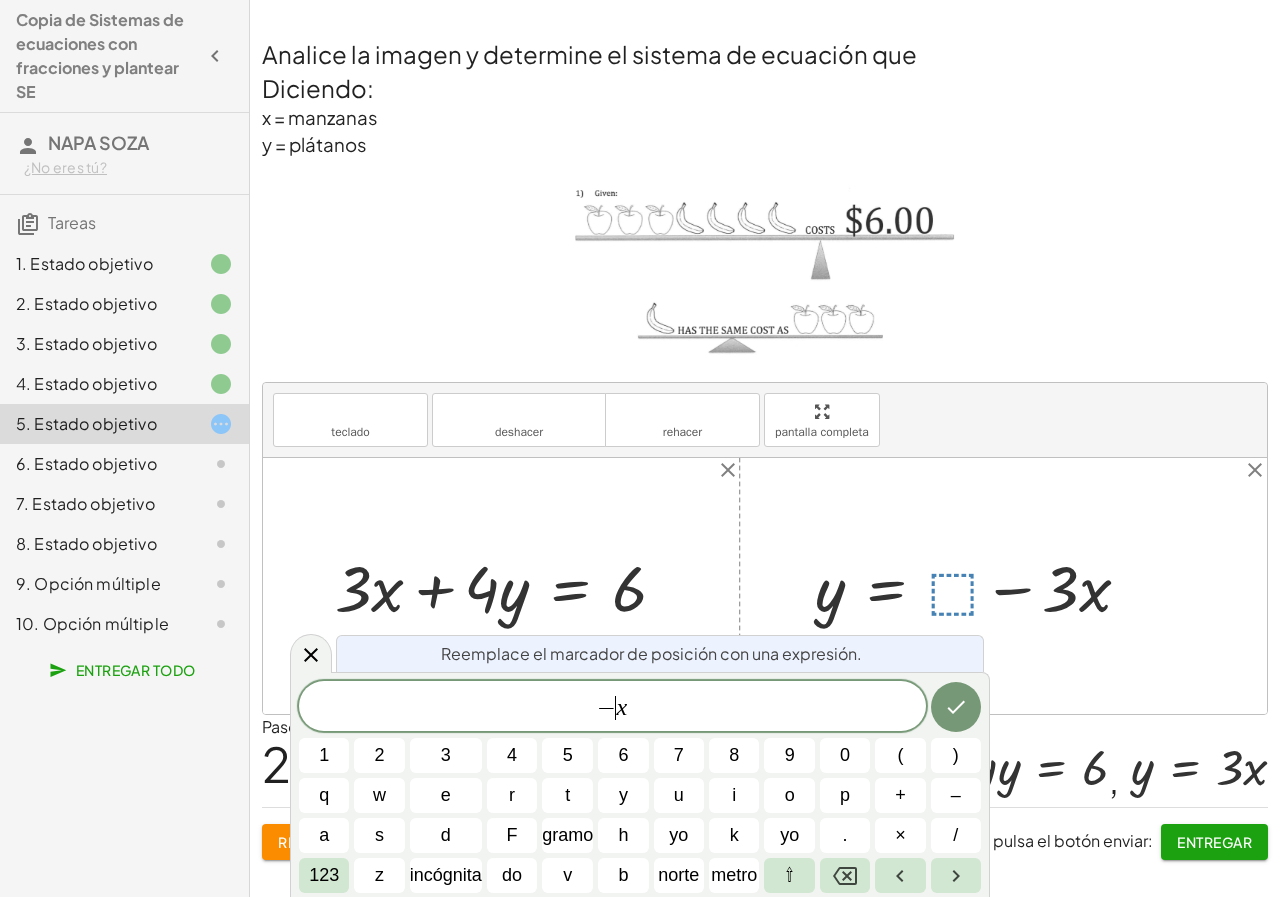 click on "x" at bounding box center (621, 707) 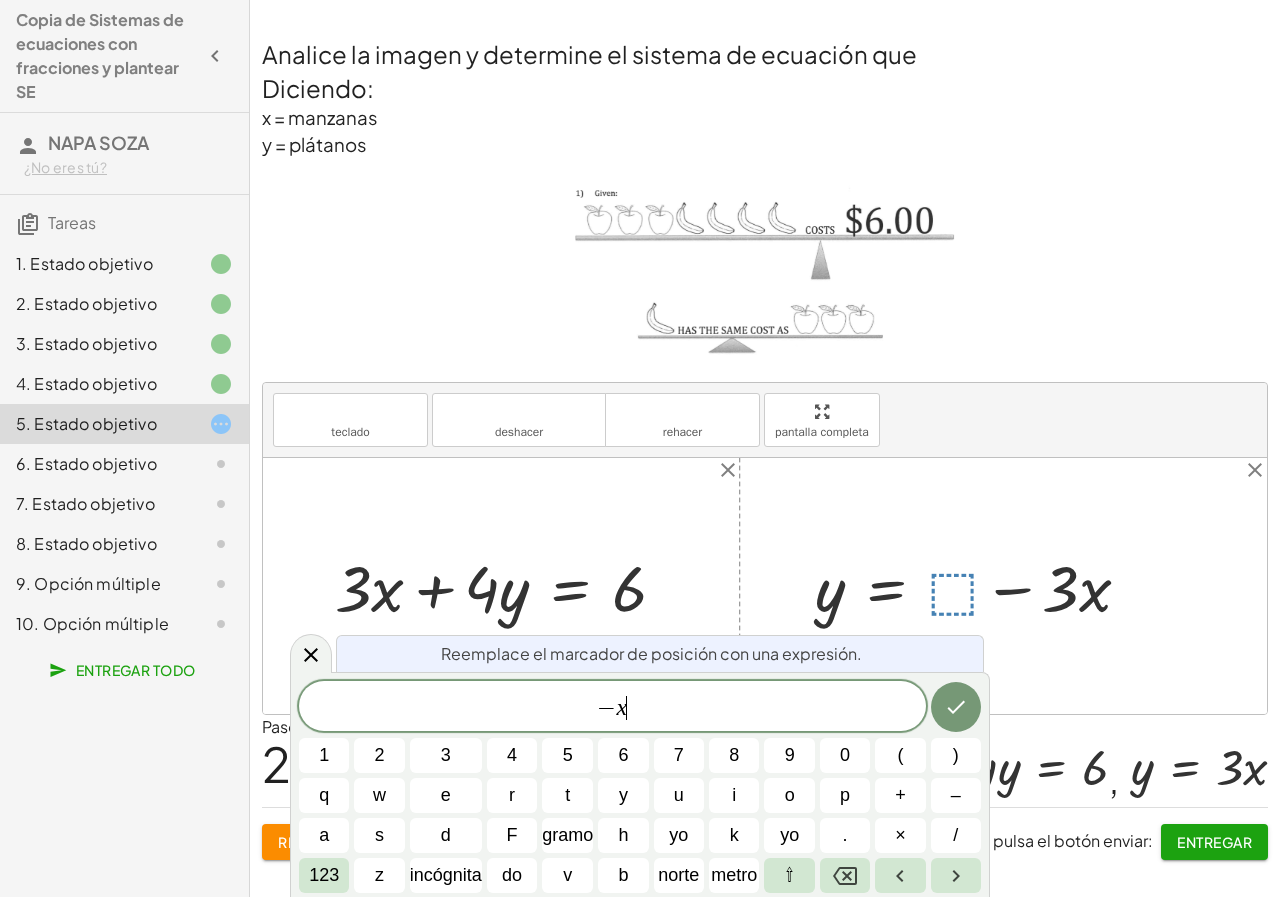 click on "− x ​" at bounding box center (612, 708) 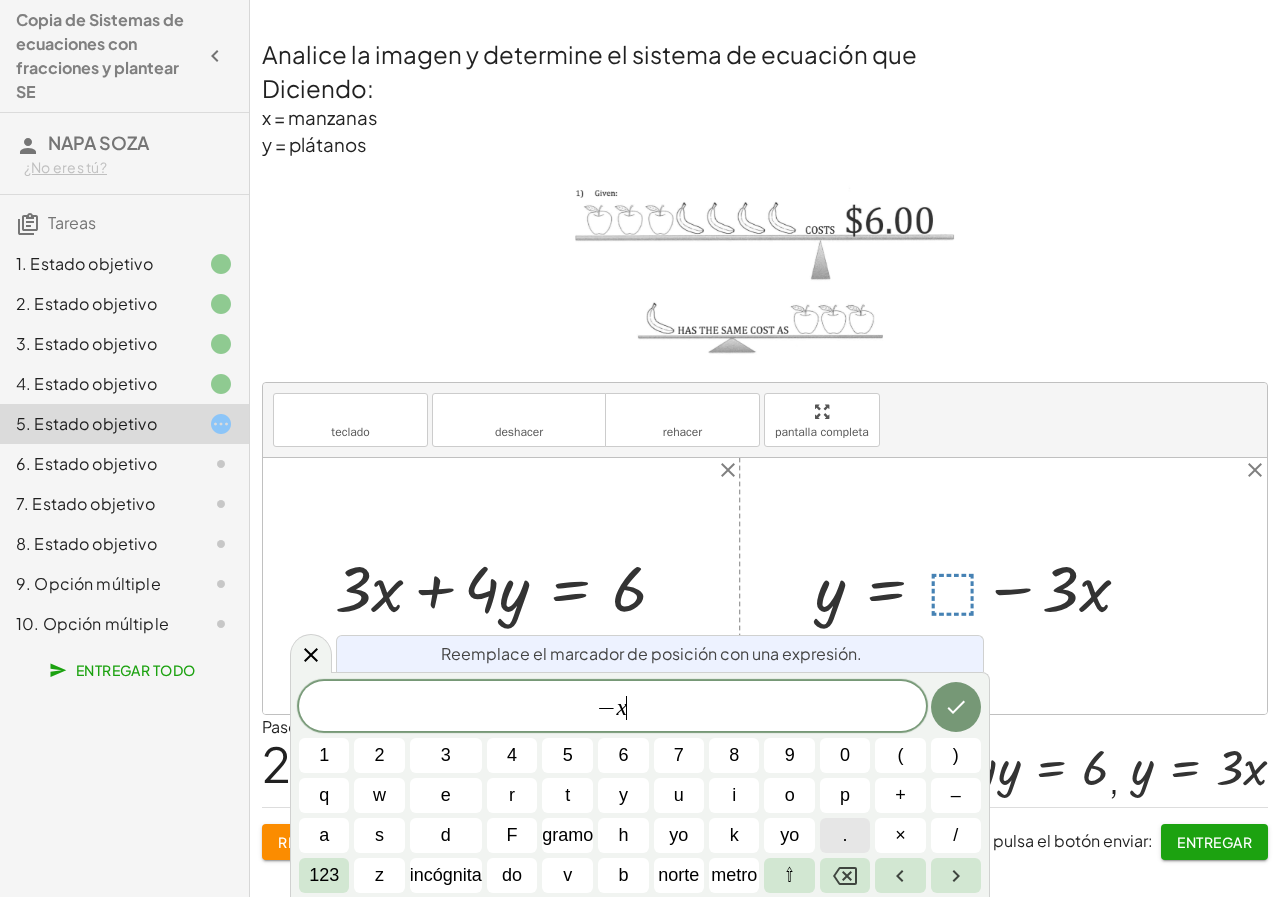 click on "." at bounding box center [845, 835] 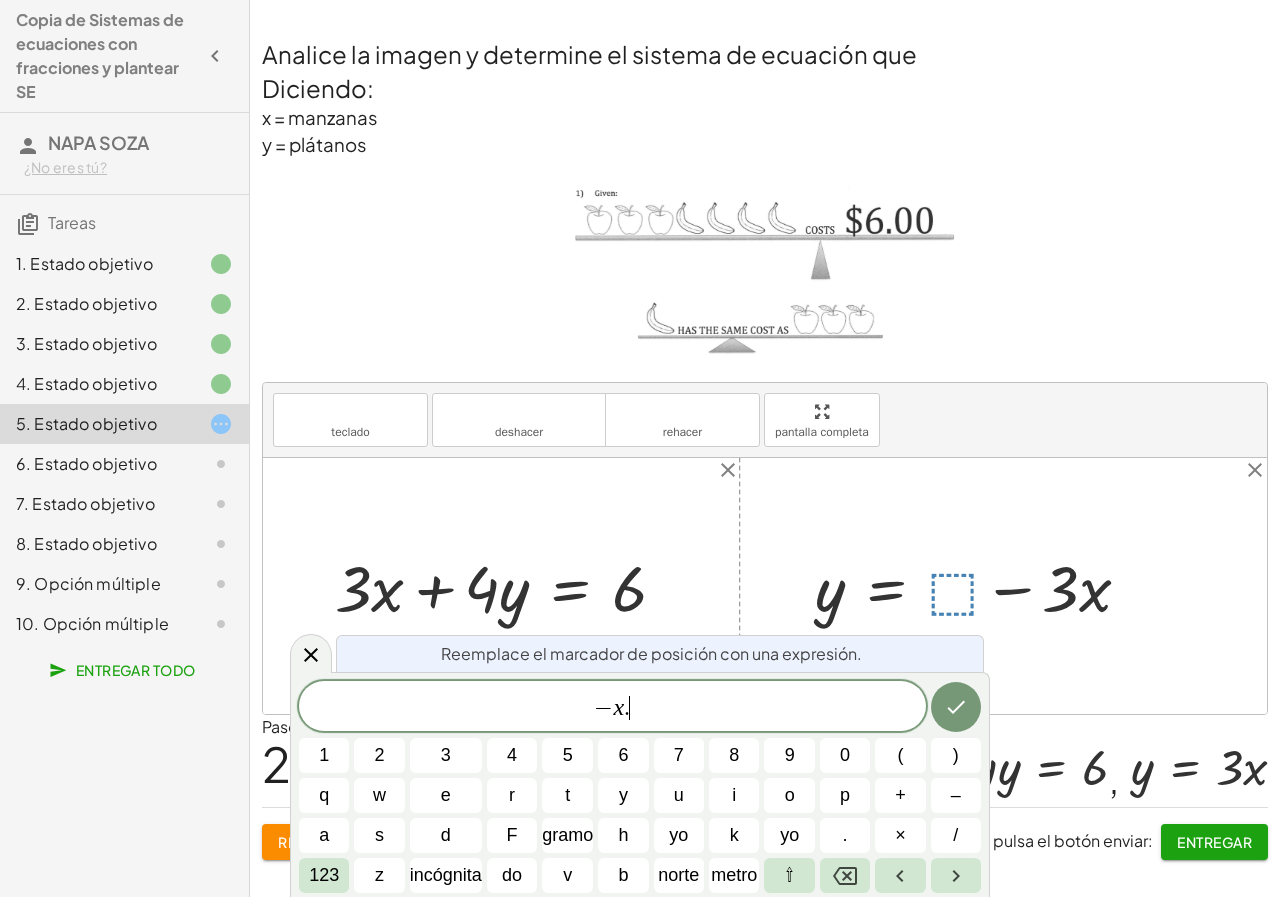 click on "x" at bounding box center [618, 707] 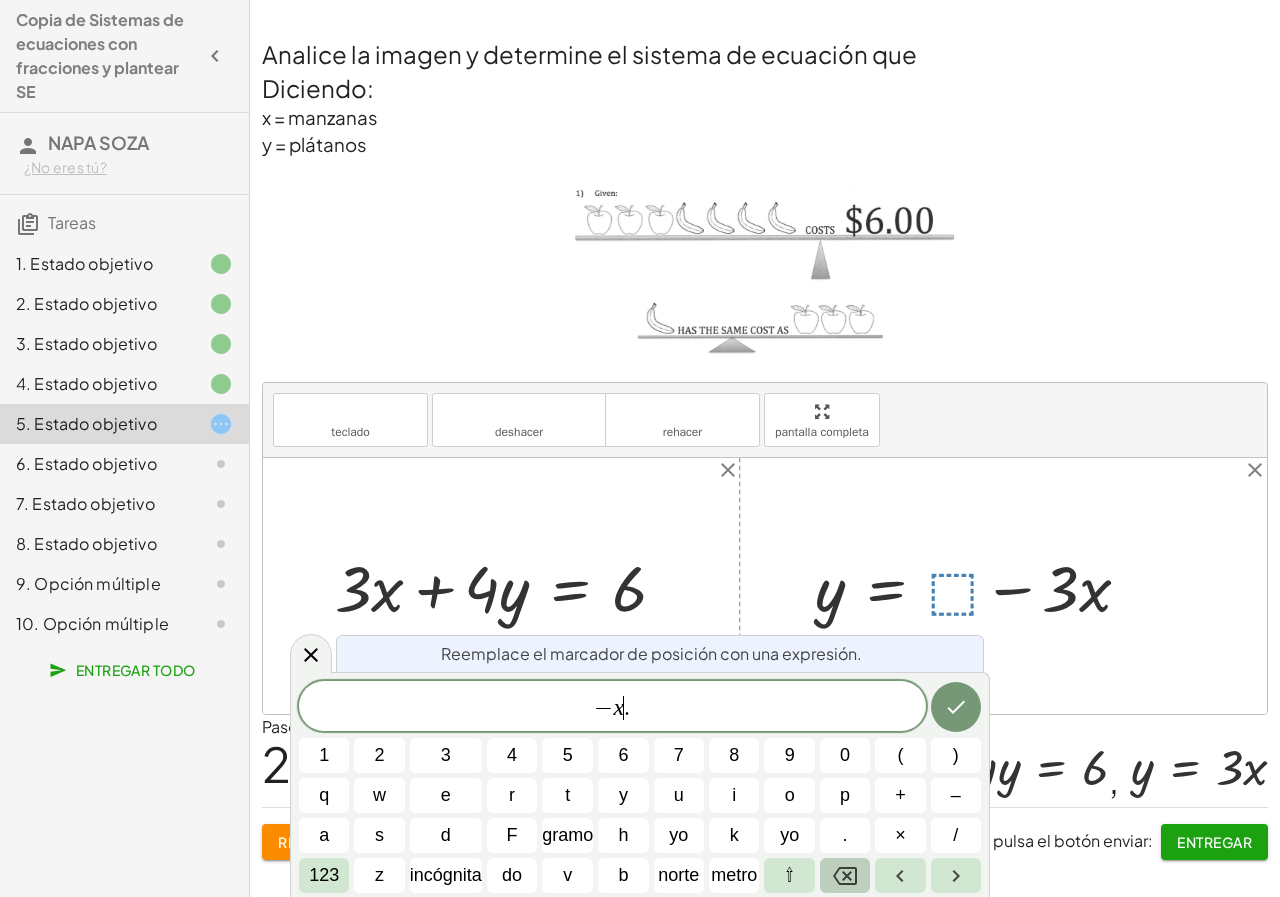 click 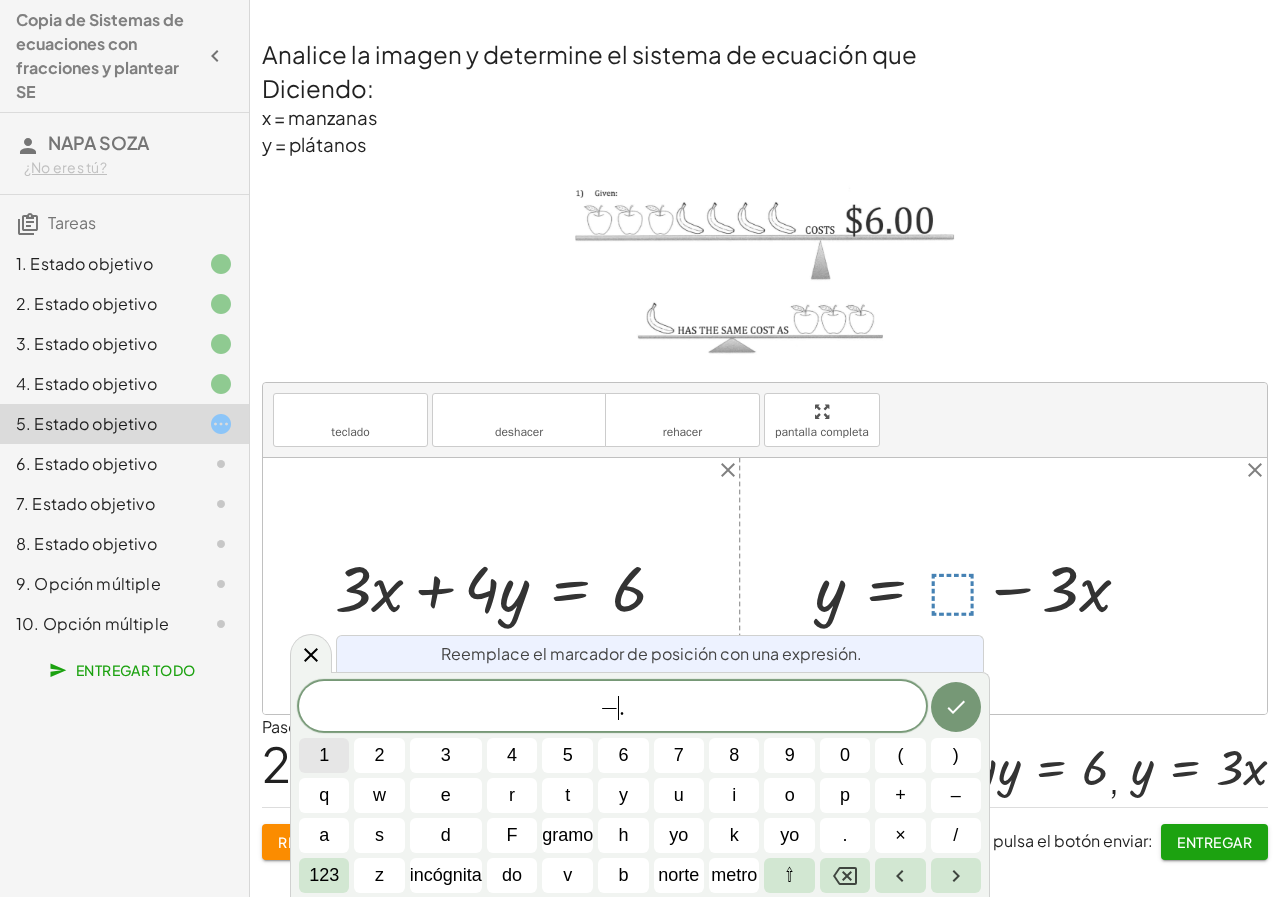 click on "1" at bounding box center (324, 755) 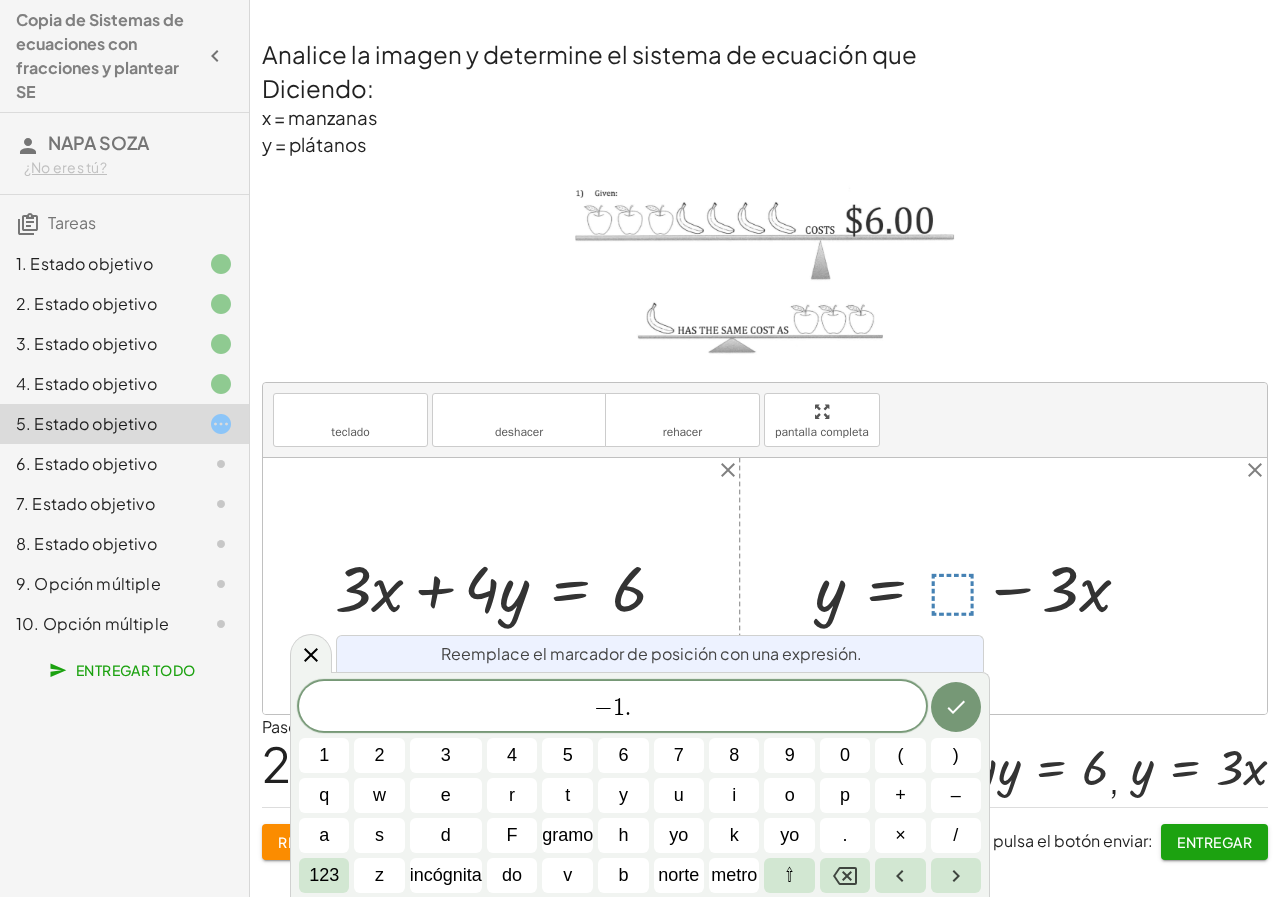 click on "− 1 ·" at bounding box center (612, 708) 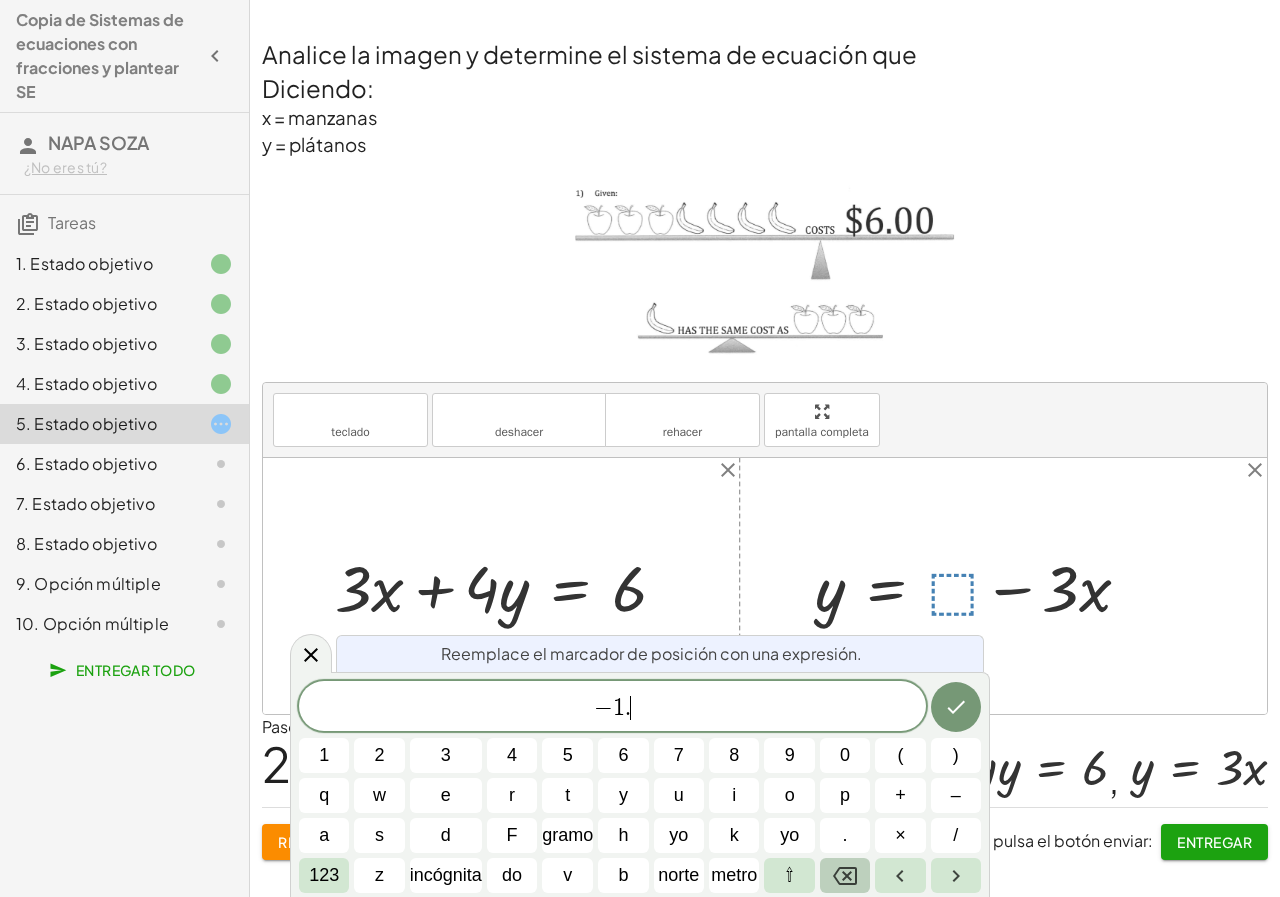 click at bounding box center (845, 875) 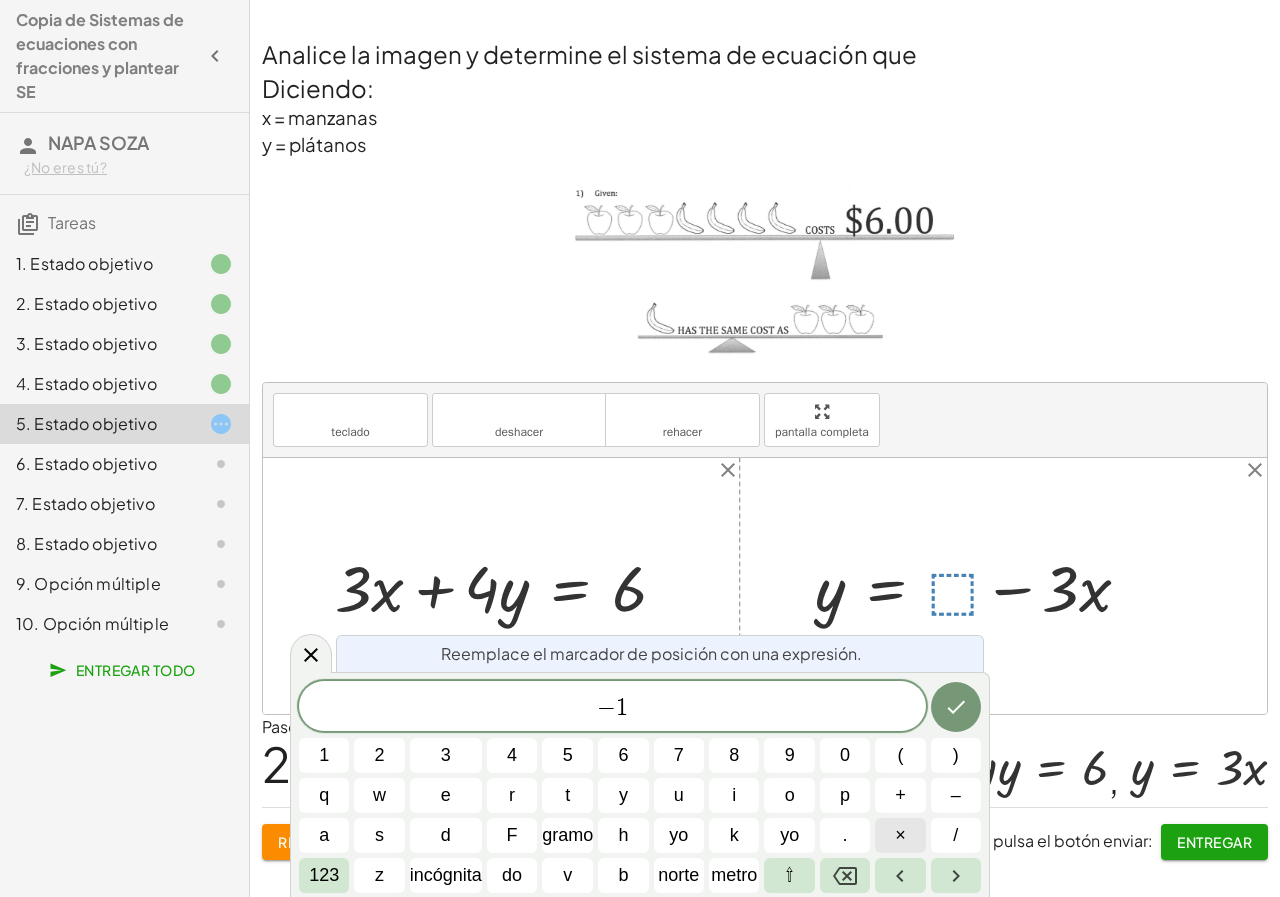 click on "×" at bounding box center (900, 835) 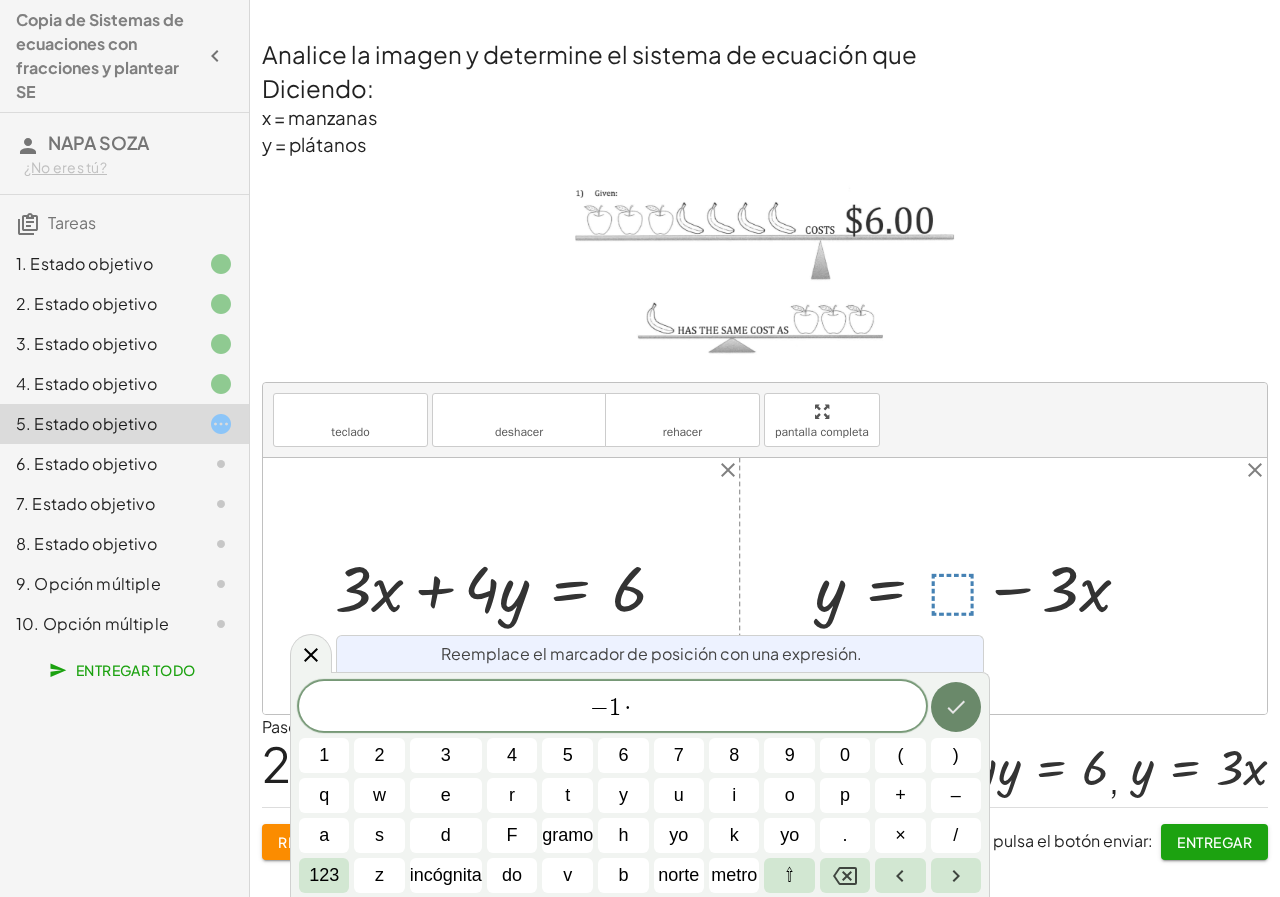click 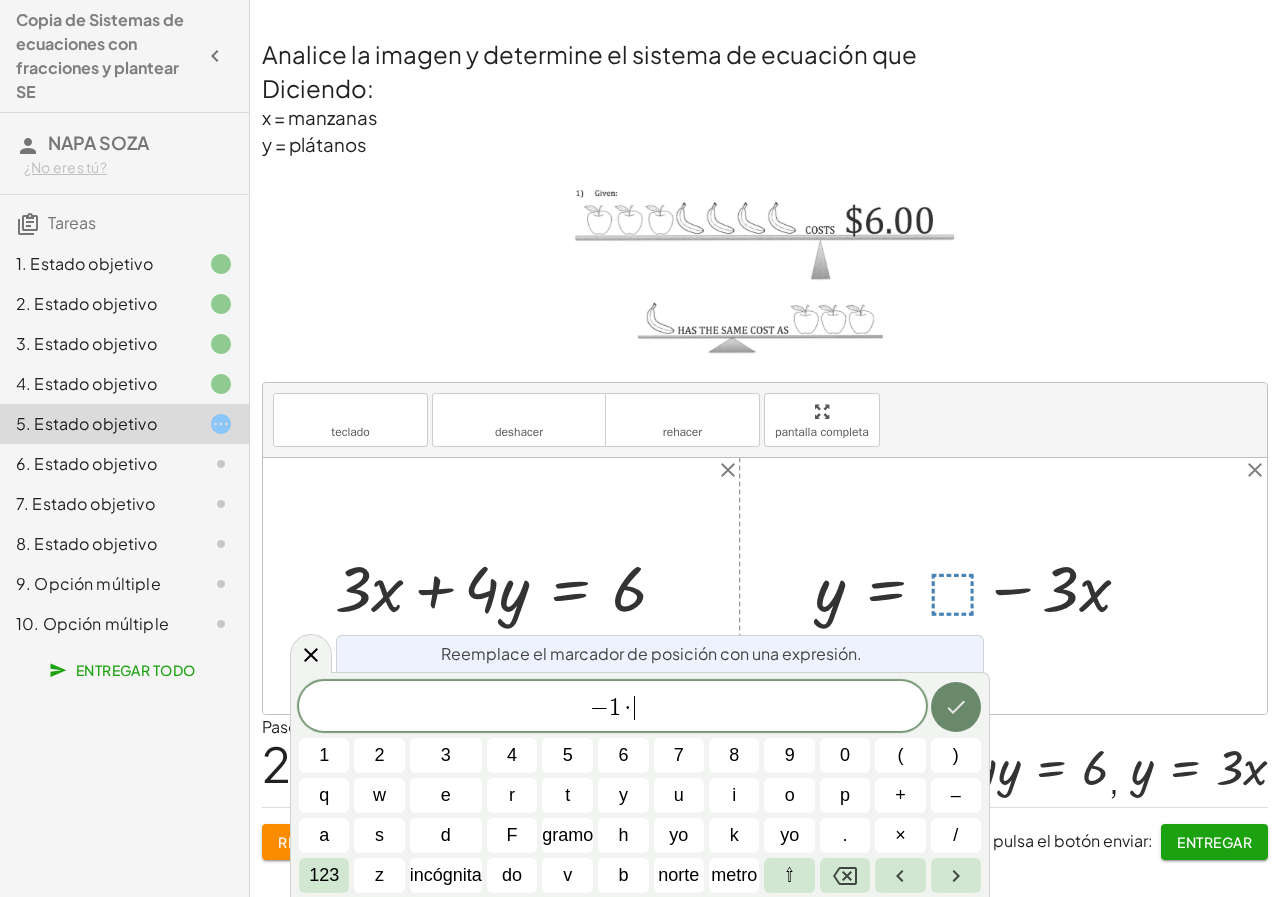 click 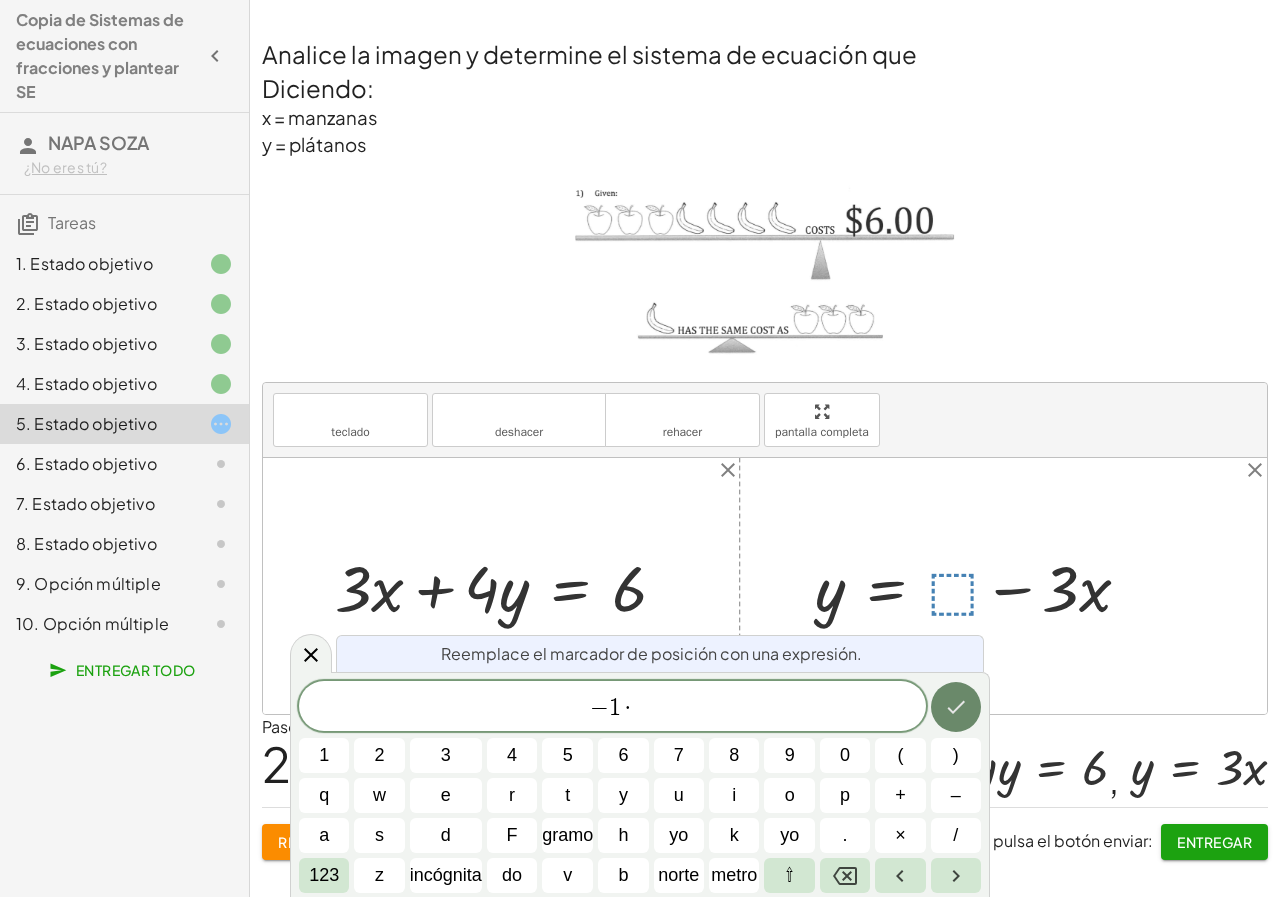 click at bounding box center (956, 707) 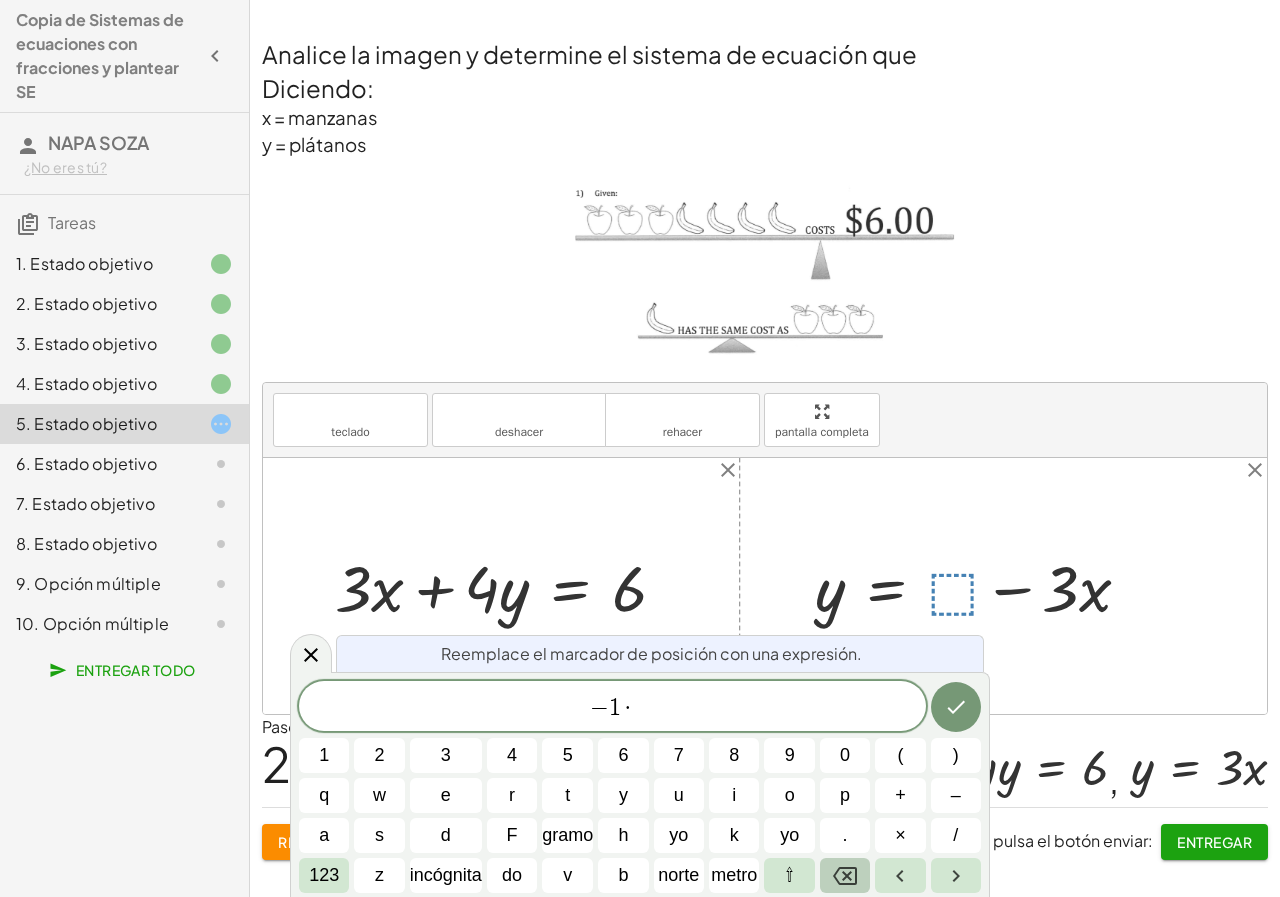 click 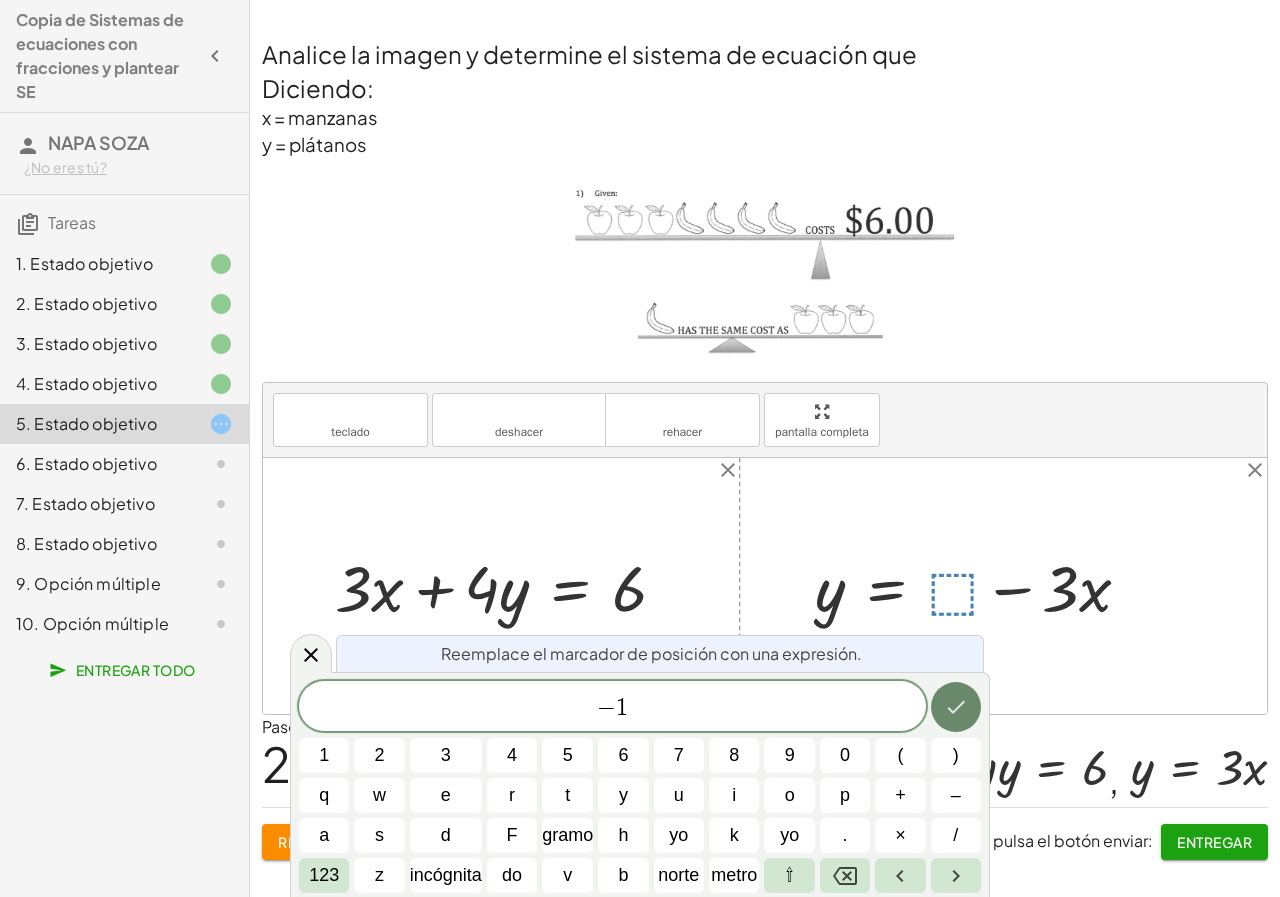 click at bounding box center [956, 707] 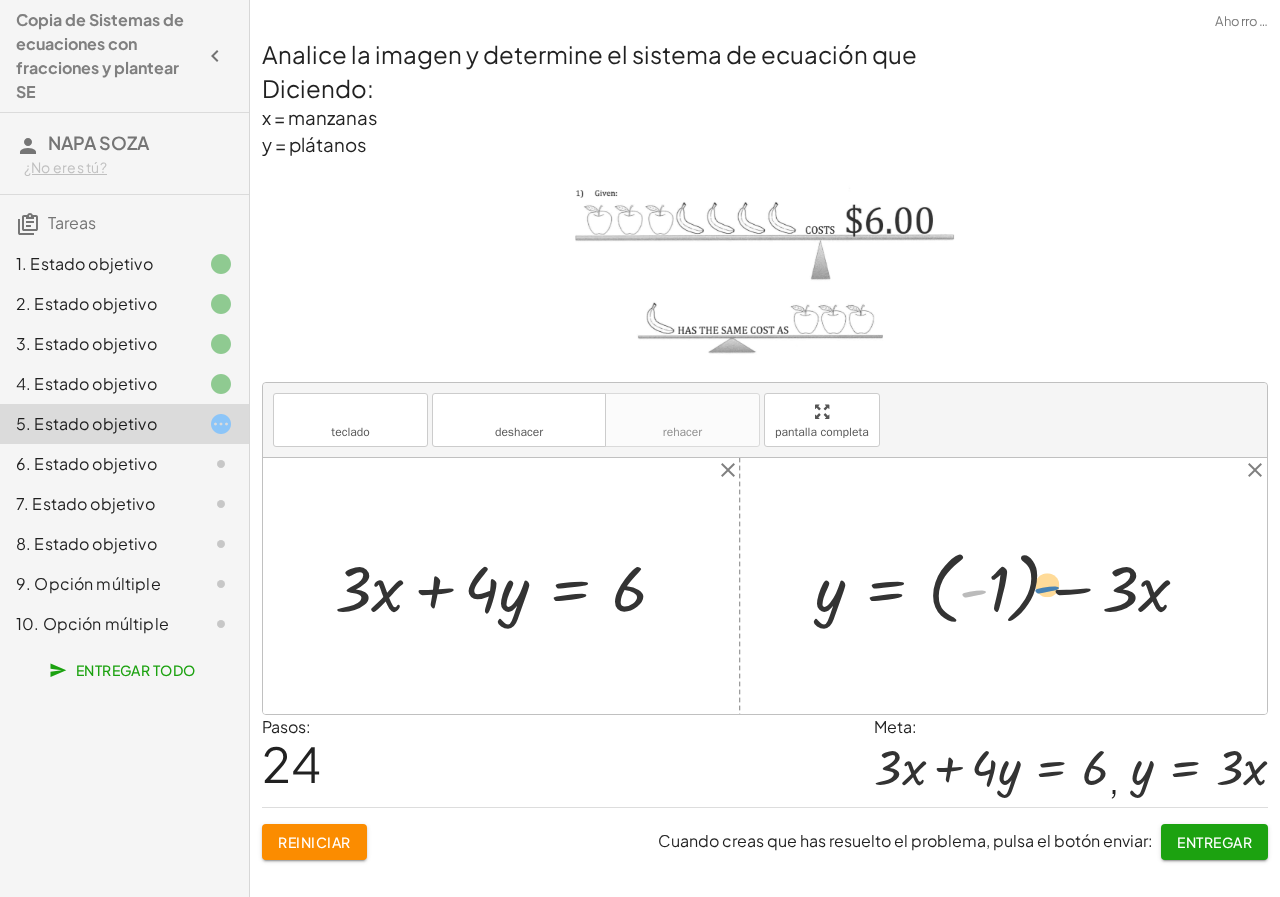 drag, startPoint x: 983, startPoint y: 590, endPoint x: 1085, endPoint y: 585, distance: 102.122475 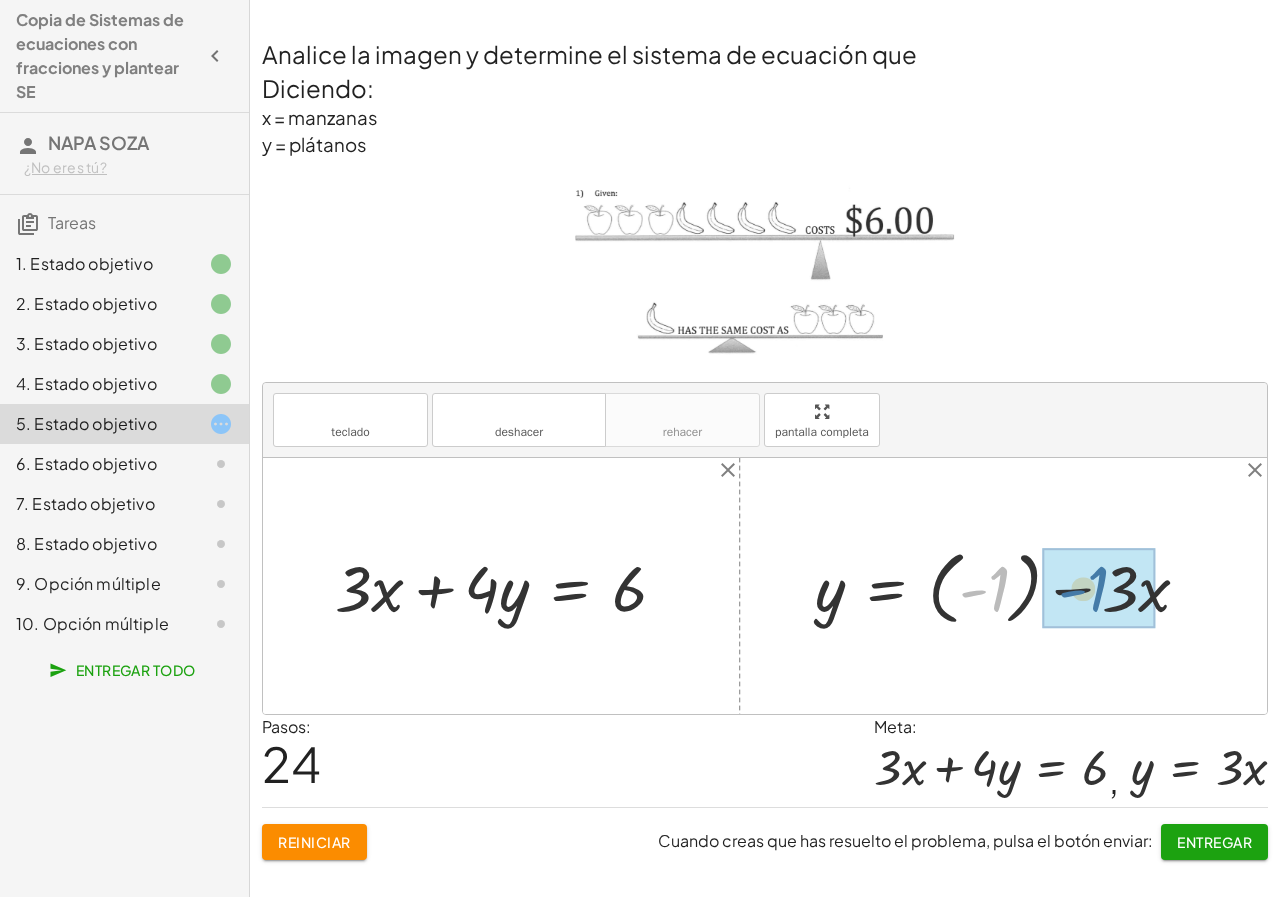 drag, startPoint x: 992, startPoint y: 588, endPoint x: 1102, endPoint y: 583, distance: 110.11358 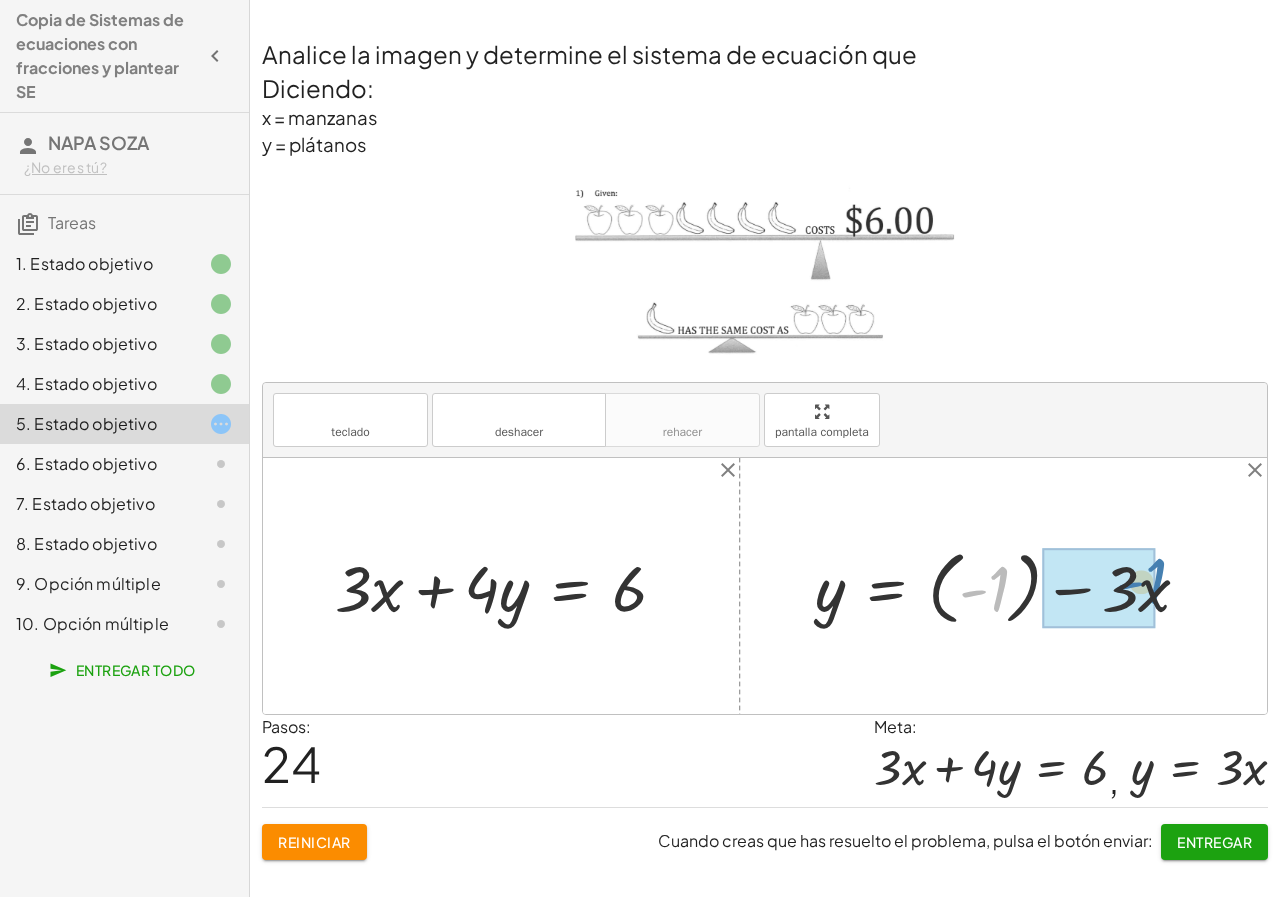 drag, startPoint x: 967, startPoint y: 598, endPoint x: 1124, endPoint y: 590, distance: 157.20369 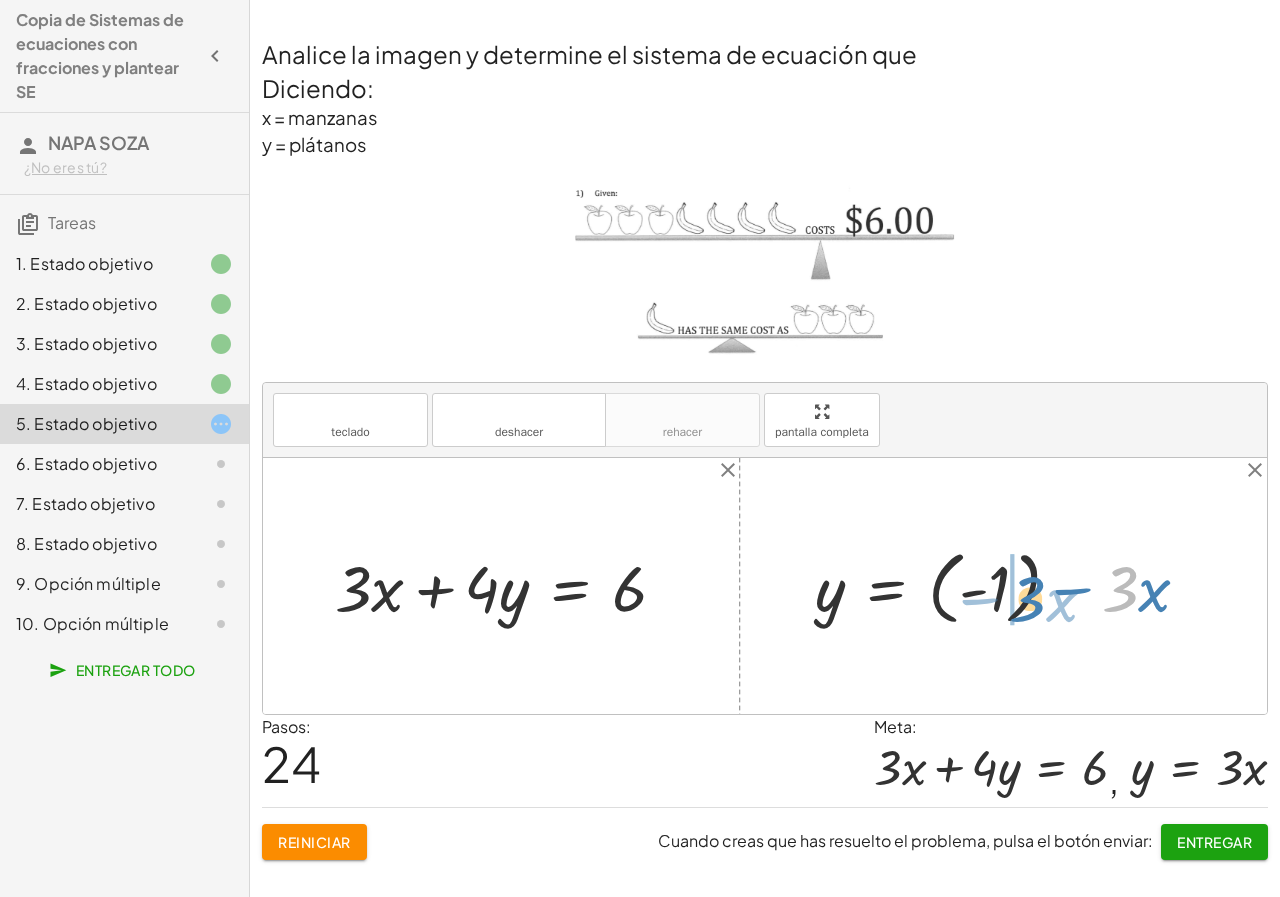 drag, startPoint x: 1102, startPoint y: 589, endPoint x: 1006, endPoint y: 592, distance: 96.04687 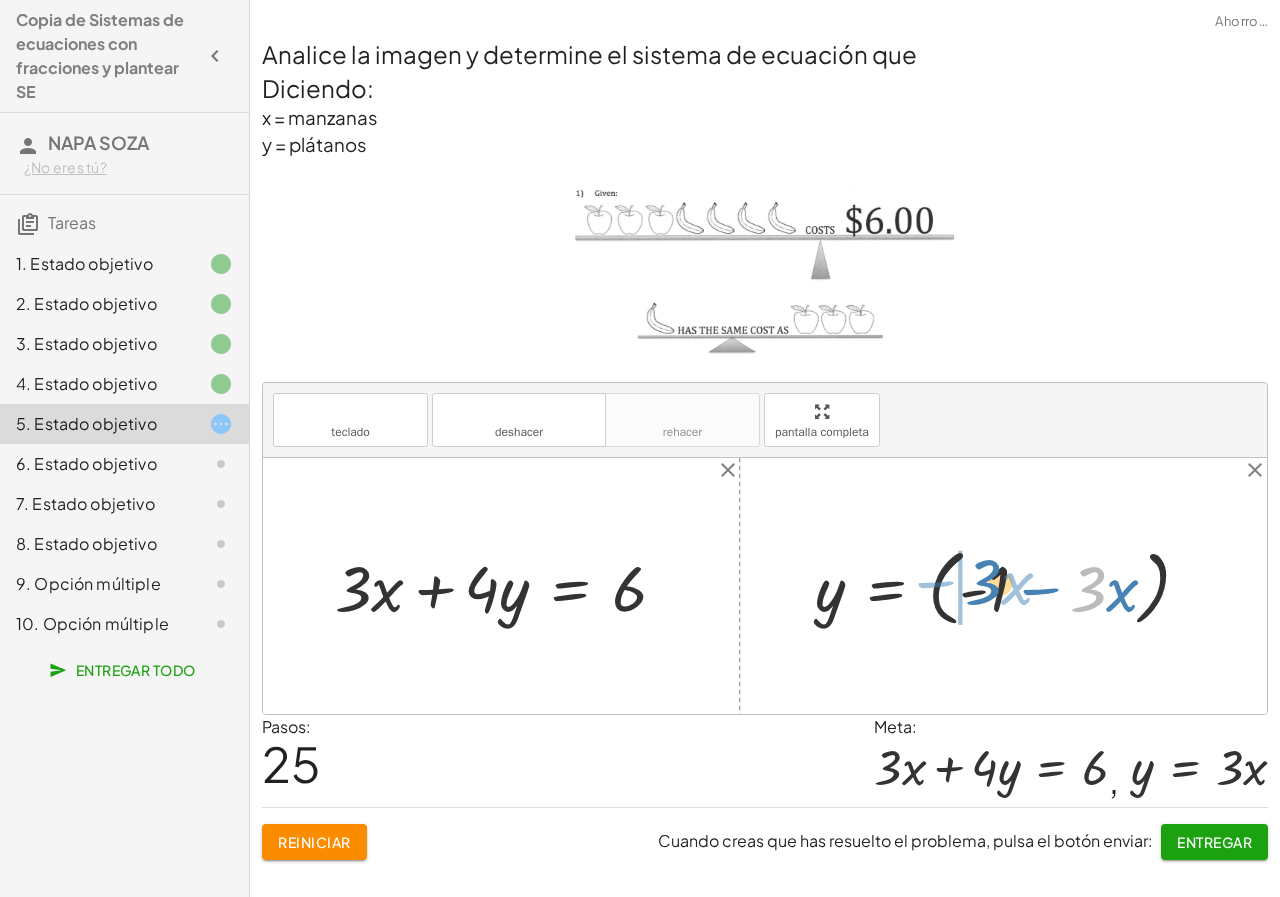 drag, startPoint x: 1089, startPoint y: 602, endPoint x: 983, endPoint y: 595, distance: 106.23088 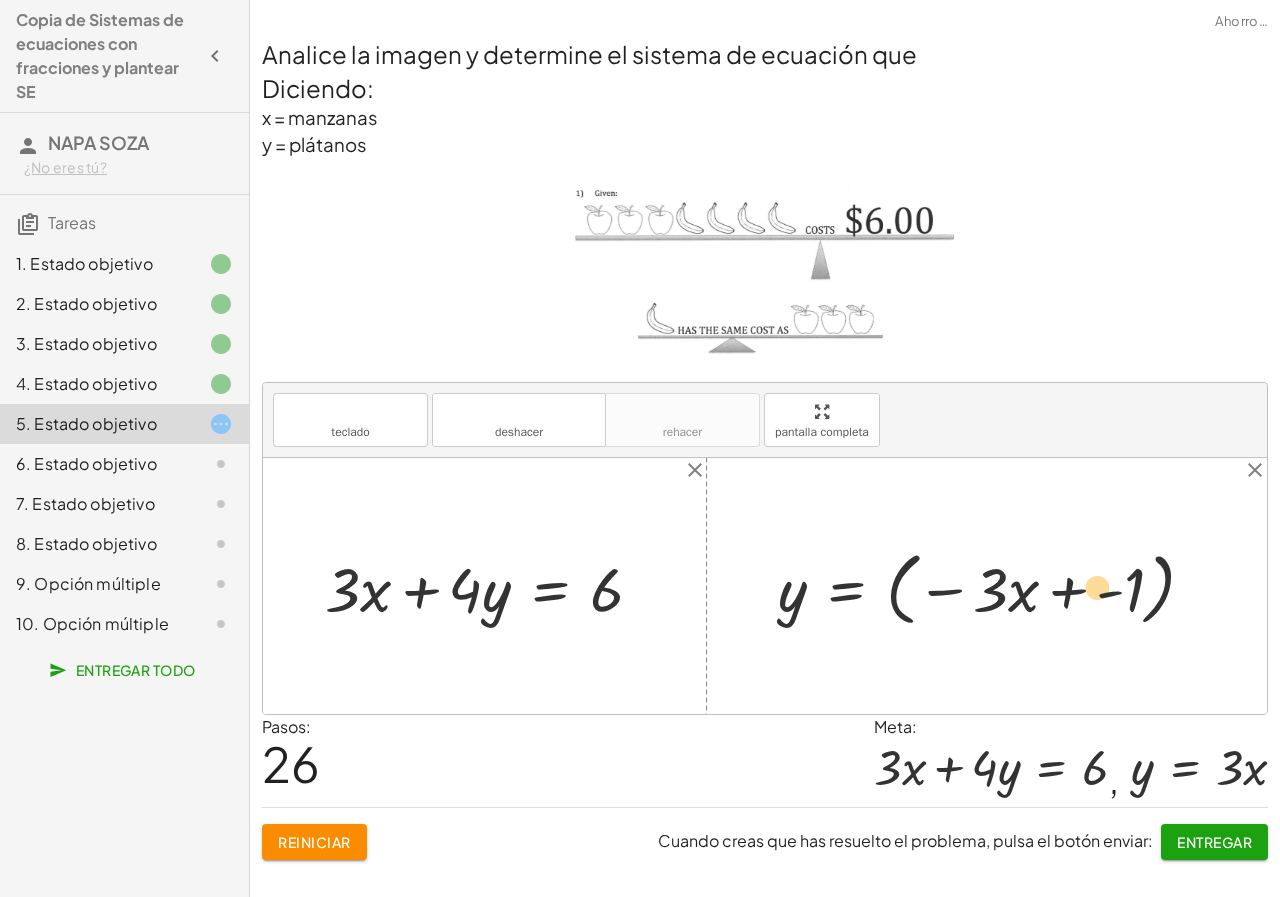 drag, startPoint x: 1002, startPoint y: 589, endPoint x: 1110, endPoint y: 587, distance: 108.01852 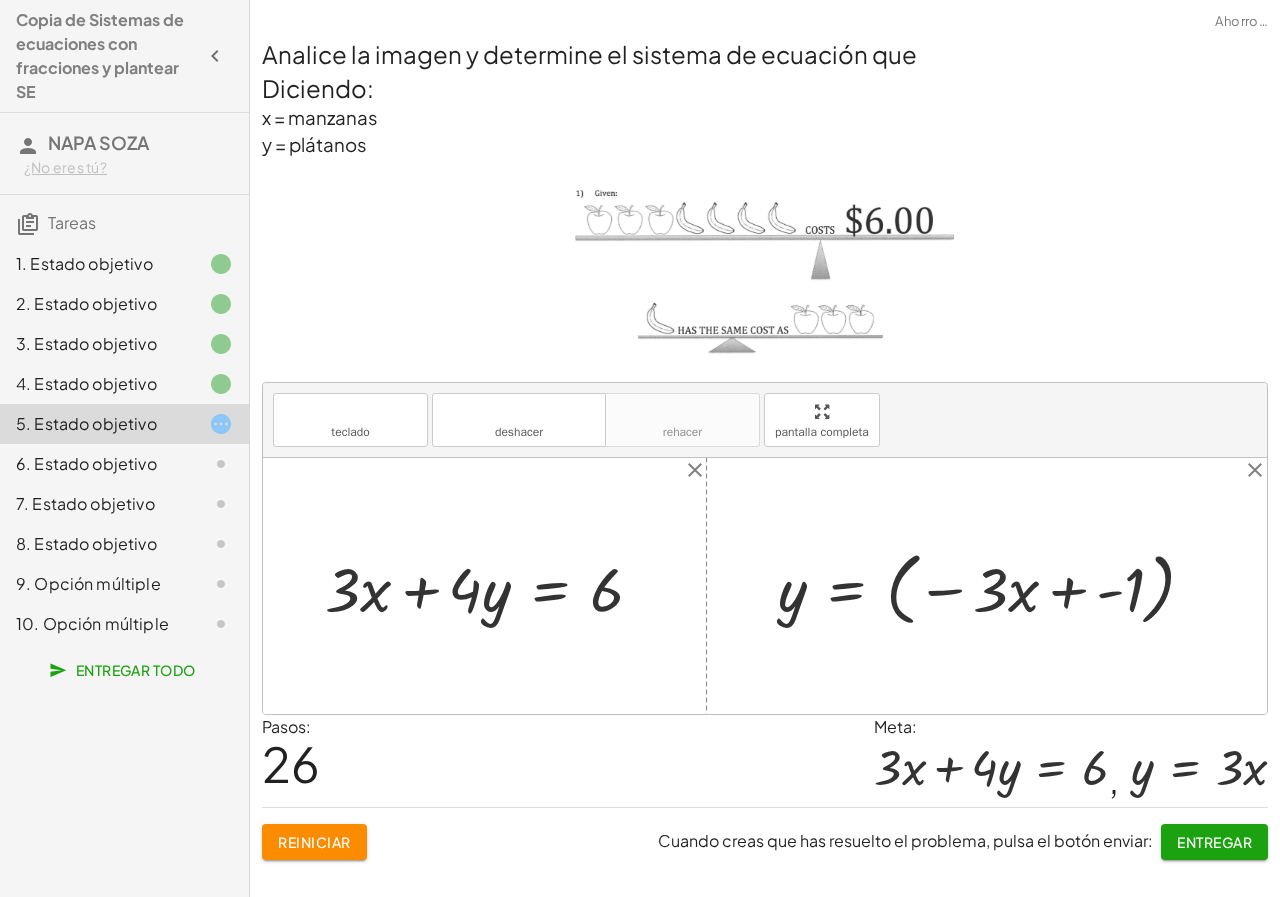 click on "Reiniciar" at bounding box center (314, 842) 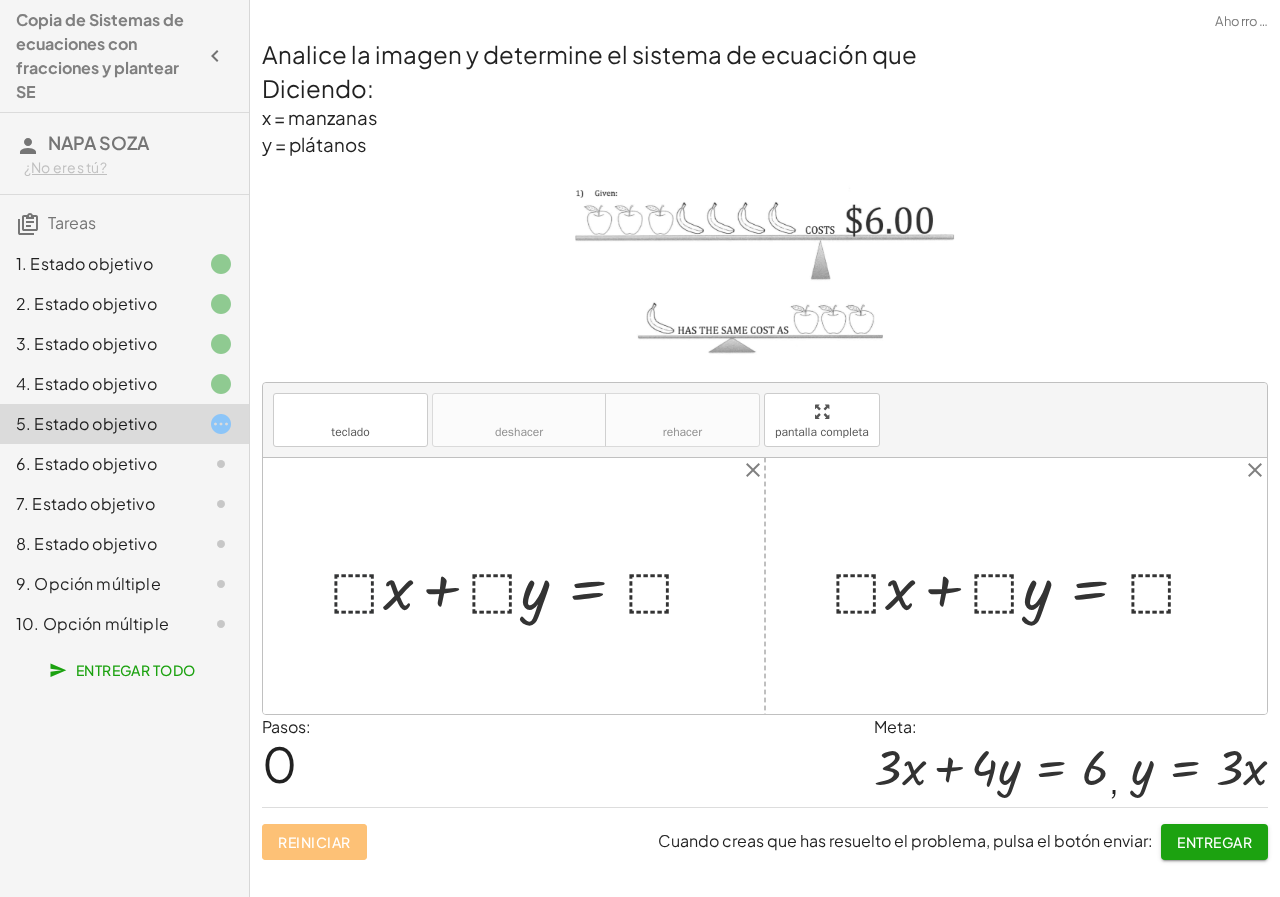 click at bounding box center [522, 585] 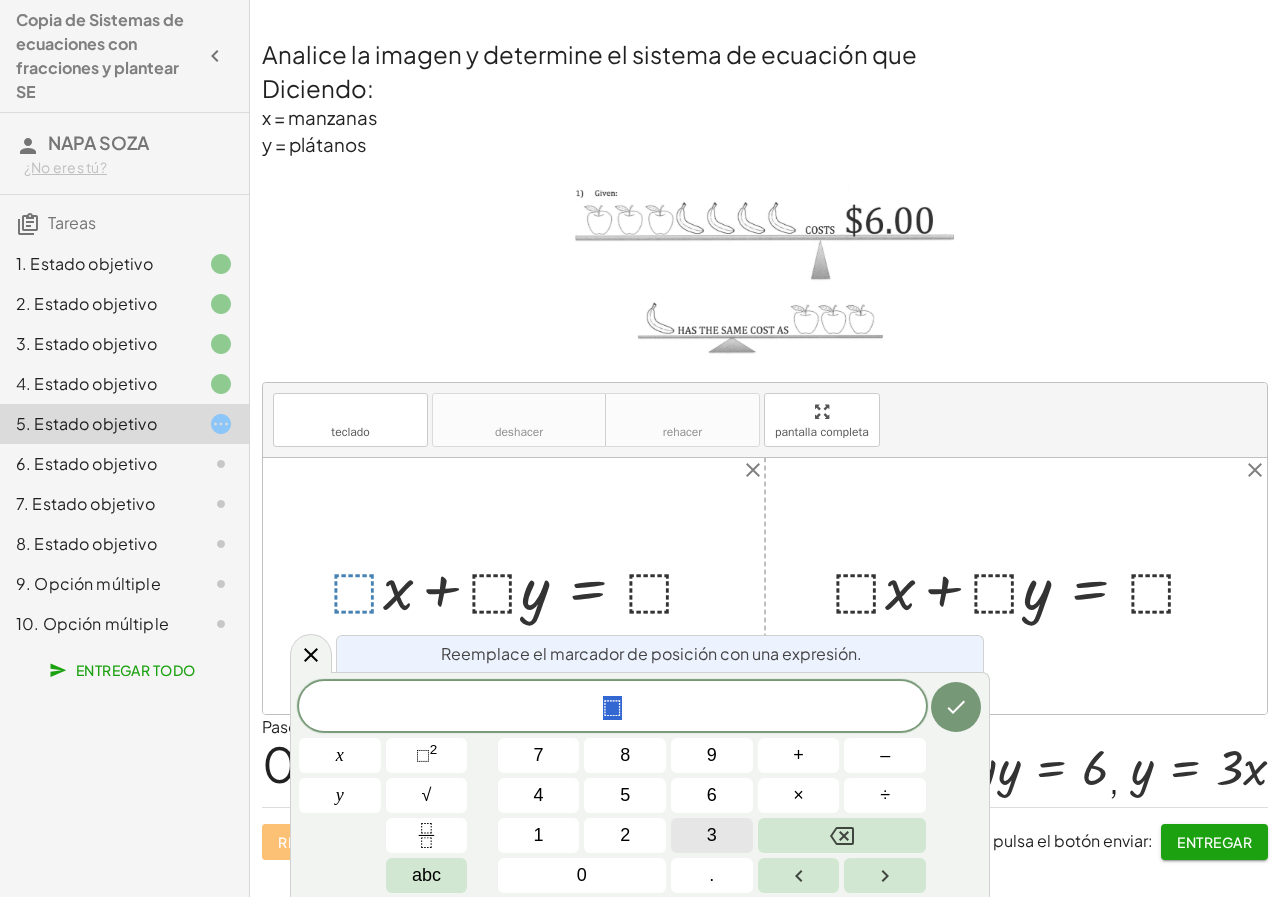 click on "3" at bounding box center (712, 835) 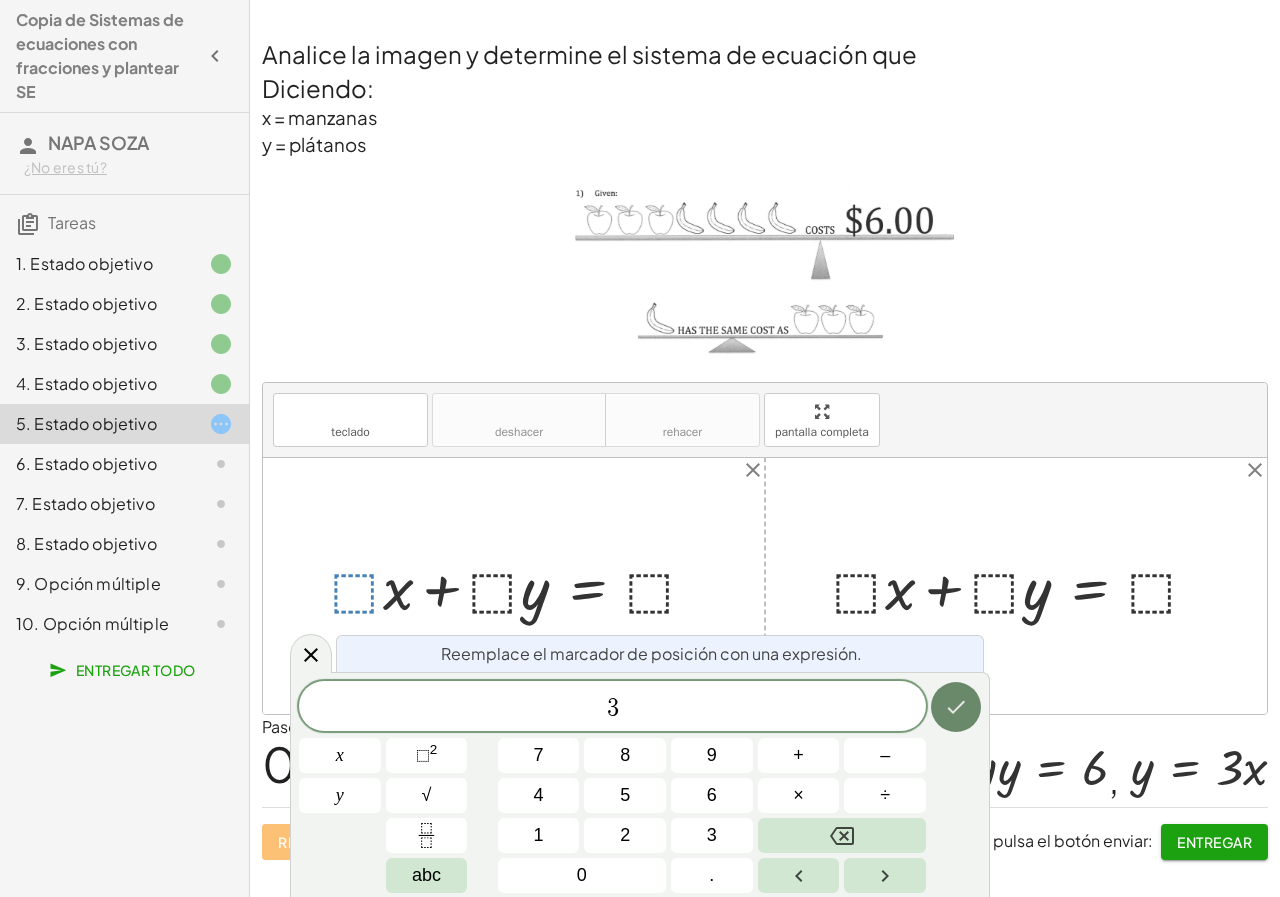 click at bounding box center (956, 707) 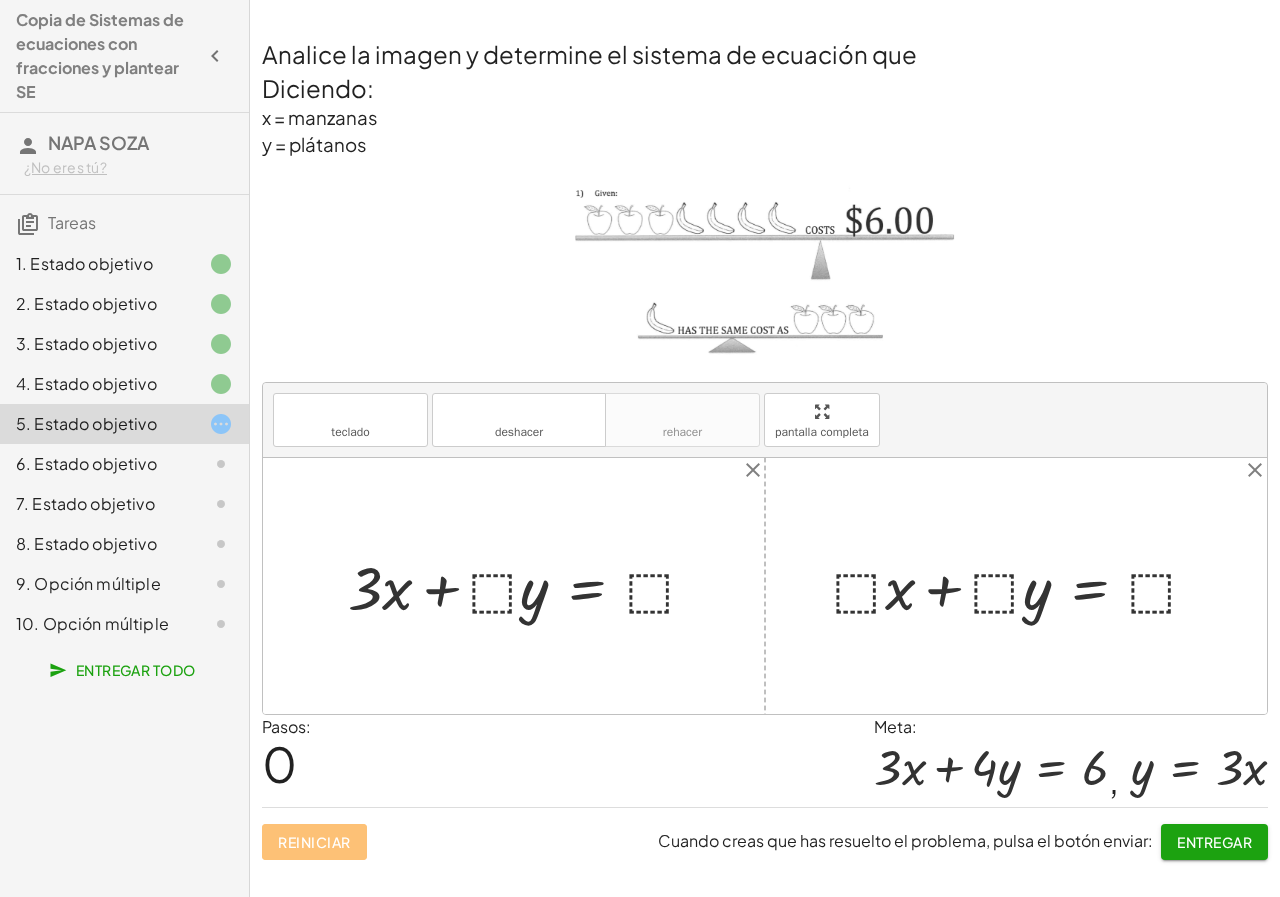 click at bounding box center (530, 585) 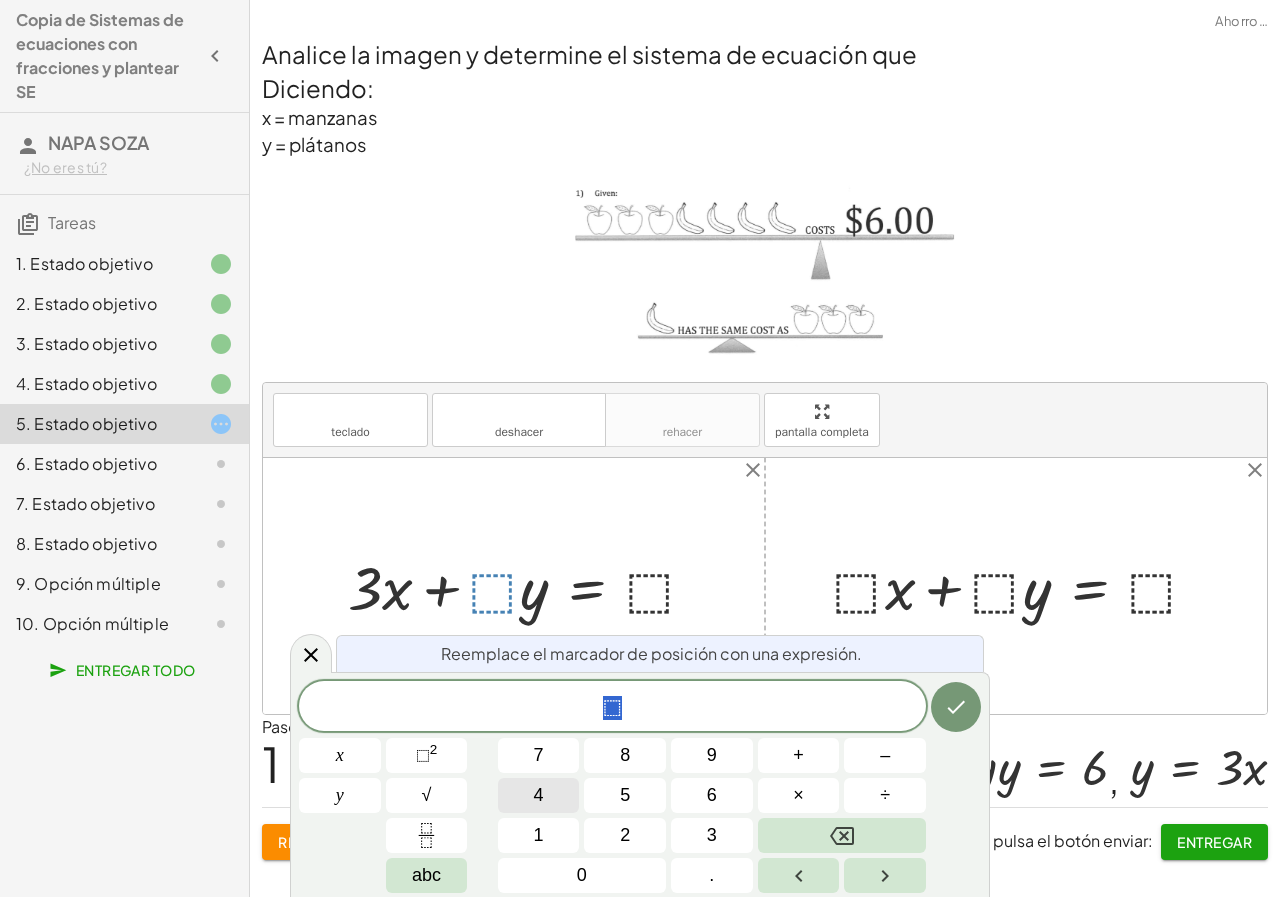 click on "4" at bounding box center (539, 795) 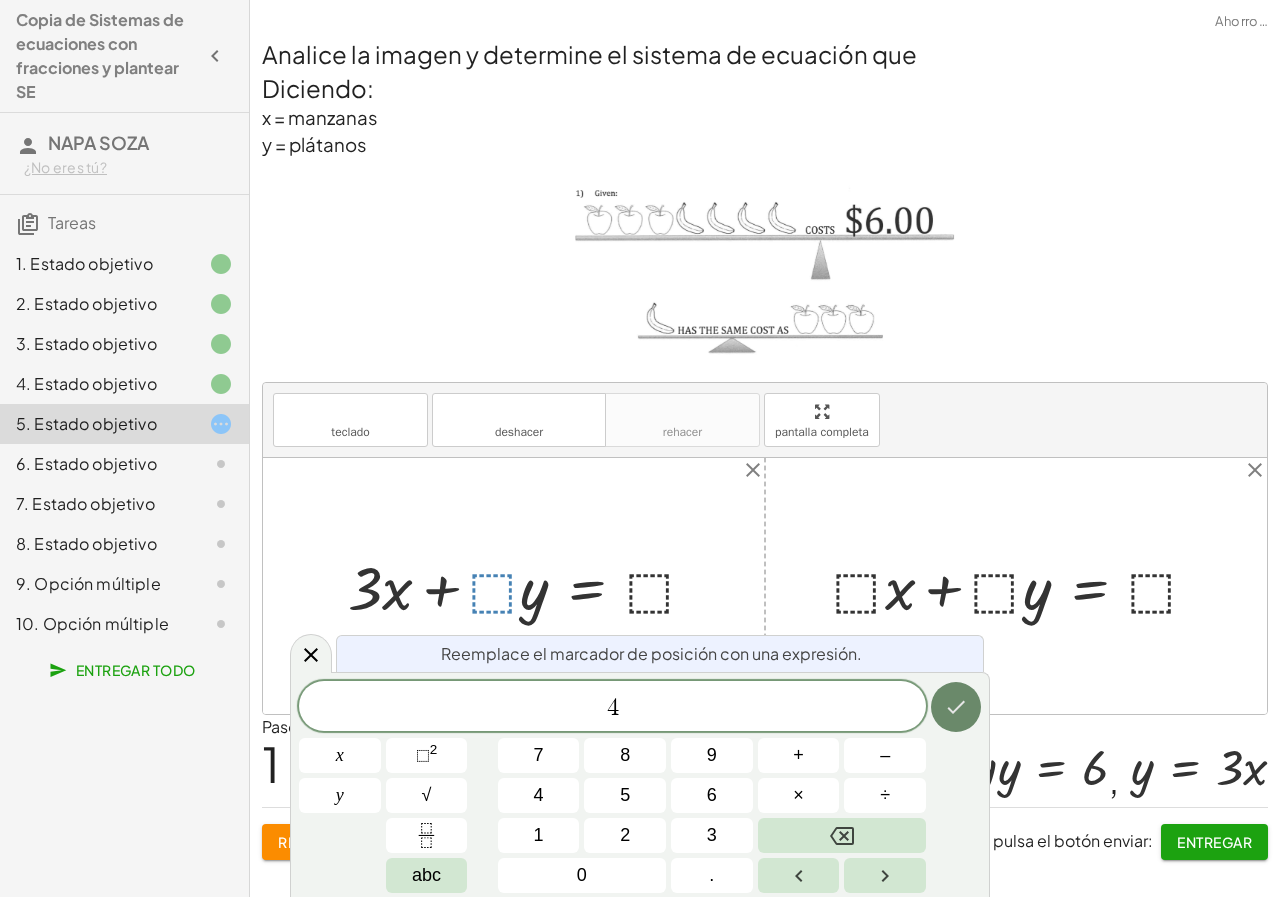 click 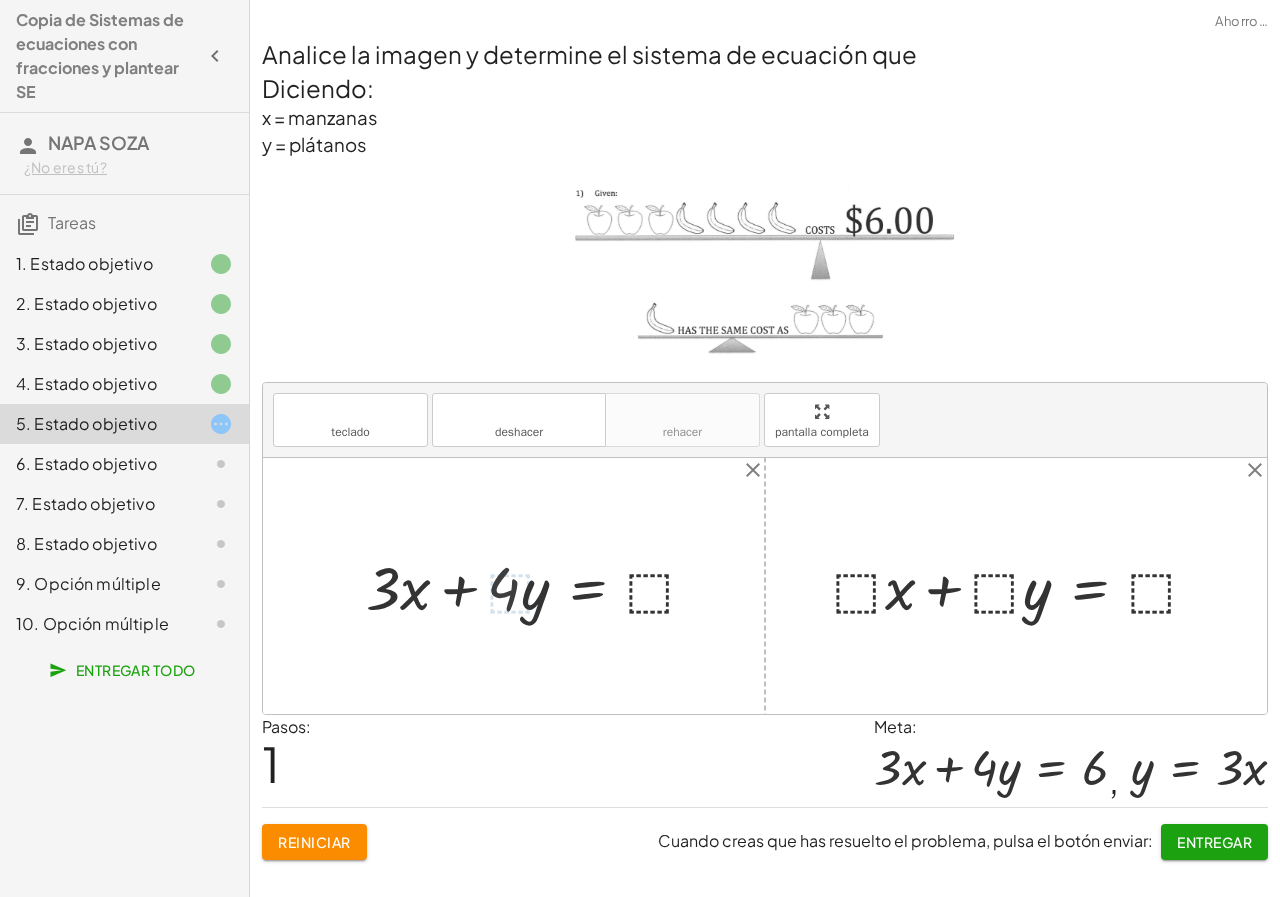 click at bounding box center [540, 585] 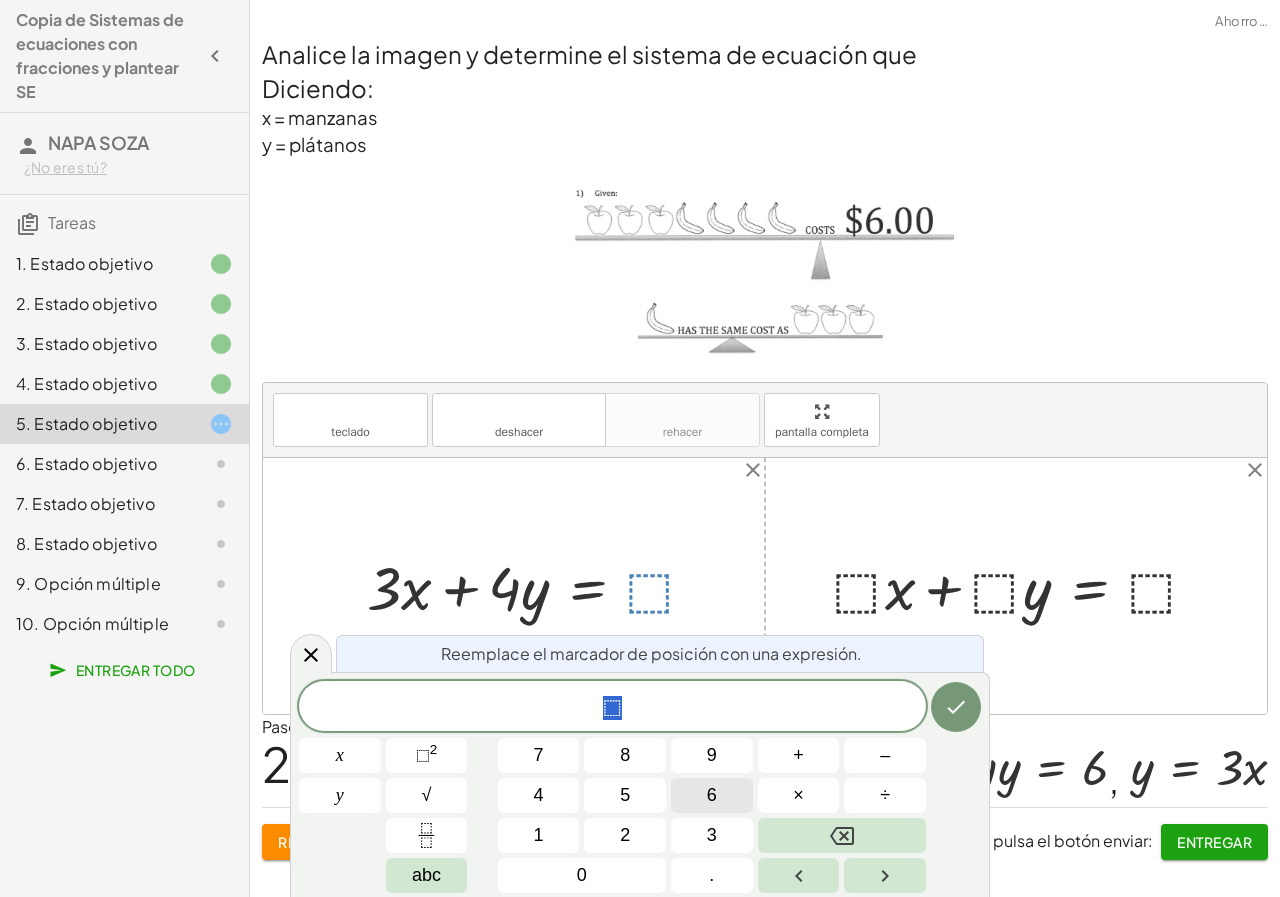 click on "6" at bounding box center [712, 795] 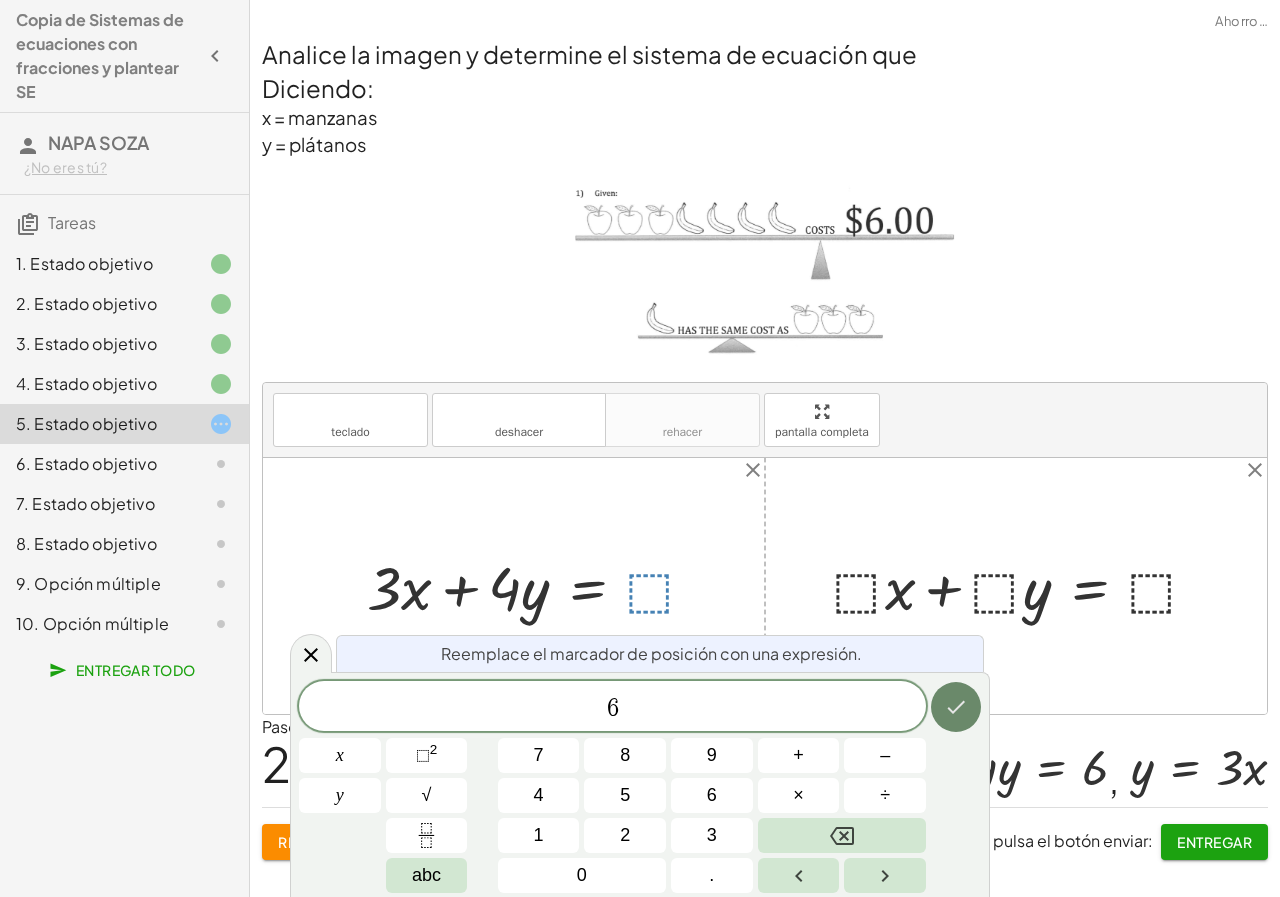 click at bounding box center [956, 707] 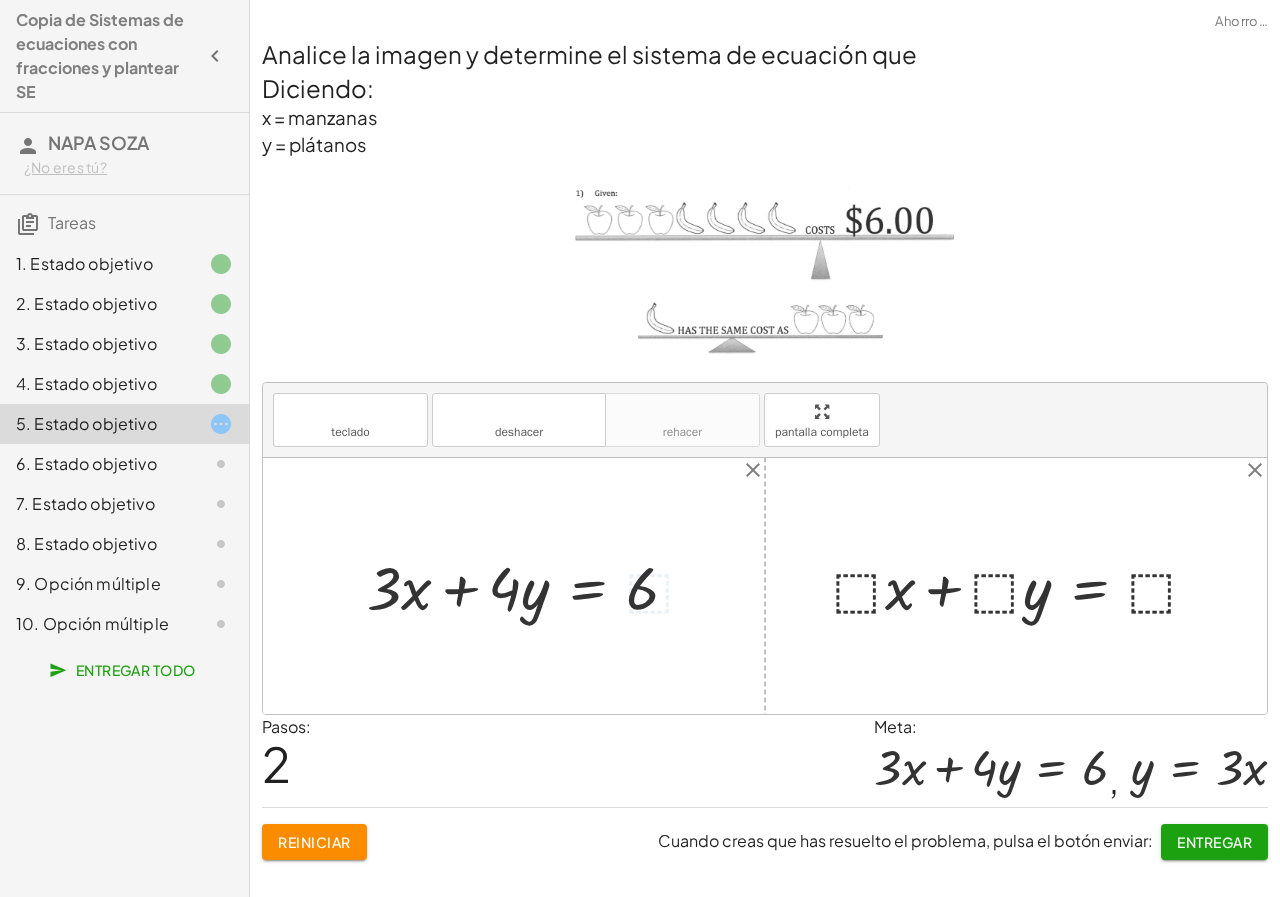 click at bounding box center (1024, 585) 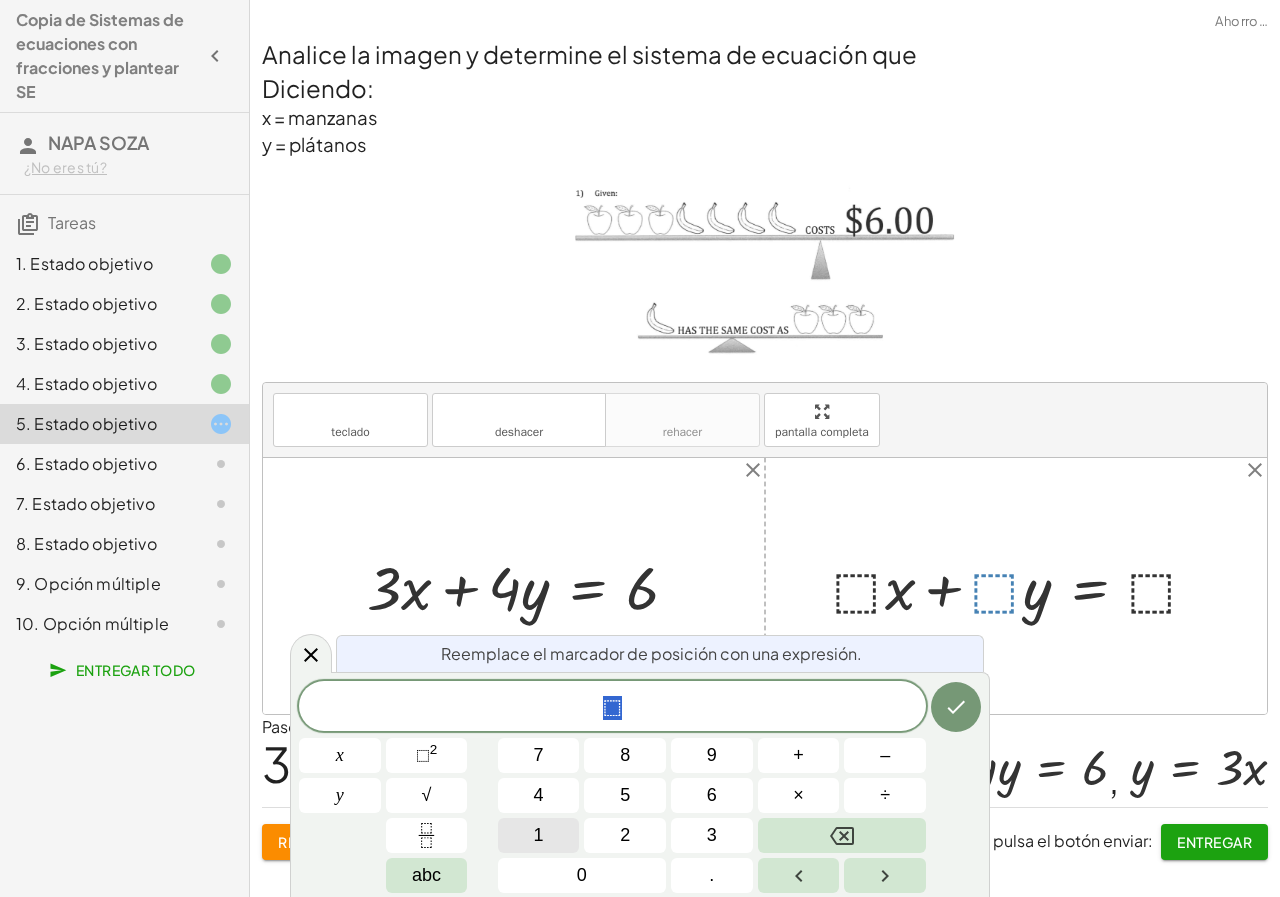 click on "1" at bounding box center (539, 835) 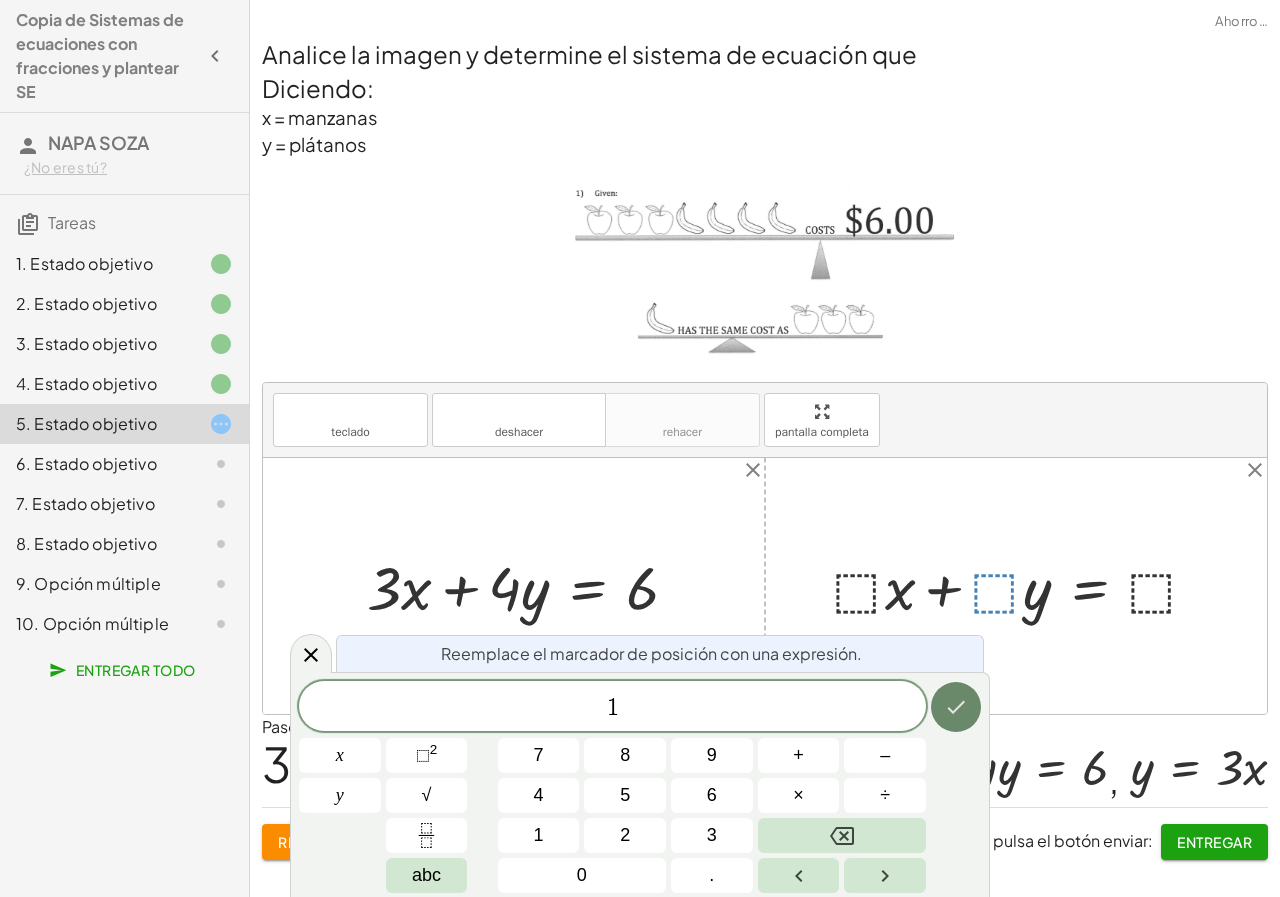 click 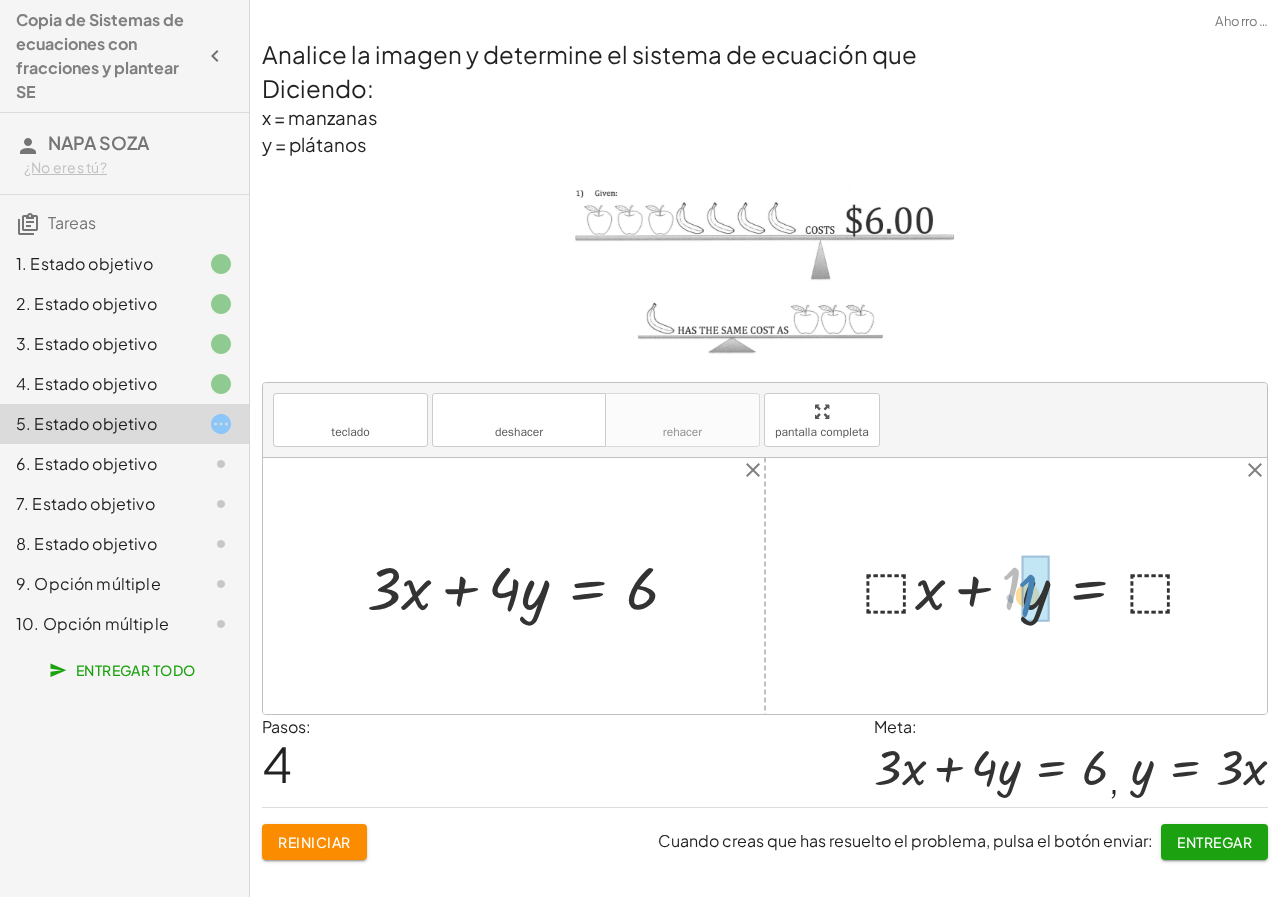 drag, startPoint x: 1012, startPoint y: 590, endPoint x: 1022, endPoint y: 593, distance: 10.440307 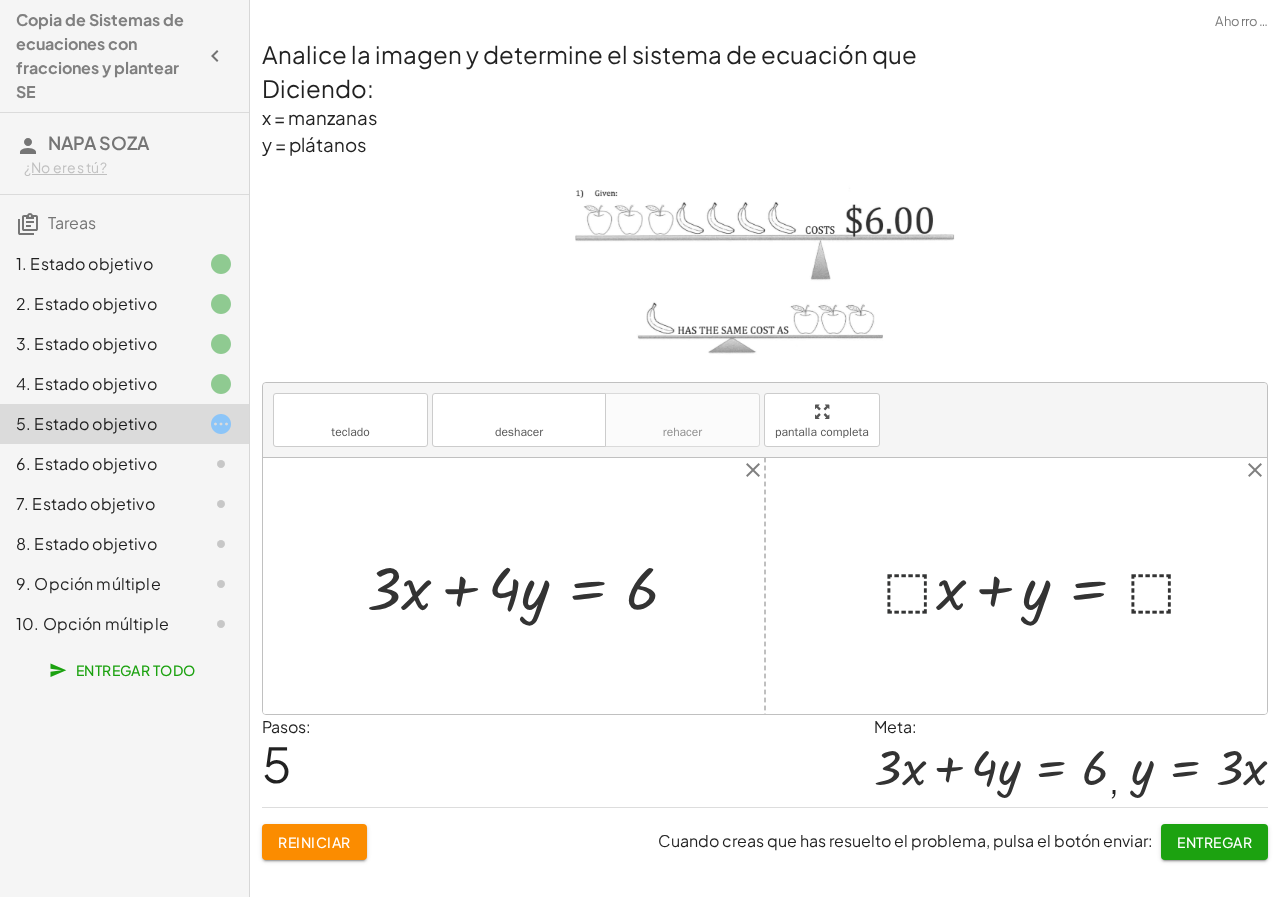 click at bounding box center [1049, 585] 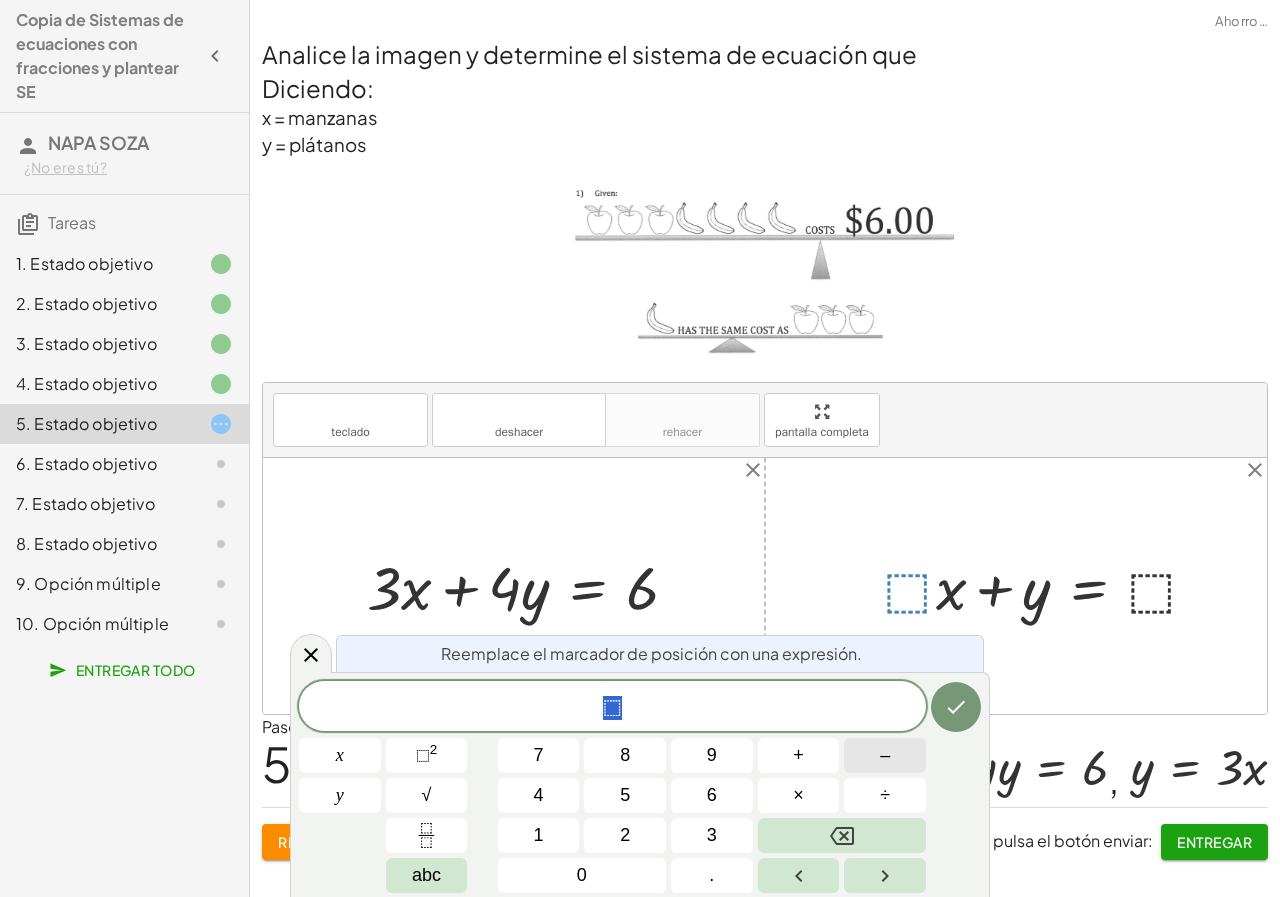 click on "–" at bounding box center [885, 755] 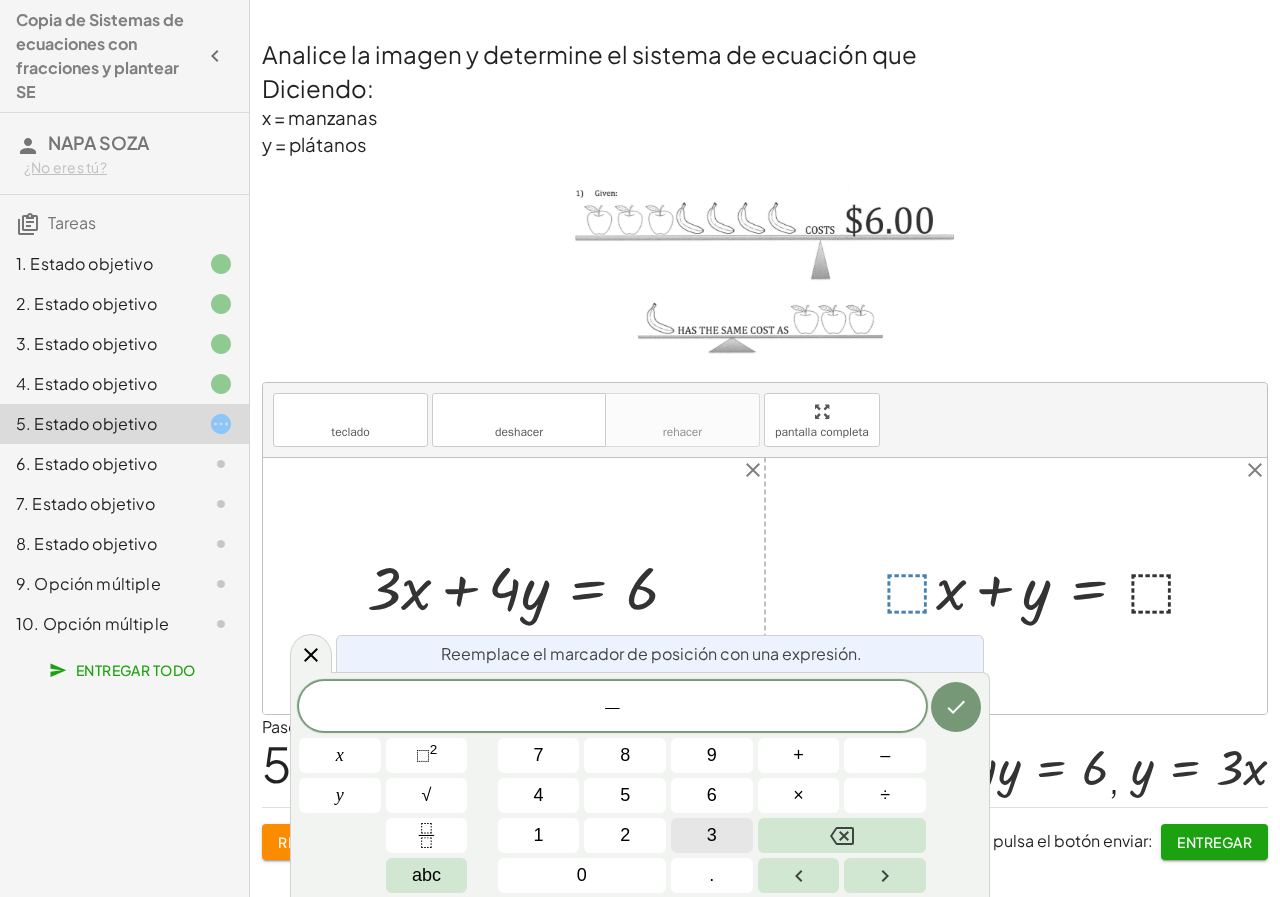 click on "3" at bounding box center (712, 835) 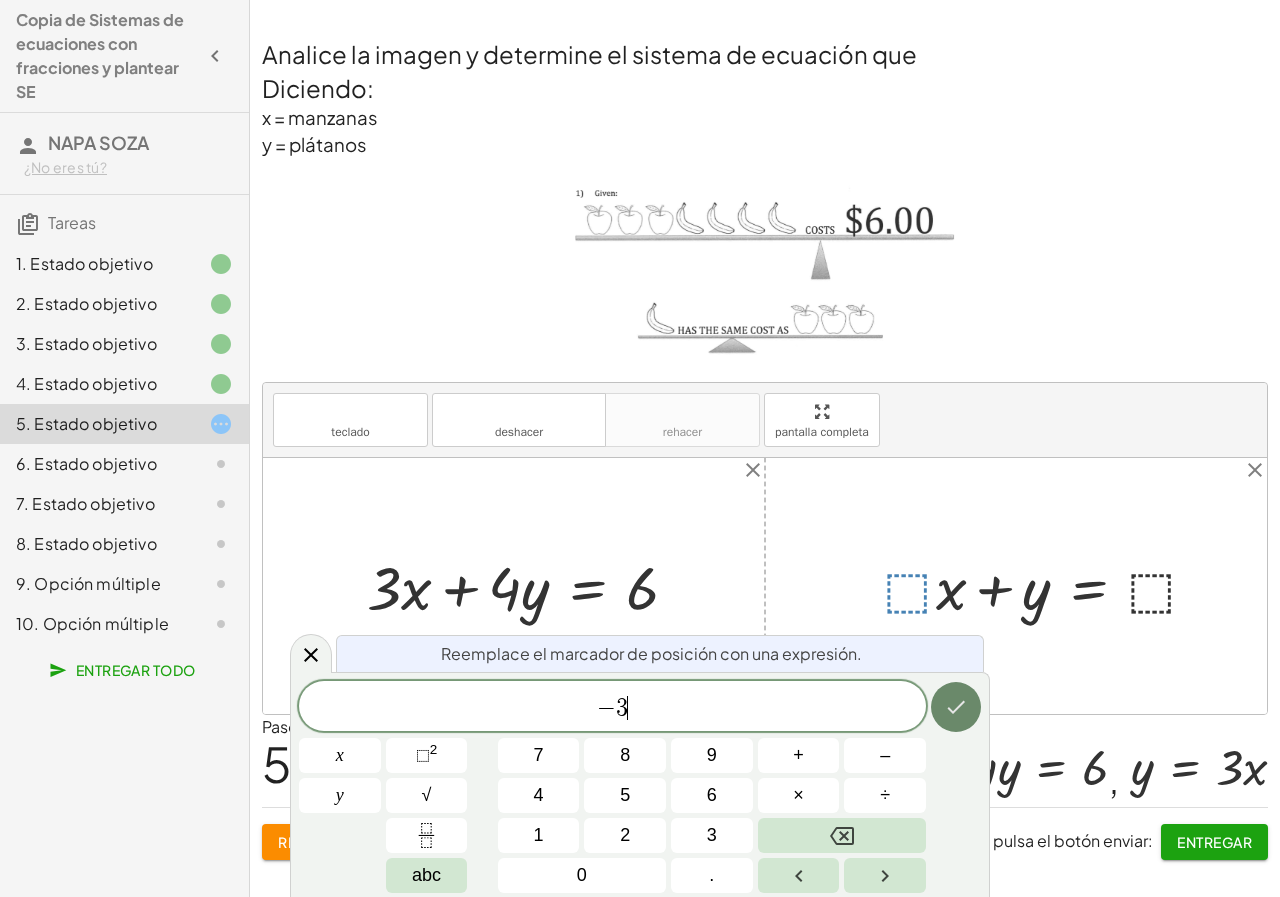 click 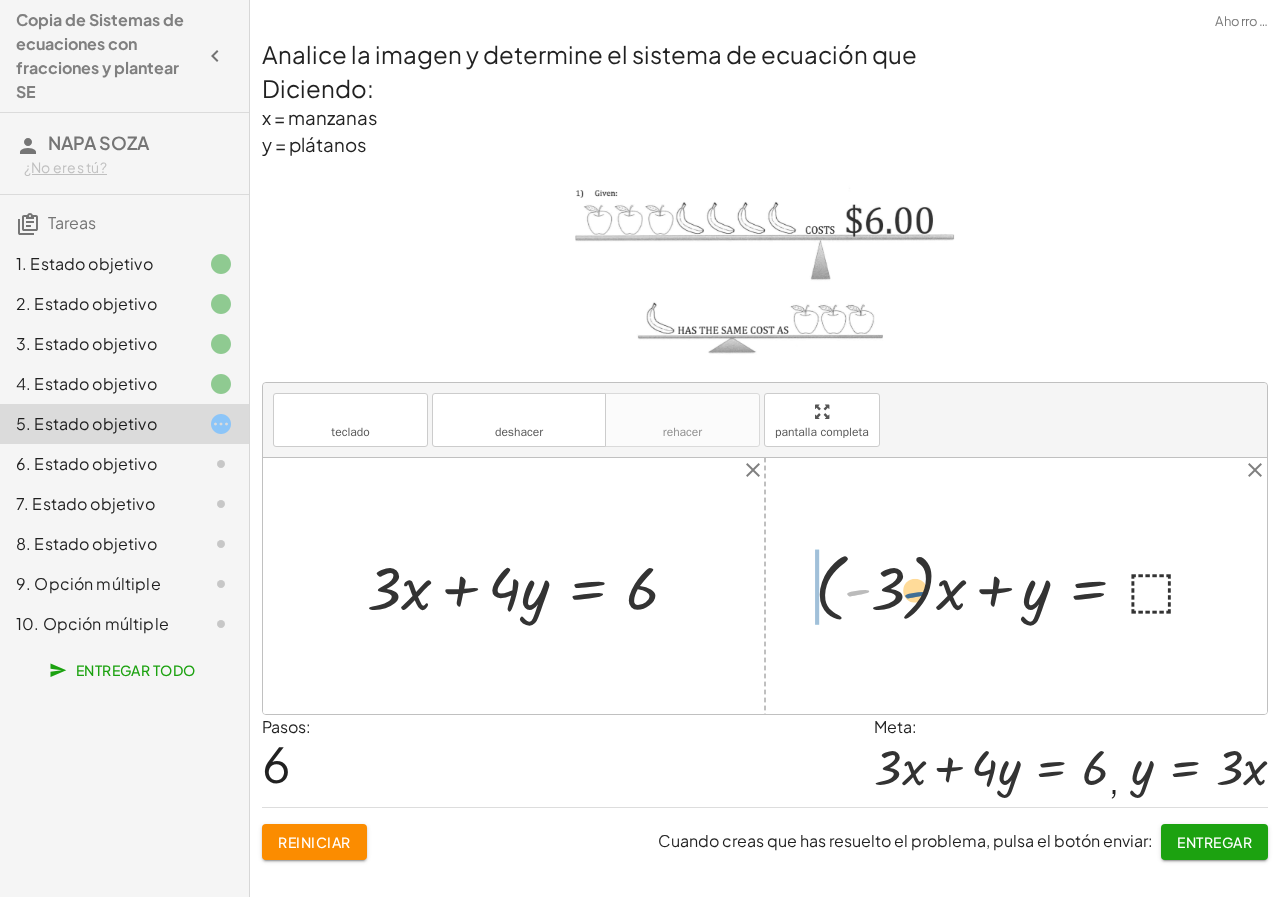 drag, startPoint x: 856, startPoint y: 594, endPoint x: 937, endPoint y: 599, distance: 81.154175 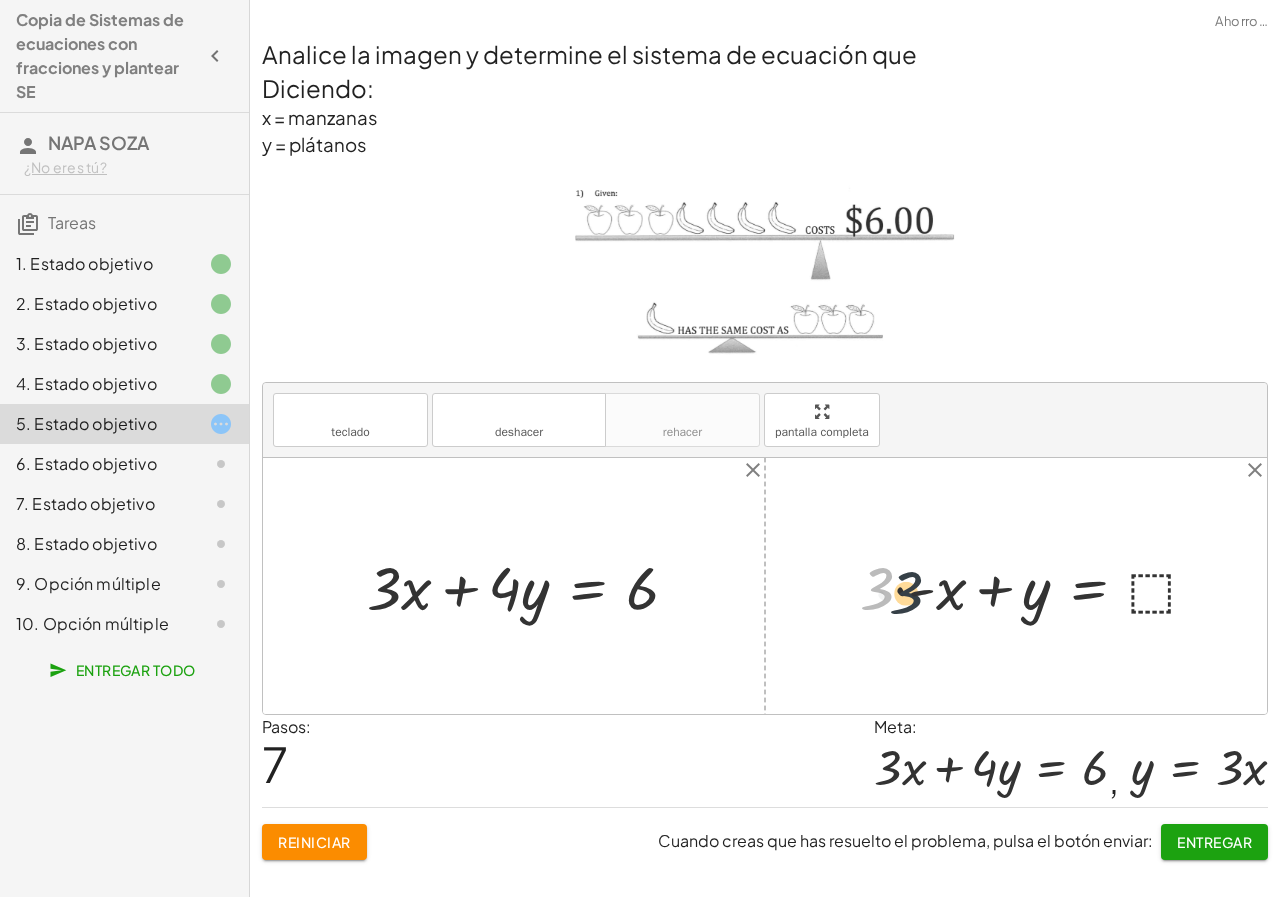 drag, startPoint x: 872, startPoint y: 595, endPoint x: 925, endPoint y: 604, distance: 53.75872 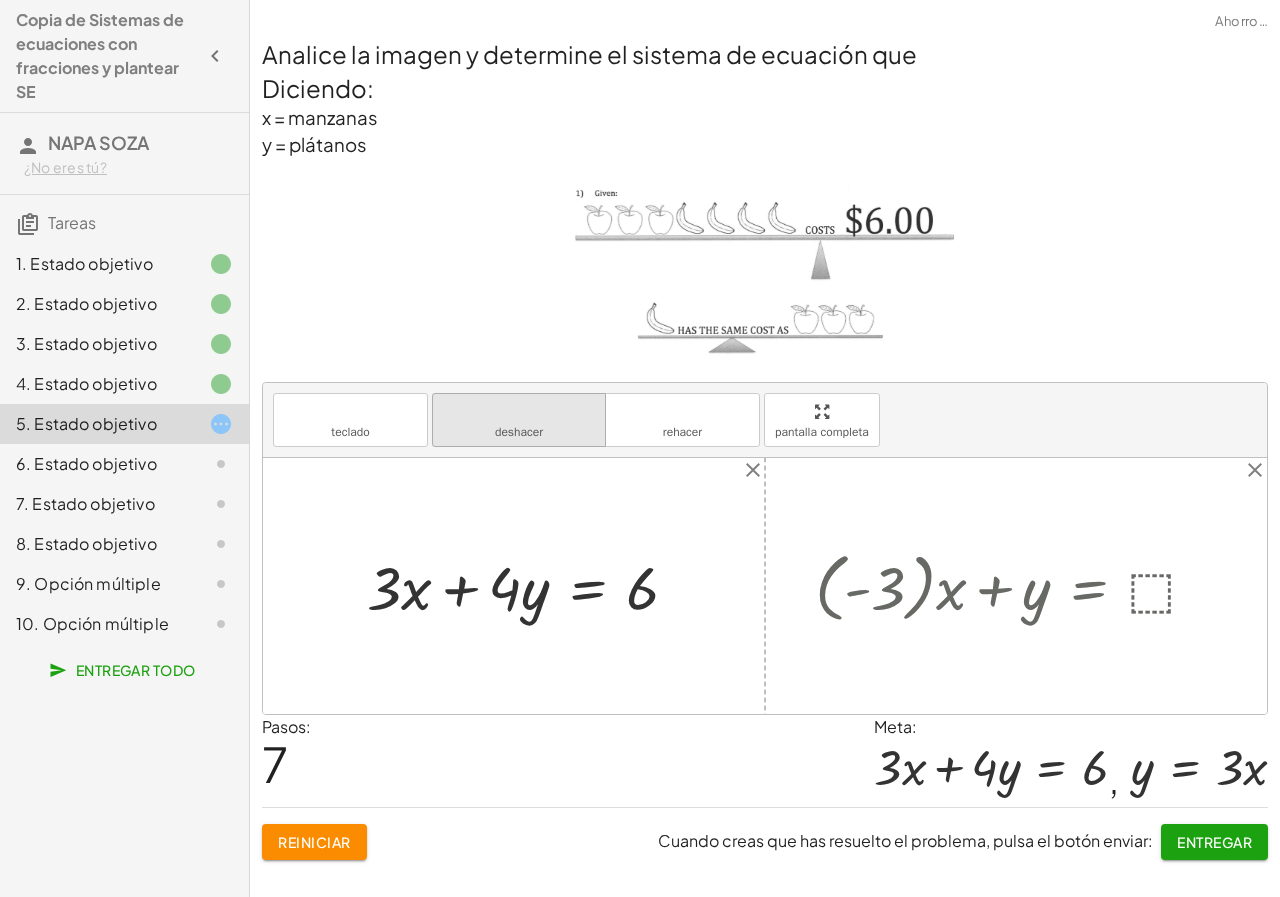 click on "deshacer" at bounding box center (519, 411) 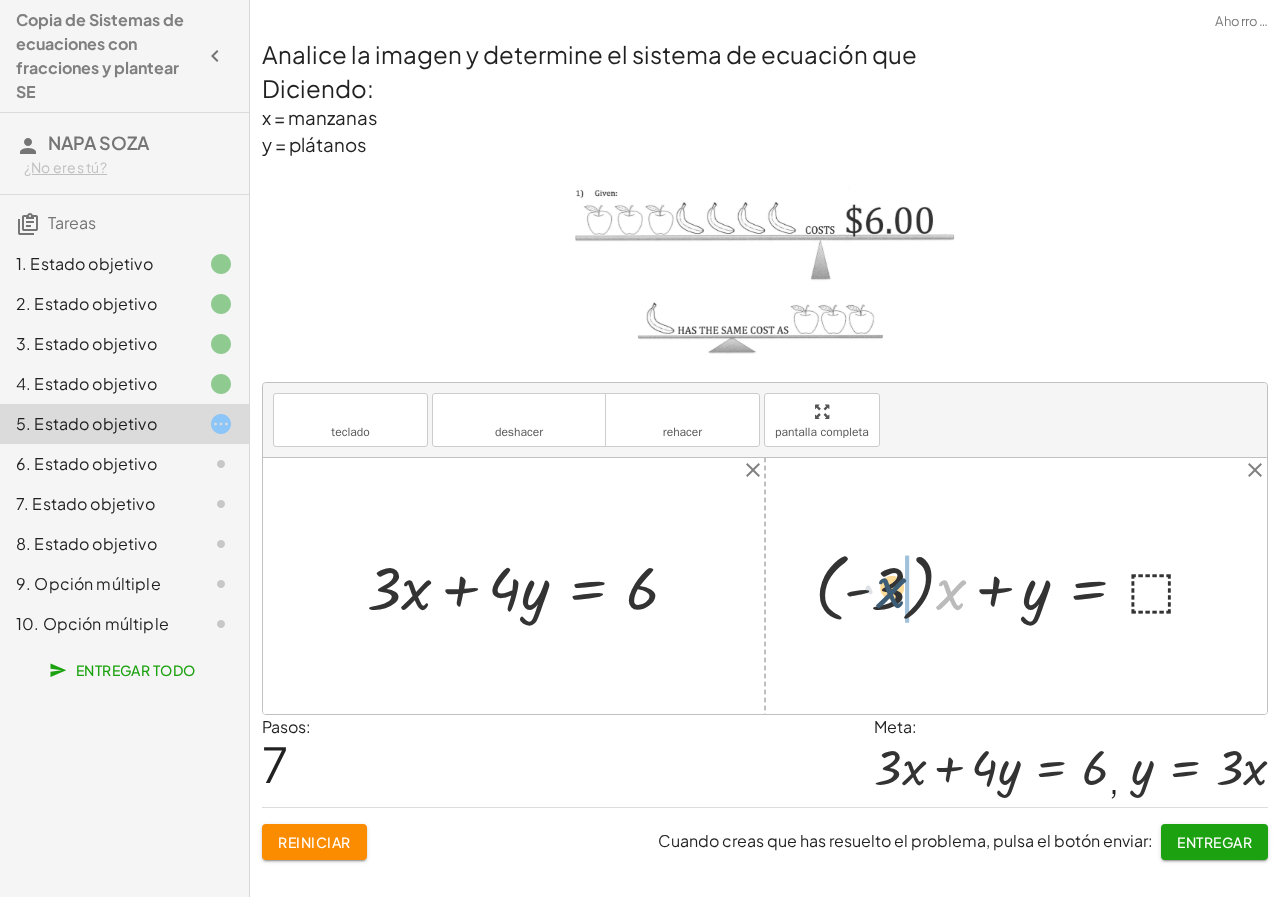drag, startPoint x: 941, startPoint y: 589, endPoint x: 878, endPoint y: 587, distance: 63.03174 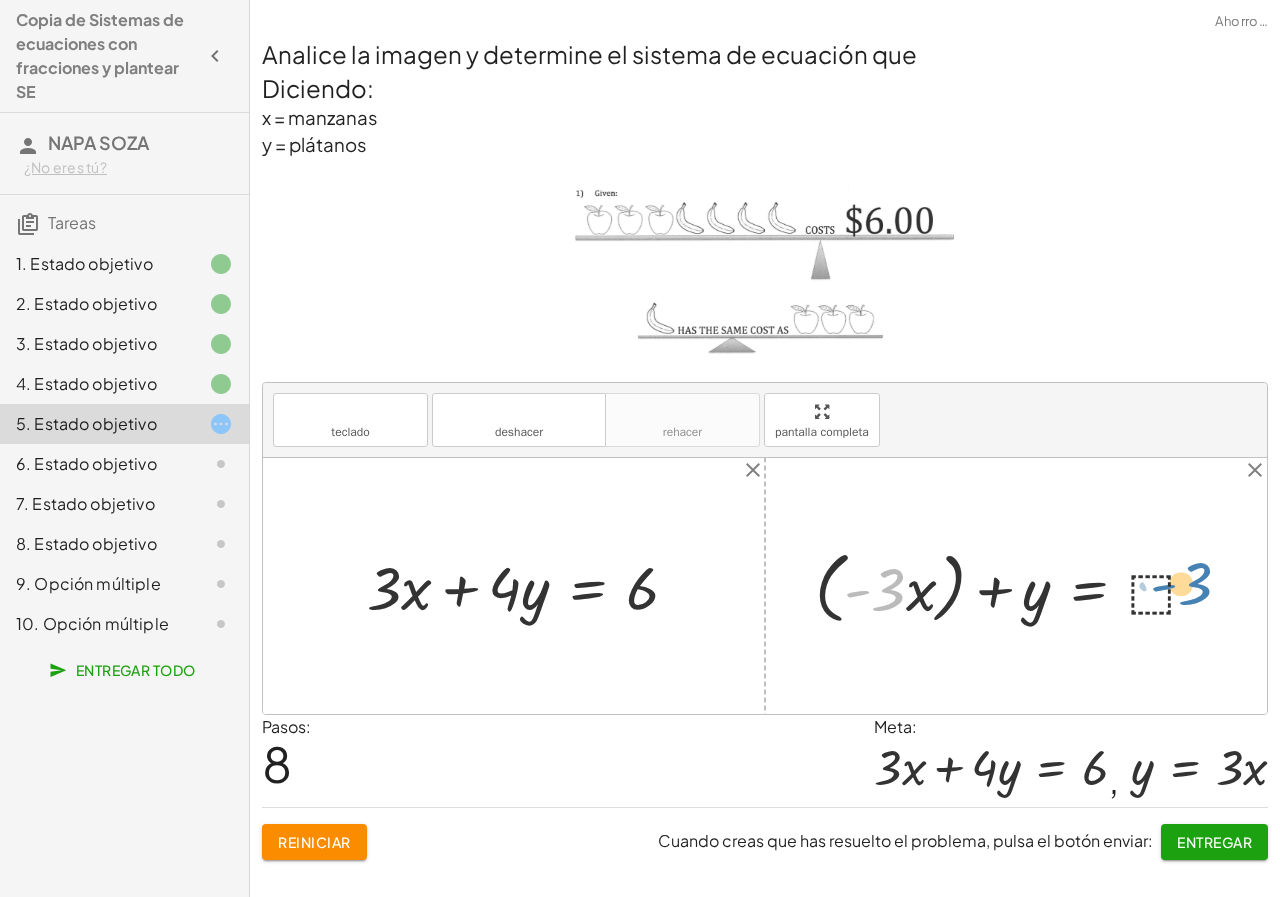 drag, startPoint x: 884, startPoint y: 598, endPoint x: 1186, endPoint y: 590, distance: 302.10593 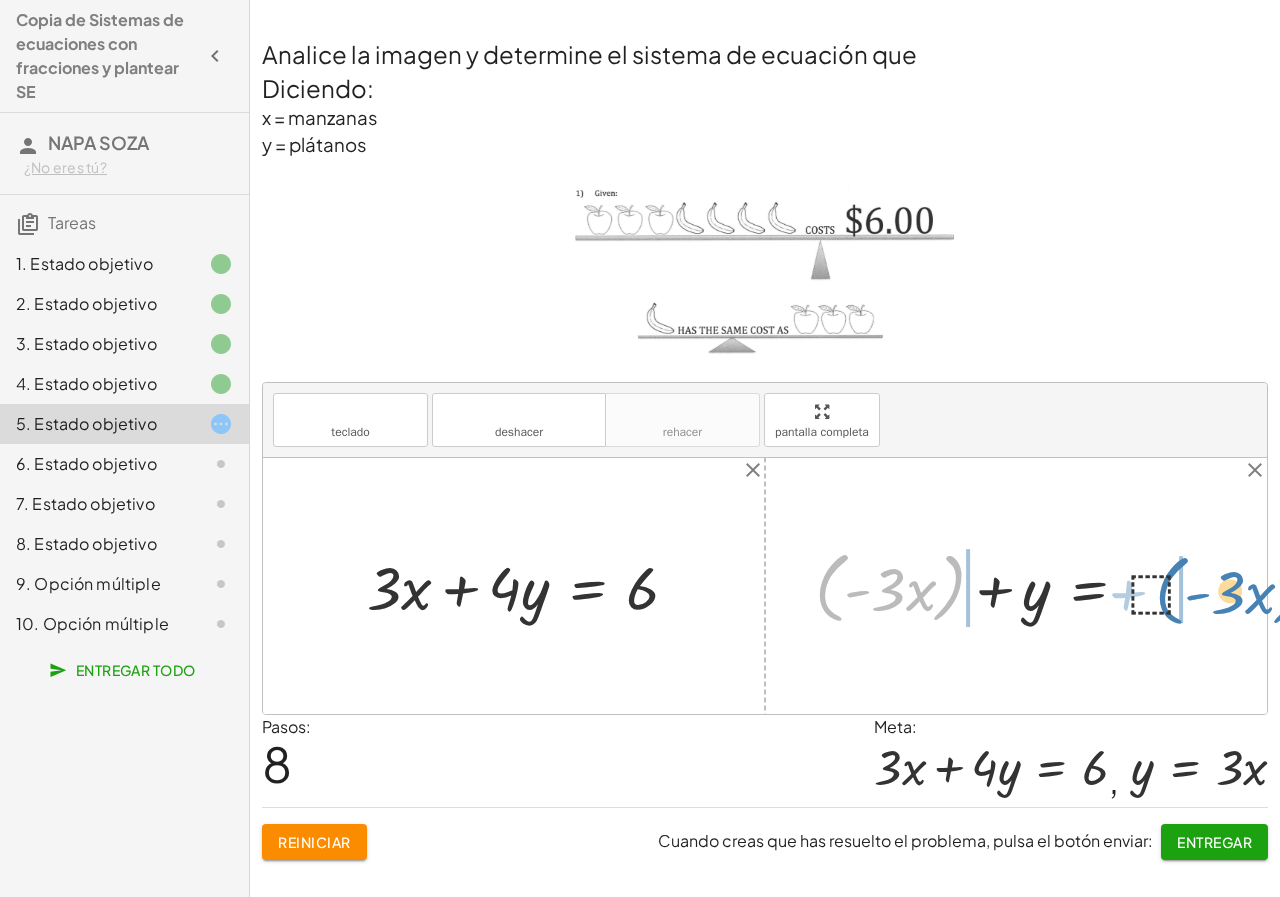 drag, startPoint x: 811, startPoint y: 592, endPoint x: 1153, endPoint y: 595, distance: 342.01315 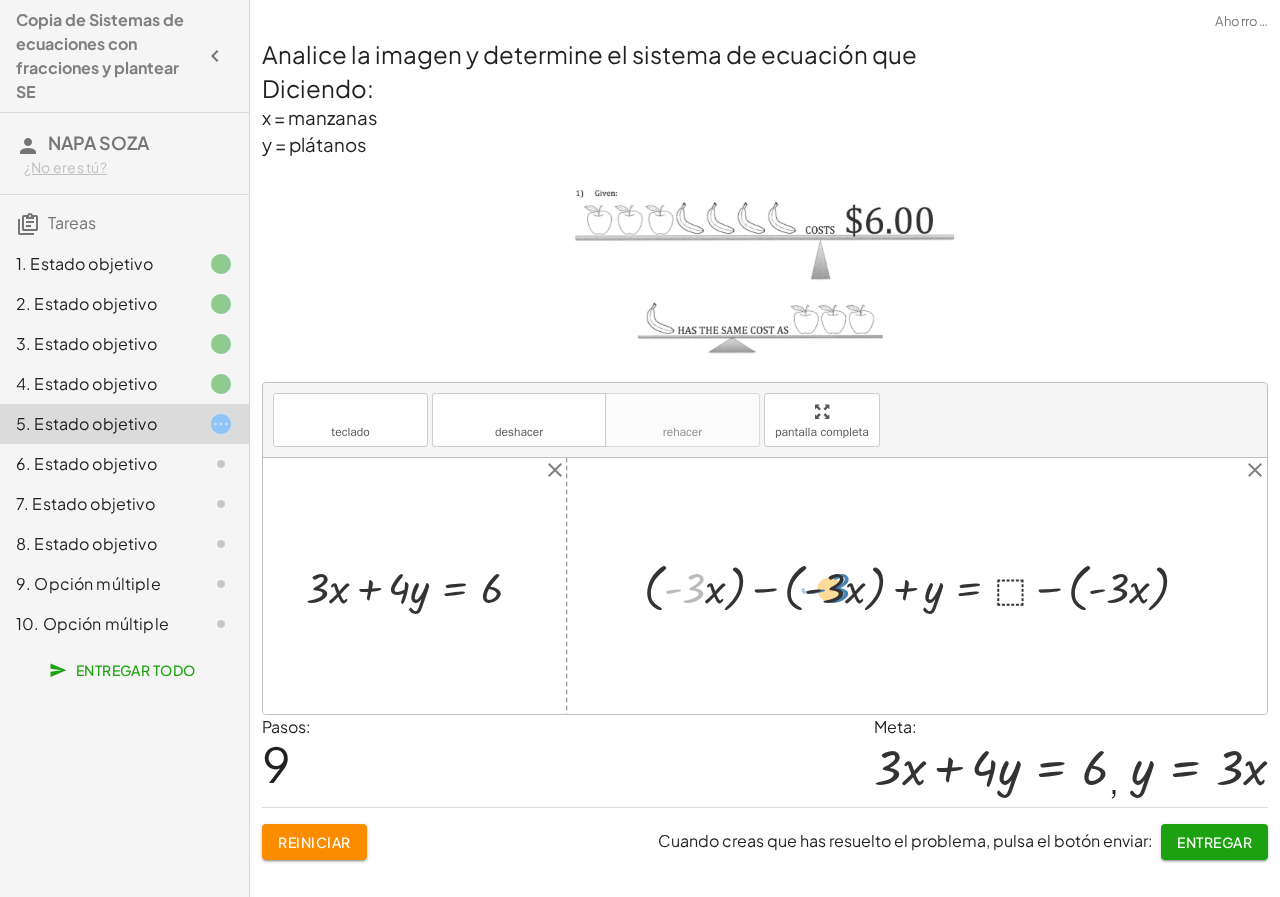 drag, startPoint x: 695, startPoint y: 589, endPoint x: 867, endPoint y: 587, distance: 172.01163 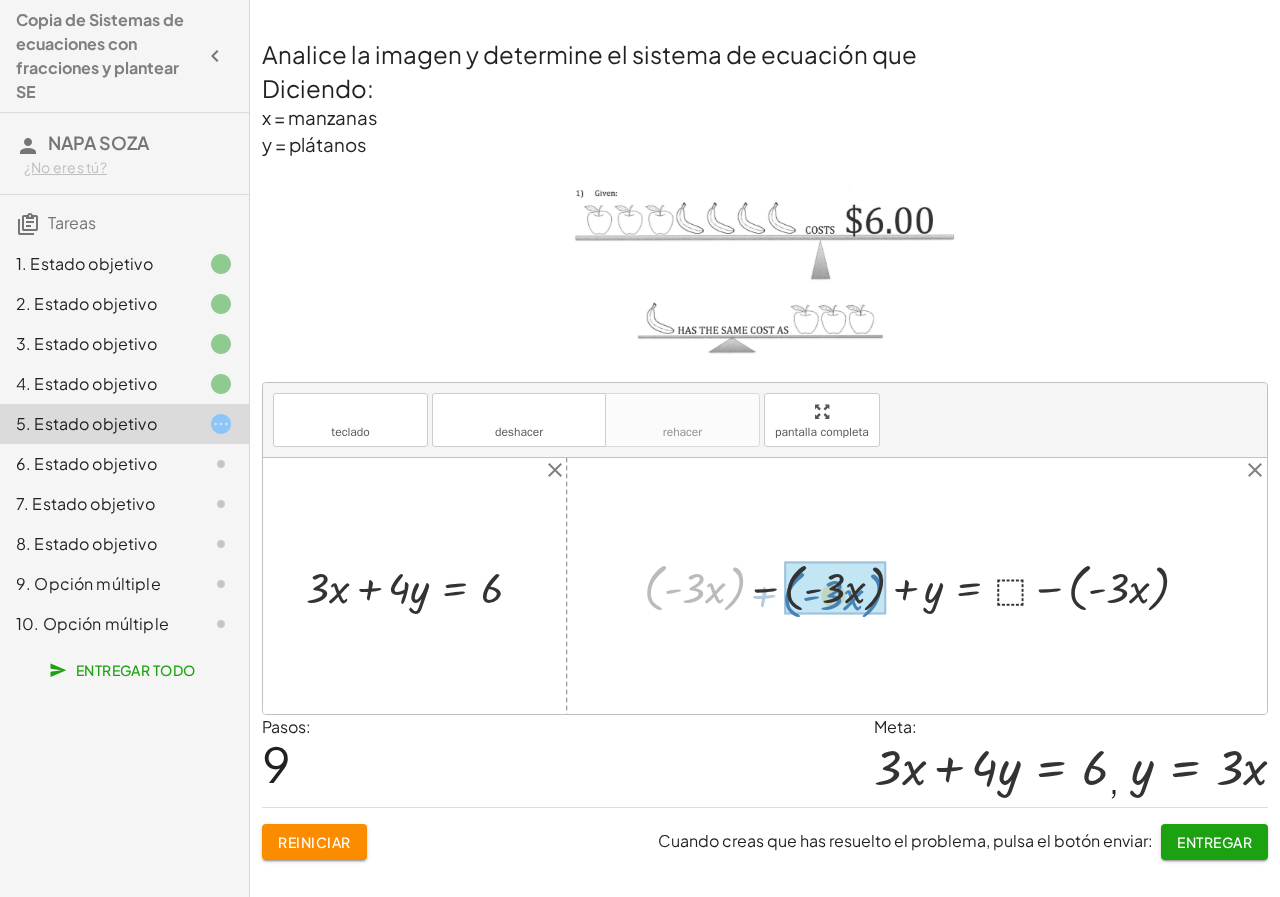 drag, startPoint x: 646, startPoint y: 590, endPoint x: 786, endPoint y: 597, distance: 140.1749 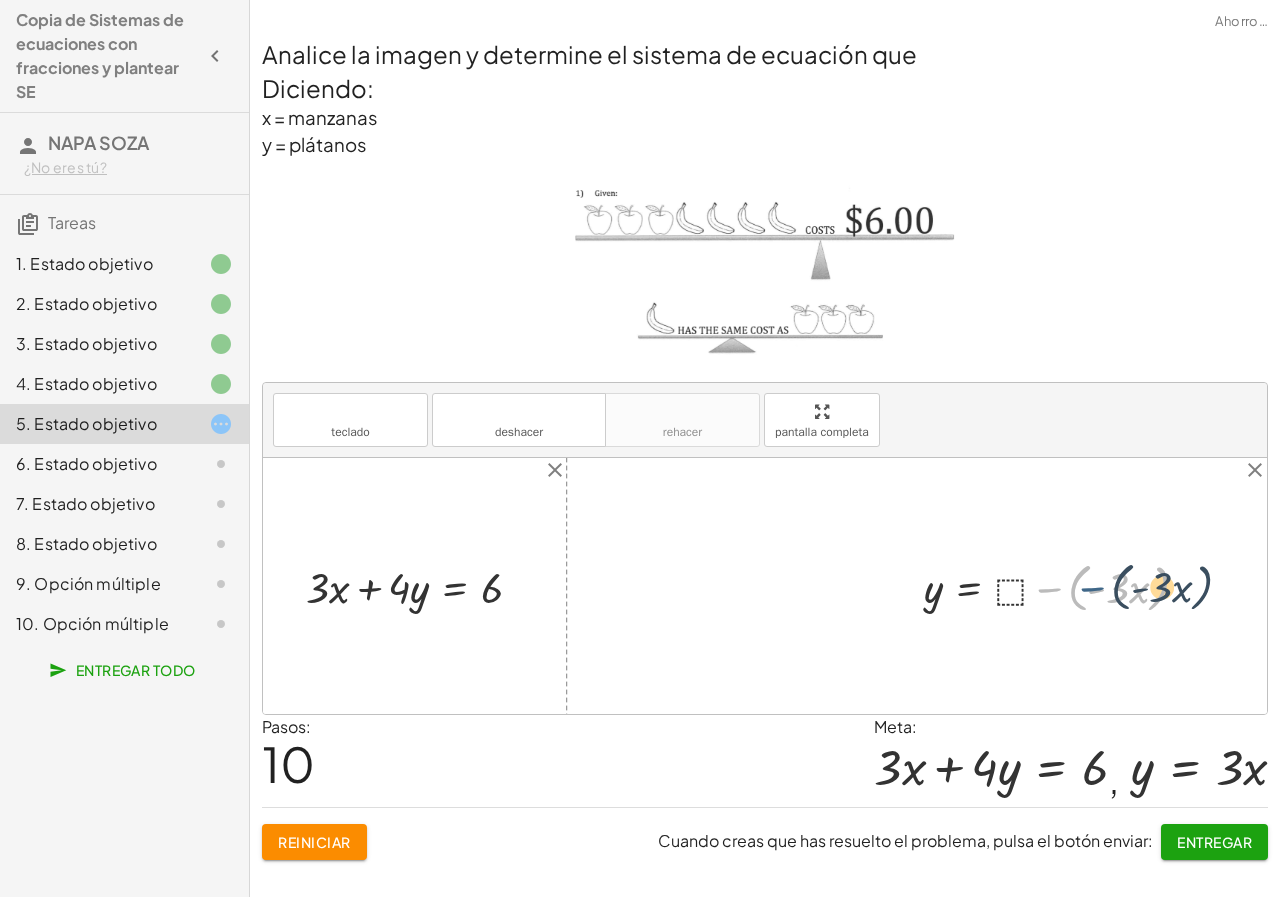 drag, startPoint x: 1051, startPoint y: 587, endPoint x: 1095, endPoint y: 586, distance: 44.011364 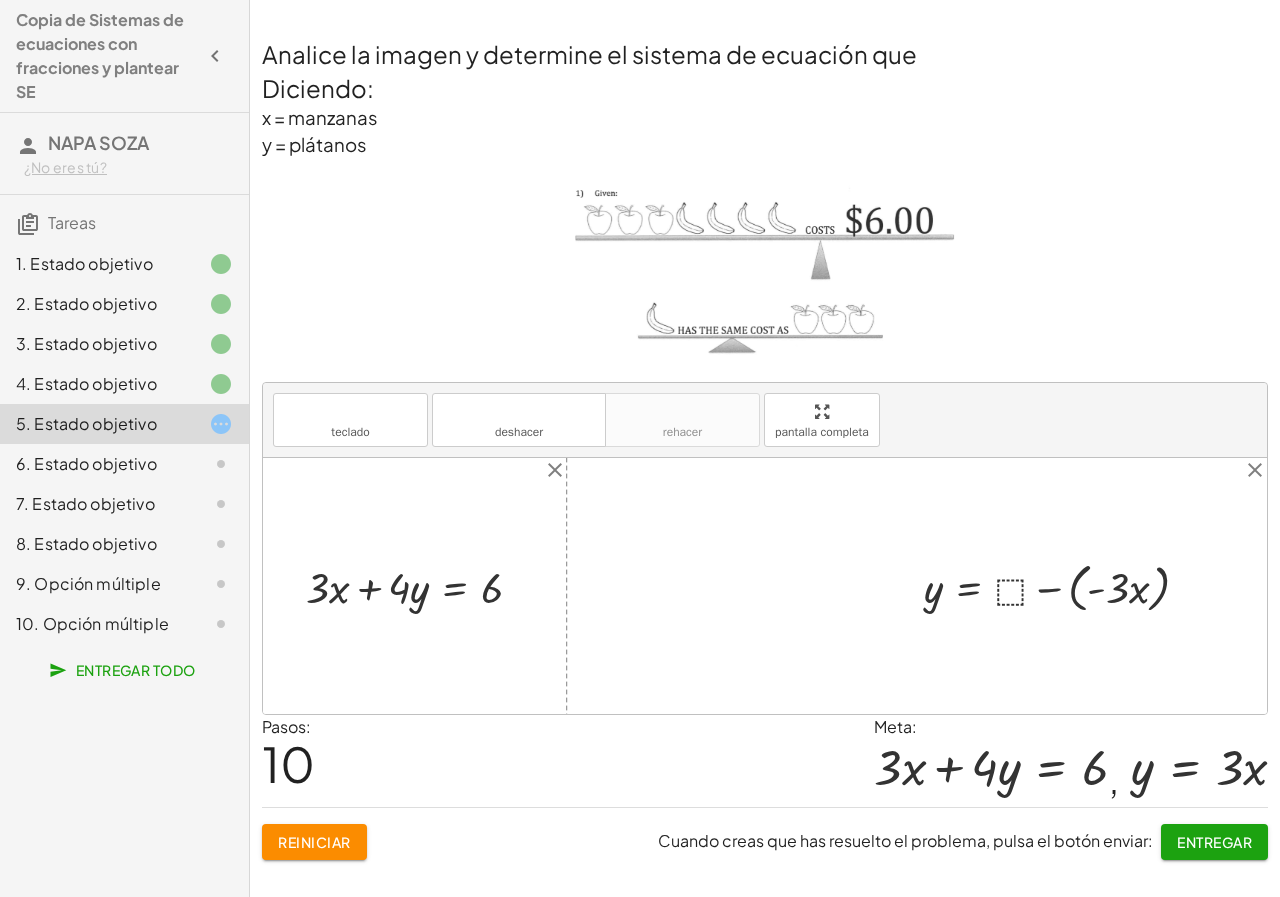 click at bounding box center [1064, 586] 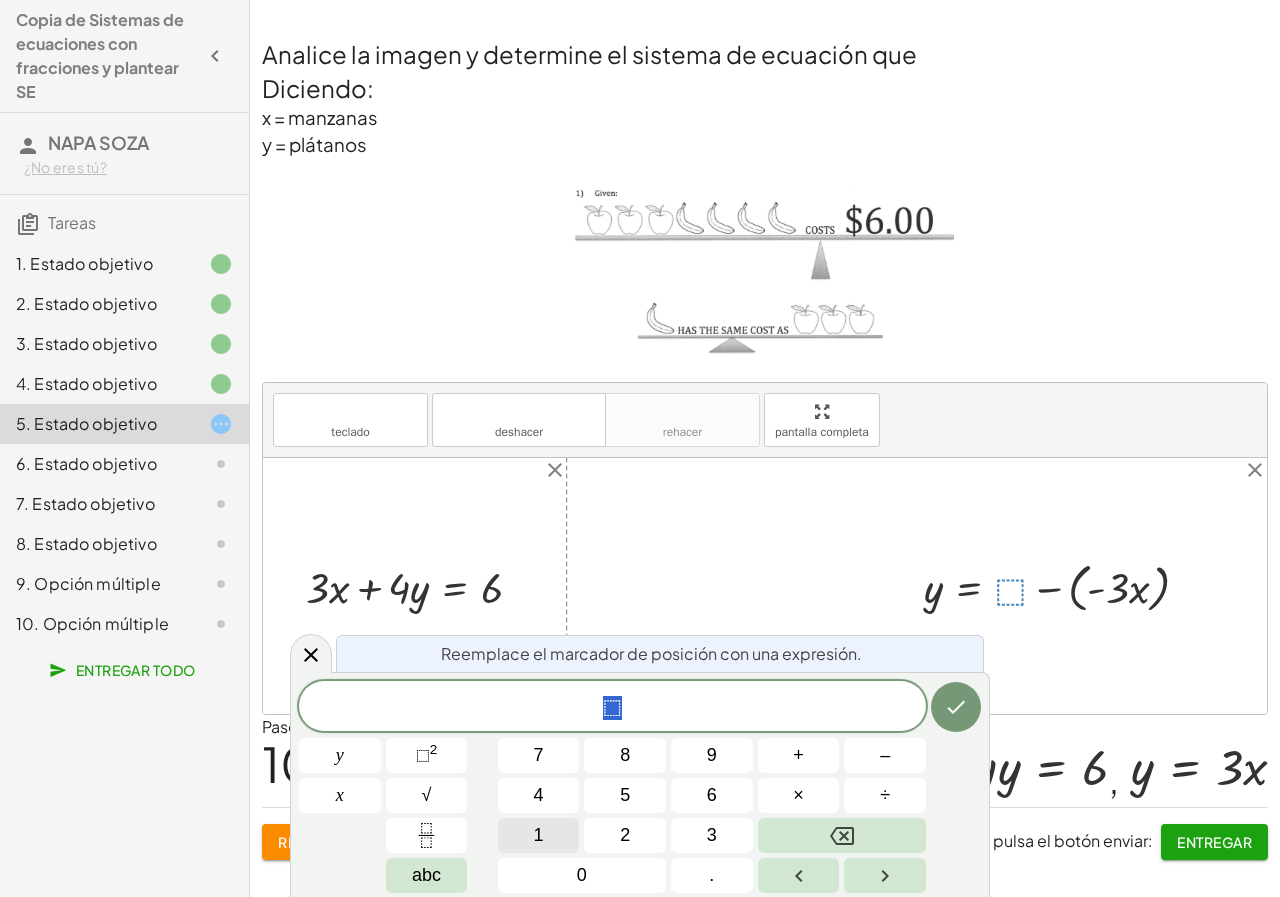 click on "1" at bounding box center (539, 835) 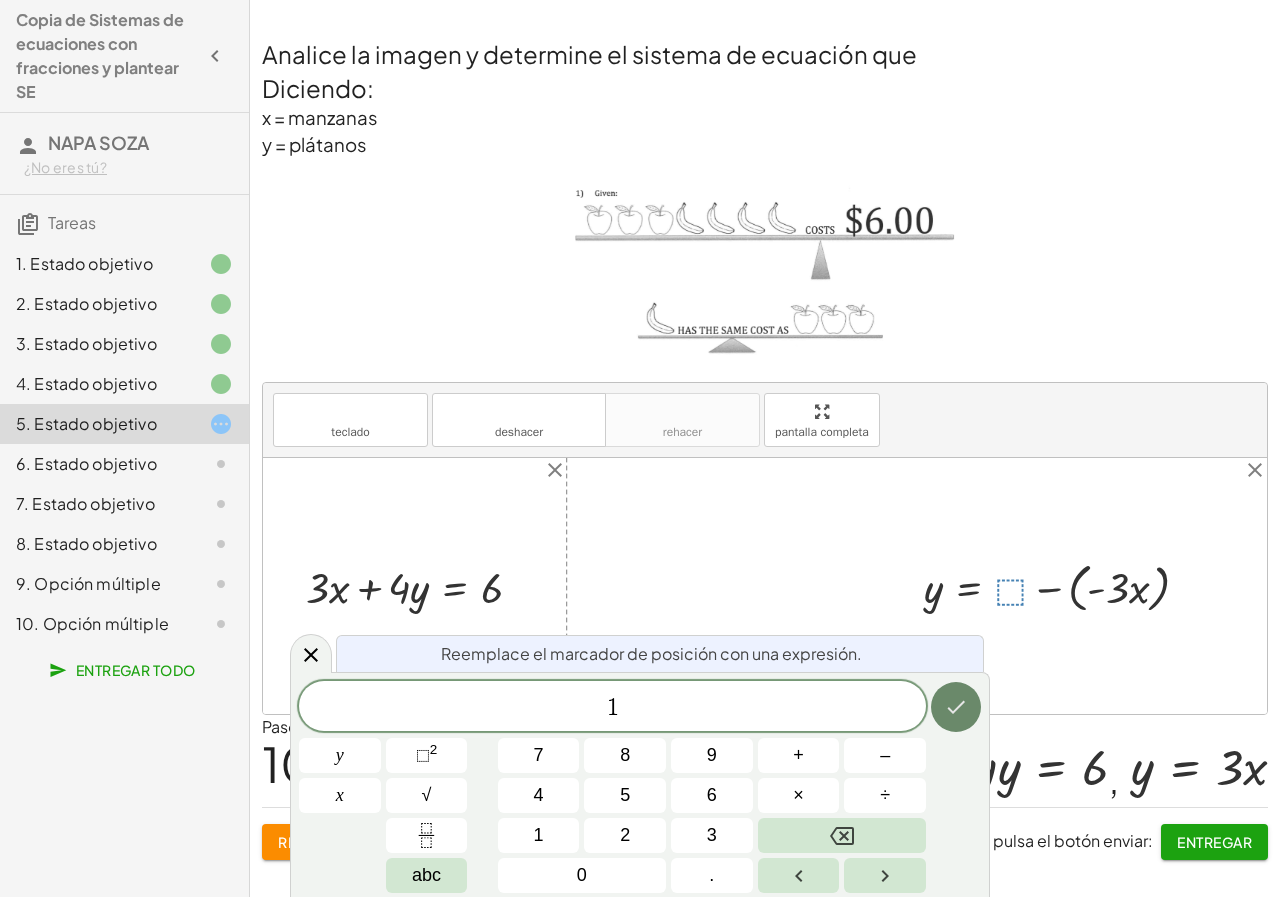 click at bounding box center (956, 707) 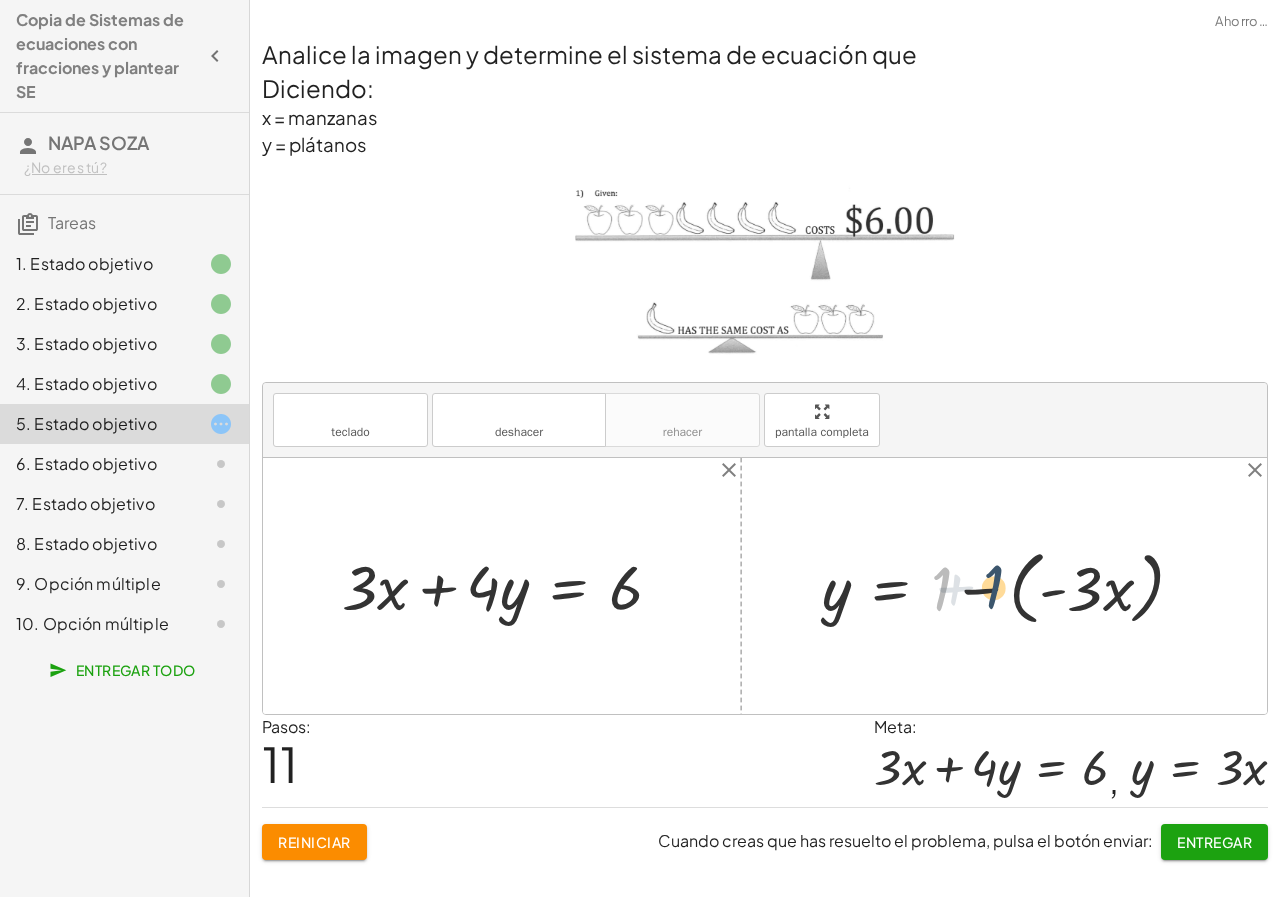 drag, startPoint x: 934, startPoint y: 585, endPoint x: 989, endPoint y: 583, distance: 55.03635 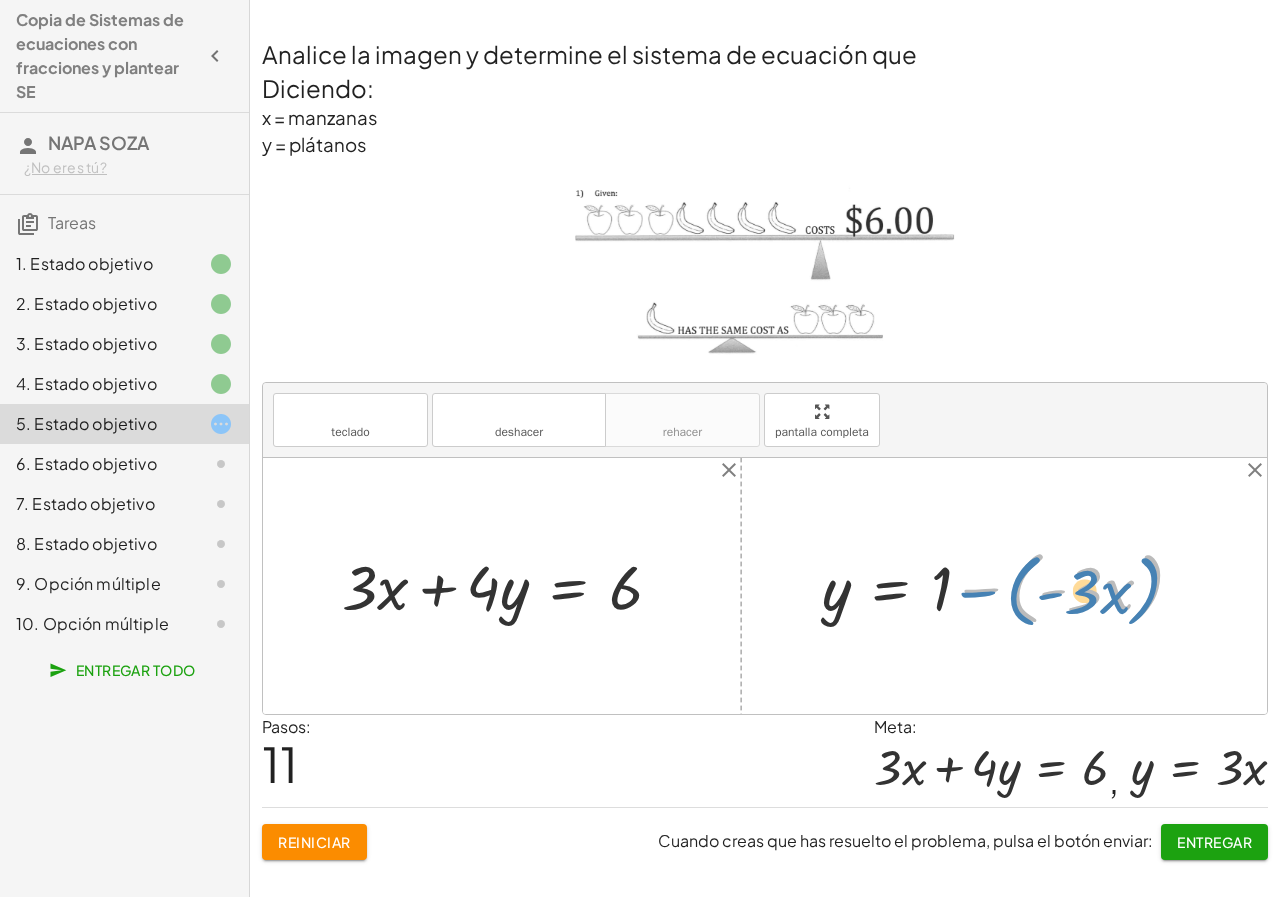 click at bounding box center (1011, 586) 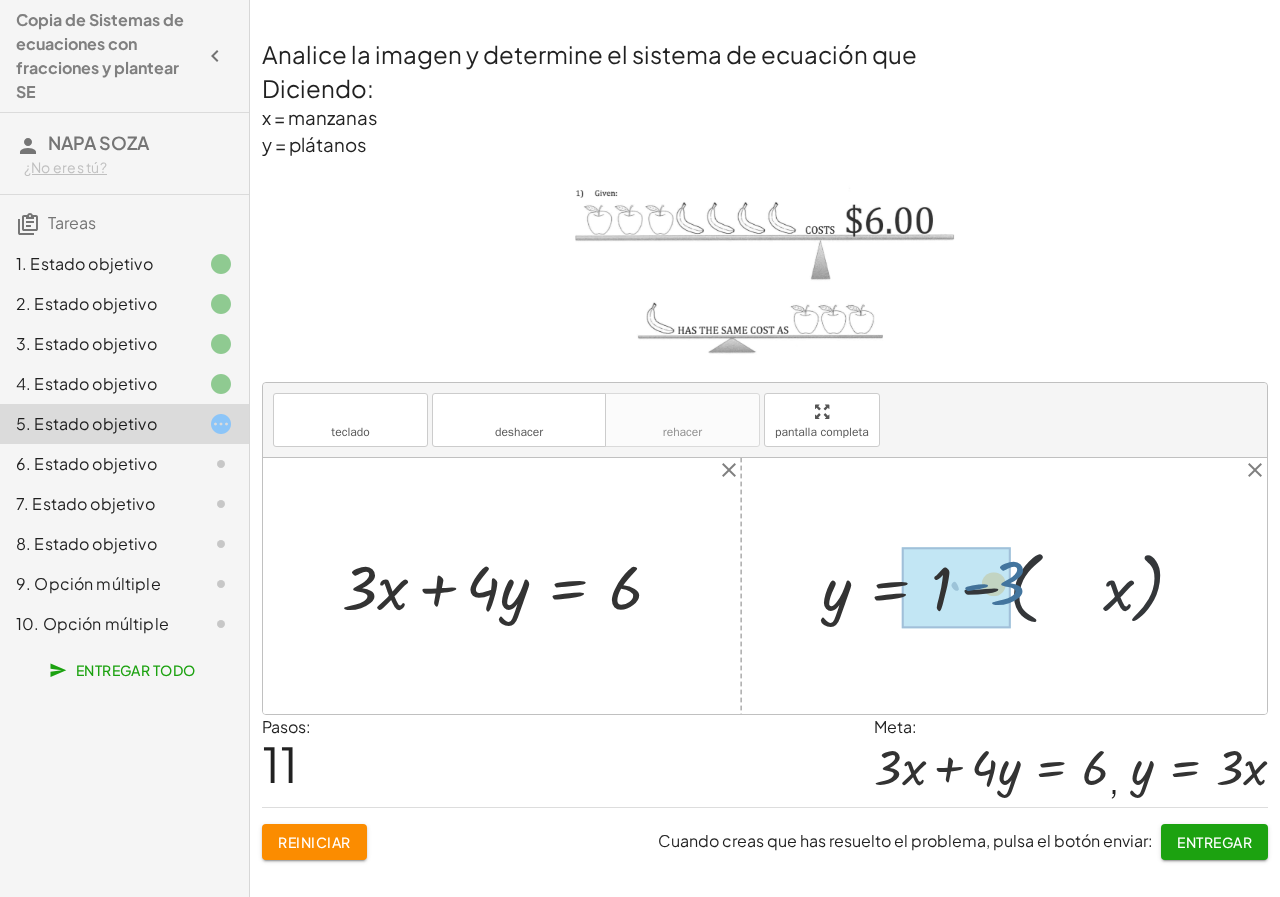 drag, startPoint x: 1071, startPoint y: 591, endPoint x: 990, endPoint y: 585, distance: 81.22192 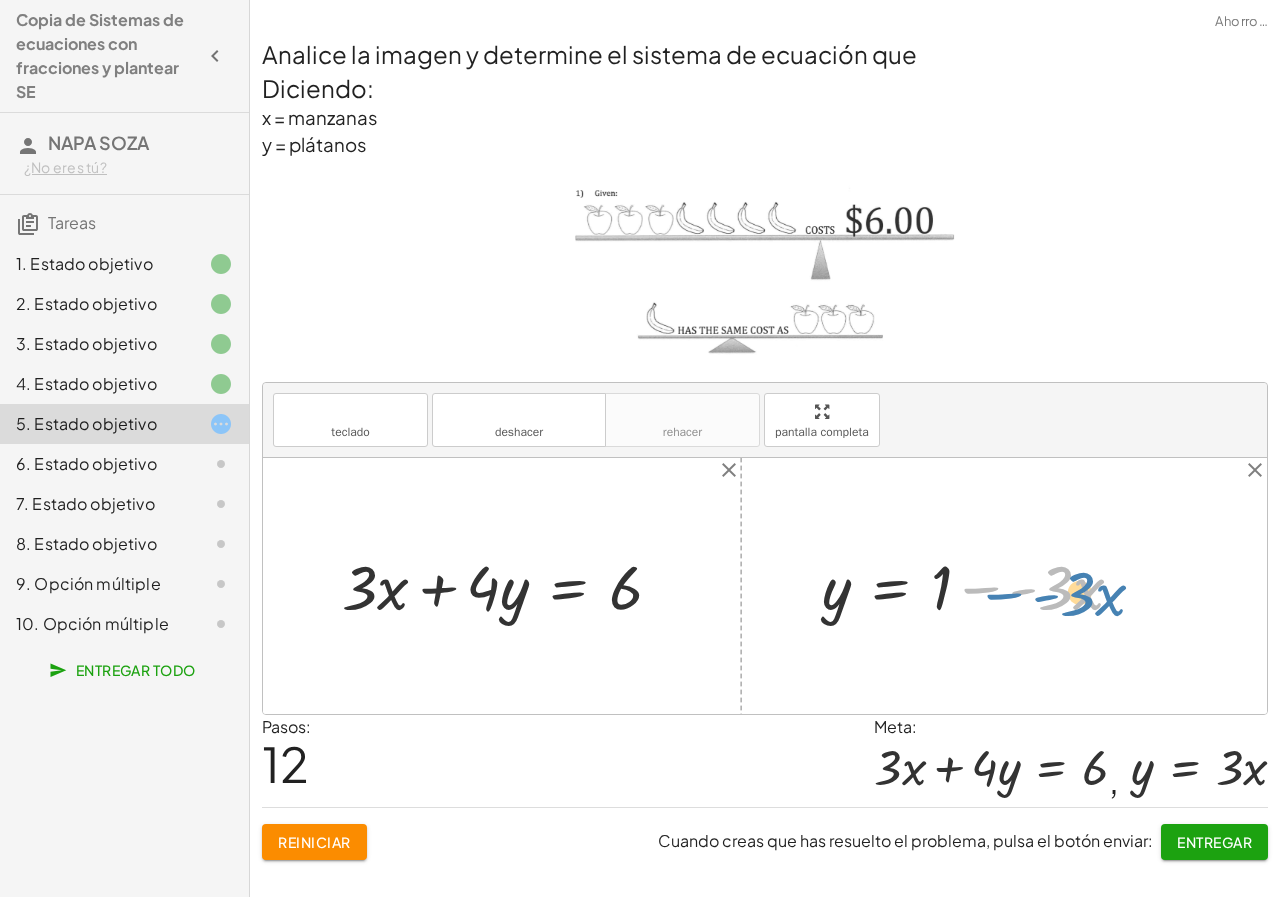 drag, startPoint x: 972, startPoint y: 588, endPoint x: 984, endPoint y: 592, distance: 12.649111 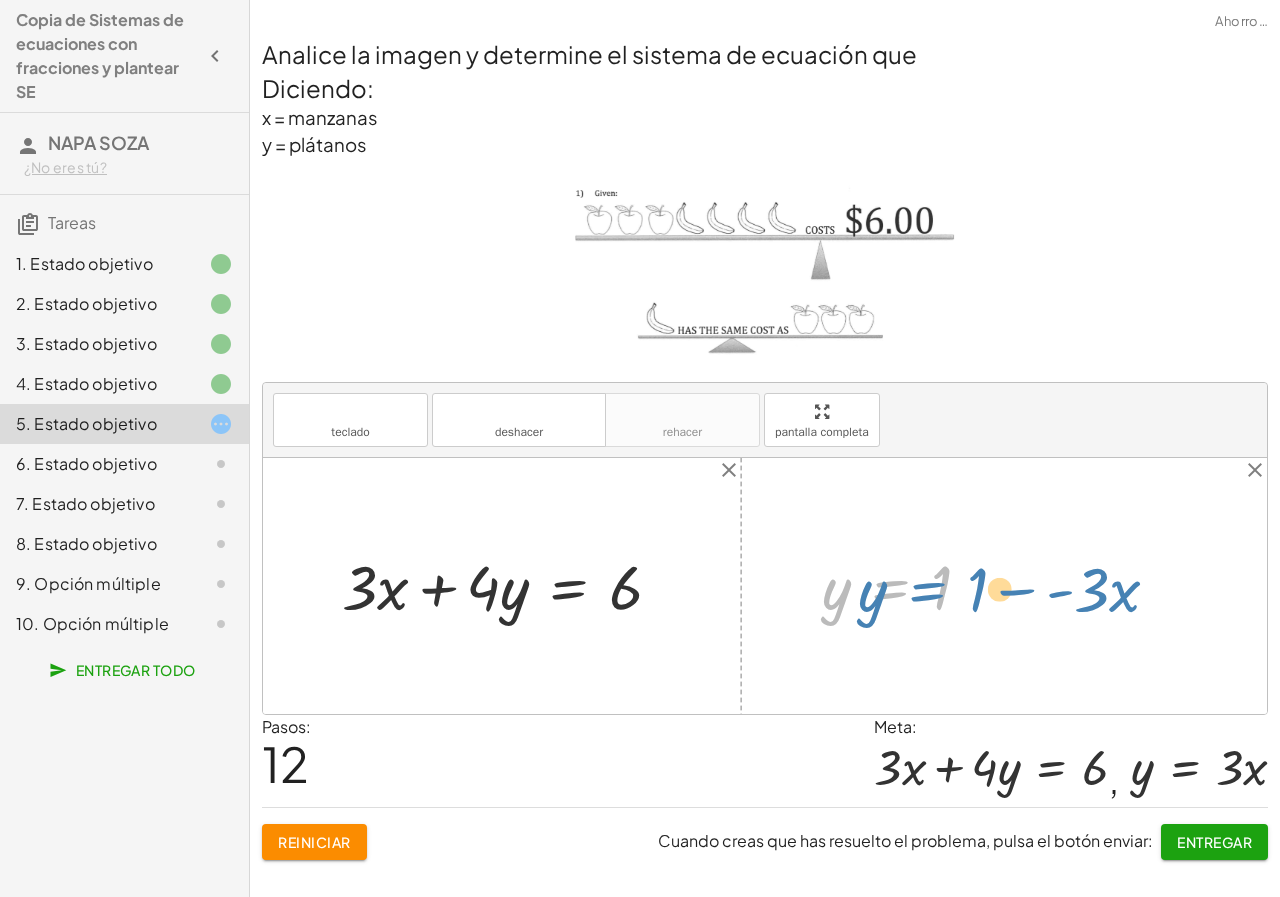 drag, startPoint x: 926, startPoint y: 591, endPoint x: 941, endPoint y: 591, distance: 15 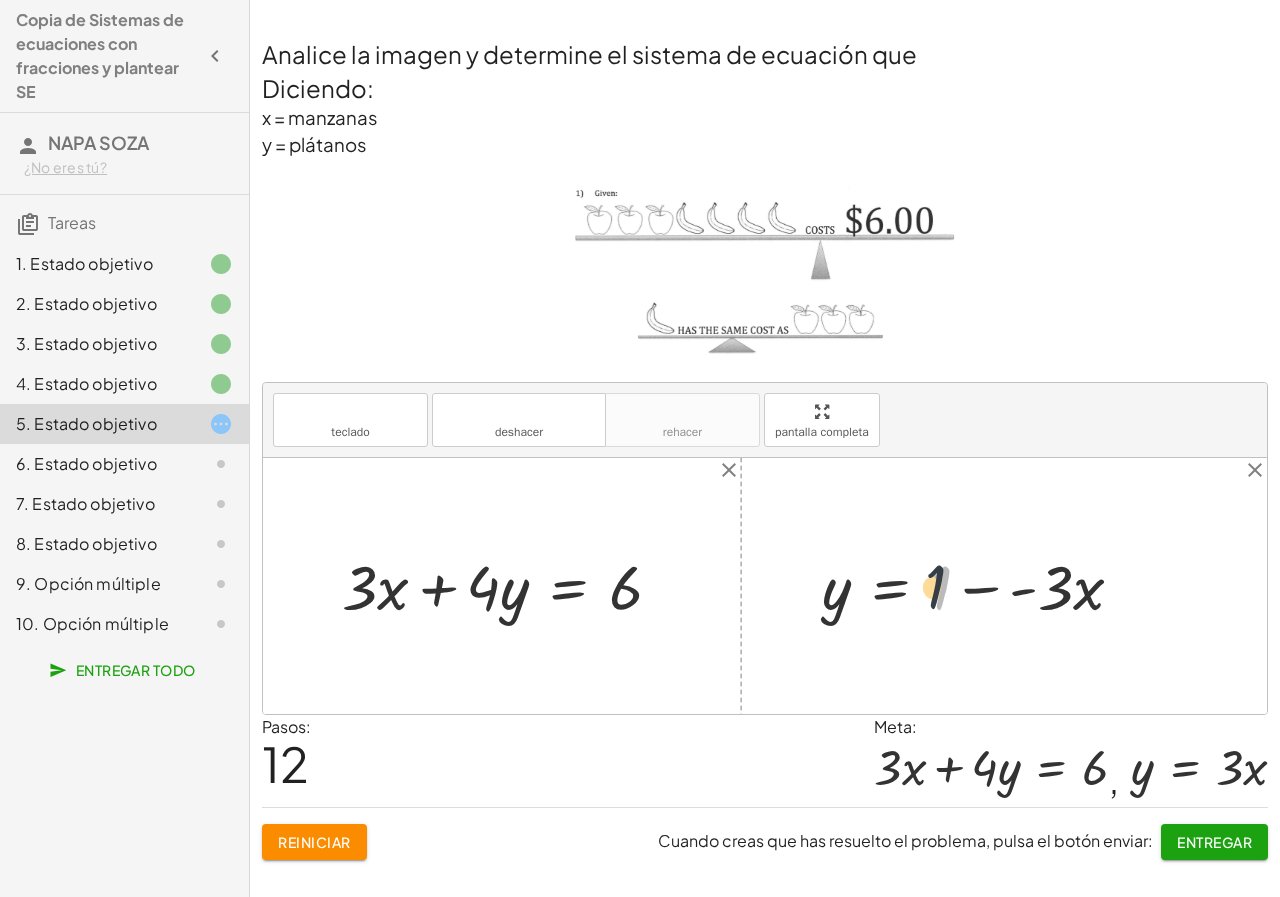 drag, startPoint x: 949, startPoint y: 593, endPoint x: 931, endPoint y: 590, distance: 18.248287 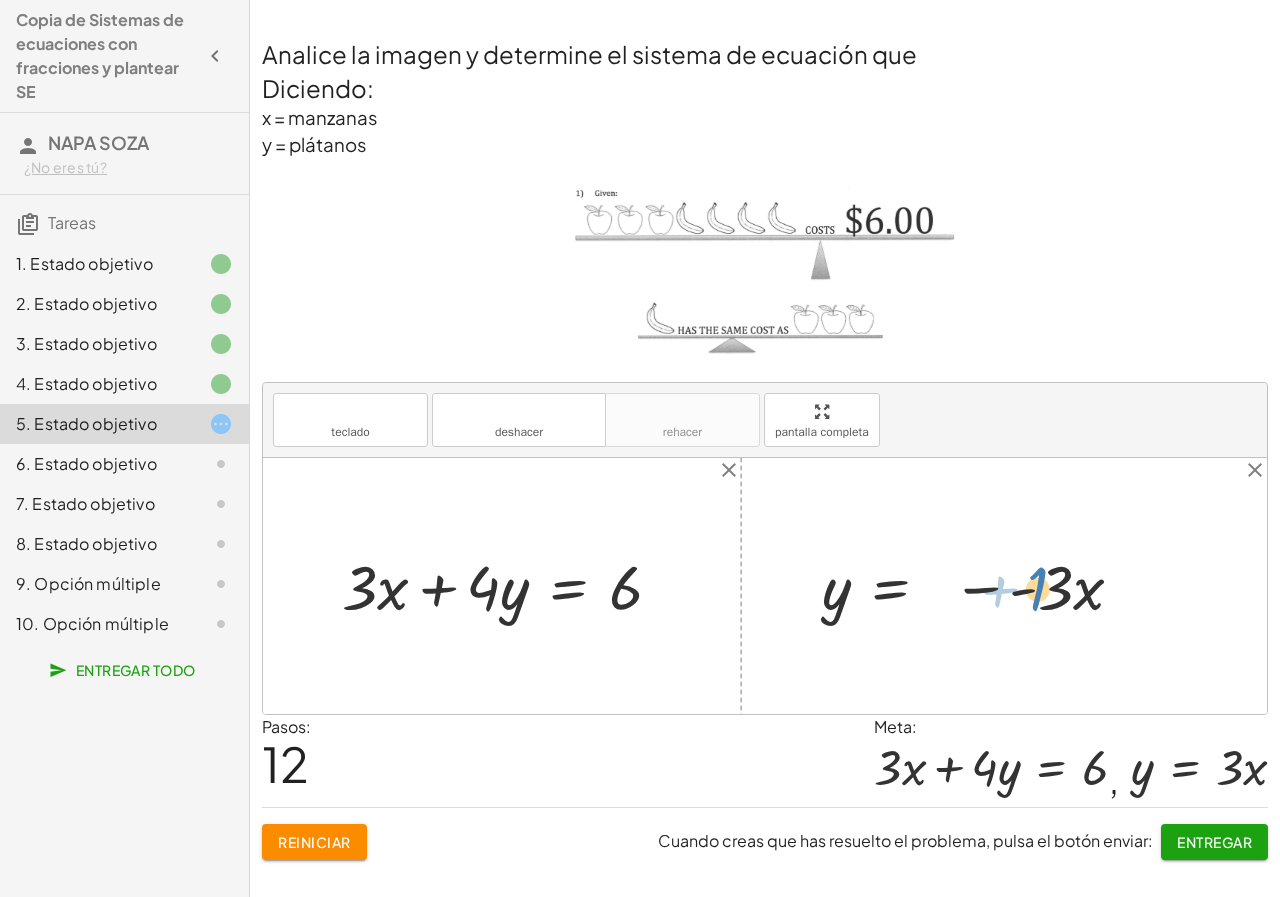 drag, startPoint x: 931, startPoint y: 588, endPoint x: 1029, endPoint y: 588, distance: 98 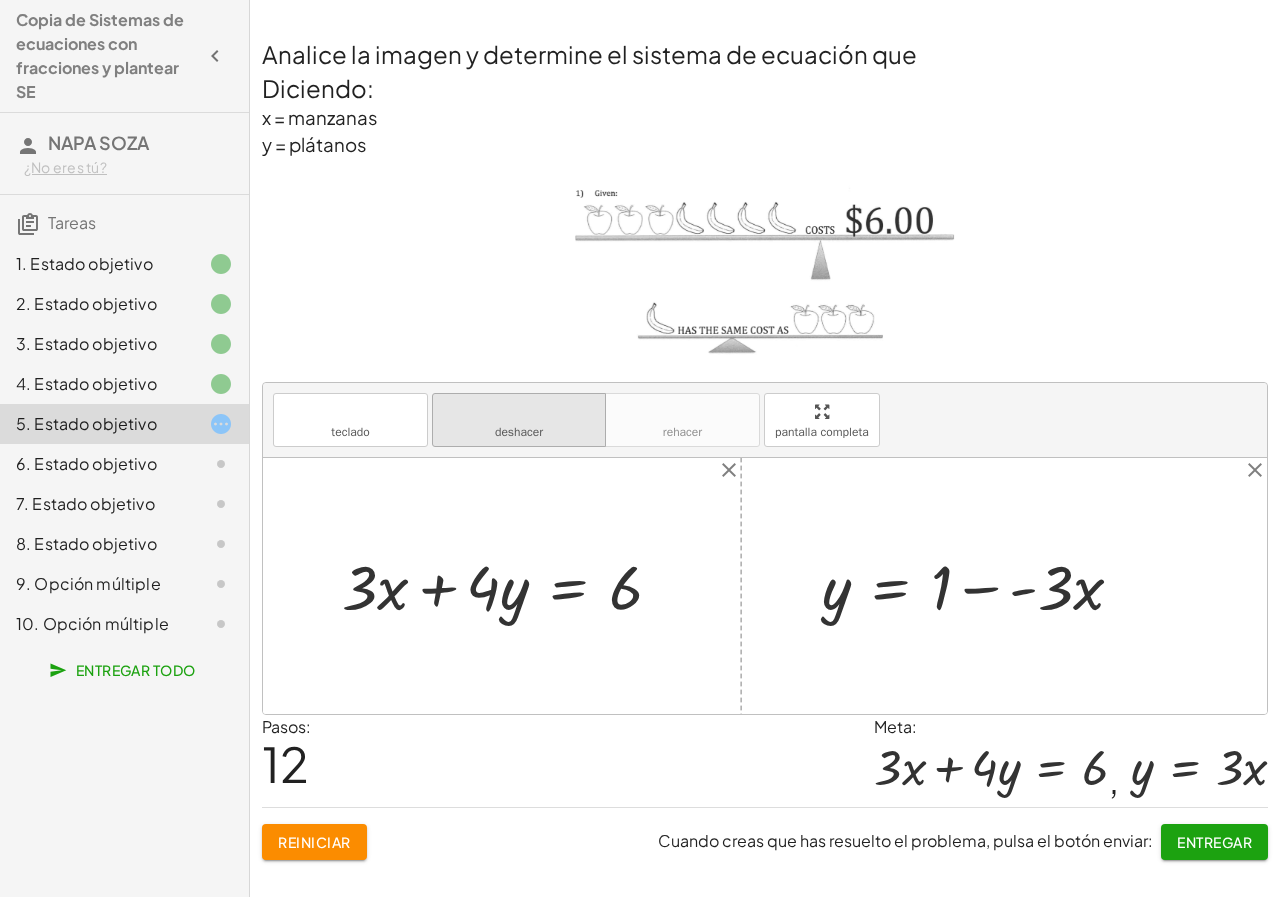click on "deshacer" at bounding box center (519, 411) 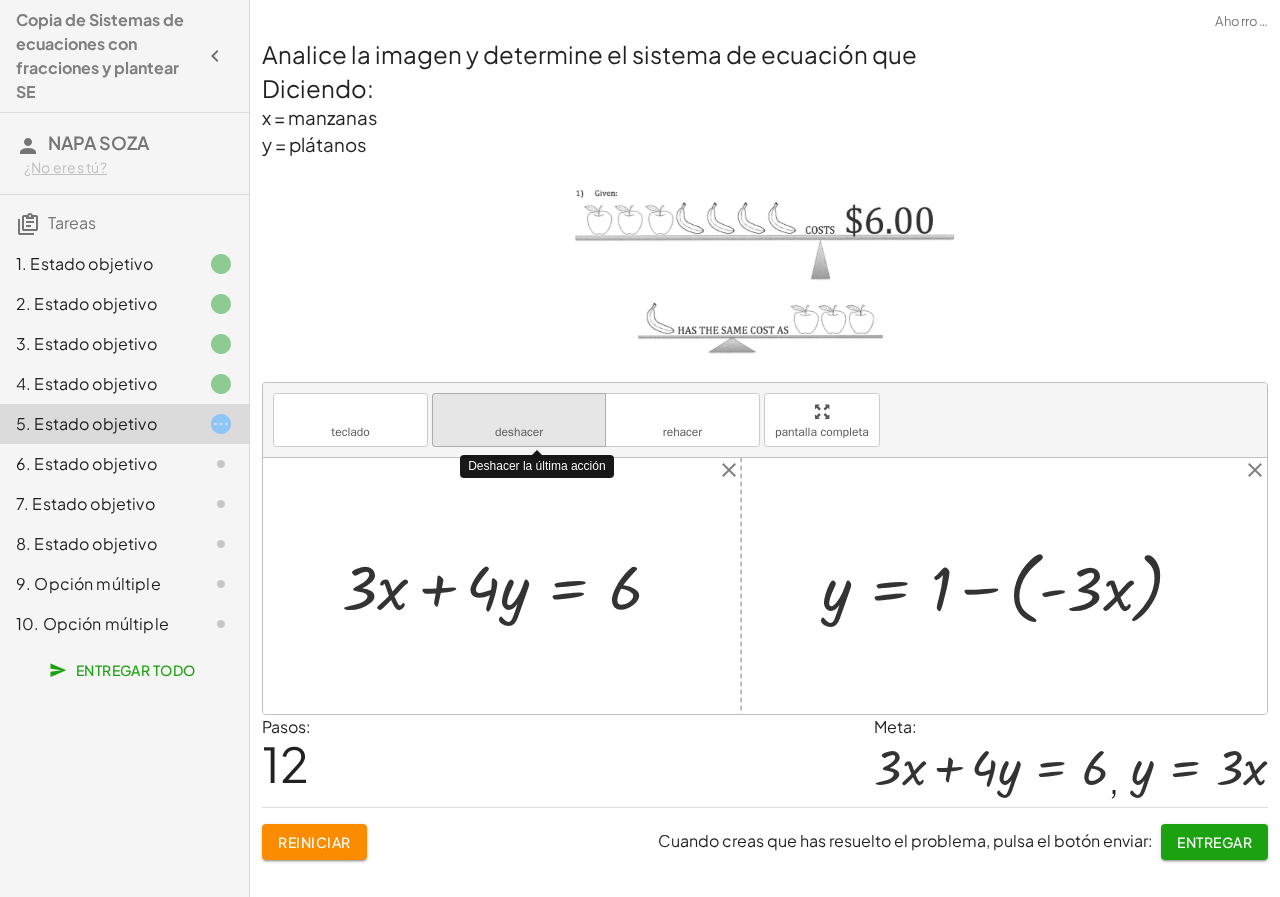 click on "deshacer" at bounding box center [519, 411] 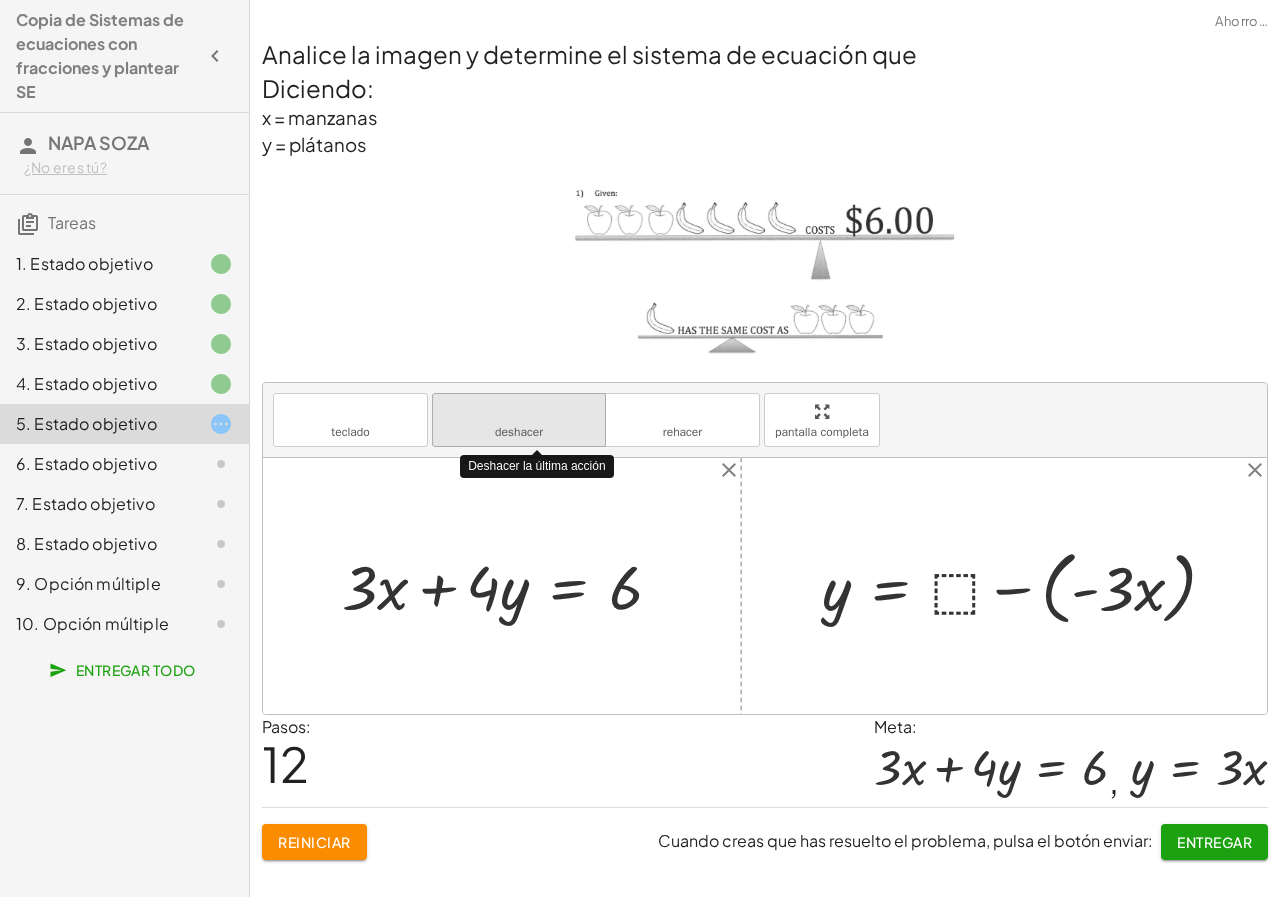 click on "deshacer" at bounding box center [519, 411] 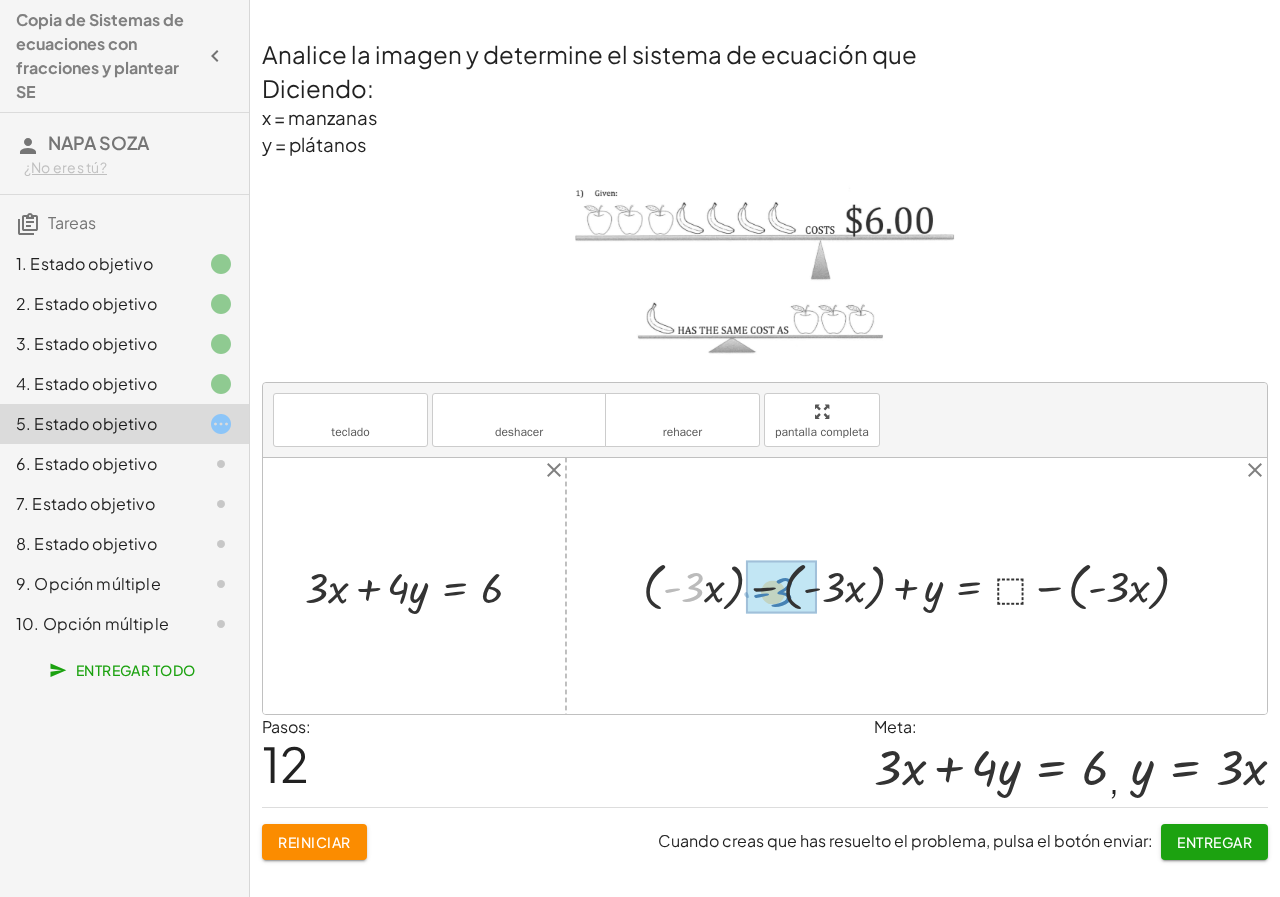 drag, startPoint x: 688, startPoint y: 580, endPoint x: 709, endPoint y: 570, distance: 23.259407 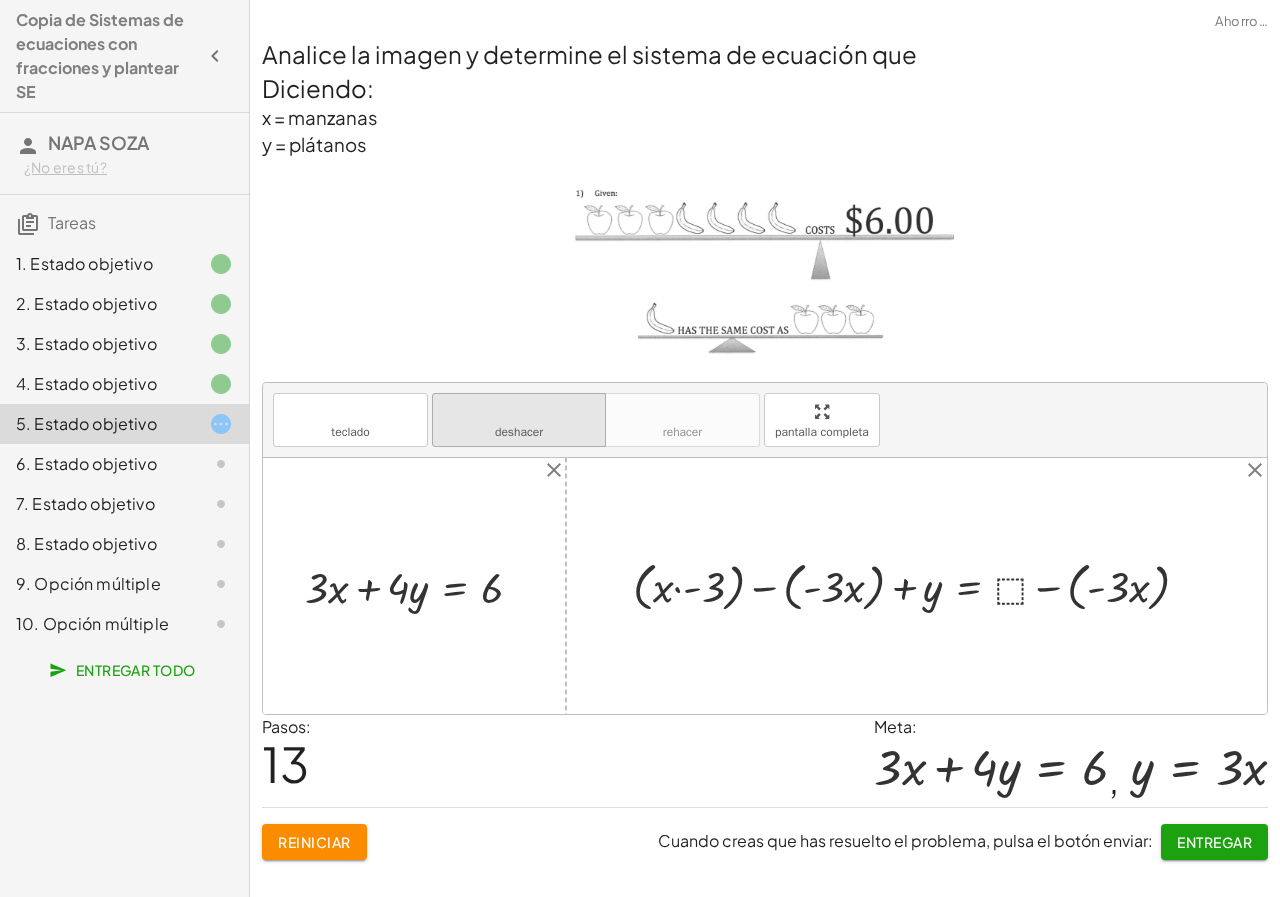 click on "deshacer deshacer" at bounding box center [519, 420] 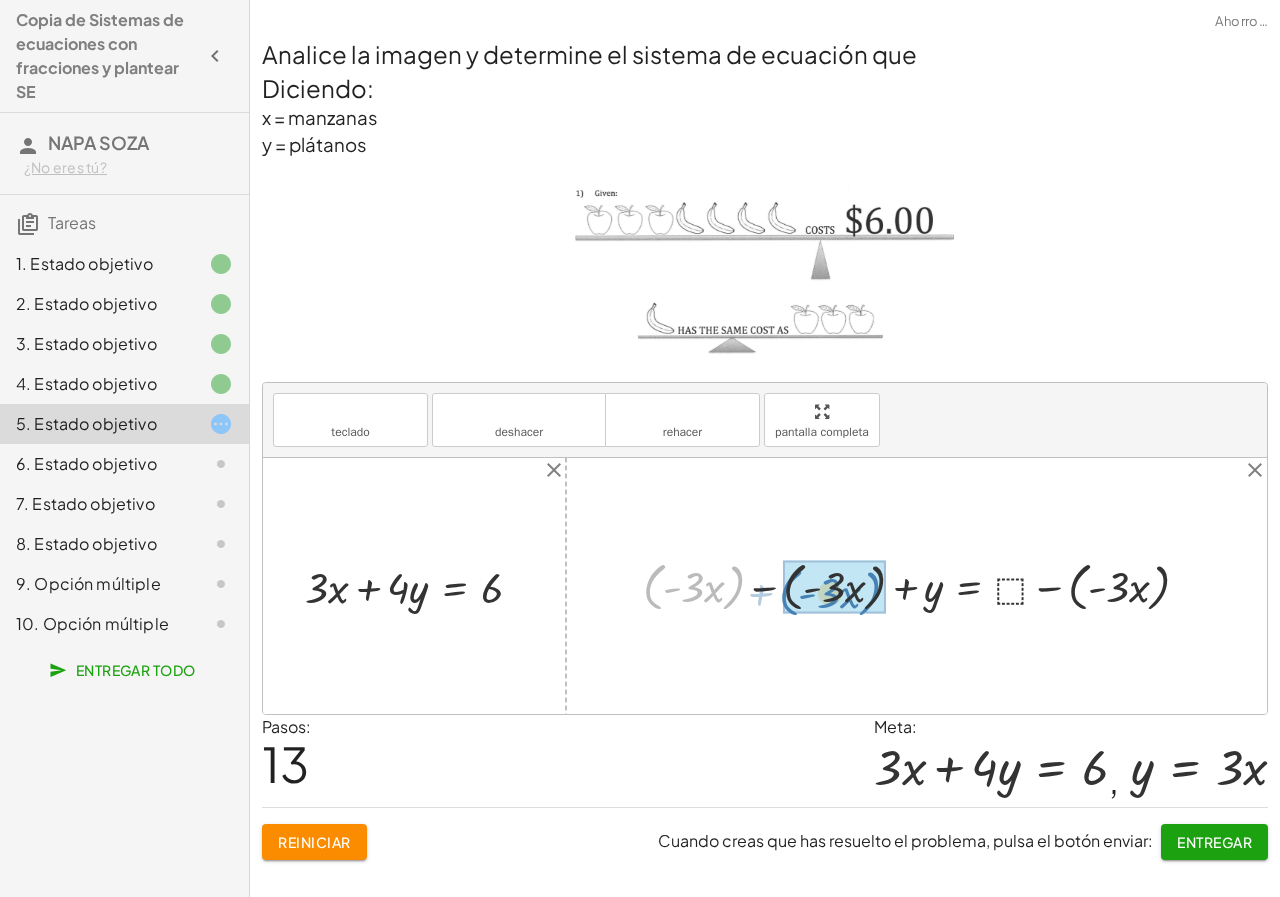 drag, startPoint x: 643, startPoint y: 573, endPoint x: 779, endPoint y: 579, distance: 136.1323 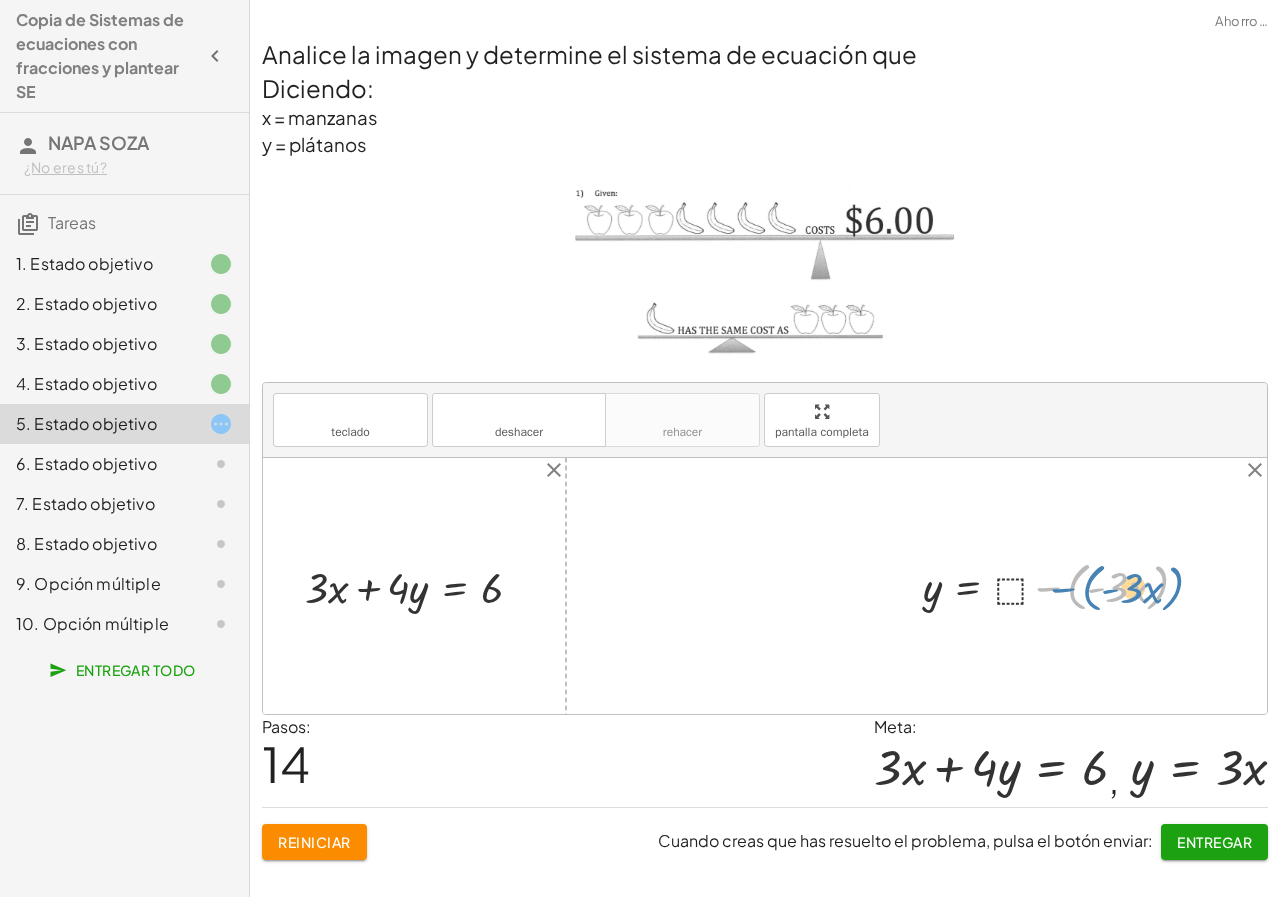 drag, startPoint x: 1046, startPoint y: 589, endPoint x: 1036, endPoint y: 586, distance: 10.440307 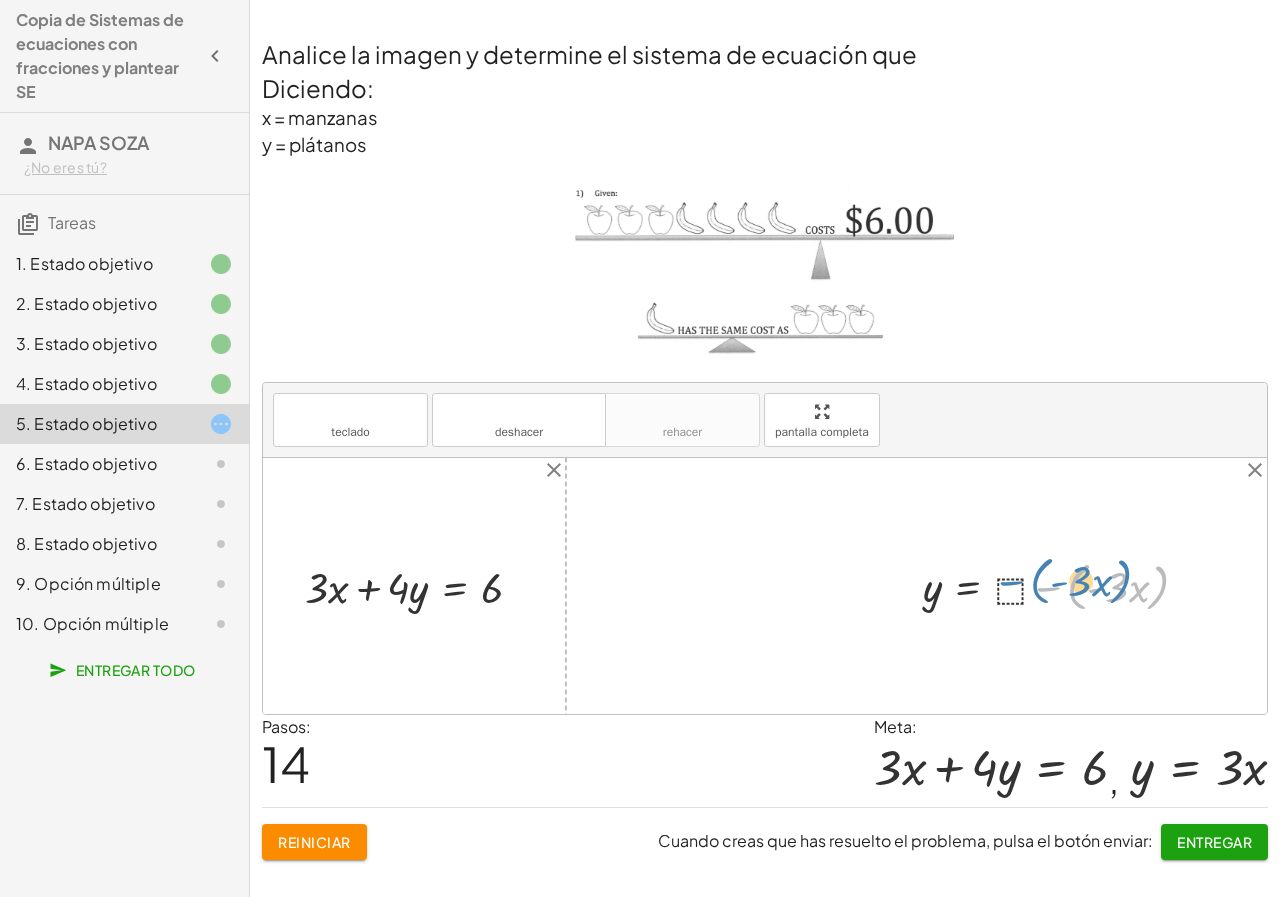 drag, startPoint x: 1036, startPoint y: 585, endPoint x: 990, endPoint y: 579, distance: 46.389652 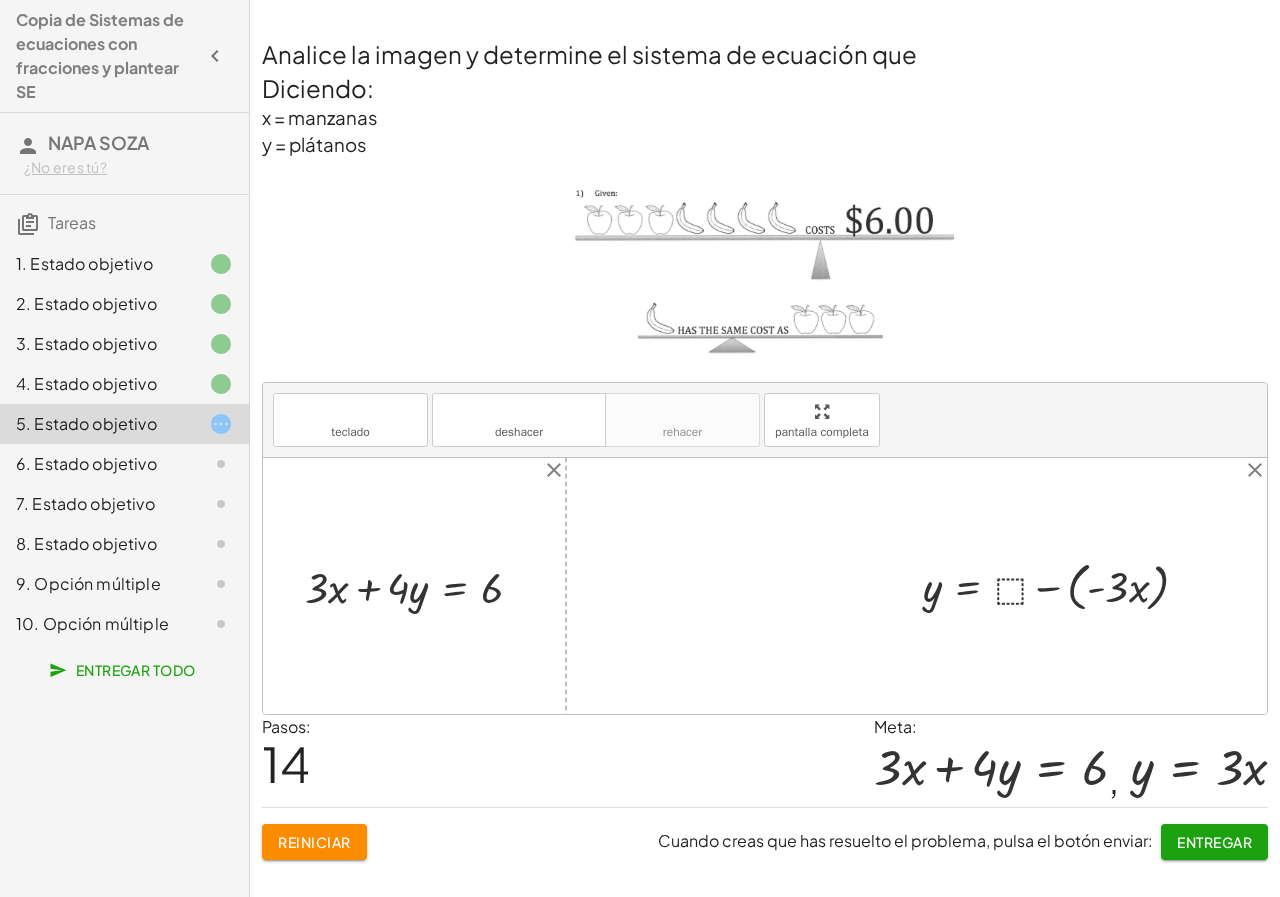 click at bounding box center [1064, 585] 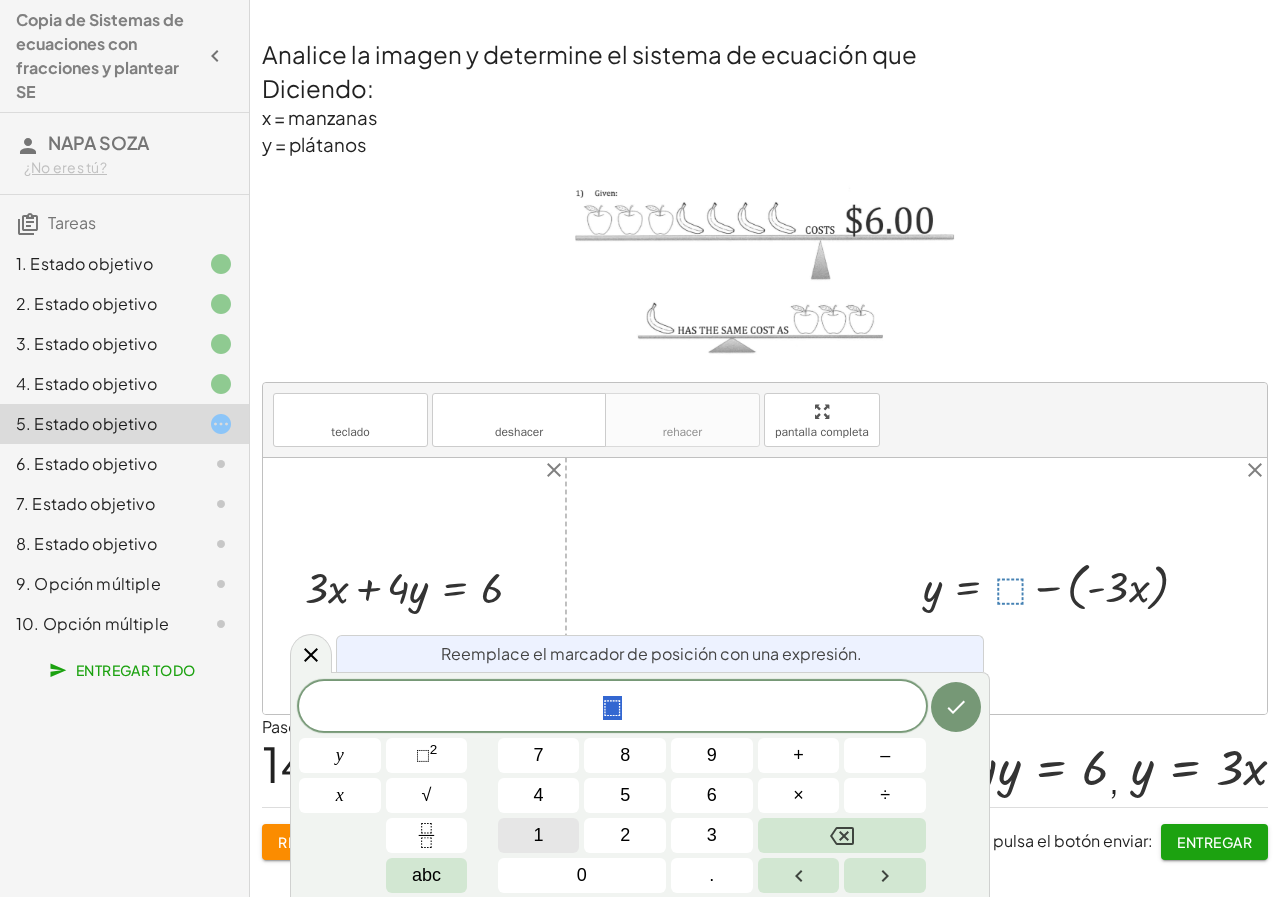 click on "1" at bounding box center (539, 835) 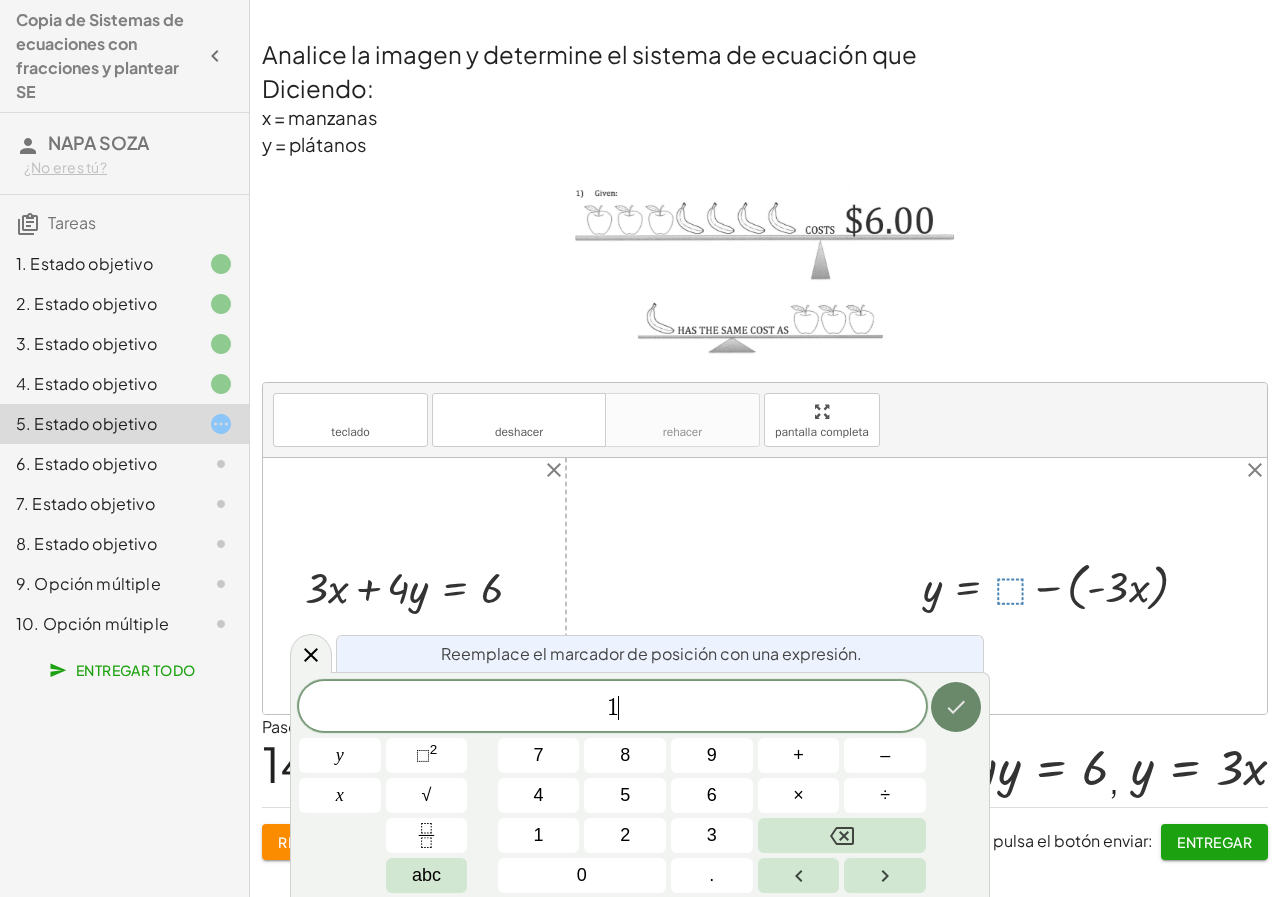 click 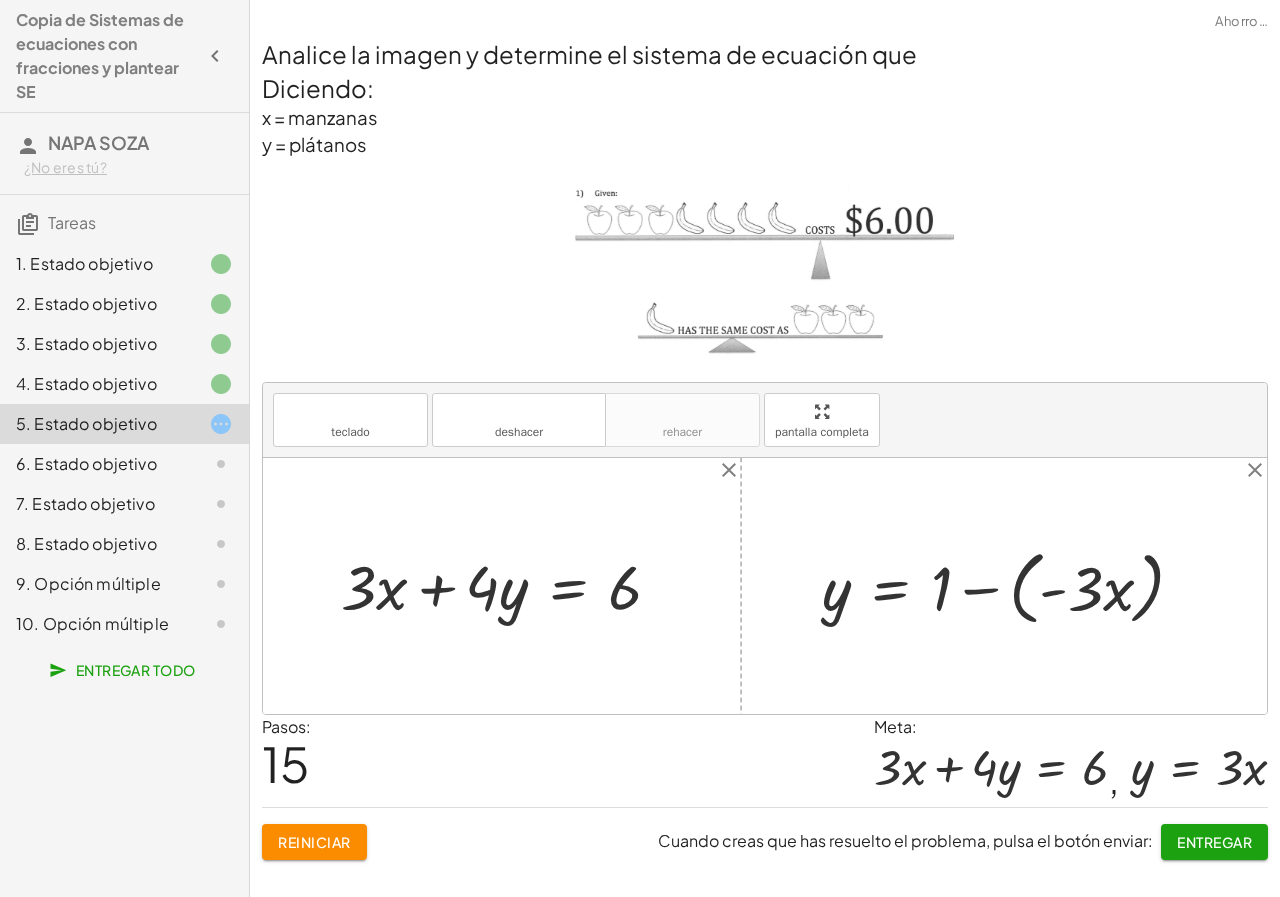 click at bounding box center (1011, 586) 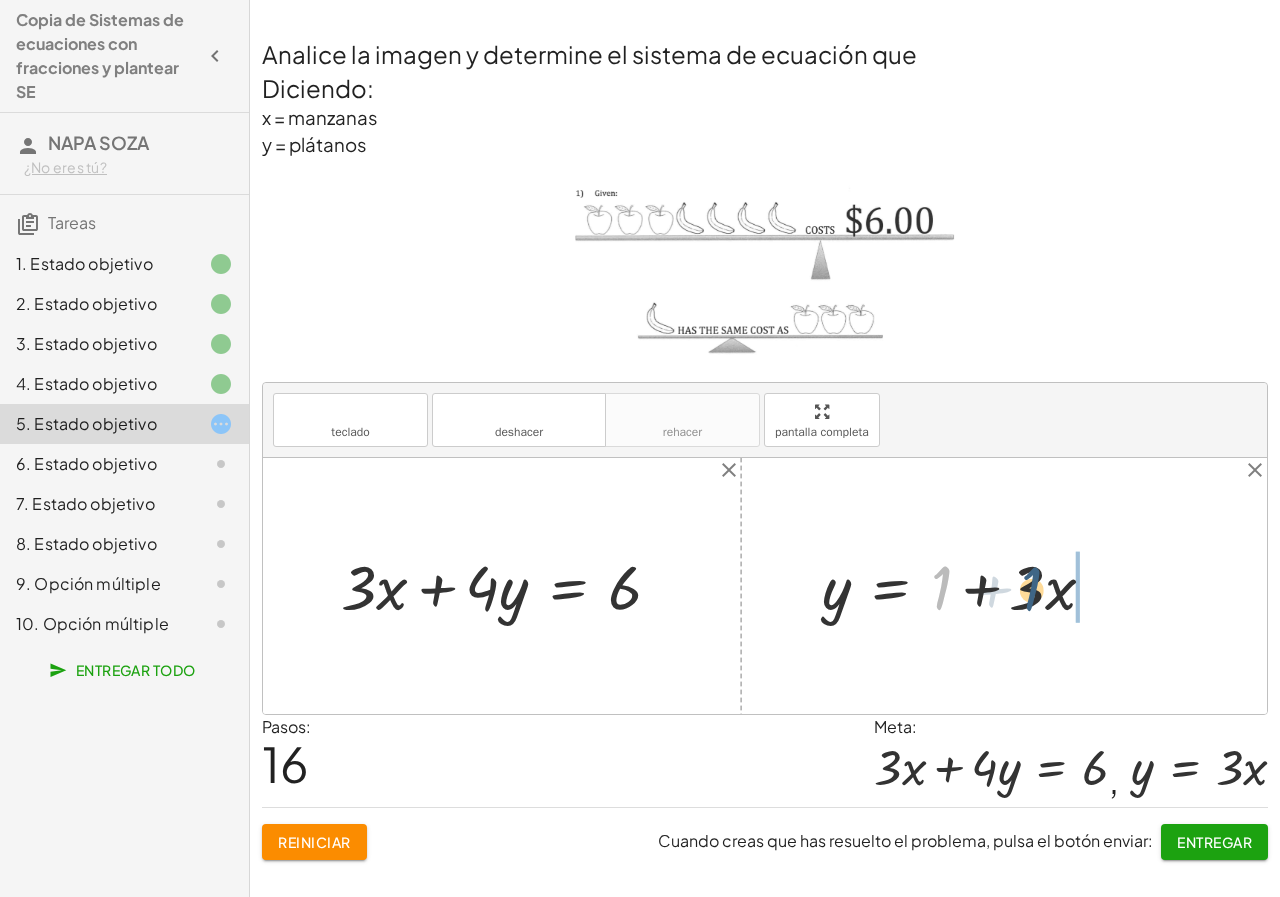 drag, startPoint x: 932, startPoint y: 591, endPoint x: 1038, endPoint y: 593, distance: 106.01887 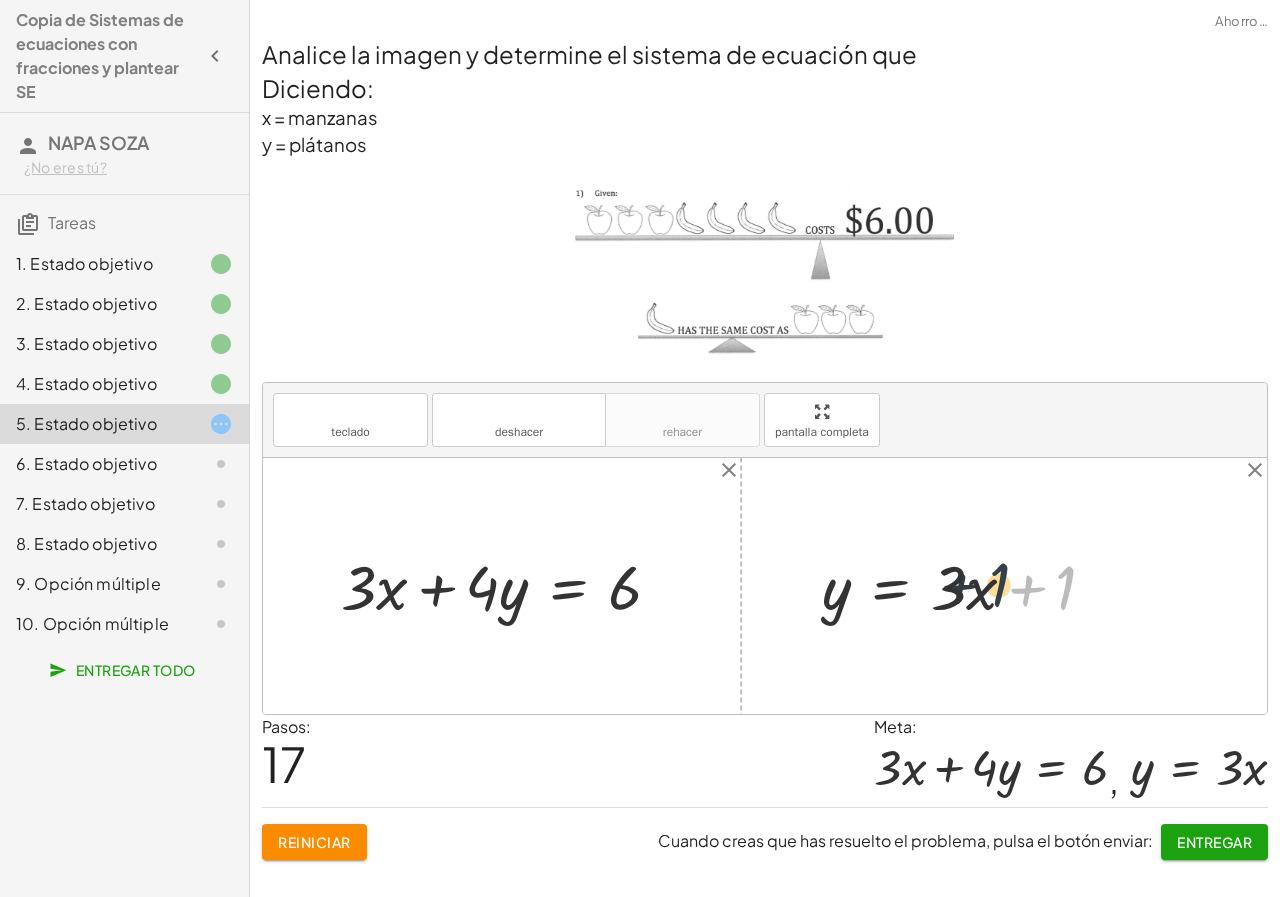 drag, startPoint x: 1069, startPoint y: 597, endPoint x: 998, endPoint y: 594, distance: 71.063354 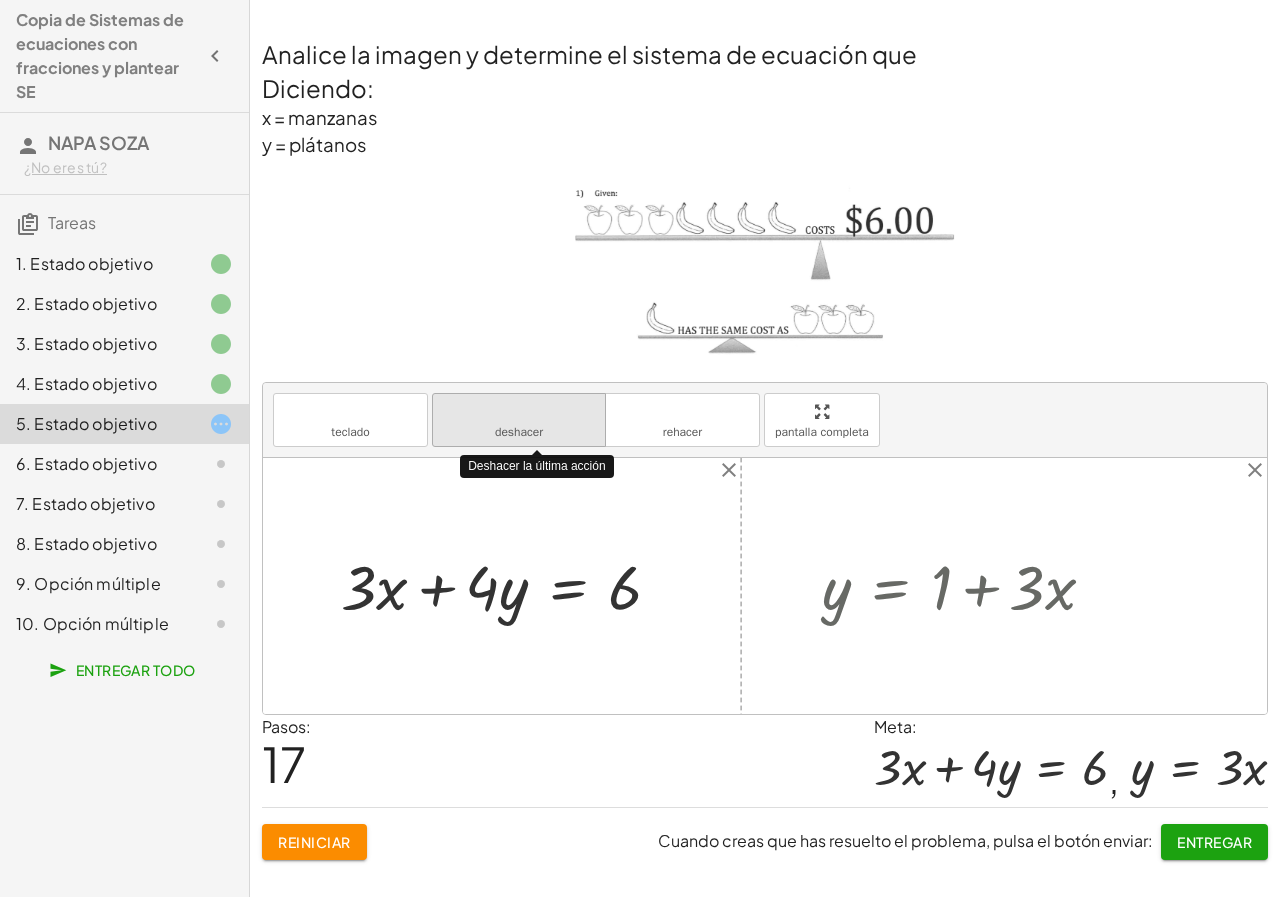 click on "deshacer deshacer" at bounding box center [519, 420] 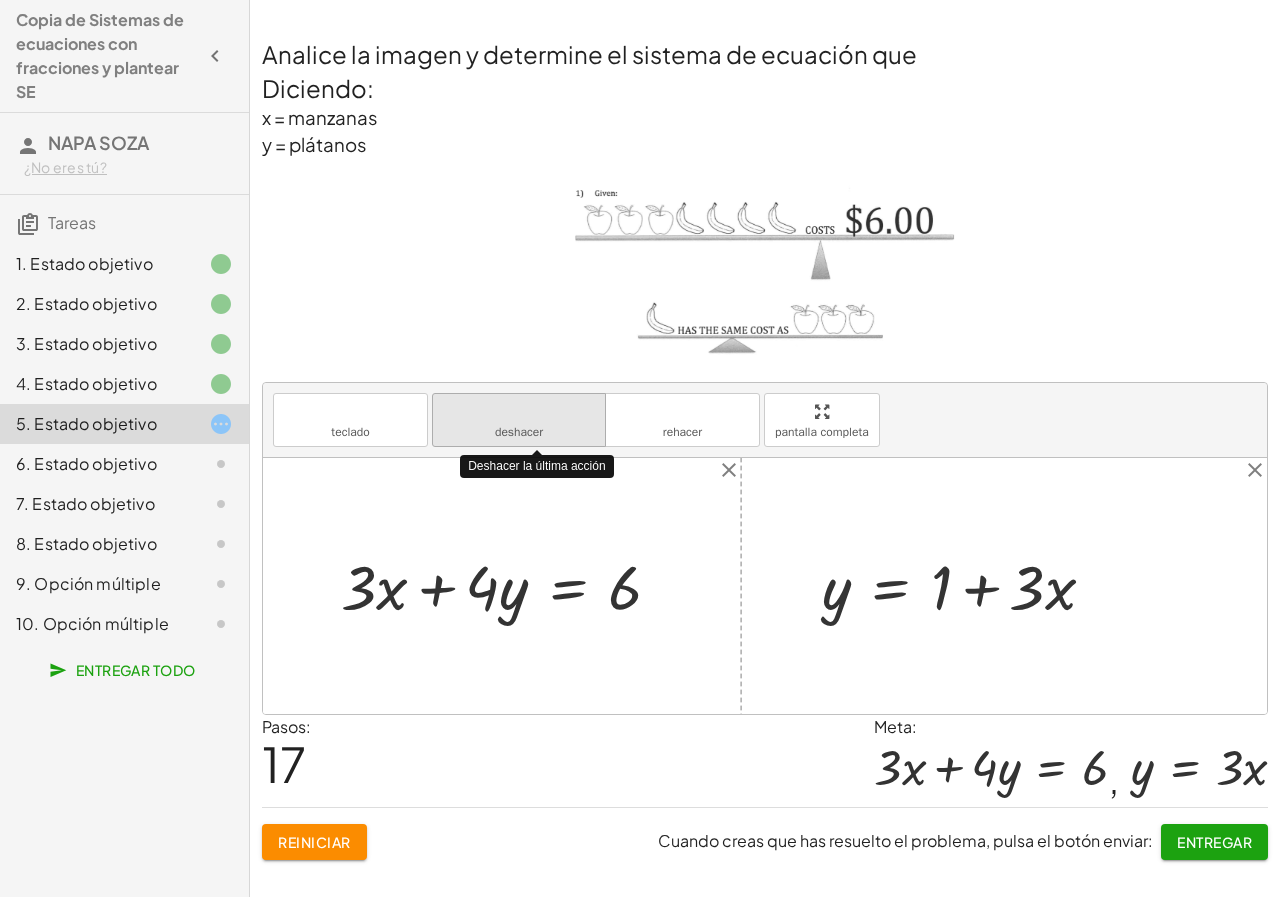 click on "deshacer deshacer" at bounding box center [519, 420] 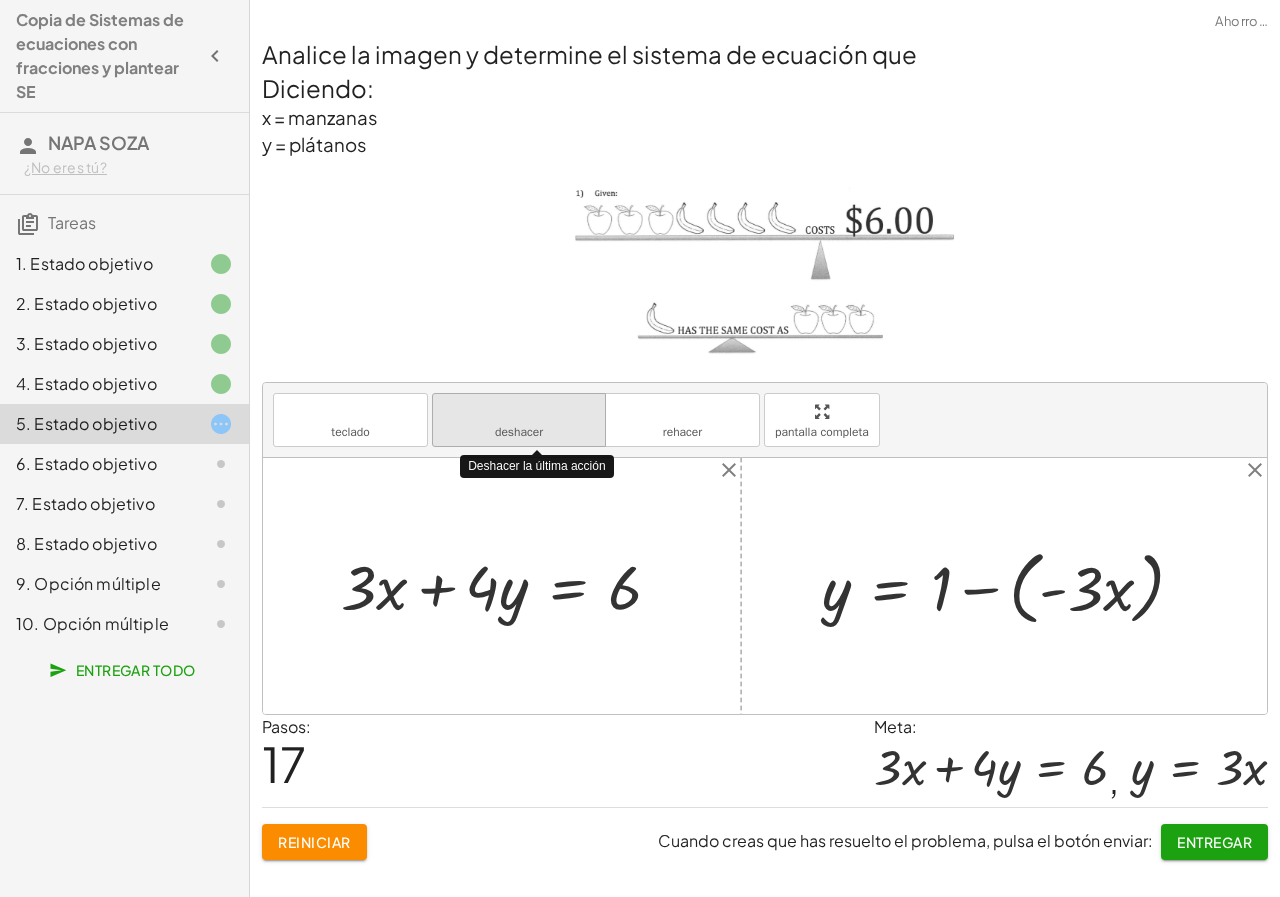 click on "deshacer deshacer" at bounding box center (519, 420) 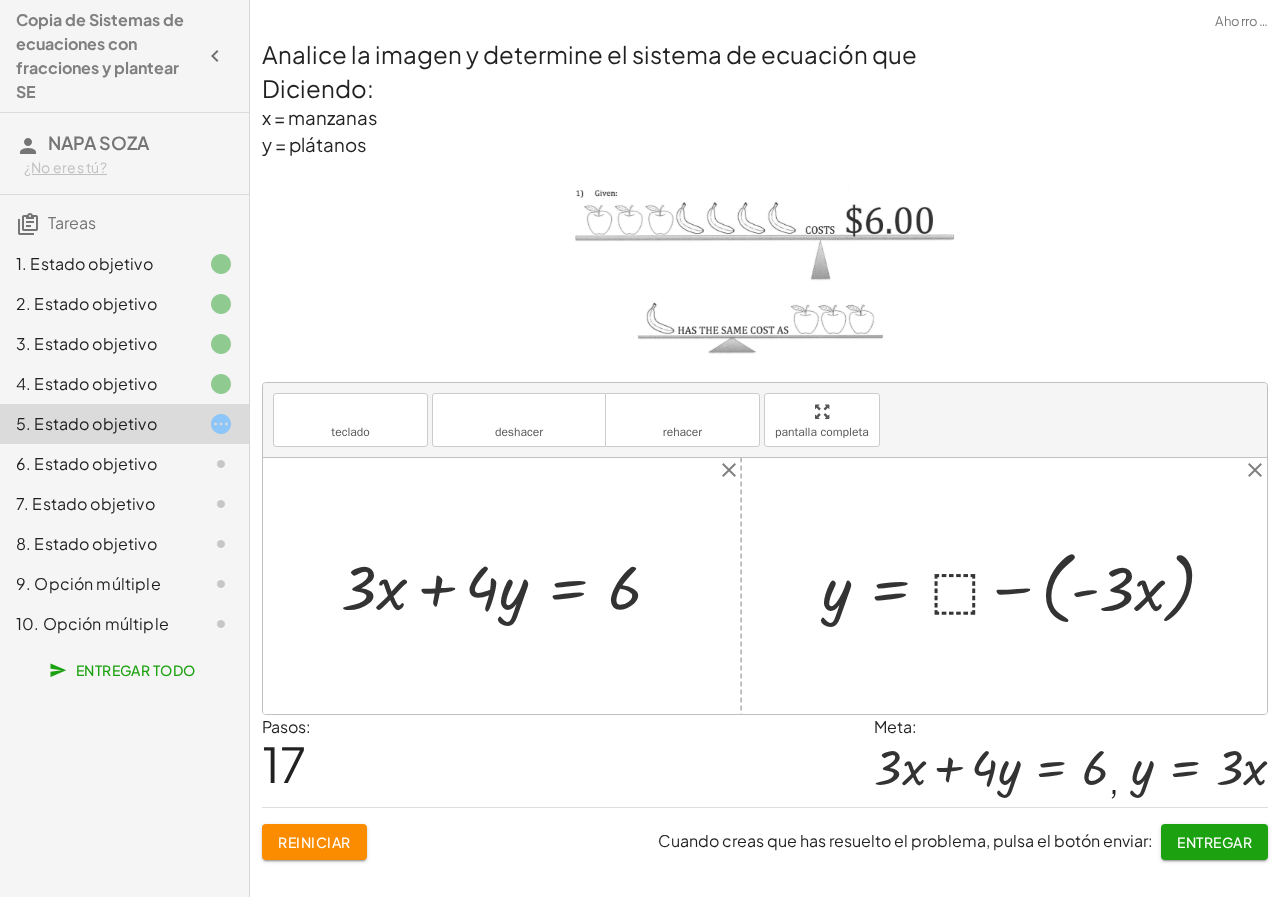click at bounding box center [1027, 586] 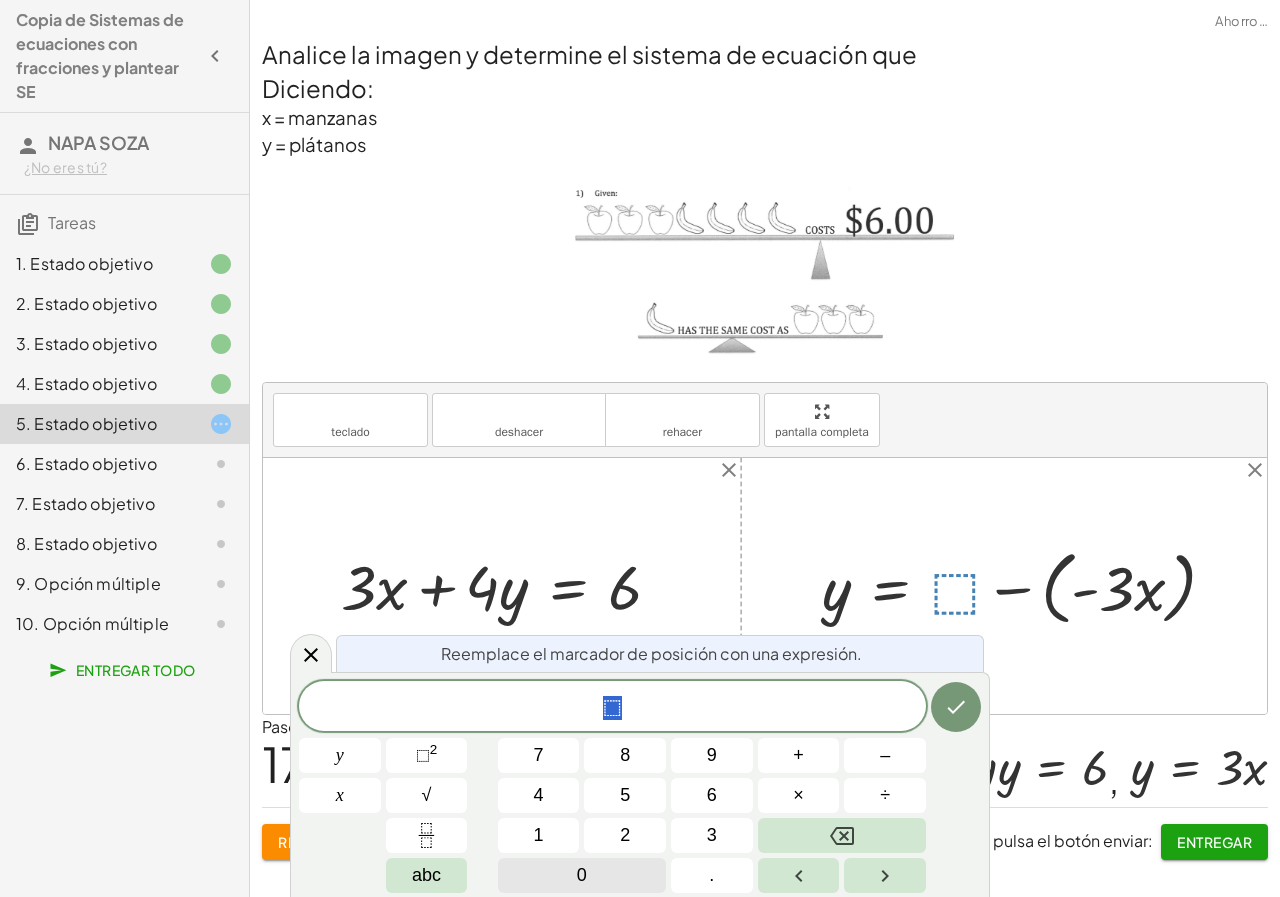 click on "0" at bounding box center (582, 875) 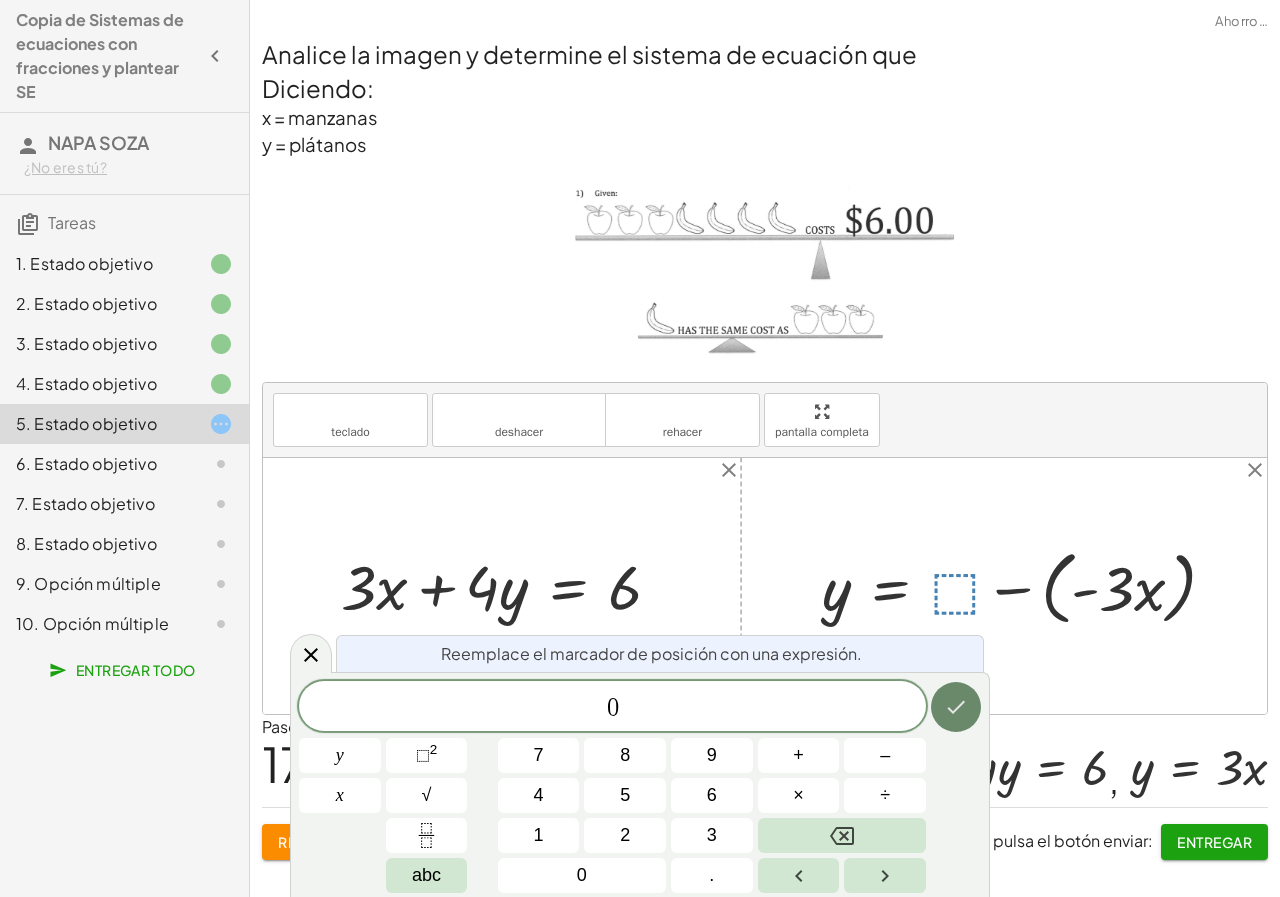 click at bounding box center [956, 707] 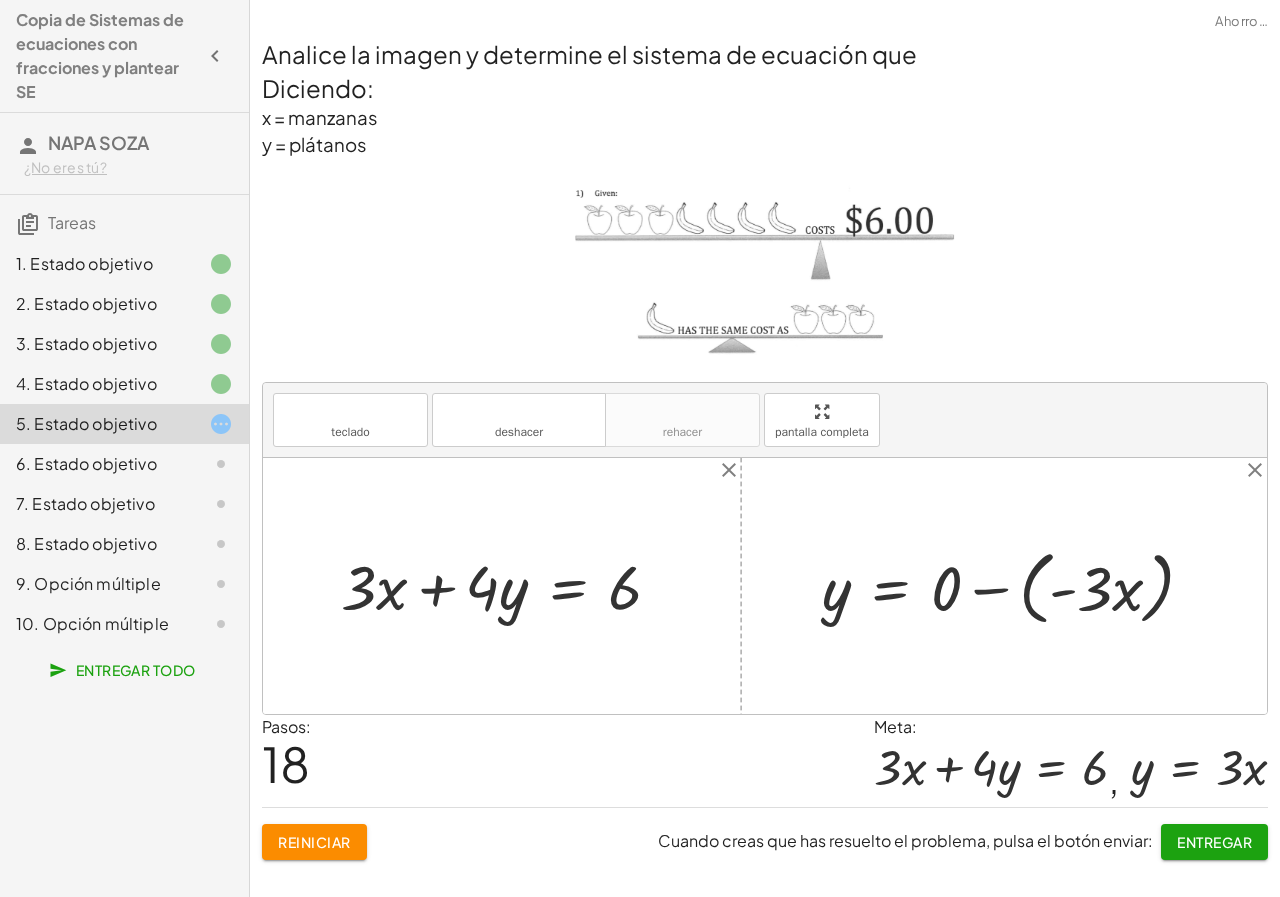 click at bounding box center (1016, 586) 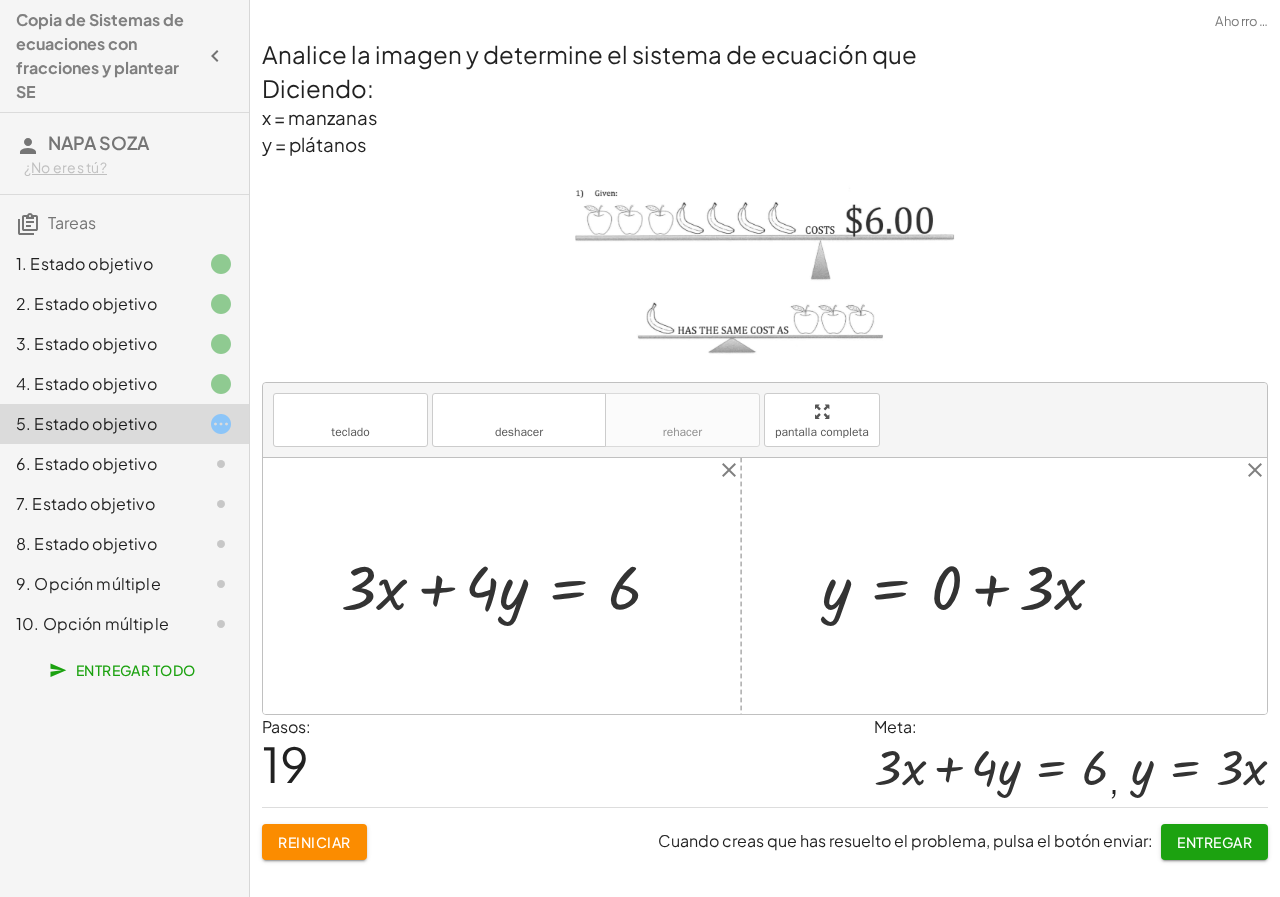 click at bounding box center [971, 585] 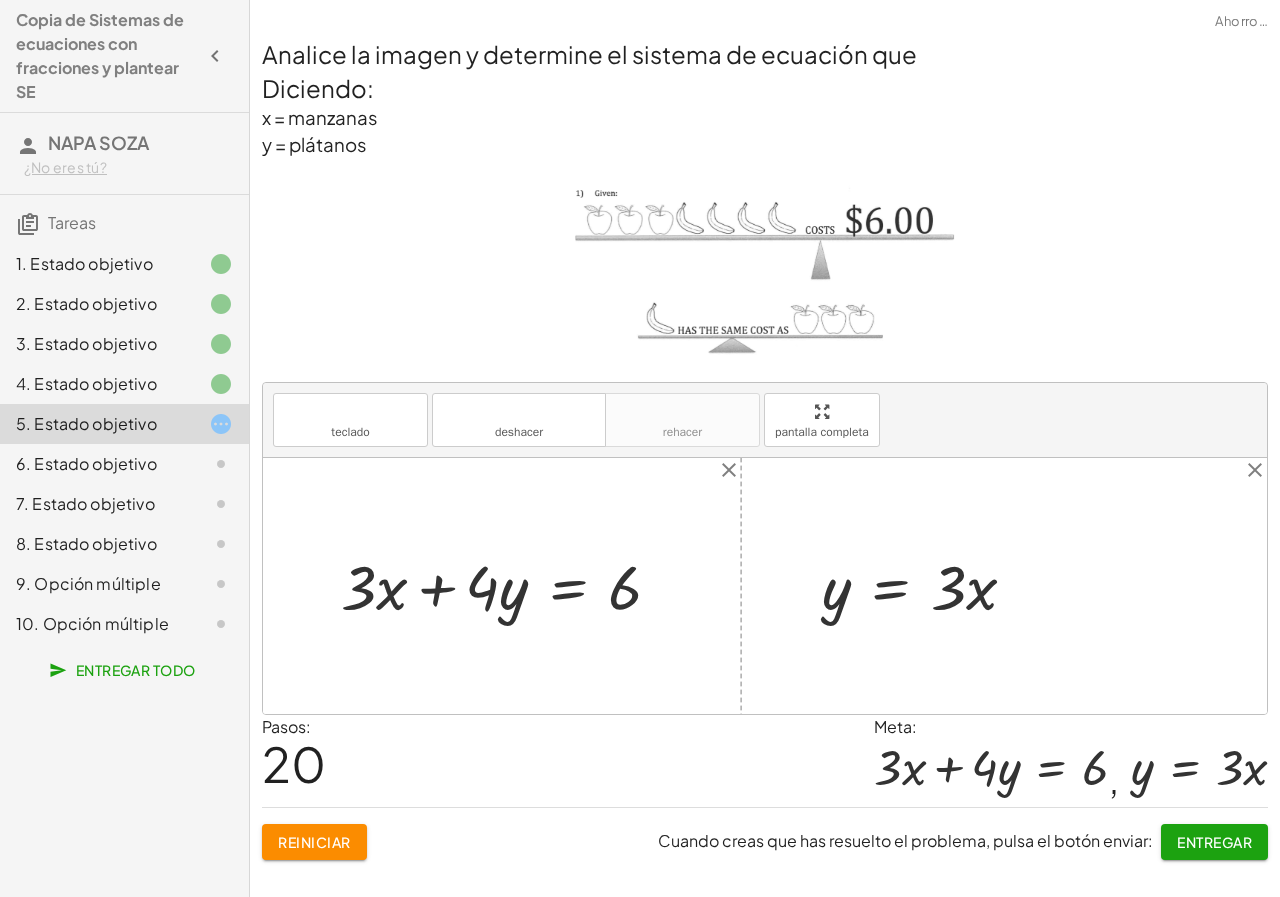 click on "Entregar" at bounding box center (1214, 842) 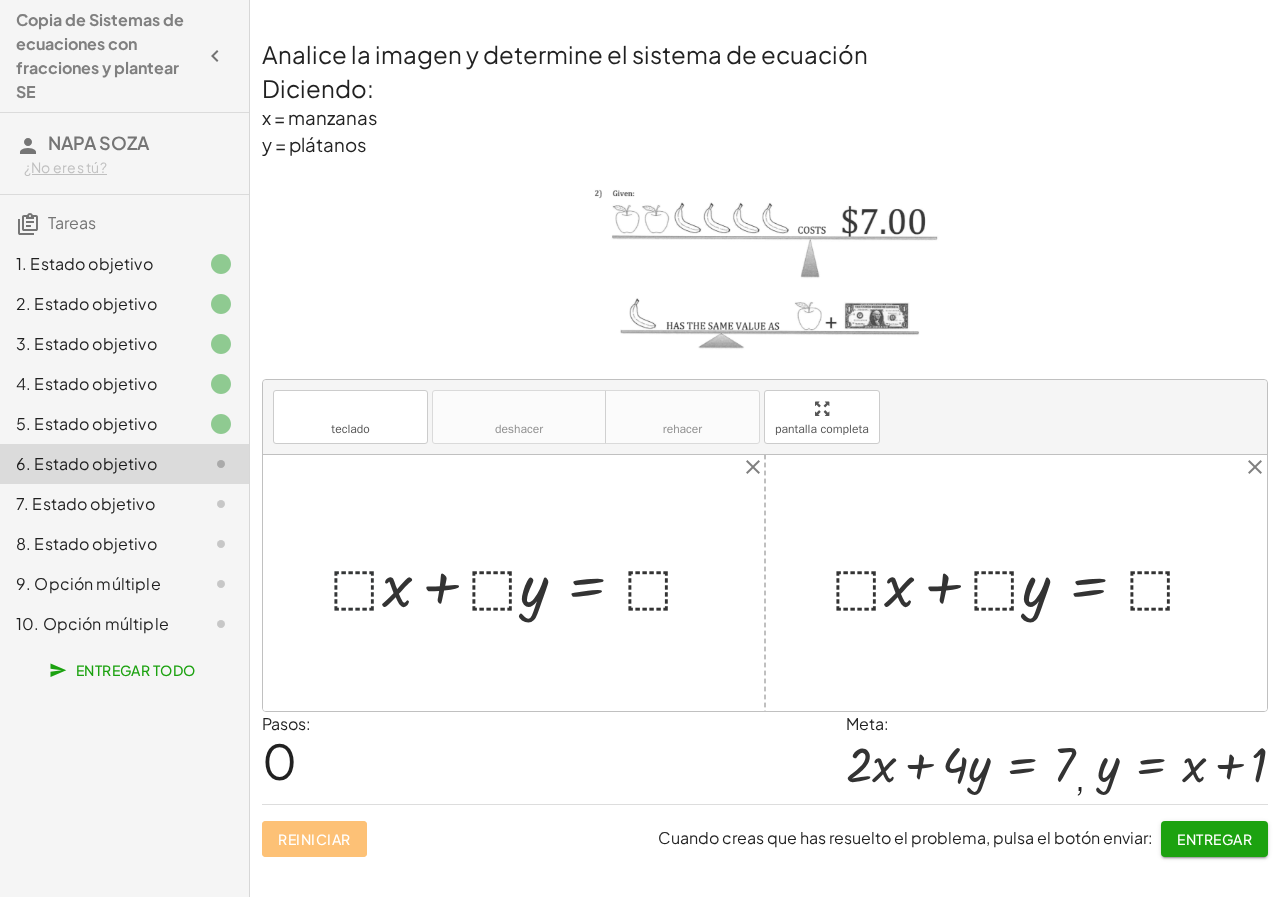 click at bounding box center (521, 582) 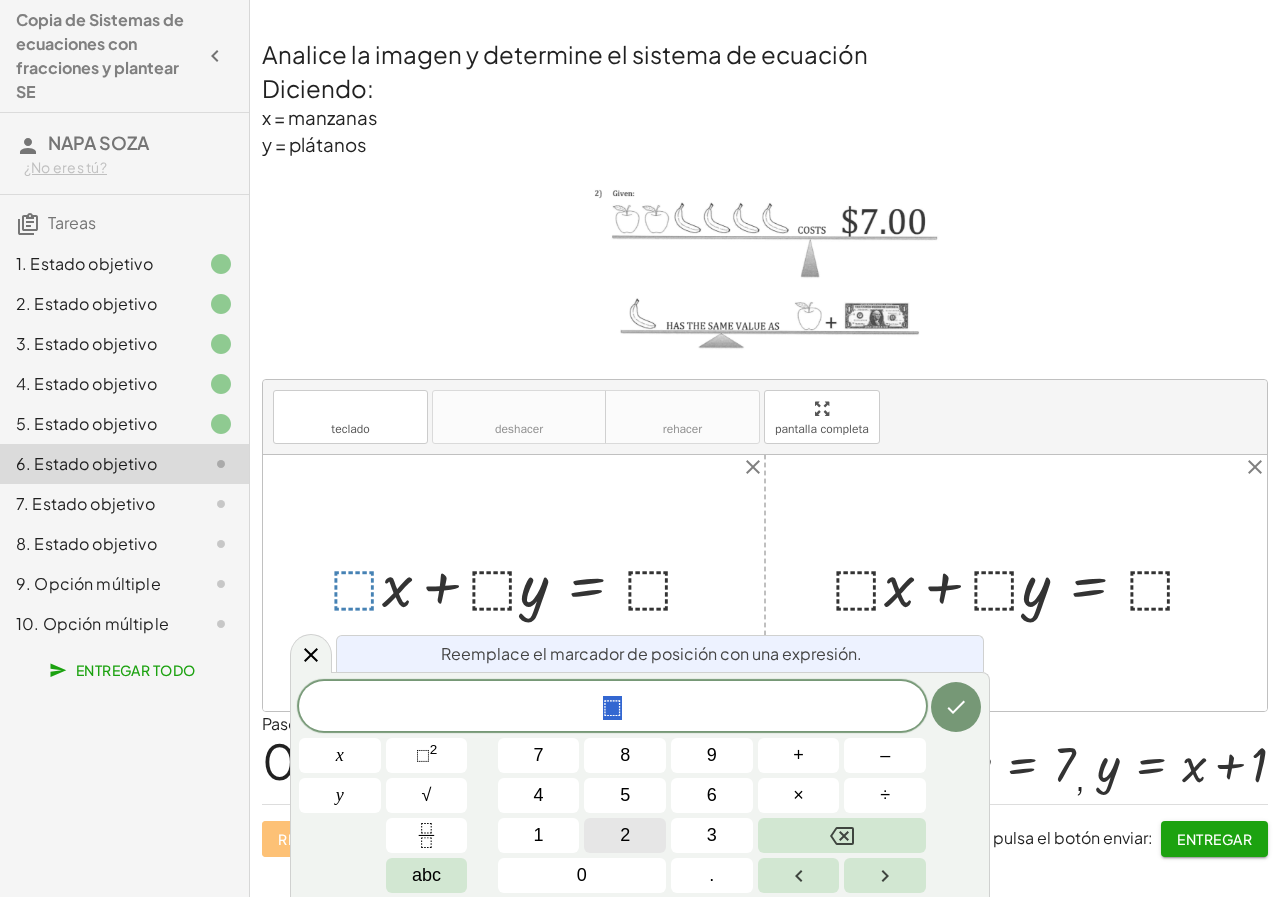 click on "2" at bounding box center [625, 835] 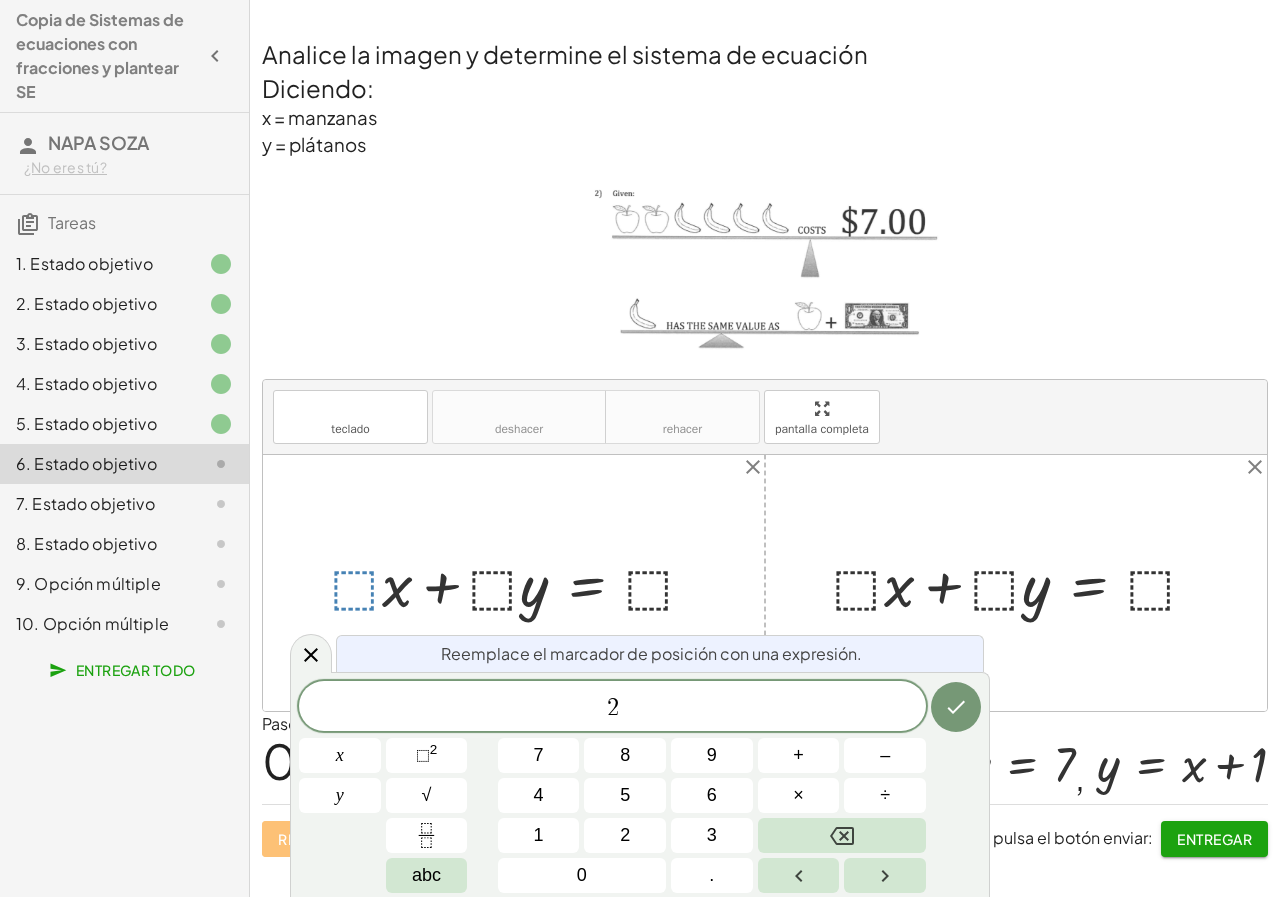 click on "2 x y 7 8 9 + – 4 5 6 × ÷ ⬚ 2 √ abc 1 2 3 0 ." at bounding box center [640, 787] 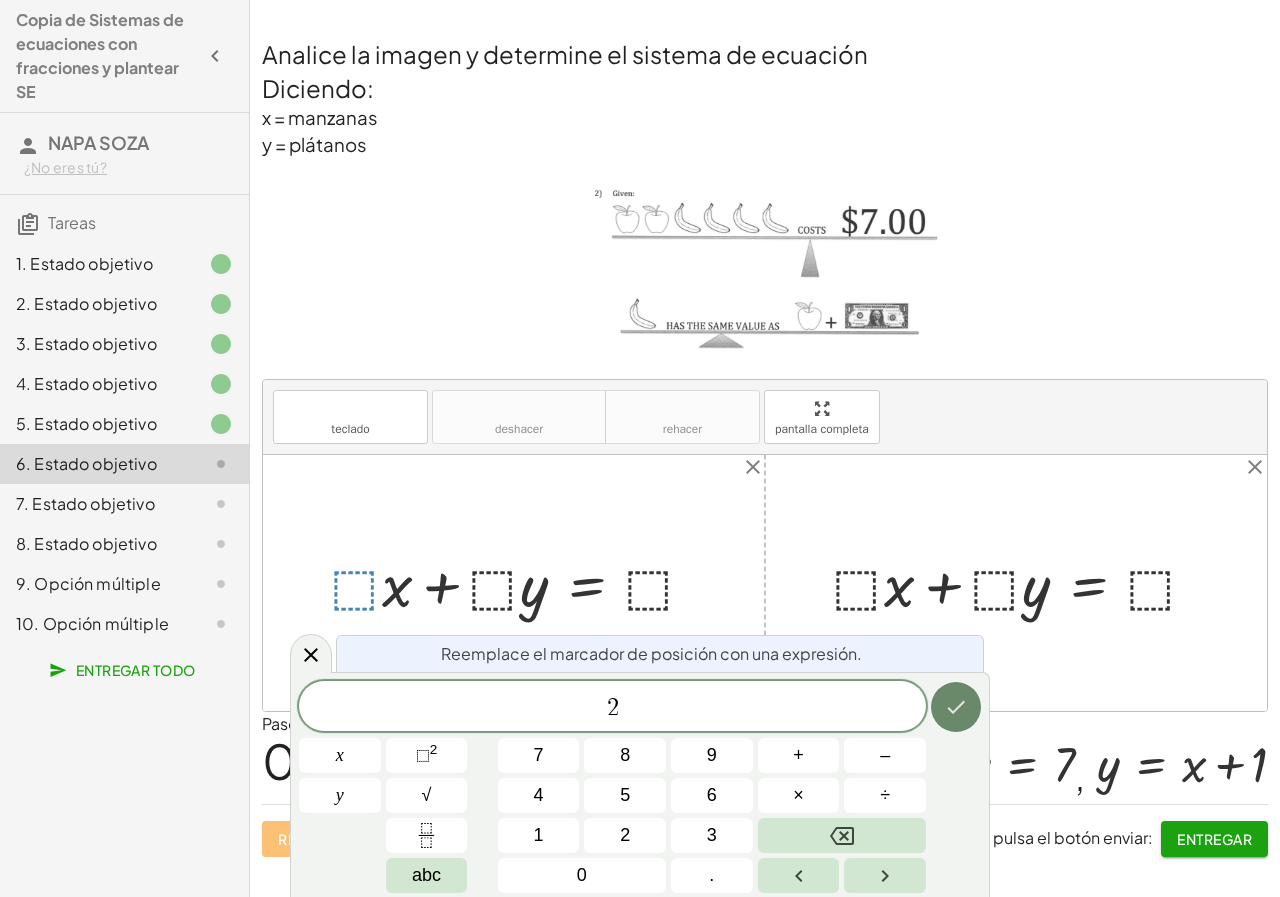 click at bounding box center (956, 707) 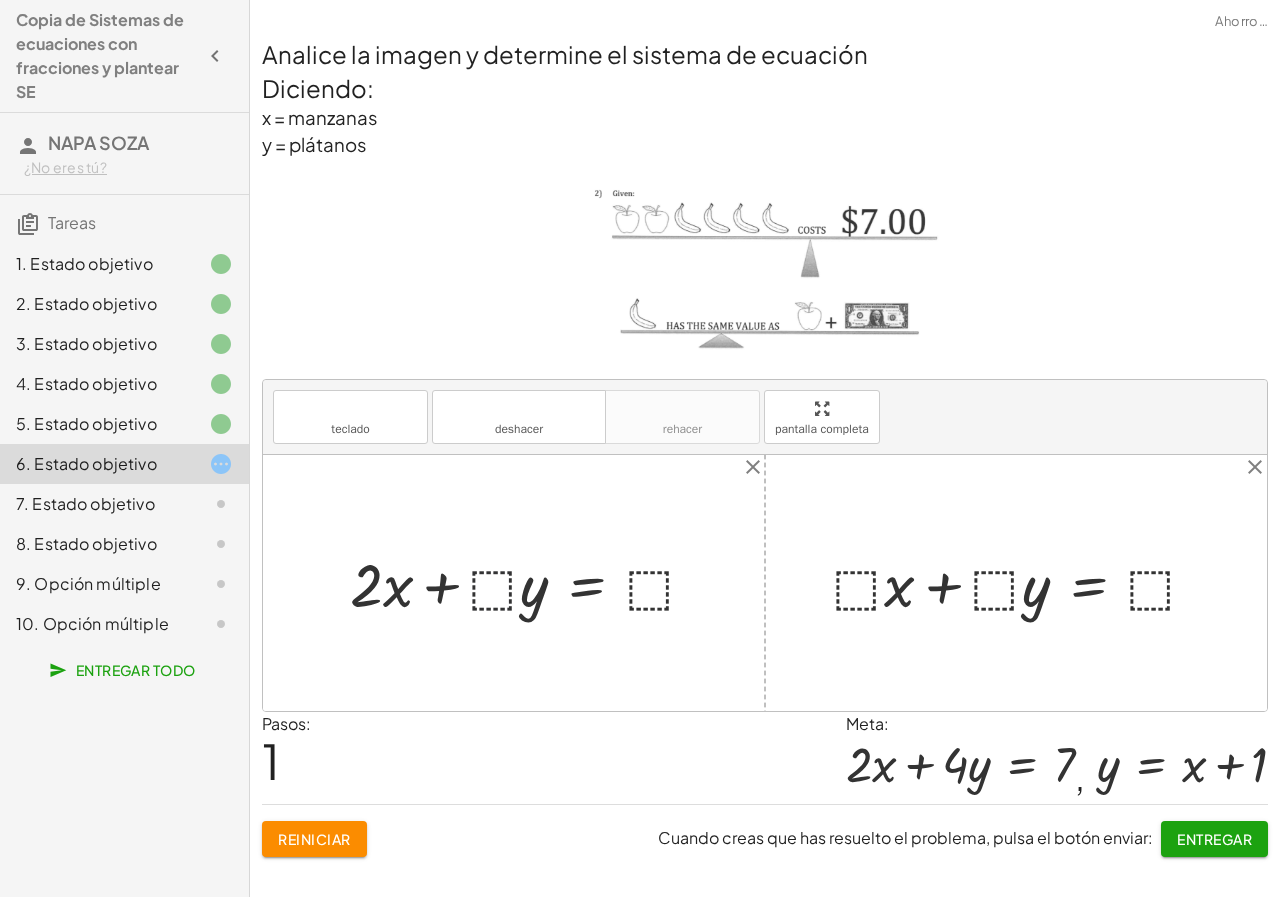 click at bounding box center (531, 582) 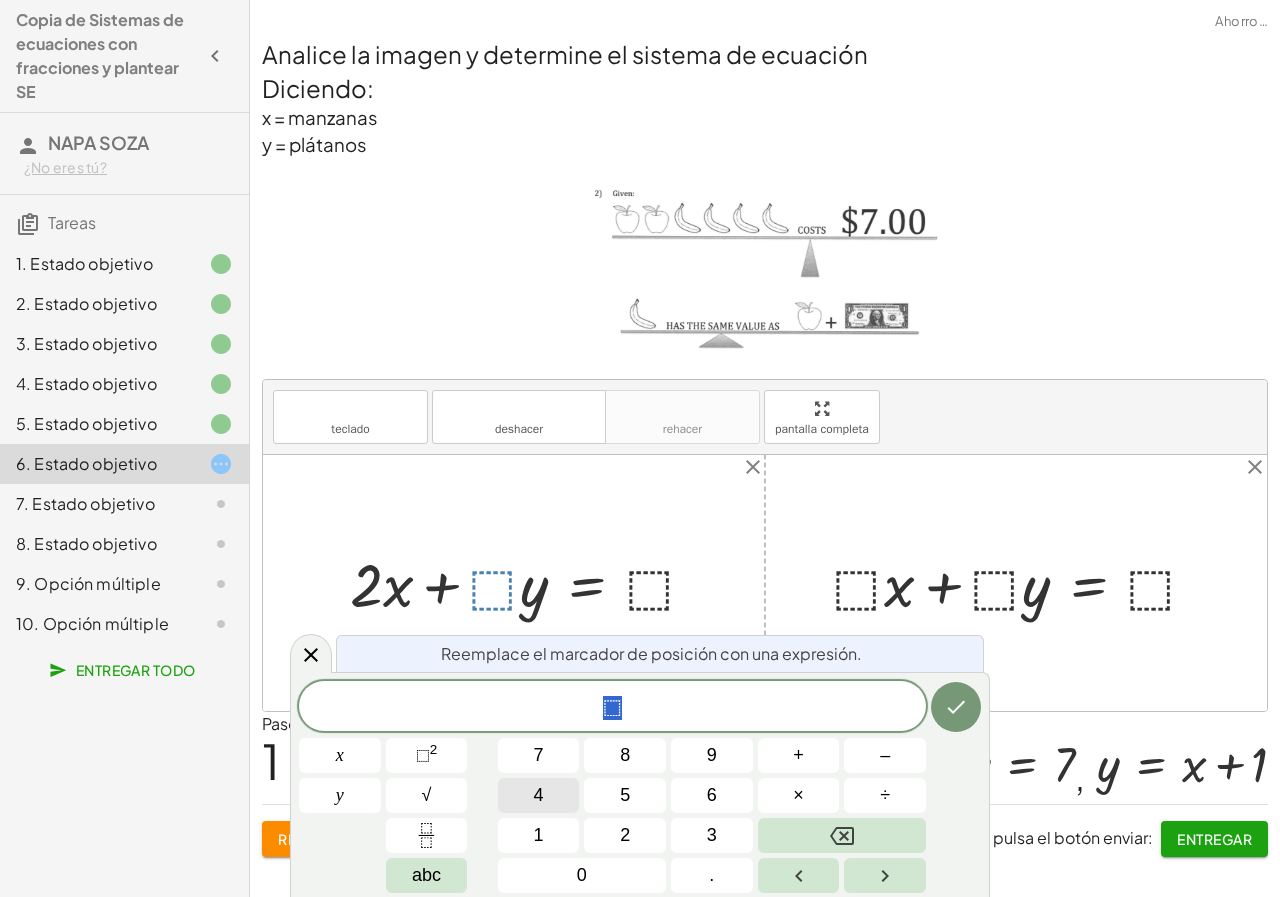 click on "4" at bounding box center (539, 795) 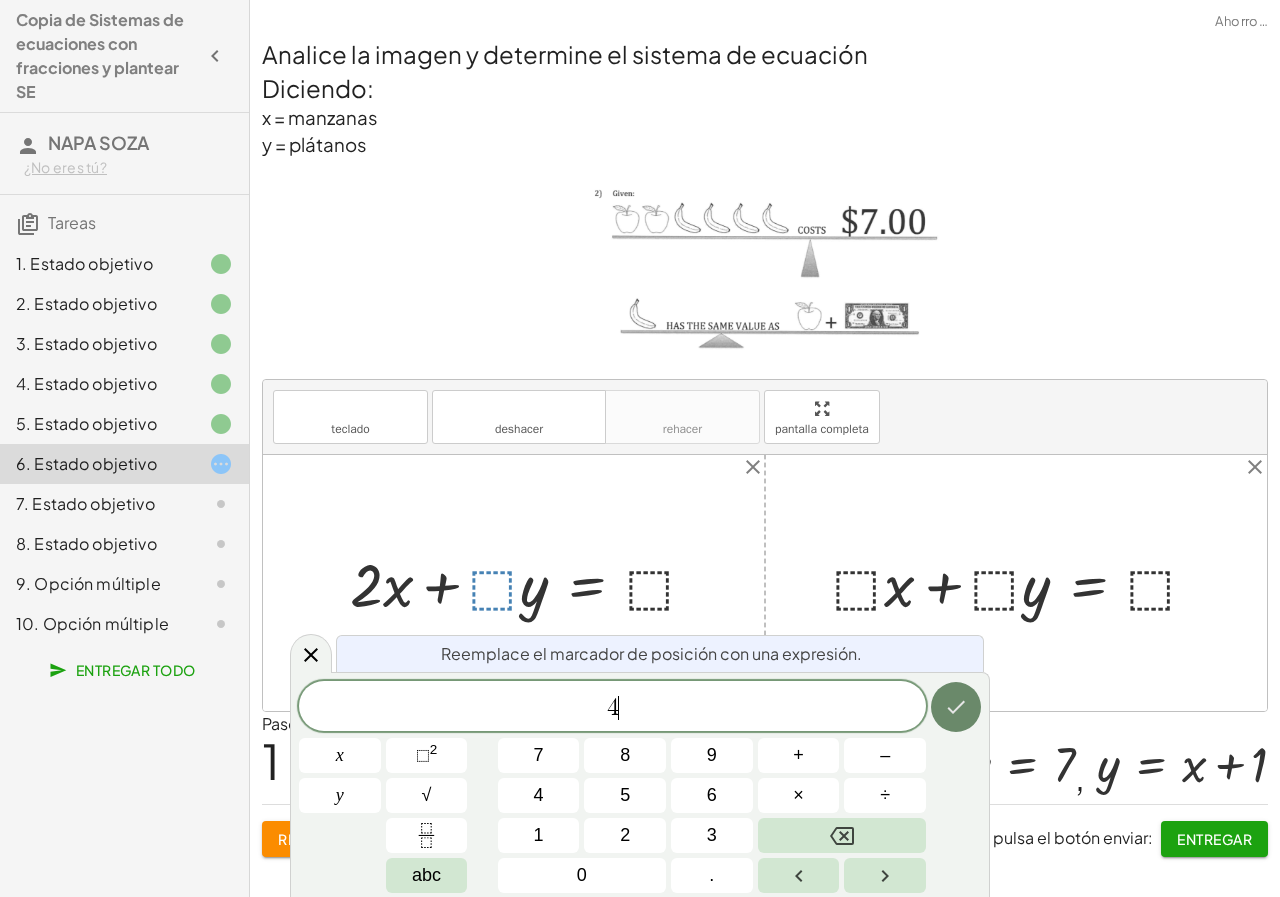 click at bounding box center (956, 707) 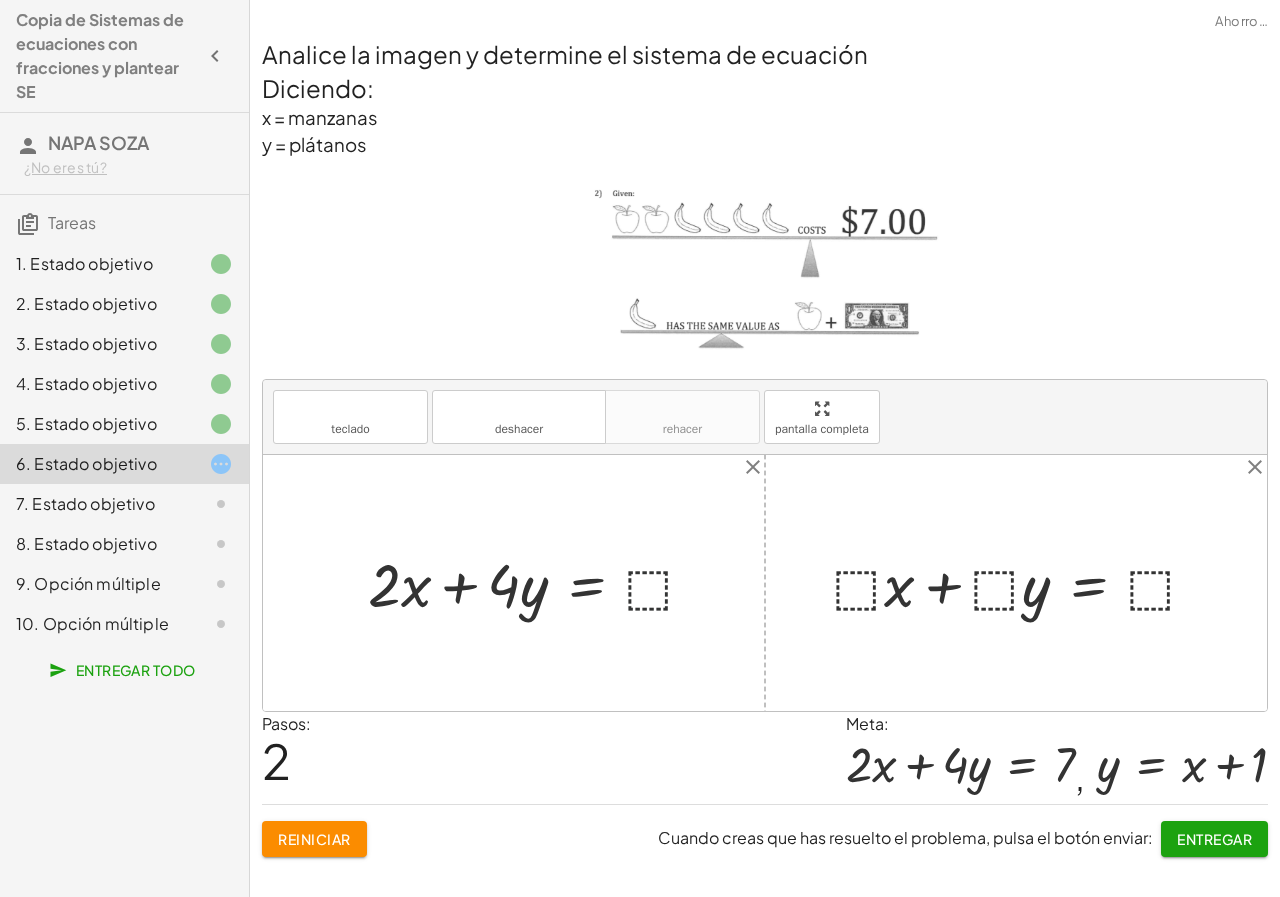 click at bounding box center (540, 582) 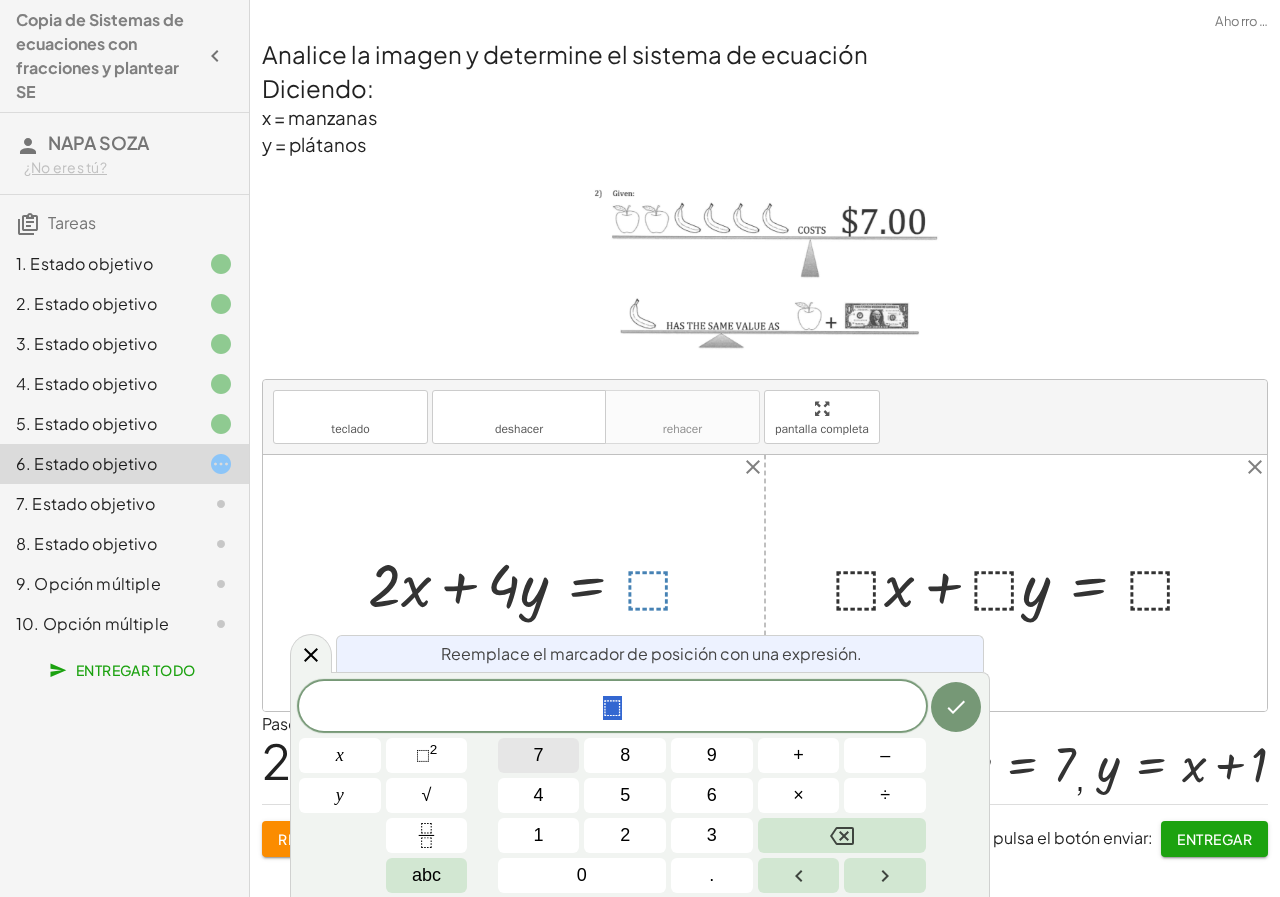 click on "7" at bounding box center (539, 755) 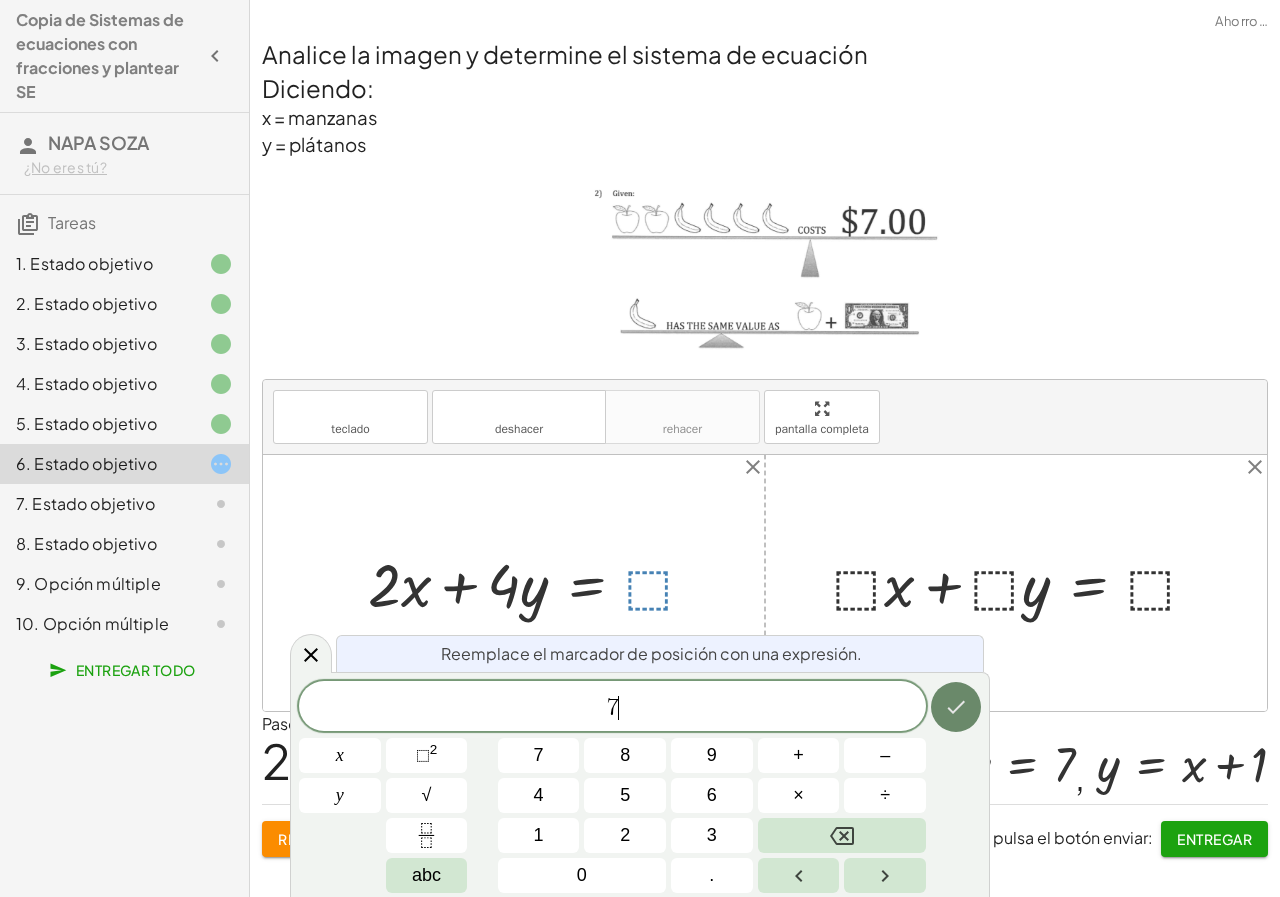 click 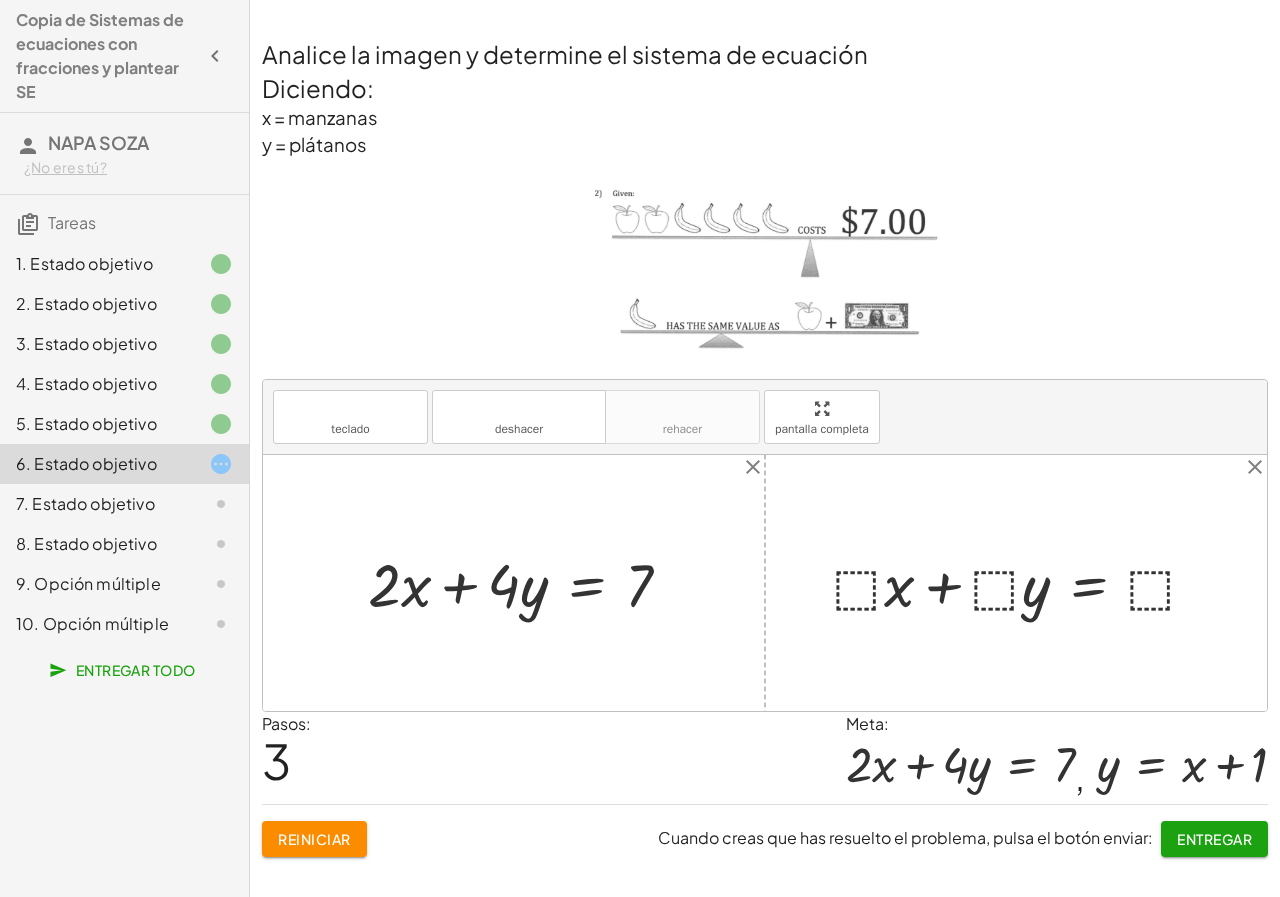 click at bounding box center (1023, 582) 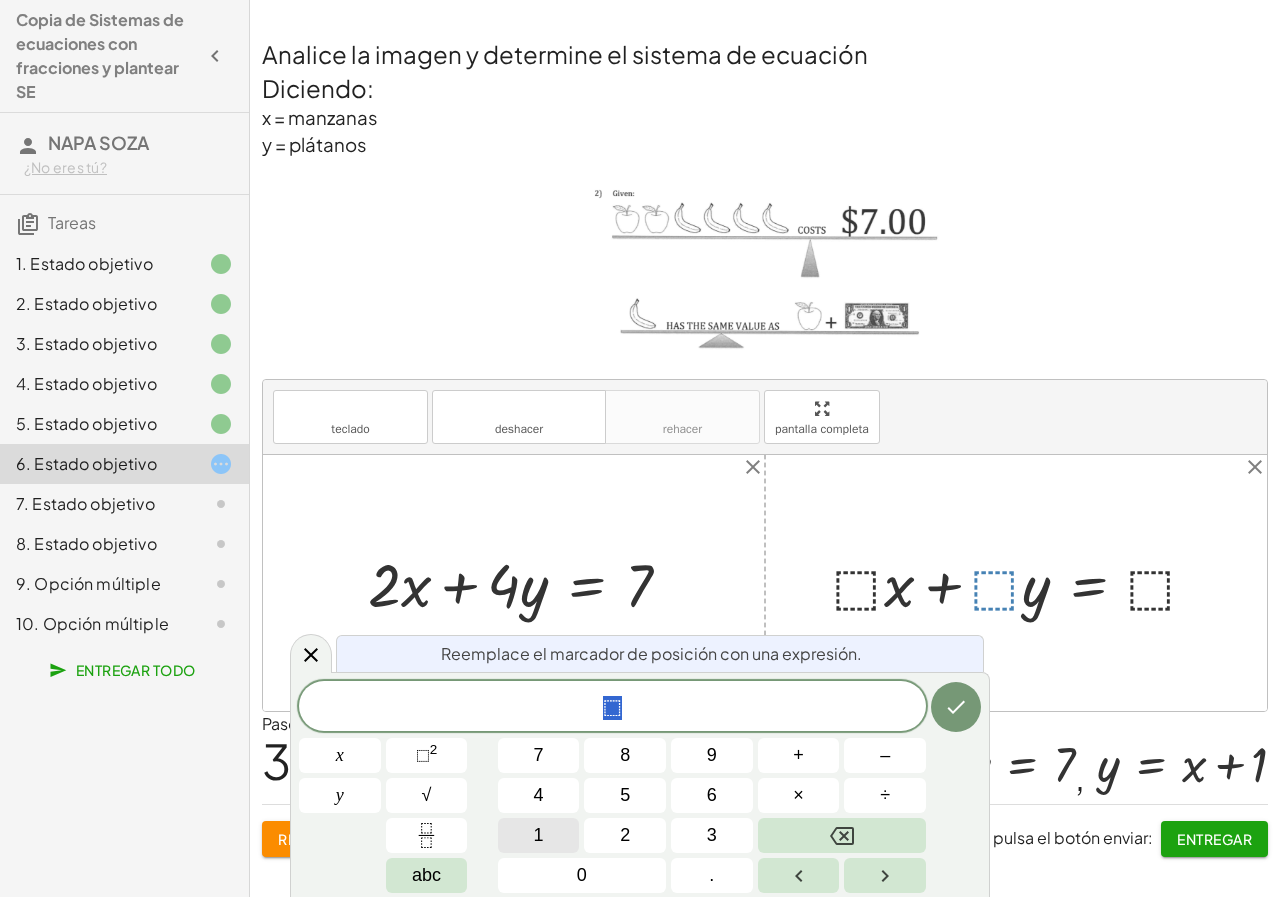click on "1" at bounding box center (539, 835) 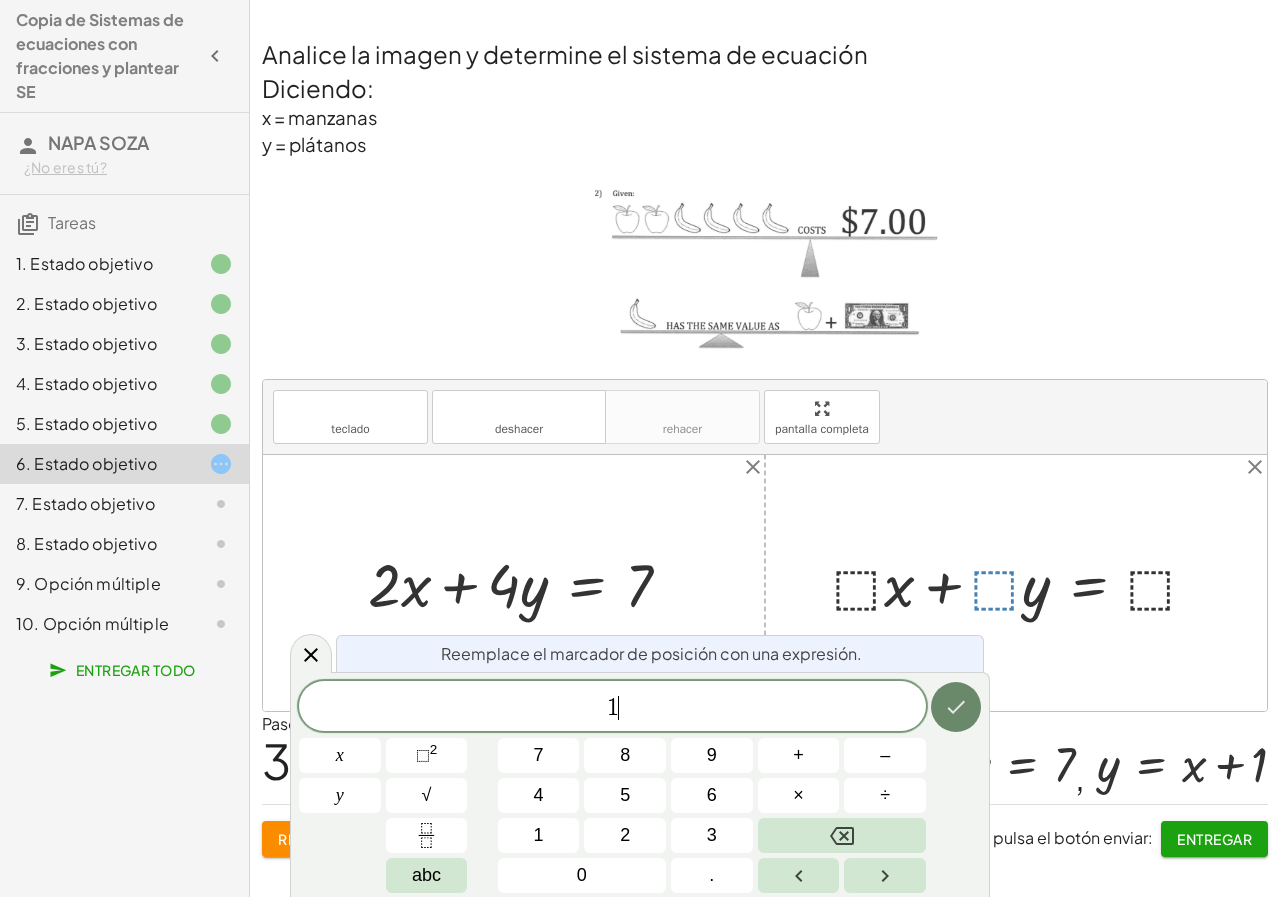 click at bounding box center (956, 707) 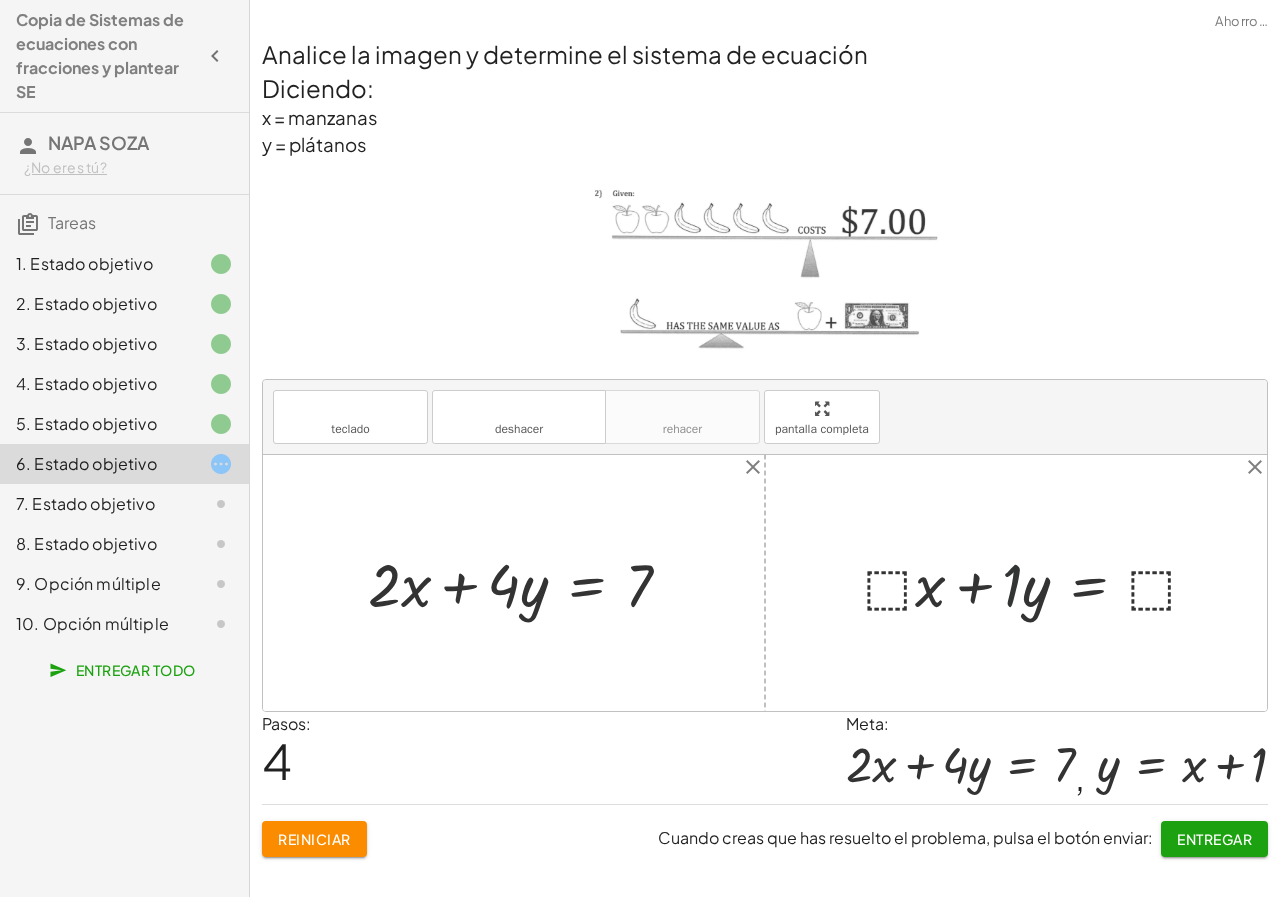 click at bounding box center (1039, 582) 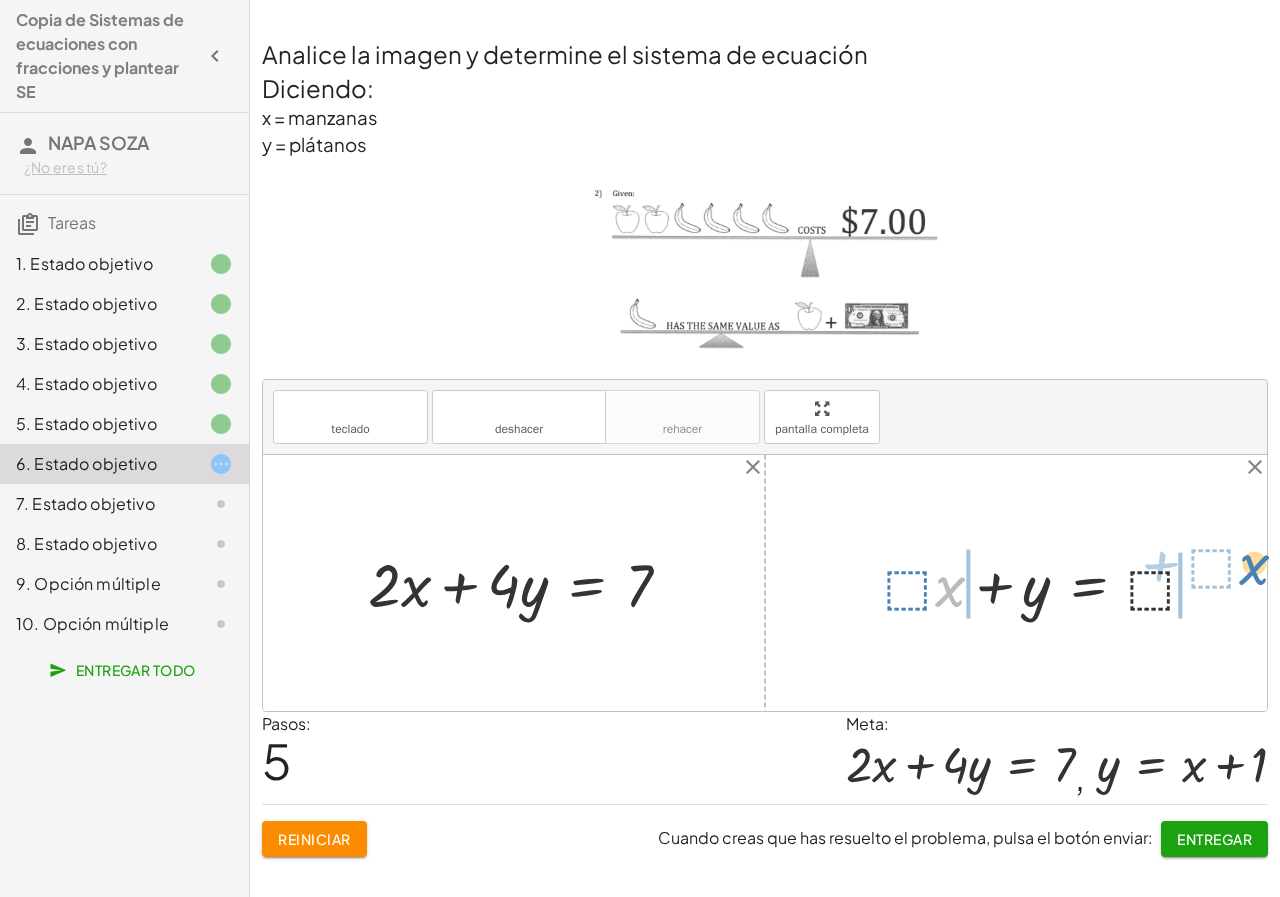 drag, startPoint x: 940, startPoint y: 588, endPoint x: 1244, endPoint y: 566, distance: 304.795 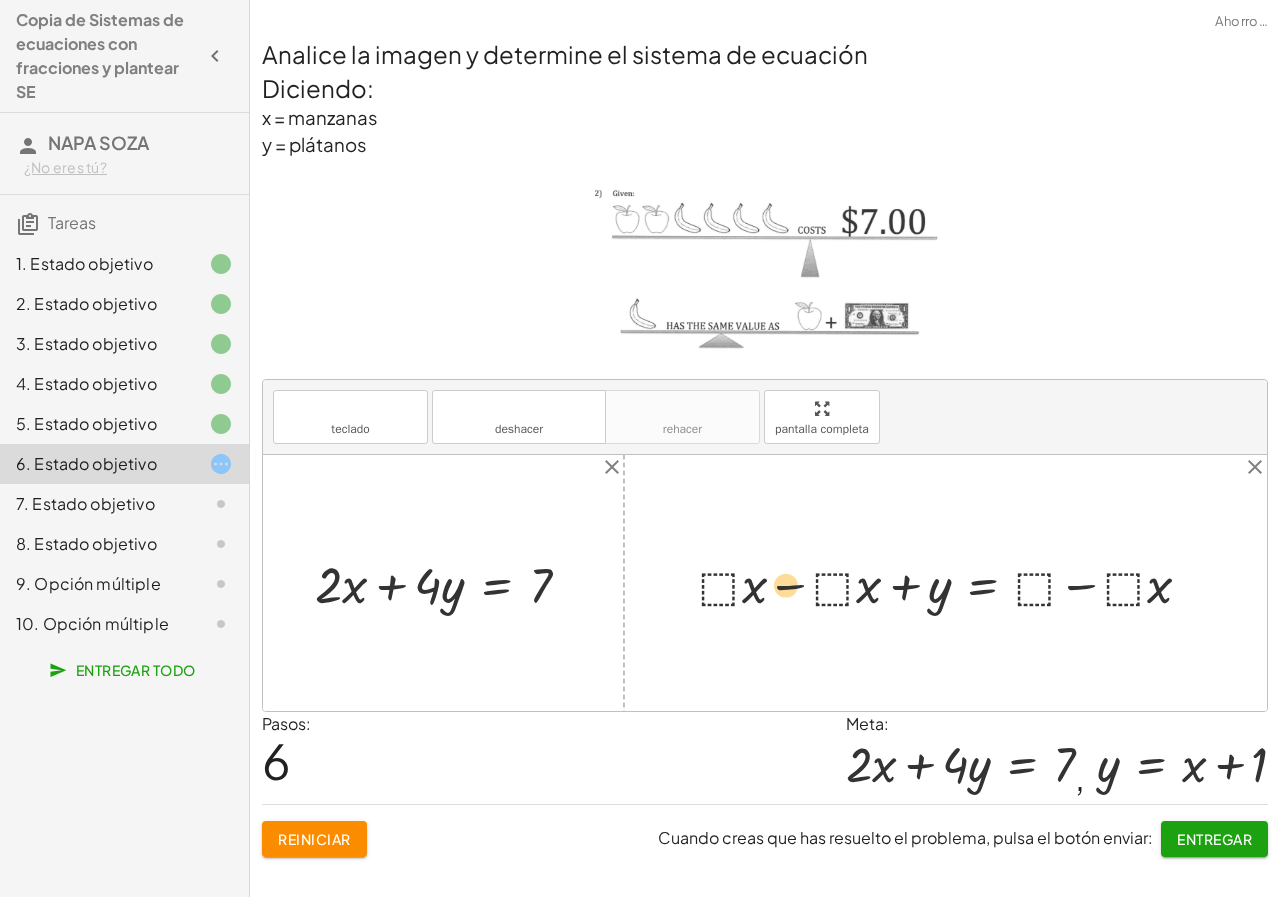 click at bounding box center [953, 582] 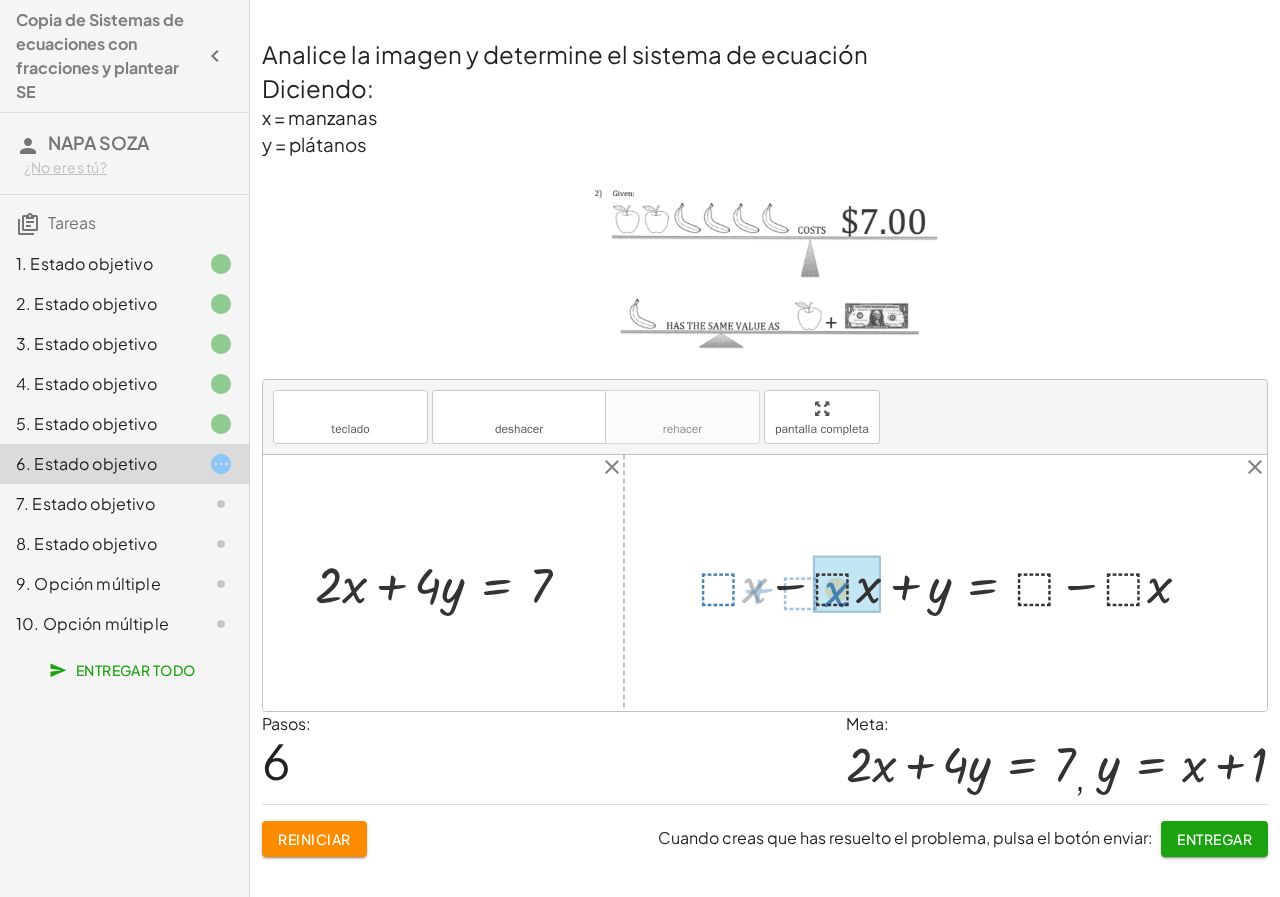 drag, startPoint x: 750, startPoint y: 593, endPoint x: 834, endPoint y: 597, distance: 84.095184 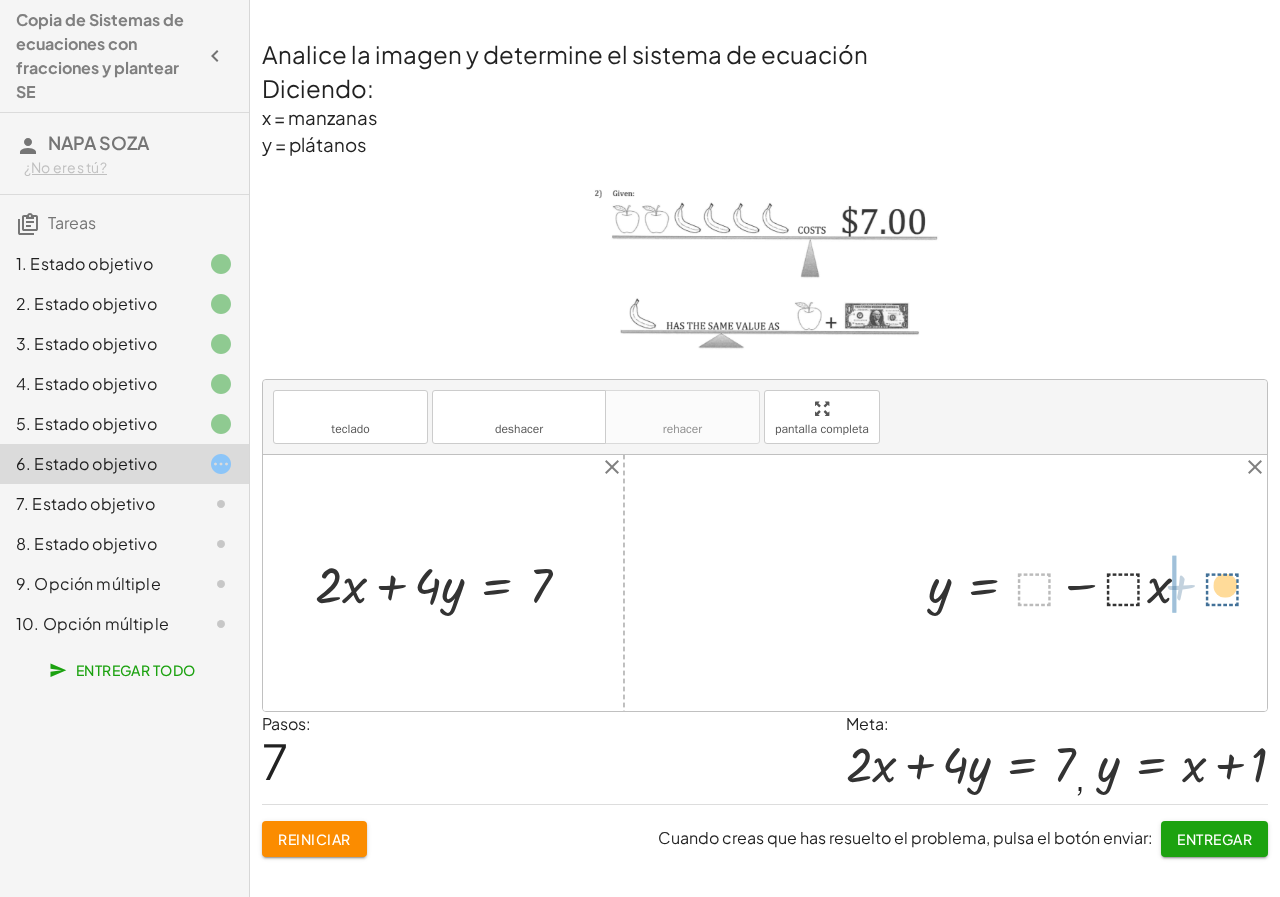 drag, startPoint x: 1093, startPoint y: 587, endPoint x: 1247, endPoint y: 593, distance: 154.11684 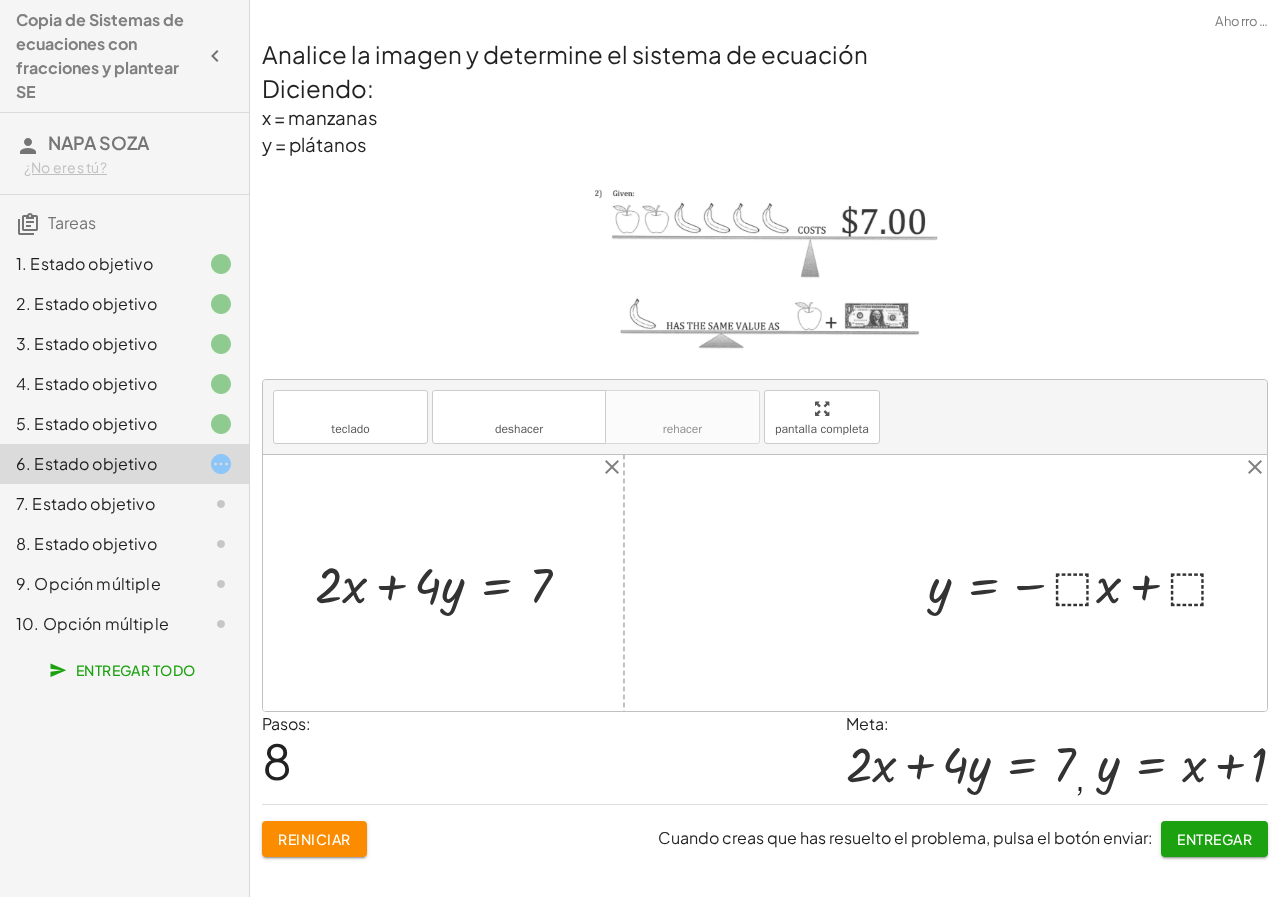 click at bounding box center (1086, 582) 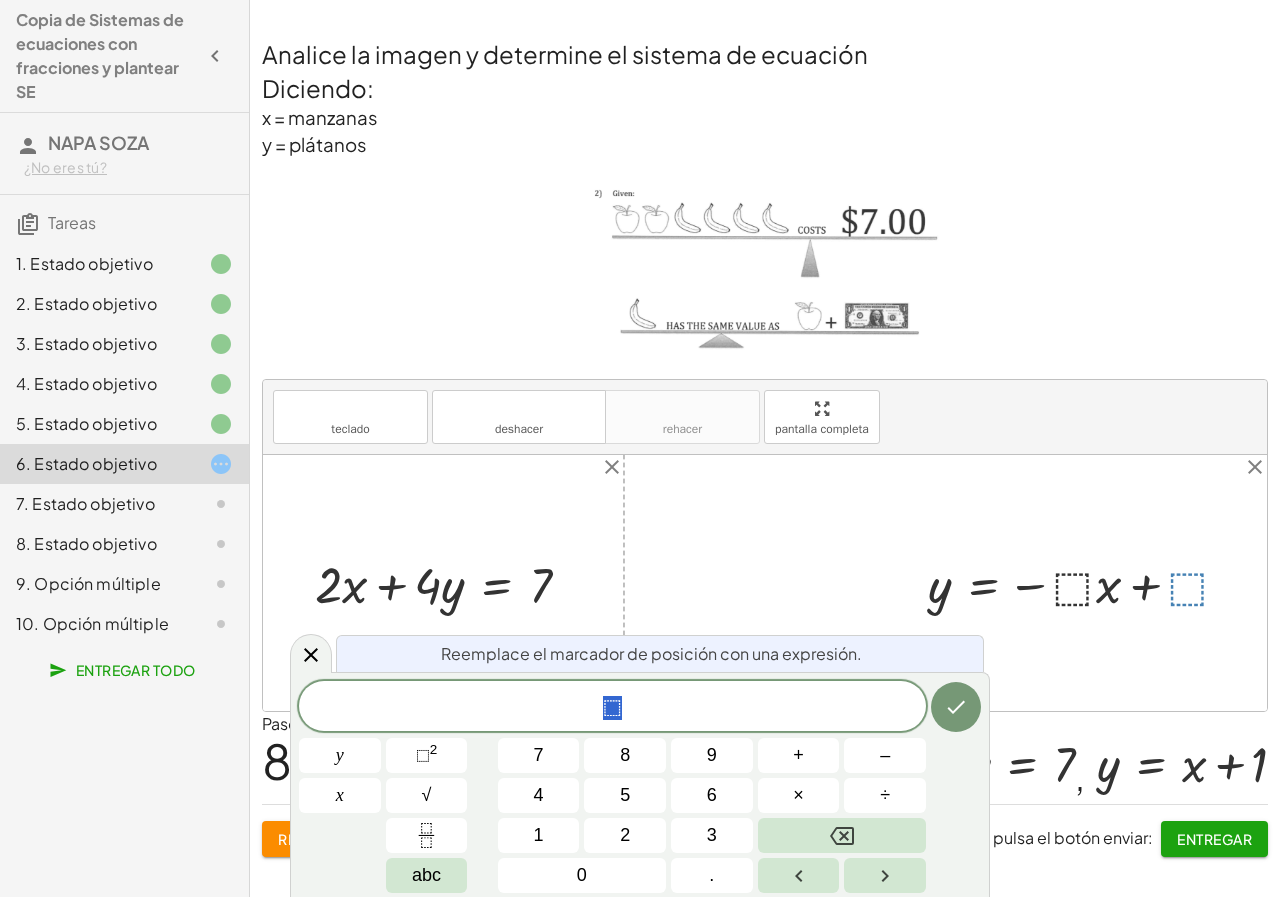 click at bounding box center (1086, 582) 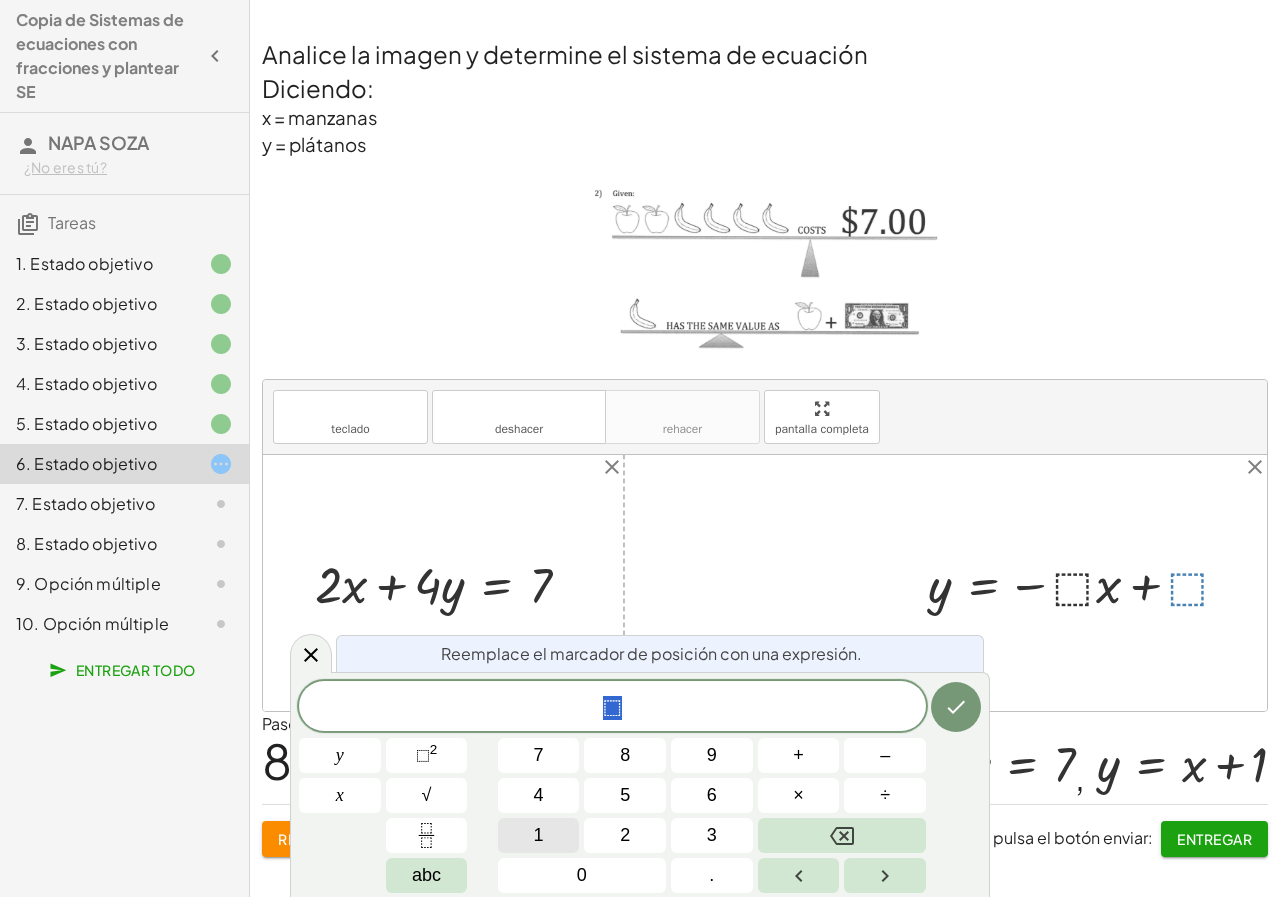 click on "1" at bounding box center [539, 835] 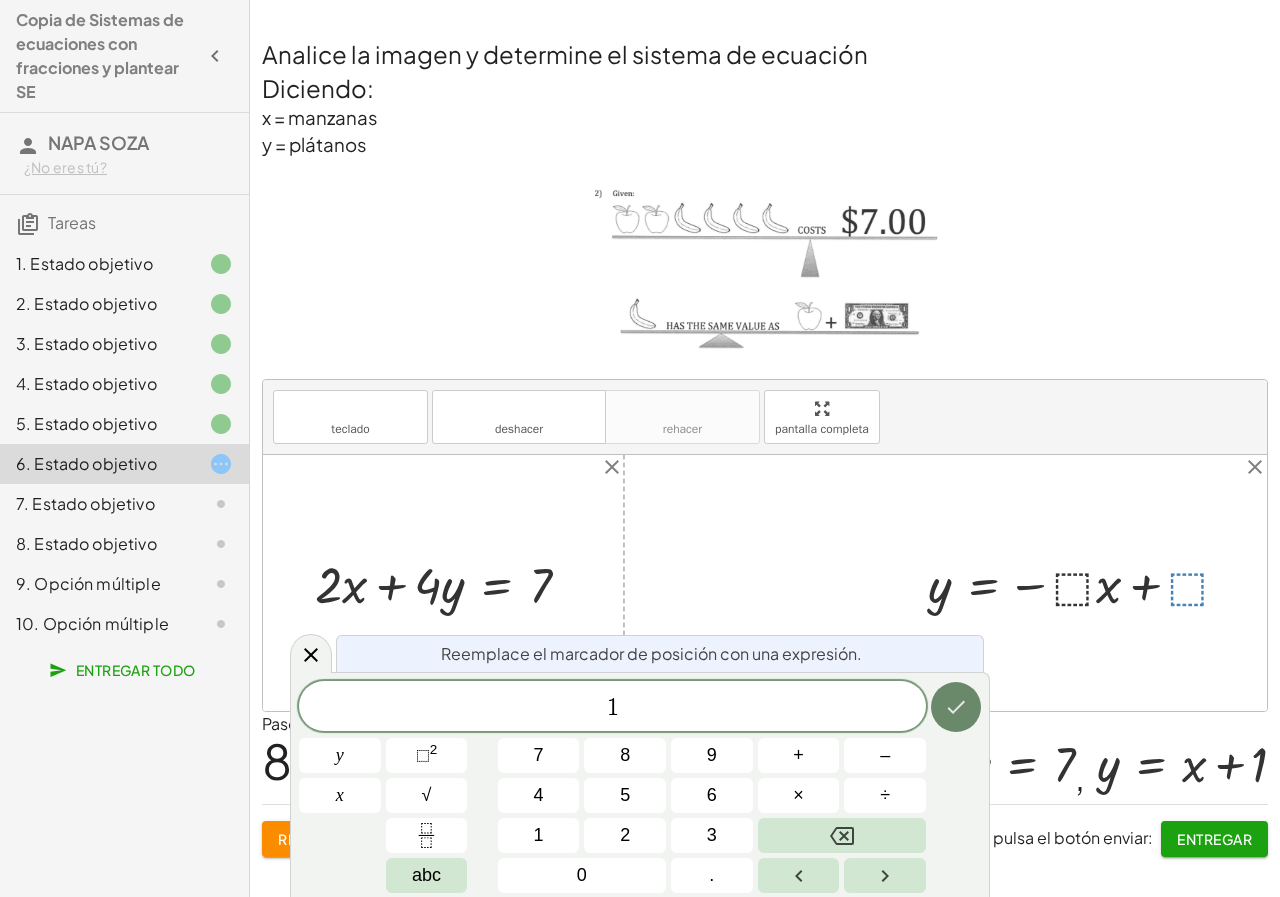 click 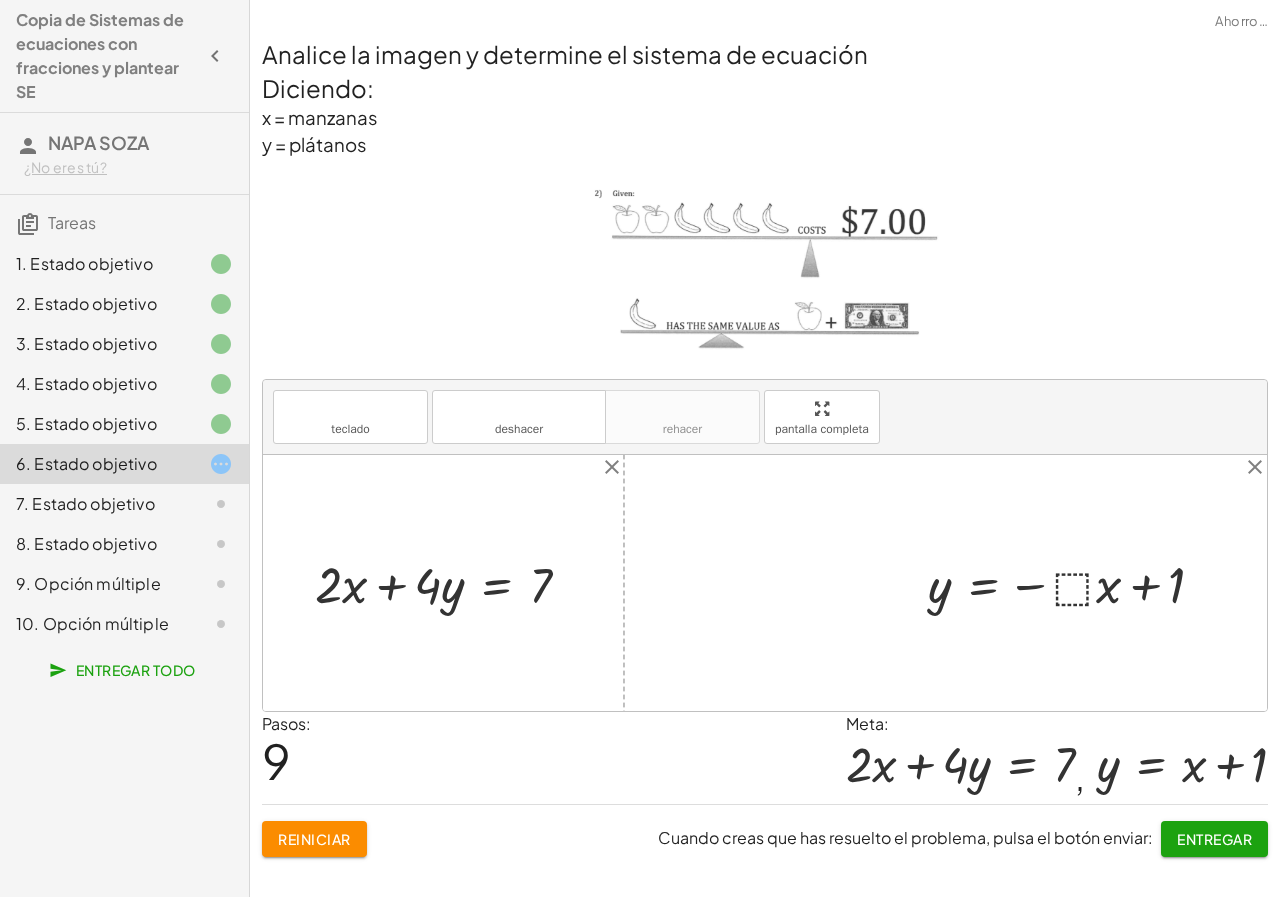 click at bounding box center (1074, 582) 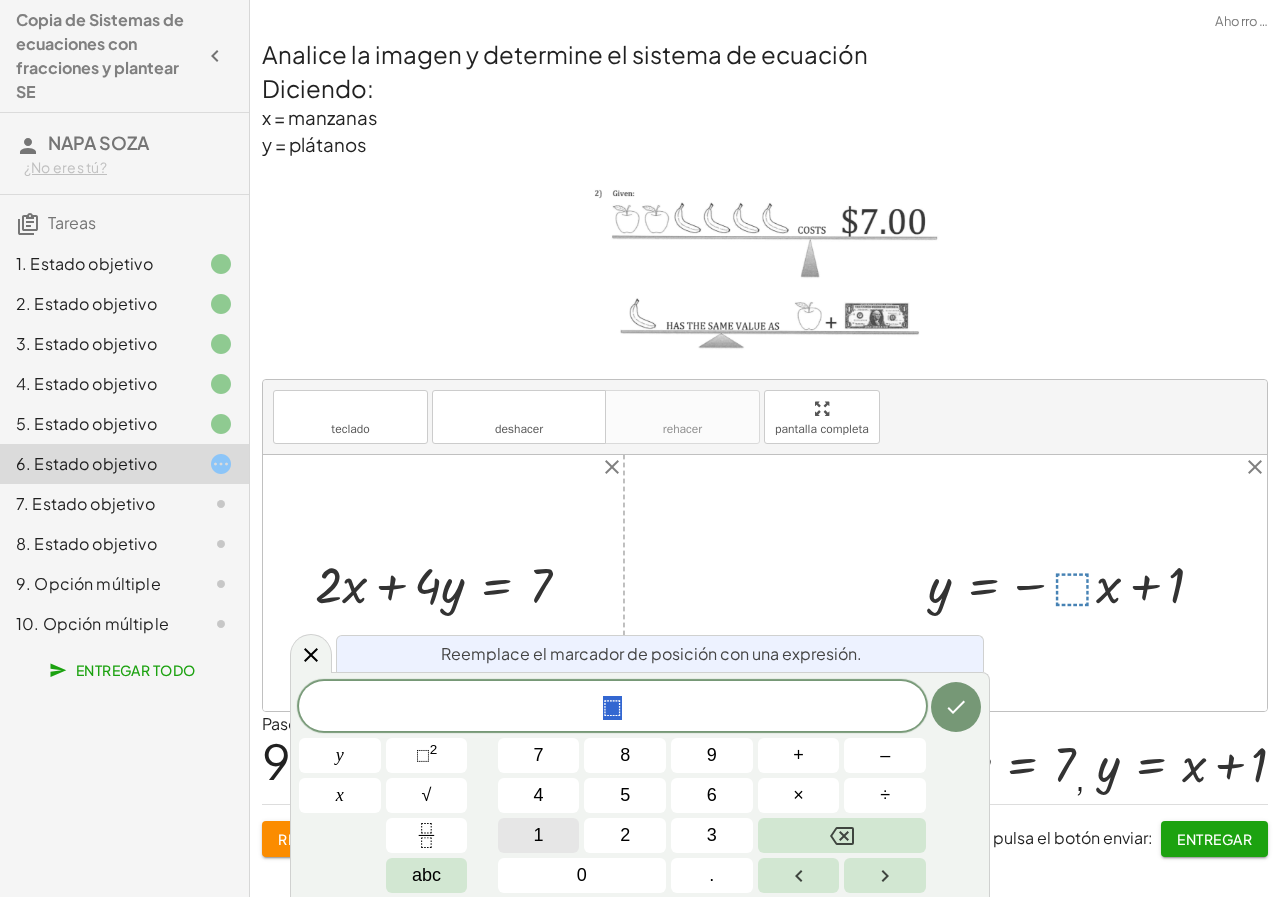 click on "1" at bounding box center (539, 835) 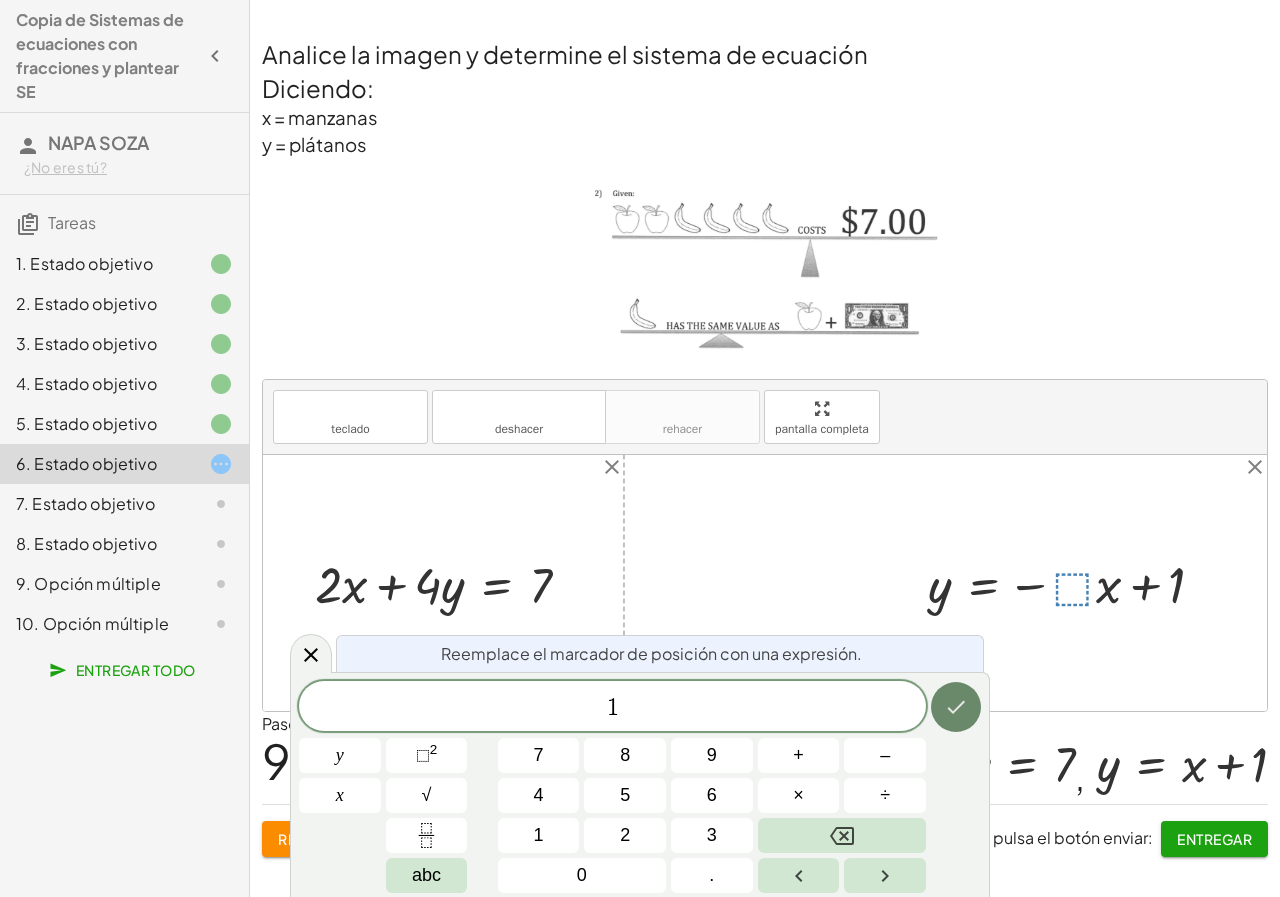 click 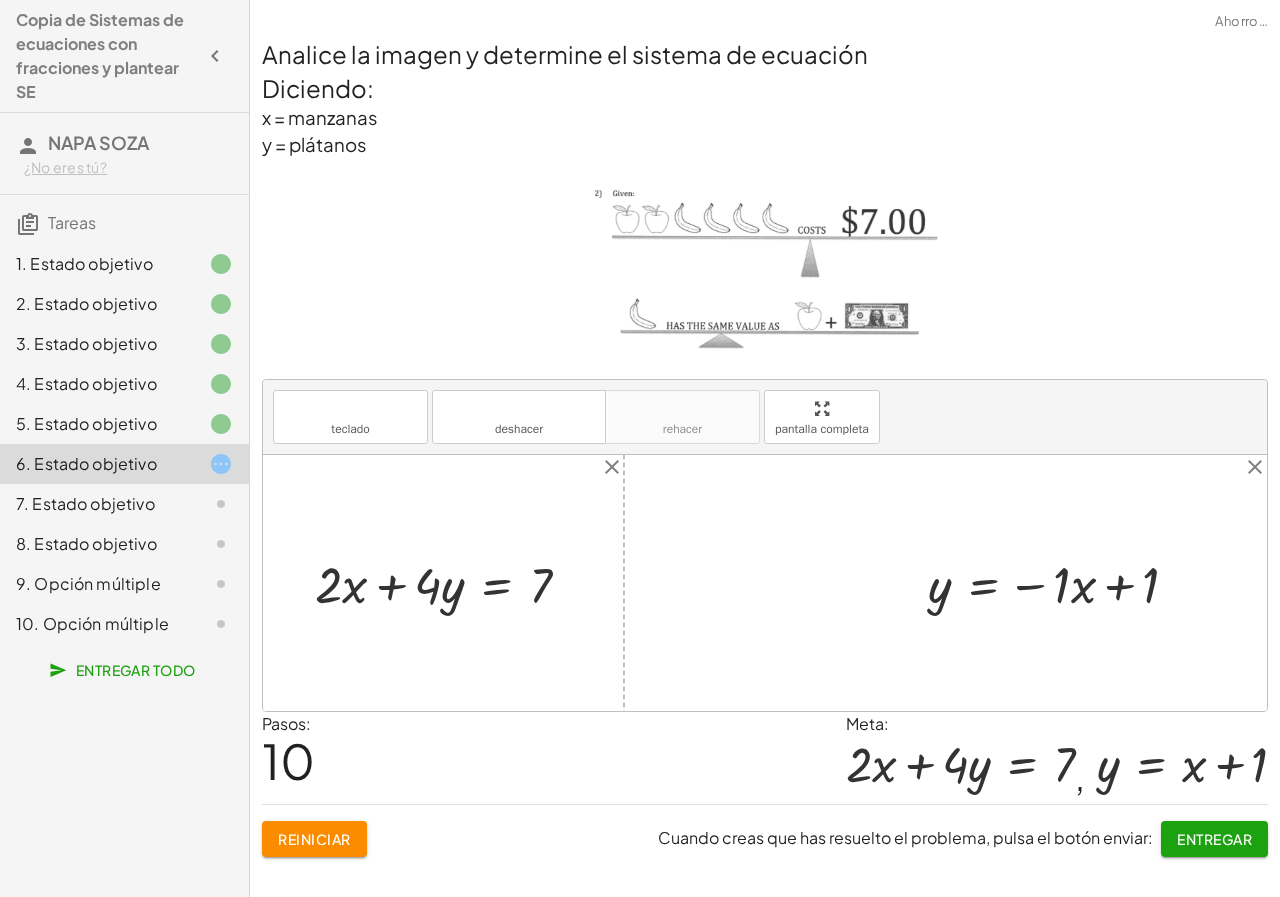 click at bounding box center [1061, 582] 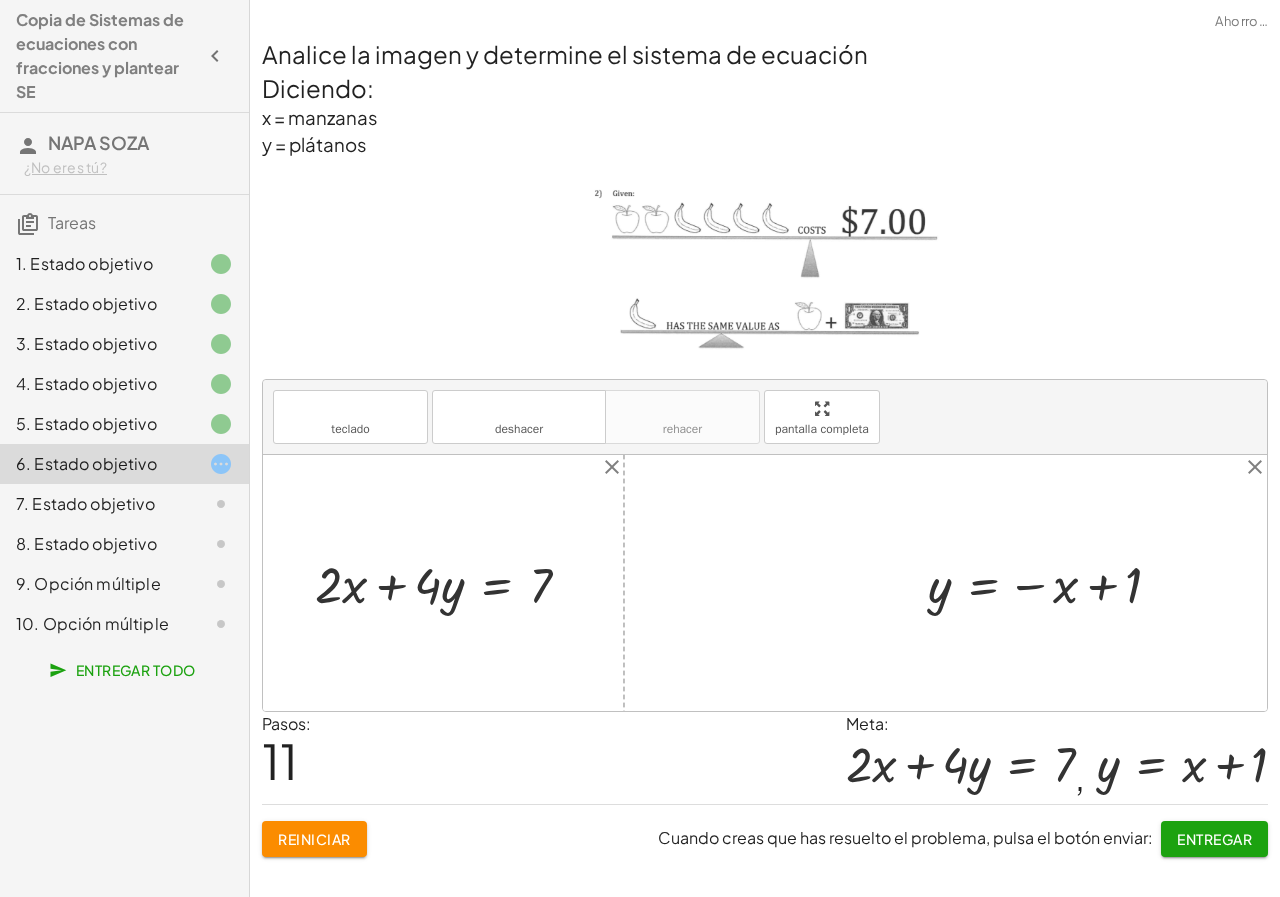 click at bounding box center (1052, 583) 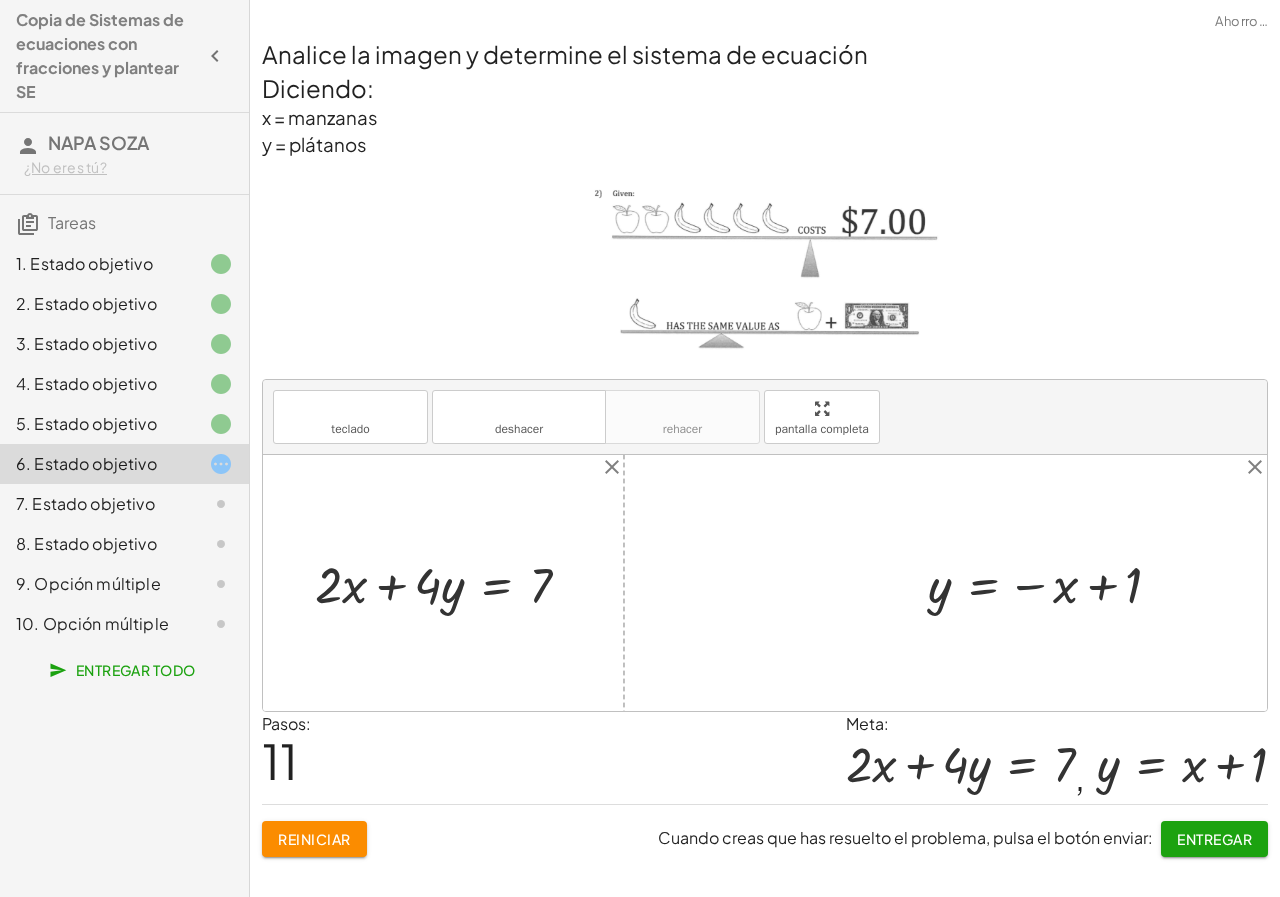 click at bounding box center (1052, 583) 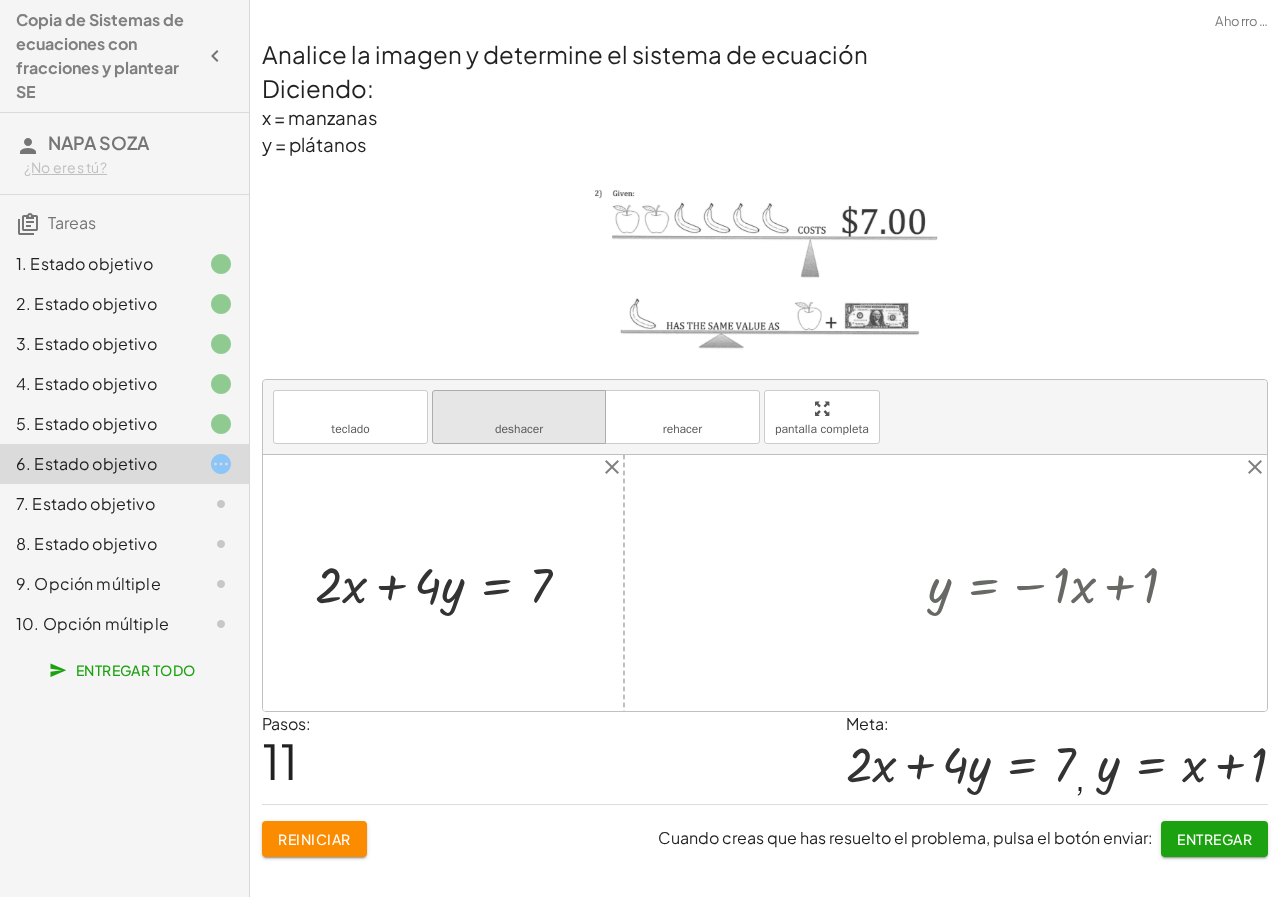 click on "deshacer" at bounding box center [519, 429] 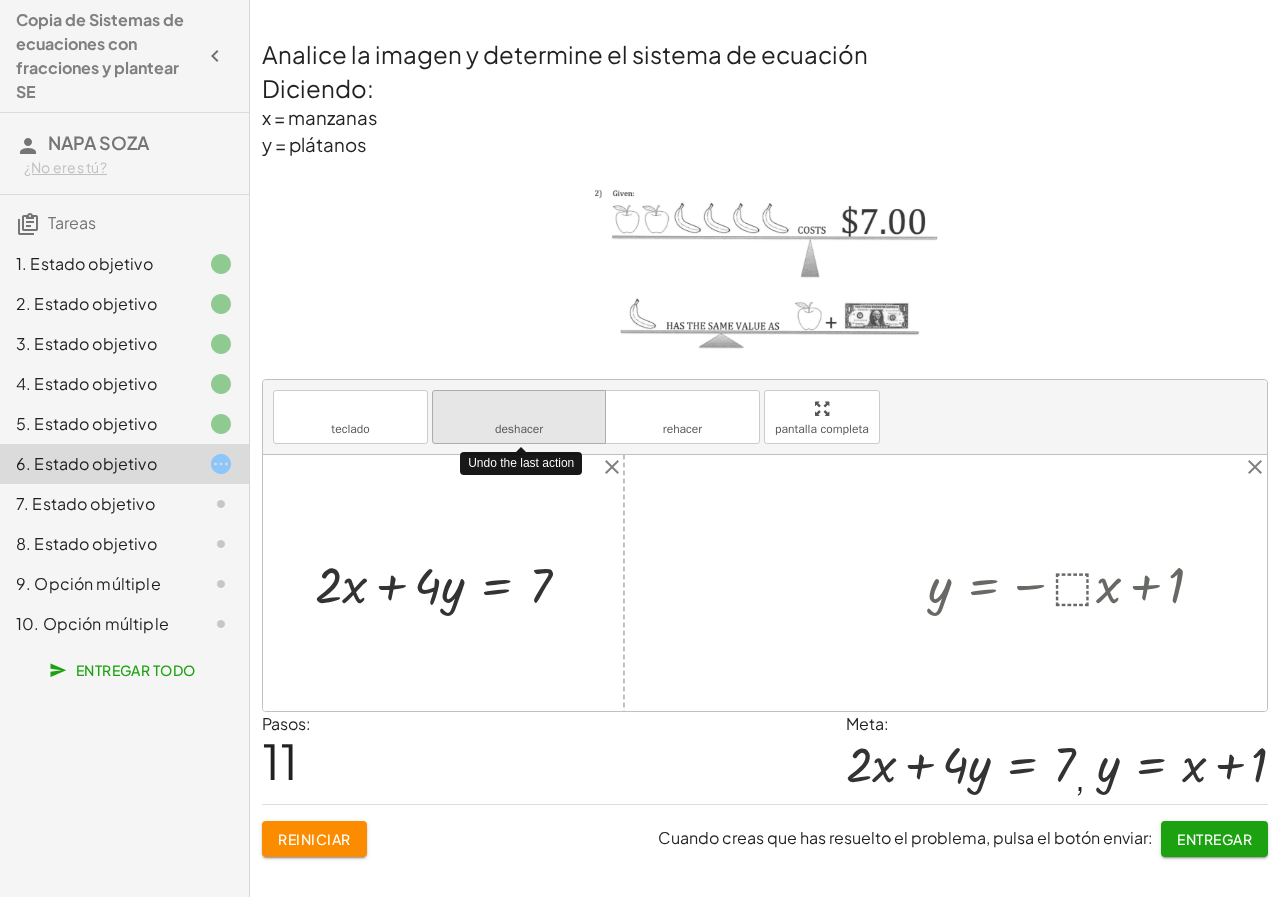 click on "deshacer" at bounding box center (519, 429) 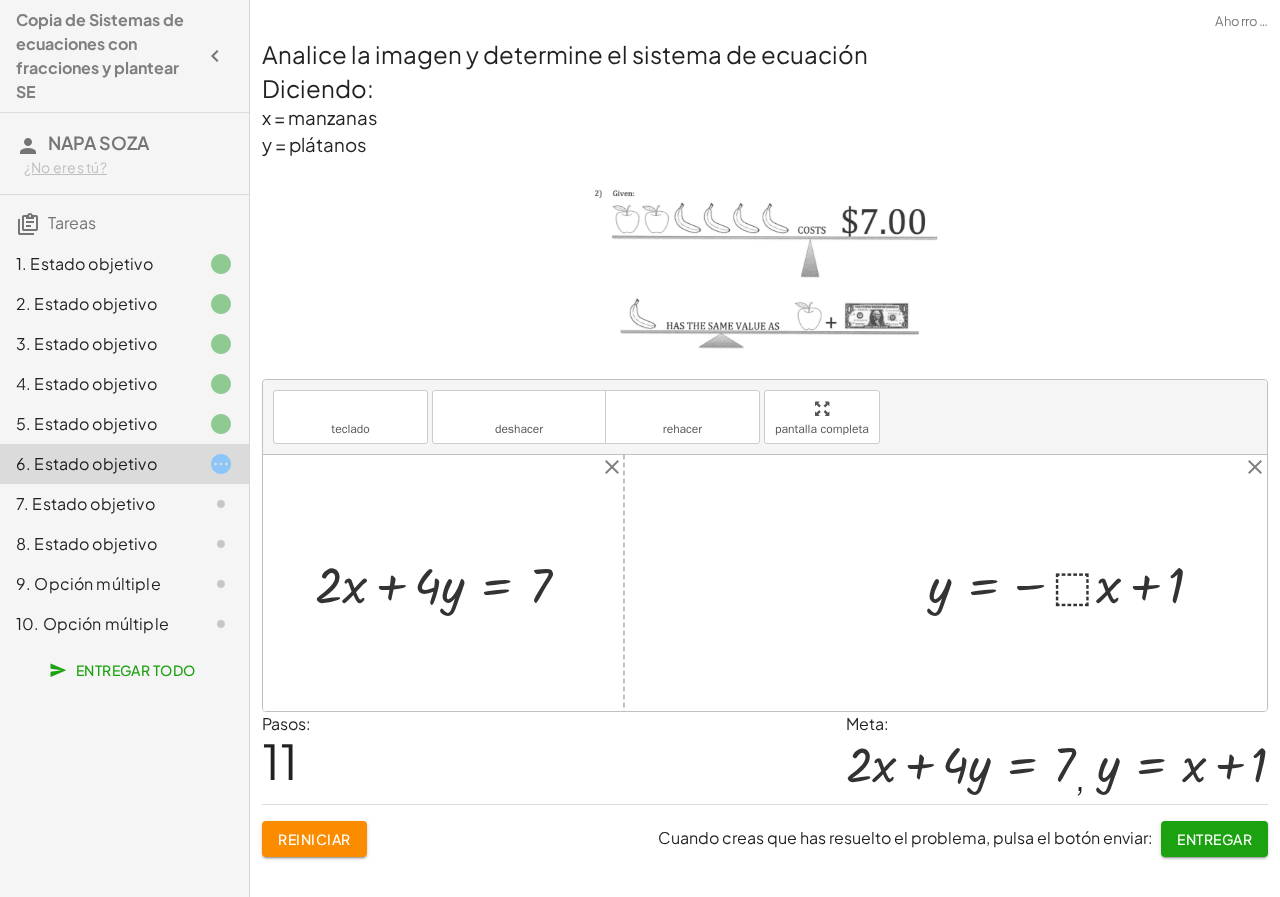 click at bounding box center (1074, 582) 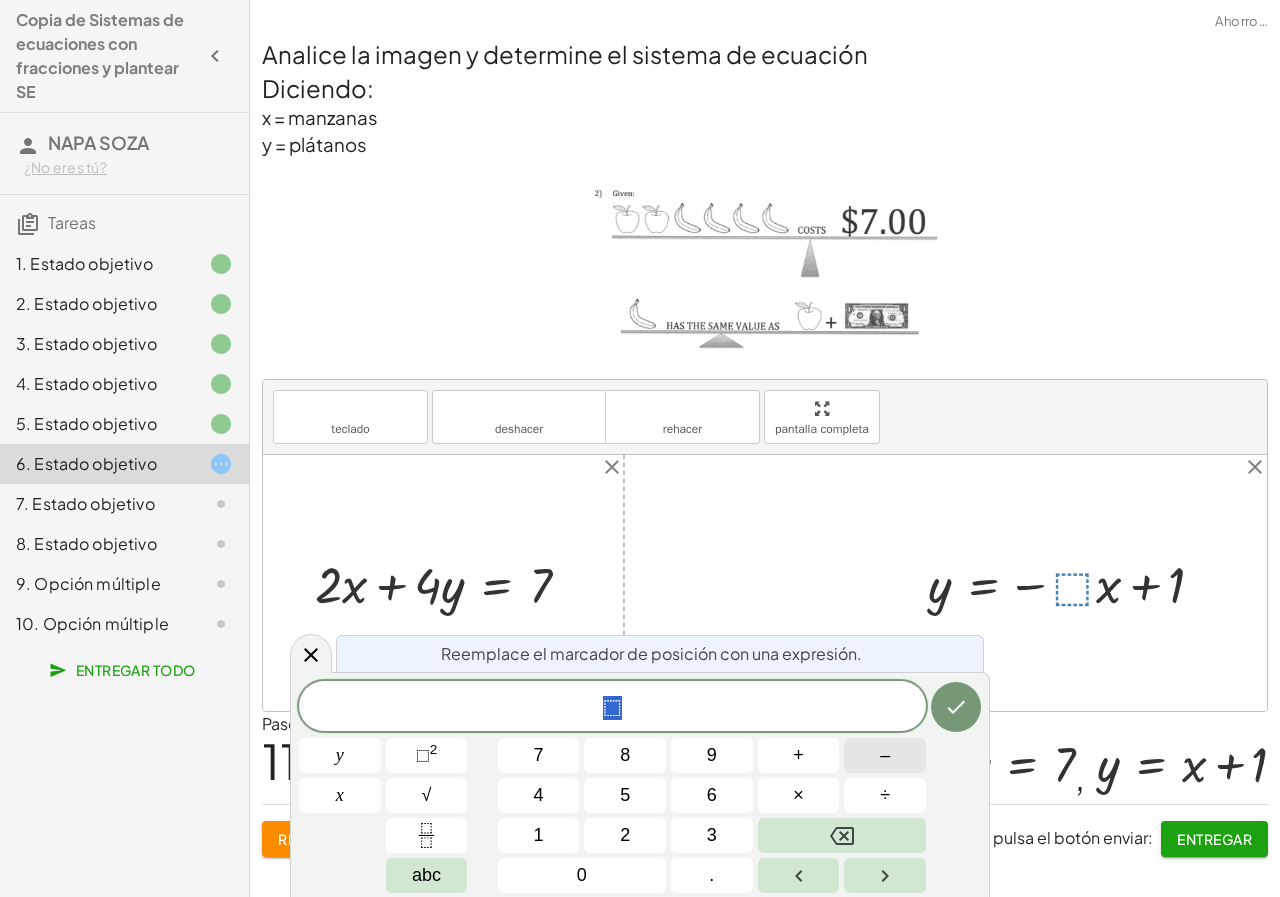 click on "–" at bounding box center (885, 755) 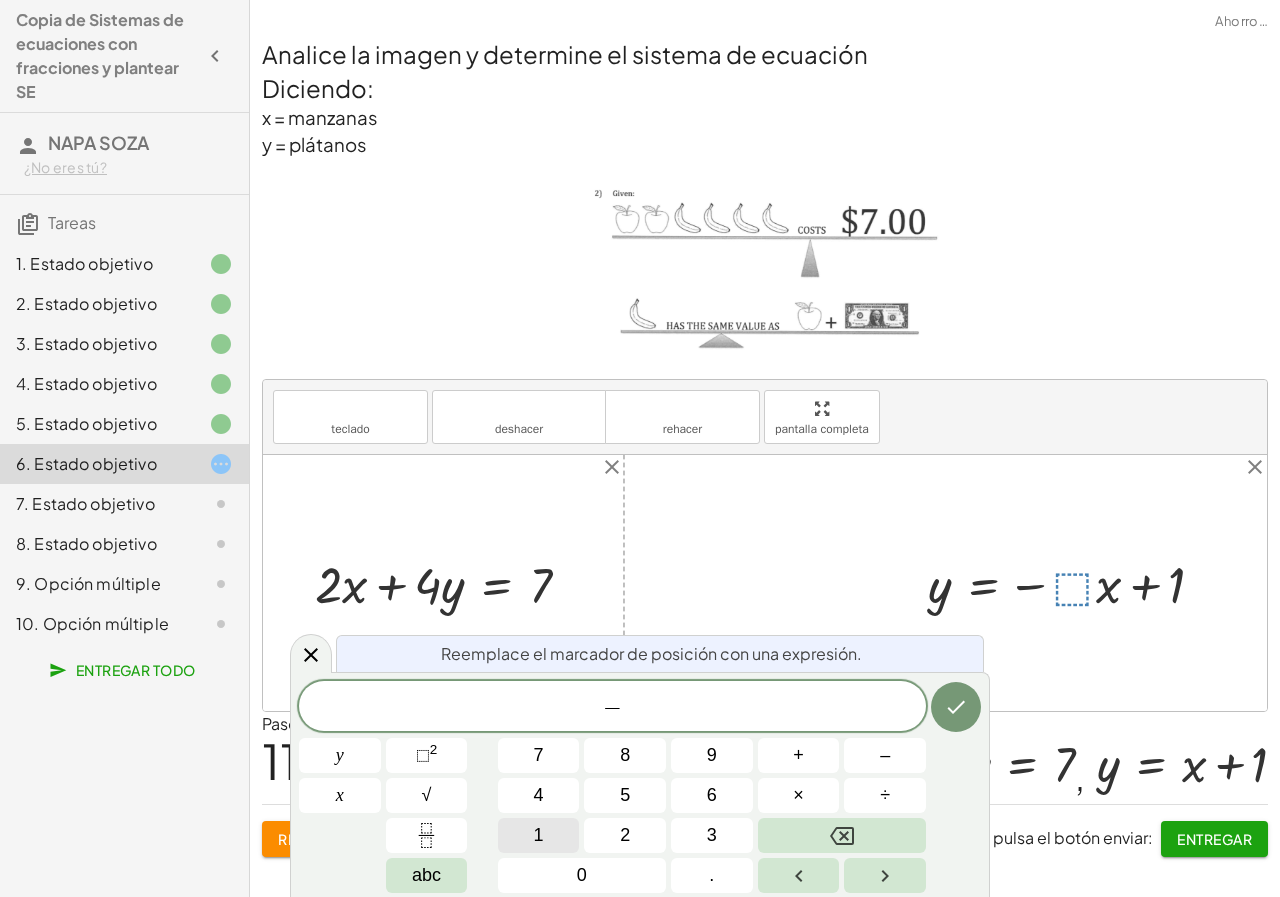 click on "1" at bounding box center (539, 835) 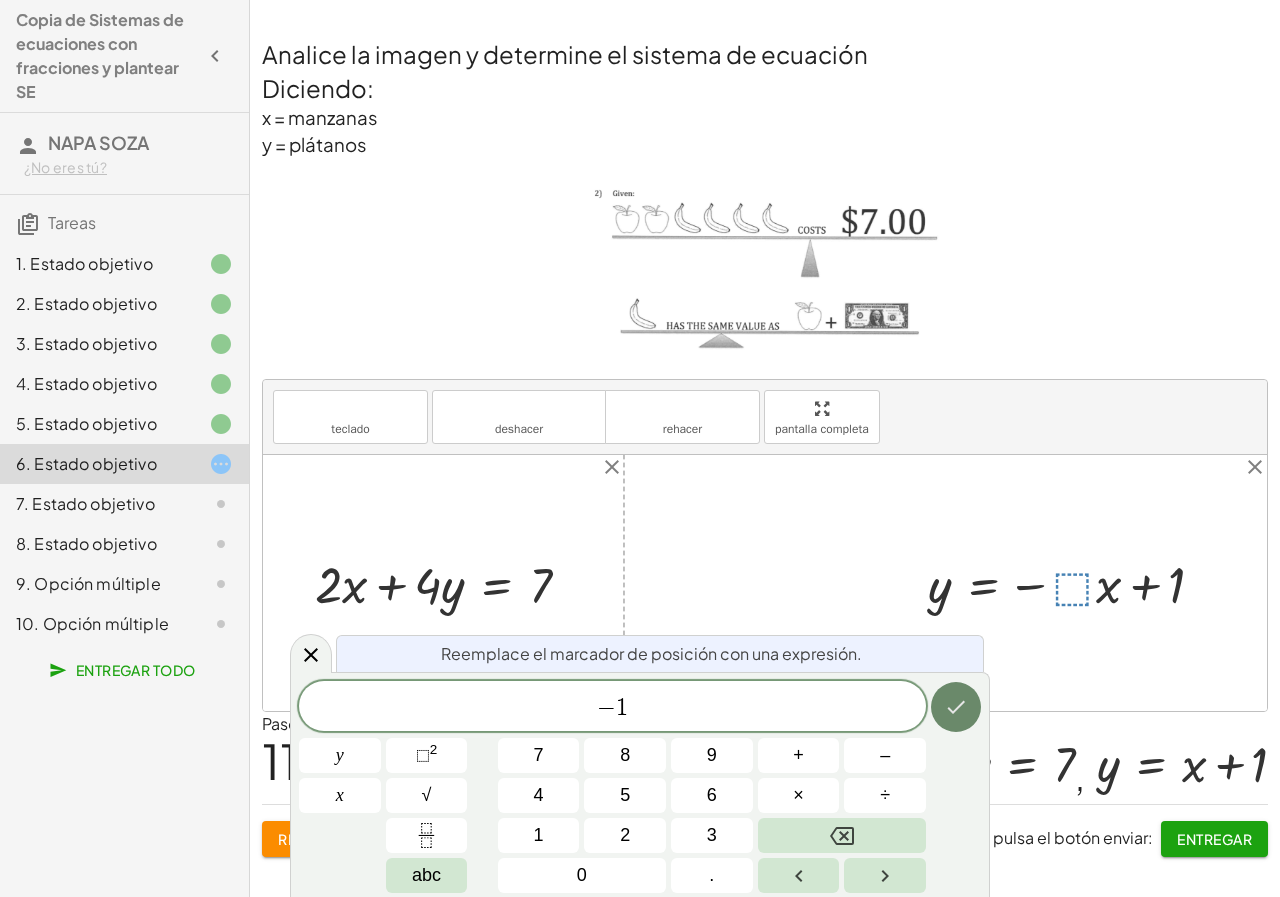 click 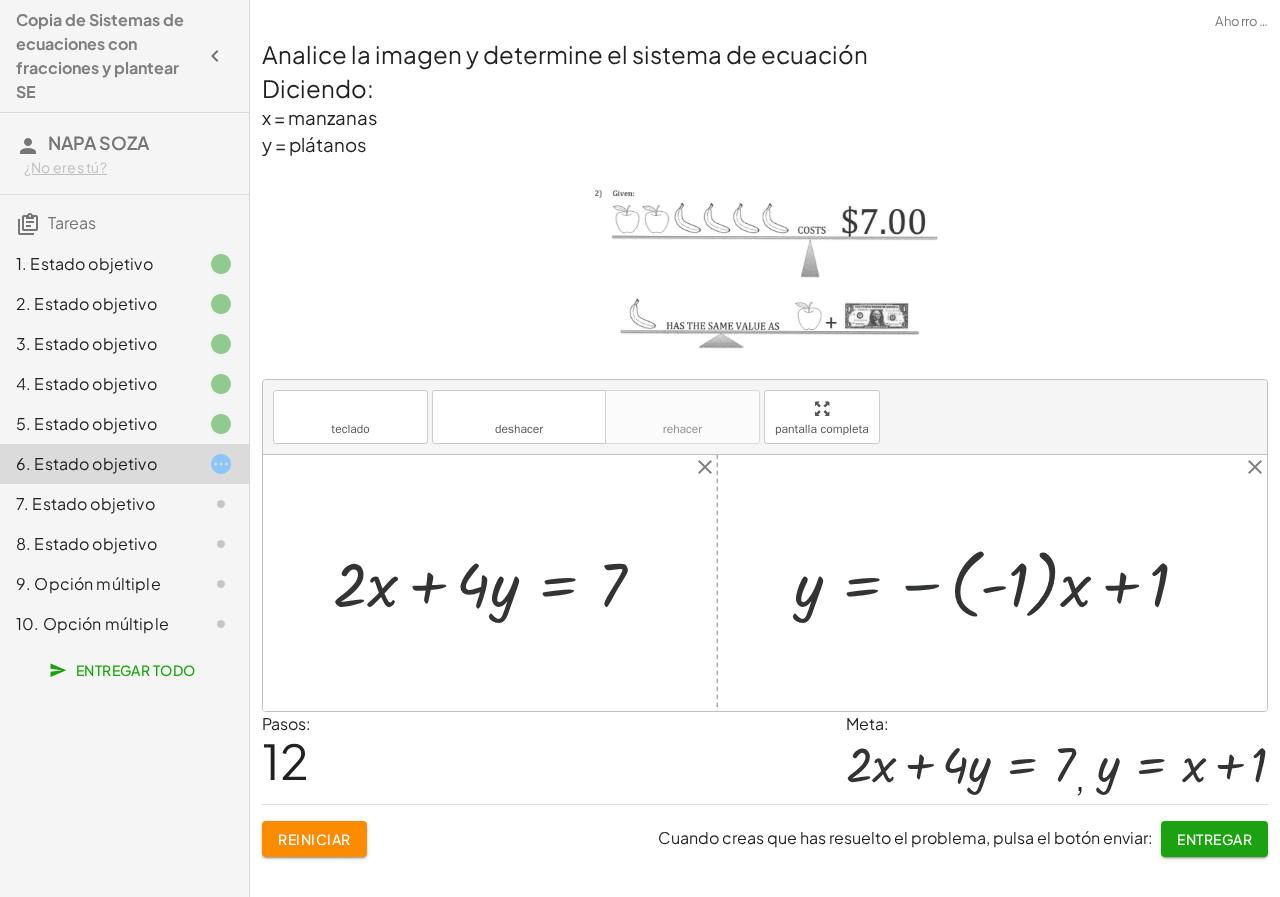 click at bounding box center (1000, 583) 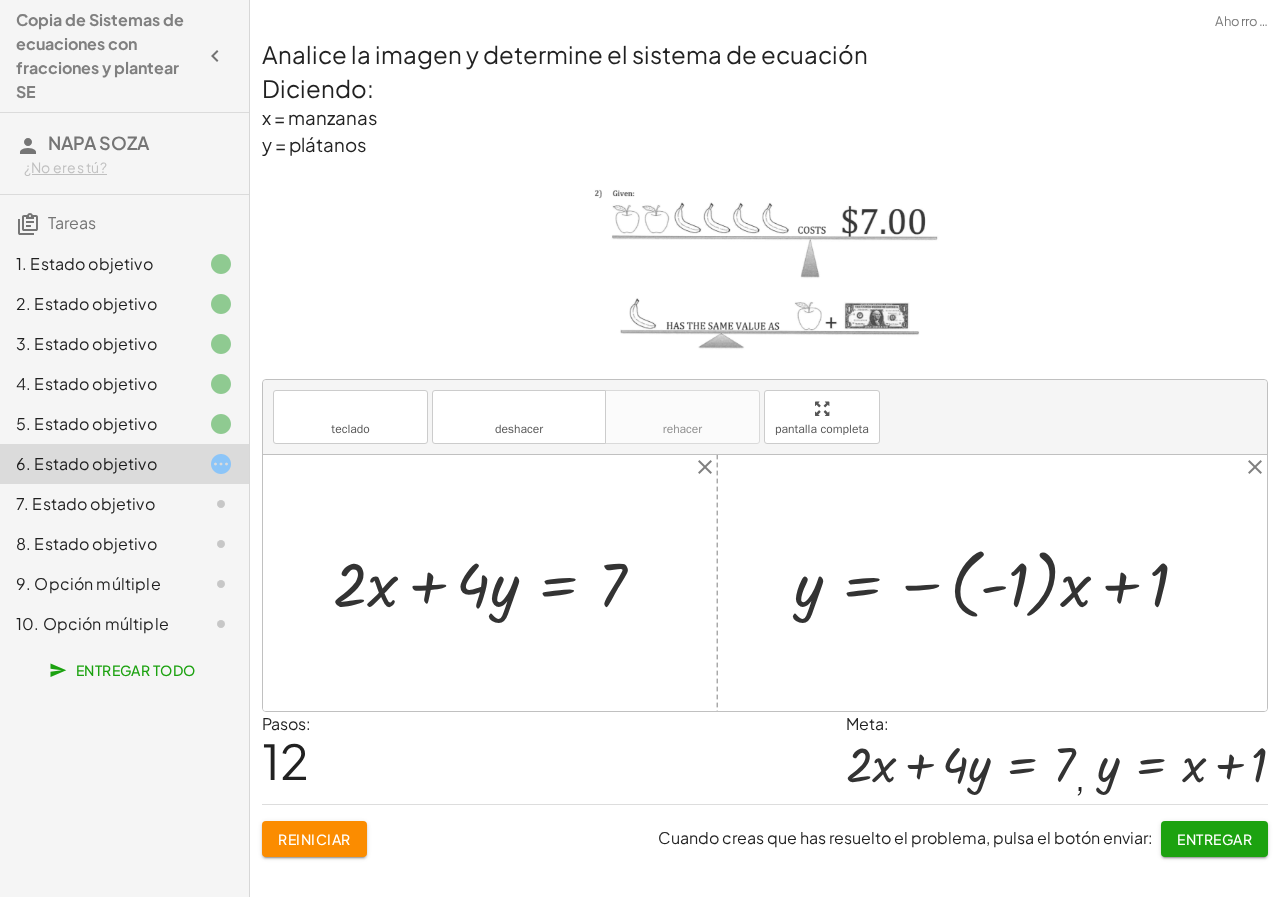 click at bounding box center (1000, 583) 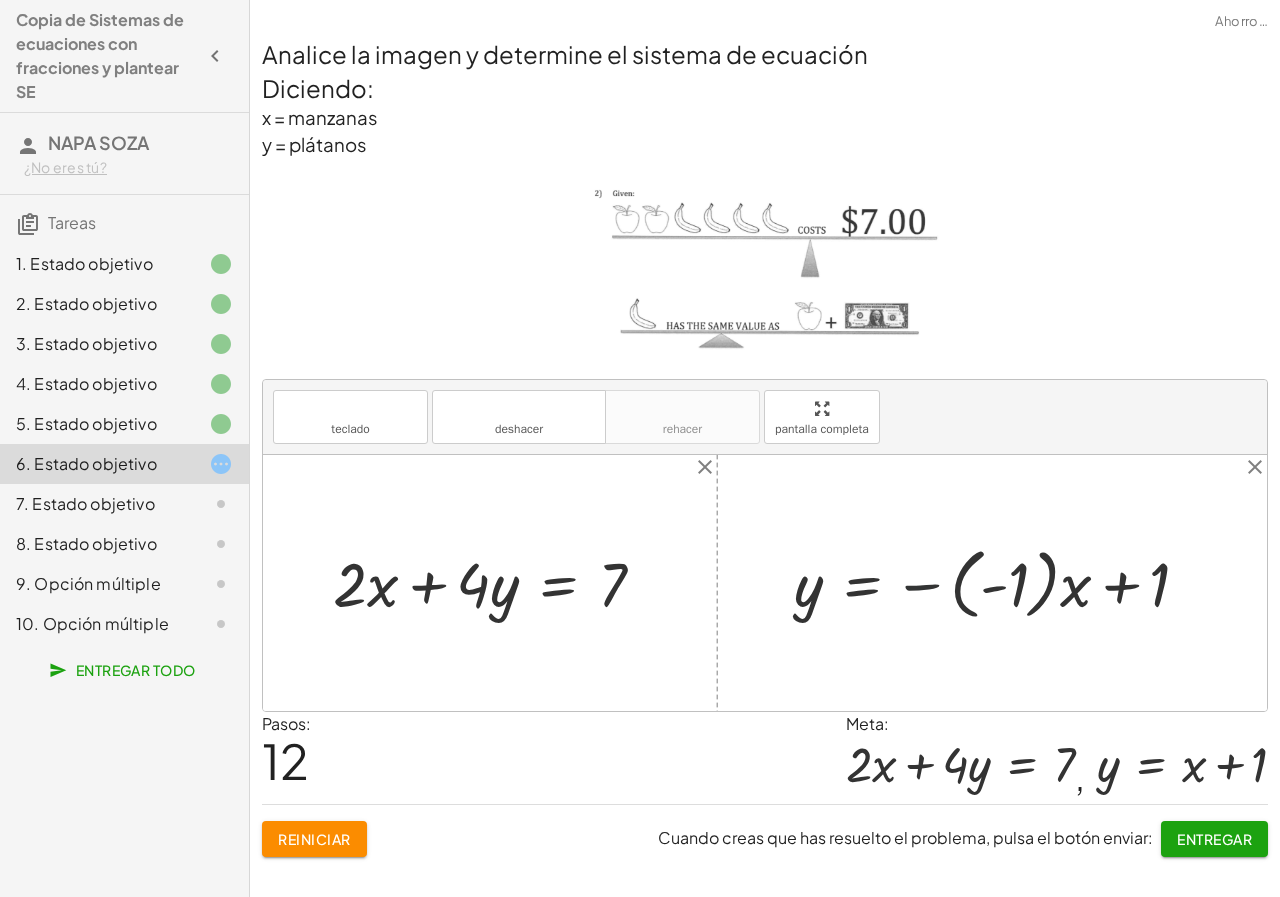 click at bounding box center [1000, 583] 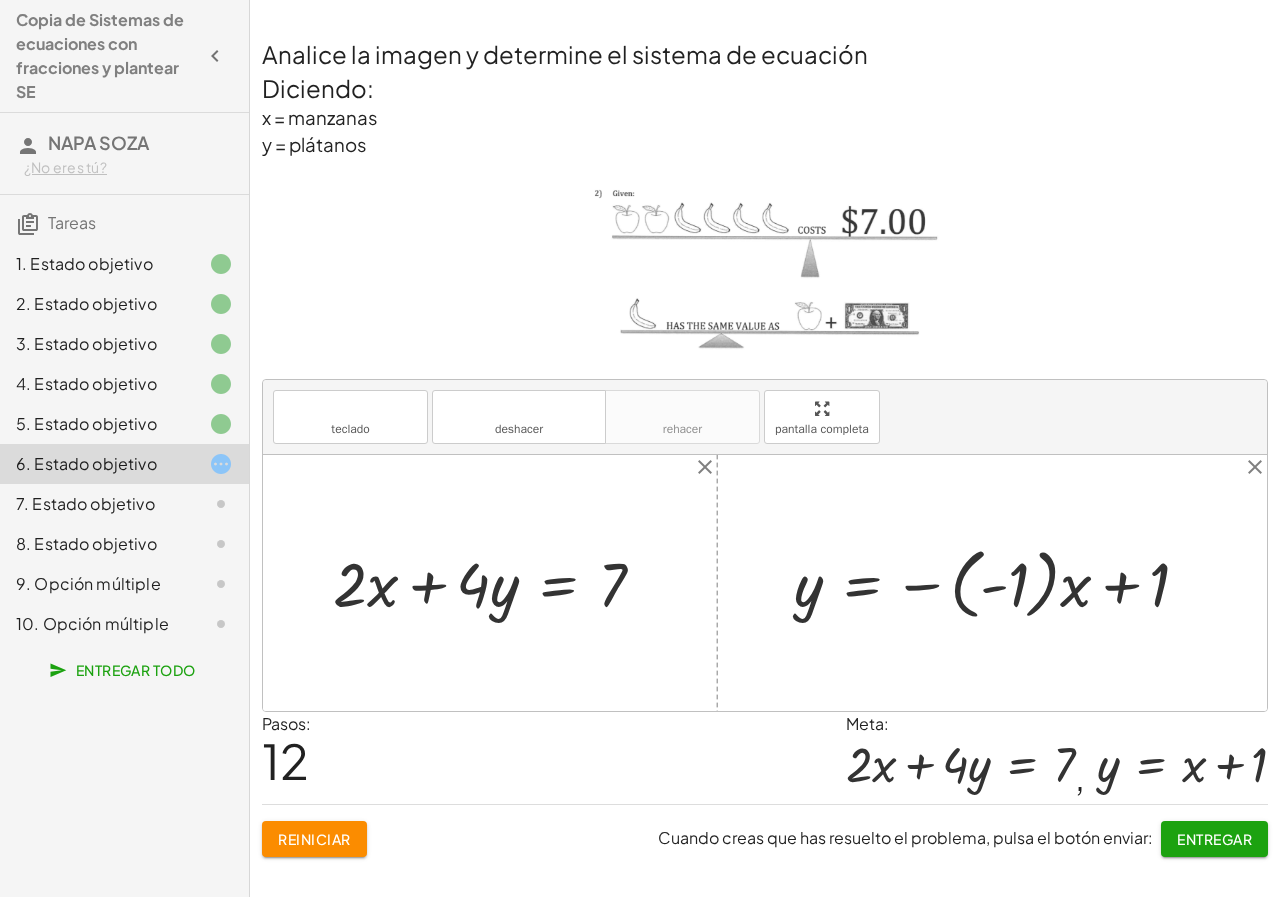 click at bounding box center [1000, 583] 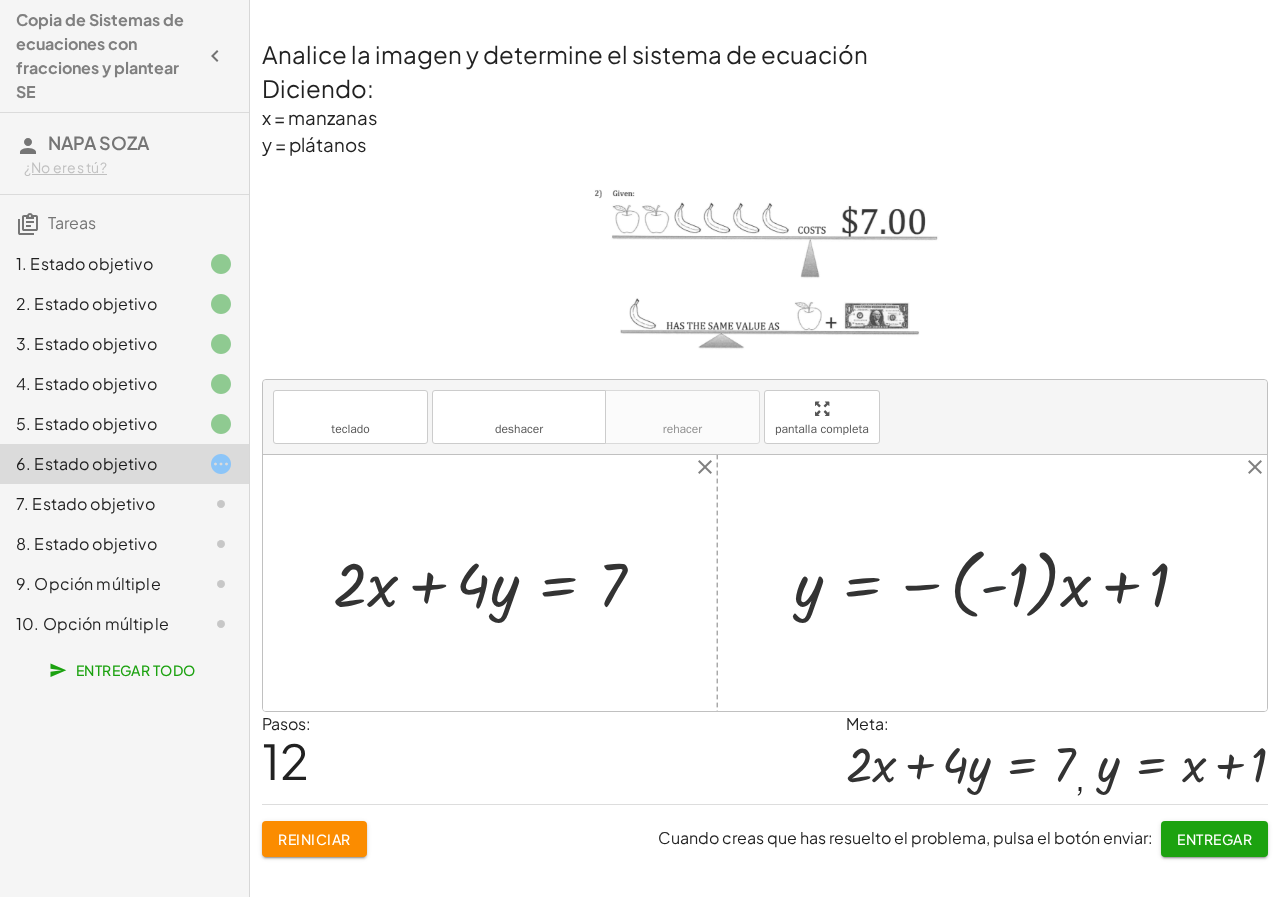 click at bounding box center (1000, 583) 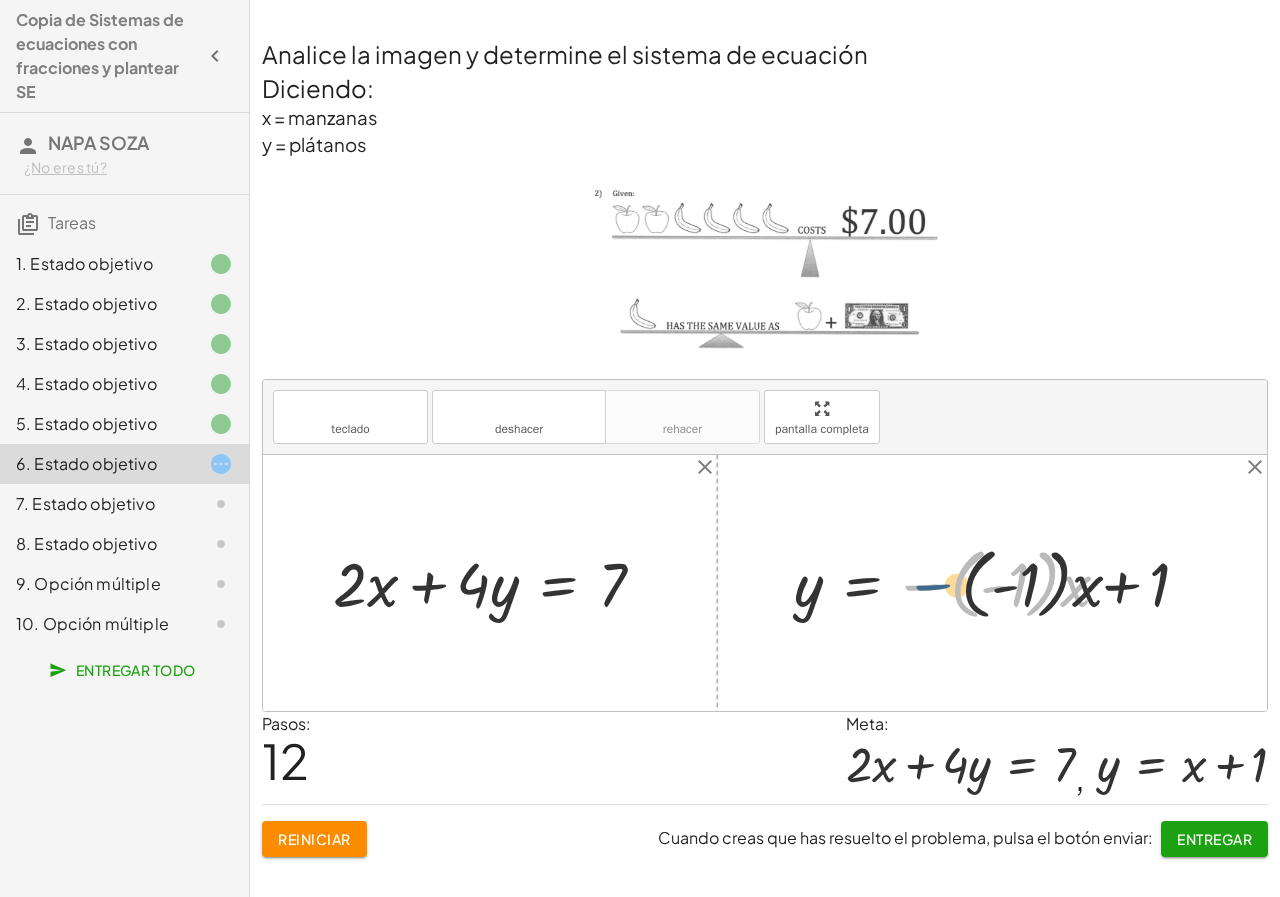 drag, startPoint x: 922, startPoint y: 590, endPoint x: 972, endPoint y: 589, distance: 50.01 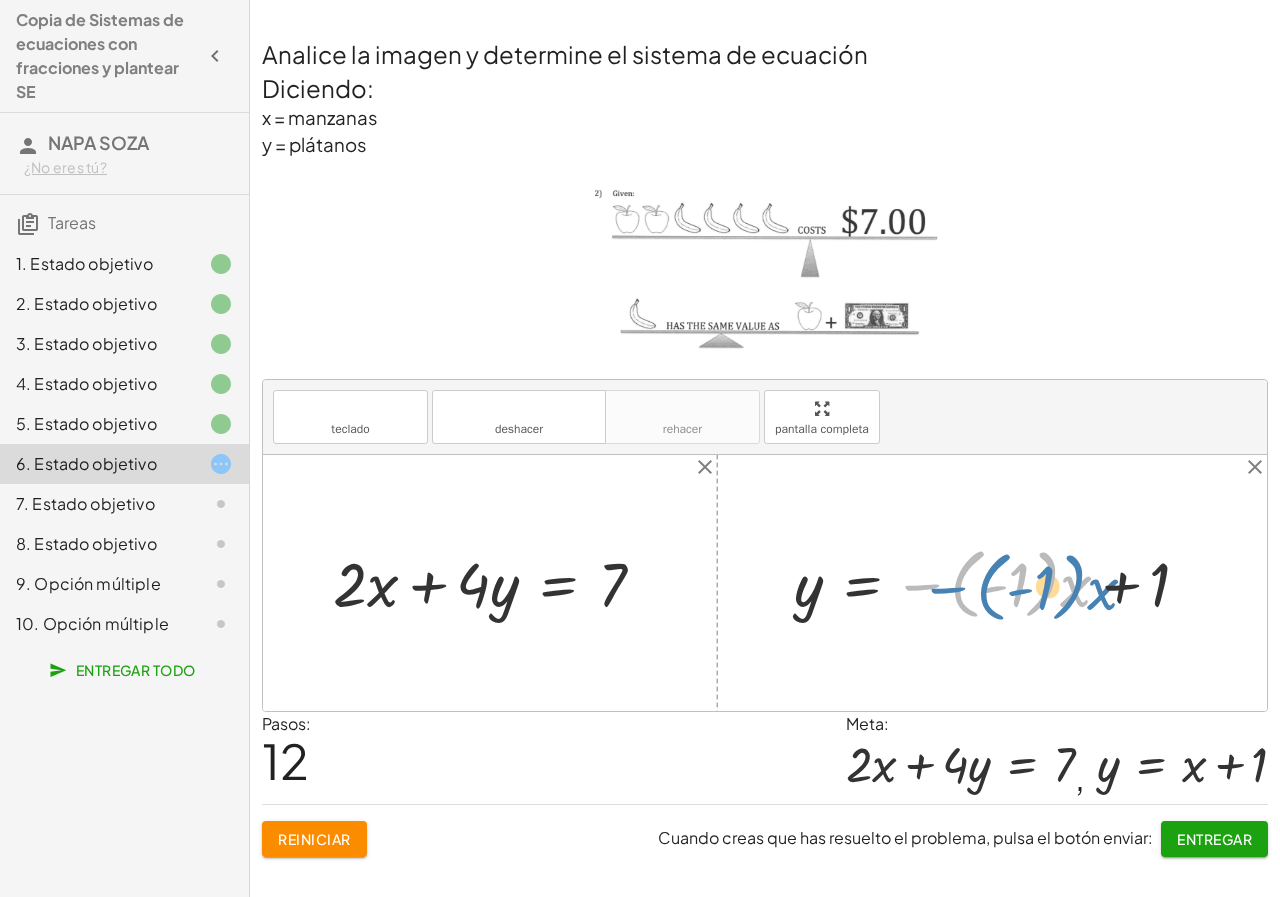 drag, startPoint x: 920, startPoint y: 579, endPoint x: 935, endPoint y: 580, distance: 15.033297 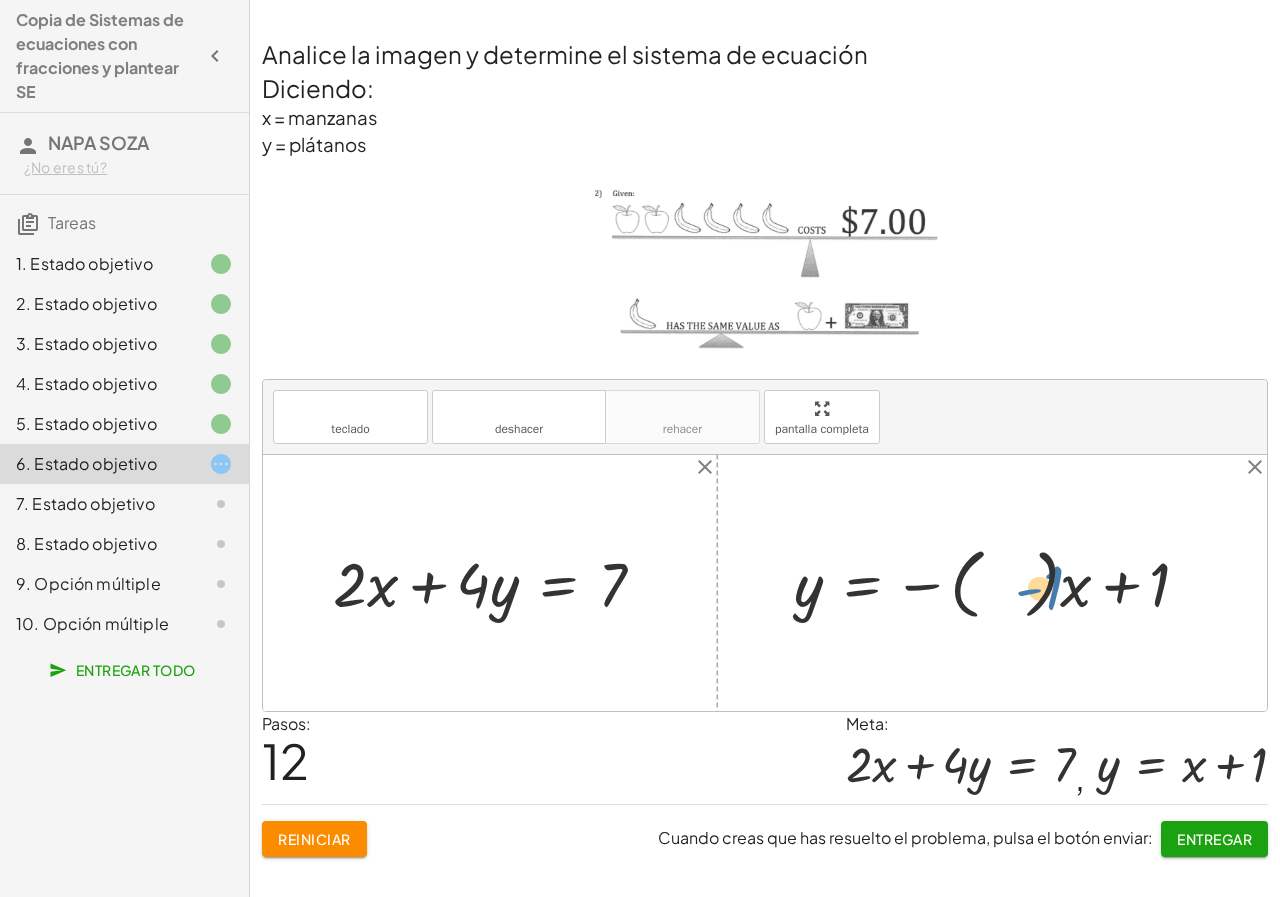 drag, startPoint x: 1024, startPoint y: 581, endPoint x: 1062, endPoint y: 583, distance: 38.052597 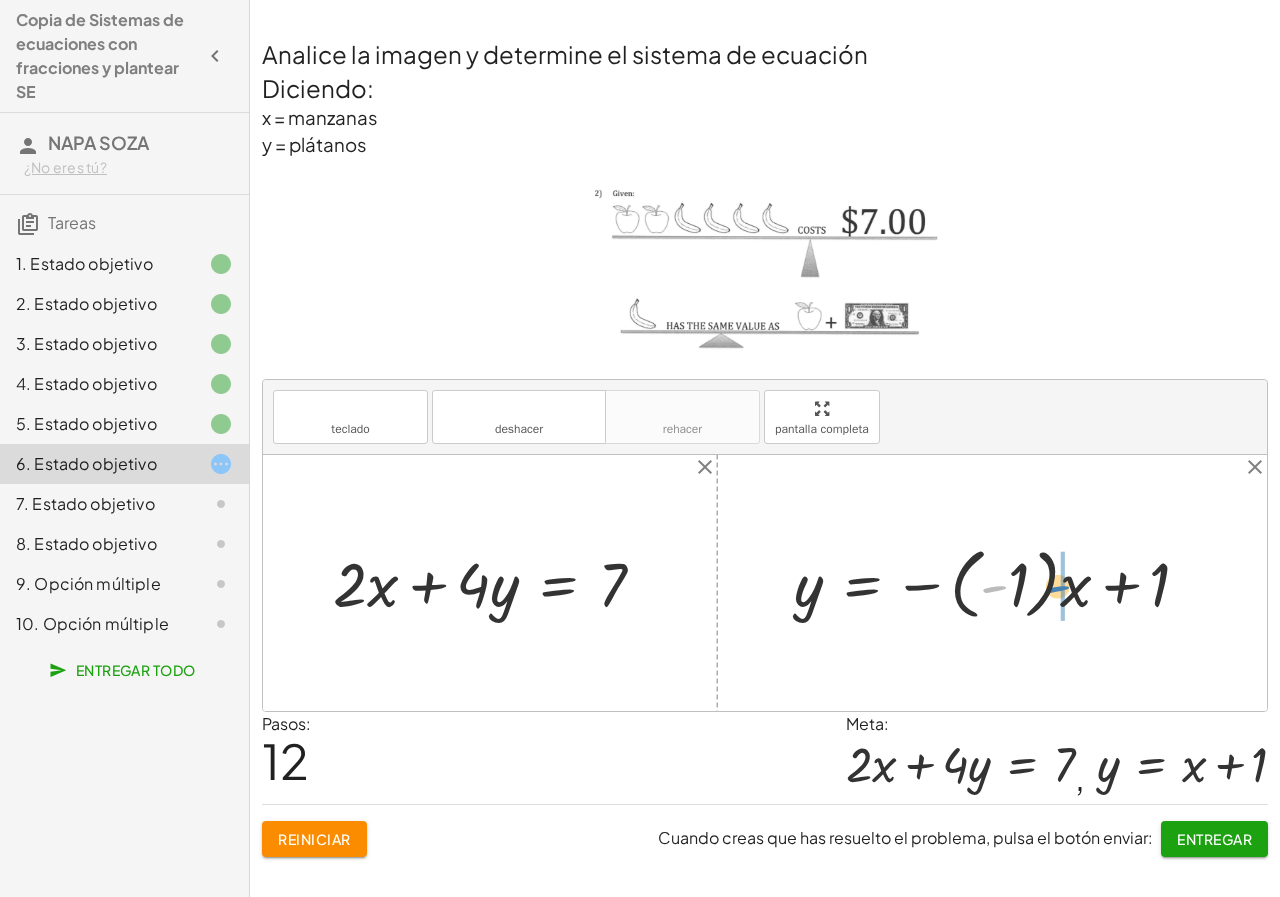 drag, startPoint x: 1007, startPoint y: 581, endPoint x: 1071, endPoint y: 581, distance: 64 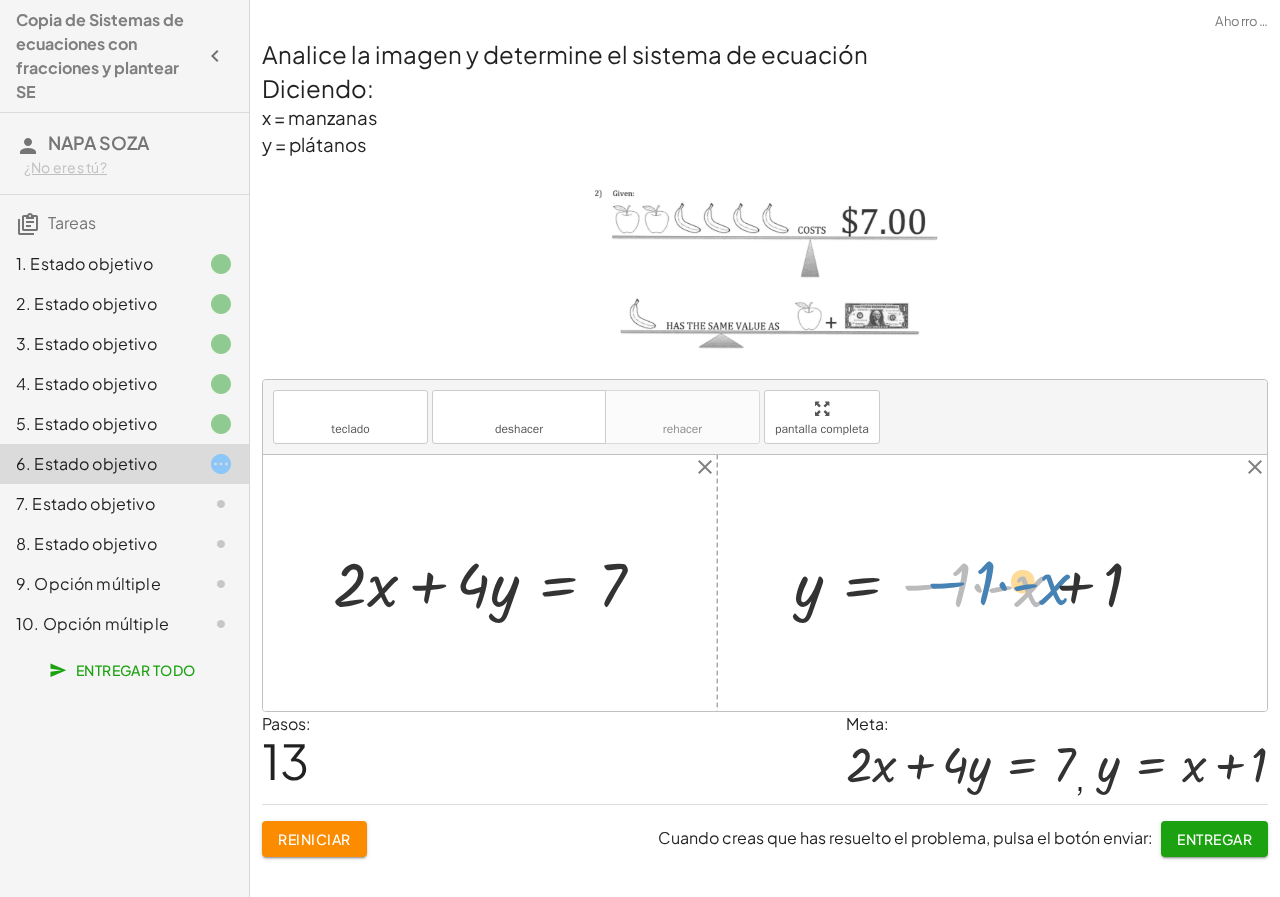 click at bounding box center [976, 582] 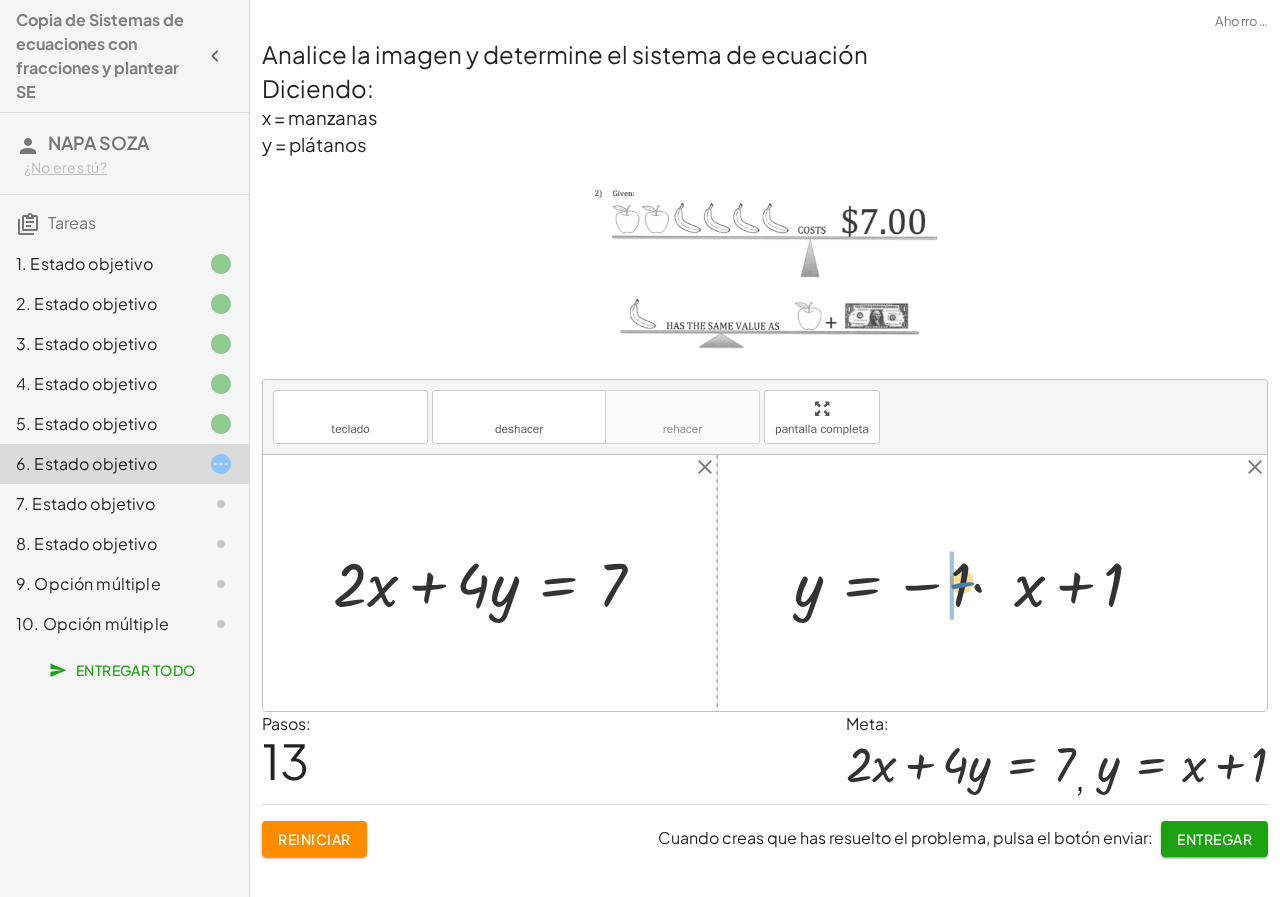 drag, startPoint x: 993, startPoint y: 587, endPoint x: 955, endPoint y: 583, distance: 38.209946 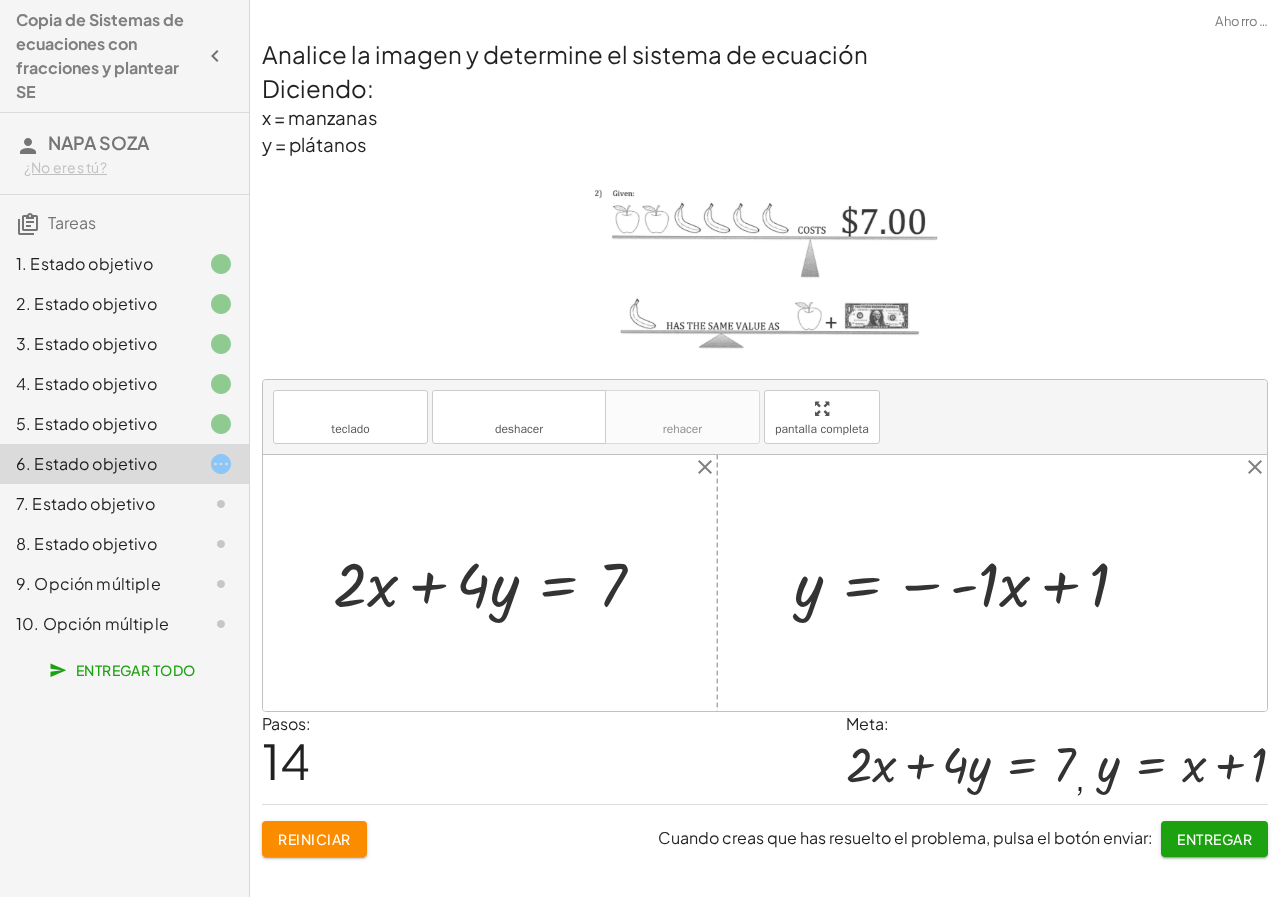 click at bounding box center [969, 582] 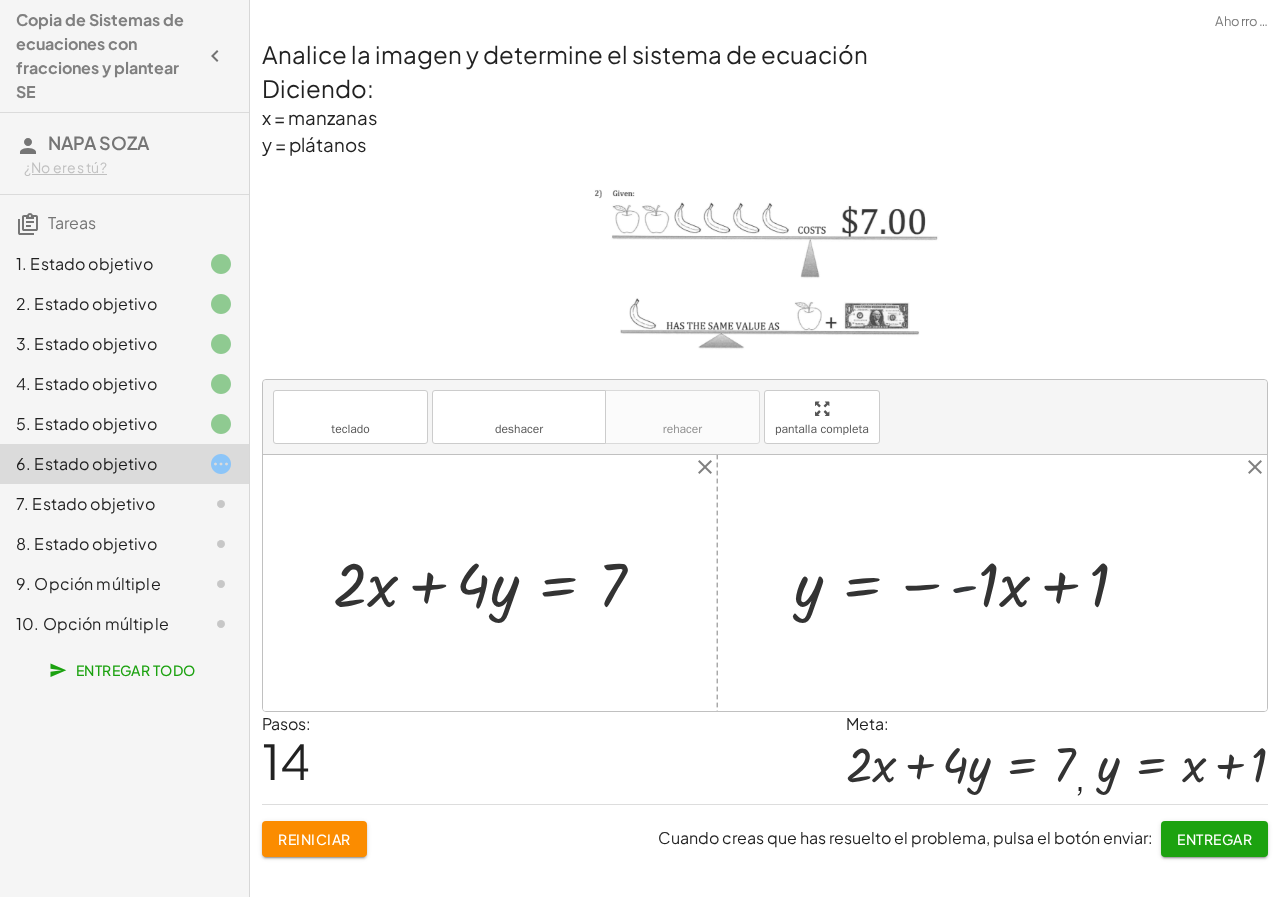 click at bounding box center [969, 582] 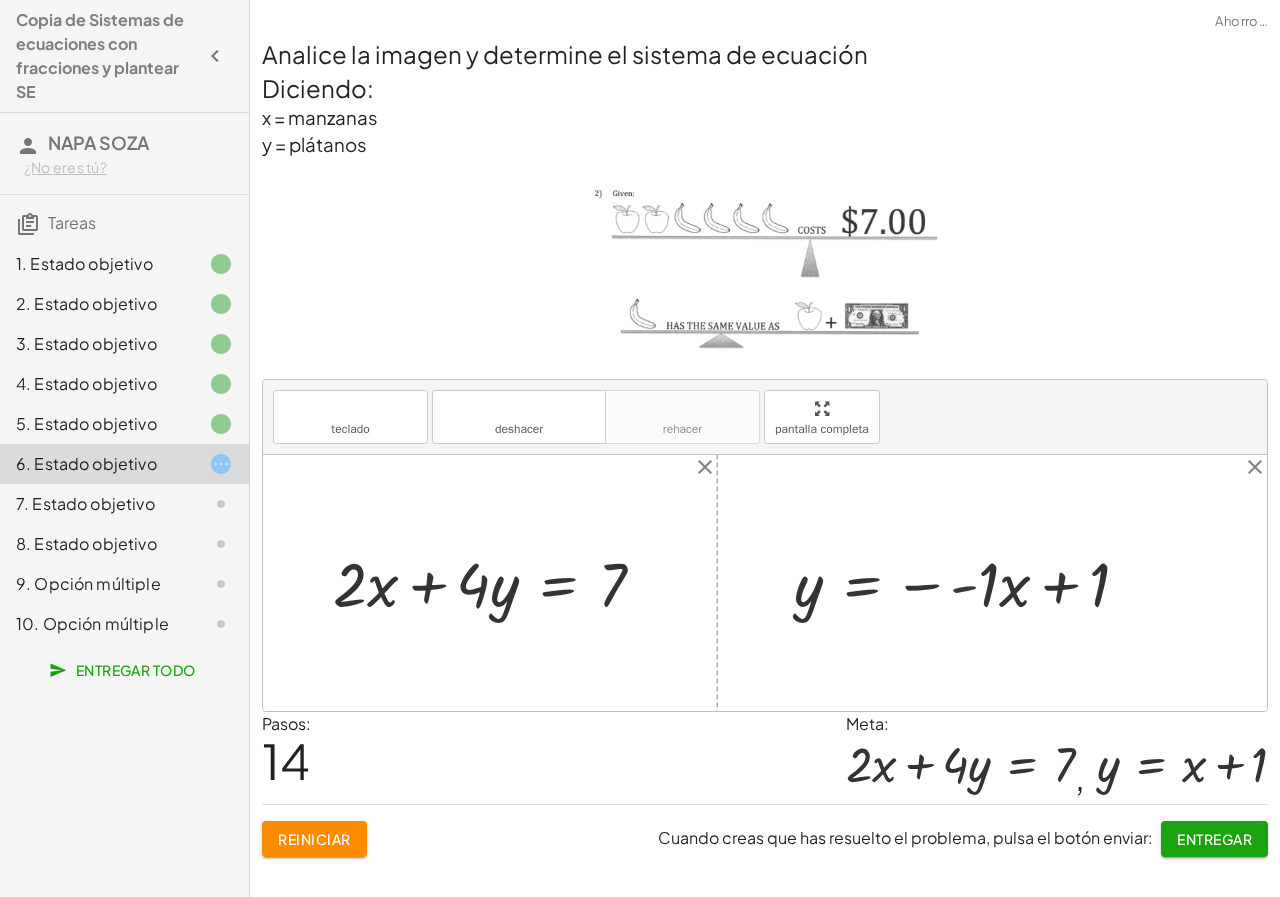 click at bounding box center (969, 582) 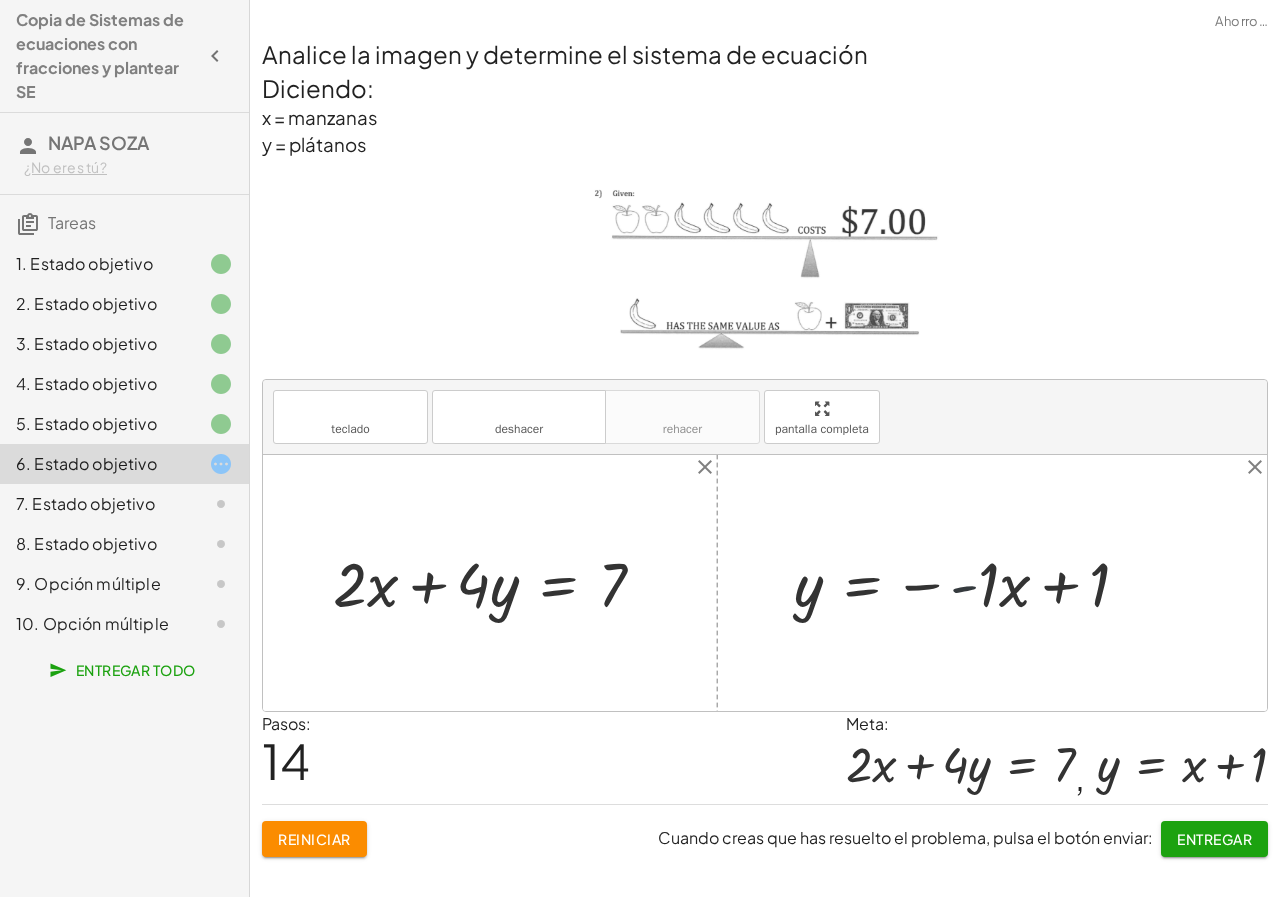 click at bounding box center [969, 582] 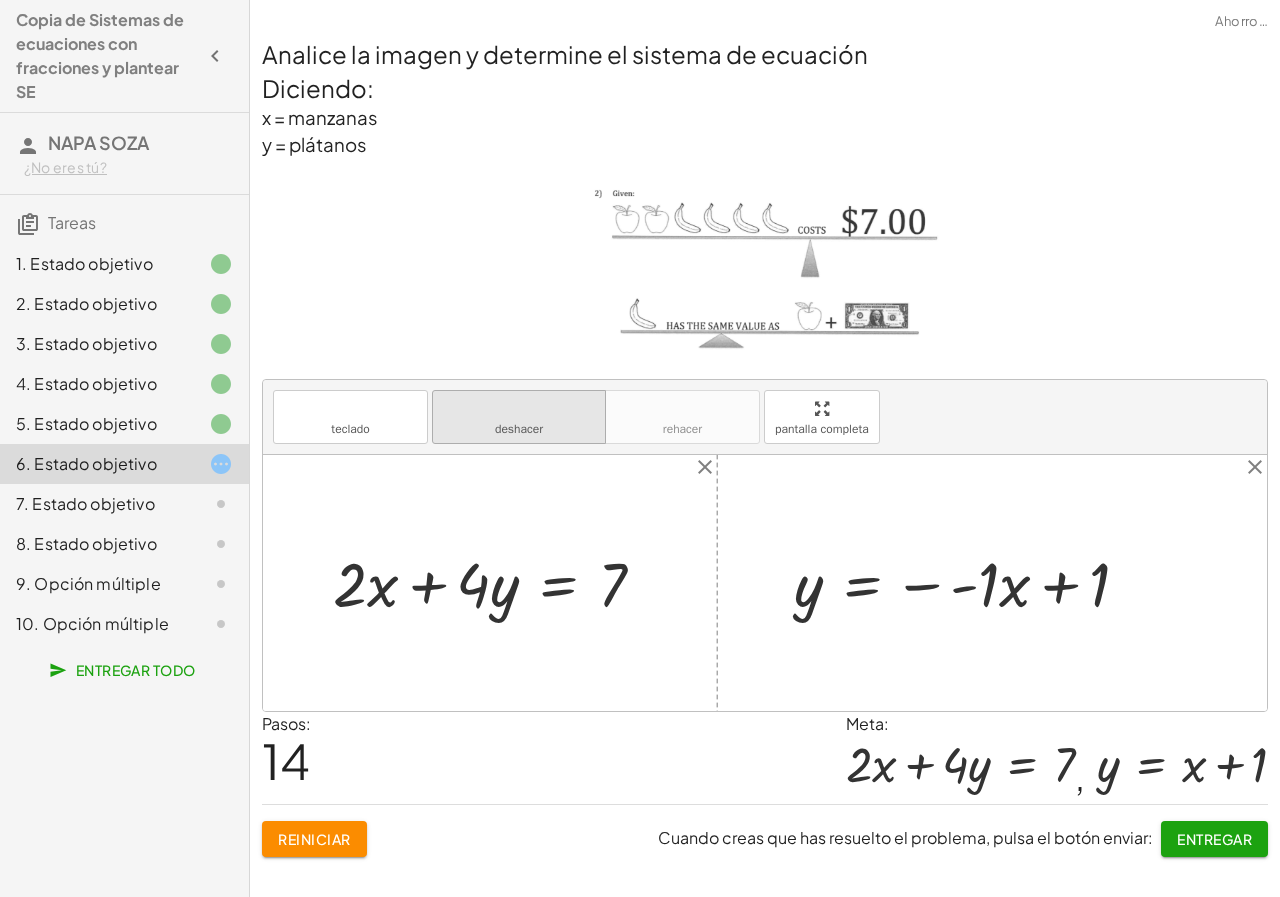click on "deshacer deshacer" at bounding box center (519, 417) 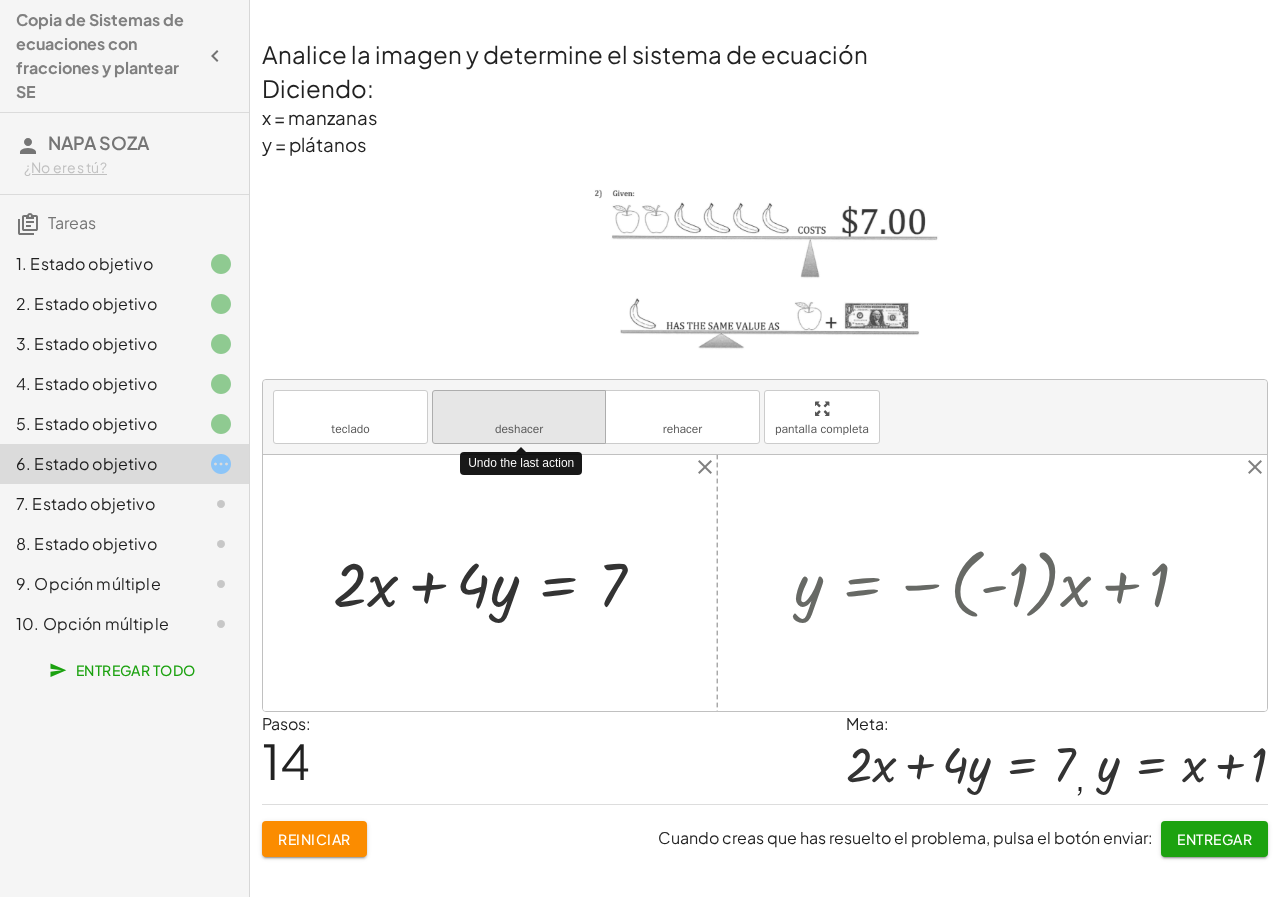 click on "deshacer deshacer" at bounding box center (519, 417) 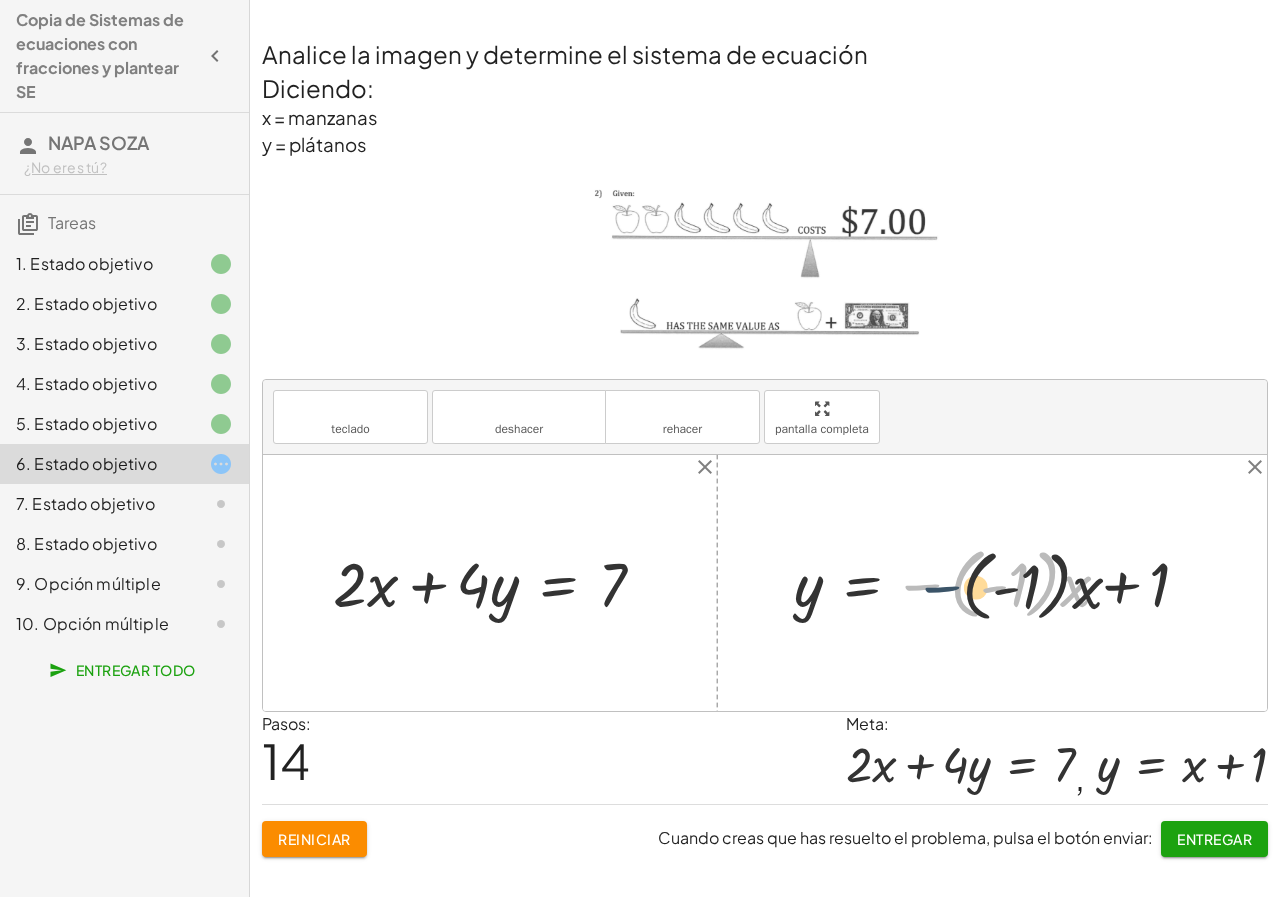 drag, startPoint x: 913, startPoint y: 587, endPoint x: 948, endPoint y: 593, distance: 35.510563 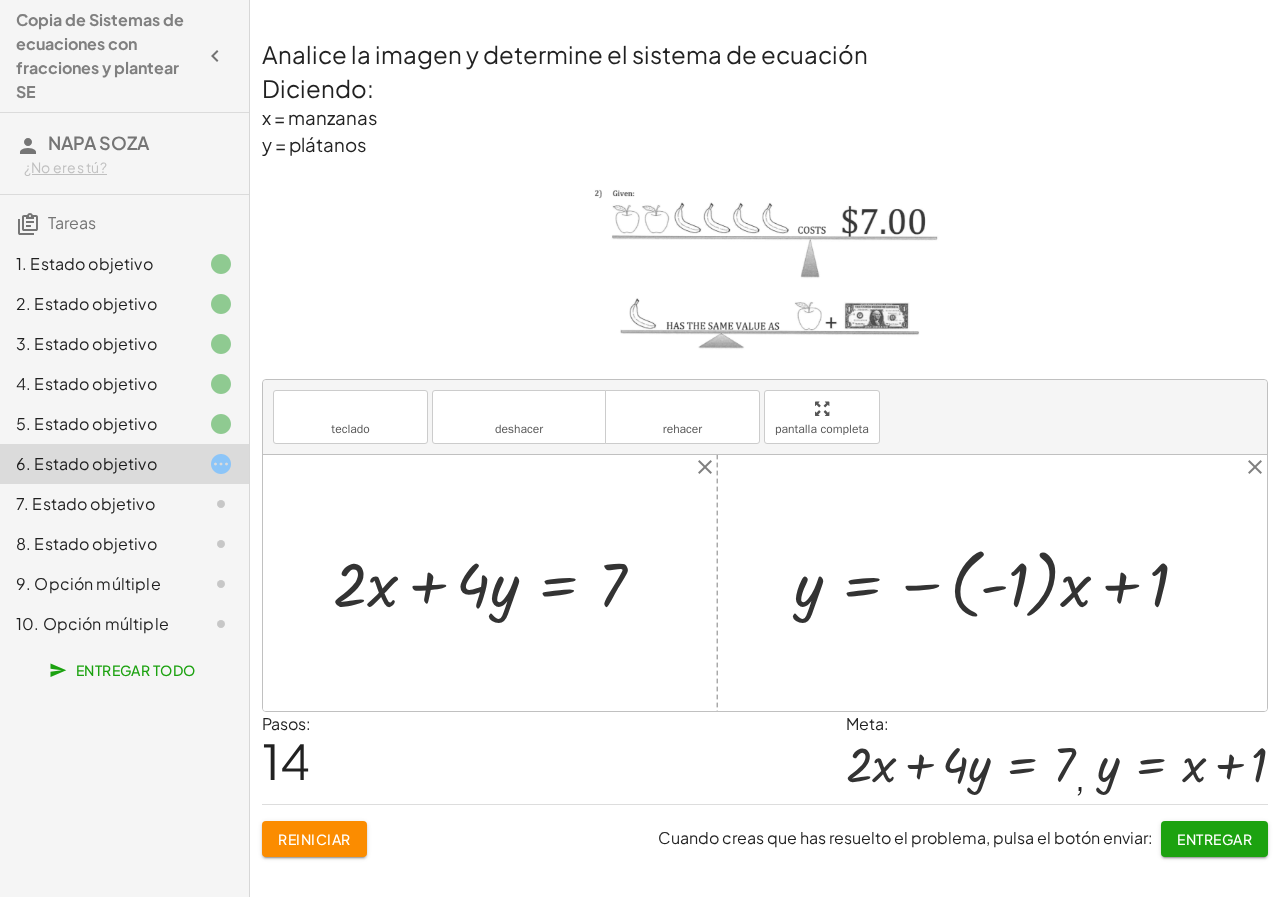 click at bounding box center (1000, 583) 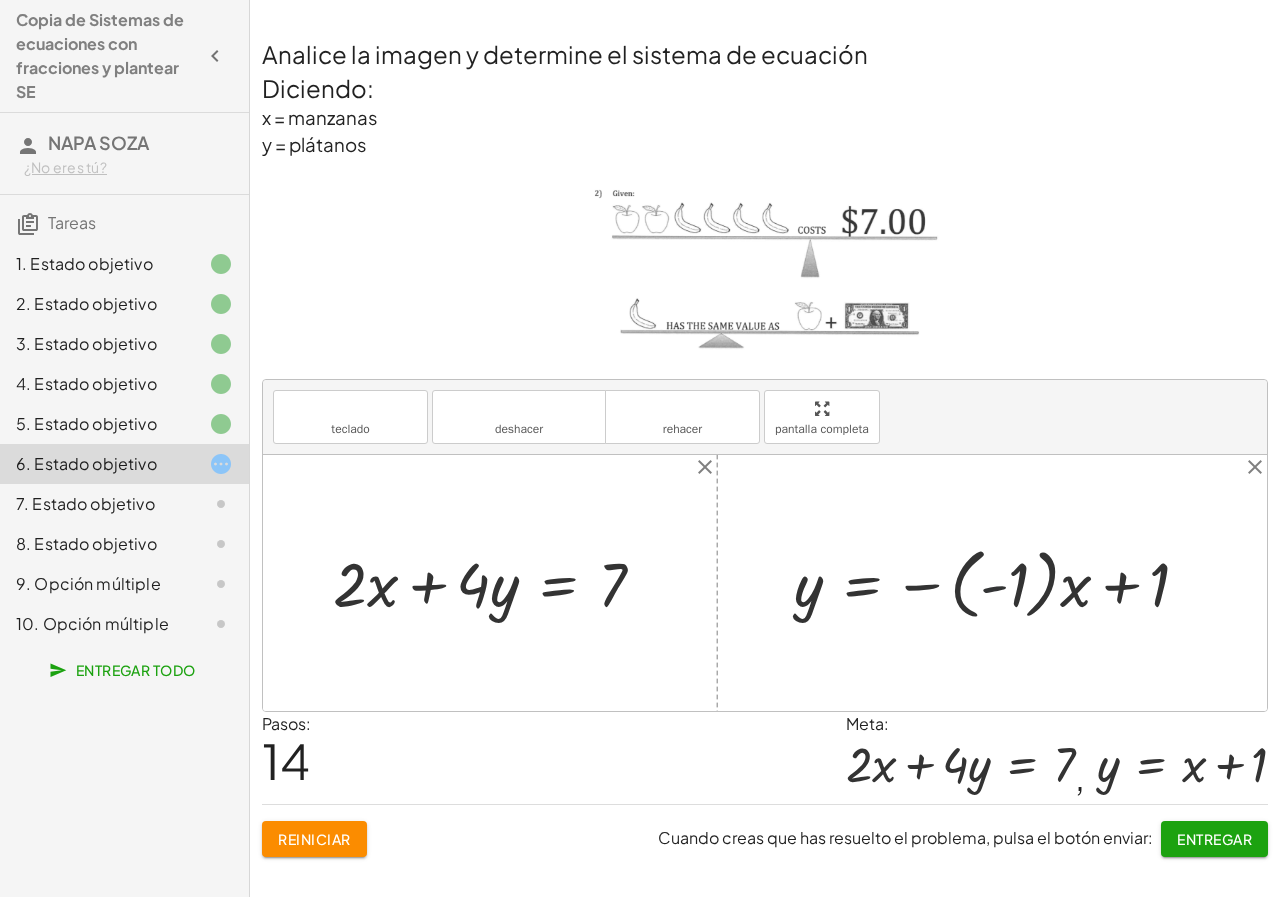 click at bounding box center [1000, 583] 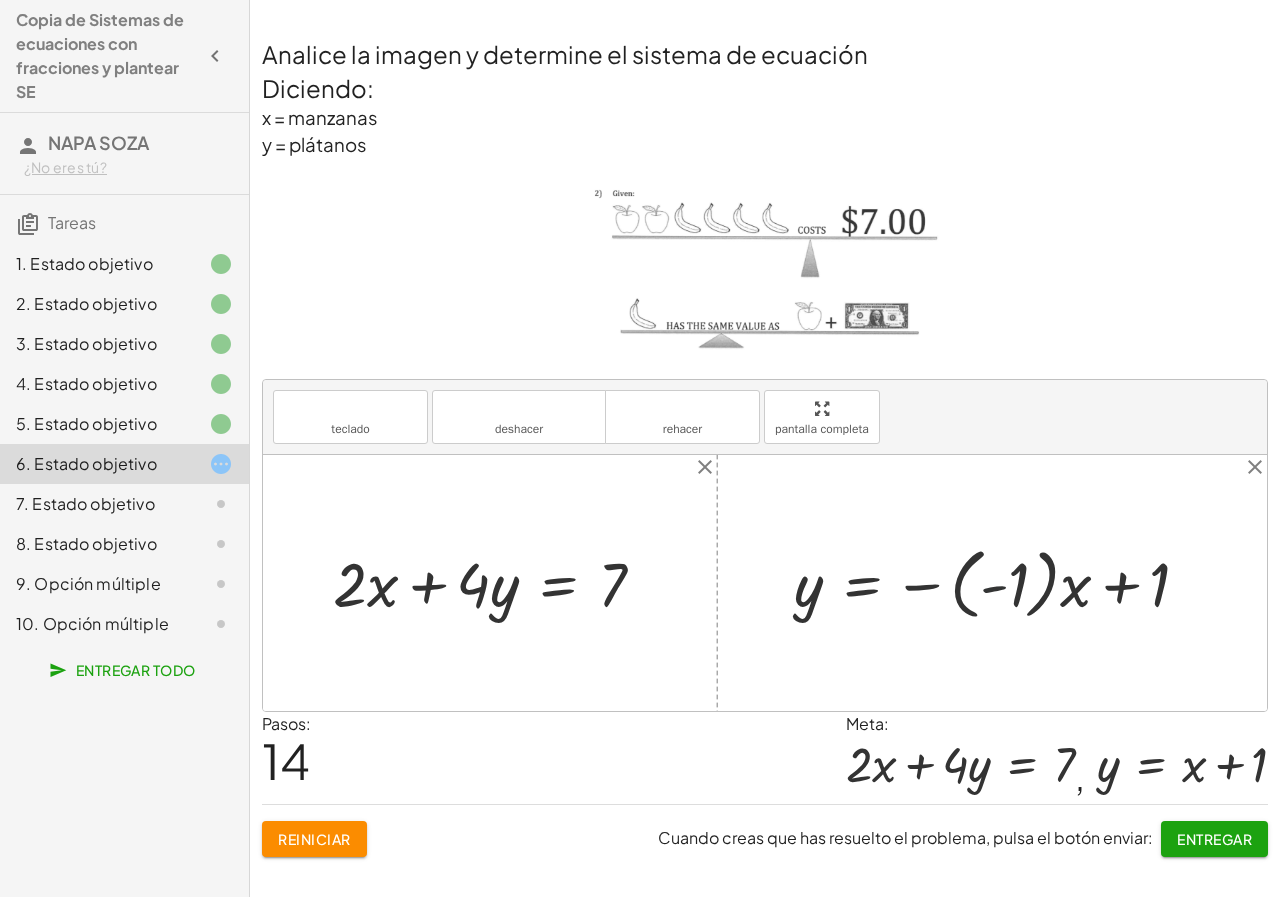 click at bounding box center (1000, 583) 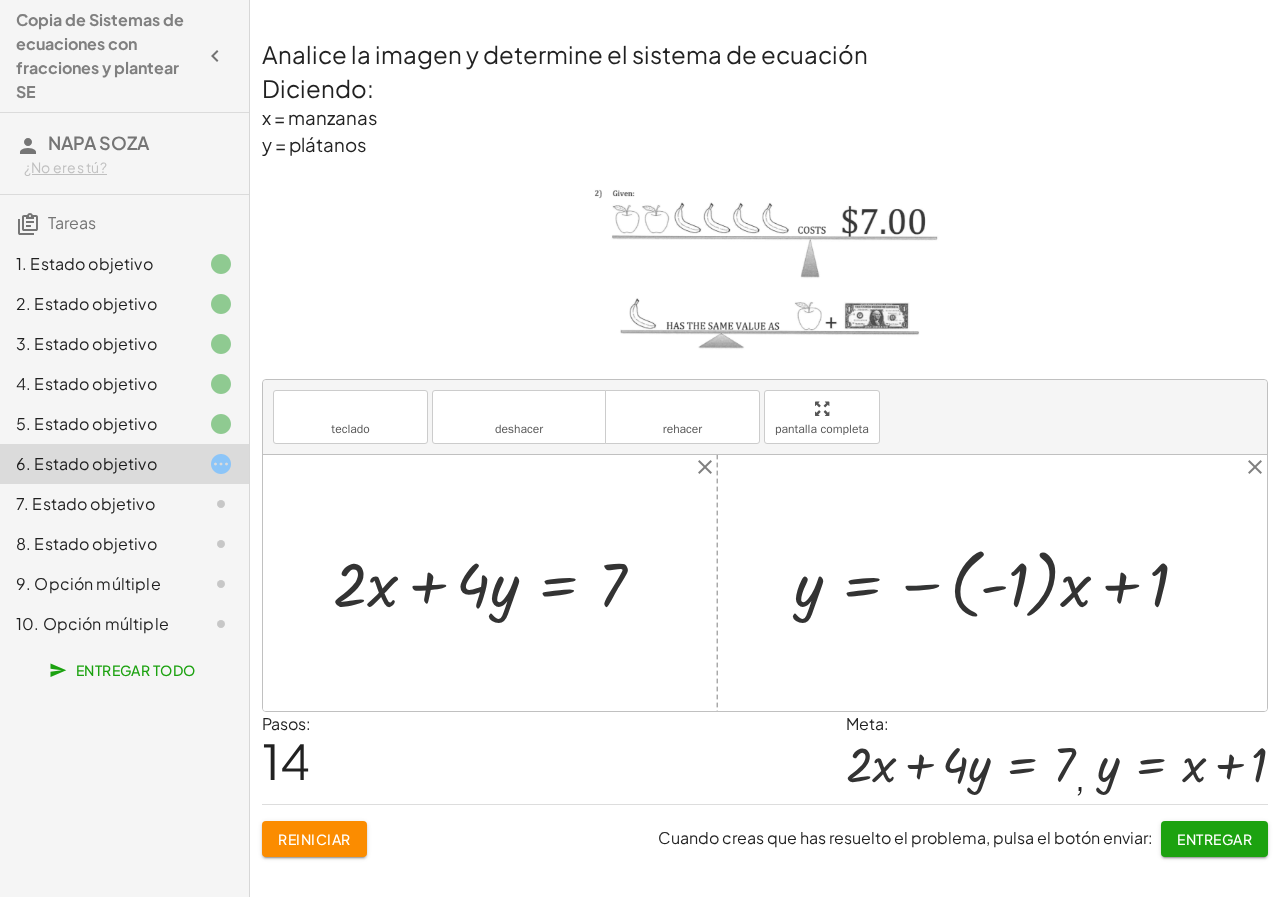 click at bounding box center [1000, 583] 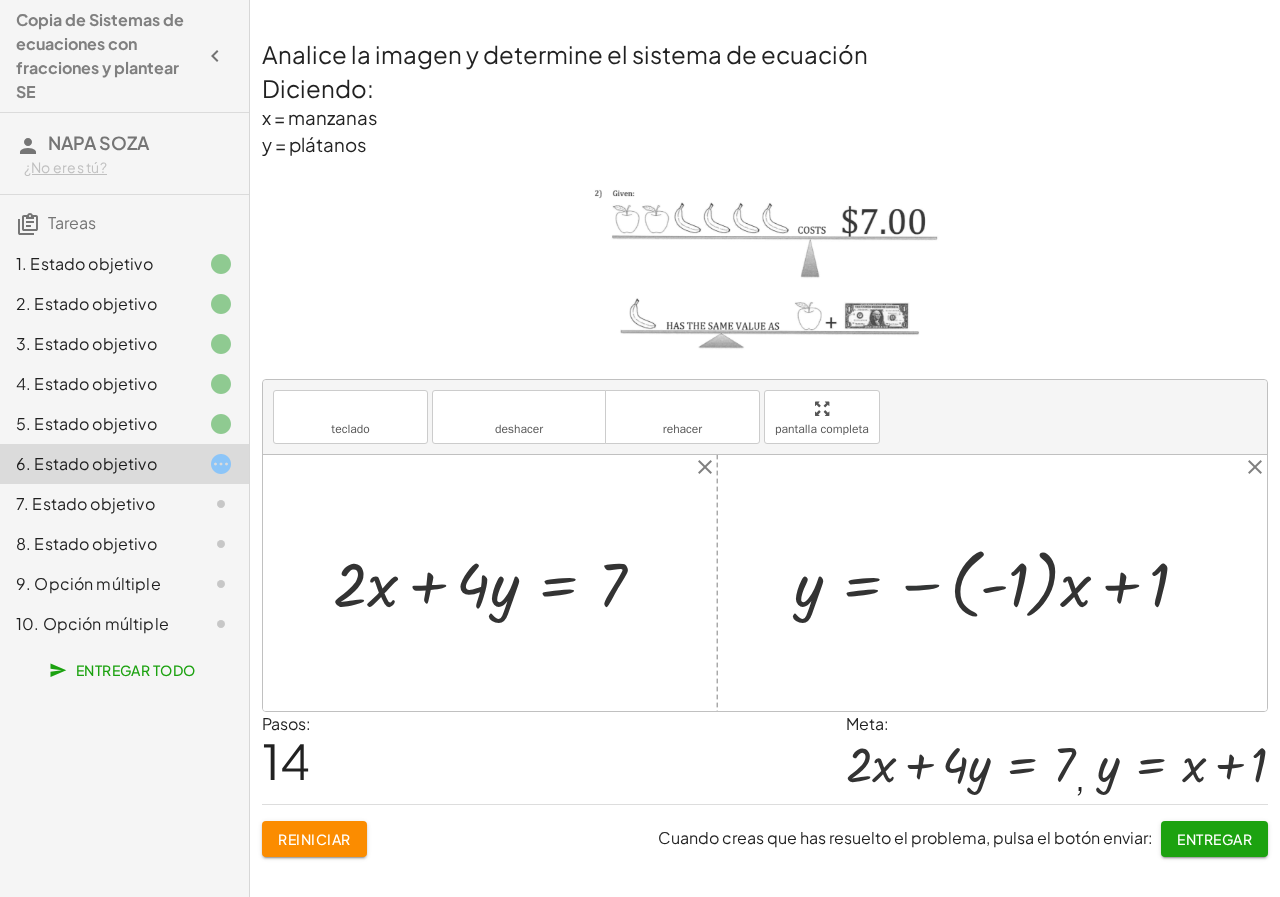 click at bounding box center [1000, 583] 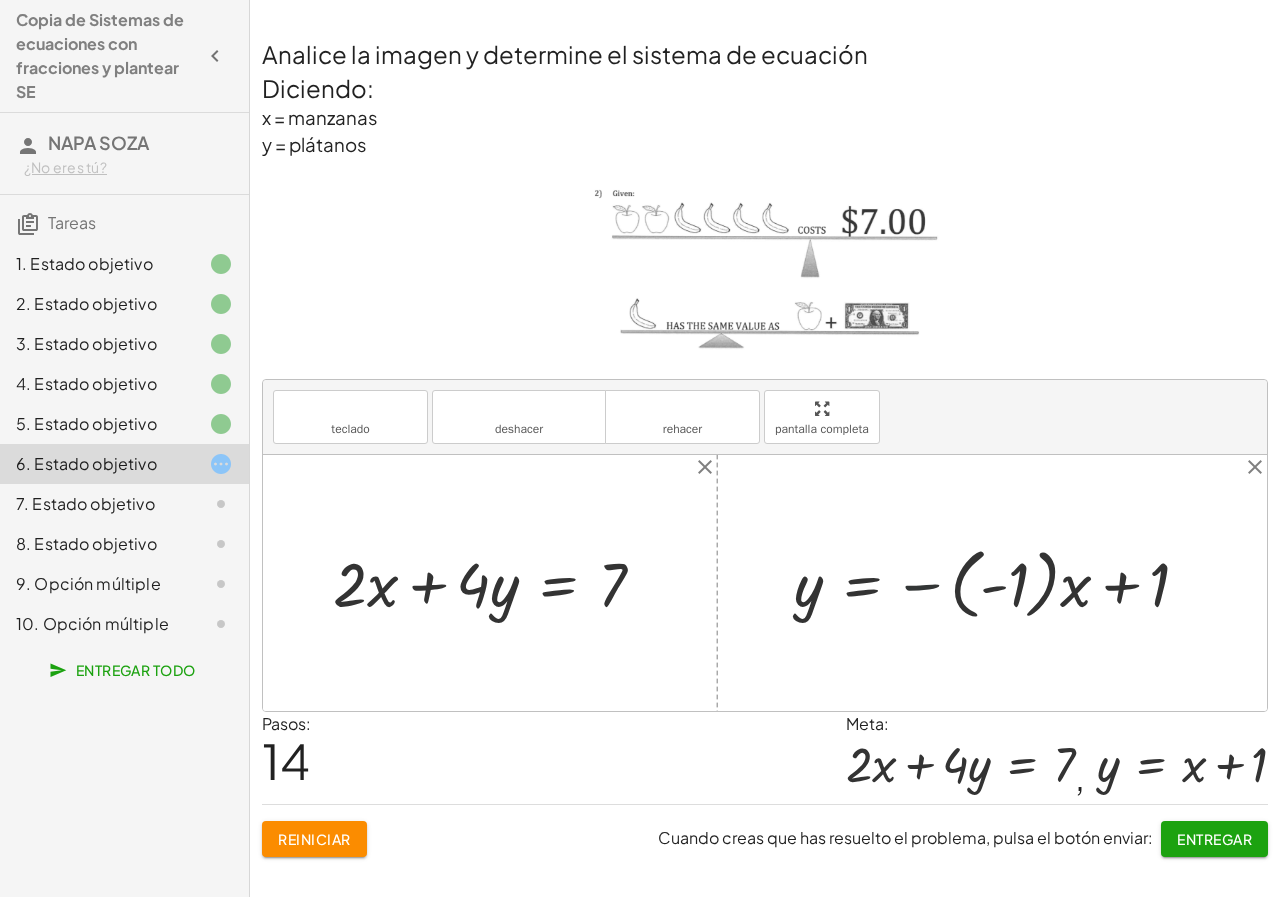 click at bounding box center (1000, 583) 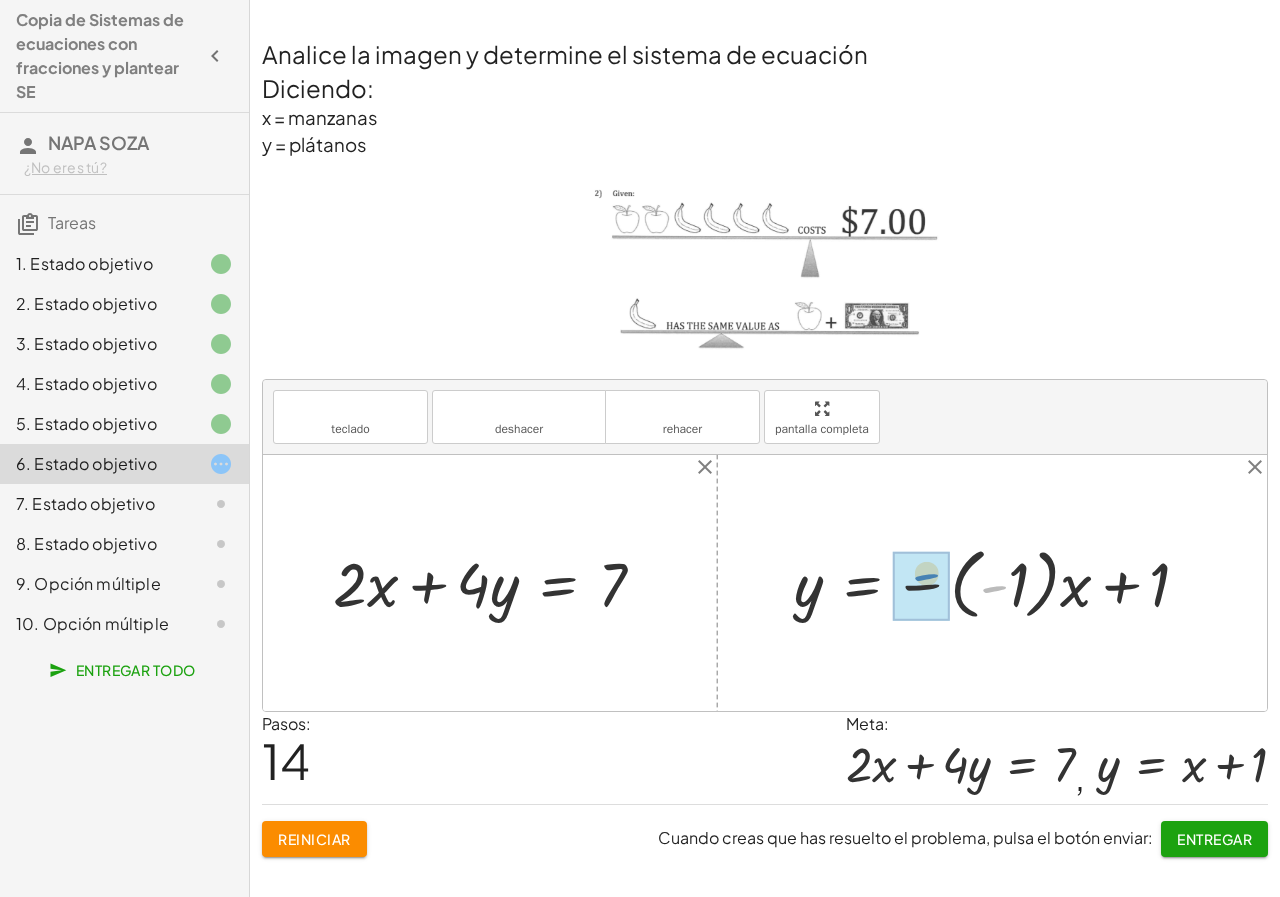 drag, startPoint x: 988, startPoint y: 595, endPoint x: 918, endPoint y: 587, distance: 70.45566 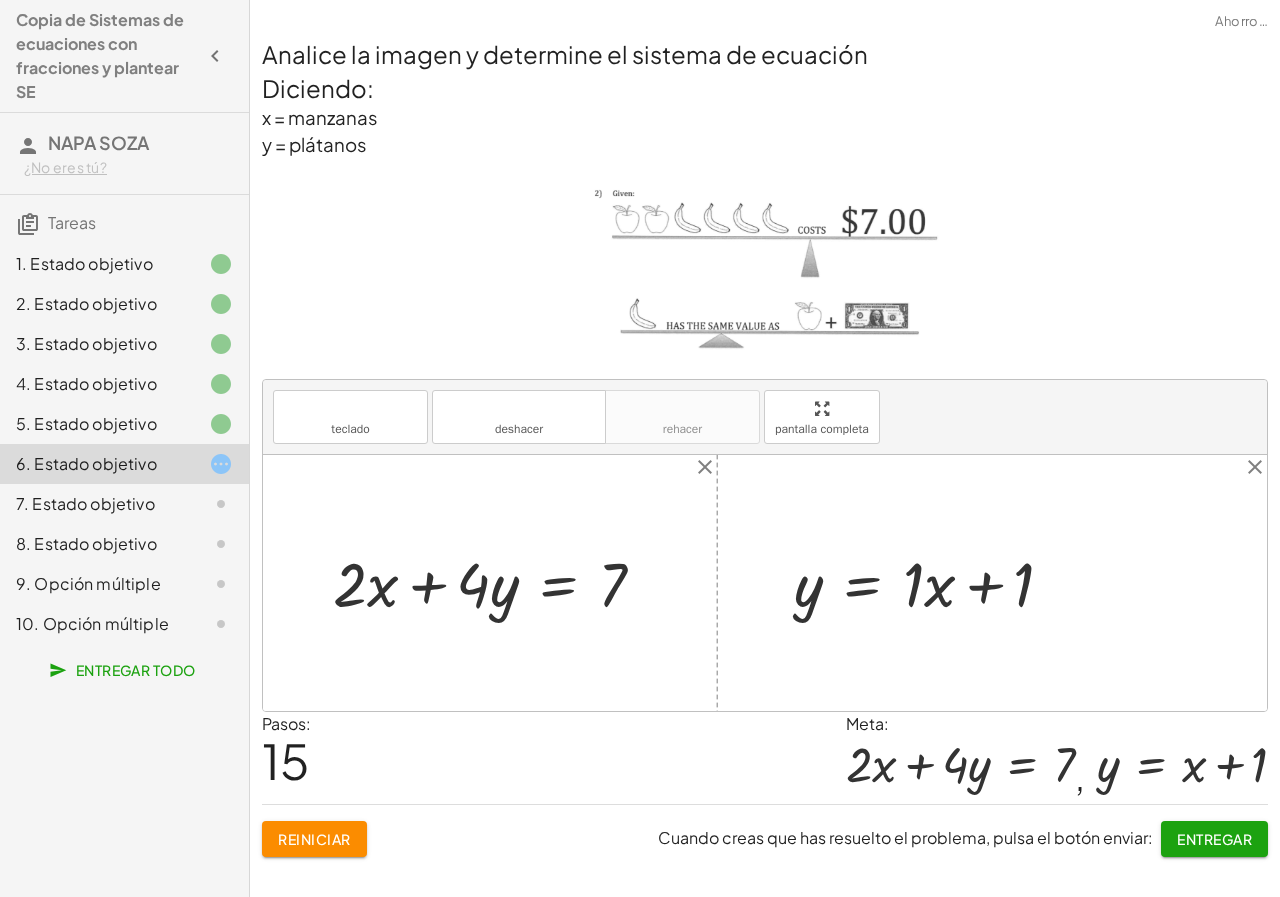 click at bounding box center (931, 582) 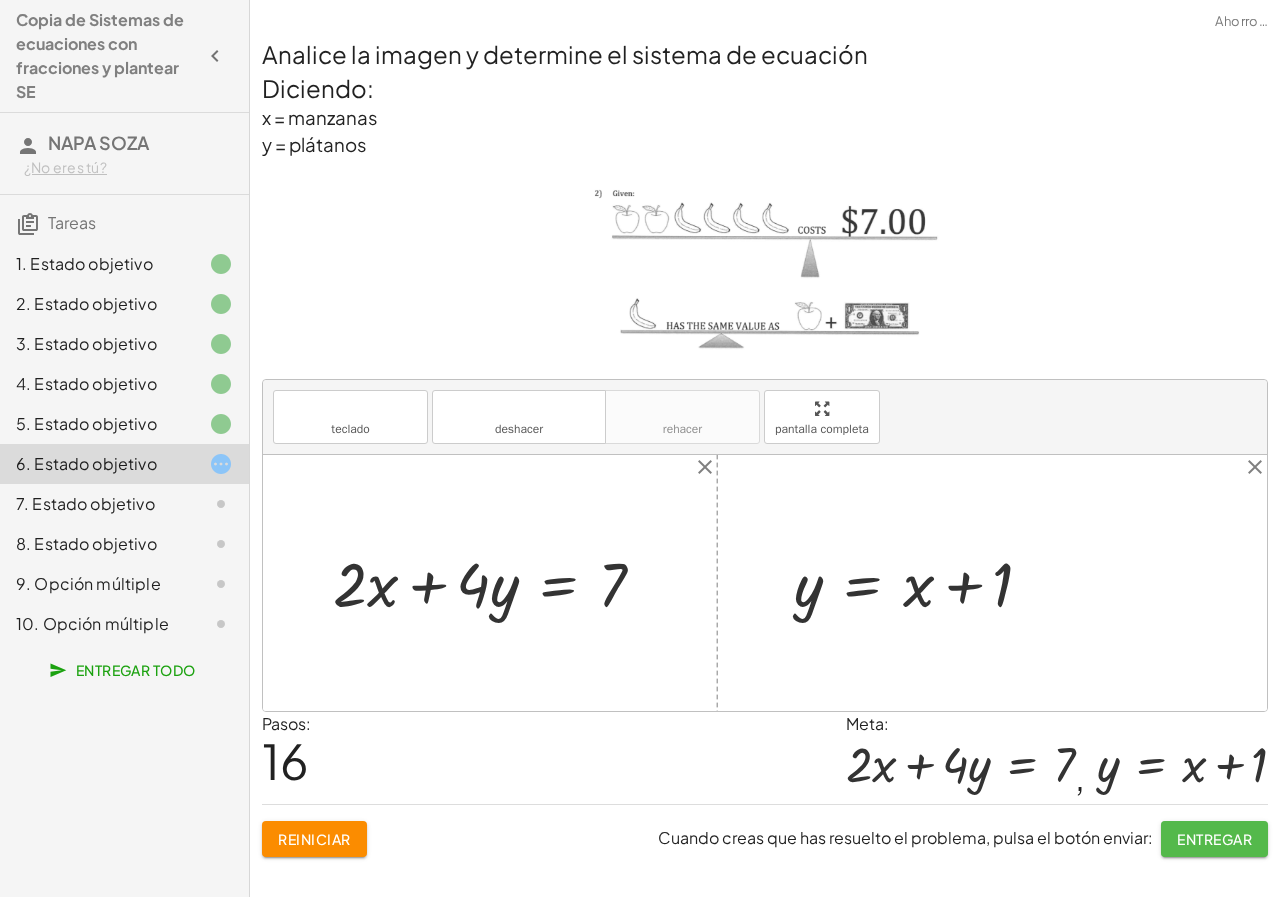 click on "Entregar" at bounding box center (1214, 839) 